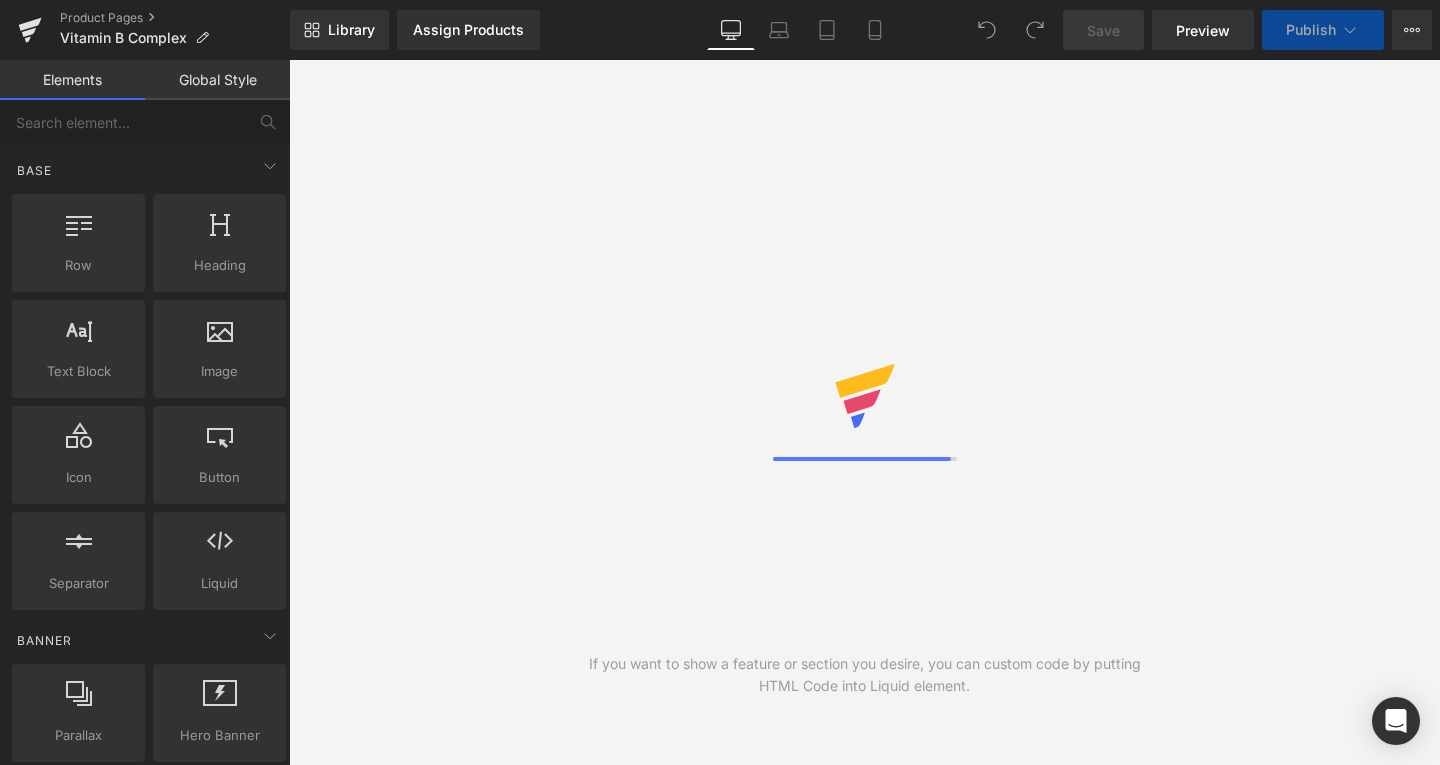 scroll, scrollTop: 0, scrollLeft: 0, axis: both 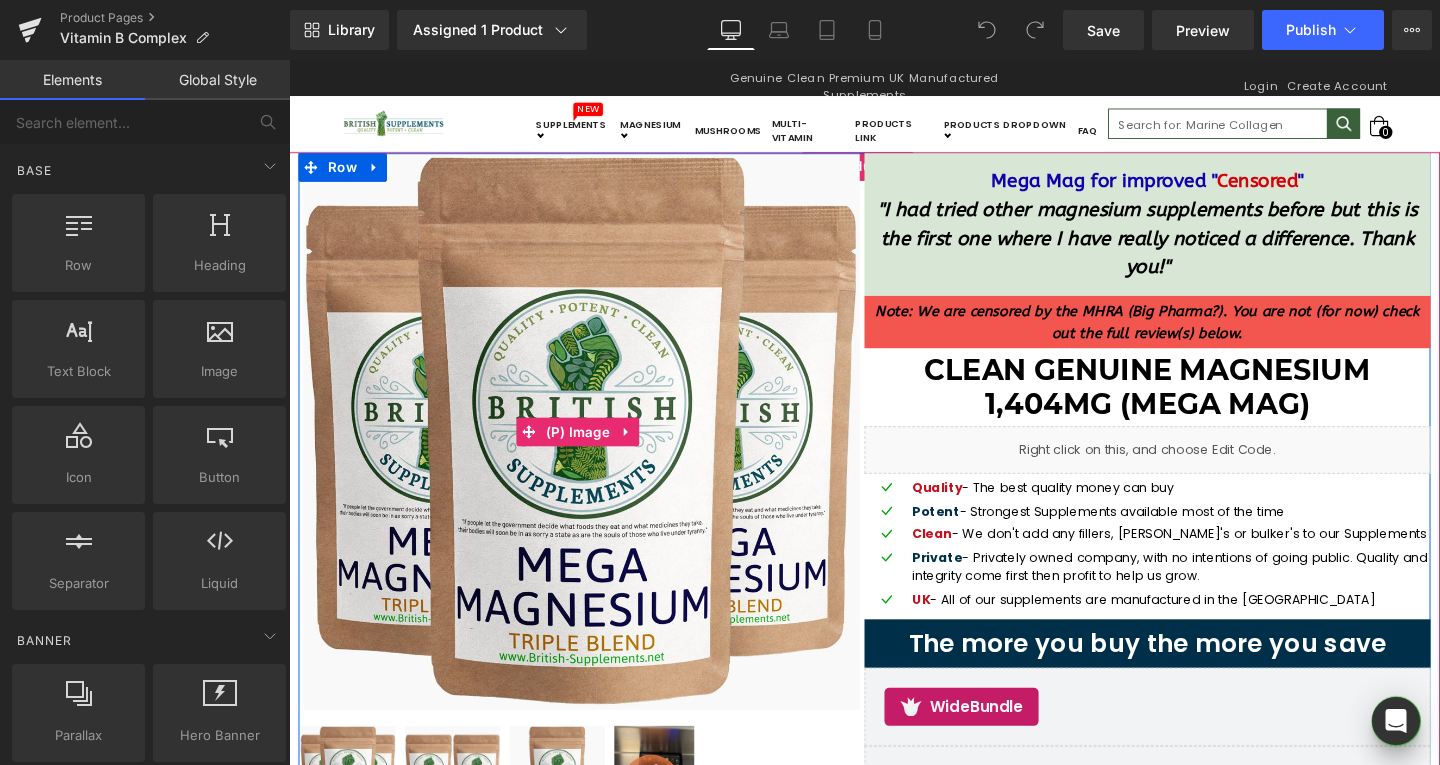 click at bounding box center (596, 450) 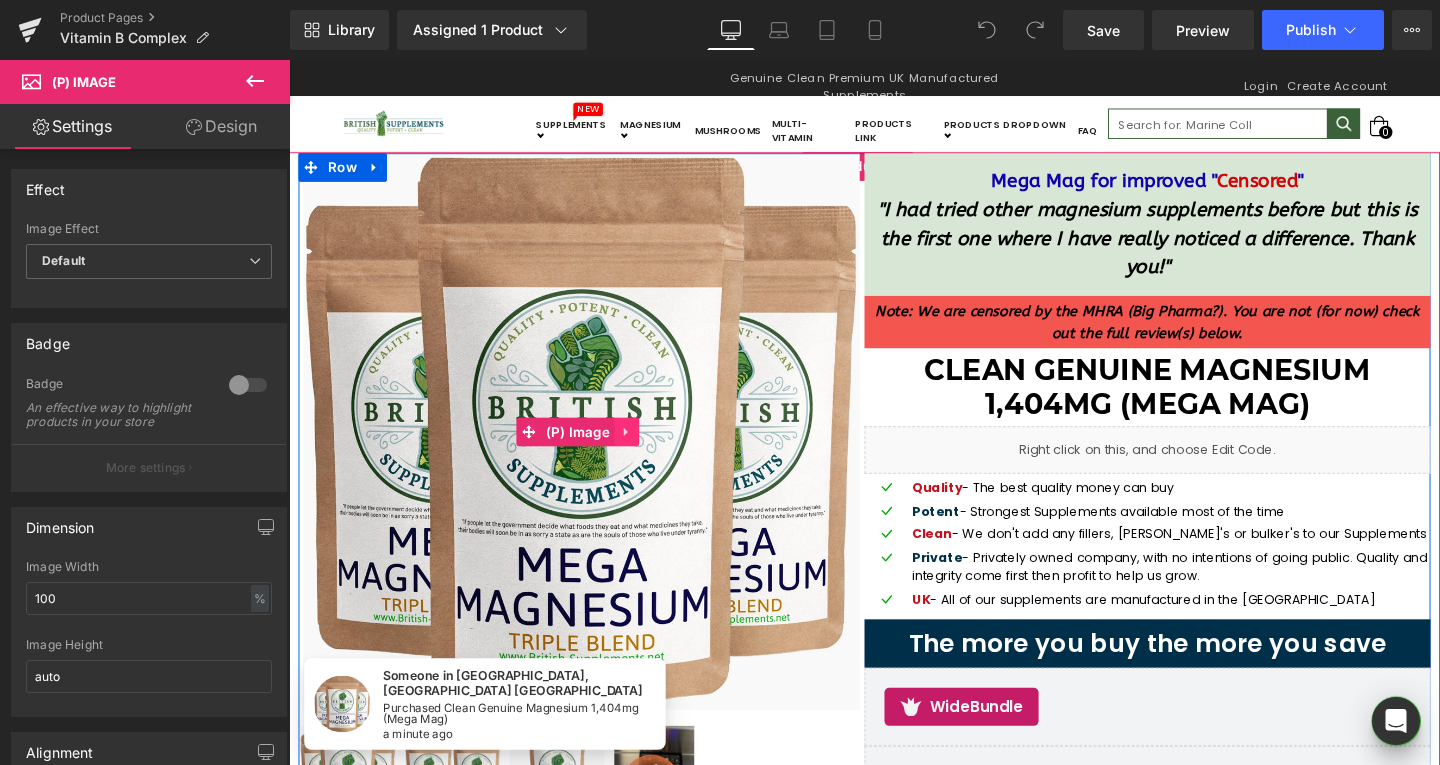 click at bounding box center (645, 451) 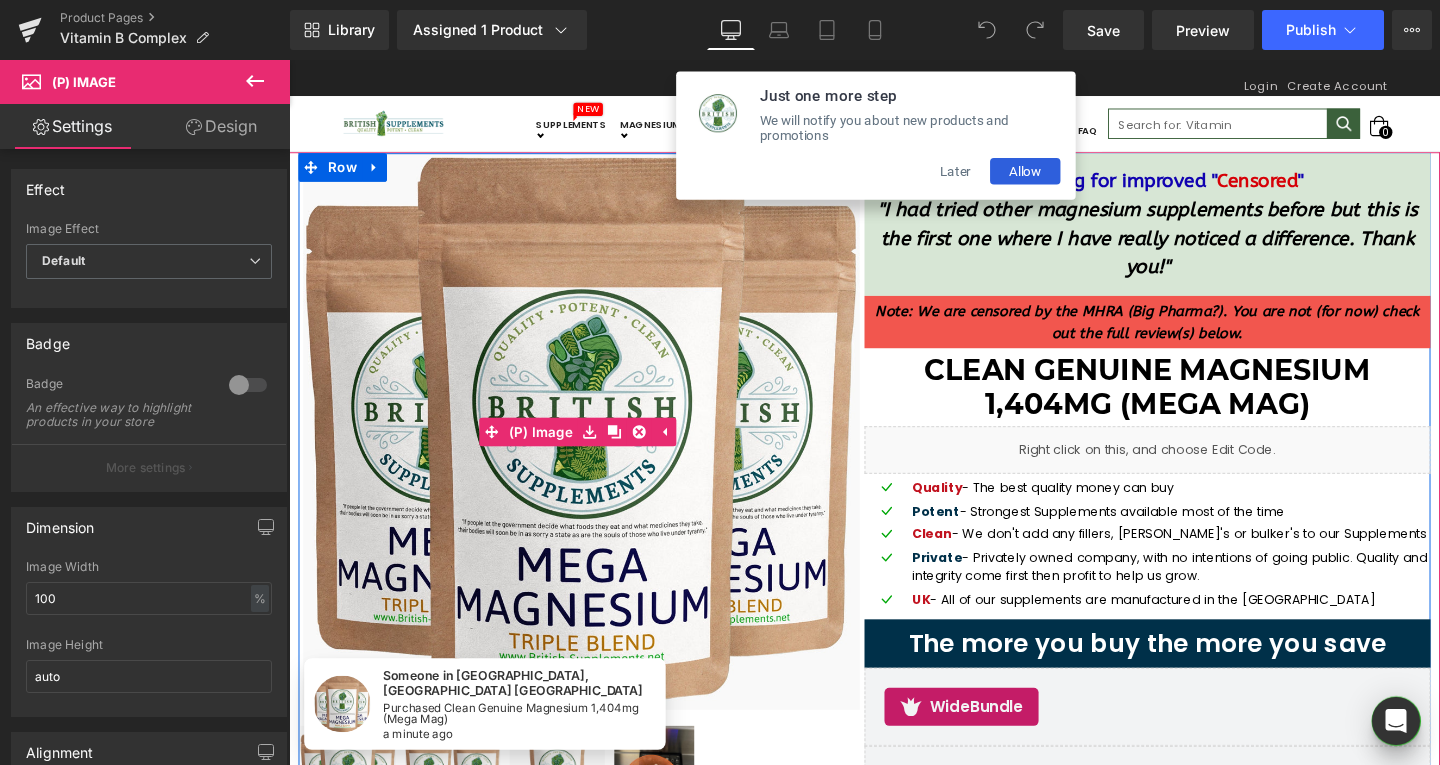 click at bounding box center (596, 450) 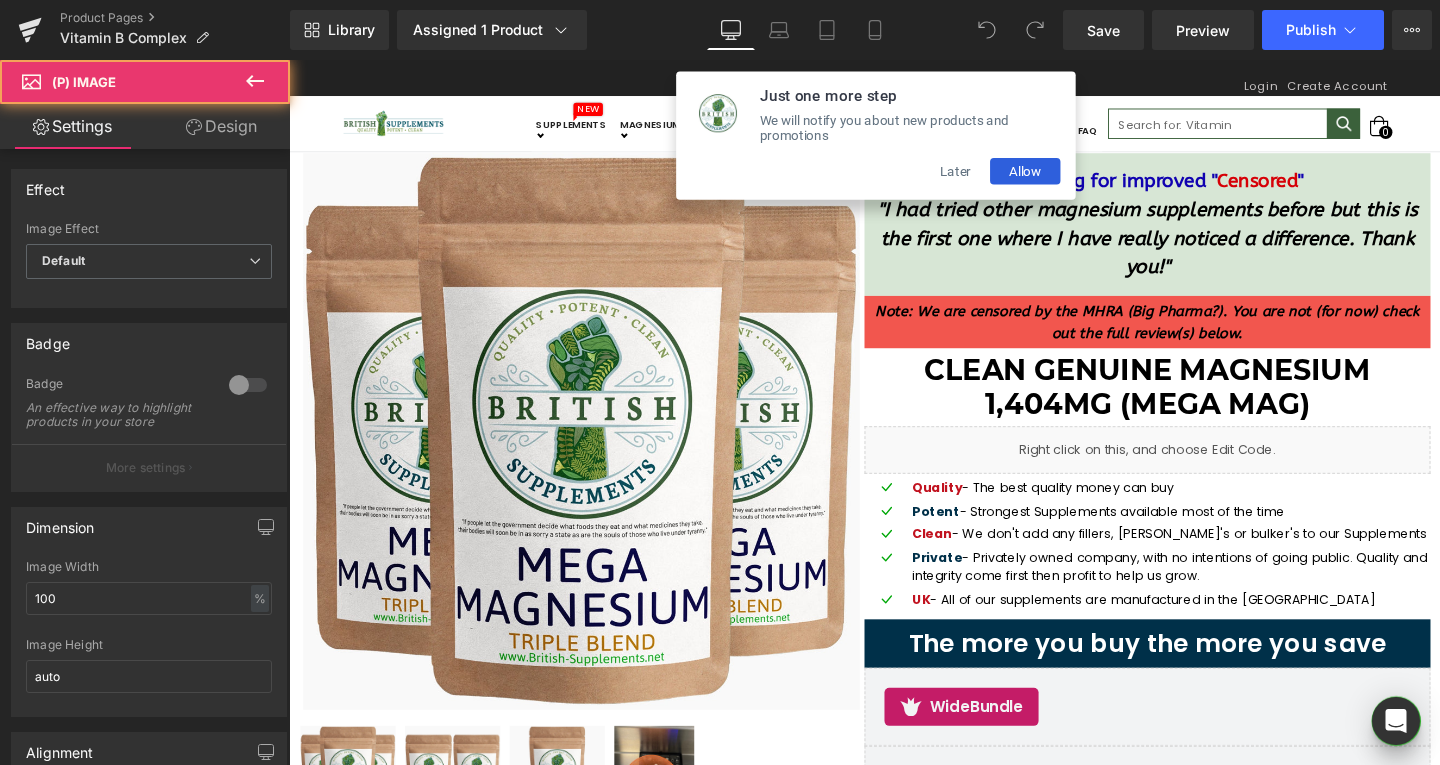 click on "Later" at bounding box center [989, 177] 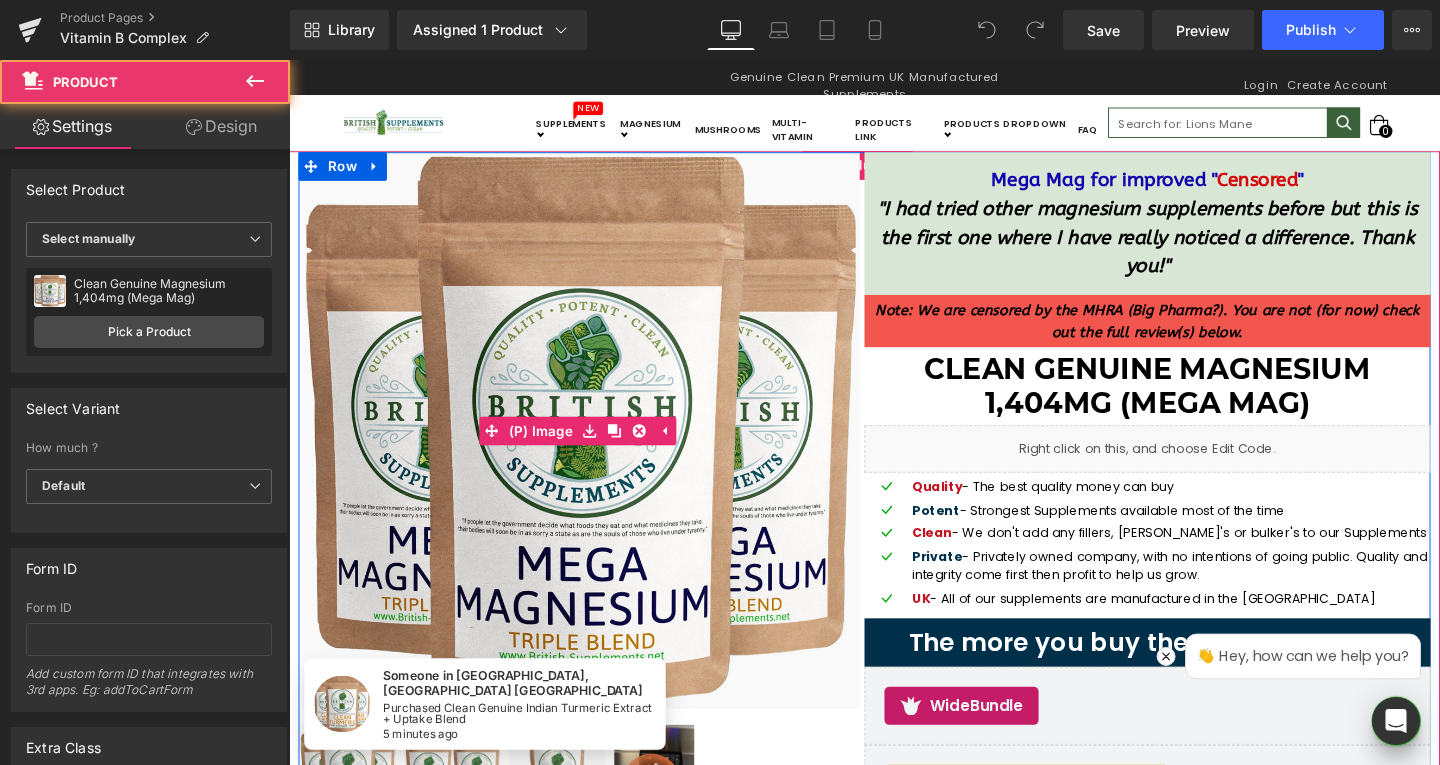 scroll, scrollTop: 2, scrollLeft: 0, axis: vertical 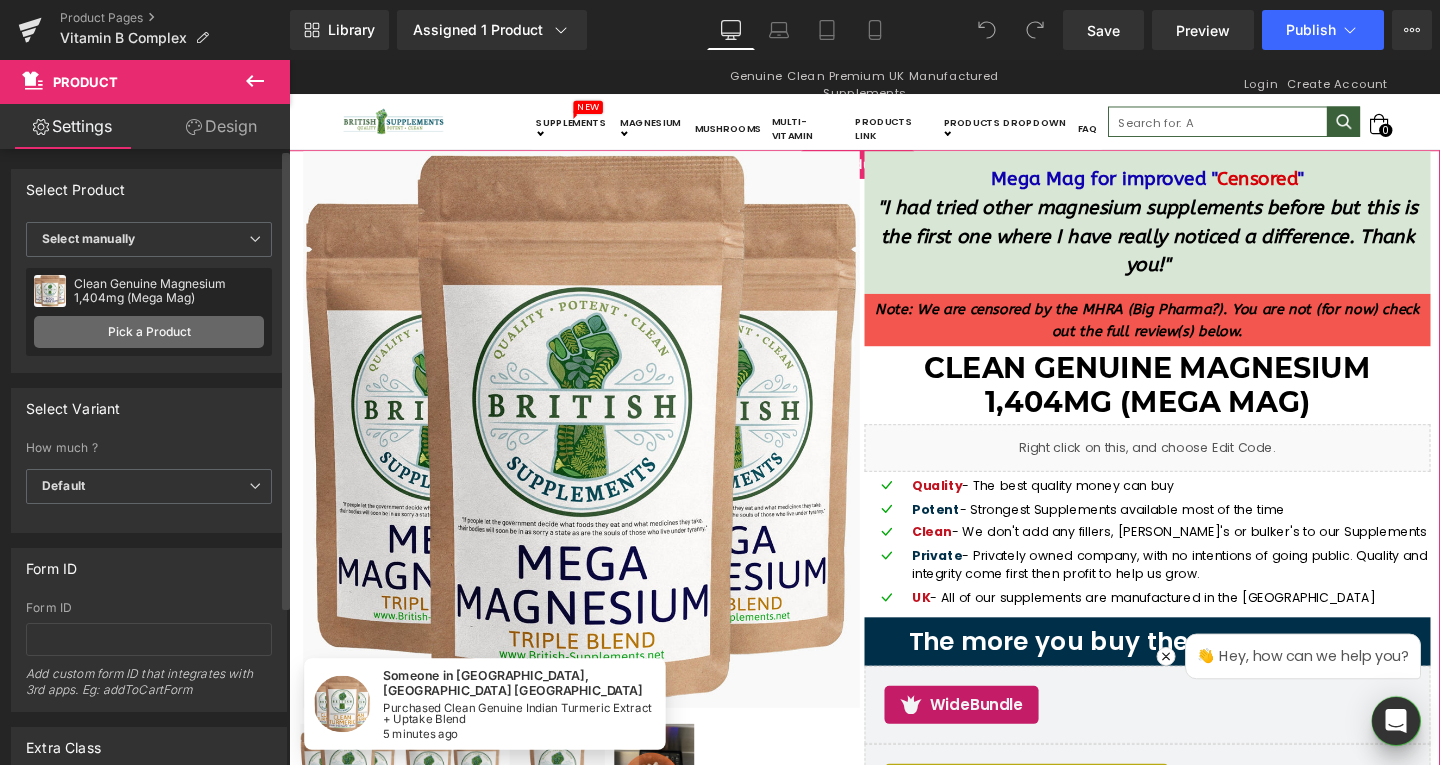 click on "Pick a Product" at bounding box center [149, 332] 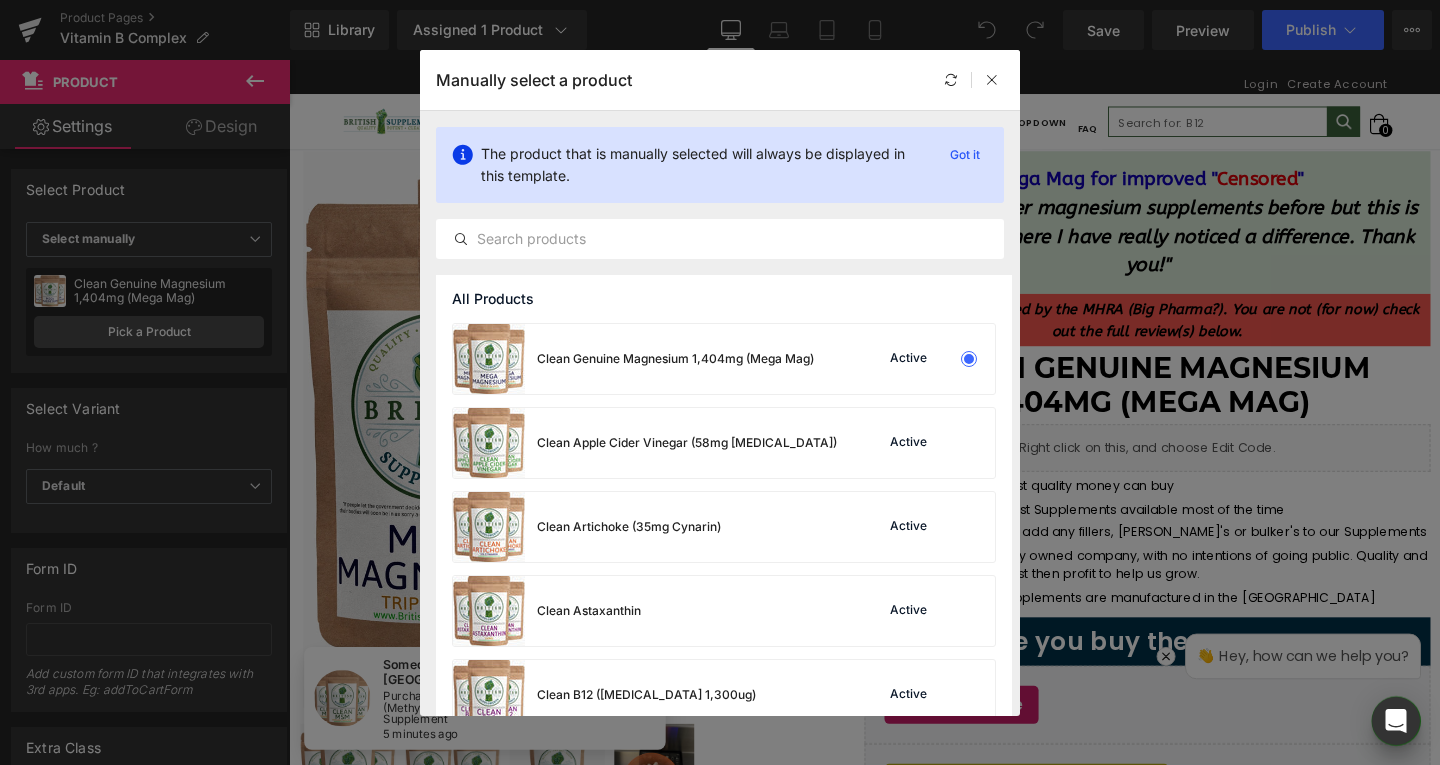 scroll, scrollTop: 0, scrollLeft: 0, axis: both 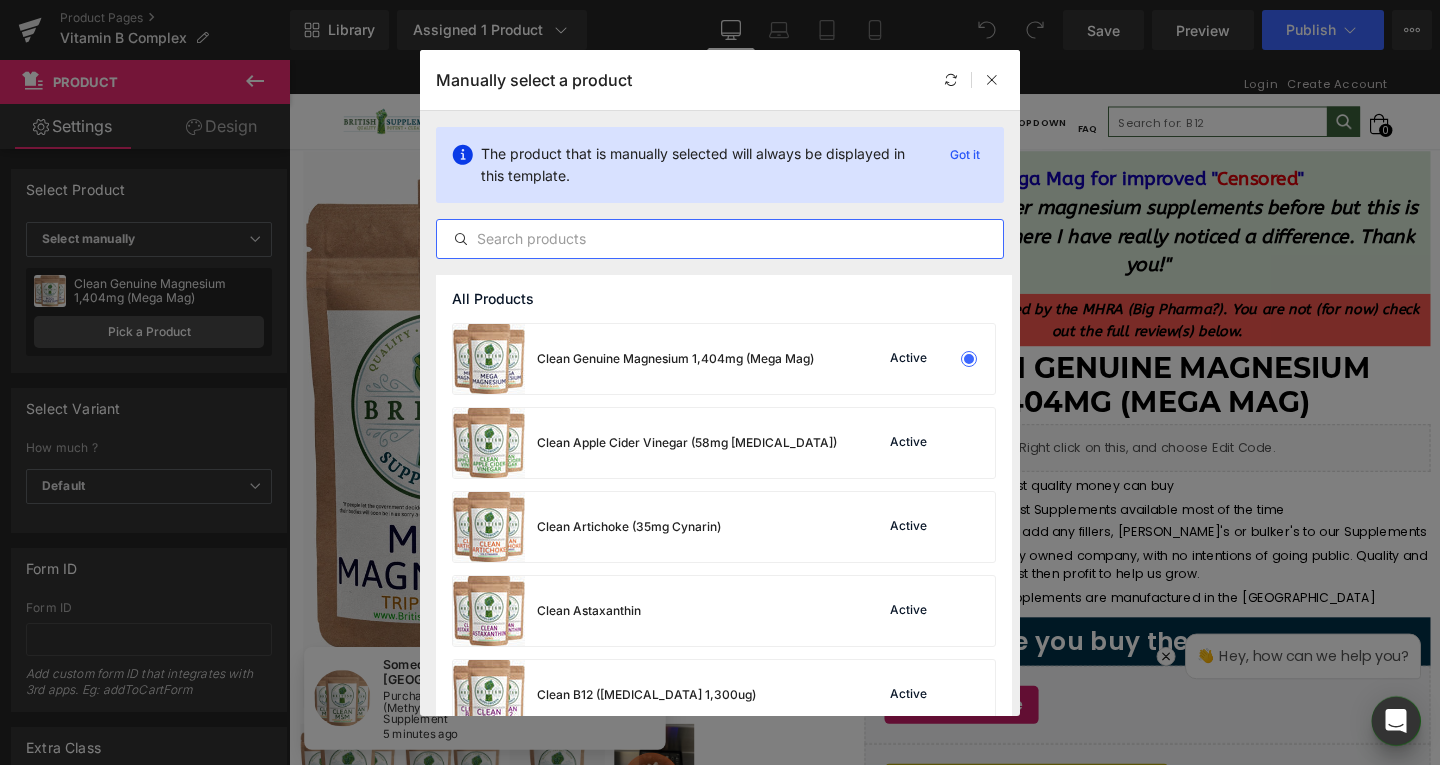 click at bounding box center [720, 239] 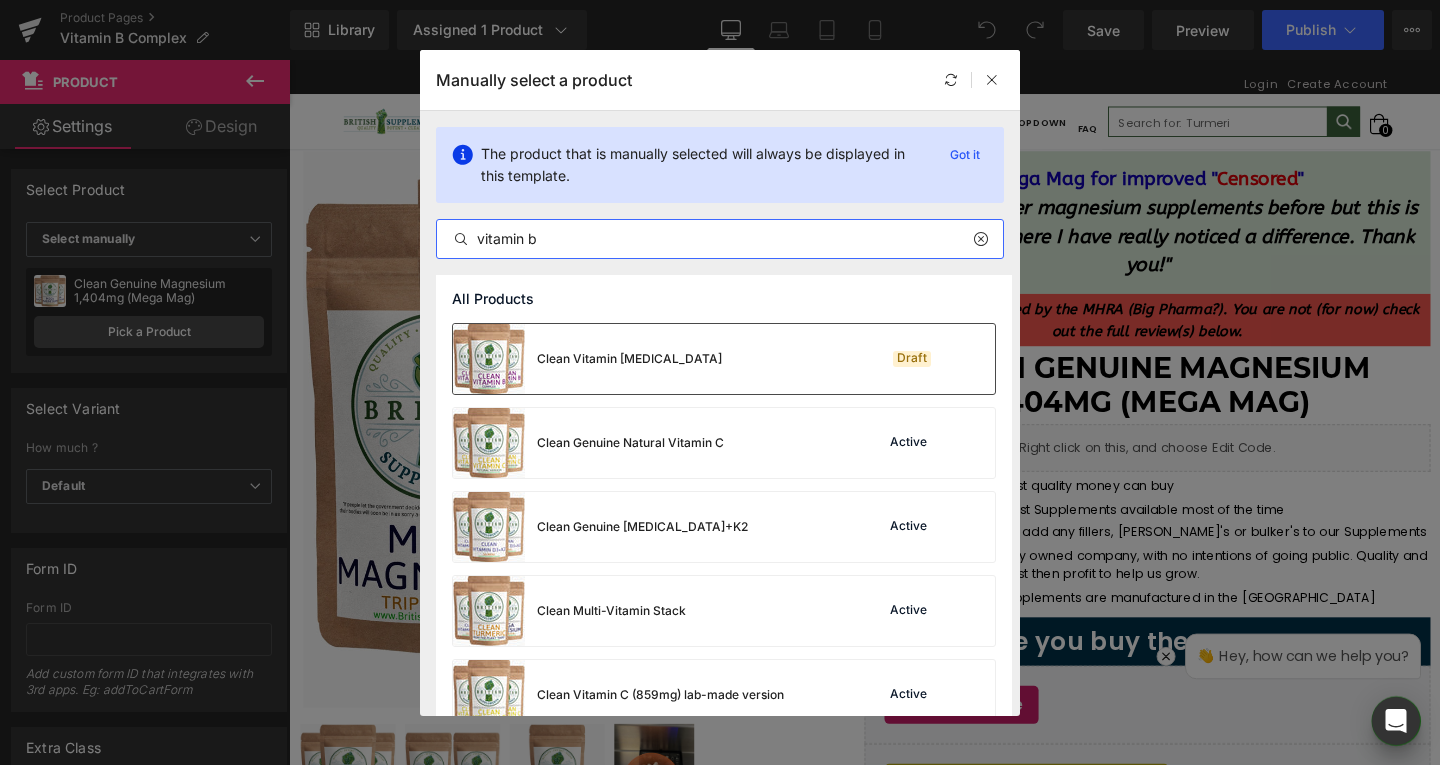 type on "vitamin b" 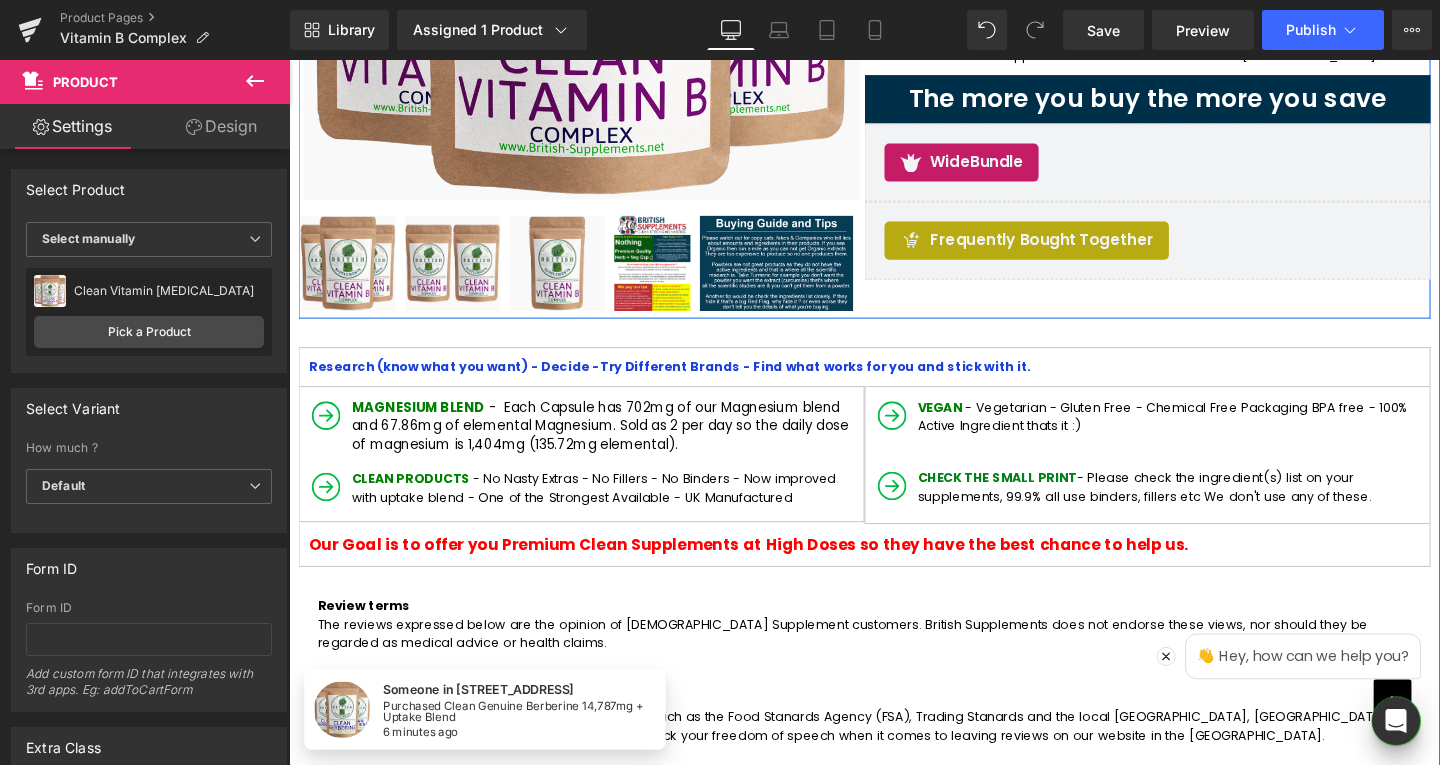 scroll, scrollTop: 600, scrollLeft: 0, axis: vertical 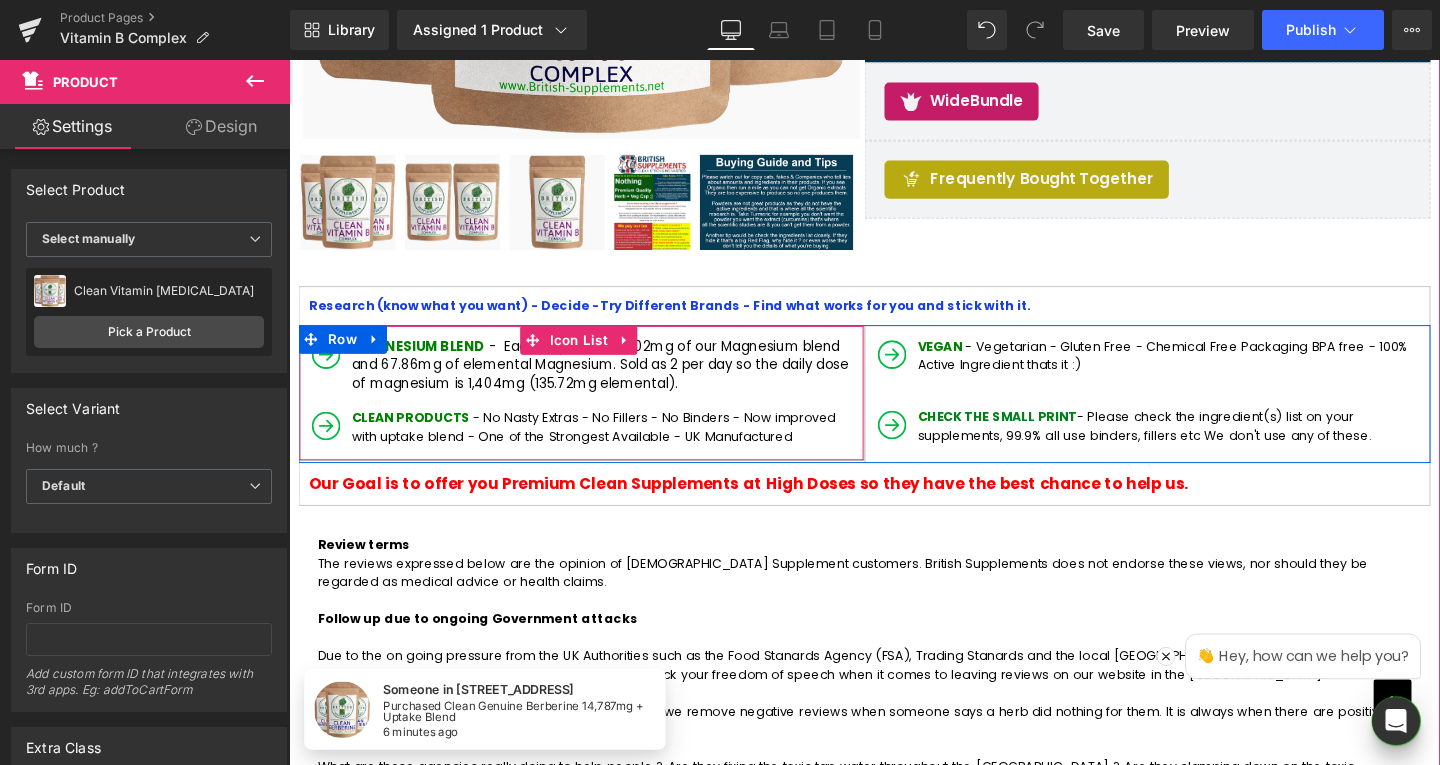 click on "-  Each Capsule has 702mg of our Magnesium blend and 67.86mg of elemental Magnesium. Sold as 2 per day so the daily dose of magnesium is 1,404mg (135.72mg elemental)." at bounding box center [616, 380] 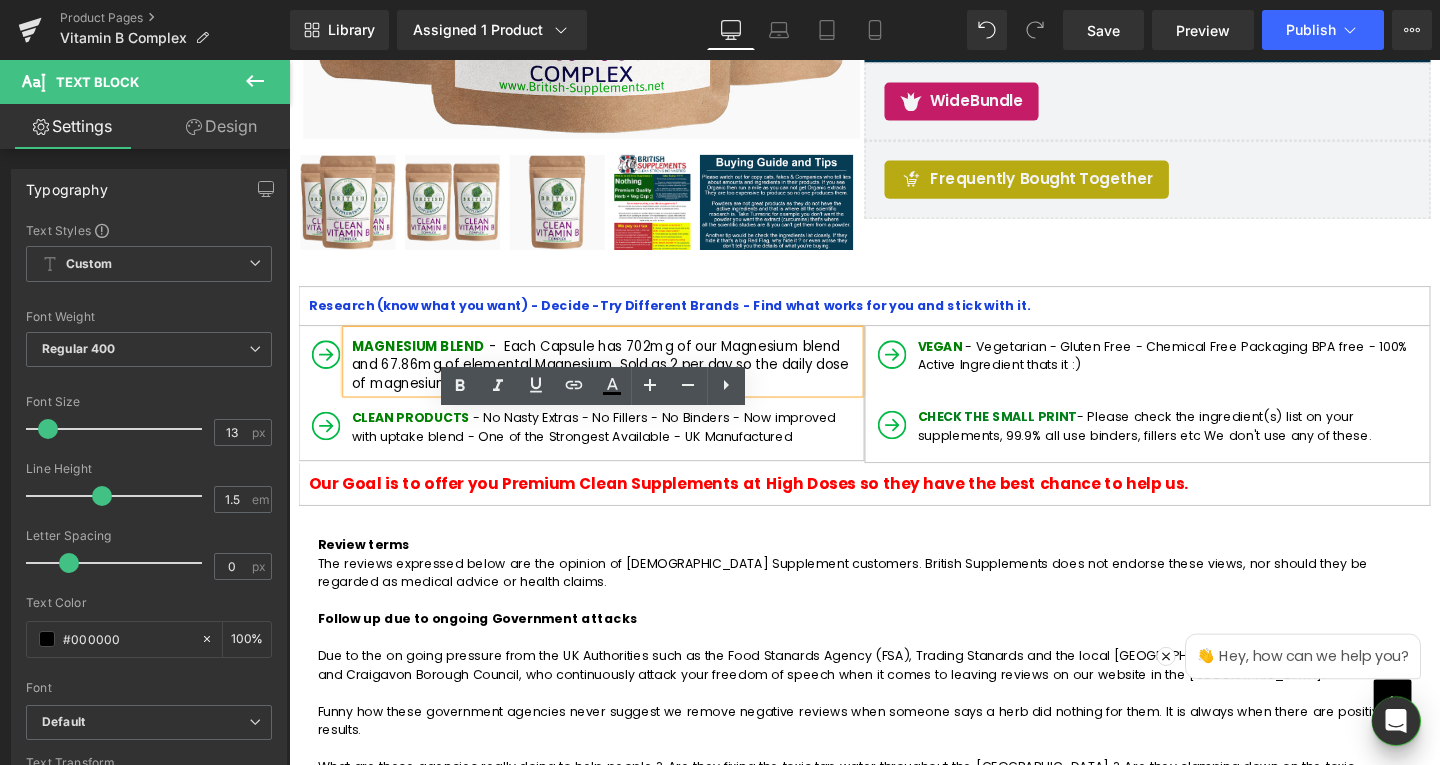 click on "MAGNESIUM BLEND" at bounding box center (425, 361) 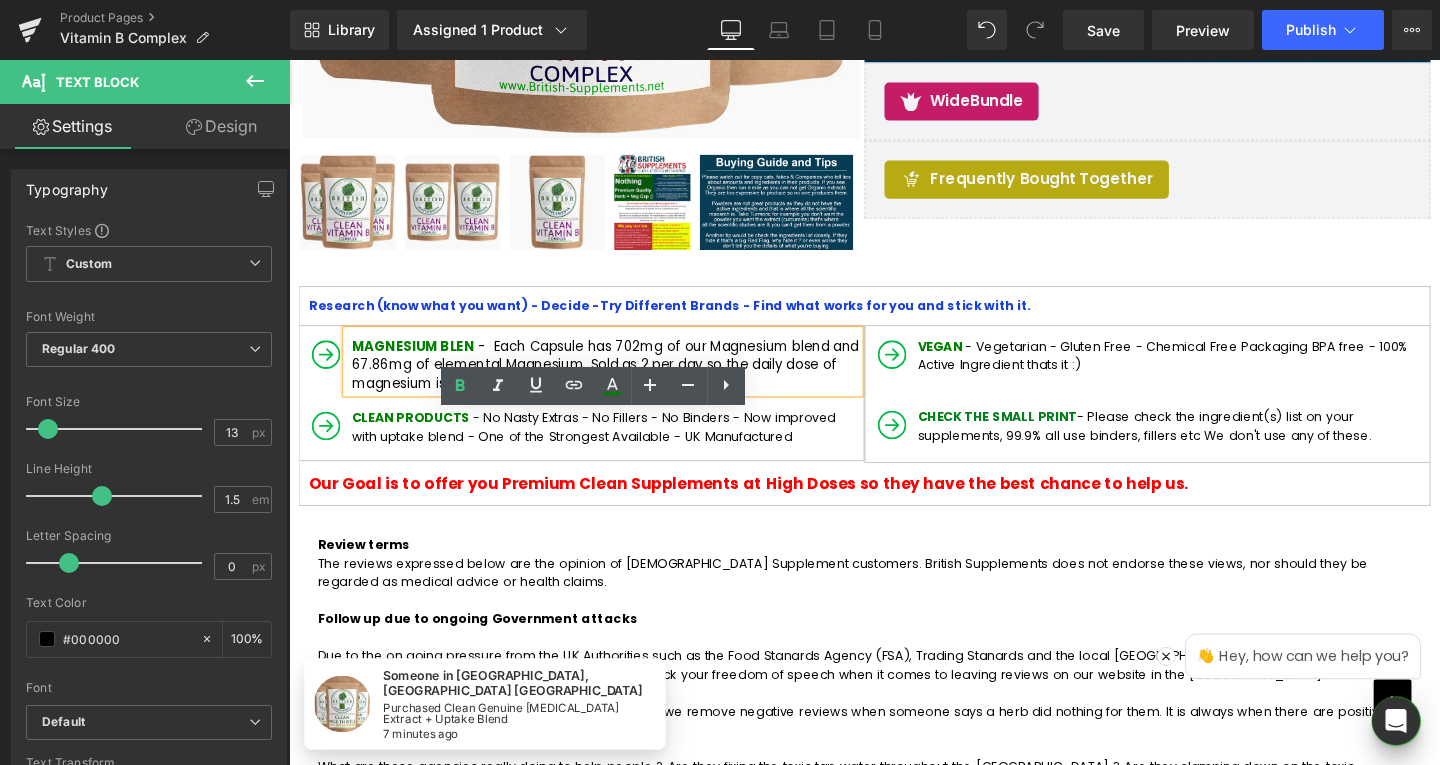 type 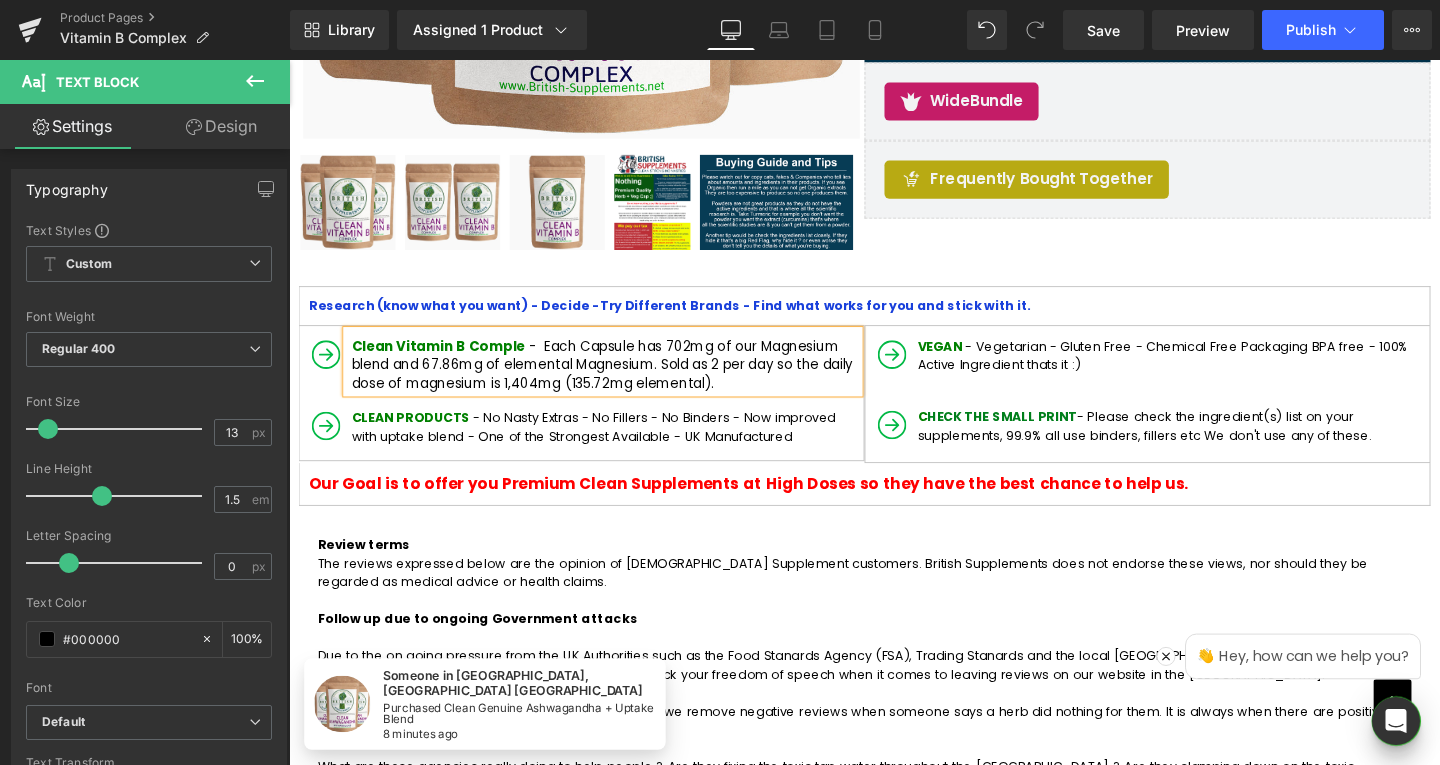 click on "Clean Vitamin B Comple   -  Each Capsule has 702mg of our Magnesium blend and 67.86mg of elemental Magnesium. Sold as 2 per day so the daily dose of magnesium is 1,404mg (135.72mg elemental)." at bounding box center (618, 380) 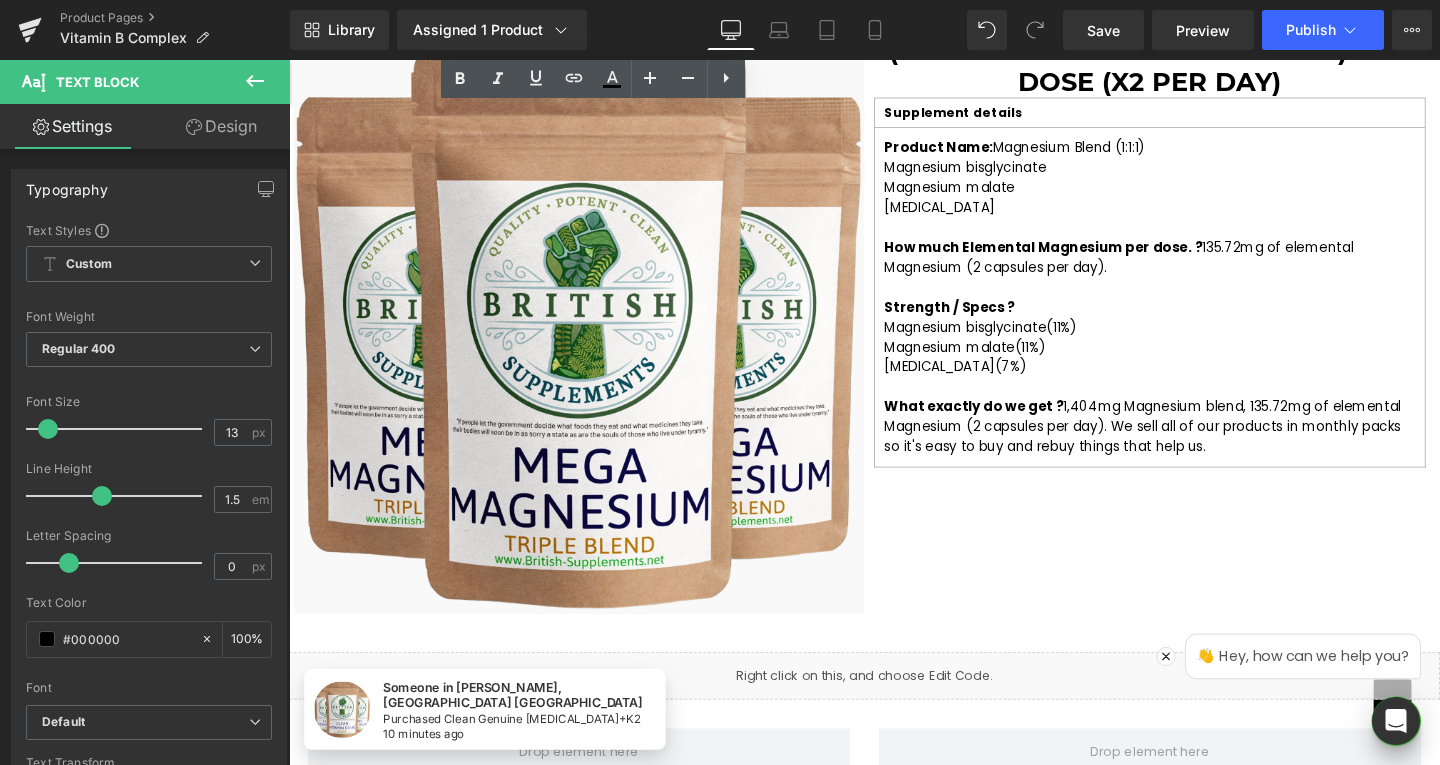 scroll, scrollTop: 3400, scrollLeft: 0, axis: vertical 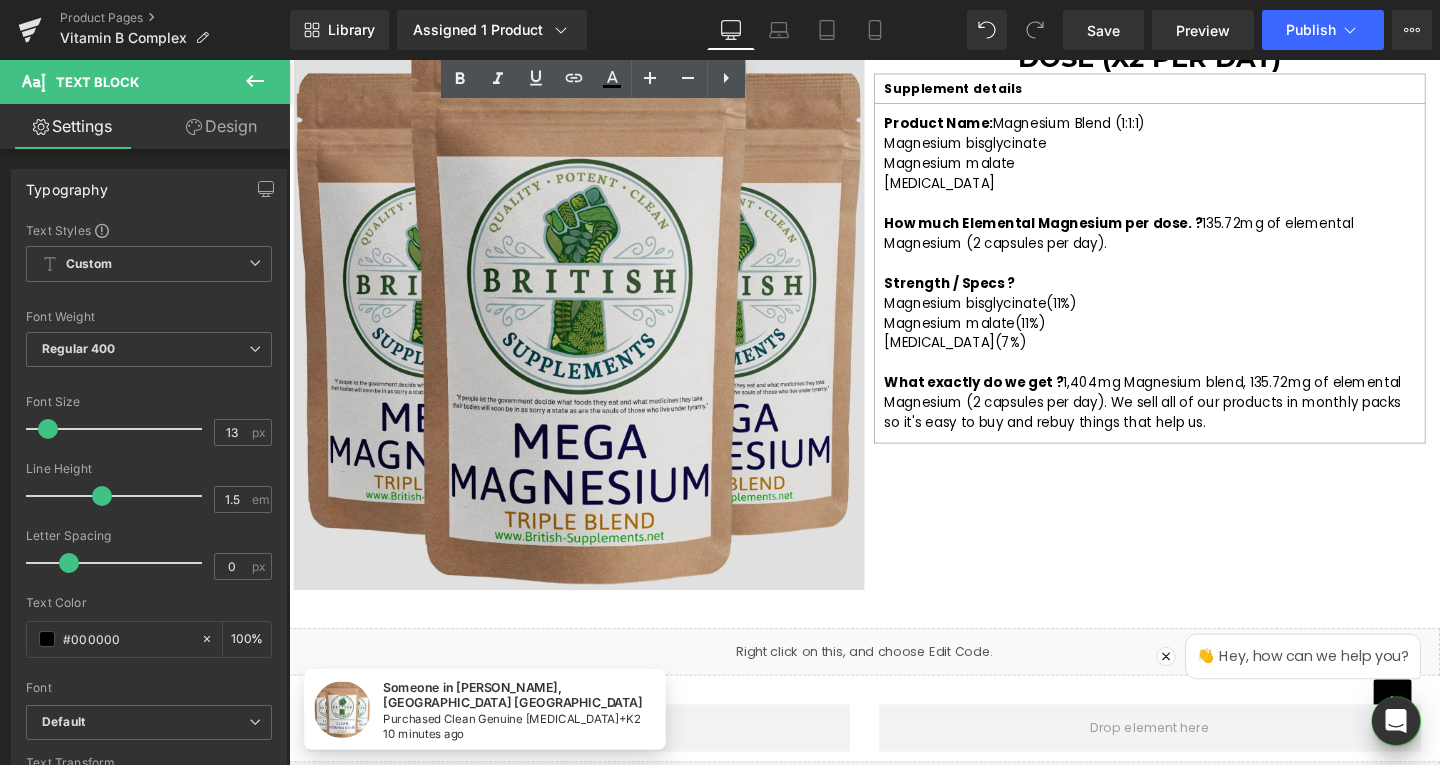 click at bounding box center (594, 297) 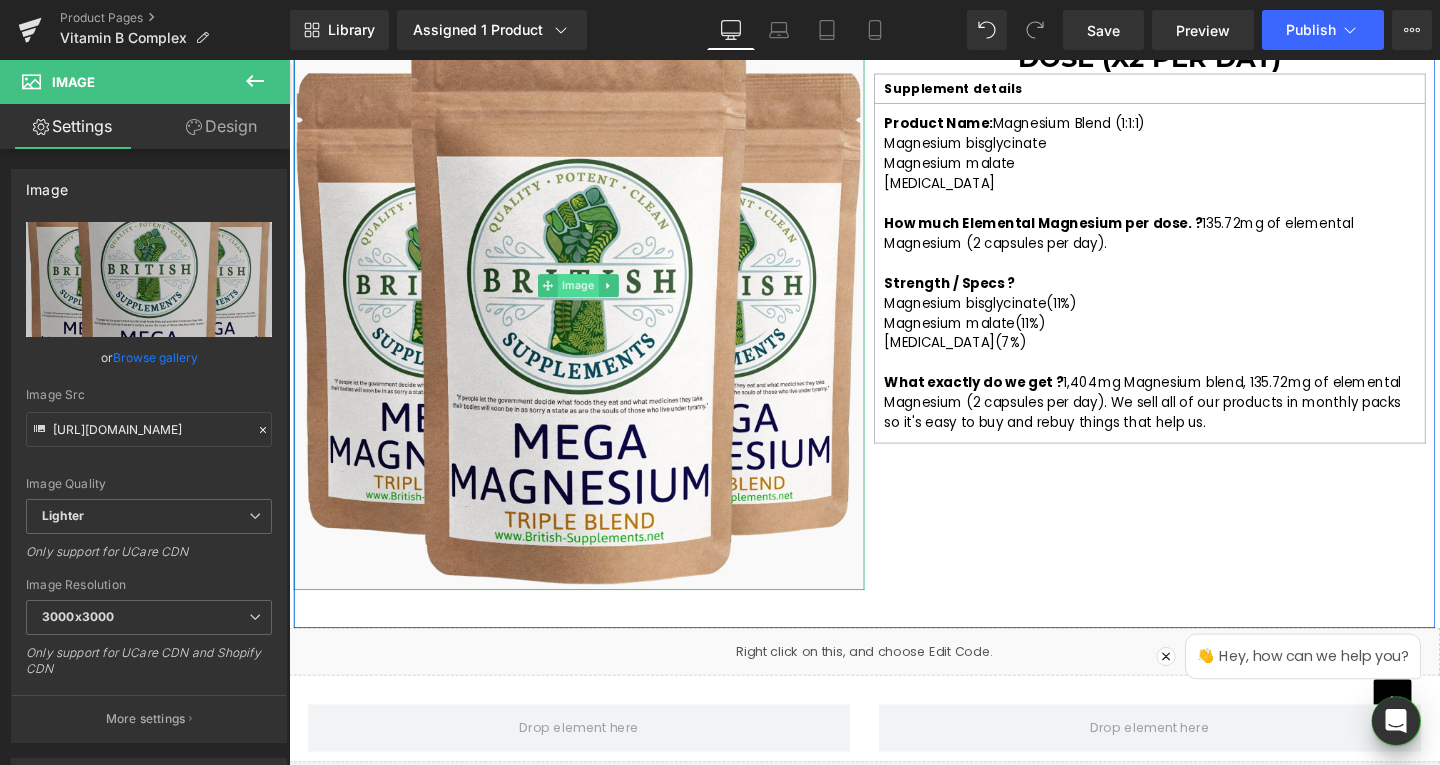 click on "Image" at bounding box center (592, 297) 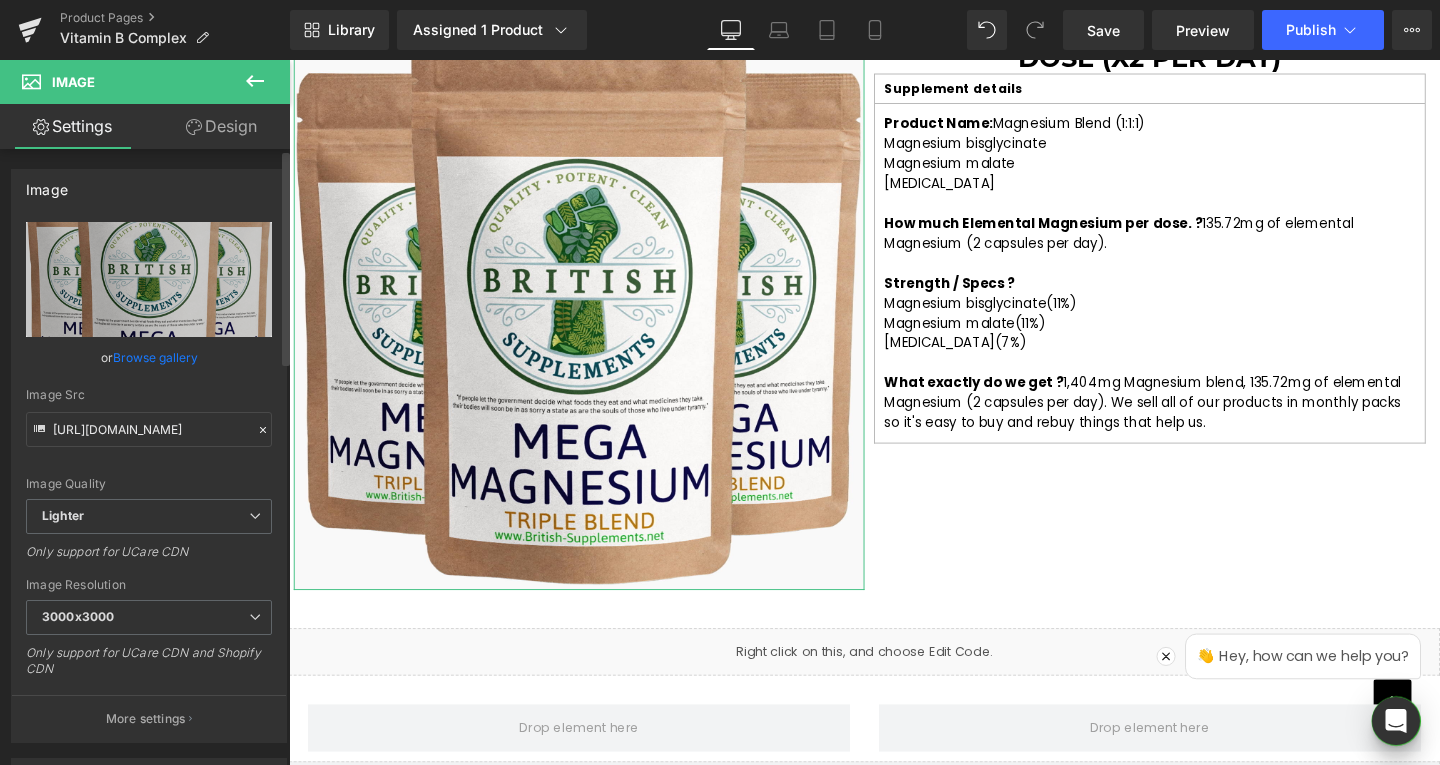 click on "Browse gallery" at bounding box center (155, 357) 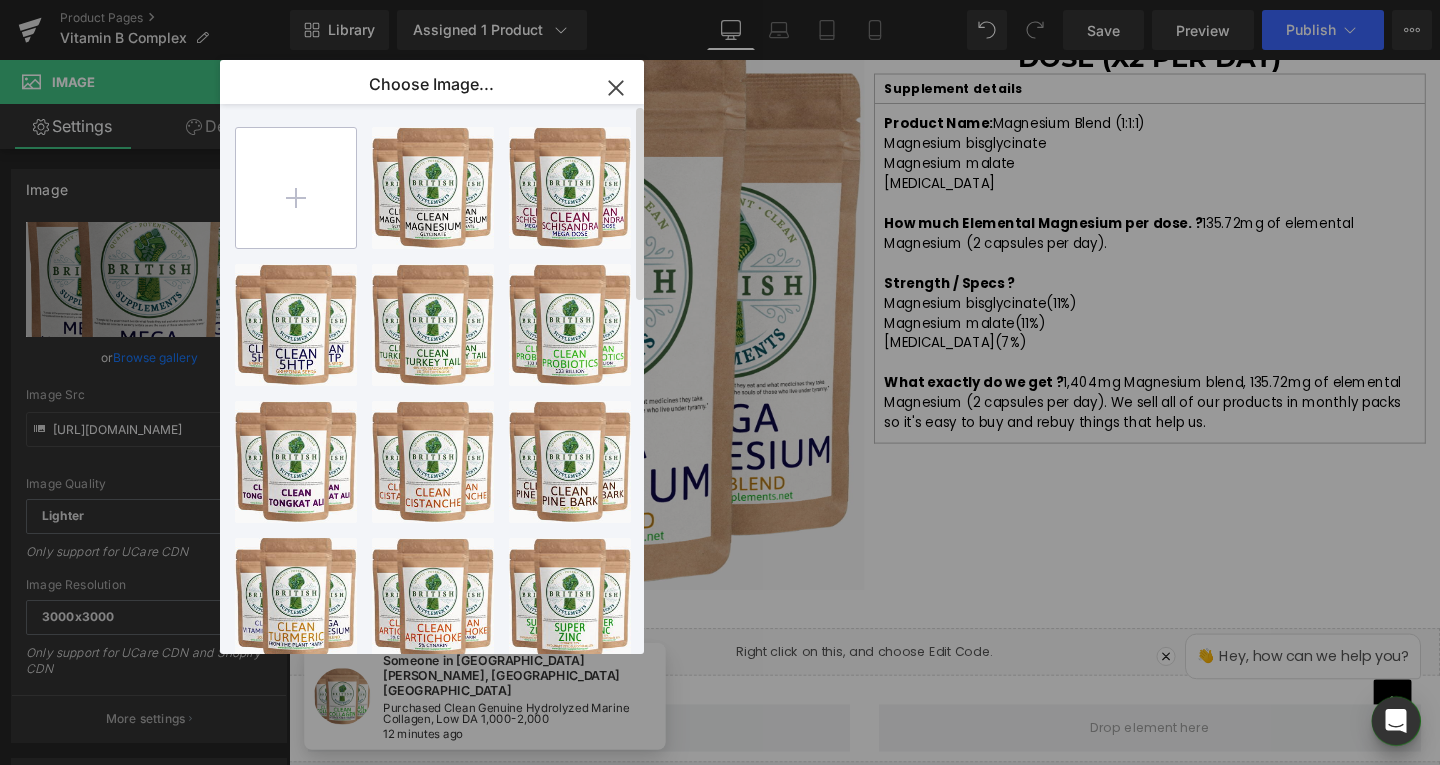click at bounding box center [296, 188] 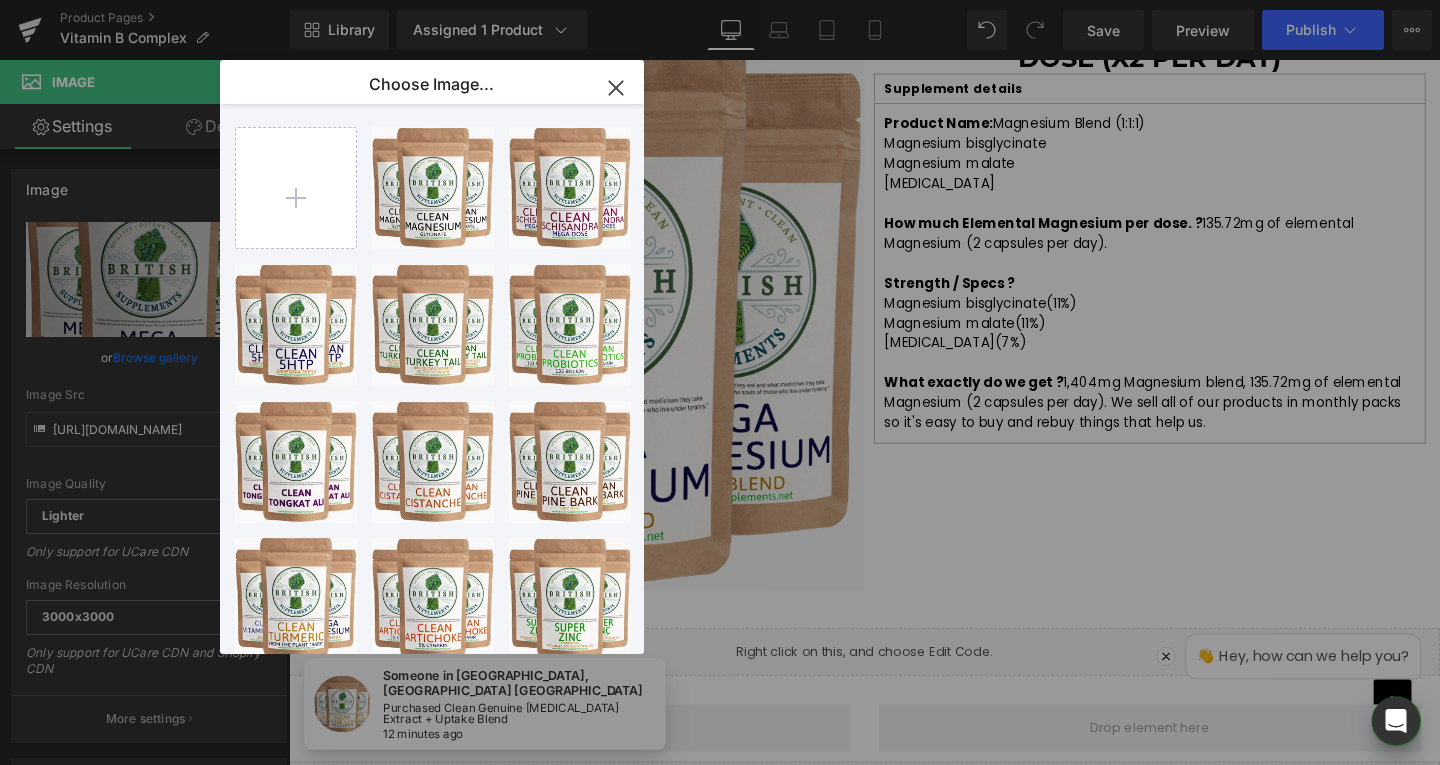 click 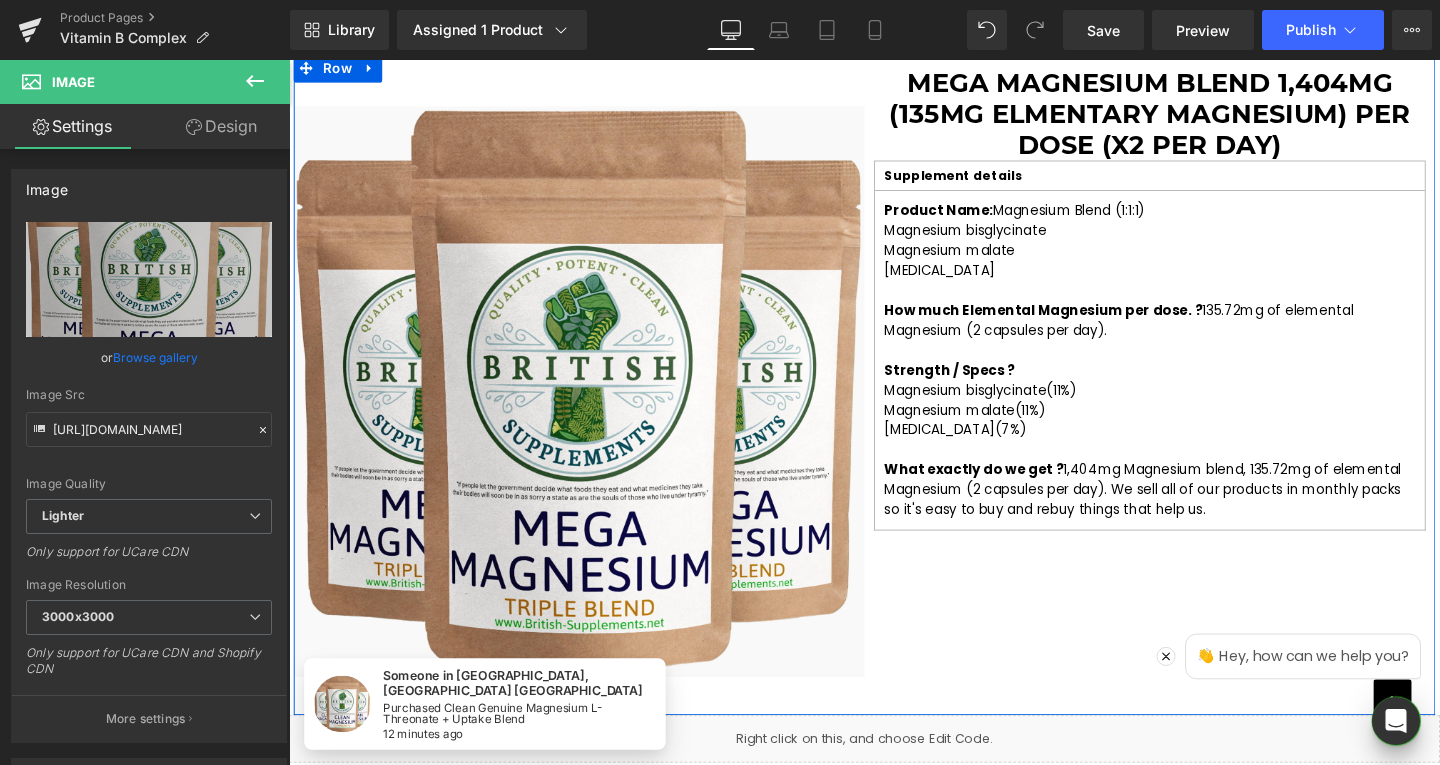 scroll, scrollTop: 3100, scrollLeft: 0, axis: vertical 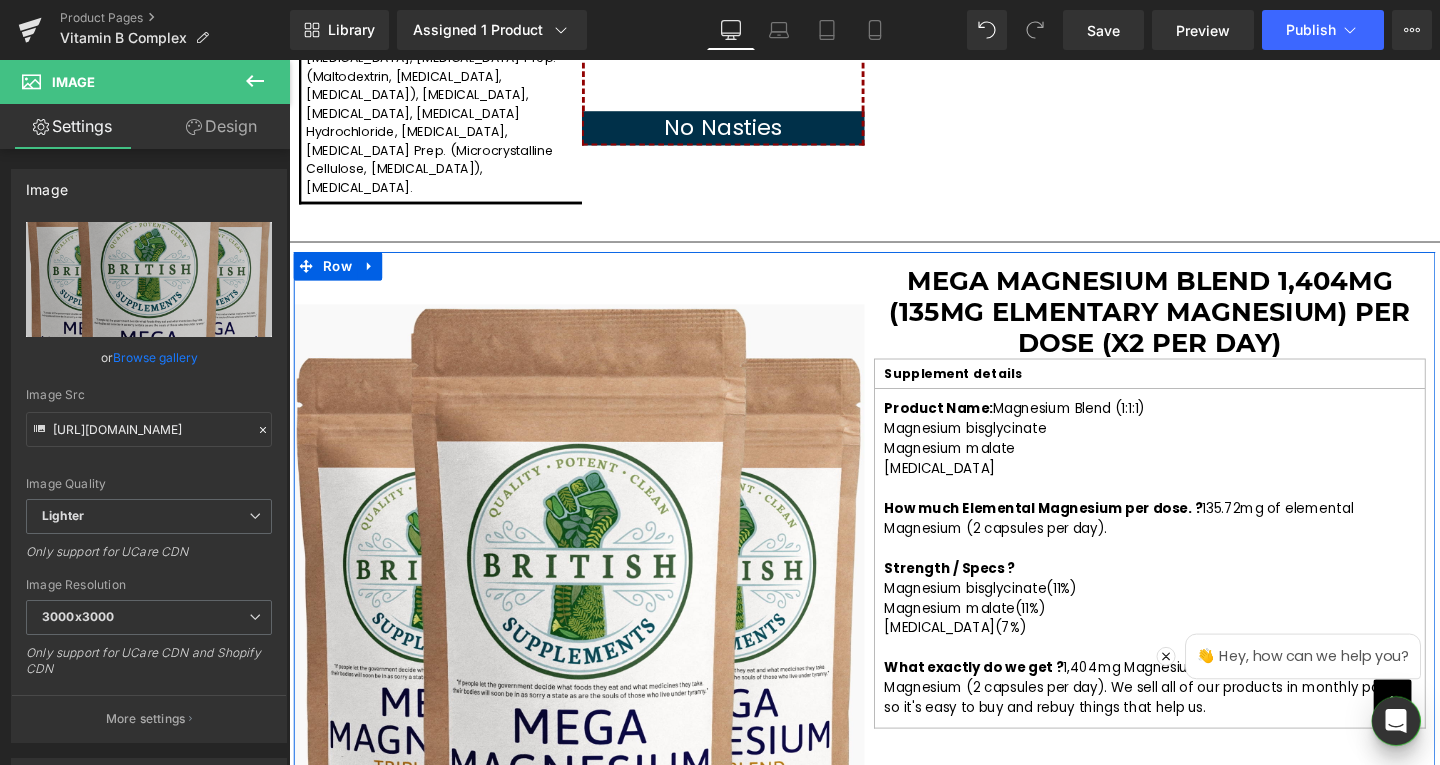 click on "Mega Magnesium Blend 1,404mg (135mg elmentary Magnesium) per dose (x2 per day)" at bounding box center [1194, 325] 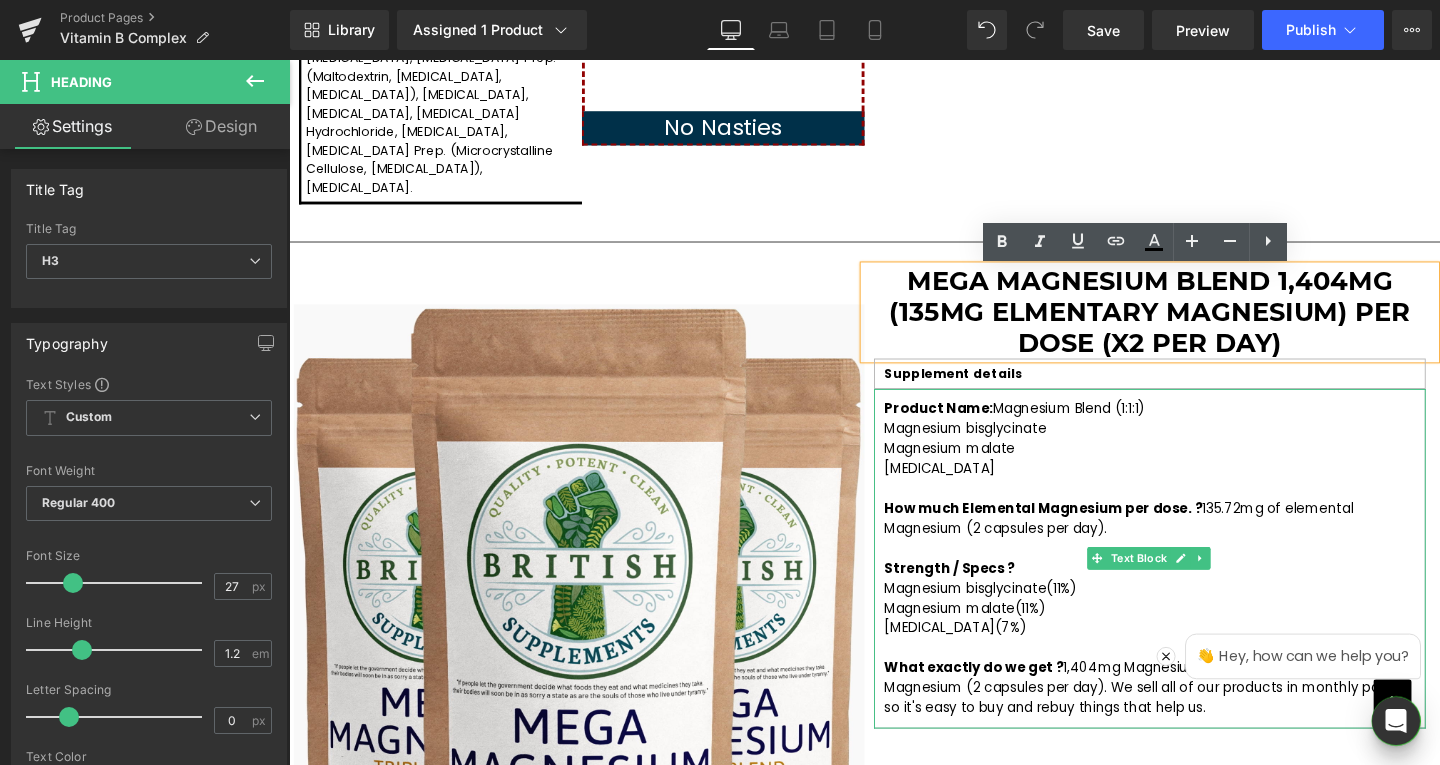 scroll, scrollTop: 3200, scrollLeft: 0, axis: vertical 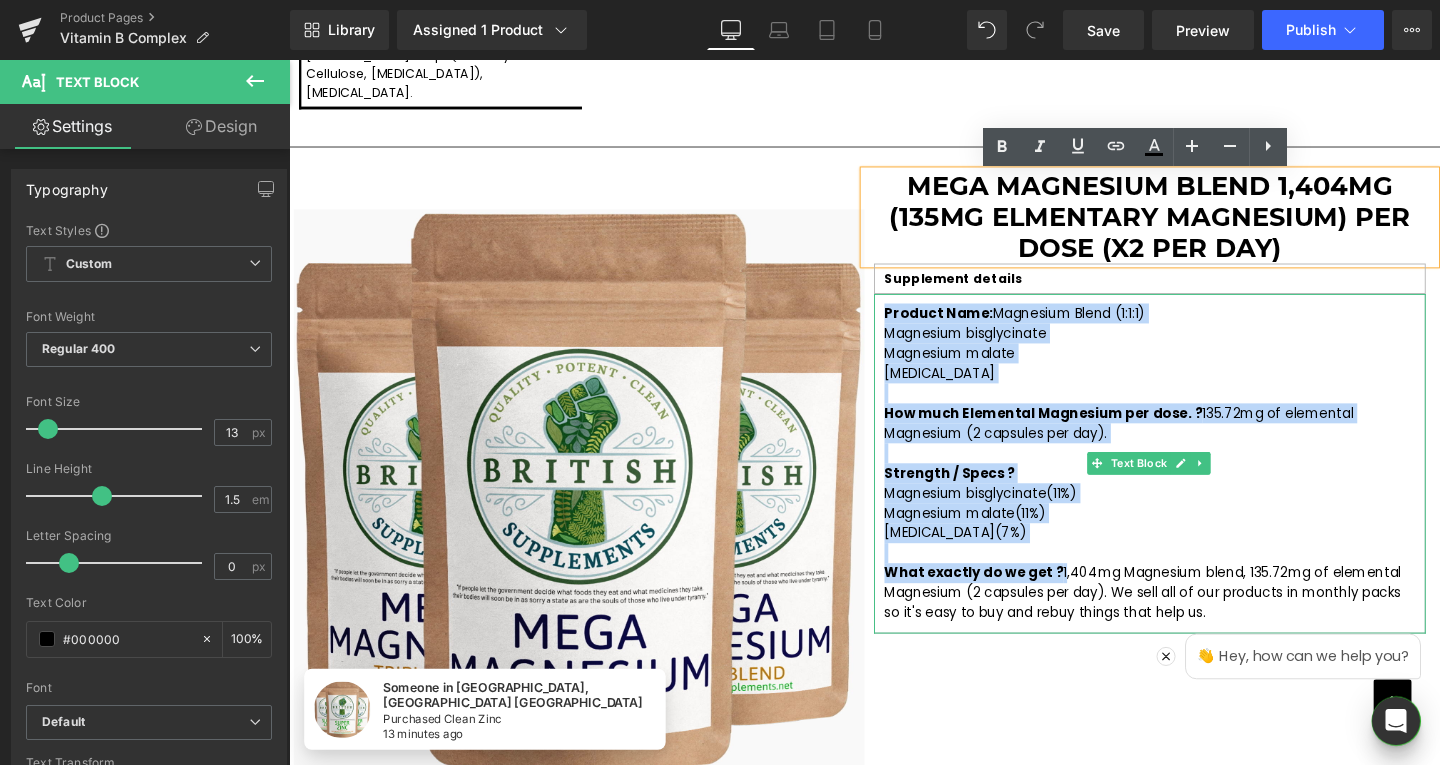 drag, startPoint x: 1090, startPoint y: 599, endPoint x: 910, endPoint y: 334, distance: 320.35138 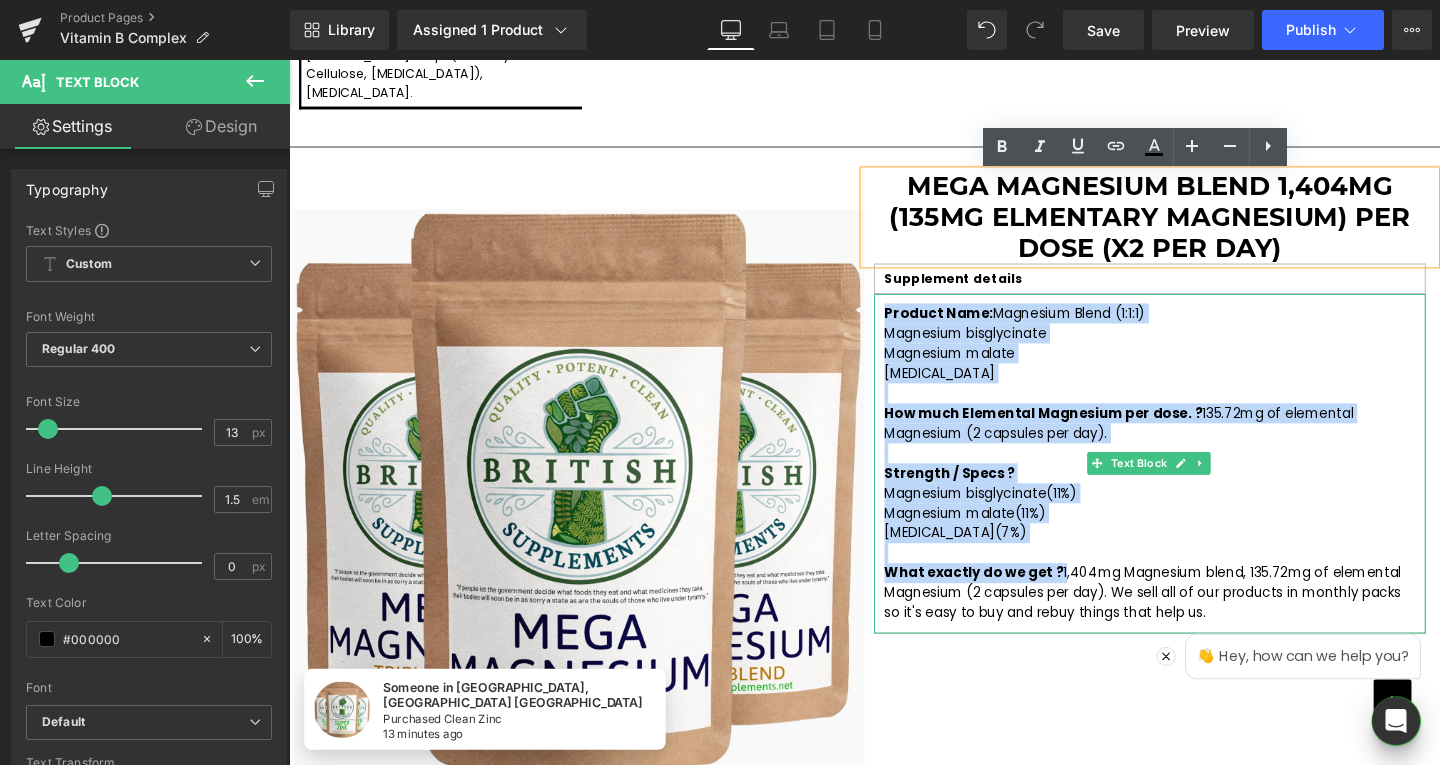 click on "Product Name:  Magnesium Blend (1:1:1) Magnesium bisglycinate Magnesium malate Magnesium aspartate How much Elemental Magnesium per dose. ?  135.72mg of elemental Magnesium (2 capsules per day). Strength / Specs ? Magnesium bisglycinate(11%) Magnesium malate(11%) Magnesium aspartate(7%) What exactly do we get ?  1,404mg Magnesium blend, 135.72mg of elemental Magnesium (2 capsules per day). We sell all of our products in monthly packs so it's easy to buy and rebuy things that help us." at bounding box center (1194, 484) 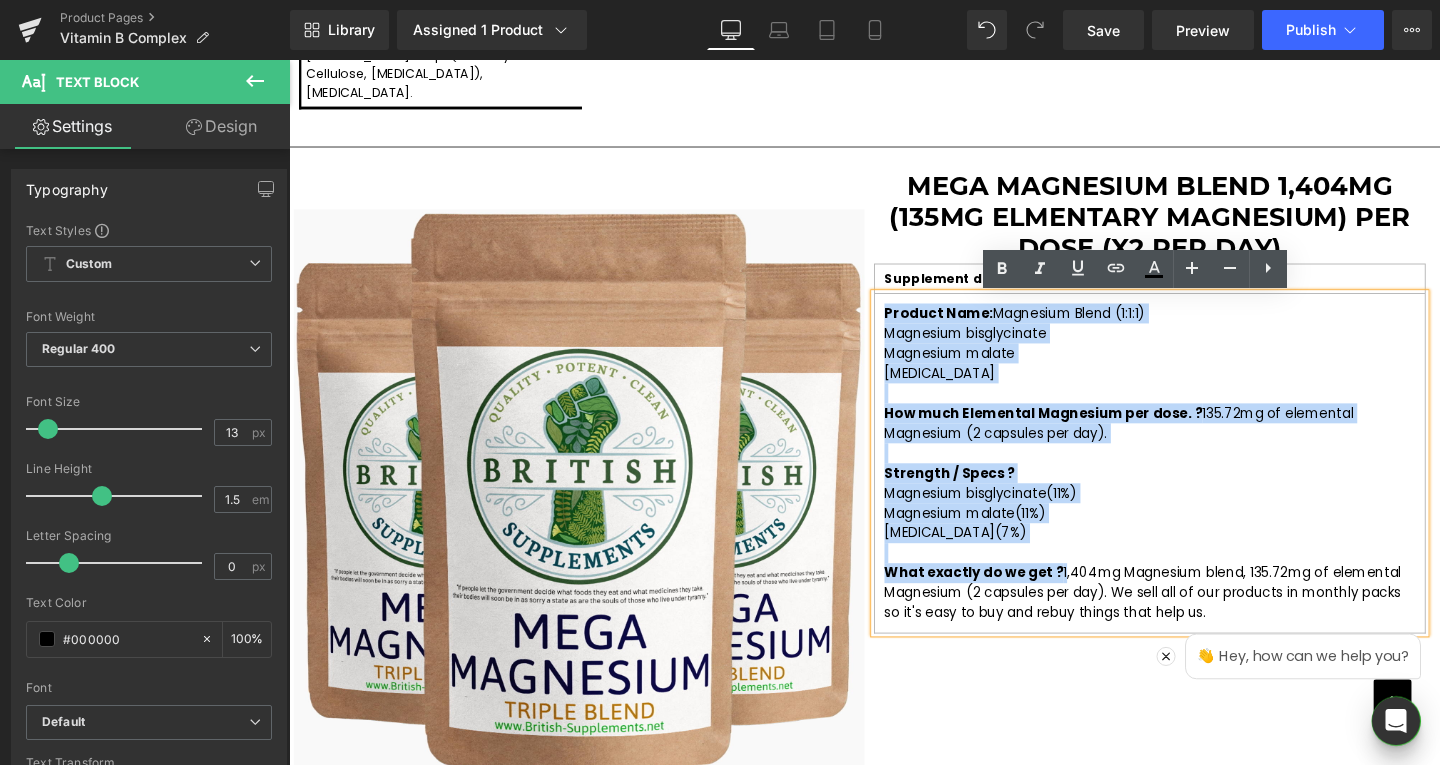 copy on "Product Name:  Magnesium Blend (1:1:1) Magnesium bisglycinate Magnesium malate Magnesium aspartate How much Elemental Magnesium per dose. ?  135.72mg of elemental Magnesium (2 capsules per day). Strength / Specs ? Magnesium bisglycinate(11%) Magnesium malate(11%) Magnesium aspartate(7%) What exactly do we get ?" 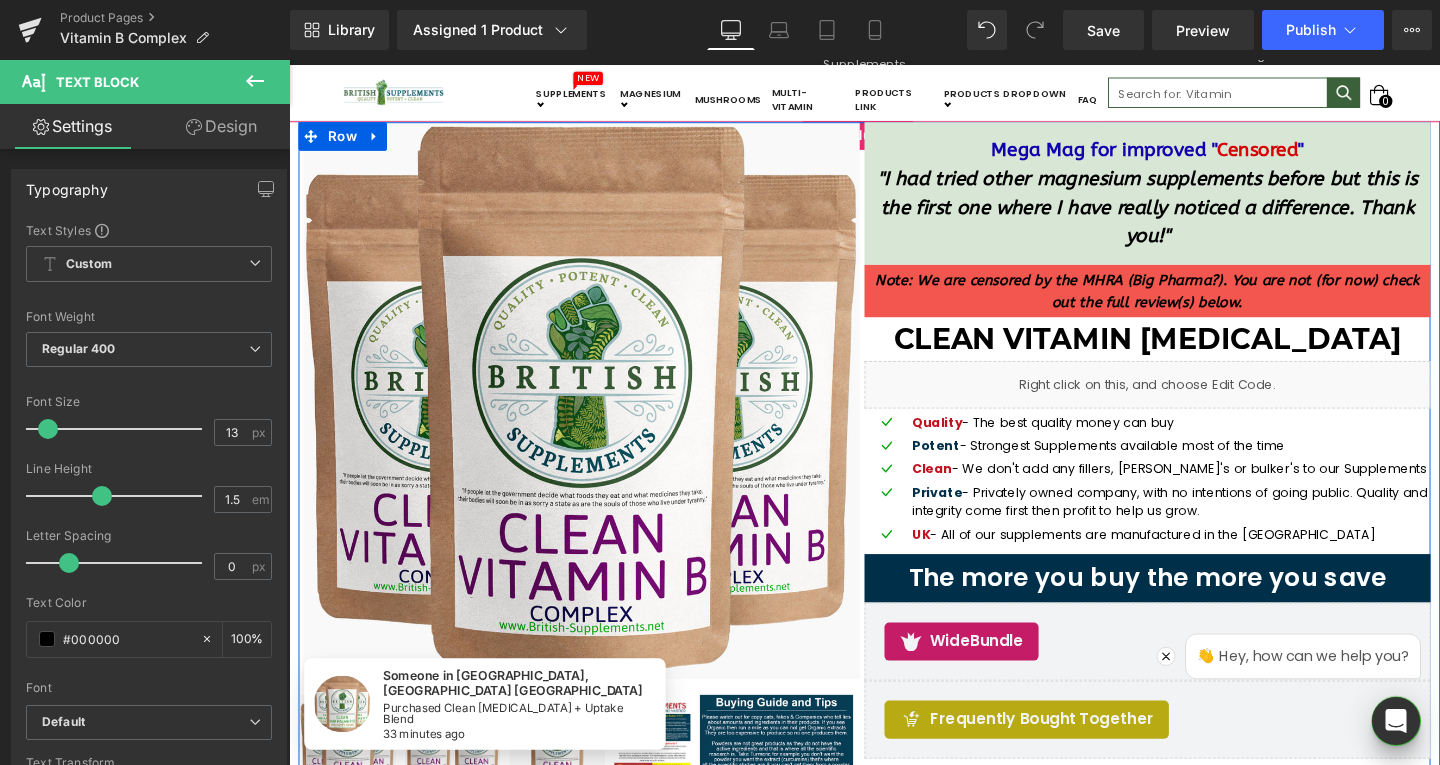 scroll, scrollTop: 0, scrollLeft: 0, axis: both 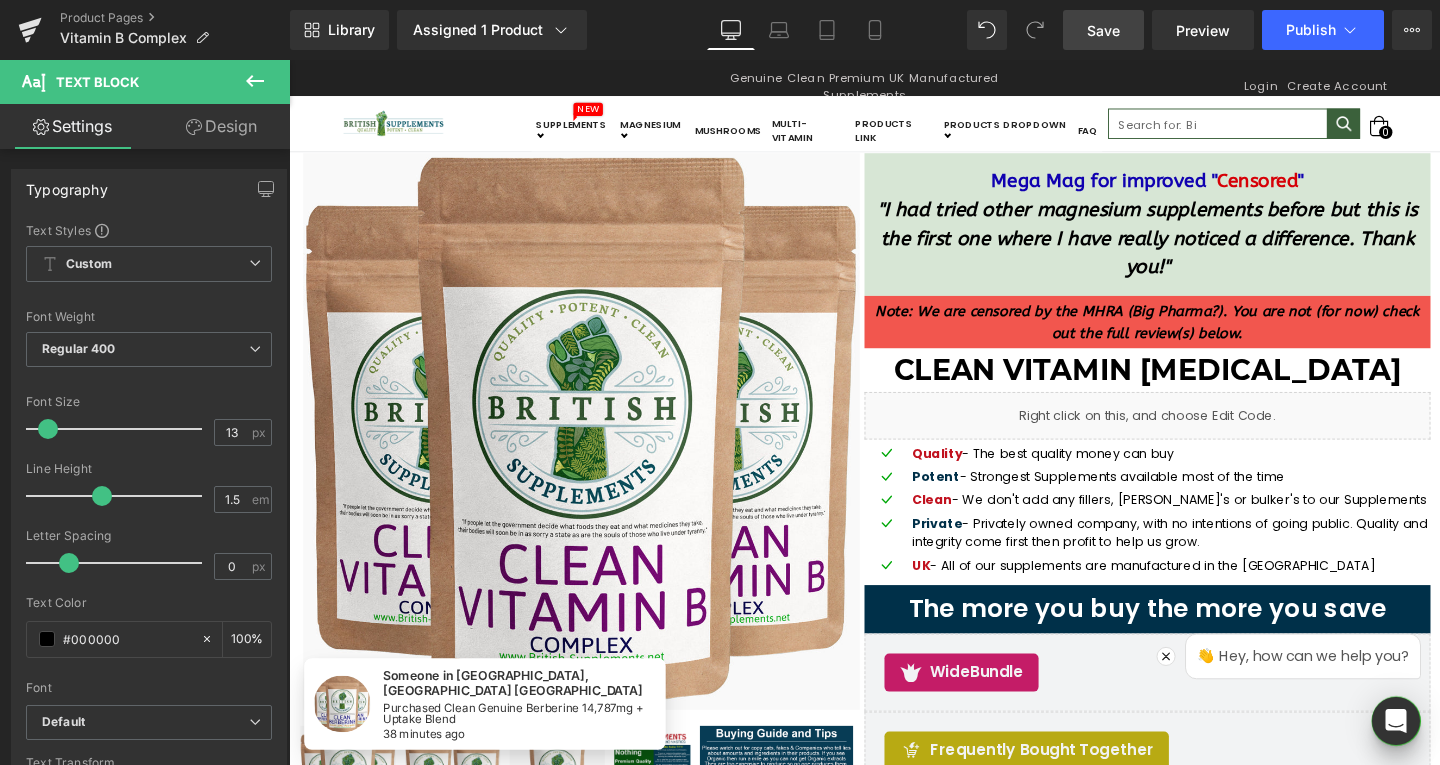 click on "Save" at bounding box center (1103, 30) 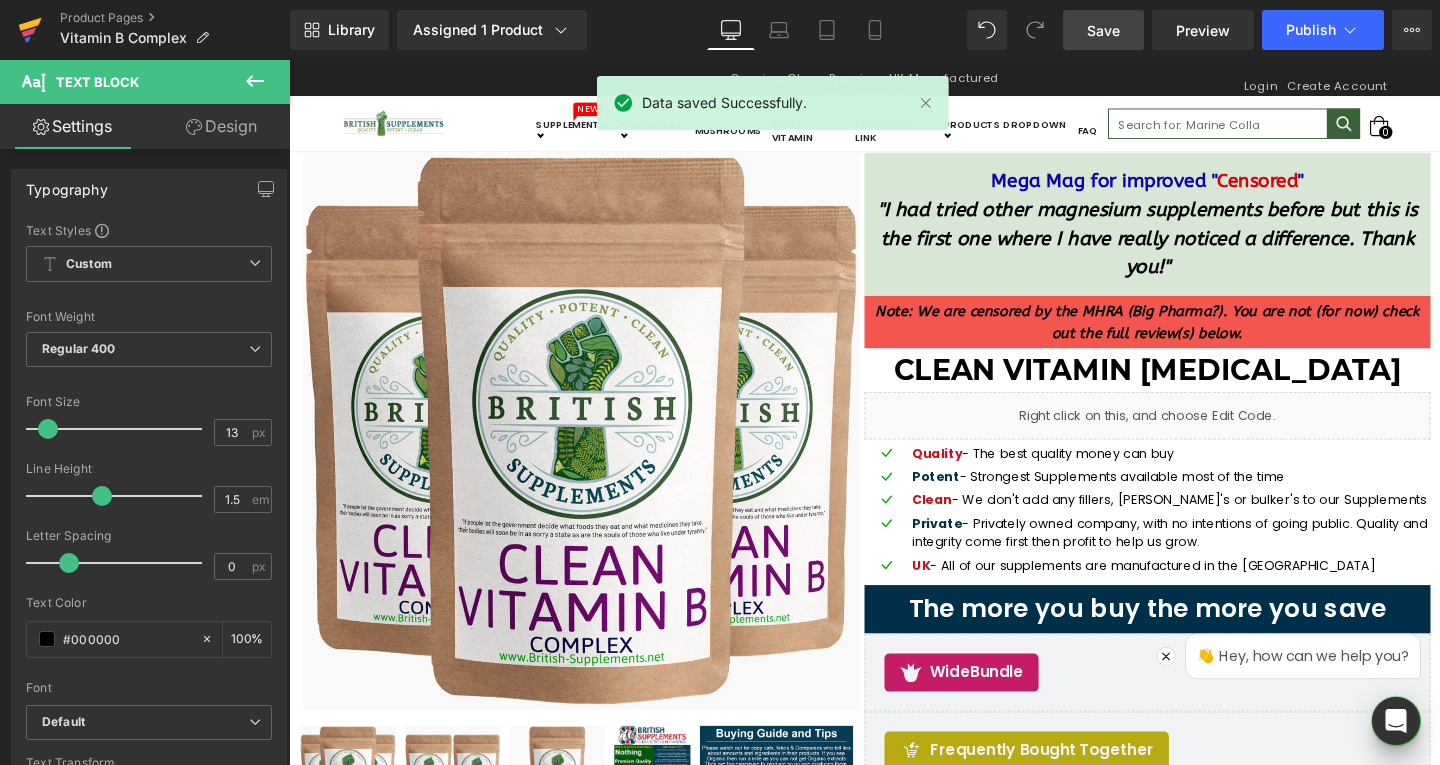 click 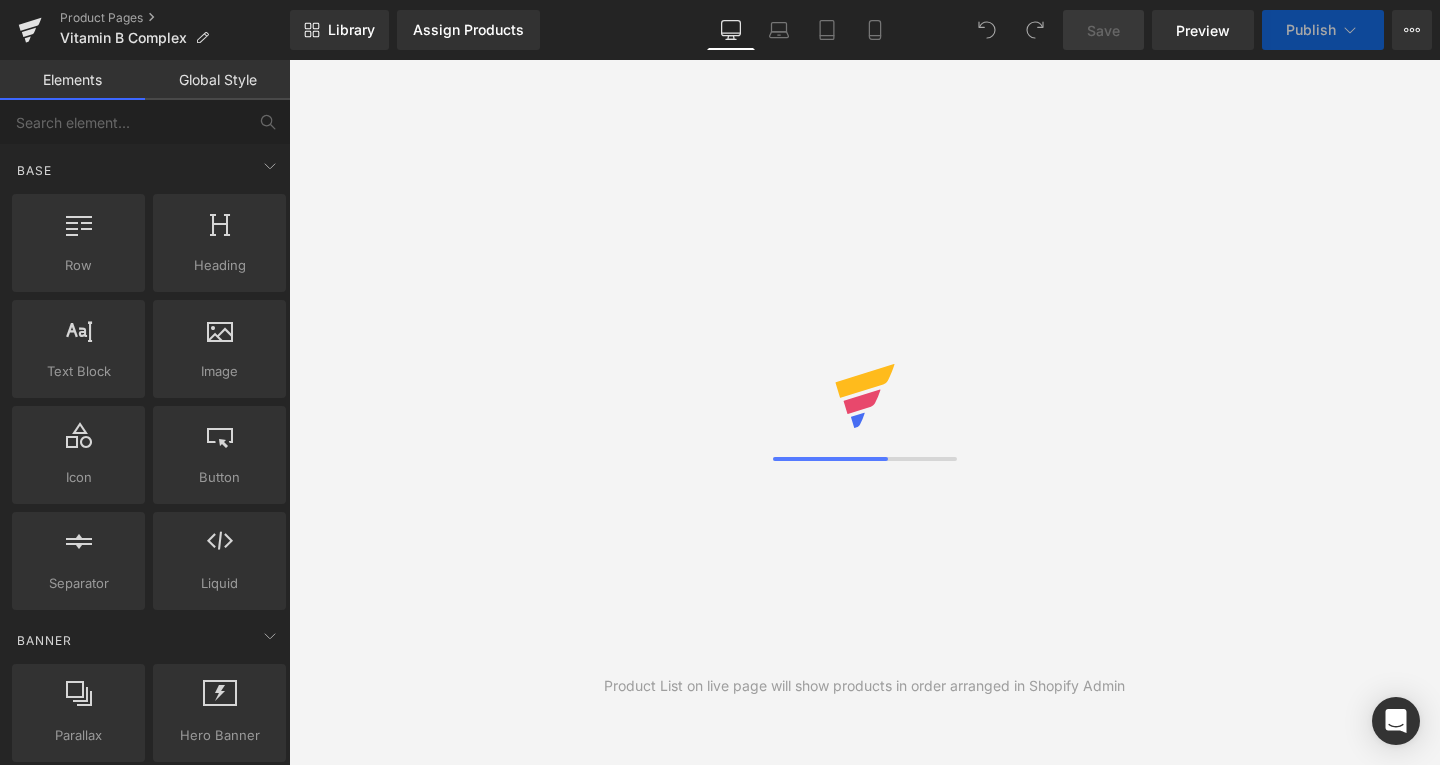 scroll, scrollTop: 0, scrollLeft: 0, axis: both 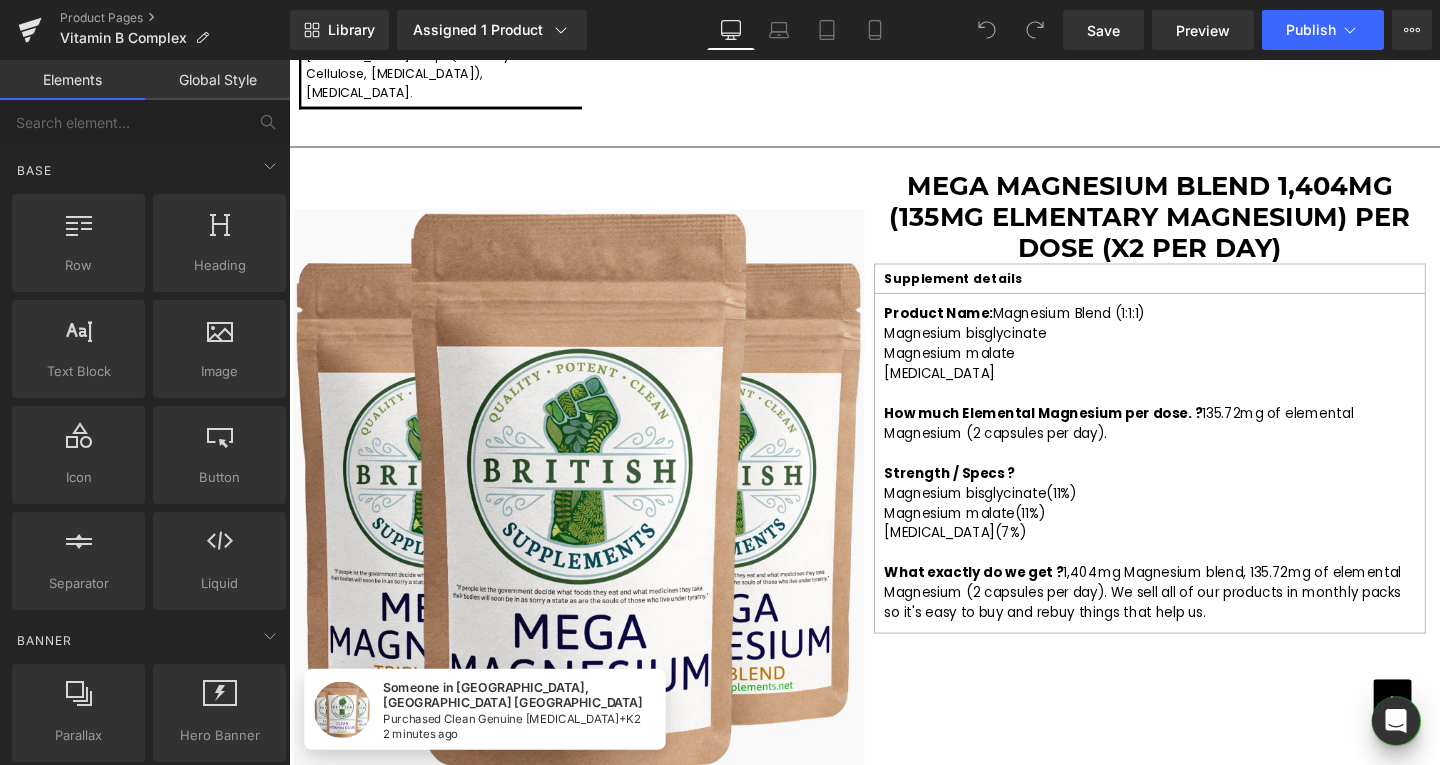 click at bounding box center [1194, 410] 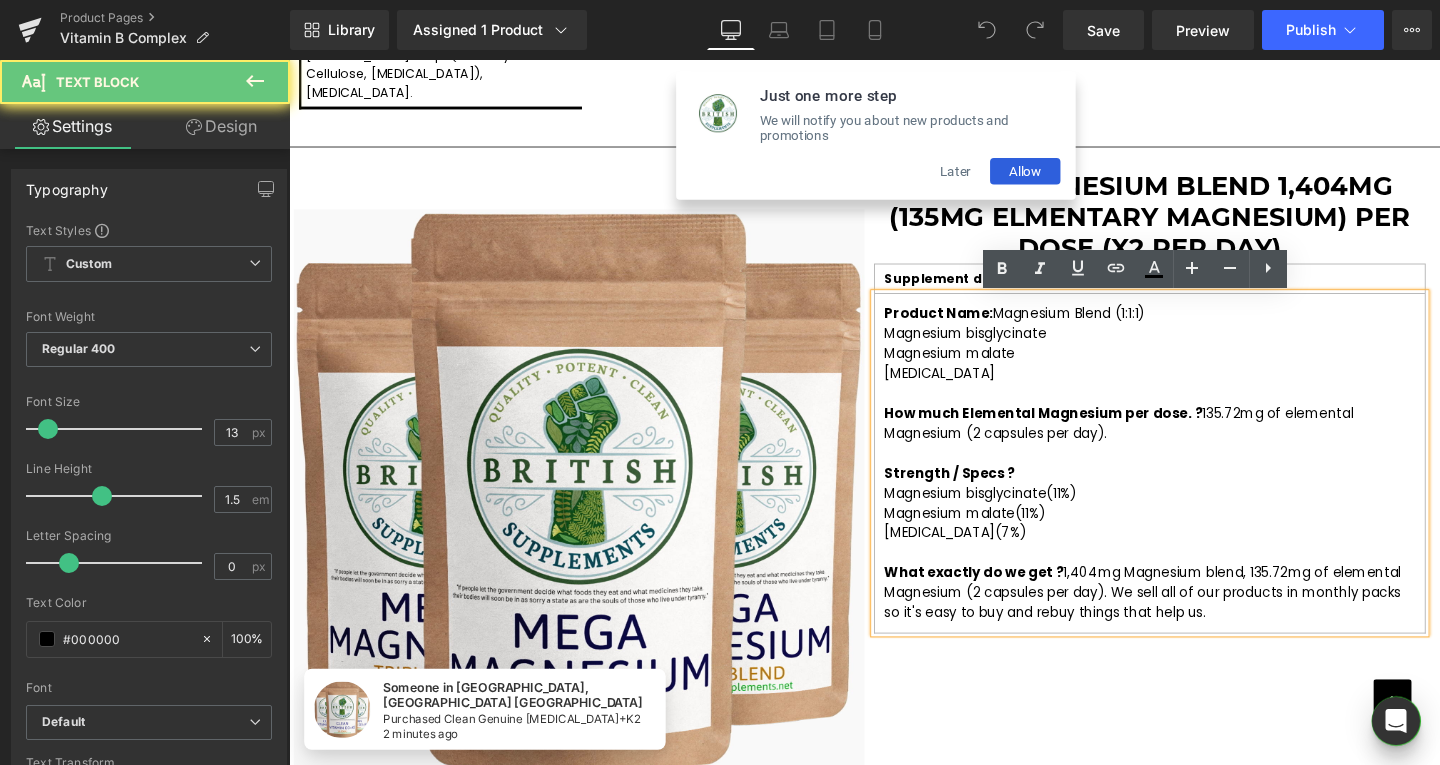 click on "[MEDICAL_DATA]" at bounding box center [1194, 389] 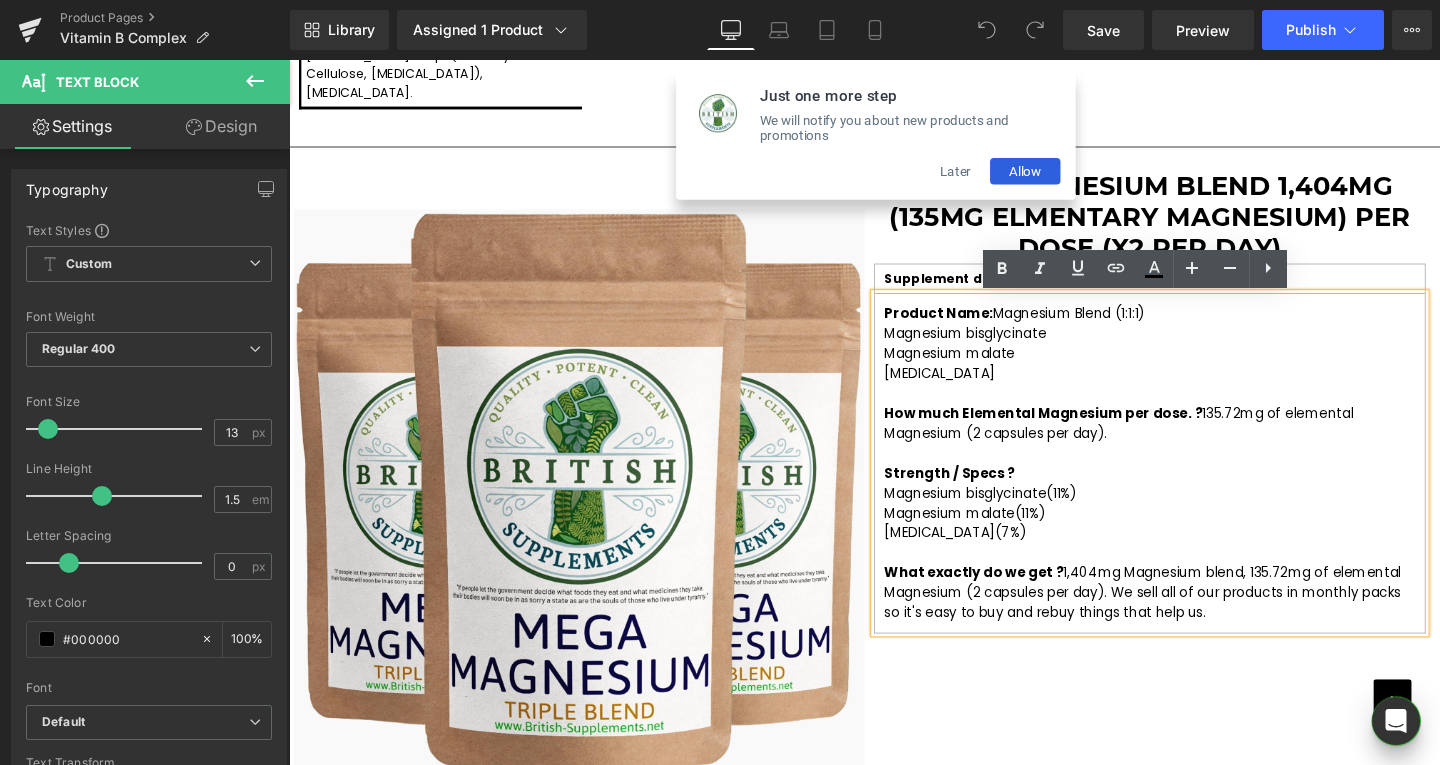 drag, startPoint x: 1030, startPoint y: 384, endPoint x: 1022, endPoint y: 331, distance: 53.600372 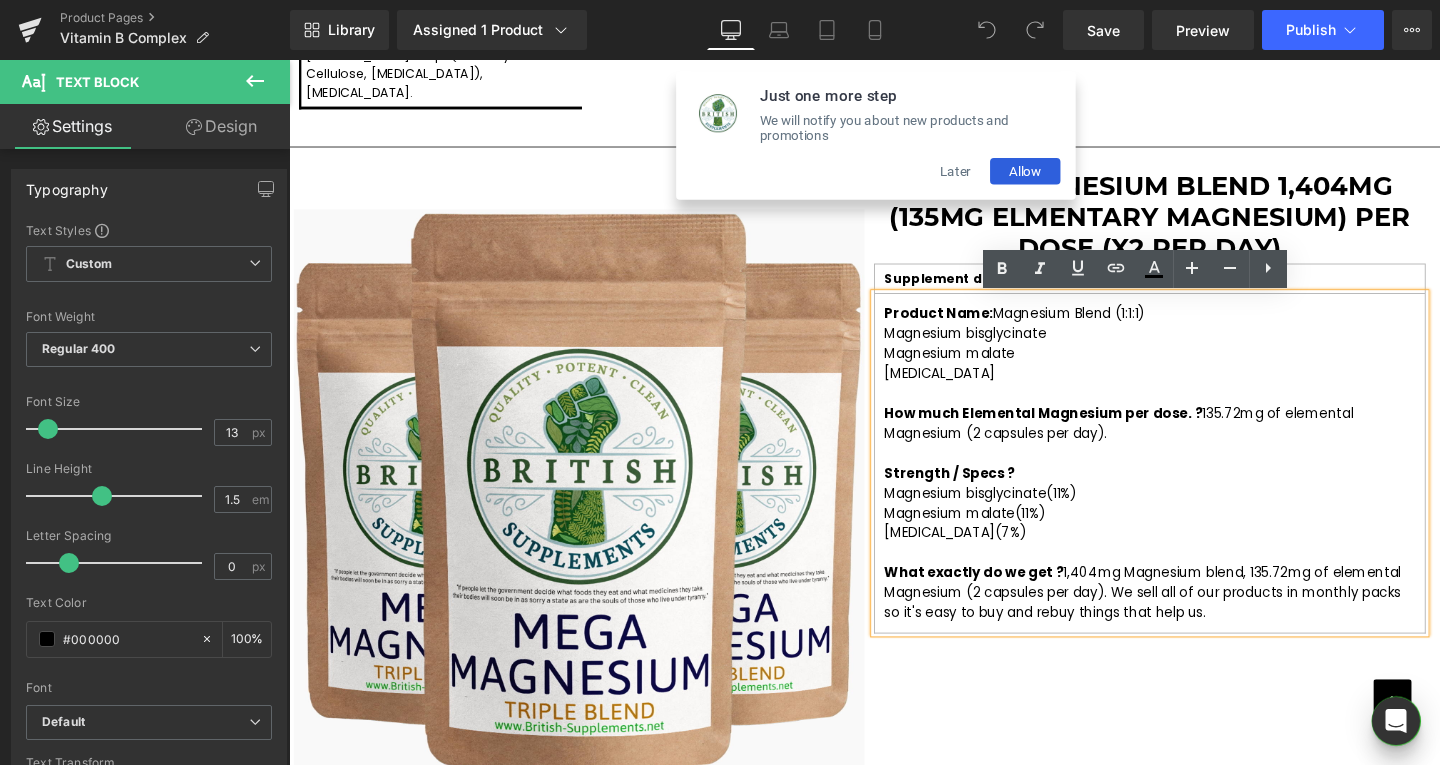 click on "Product Name:  Magnesium Blend (1:1:1) Magnesium bisglycinate Magnesium malate Magnesium aspartate How much Elemental Magnesium per dose. ?  135.72mg of elemental Magnesium (2 capsules per day). Strength / Specs ? Magnesium bisglycinate(11%) Magnesium malate(11%) Magnesium aspartate(7%) What exactly do we get ?  1,404mg Magnesium blend, 135.72mg of elemental Magnesium (2 capsules per day). We sell all of our products in monthly packs so it's easy to buy and rebuy things that help us." at bounding box center [1194, 484] 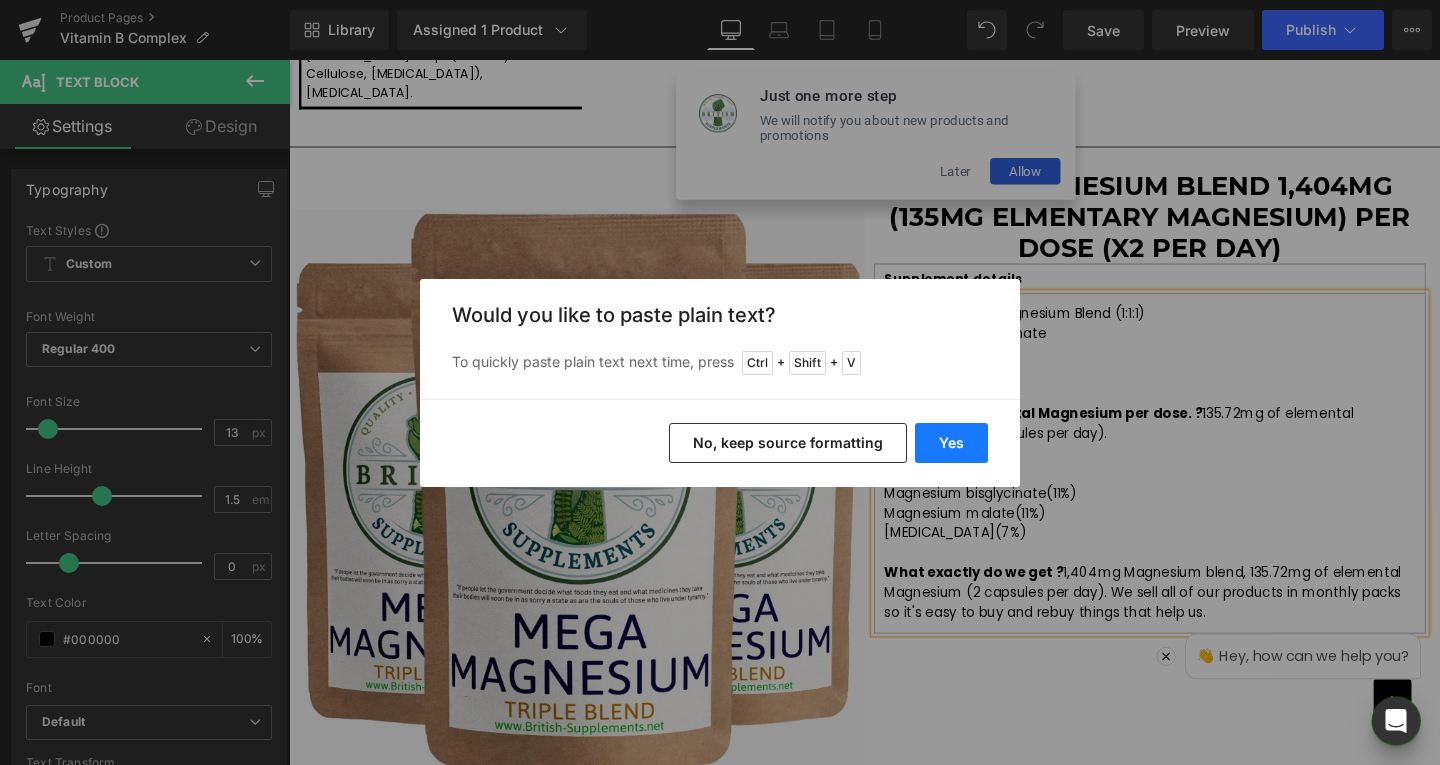 click on "Yes" at bounding box center (951, 443) 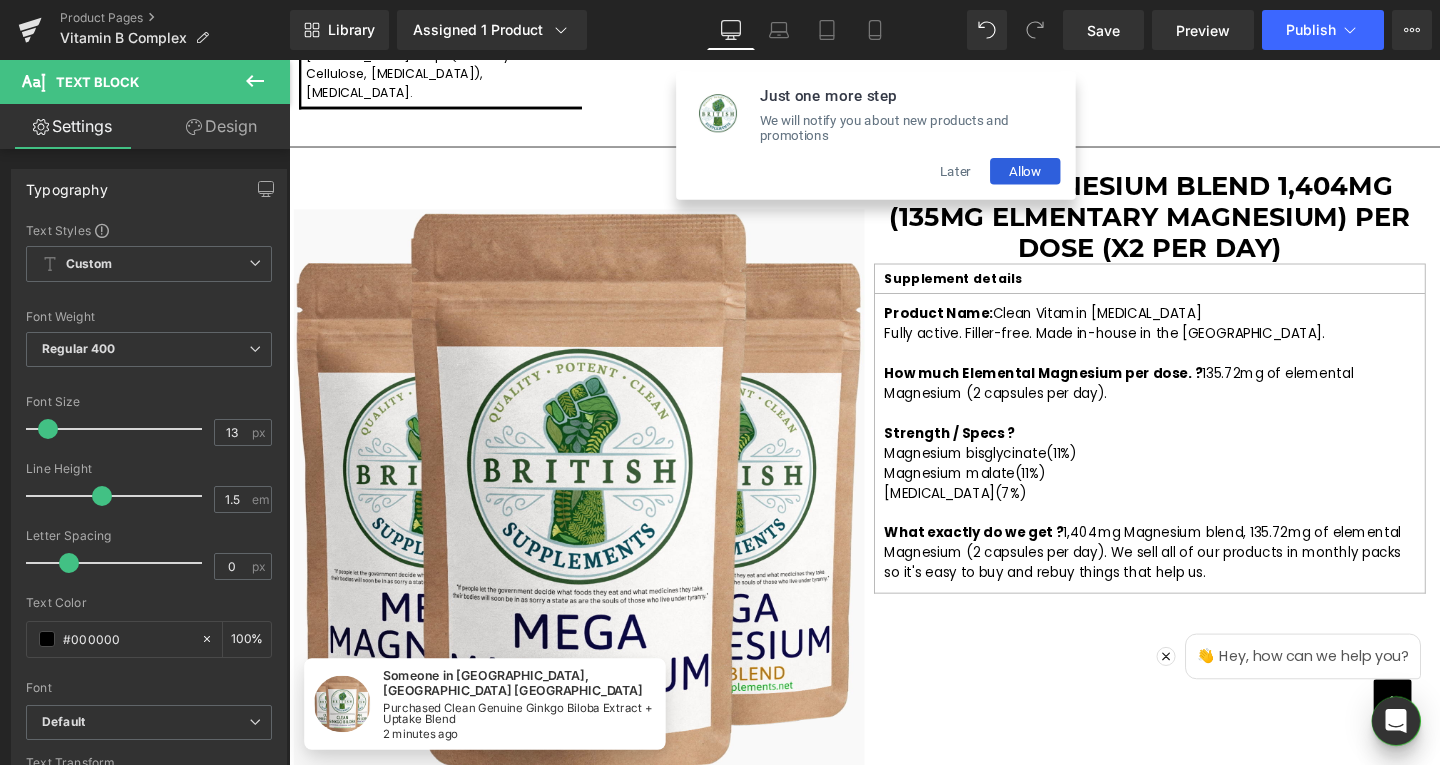 click on "Later" at bounding box center (989, 177) 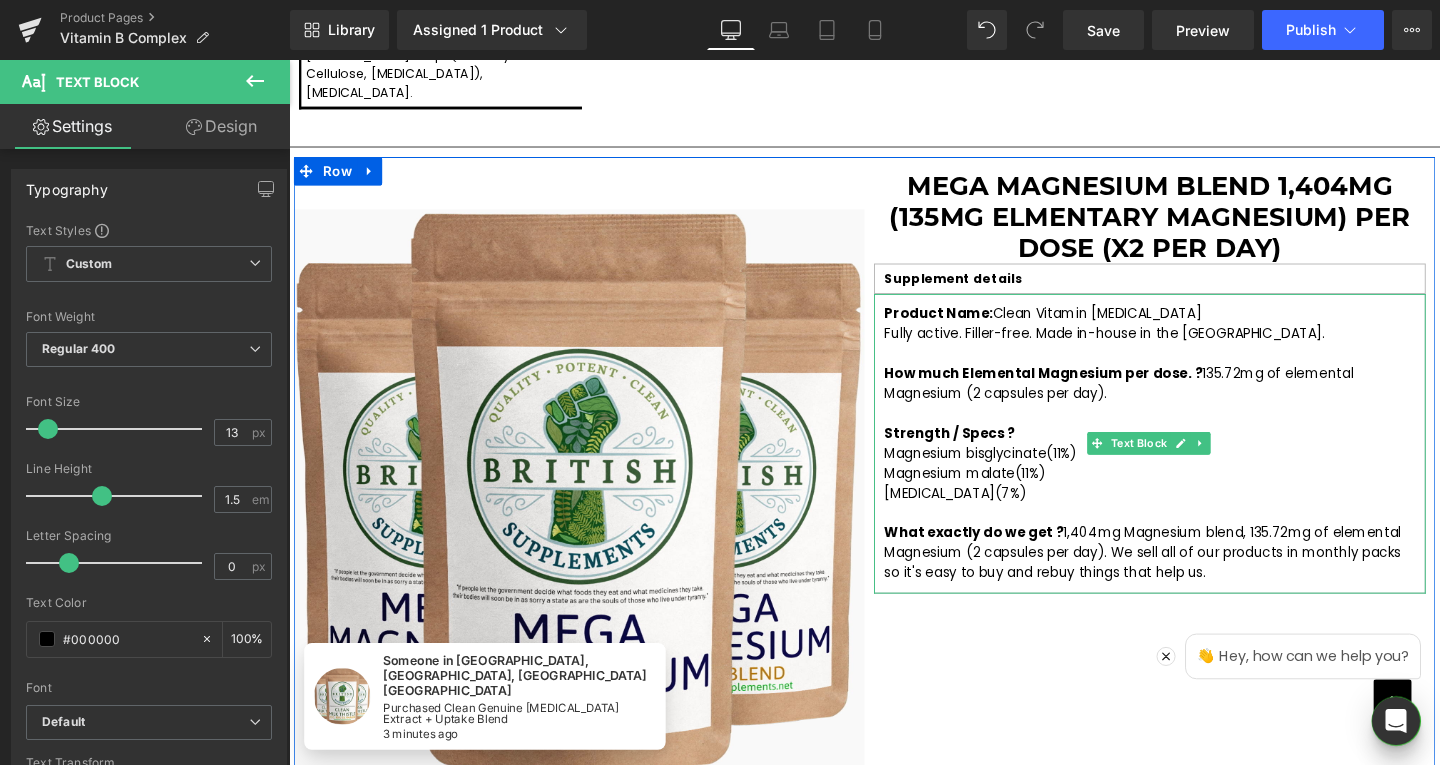 drag, startPoint x: 1158, startPoint y: 410, endPoint x: 1234, endPoint y: 390, distance: 78.58753 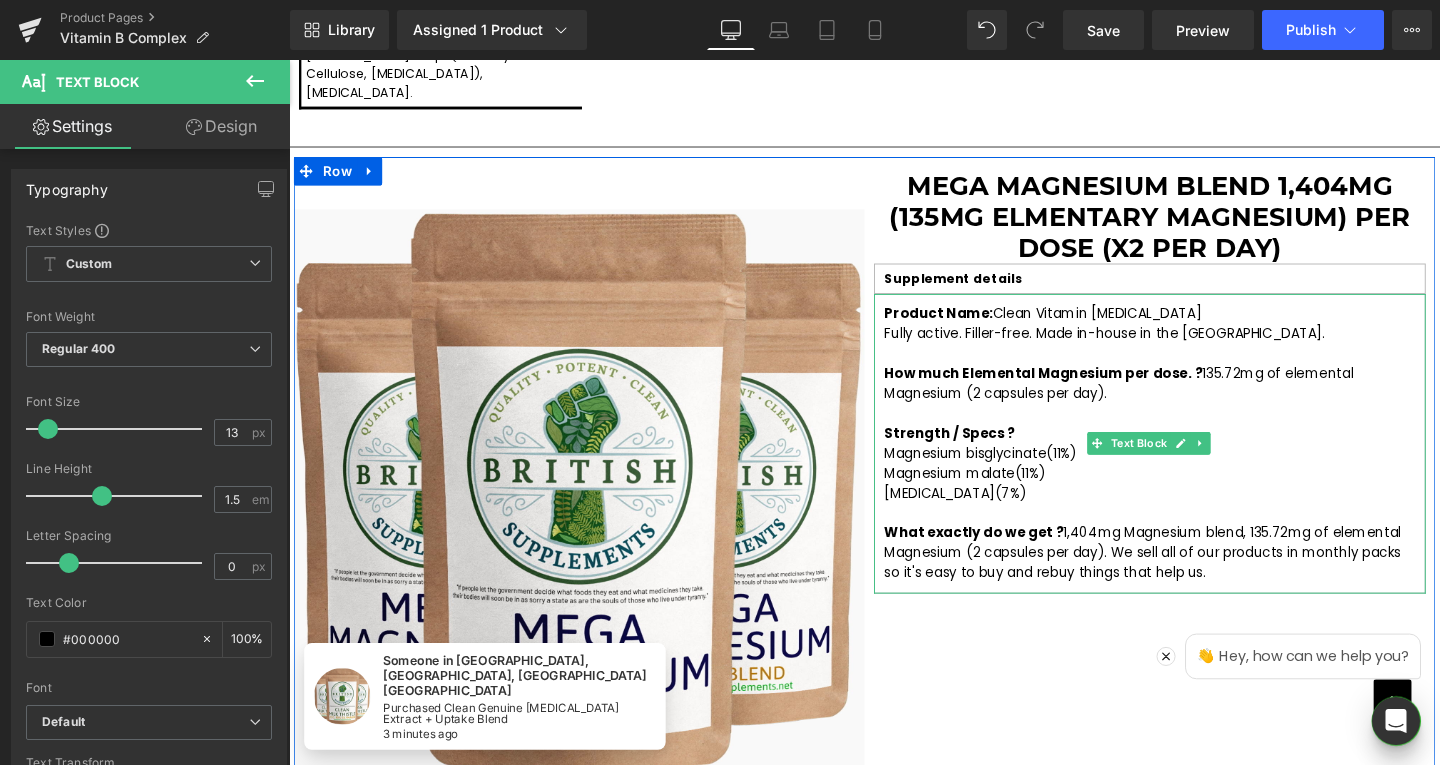 click on "How much Elemental Magnesium per dose. ?  135.72mg of elemental Magnesium (2 capsules per day)." at bounding box center (1194, 400) 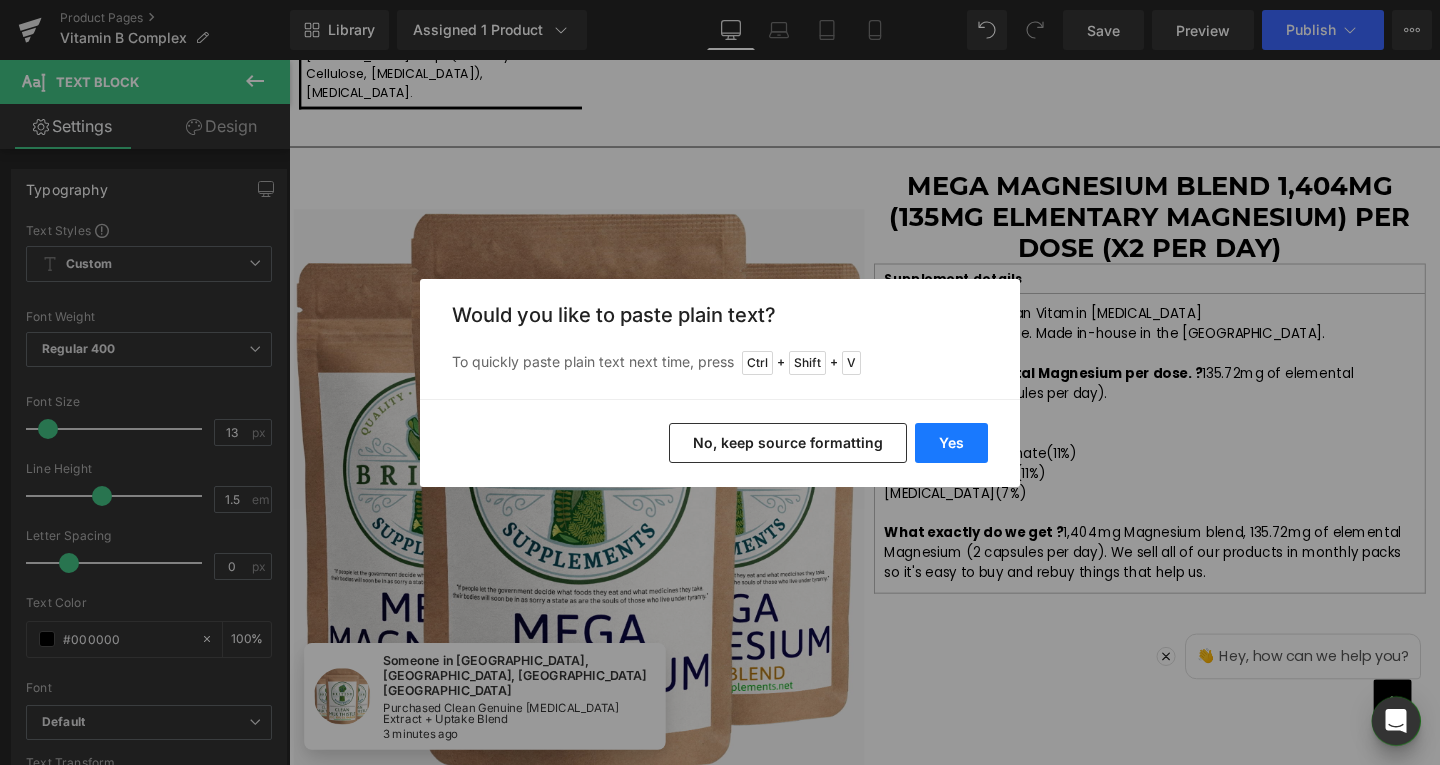 click on "Yes" at bounding box center (951, 443) 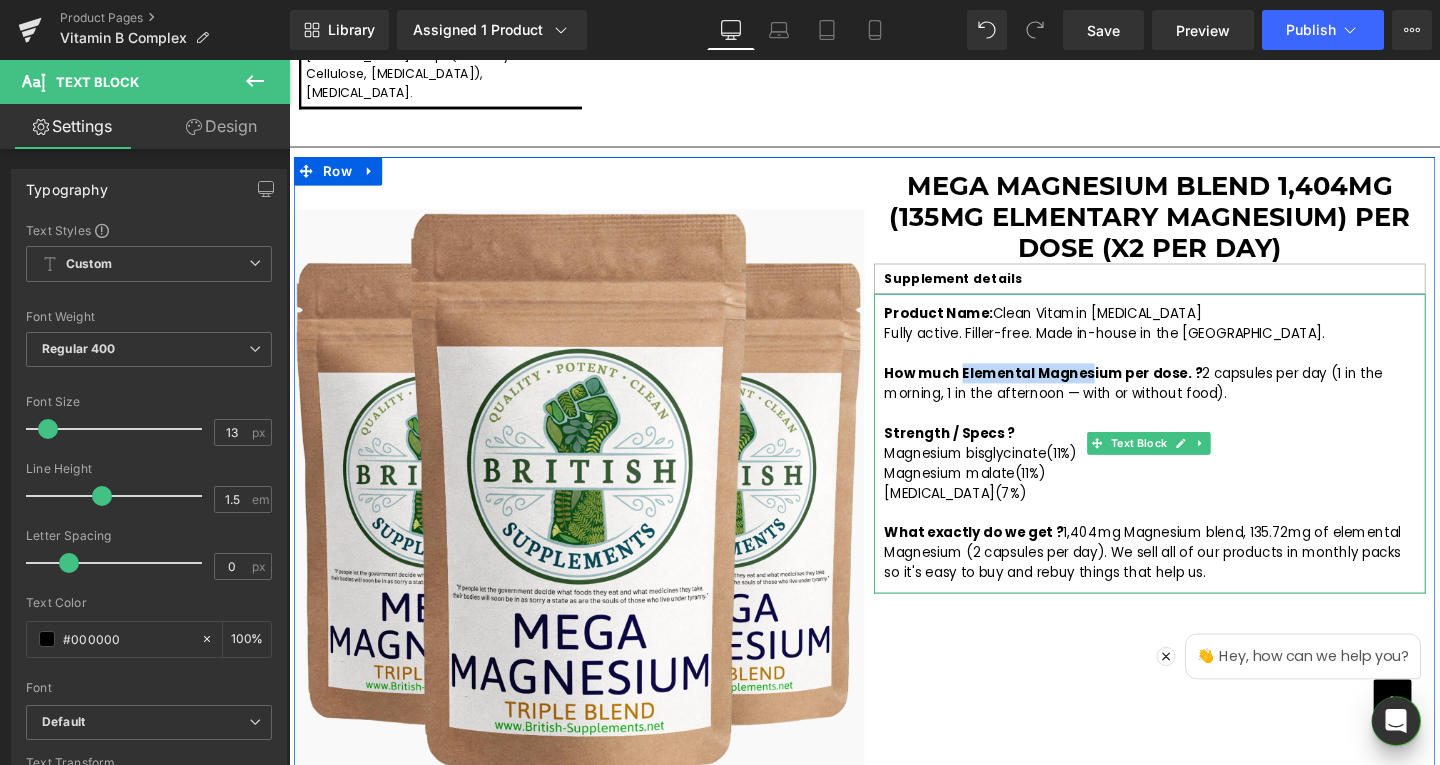 drag, startPoint x: 988, startPoint y: 390, endPoint x: 1117, endPoint y: 394, distance: 129.062 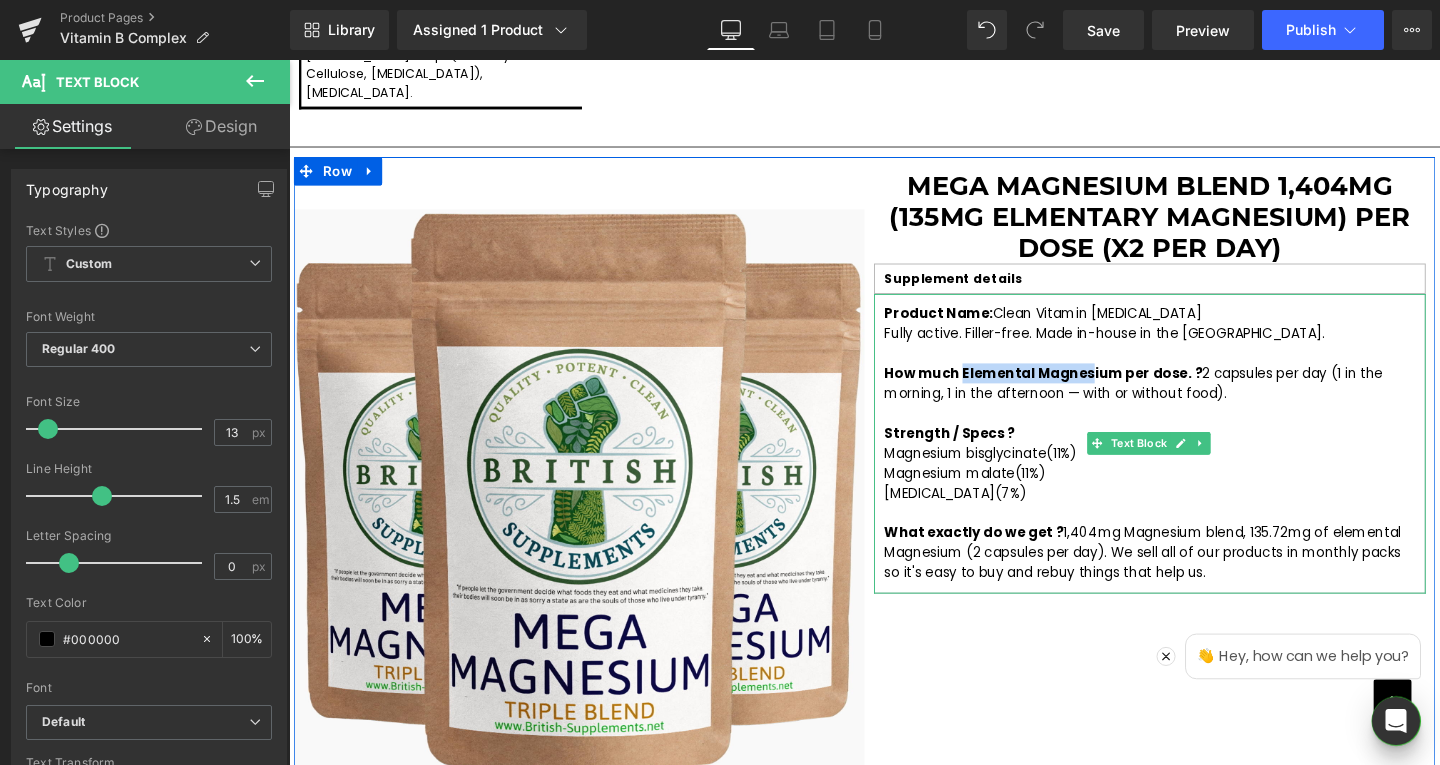 click on "How much Elemental Magnesium per dose. ?" at bounding box center [1082, 389] 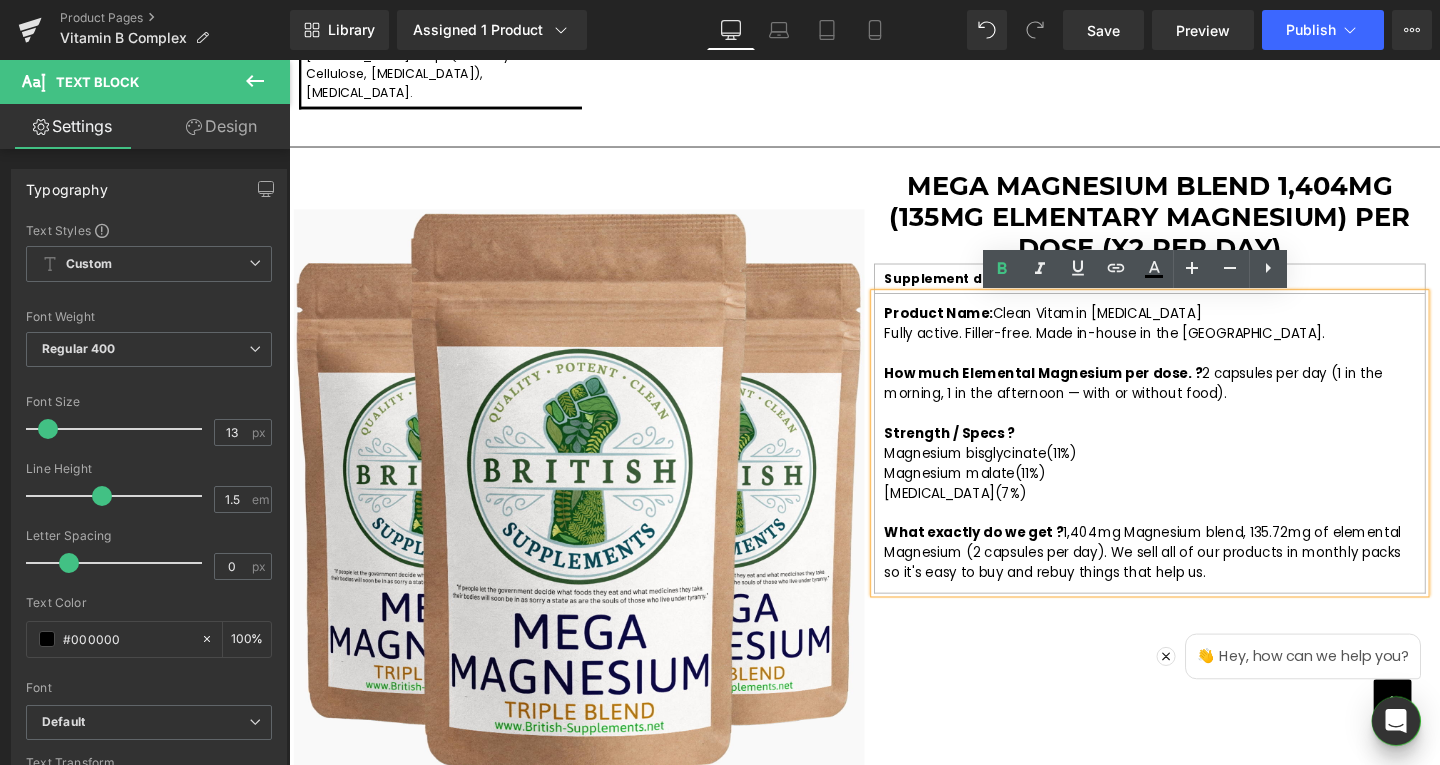 click on "How much Elemental Magnesium per dose. ?" at bounding box center [1082, 389] 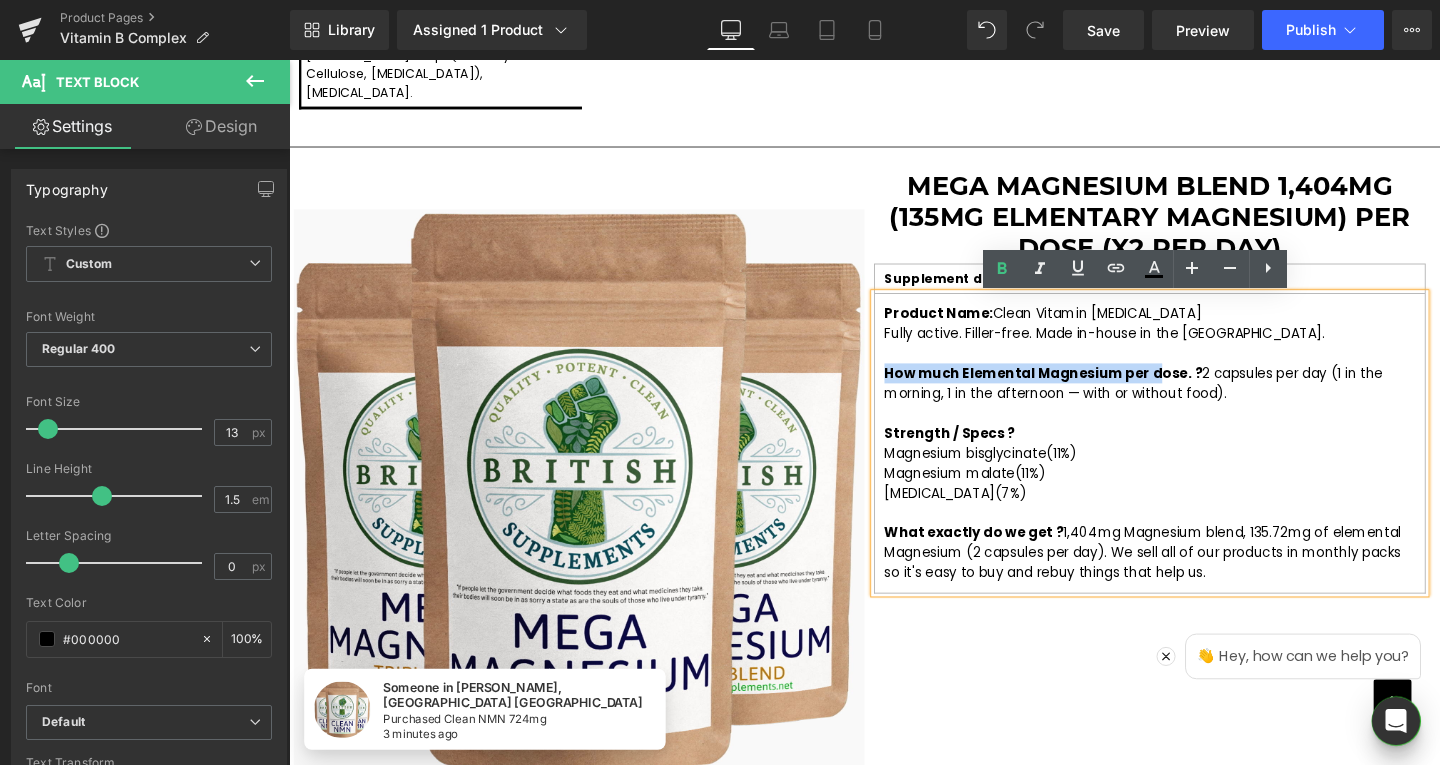 drag, startPoint x: 1189, startPoint y: 390, endPoint x: 911, endPoint y: 391, distance: 278.0018 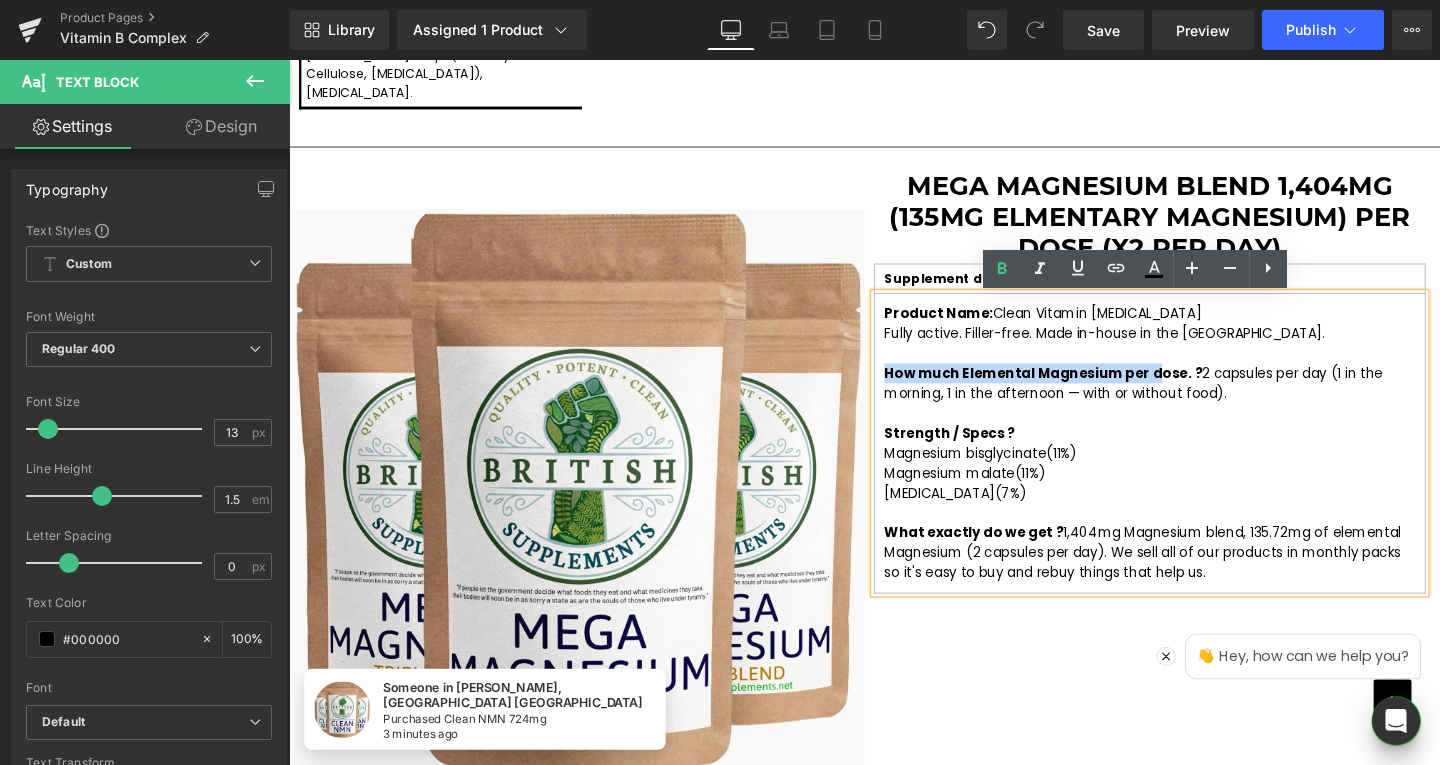 click on "How much Elemental Magnesium per dose. ?" at bounding box center [1082, 389] 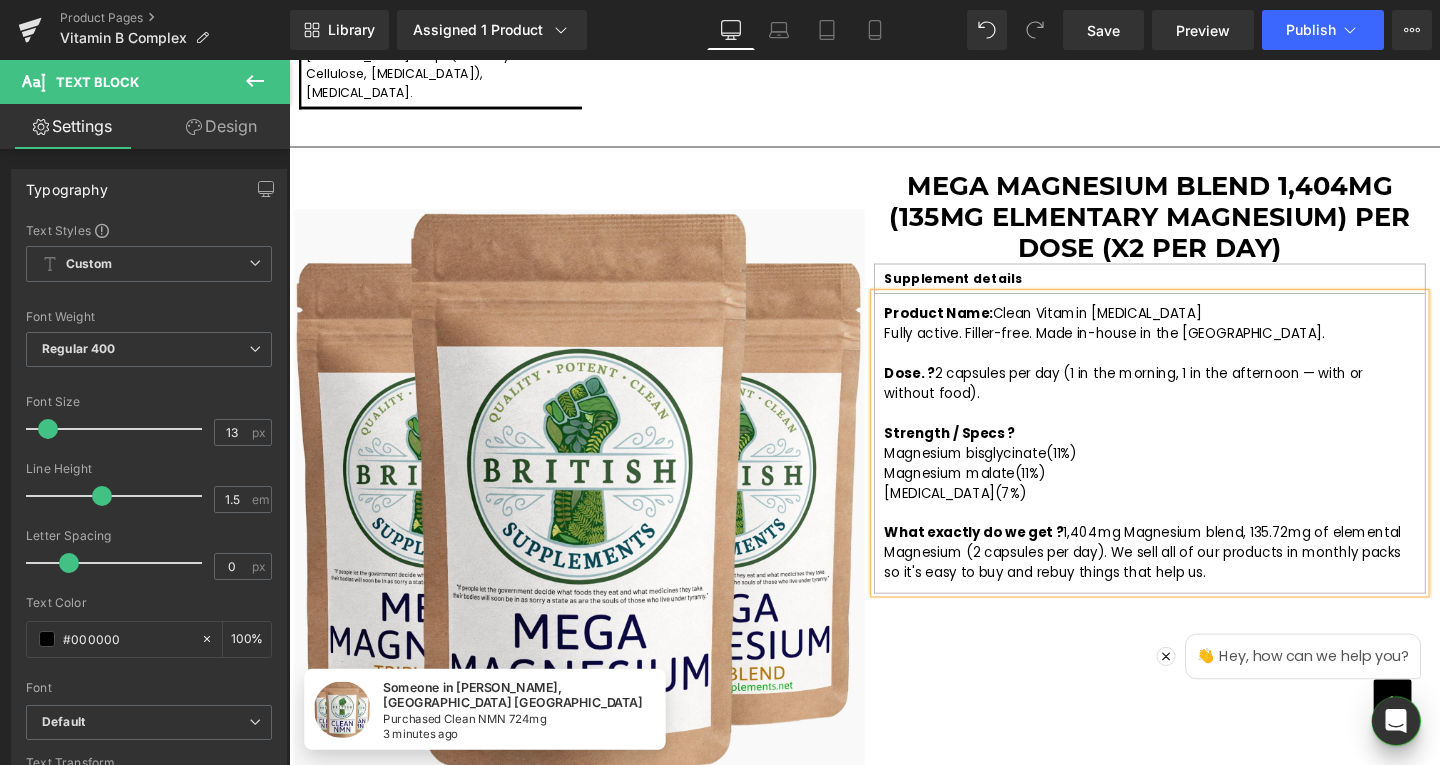 click on "Dose. ?  2 capsules per day (1 in the morning, 1 in the afternoon — with or without food)." at bounding box center (1194, 400) 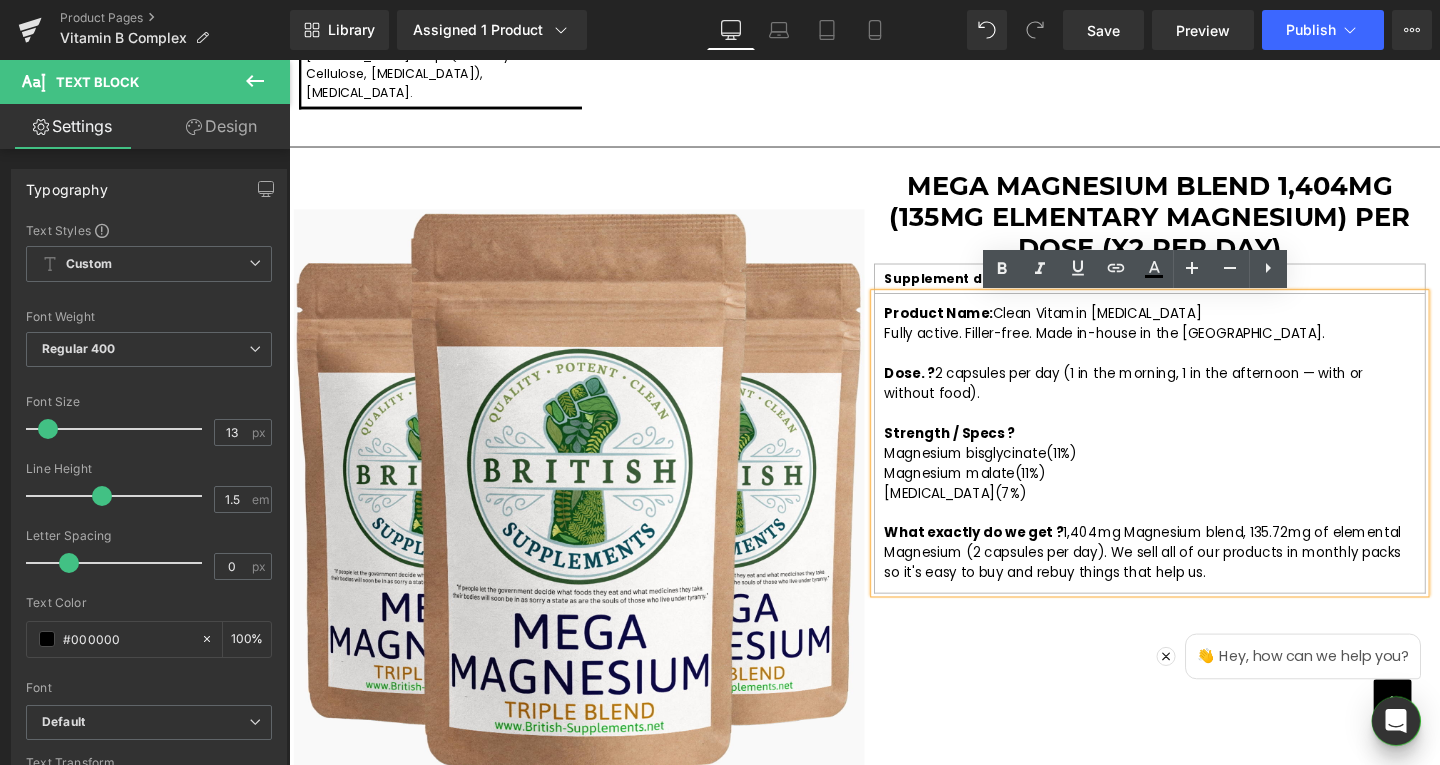 drag, startPoint x: 1100, startPoint y: 516, endPoint x: 910, endPoint y: 477, distance: 193.96133 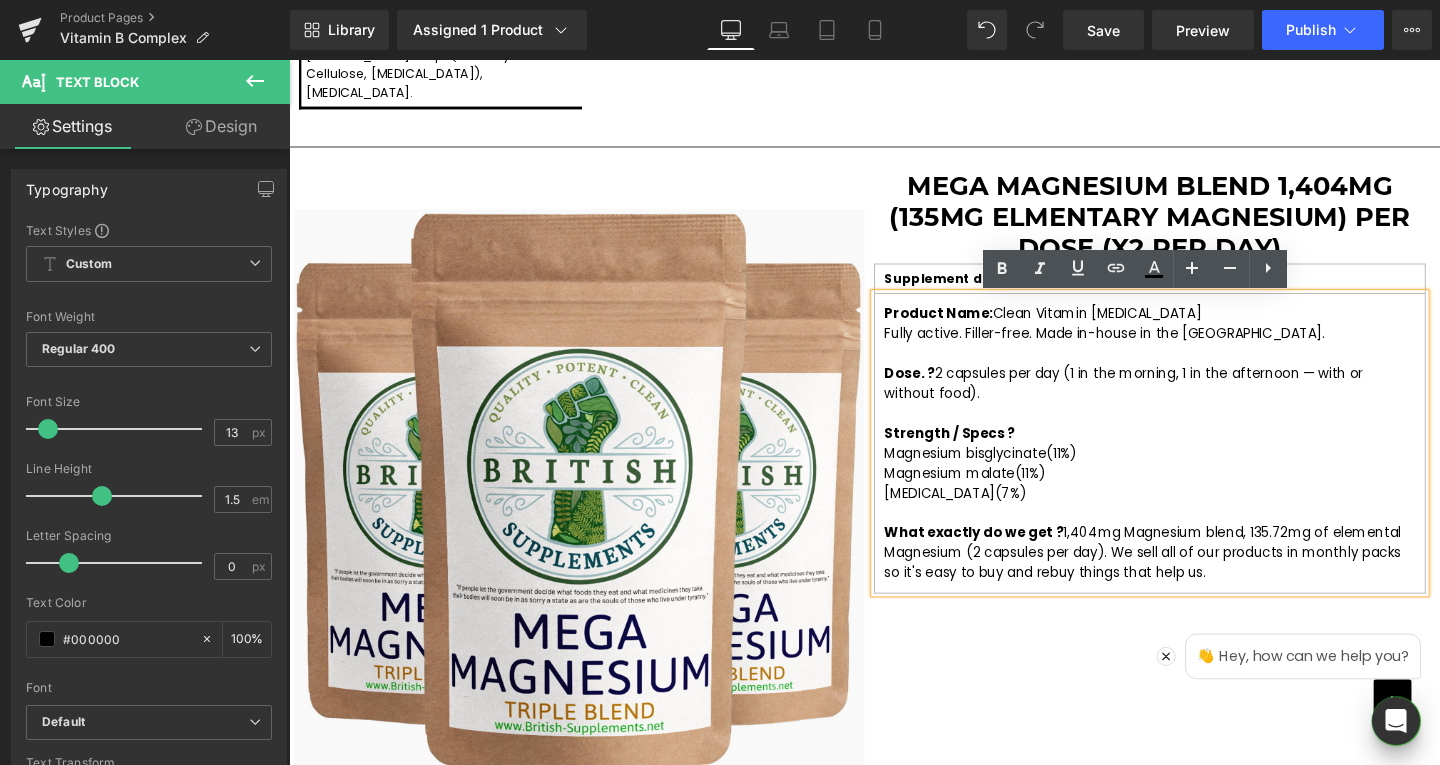 click on "Product Name:  Clean Vitamin B Complex Fully active. Filler-free. Made in-house in the UK. Dose. ?  2 capsules per day (1 in the morning, 1 in the afternoon — with or without food). Strength / Specs ? Magnesium bisglycinate(11%) Magnesium malate(11%) Magnesium aspartate(7%) What exactly do we get ?  1,404mg Magnesium blend, 135.72mg of elemental Magnesium (2 capsules per day). We sell all of our products in monthly packs so it's easy to buy and rebuy things that help us." at bounding box center (1194, 463) 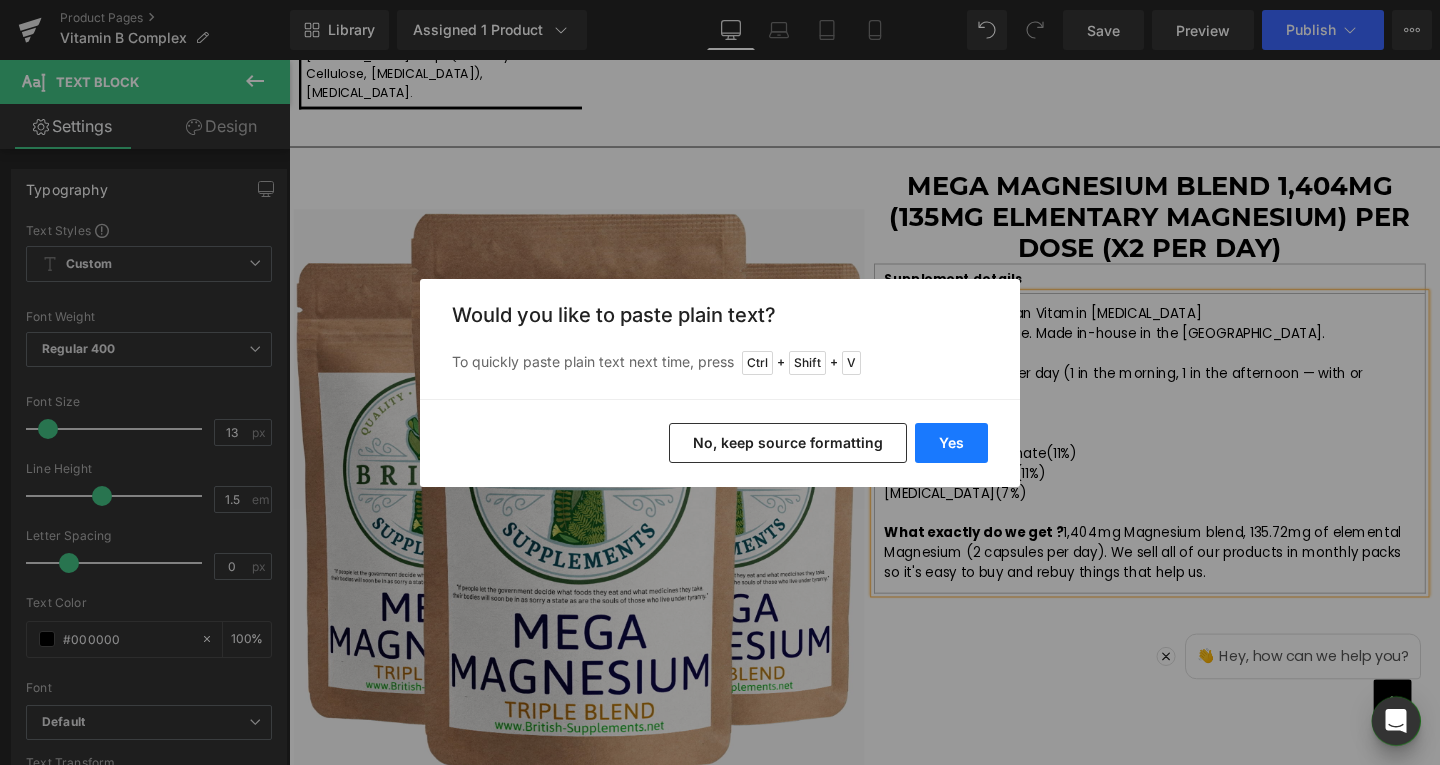click on "Yes" at bounding box center (951, 443) 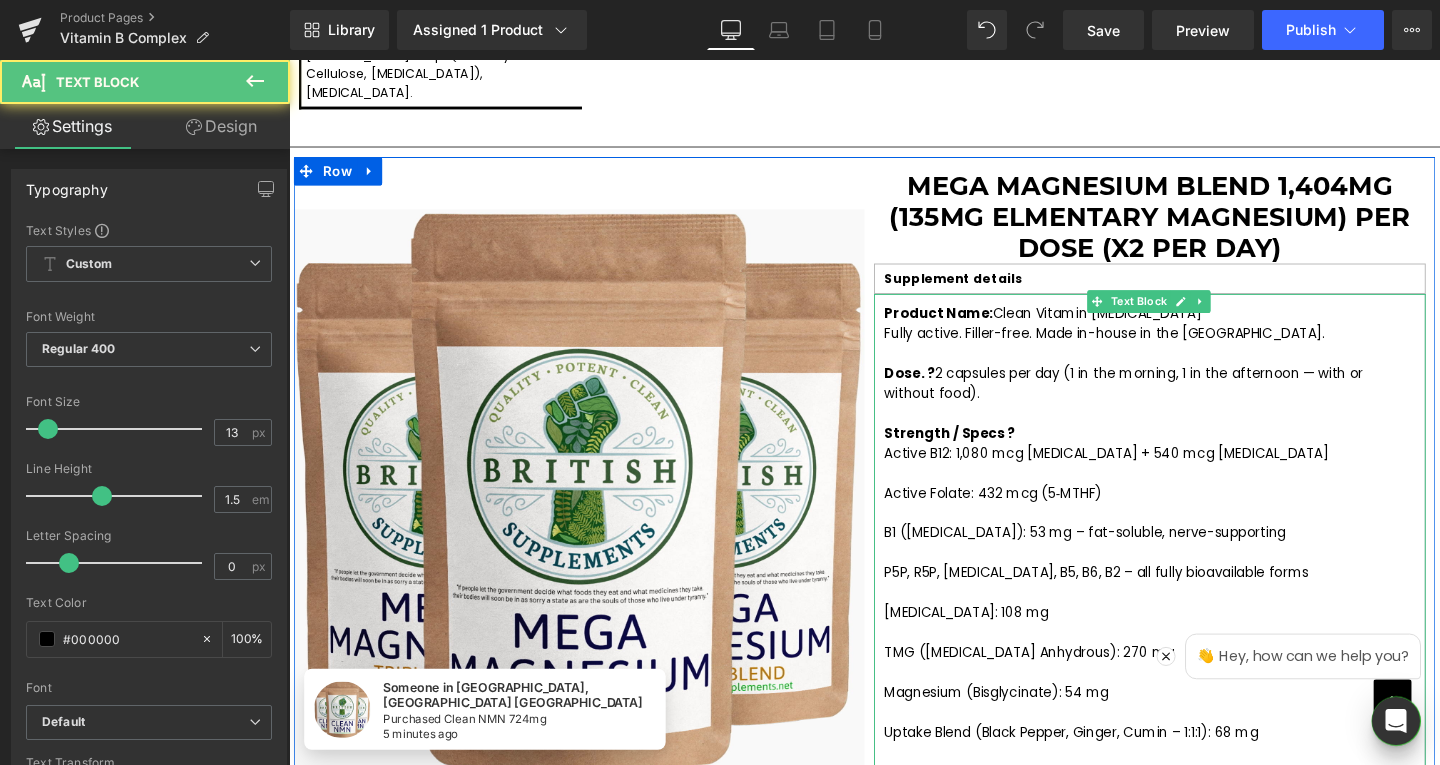 click on "Active Folate: 432 mcg (5‑MTHF)" at bounding box center [1029, 515] 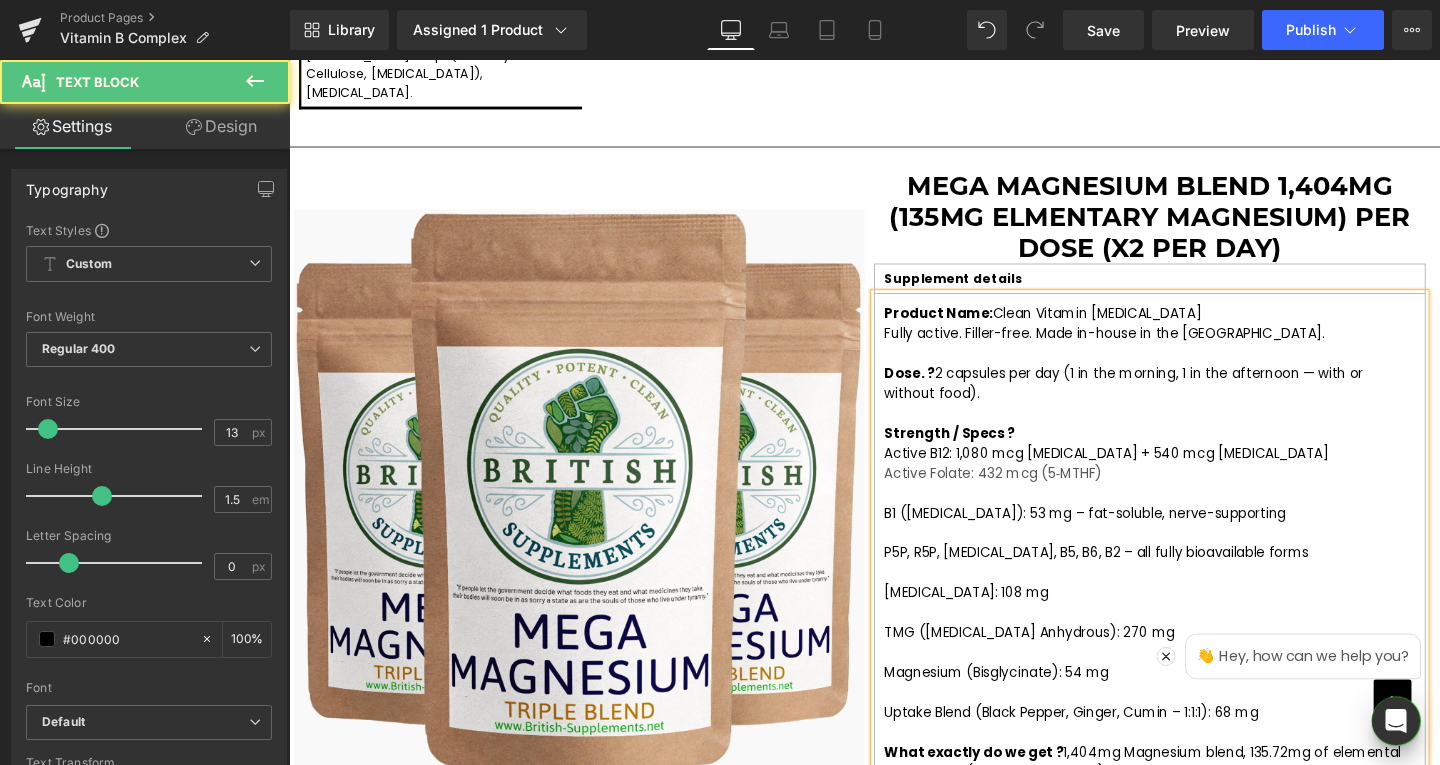 drag, startPoint x: 911, startPoint y: 535, endPoint x: 959, endPoint y: 534, distance: 48.010414 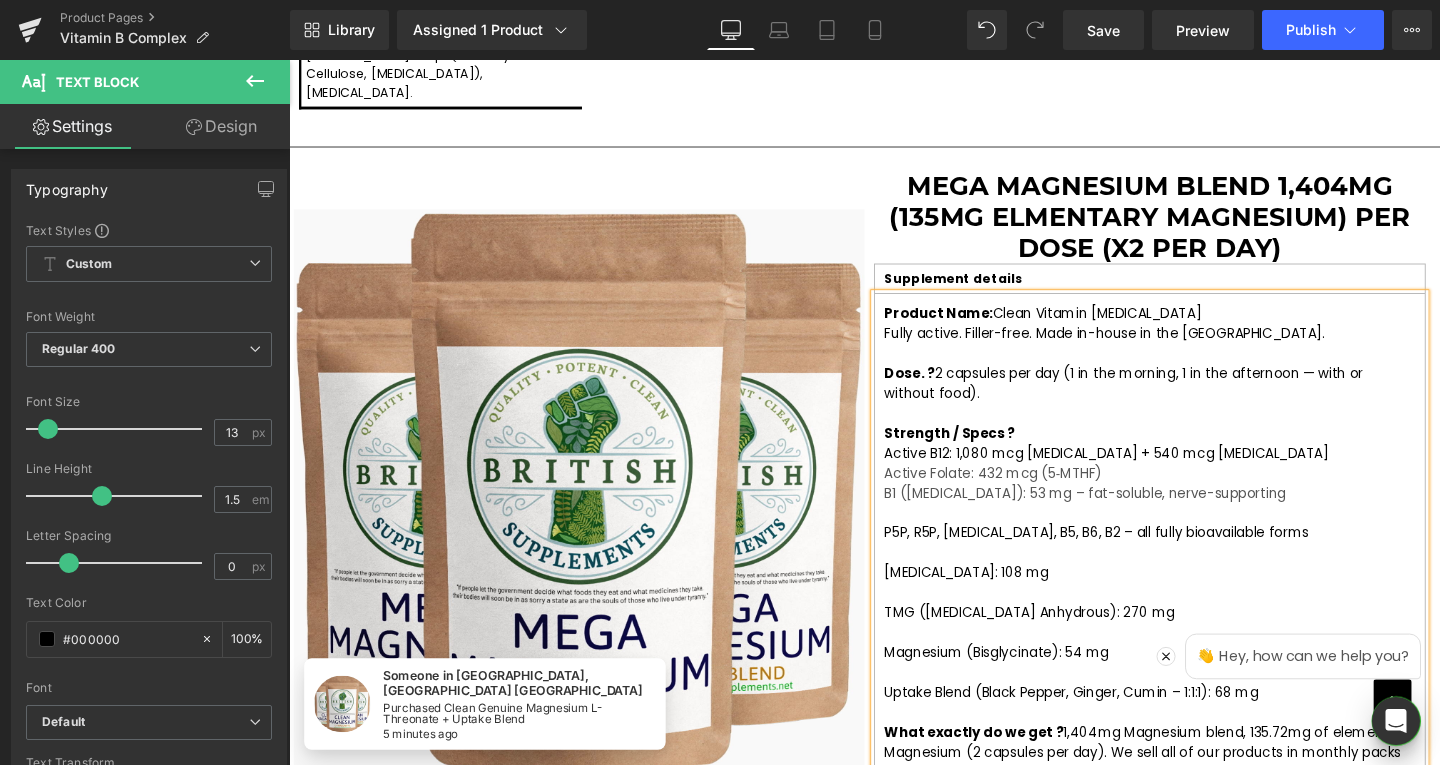 click on "P5P, R5P, Biotin, B5, B6, B2 – all fully bioavailable forms" at bounding box center (1138, 557) 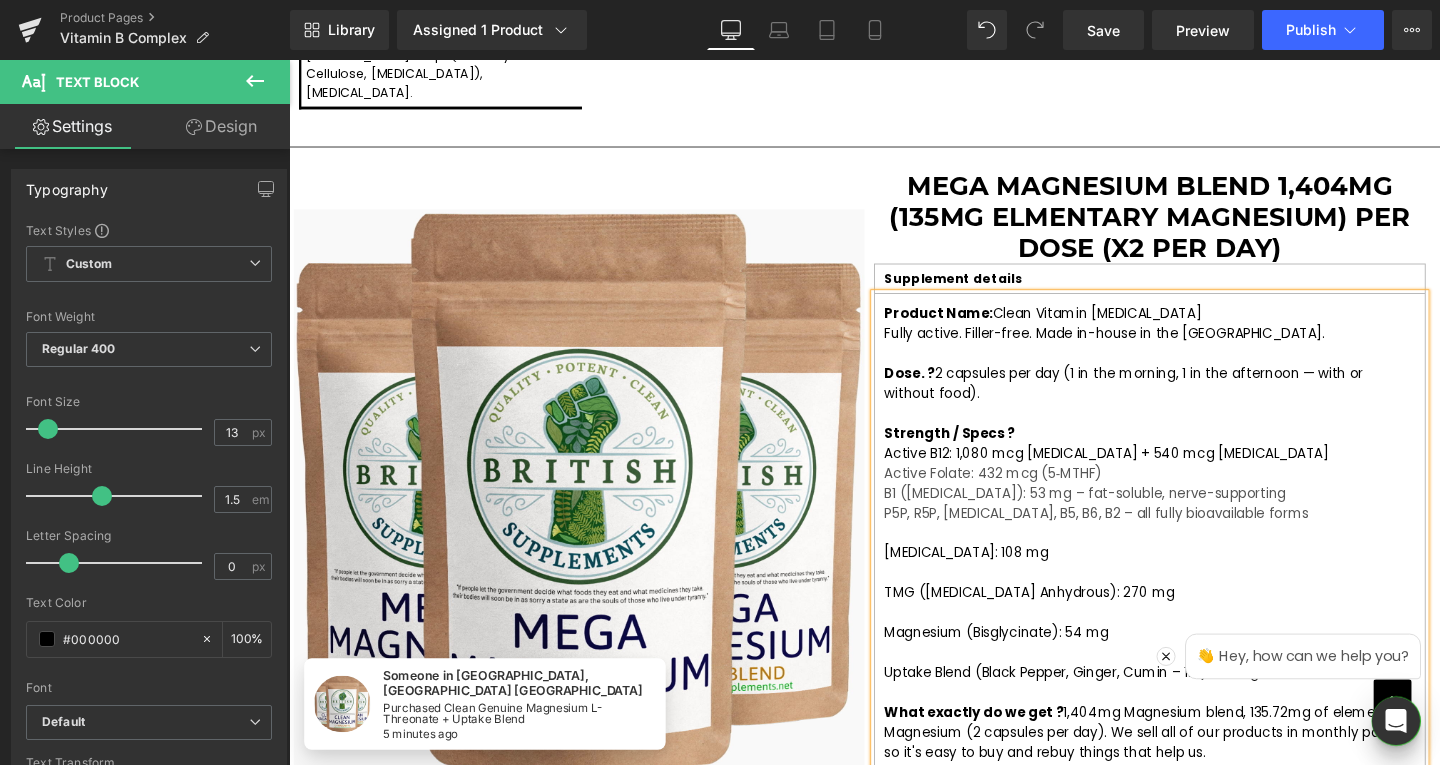 click on "Inositol: 108 mg" at bounding box center (1001, 578) 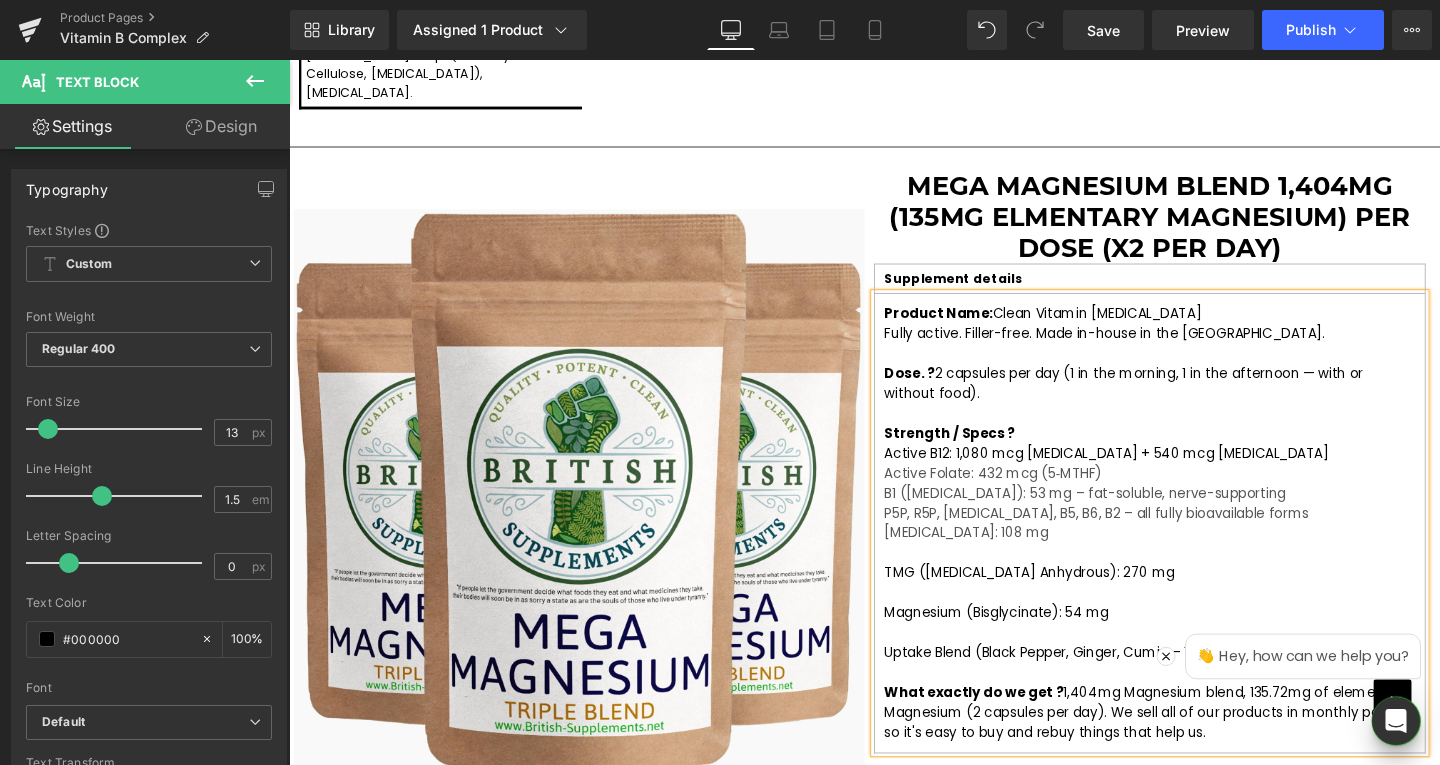 click on "TMG (Betaine Anhydrous): 270 mg" at bounding box center [1067, 599] 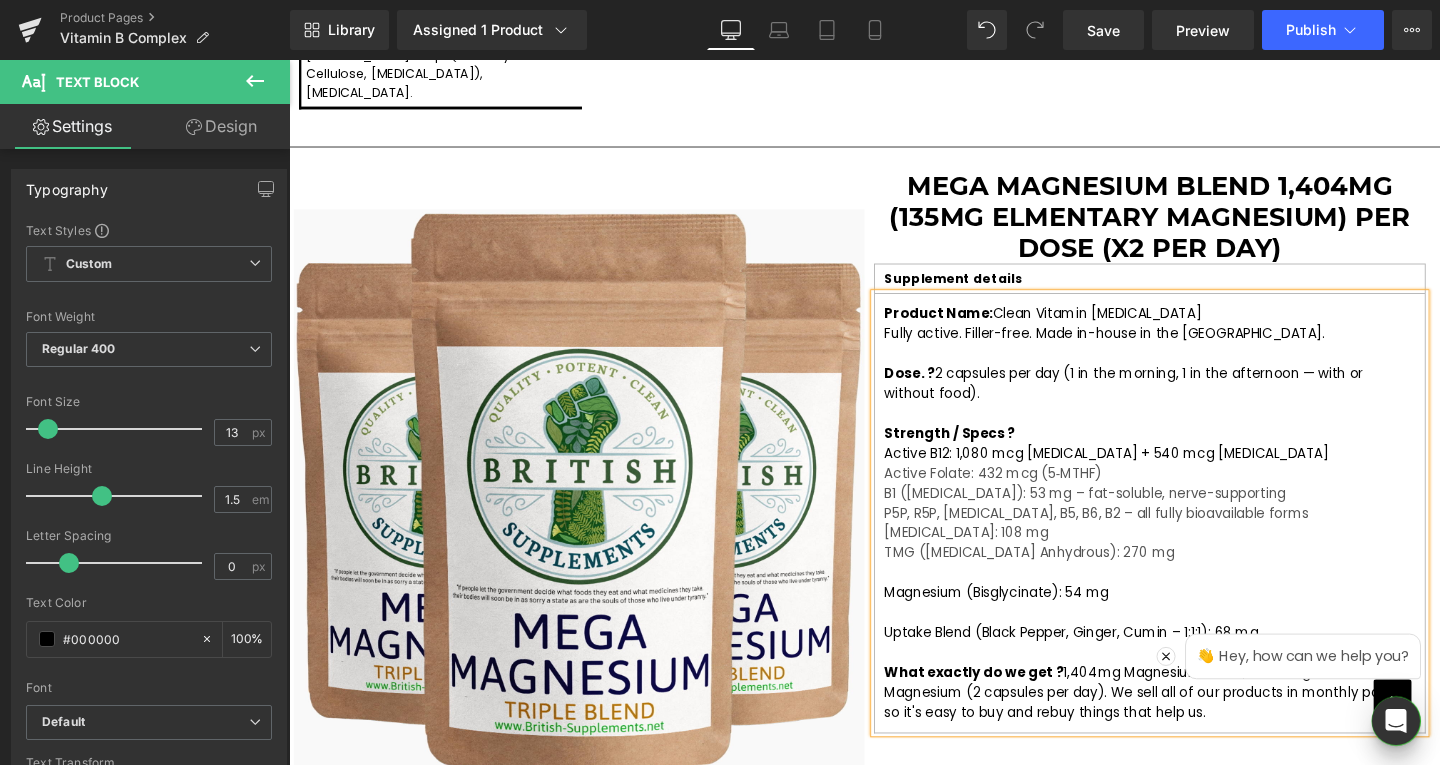 click on "Magnesium (Bisglycinate): 54 mg" at bounding box center (1033, 620) 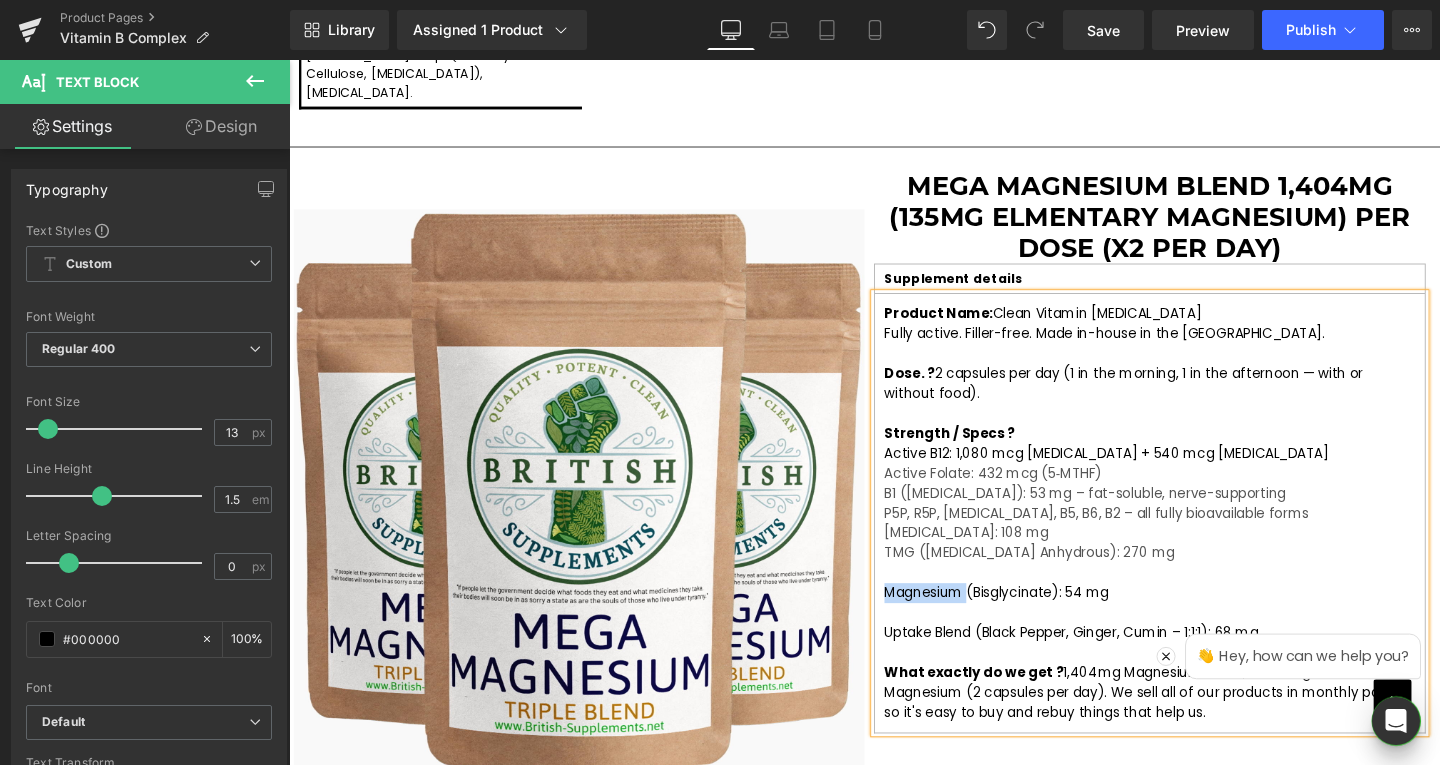click on "Magnesium (Bisglycinate): 54 mg" at bounding box center [1033, 620] 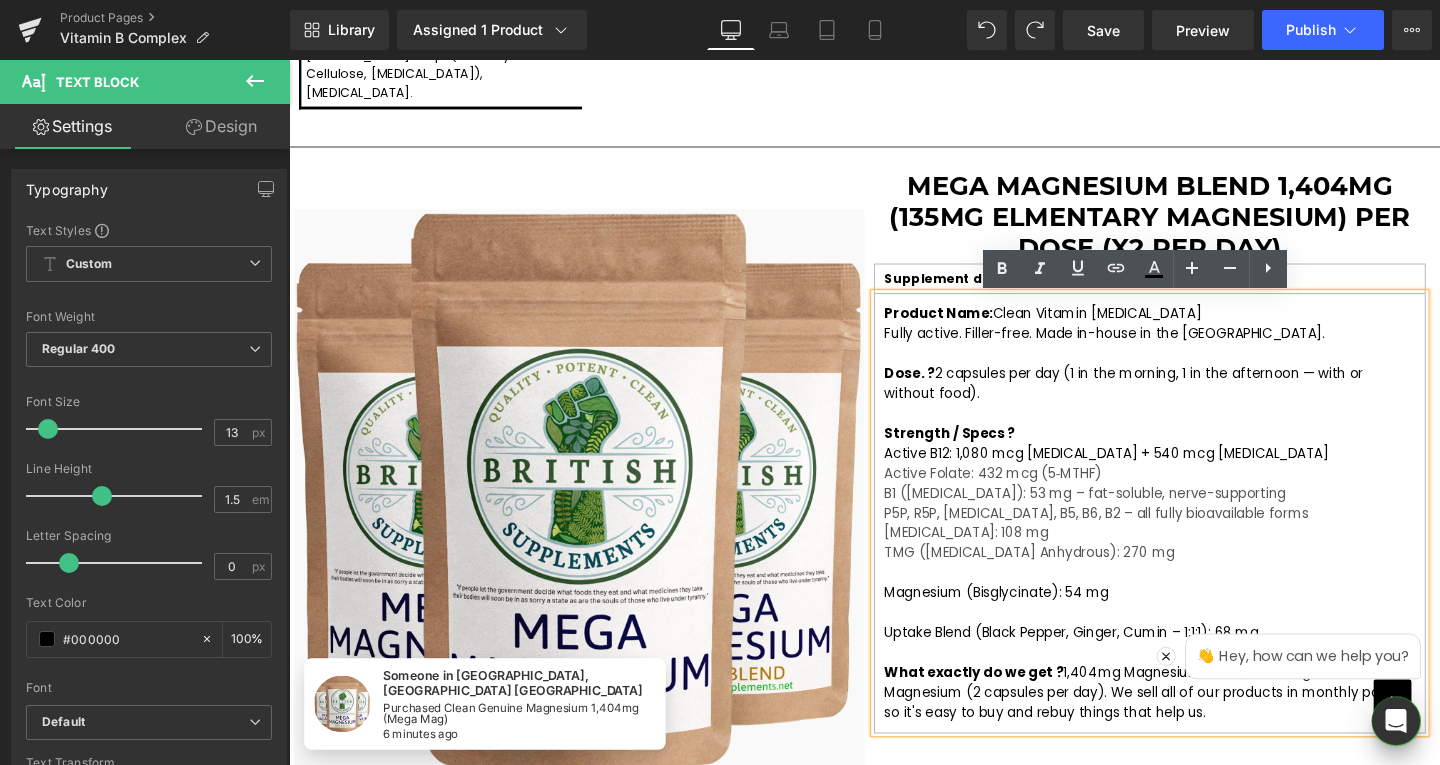 click on "Magnesium (Bisglycinate): 54 mg" at bounding box center [1033, 620] 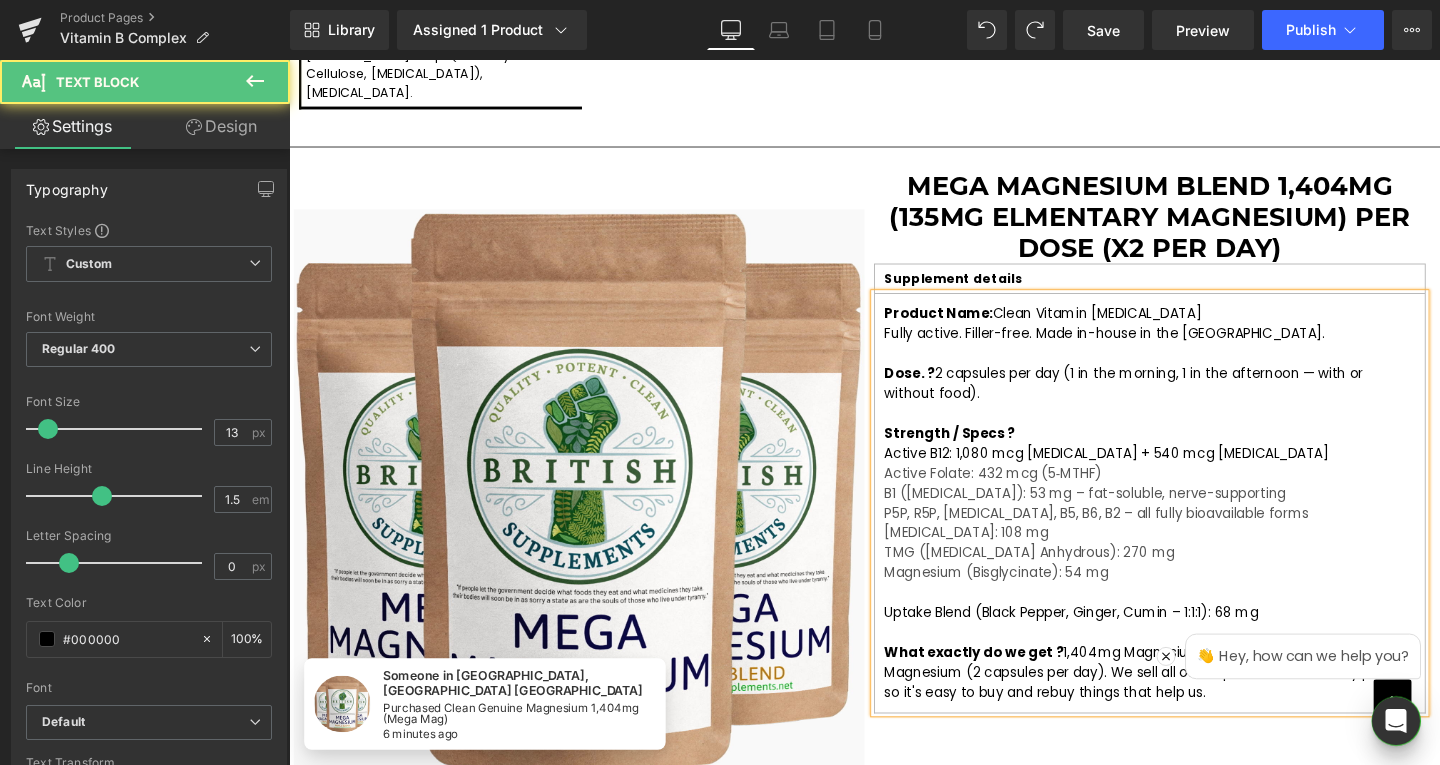 click on "Uptake Blend (Black Pepper, Ginger, Cumin – 1:1:1): 68 mg" at bounding box center [1111, 641] 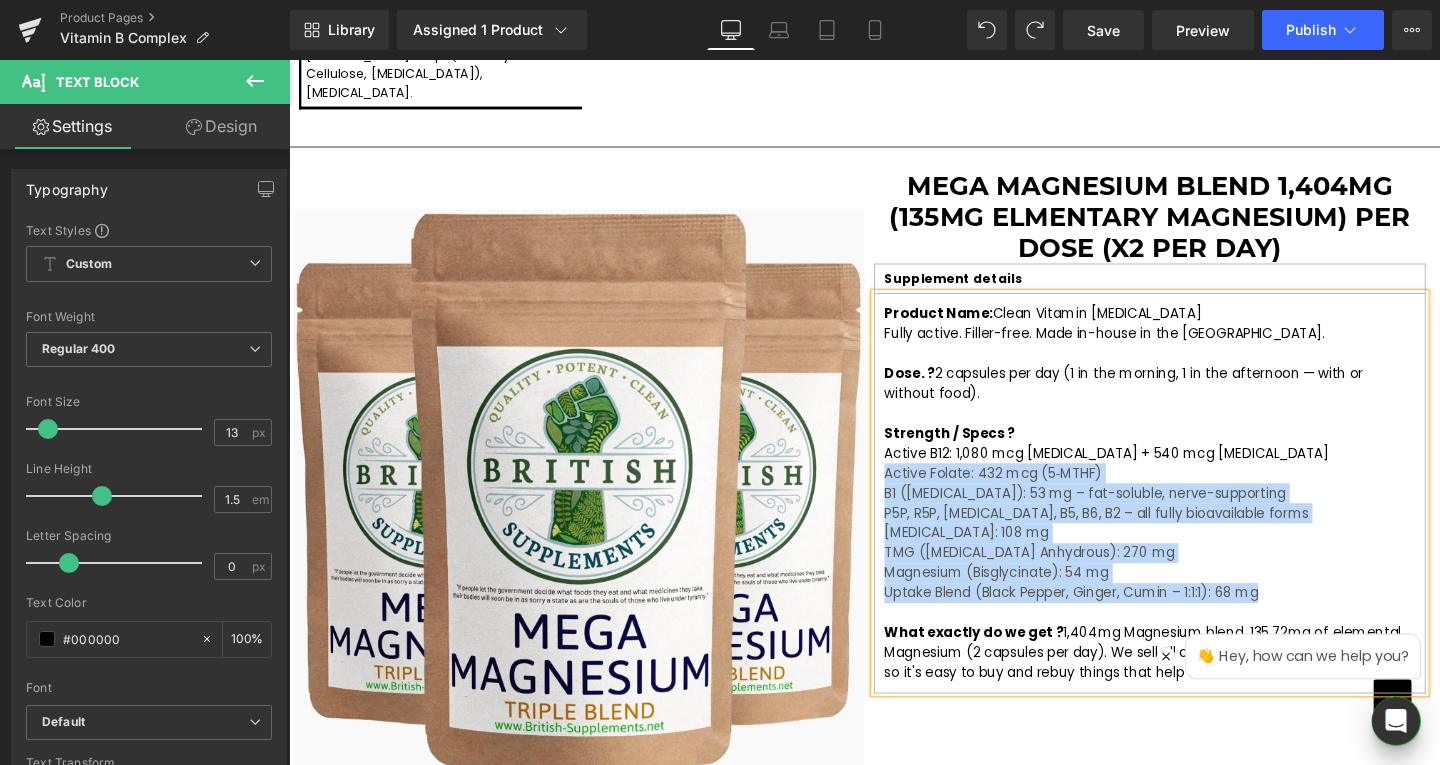 drag, startPoint x: 1311, startPoint y: 623, endPoint x: 907, endPoint y: 501, distance: 422.01895 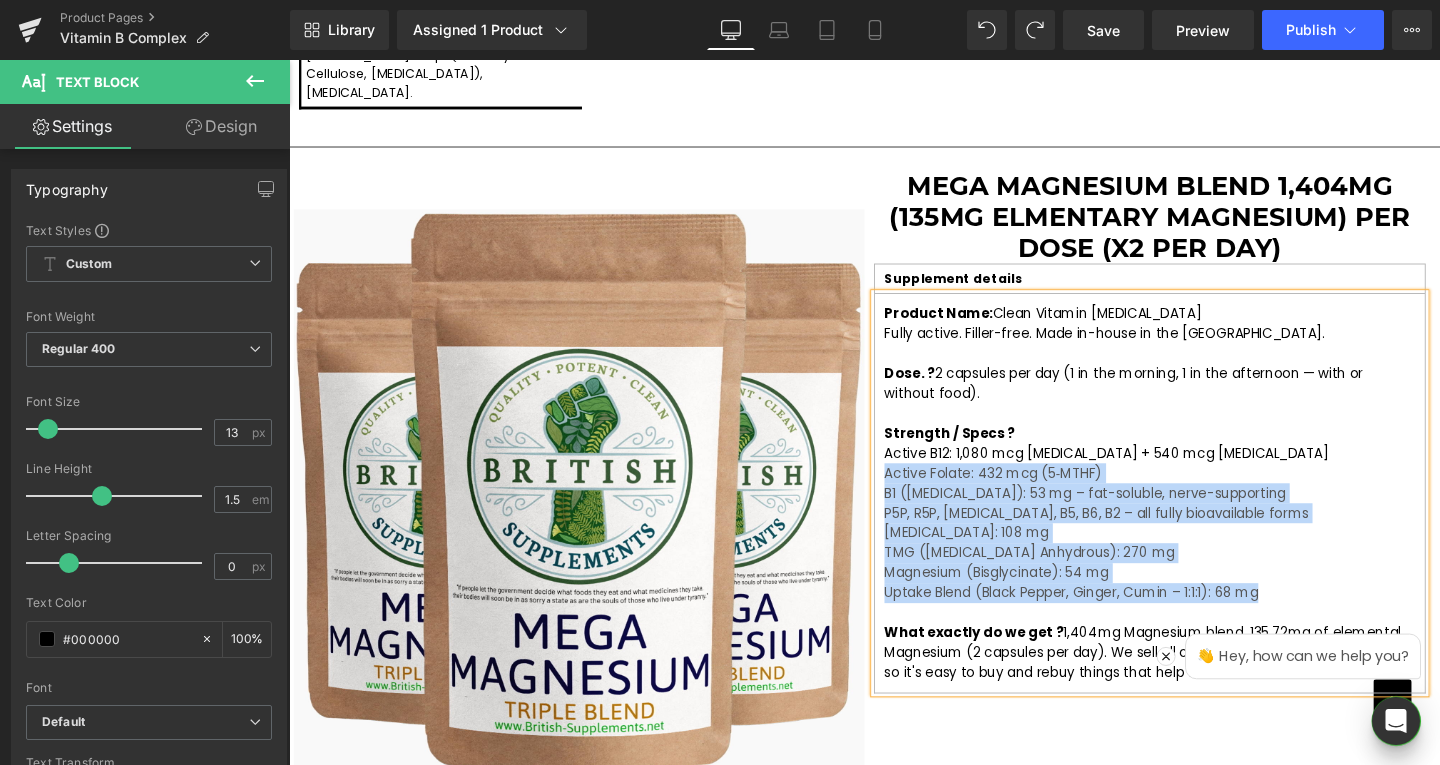 click on "Product Name:  Clean Vitamin B Complex Fully active. Filler-free. Made in-house in the UK. Dose. ?  2 capsules per day (1 in the morning, 1 in the afternoon — with or without food). Strength / Specs ? Active B12: 1,080 mcg Methylcobalamin + 540 mcg Adenosylcobalamin Active Folate: 432 mcg (5‑MTHF) B1 (Benfotiamine): 53 mg – fat-soluble, nerve-supporting P5P, R5P, Biotin, B5, B6, B2 – all fully bioavailable forms Inositol: 108 mg TMG (Betaine Anhydrous): 270 mg Magnesium (Bisglycinate): 54 mg Uptake Blend (Black Pepper, Ginger, Cumin – 1:1:1): 68 mg What exactly do we get ?  1,404mg Magnesium blend, 135.72mg of elemental Magnesium (2 capsules per day). We sell all of our products in monthly packs so it's easy to buy and rebuy things that help us." at bounding box center (1194, 516) 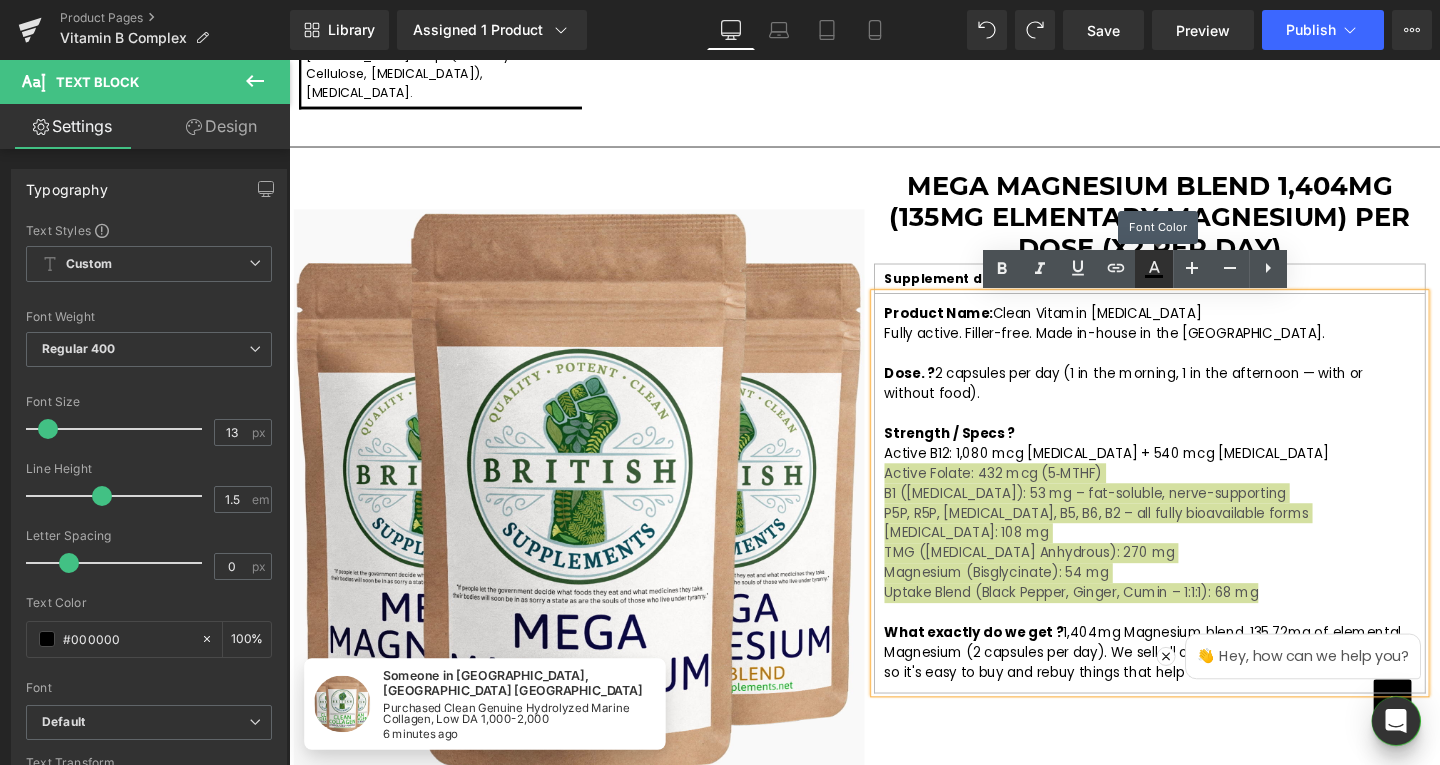 click 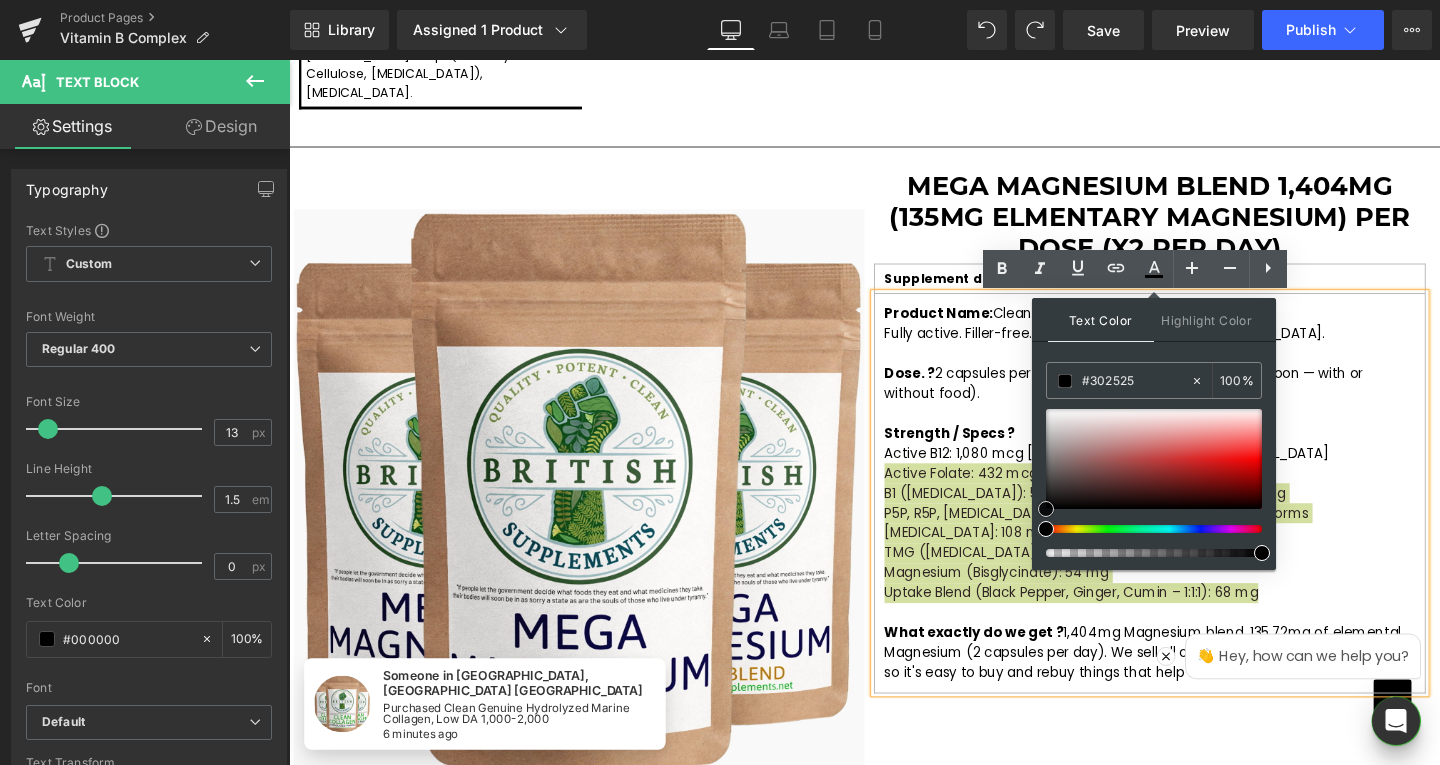 click at bounding box center [1154, 459] 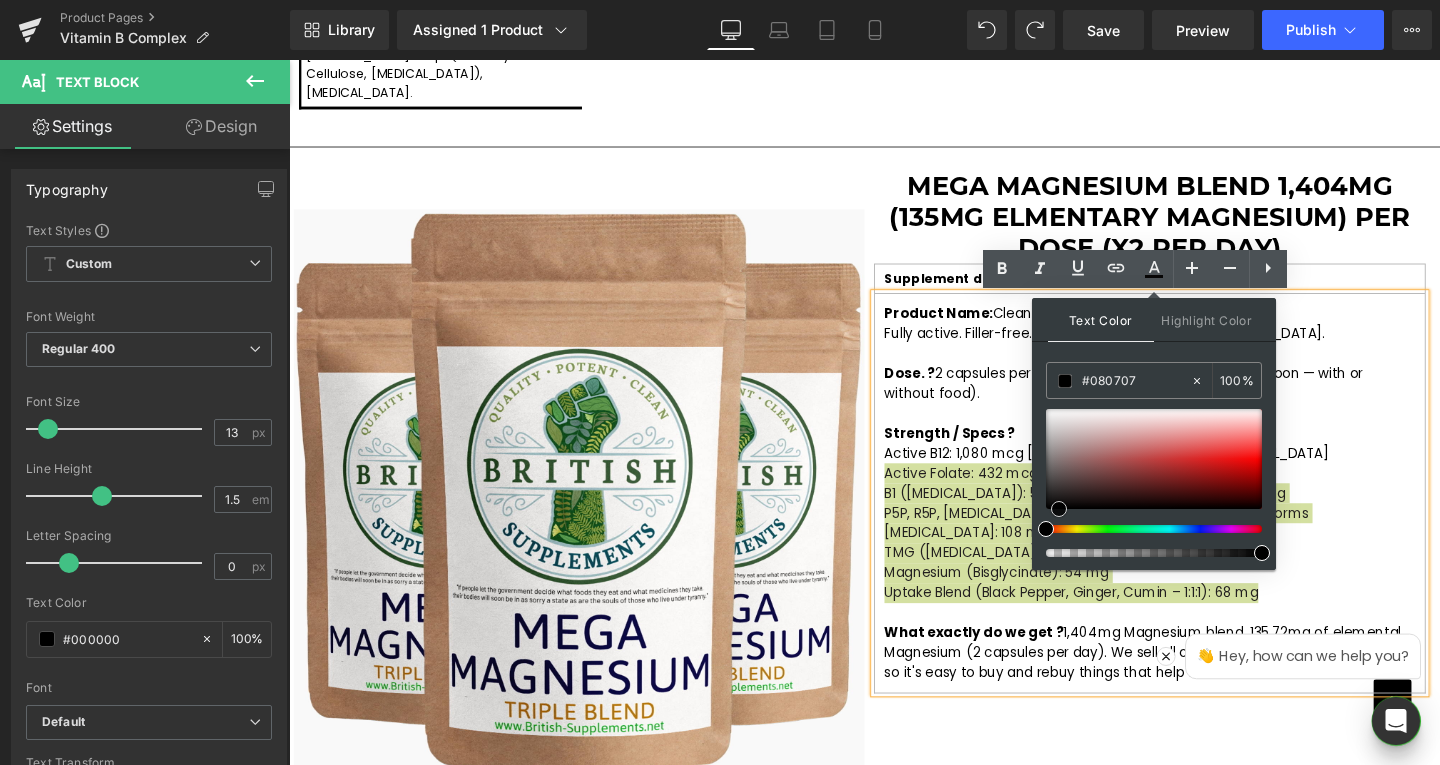 type on "#000000" 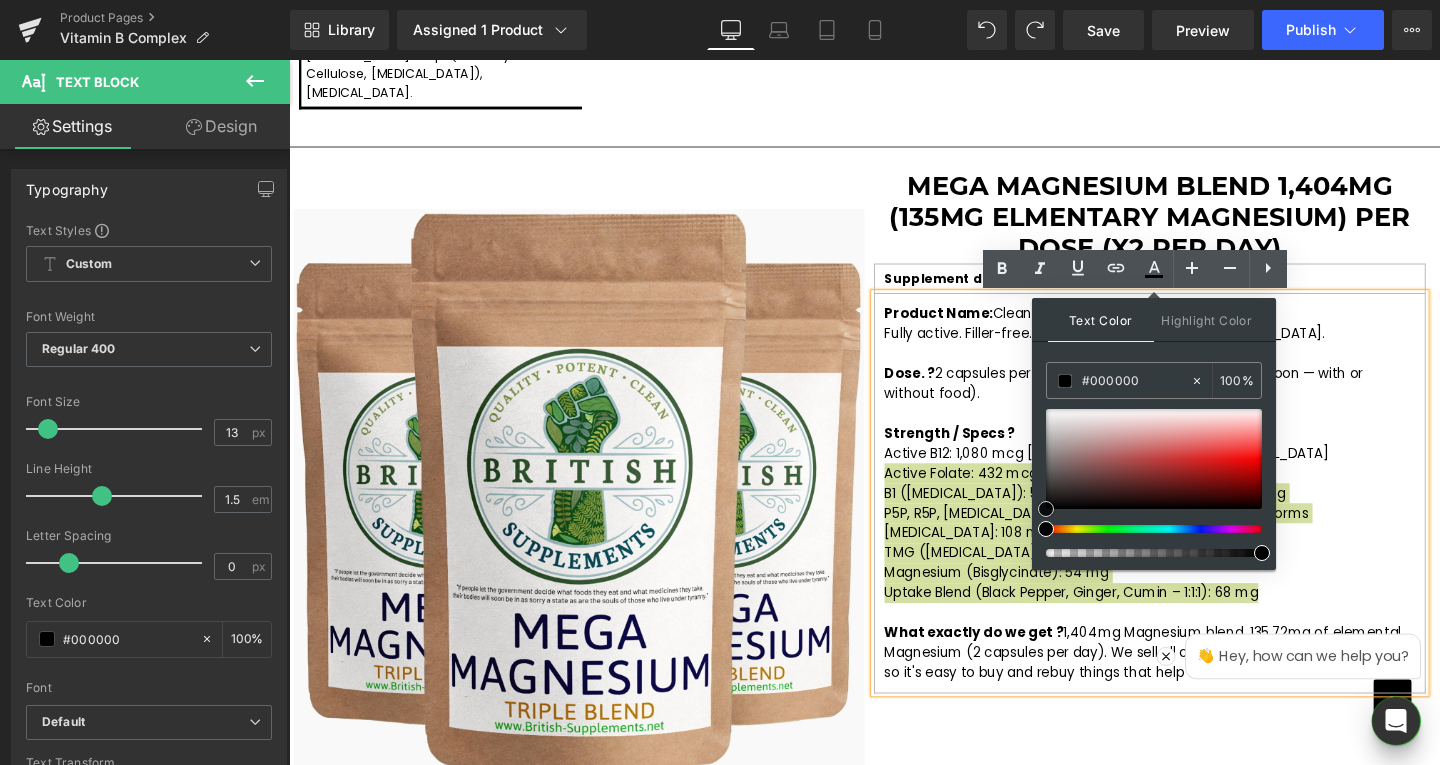drag, startPoint x: 1437, startPoint y: 512, endPoint x: 1067, endPoint y: 523, distance: 370.16348 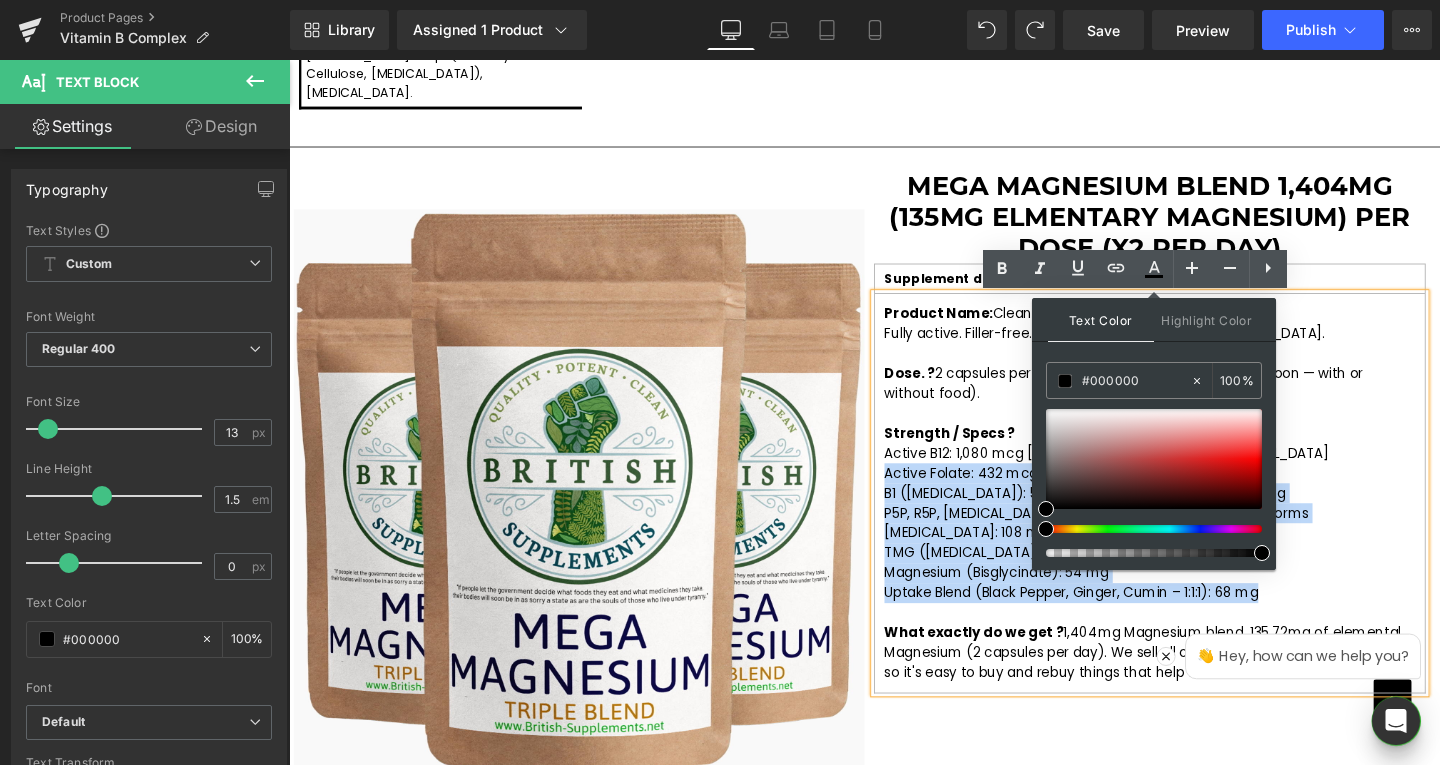 click on "P5P, R5P, Biotin, B5, B6, B2 – all fully bioavailable forms" at bounding box center [1194, 536] 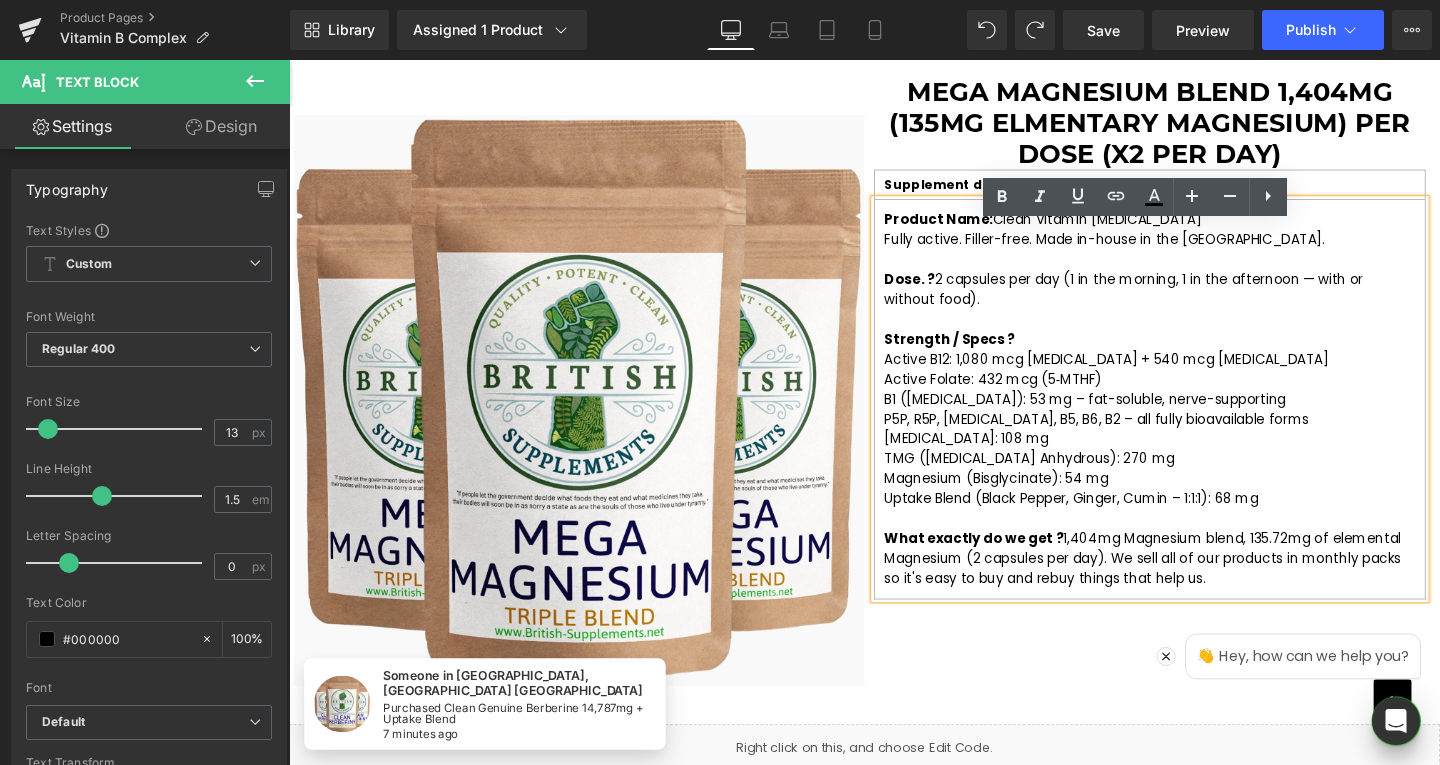 scroll, scrollTop: 3300, scrollLeft: 0, axis: vertical 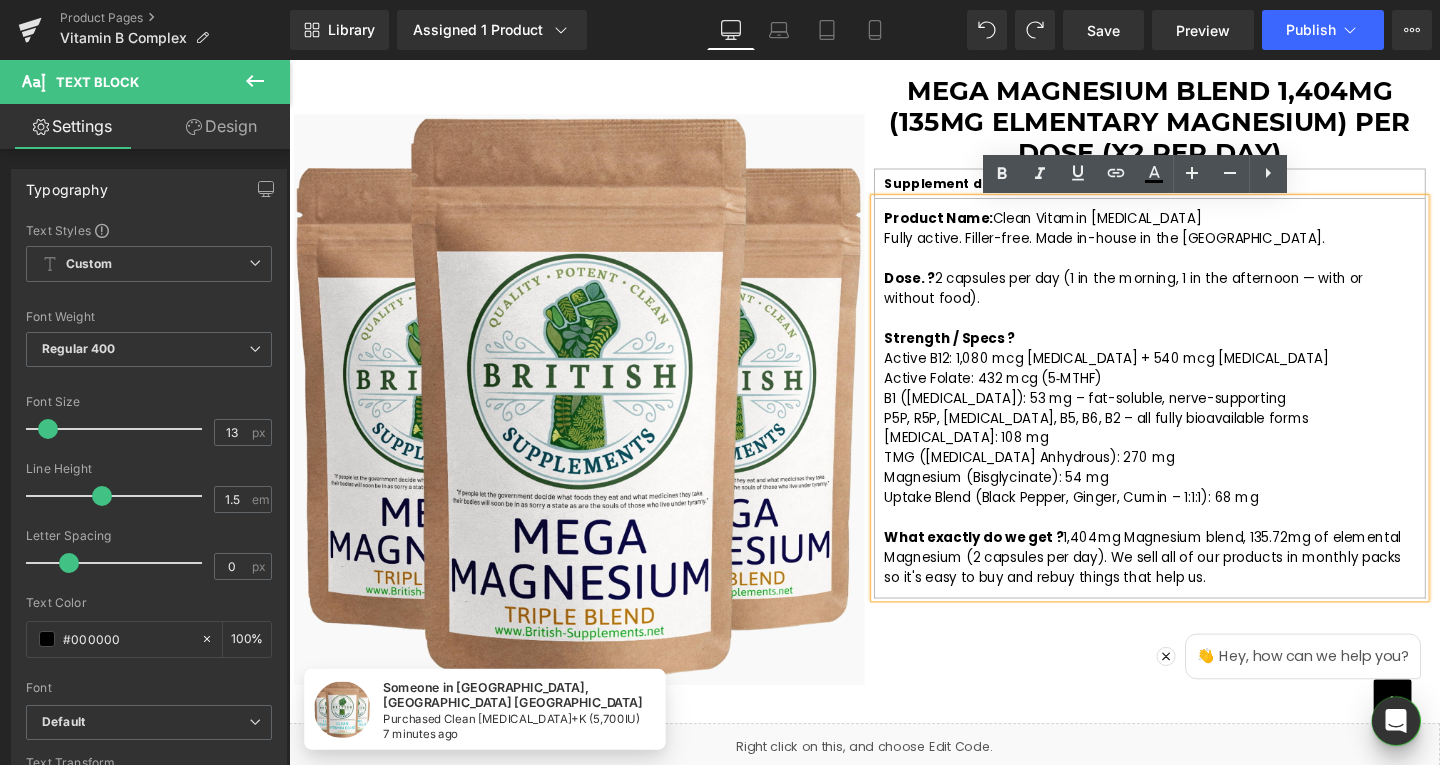 click on "What exactly do we get ?  1,404mg Magnesium blend, 135.72mg of elemental Magnesium (2 capsules per day). We sell all of our products in monthly packs so it's easy to buy and rebuy things that help us." at bounding box center (1186, 583) 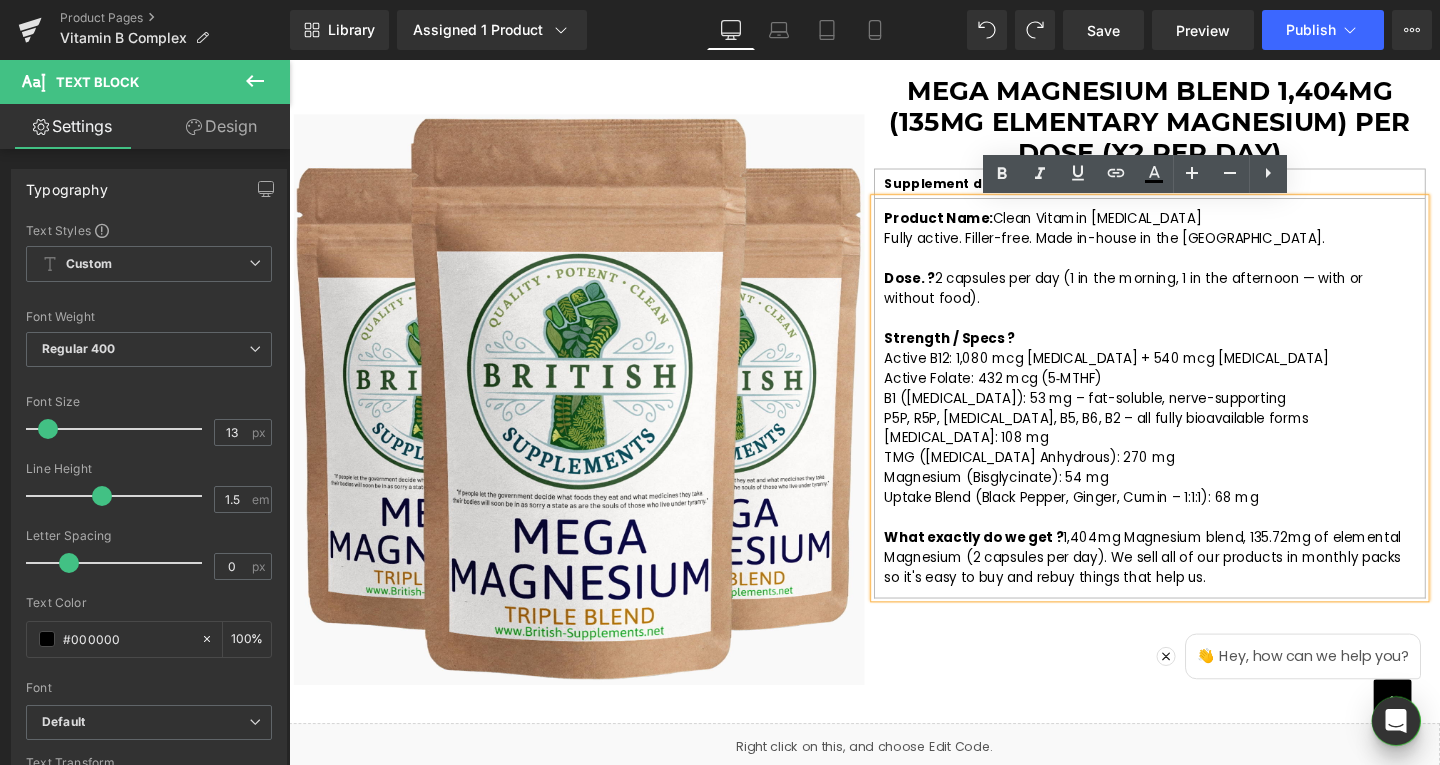 drag, startPoint x: 1091, startPoint y: 563, endPoint x: 1253, endPoint y: 599, distance: 165.9518 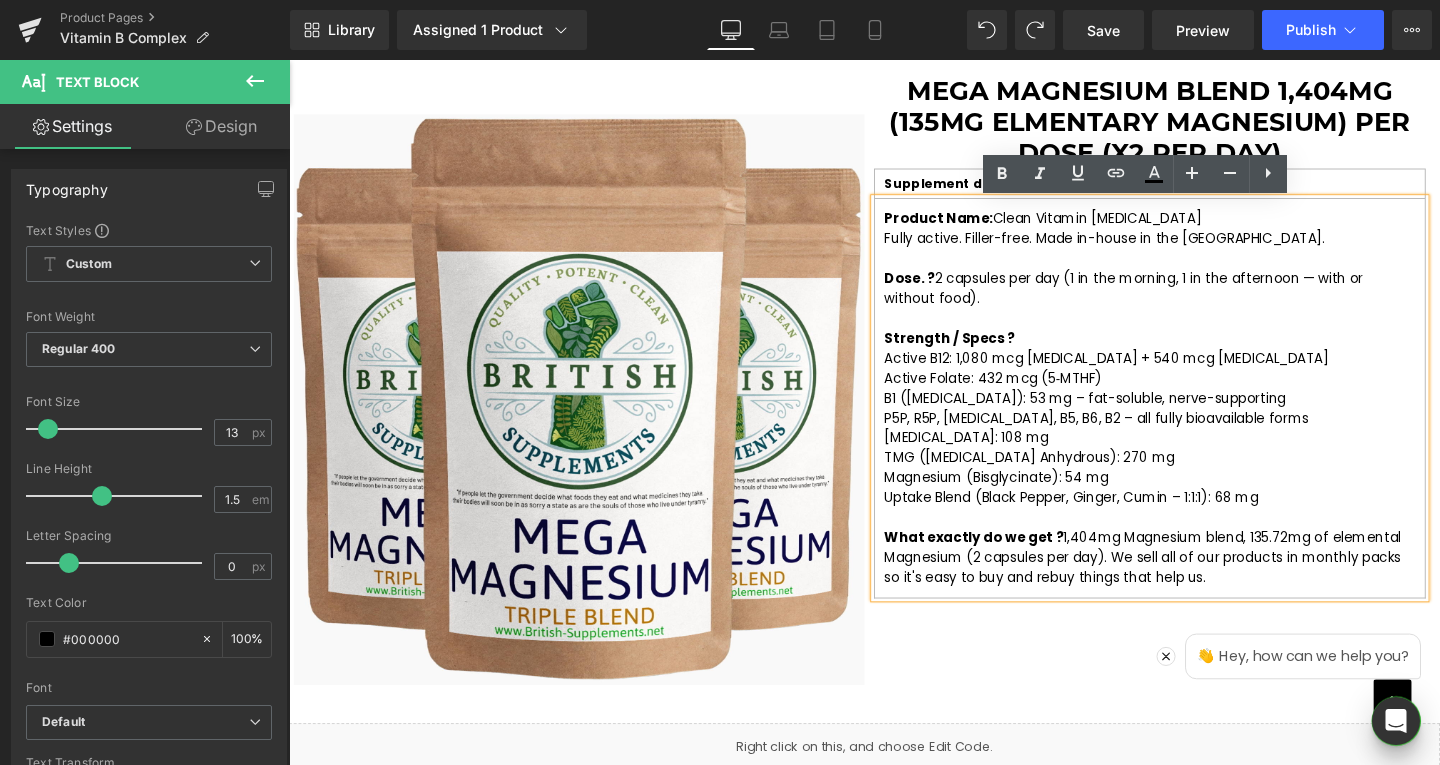 click on "What exactly do we get ?  1,404mg Magnesium blend, 135.72mg of elemental Magnesium (2 capsules per day). We sell all of our products in monthly packs so it's easy to buy and rebuy things that help us." at bounding box center [1194, 583] 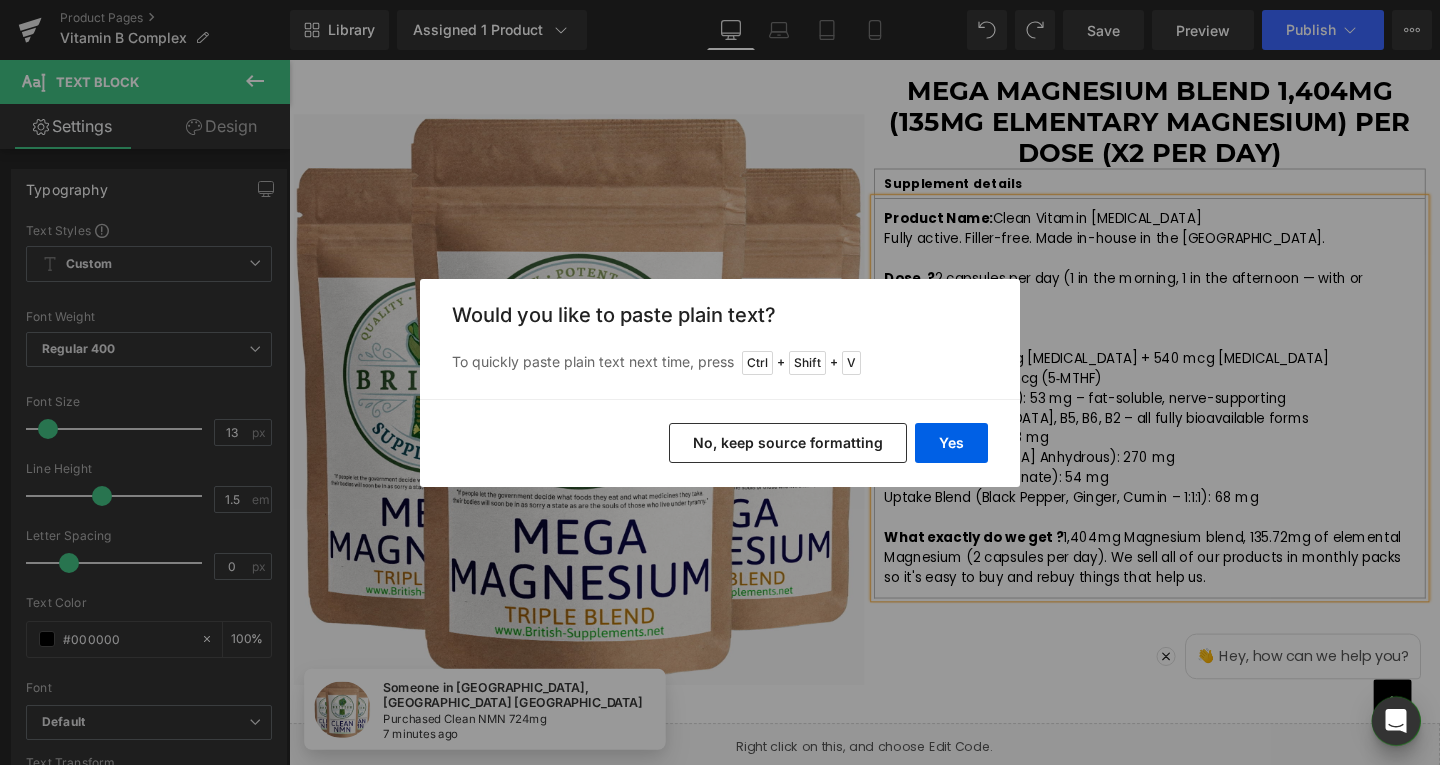 click on "Yes No, keep source formatting" at bounding box center (720, 443) 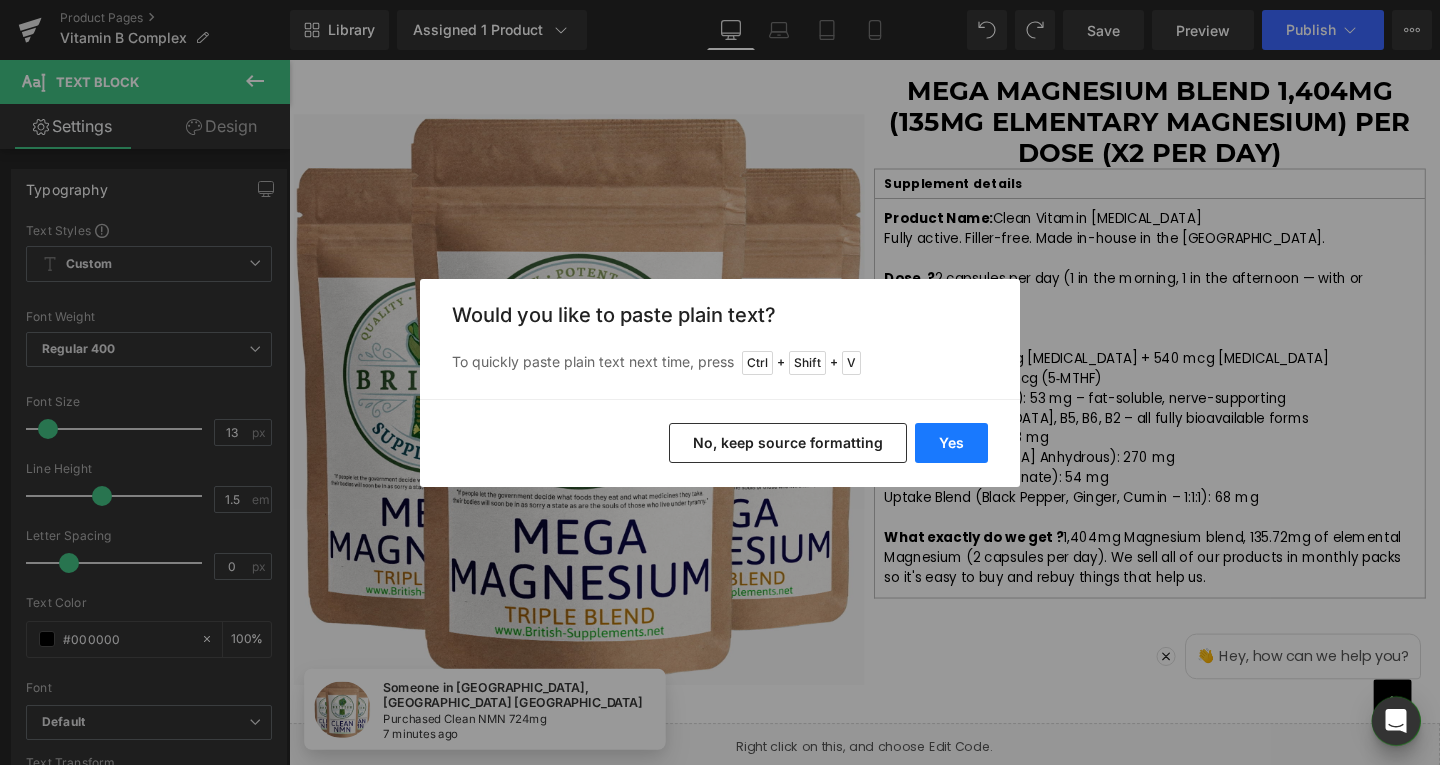 drag, startPoint x: 967, startPoint y: 437, endPoint x: 796, endPoint y: 420, distance: 171.84296 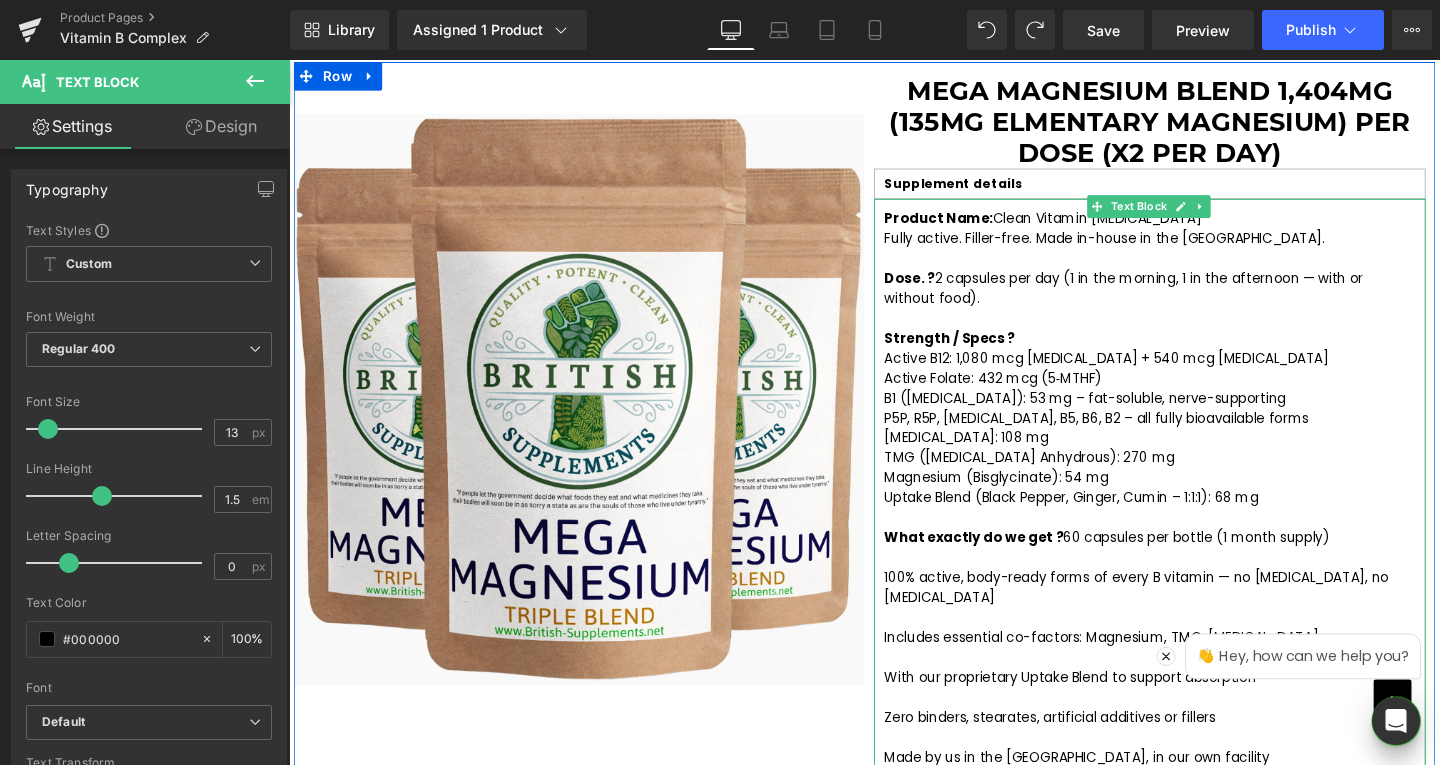 click on "What exactly do we get ?  60 capsules per bottle (1 month supply)" at bounding box center (1149, 562) 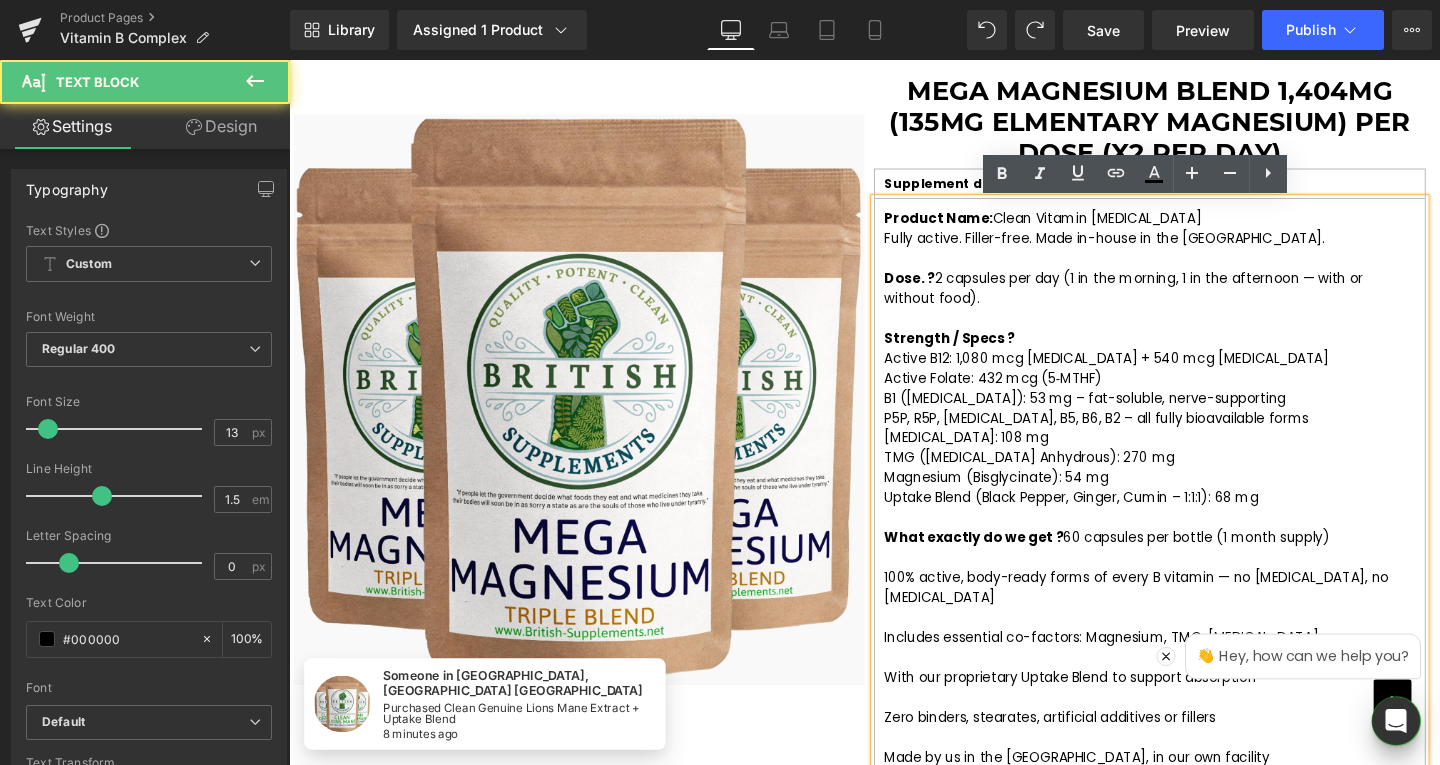 drag, startPoint x: 1376, startPoint y: 561, endPoint x: 1156, endPoint y: 568, distance: 220.11133 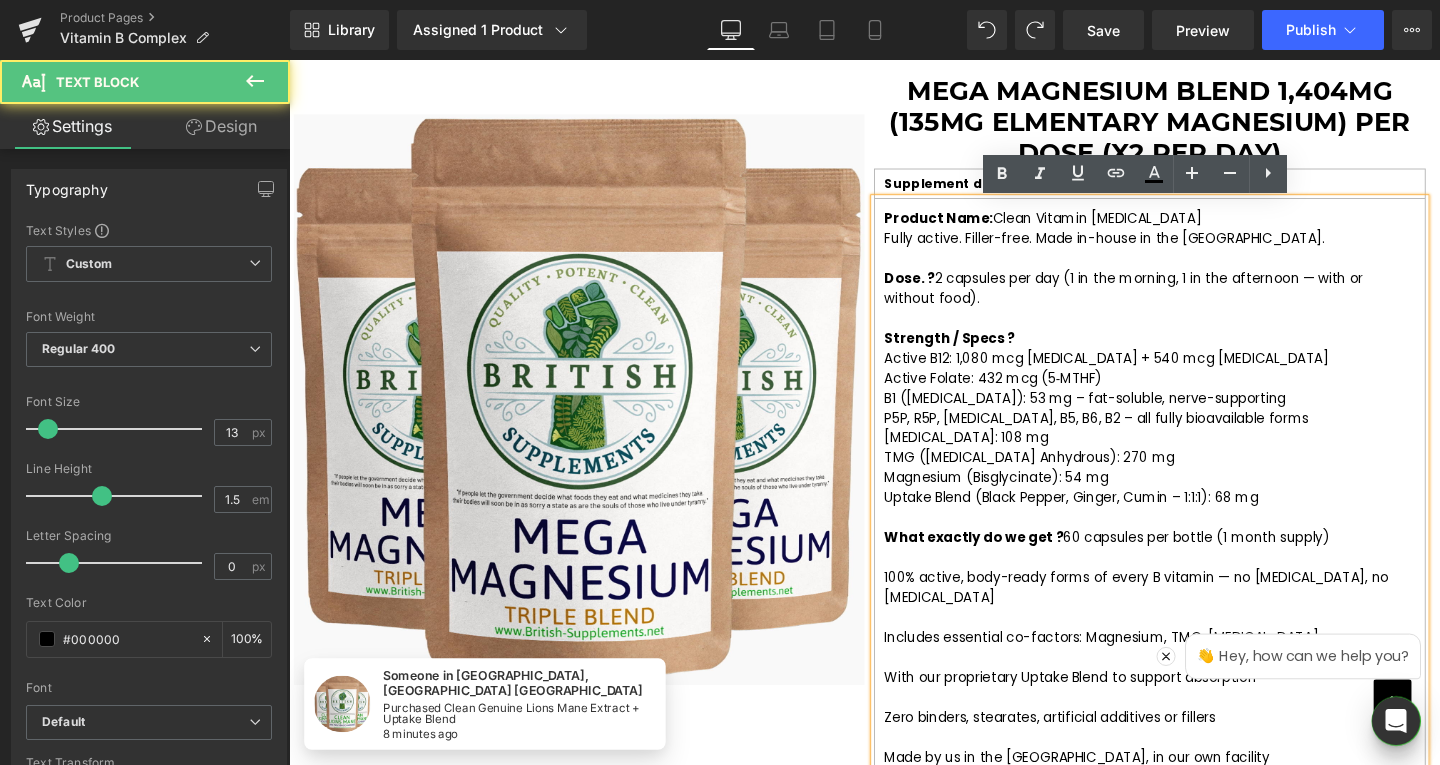click on "What exactly do we get ?  60 capsules per bottle (1 month supply)" at bounding box center [1194, 562] 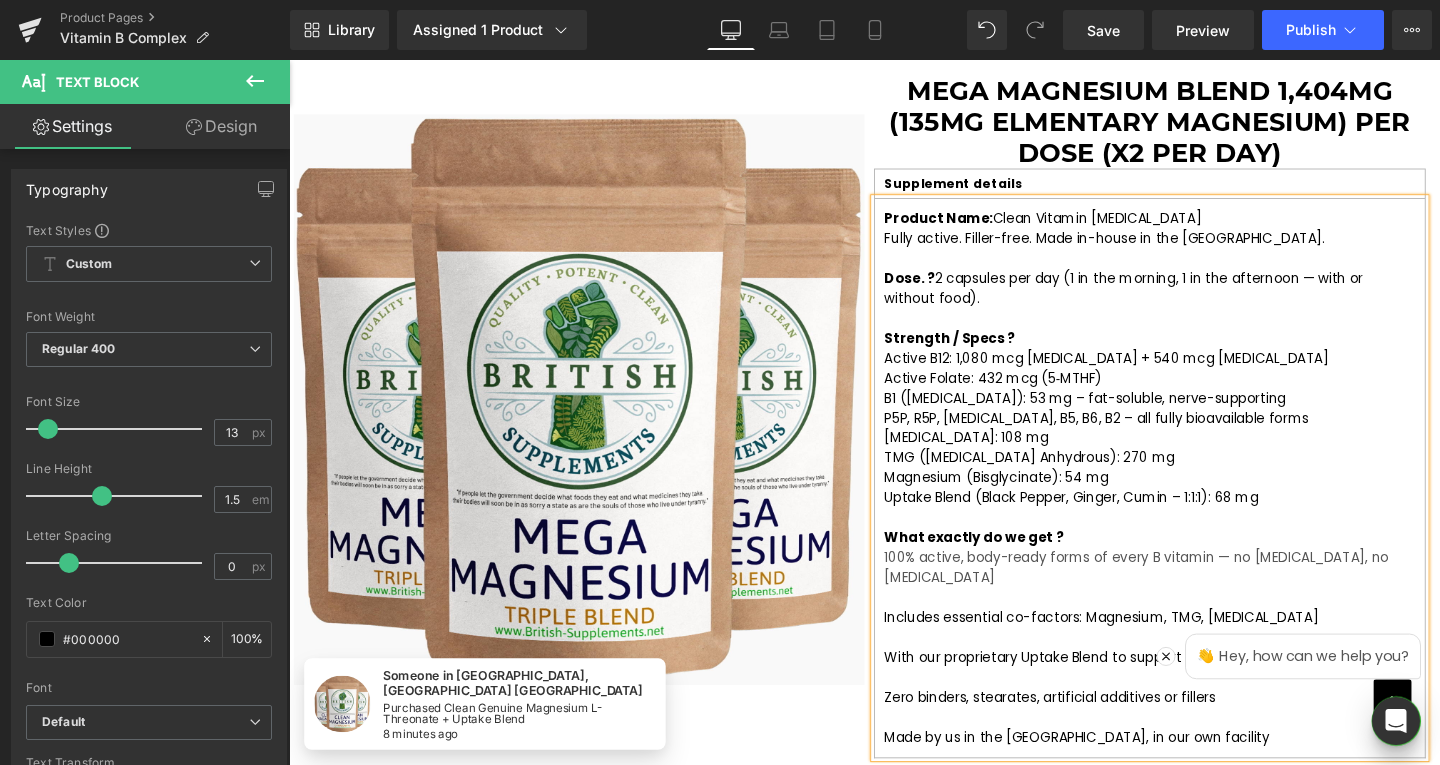 click on "100% active, body-ready forms of every B vitamin — no folic acid, no cyanocobalamin" at bounding box center (1180, 593) 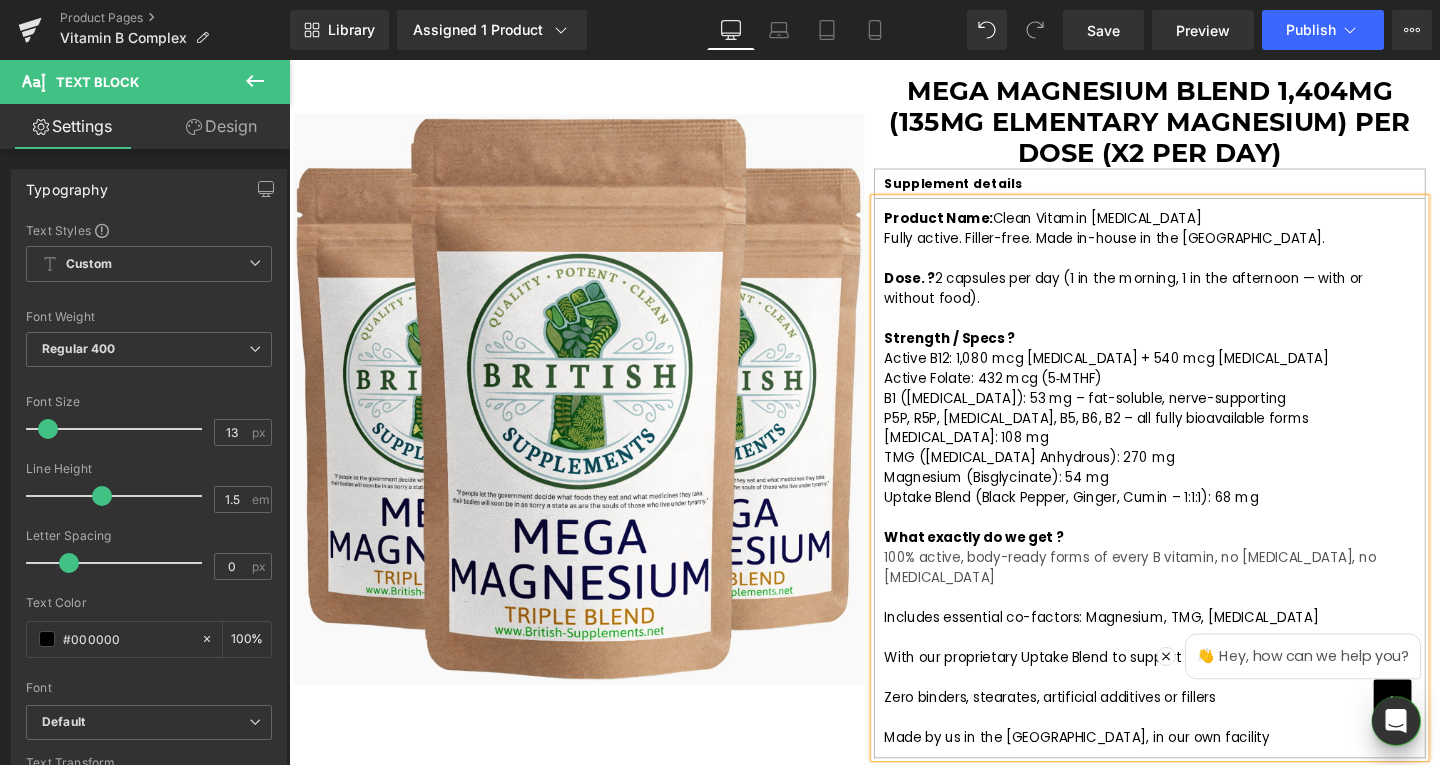 click on "100% active, body-ready forms of every B vitamin, no folic acid, no cyanocobalamin" at bounding box center [1173, 593] 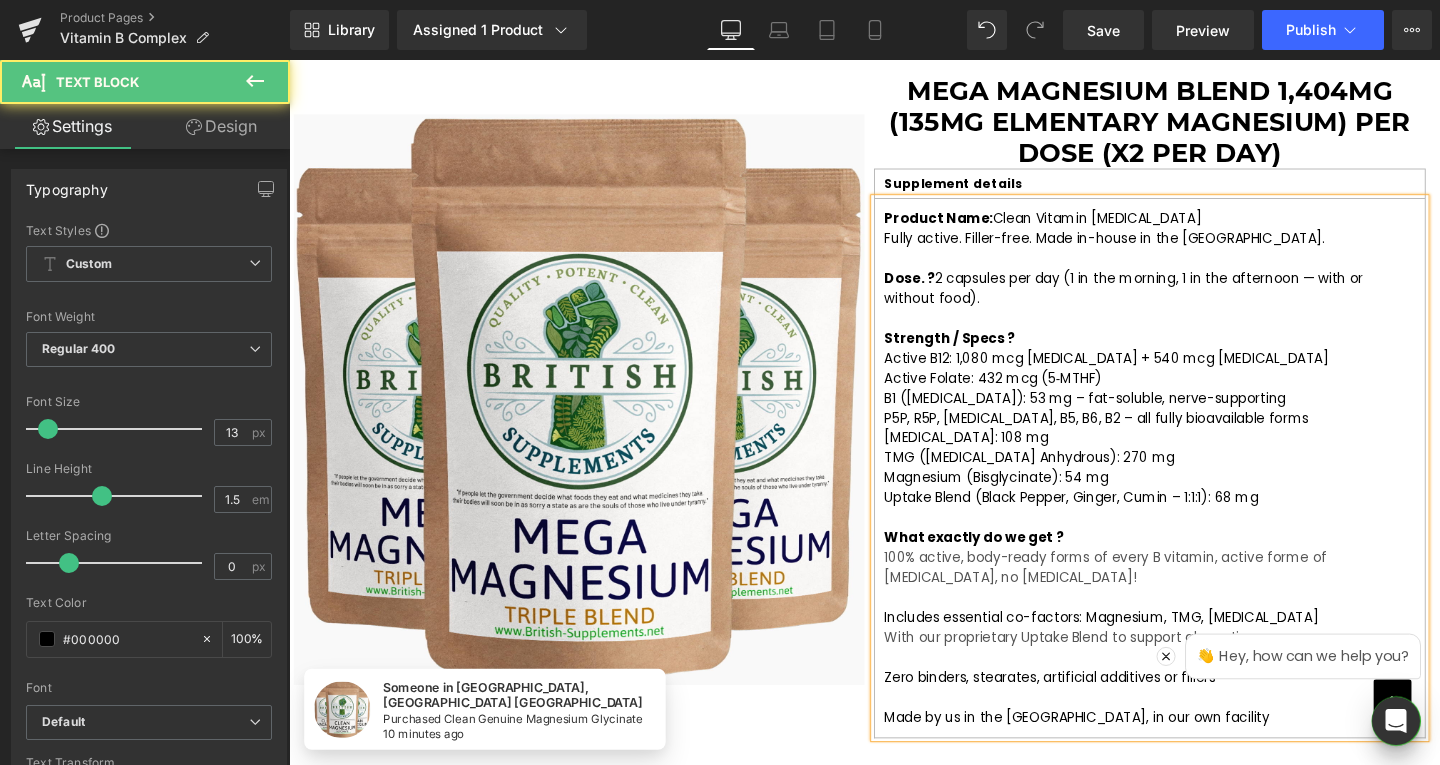 click at bounding box center (1194, 625) 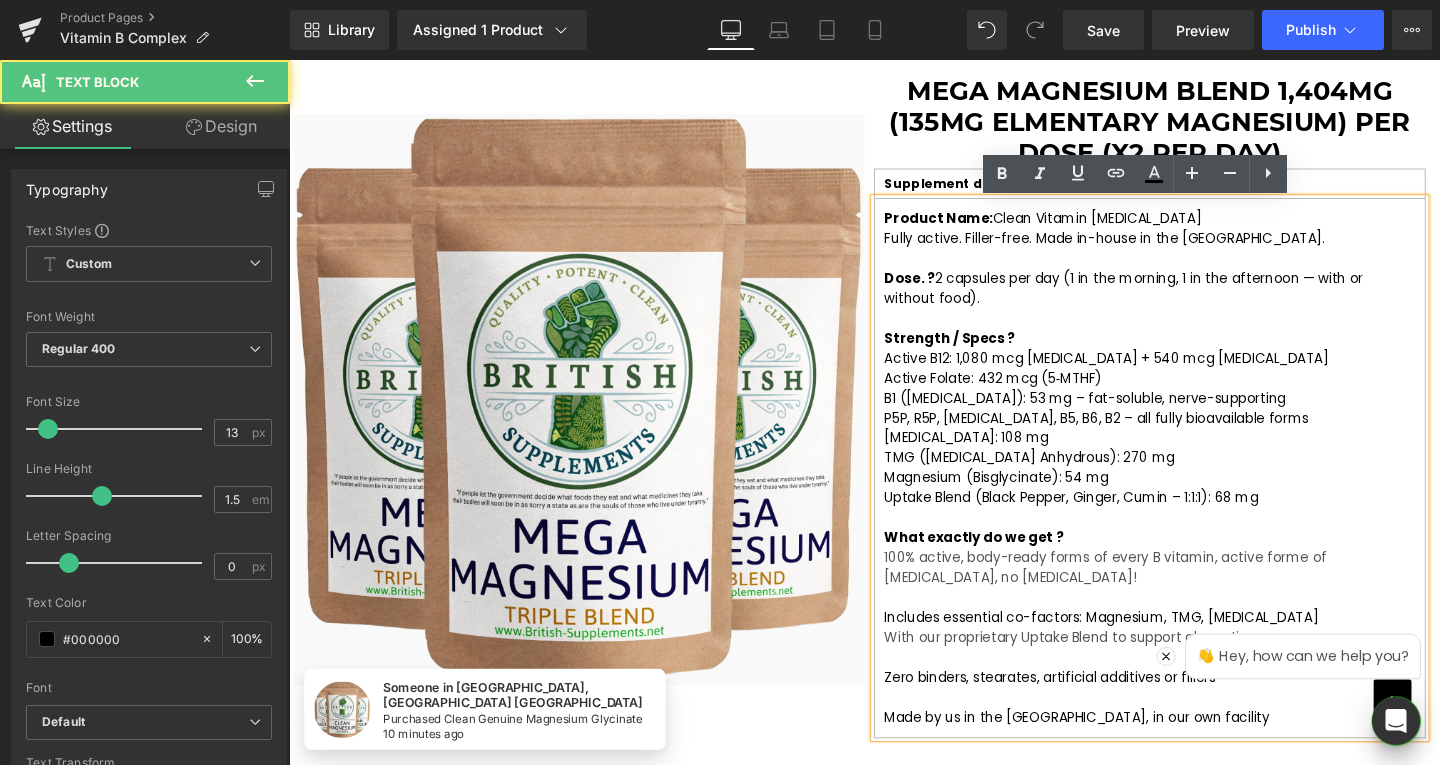 click on "👋 Hey, how can we help you?" at bounding box center (1229, 687) 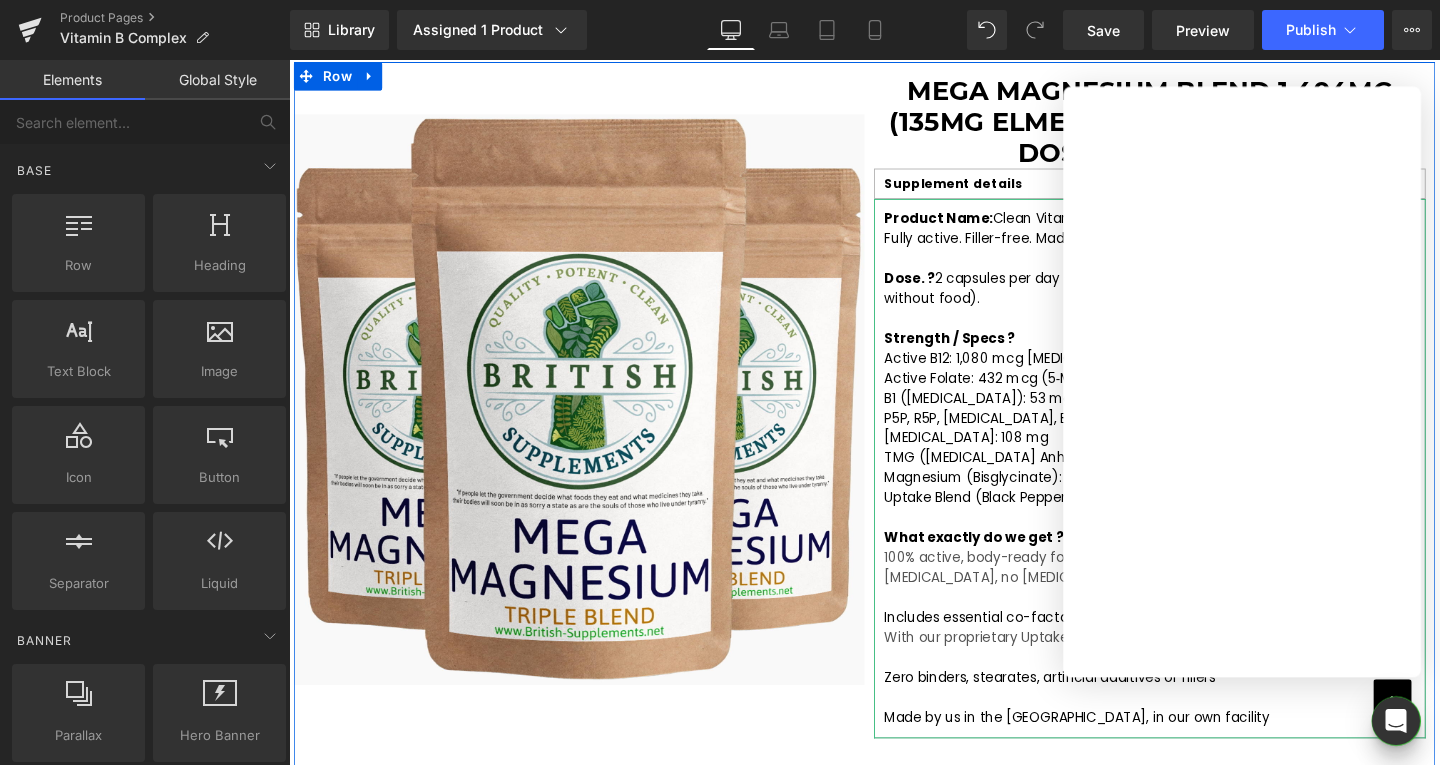 click at bounding box center [1194, 688] 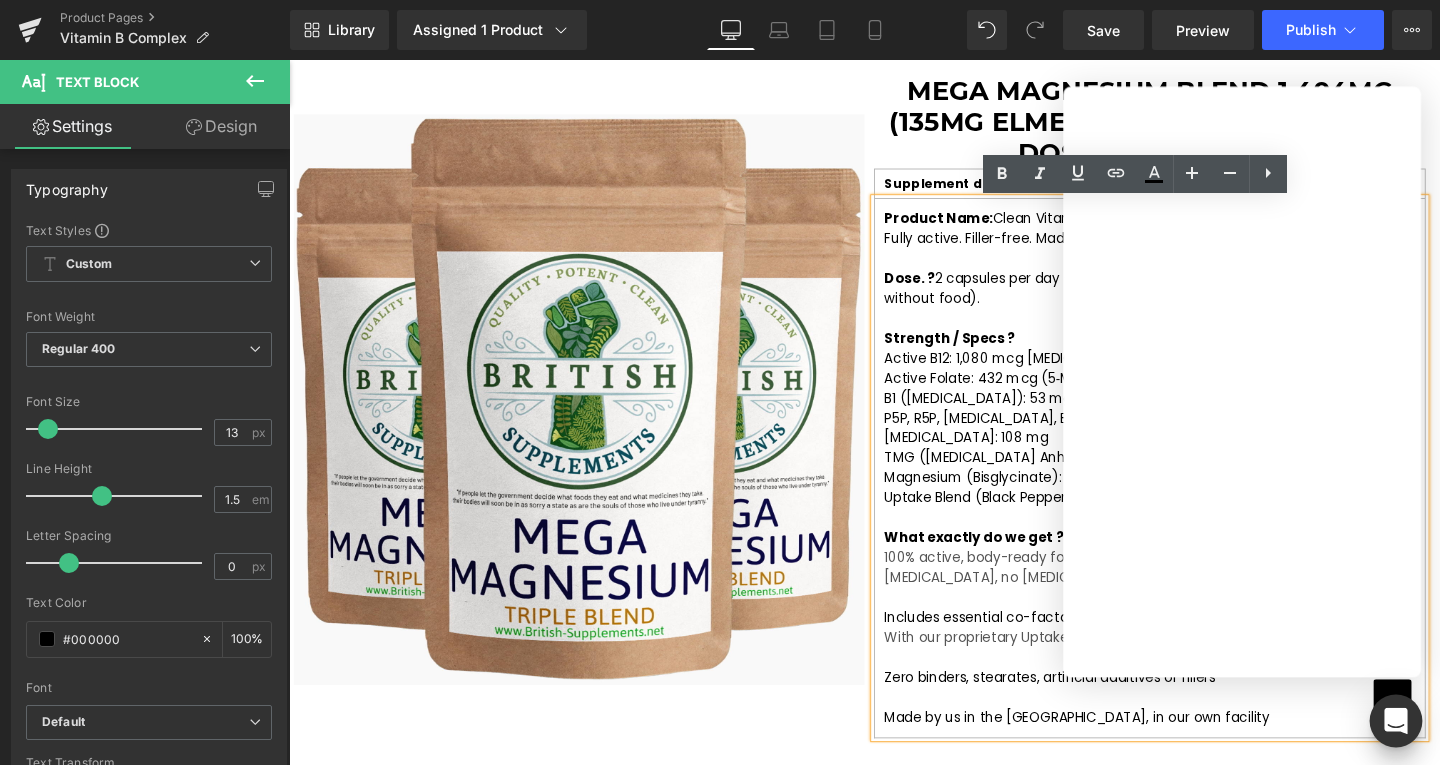 click 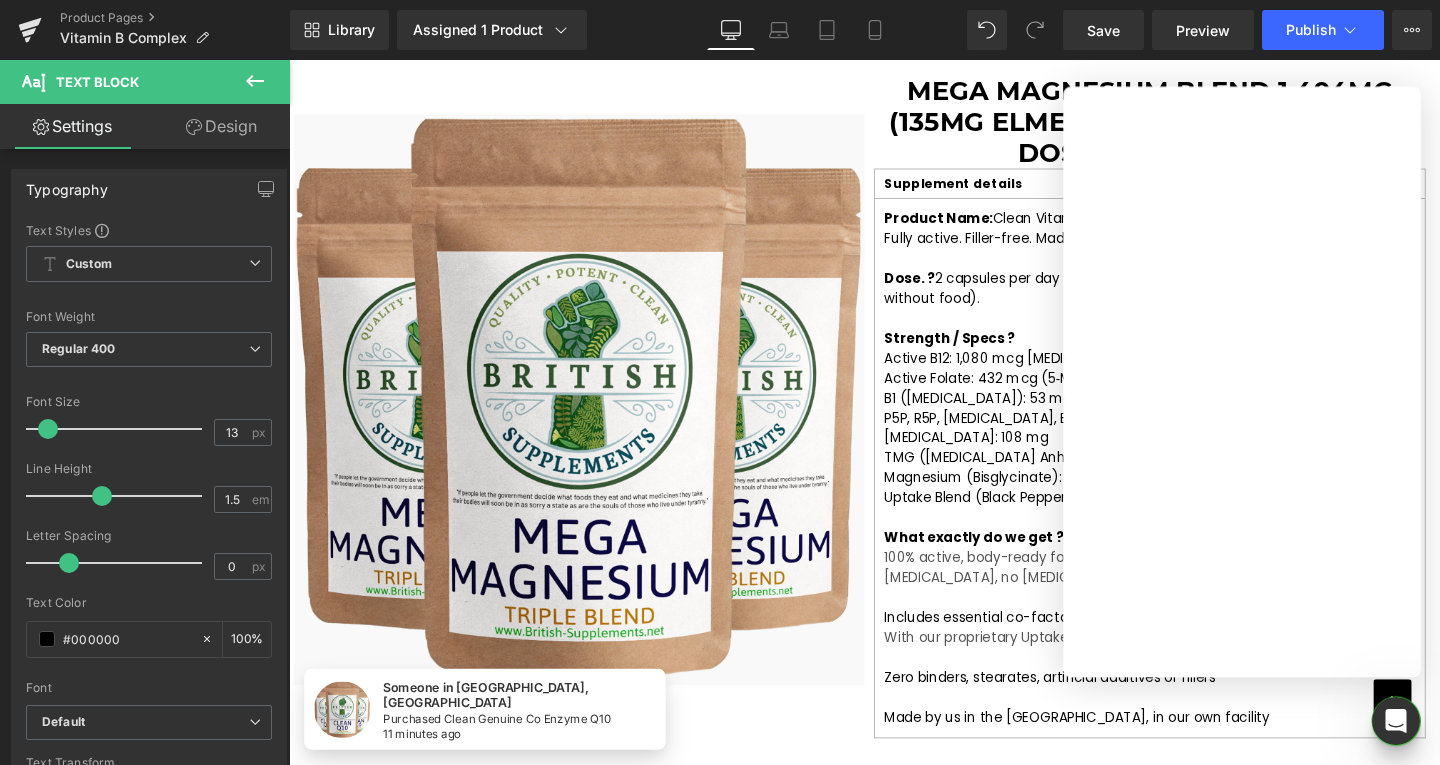 scroll, scrollTop: 0, scrollLeft: 0, axis: both 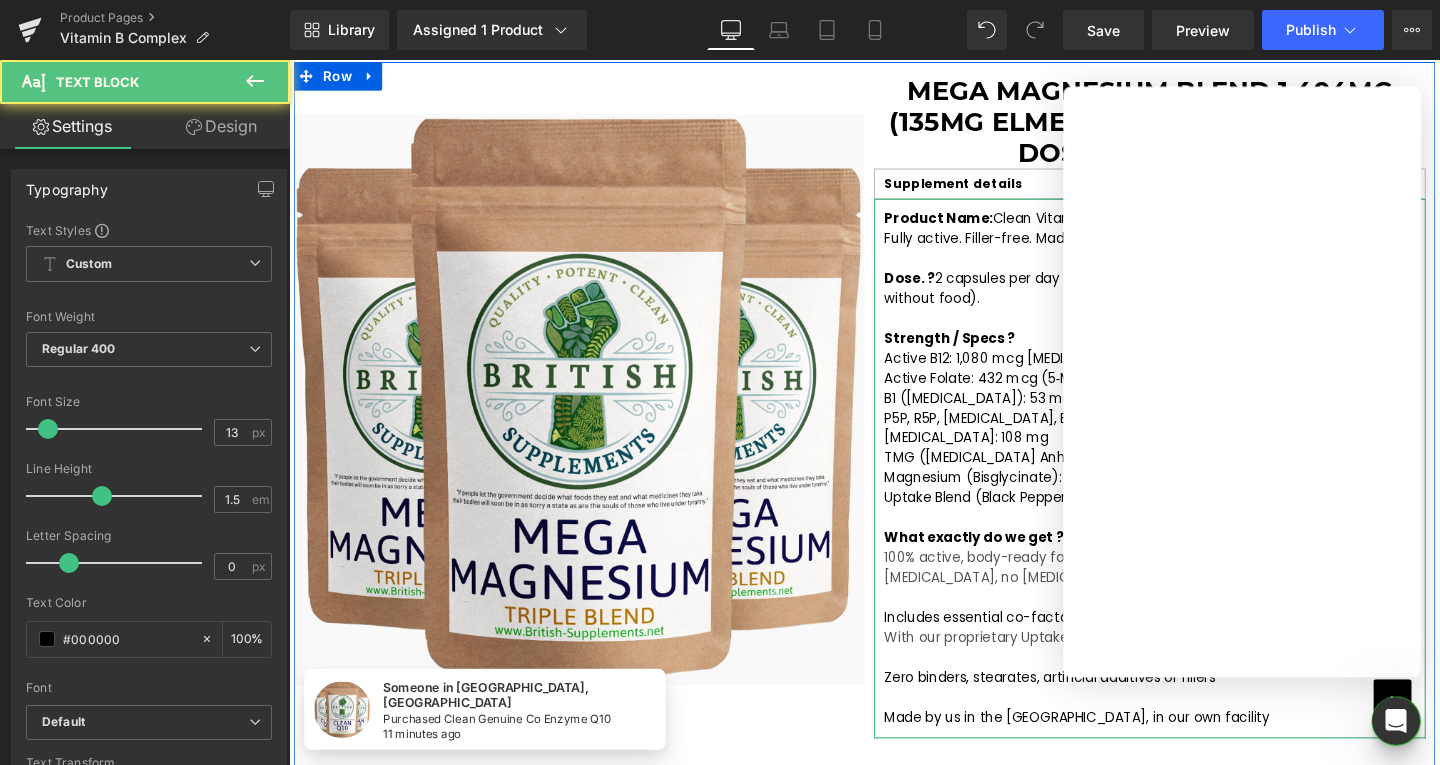 click at bounding box center (1194, 541) 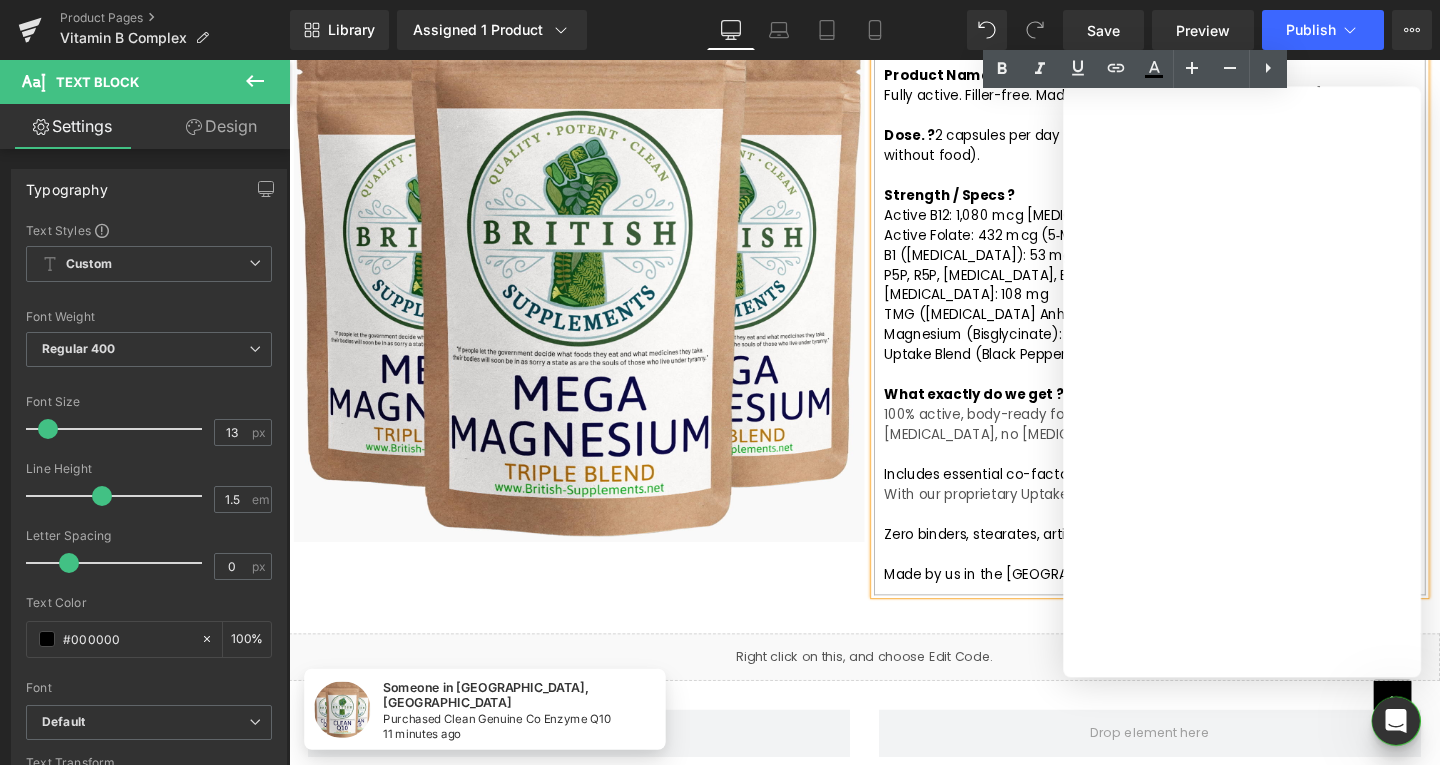 scroll, scrollTop: 4000, scrollLeft: 0, axis: vertical 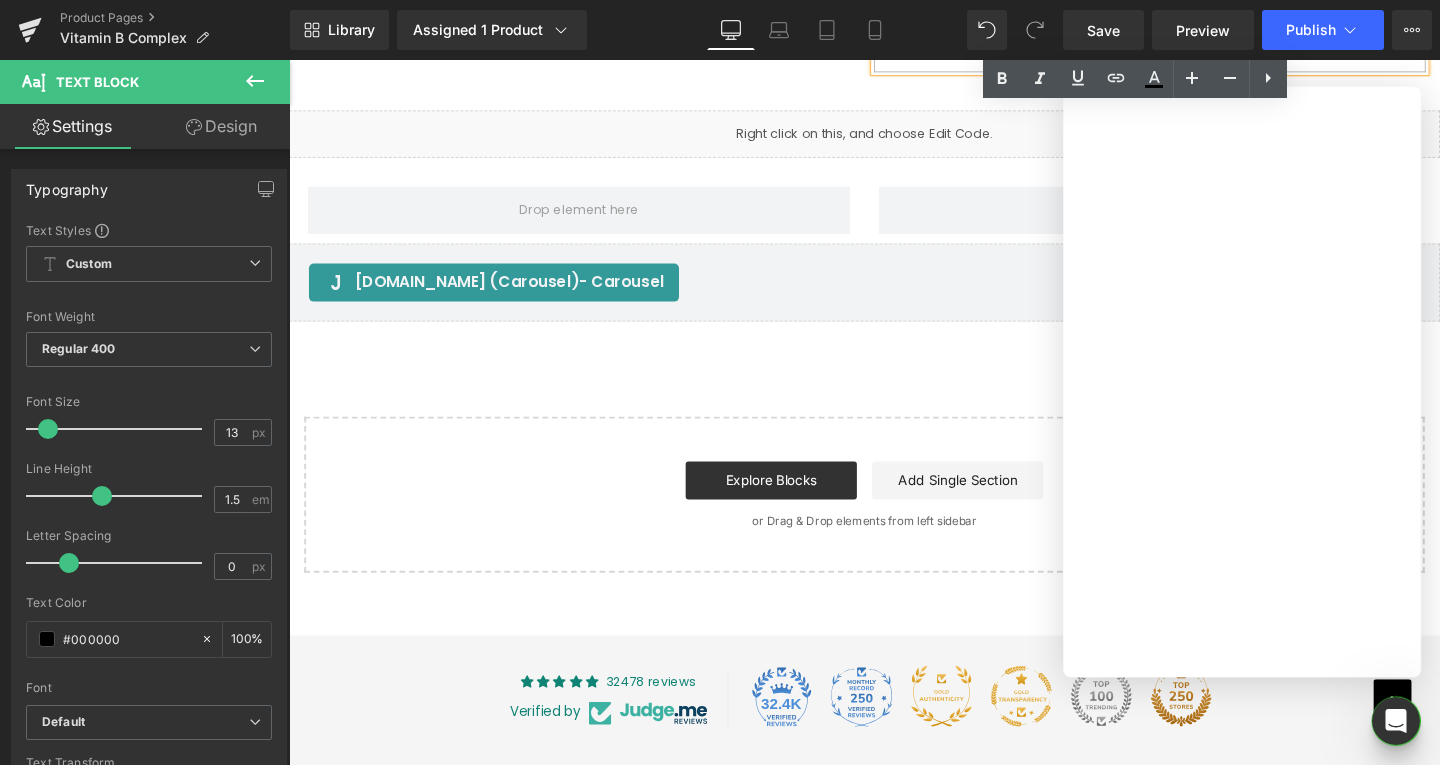 click at bounding box center (1453, 755) 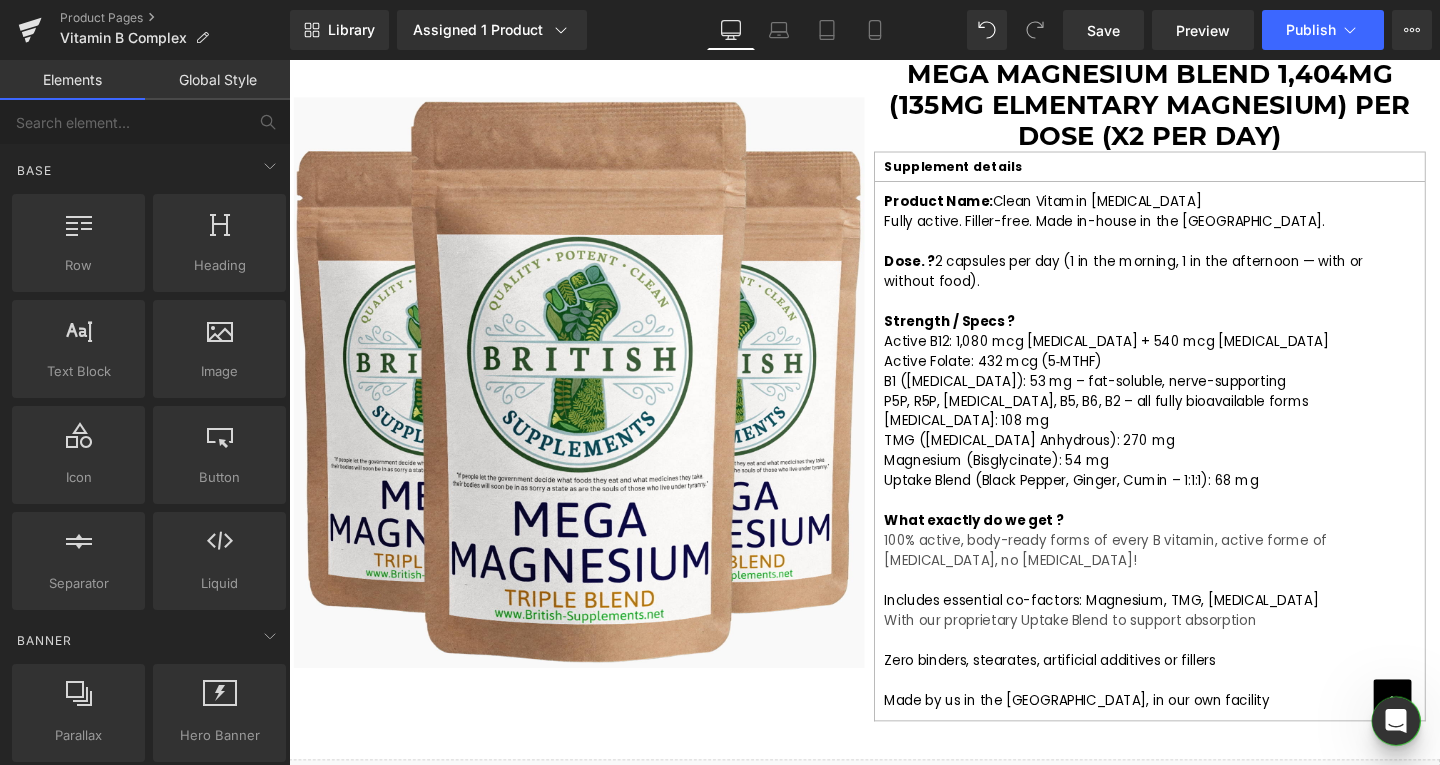 scroll, scrollTop: 3300, scrollLeft: 0, axis: vertical 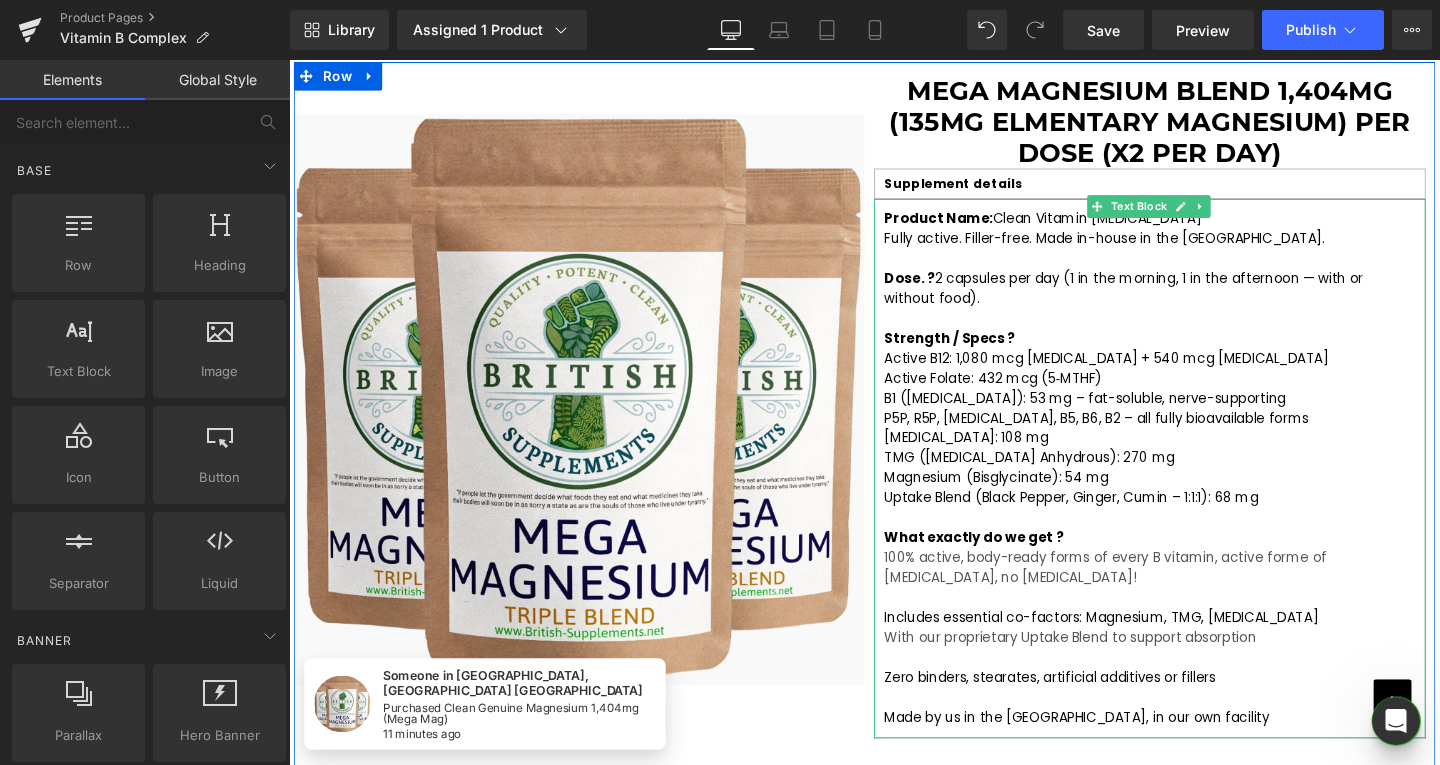 click on "100% active, body-ready forms of every B vitamin, active forme of folic acid, no cyanocobalamin!" at bounding box center [1147, 593] 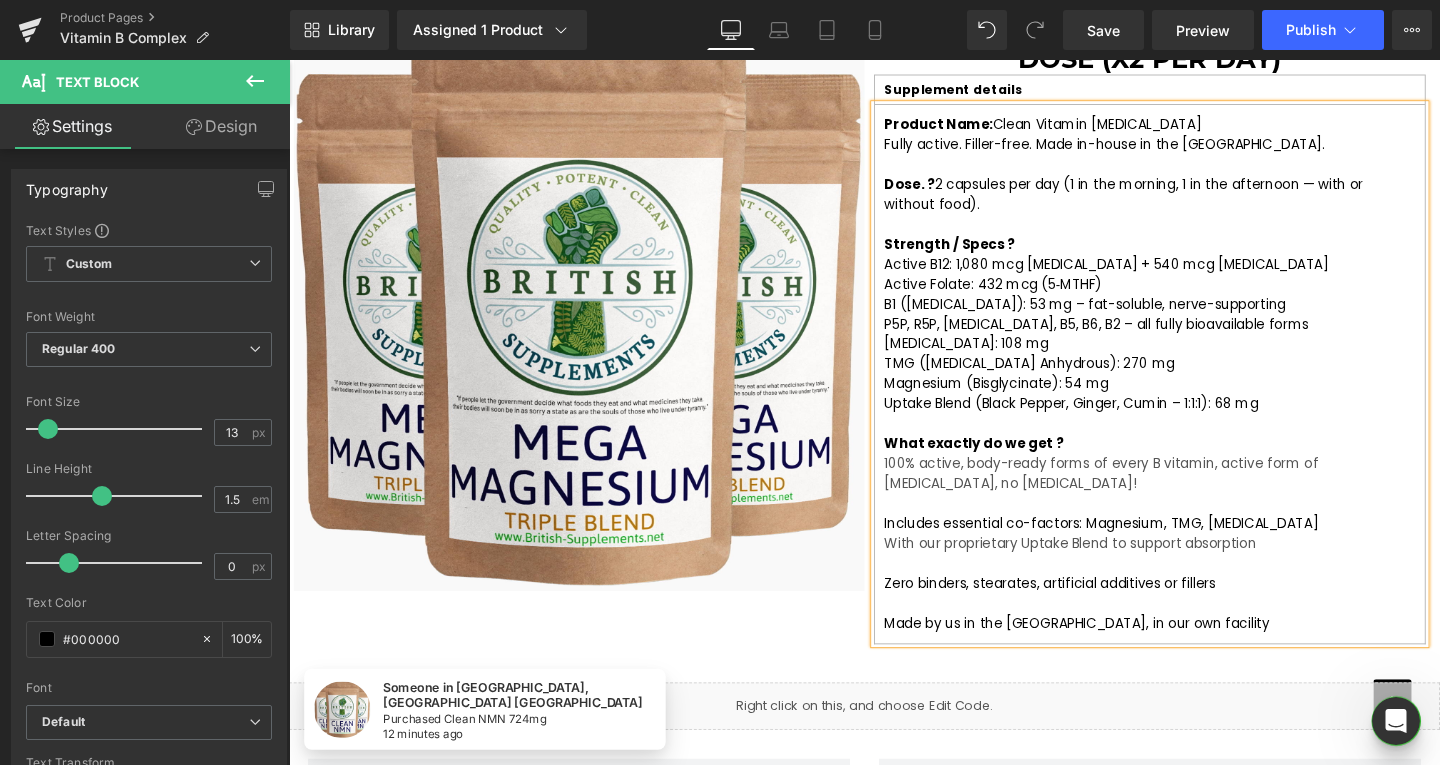 scroll, scrollTop: 3400, scrollLeft: 0, axis: vertical 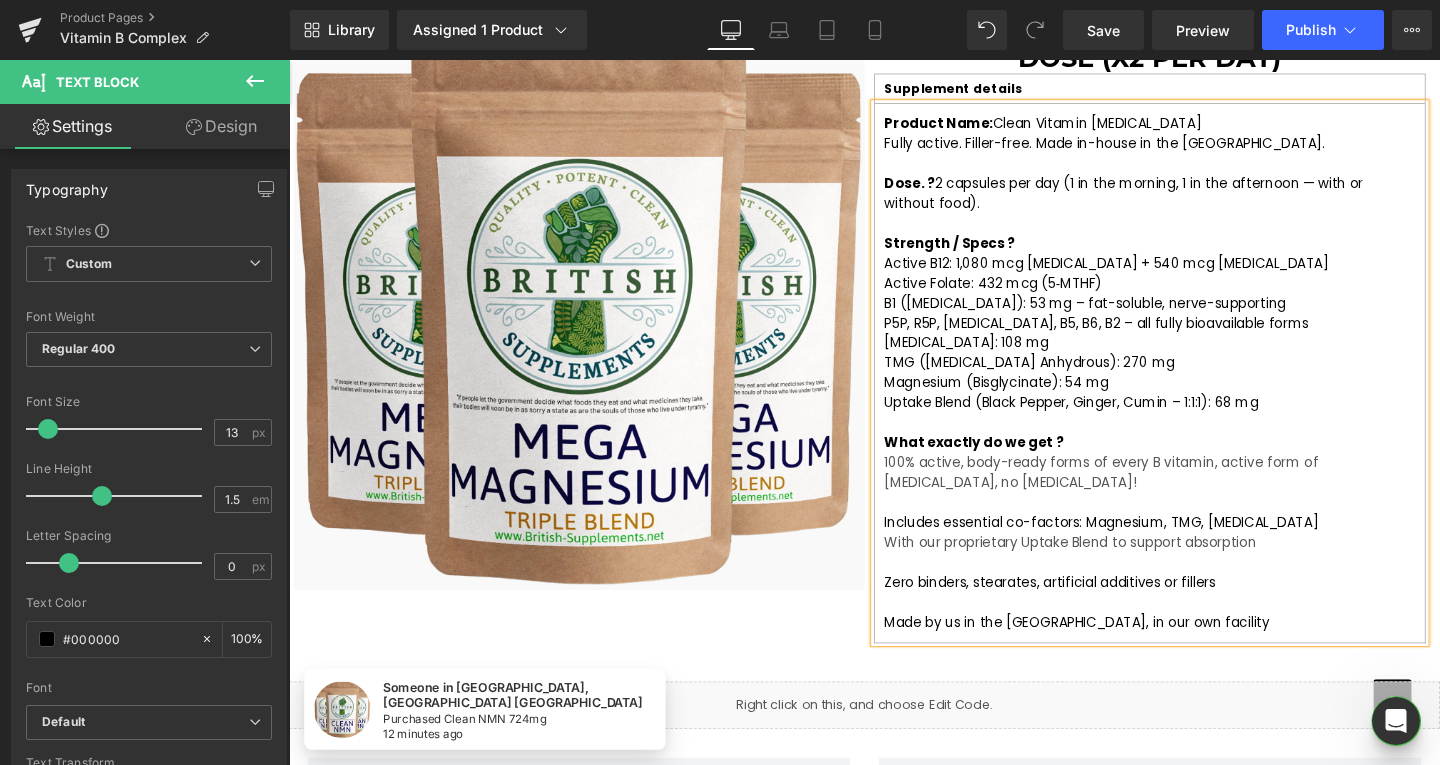 click on "Made by us in the UK, in our own facility" at bounding box center [1194, 651] 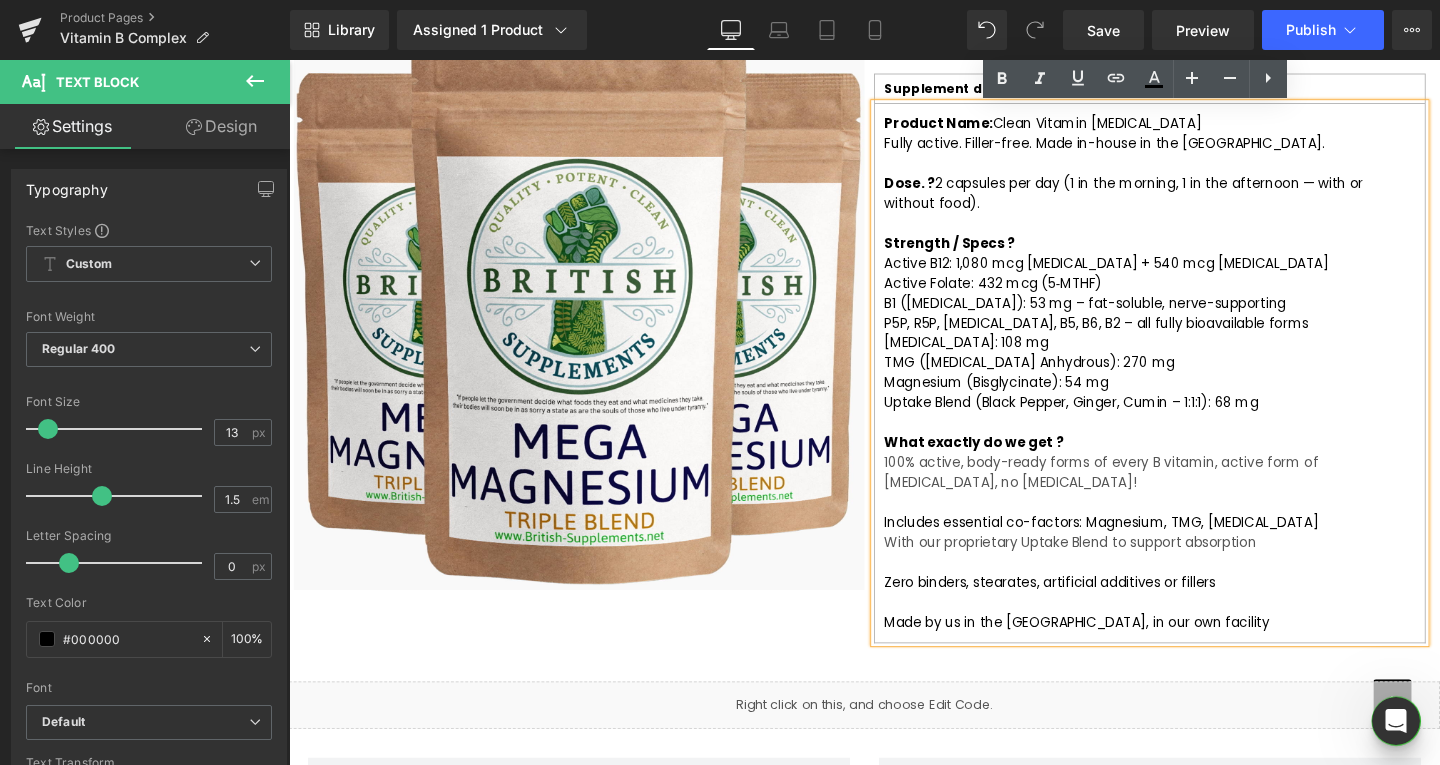 click on "Made by us in the UK, in our own facility" at bounding box center (1117, 651) 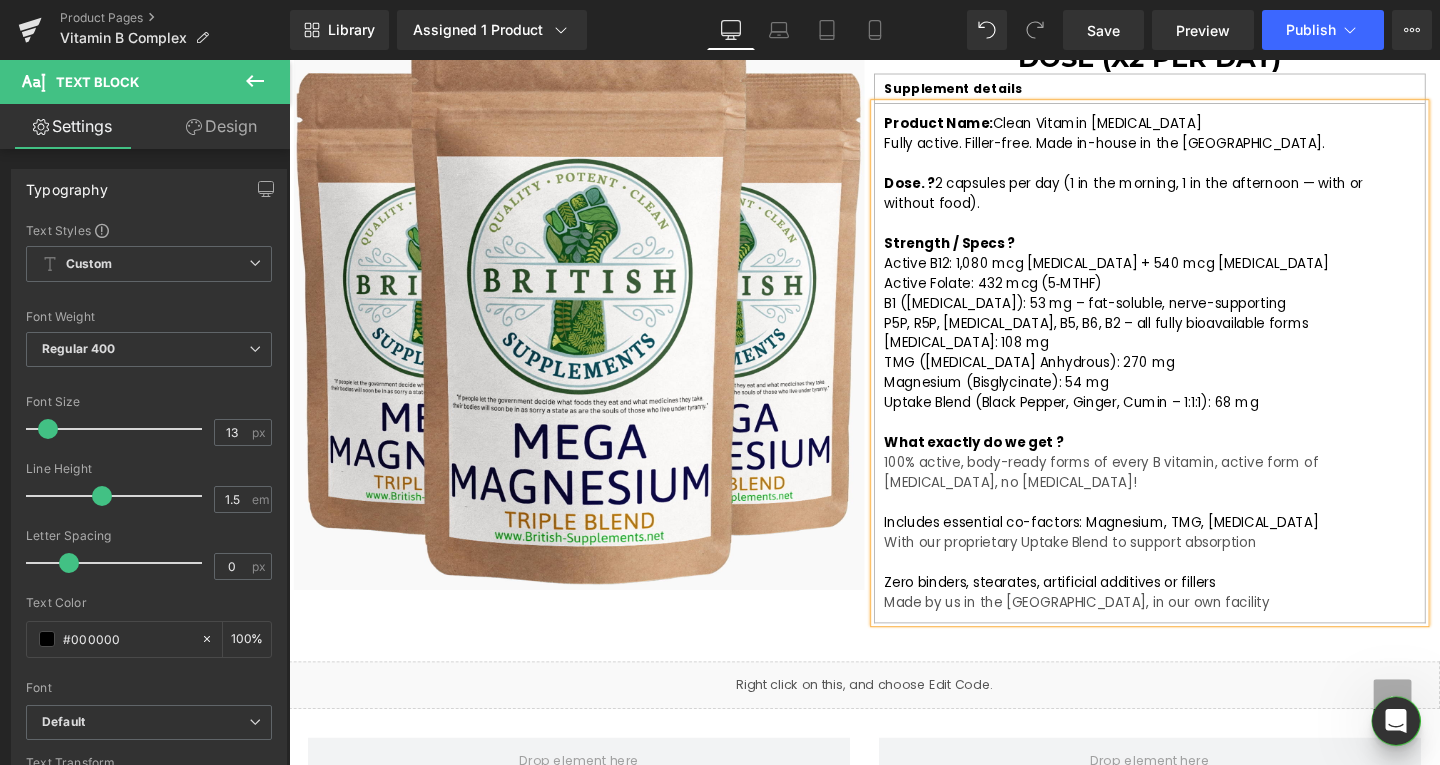 click on "Zero binders, stearates, artificial additives or fillers" at bounding box center [1089, 609] 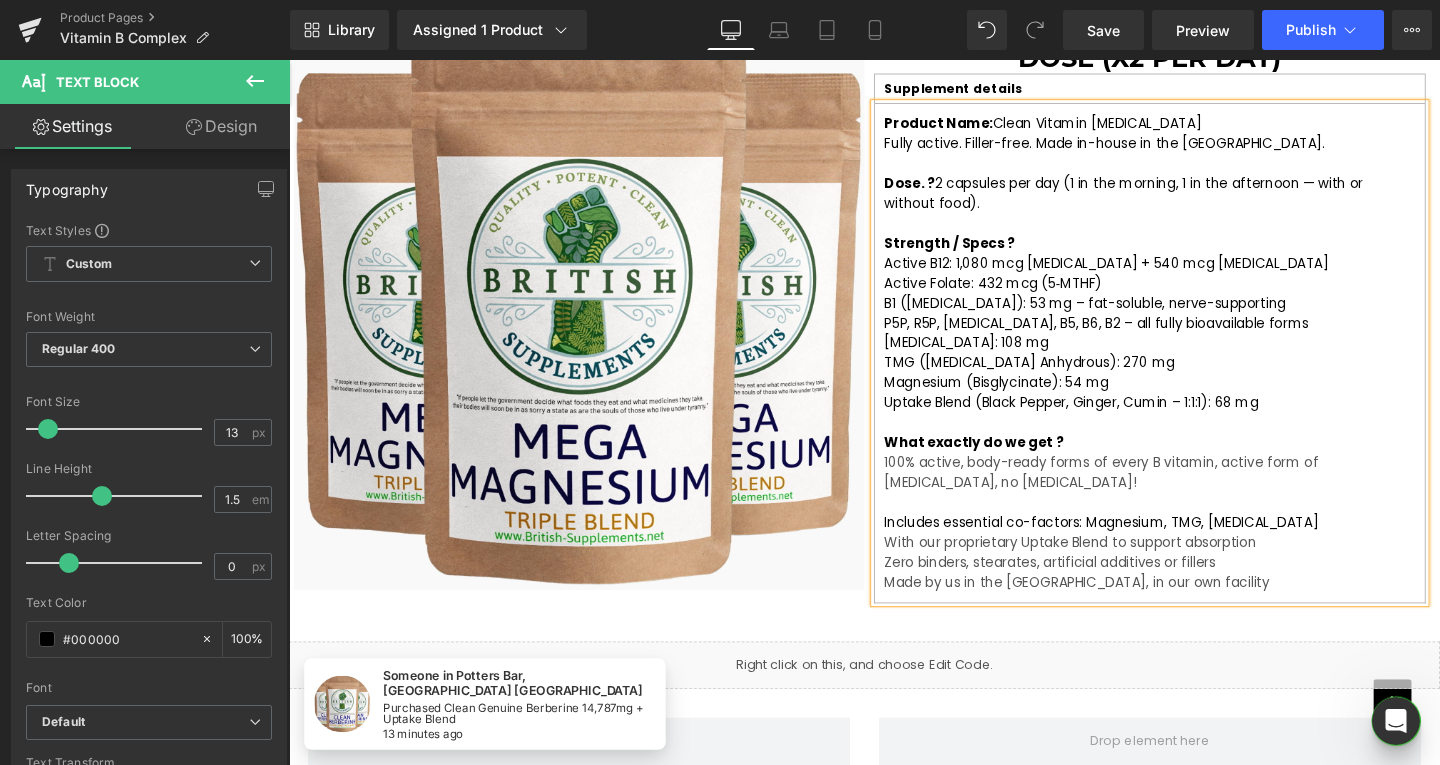 click on "Includes essential co-factors: Magnesium, TMG, Inositol" at bounding box center [1143, 546] 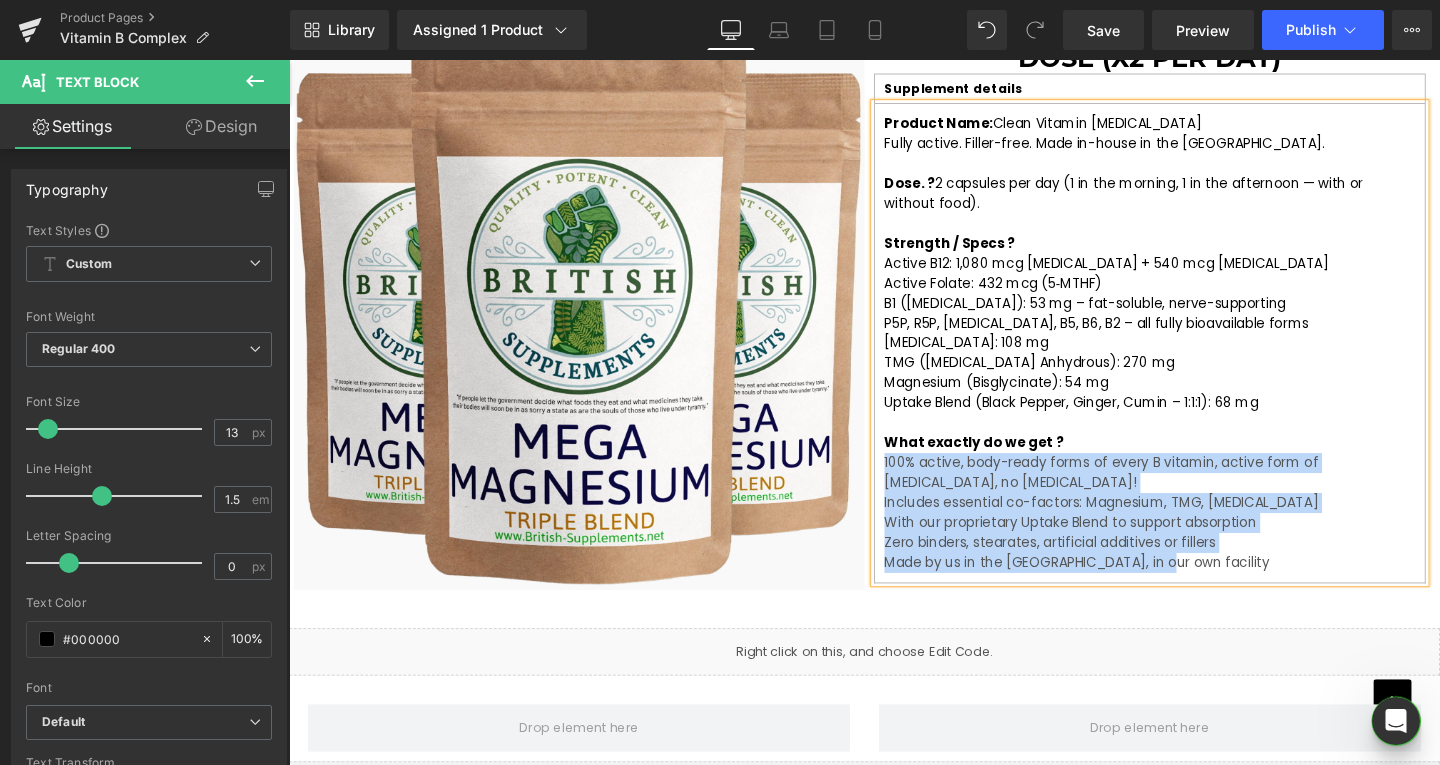 drag, startPoint x: 1189, startPoint y: 592, endPoint x: 907, endPoint y: 478, distance: 304.171 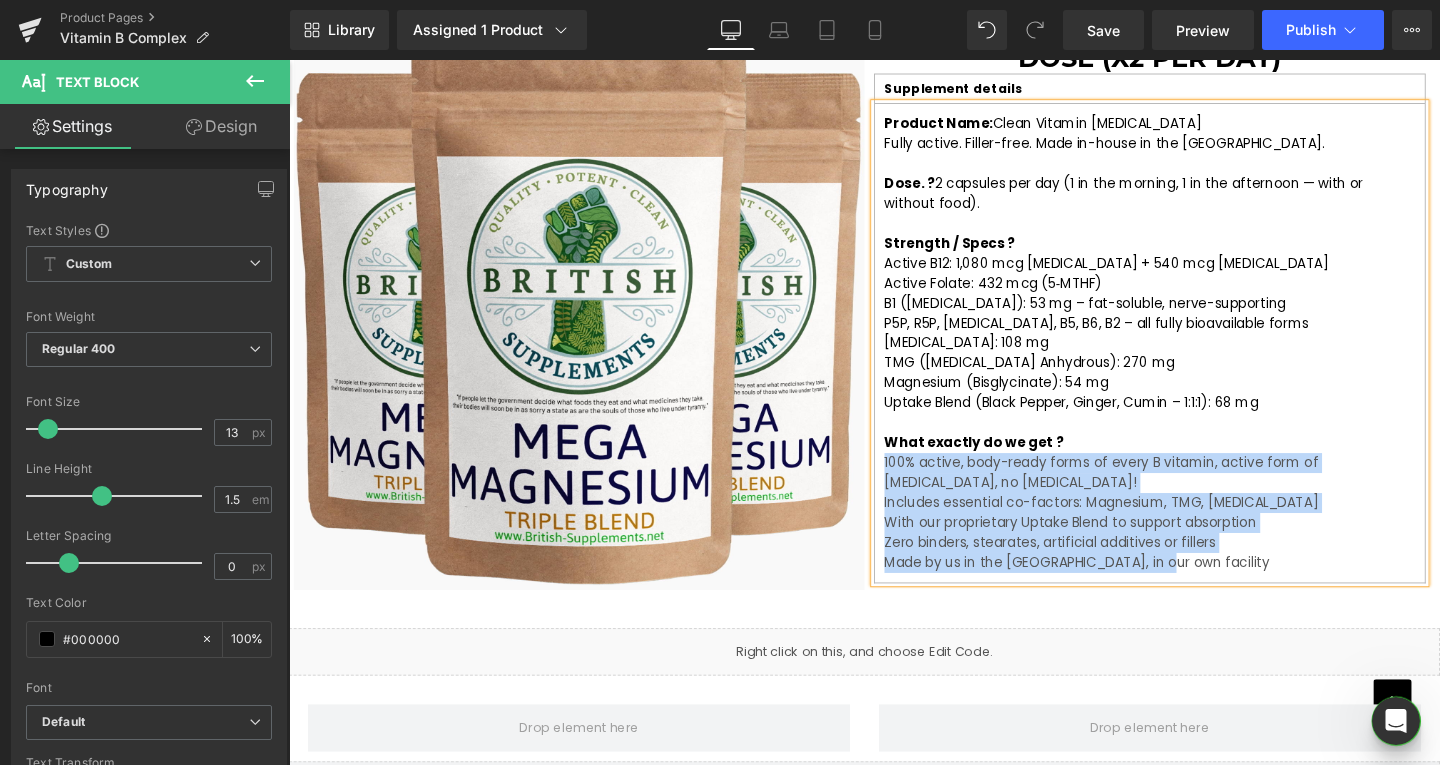 click on "Product Name:  Clean Vitamin B Complex Fully active. Filler-free. Made in-house in the UK. Dose. ?  2 capsules per day (1 in the morning, 1 in the afternoon — with or without food). Strength / Specs ? Active B12: 1,080 mcg Methylcobalamin + 540 mcg Adenosylcobalamin Active Folate: 432 mcg (5‑MTHF) B1 (Benfotiamine): 53 mg – fat-soluble, nerve-supporting P5P, R5P, Biotin, B5, B6, B2 – all fully bioavailable forms Inositol: 108 mg TMG (Betaine Anhydrous): 270 mg Magnesium (Bisglycinate): 54 mg Uptake Blend (Black Pepper, Ginger, Cumin – 1:1:1): 68 mg What exactly do we get ?   100% active, body-ready forms of every B vitamin, active form of folic acid, no cyanocobalamin!  Includes essential co-factors: Magnesium, TMG, Inositol With our proprietary Uptake Blend to support absorption Zero binders, stearates, artificial additives or fillers Made by us in the UK, in our own facility" at bounding box center (1194, 358) 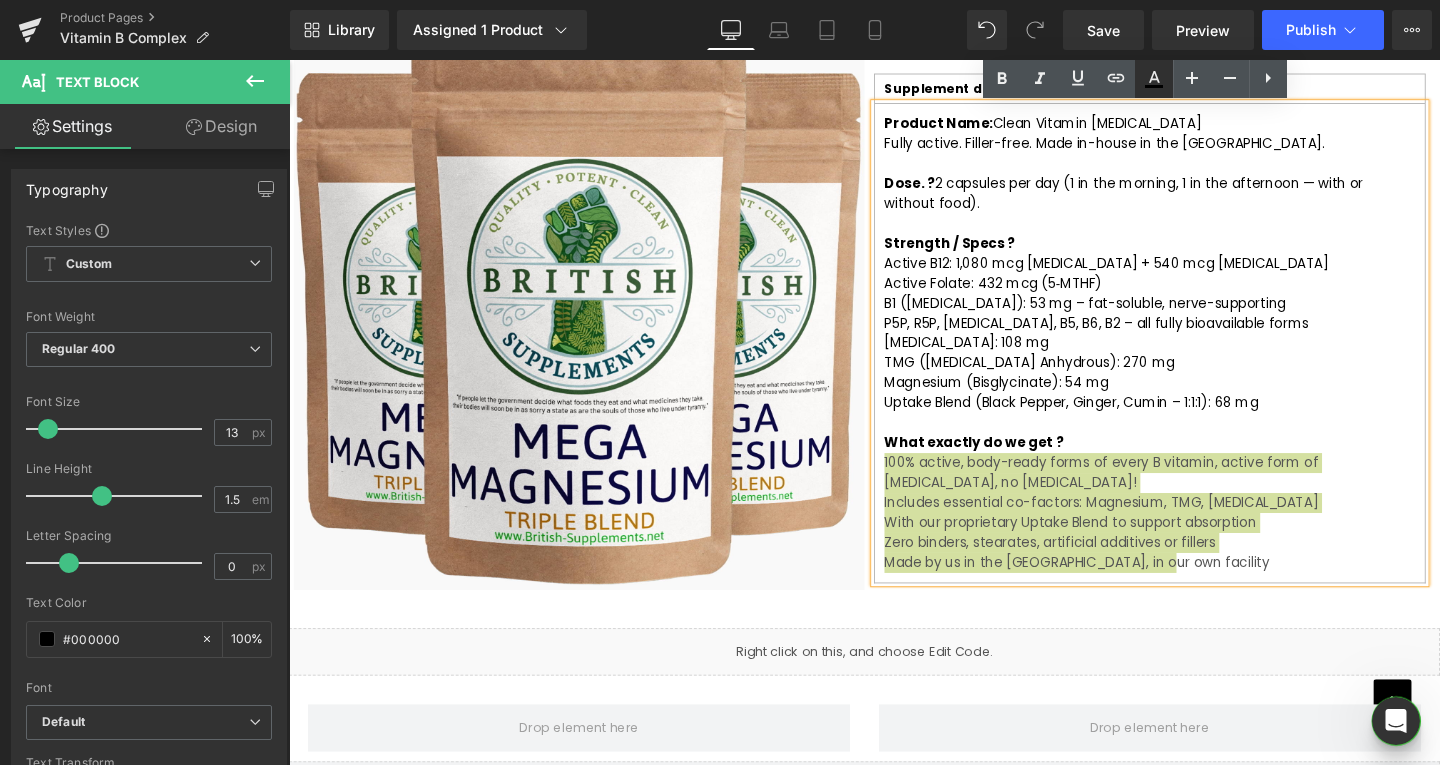 click 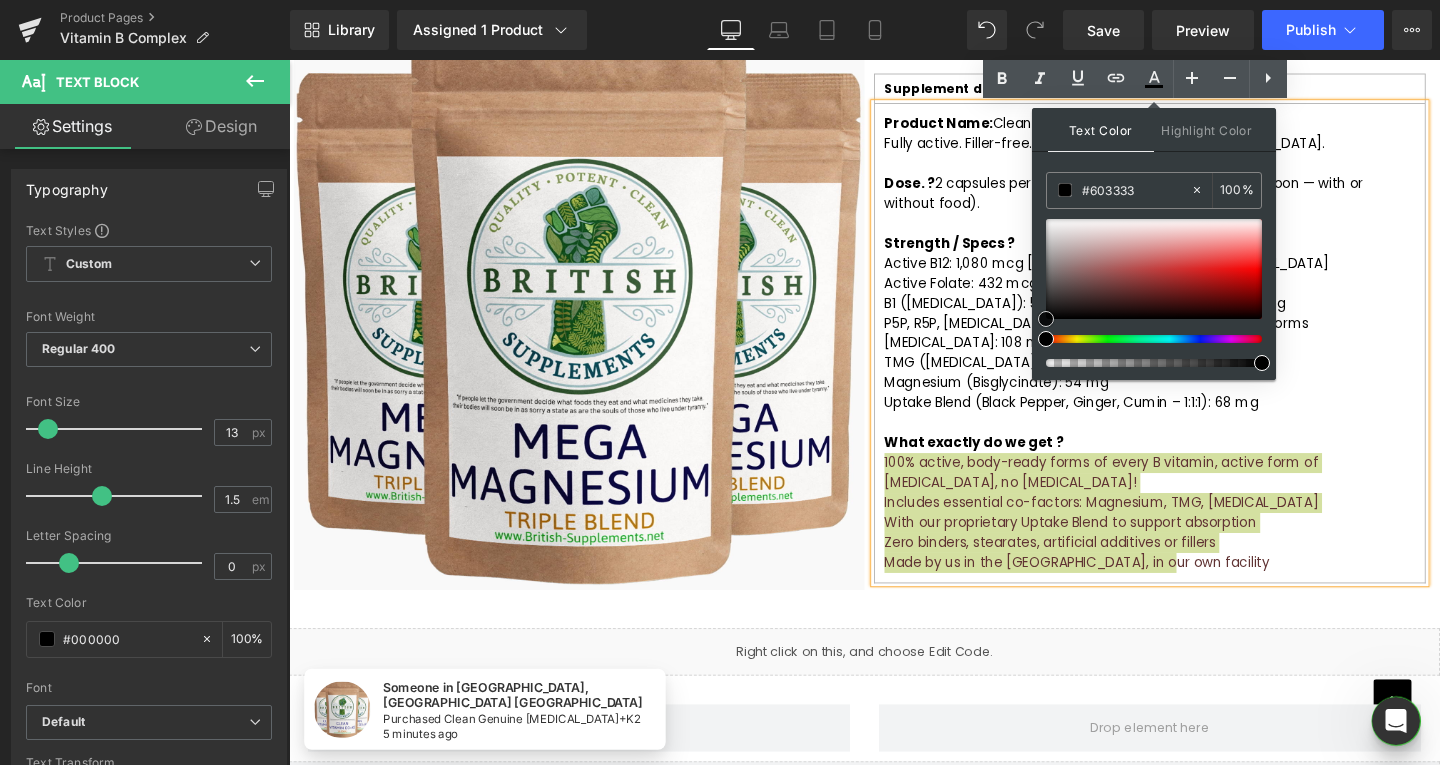 click at bounding box center [1154, 269] 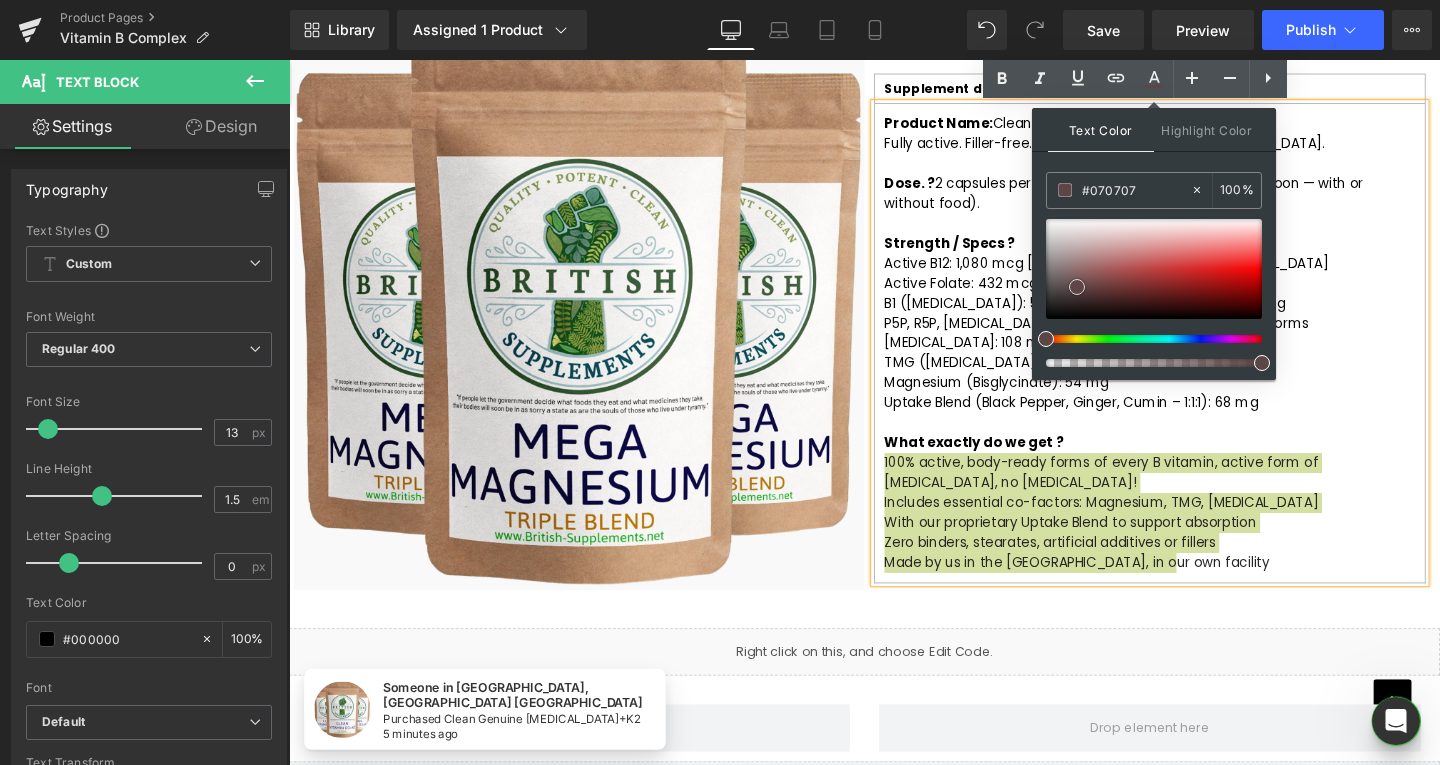 type on "#000000" 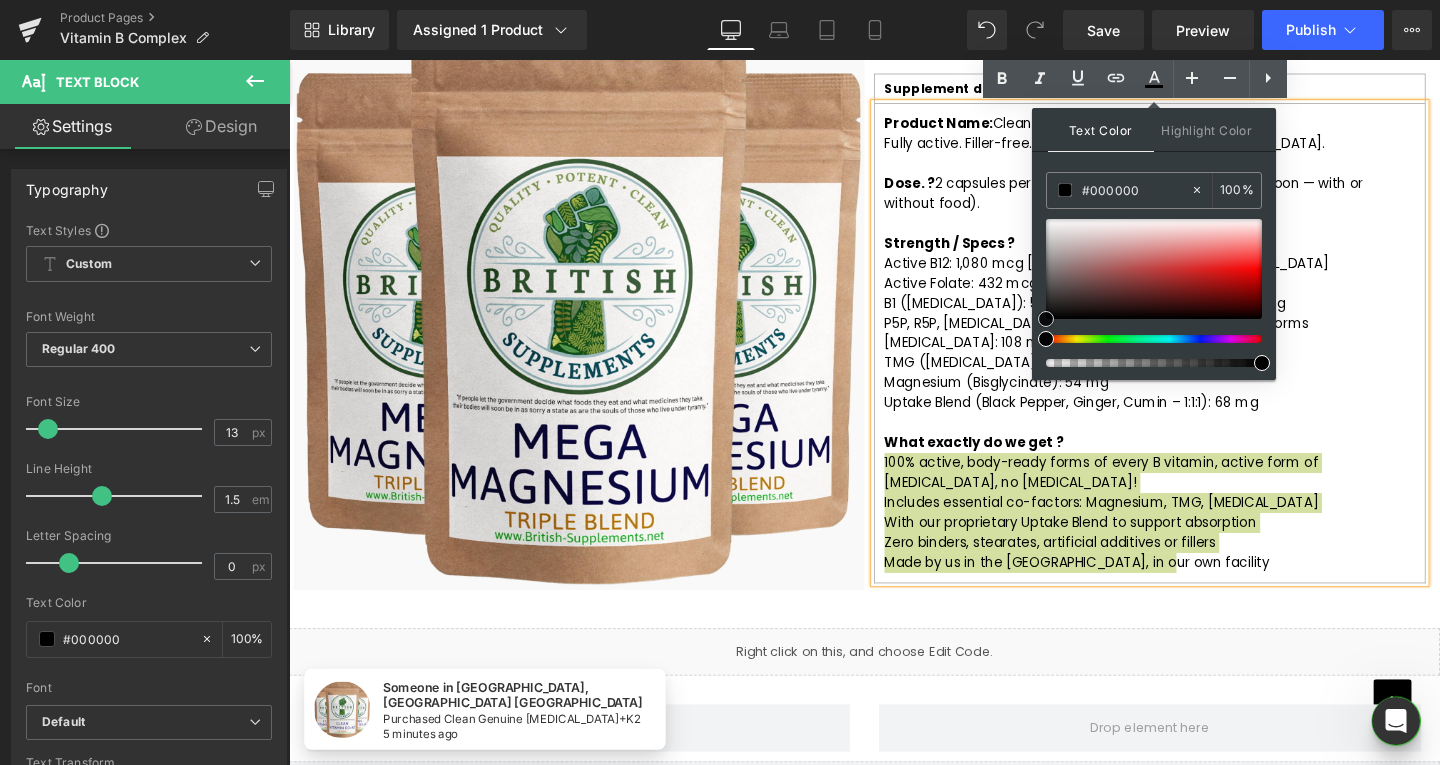 drag, startPoint x: 1422, startPoint y: 328, endPoint x: 1060, endPoint y: 346, distance: 362.44724 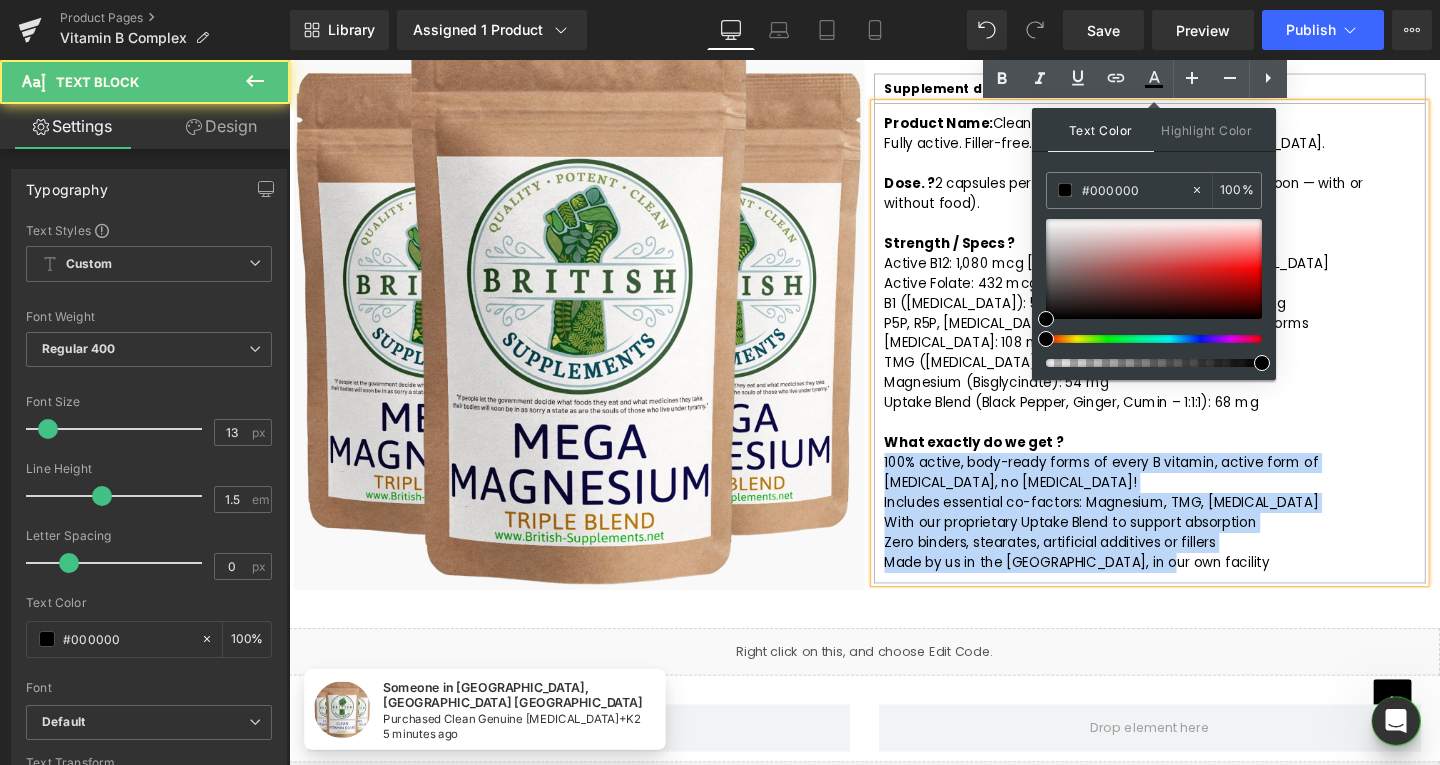 click on "With our proprietary Uptake Blend to support absorption" at bounding box center [1194, 546] 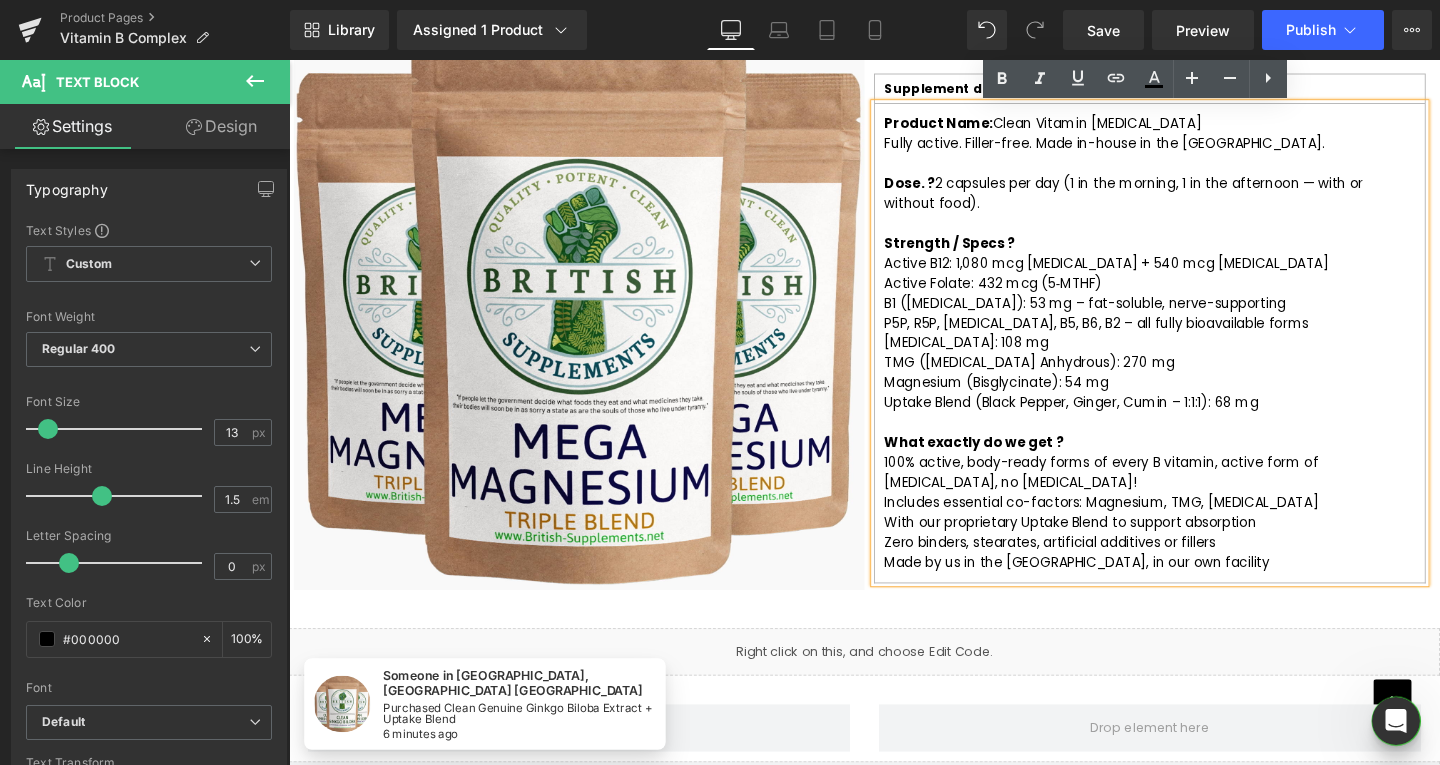 click on "100% active, body-ready forms of every B vitamin, active form of folic acid, no cyanocobalamin!" at bounding box center [1143, 493] 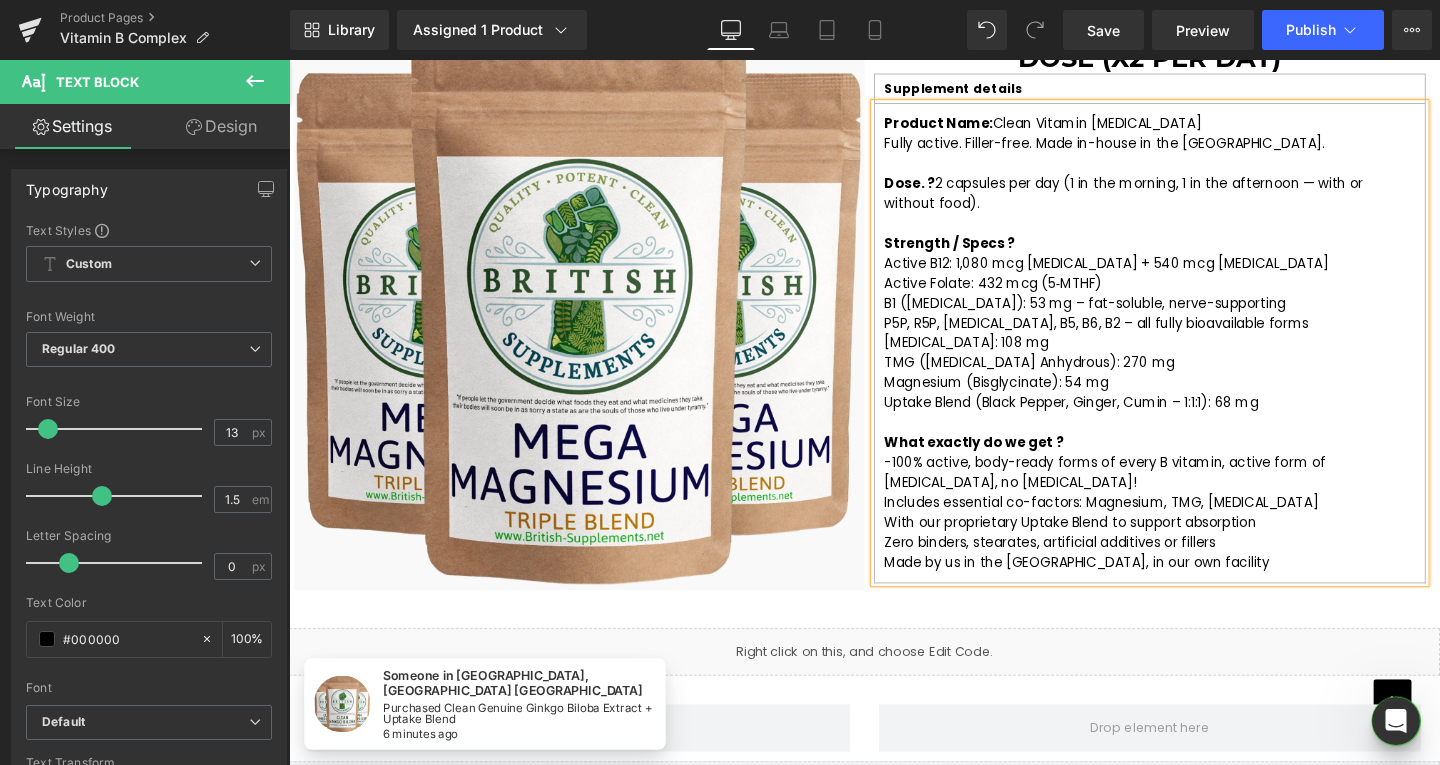 click on "-100% active, body-ready forms of every B vitamin, active form of [MEDICAL_DATA], no [MEDICAL_DATA]!" at bounding box center [1147, 493] 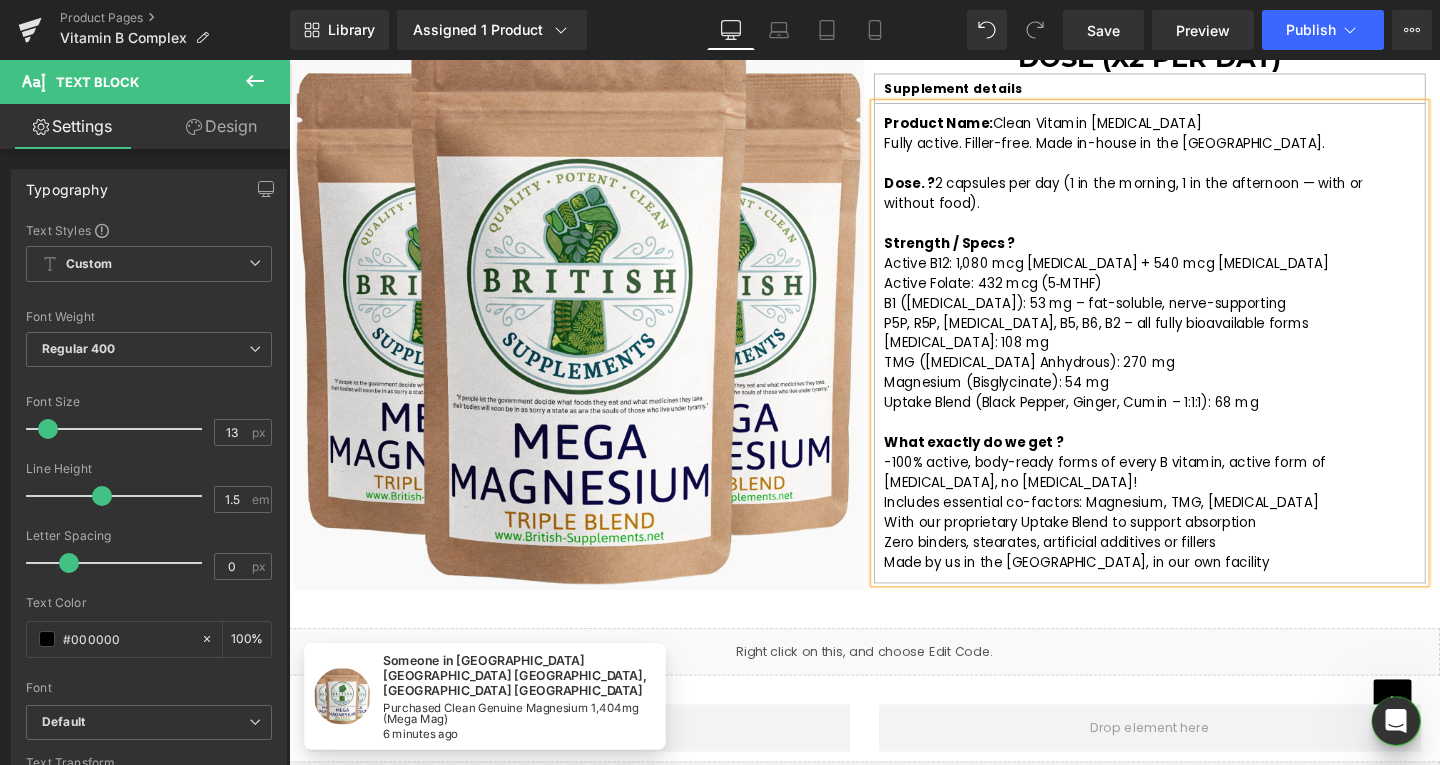 click on "Includes essential co-factors: Magnesium, TMG, Inositol" at bounding box center (1143, 525) 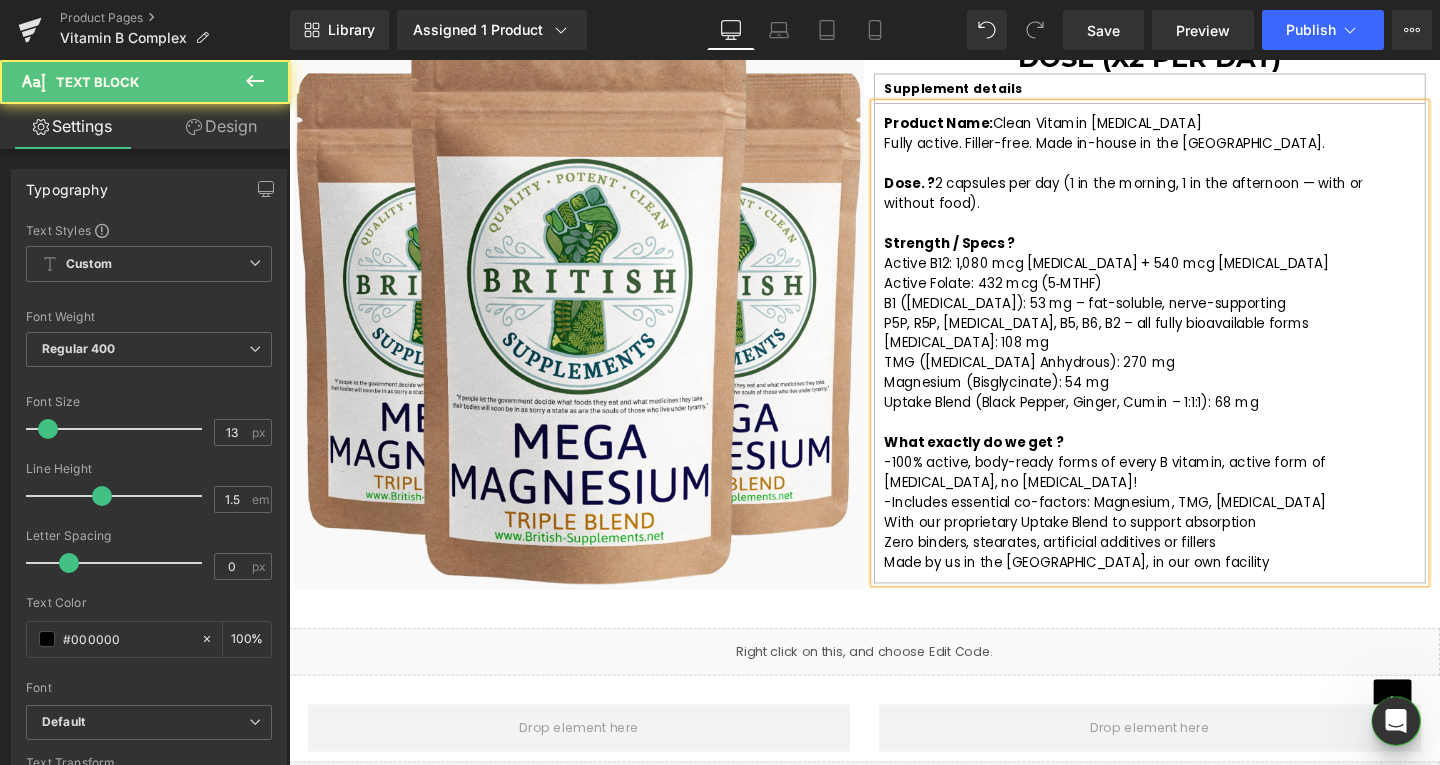 click on "Zero binders, stearates, artificial additives or fillers" at bounding box center (1089, 567) 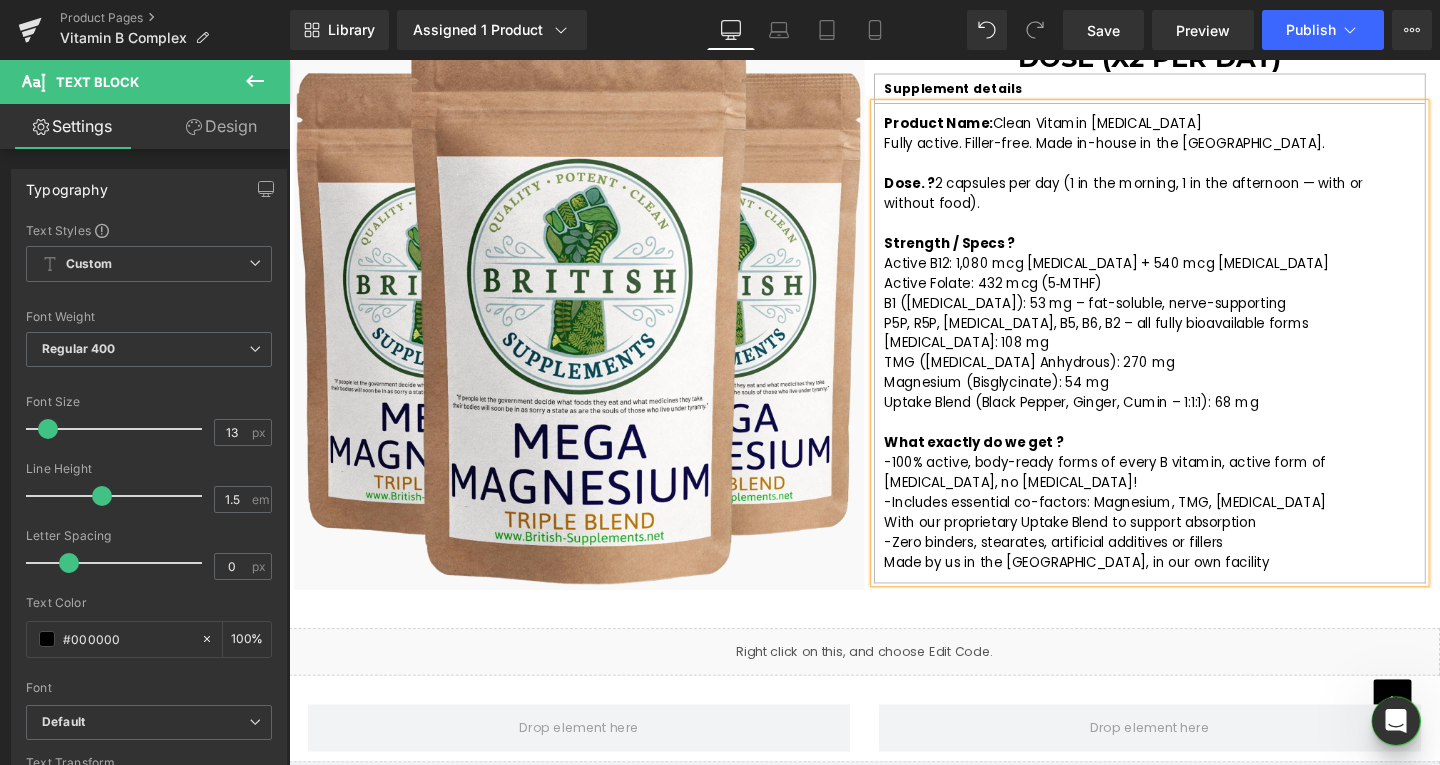 click on "Made by us in the UK, in our own facility" at bounding box center (1117, 588) 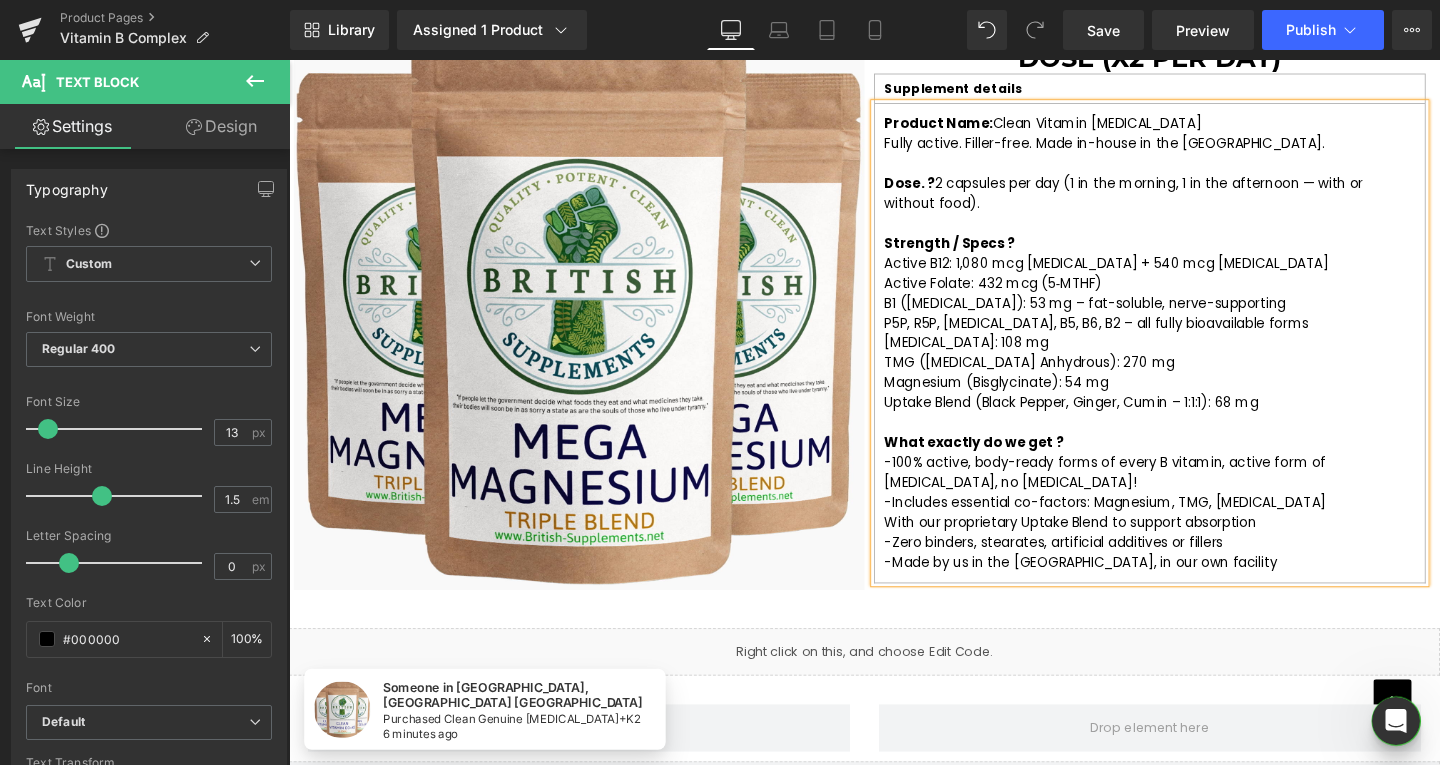 click on "With our proprietary Uptake Blend to support absorption" at bounding box center [1110, 546] 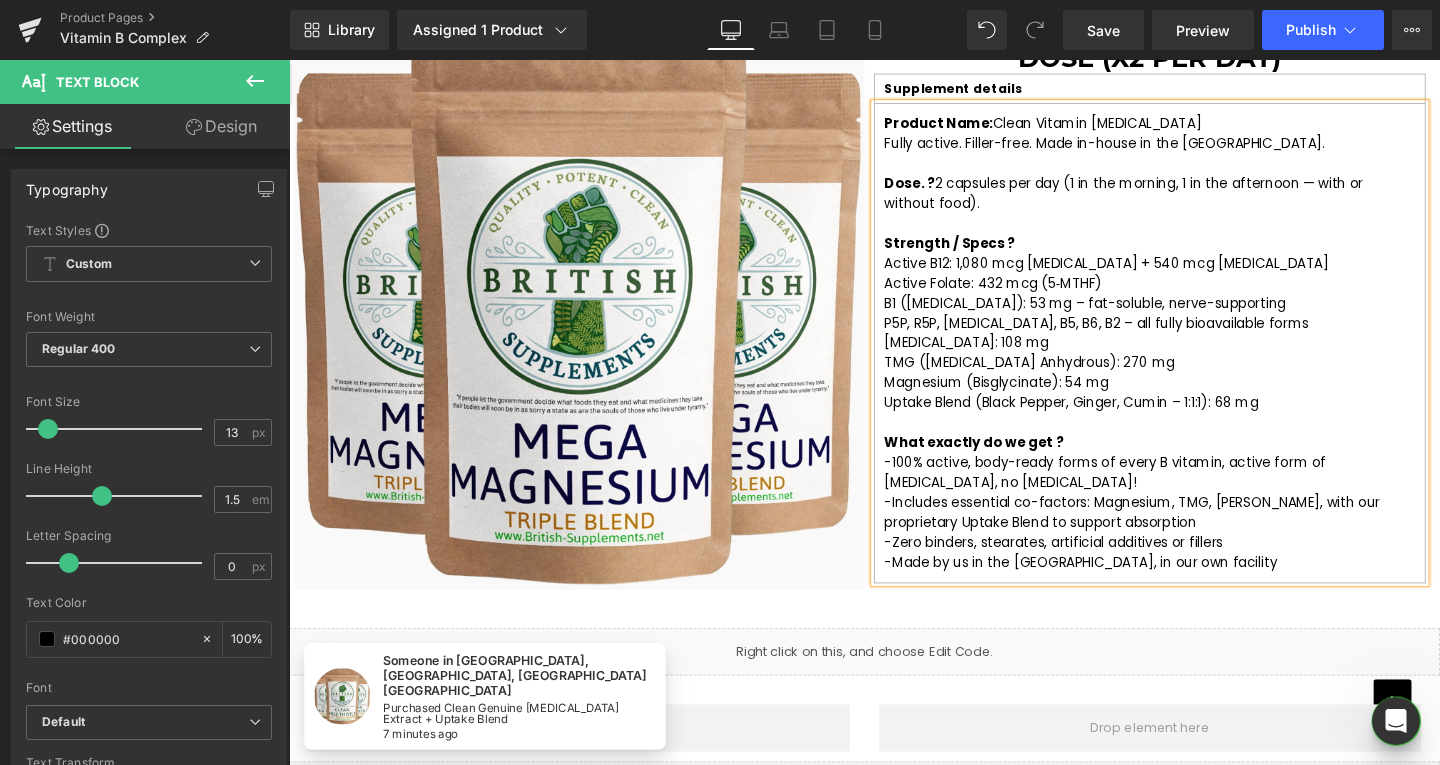 click on "-Includes essential co-factors: Magnesium, TMG, Inositol, w ith our proprietary Uptake Blend to support absorption" at bounding box center [1194, 536] 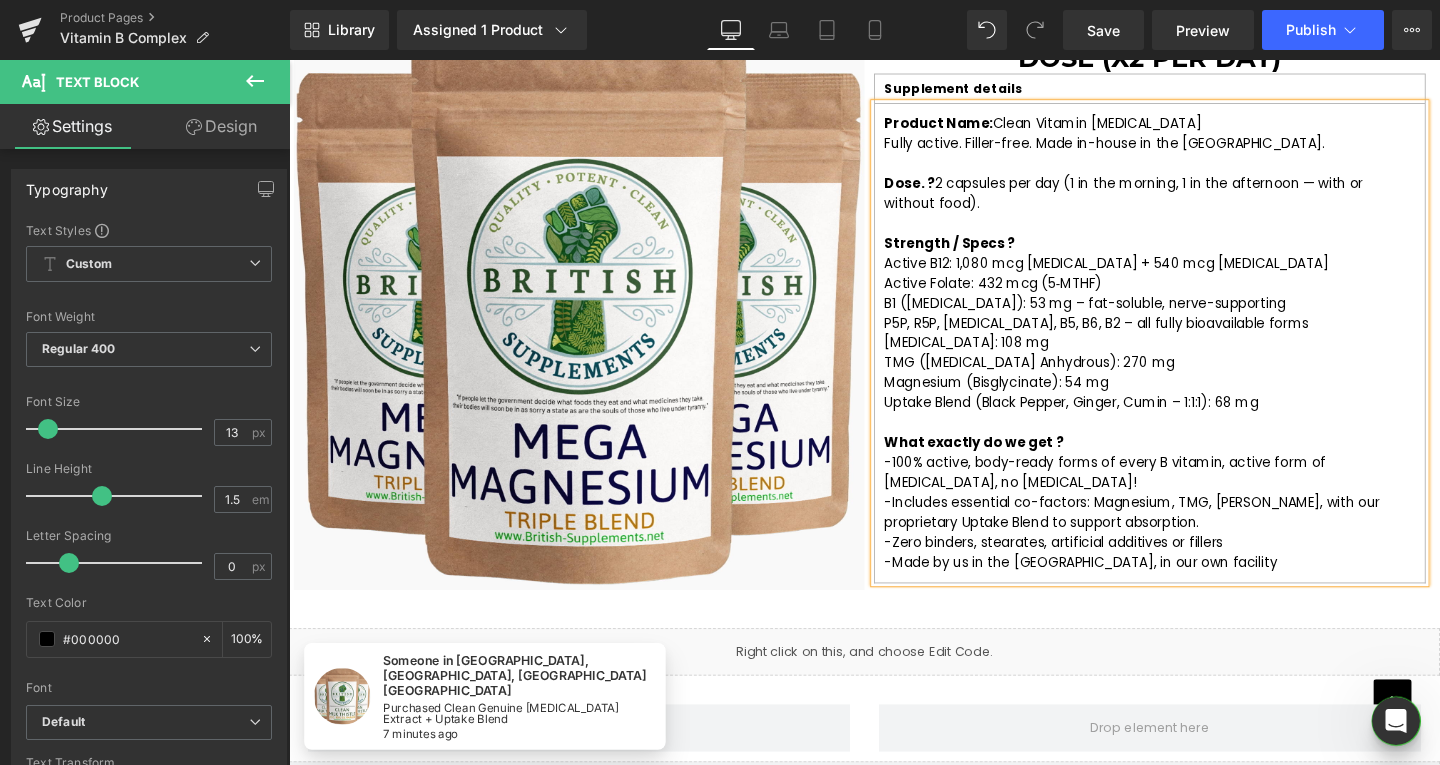 click on "-100% active, body-ready forms of every B vitamin, active form of [MEDICAL_DATA], no [MEDICAL_DATA]!" at bounding box center (1194, 494) 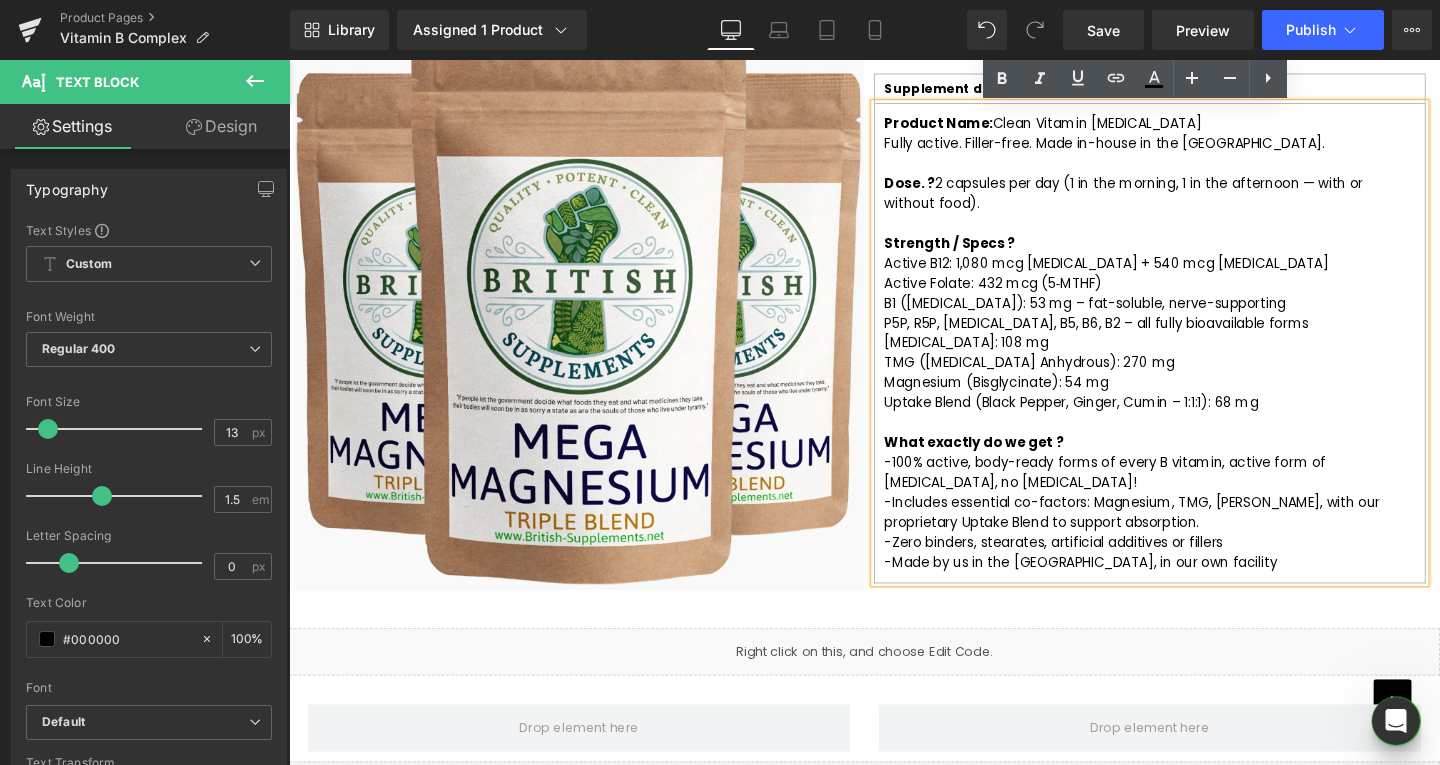 click on "-Zero binders, stearates, artificial additives or fillers" at bounding box center [1194, 567] 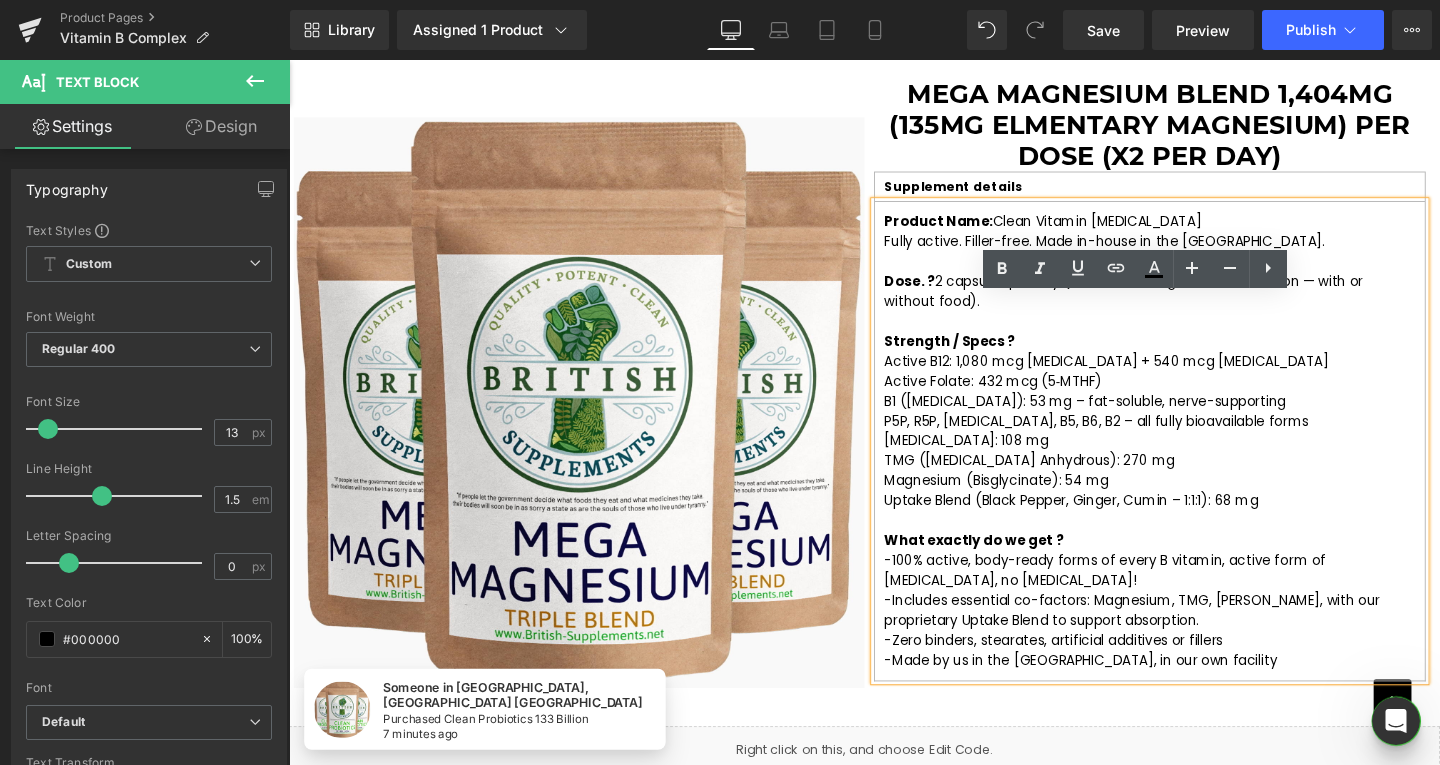 scroll, scrollTop: 3300, scrollLeft: 0, axis: vertical 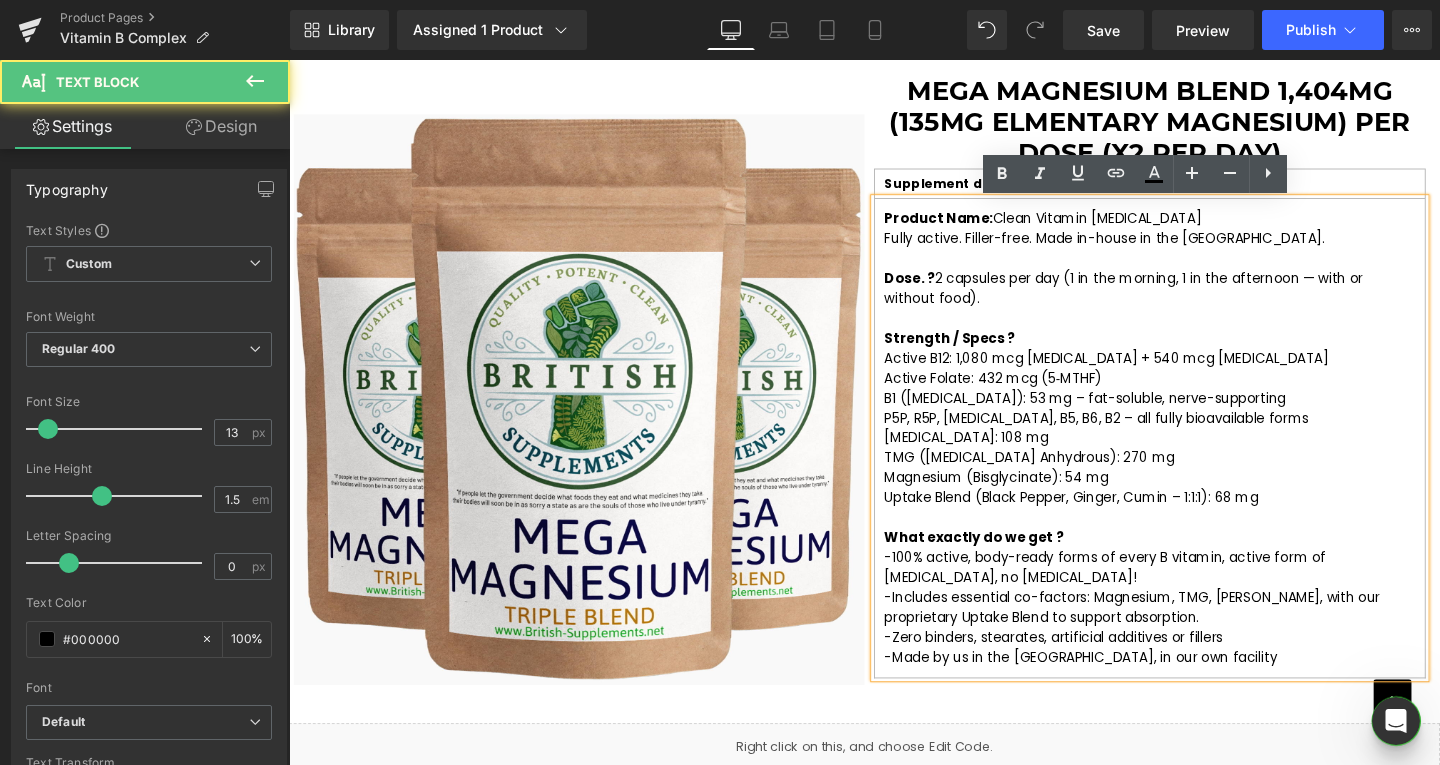 click on "Inositol: 108 mg" at bounding box center [1194, 457] 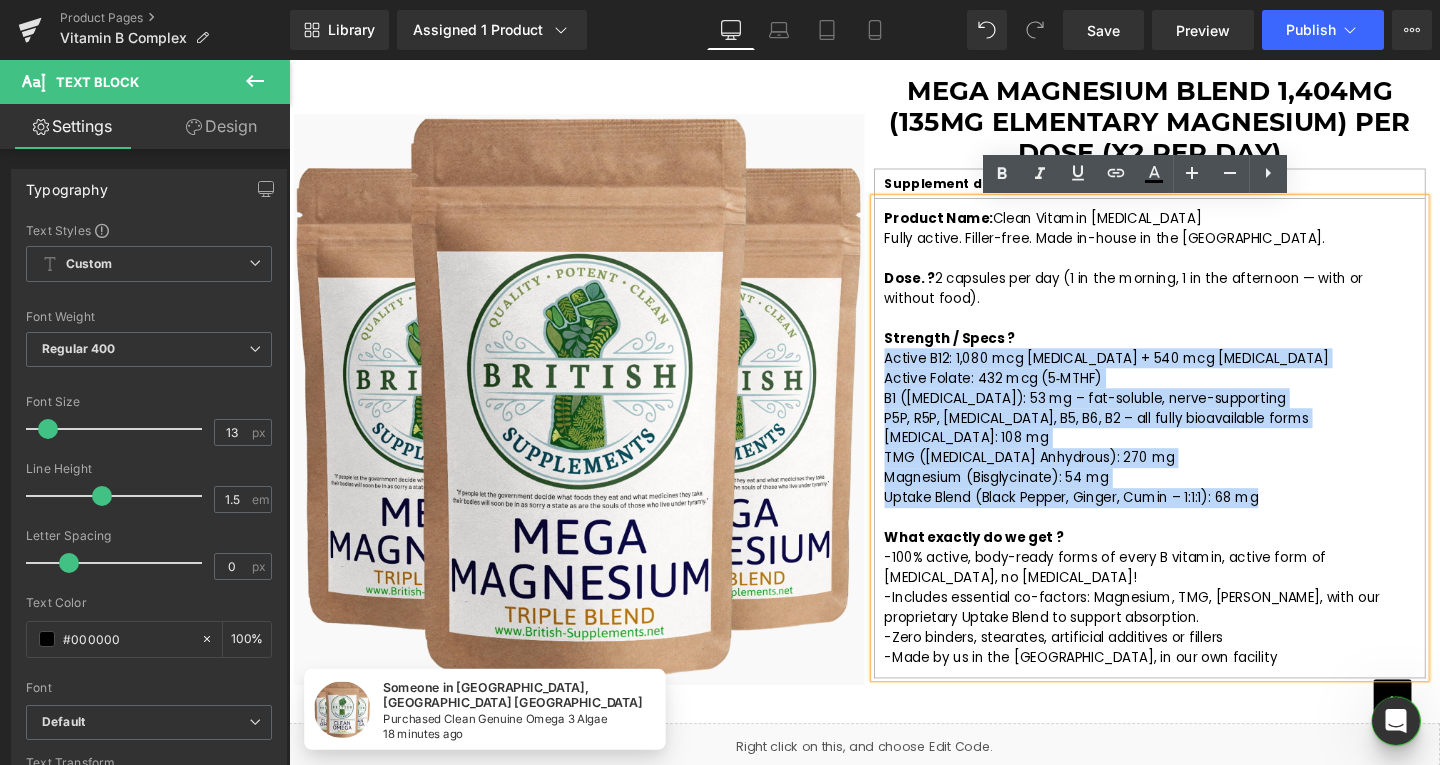 drag, startPoint x: 1312, startPoint y: 520, endPoint x: 910, endPoint y: 380, distance: 425.68063 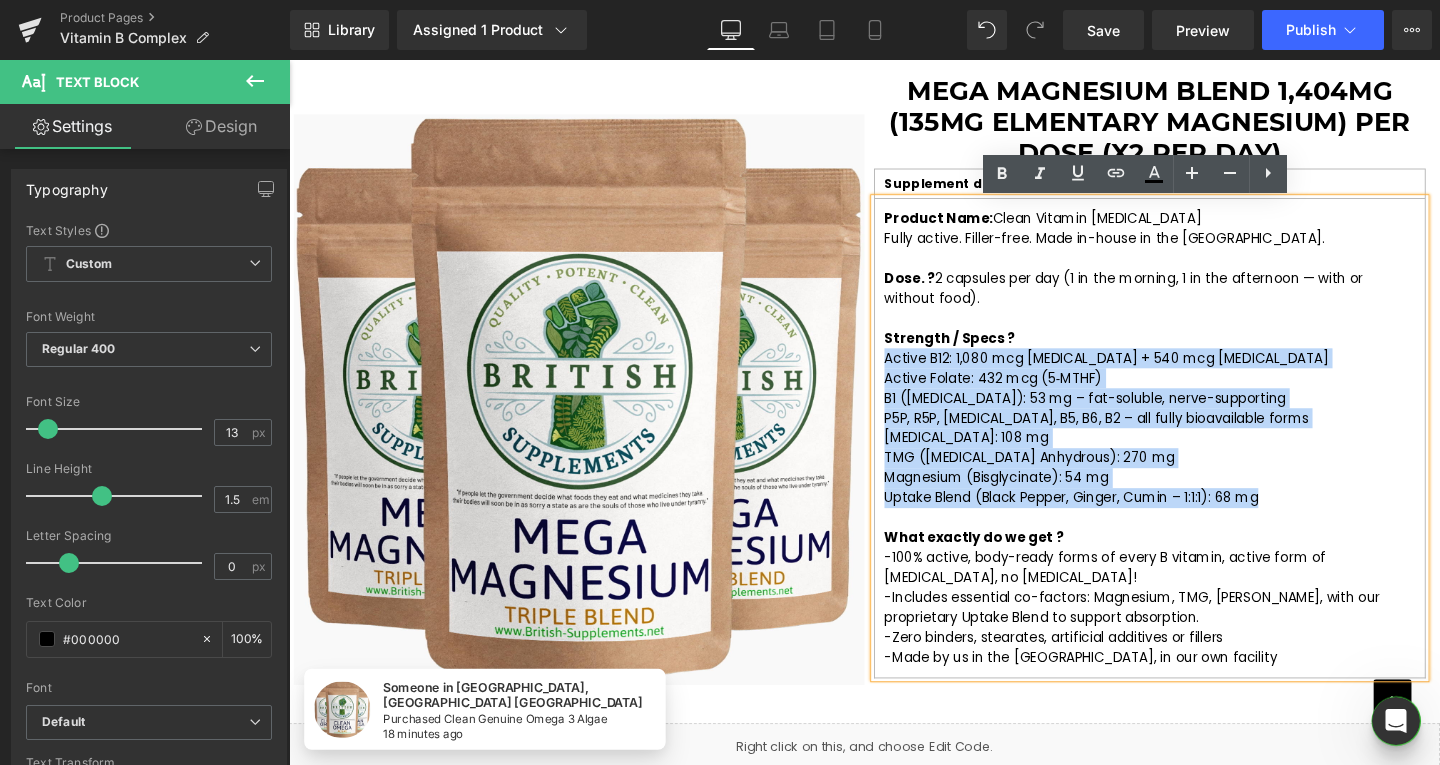 click on "Product Name:  Clean Vitamin B Complex Fully active. Filler-free. Made in-house in the UK. Dose. ?  2 capsules per day (1 in the morning, 1 in the afternoon — with or without food). Strength / Specs ? Active B12: 1,080 mcg Methylcobalamin + 540 mcg Adenosylcobalamin Active Folate: 432 mcg (5‑MTHF) B1 (Benfotiamine): 53 mg – fat-soluble, nerve-supporting P5P, R5P, Biotin, B5, B6, B2 – all fully bioavailable forms Inositol: 108 mg TMG (Betaine Anhydrous): 270 mg Magnesium (Bisglycinate): 54 mg Uptake Blend (Black Pepper, Ginger, Cumin – 1:1:1): 68 mg What exactly do we get ?   -100% active, body-ready forms of every B vitamin, active form of folic acid, no cyanocobalamin!  -Includes essential co-factors: Magnesium, TMG, Inositol, w ith our proprietary Uptake Blend to support absorption. -Zero binders, stearates, artificial additives or fillers -Made by us in the UK, in our own facility" at bounding box center [1194, 458] 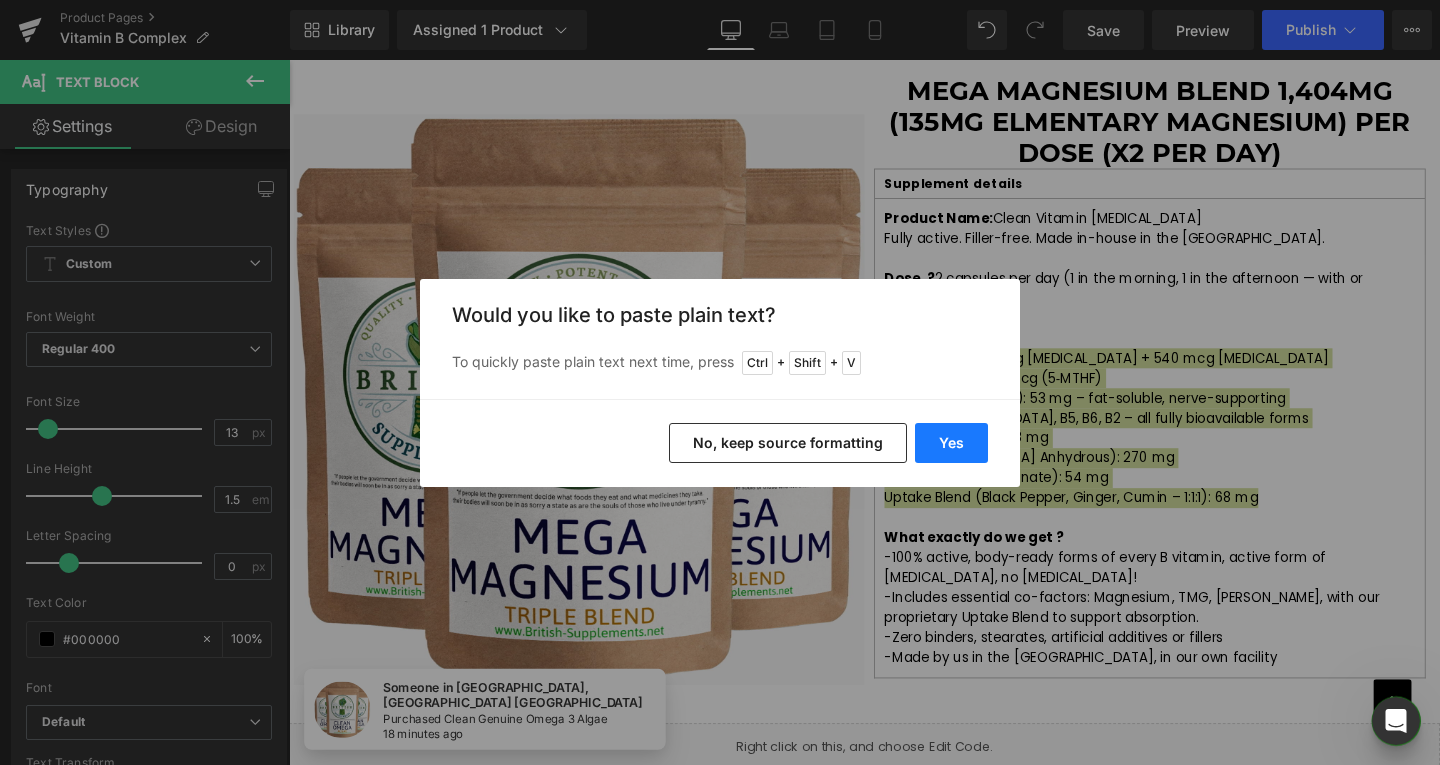 click on "Yes" at bounding box center (951, 443) 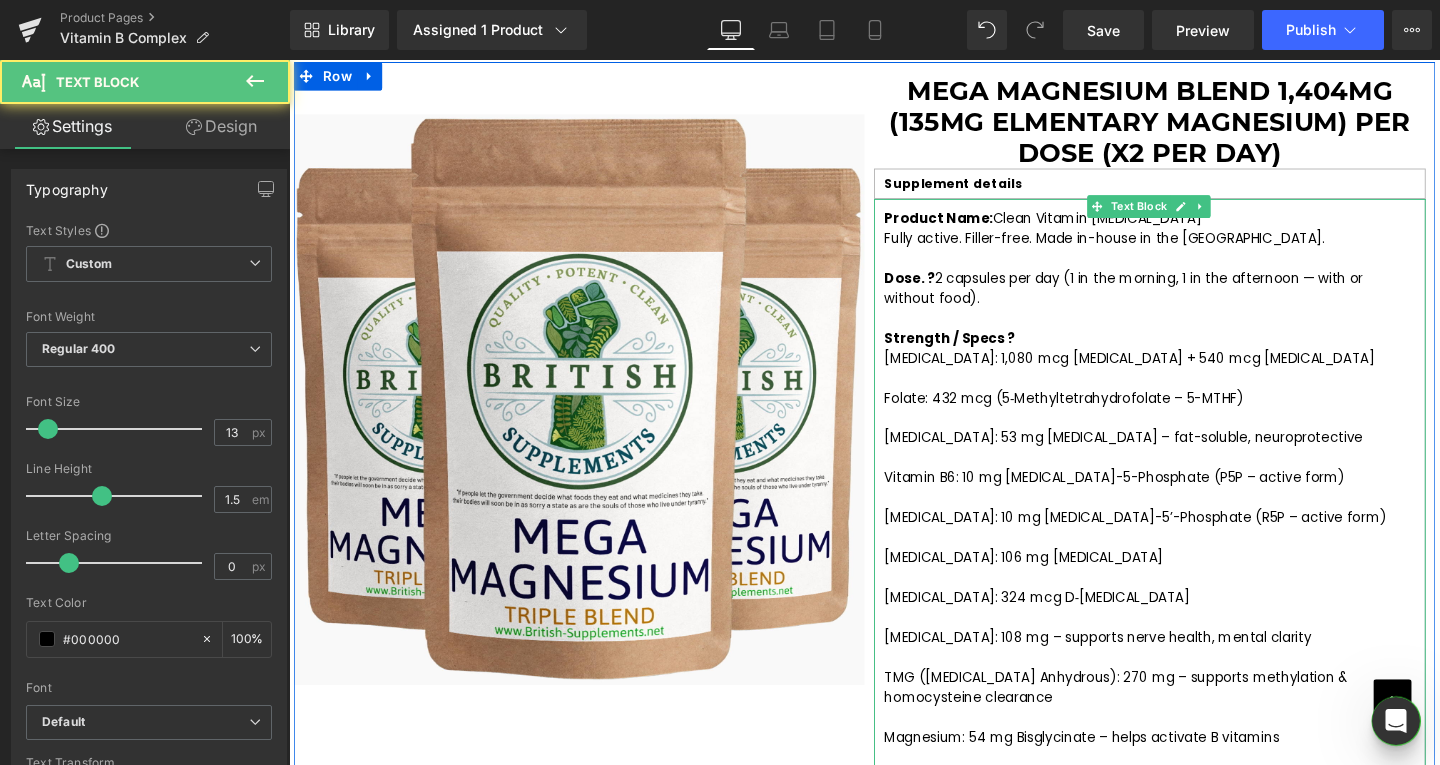click on "Folate: 432 mcg (5‑Methyltetrahydrofolate – 5-MTHF)" at bounding box center [1104, 415] 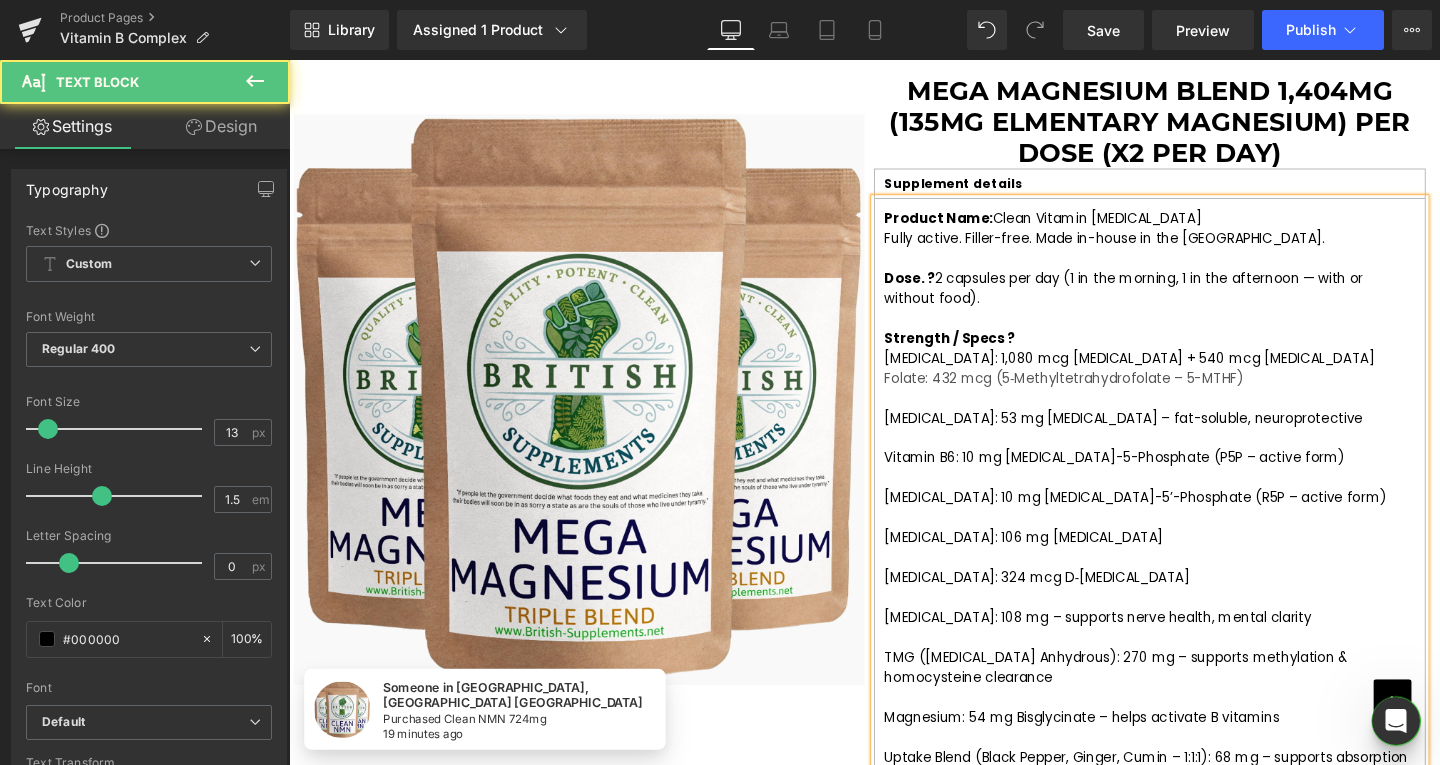 click on "Vitamin B1: 53 mg Benfotiamine – fat-soluble, neuroprotective" at bounding box center [1166, 436] 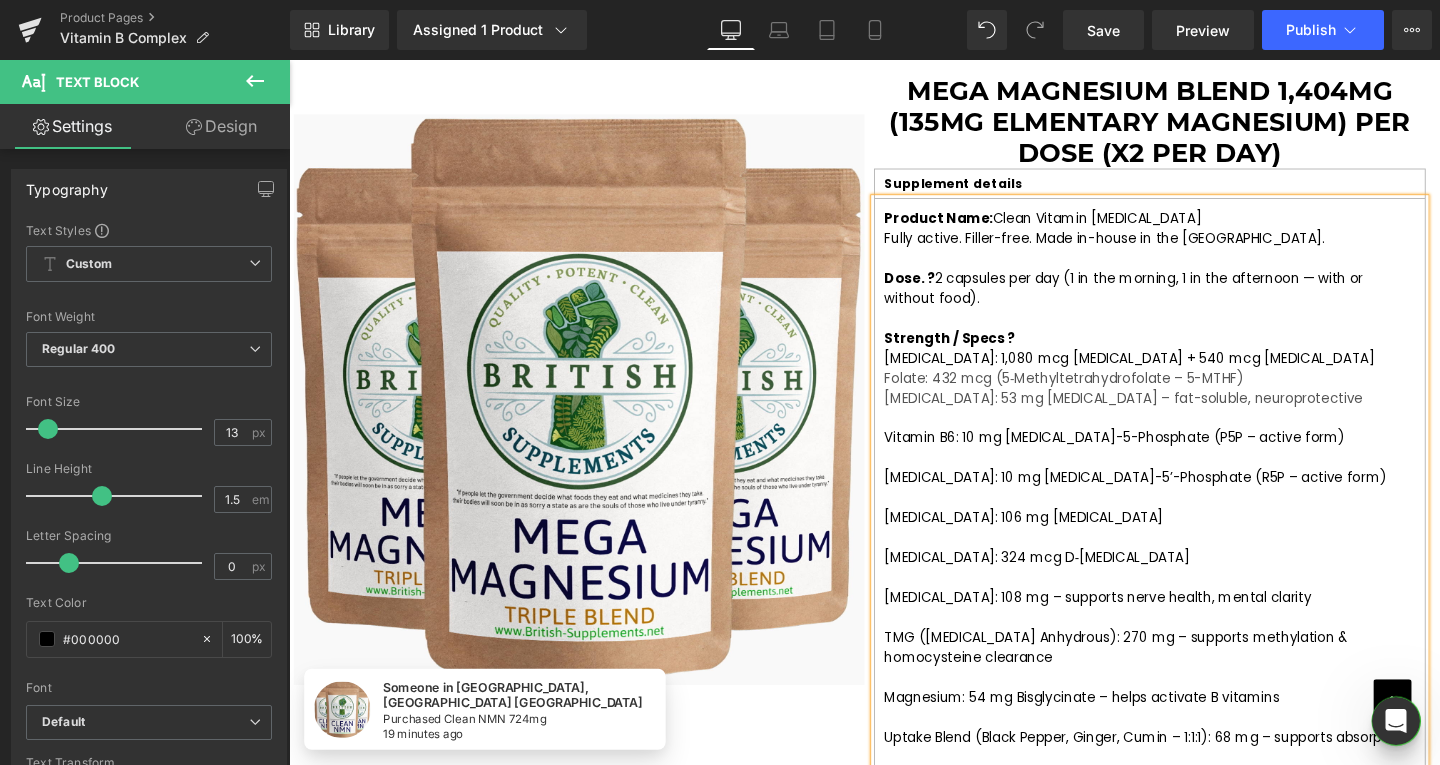 click on "Vitamin B6: 10 mg Pyridoxal-5-Phosphate (P5P – active form)" at bounding box center (1157, 457) 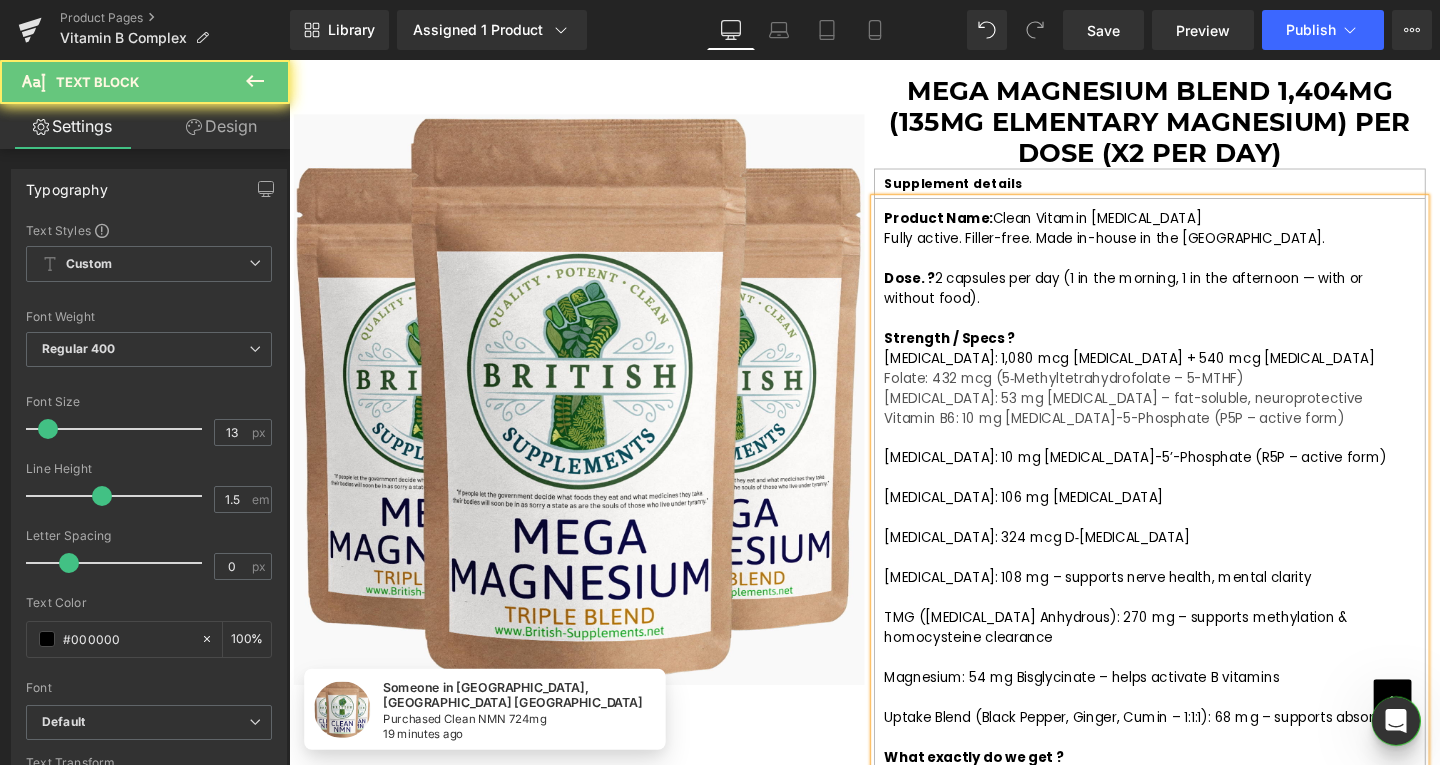 click on "Vitamin B2: 10 mg Riboflavin-5’-Phosphate (R5P – active form)" at bounding box center [1179, 478] 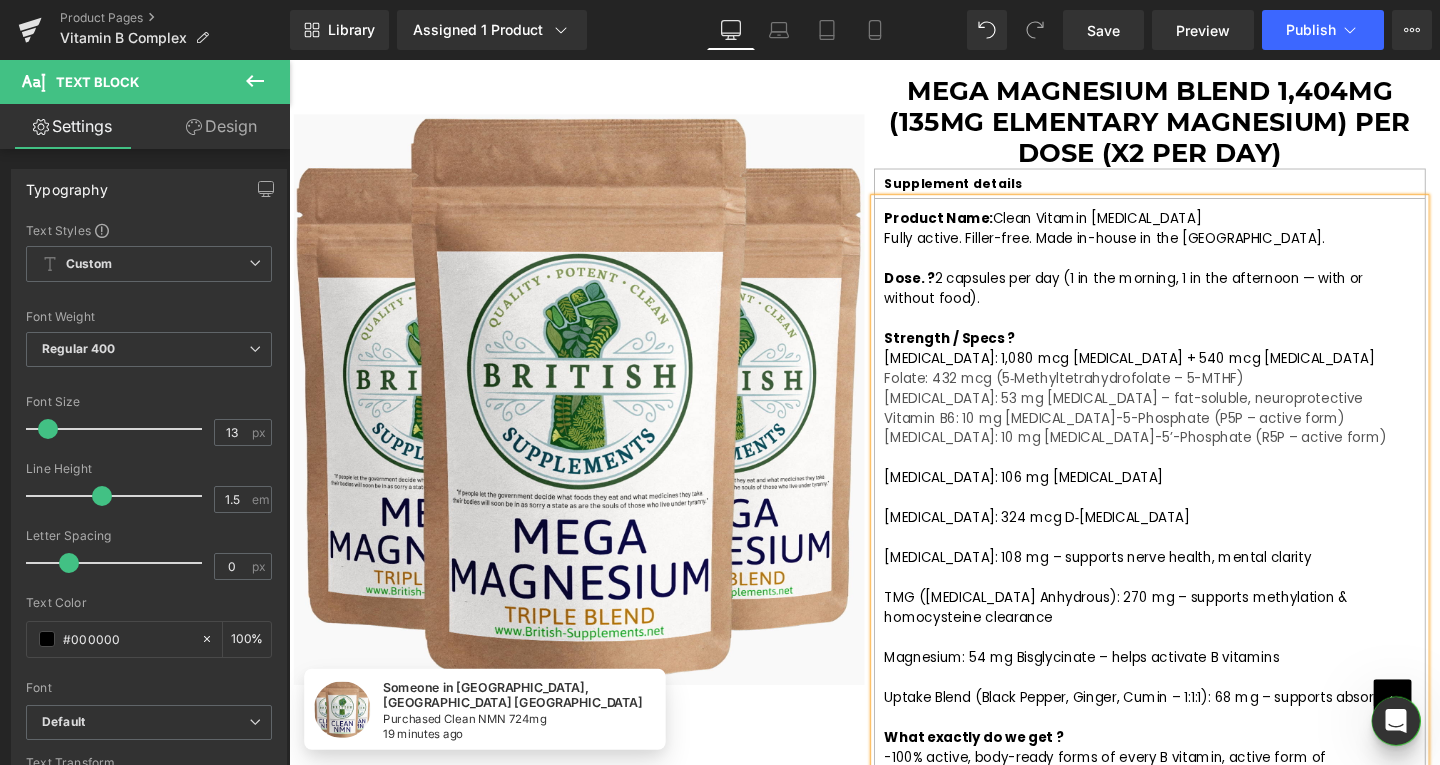 click on "[MEDICAL_DATA]: 106 mg [MEDICAL_DATA]" at bounding box center [1061, 499] 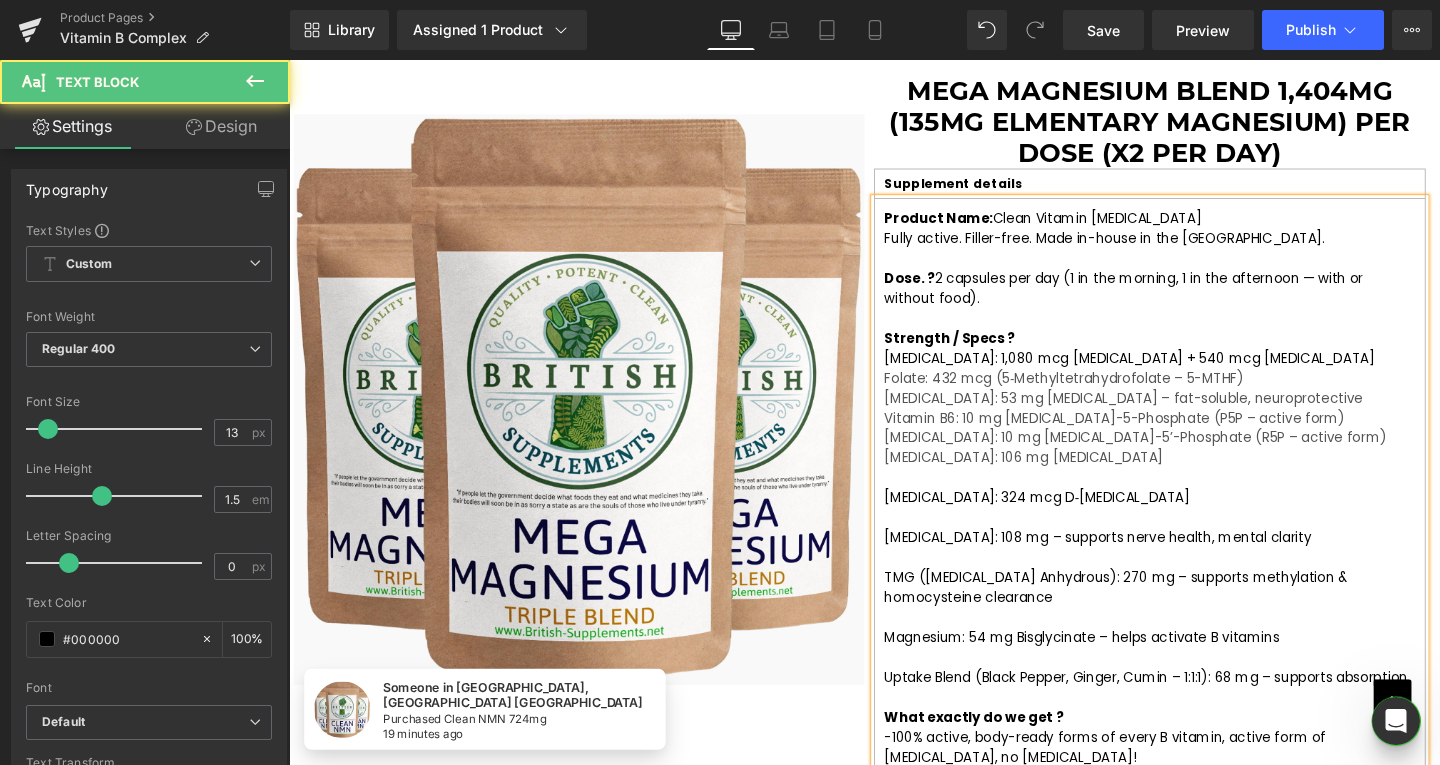 click on "[MEDICAL_DATA]: 324 mcg D‑[MEDICAL_DATA]" at bounding box center (1075, 520) 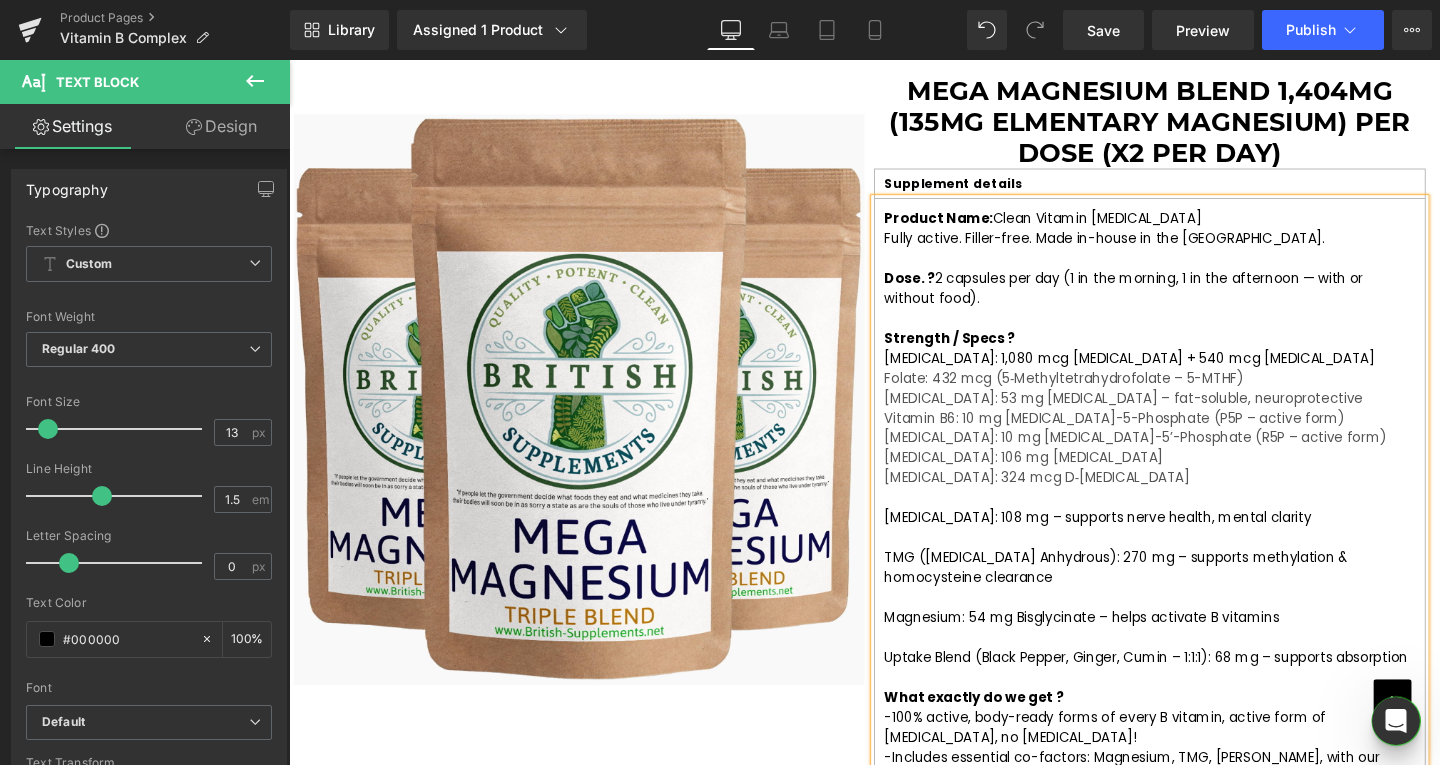 click on "Inositol: 108 mg – supports nerve health, mental clarity" at bounding box center (1139, 541) 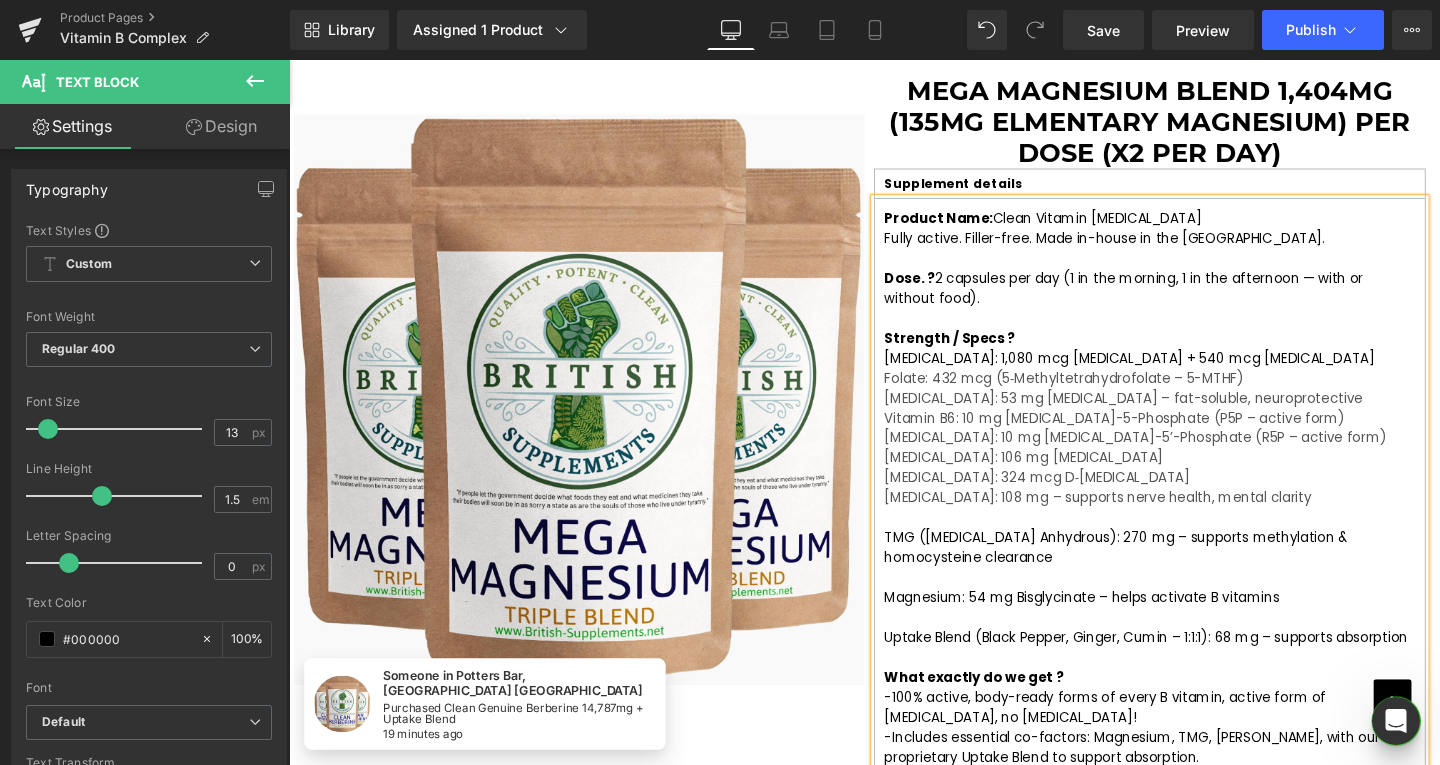 drag, startPoint x: 910, startPoint y: 573, endPoint x: 918, endPoint y: 565, distance: 11.313708 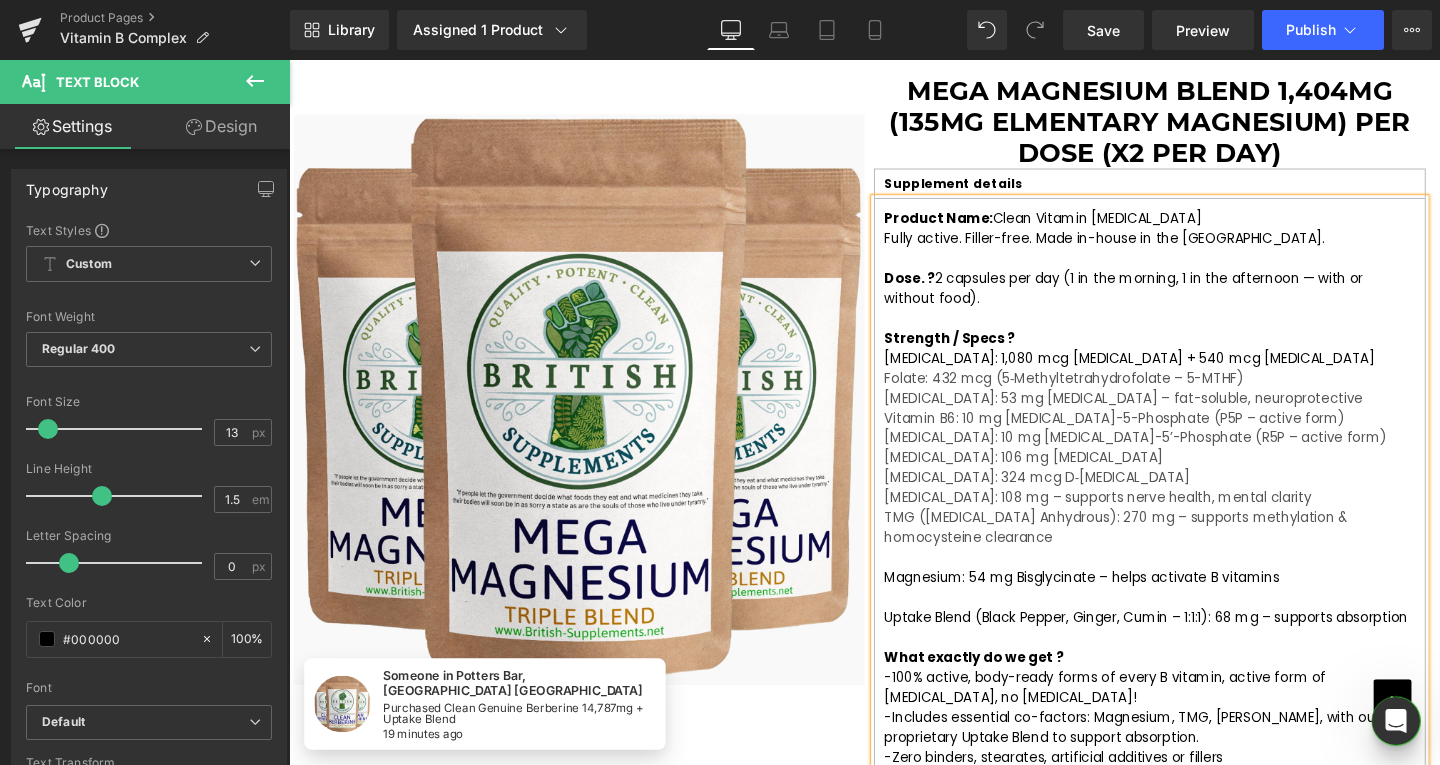click on "Magnesium: 54 mg Bisglycinate – helps activate B vitamins" at bounding box center [1122, 604] 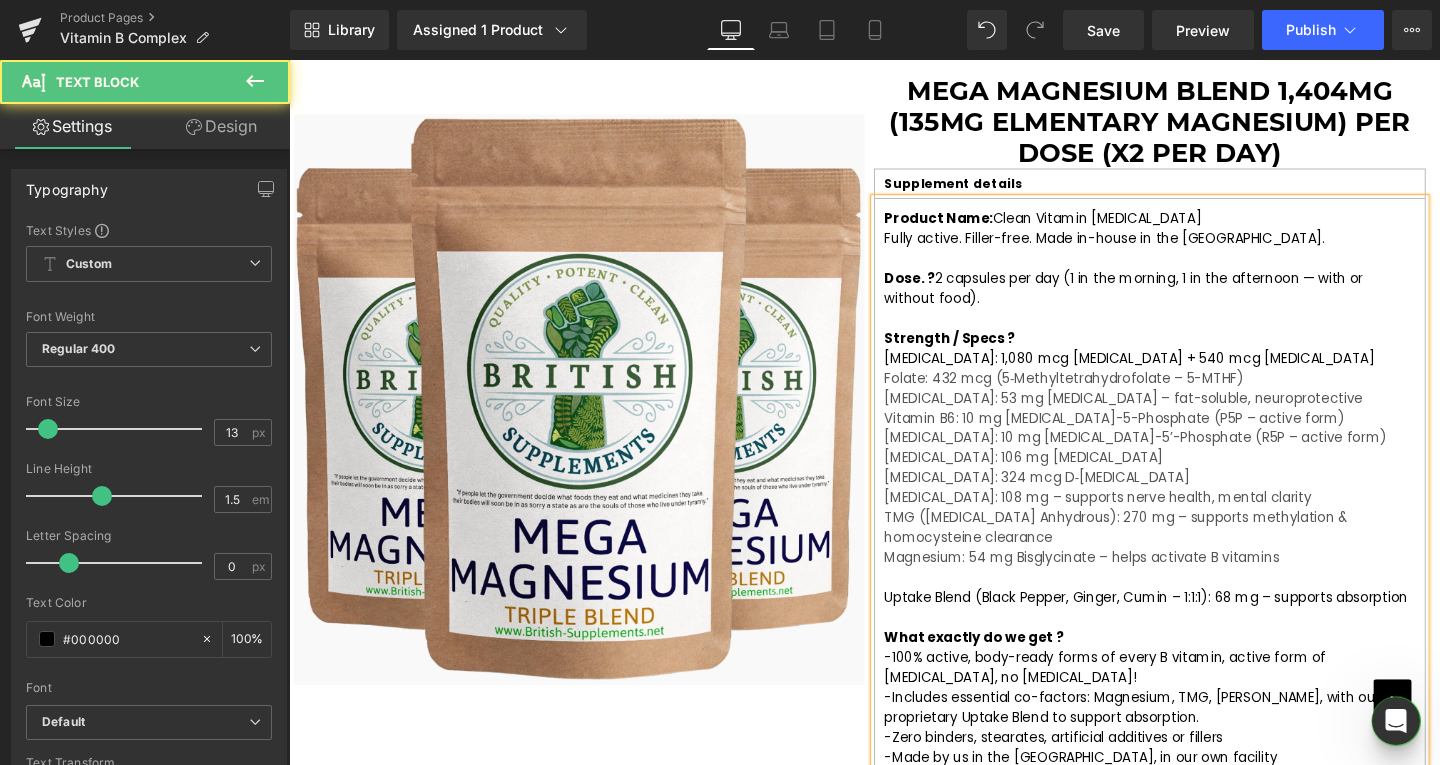 click on "Uptake Blend (Black Pepper, Ginger, Cumin – 1:1:1): 68 mg – supports absorption" at bounding box center [1190, 625] 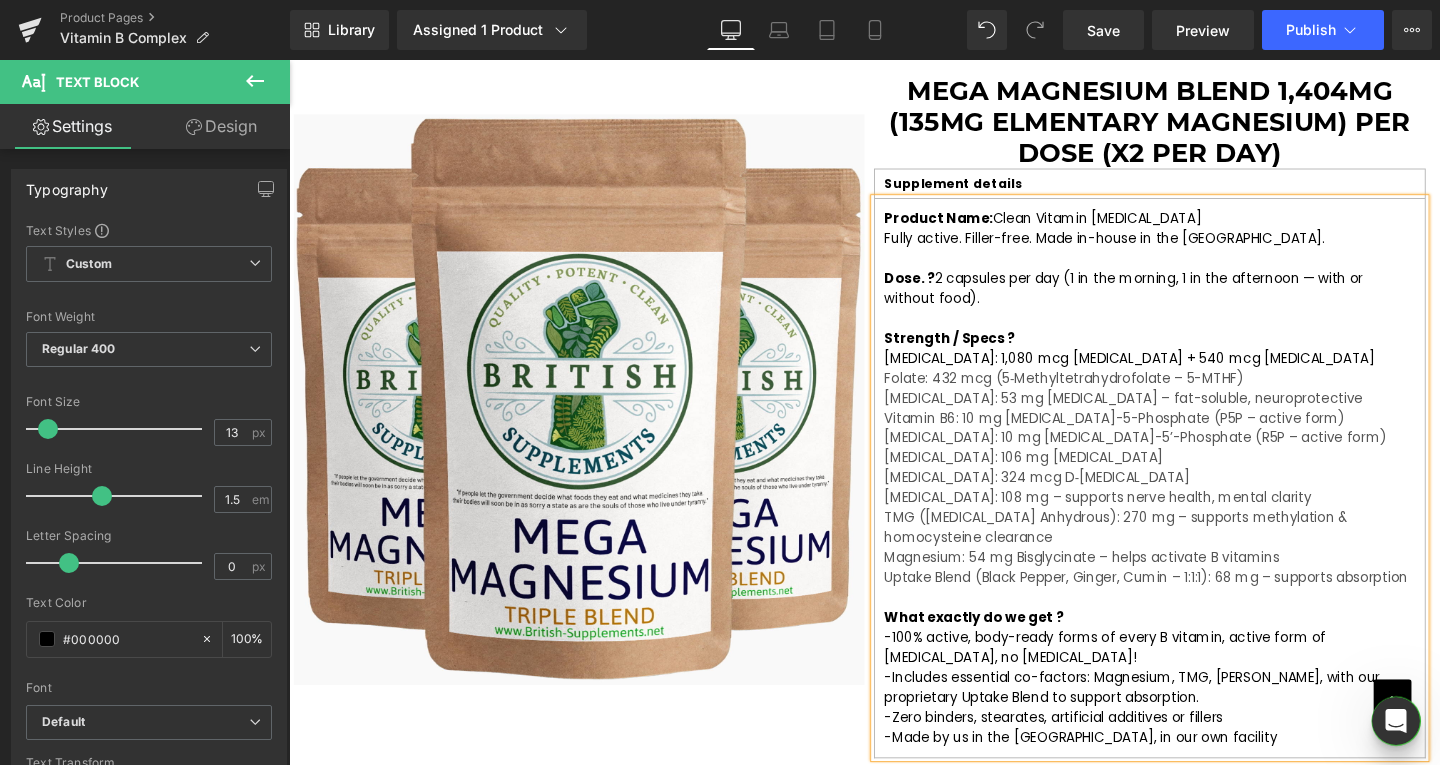 click on "Magnesium: 54 mg Bisglycinate – helps activate B vitamins" at bounding box center [1122, 583] 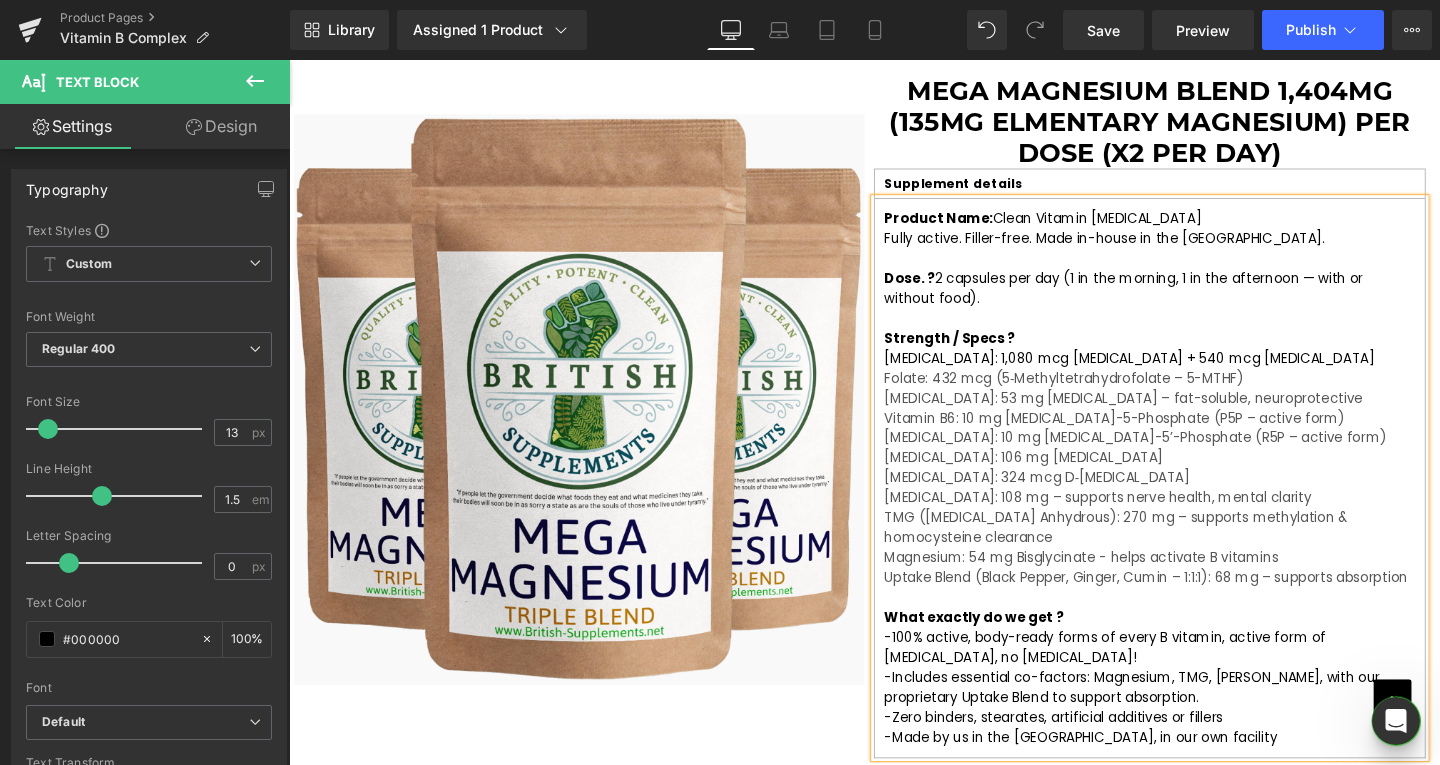 click on "Uptake Blend (Black Pepper, Ginger, Cumin – 1:1:1): 68 mg – supports absorption" at bounding box center [1190, 604] 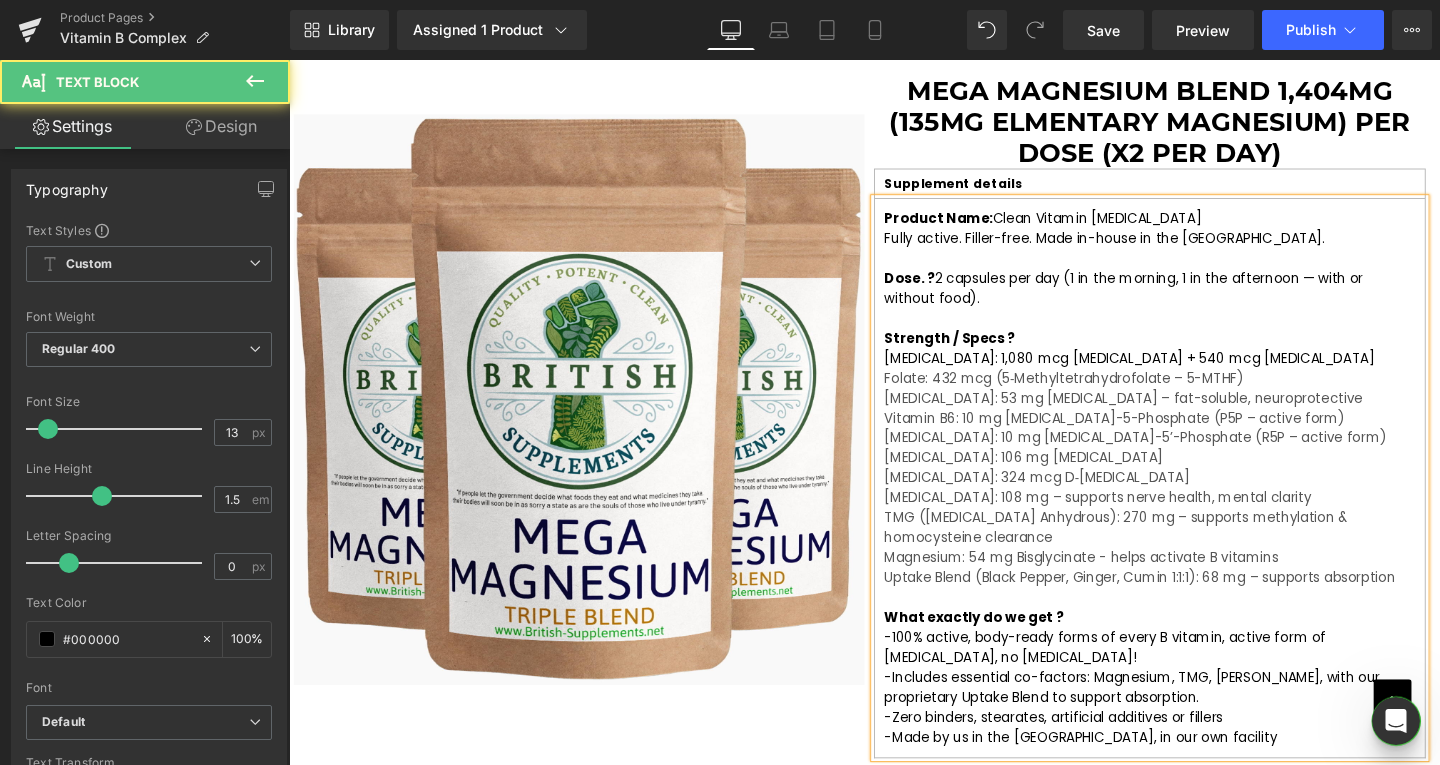 click on "Uptake Blend (Black Pepper, Ginger, Cumin 1:1:1): 68 mg – supports absorption" at bounding box center [1183, 604] 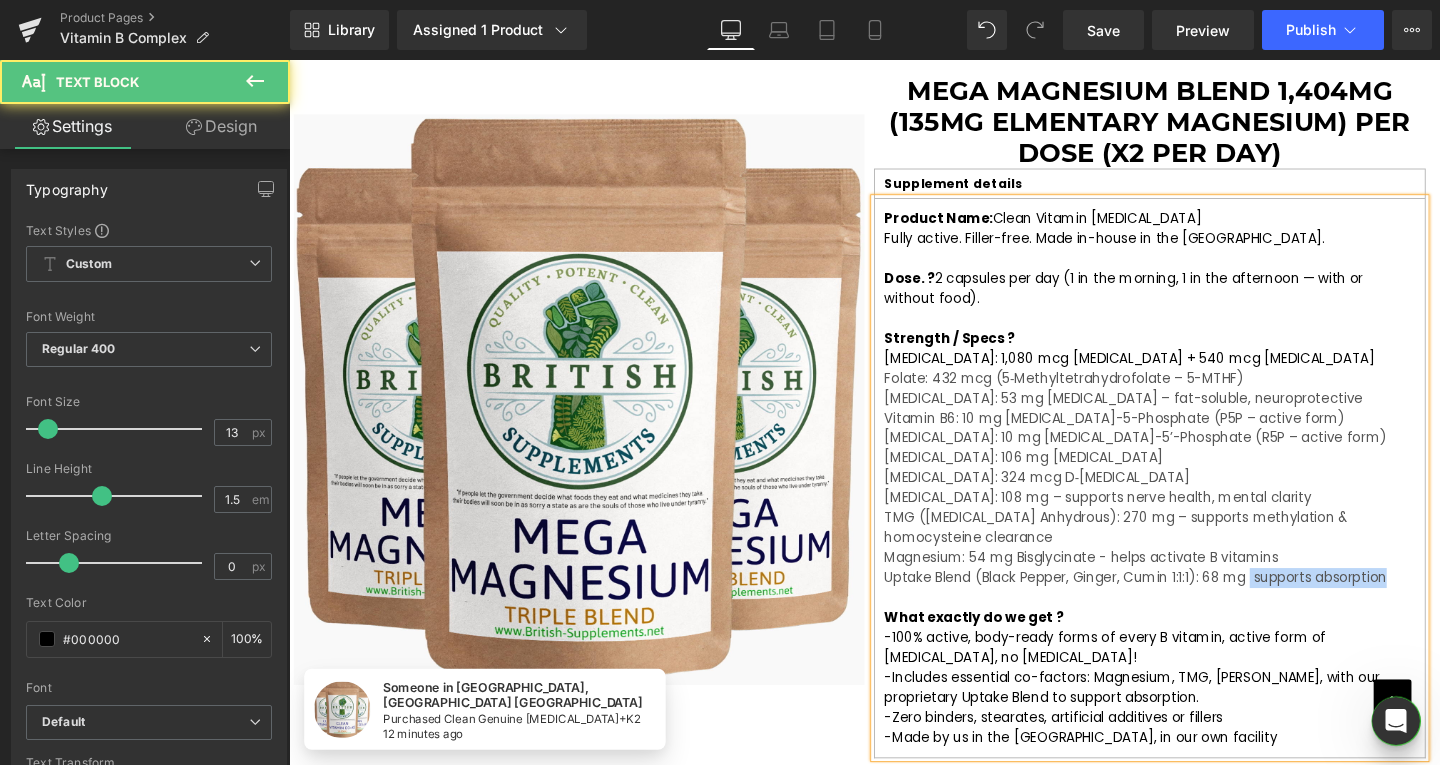 drag, startPoint x: 1297, startPoint y: 610, endPoint x: 1451, endPoint y: 605, distance: 154.08115 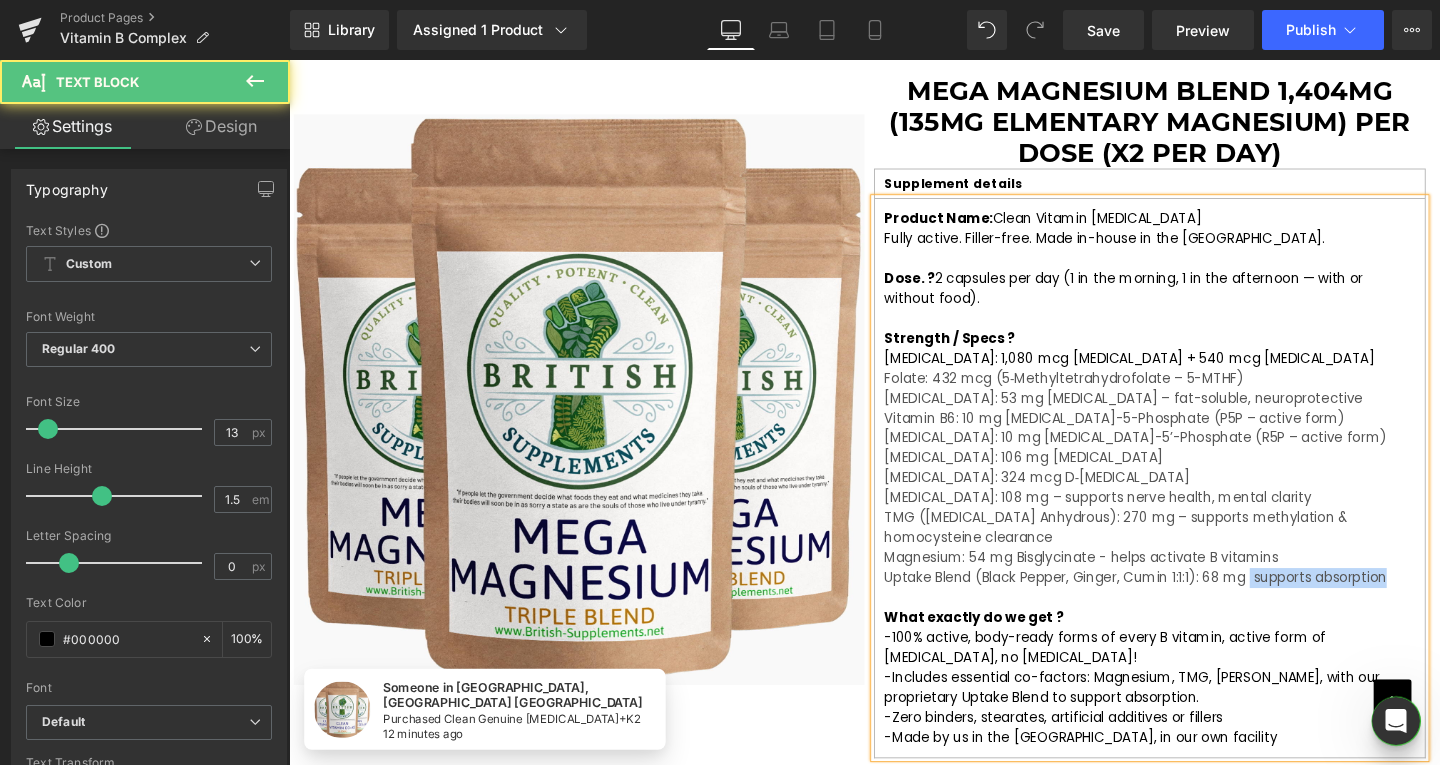 click on "Uptake Blend (Black Pepper, Ginger, Cumin 1:1:1): 68 mg  supports absorption" at bounding box center [1194, 604] 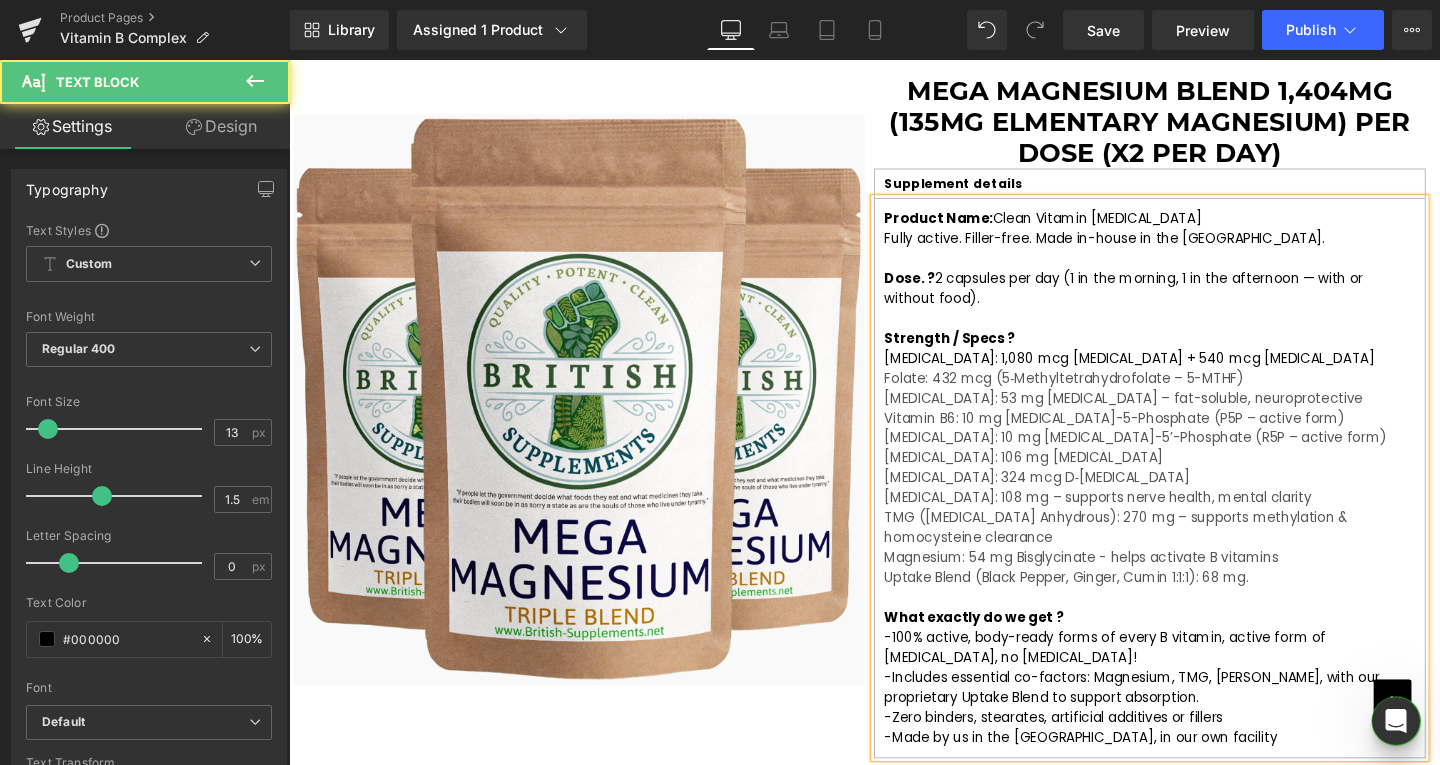 click on "Inositol: 108 mg – supports nerve health, mental clarity" at bounding box center [1139, 520] 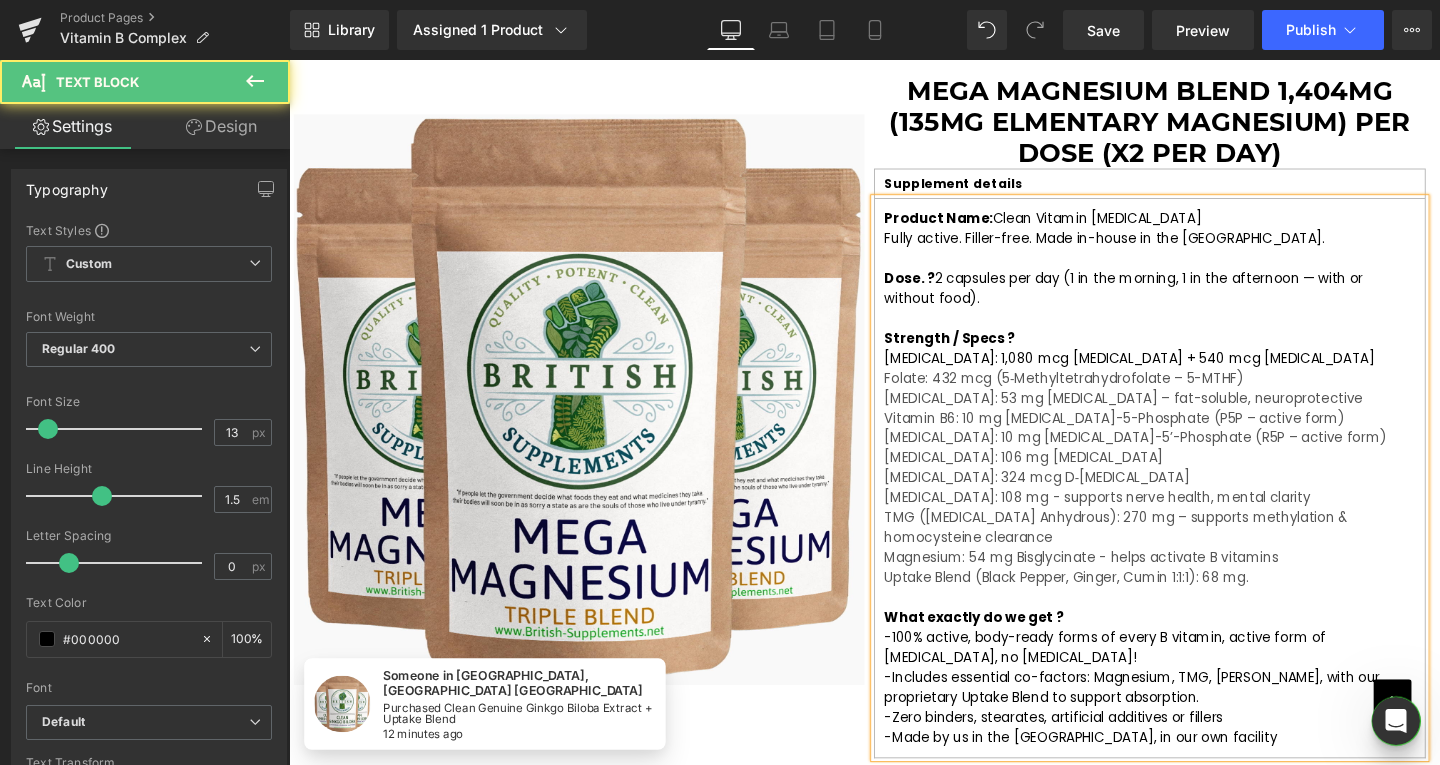 click on "TMG (Betaine Anhydrous): 270 mg – supports methylation & homocysteine clearance" at bounding box center (1158, 551) 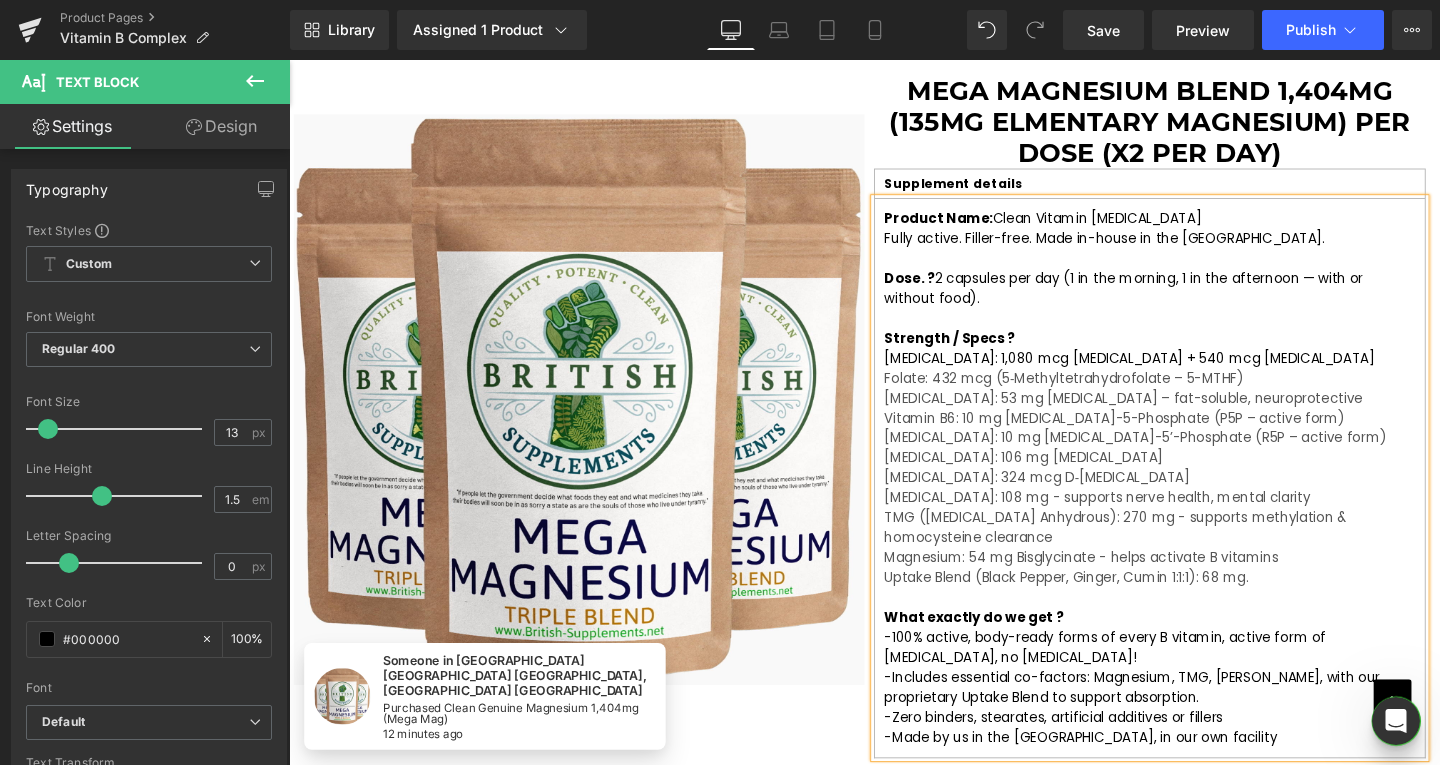 click on "Vitamin B2: 10 mg Riboflavin-5’-Phosphate (R5P – active form)" at bounding box center (1179, 457) 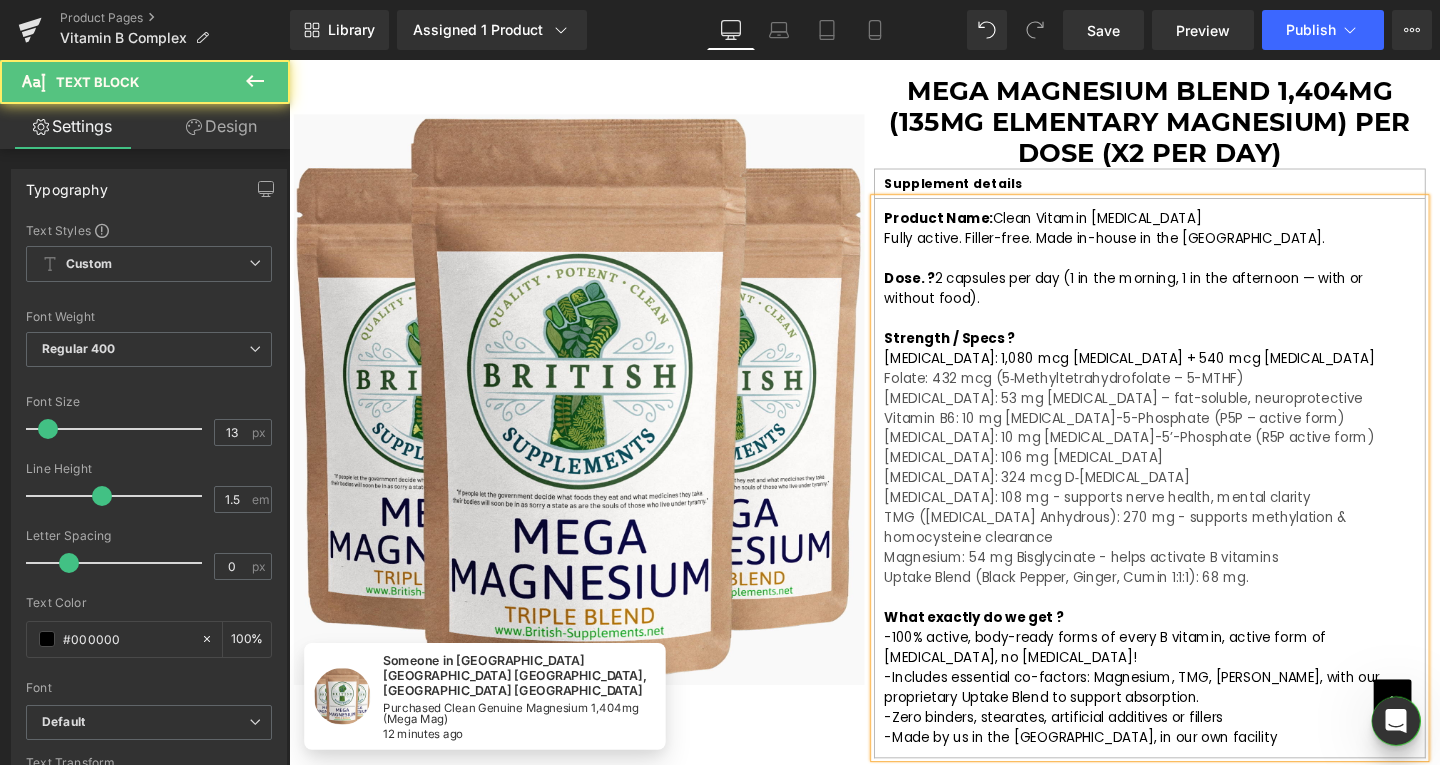 click on "Vitamin B6: 10 mg Pyridoxal-5-Phosphate (P5P – active form)" at bounding box center [1157, 436] 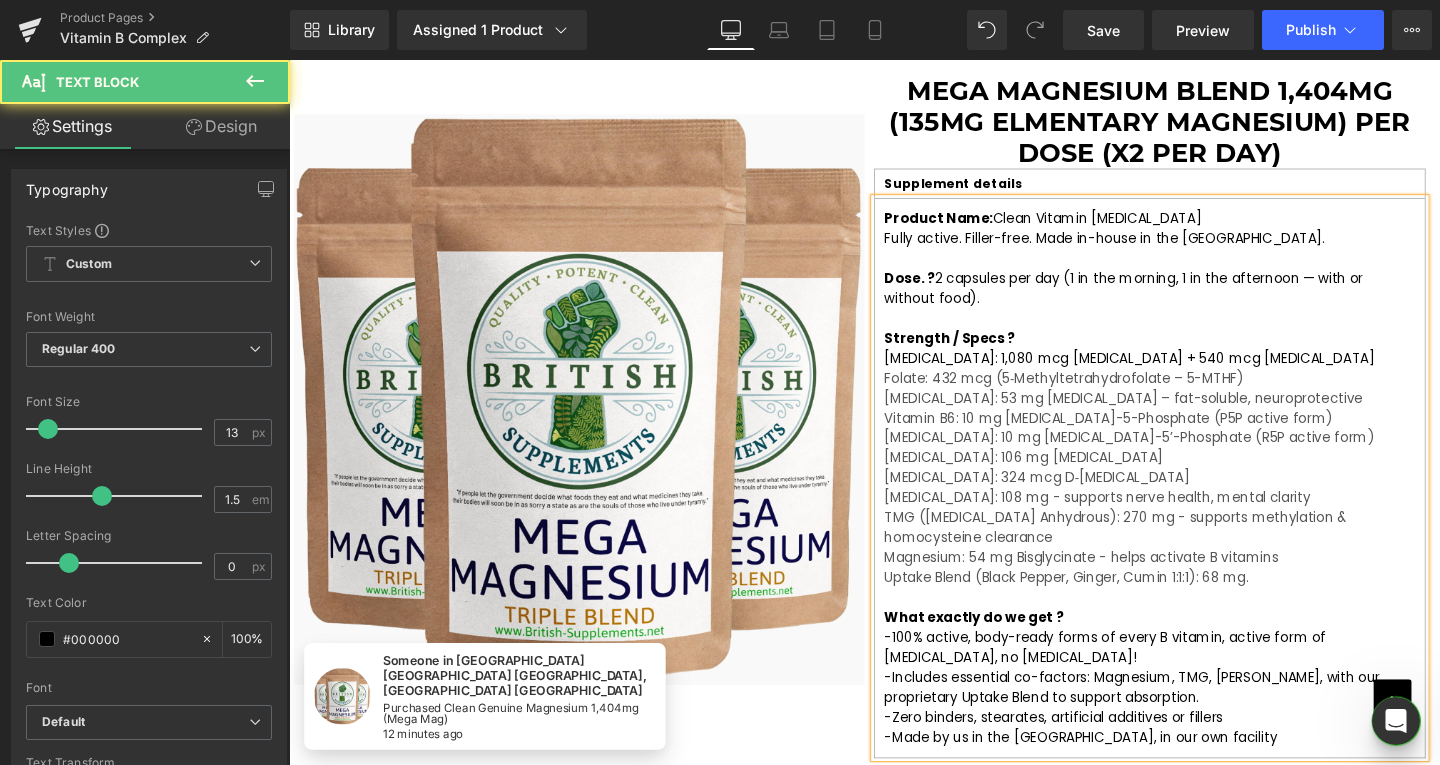 click on "Vitamin B1: 53 mg Benfotiamine – fat-soluble, neuroprotective" at bounding box center (1166, 415) 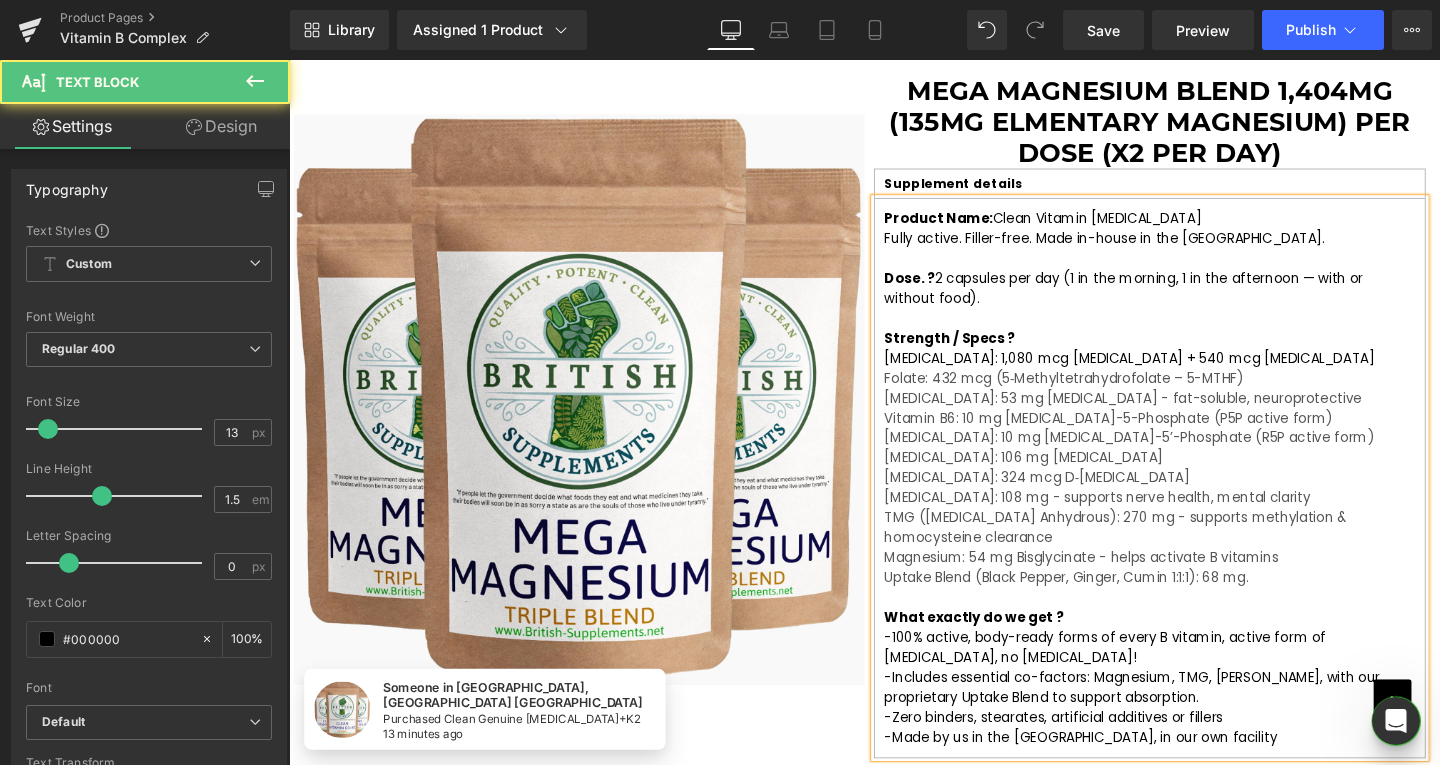 drag, startPoint x: 1171, startPoint y: 417, endPoint x: 1200, endPoint y: 424, distance: 29.832869 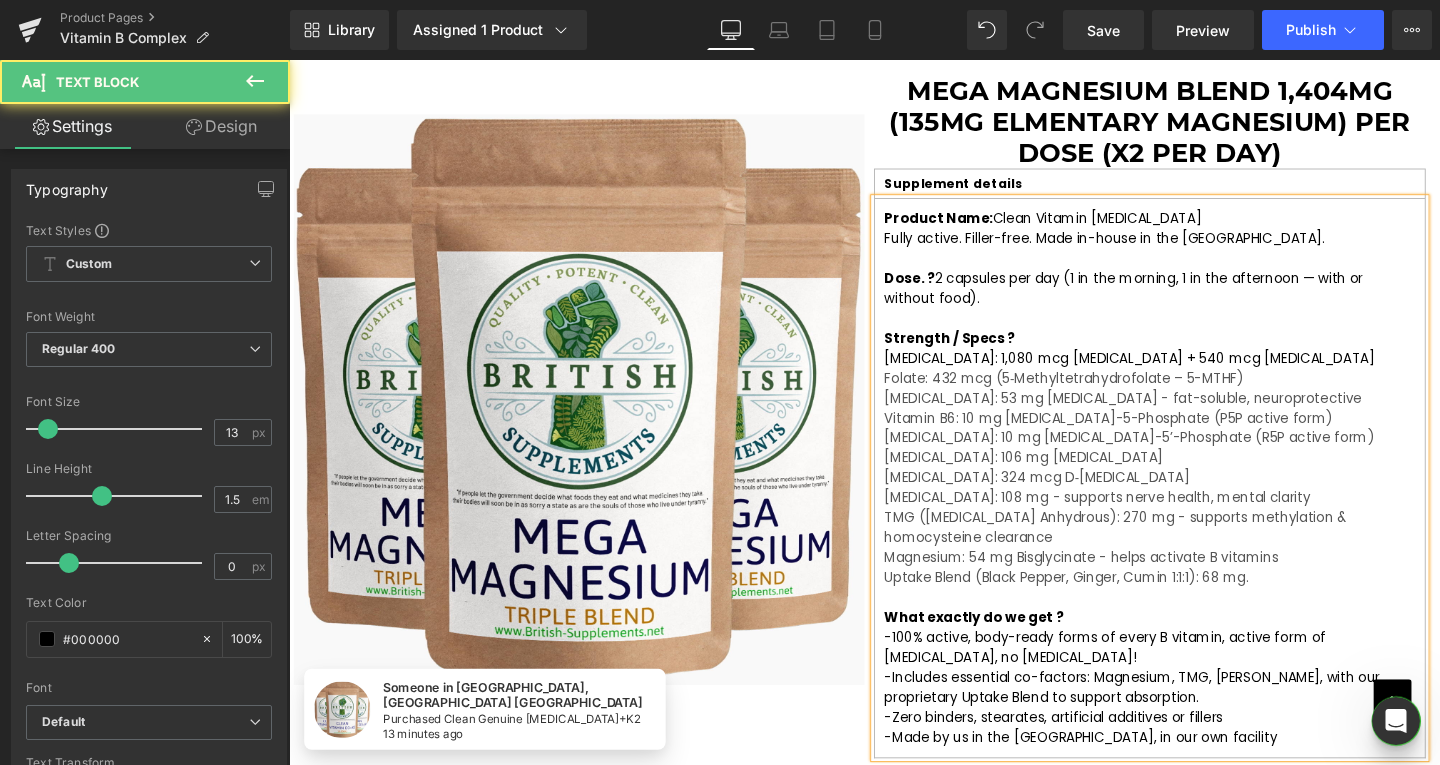 click on "[MEDICAL_DATA]: 53 mg [MEDICAL_DATA] - fat-soluble, neuroprotective" at bounding box center (1166, 415) 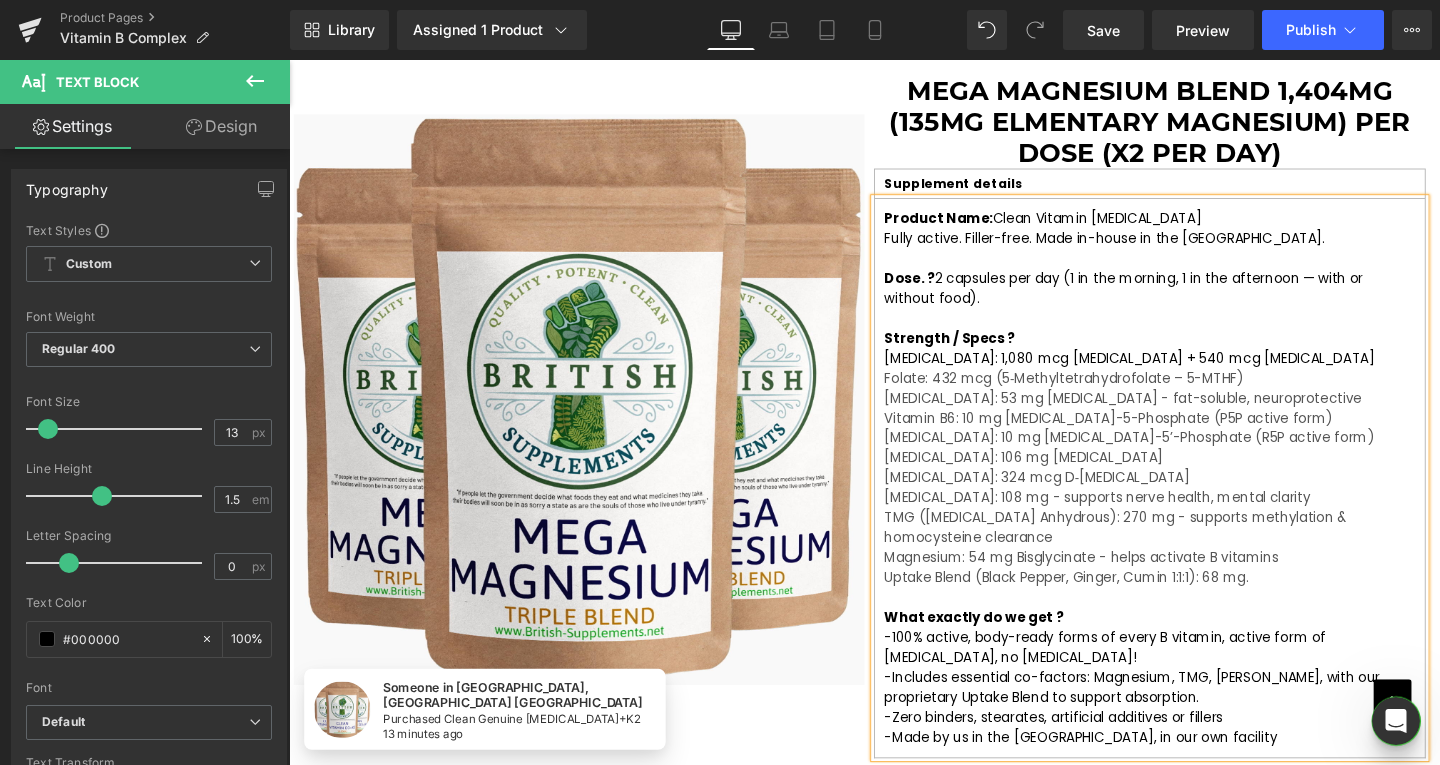click on "Folate: 432 mcg (5‑Methyltetrahydrofolate – 5-MTHF)" at bounding box center (1104, 394) 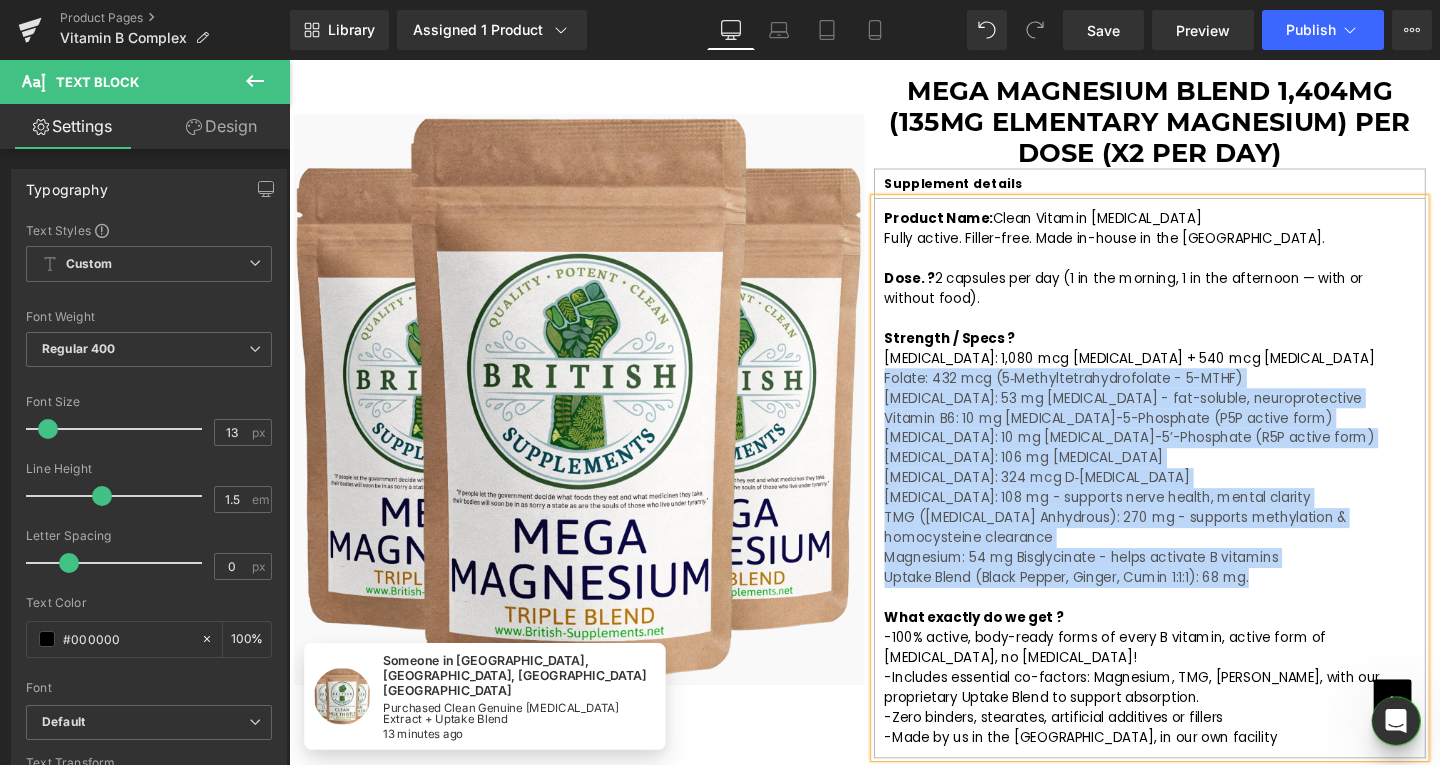 drag, startPoint x: 907, startPoint y: 399, endPoint x: 1295, endPoint y: 589, distance: 432.02313 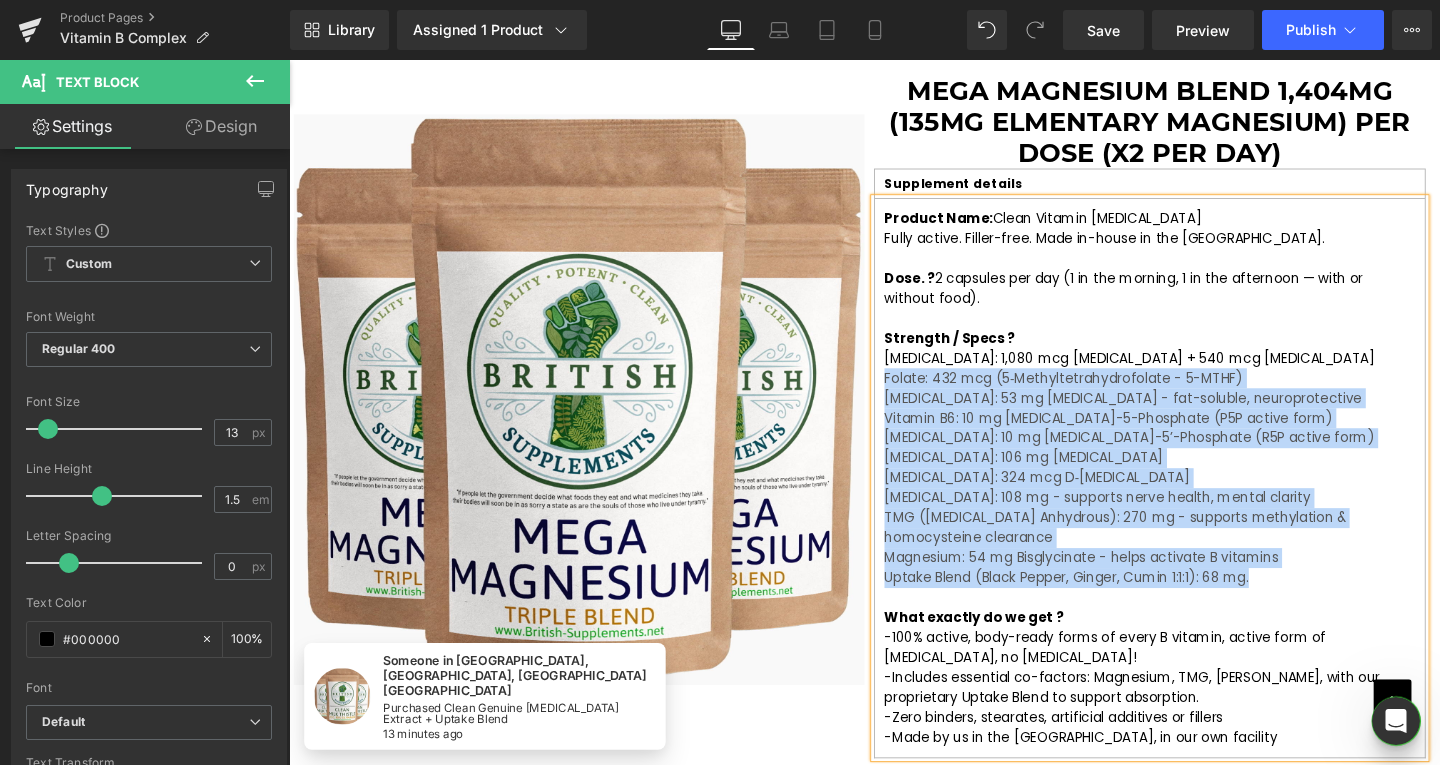 click on "Product Name:  Clean Vitamin B Complex Fully active. Filler-free. Made in-house in the UK. Dose. ?  2 capsules per day (1 in the morning, 1 in the afternoon — with or without food). Strength / Specs ? Vitamin B12: 1,080 mcg Methylcobalamin + 540 mcg Adenosylcobalamin Folate: 432 mcg (5‑Methyltetrahydrofolate - 5-MTHF) Vitamin B1: 53 mg Benfotiamine - fat-soluble, neuroprotective Vitamin B6: 10 mg Pyridoxal-5-Phosphate (P5P active form) Vitamin B2: 10 mg Riboflavin-5’-Phosphate (R5P active form) Vitamin B5: 106 mg Calcium Pantothenate Biotin: 324 mcg D‑Biotin Inositol: 108 mg - supports nerve health, mental clarity TMG (Betaine Anhydrous): 270 mg - supports methylation & homocysteine clearance Magnesium: 54 mg Bisglycinate - helps activate B vitamins Uptake Blend (Black Pepper, Ginger, Cumin 1:1:1): 68 mg. What exactly do we get ?   -100% active, body-ready forms of every B vitamin, active form of folic acid, no cyanocobalamin!  -Includes essential co-factors: Magnesium, TMG, Inositol, w" at bounding box center (1194, 500) 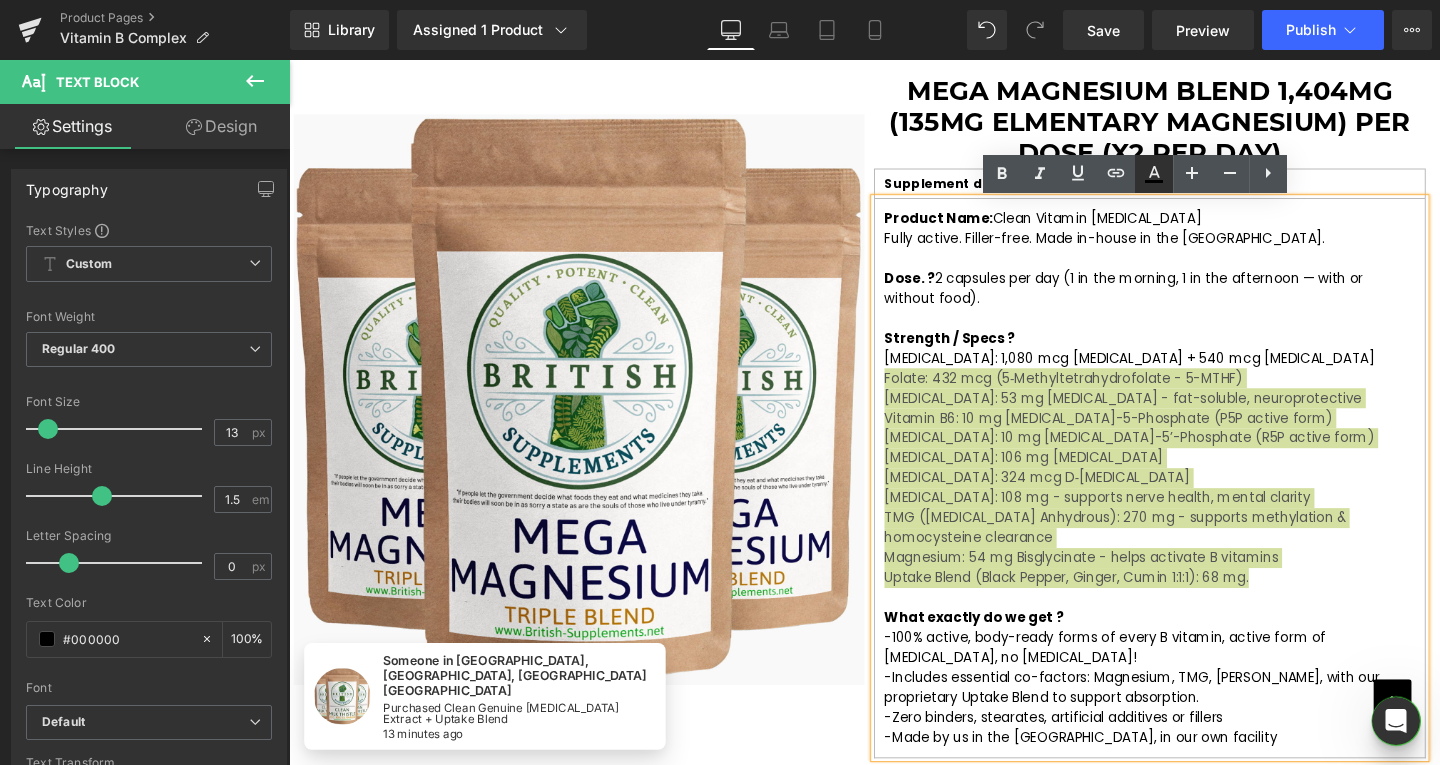 click 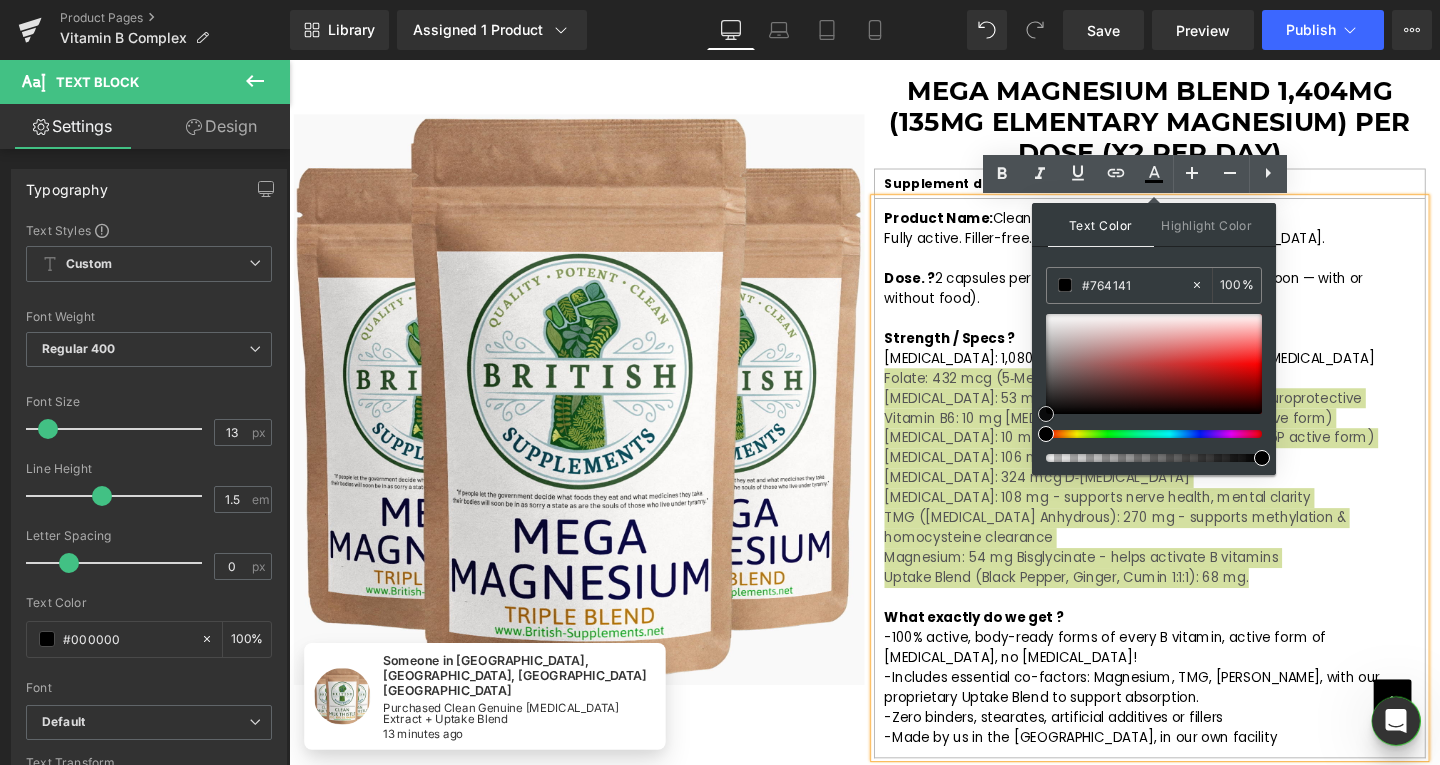 click at bounding box center (1154, 364) 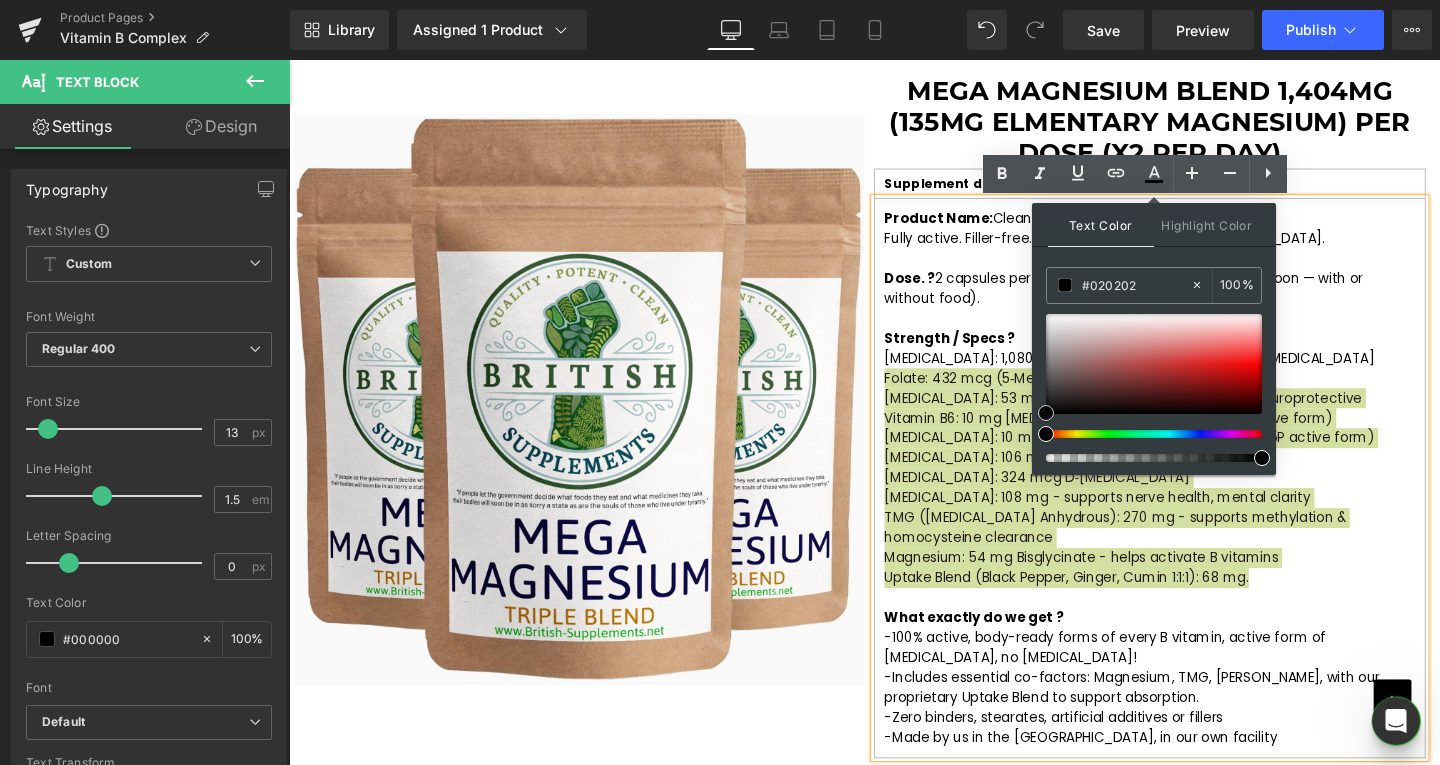type on "#000000" 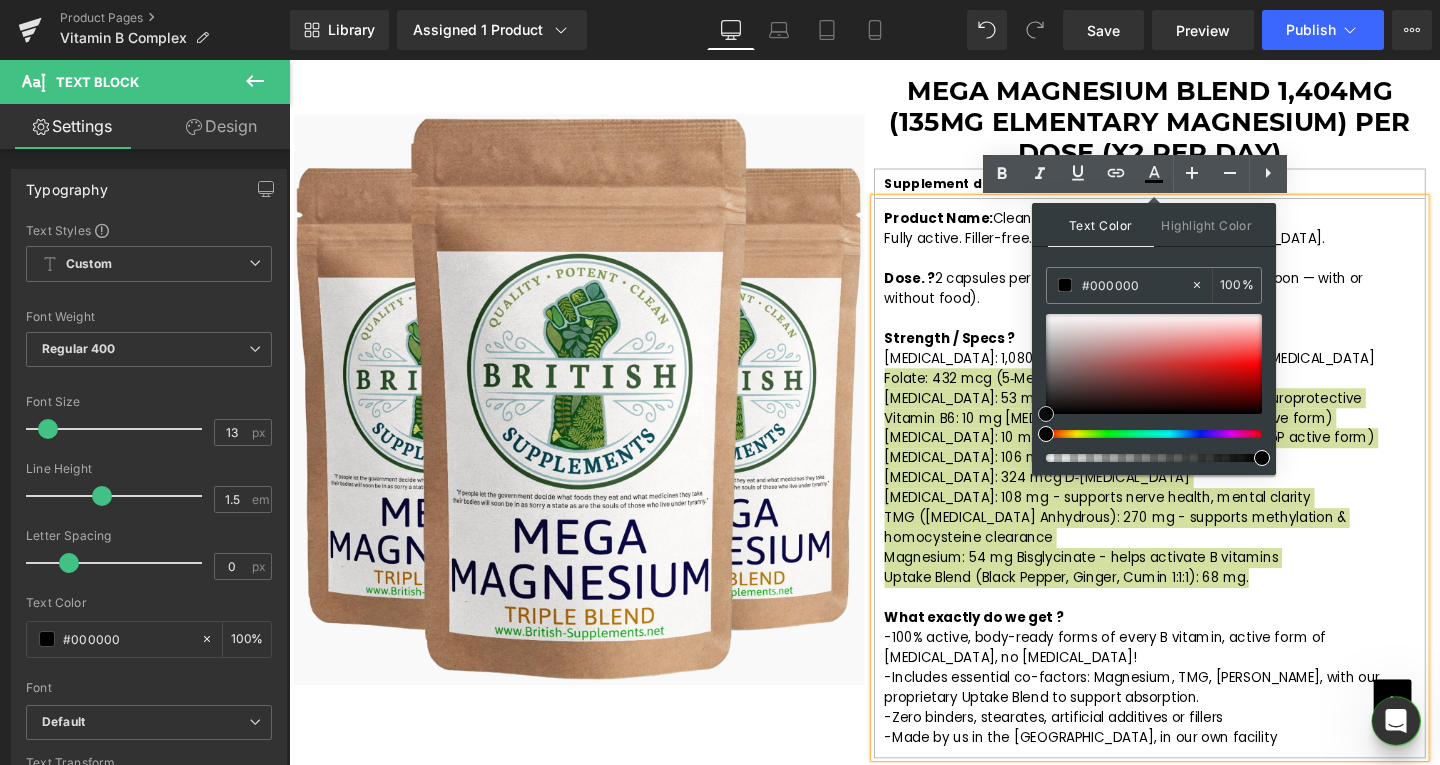 drag, startPoint x: 1552, startPoint y: 424, endPoint x: 1065, endPoint y: 437, distance: 487.1735 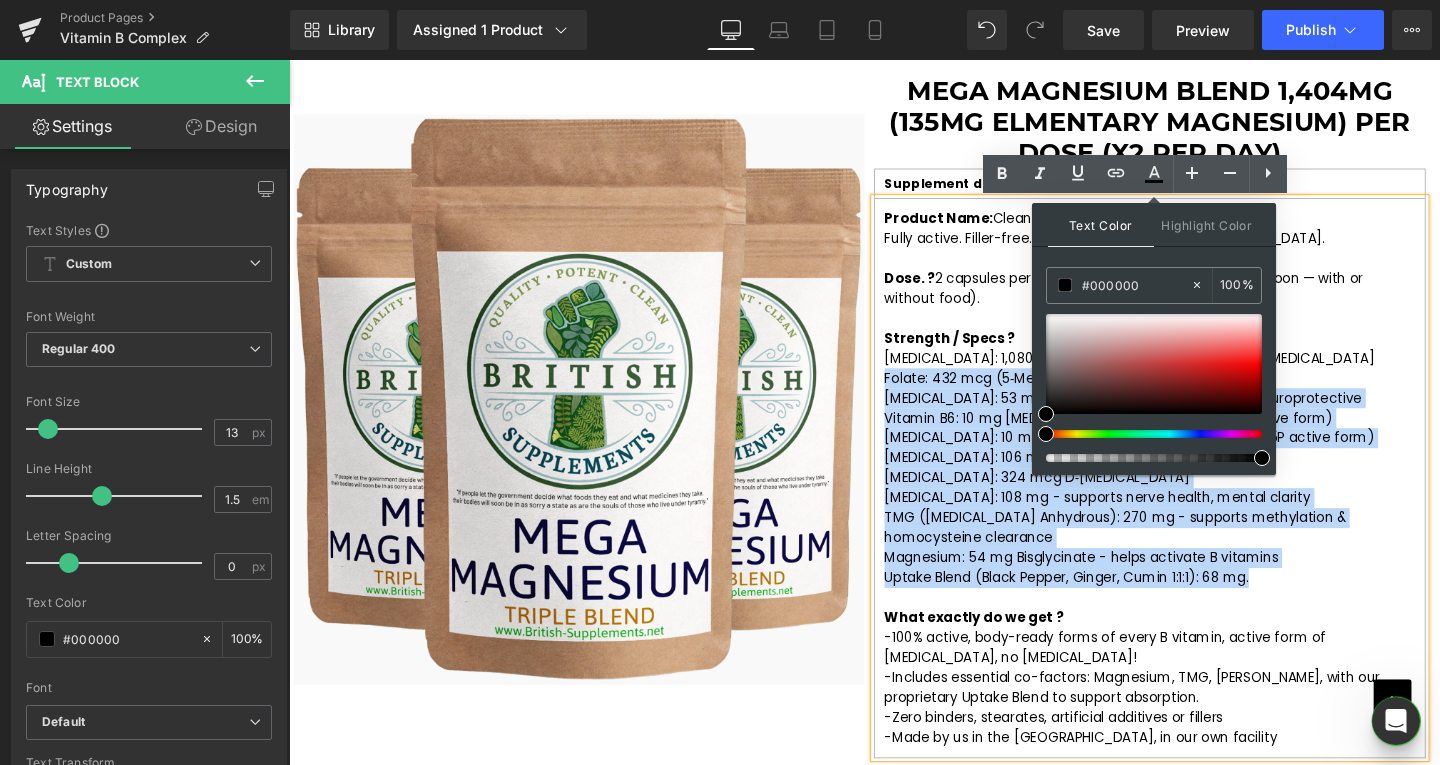 click on "[MEDICAL_DATA]: 324 mcg D‑[MEDICAL_DATA]" at bounding box center [1194, 499] 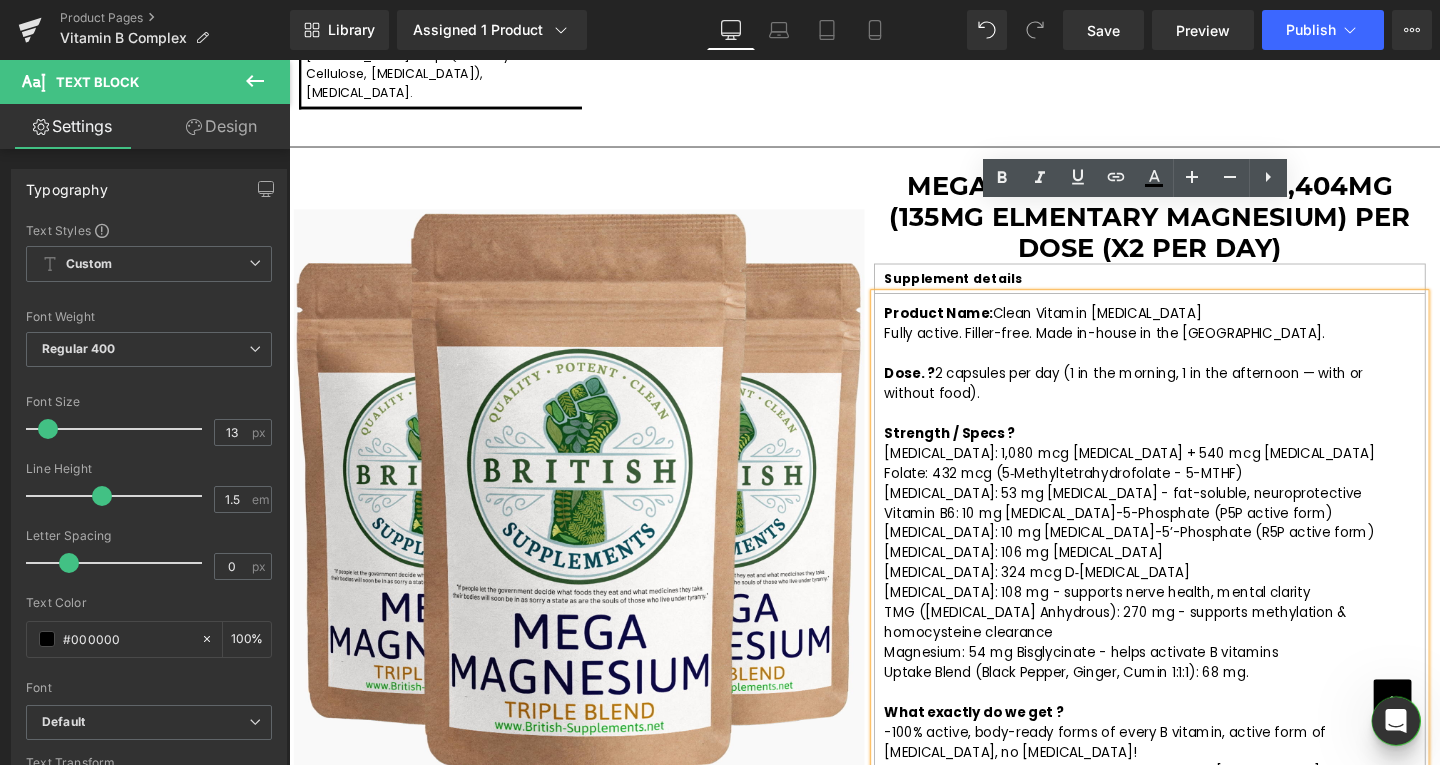 scroll, scrollTop: 3200, scrollLeft: 0, axis: vertical 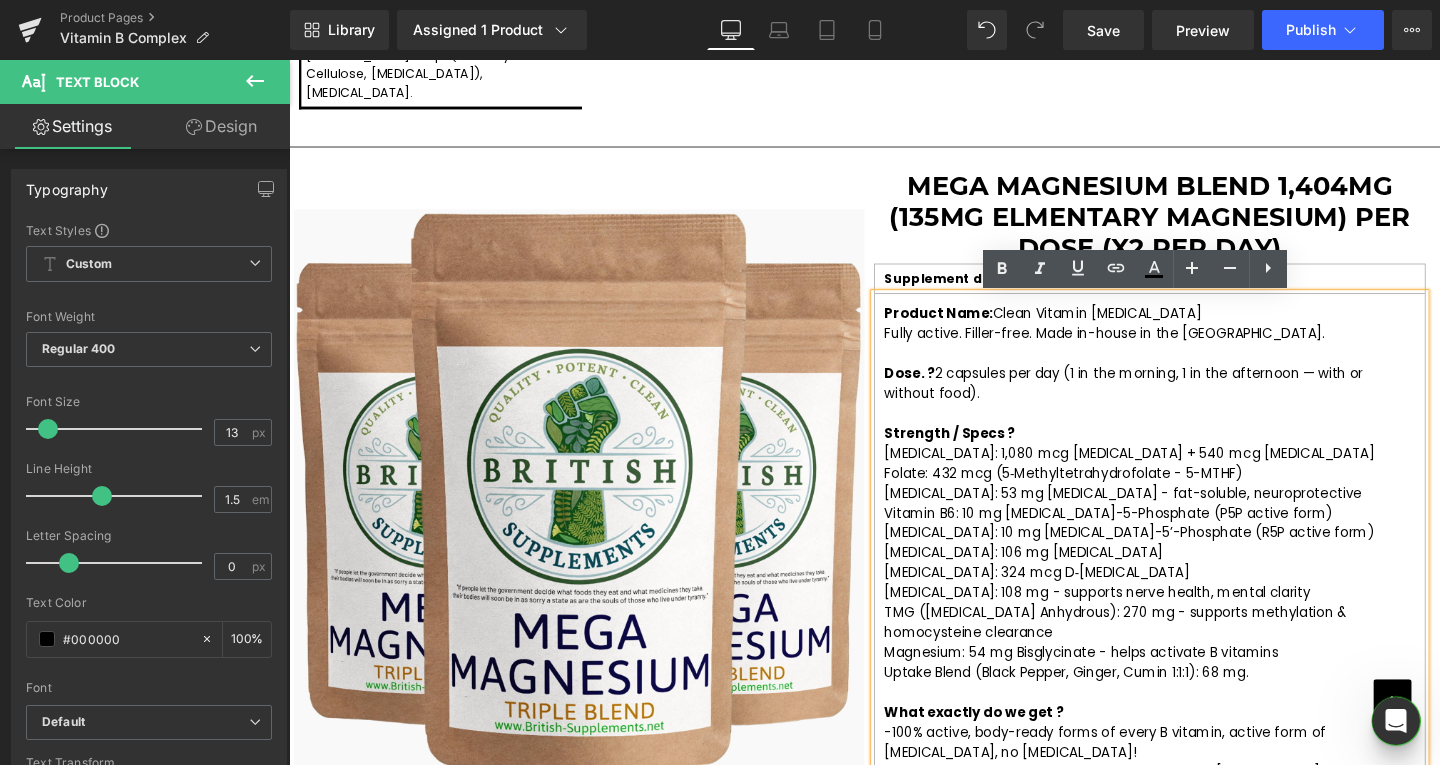 click at bounding box center [1220, 226] 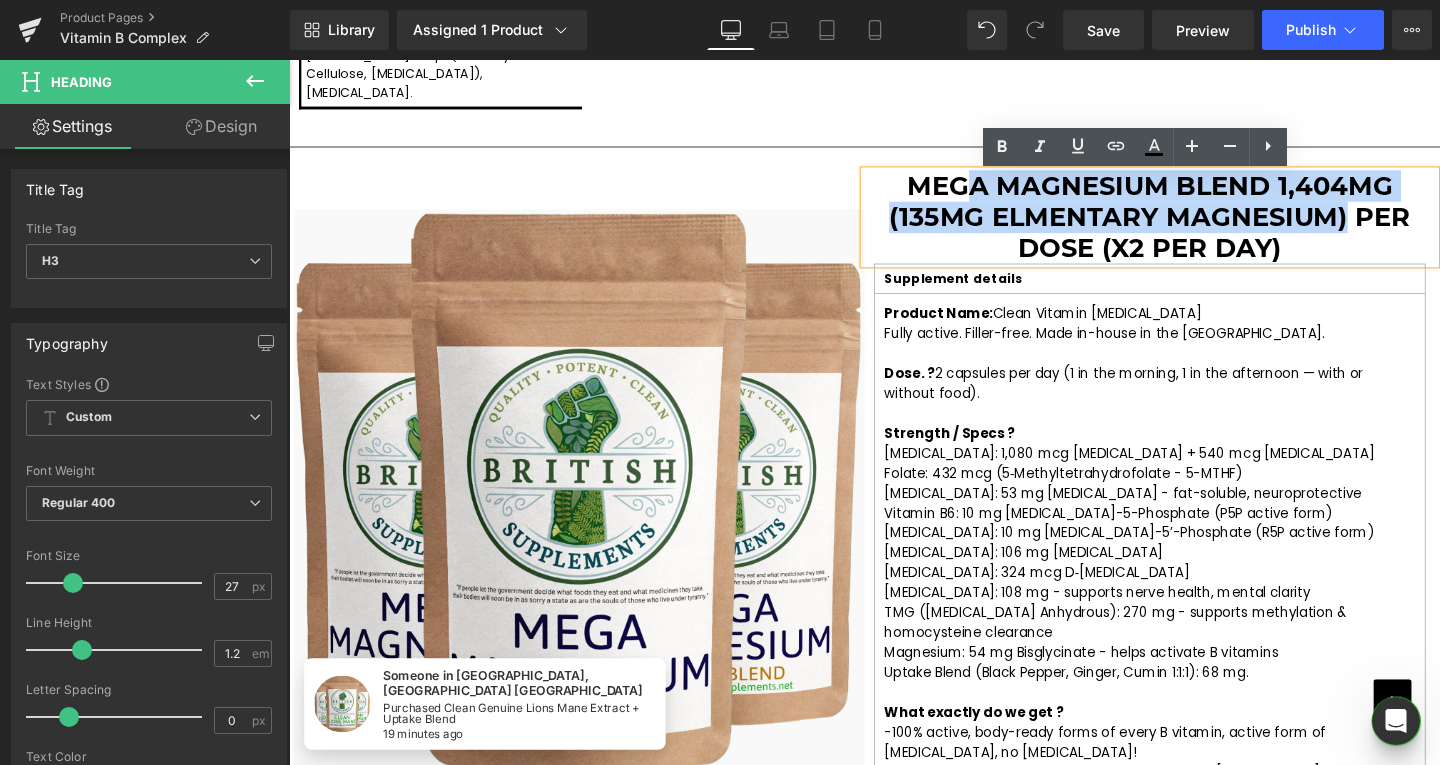 drag, startPoint x: 1390, startPoint y: 230, endPoint x: 996, endPoint y: 190, distance: 396.02524 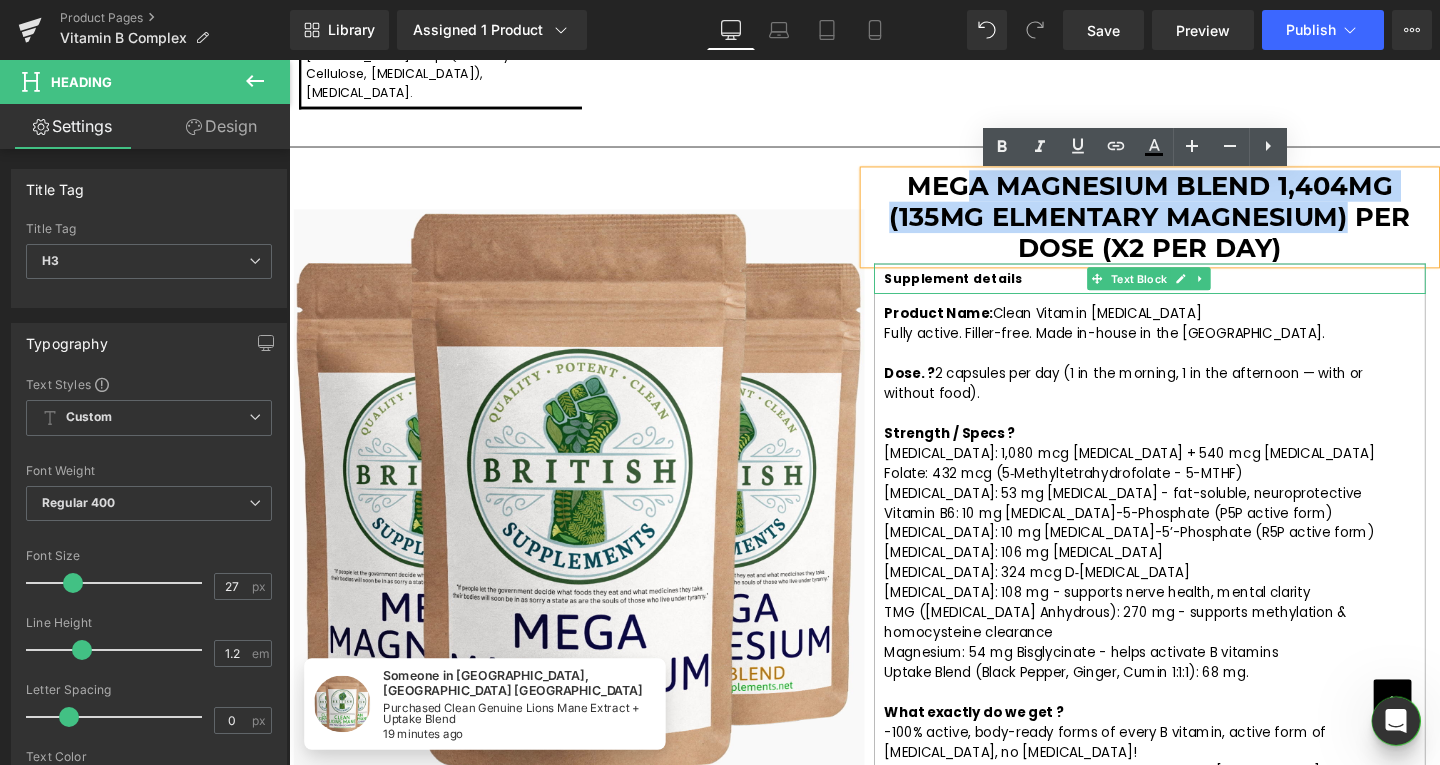 type 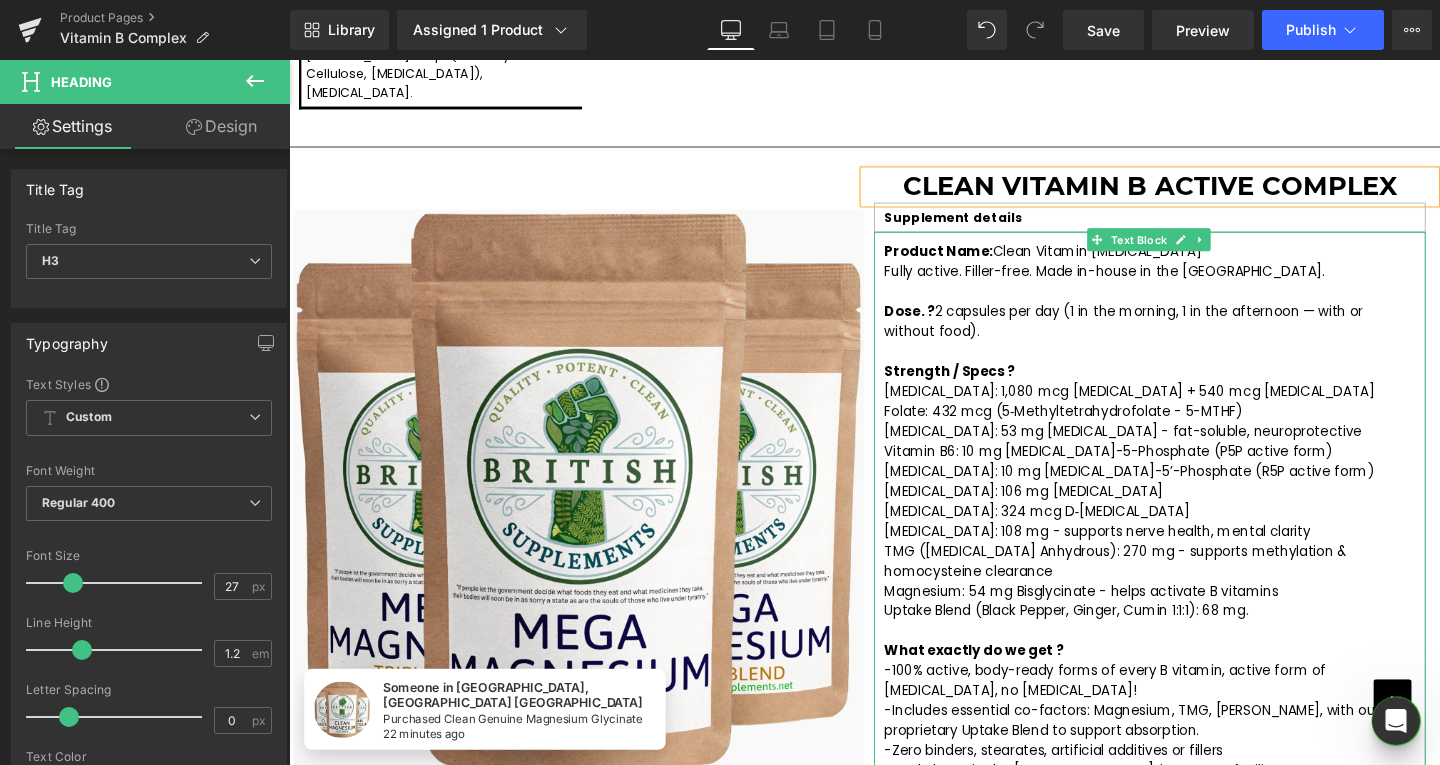 drag, startPoint x: 1174, startPoint y: 364, endPoint x: 1193, endPoint y: 389, distance: 31.400637 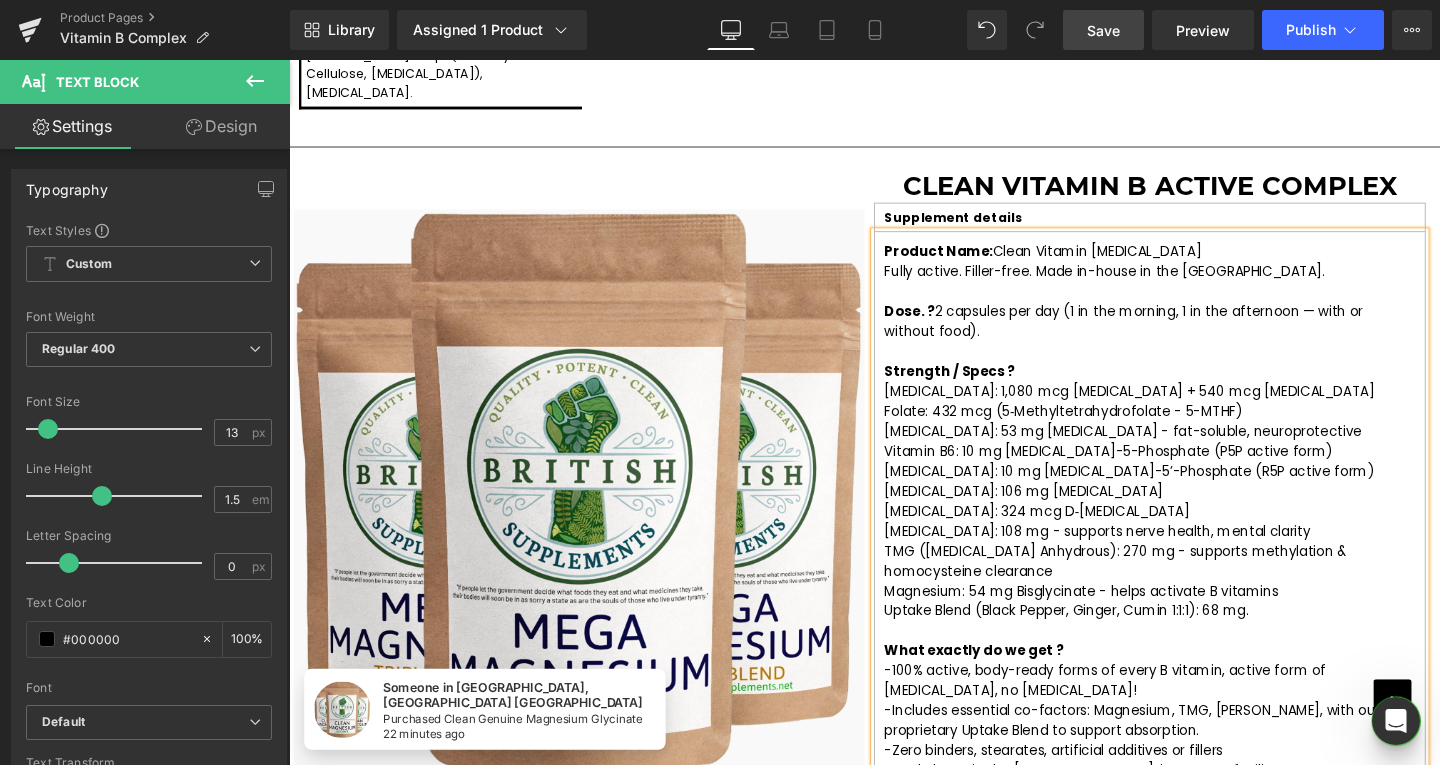drag, startPoint x: 1104, startPoint y: 26, endPoint x: 1113, endPoint y: 515, distance: 489.08282 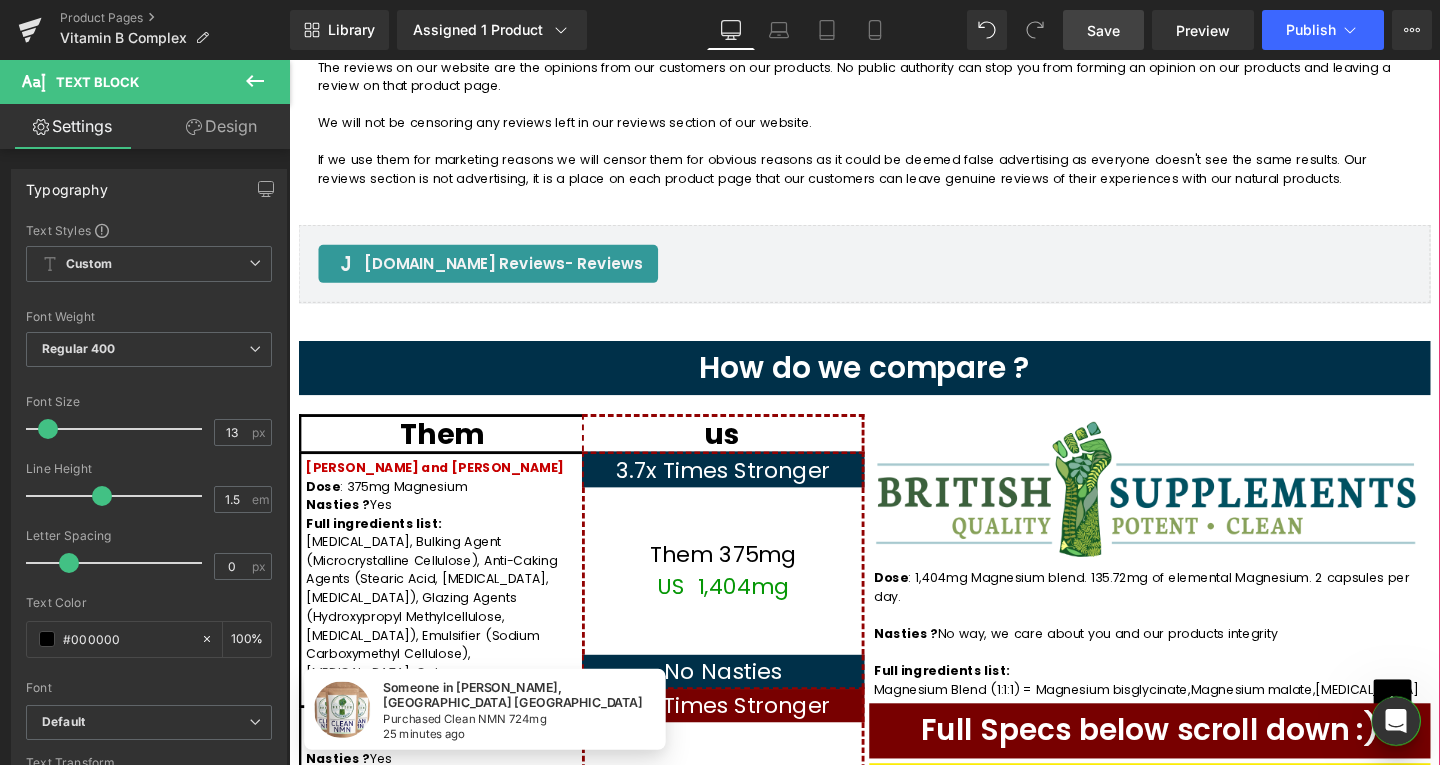 scroll, scrollTop: 1900, scrollLeft: 0, axis: vertical 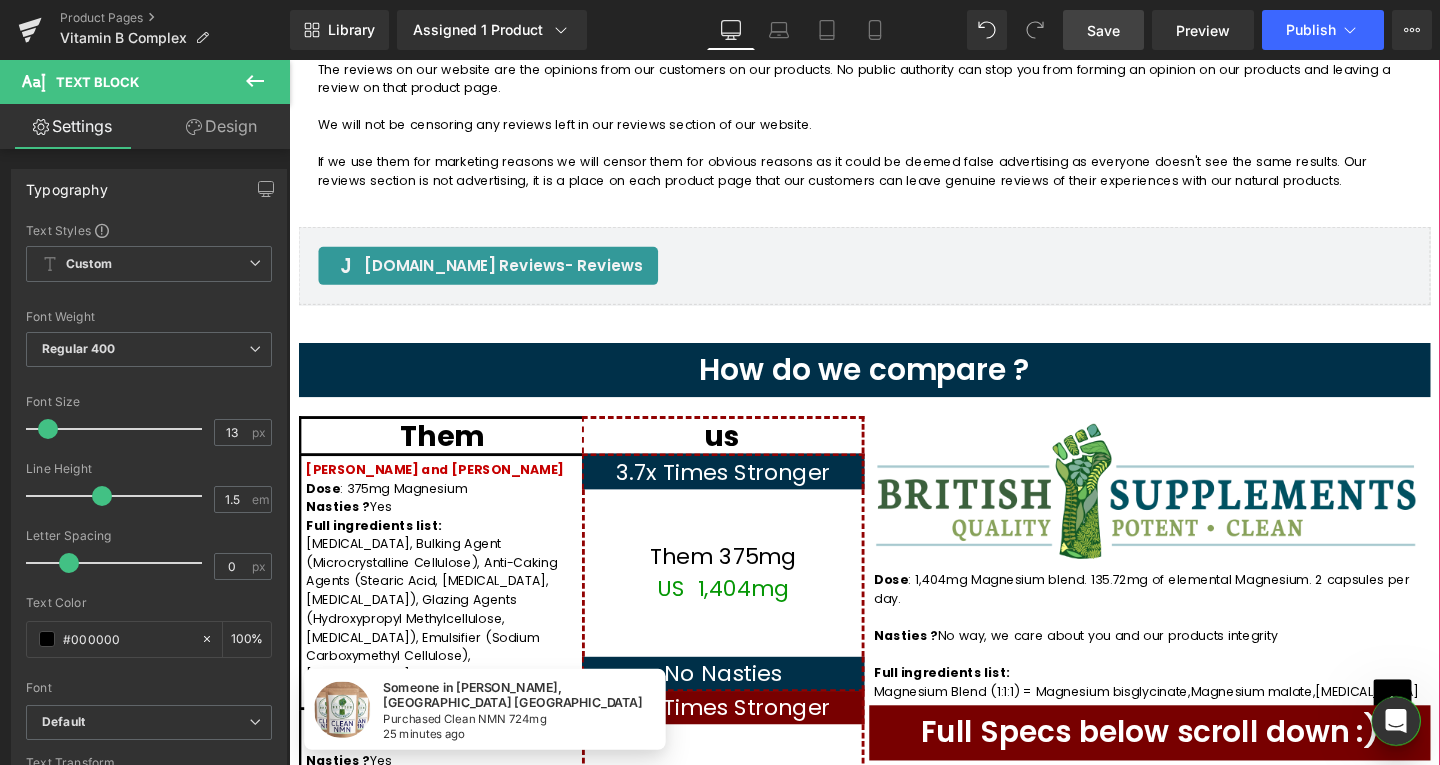 click at bounding box center [289, 60] 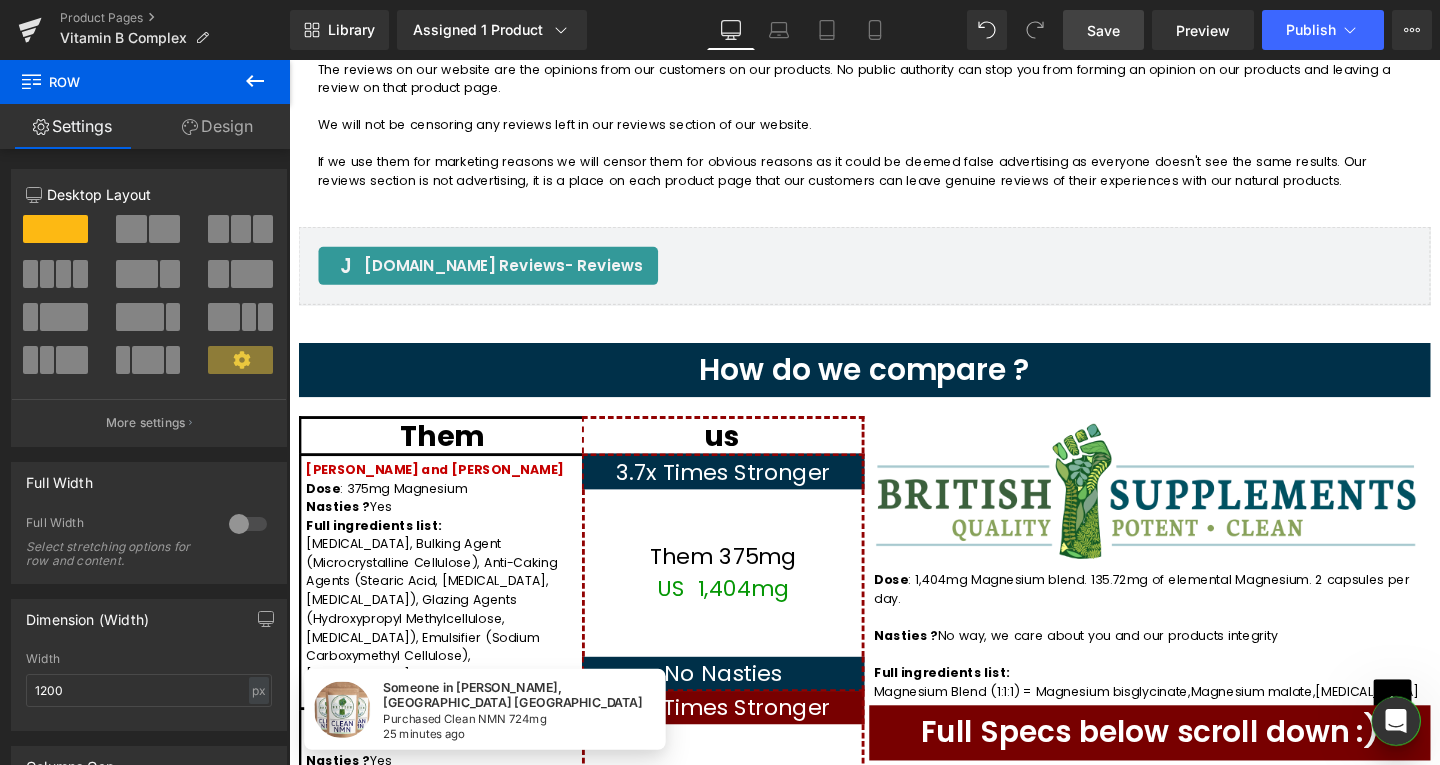 click 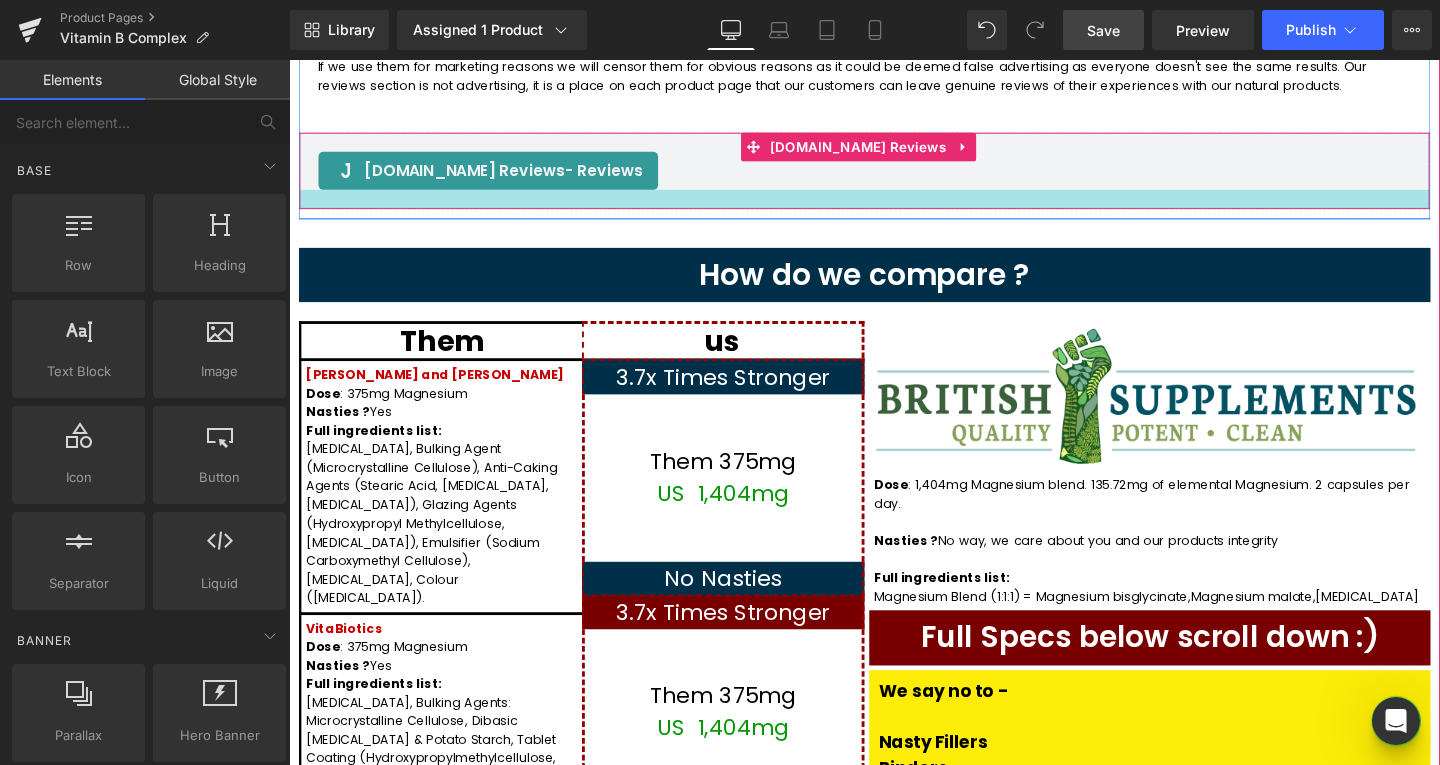 scroll, scrollTop: 2000, scrollLeft: 0, axis: vertical 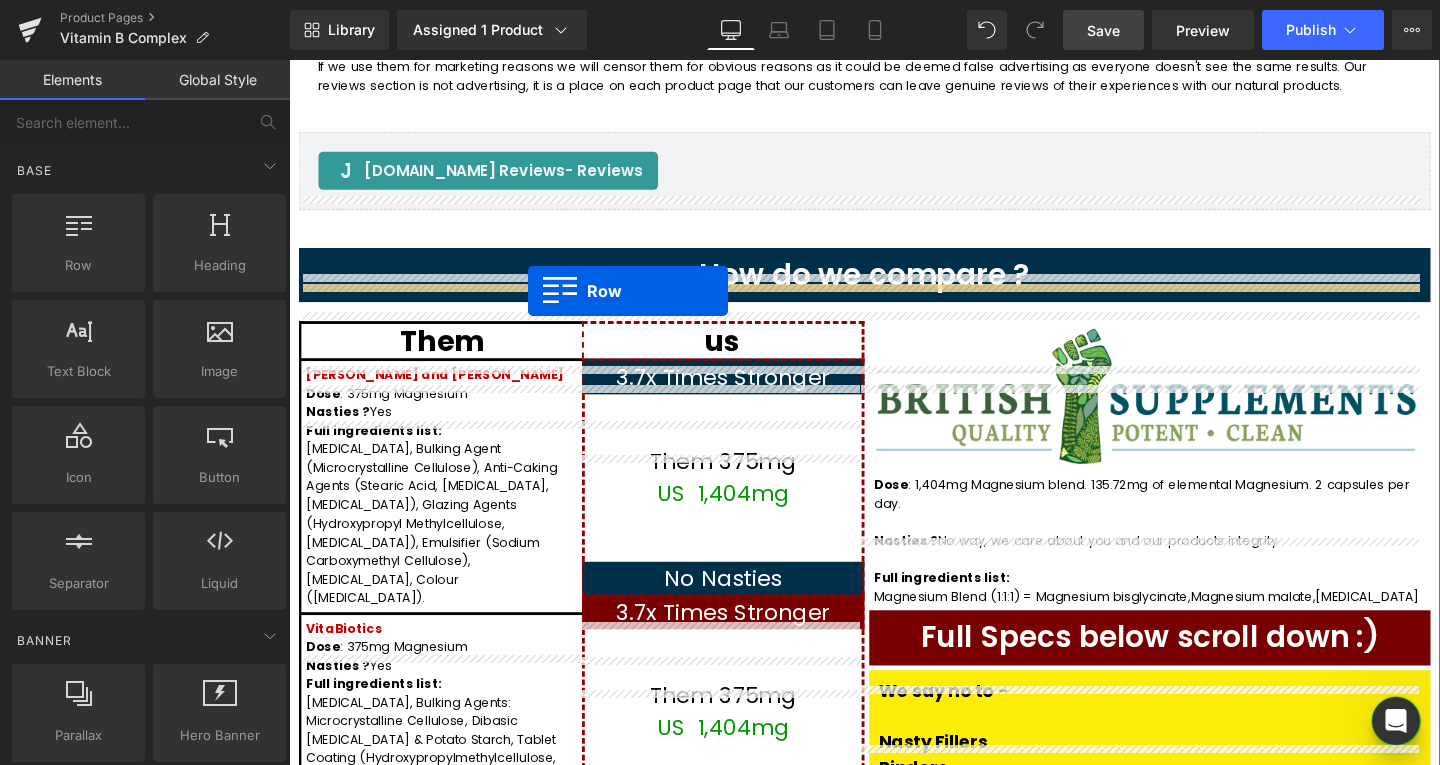 drag, startPoint x: 384, startPoint y: 296, endPoint x: 540, endPoint y: 303, distance: 156.15697 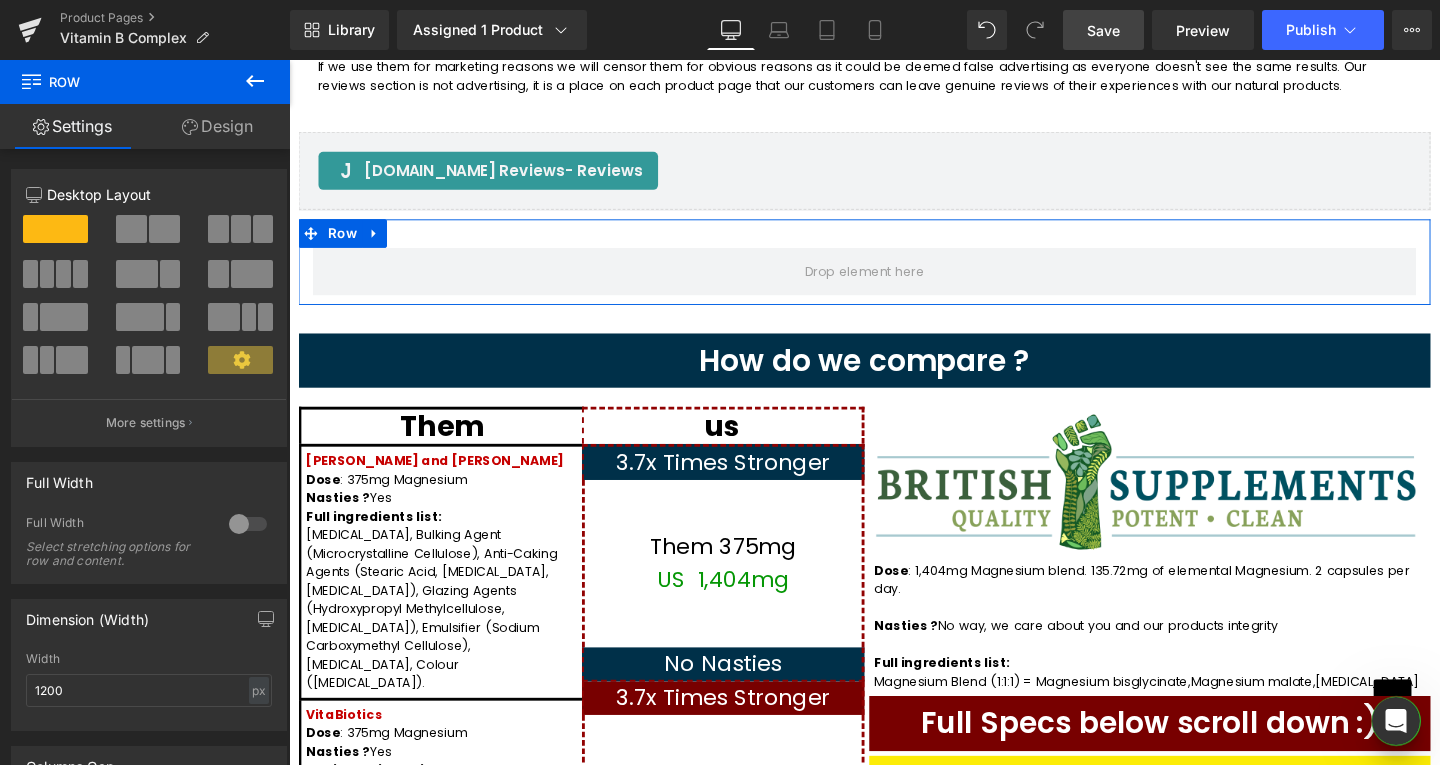click on "Design" at bounding box center (217, 126) 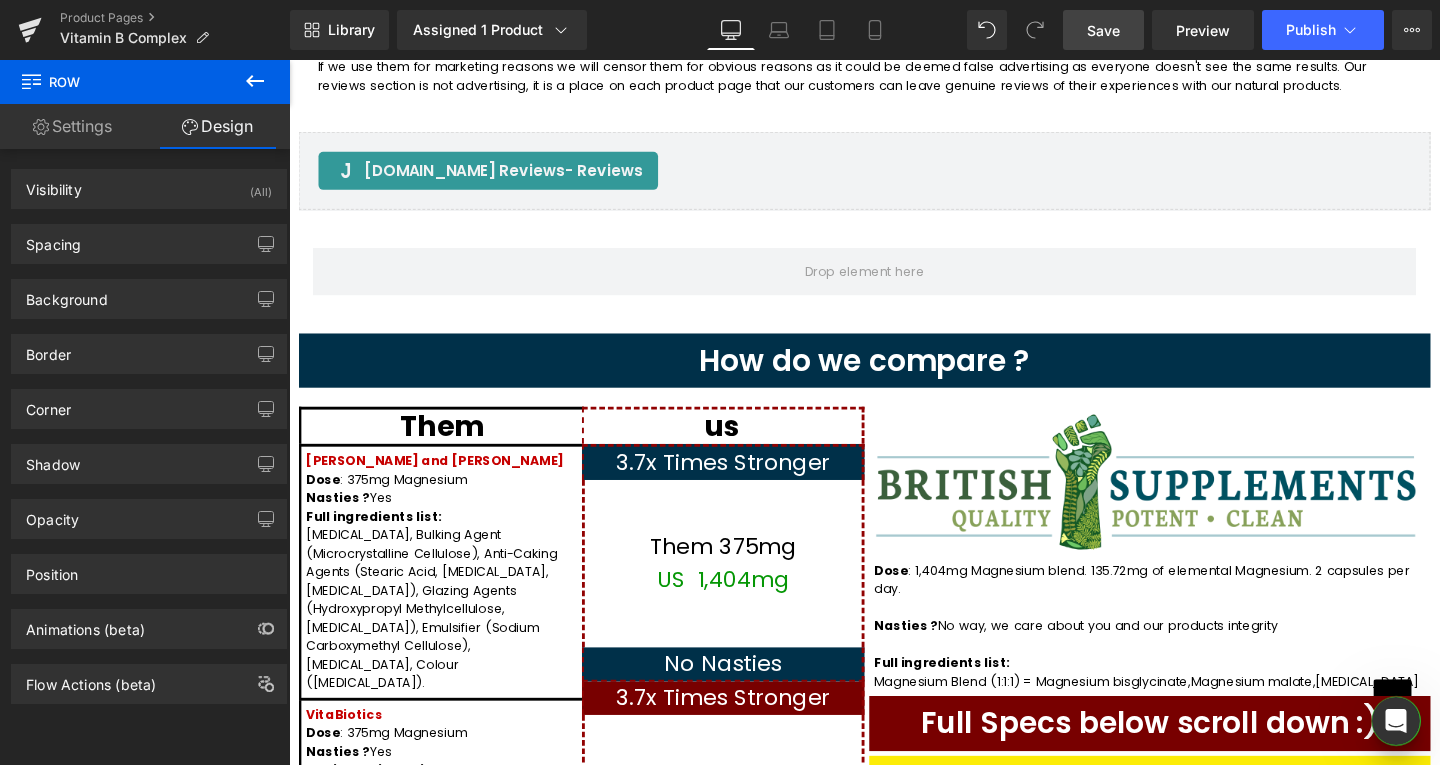 click 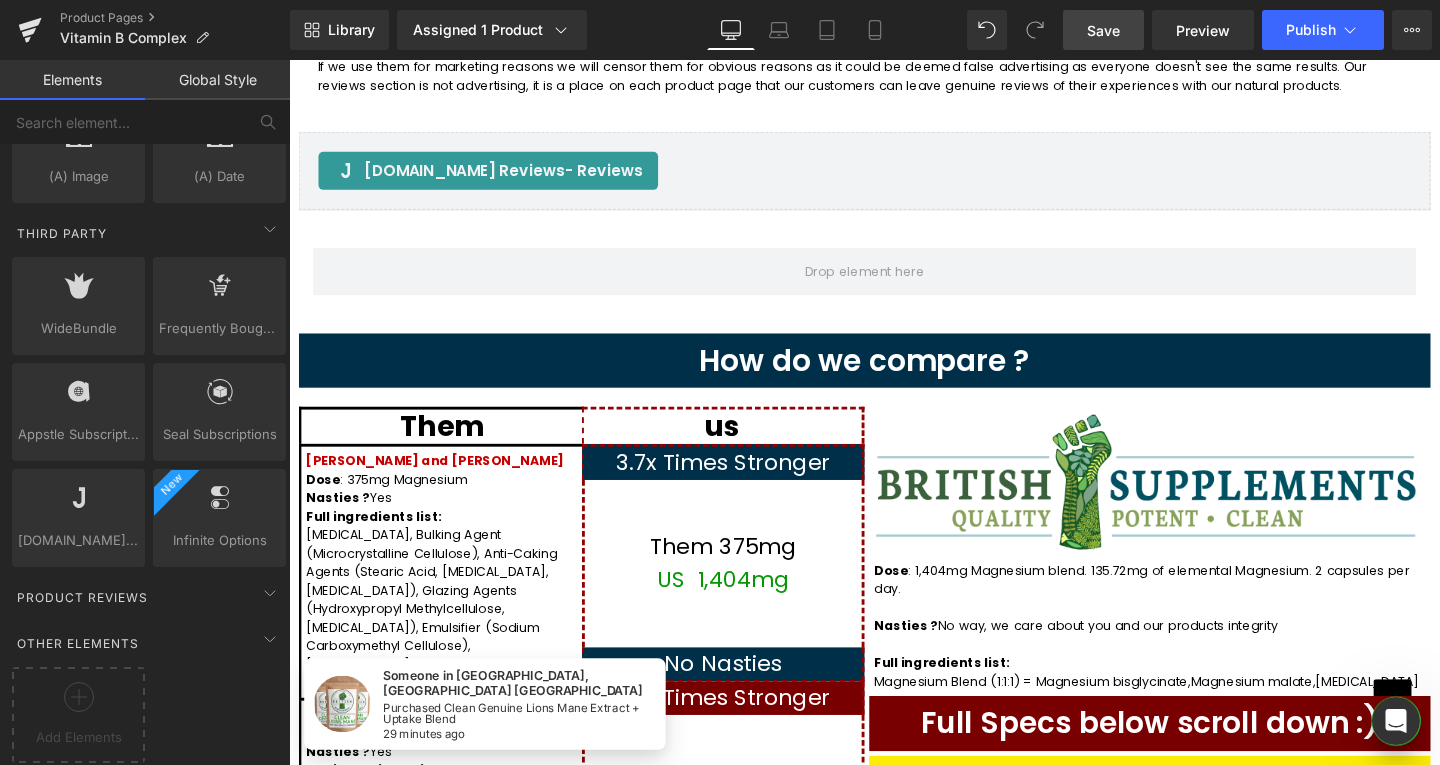 scroll, scrollTop: 4108, scrollLeft: 0, axis: vertical 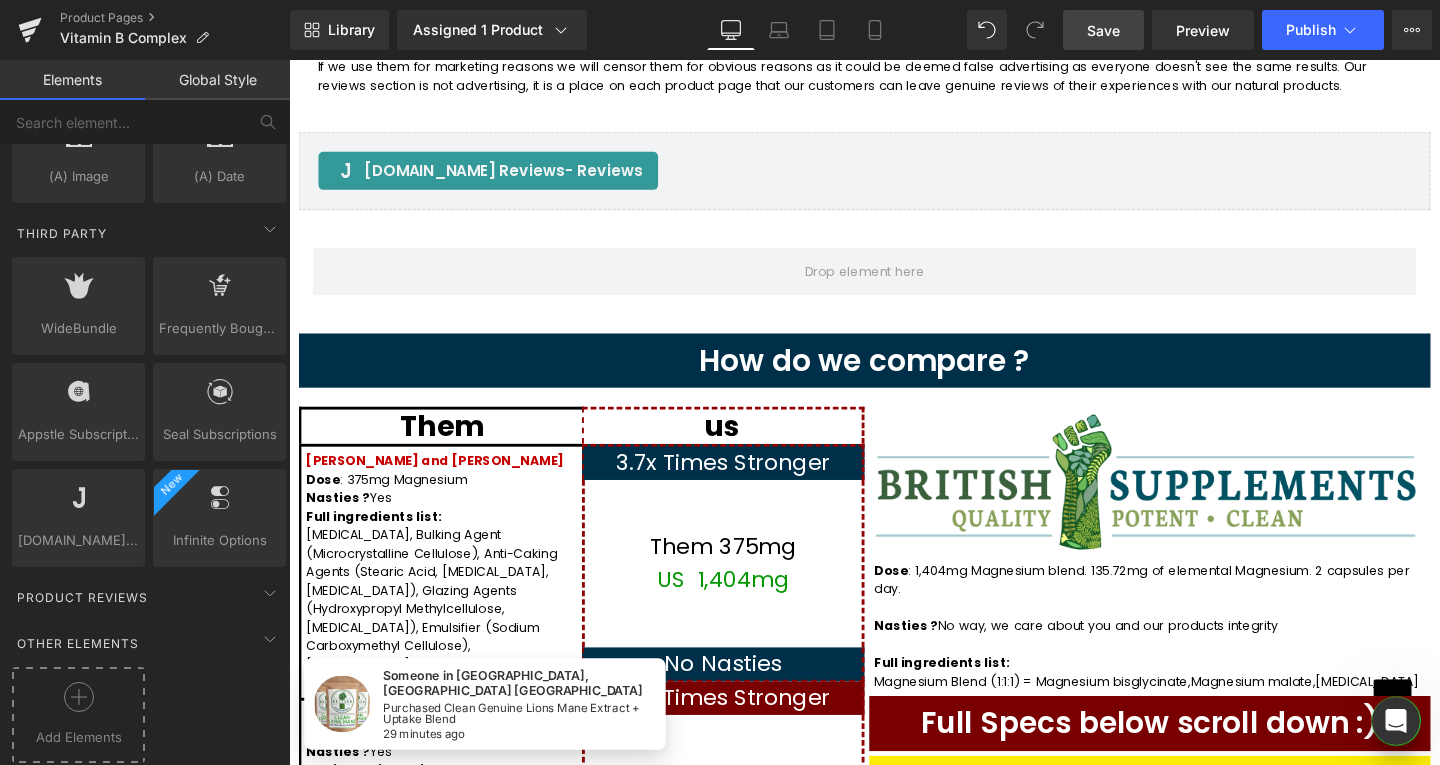 click 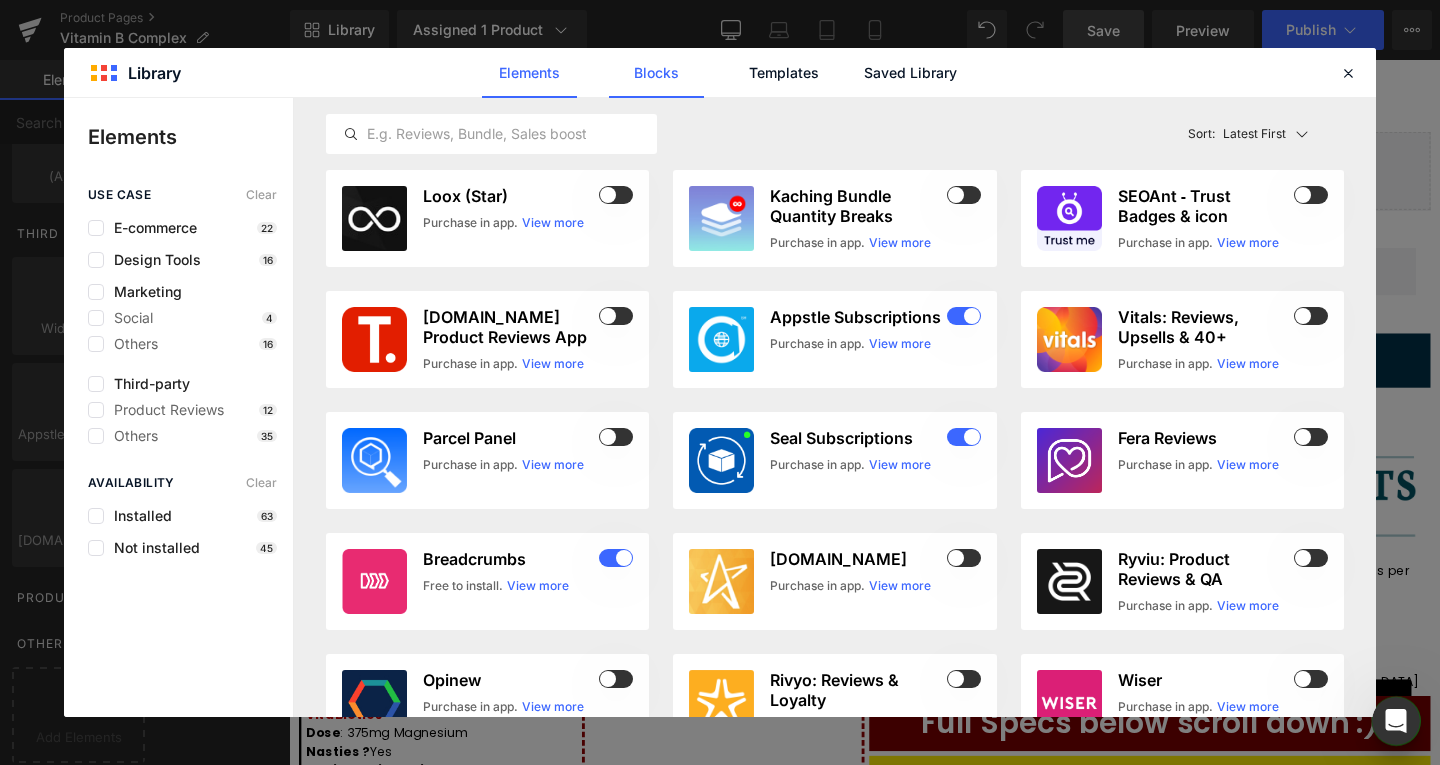 click on "Blocks" 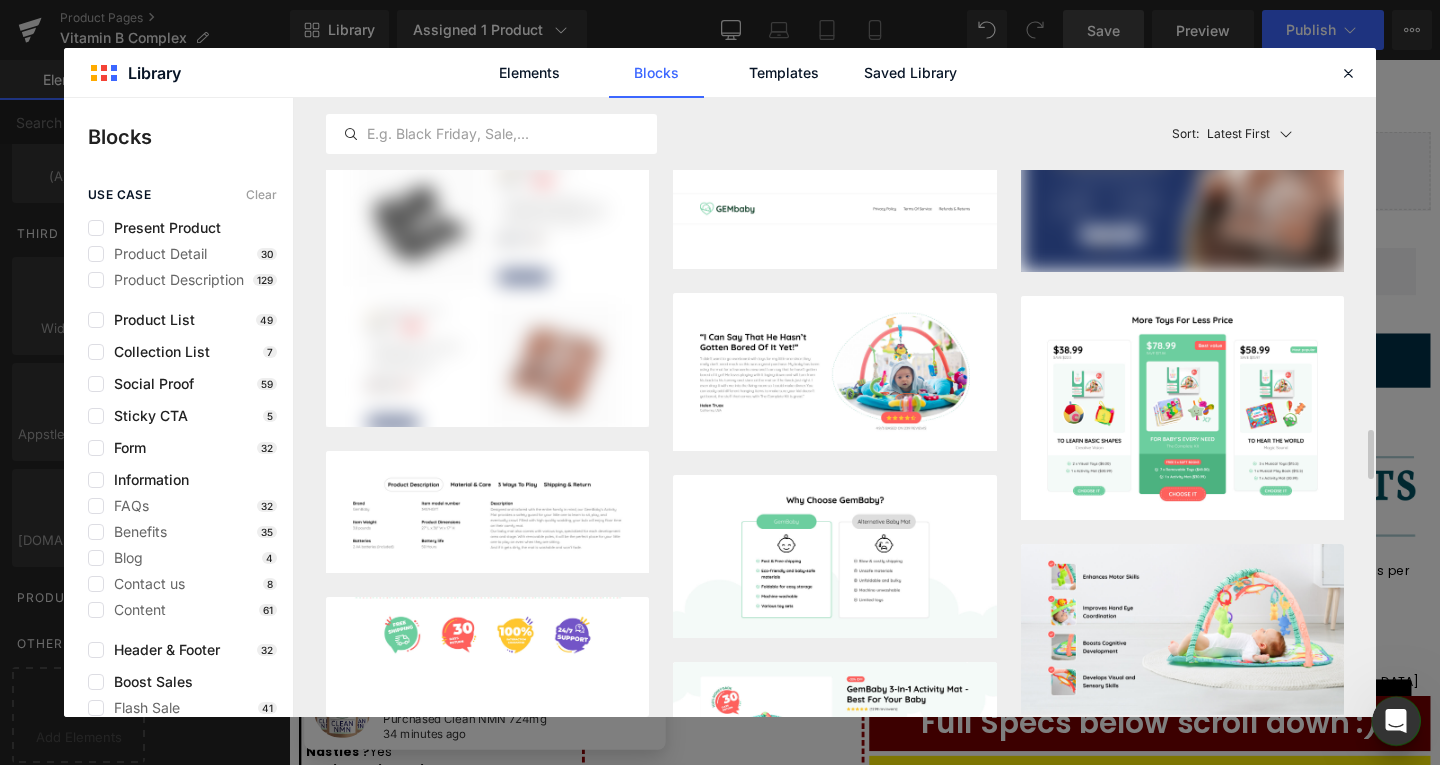 scroll, scrollTop: 5406, scrollLeft: 0, axis: vertical 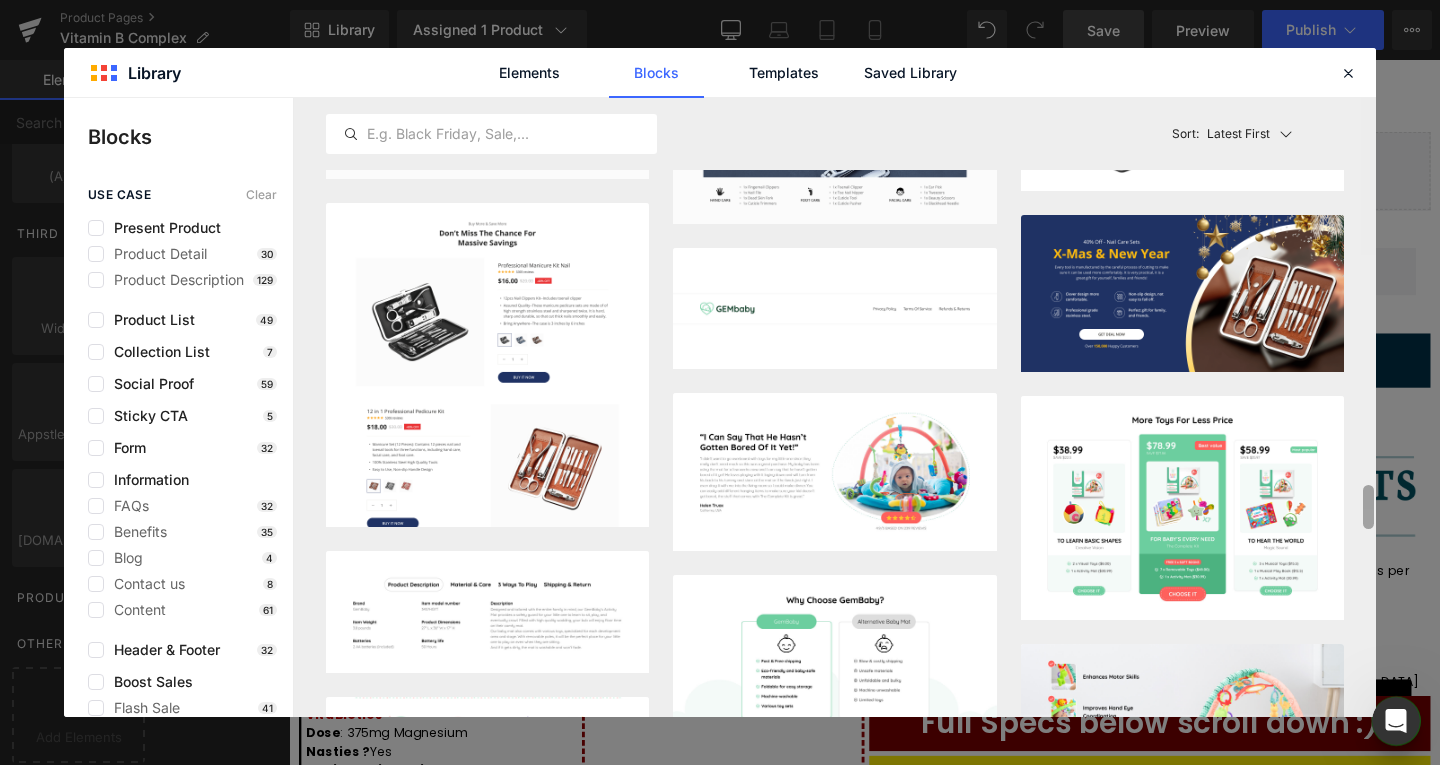 click at bounding box center [1368, 407] 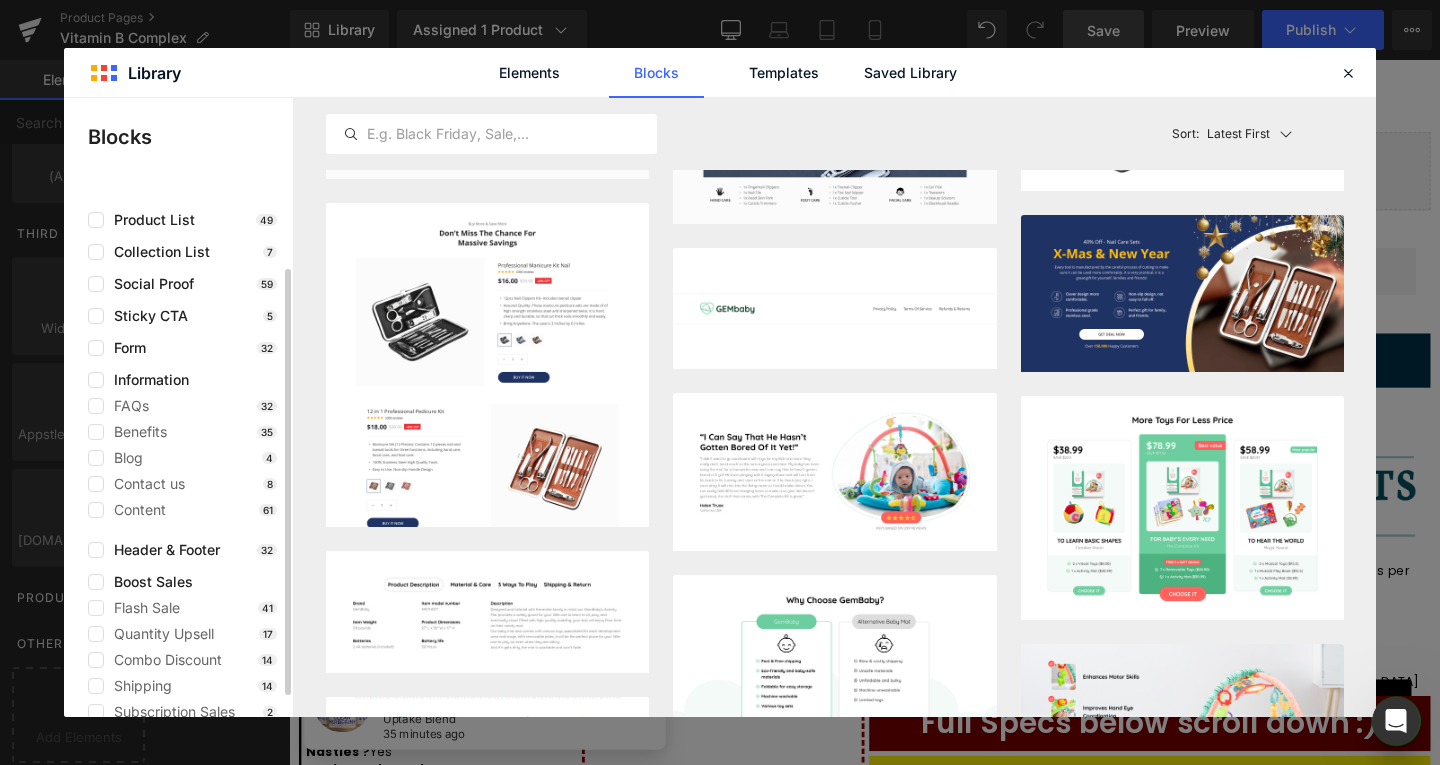 scroll, scrollTop: 127, scrollLeft: 0, axis: vertical 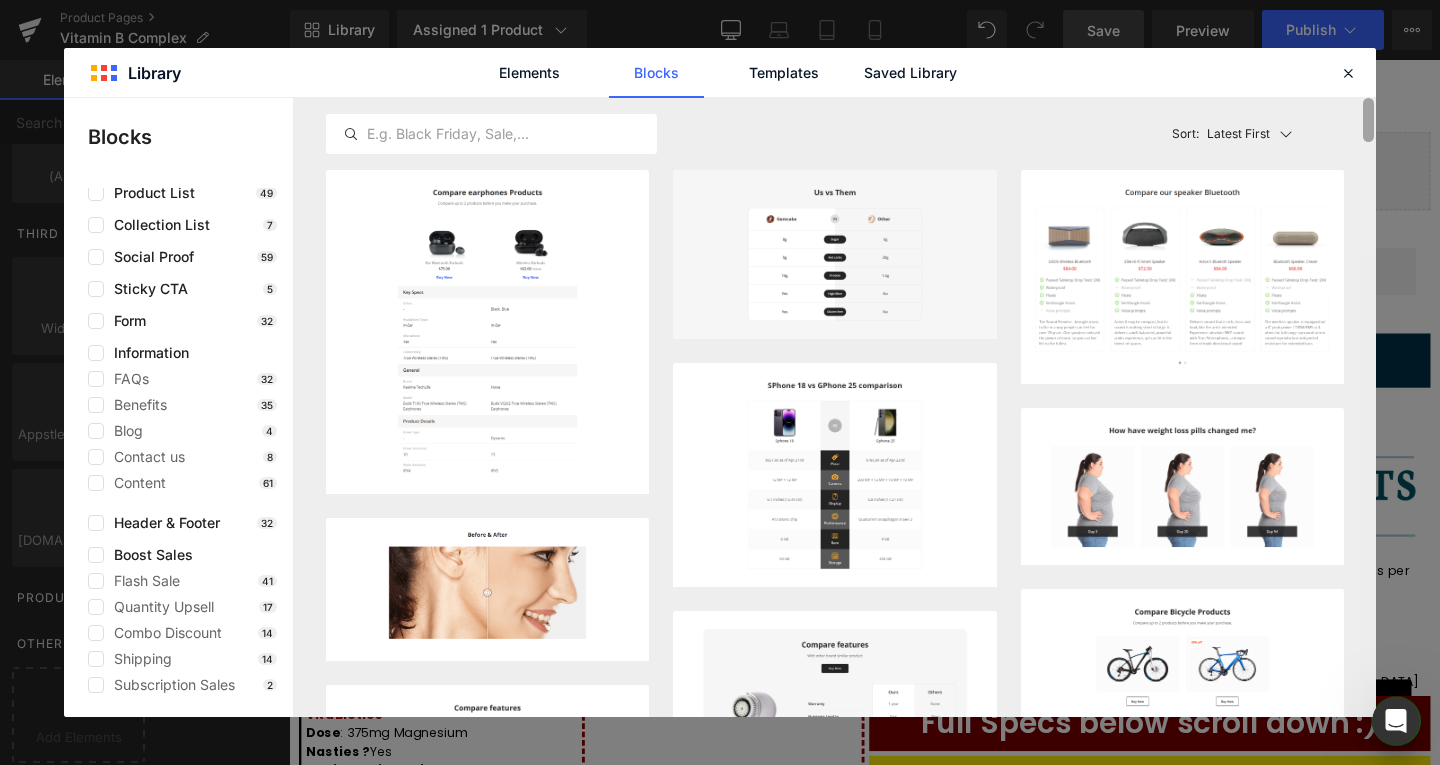drag, startPoint x: 1369, startPoint y: 490, endPoint x: 1362, endPoint y: 75, distance: 415.05902 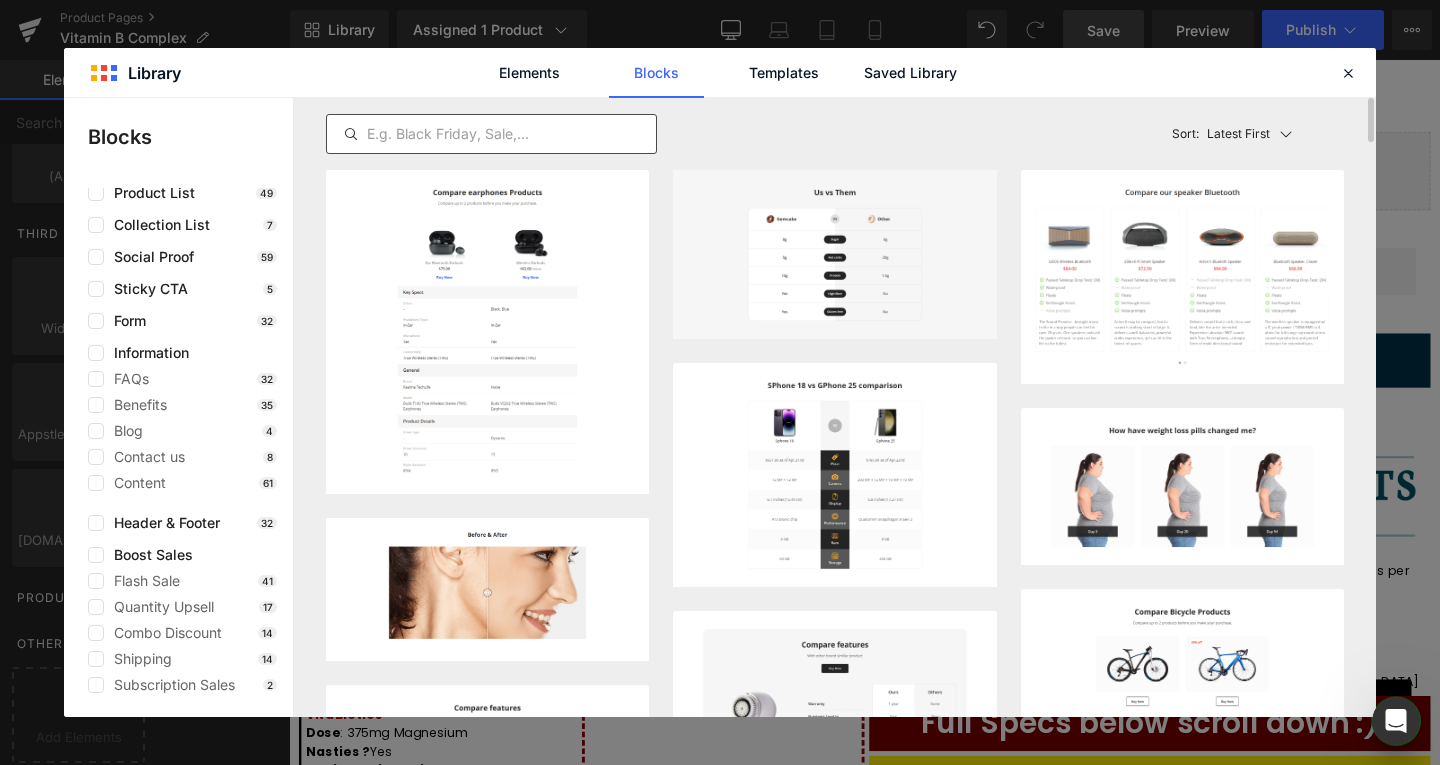 click at bounding box center (491, 134) 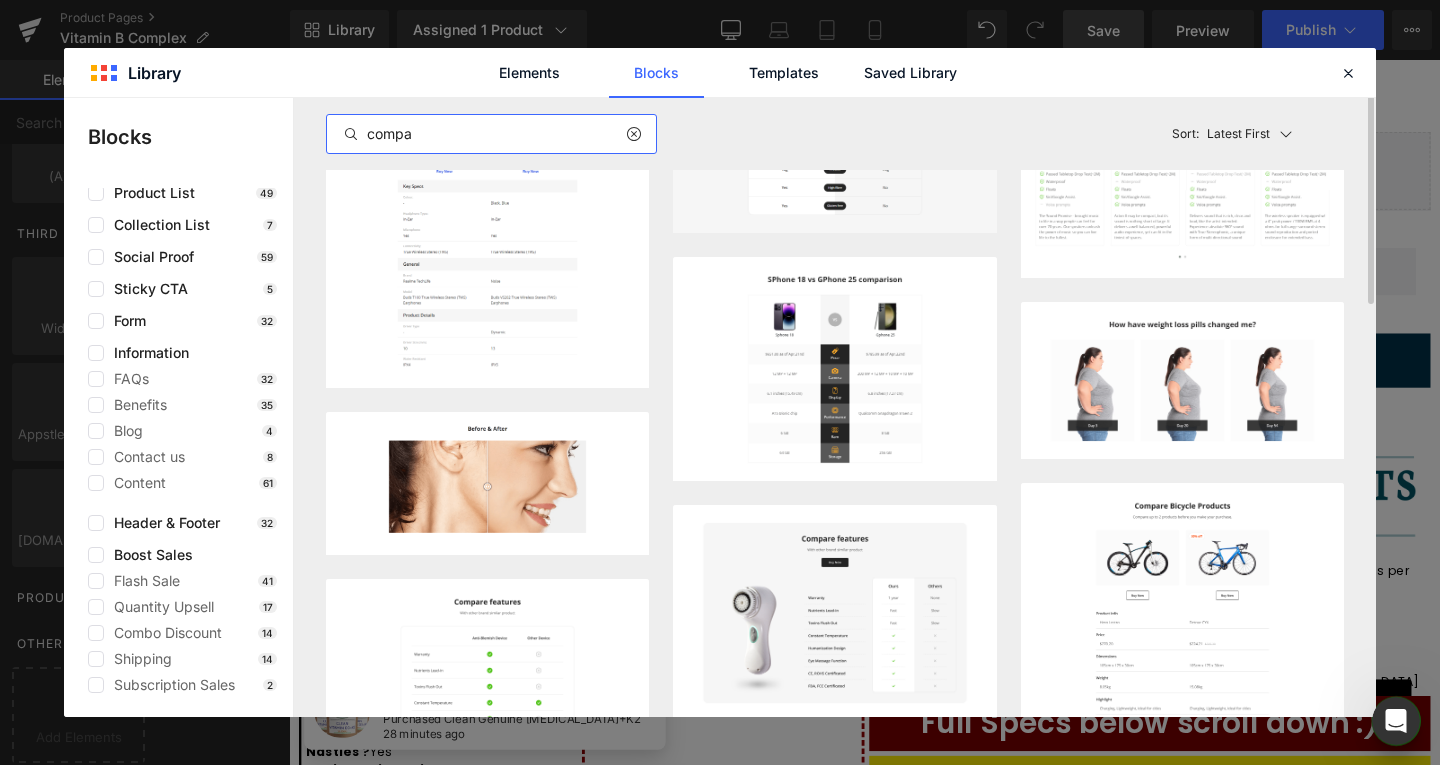 scroll, scrollTop: 0, scrollLeft: 0, axis: both 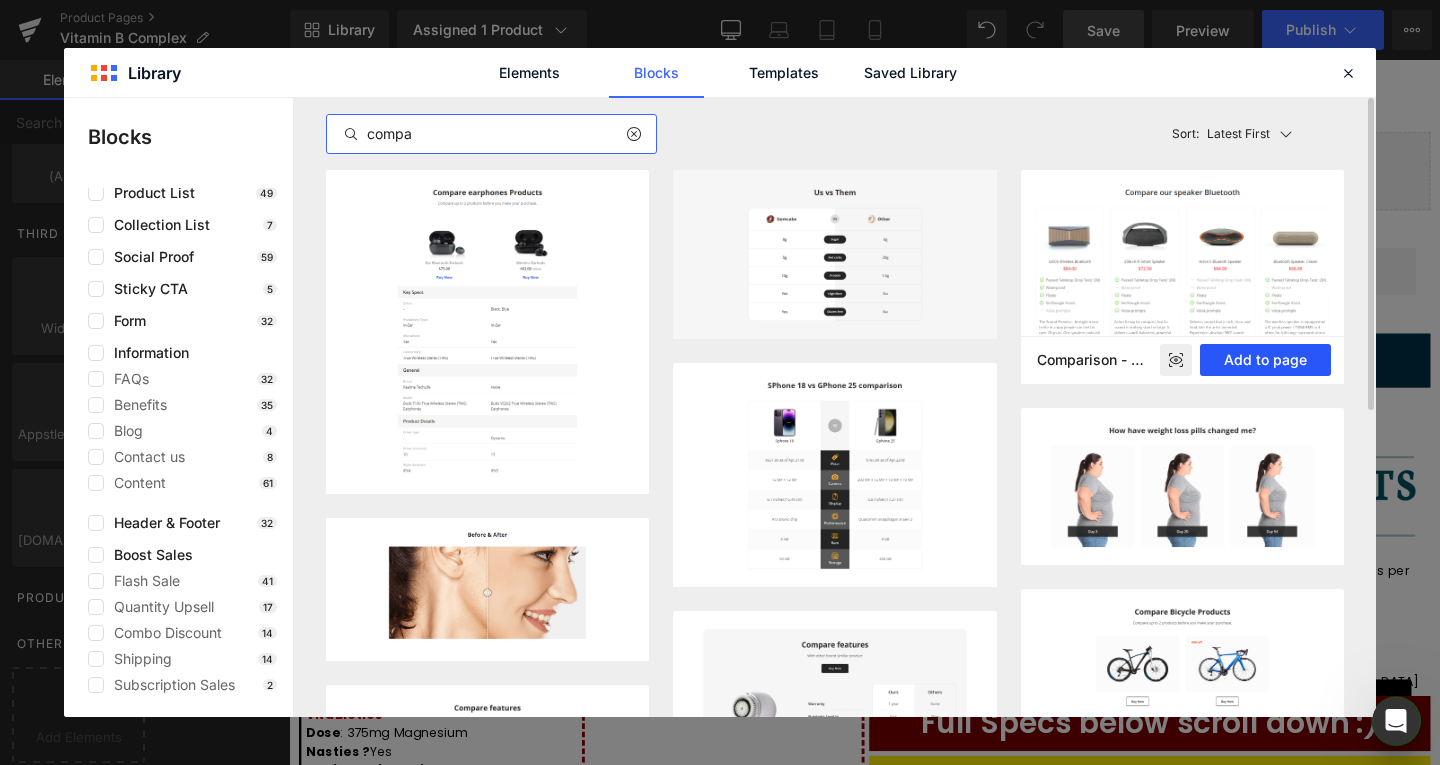 type on "compa" 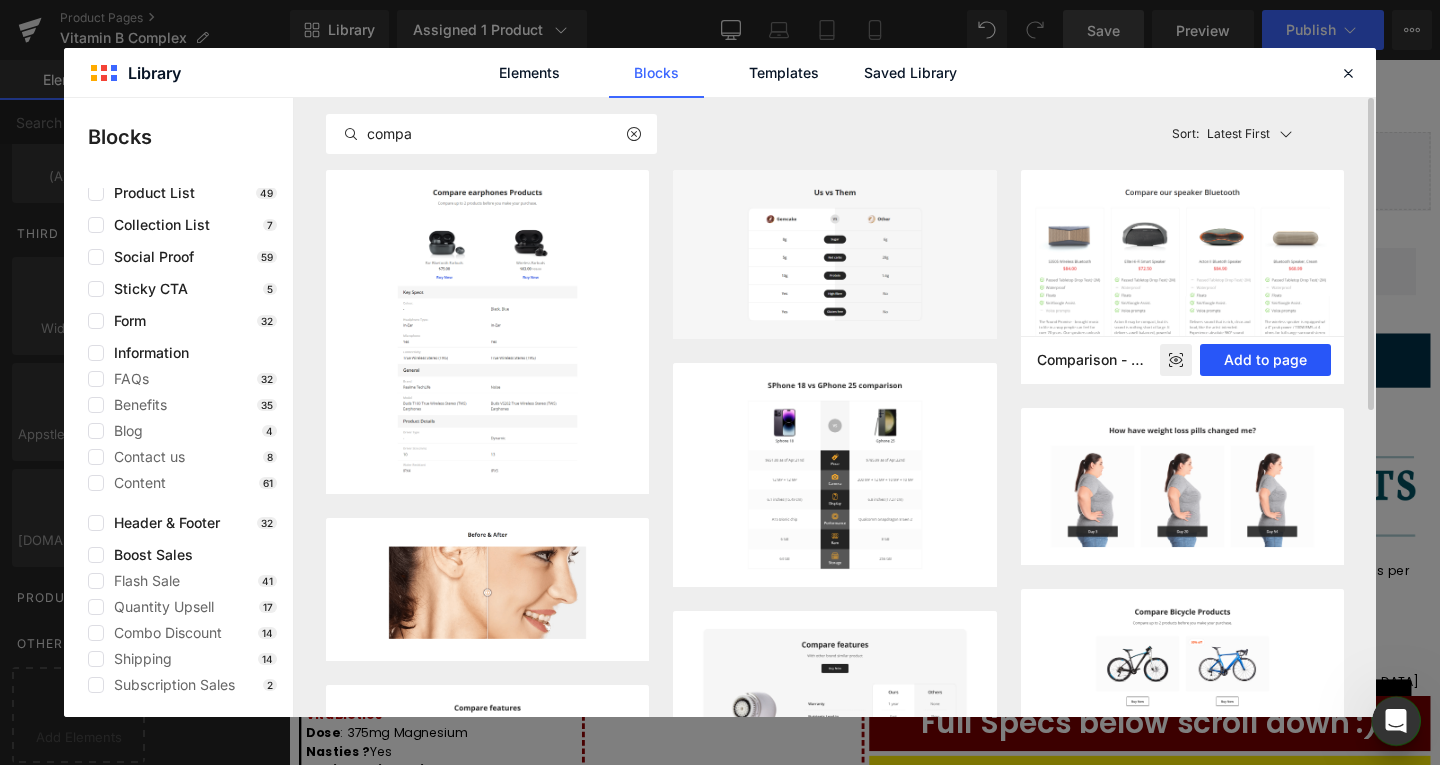 click on "Add to page" at bounding box center [1265, 360] 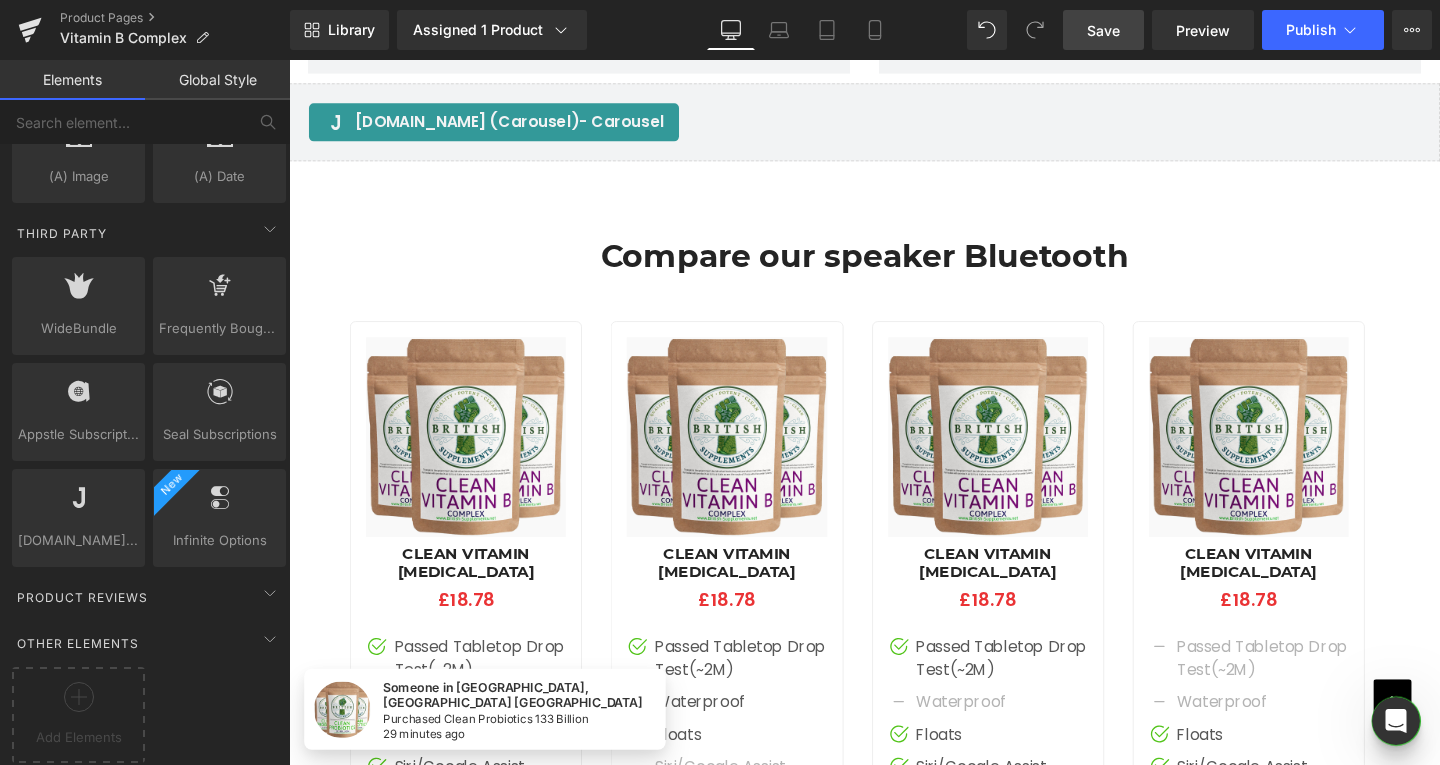 scroll, scrollTop: 4224, scrollLeft: 0, axis: vertical 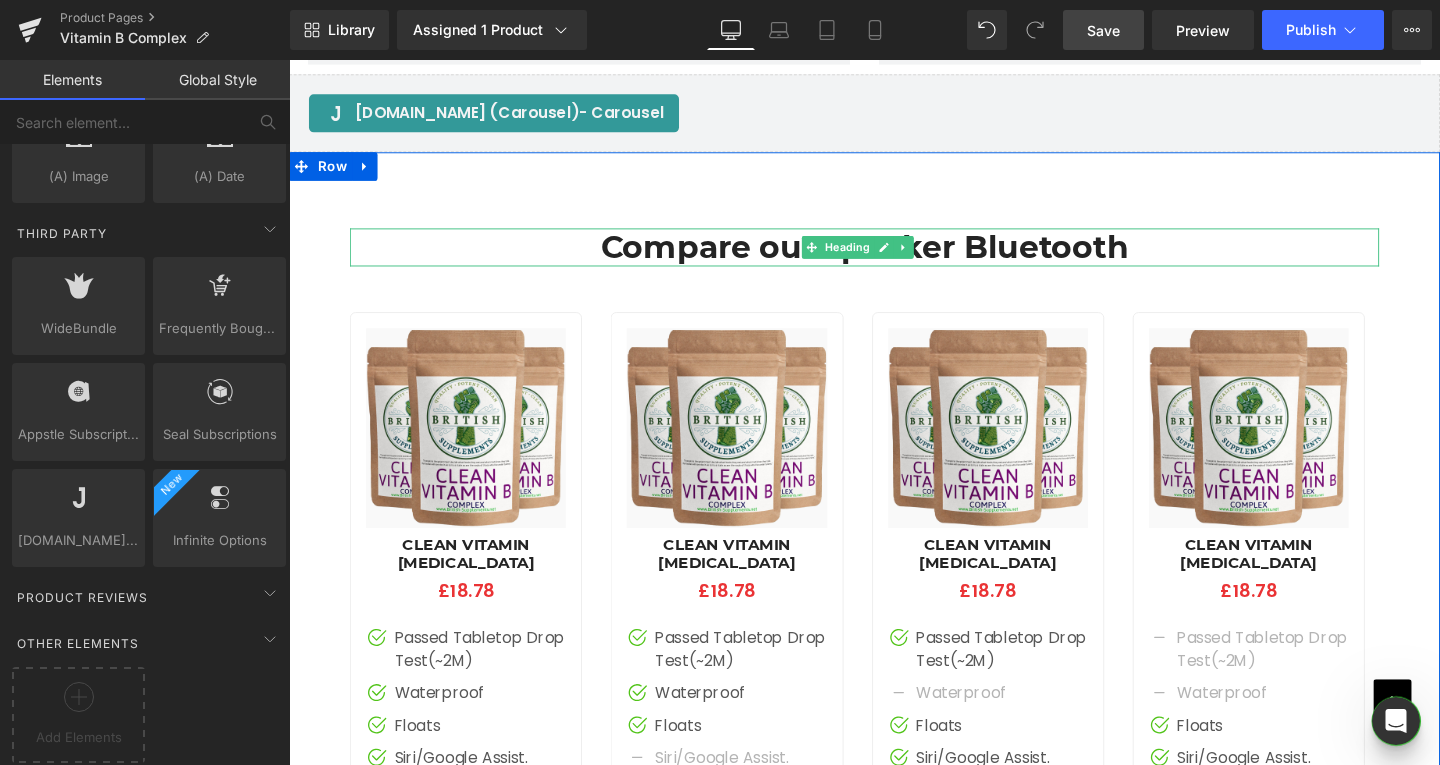 click on "Compare our speaker Bluetooth" at bounding box center (894, 257) 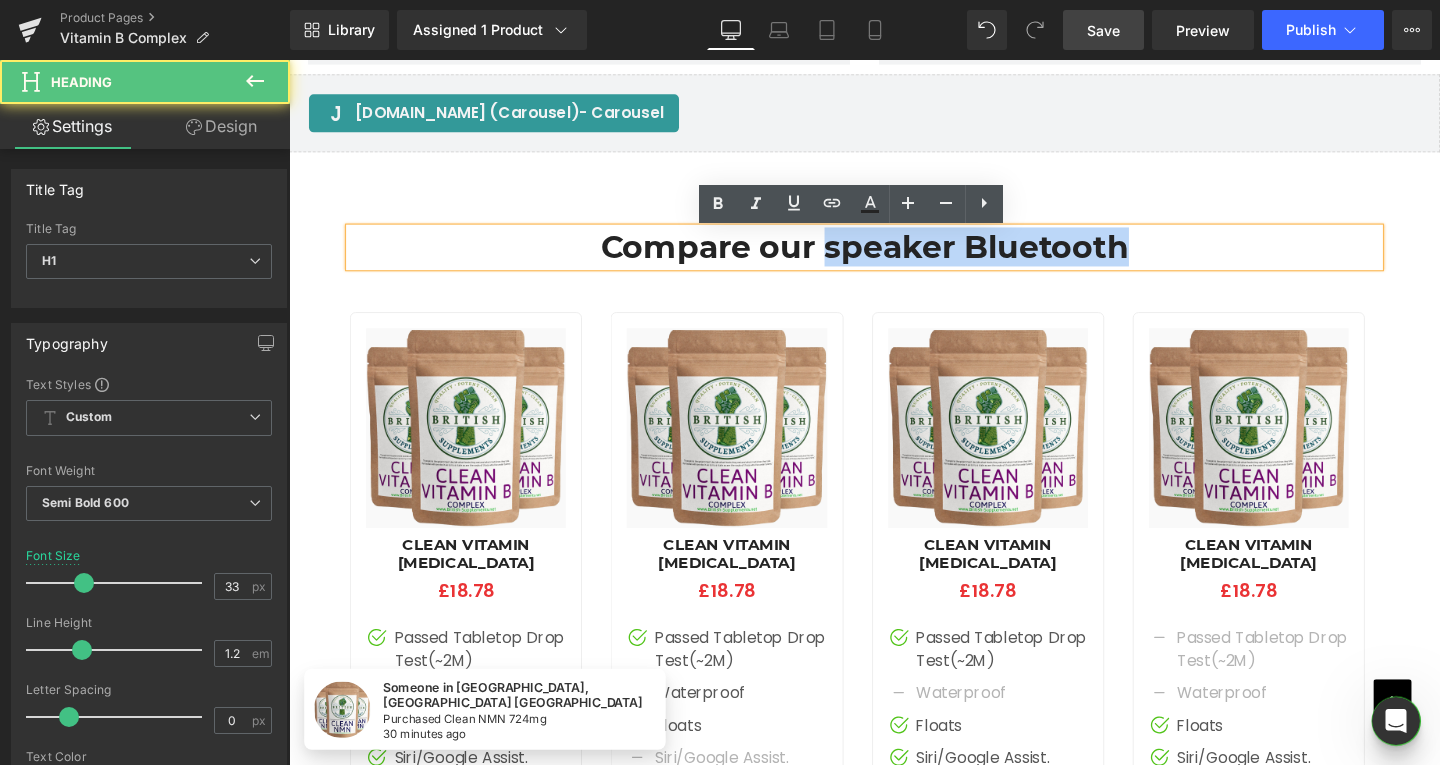 drag, startPoint x: 848, startPoint y: 266, endPoint x: 1168, endPoint y: 276, distance: 320.15622 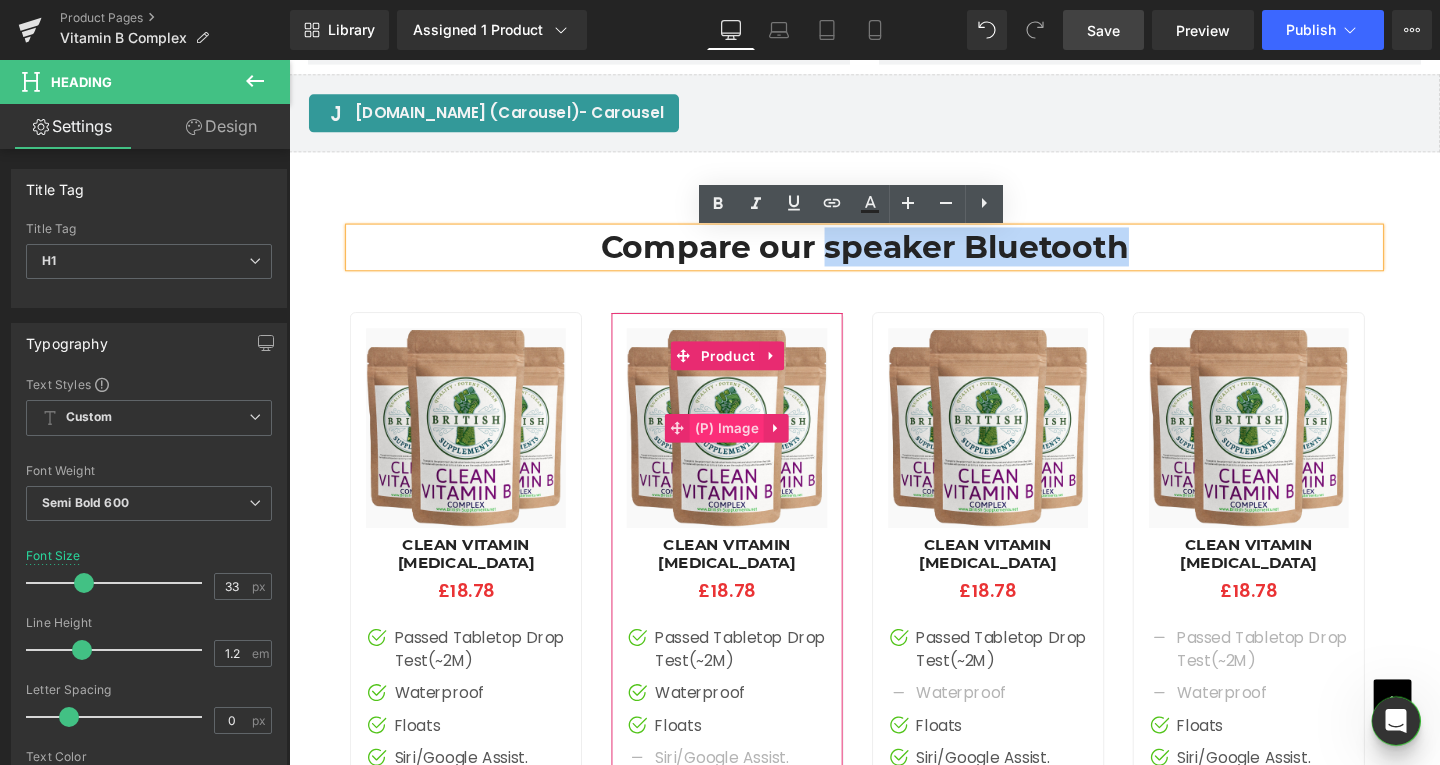 click on "(P) Image" at bounding box center [750, 447] 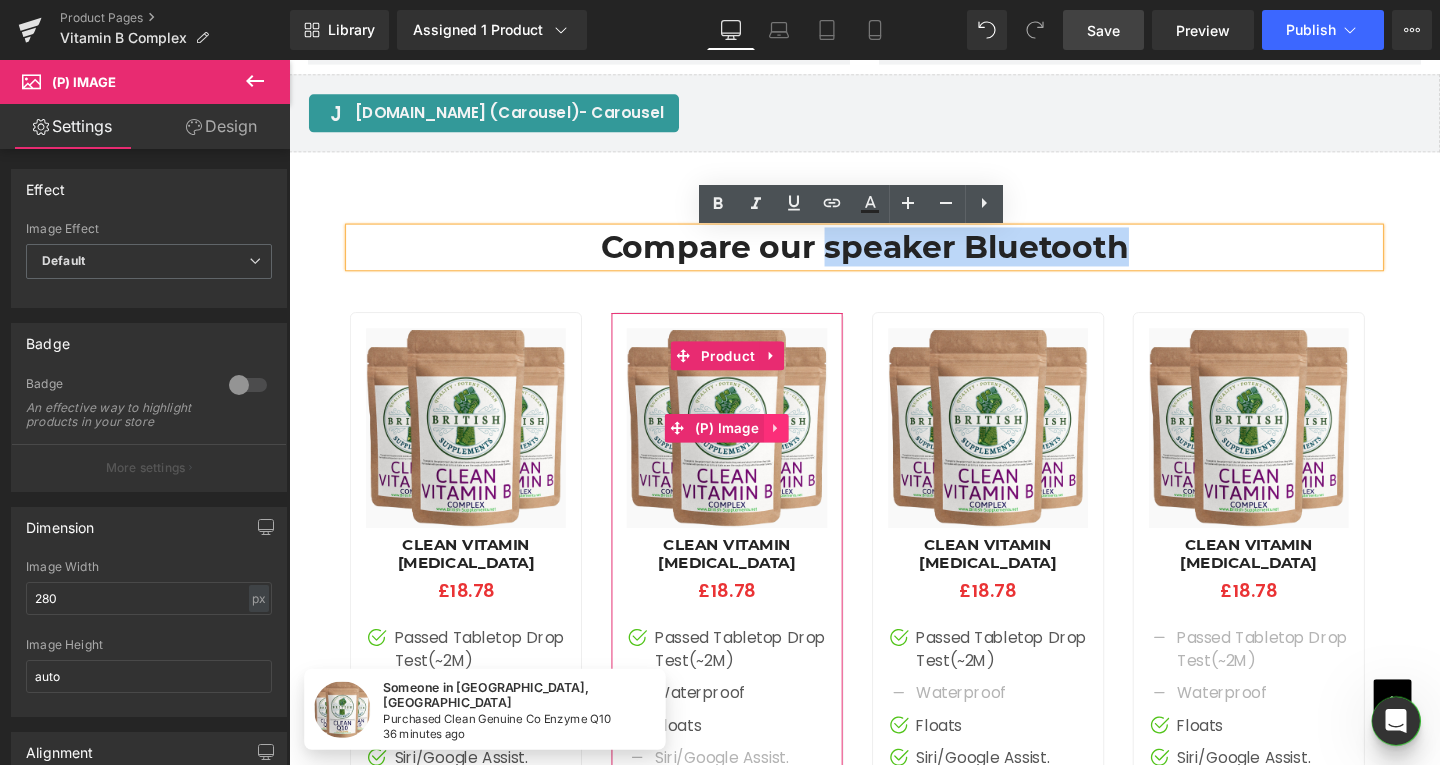 click 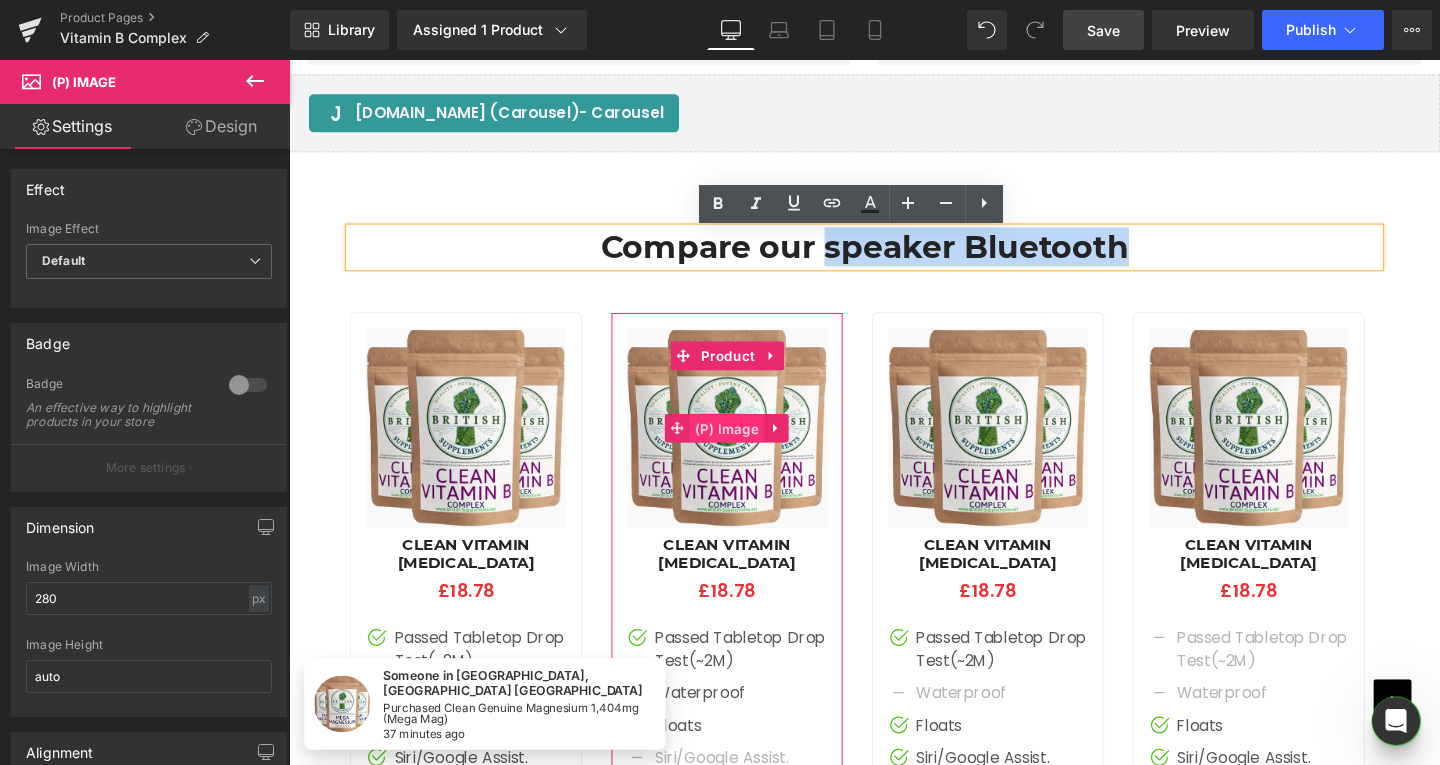 click on "(P) Image" at bounding box center (737, 447) 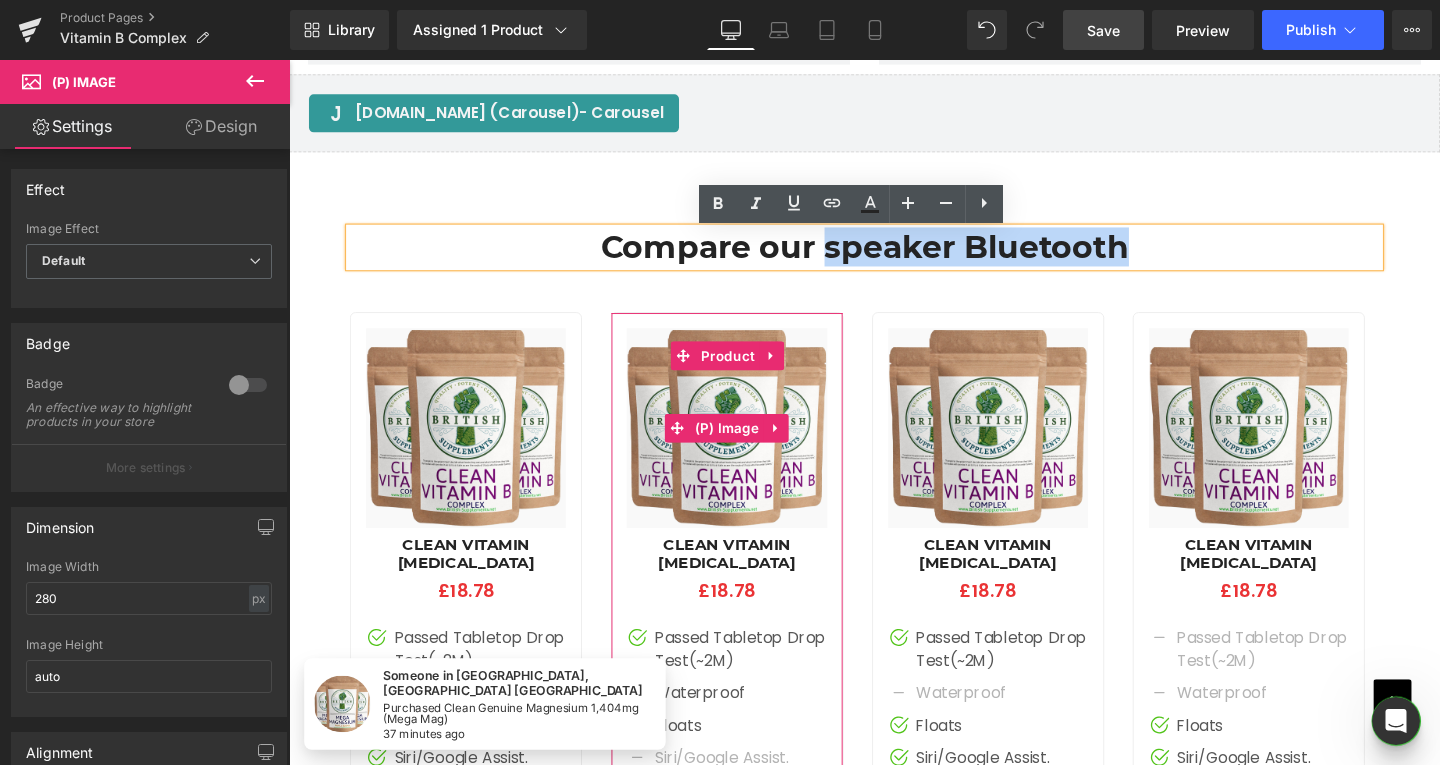 click at bounding box center [749, 447] 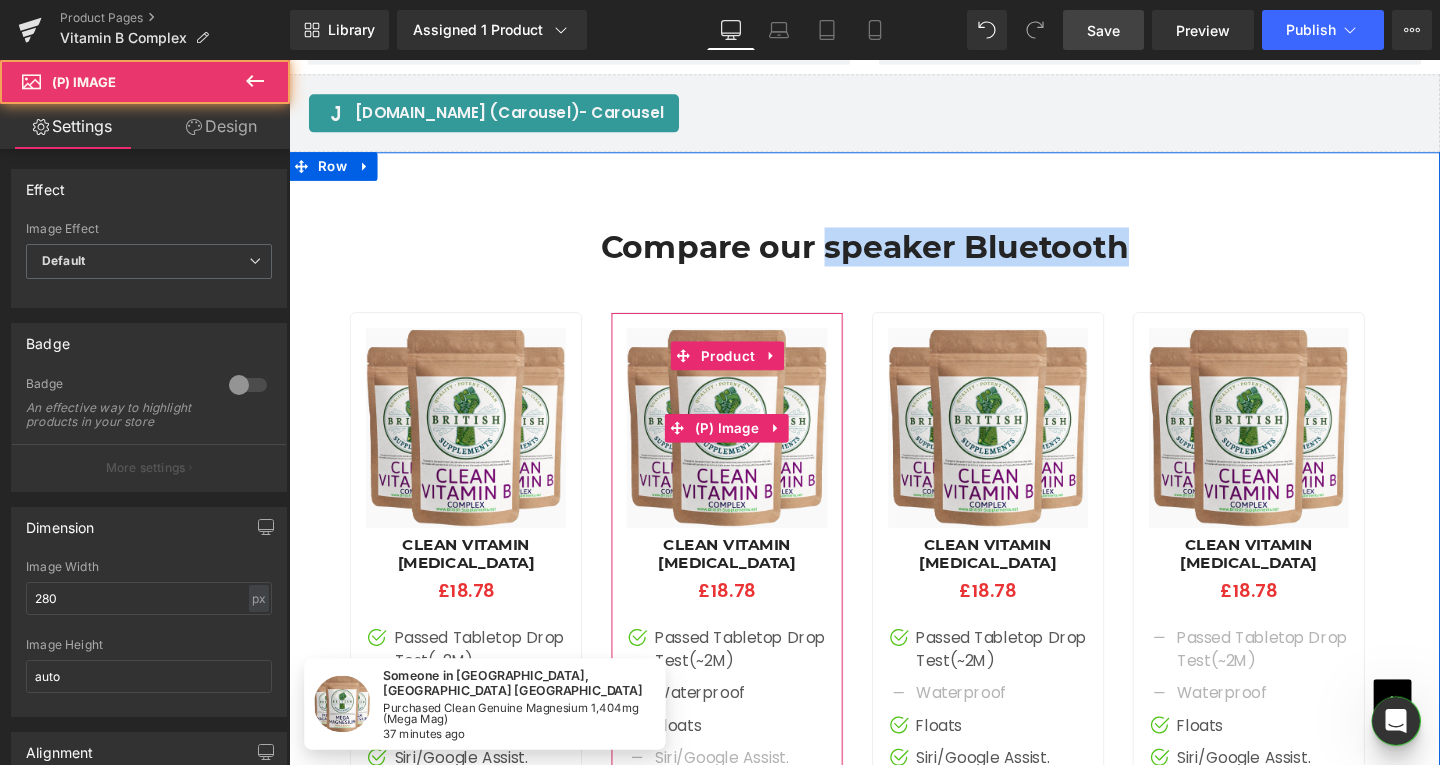 click at bounding box center [749, 447] 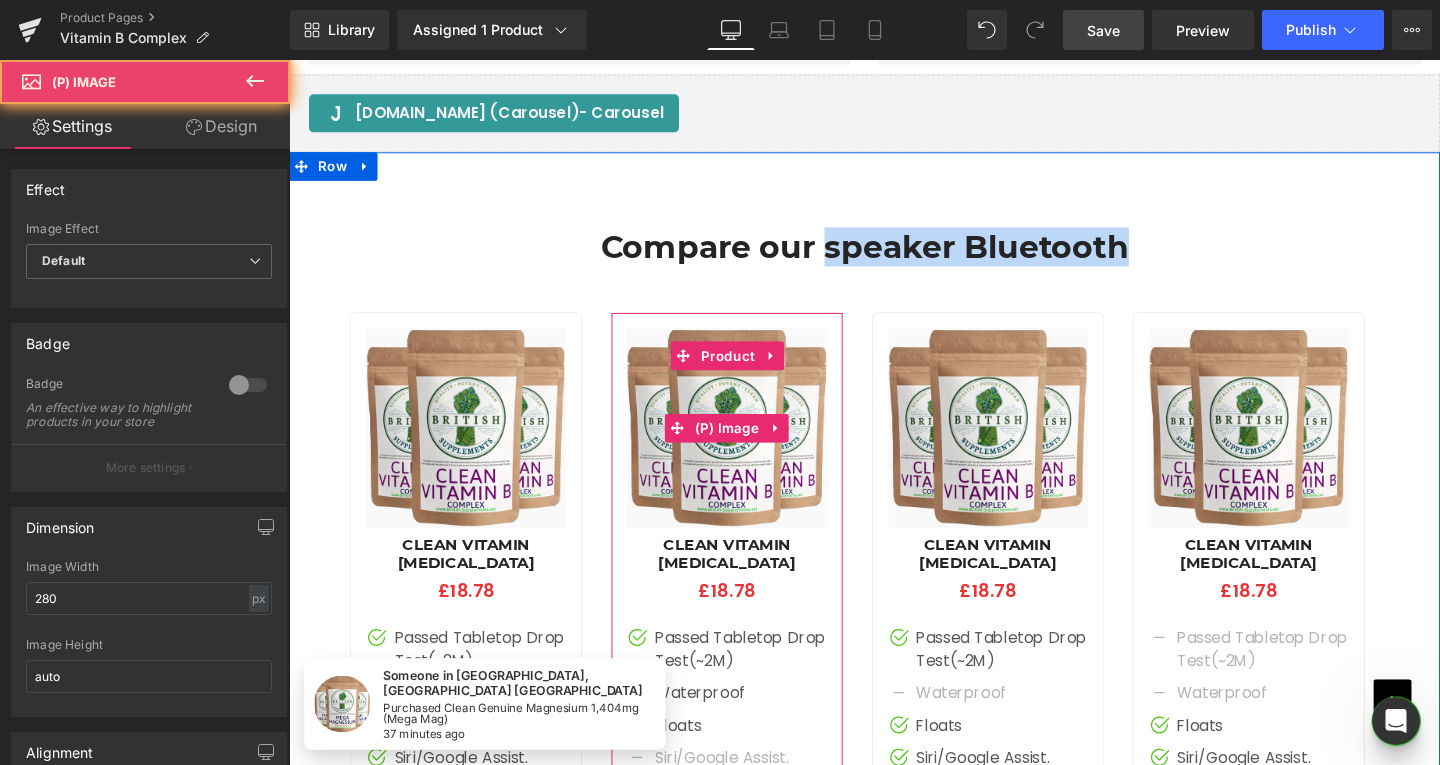 click at bounding box center (749, 447) 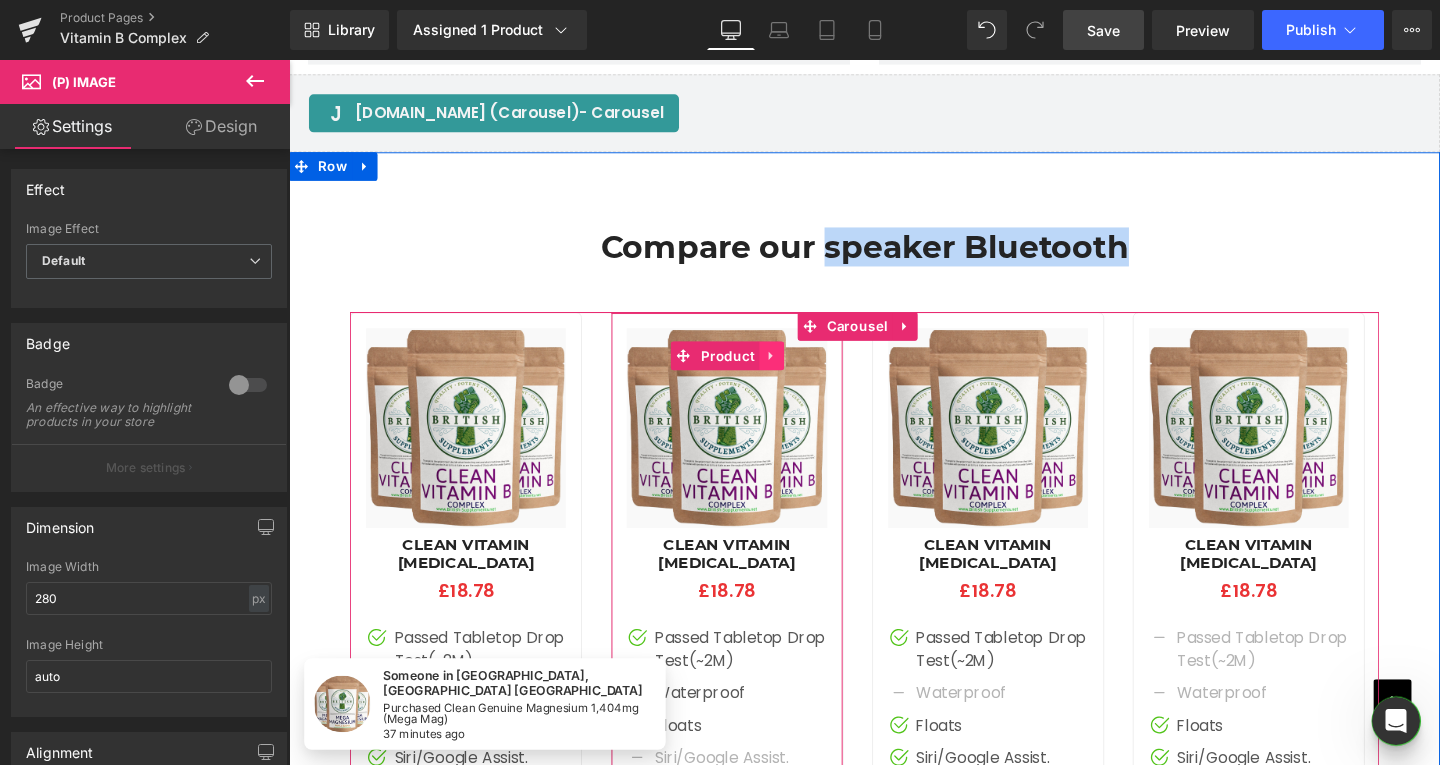 click at bounding box center (797, 371) 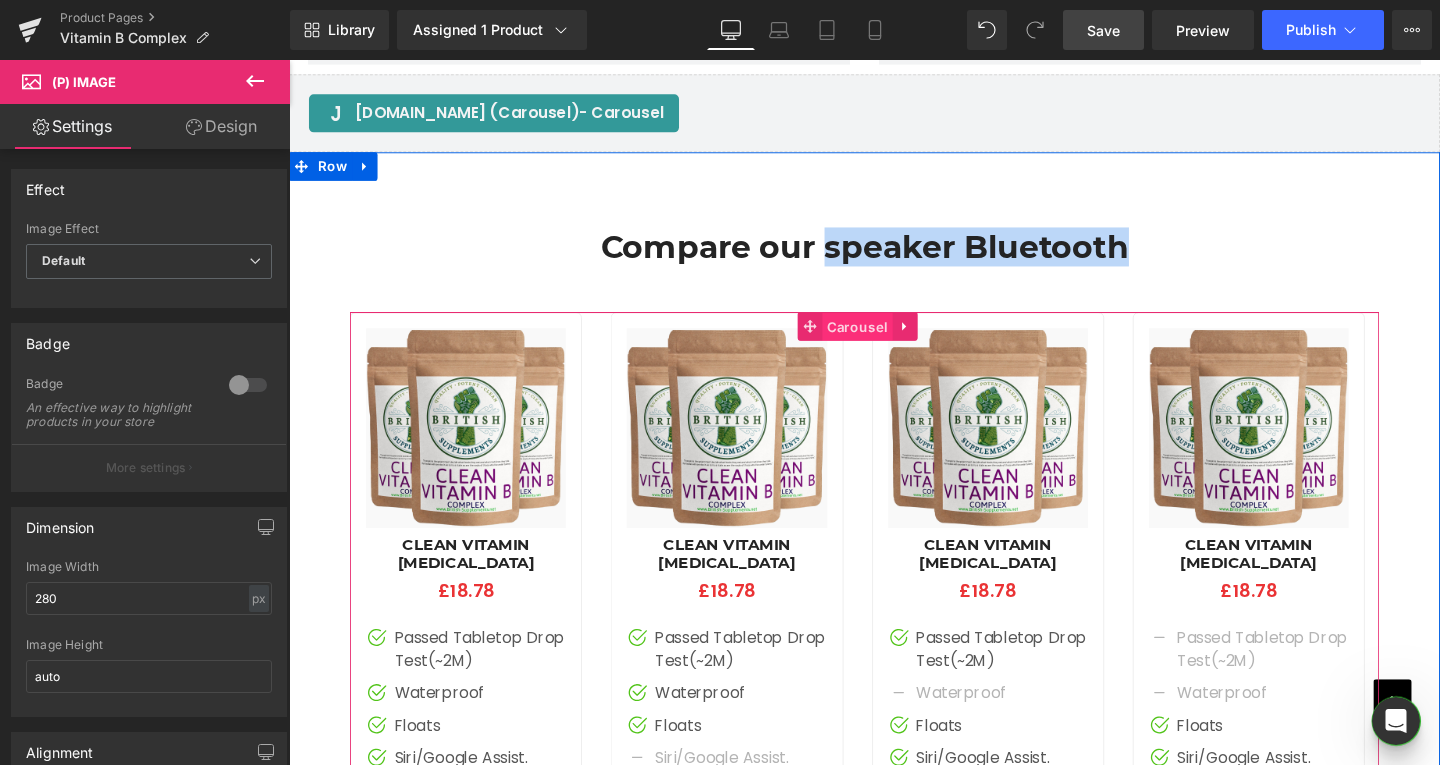 click on "Carousel" at bounding box center [886, 341] 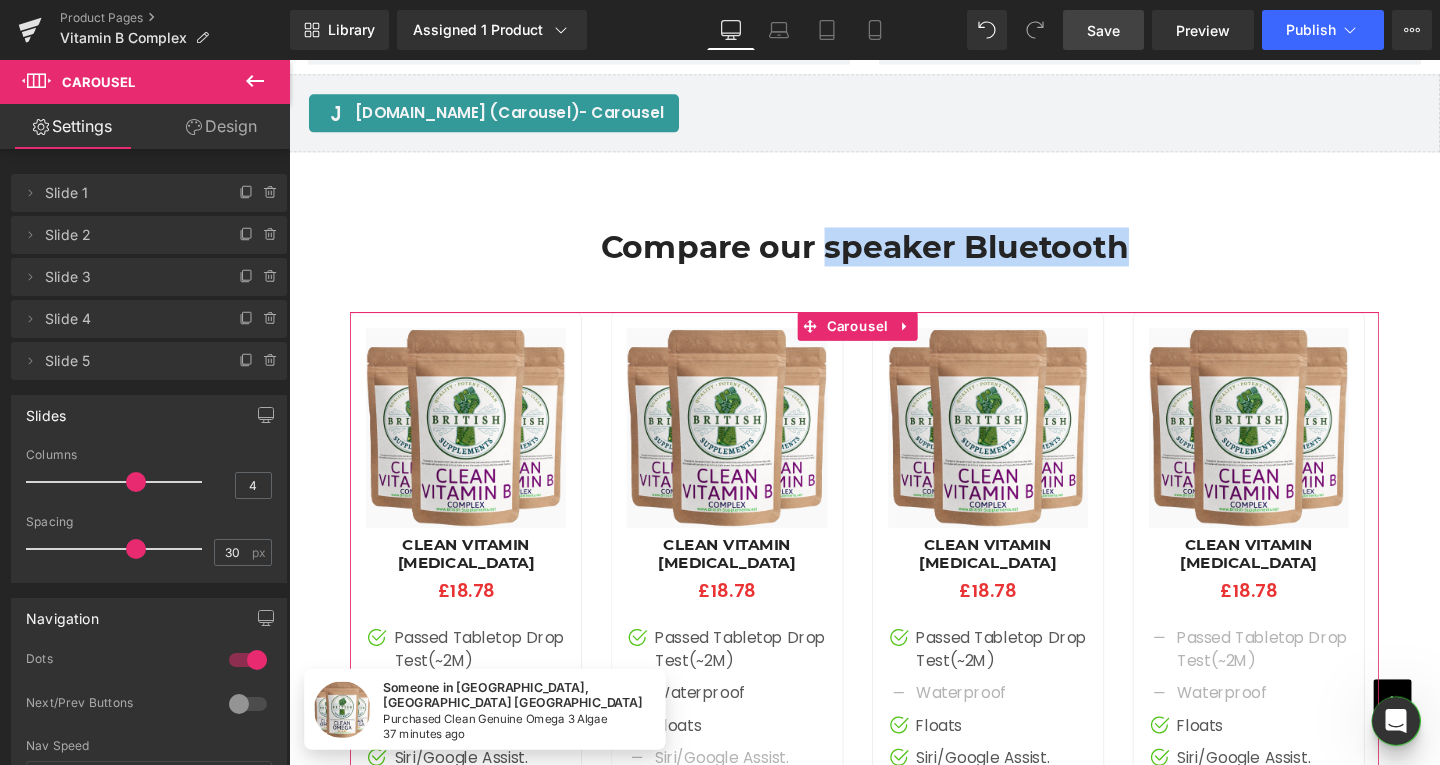 click on "Slide 2" at bounding box center [129, 235] 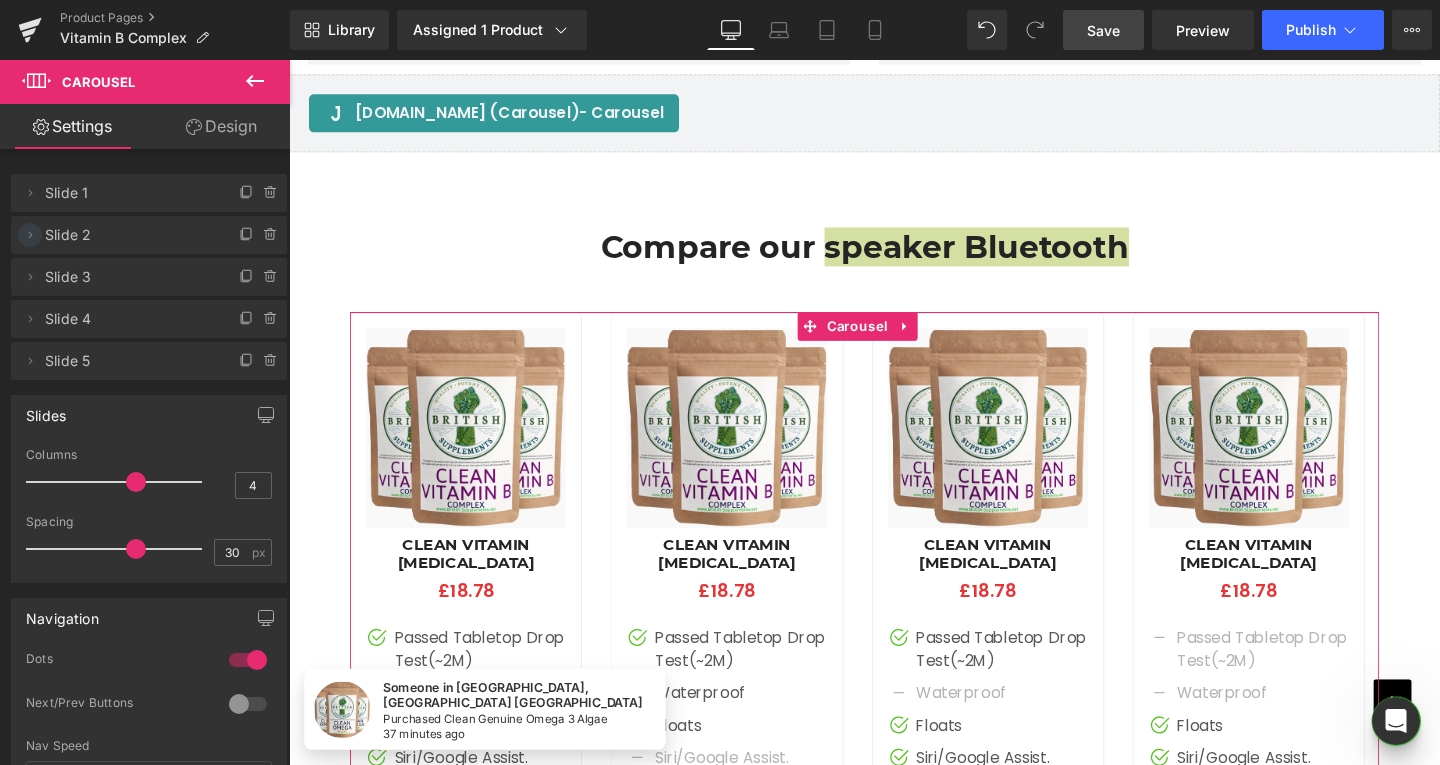 click 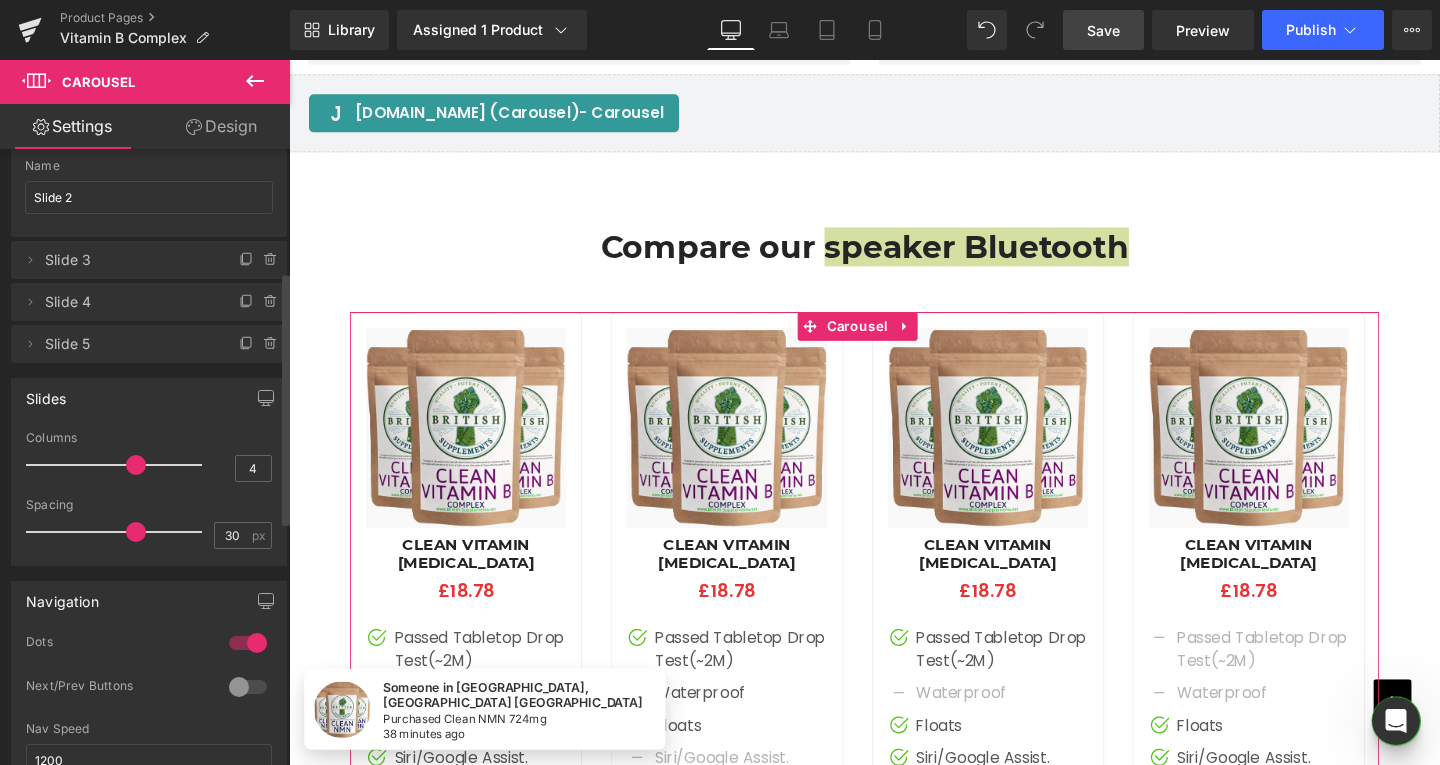 scroll, scrollTop: 0, scrollLeft: 0, axis: both 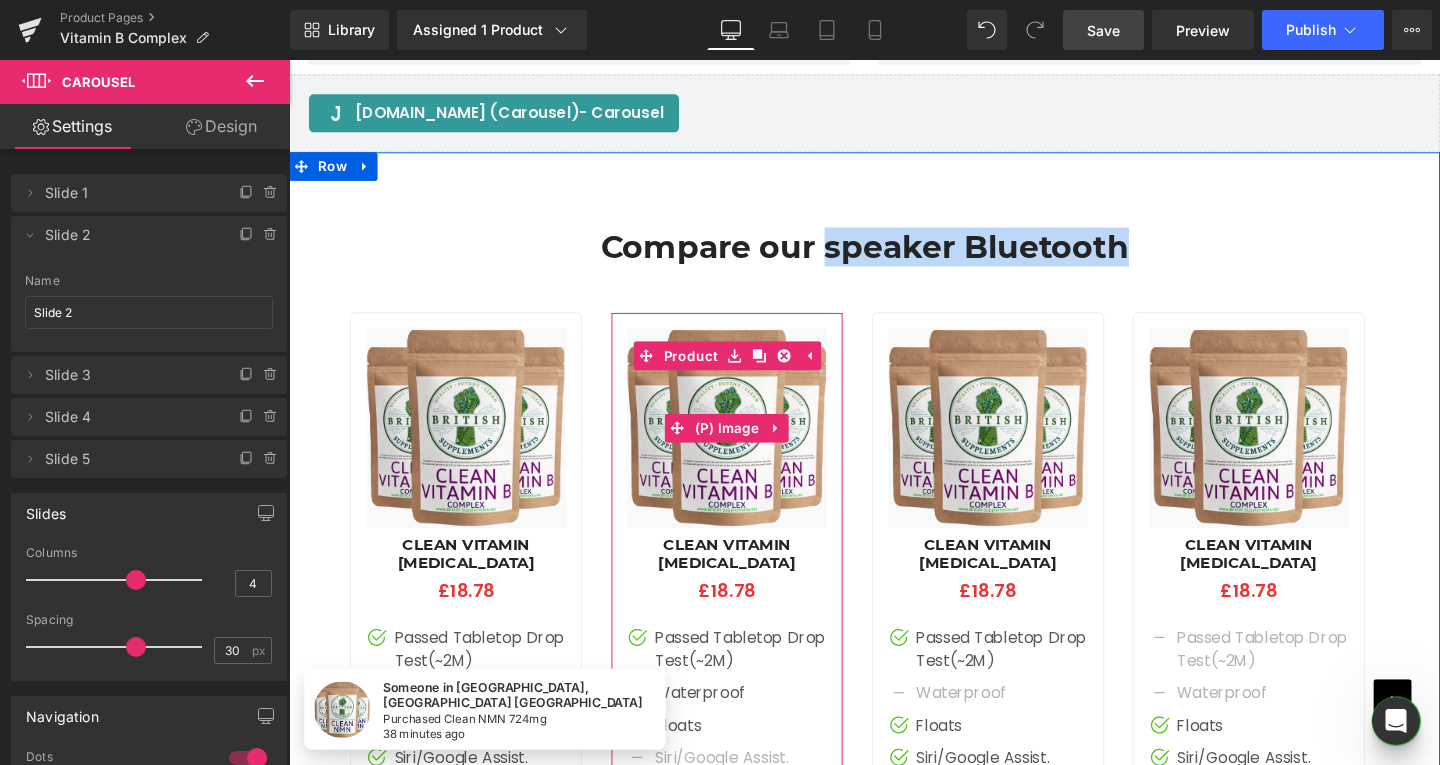 click at bounding box center [749, 447] 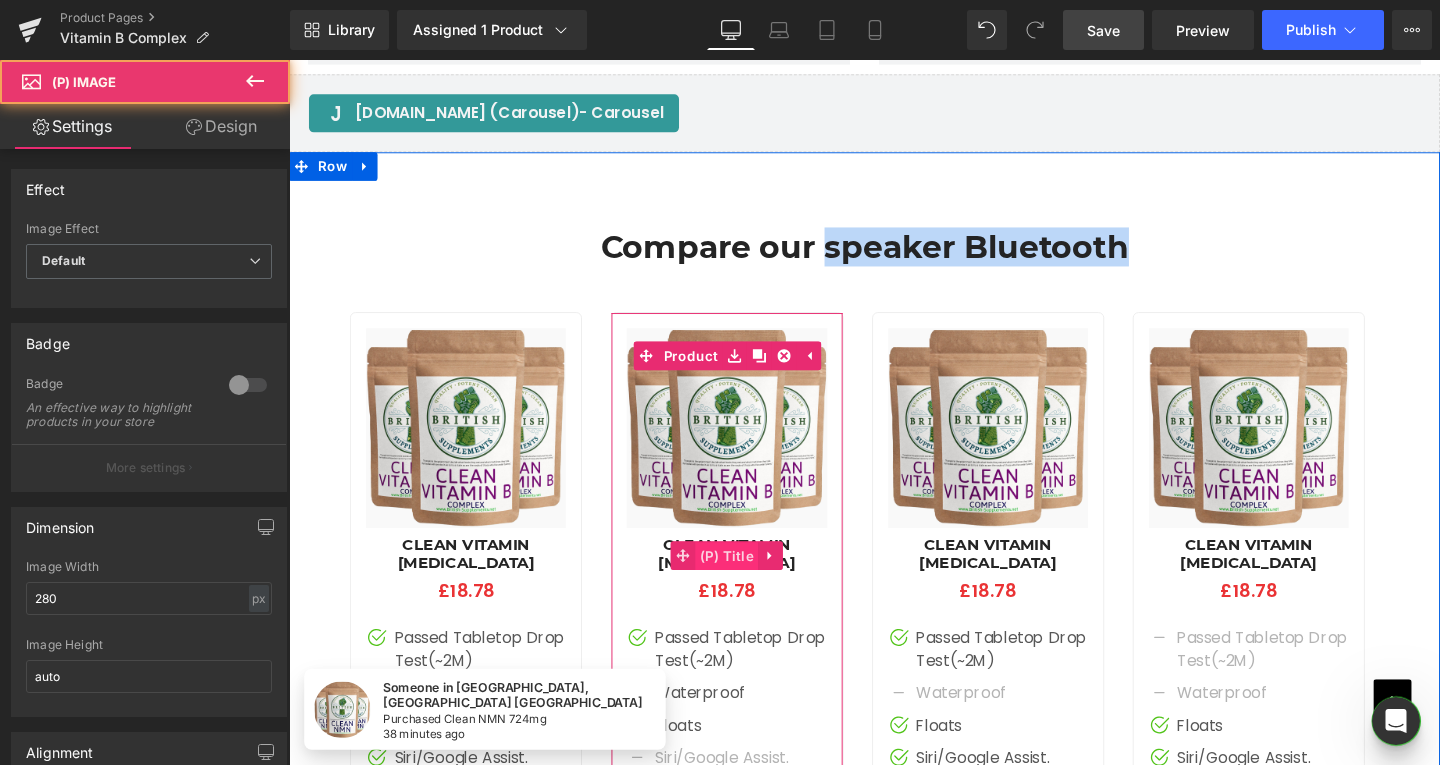 click on "(P) Title" at bounding box center (750, 582) 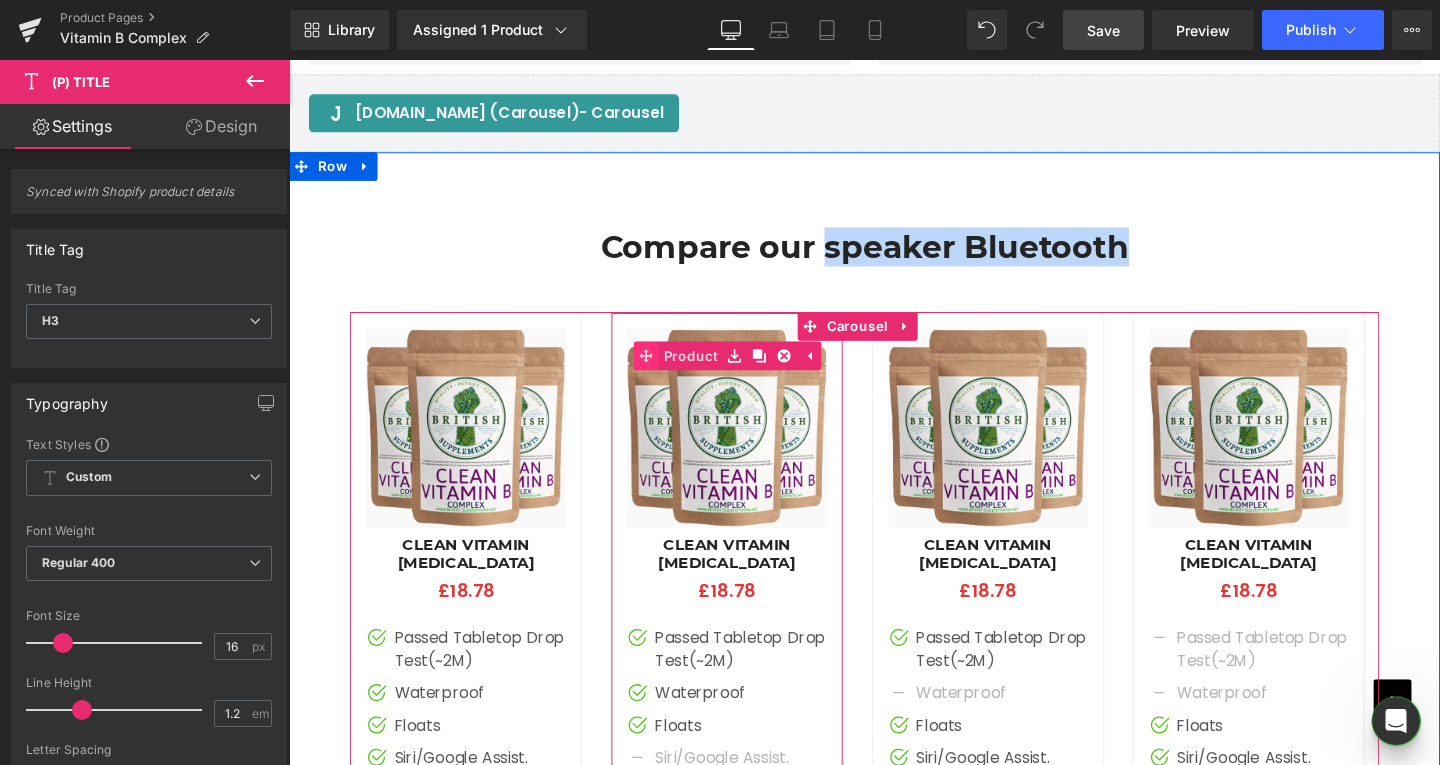 click on "Sale Off
(P) Image
Clean Vitamin B Complex
(P) Title
£0
£18.78
(P) Price
Image
Icon
Passed Tabletop Drop Test(~2M)
Text Block
Image         Icon" at bounding box center (749, 692) 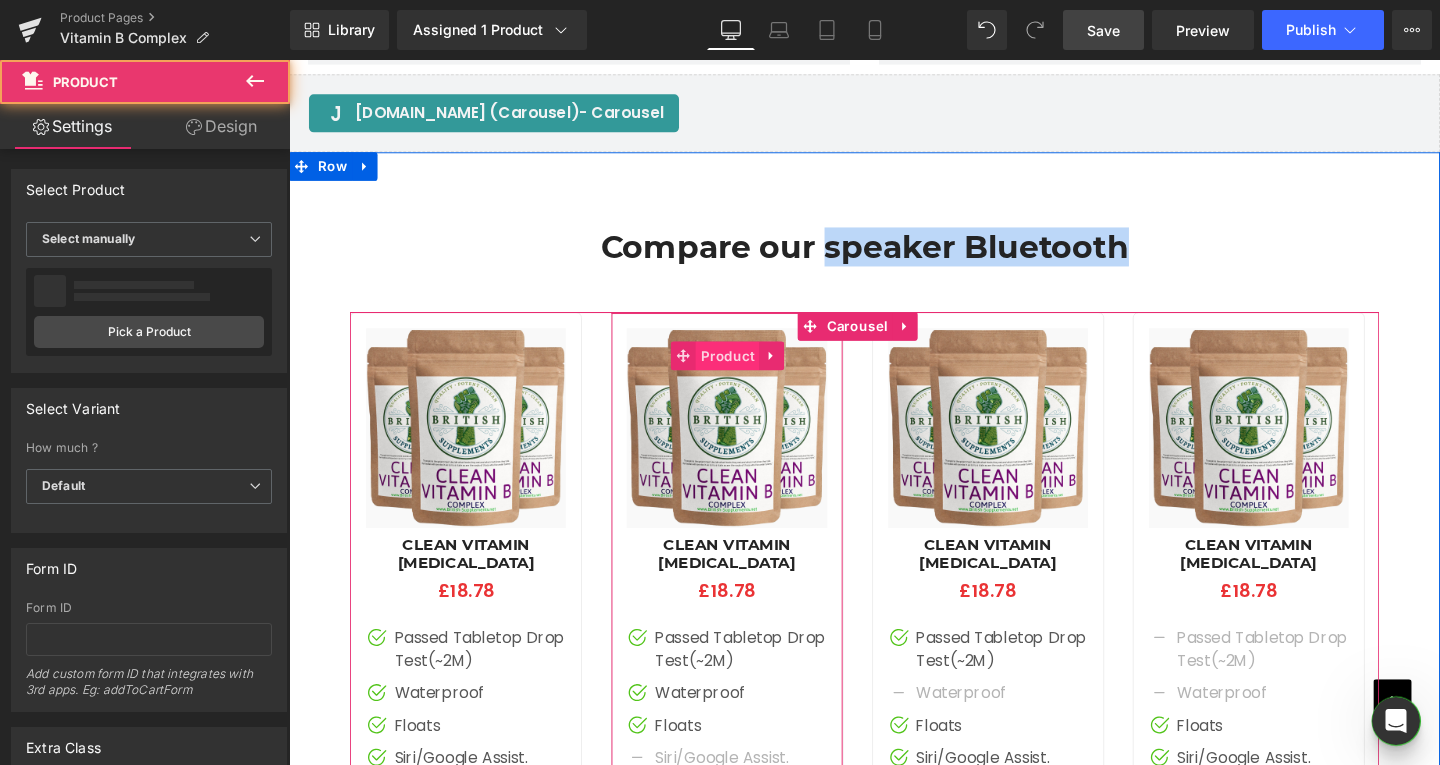 click on "Product" at bounding box center [750, 371] 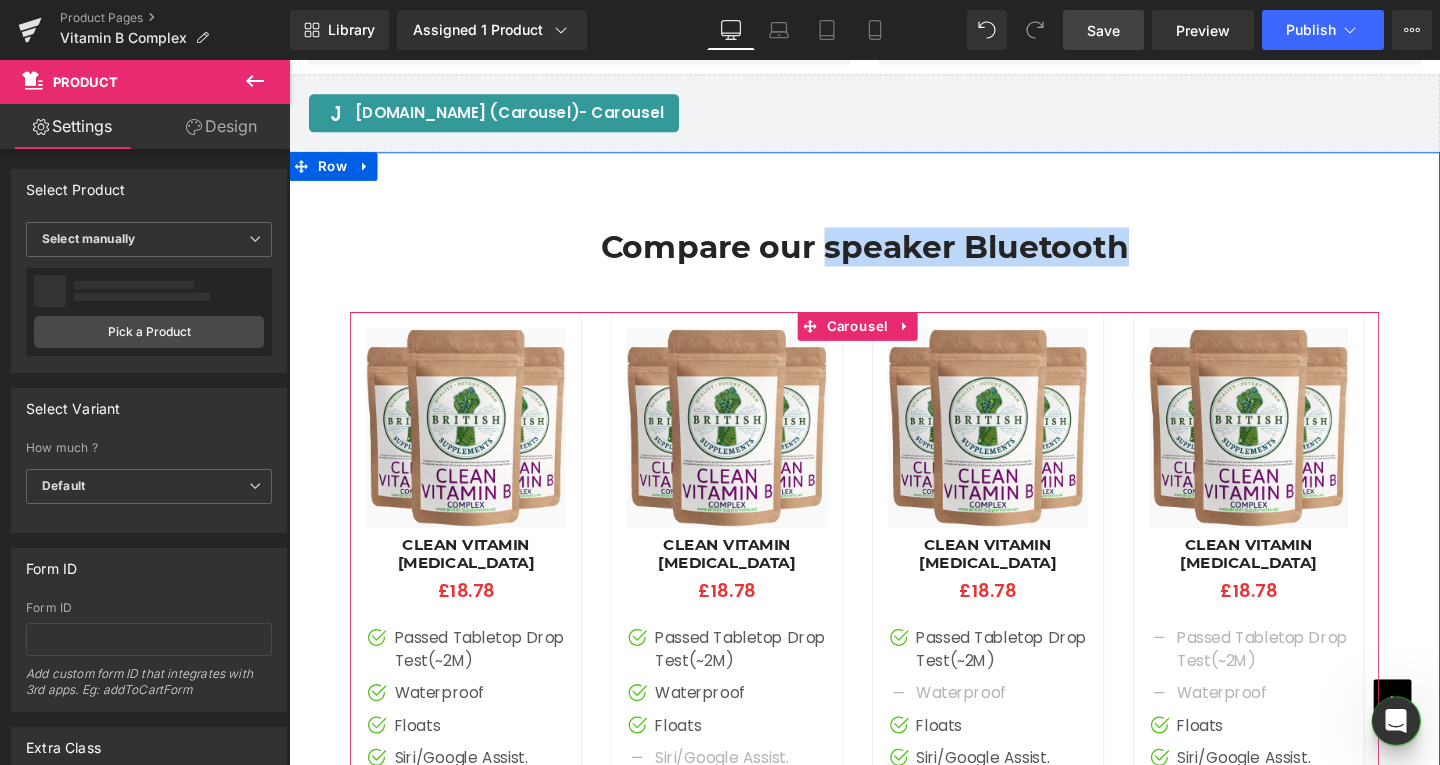click at bounding box center (749, 447) 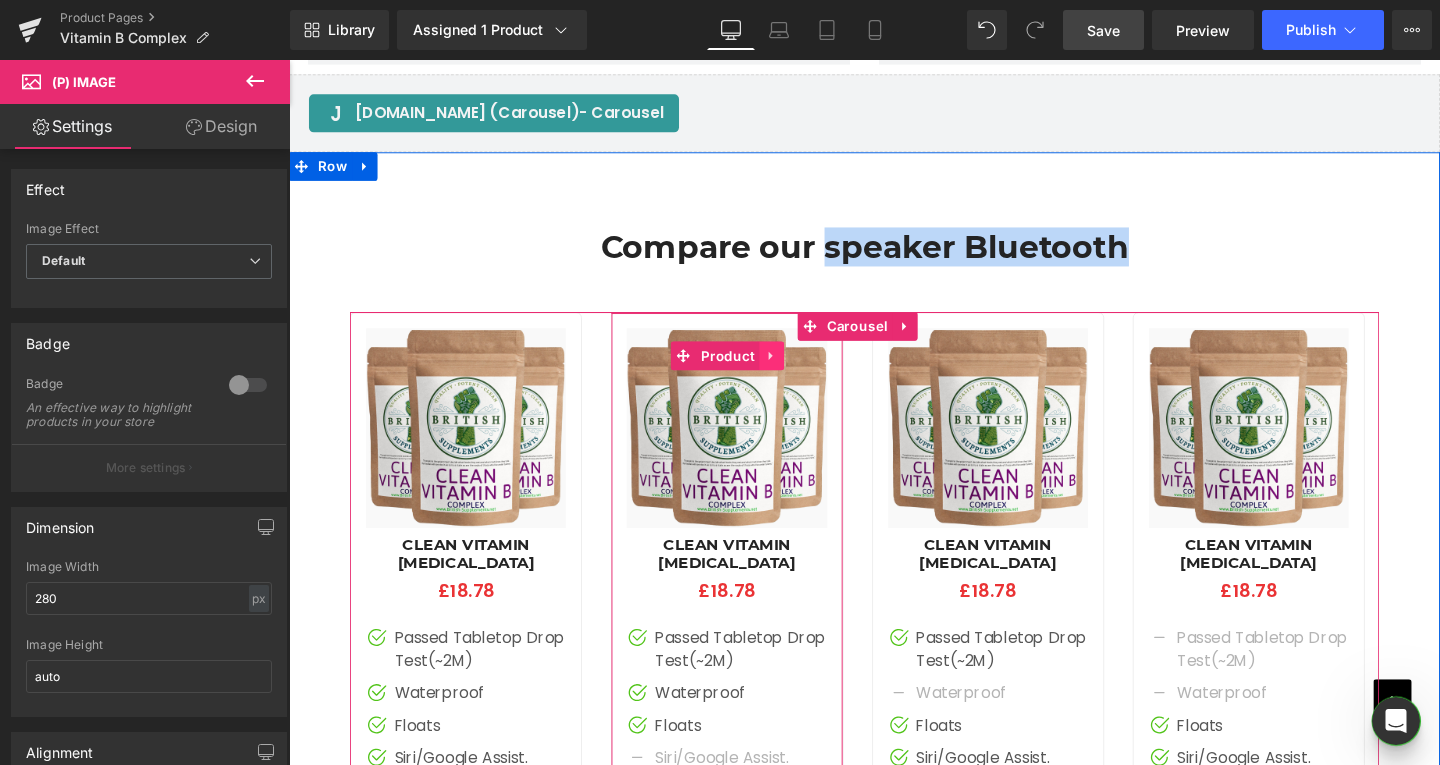 click 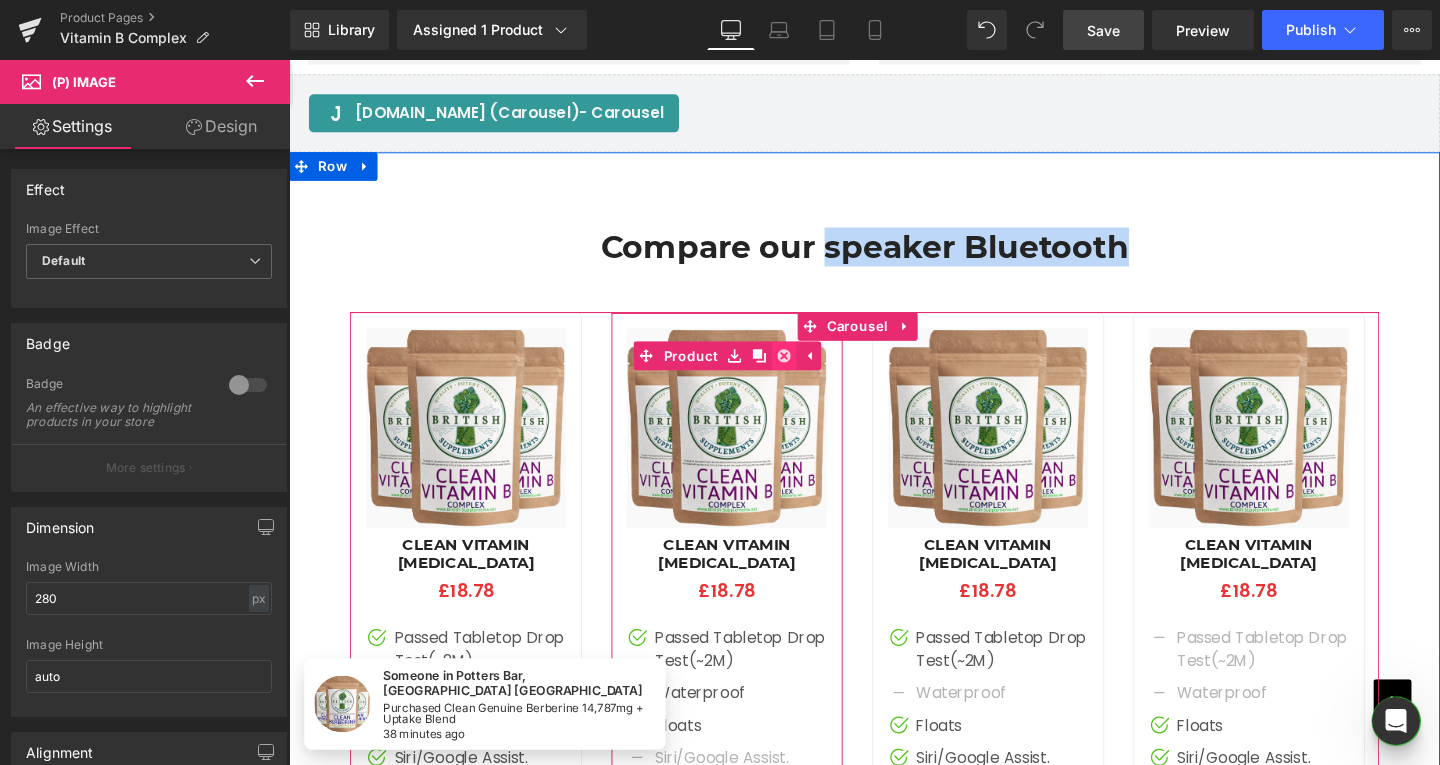 click 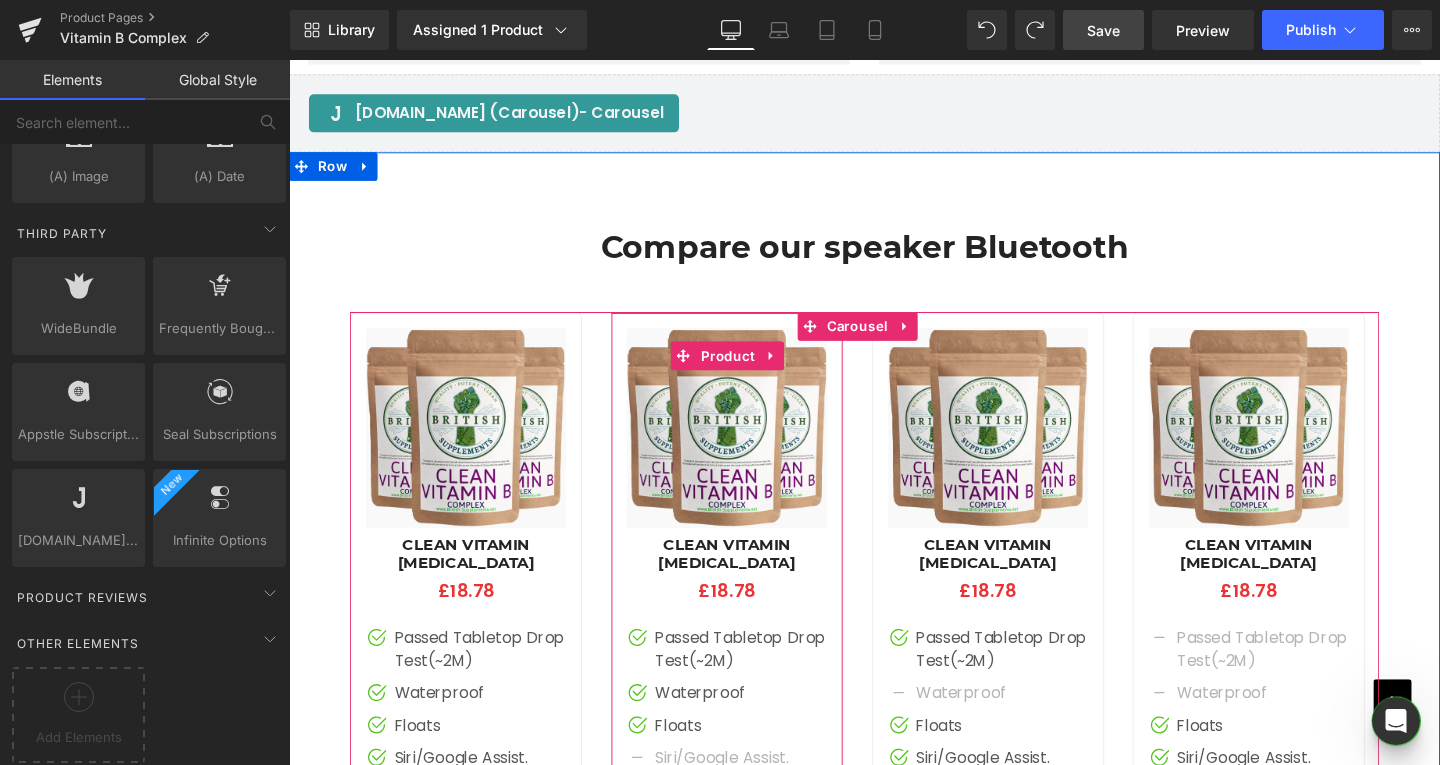 click at bounding box center [749, 447] 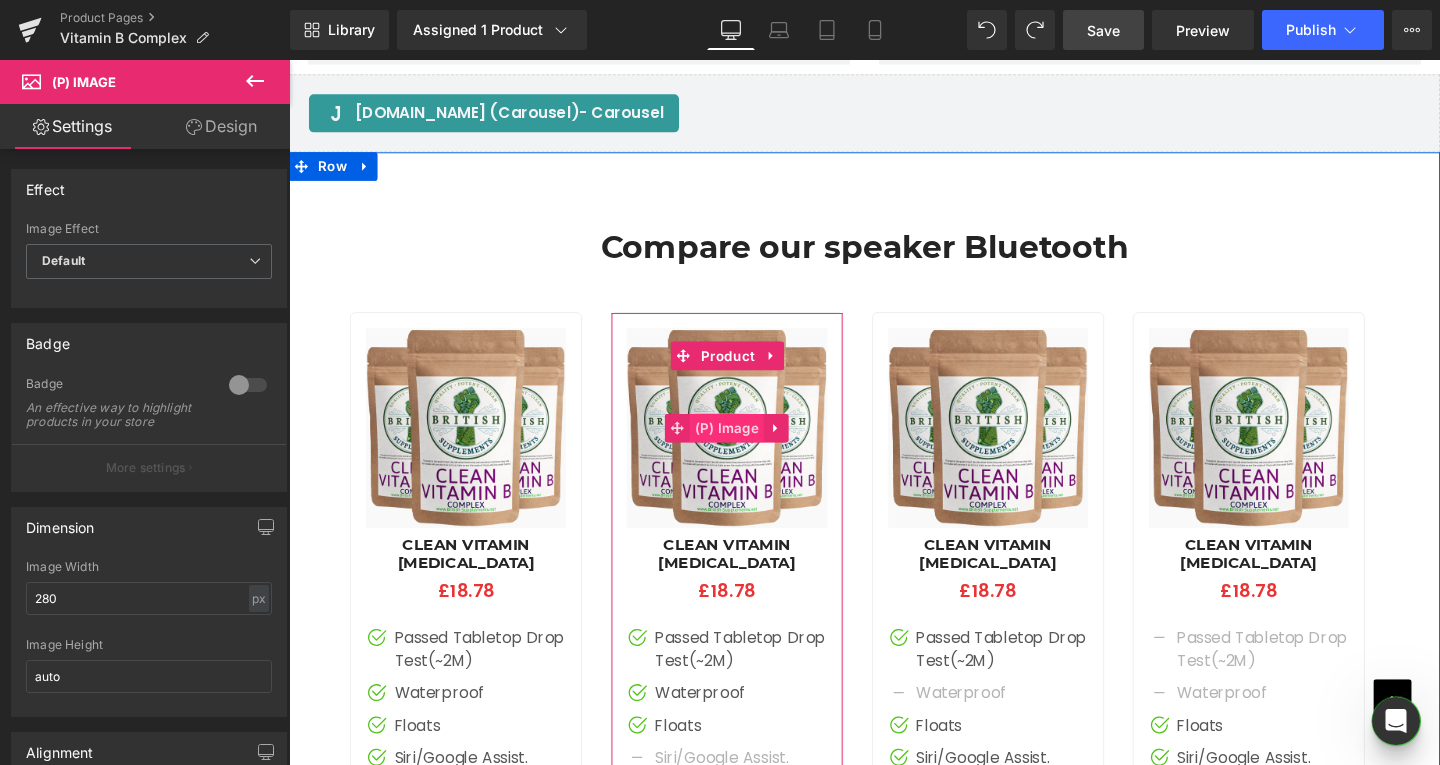 click on "(P) Image" at bounding box center (750, 447) 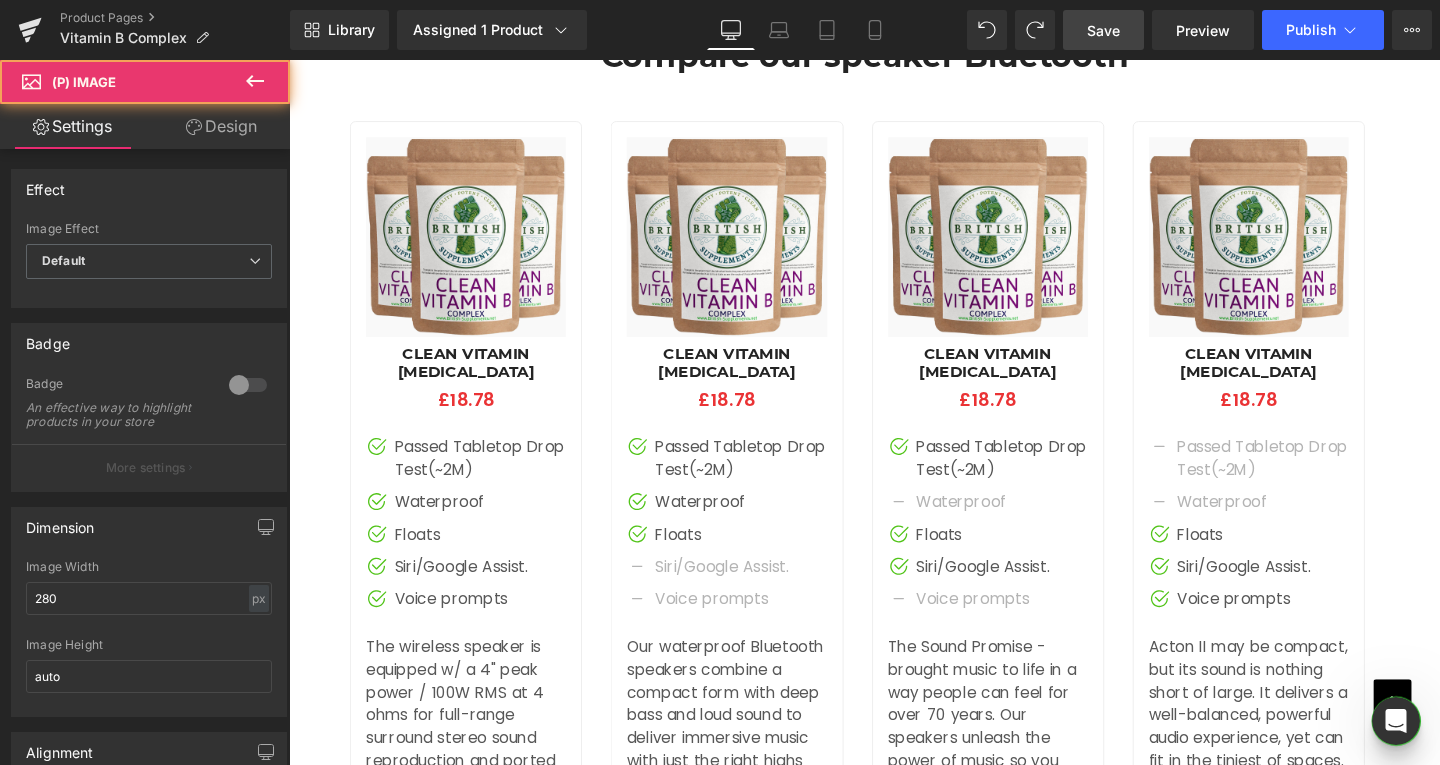 scroll, scrollTop: 4428, scrollLeft: 0, axis: vertical 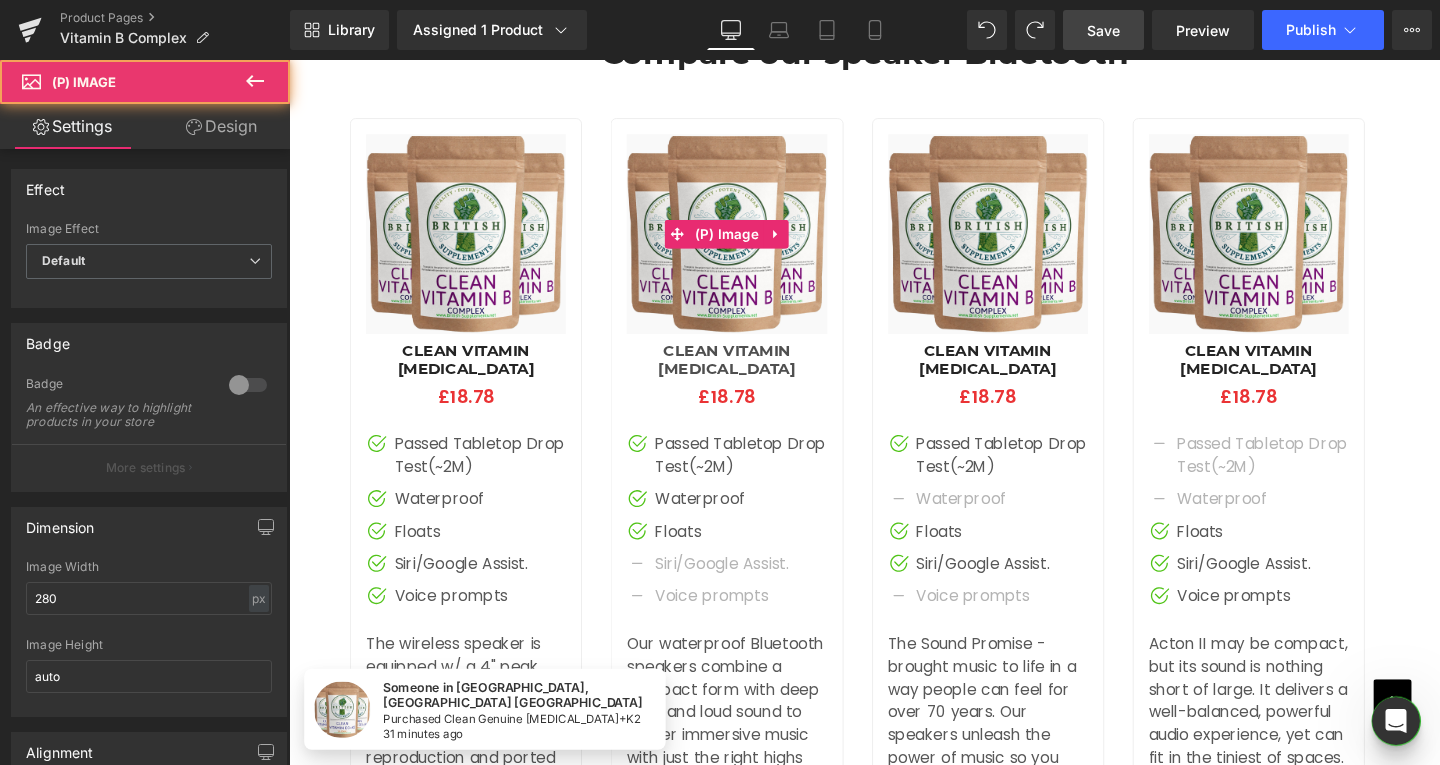 drag, startPoint x: 1045, startPoint y: 417, endPoint x: 780, endPoint y: 372, distance: 268.7936 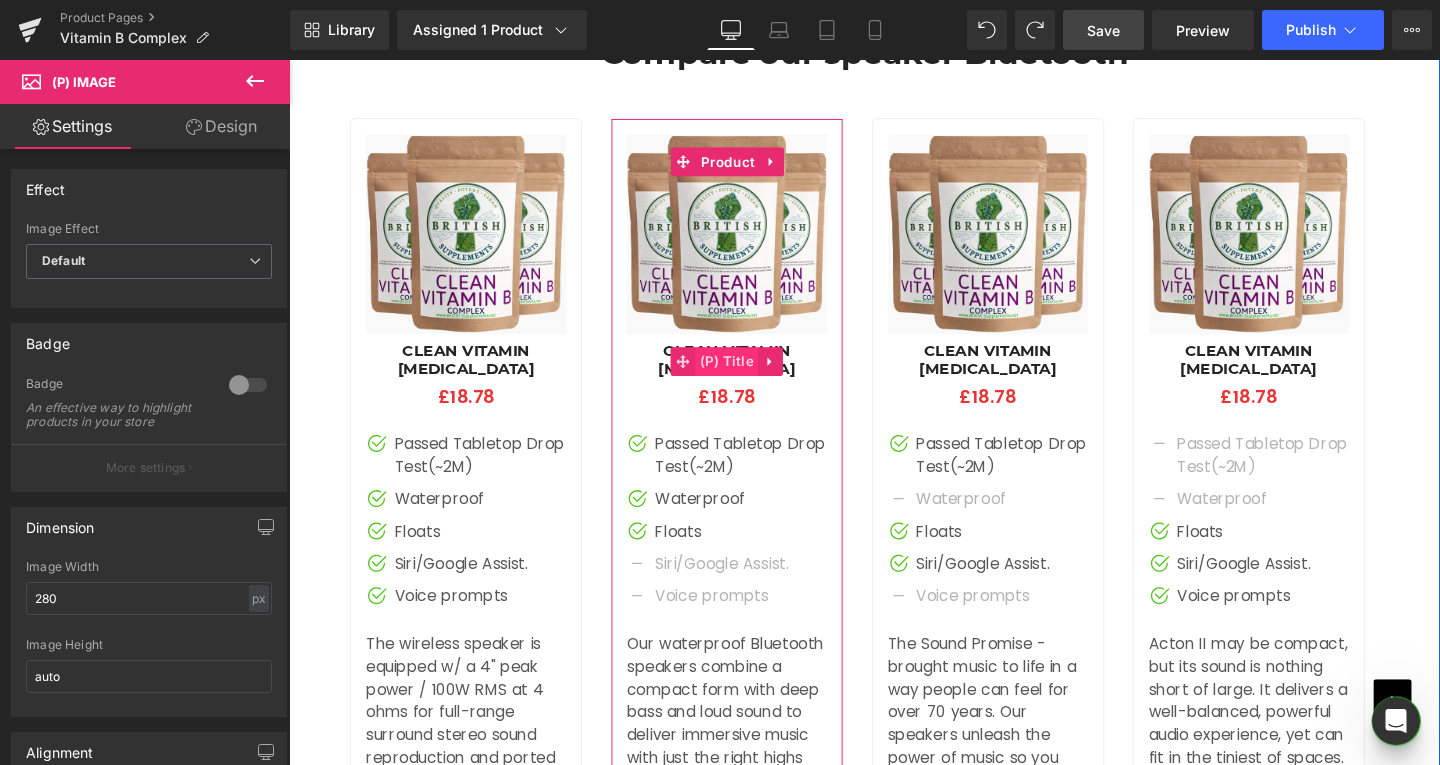 click on "(P) Title" at bounding box center [750, 377] 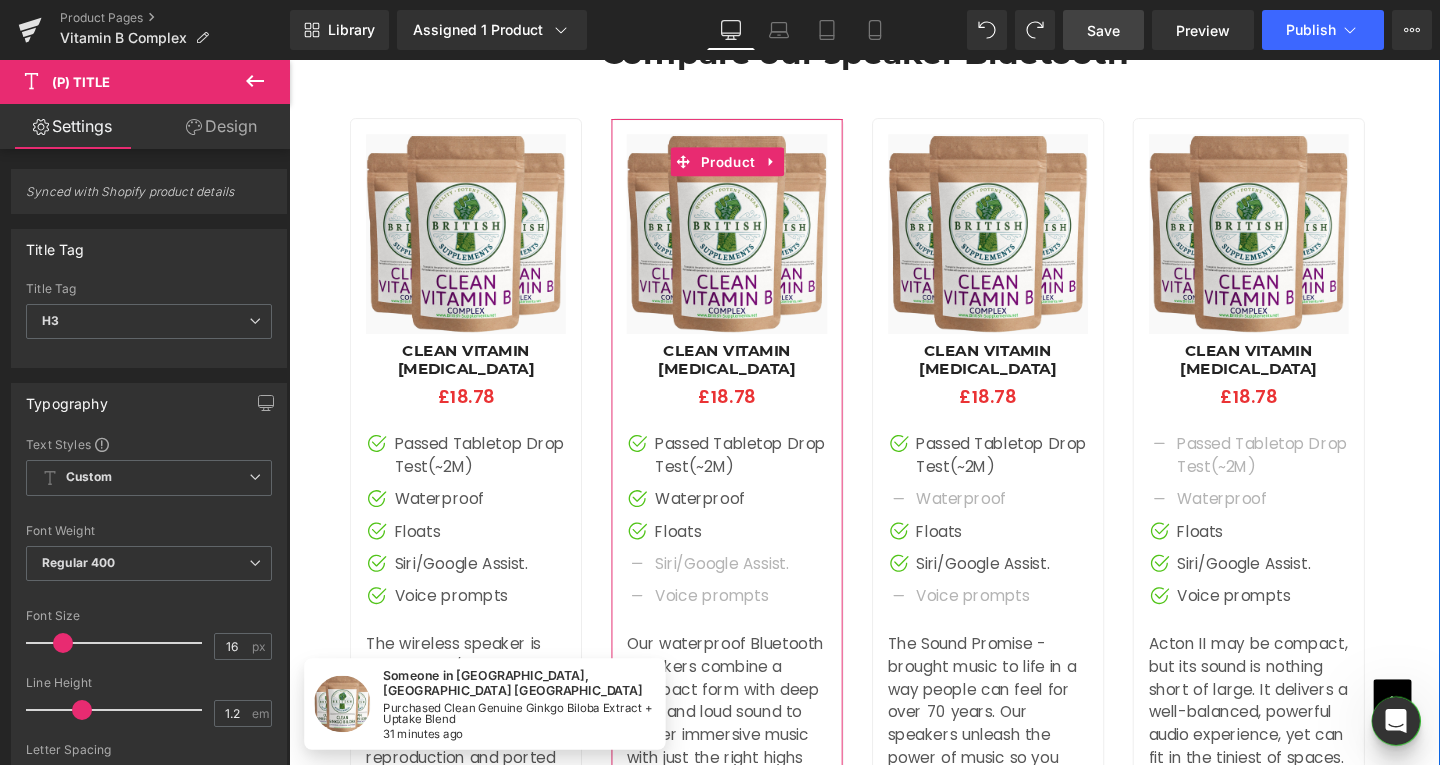 click at bounding box center [749, 243] 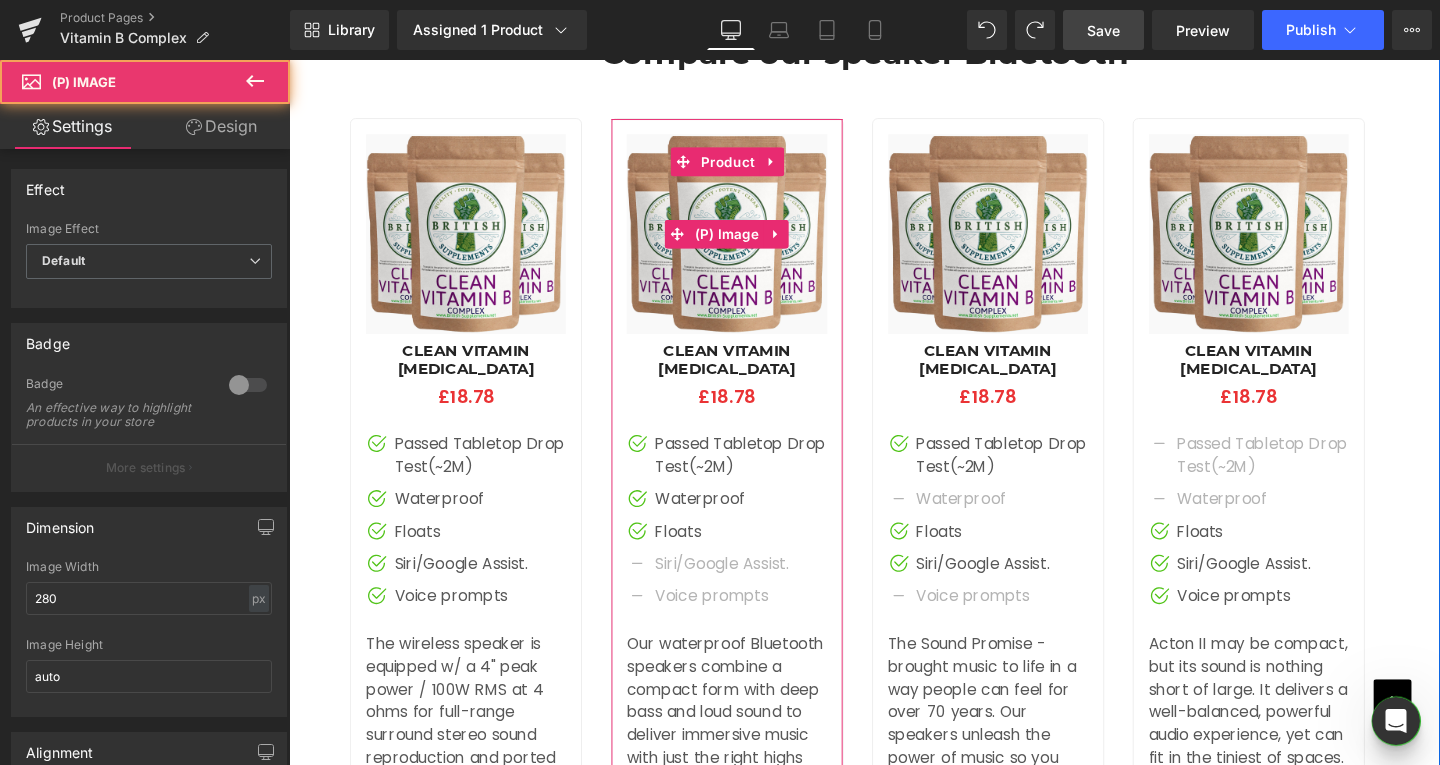 click at bounding box center (749, 243) 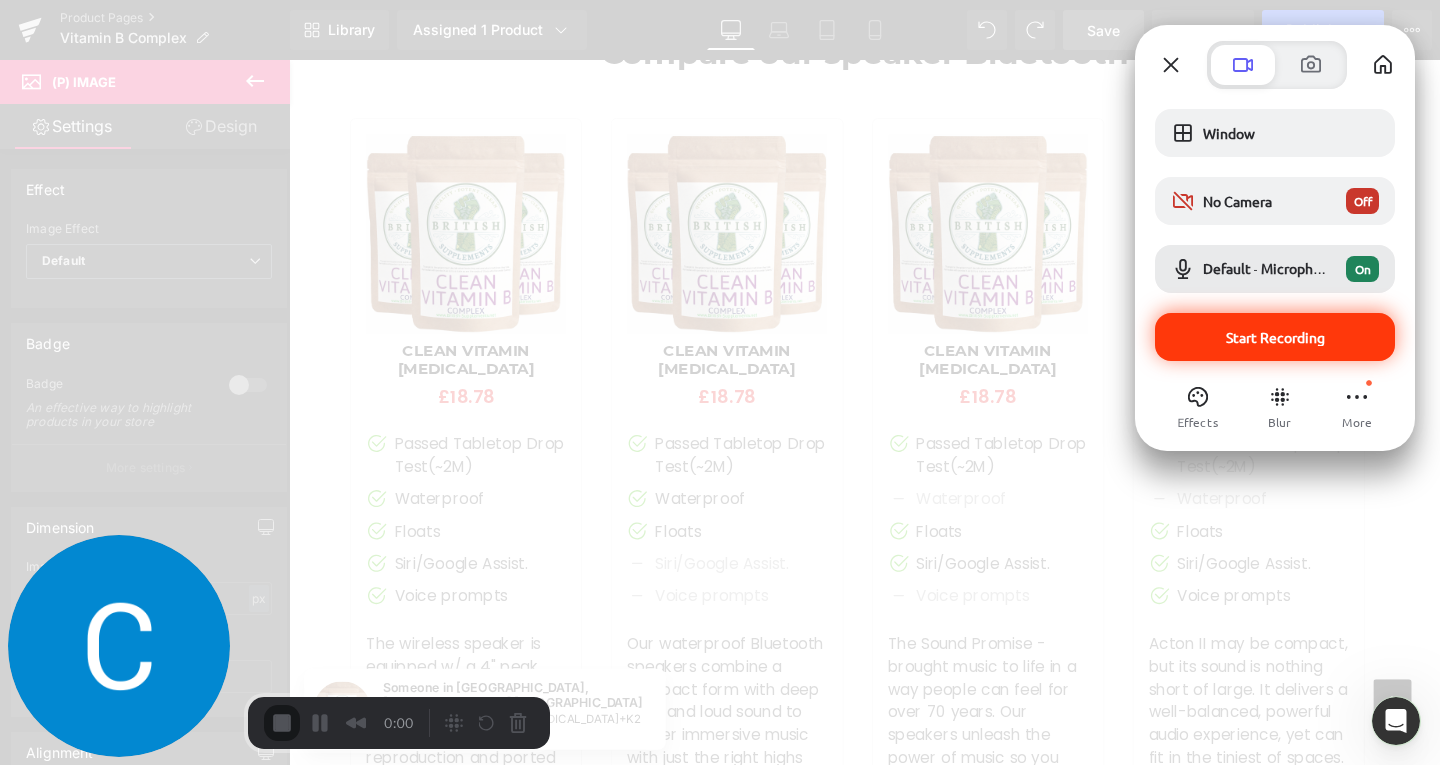 click on "Start Recording" at bounding box center (1275, 337) 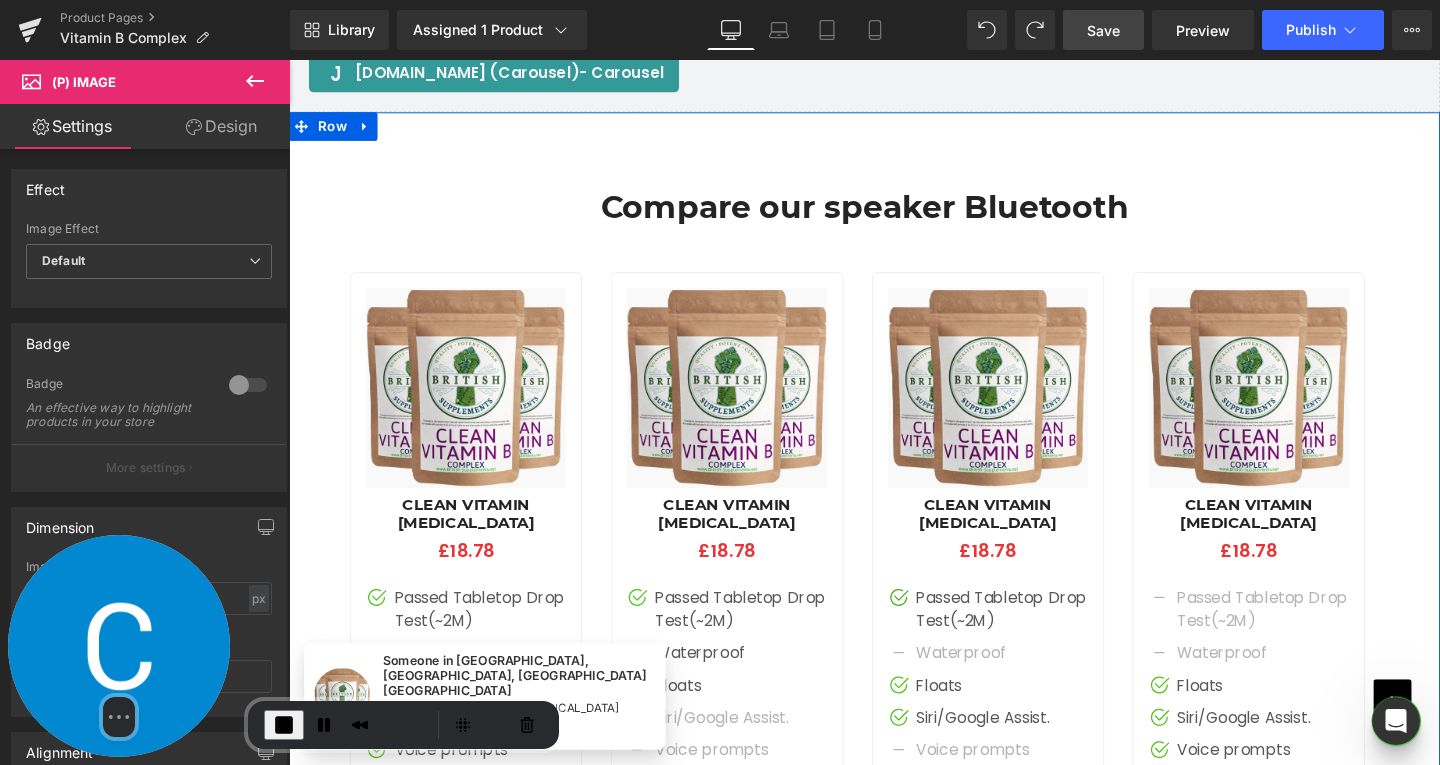 scroll, scrollTop: 4228, scrollLeft: 0, axis: vertical 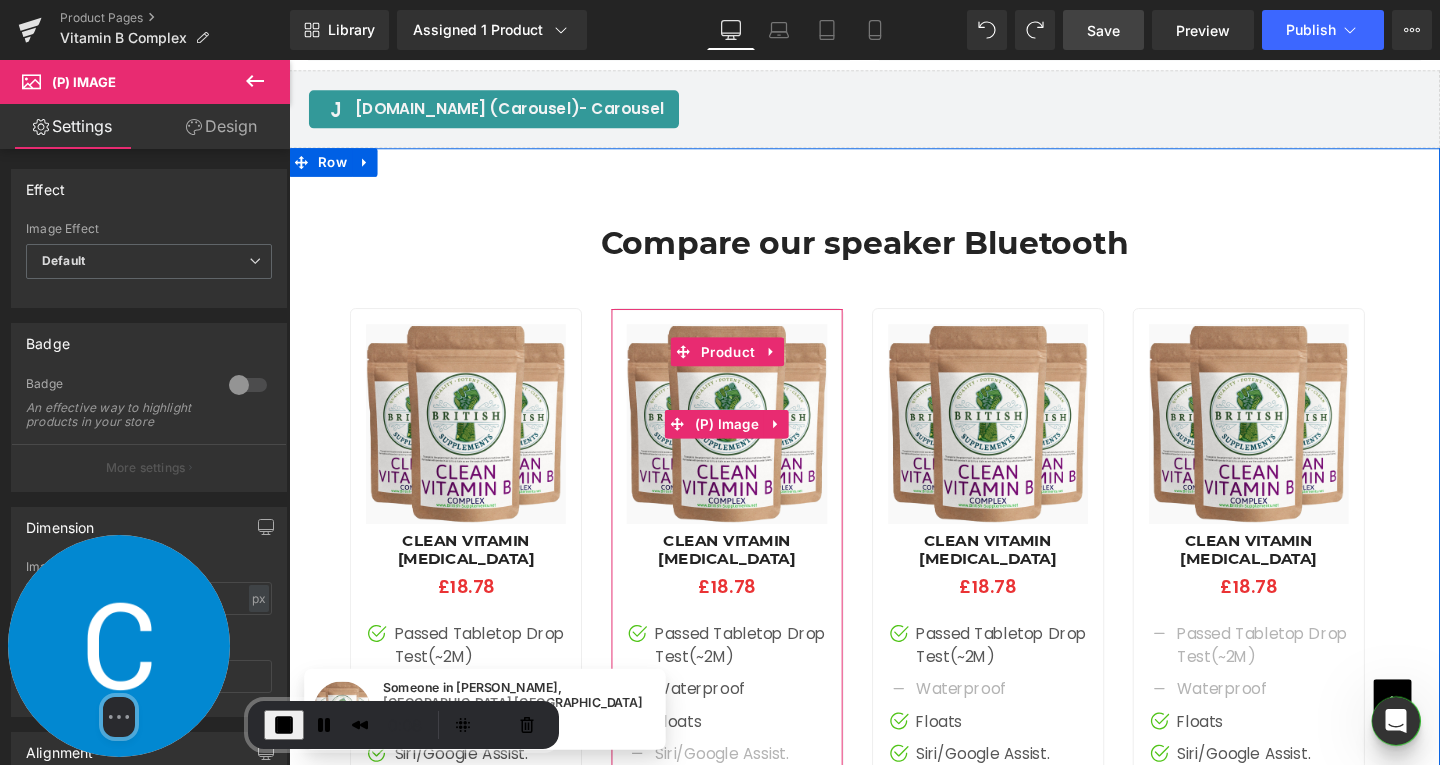 click at bounding box center (749, 443) 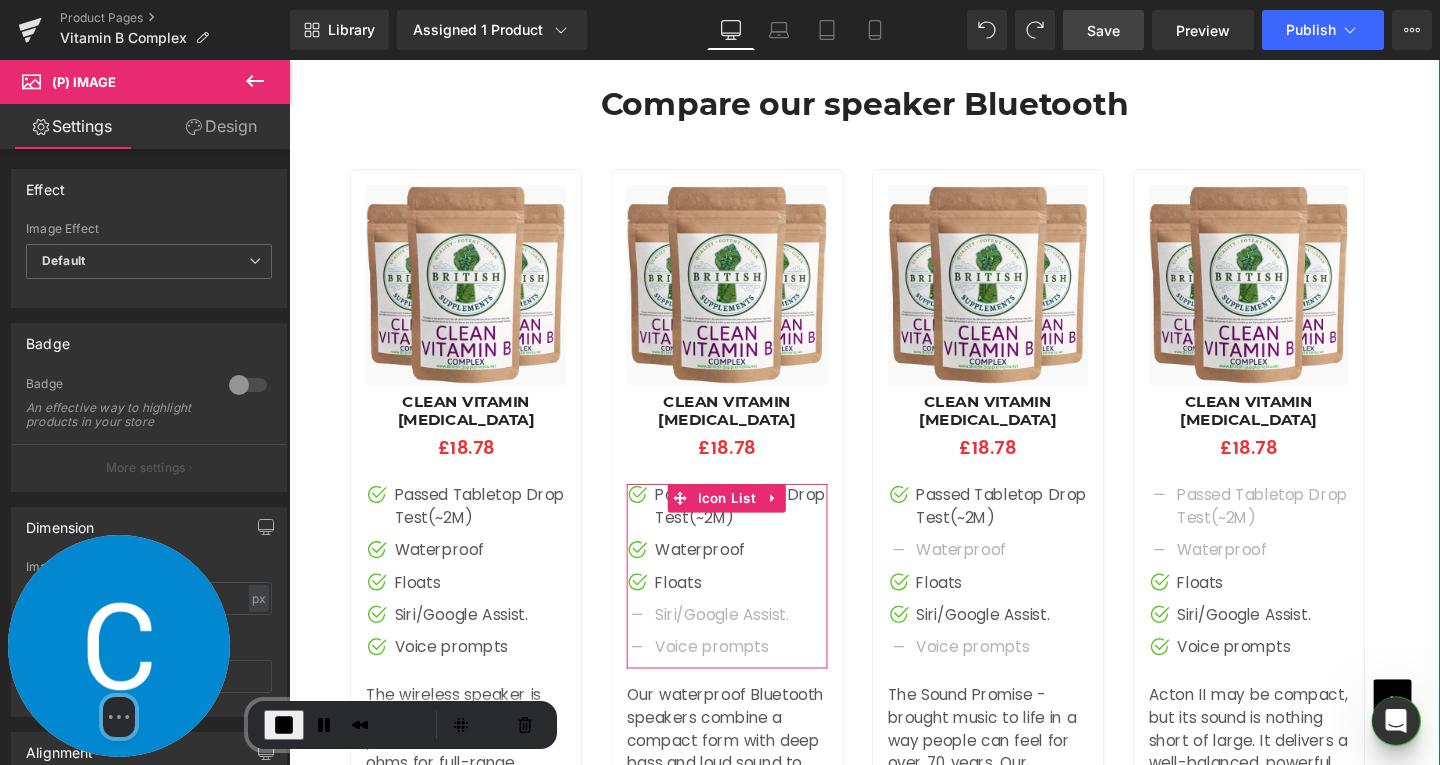 scroll, scrollTop: 4428, scrollLeft: 0, axis: vertical 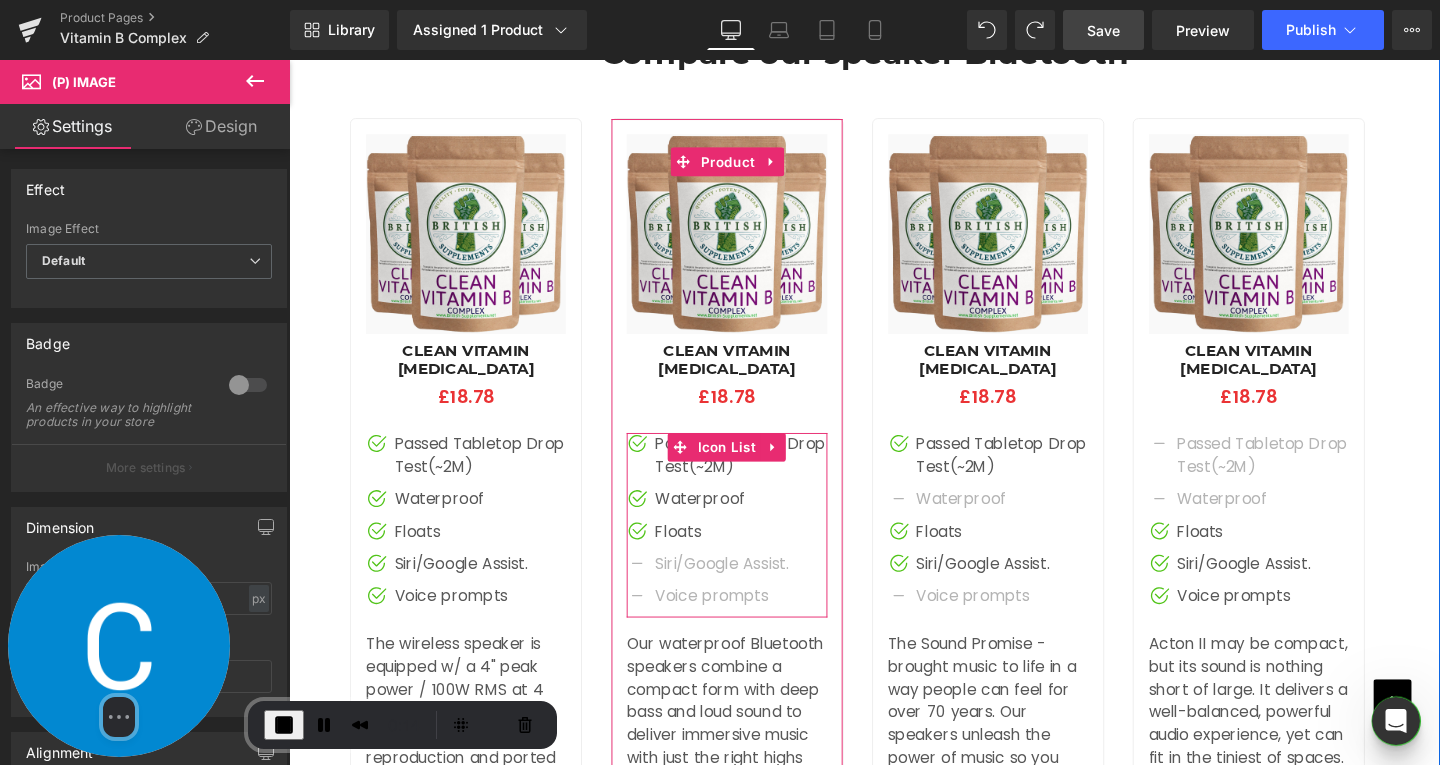 click on "Image
Icon
Passed Tabletop Drop Test(~2M)
Text Block
Image         Icon
Waterproof Text Block
Image         Icon
Floats Text Block
Image         Icon
Siri/Google Assist. Text Block" at bounding box center [749, 549] 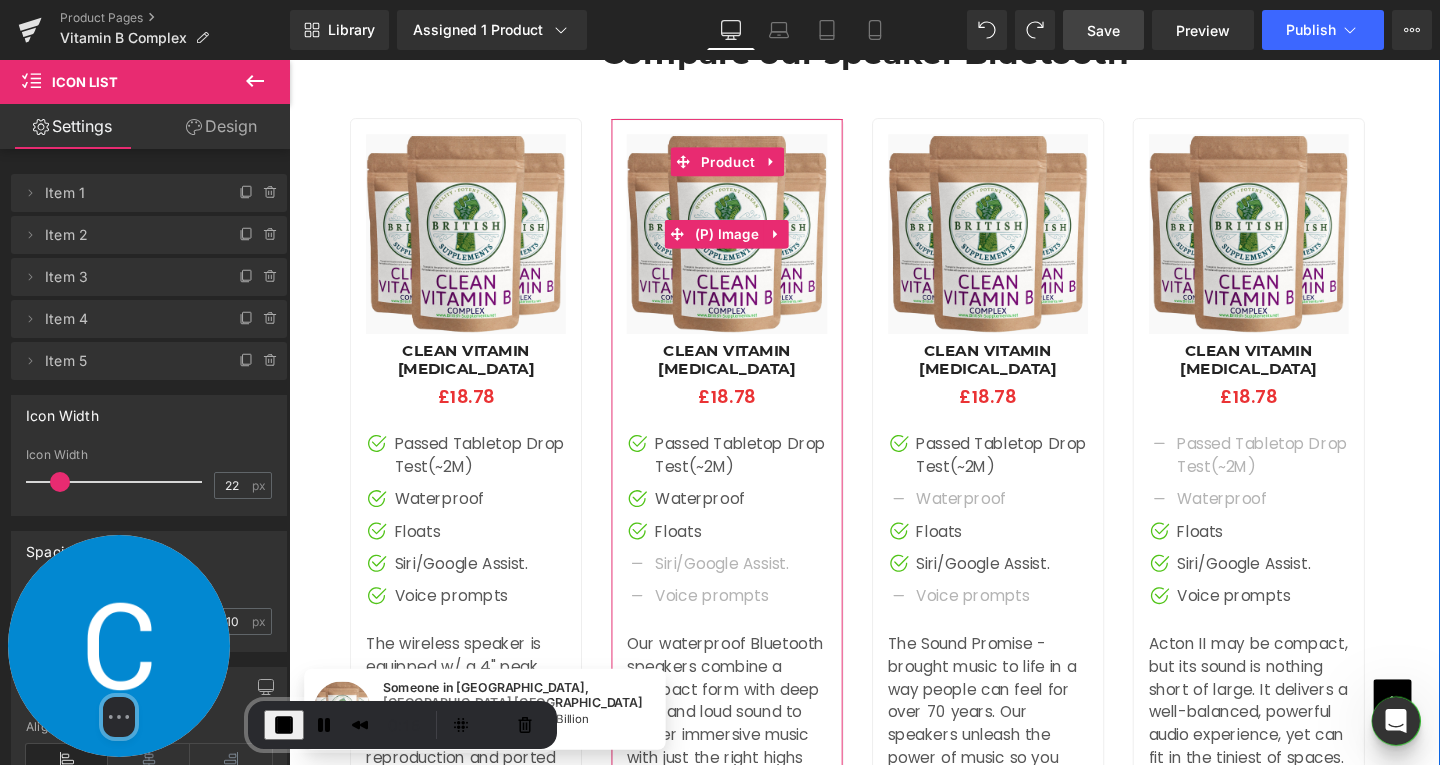 click at bounding box center (749, 243) 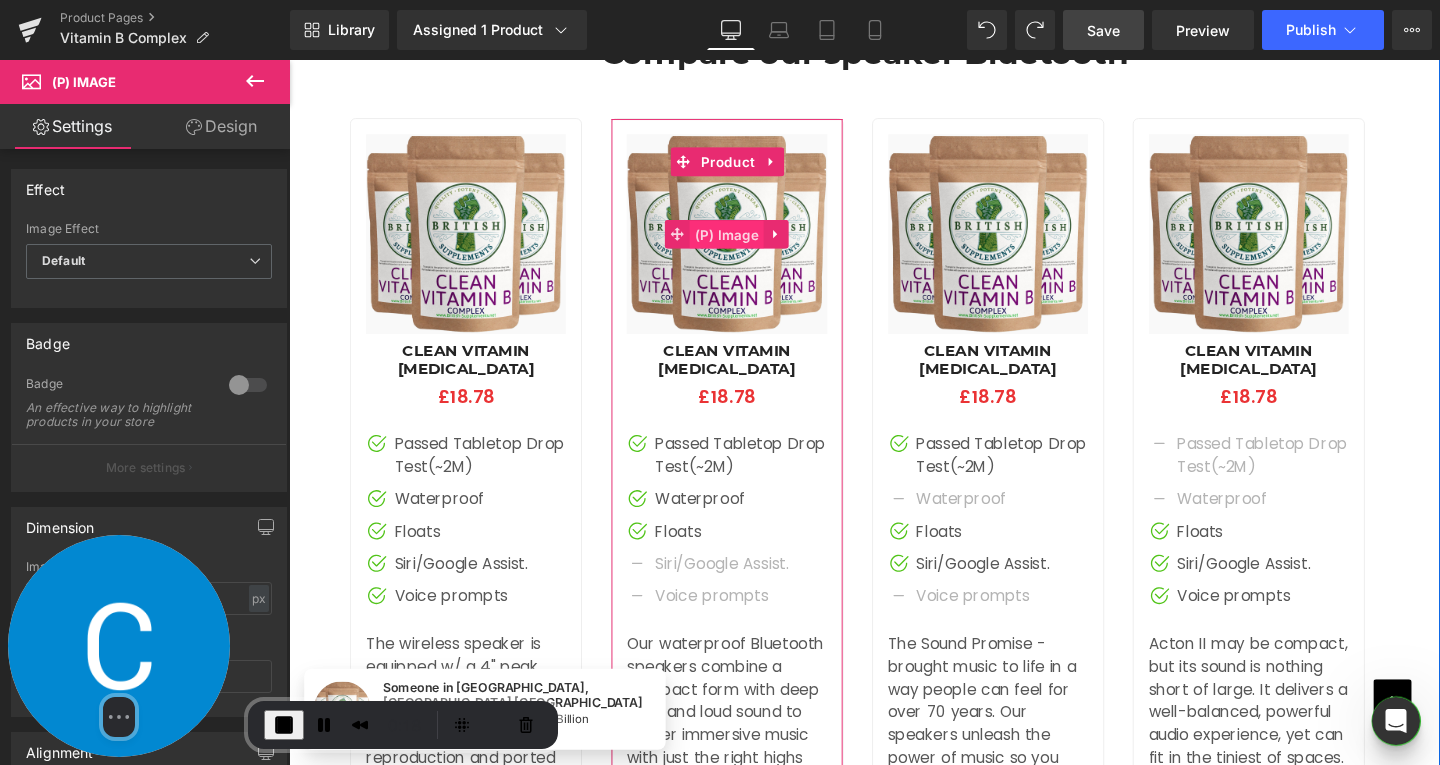 click on "(P) Image" at bounding box center [750, 244] 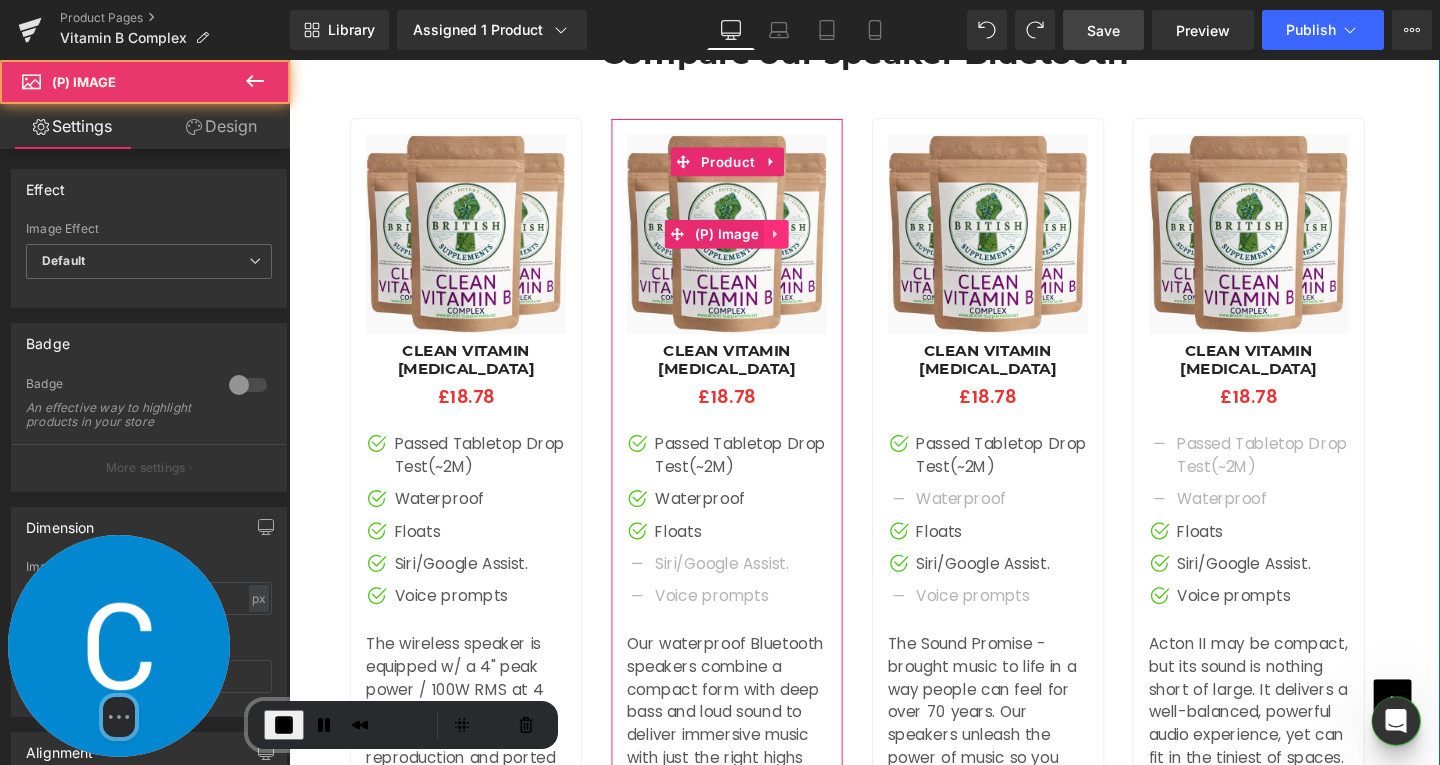 click 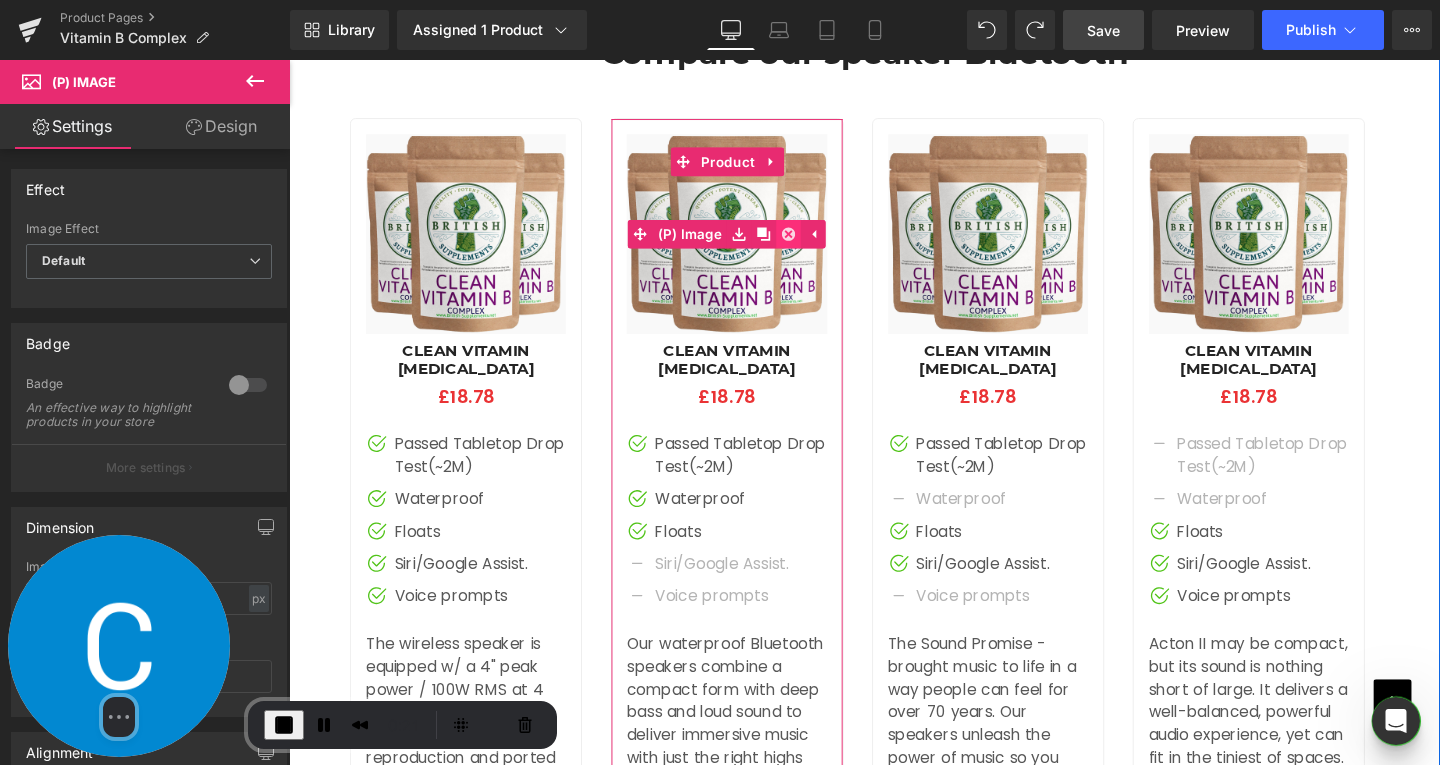 click 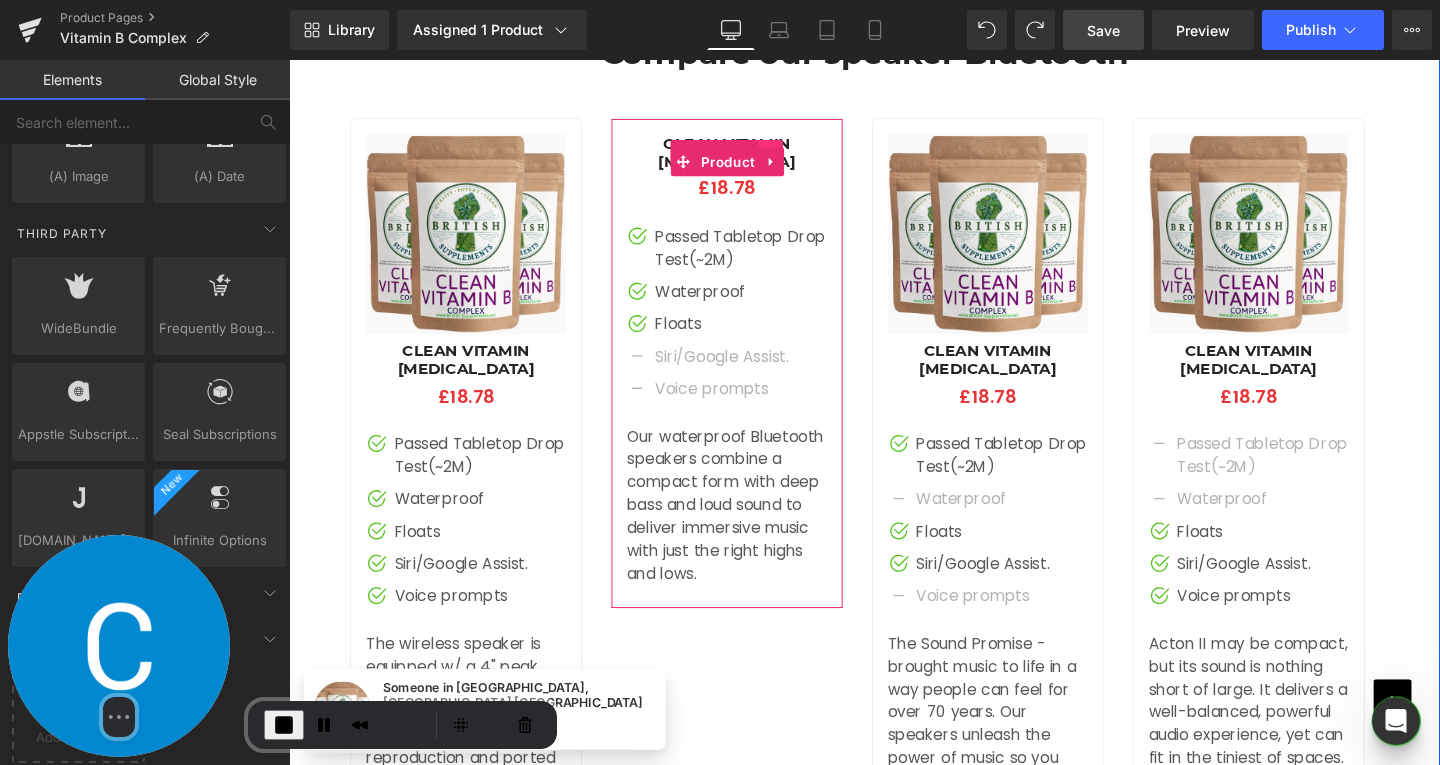 click at bounding box center [795, 159] 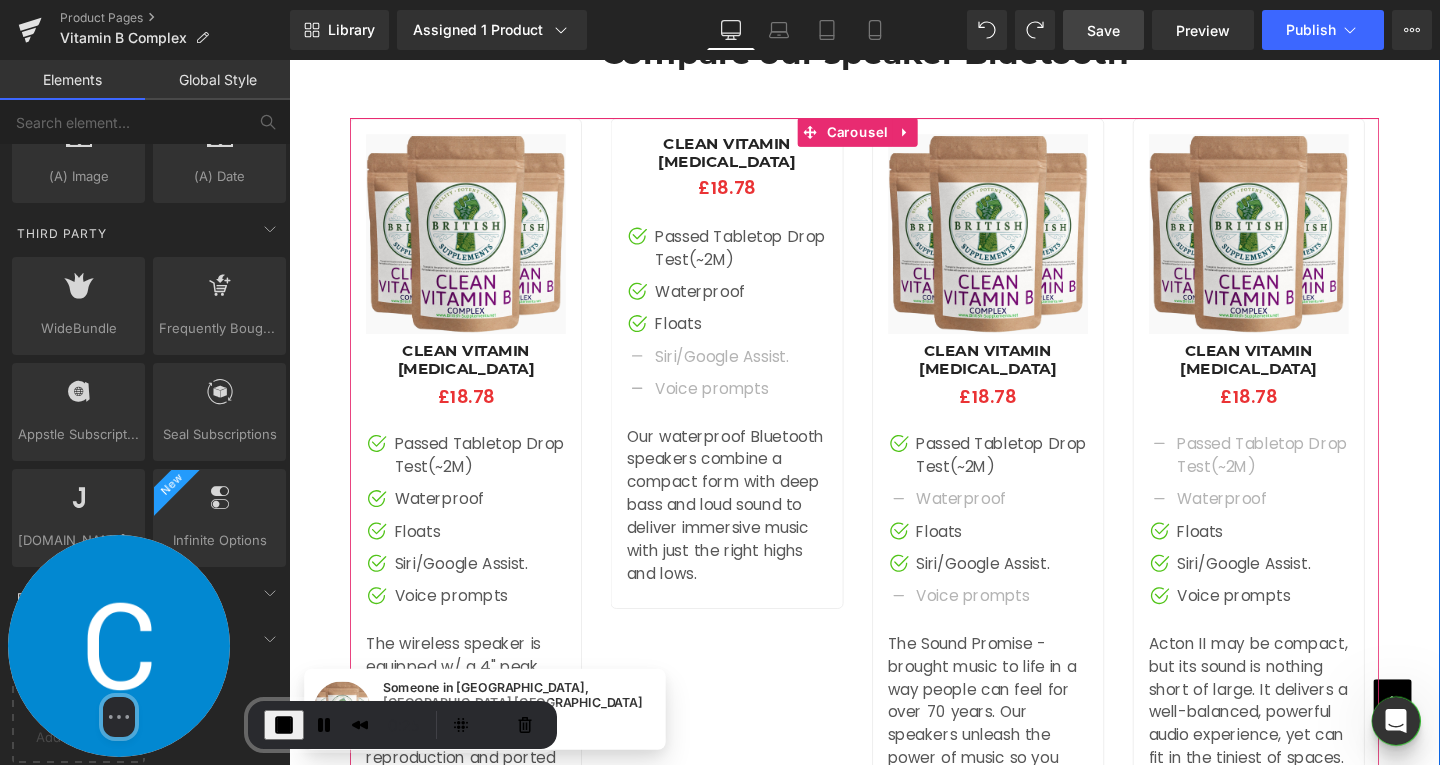 click at bounding box center [787, 167] 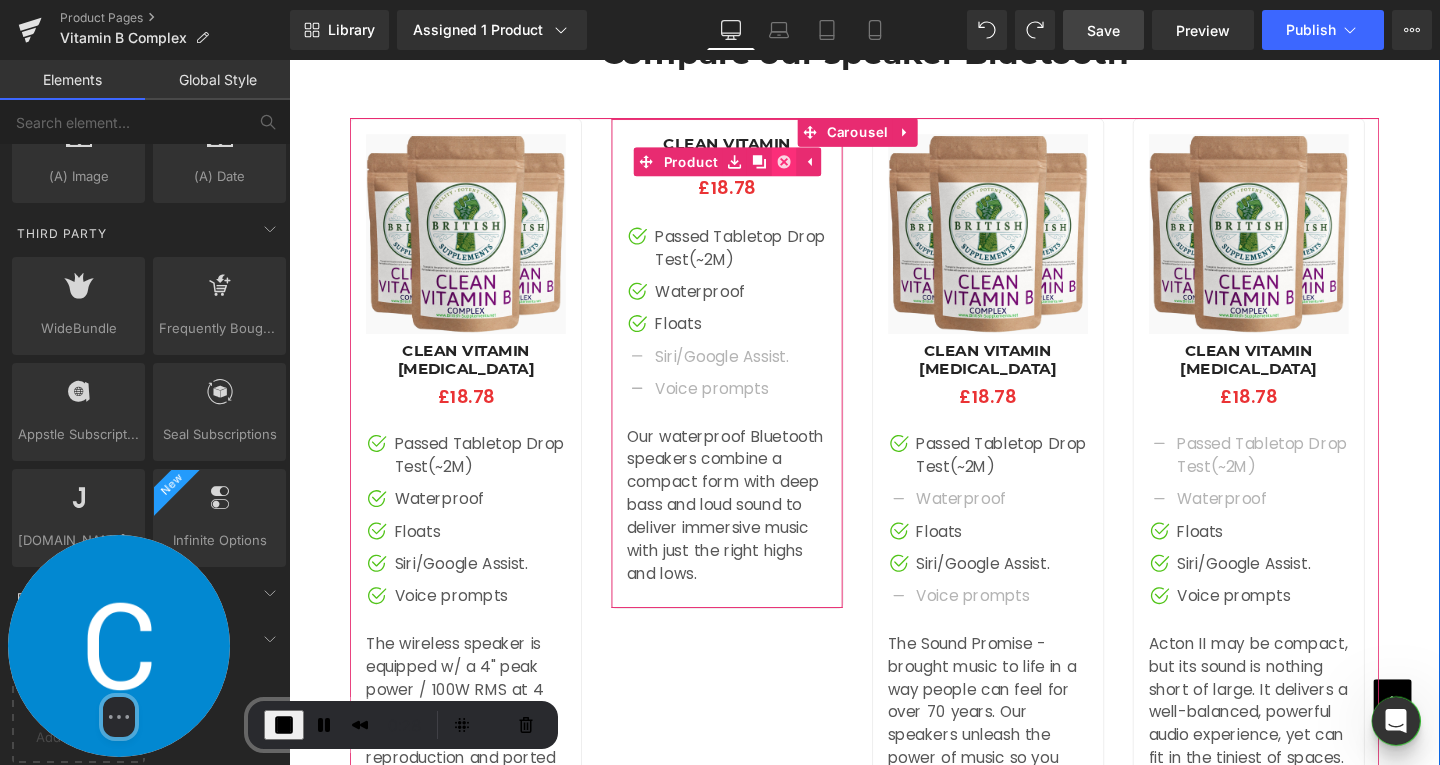 click 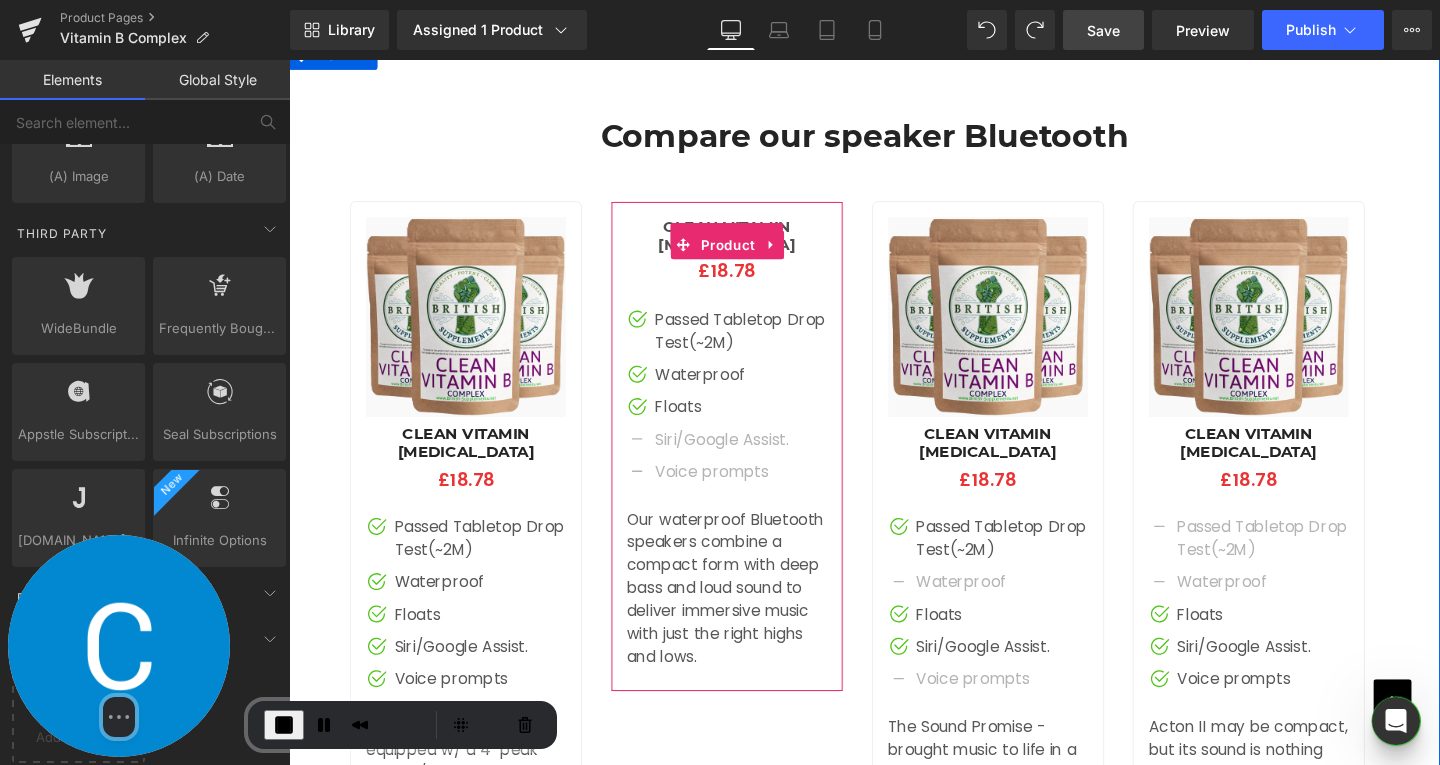 scroll, scrollTop: 4366, scrollLeft: 0, axis: vertical 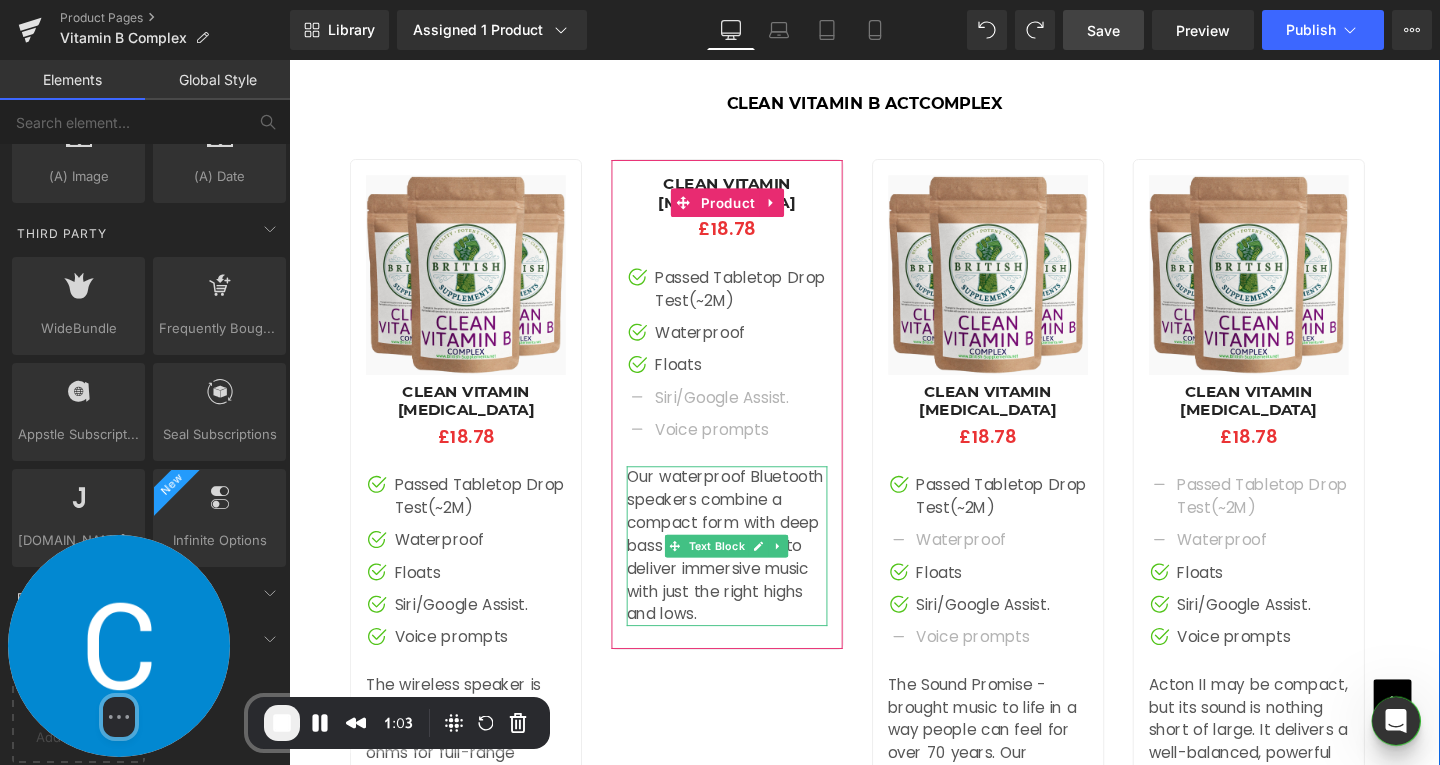 click on "Our waterproof Bluetooth speakers combine a compact form with deep bass and loud sound to deliver immersive music with just the right highs and lows." at bounding box center (749, 571) 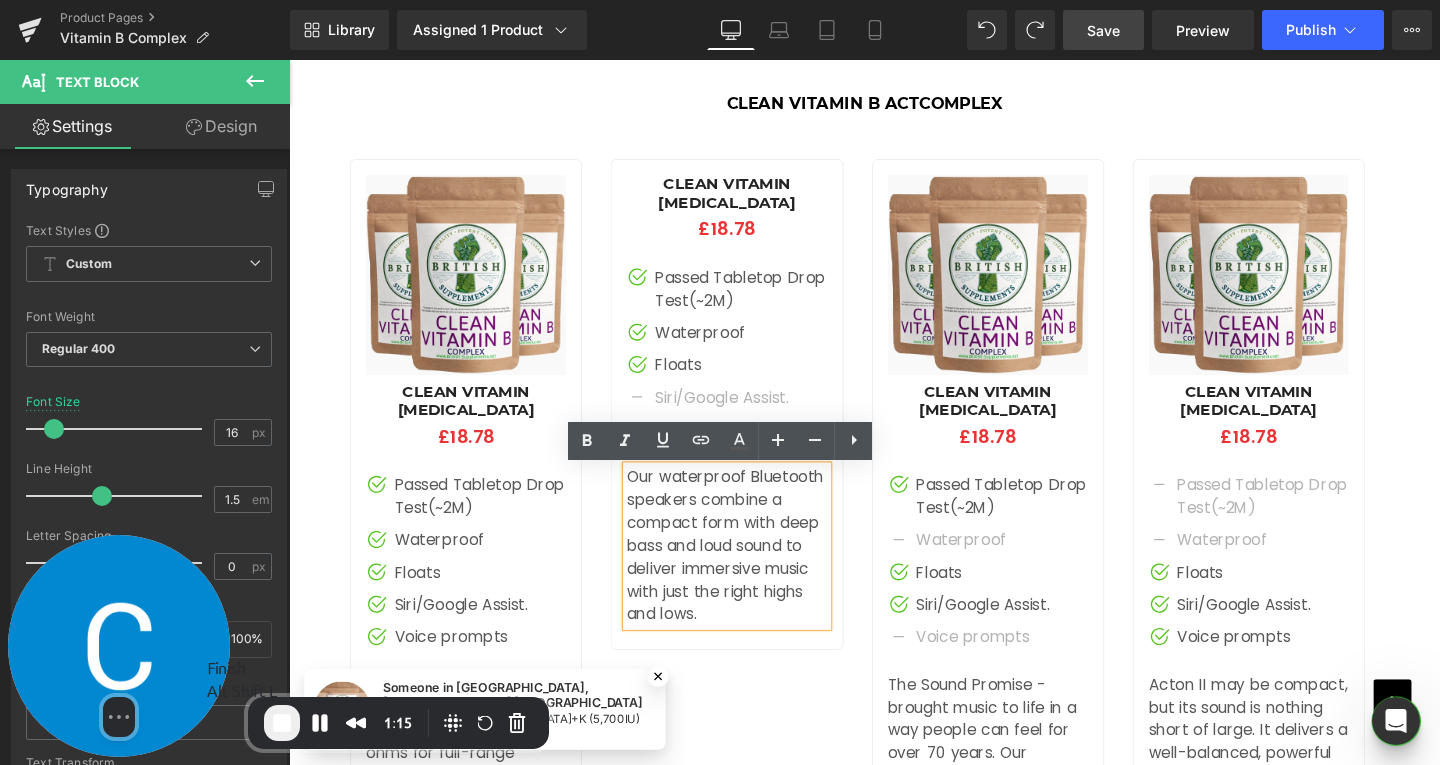 click at bounding box center [282, 723] 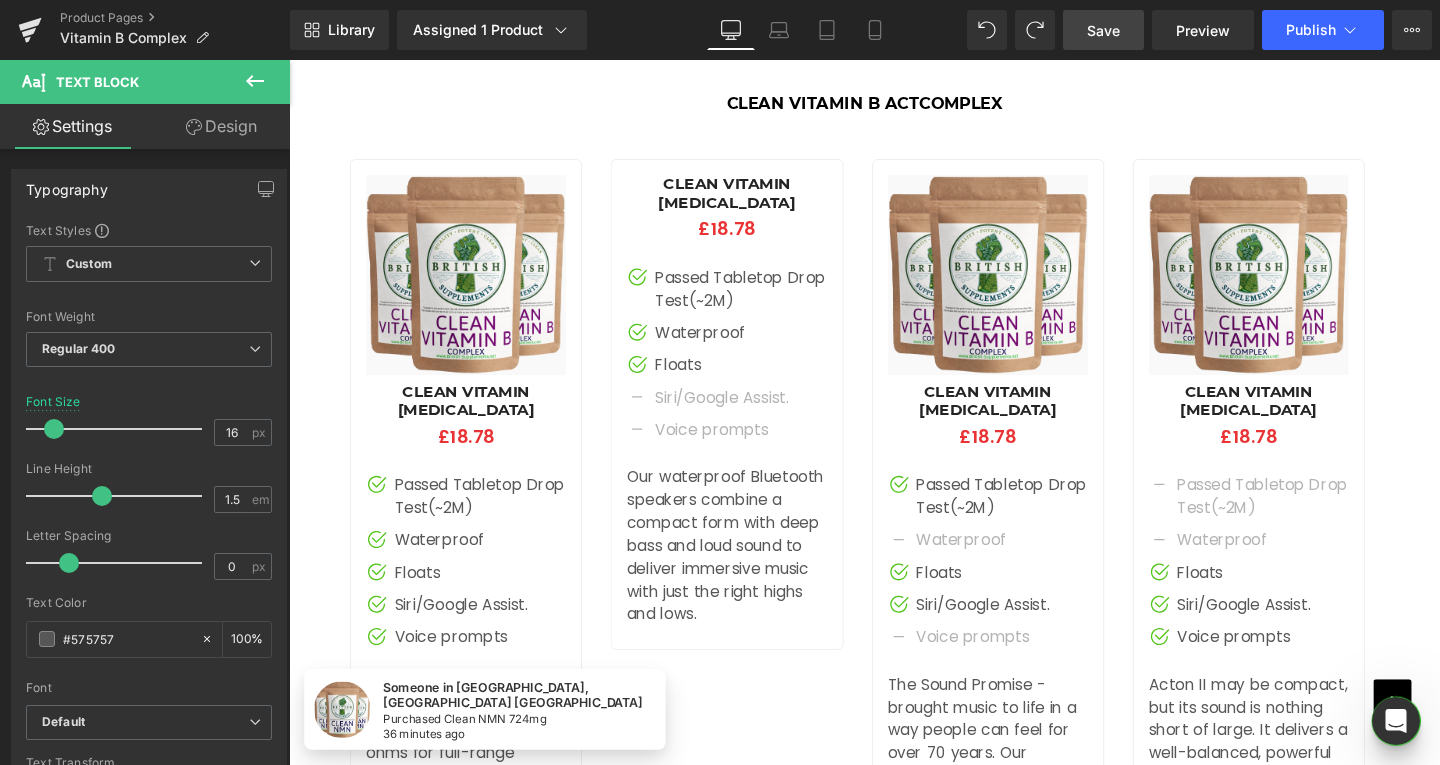 click 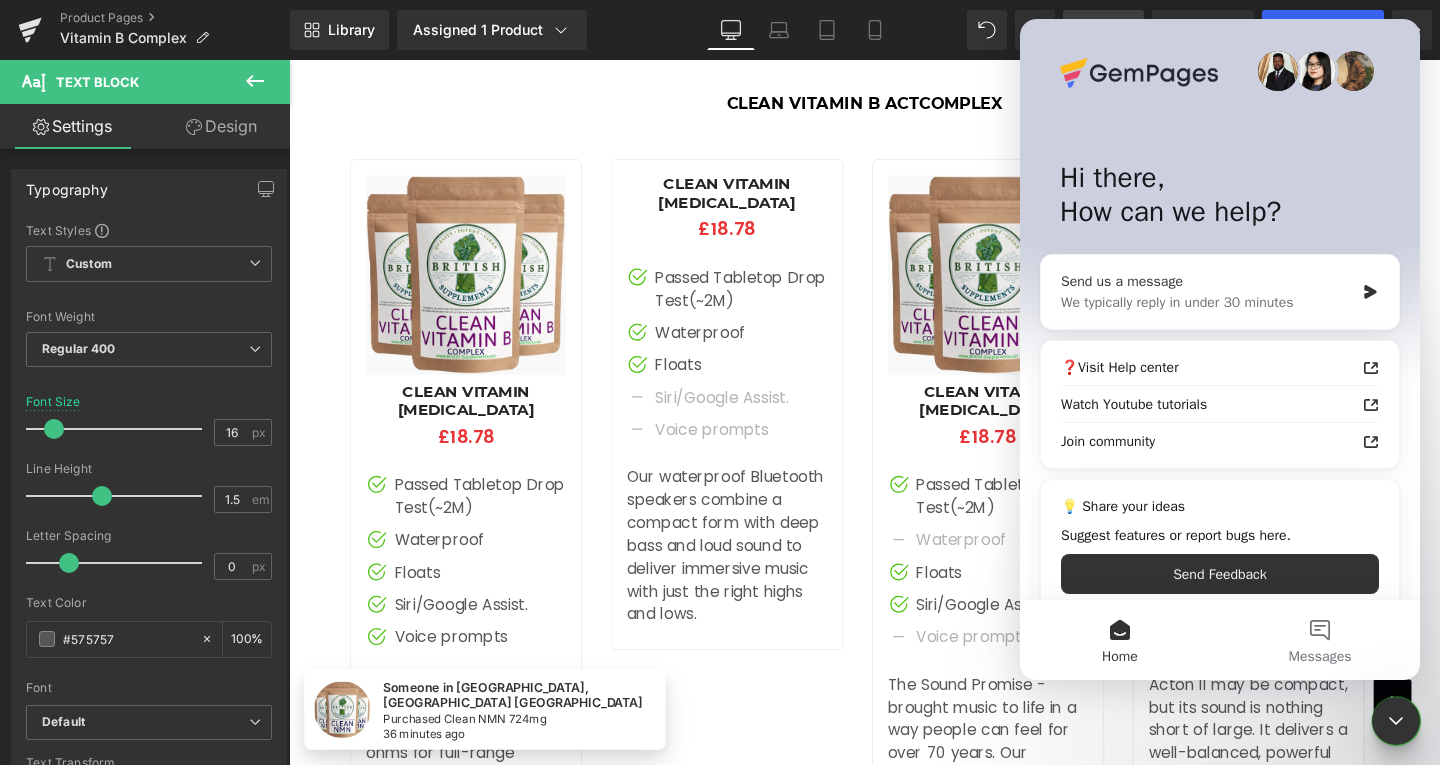 click on "We typically reply in under 30 minutes" at bounding box center [1207, 302] 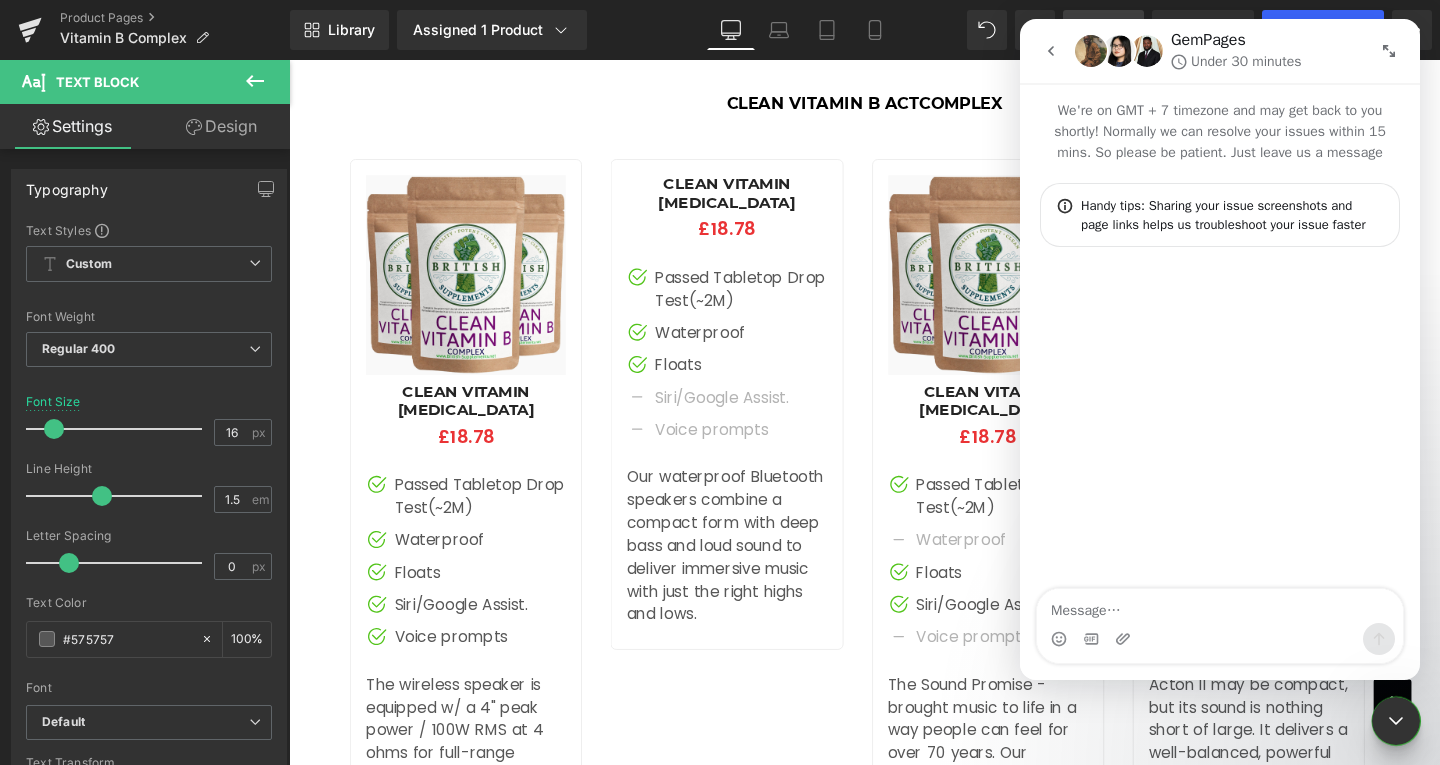 click at bounding box center (1220, 606) 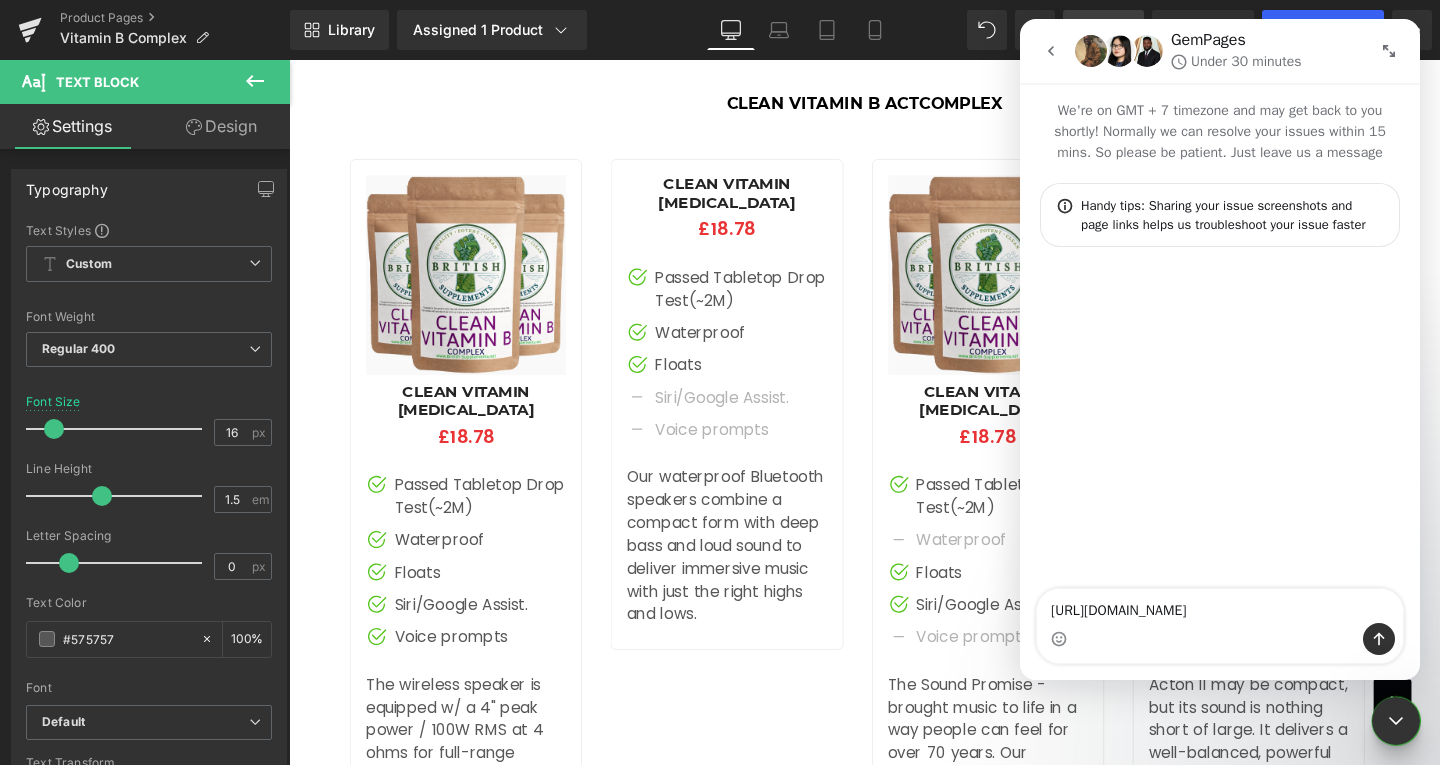 type 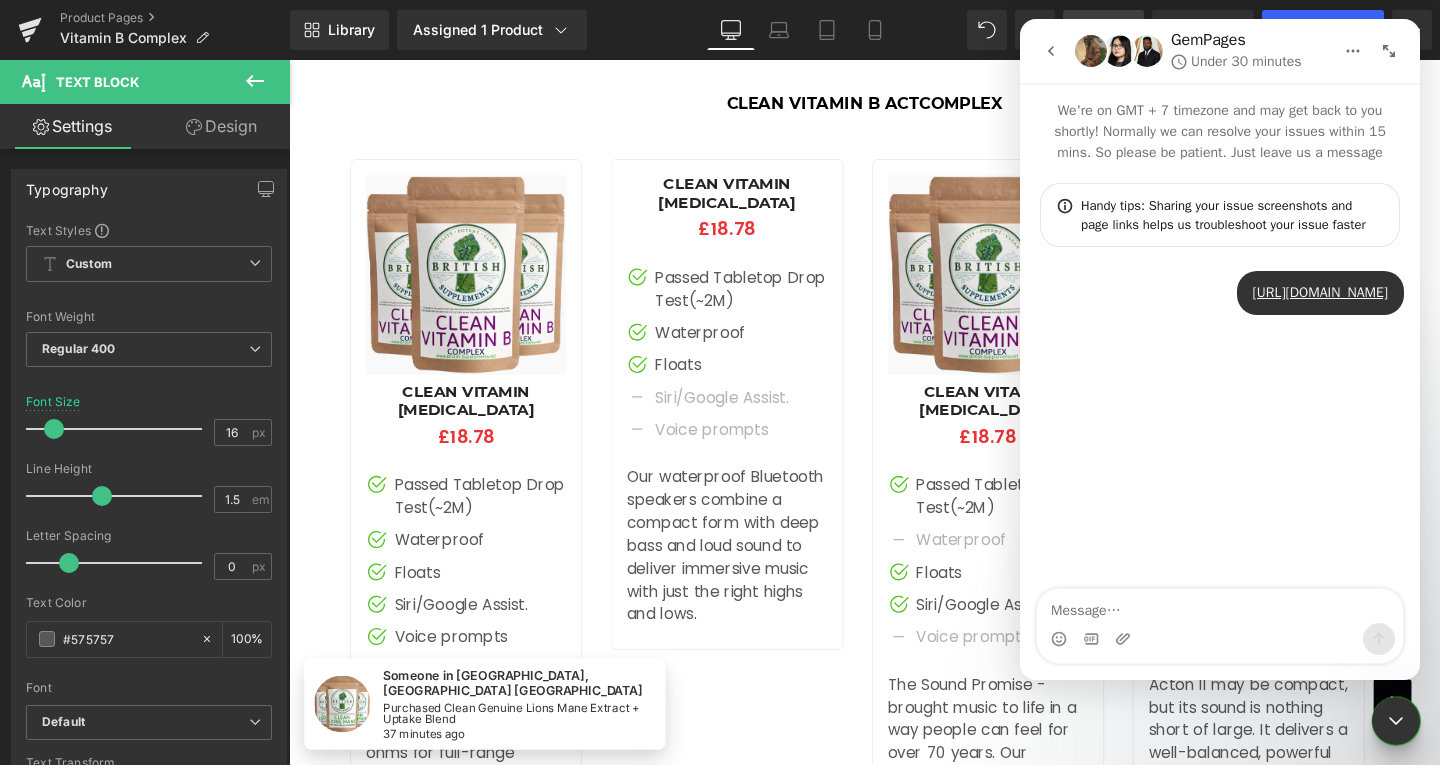 click at bounding box center [1396, 721] 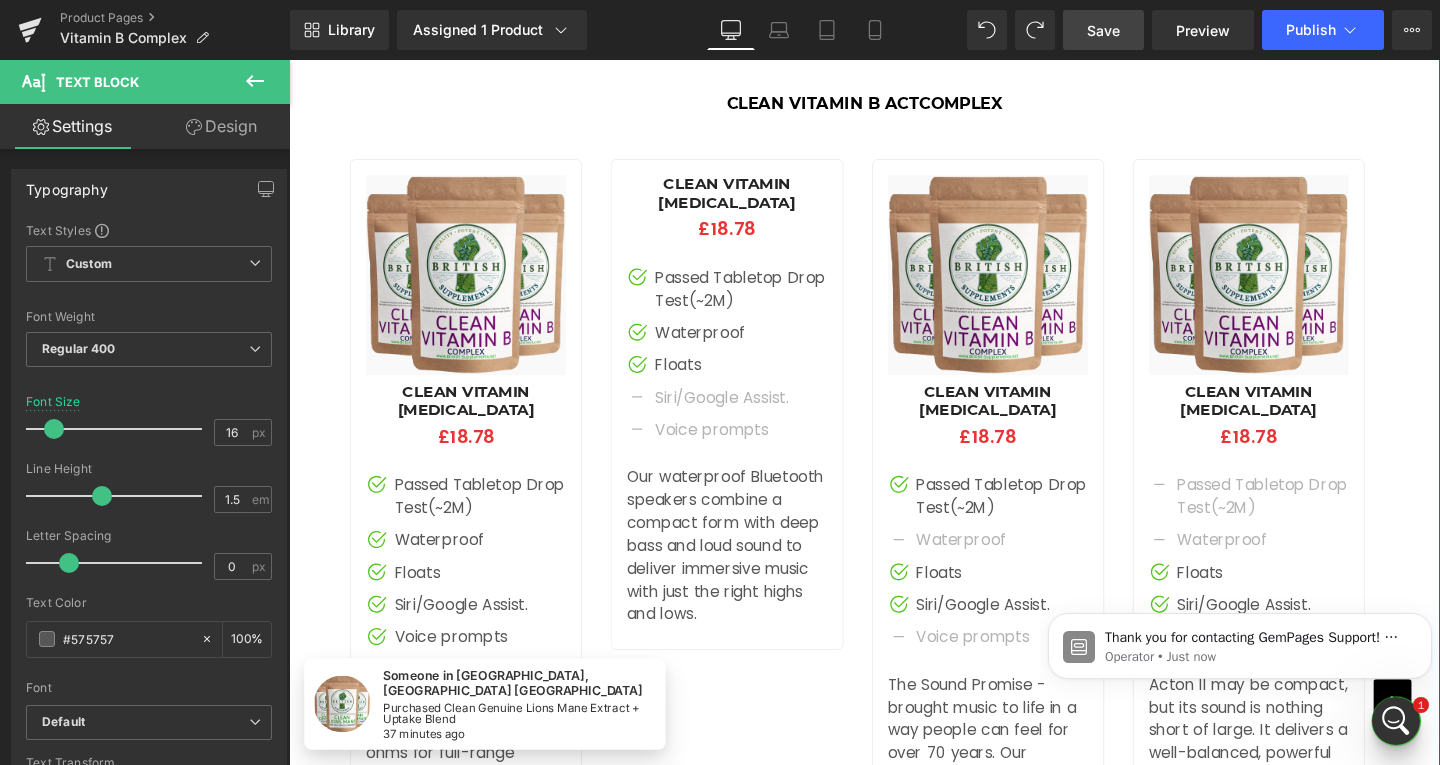 scroll, scrollTop: 0, scrollLeft: 0, axis: both 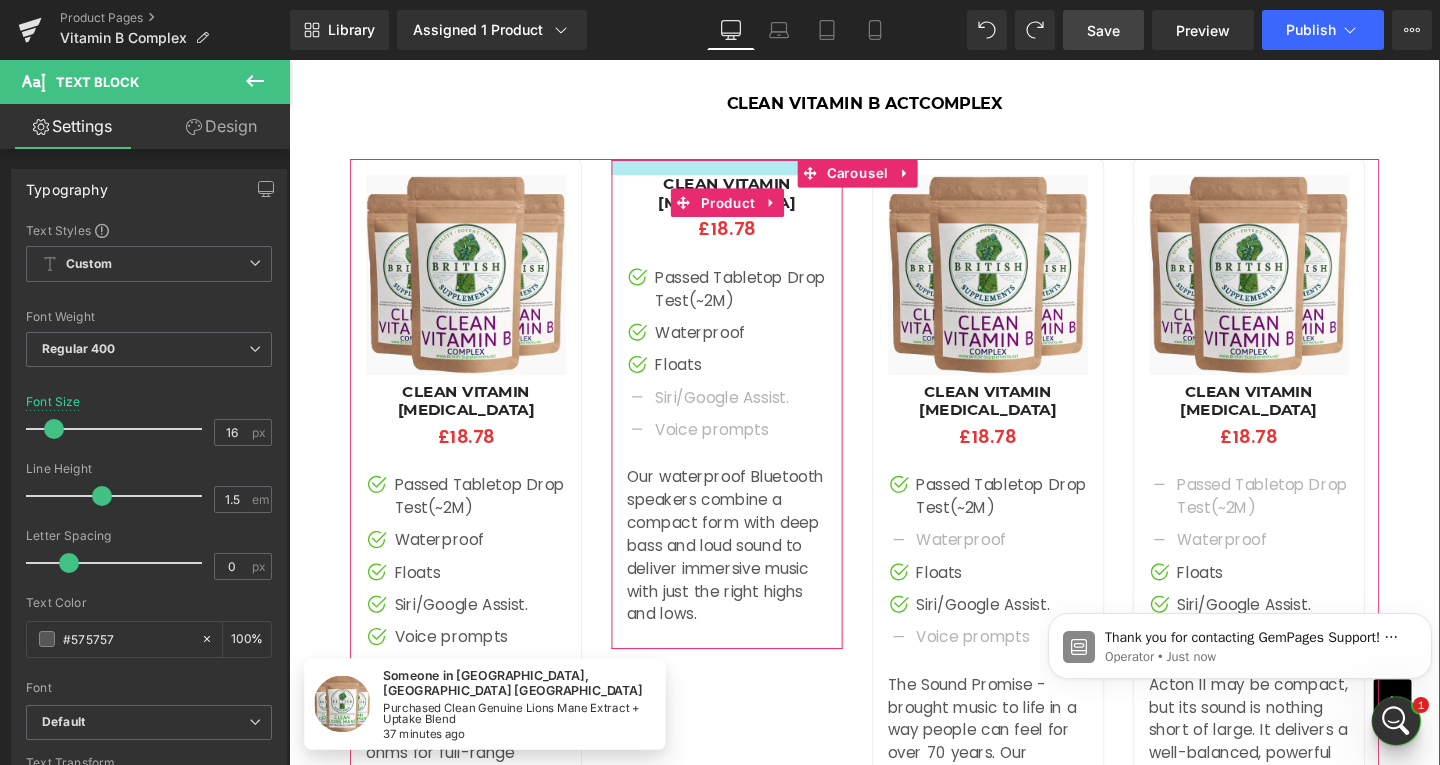 click at bounding box center (749, 173) 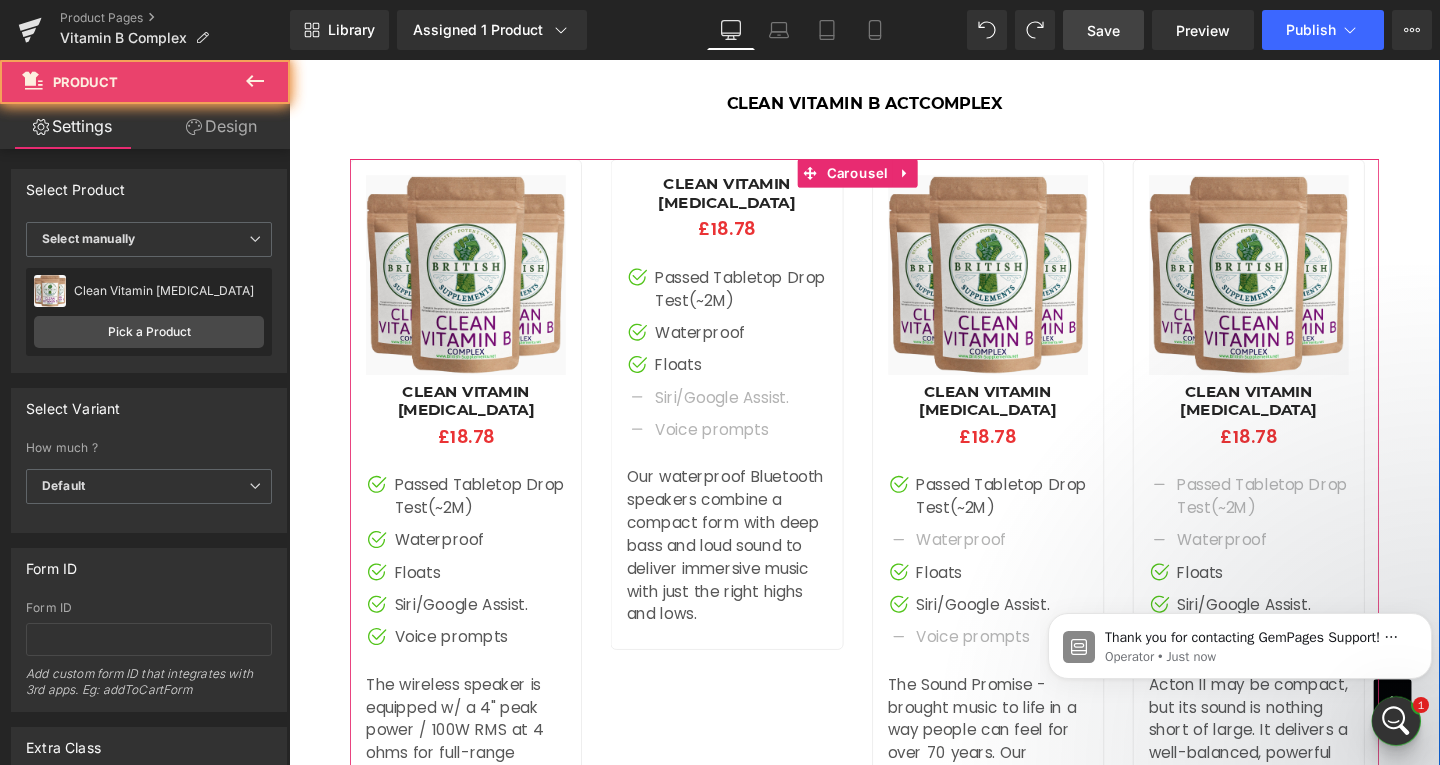 click on "Clean Vitamin B Complex
(P) Title
£0
£18.78
(P) Price
Image
Icon
Passed Tabletop Drop Test(~2M)
Text Block
Image         Icon
Waterproof Text Block
Image         Icon" at bounding box center [749, 422] 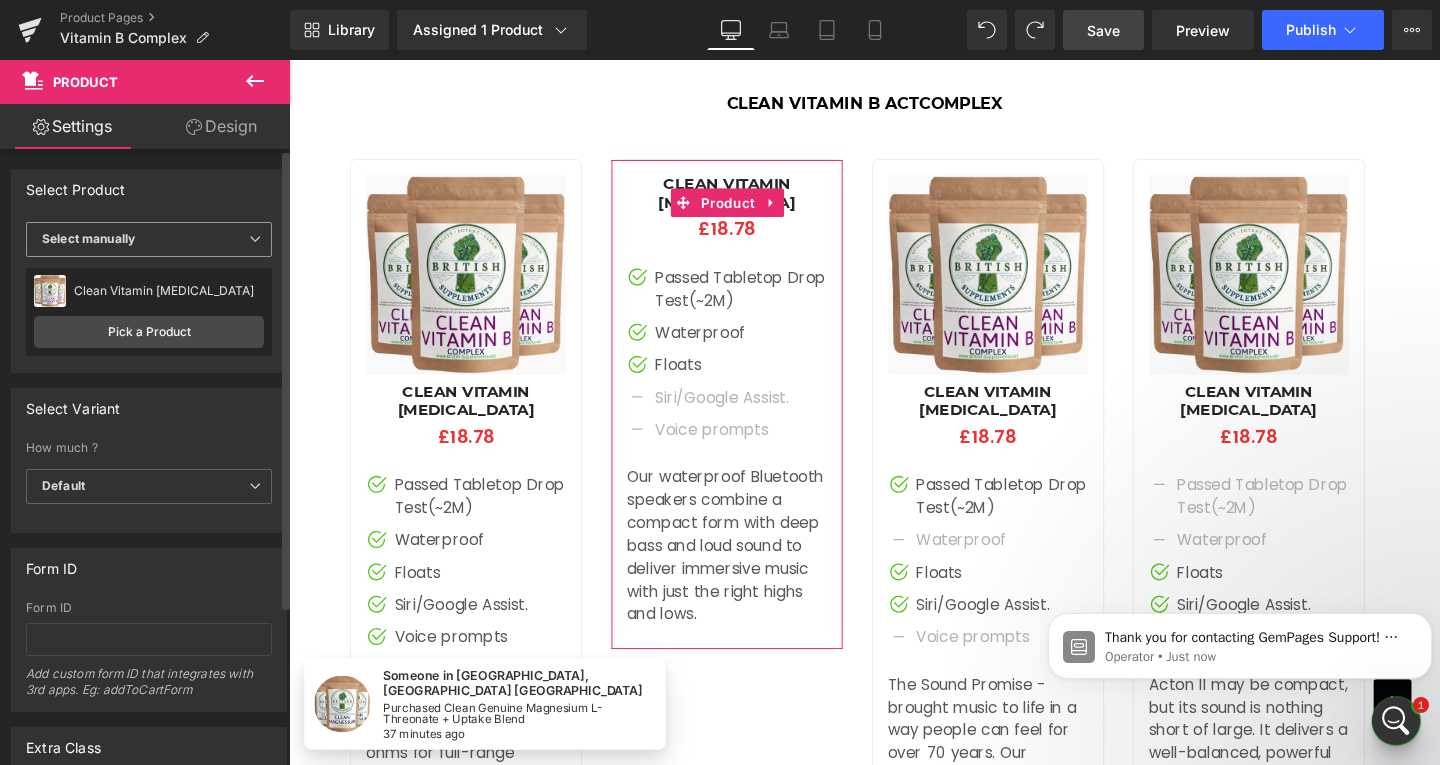 click at bounding box center [255, 239] 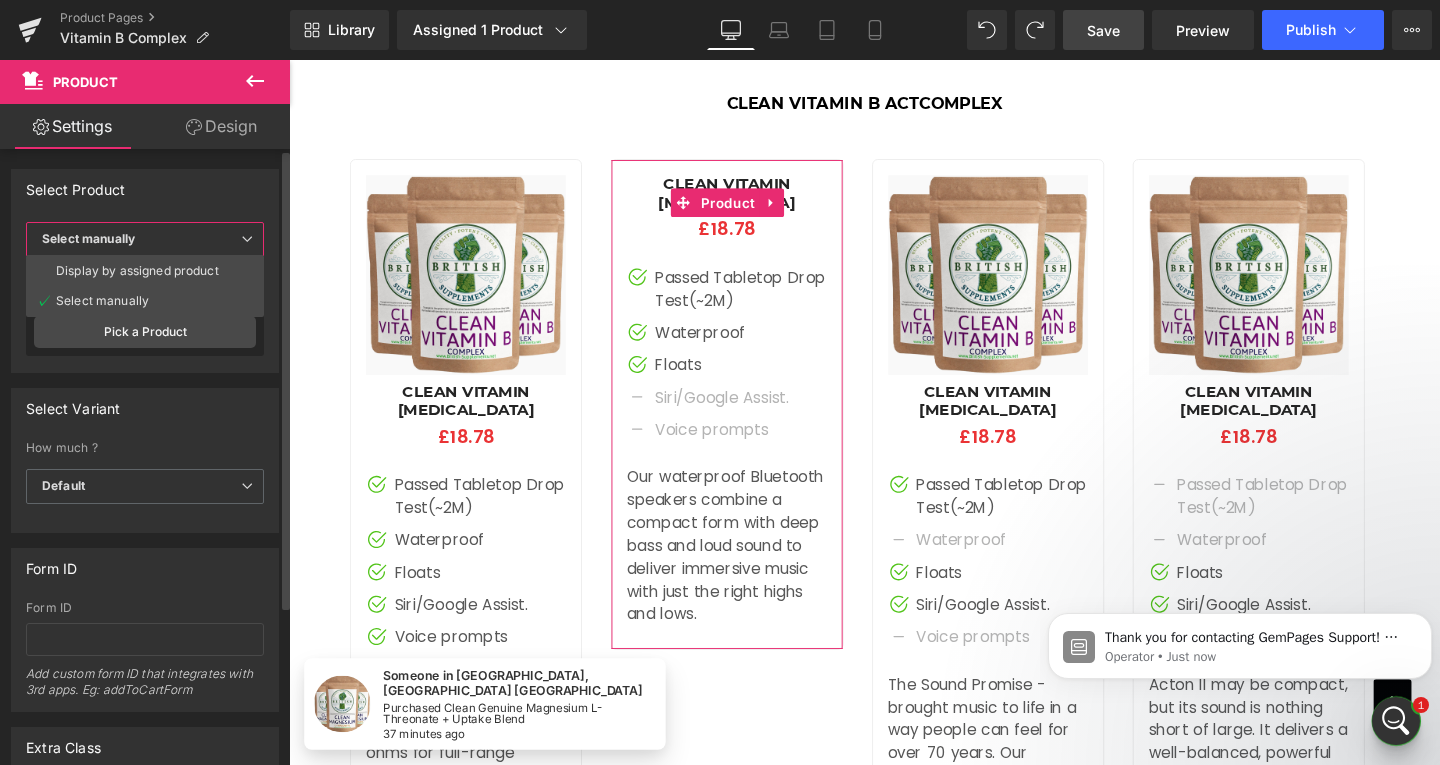 click on "Select Product" at bounding box center (145, 189) 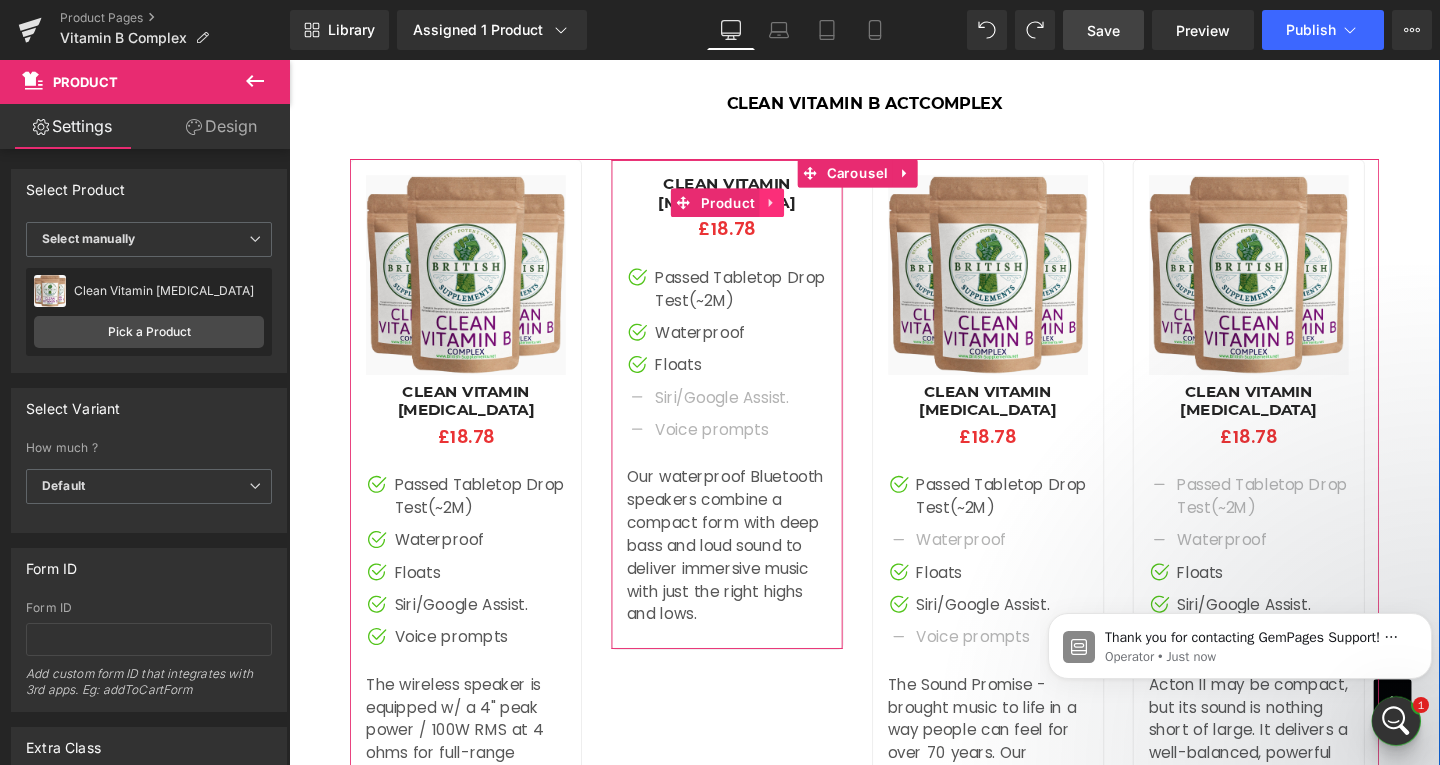 click 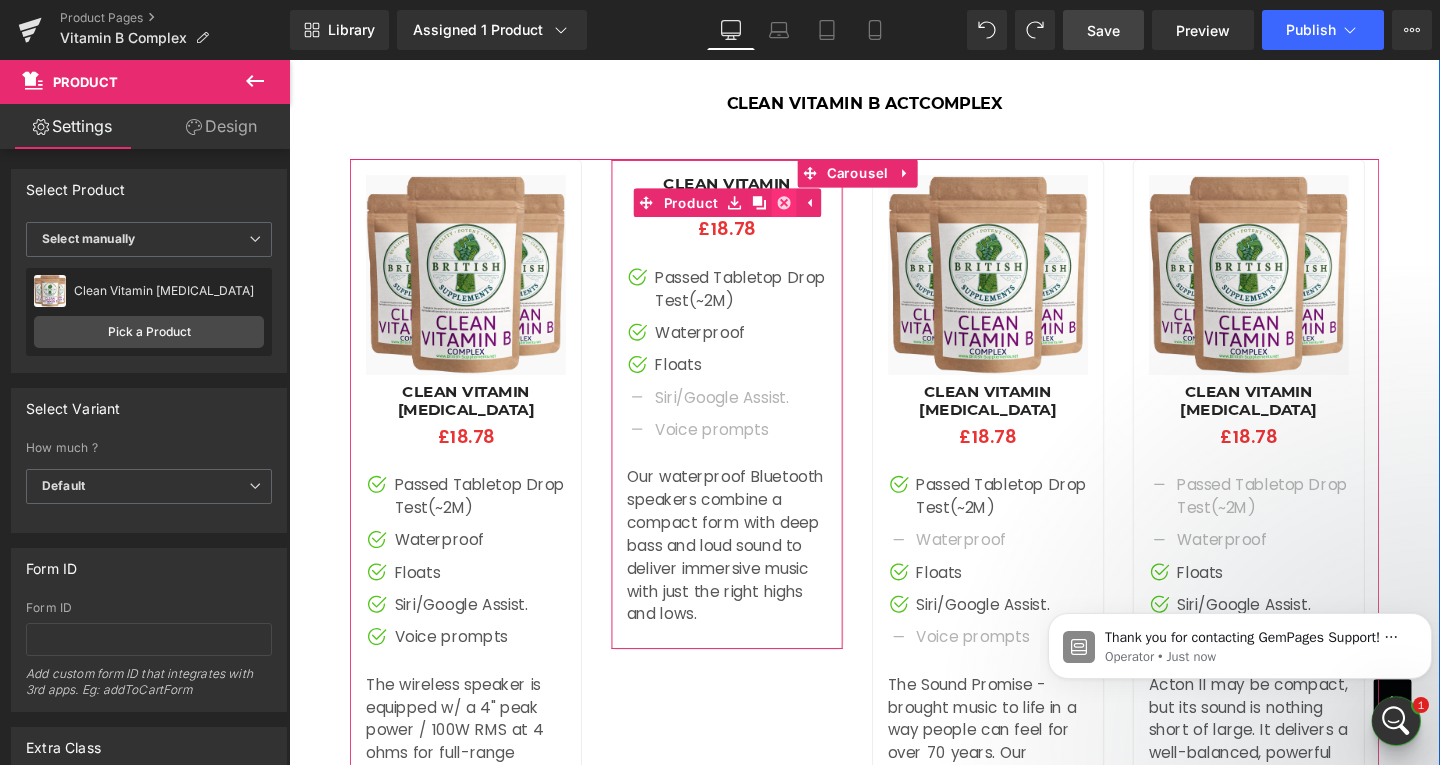 click 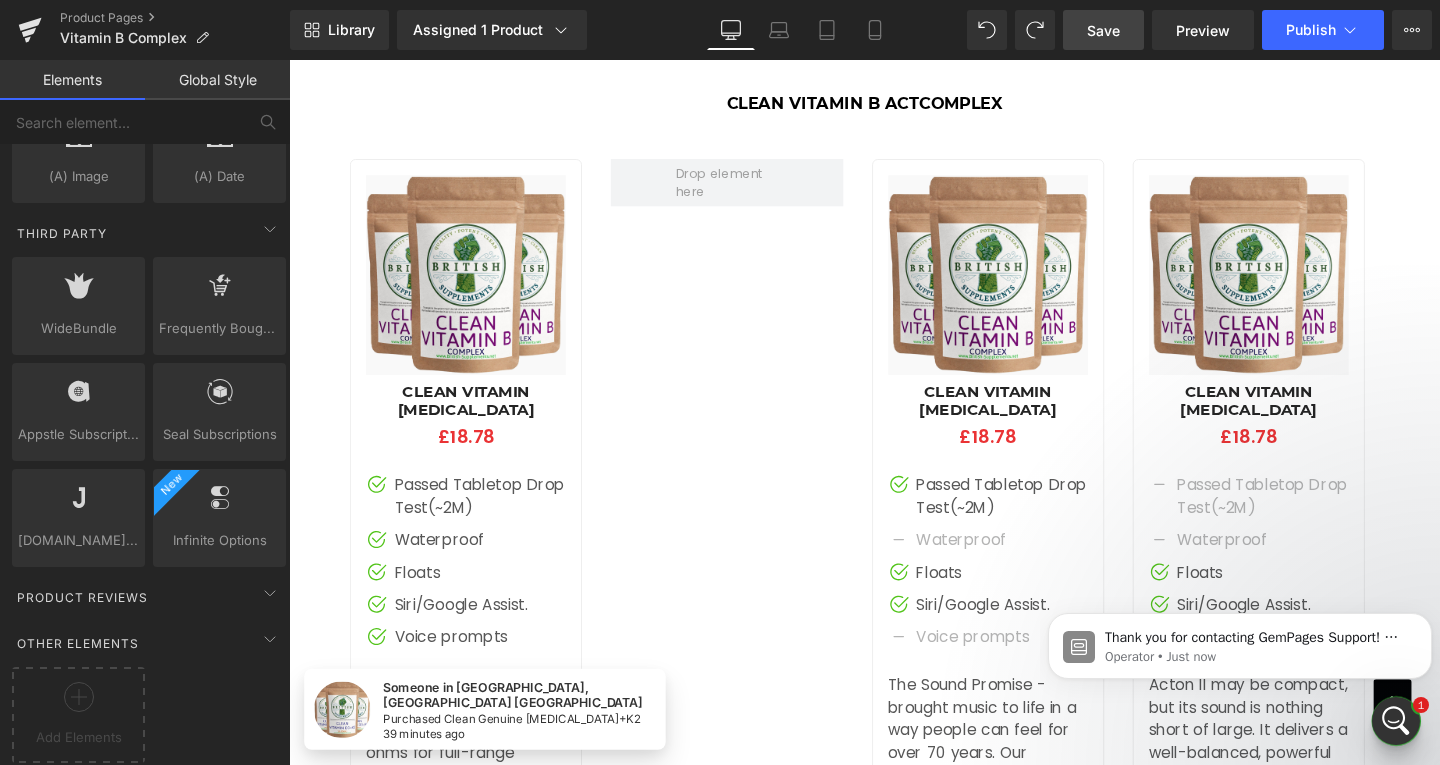 click on "Global Style" at bounding box center (217, 80) 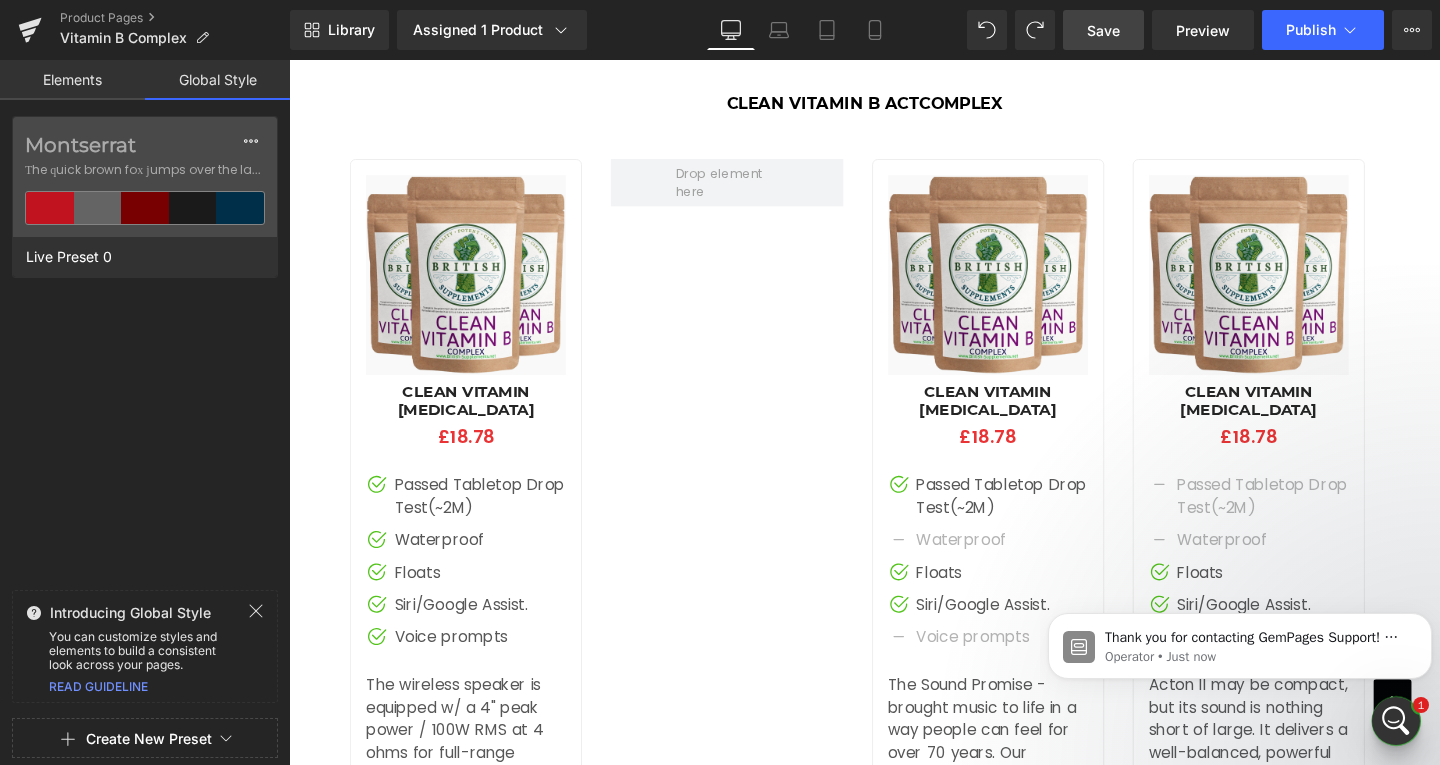 click on "Elements" at bounding box center (72, 80) 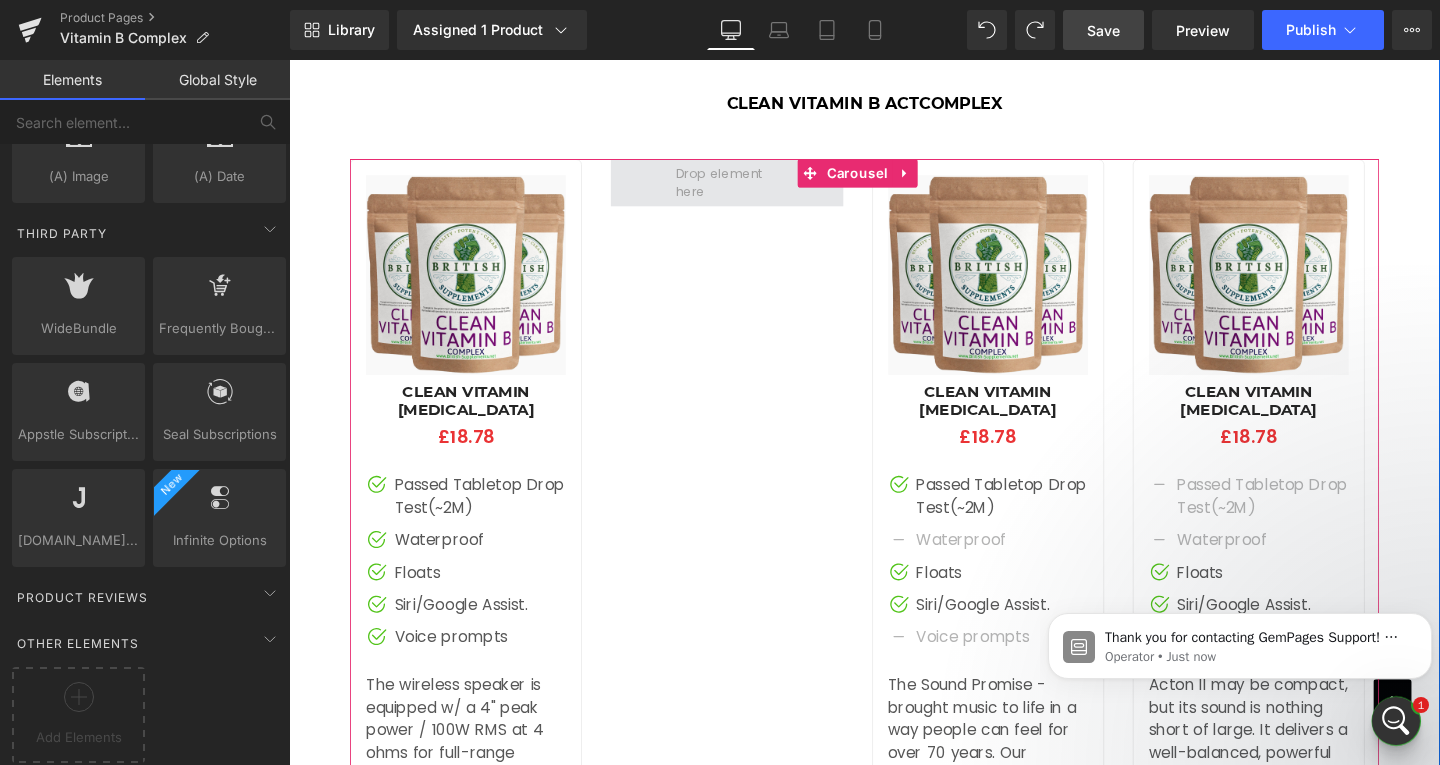 click at bounding box center [749, 188] 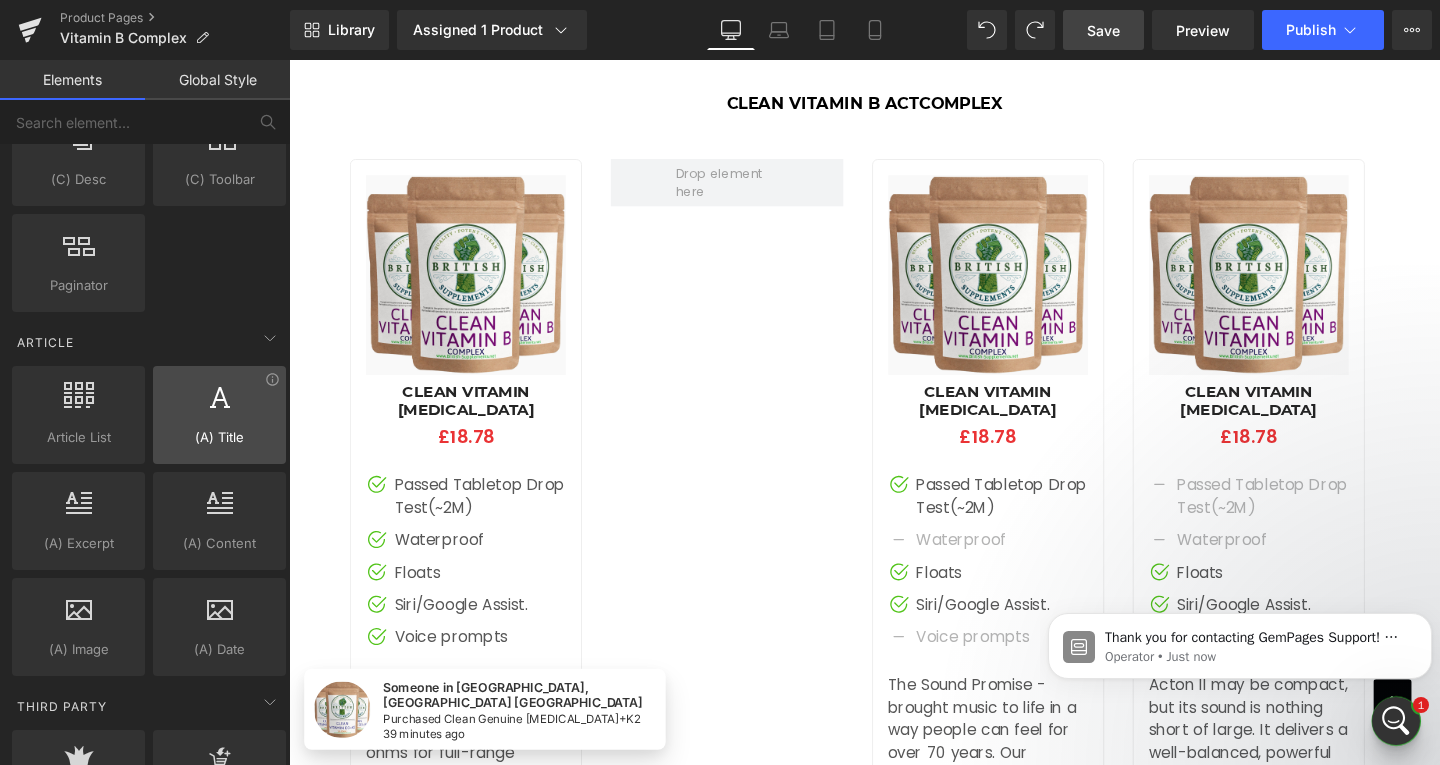 scroll, scrollTop: 3608, scrollLeft: 0, axis: vertical 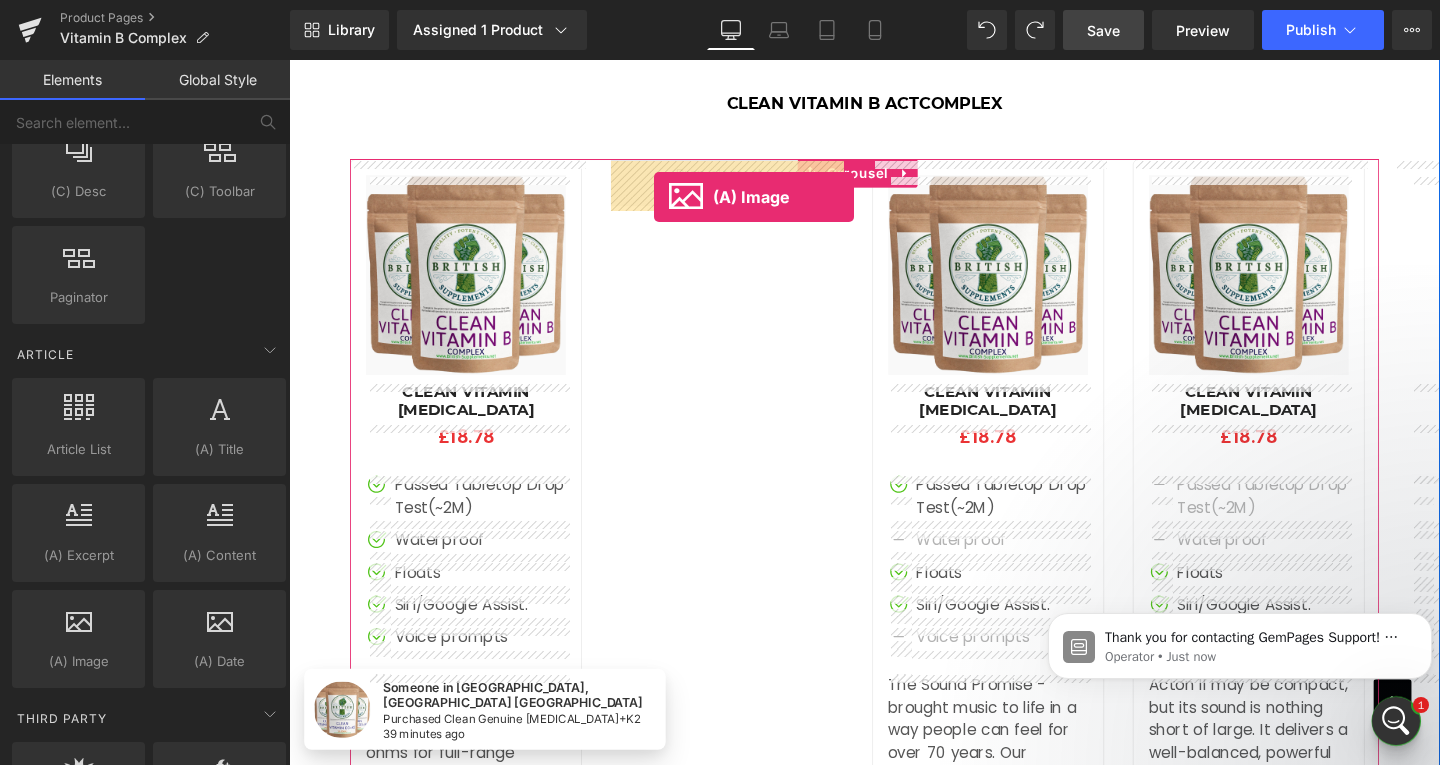 drag, startPoint x: 364, startPoint y: 695, endPoint x: 669, endPoint y: 204, distance: 578.01904 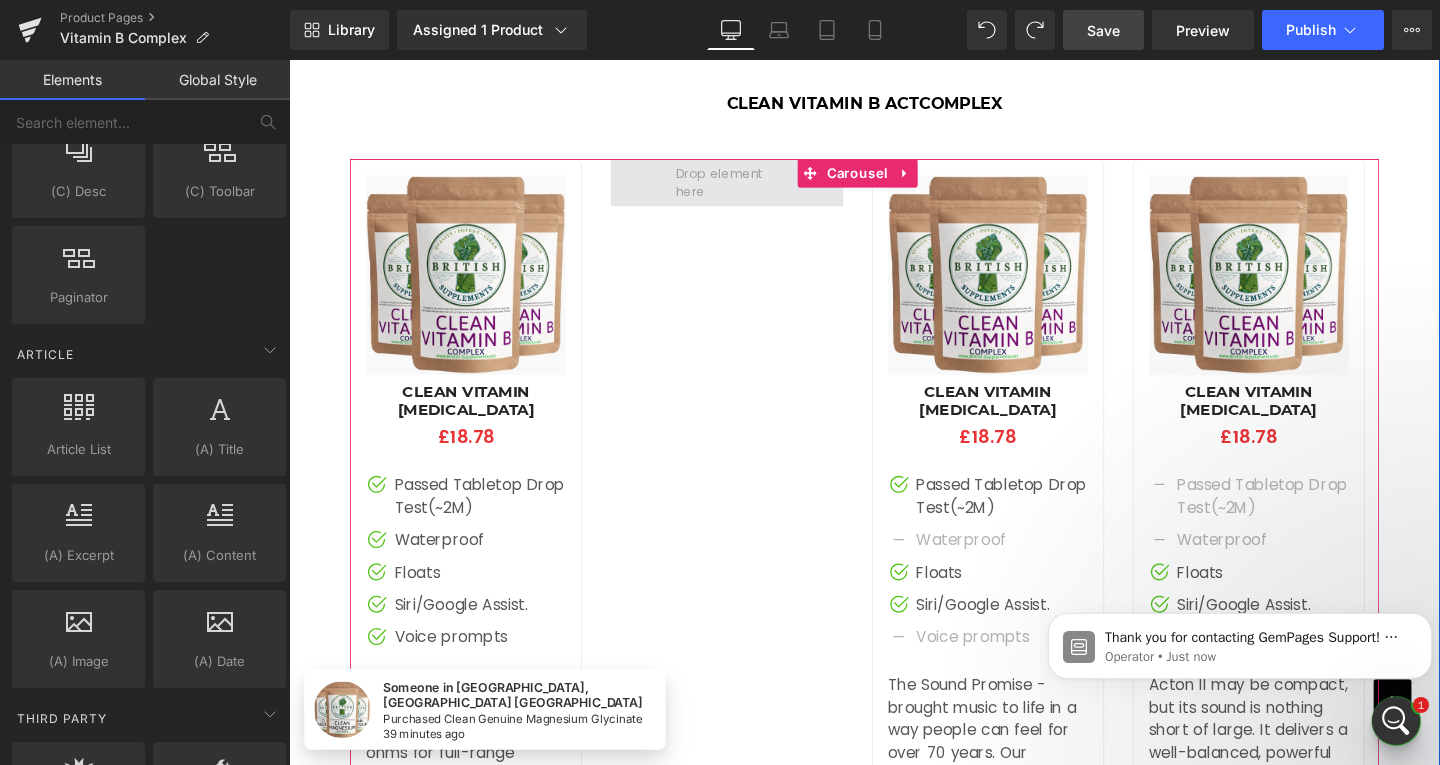 click at bounding box center (749, 188) 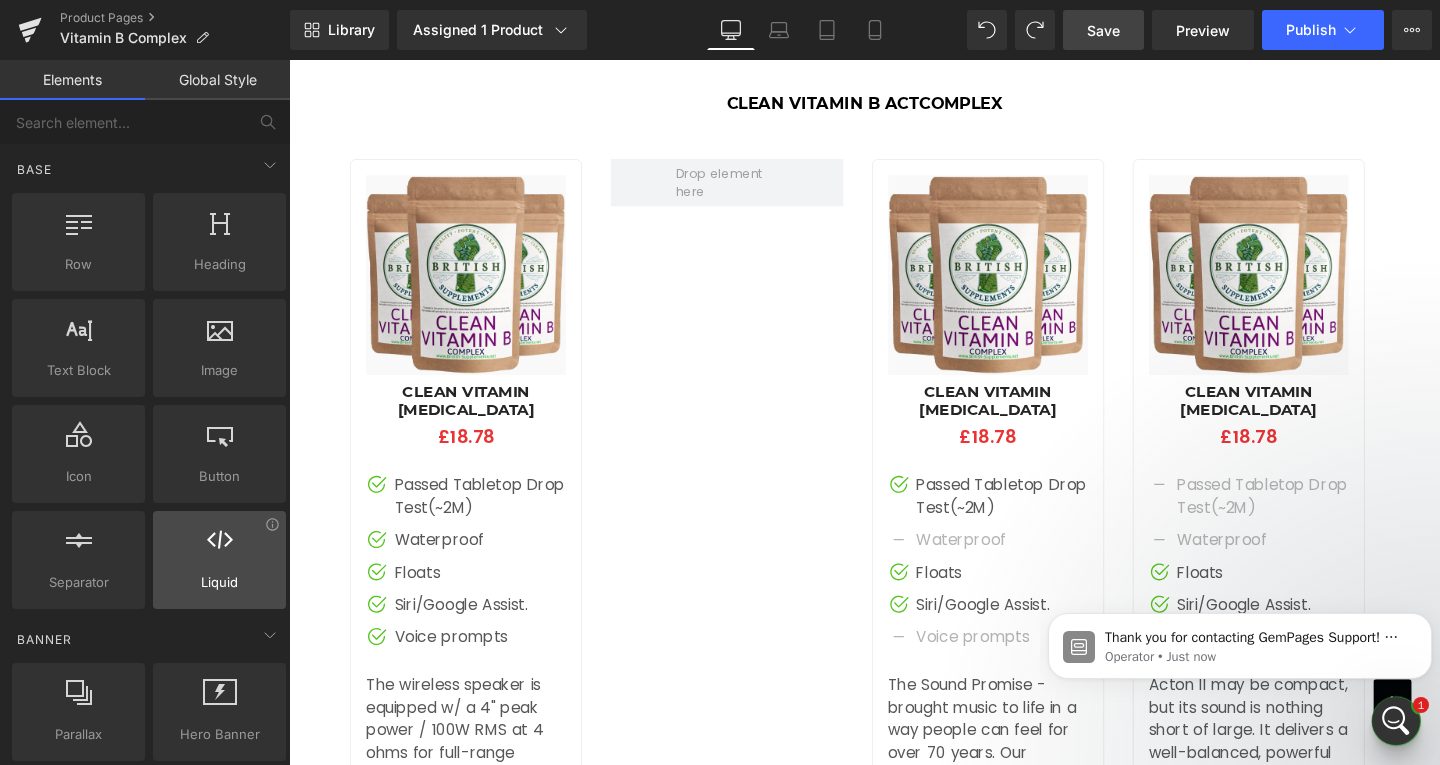 scroll, scrollTop: 0, scrollLeft: 0, axis: both 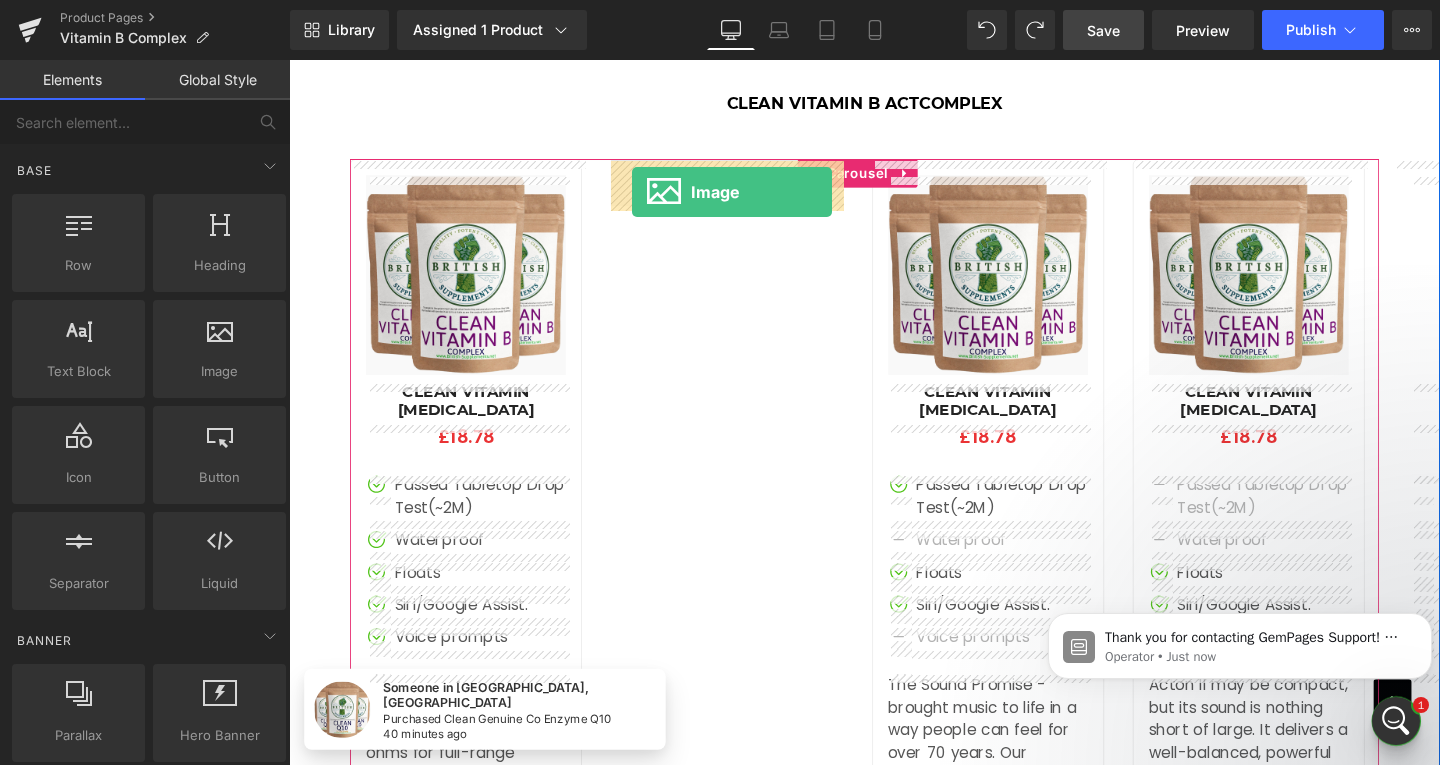 drag, startPoint x: 497, startPoint y: 401, endPoint x: 650, endPoint y: 199, distance: 253.40285 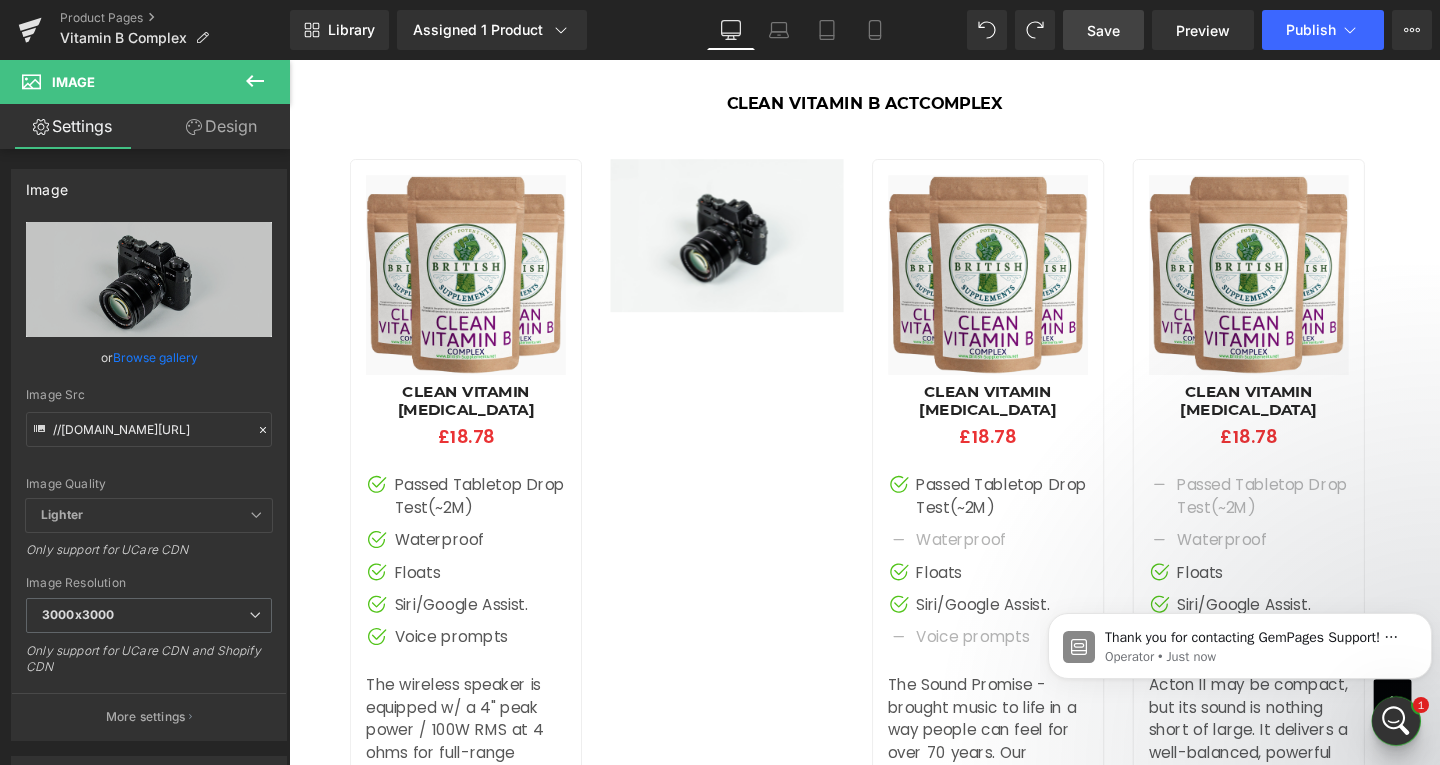 click 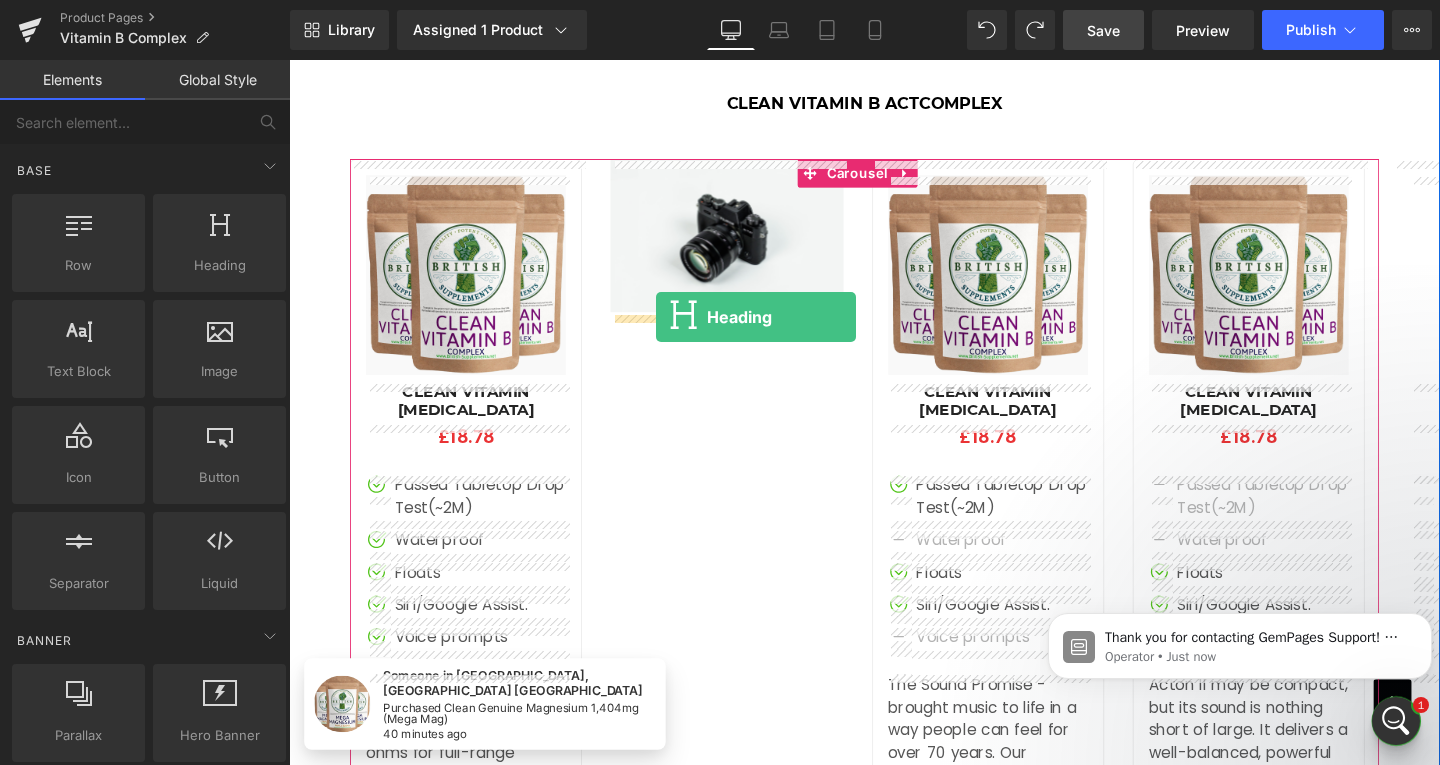 drag, startPoint x: 506, startPoint y: 293, endPoint x: 675, endPoint y: 330, distance: 173.00288 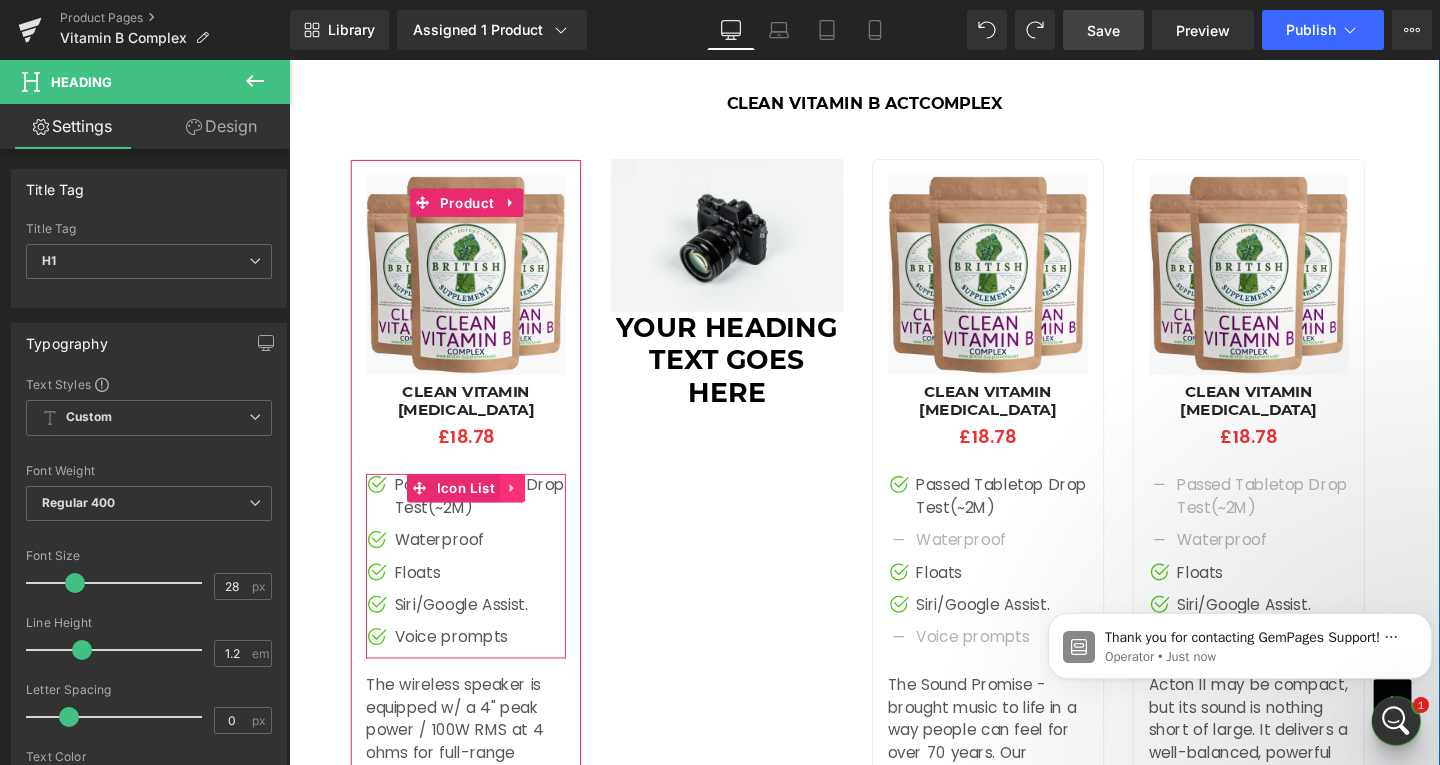 click 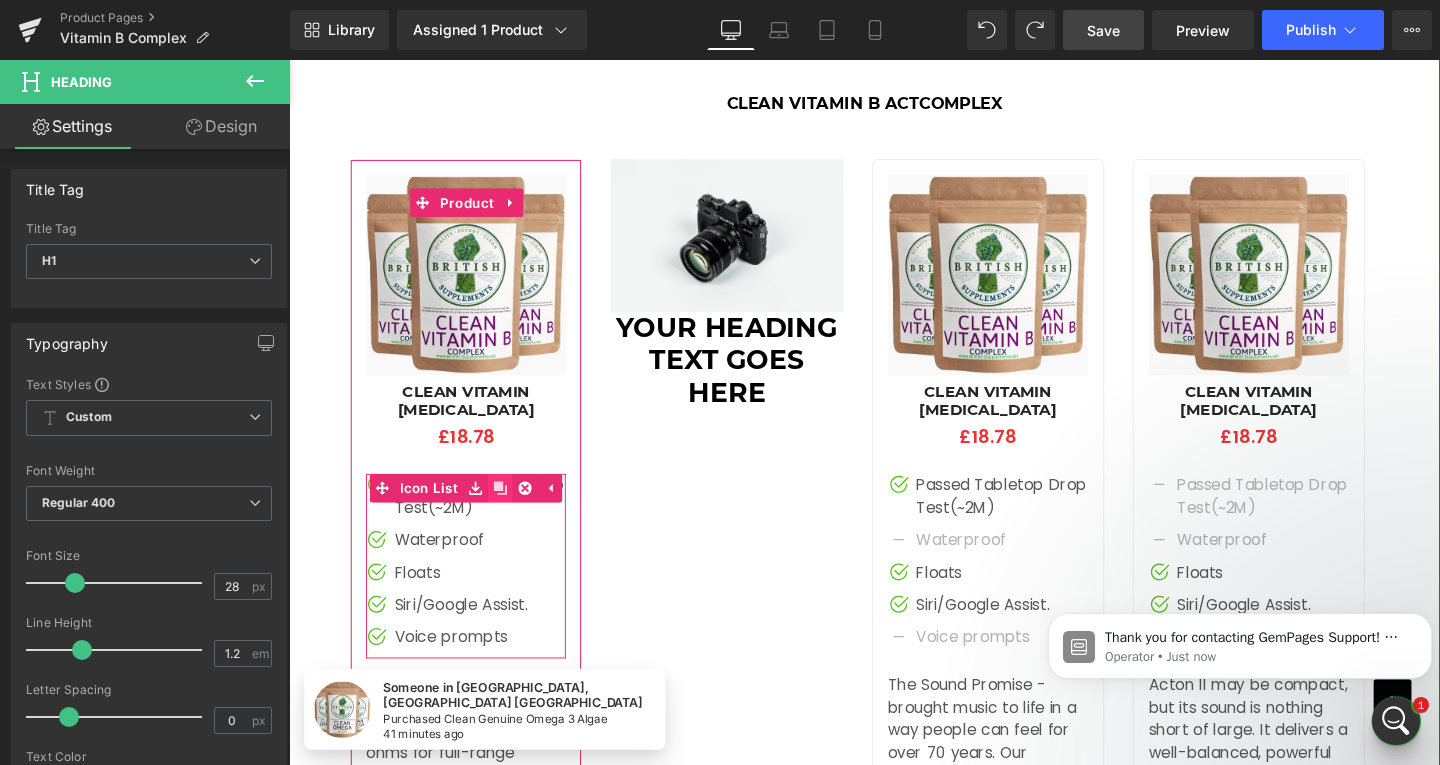 click 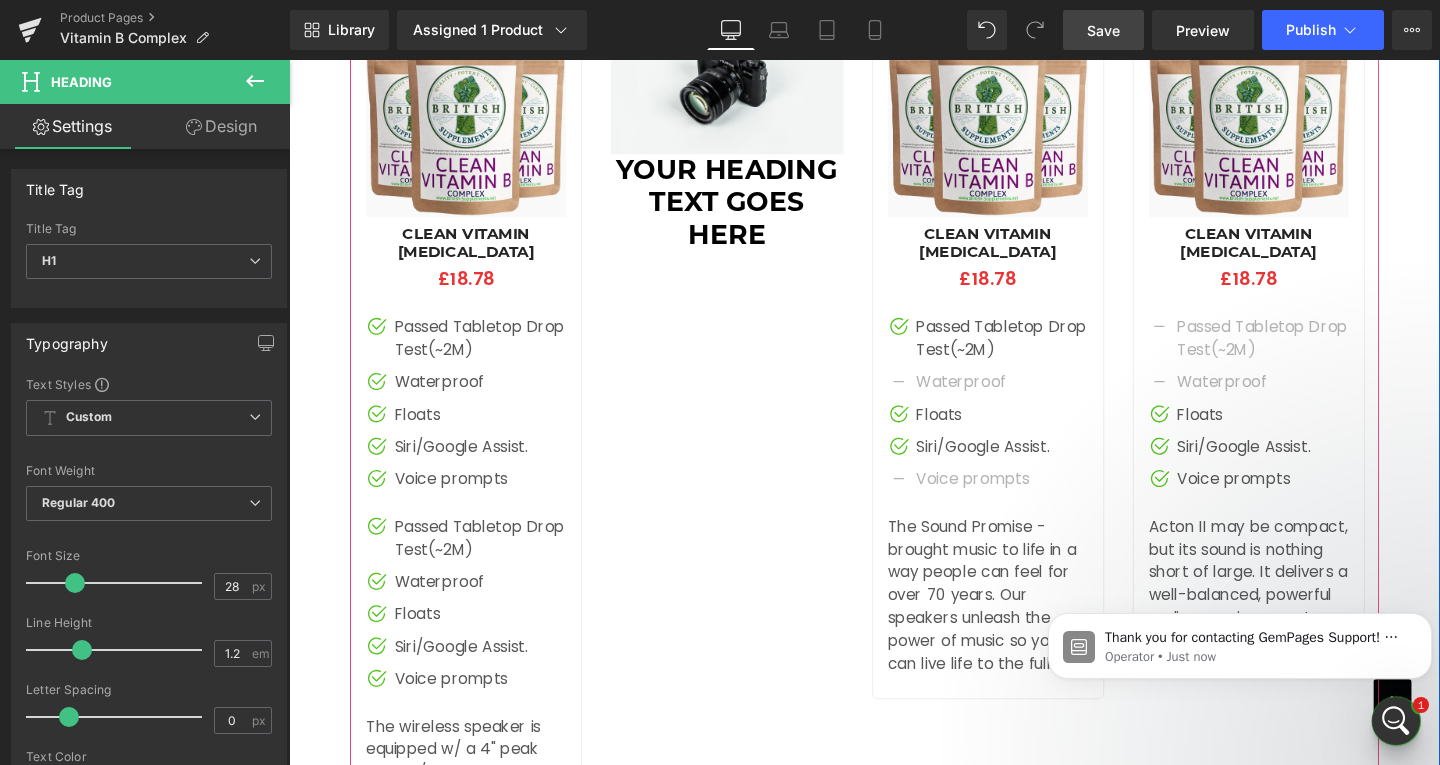 scroll, scrollTop: 4433, scrollLeft: 0, axis: vertical 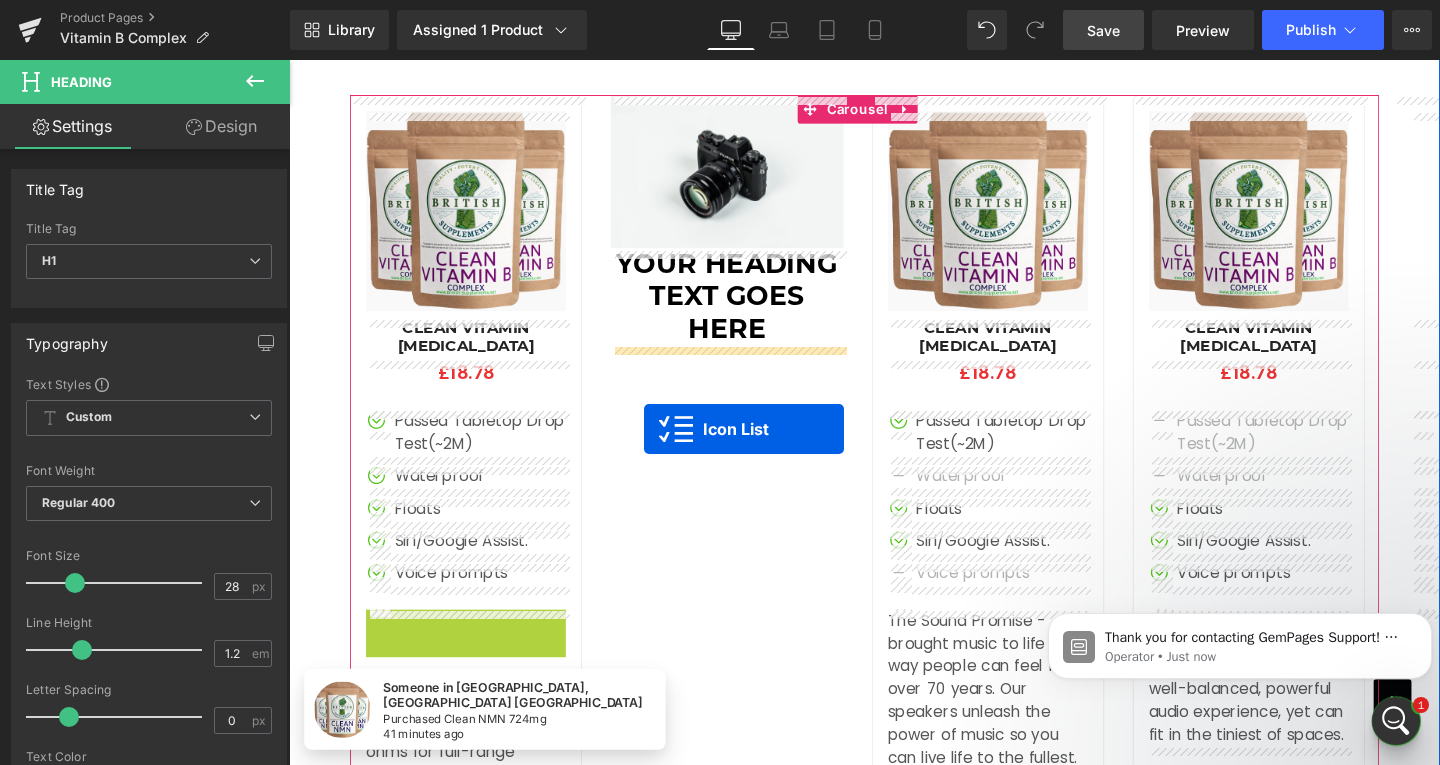 drag, startPoint x: 421, startPoint y: 653, endPoint x: 662, endPoint y: 448, distance: 316.39532 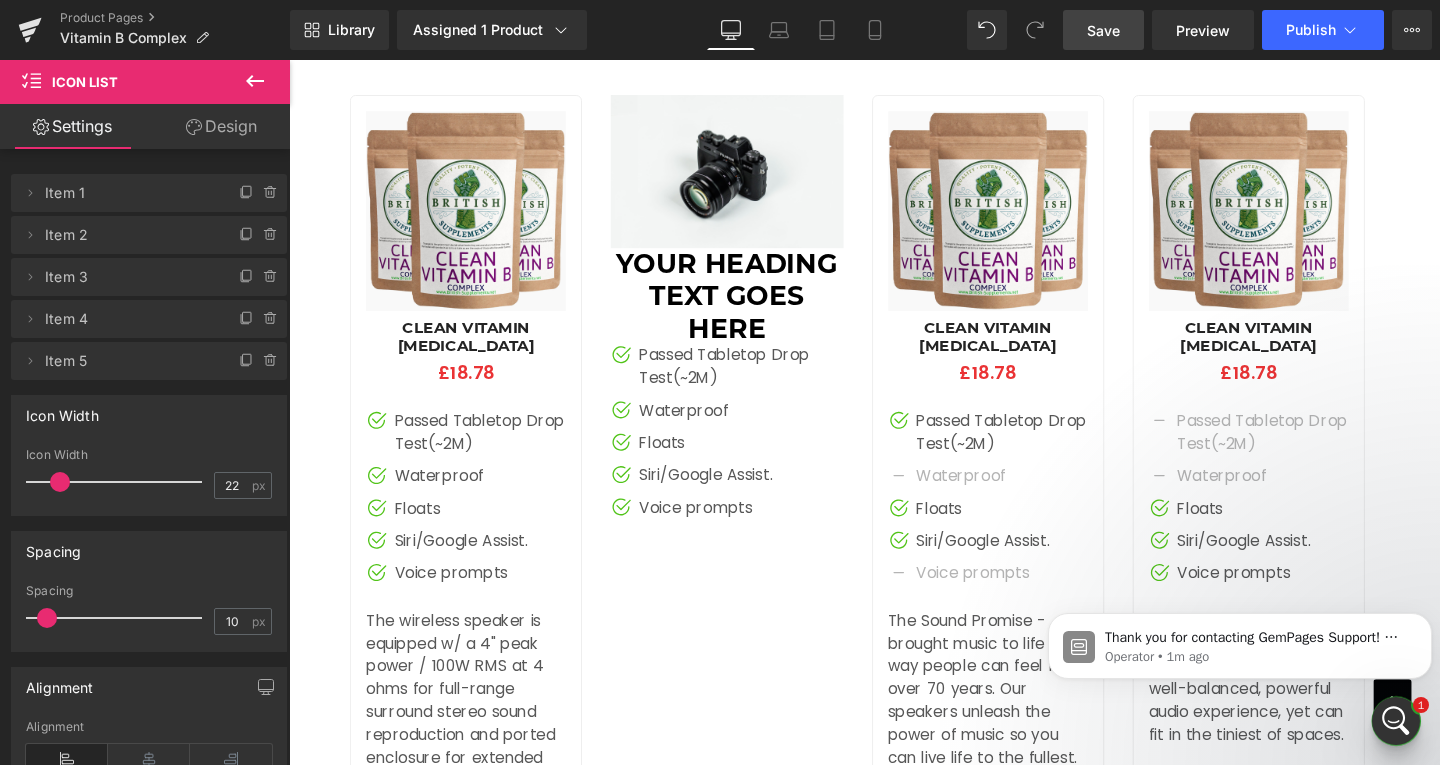 click 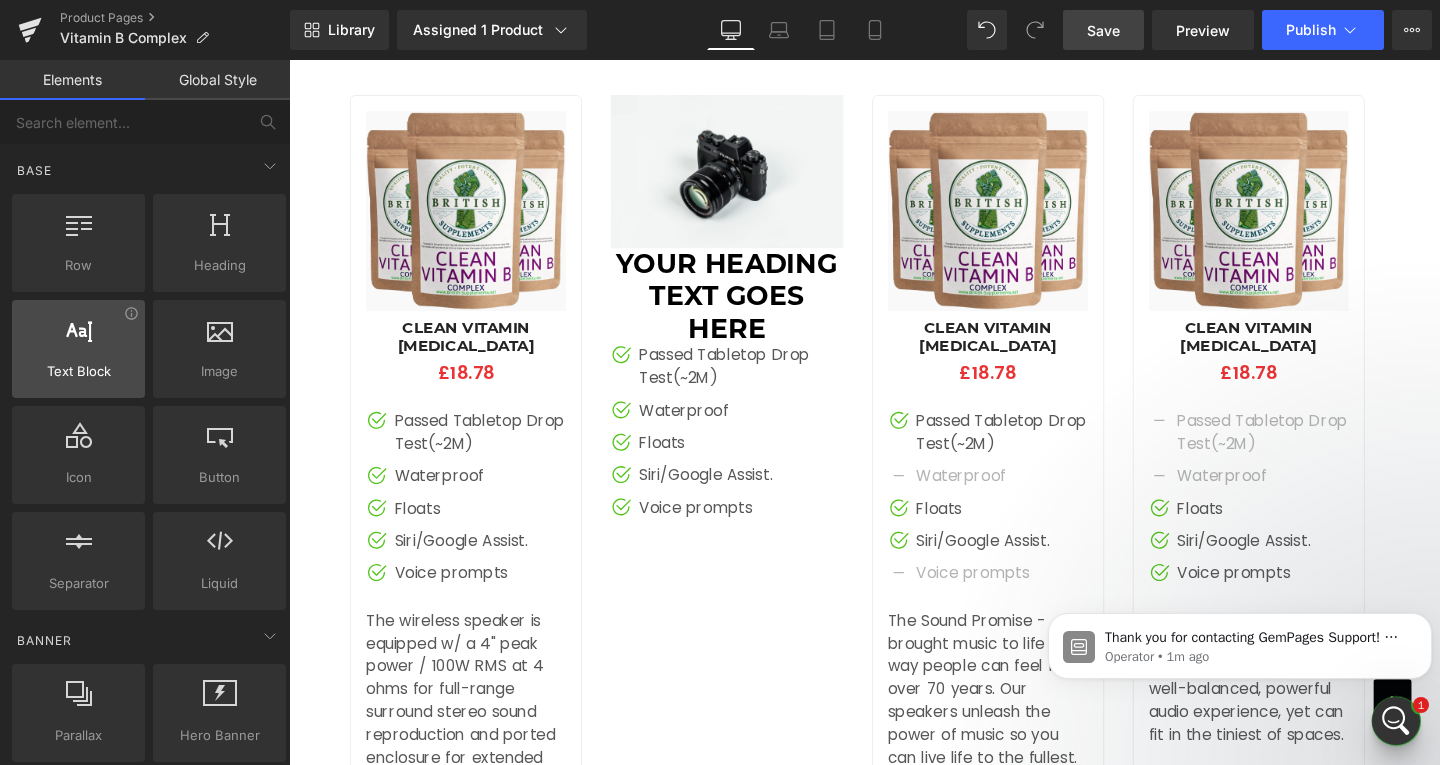 click at bounding box center [78, 338] 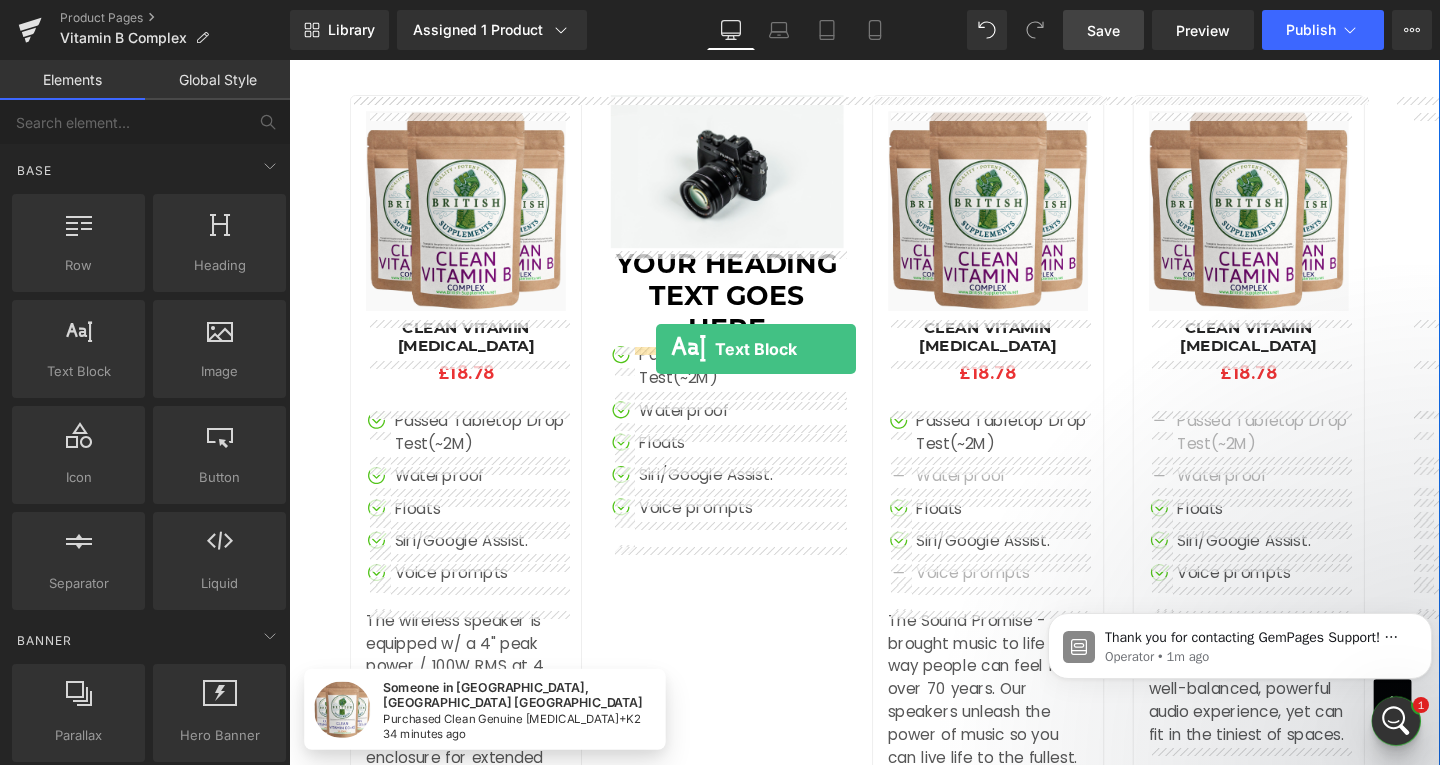 drag, startPoint x: 367, startPoint y: 403, endPoint x: 675, endPoint y: 363, distance: 310.58655 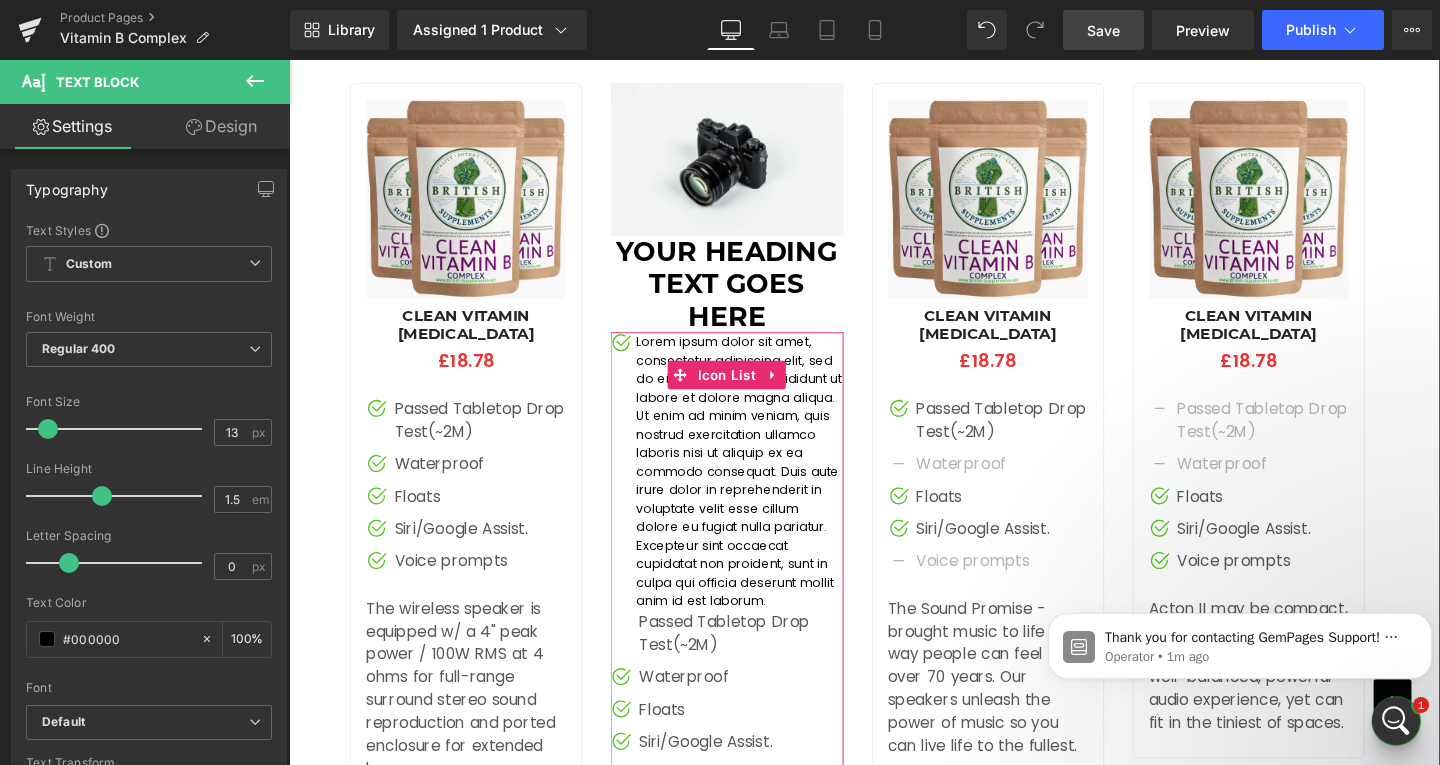 scroll, scrollTop: 4433, scrollLeft: 0, axis: vertical 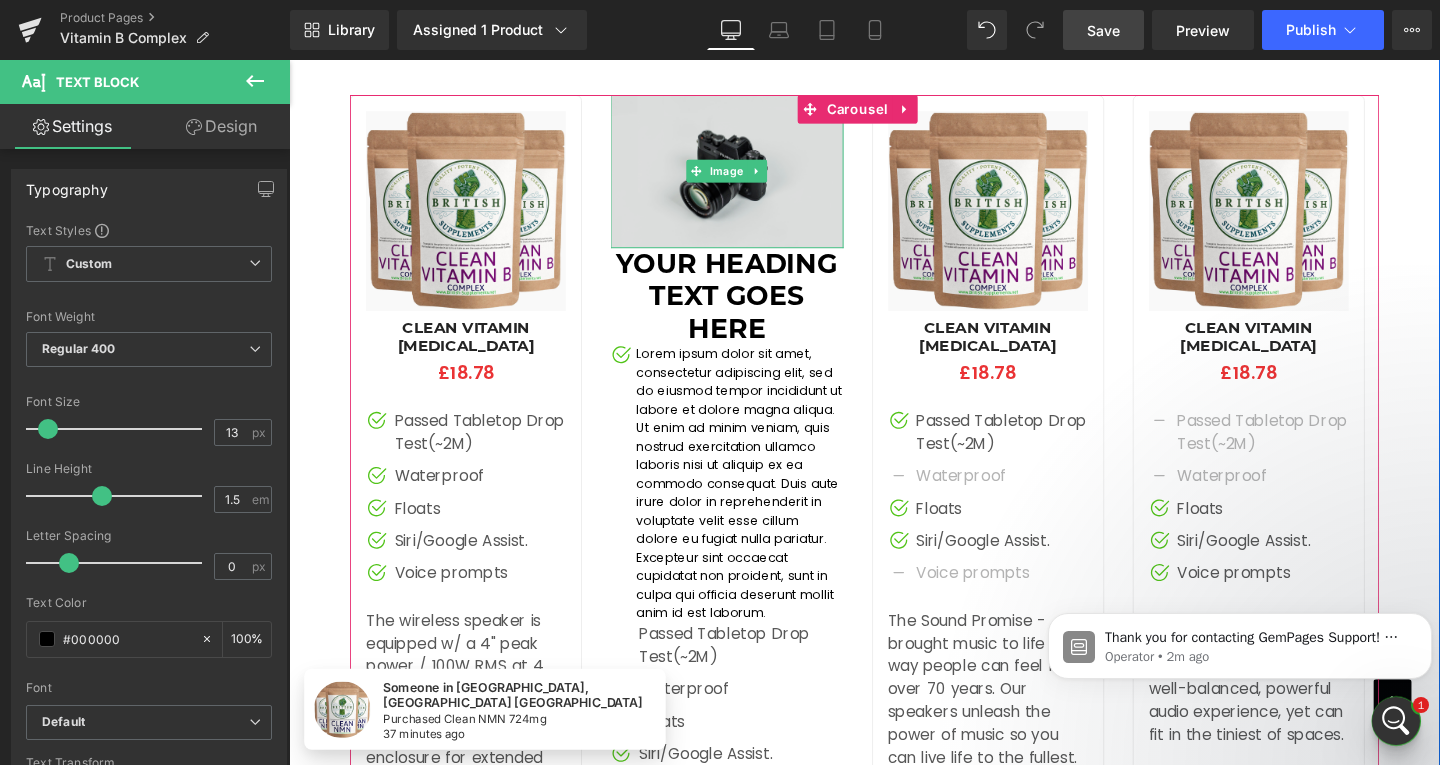 click at bounding box center [749, 178] 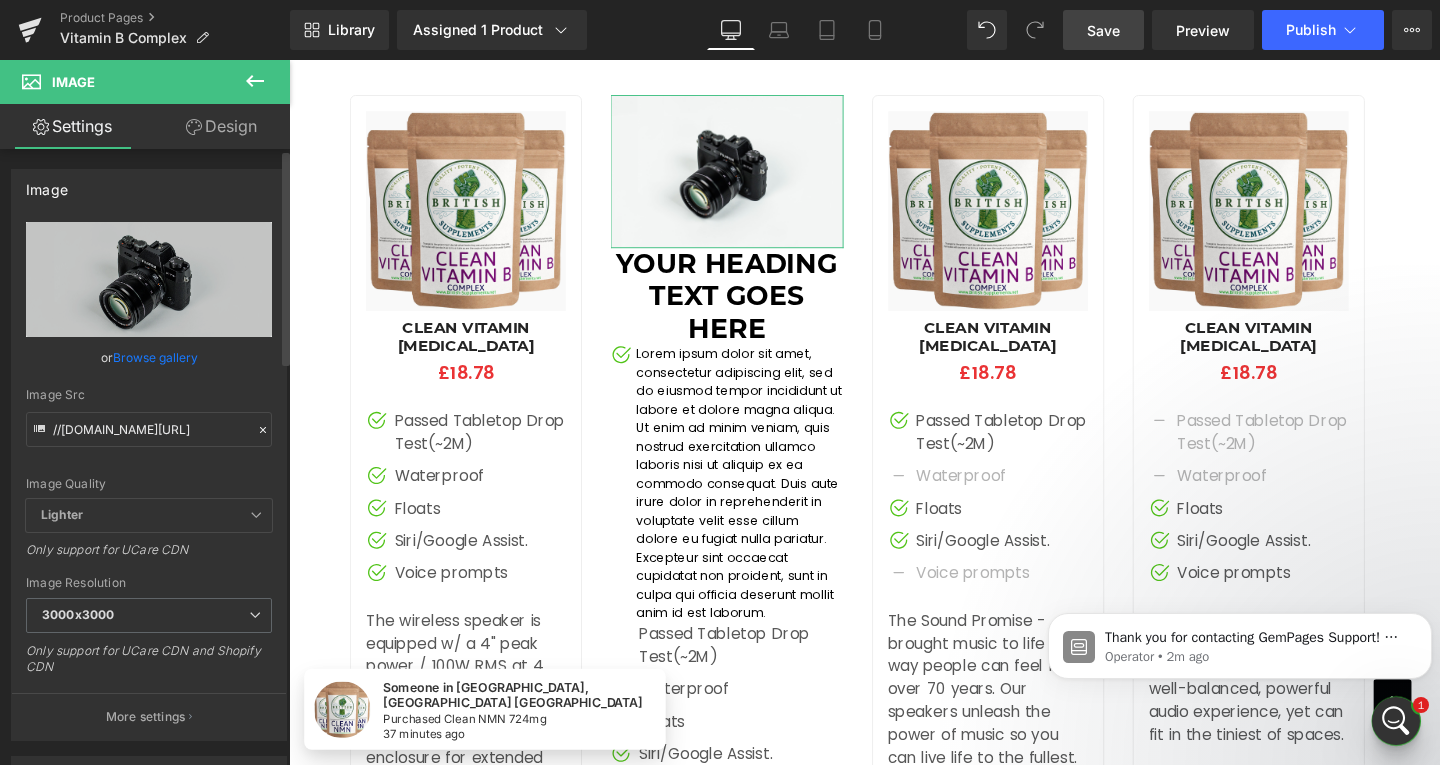 click on "Browse gallery" at bounding box center (155, 357) 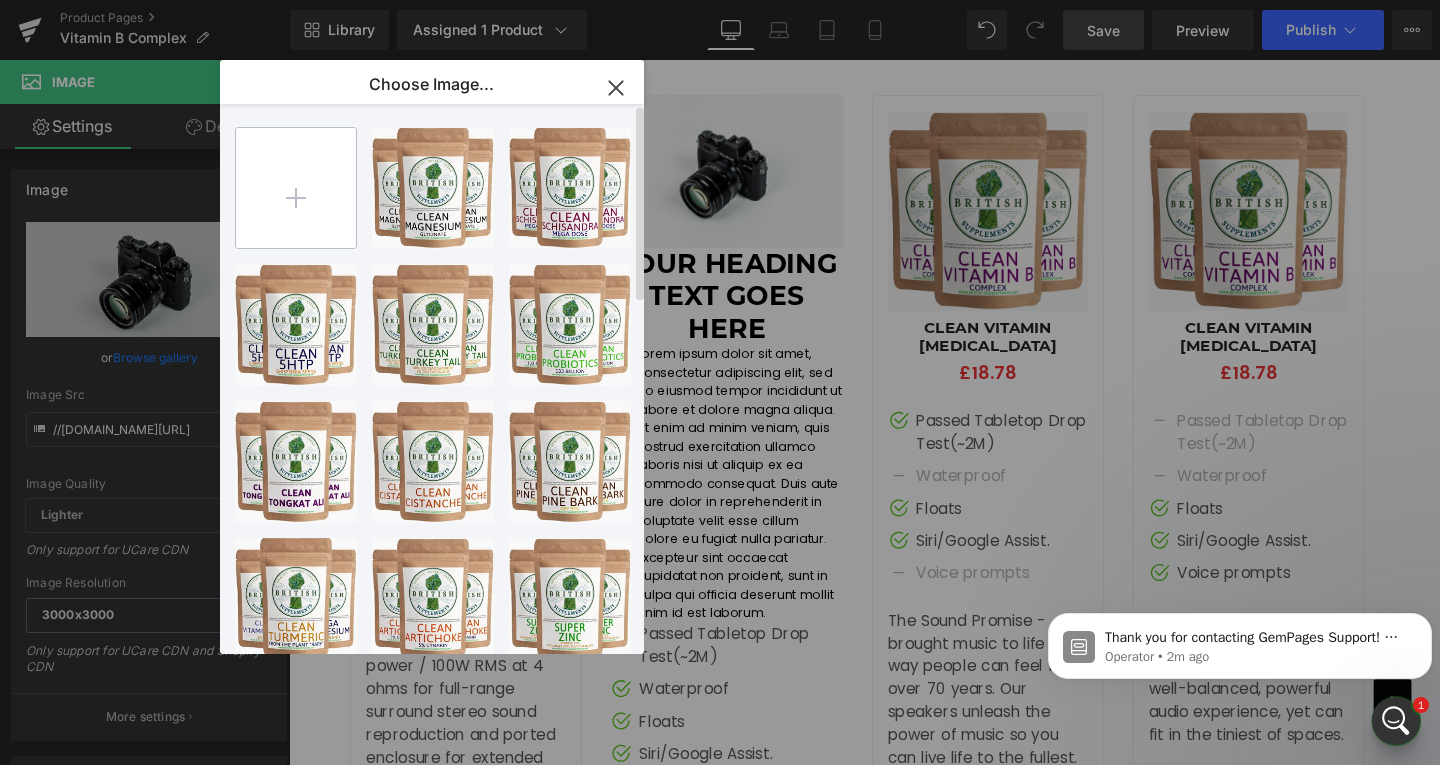 click at bounding box center [296, 188] 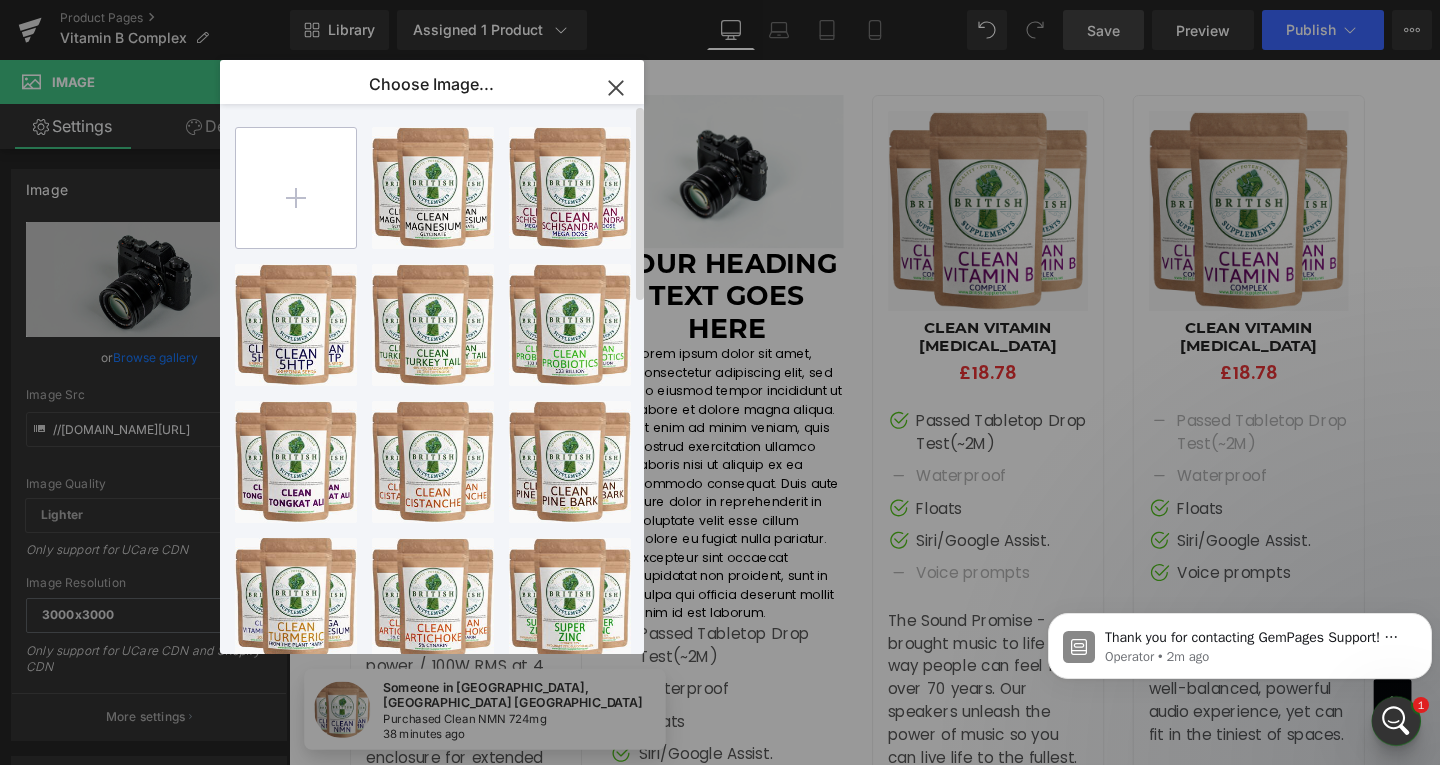 type on "C:\fakepath\Screenshot 2025-07-15 170515.png" 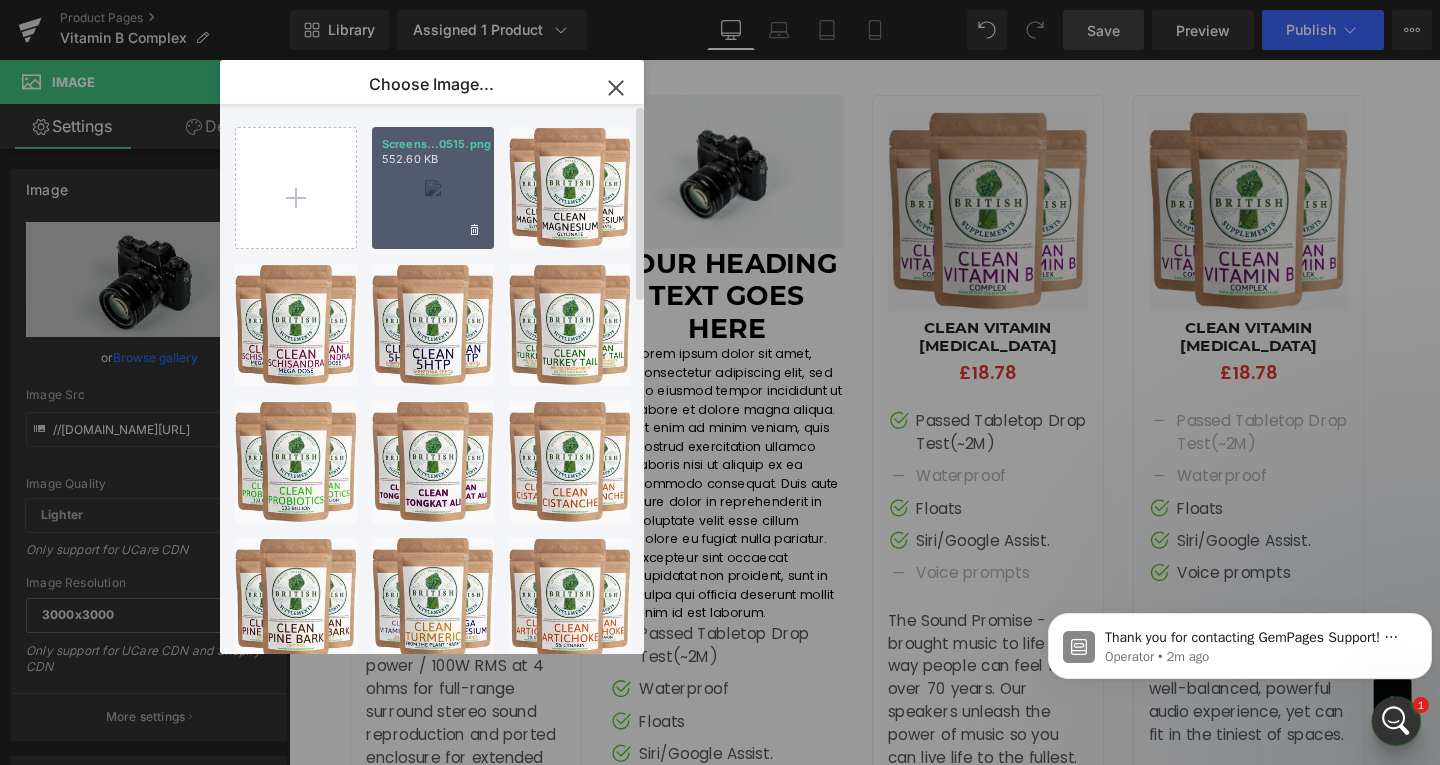 click on "552.60 KB" at bounding box center (433, 159) 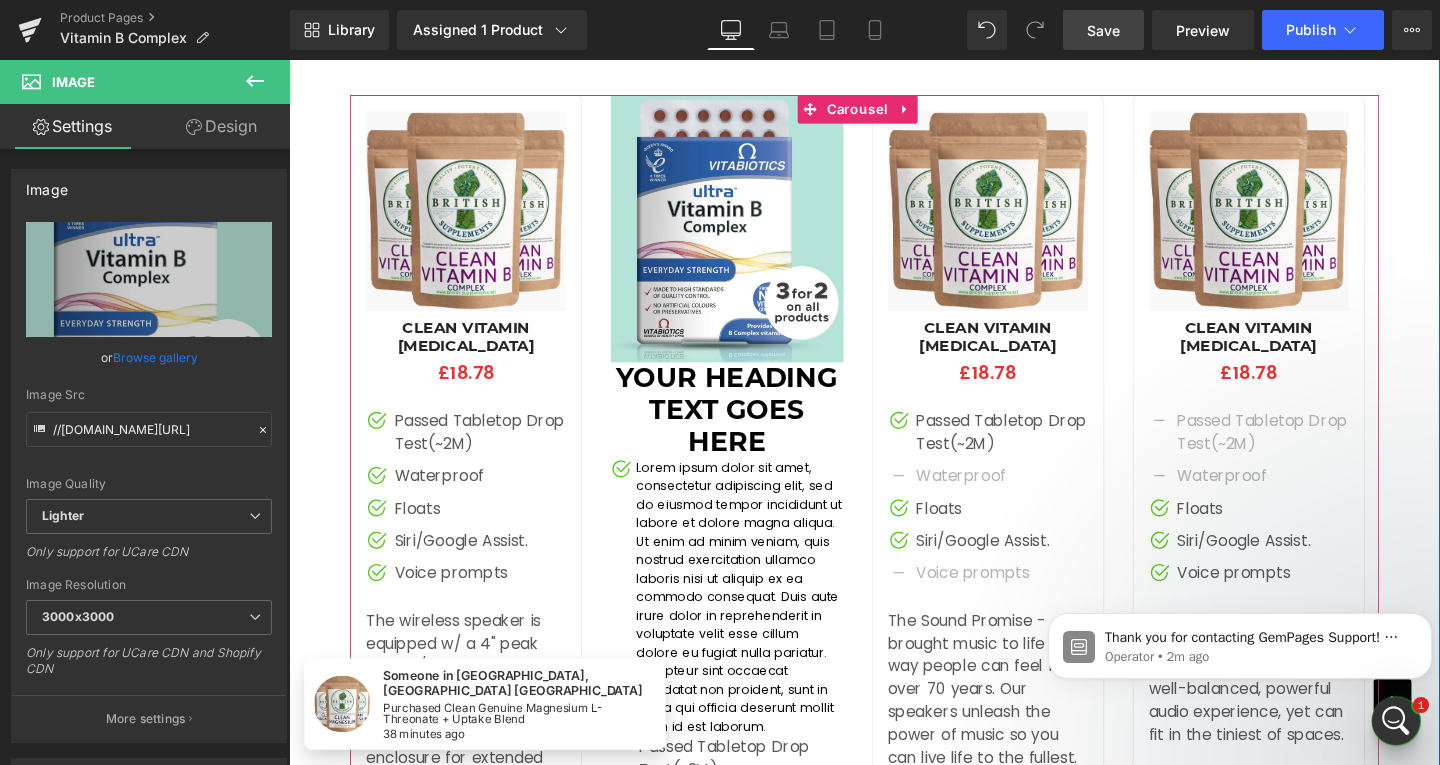 scroll, scrollTop: 4433, scrollLeft: 0, axis: vertical 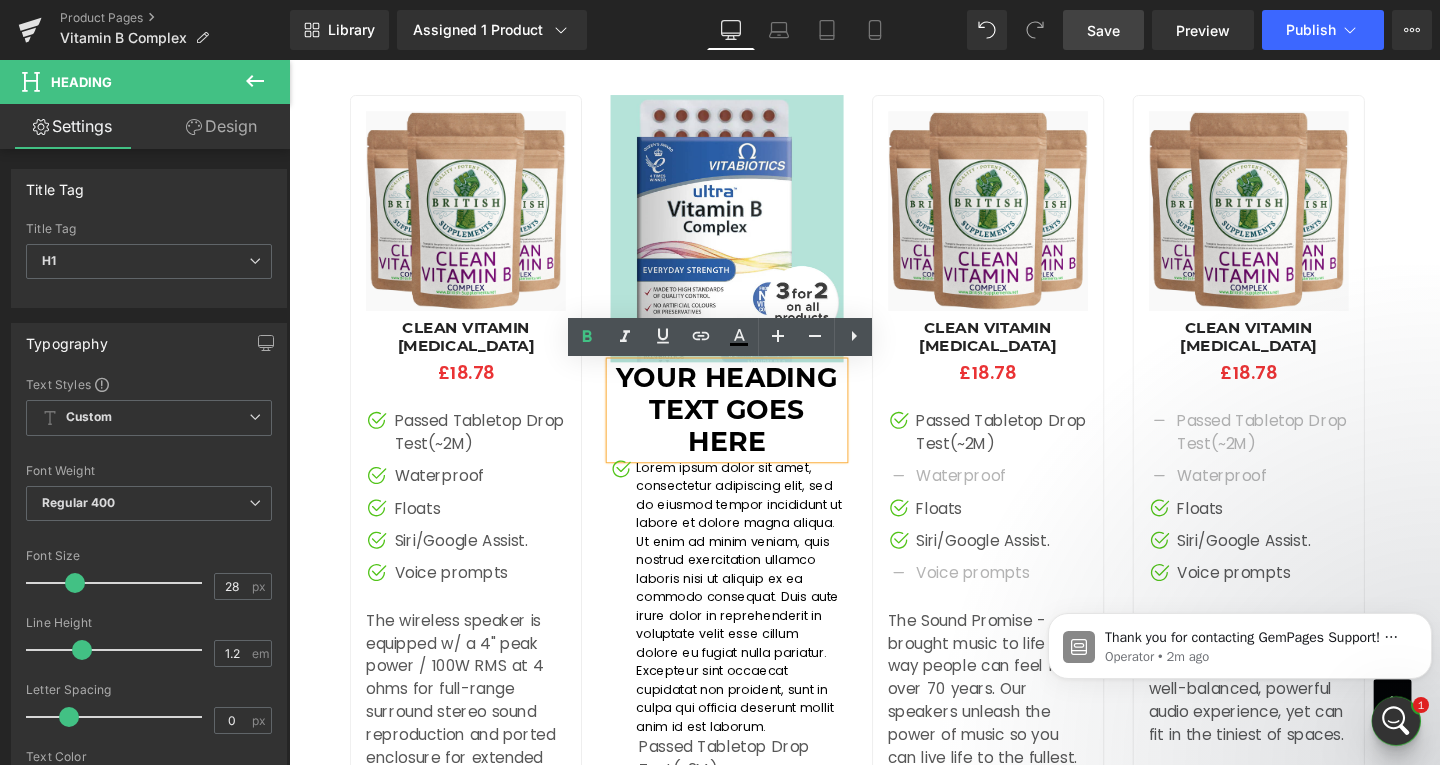 click on "Your heading text goes here" at bounding box center (749, 428) 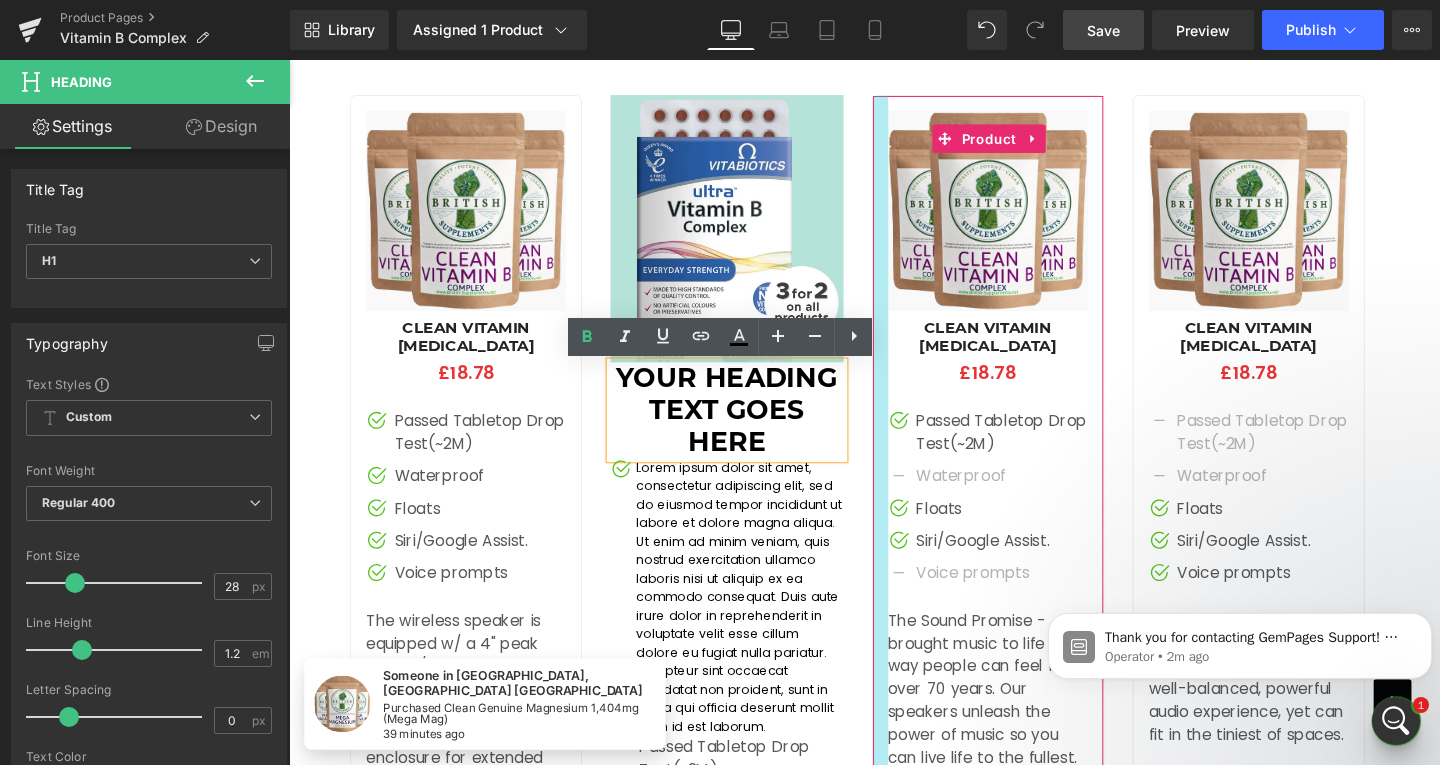 type 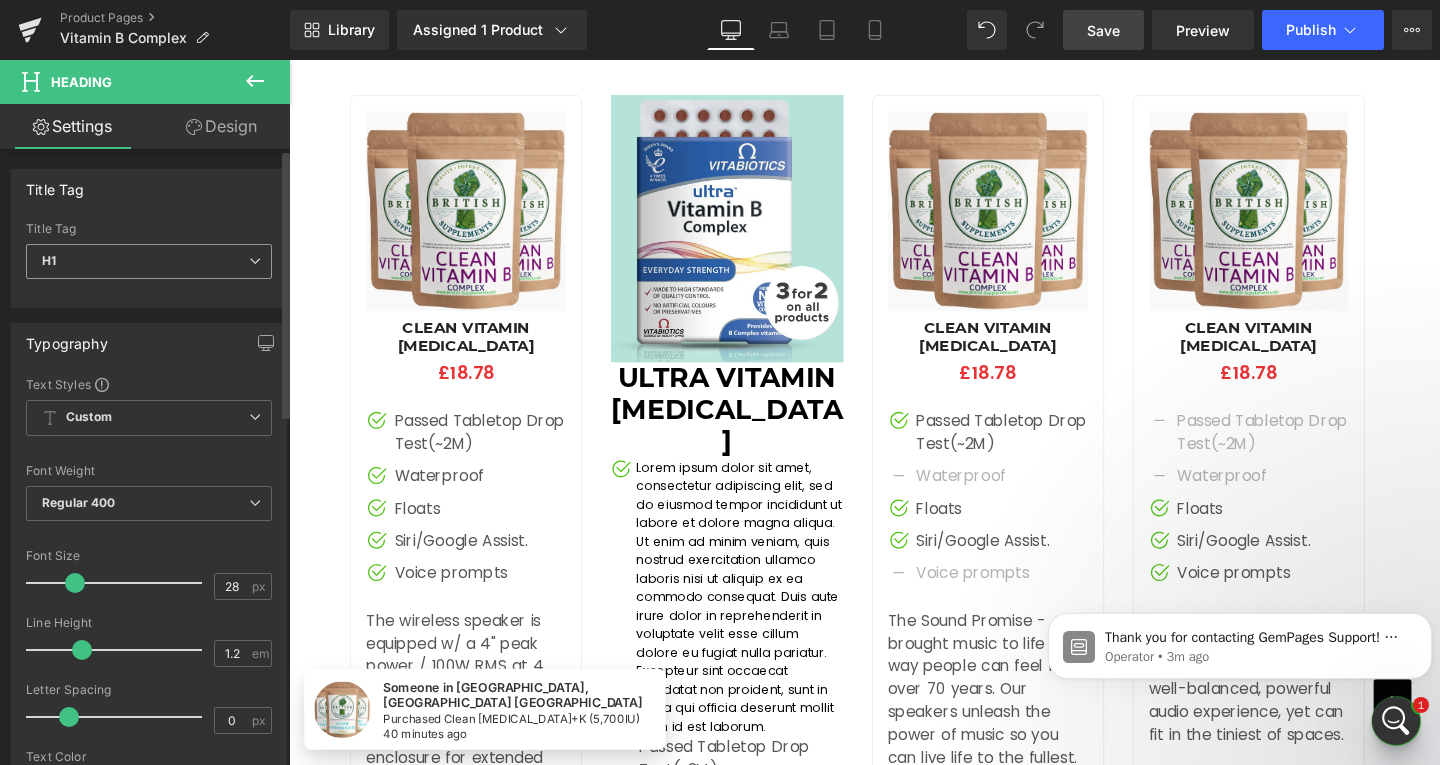 click on "H1" at bounding box center (149, 261) 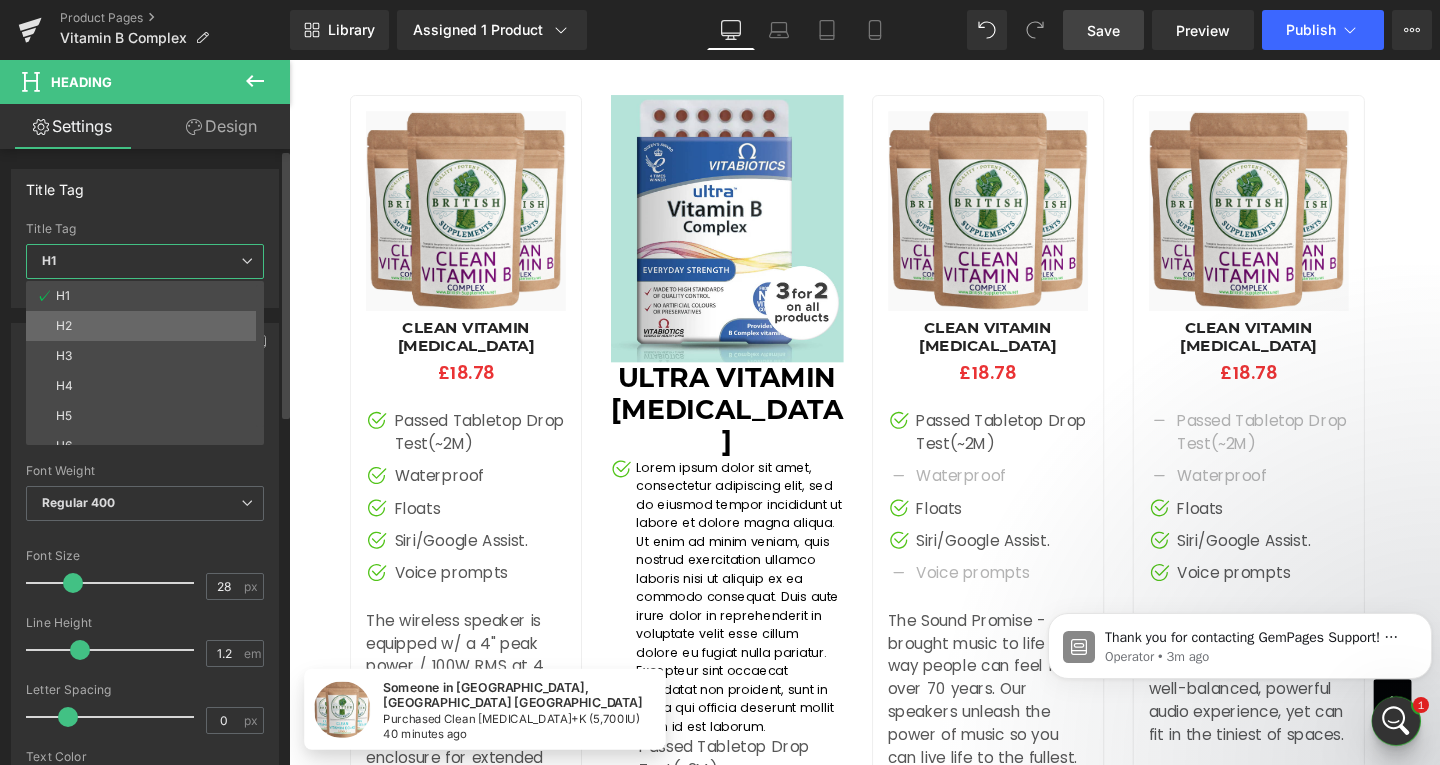 click on "H2" at bounding box center [149, 326] 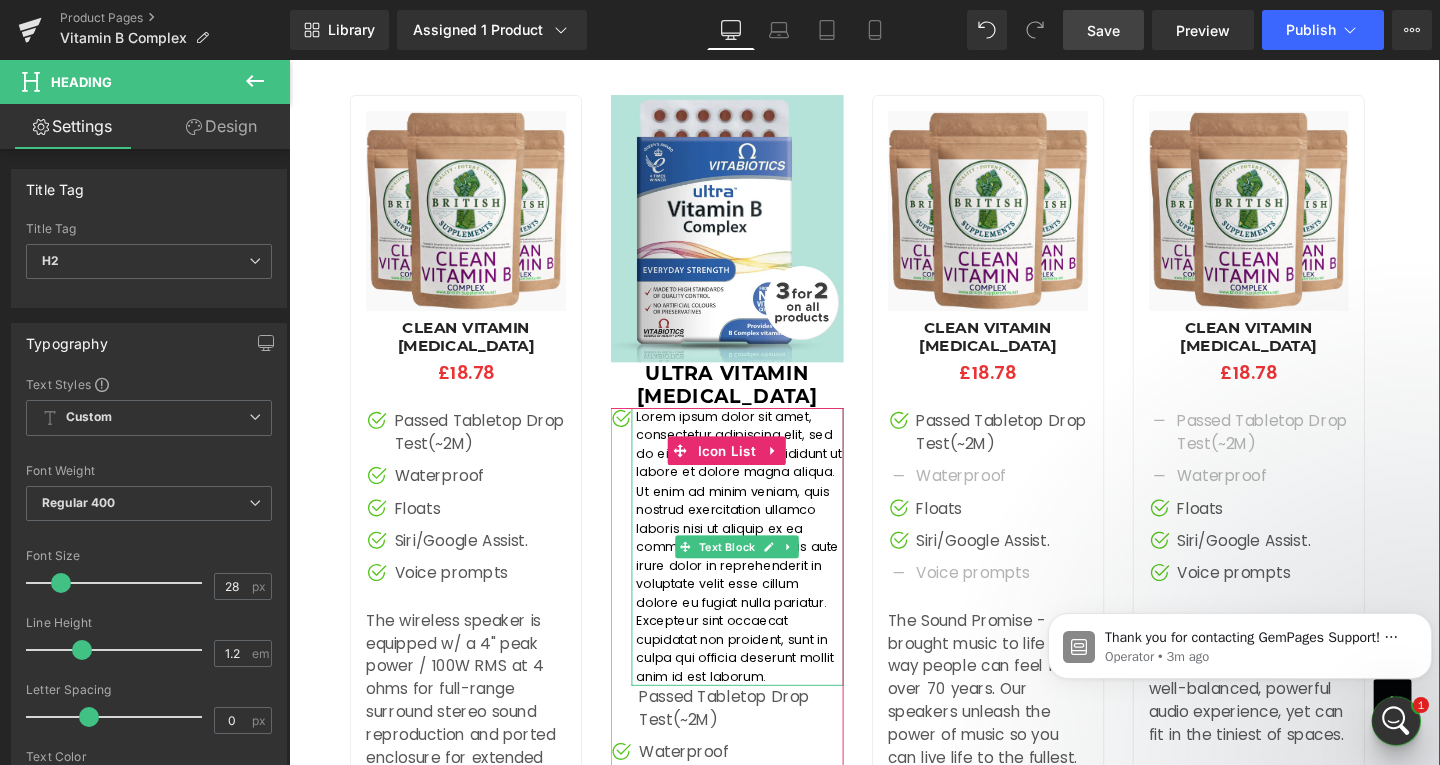 click on "Lorem ipsum dolor sit amet, consectetur adipiscing elit, sed do eiusmod tempor incididunt ut labore et dolore magna aliqua. Ut enim ad minim veniam, quis nostrud exercitation ullamco laboris nisi ut aliquip ex ea commodo consequat. Duis aute irure dolor in reprehenderit in voluptate velit esse cillum dolore eu fugiat nulla pariatur. Excepteur sint occaecat cupidatat non proident, sunt in culpa qui officia deserunt mollit anim id est laborum." at bounding box center [762, 572] 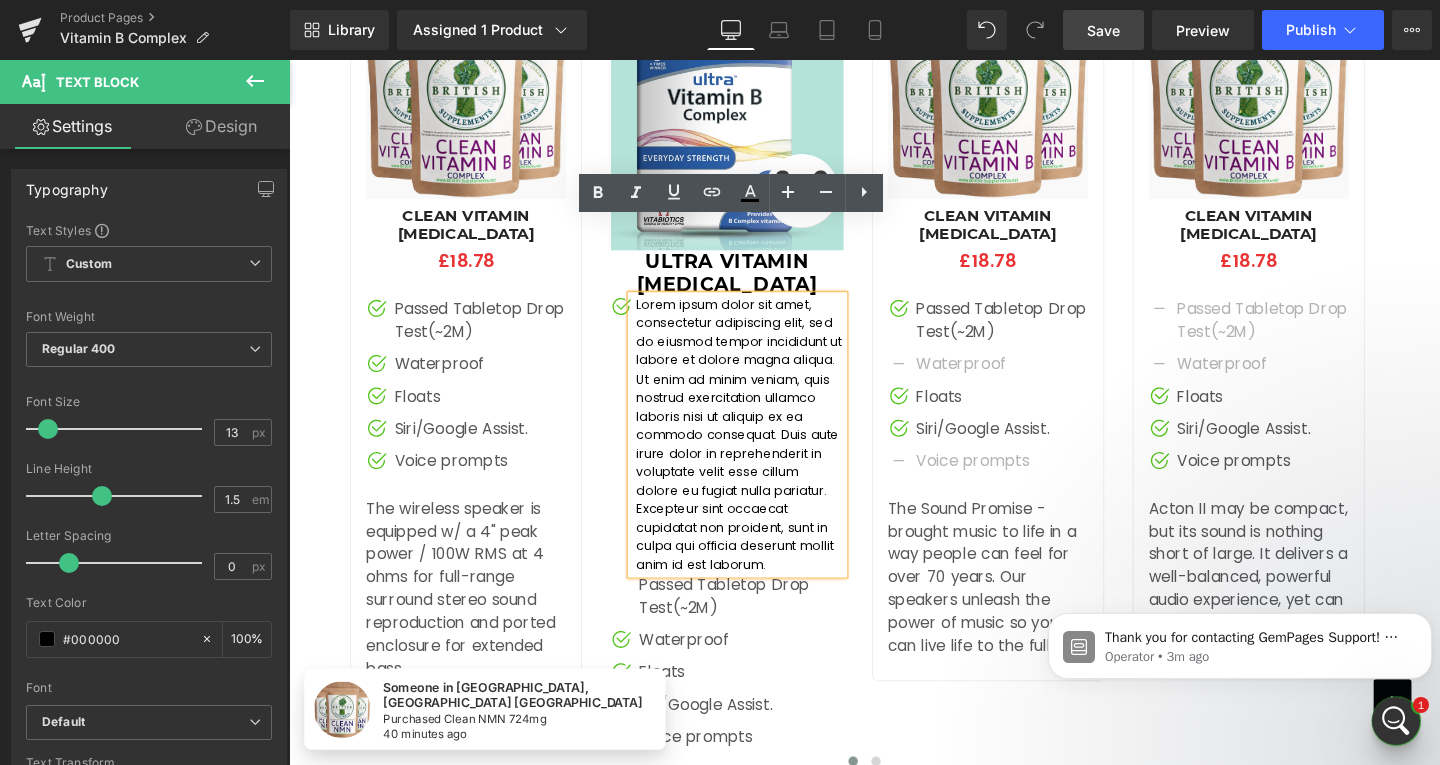scroll, scrollTop: 4533, scrollLeft: 0, axis: vertical 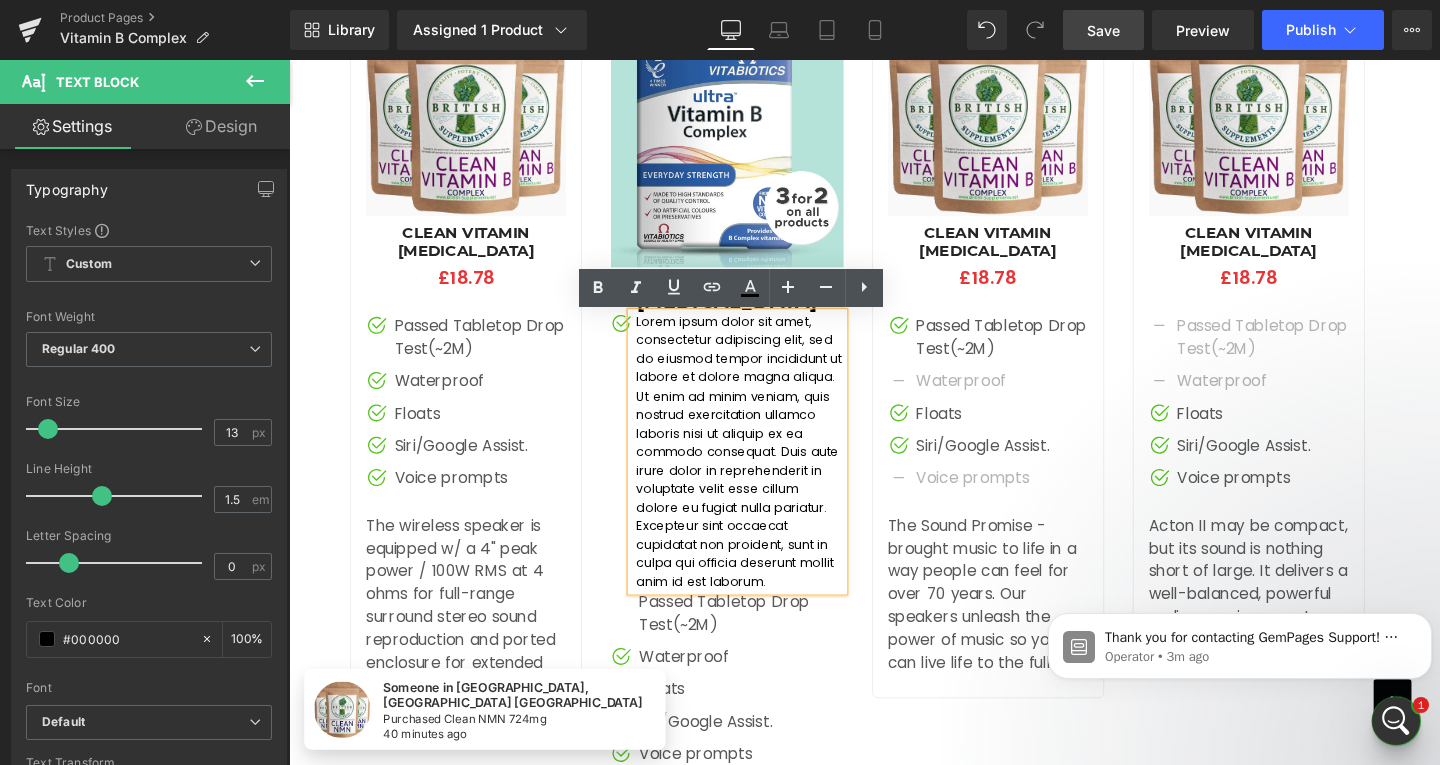 click on "Lorem ipsum dolor sit amet, consectetur adipiscing elit, sed do eiusmod tempor incididunt ut labore et dolore magna aliqua. Ut enim ad minim veniam, quis nostrud exercitation ullamco laboris nisi ut aliquip ex ea commodo consequat. Duis aute irure dolor in reprehenderit in voluptate velit esse cillum dolore eu fugiat nulla pariatur. Excepteur sint occaecat cupidatat non proident, sunt in culpa qui officia deserunt mollit anim id est laborum." at bounding box center (762, 472) 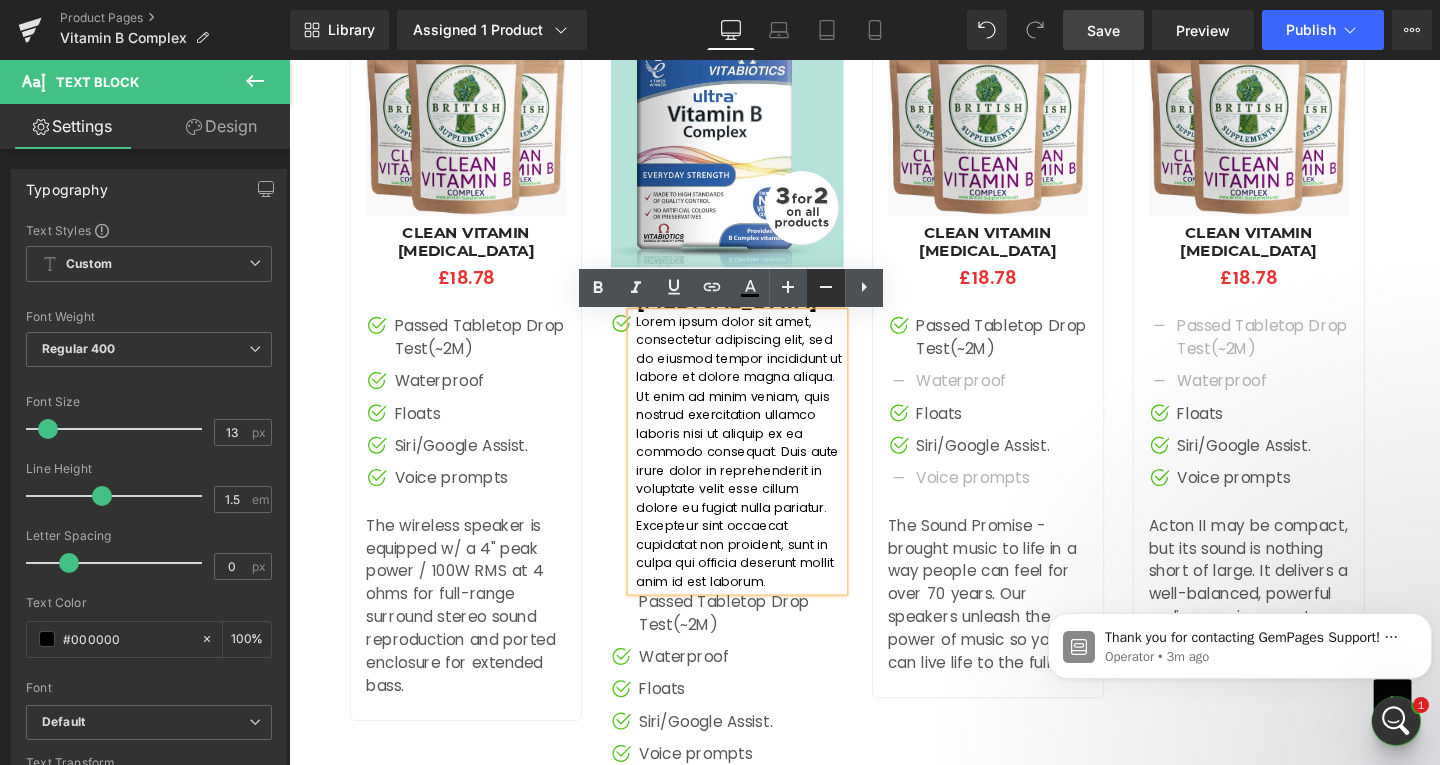 click 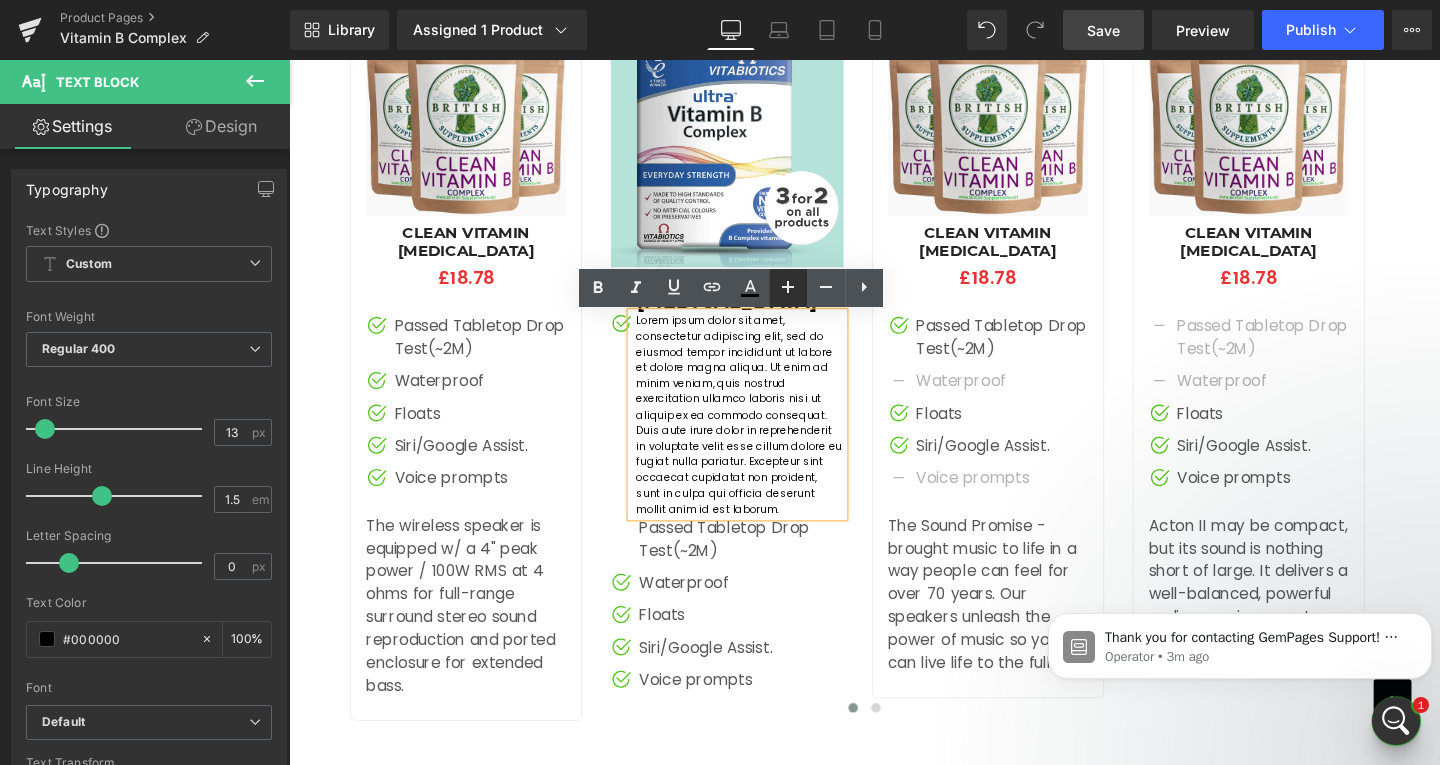 click 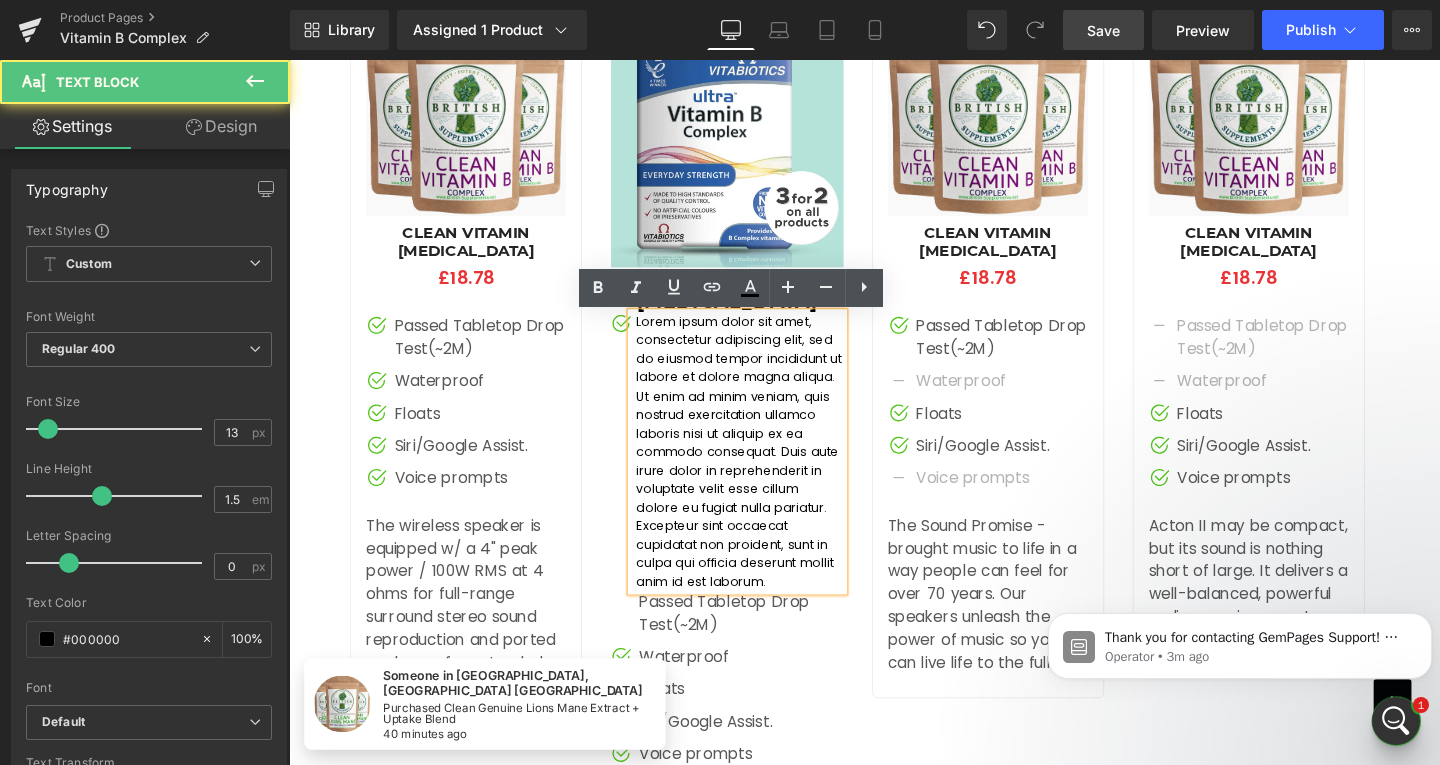 click on "Lorem ipsum dolor sit amet, consectetur adipiscing elit, sed do eiusmod tempor incididunt ut labore et dolore magna aliqua. Ut enim ad minim veniam, quis nostrud exercitation ullamco laboris nisi ut aliquip ex ea commodo consequat. Duis aute irure dolor in reprehenderit in voluptate velit esse cillum dolore eu fugiat nulla pariatur. Excepteur sint occaecat cupidatat non proident, sunt in culpa qui officia deserunt mollit anim id est laborum." at bounding box center (762, 472) 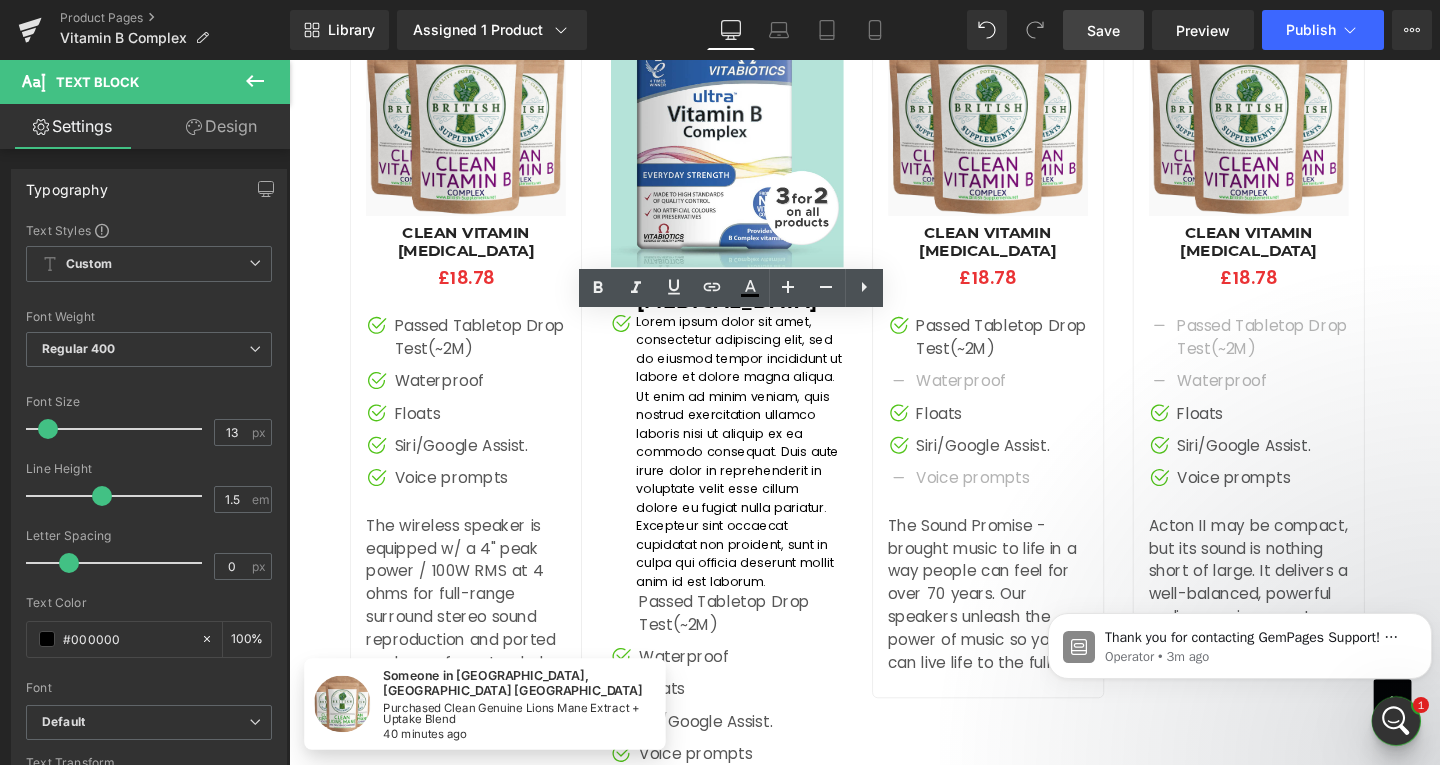 click on "Loading Product" at bounding box center [720, 686] 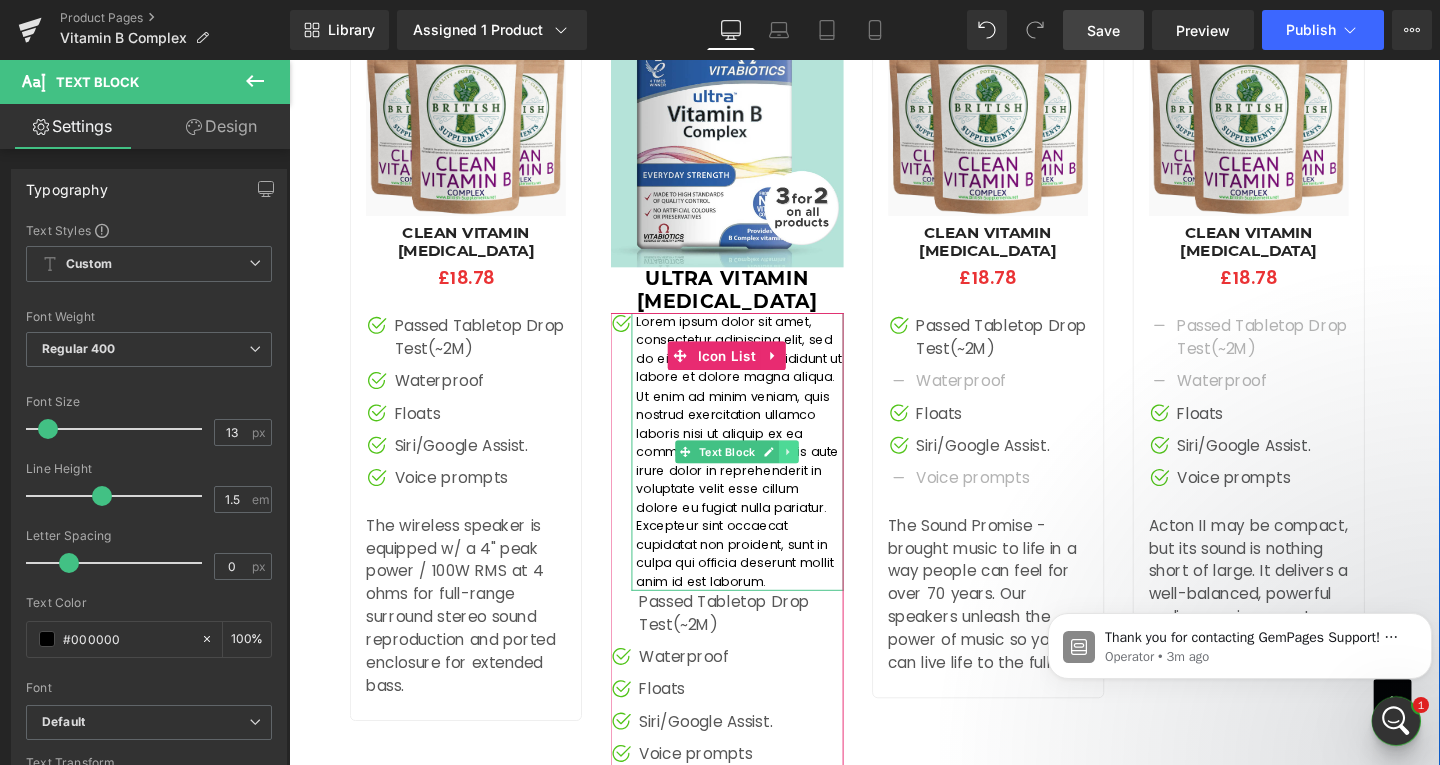 click at bounding box center (814, 472) 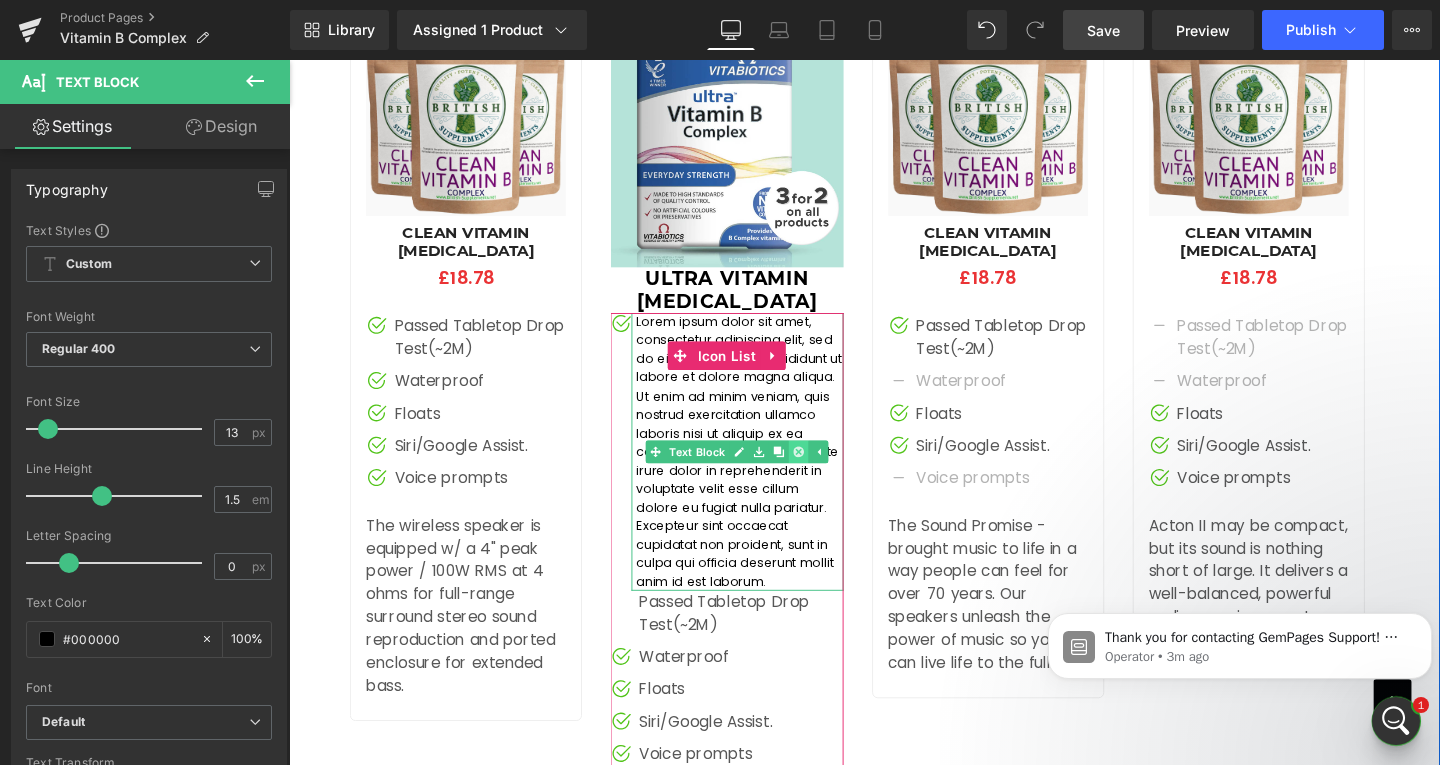 click 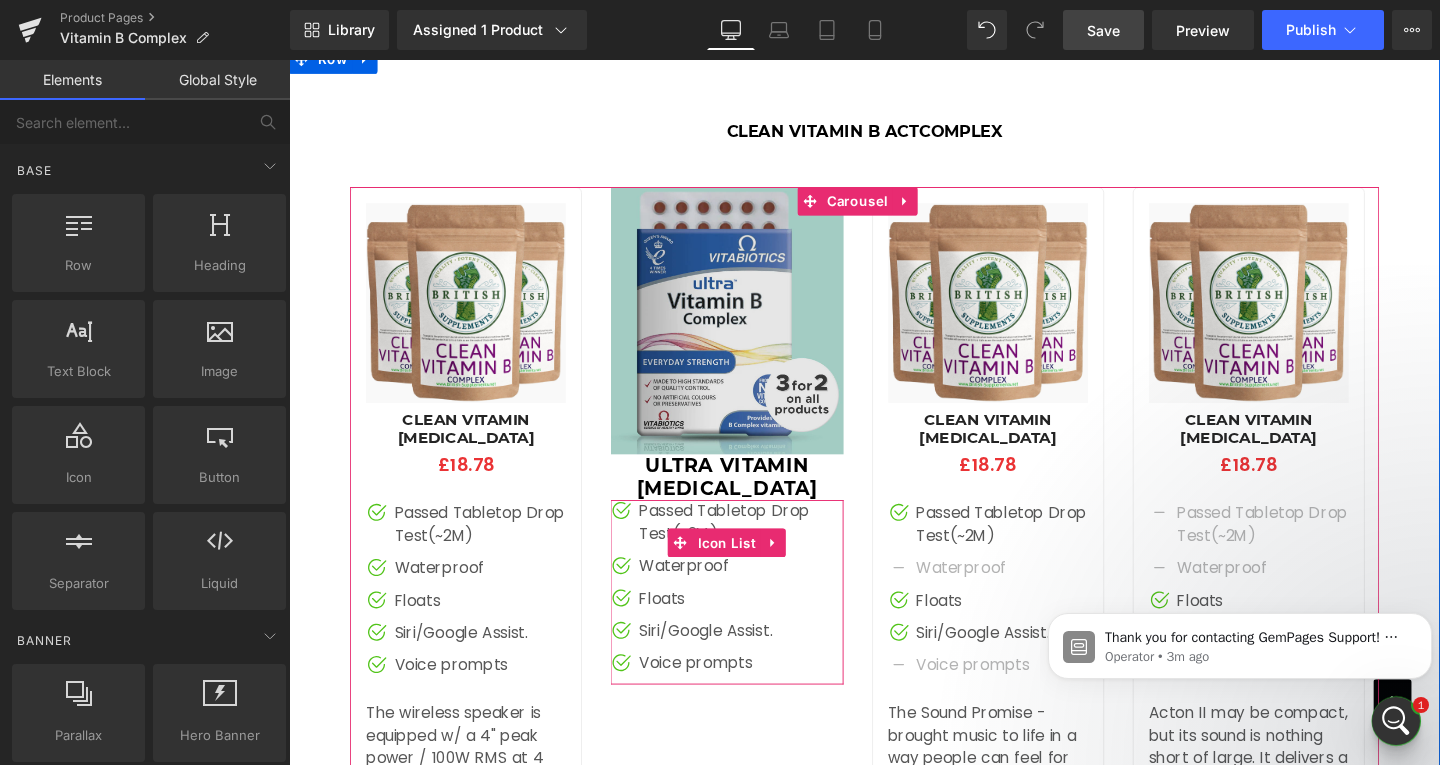 scroll, scrollTop: 4333, scrollLeft: 0, axis: vertical 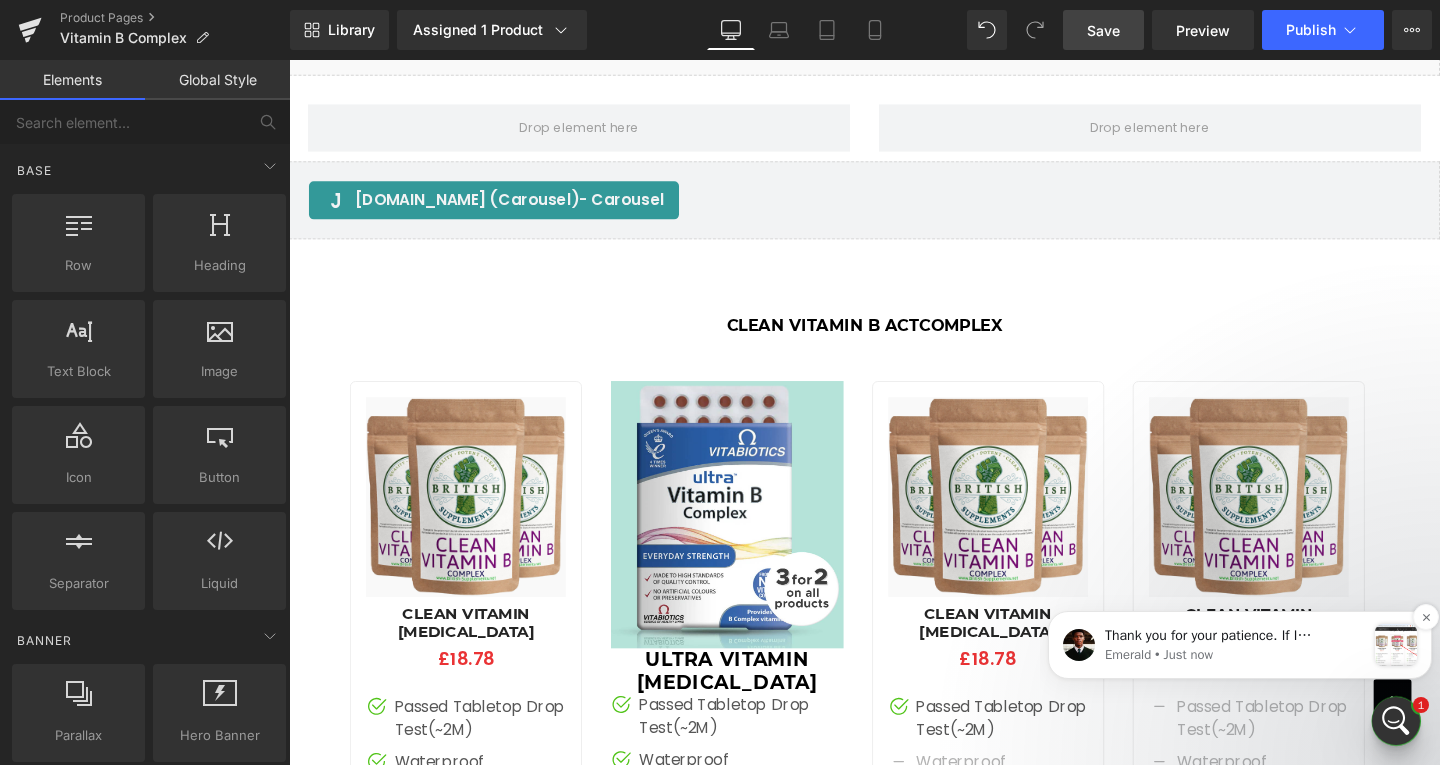 click on "Emerald • Just now" at bounding box center [1235, 655] 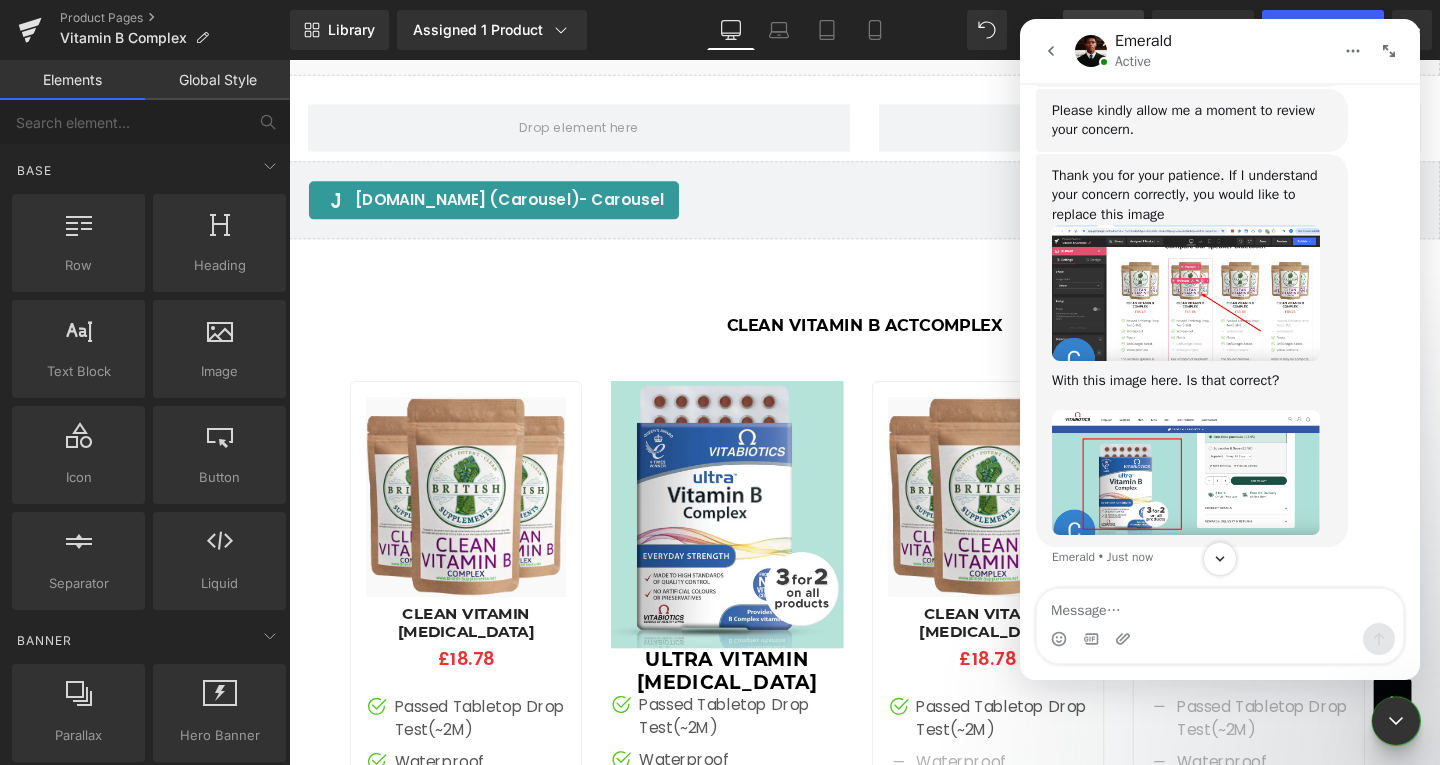 scroll, scrollTop: 563, scrollLeft: 0, axis: vertical 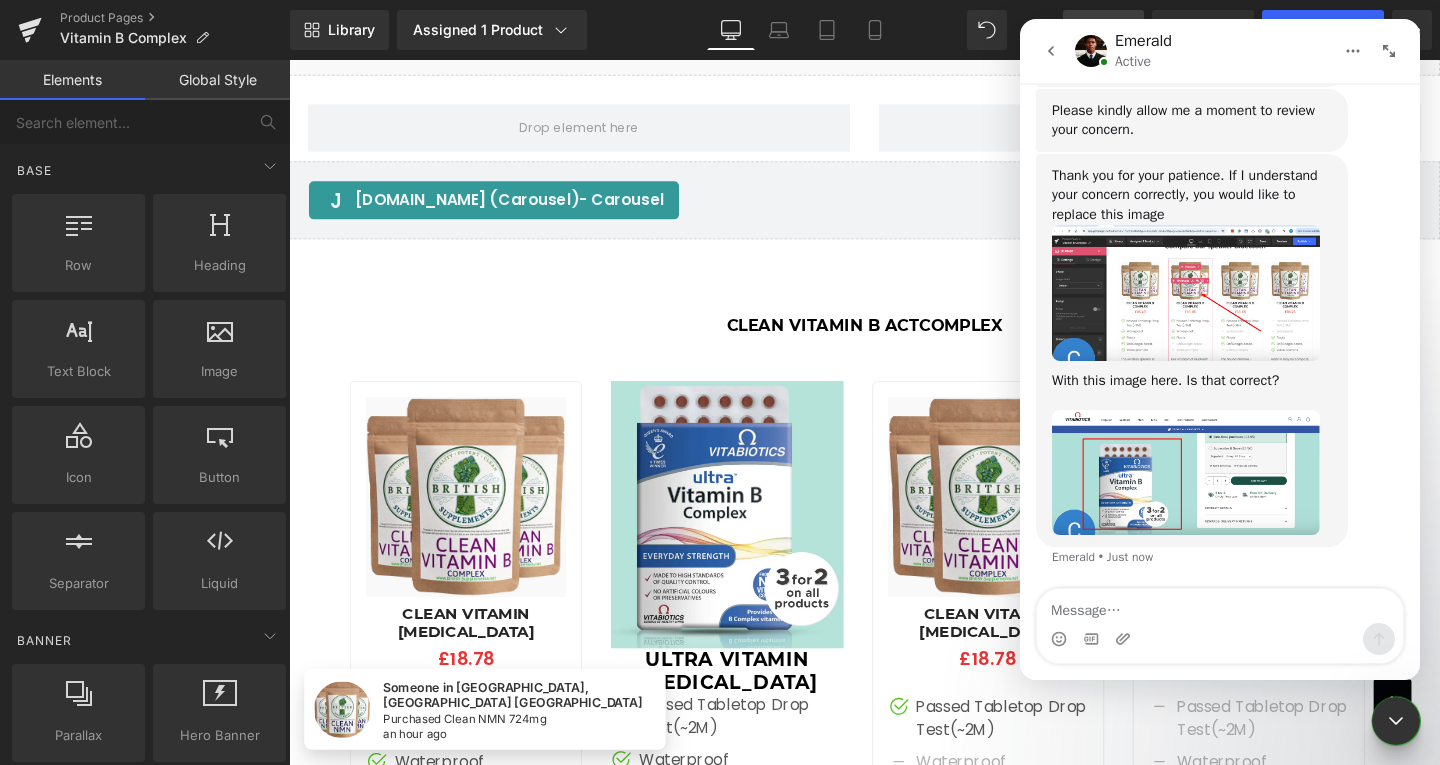 click 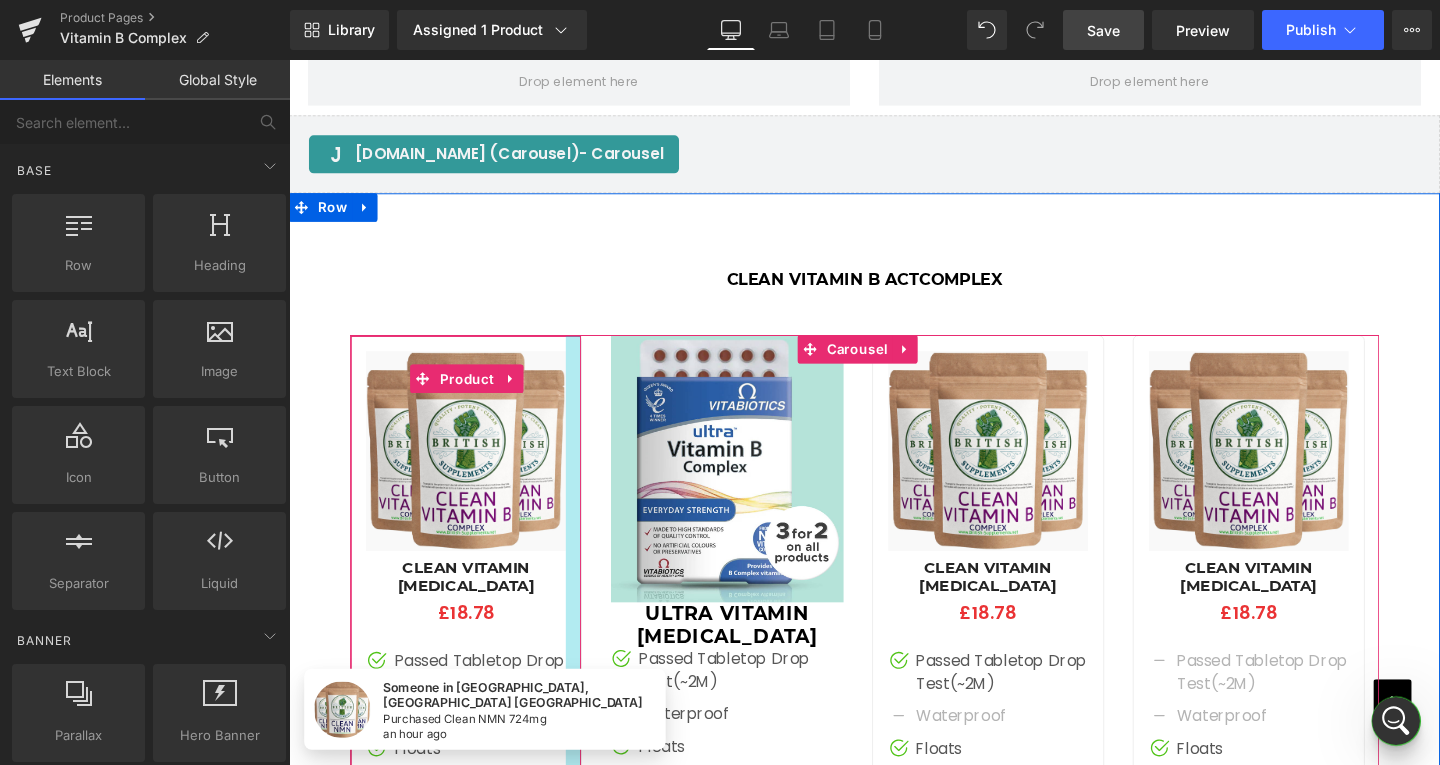 scroll, scrollTop: 4333, scrollLeft: 0, axis: vertical 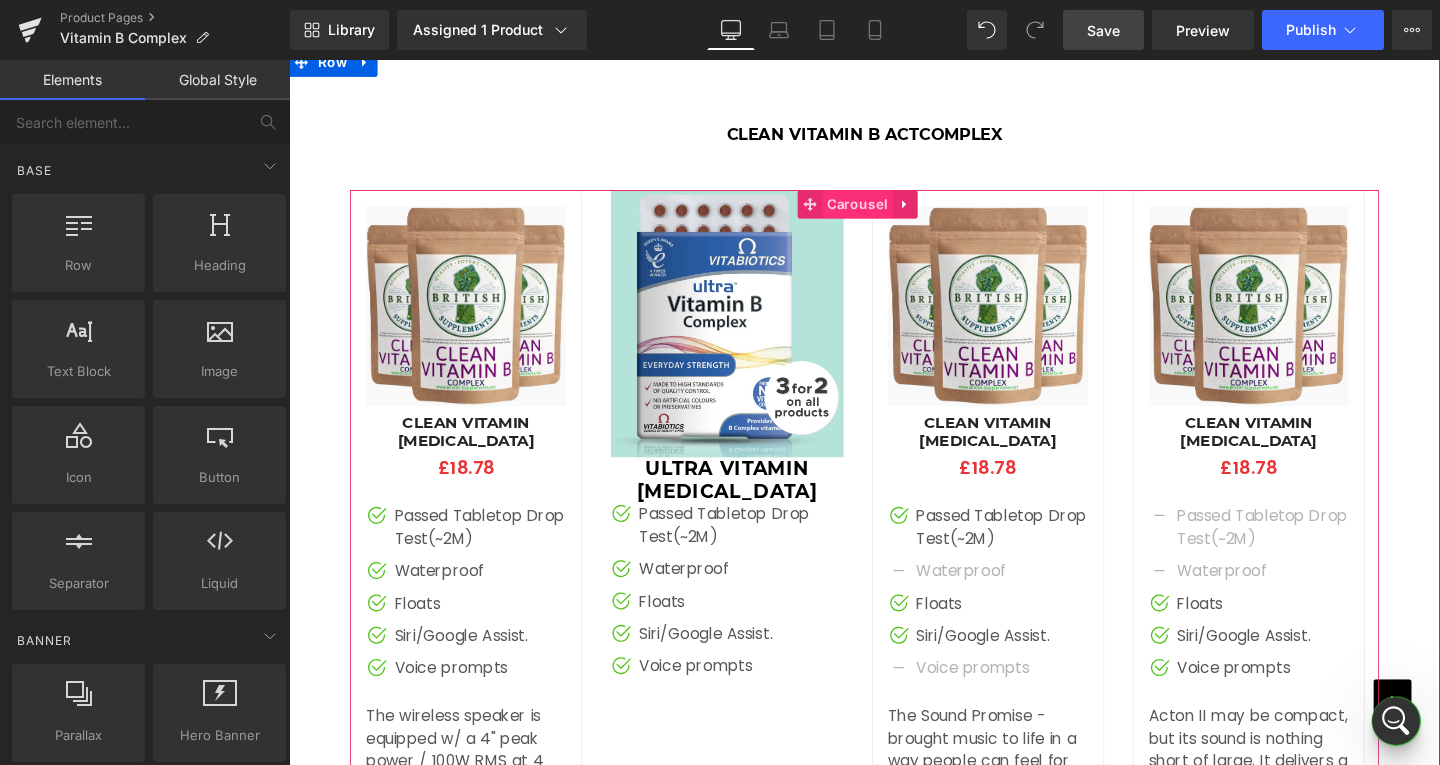 click on "Carousel" at bounding box center (886, 212) 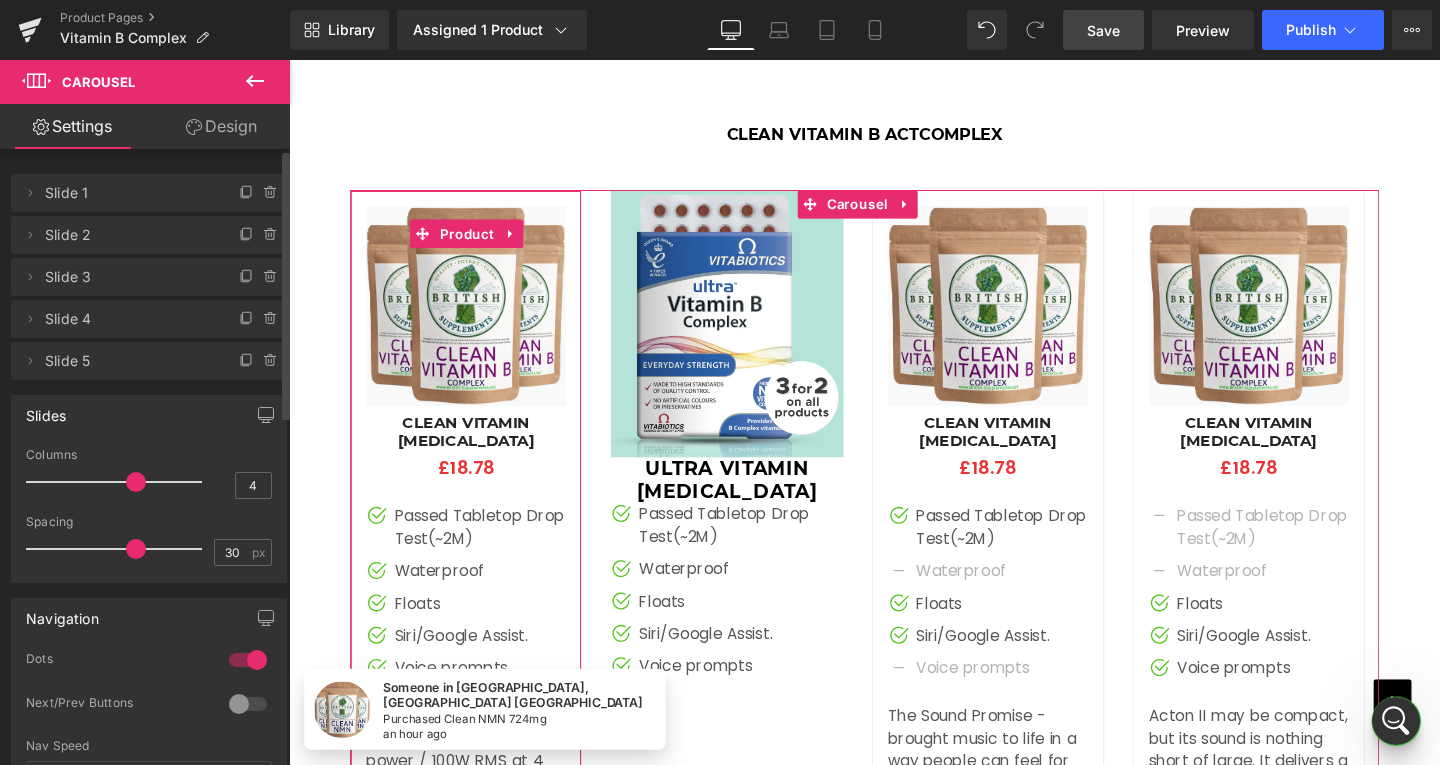 click on "Slide 1" at bounding box center [129, 193] 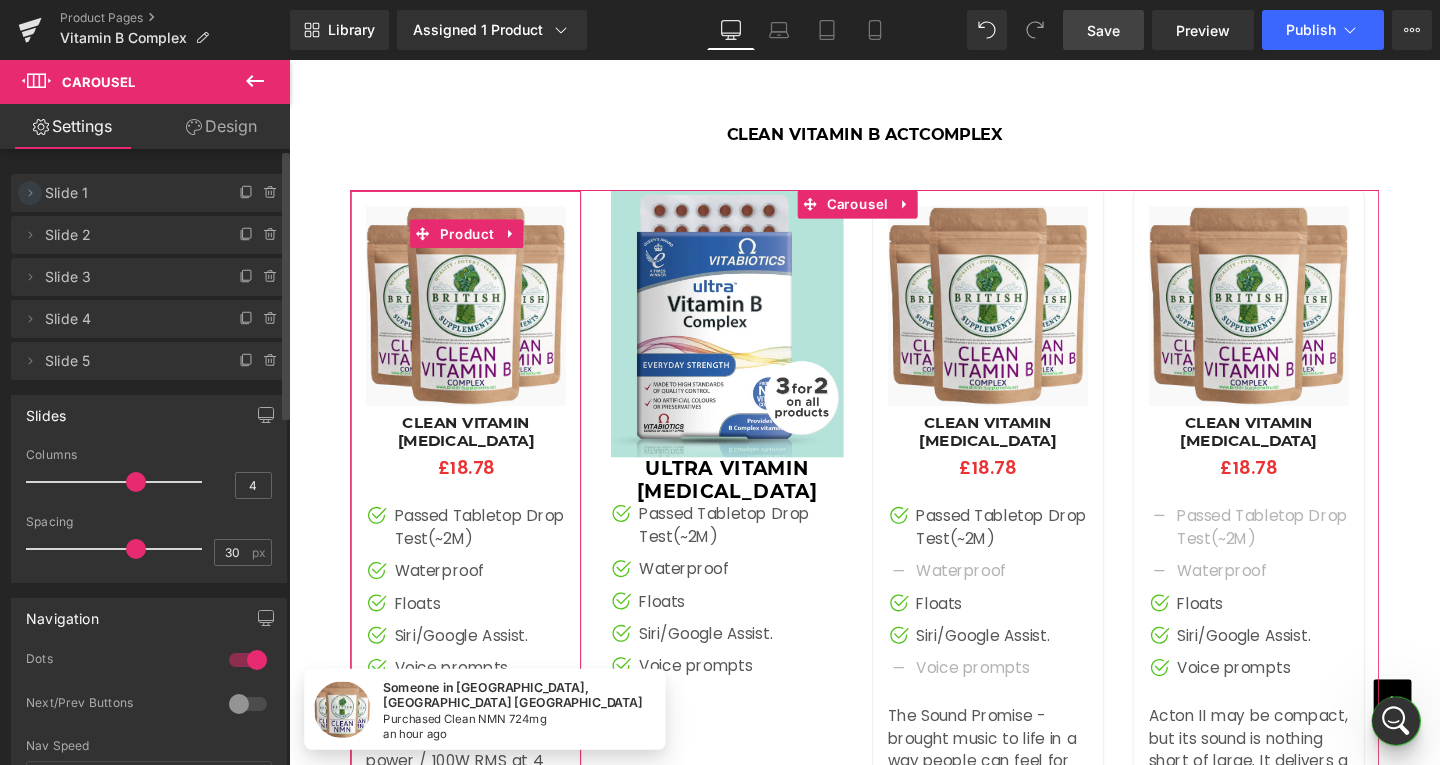 click 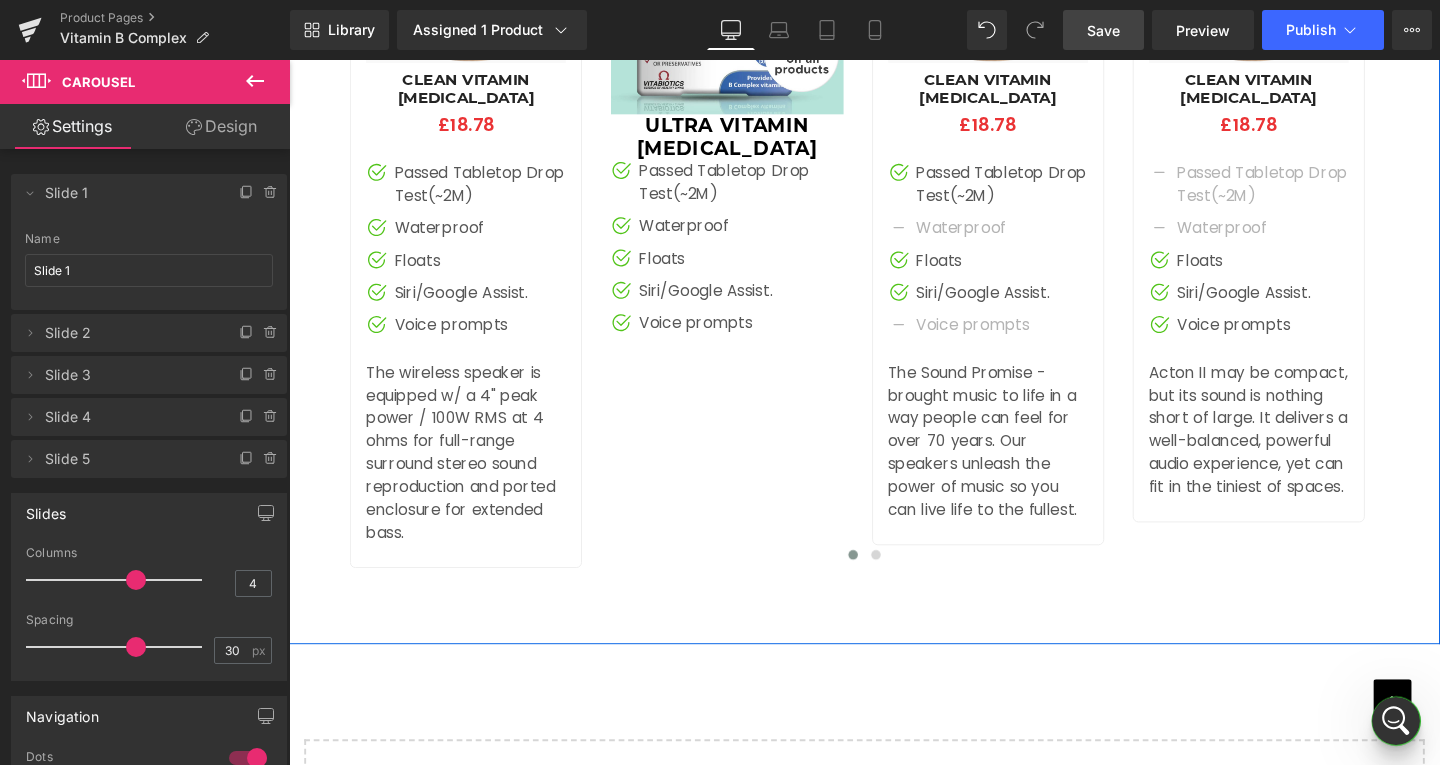 scroll, scrollTop: 4833, scrollLeft: 0, axis: vertical 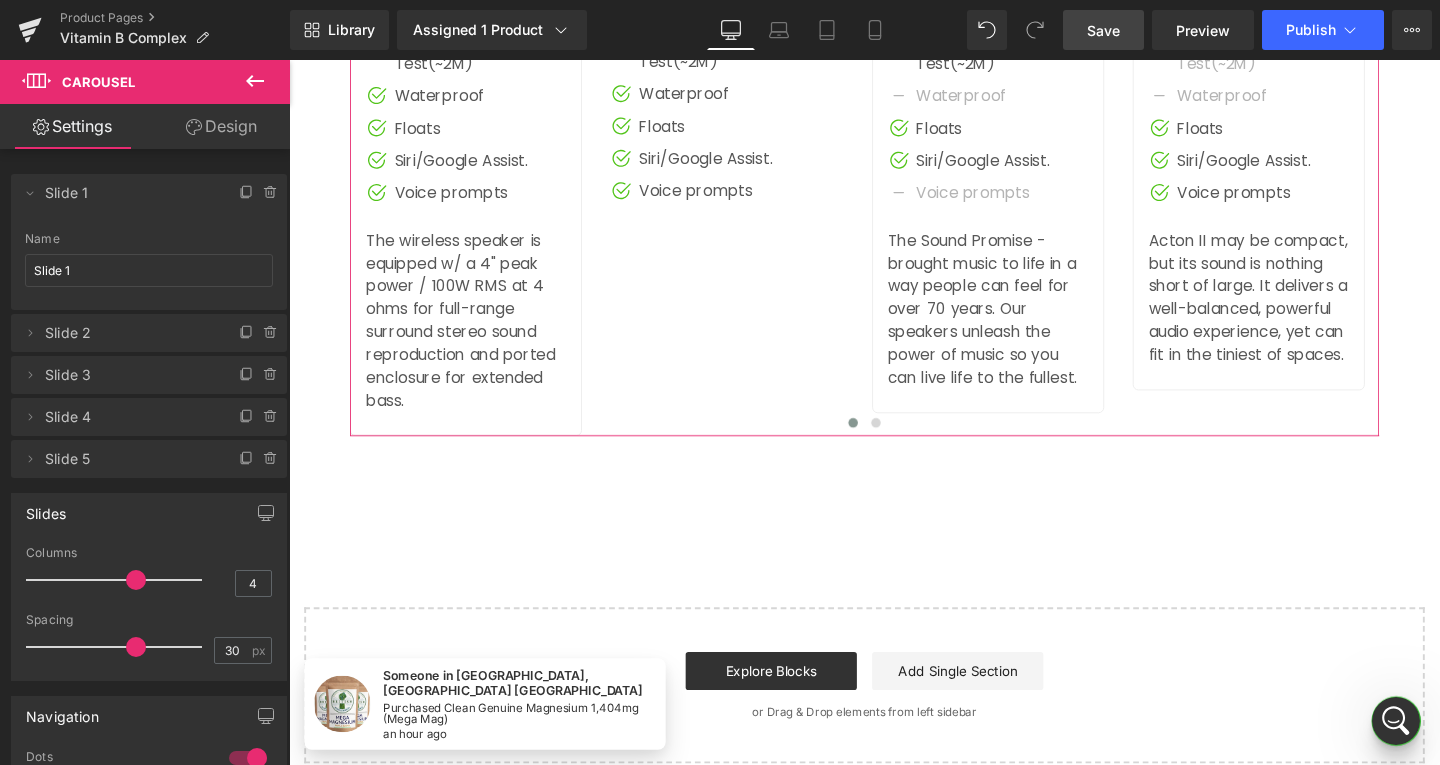 click on "Design" at bounding box center [221, 126] 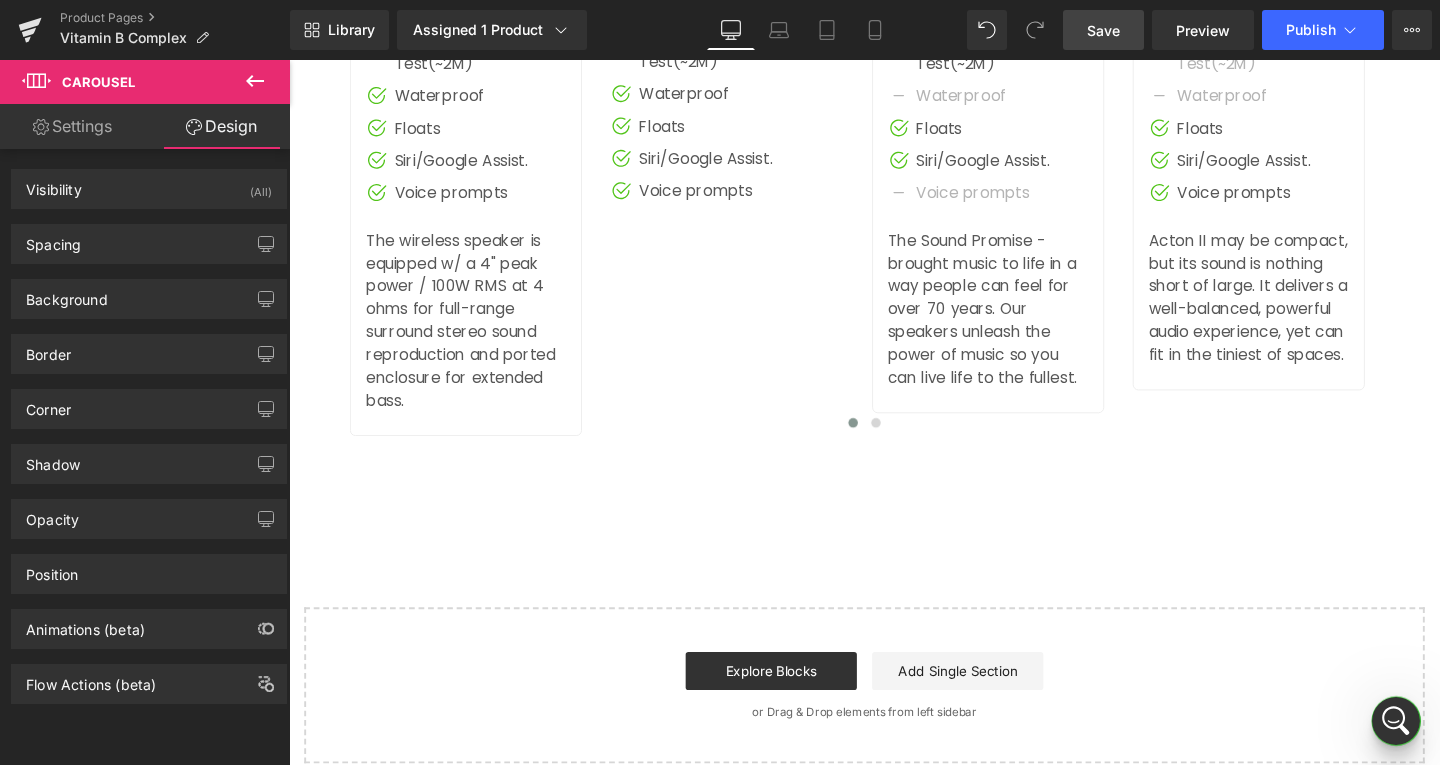 click 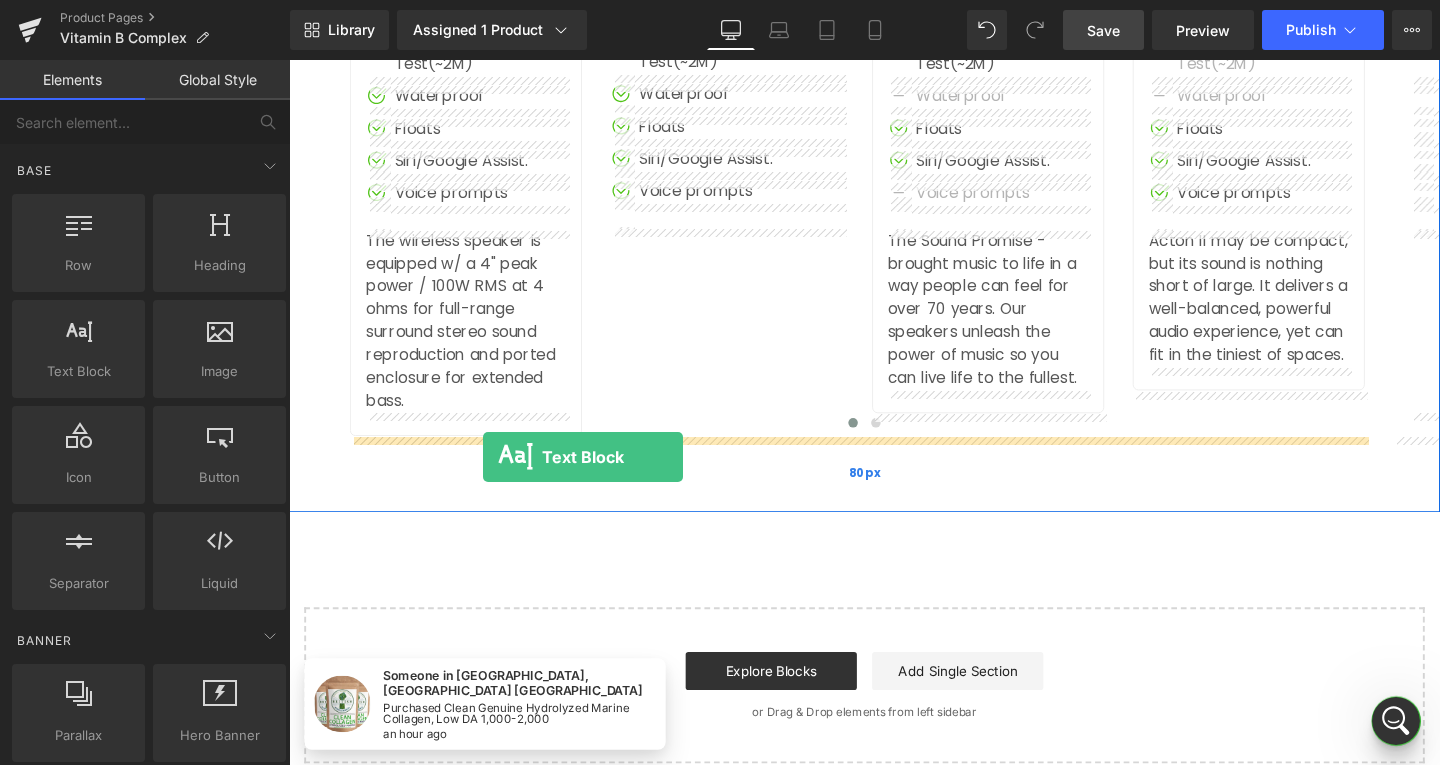 drag, startPoint x: 368, startPoint y: 405, endPoint x: 493, endPoint y: 477, distance: 144.25325 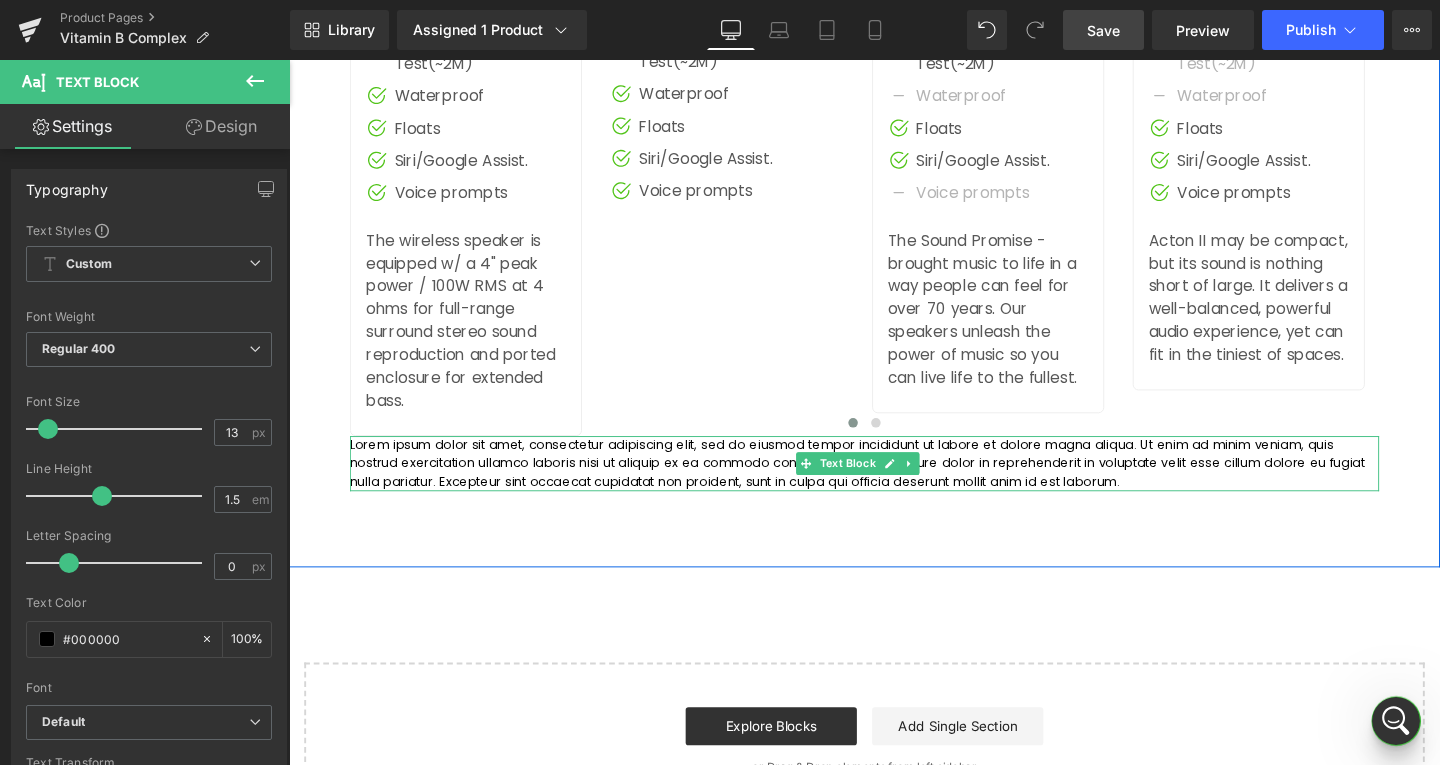 click on "Lorem ipsum dolor sit amet, consectetur adipiscing elit, sed do eiusmod tempor incididunt ut labore et dolore magna aliqua. Ut enim ad minim veniam, quis nostrud exercitation ullamco laboris nisi ut aliquip ex ea commodo consequat. Duis aute irure dolor in reprehenderit in voluptate velit esse cillum dolore eu fugiat nulla pariatur. Excepteur sint occaecat cupidatat non proident, sunt in culpa qui officia deserunt mollit anim id est laborum." at bounding box center (894, 484) 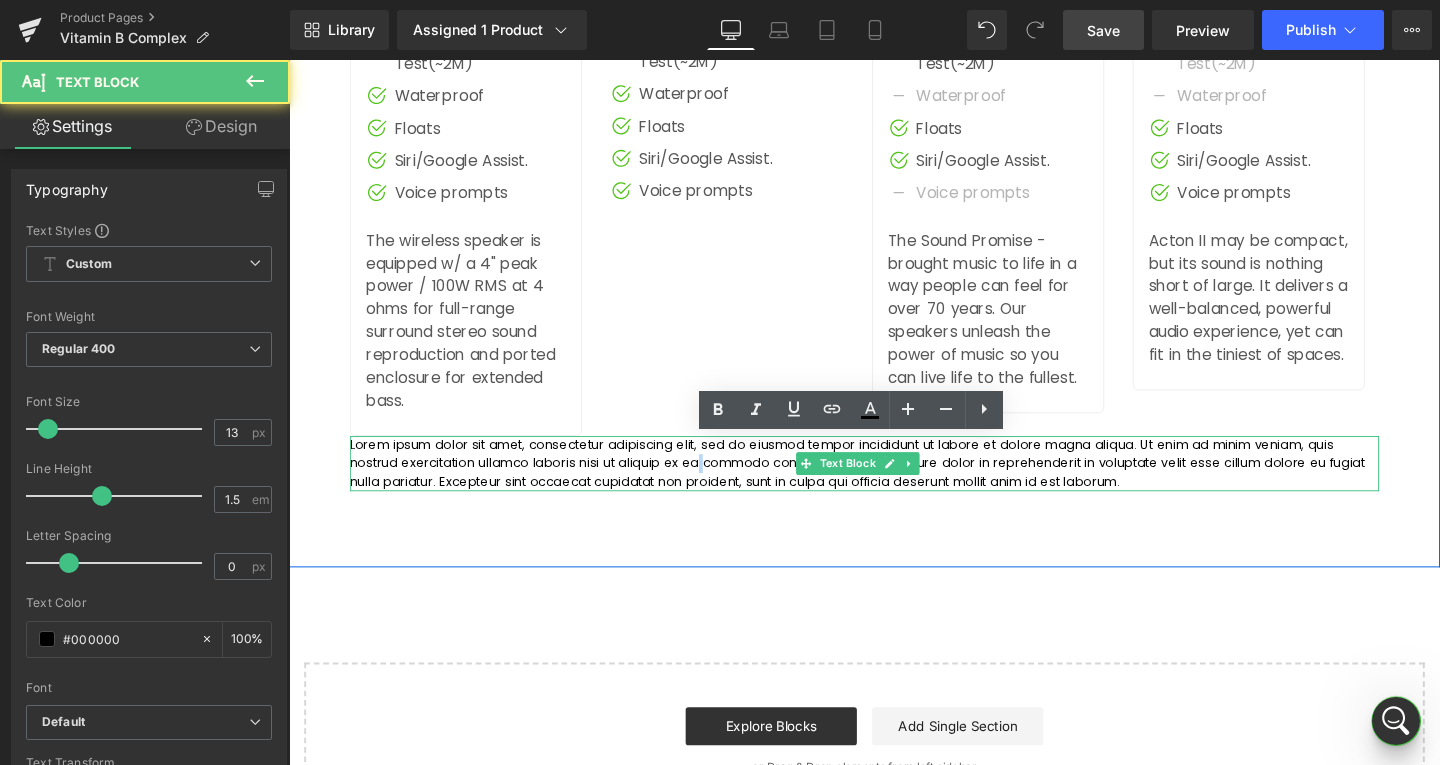 click on "Lorem ipsum dolor sit amet, consectetur adipiscing elit, sed do eiusmod tempor incididunt ut labore et dolore magna aliqua. Ut enim ad minim veniam, quis nostrud exercitation ullamco laboris nisi ut aliquip ex ea commodo consequat. Duis aute irure dolor in reprehenderit in voluptate velit esse cillum dolore eu fugiat nulla pariatur. Excepteur sint occaecat cupidatat non proident, sunt in culpa qui officia deserunt mollit anim id est laborum." at bounding box center [894, 484] 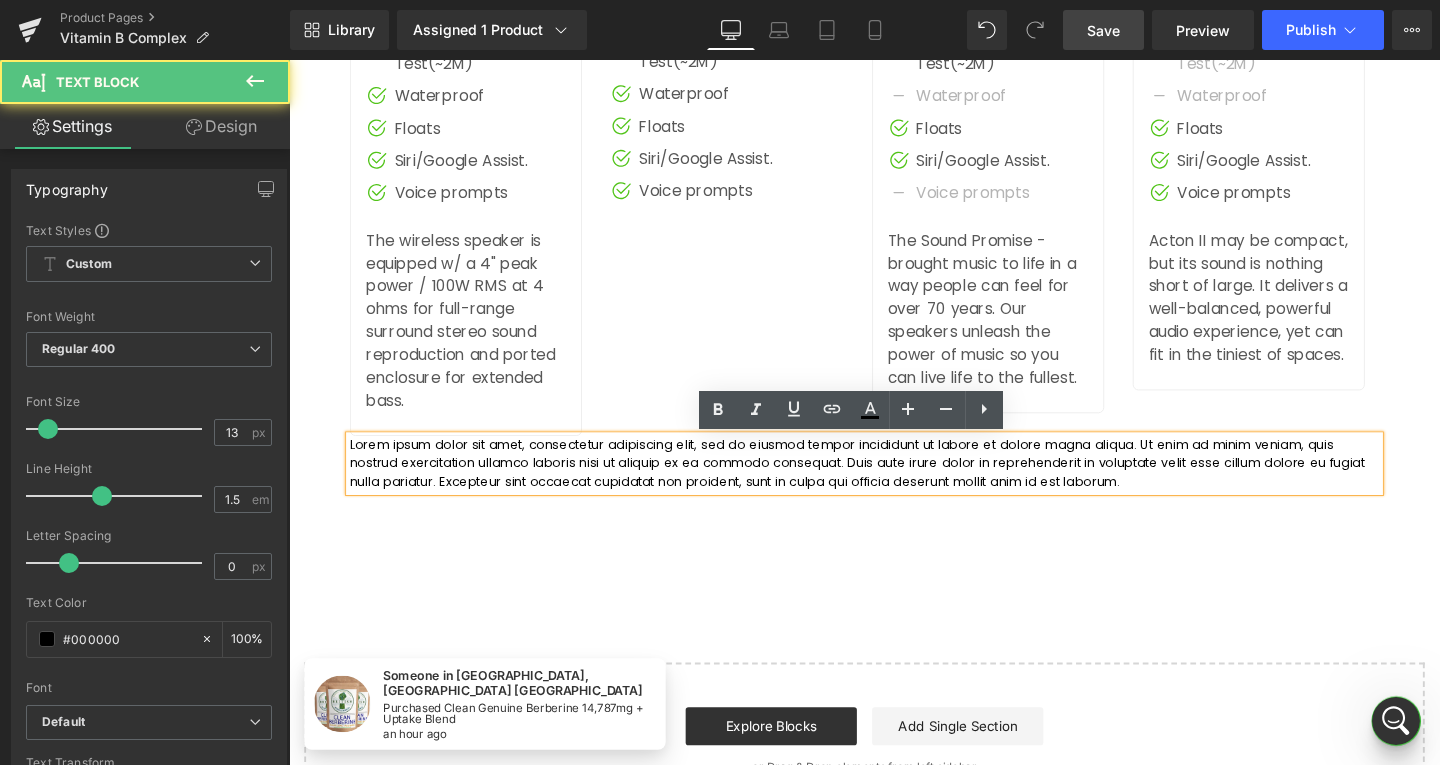 click on "Lorem ipsum dolor sit amet, consectetur adipiscing elit, sed do eiusmod tempor incididunt ut labore et dolore magna aliqua. Ut enim ad minim veniam, quis nostrud exercitation ullamco laboris nisi ut aliquip ex ea commodo consequat. Duis aute irure dolor in reprehenderit in voluptate velit esse cillum dolore eu fugiat nulla pariatur. Excepteur sint occaecat cupidatat non proident, sunt in culpa qui officia deserunt mollit anim id est laborum." at bounding box center [894, 484] 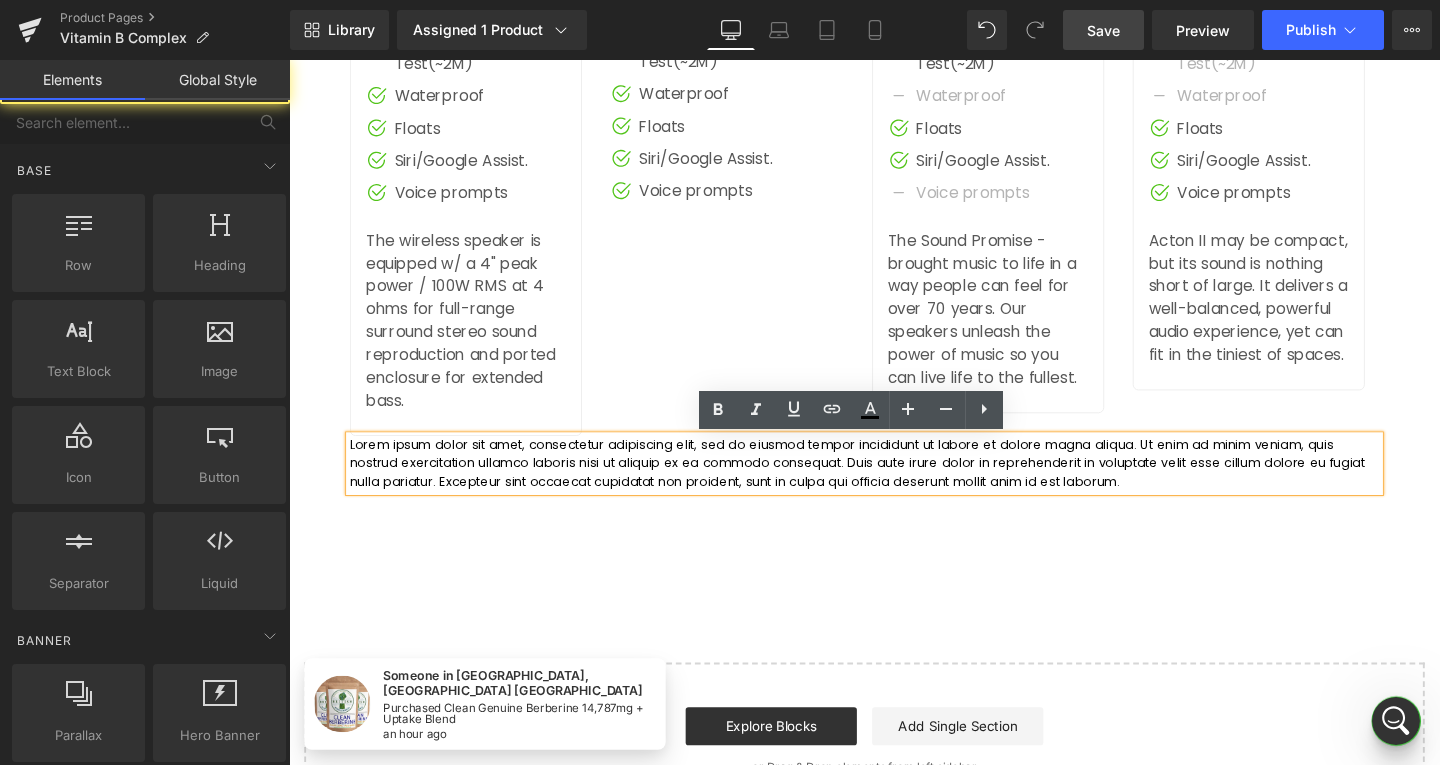 click on "Sale Off
(P) Image" at bounding box center (894, -1910) 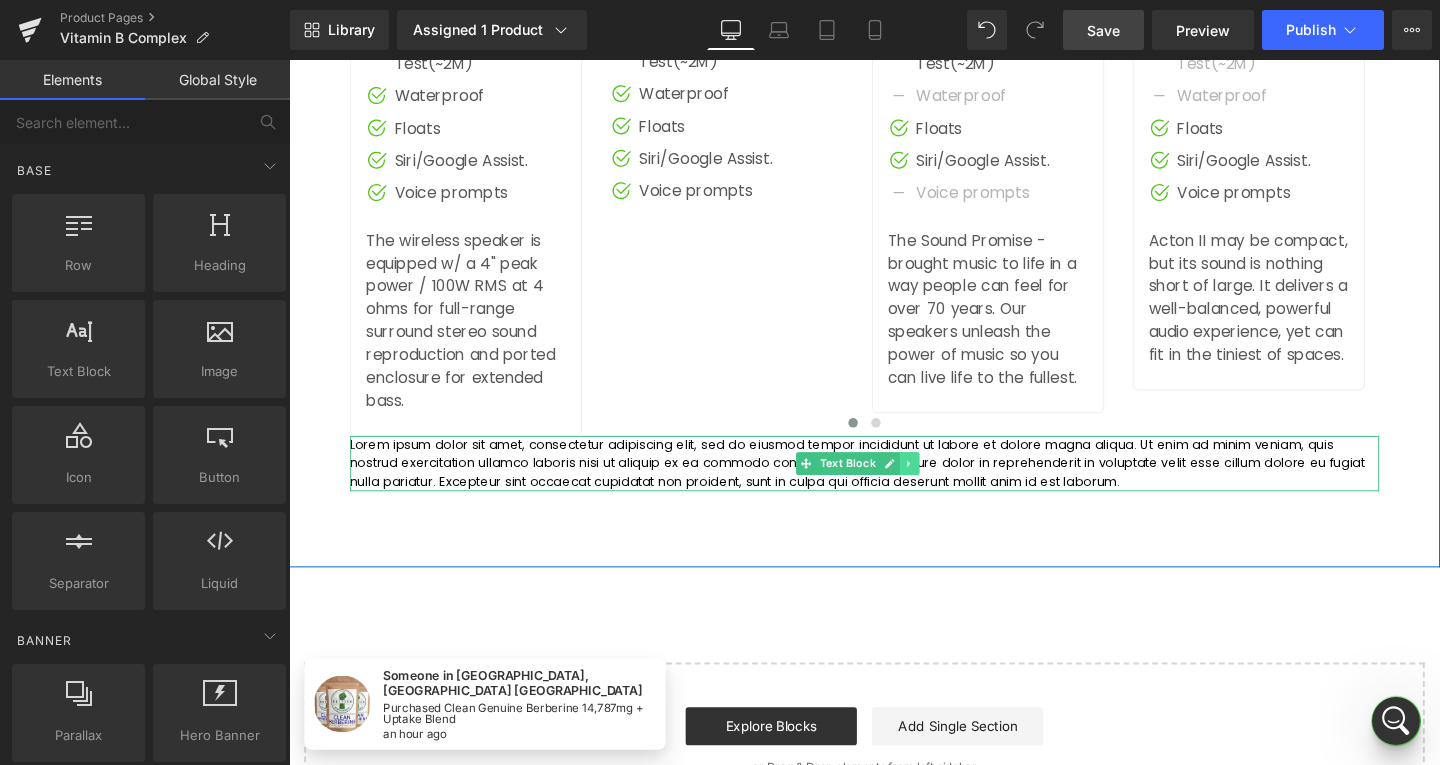 click 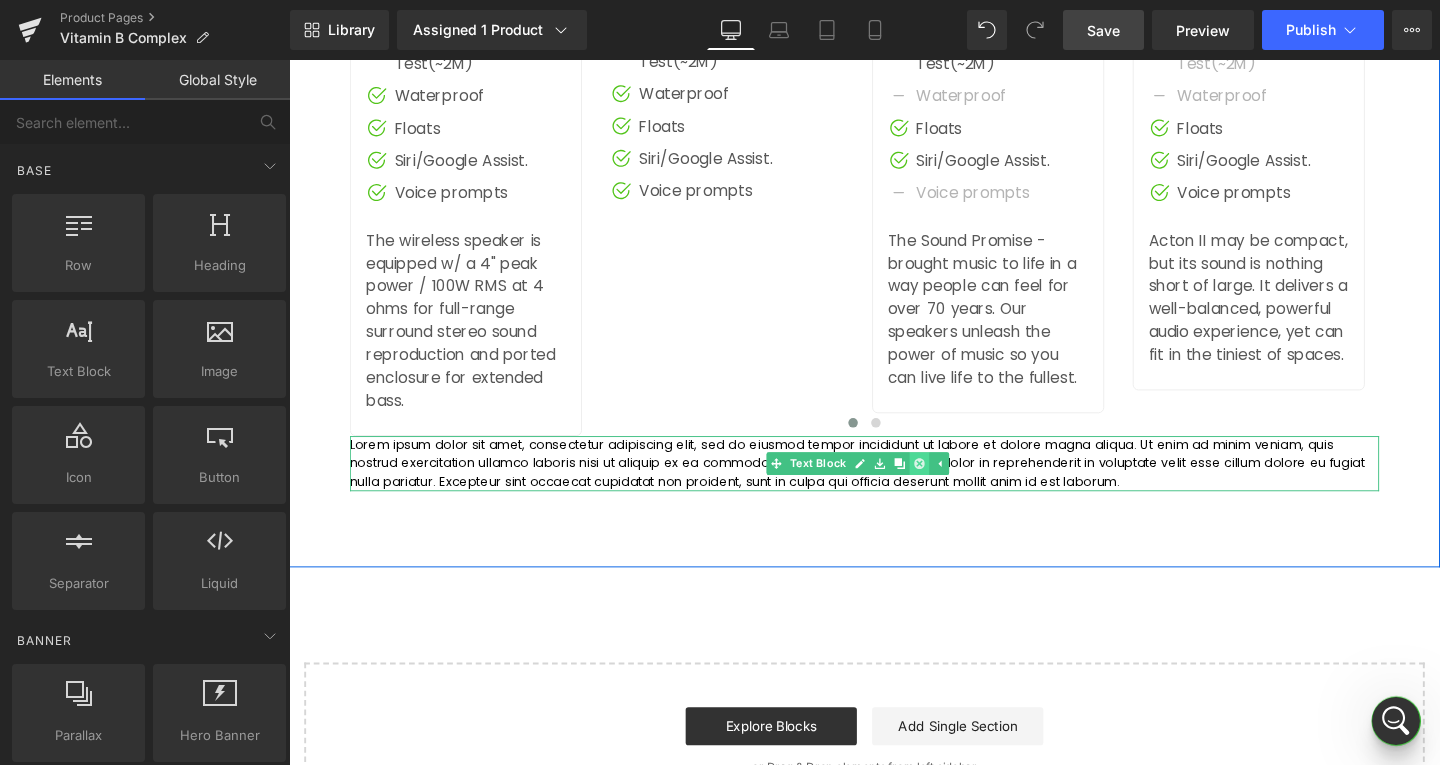 click 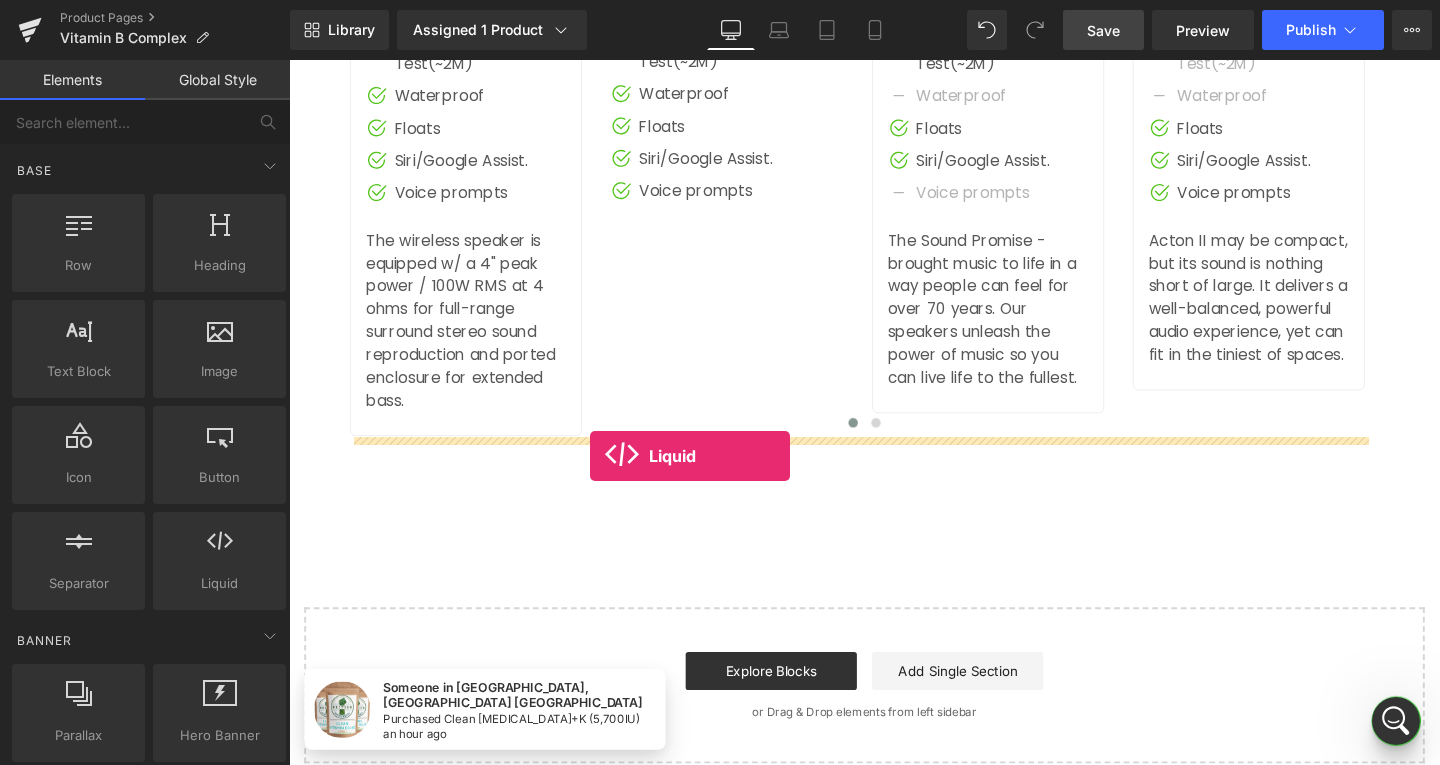 drag, startPoint x: 503, startPoint y: 622, endPoint x: 605, endPoint y: 476, distance: 178.10109 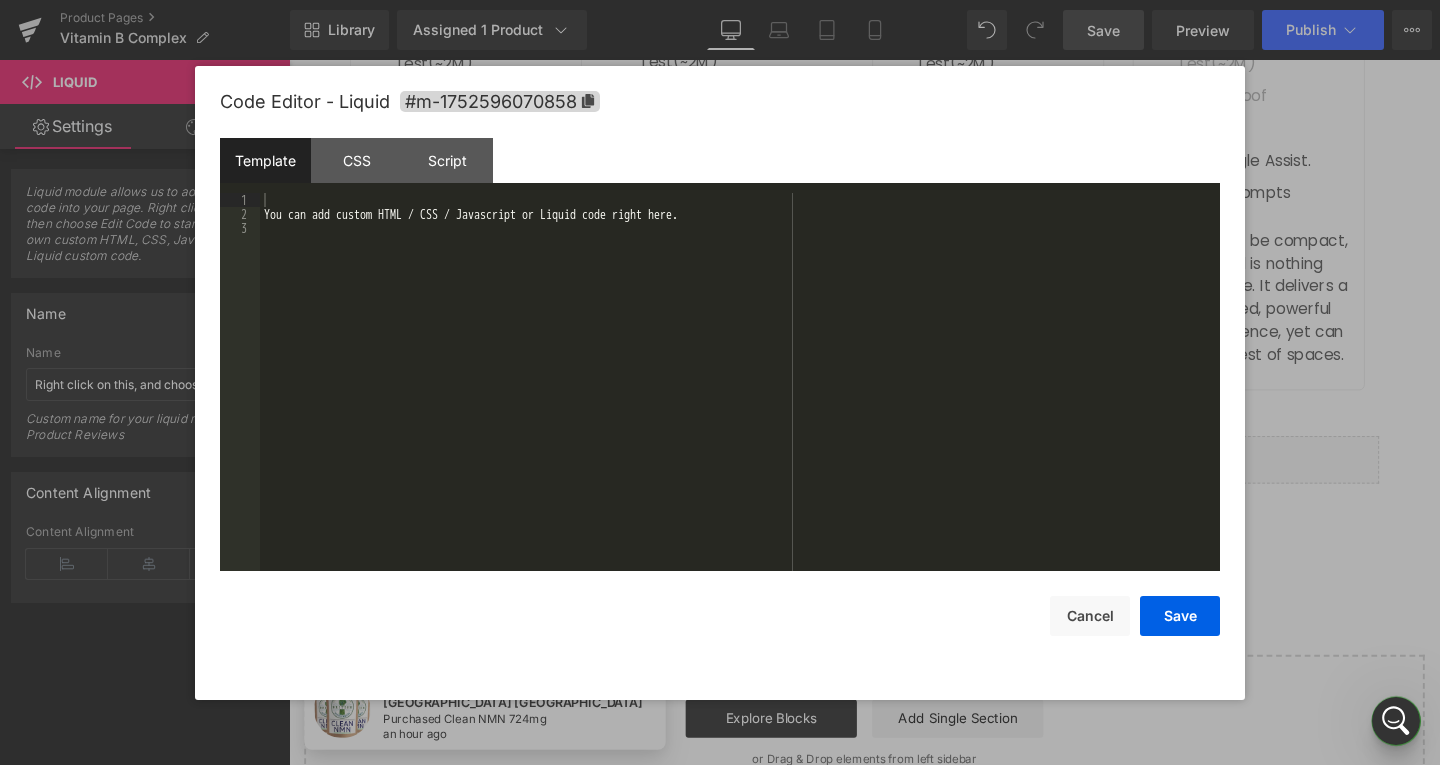 click on "Liquid  You are previewing how the   will restyle your page. You can not edit Elements in Preset Preview Mode.  Product Pages Vitamin B Complex Library Assigned 1 Product  Product Preview
Clean Vitamin B Complex Manage assigned products Desktop Desktop Laptop Tablet Mobile Save Preview Publish Scheduled View Live Page View with current Template Save Template to Library Schedule Publish Publish Settings Shortcuts  Your page can’t be published   You've reached the maximum number of published pages on your plan  (81/999999).  You need to upgrade your plan or unpublish all your pages to get 1 publish slot.   Unpublish pages   Upgrade plan  Elements Global Style Base Row  rows, columns, layouts, div Heading  headings, titles, h1,h2,h3,h4,h5,h6 Text Block  texts, paragraphs, contents, blocks Image  images, photos, alts, uploads Icon  icons, symbols Button  button, call to action, cta Separator  separators, dividers, horizontal lines Liquid  Banner Parallax  Hero Banner  Stack Tabs  Carousel  Pricing" at bounding box center [720, 0] 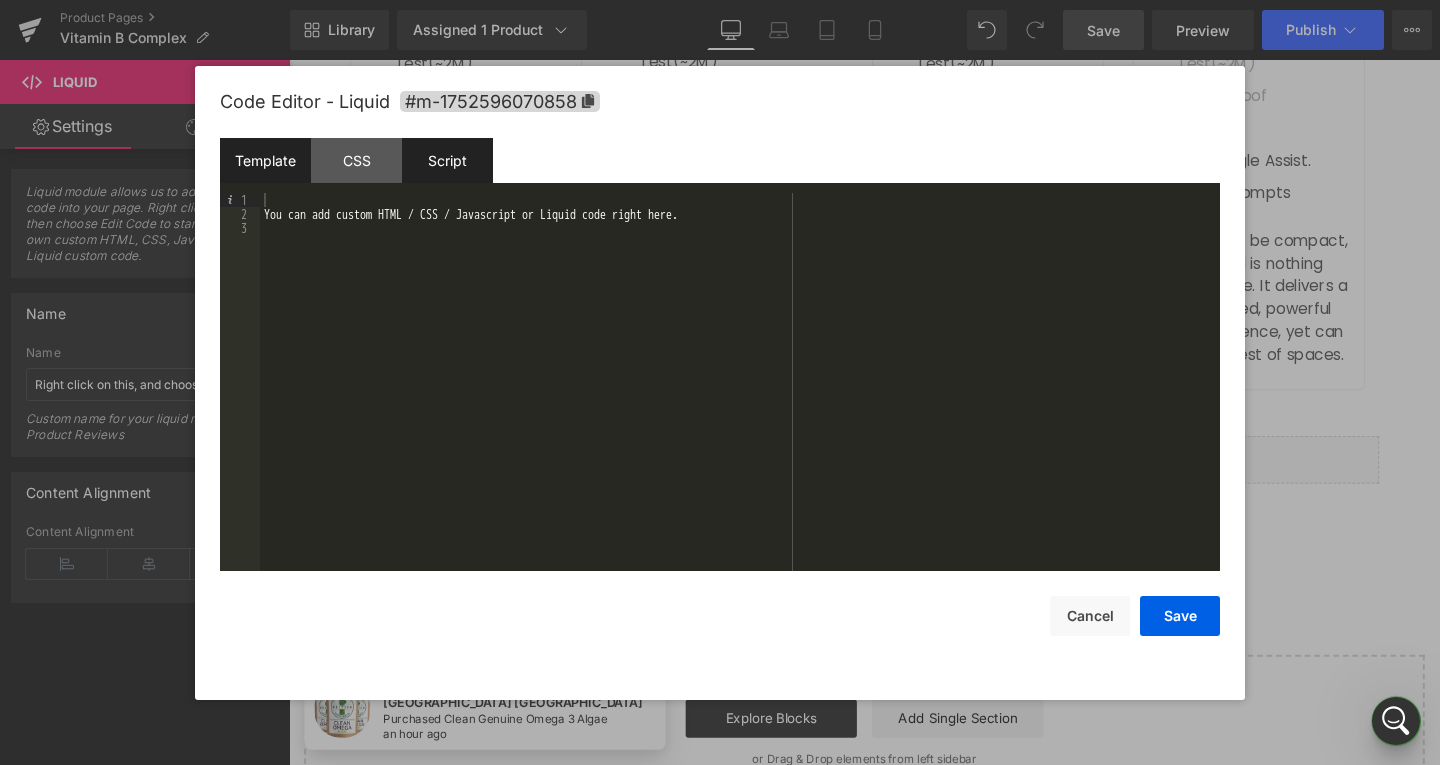 click on "Script" at bounding box center (447, 160) 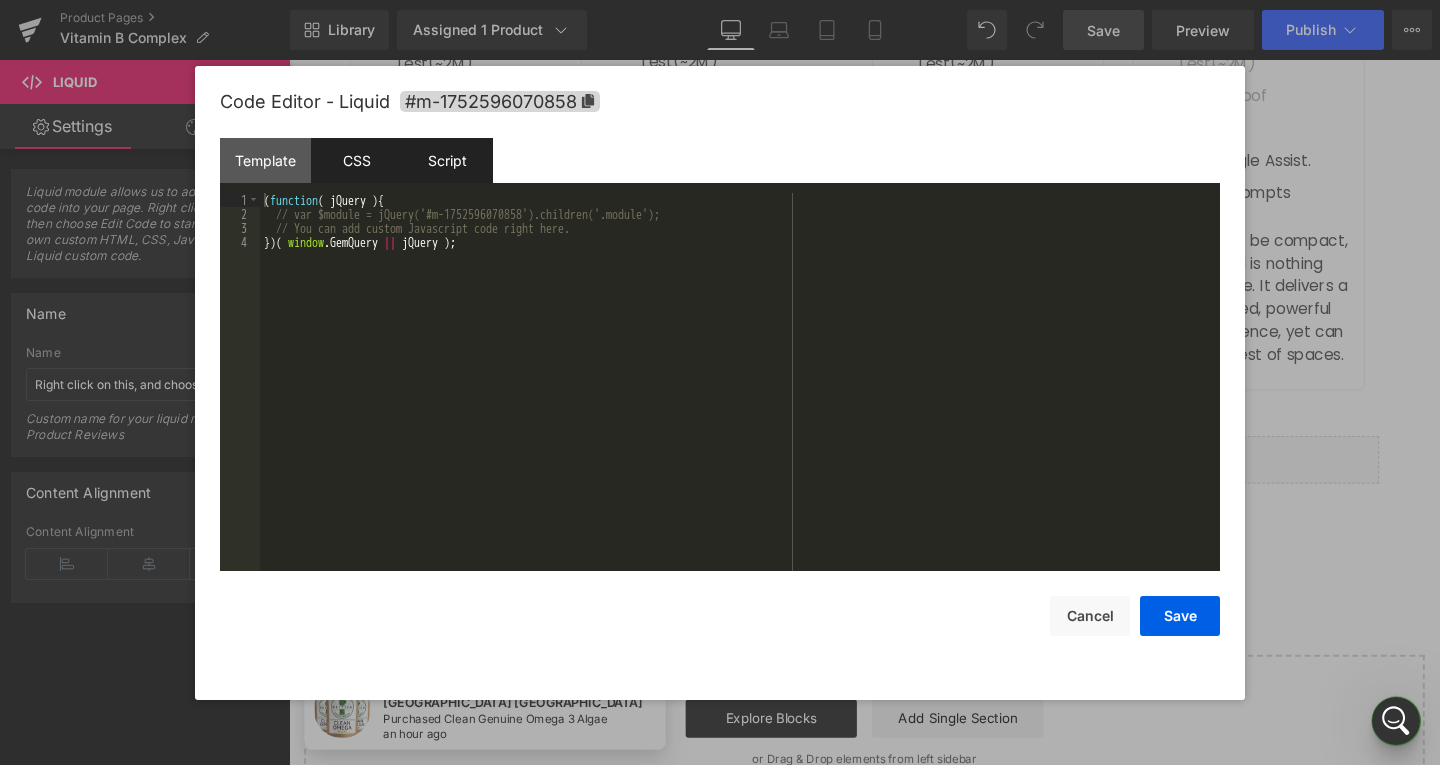 click on "CSS" at bounding box center (356, 160) 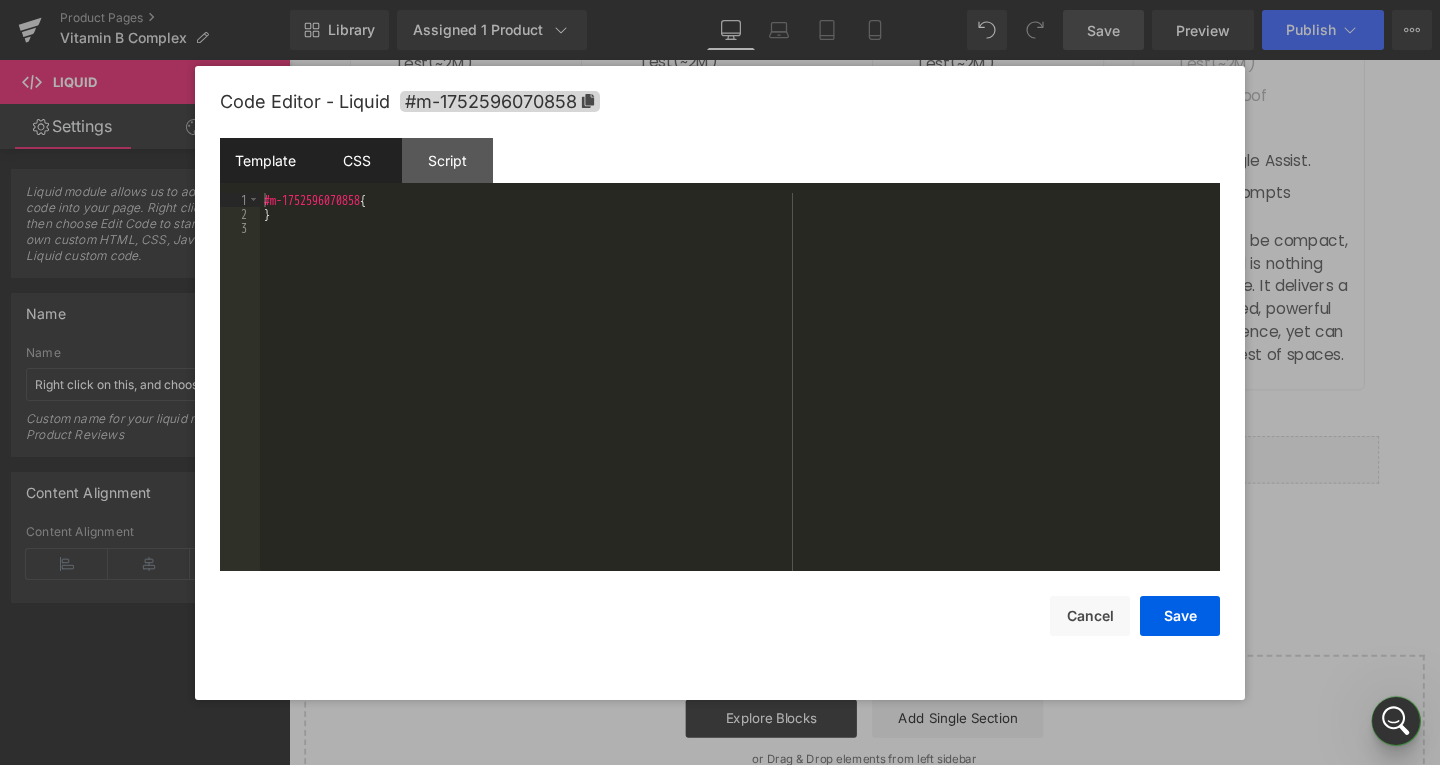 click on "Template" at bounding box center [265, 160] 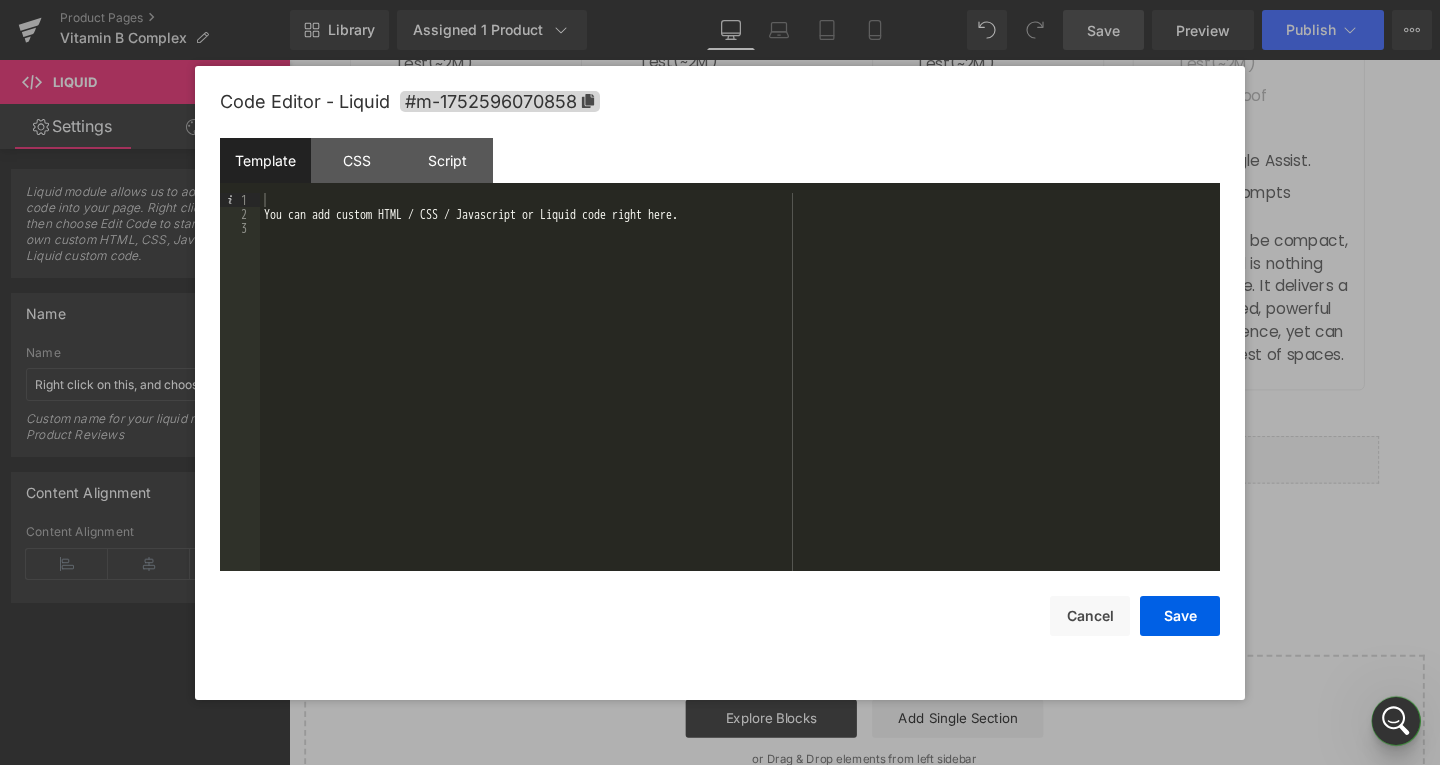 click on "You can add custom HTML / CSS / Javascript or Liquid code right here." at bounding box center [740, 396] 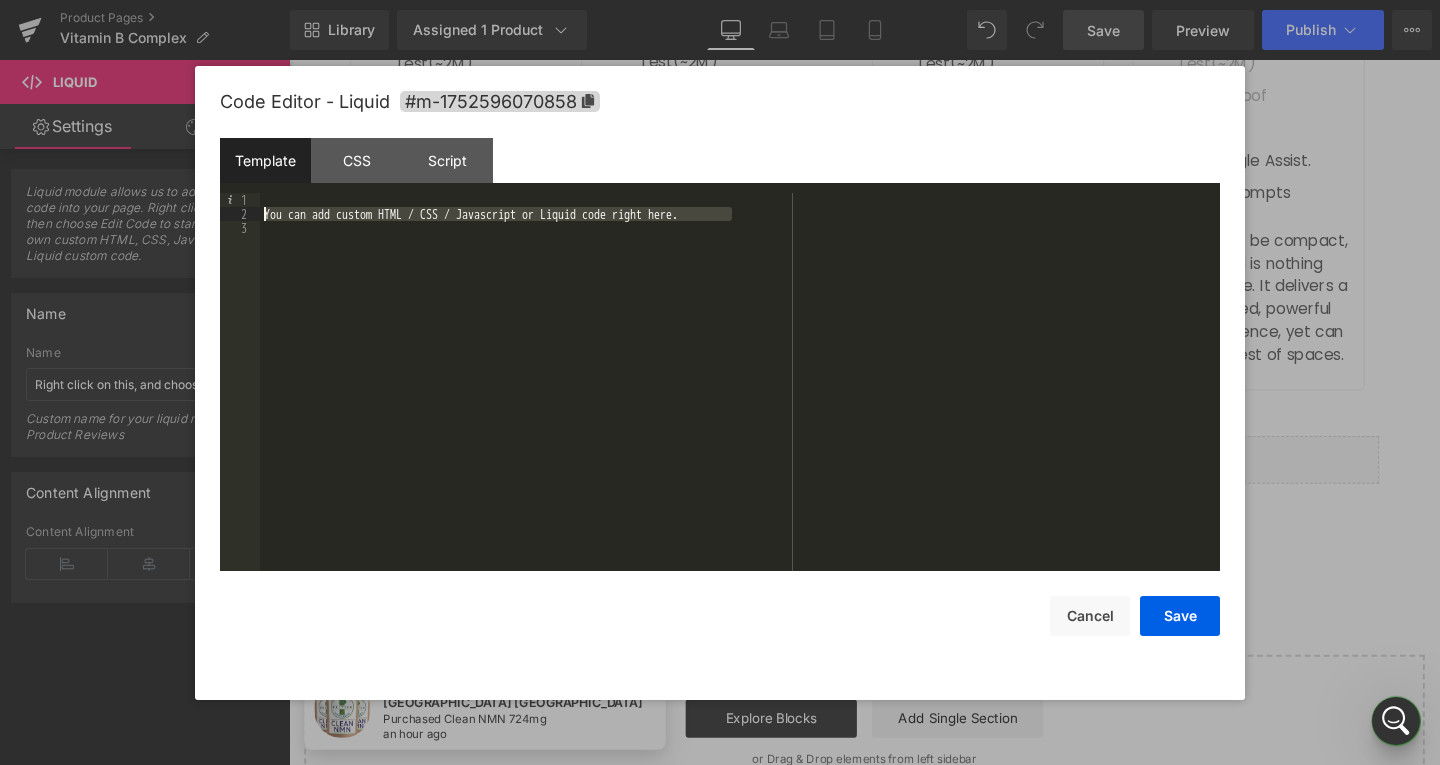 drag, startPoint x: 681, startPoint y: 219, endPoint x: 262, endPoint y: 203, distance: 419.3054 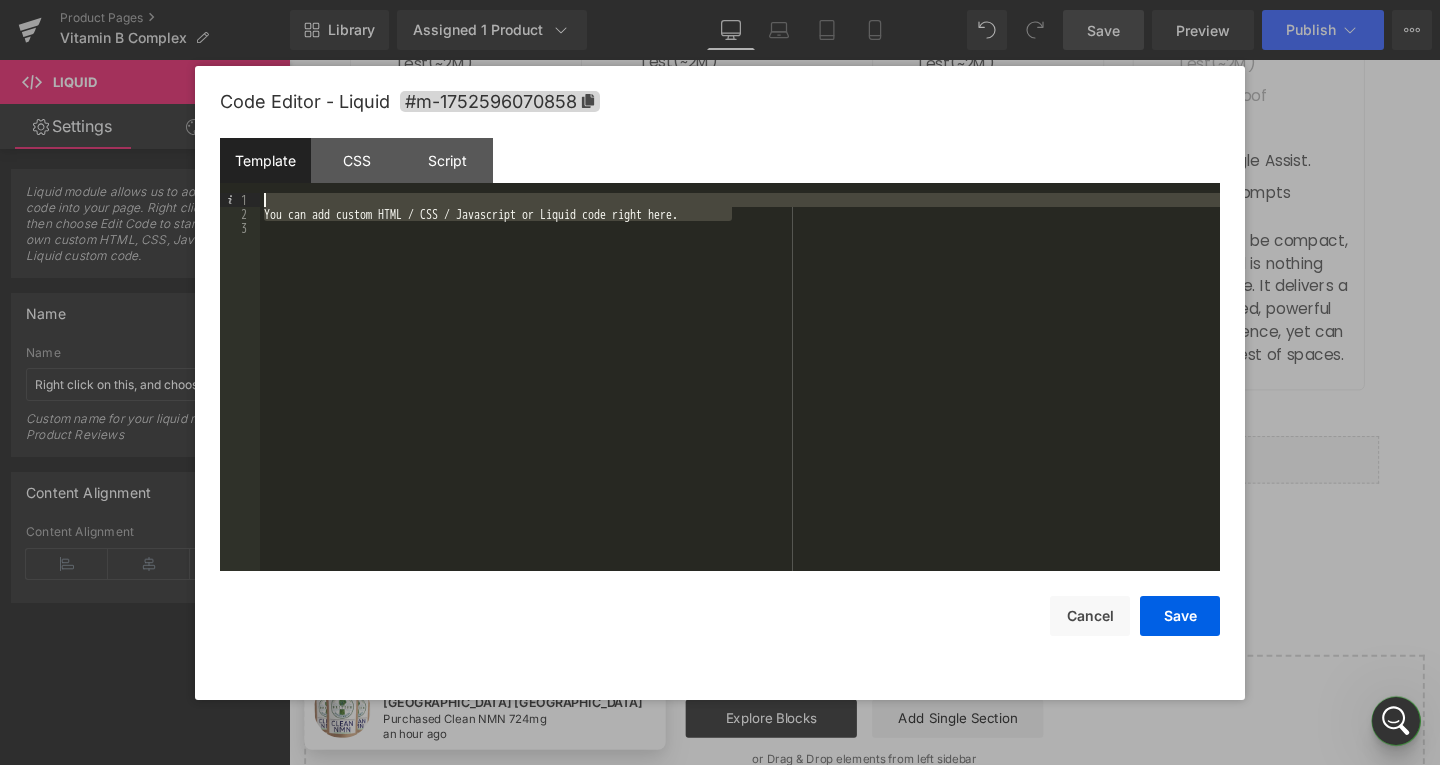 scroll, scrollTop: 350, scrollLeft: 0, axis: vertical 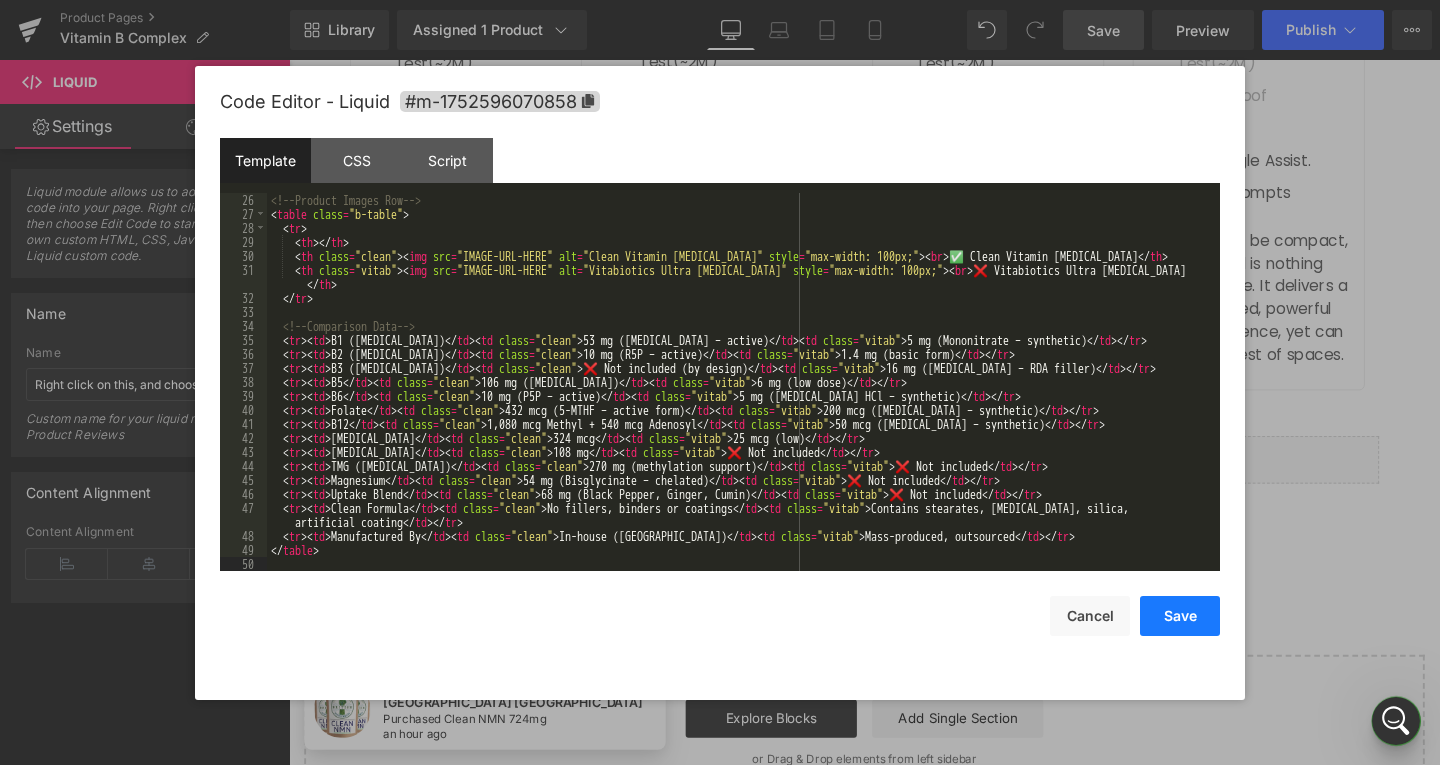 click on "Save" at bounding box center (1180, 616) 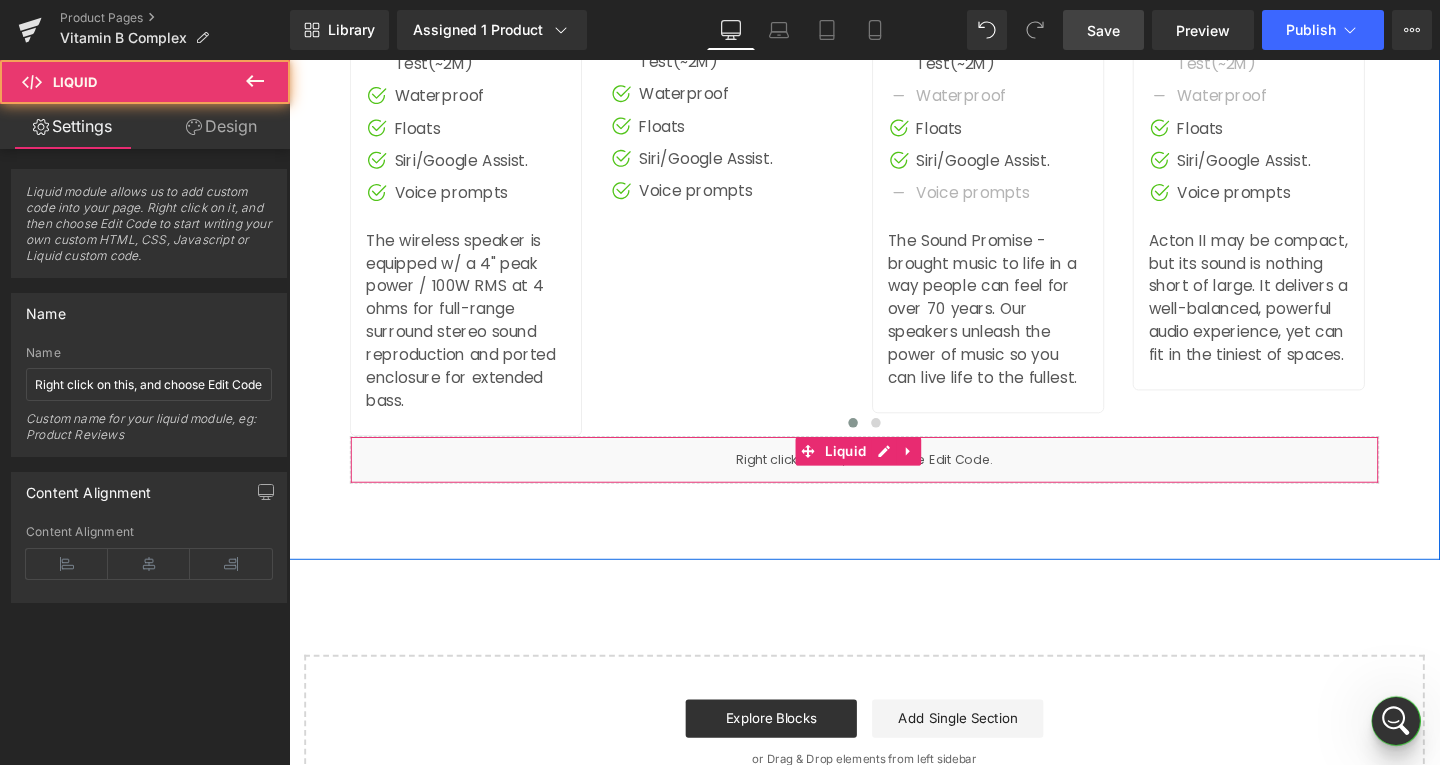click on "Liquid" at bounding box center (894, 480) 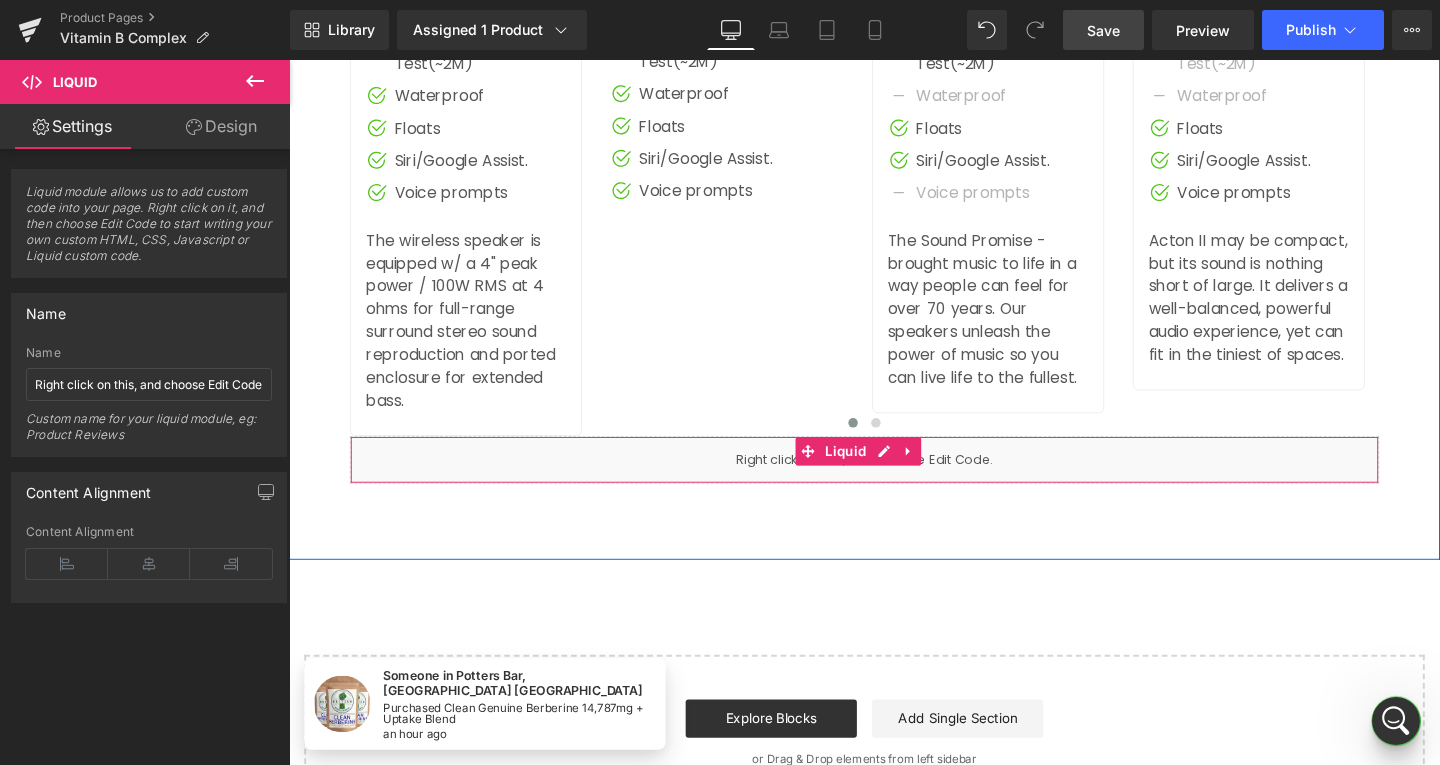 click on "Liquid" at bounding box center [894, 480] 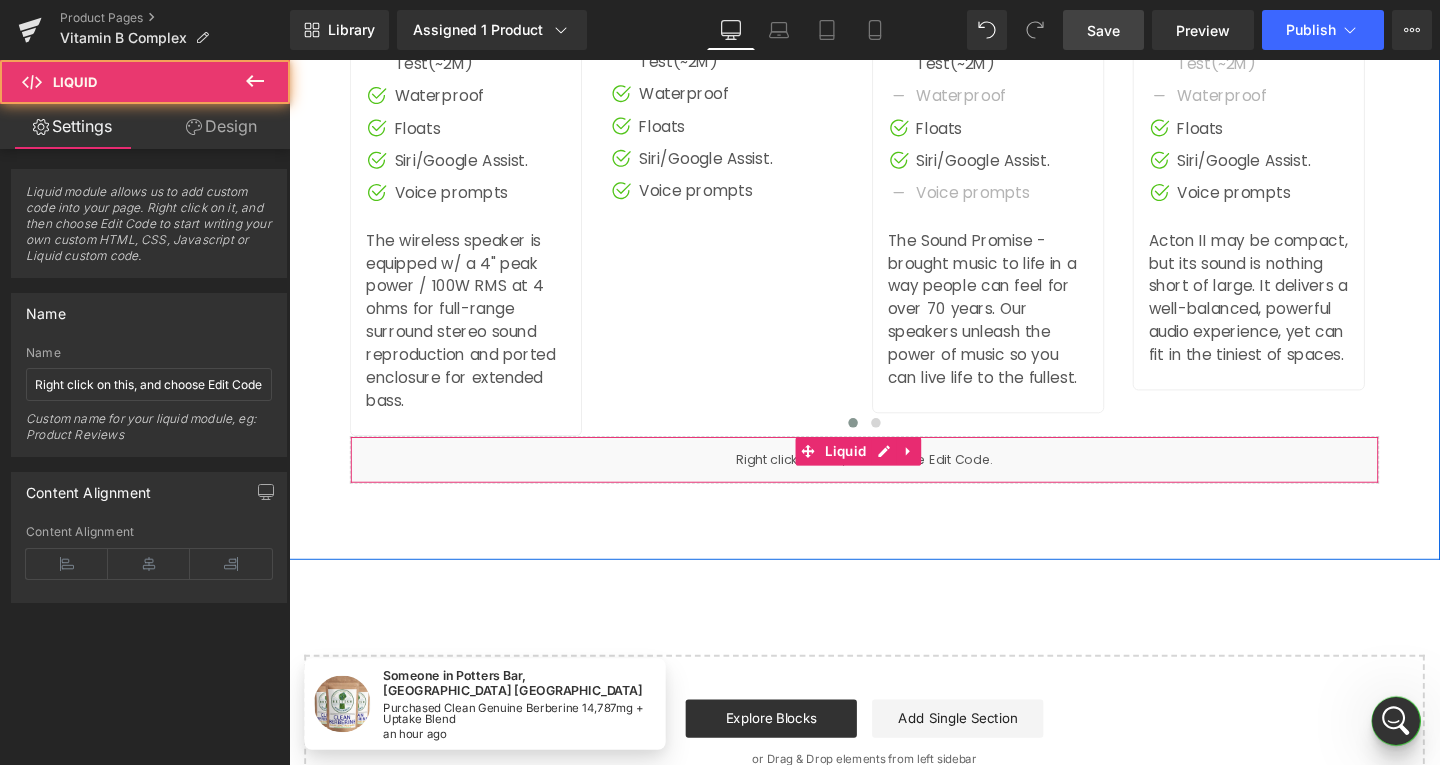 click on "Liquid" at bounding box center [894, 480] 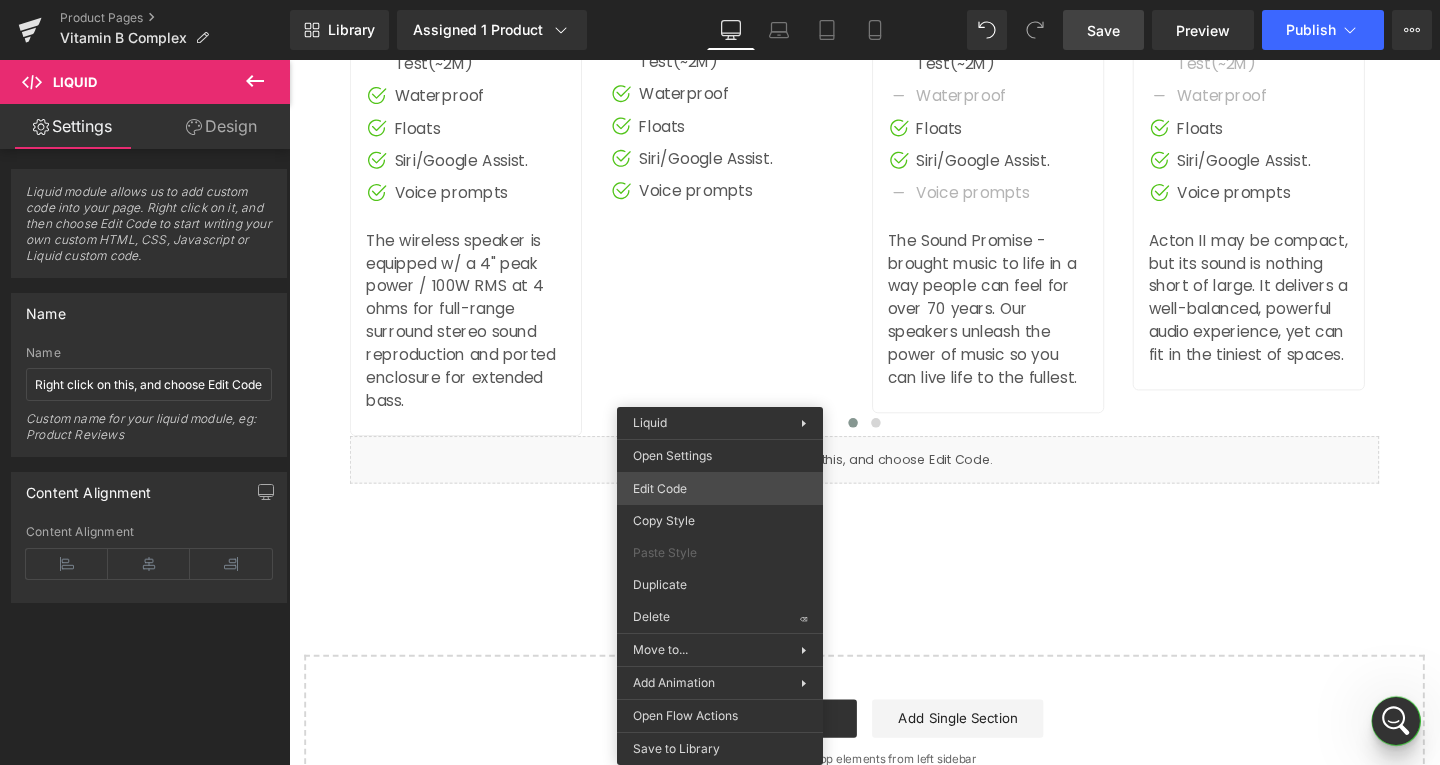 click on "Liquid  You are previewing how the   will restyle your page. You can not edit Elements in Preset Preview Mode.  Product Pages Vitamin B Complex Library Assigned 1 Product  Product Preview
Clean Vitamin B Complex Manage assigned products Desktop Desktop Laptop Tablet Mobile Save Preview Publish Scheduled View Live Page View with current Template Save Template to Library Schedule Publish Publish Settings Shortcuts  Your page can’t be published   You've reached the maximum number of published pages on your plan  (81/999999).  You need to upgrade your plan or unpublish all your pages to get 1 publish slot.   Unpublish pages   Upgrade plan  Elements Global Style Base Row  rows, columns, layouts, div Heading  headings, titles, h1,h2,h3,h4,h5,h6 Text Block  texts, paragraphs, contents, blocks Image  images, photos, alts, uploads Icon  icons, symbols Button  button, call to action, cta Separator  separators, dividers, horizontal lines Liquid  Banner Parallax  Hero Banner  Stack Tabs  Carousel  Pricing" at bounding box center (720, 0) 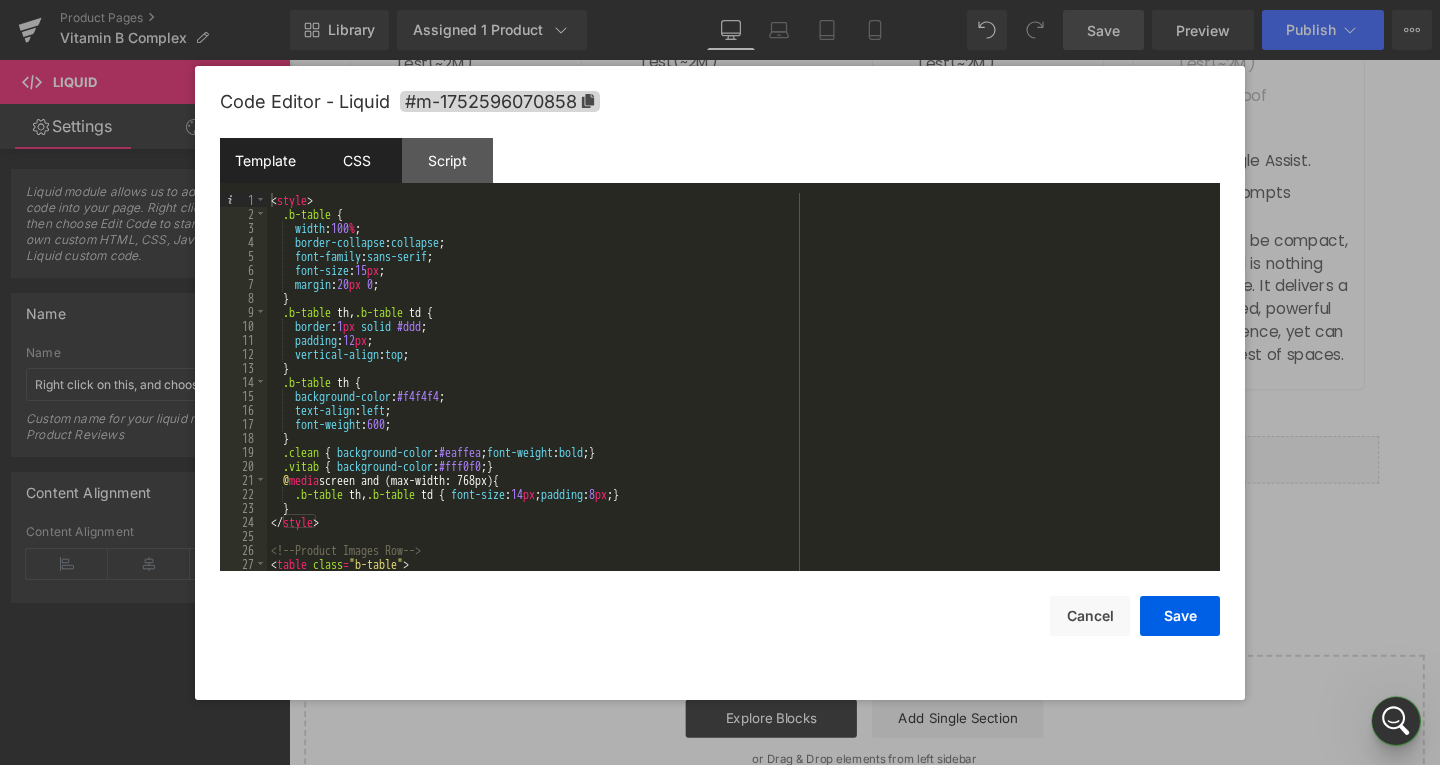 click on "CSS" at bounding box center [356, 160] 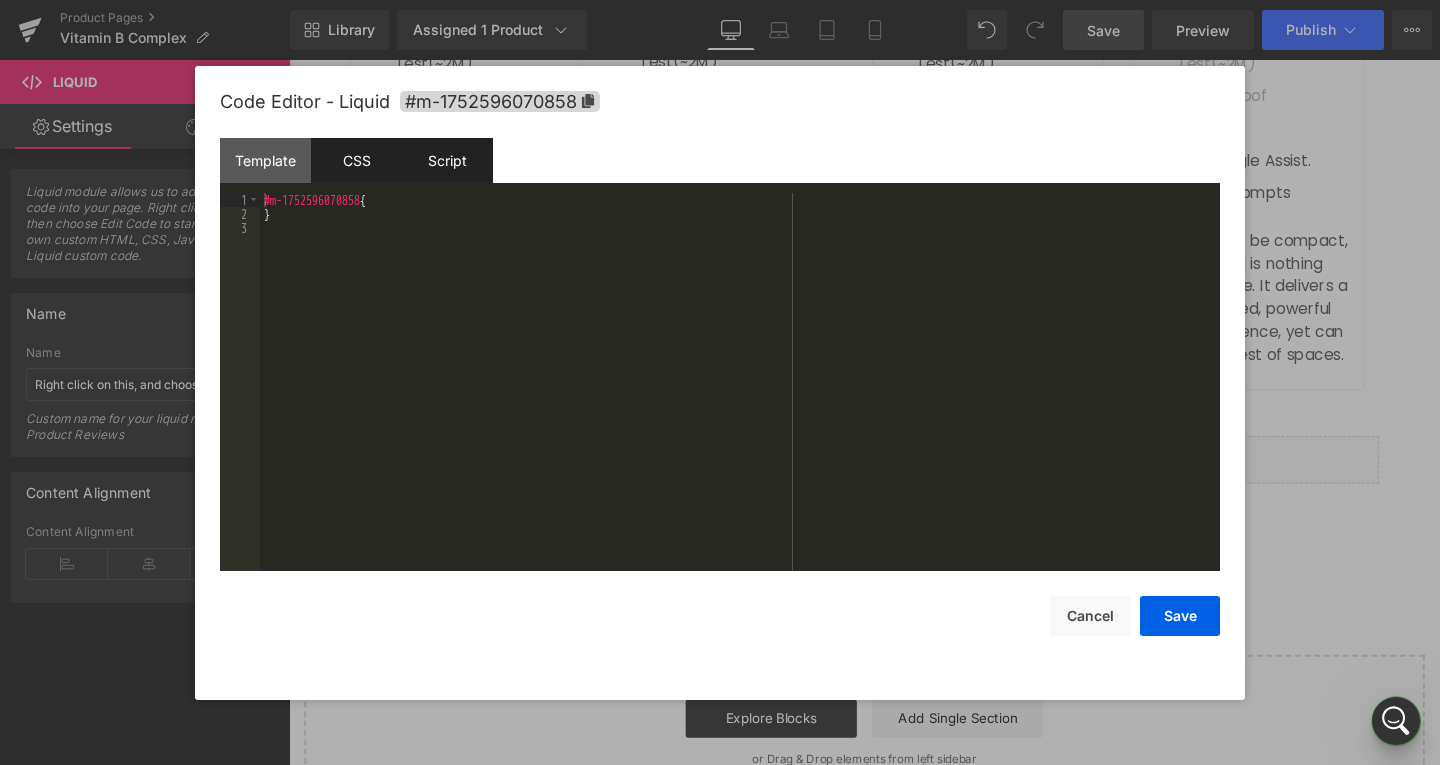 click on "Script" at bounding box center (447, 160) 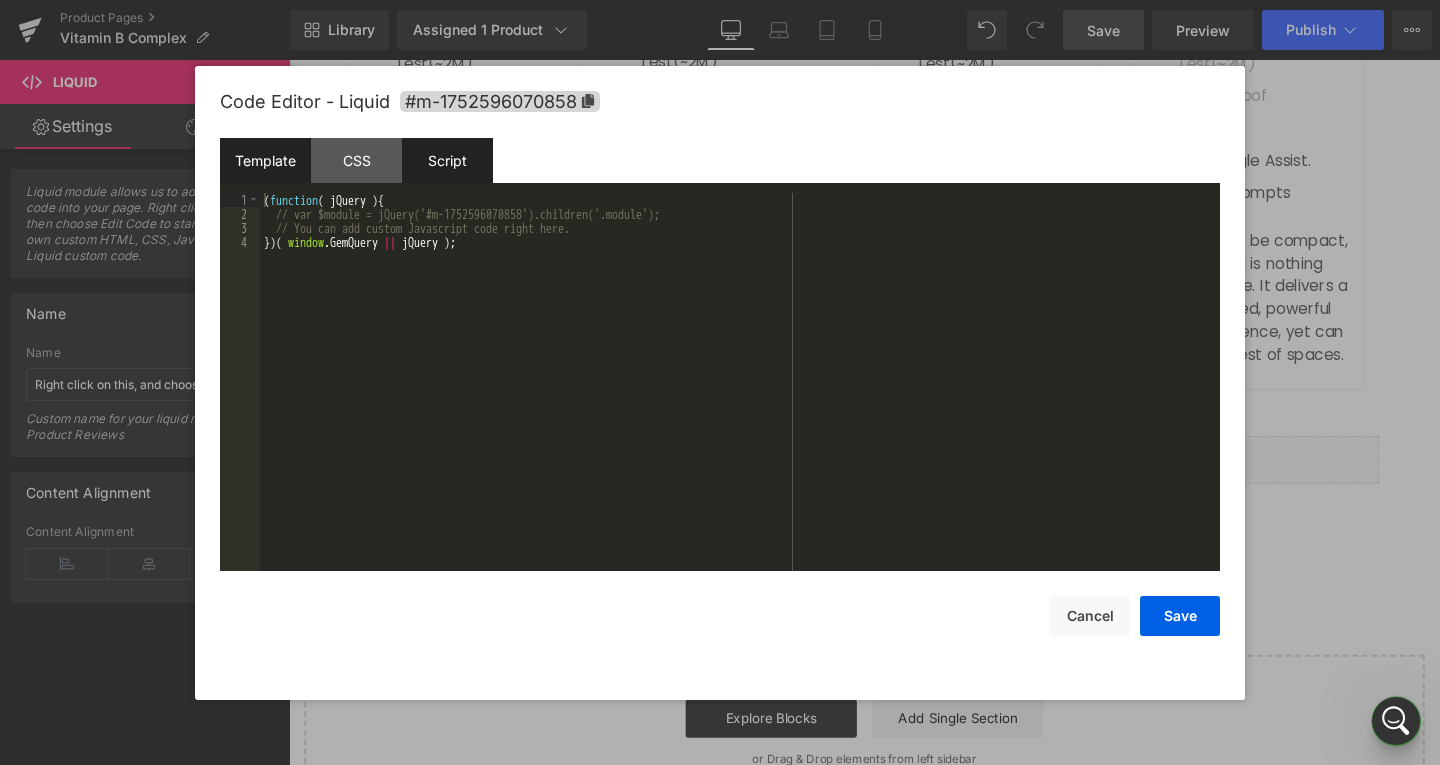 click on "Template" at bounding box center (265, 160) 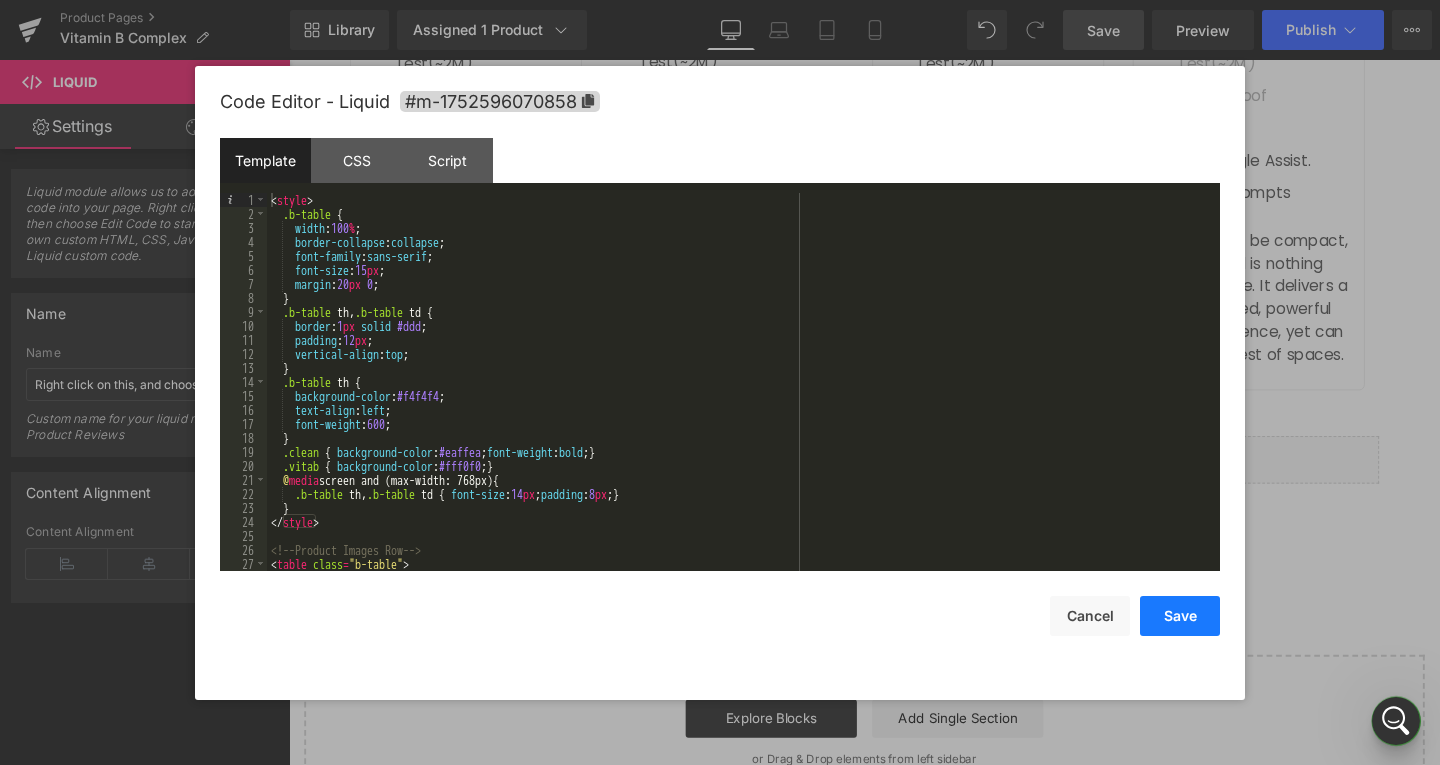 click on "Save" at bounding box center (1180, 616) 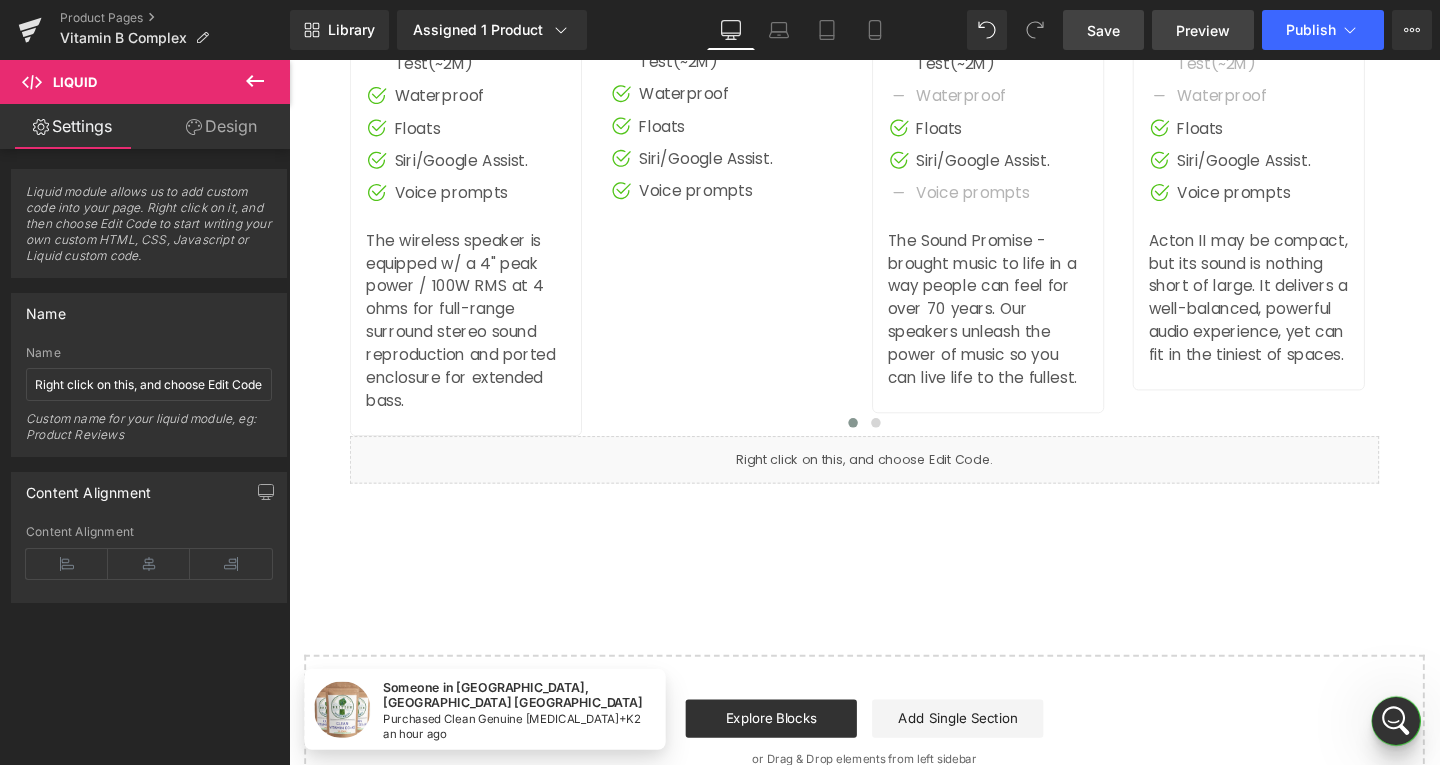 click on "Preview" at bounding box center (1203, 30) 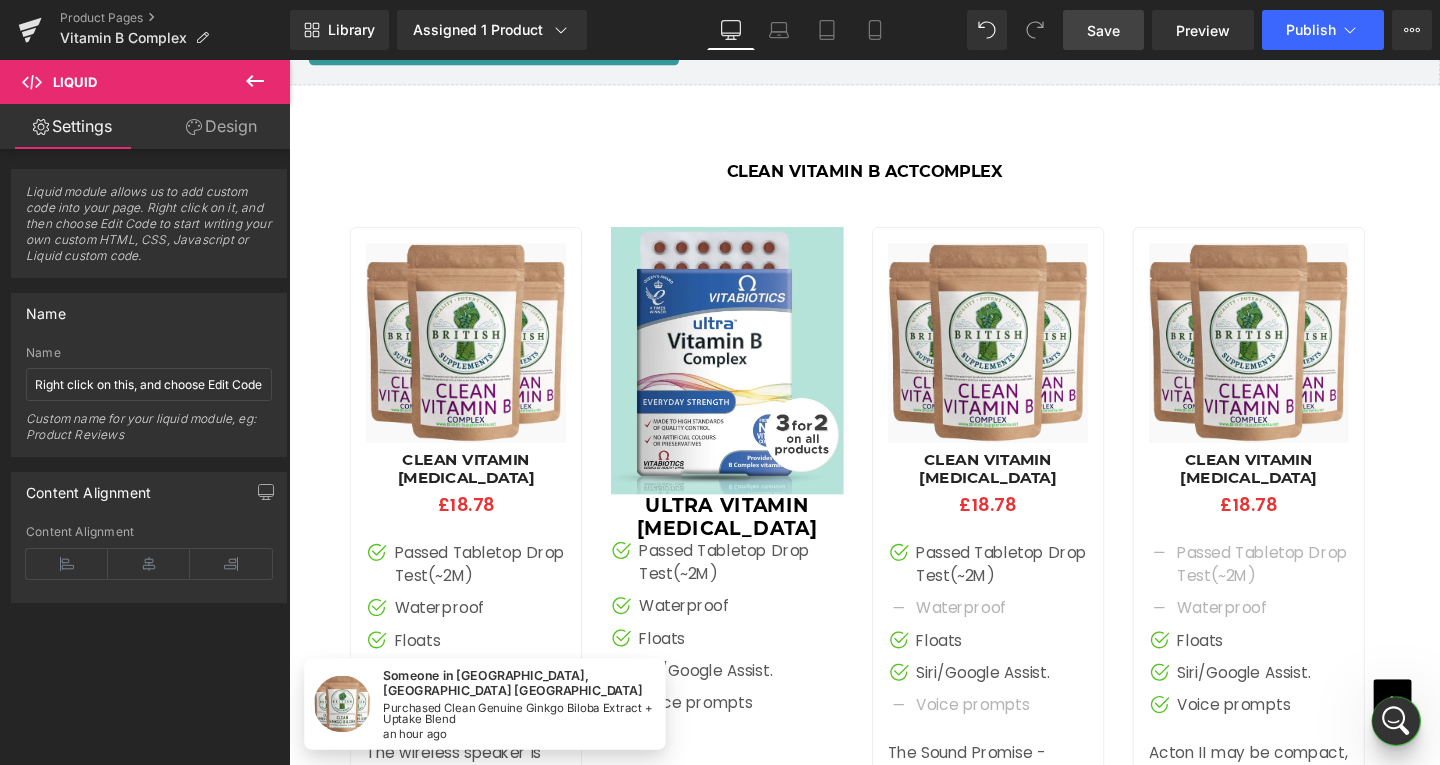 scroll, scrollTop: 4333, scrollLeft: 0, axis: vertical 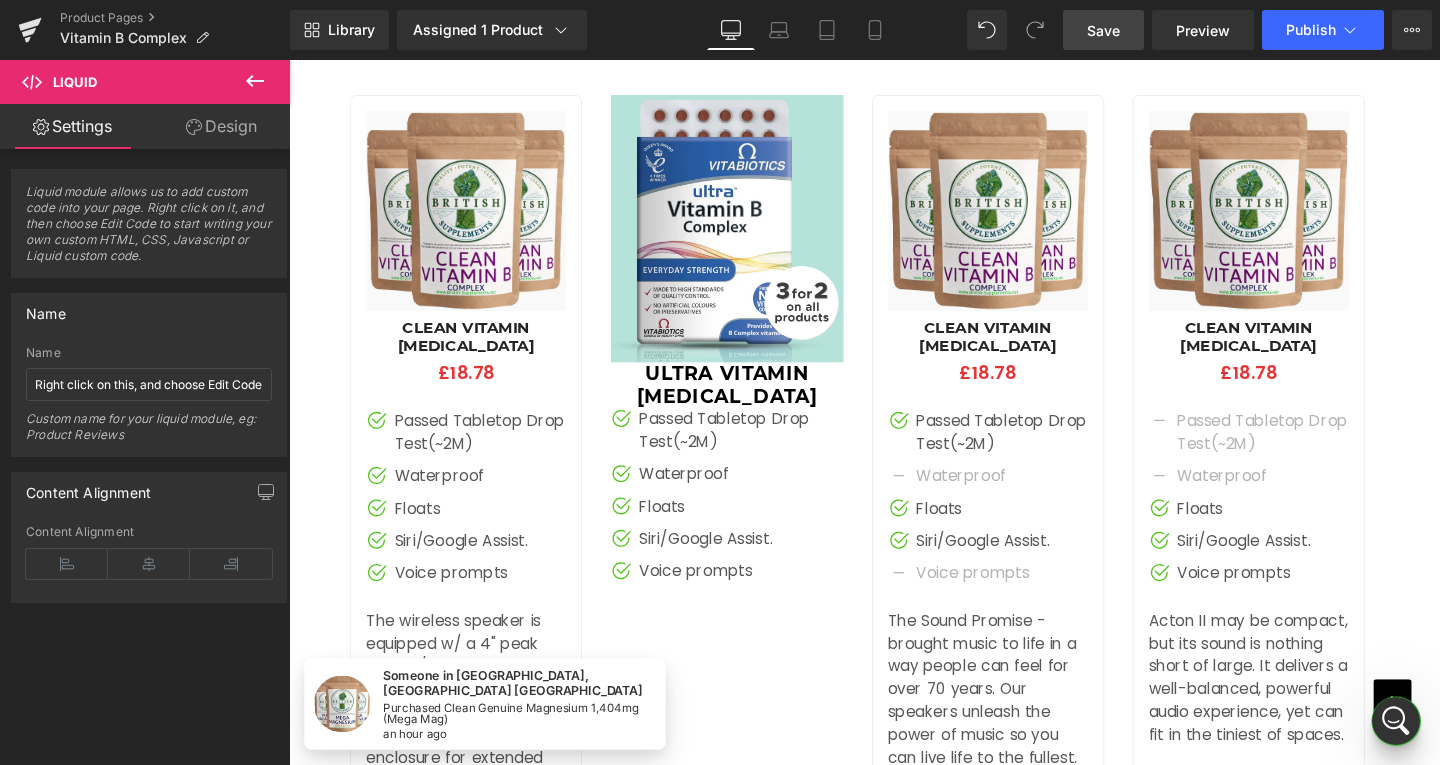 click 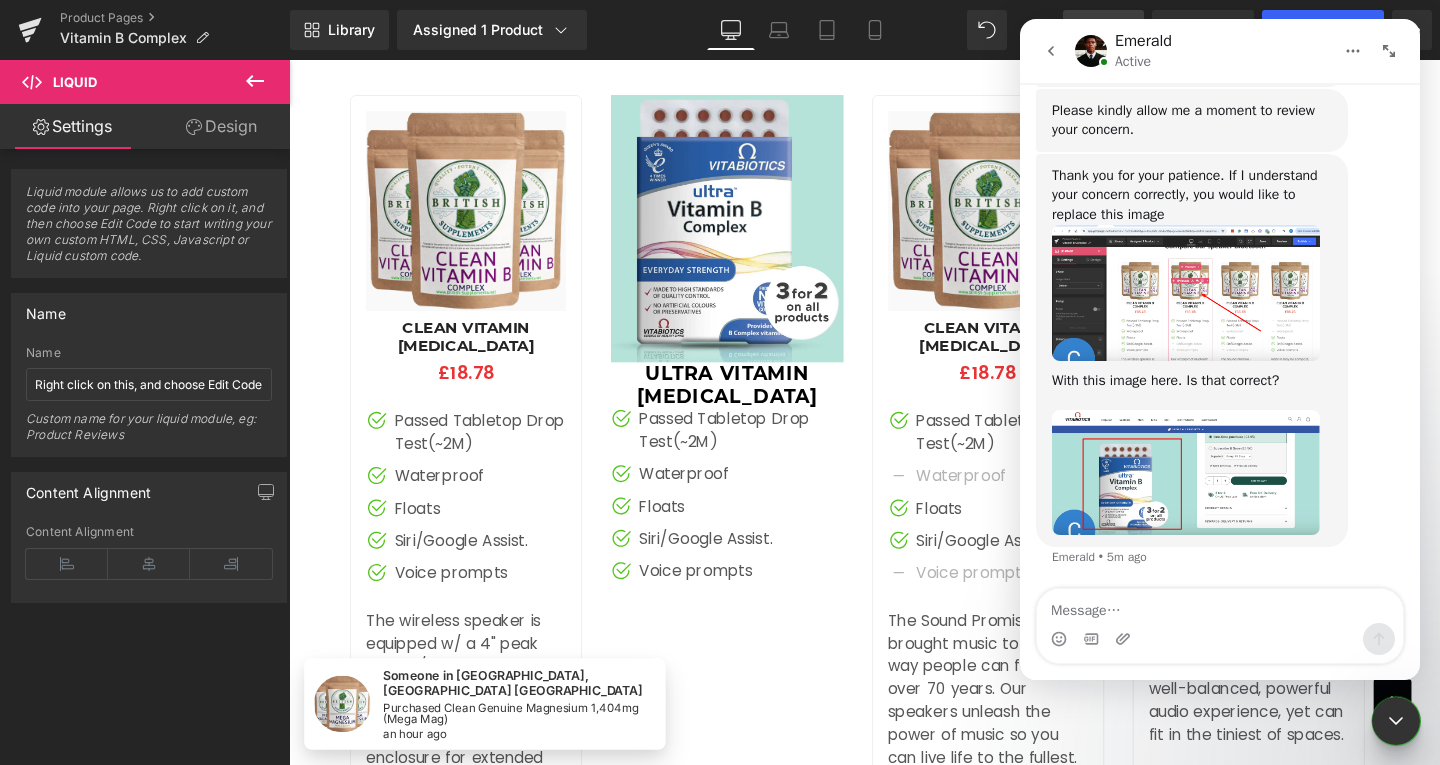 scroll, scrollTop: 563, scrollLeft: 0, axis: vertical 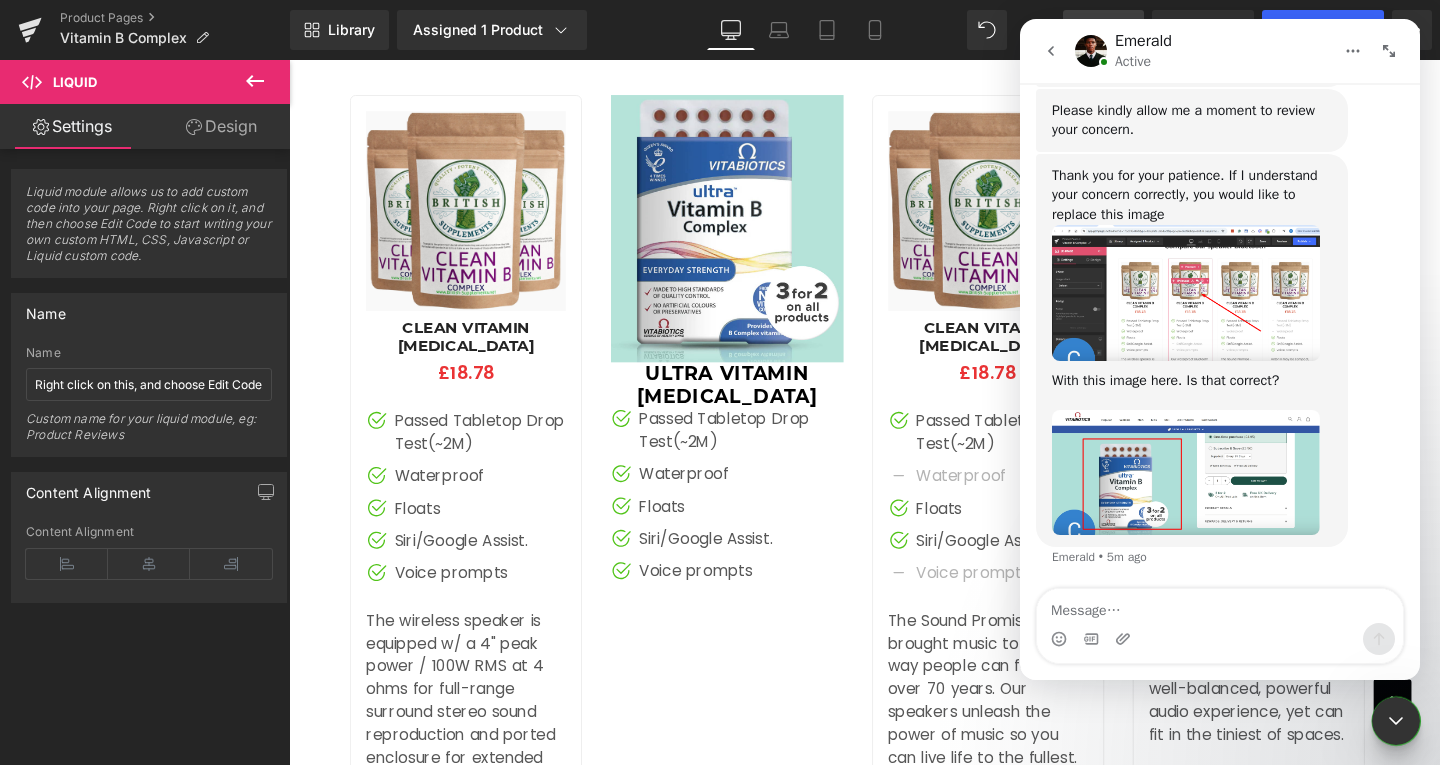 click at bounding box center (1220, 606) 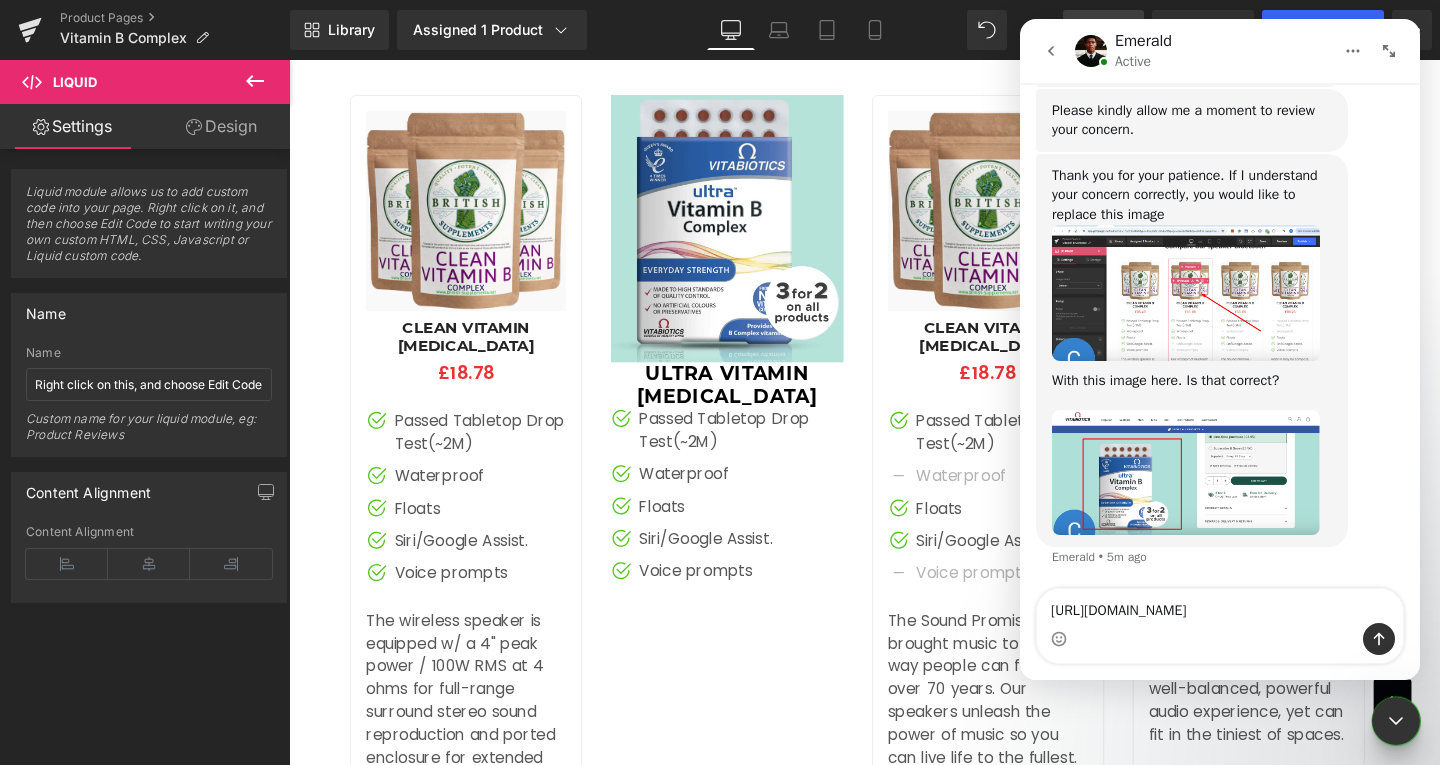 type 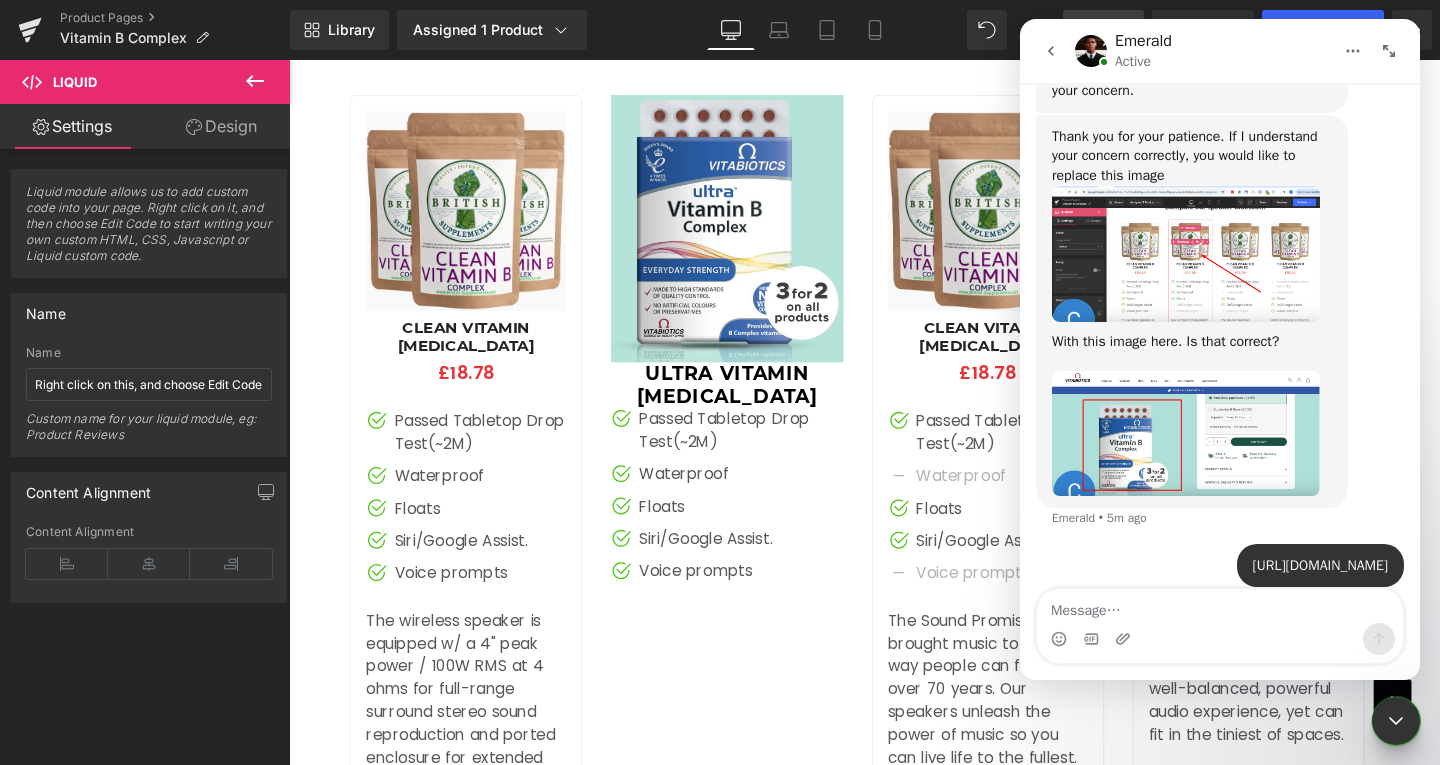 scroll, scrollTop: 642, scrollLeft: 0, axis: vertical 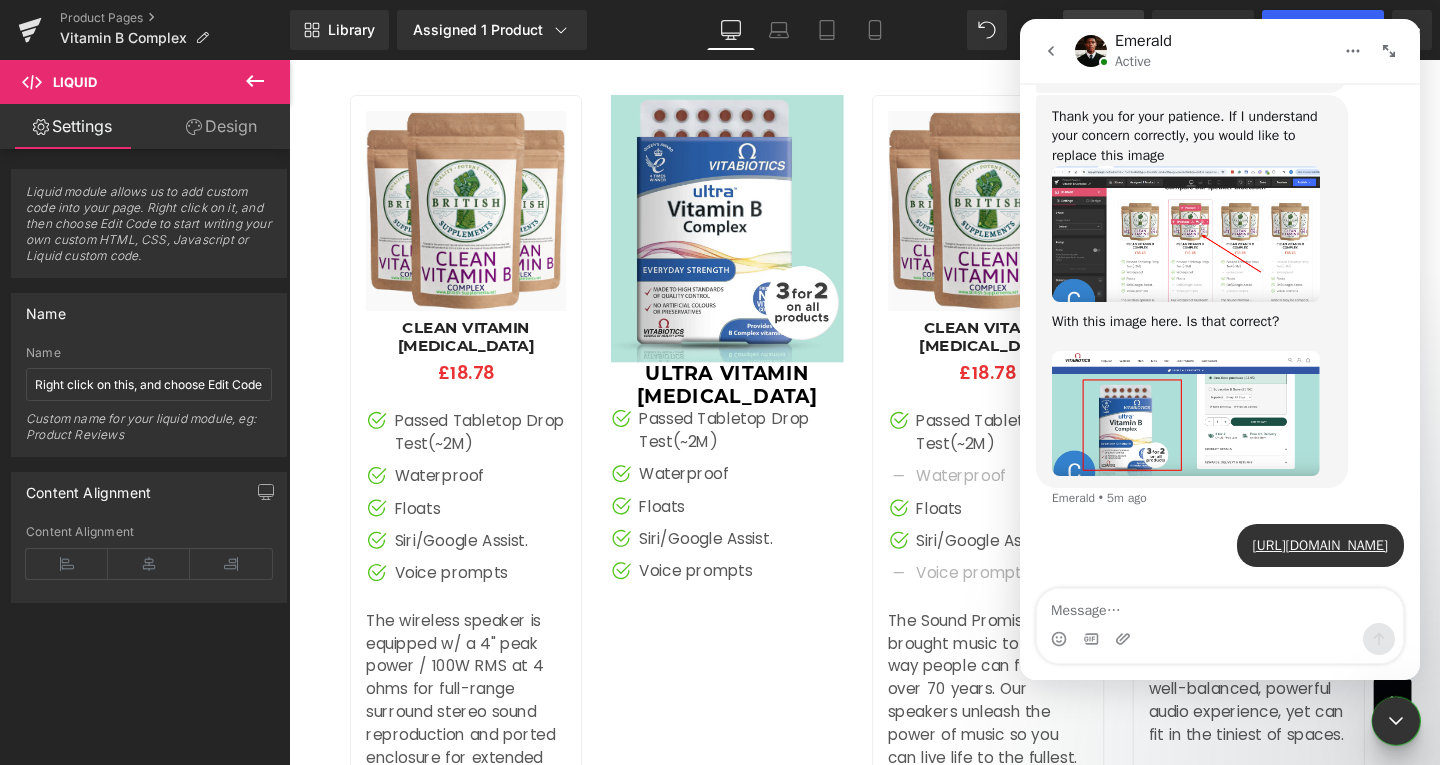 drag, startPoint x: 1401, startPoint y: 719, endPoint x: 2747, endPoint y: 1404, distance: 1510.2784 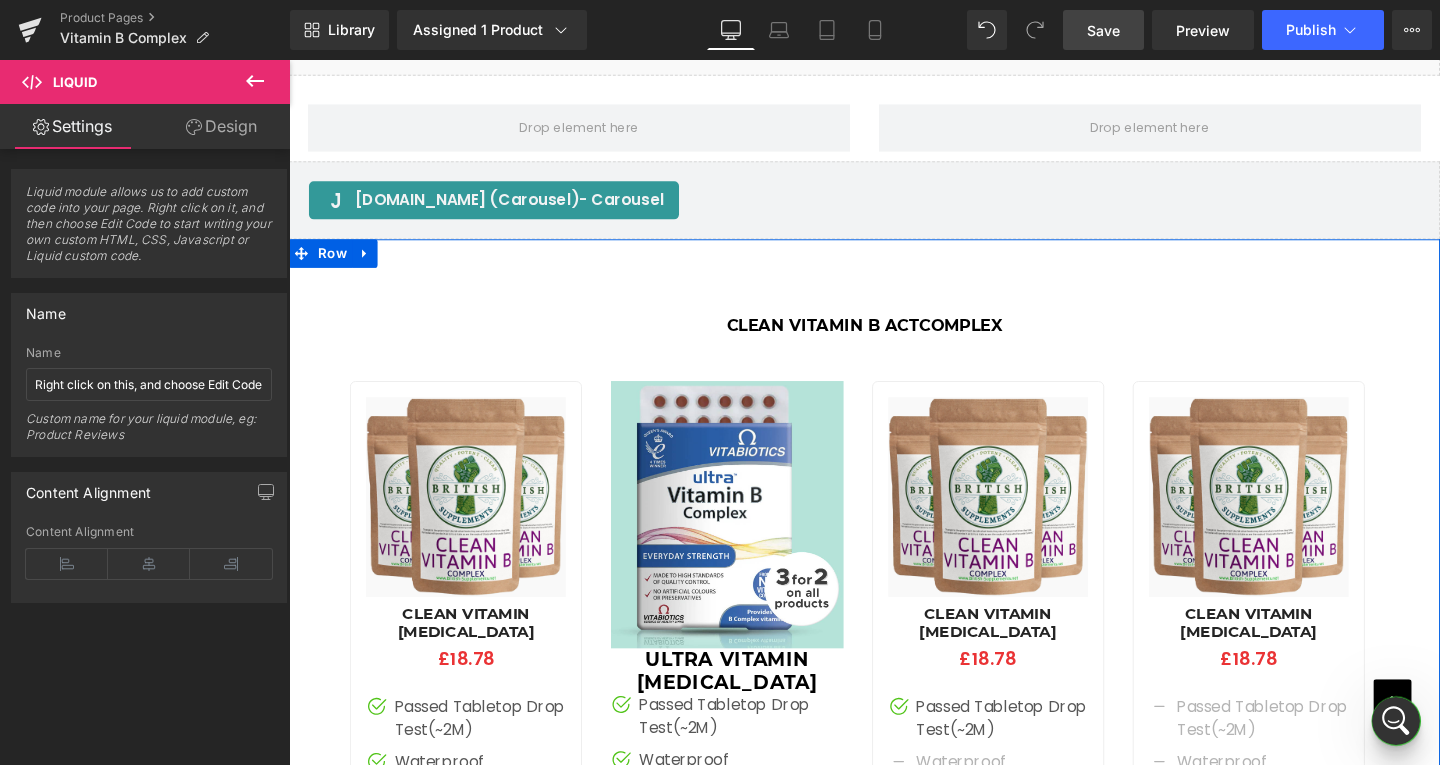 scroll, scrollTop: 3933, scrollLeft: 0, axis: vertical 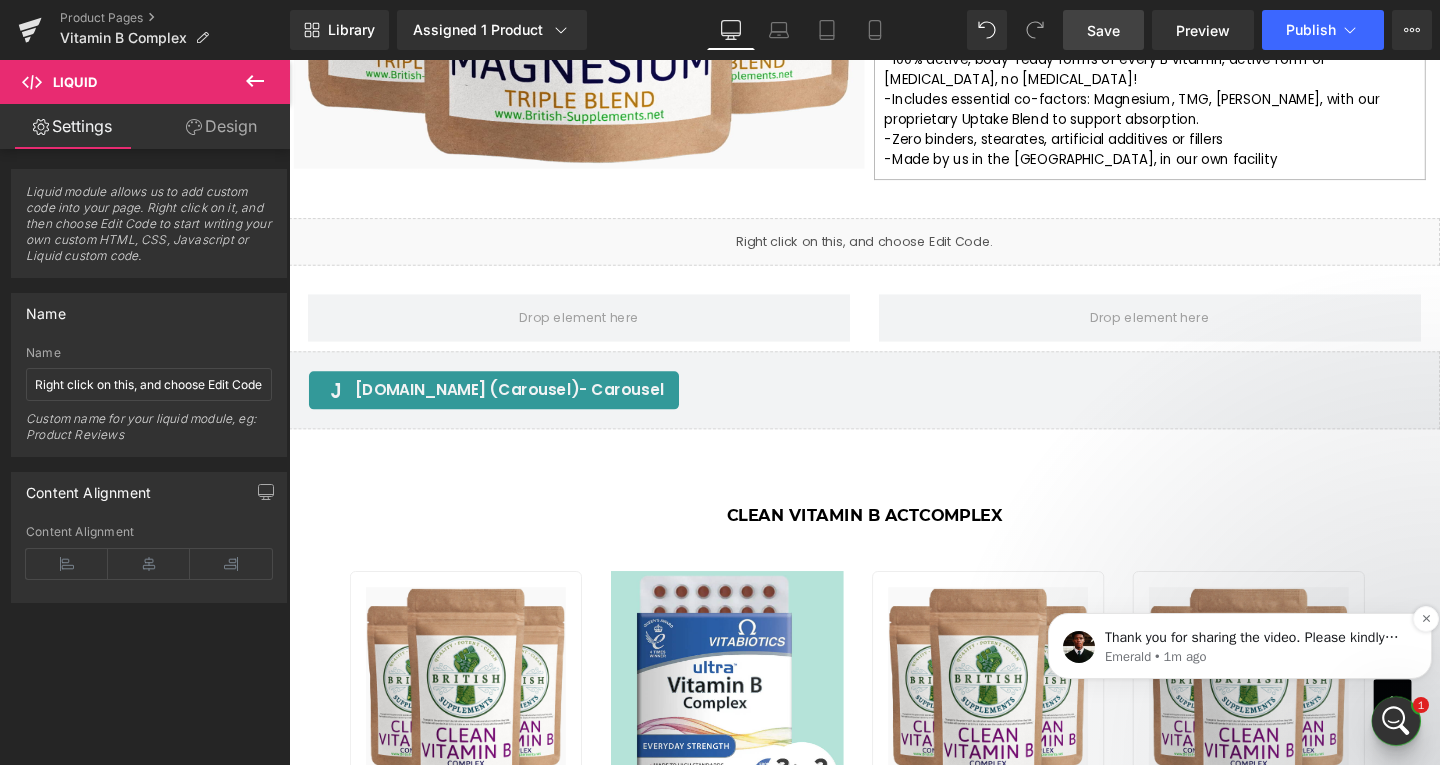 click on "Thank you for sharing the video. Please kindly allow me a moment to review it. Emerald • 1m ago" at bounding box center [1240, 646] 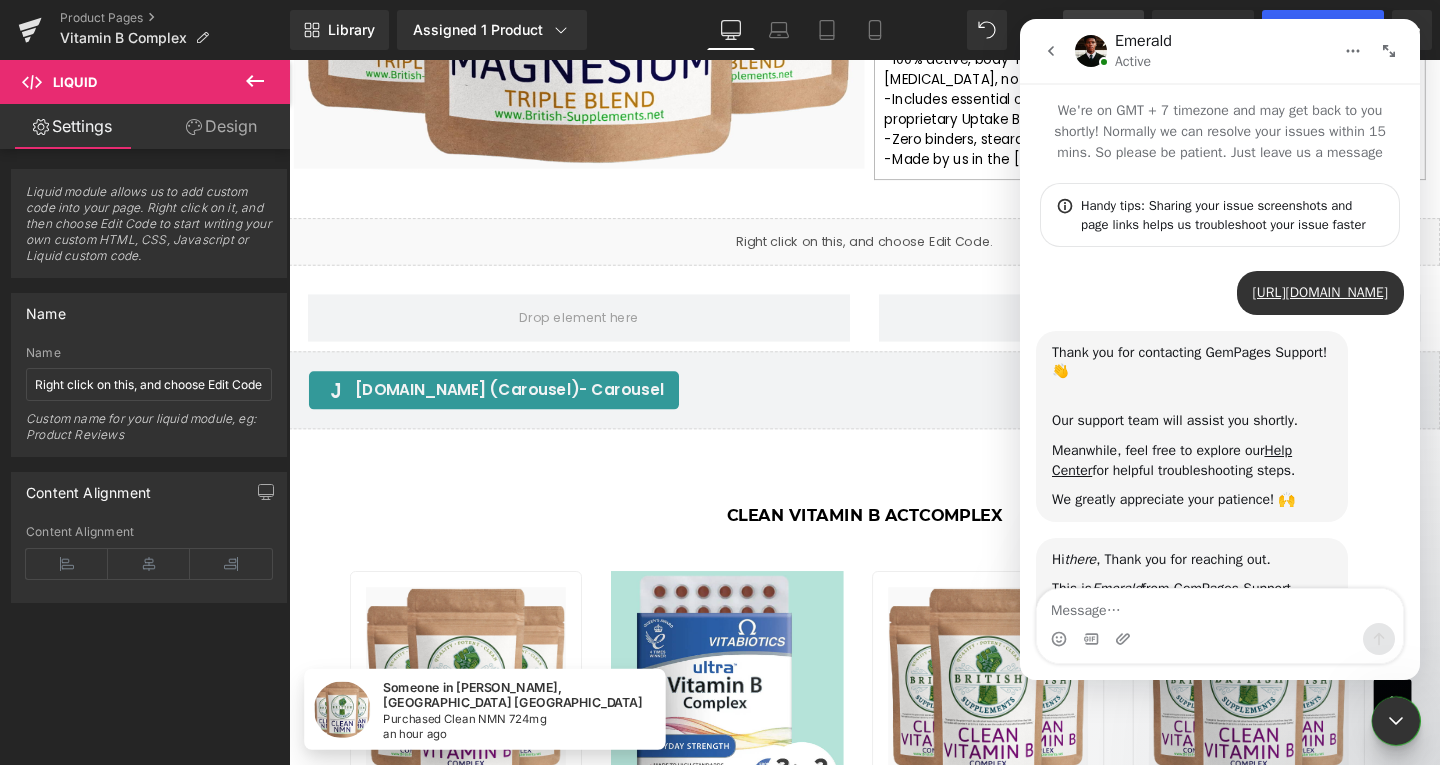 scroll, scrollTop: 216, scrollLeft: 0, axis: vertical 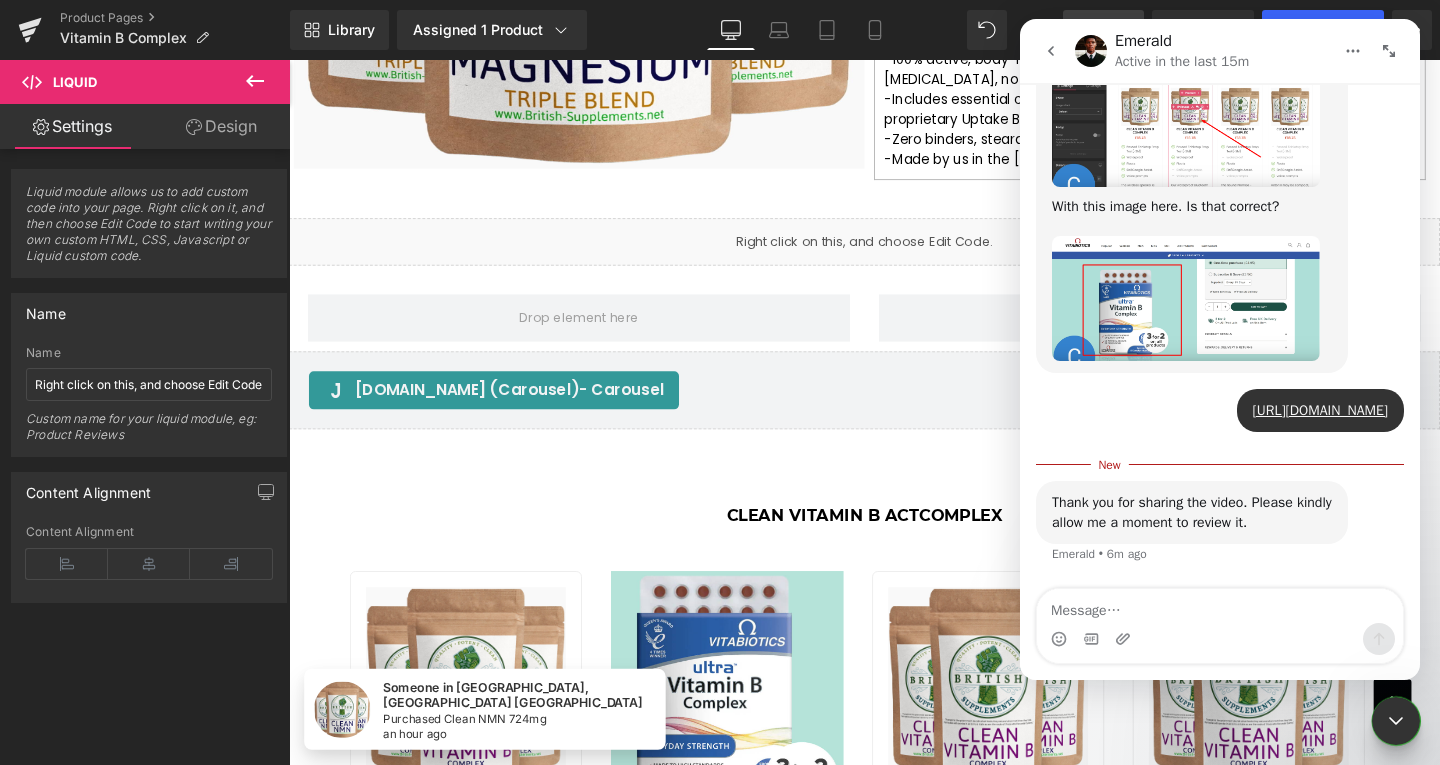 click 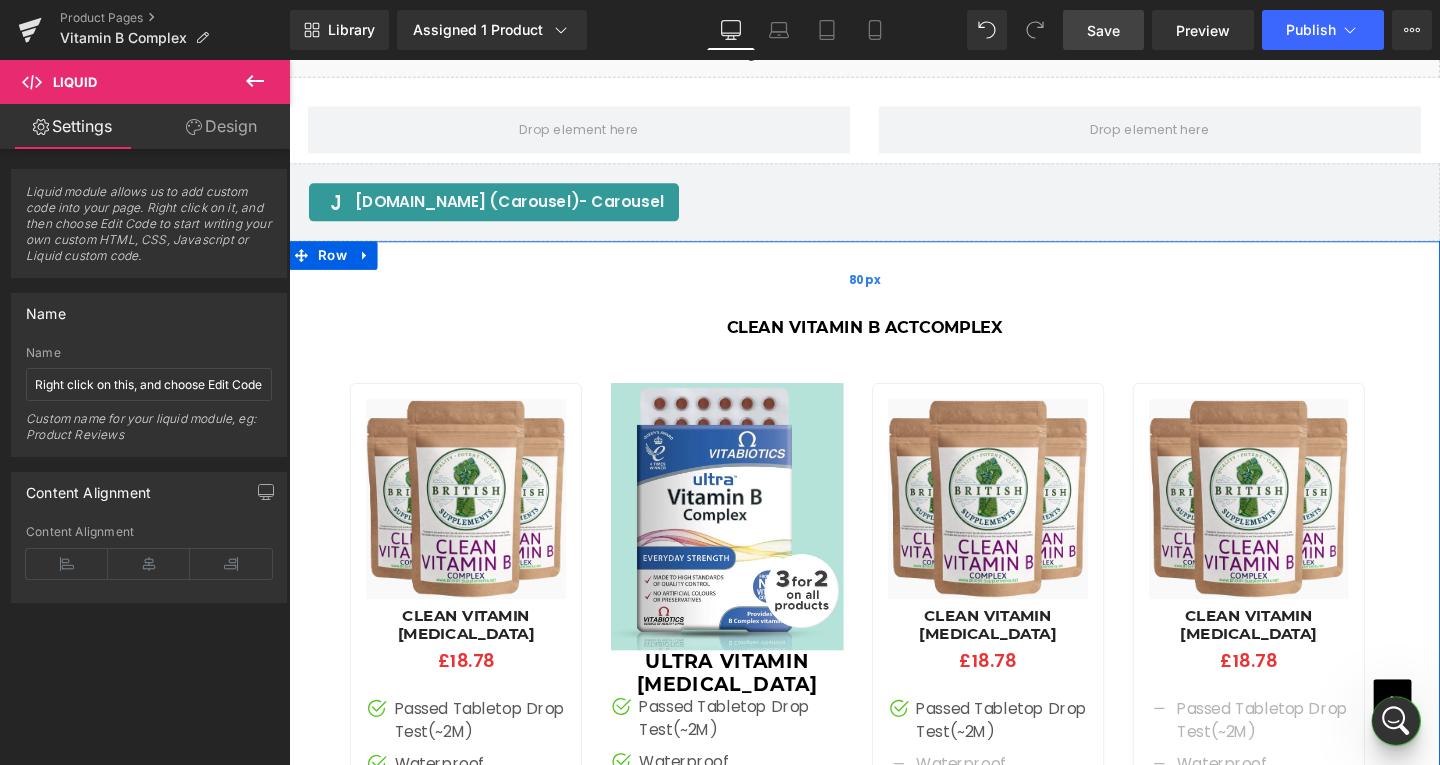 scroll, scrollTop: 4133, scrollLeft: 0, axis: vertical 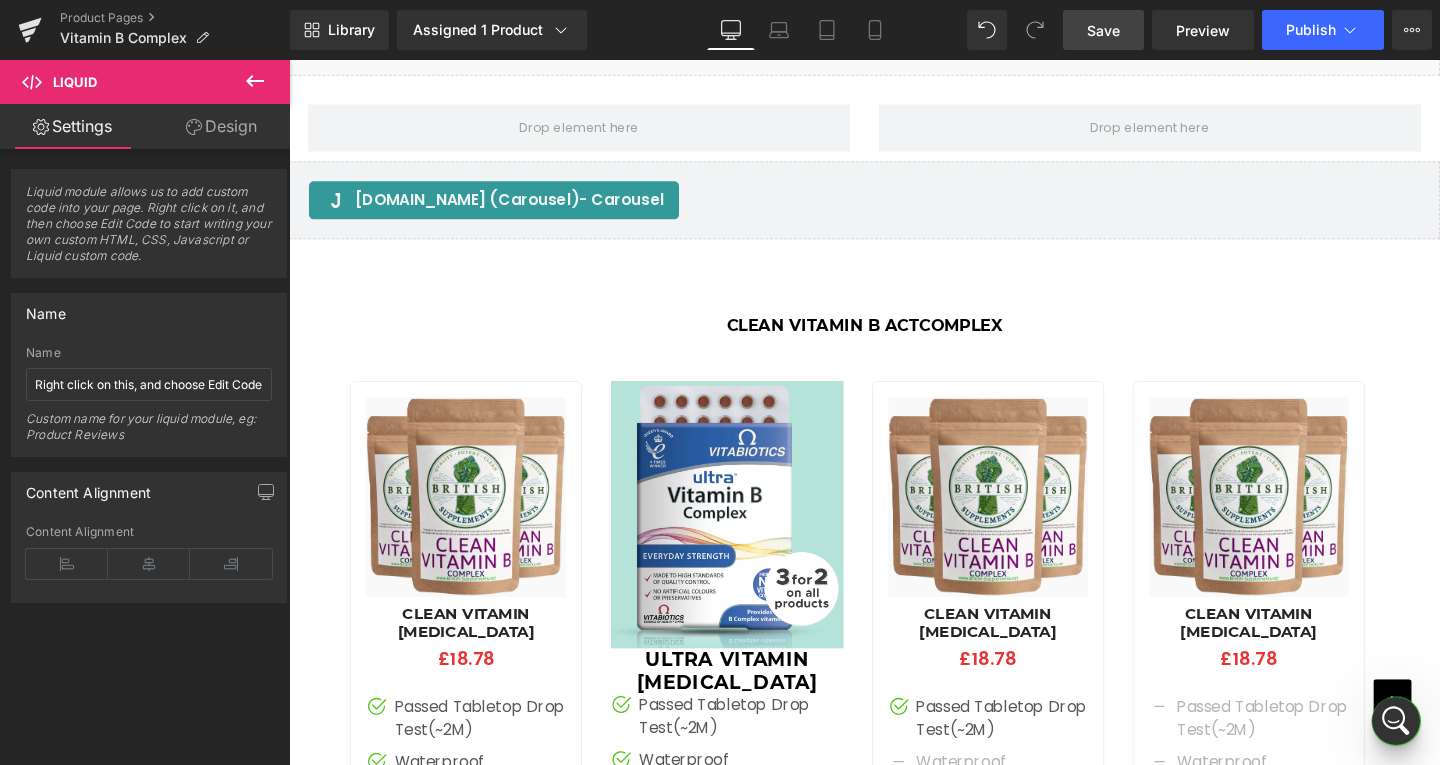 click 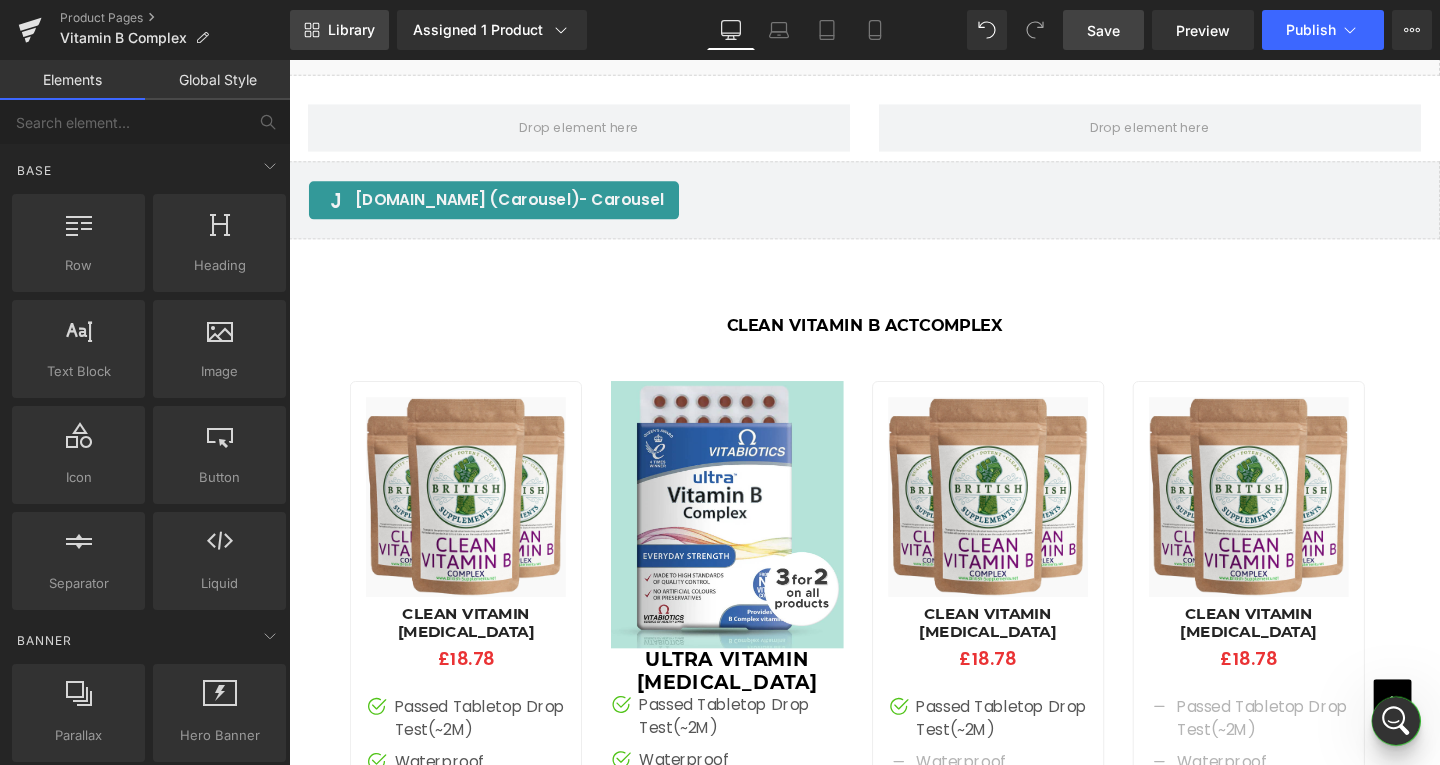 click on "Library" at bounding box center [351, 30] 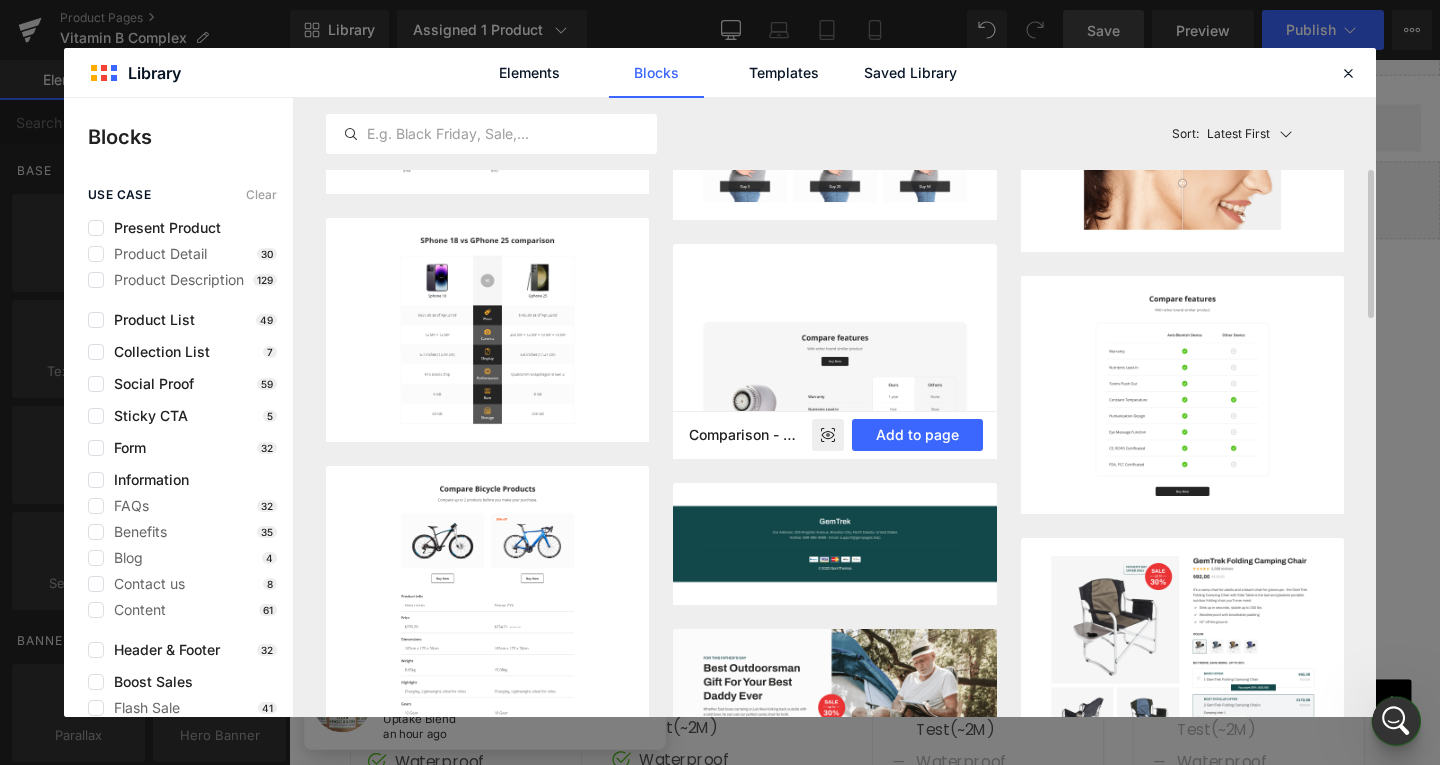 scroll, scrollTop: 400, scrollLeft: 0, axis: vertical 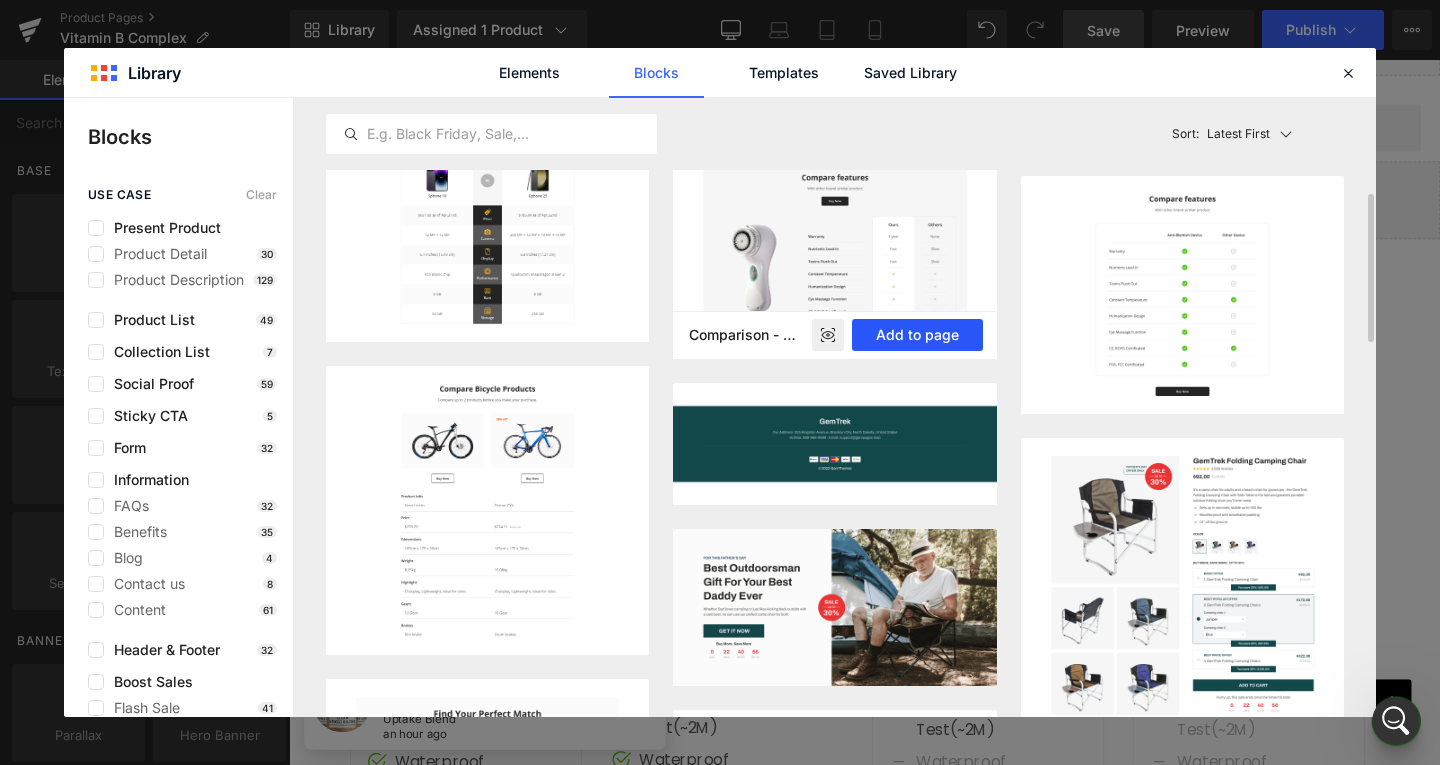 click on "Add to page" at bounding box center [917, 335] 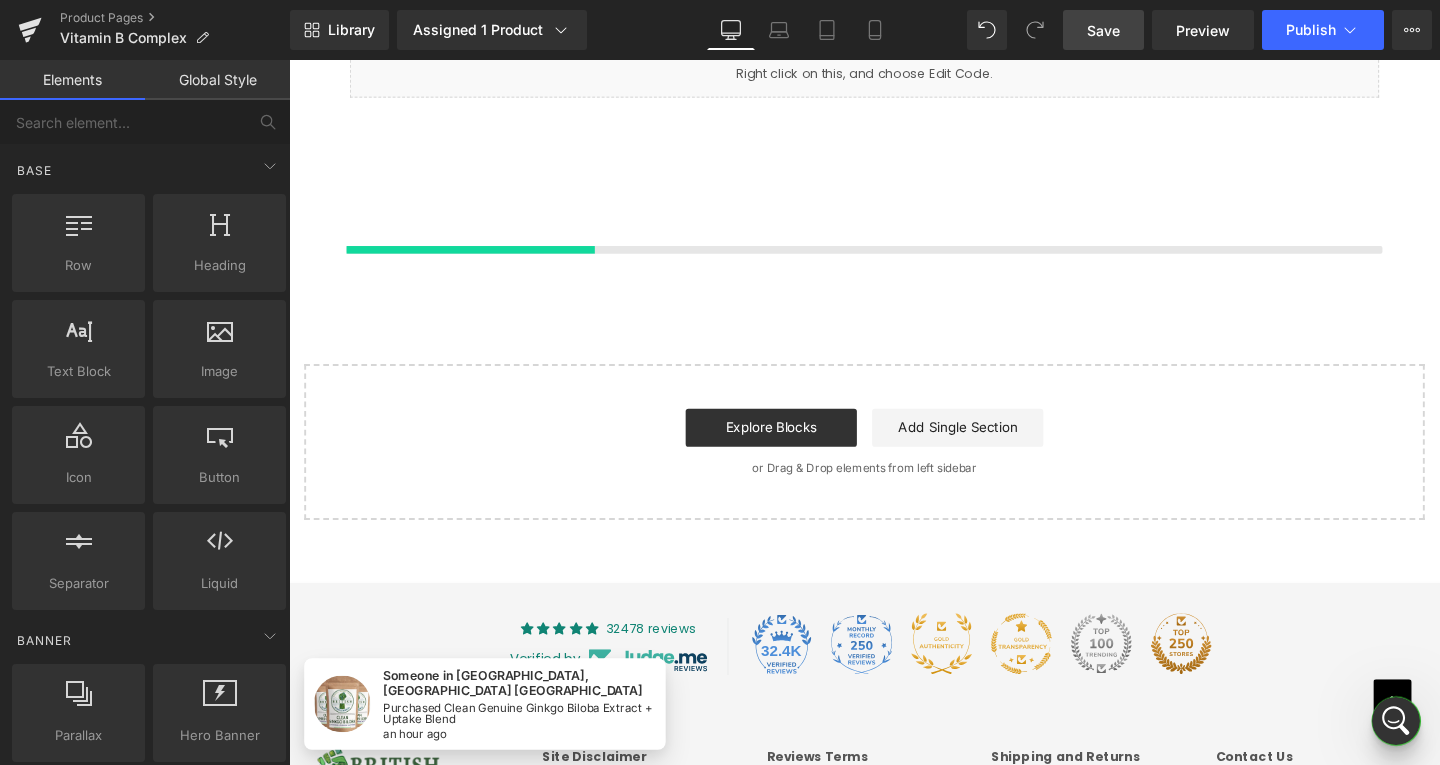 scroll, scrollTop: 5260, scrollLeft: 0, axis: vertical 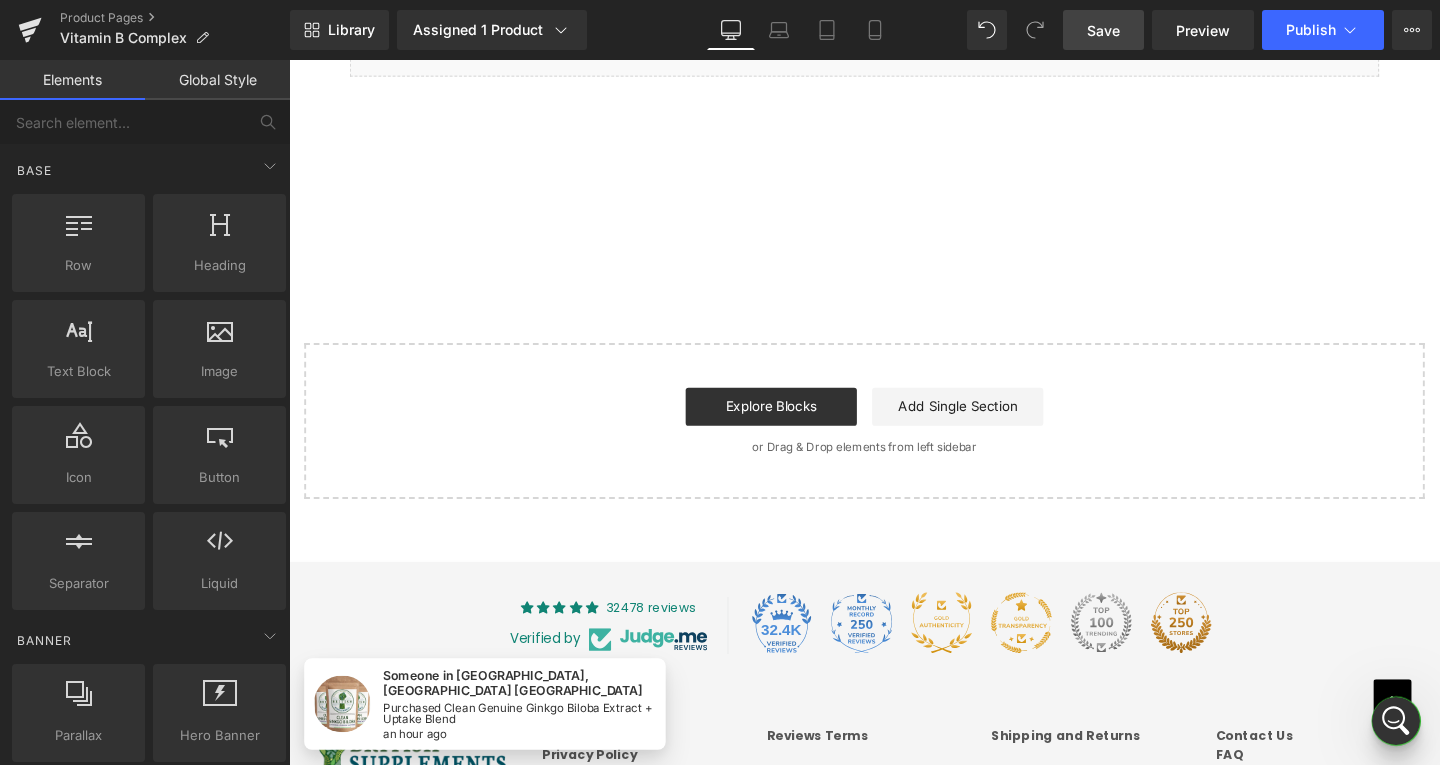 click 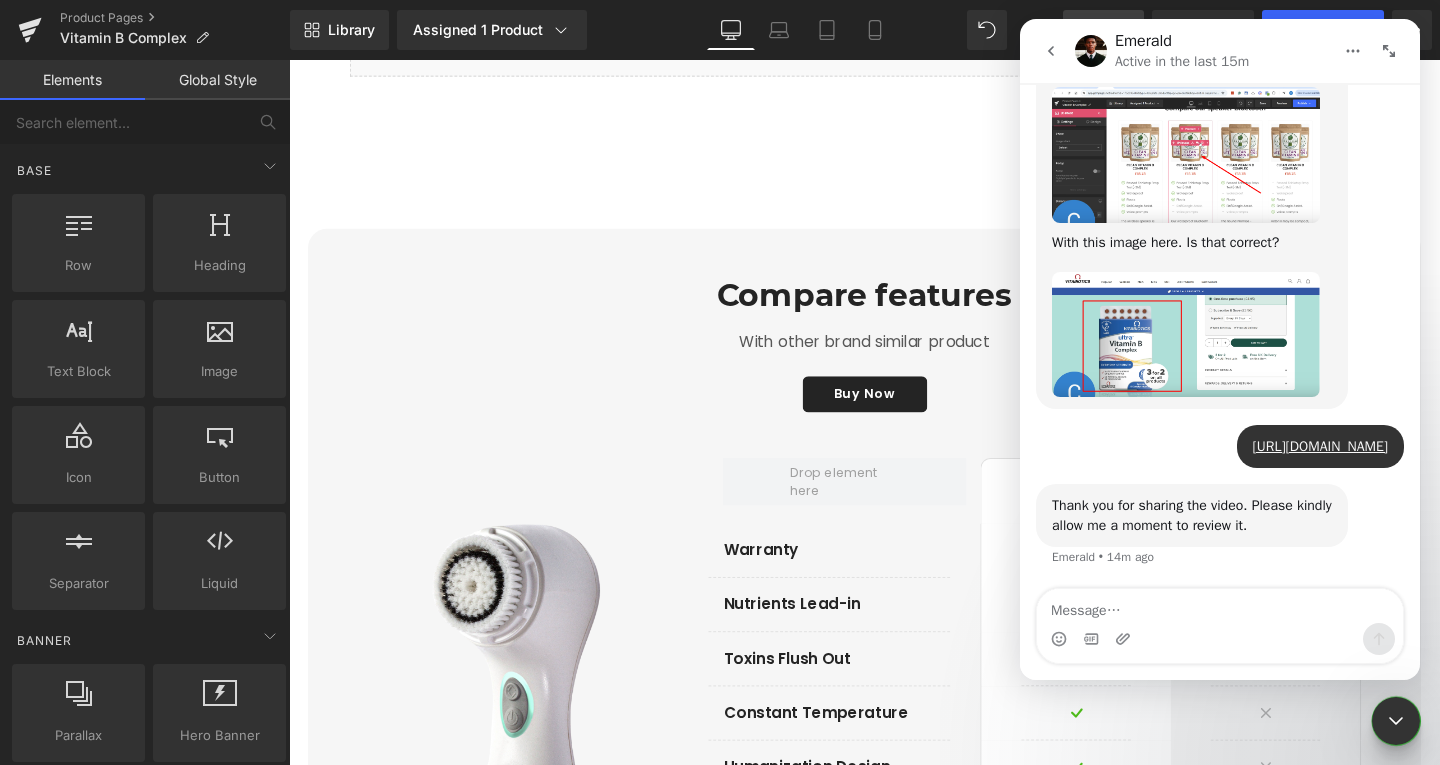 scroll, scrollTop: 721, scrollLeft: 0, axis: vertical 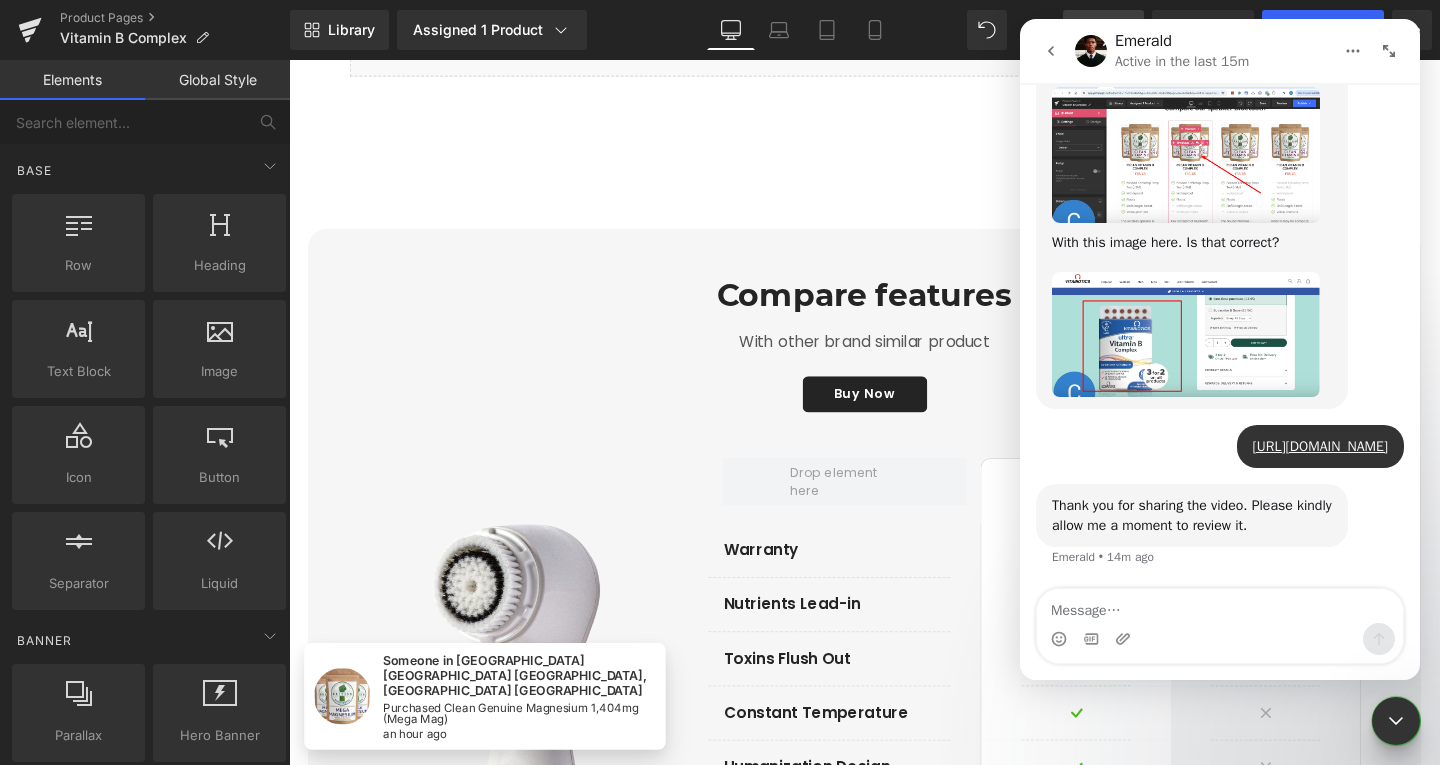 click 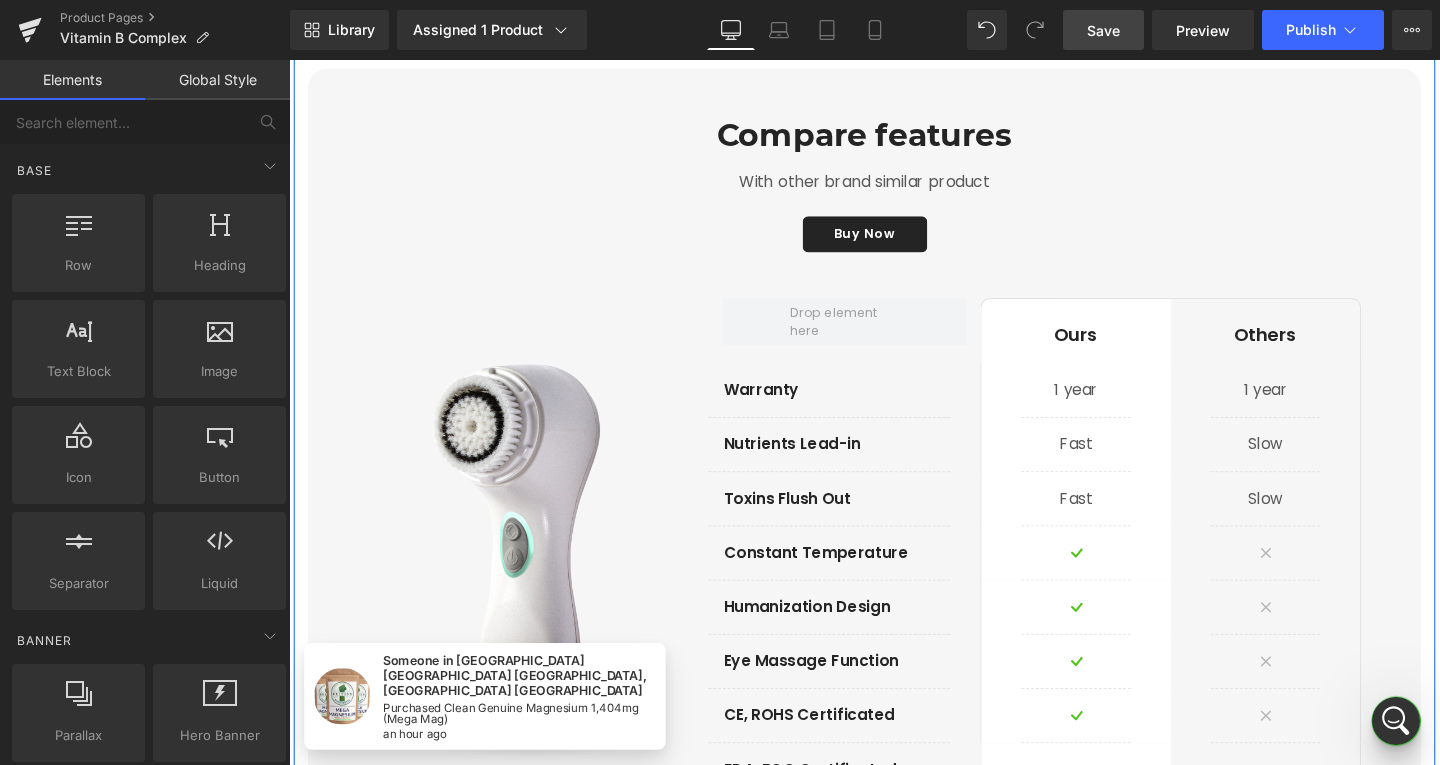 scroll, scrollTop: 5460, scrollLeft: 0, axis: vertical 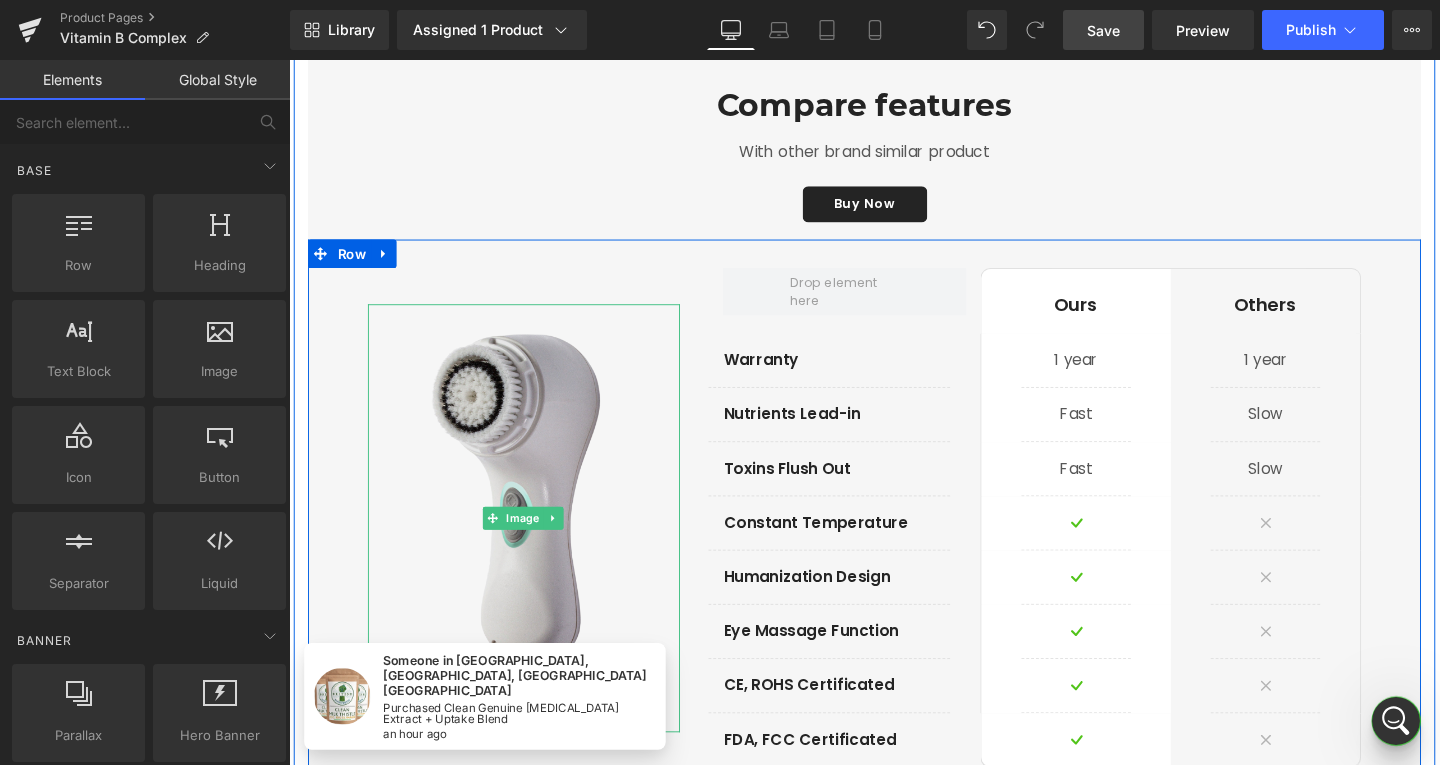 click at bounding box center [536, 542] 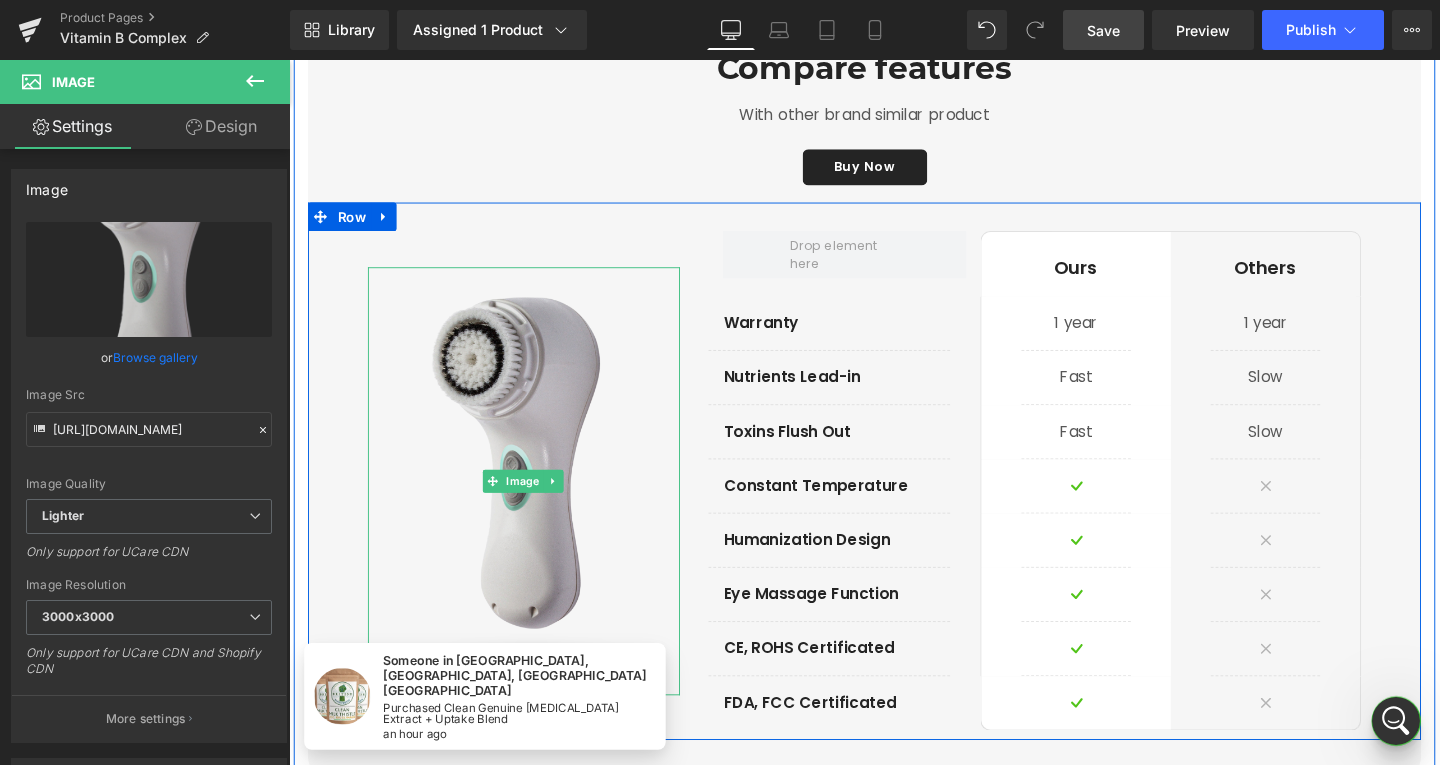scroll, scrollTop: 5460, scrollLeft: 0, axis: vertical 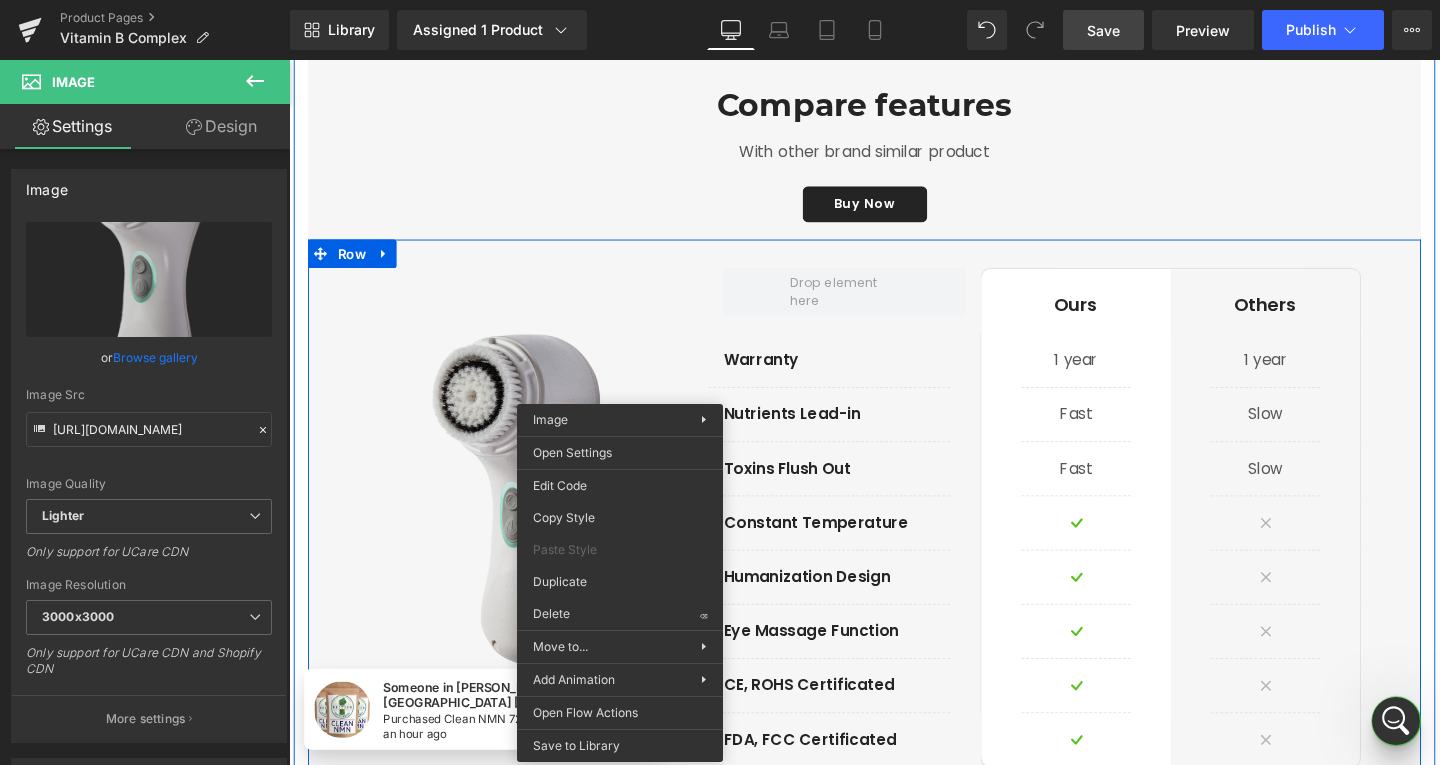 click at bounding box center [536, 542] 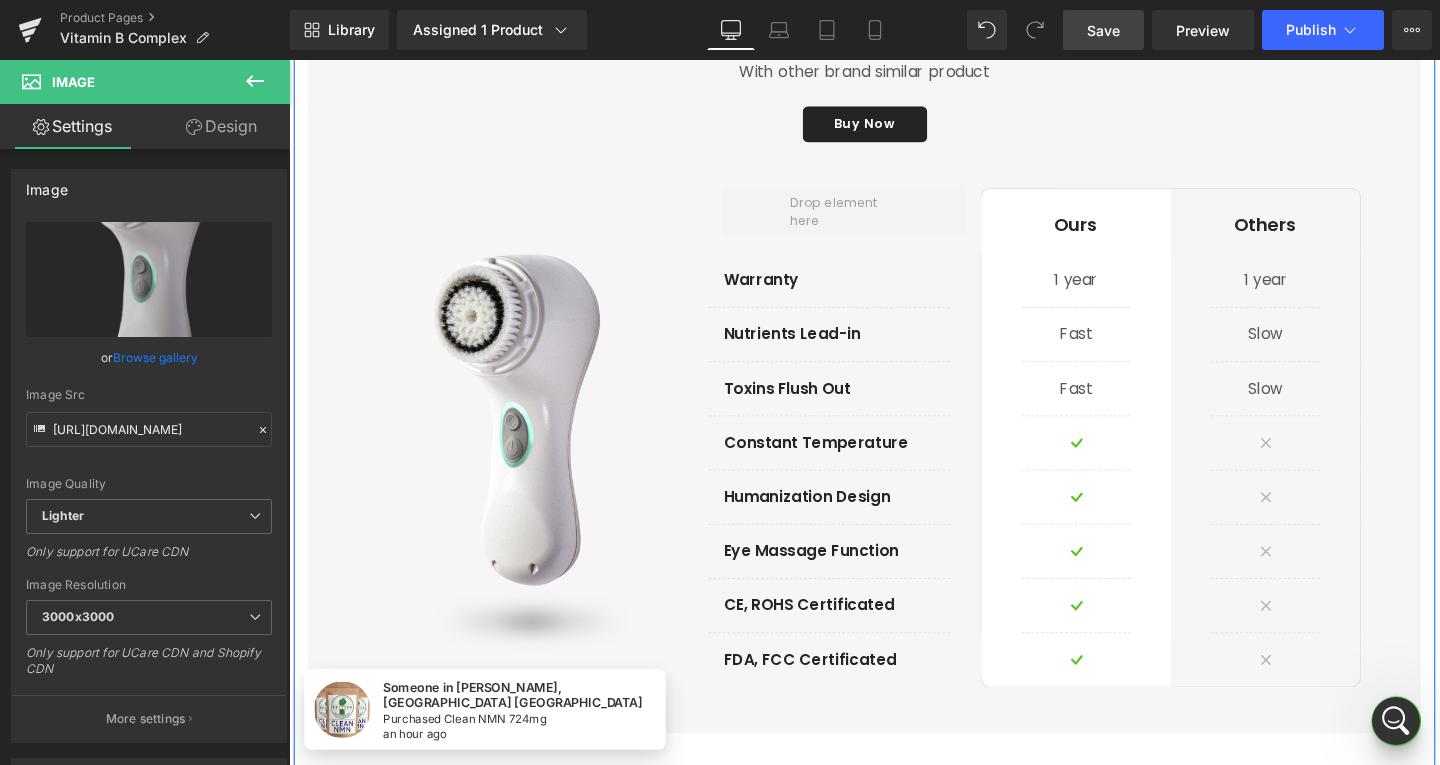 scroll, scrollTop: 5460, scrollLeft: 0, axis: vertical 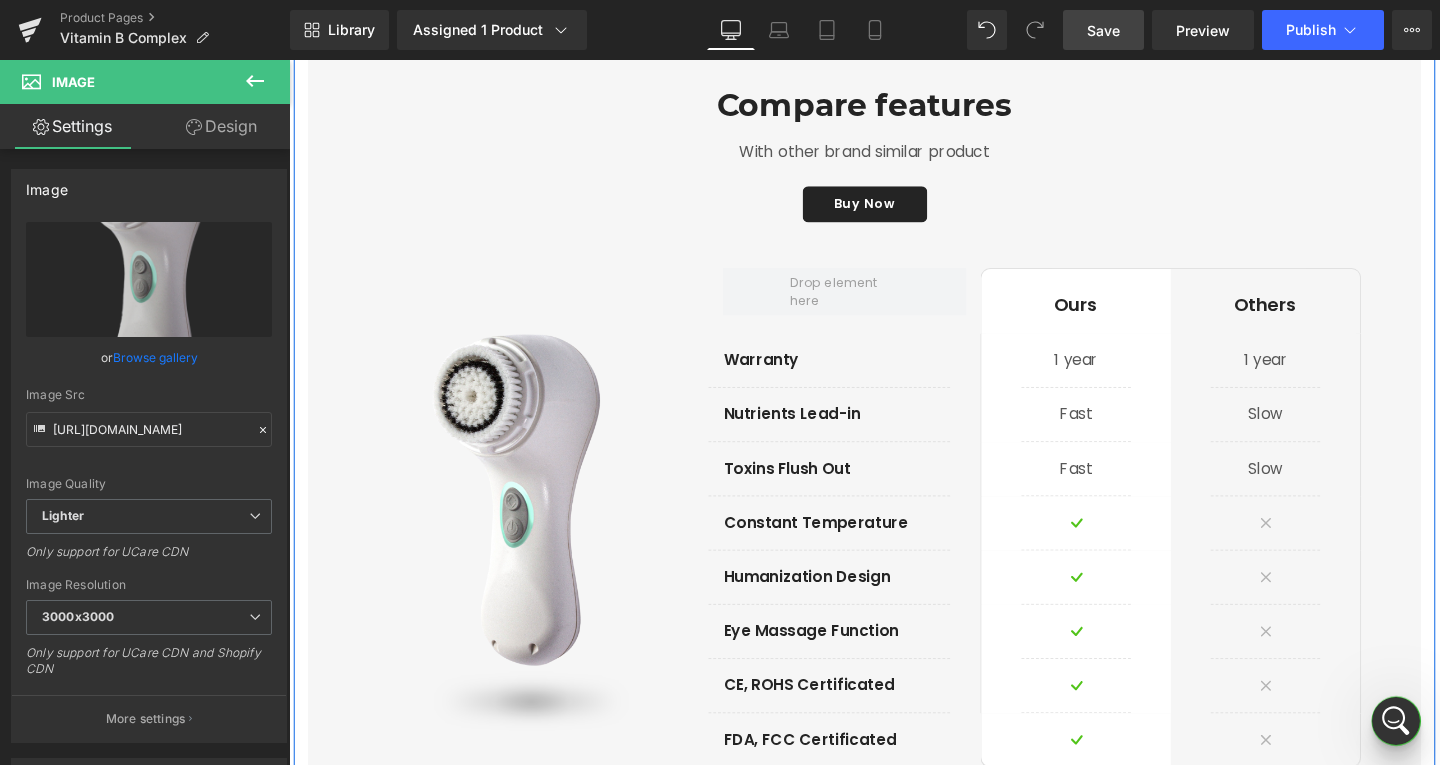 click on "Ours Text Block" at bounding box center (1116, 321) 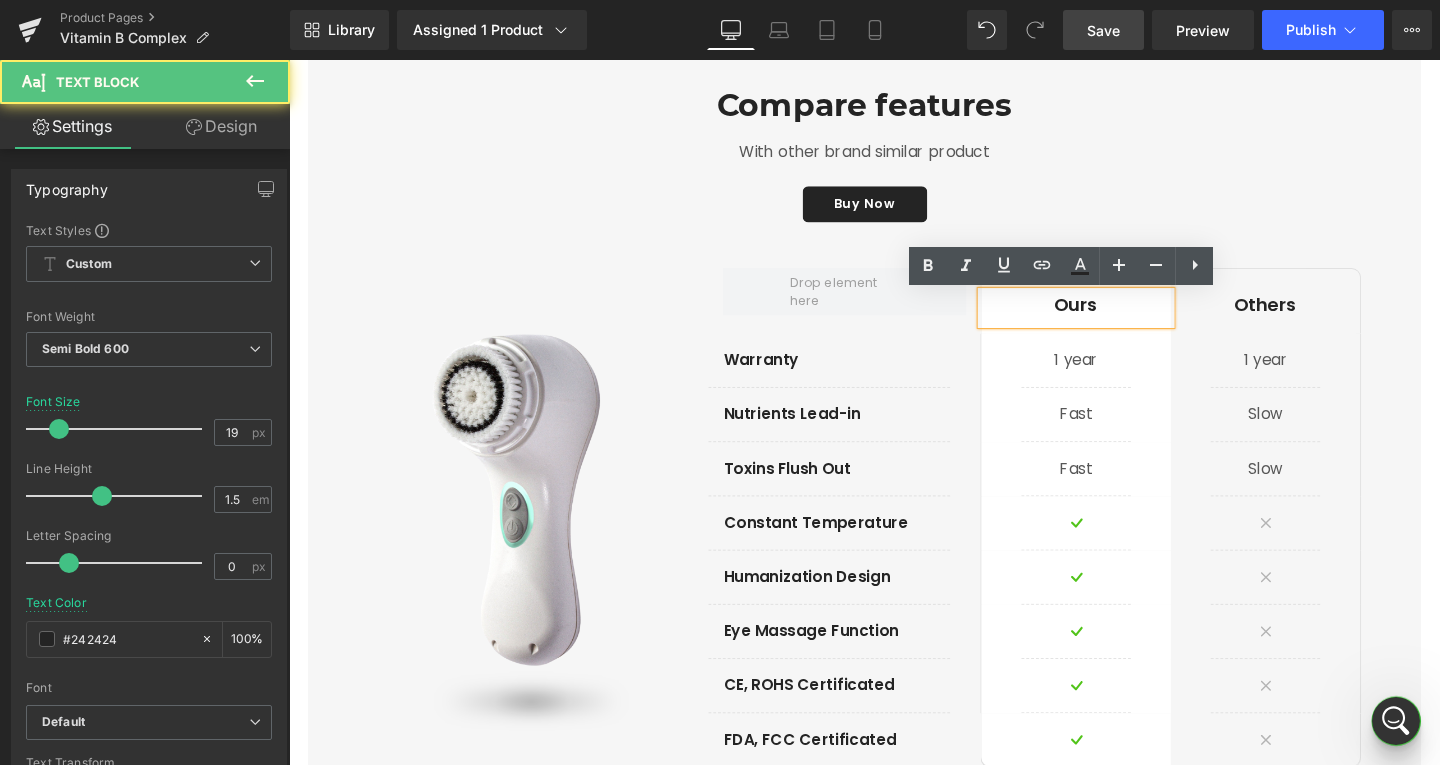 click on "Ours" at bounding box center [1116, 318] 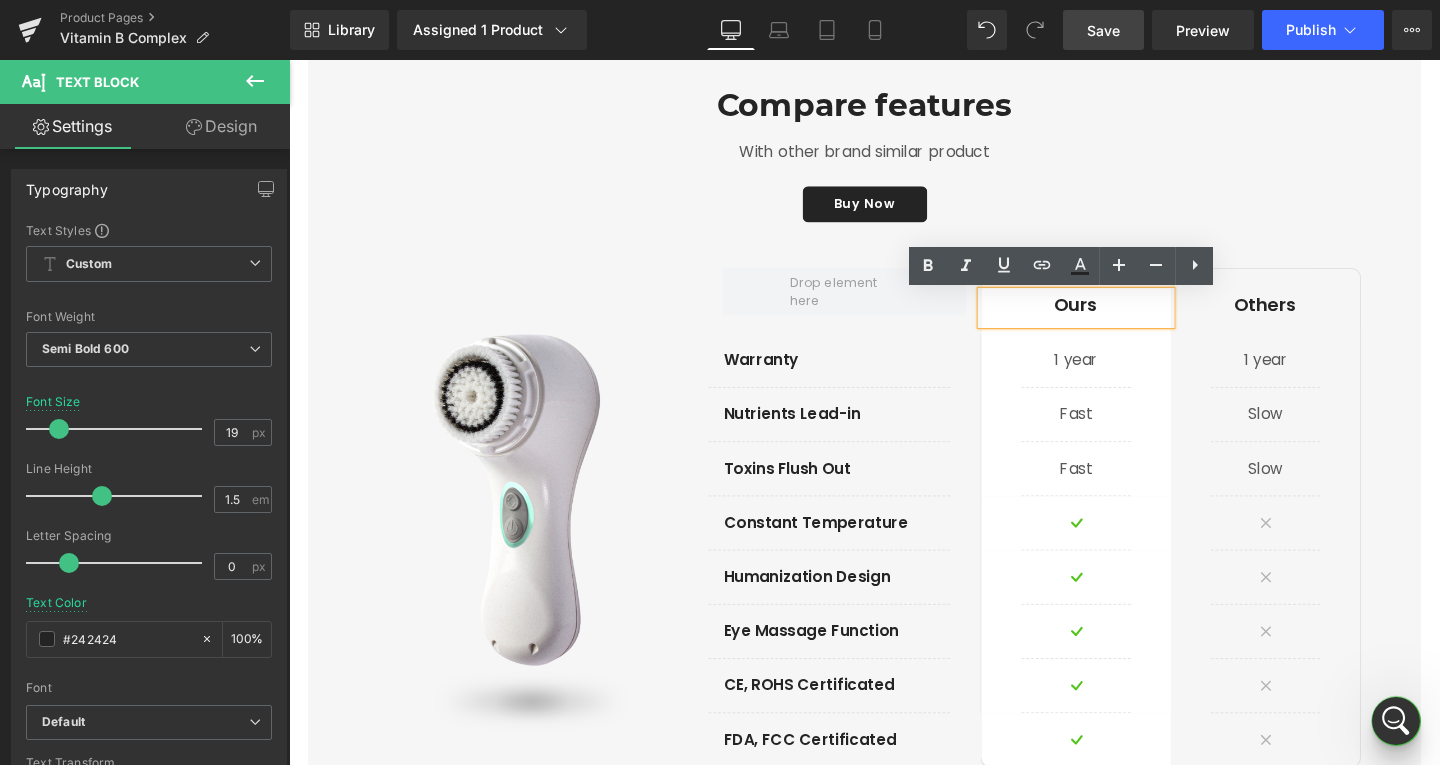 click on "Ours" at bounding box center [1116, 318] 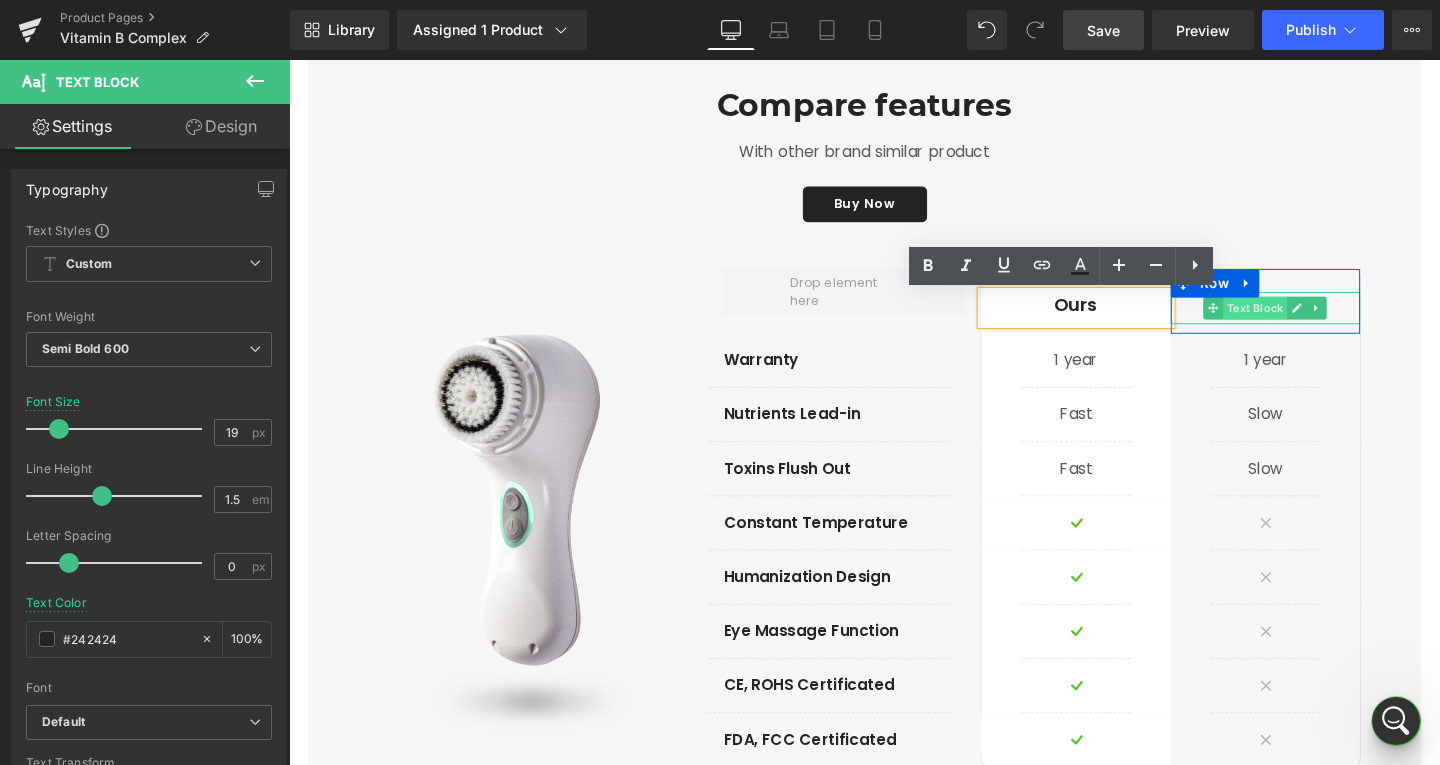 click on "Text Block" at bounding box center [1304, 321] 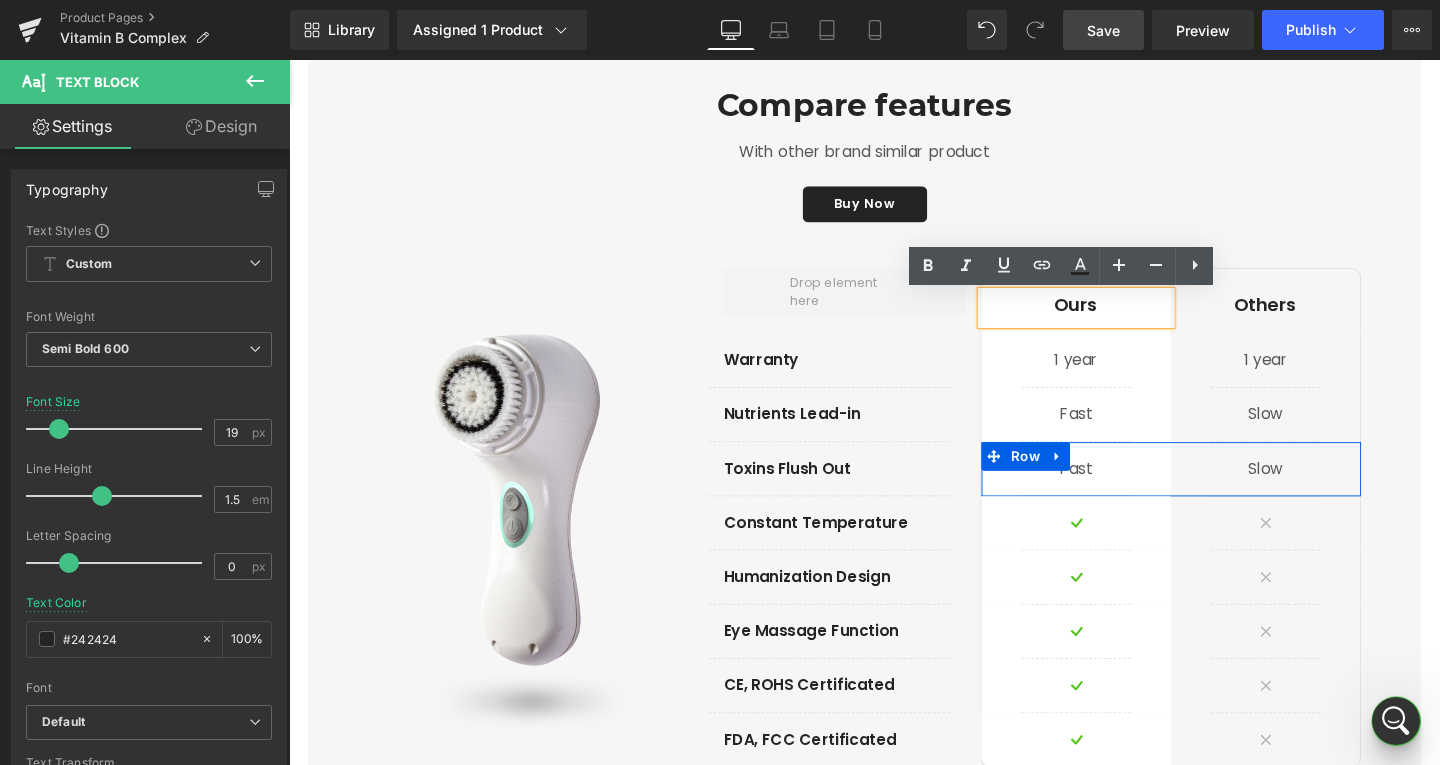 click on "Row" at bounding box center [1063, 477] 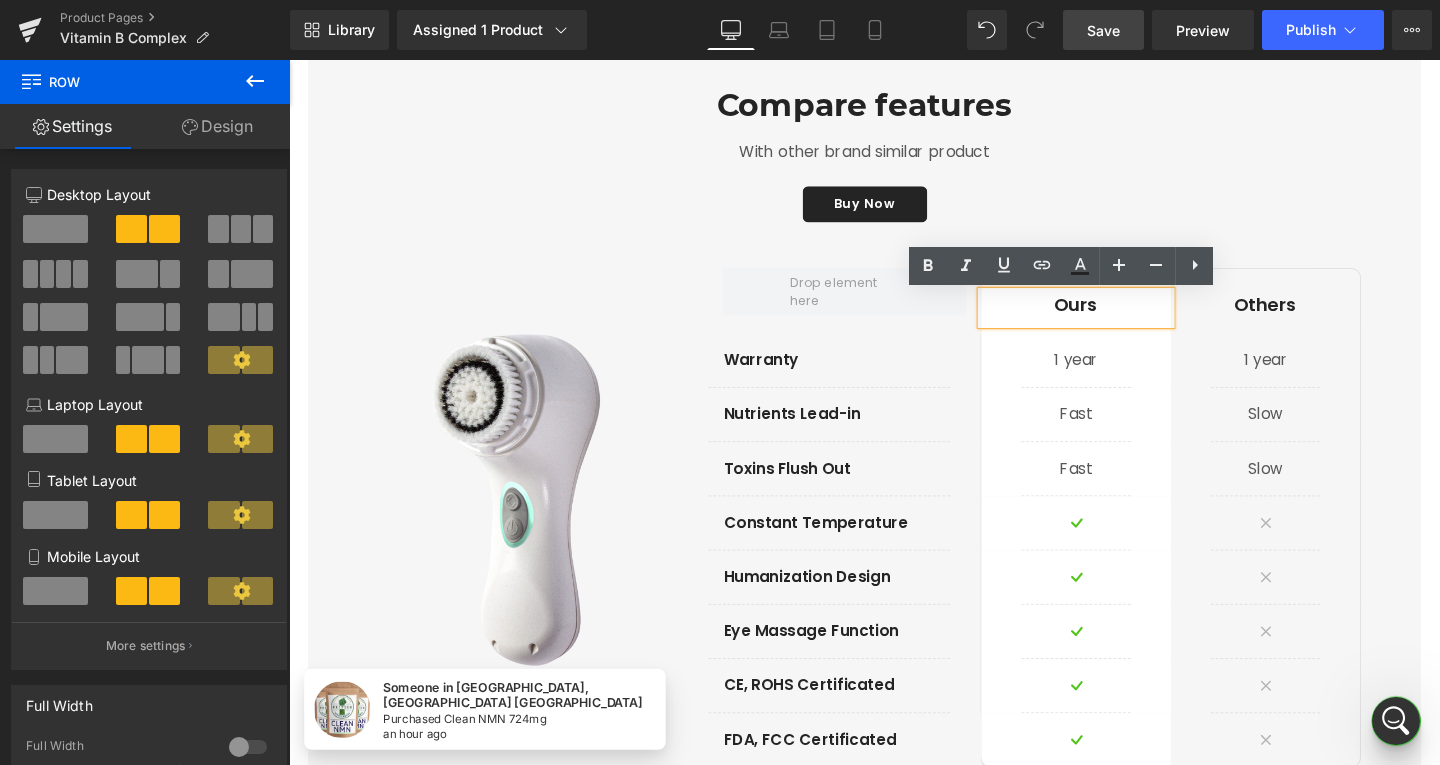 click on "Image         Row         Ours Text Block         Row         Others Text Block         Row         Row         Row         Warranty Text Block         Separator         Row         1 year Text Block         Separator         Row         1 year Text Block         Separator         Row         Row         Row         Nutrients Lead-in Text Block         Separator         Row         Fast Text Block         Separator         Row         Slow Text Block         Separator         Row         Row         Row         Toxins Flush Out Text Block         Separator         Row         Fast Text Block         Separator         Row         Slow Text Block         Separator         Row         Row         Row         Constant Temperature Text Block         Separator         Row         Image         Separator         Row         Image         Separator         Row         Row         Row         Humanization Design Text Block         Separator         Row         Image         Separator         Row         Image" at bounding box center [894, 532] 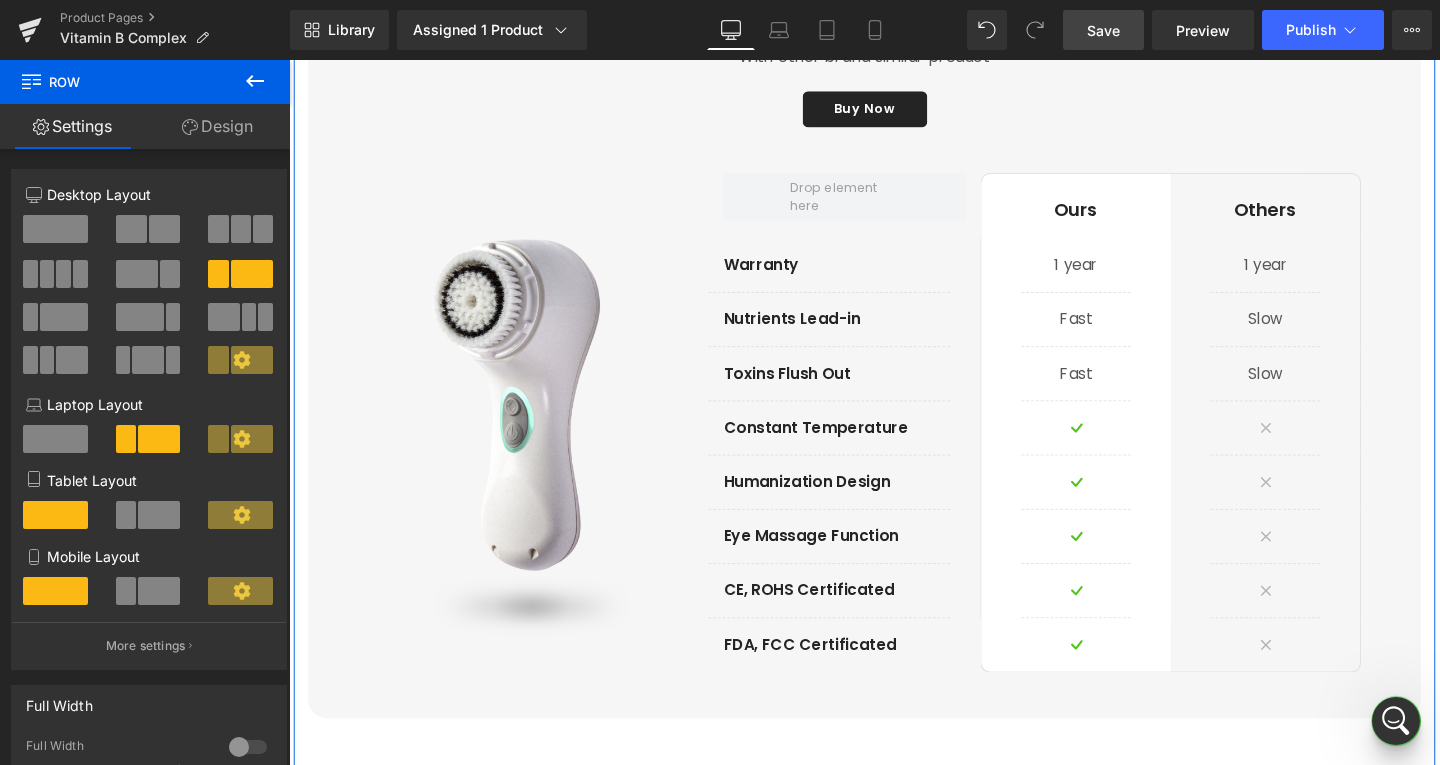scroll, scrollTop: 5460, scrollLeft: 0, axis: vertical 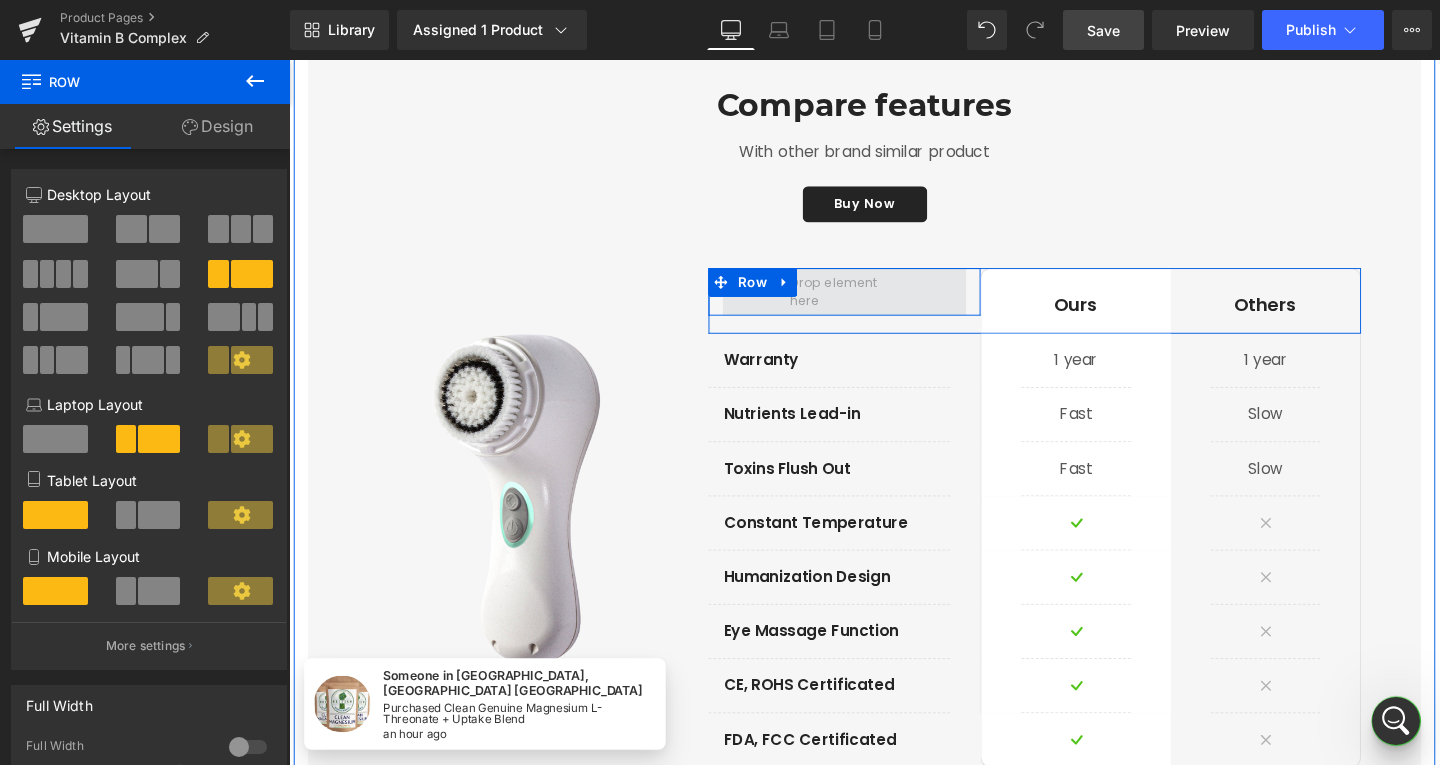 click at bounding box center (873, 304) 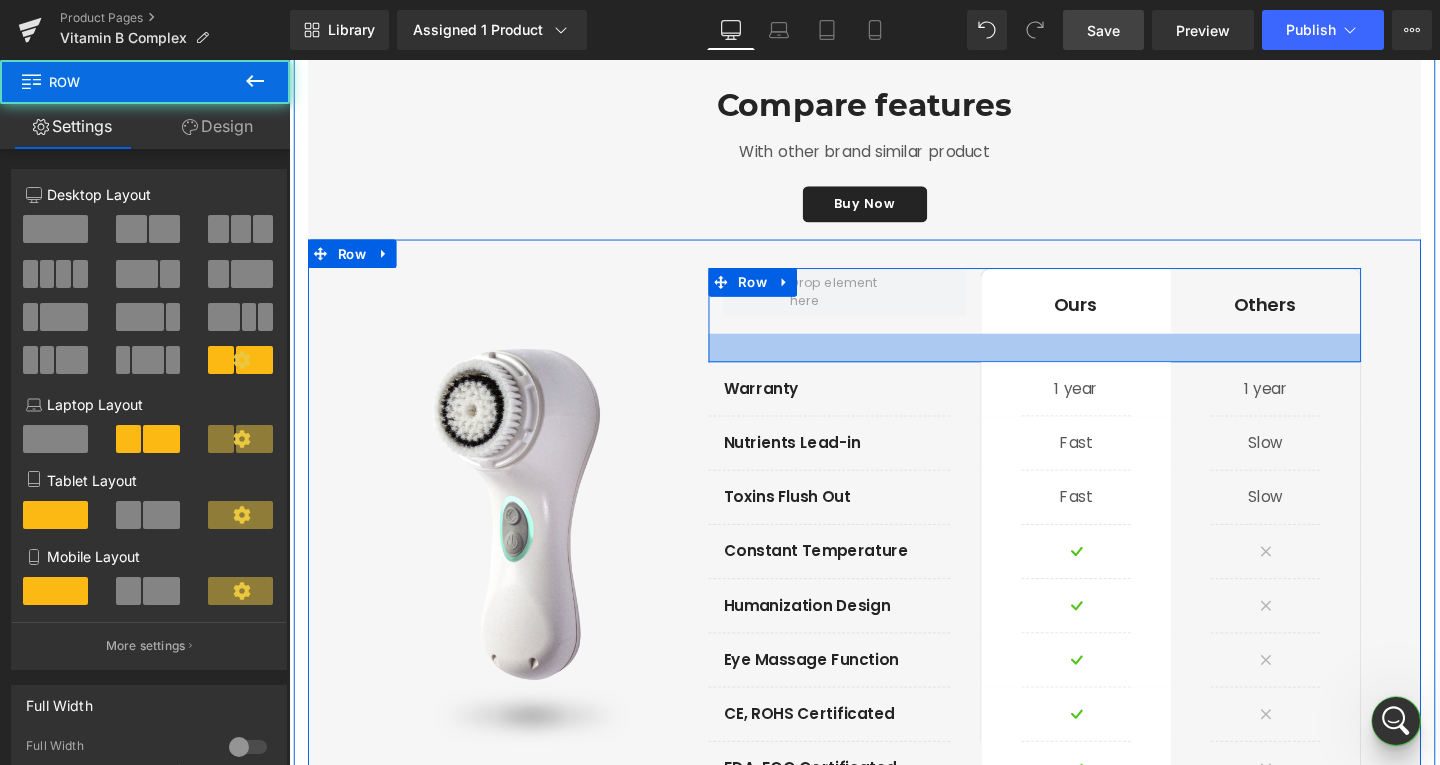 drag, startPoint x: 1075, startPoint y: 347, endPoint x: 1071, endPoint y: 378, distance: 31.257 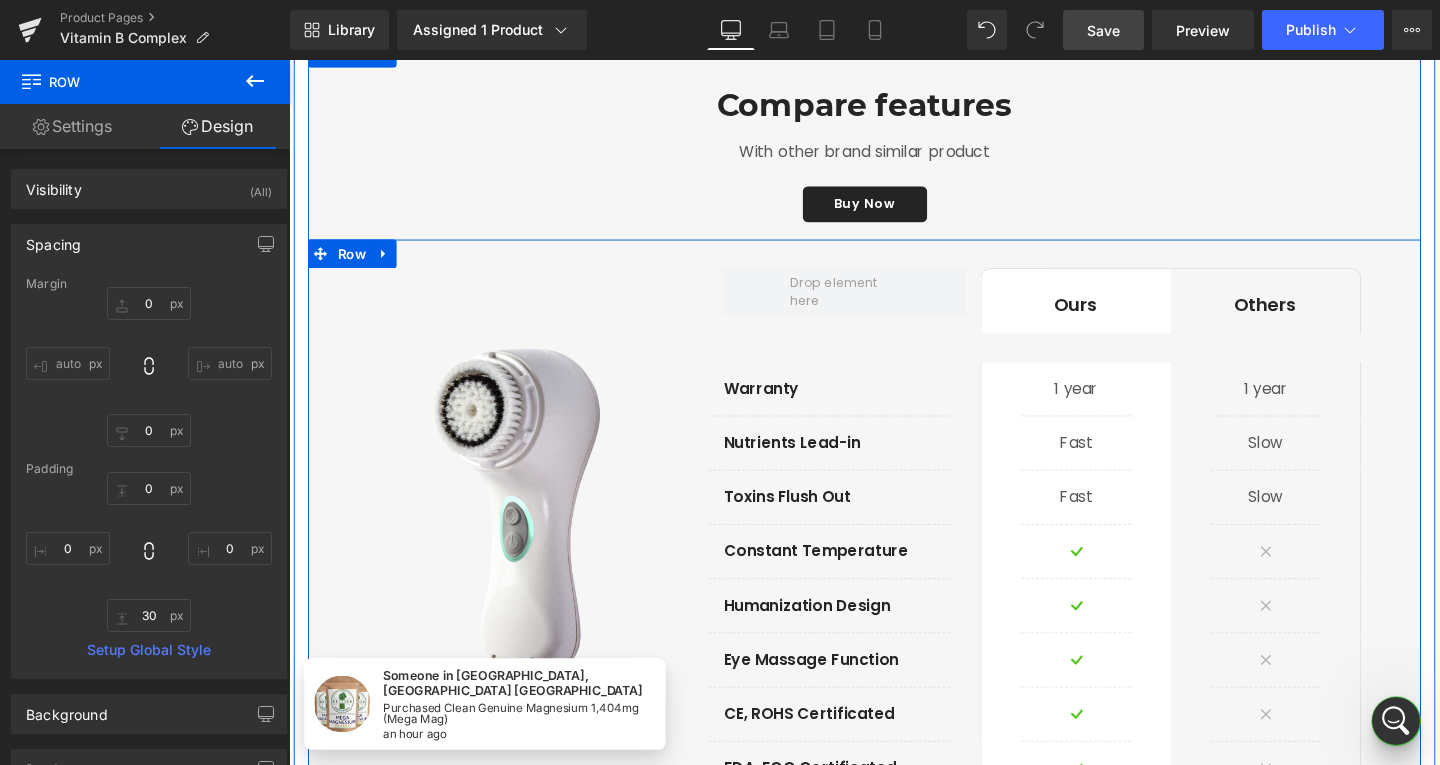 scroll, scrollTop: 721, scrollLeft: 0, axis: vertical 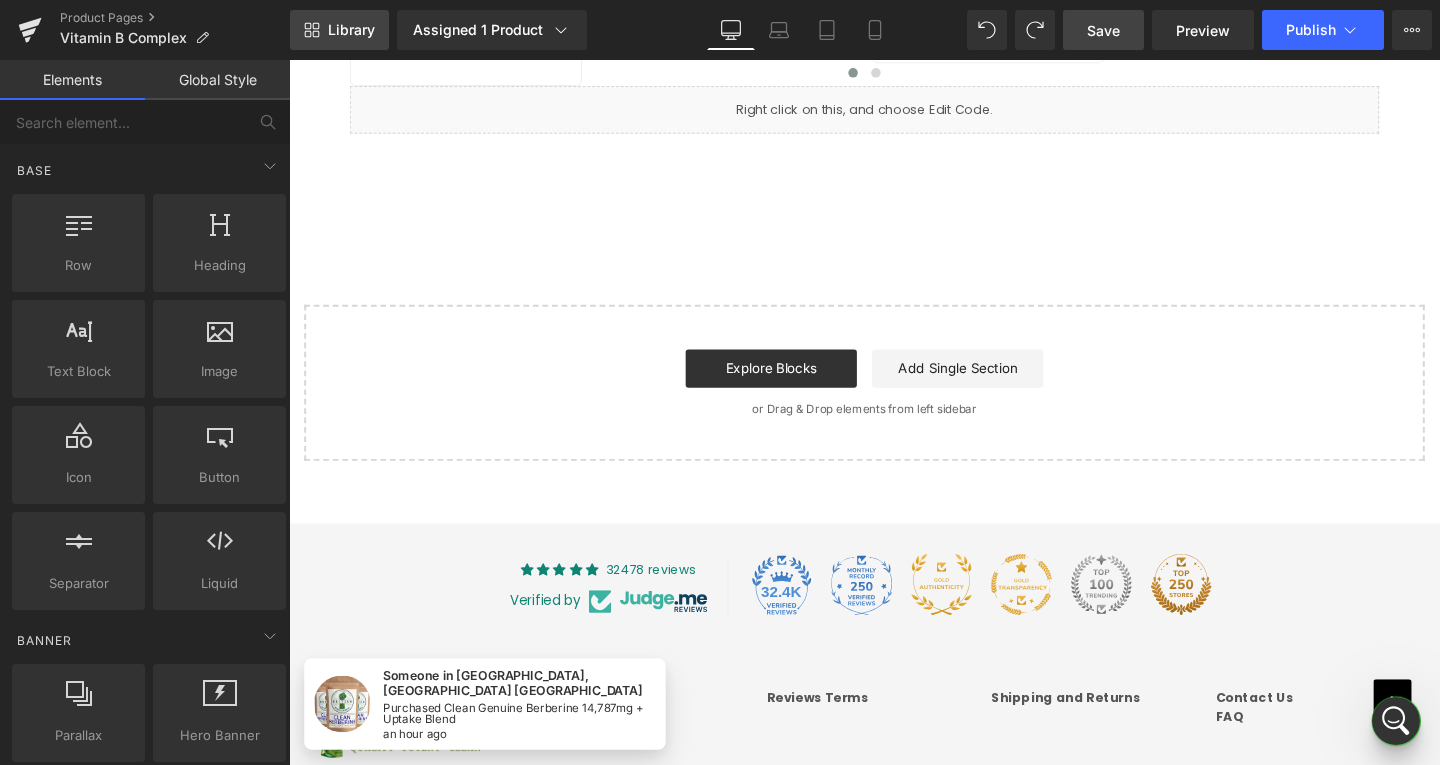 click on "Library" at bounding box center (351, 30) 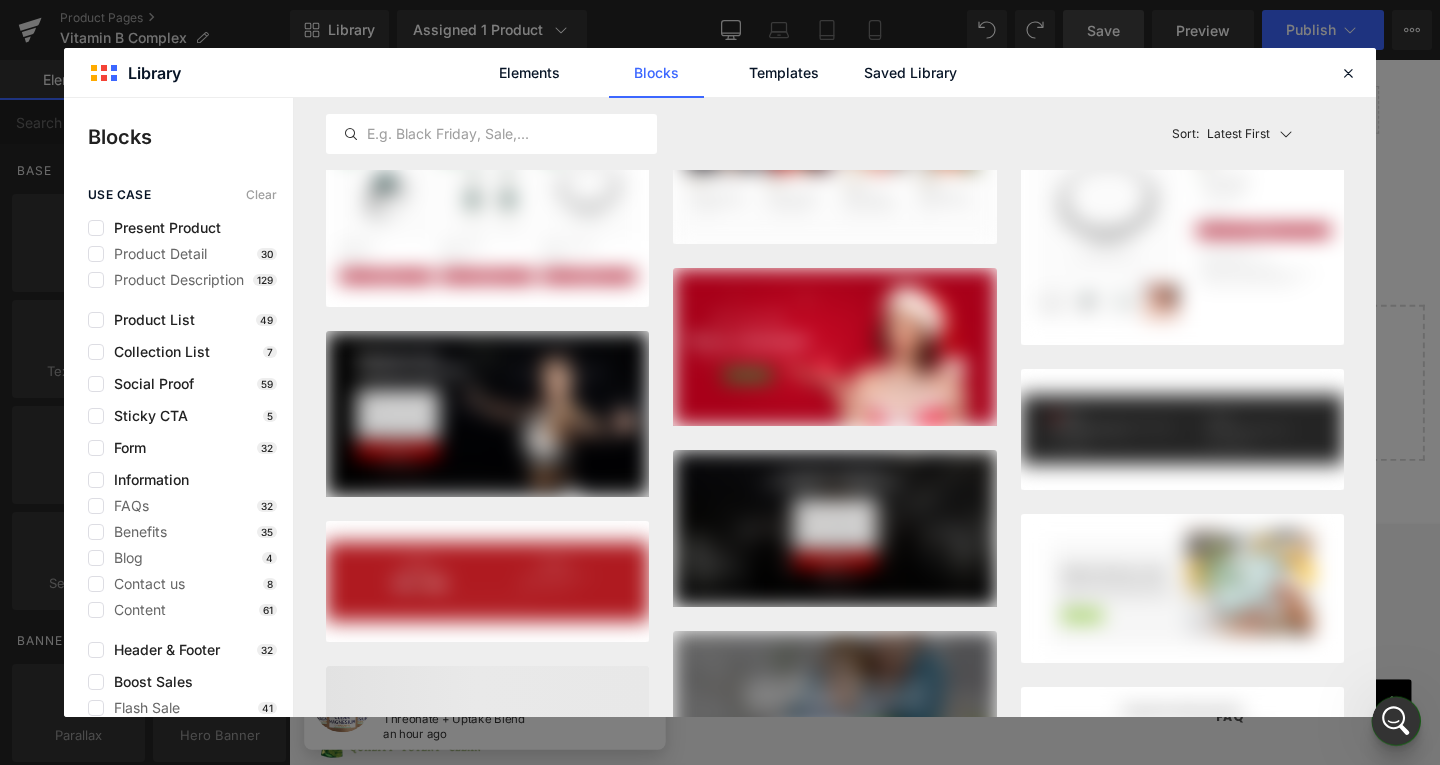 scroll, scrollTop: 3798, scrollLeft: 0, axis: vertical 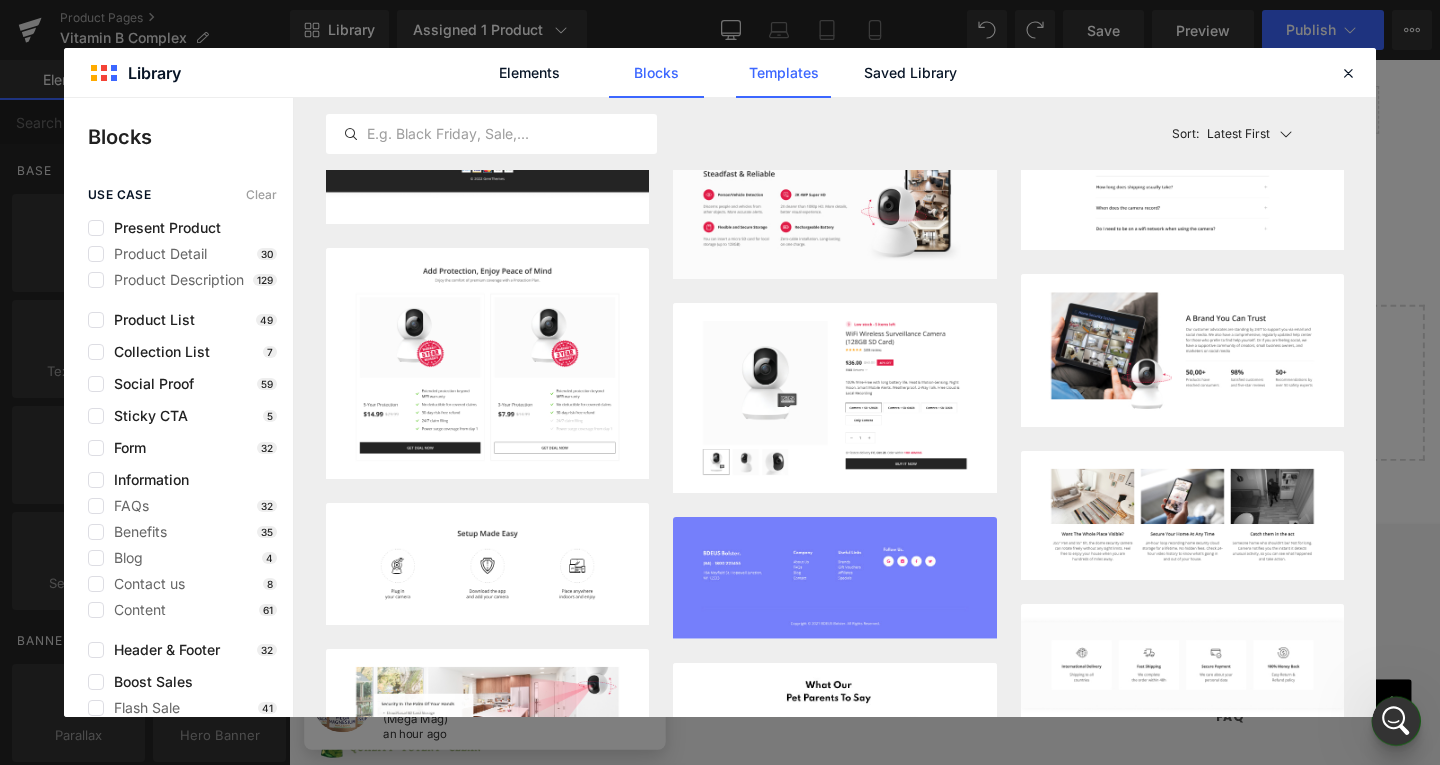 click on "Templates" 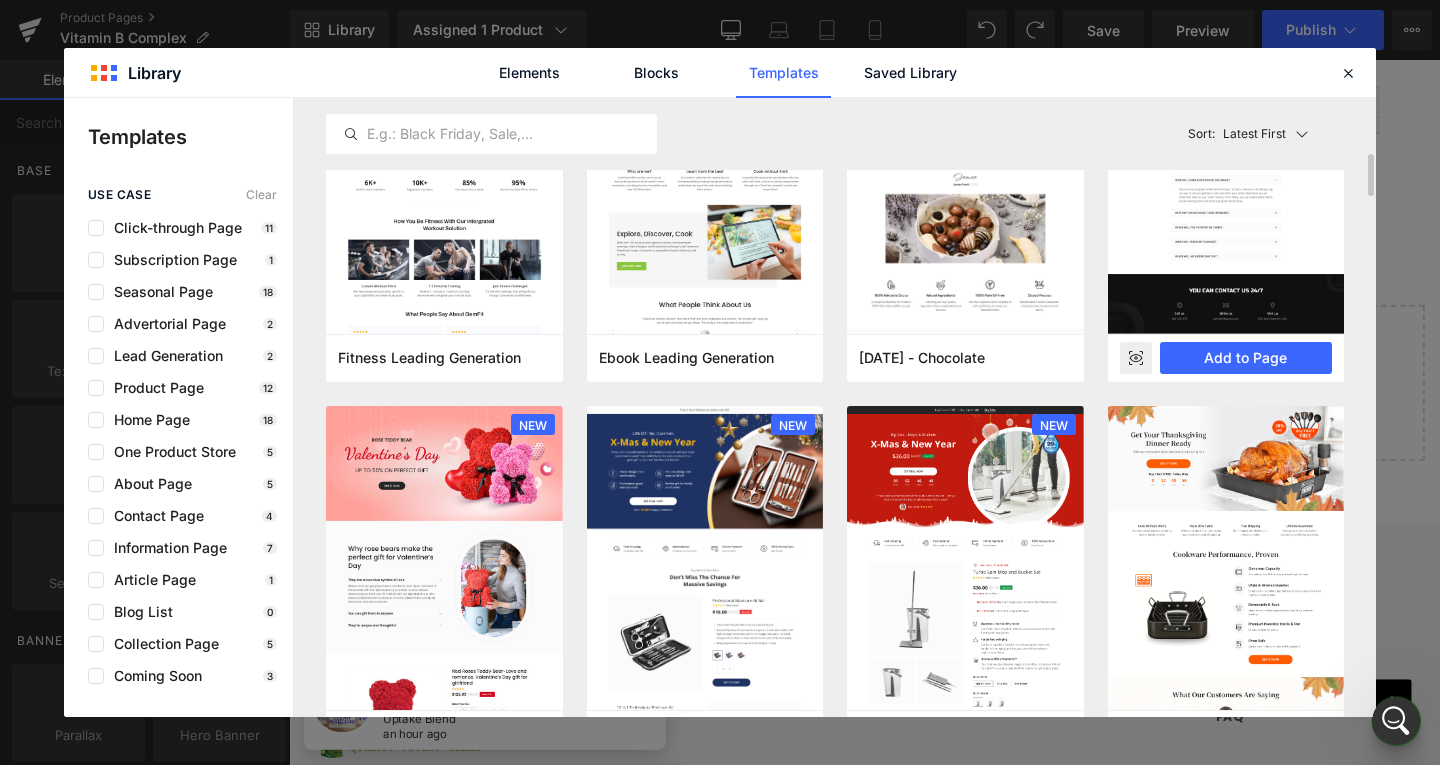 scroll, scrollTop: 2200, scrollLeft: 0, axis: vertical 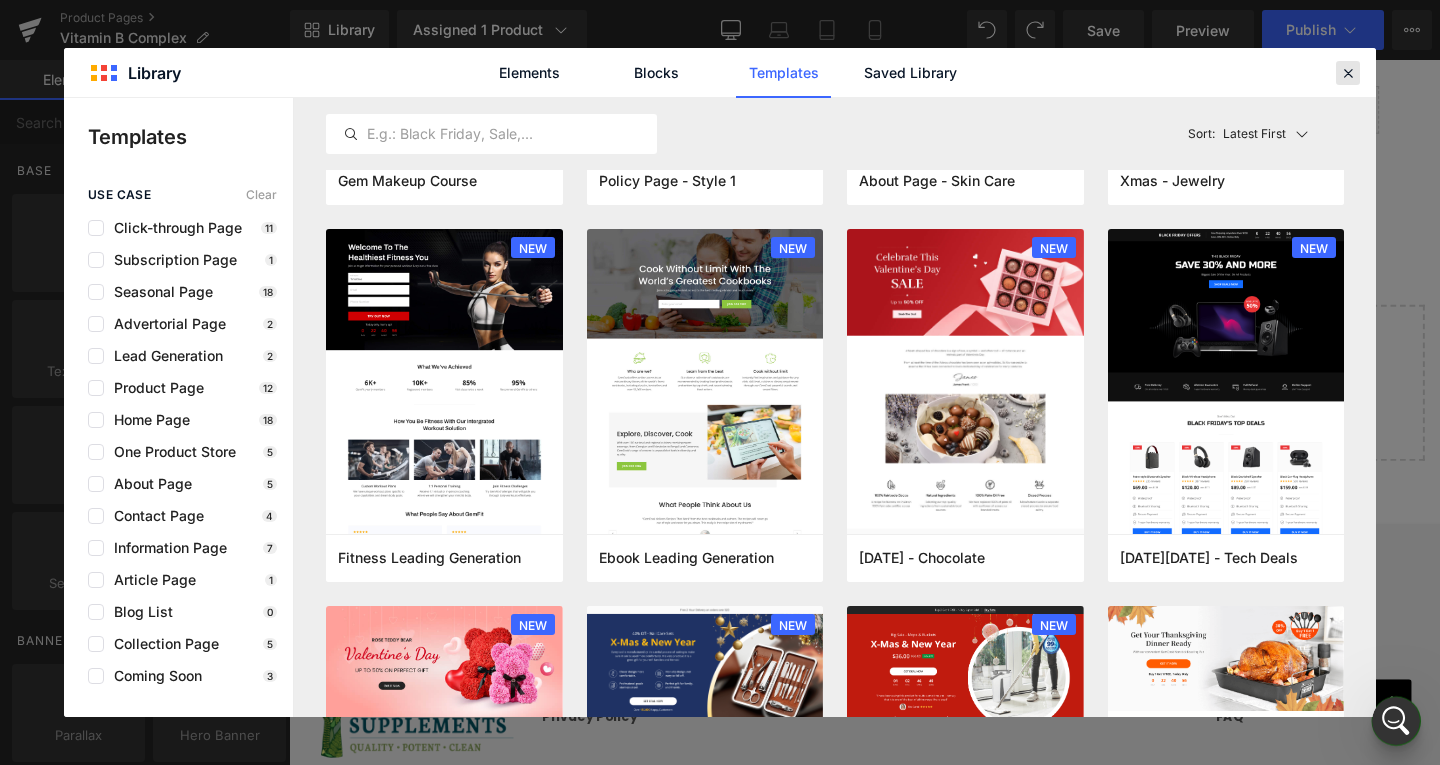 click at bounding box center [1348, 73] 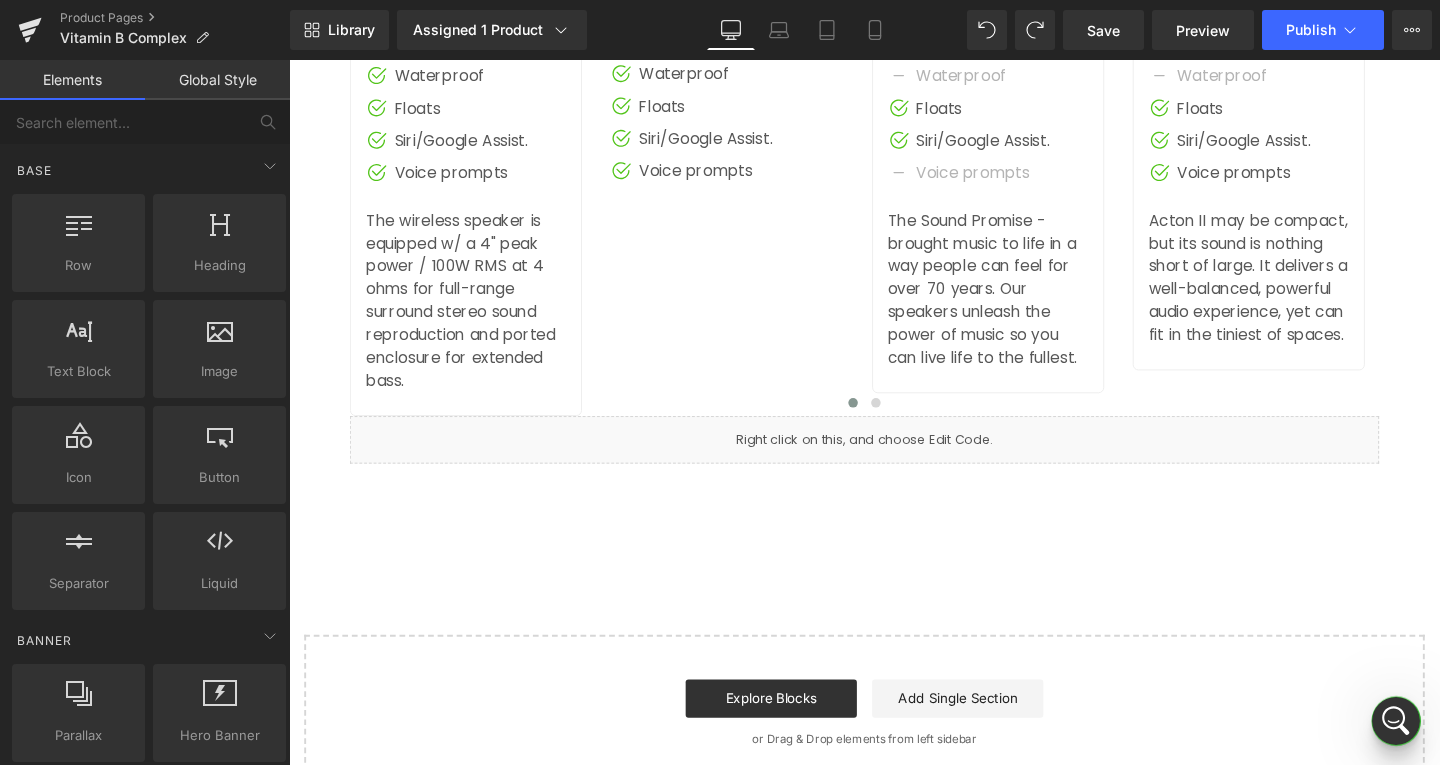 scroll, scrollTop: 4801, scrollLeft: 0, axis: vertical 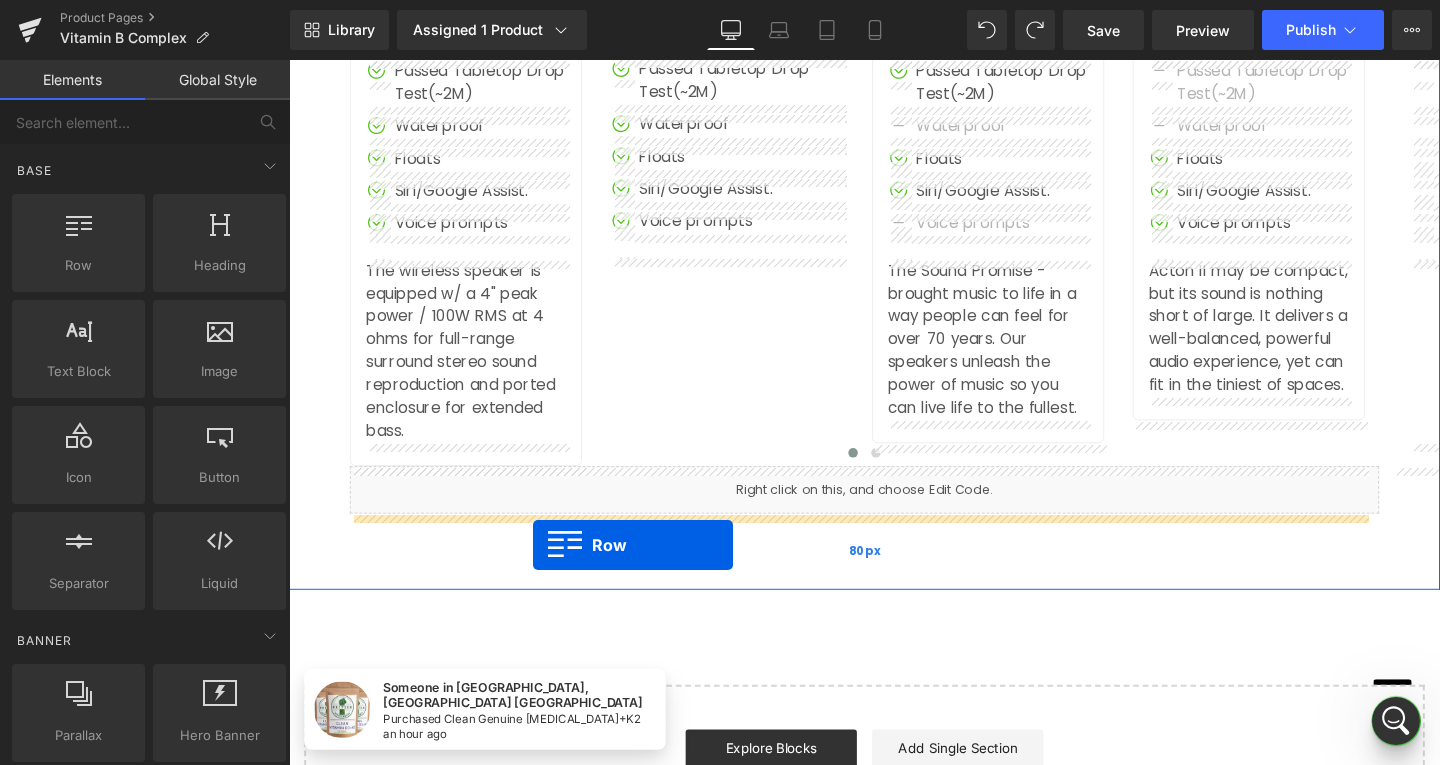 drag, startPoint x: 352, startPoint y: 283, endPoint x: 546, endPoint y: 569, distance: 345.58936 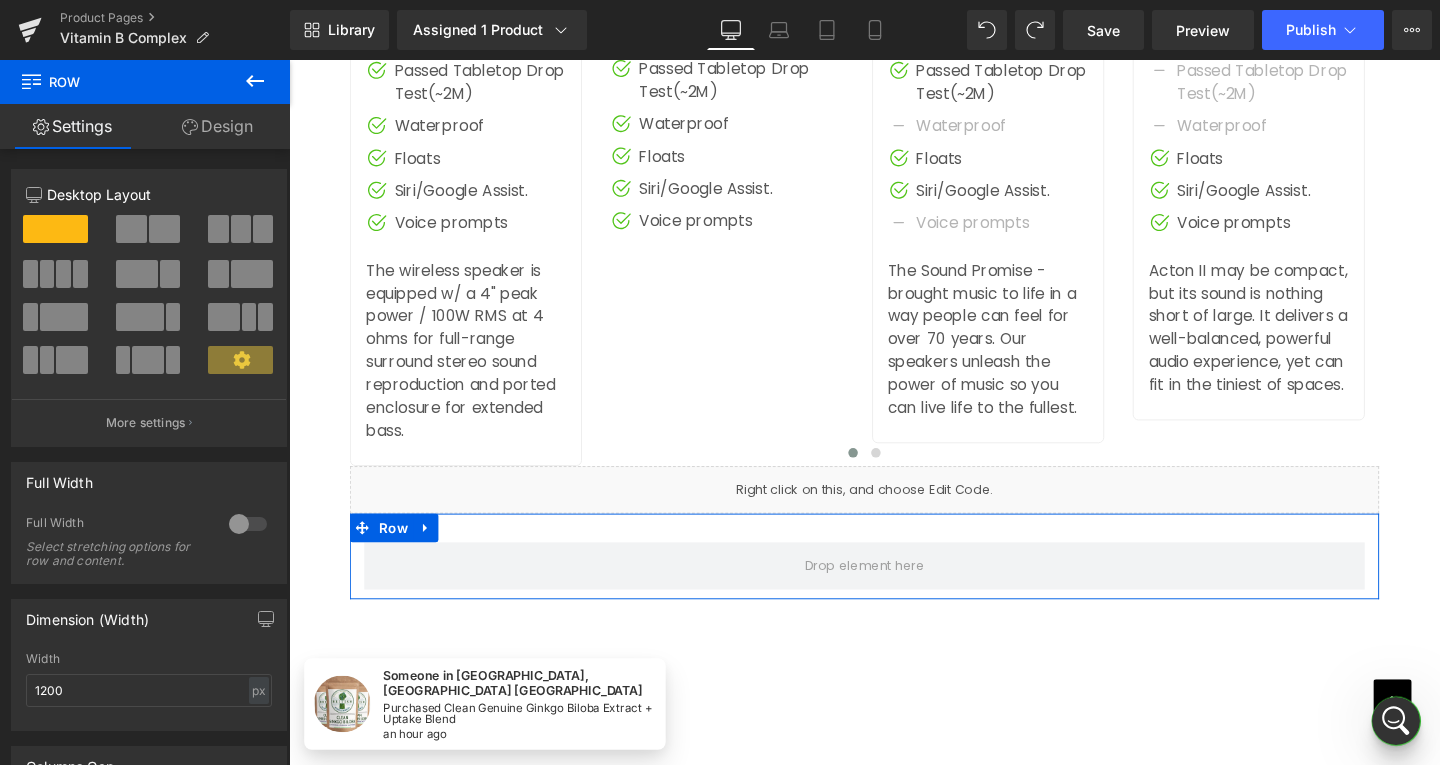 click at bounding box center (63, 274) 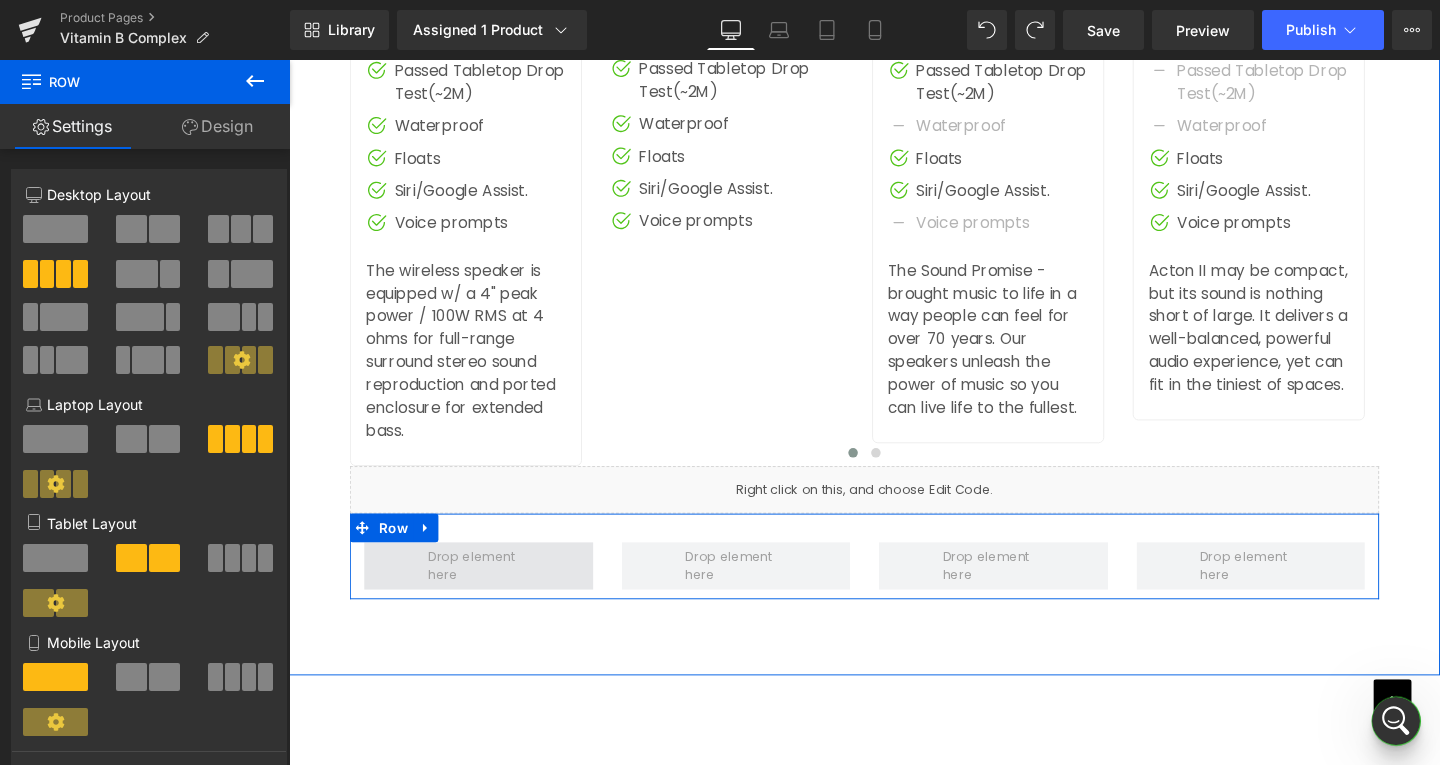 click at bounding box center [488, 591] 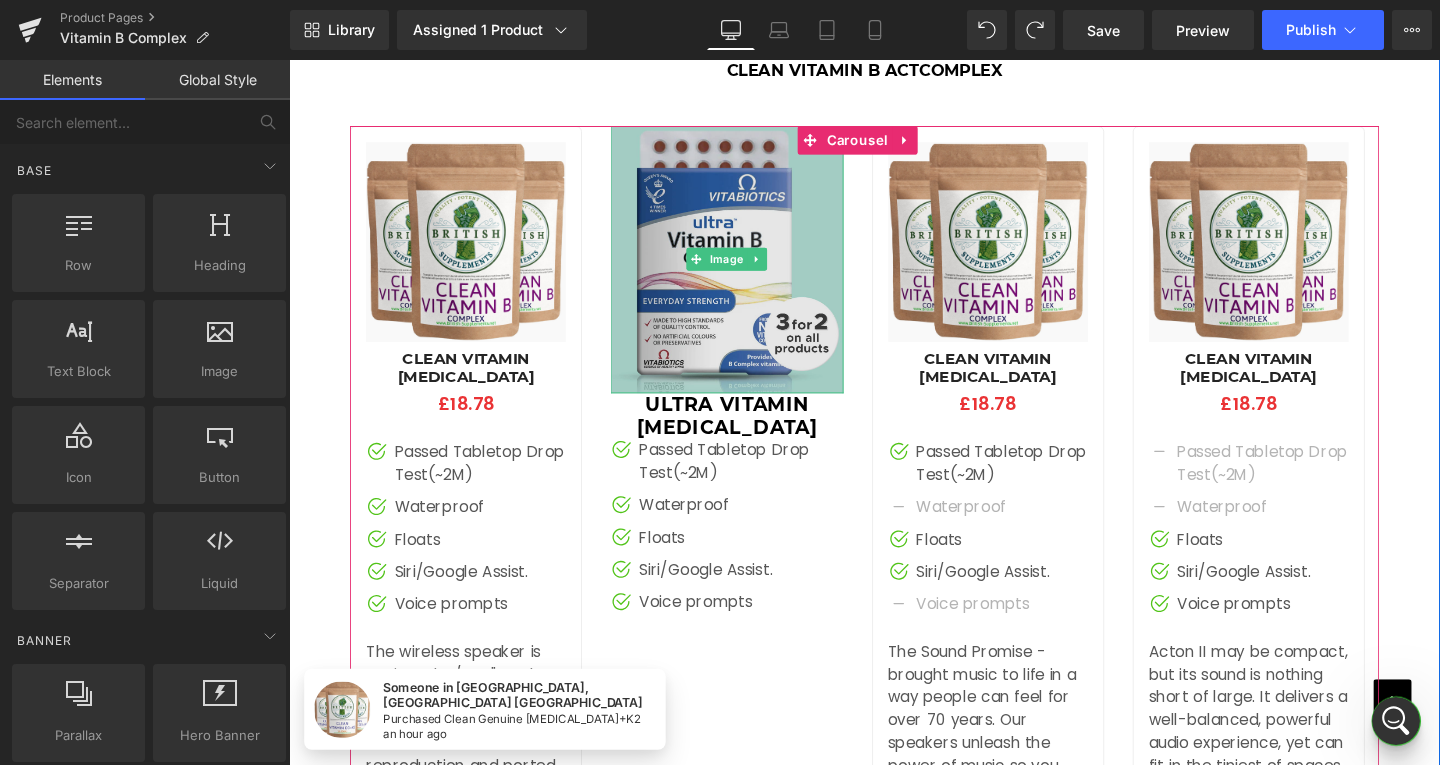 scroll, scrollTop: 4401, scrollLeft: 0, axis: vertical 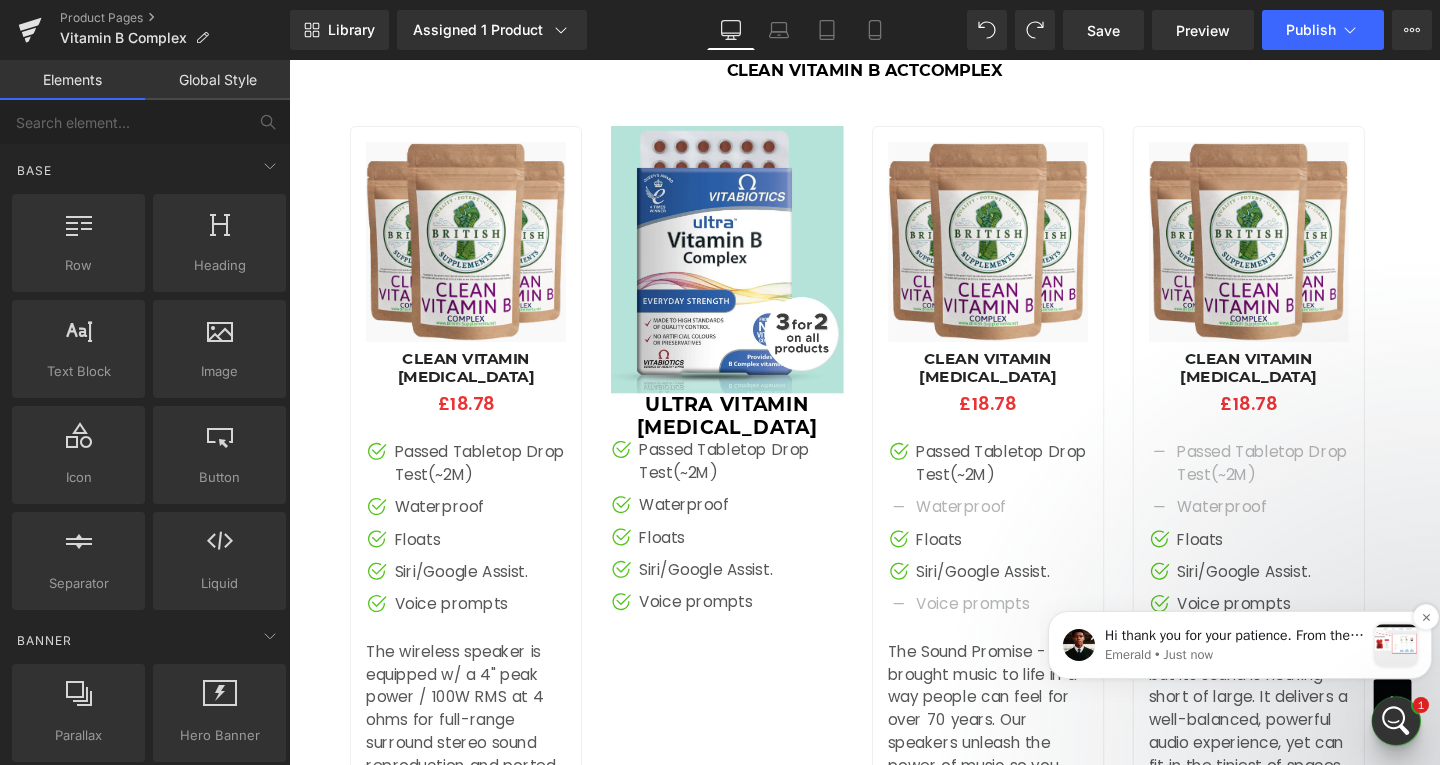 click on "Emerald • Just now" at bounding box center (1235, 655) 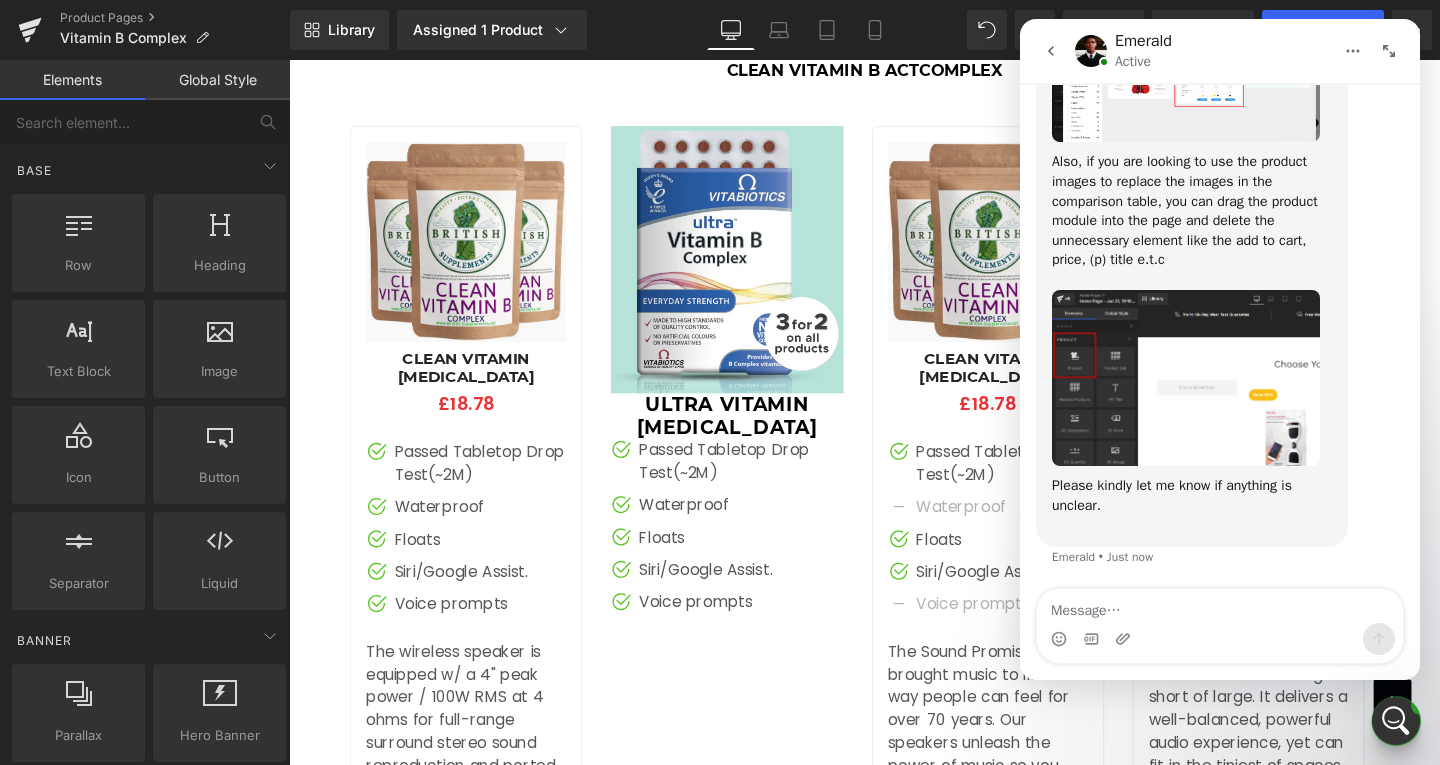 scroll, scrollTop: 0, scrollLeft: 0, axis: both 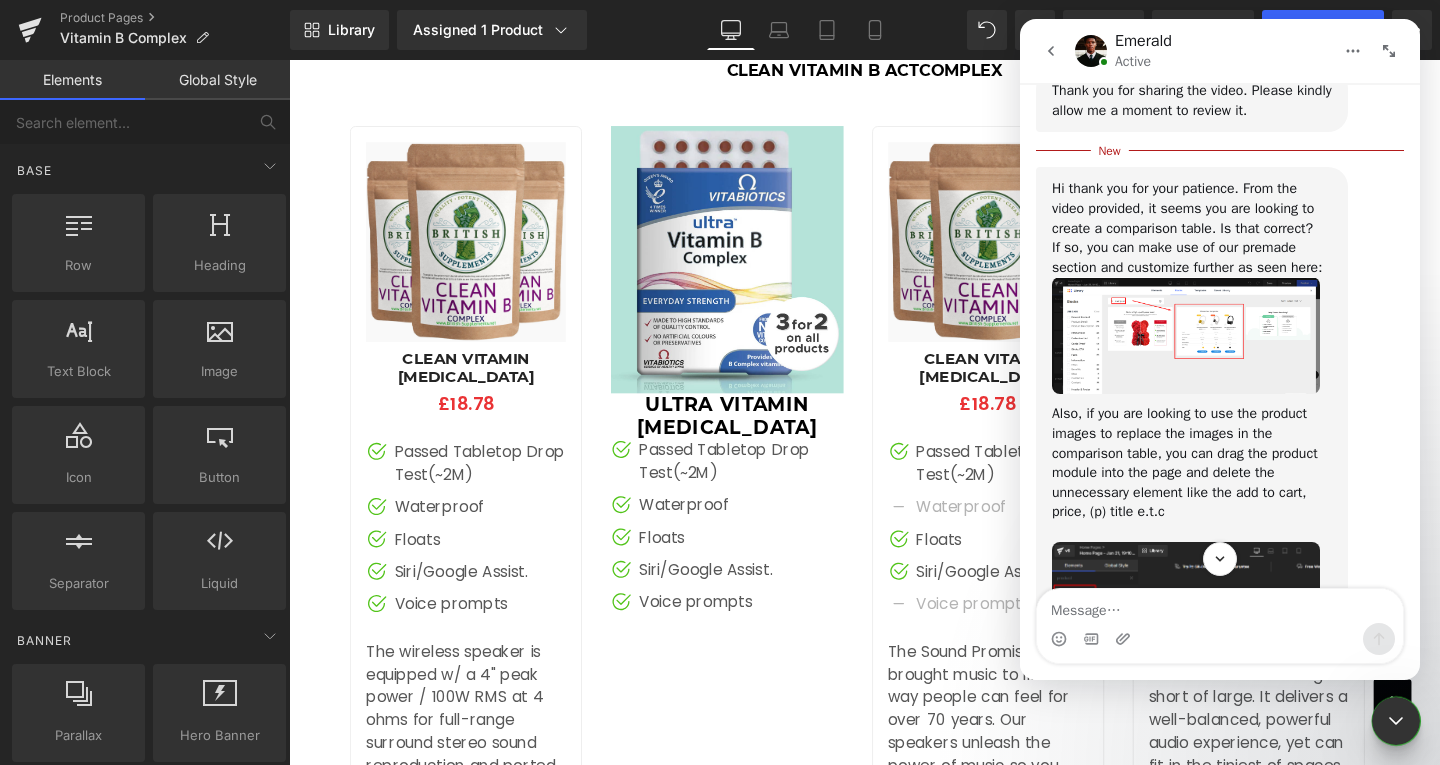 click at bounding box center (1186, 335) 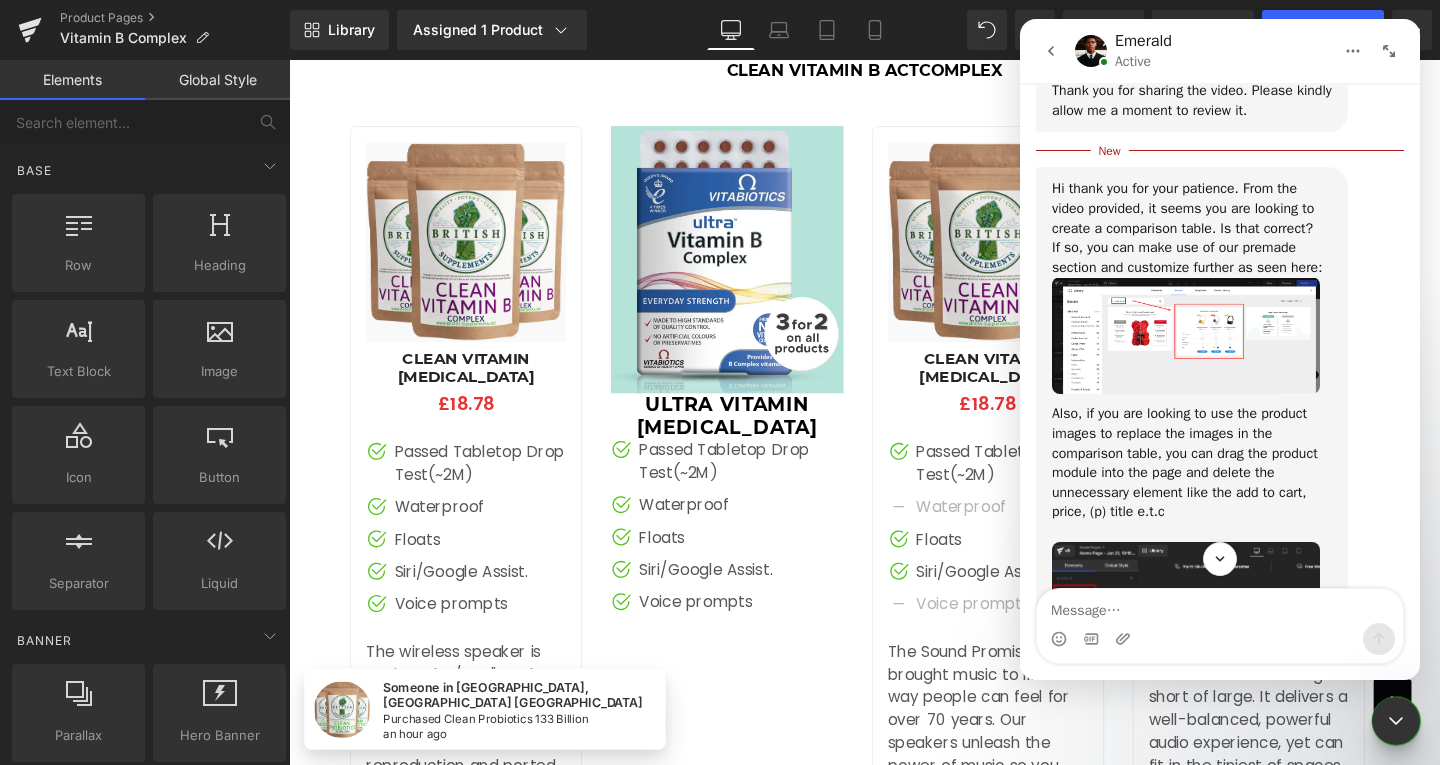 scroll, scrollTop: 0, scrollLeft: 0, axis: both 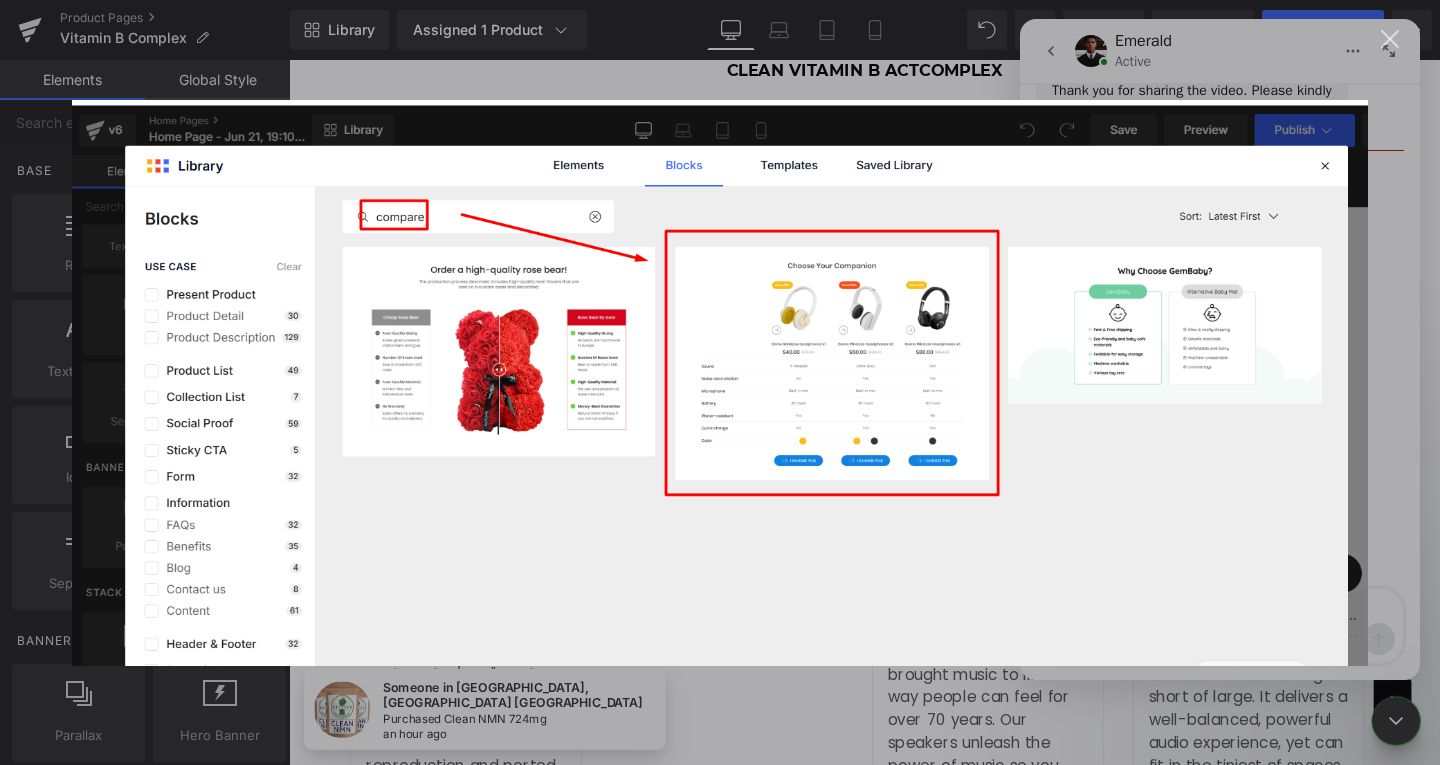 click at bounding box center [720, 383] 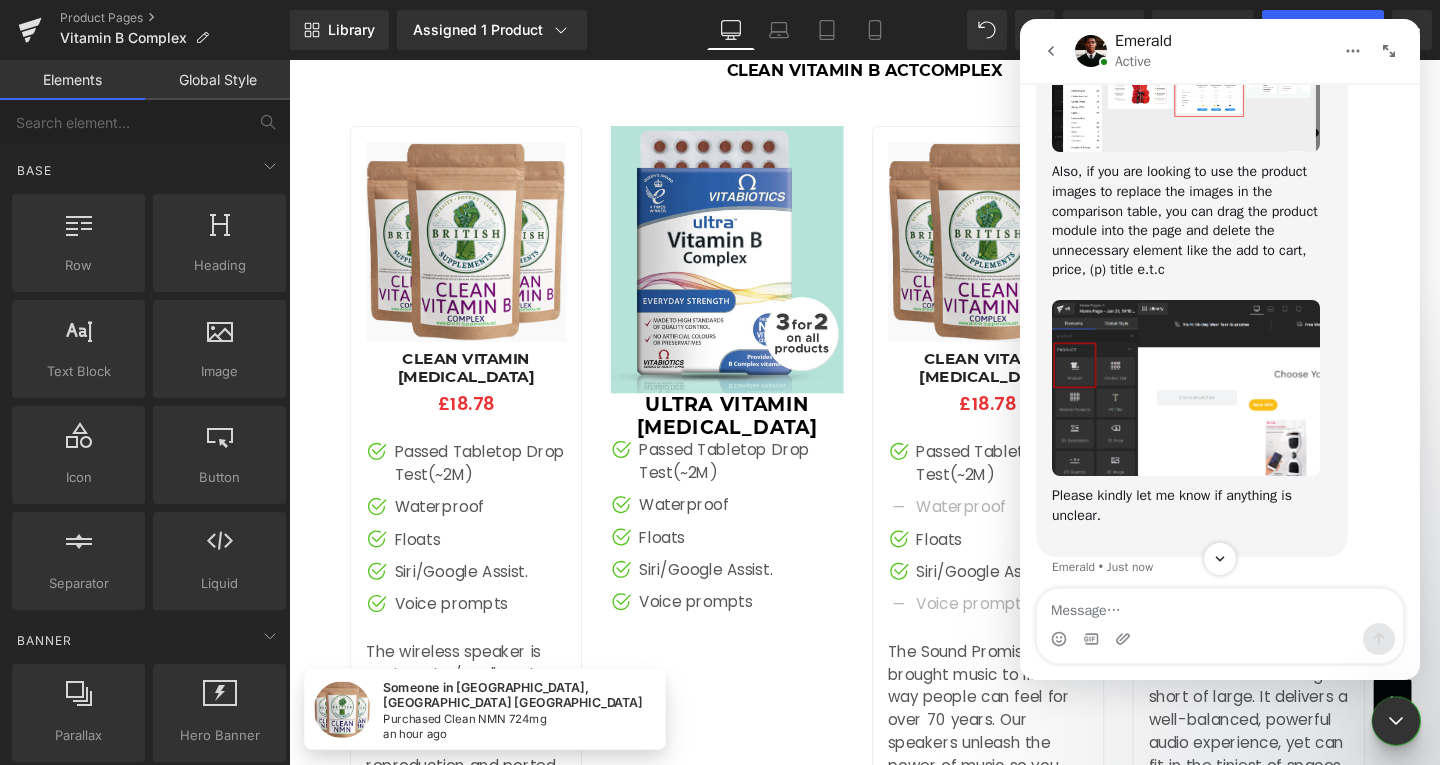 scroll, scrollTop: 1388, scrollLeft: 0, axis: vertical 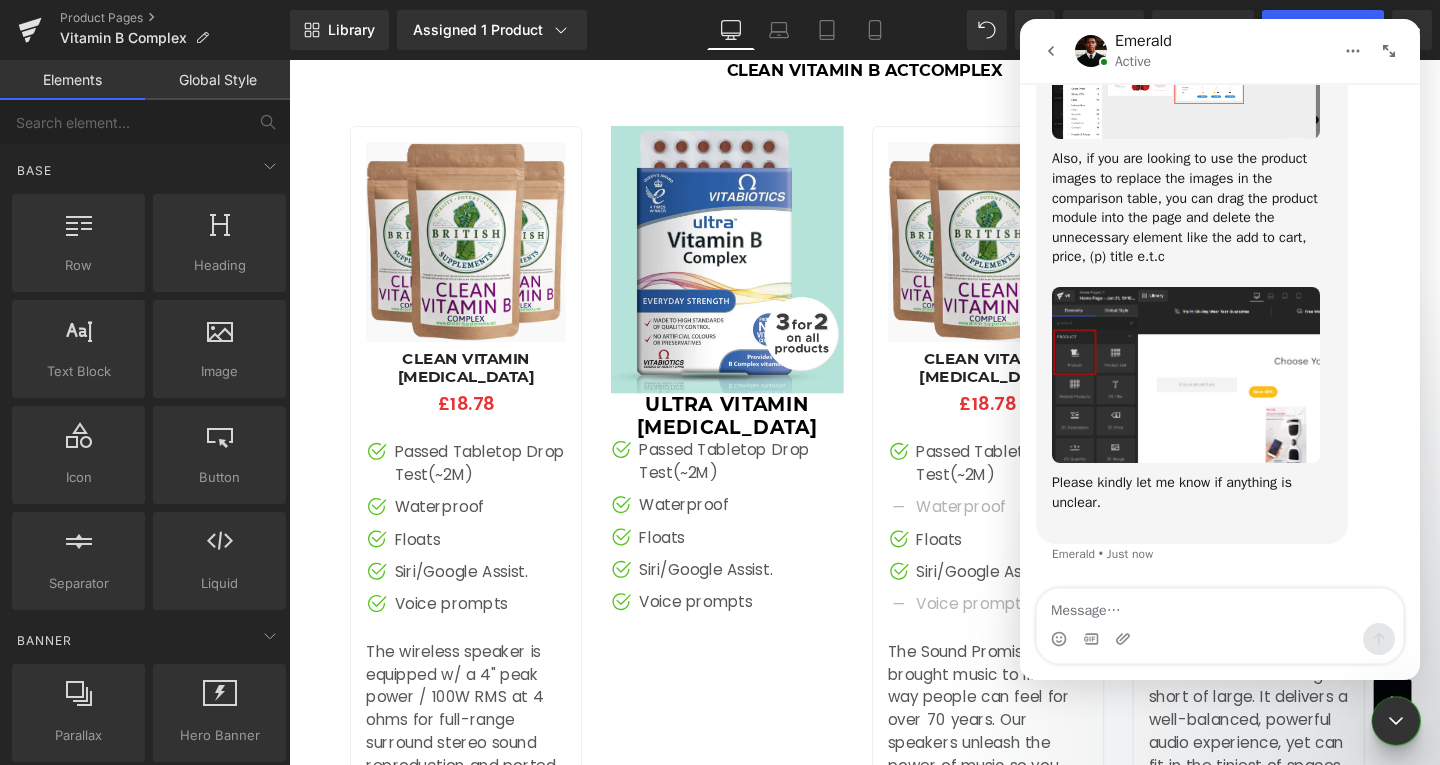 drag, startPoint x: 1006, startPoint y: 523, endPoint x: 749, endPoint y: 484, distance: 259.9423 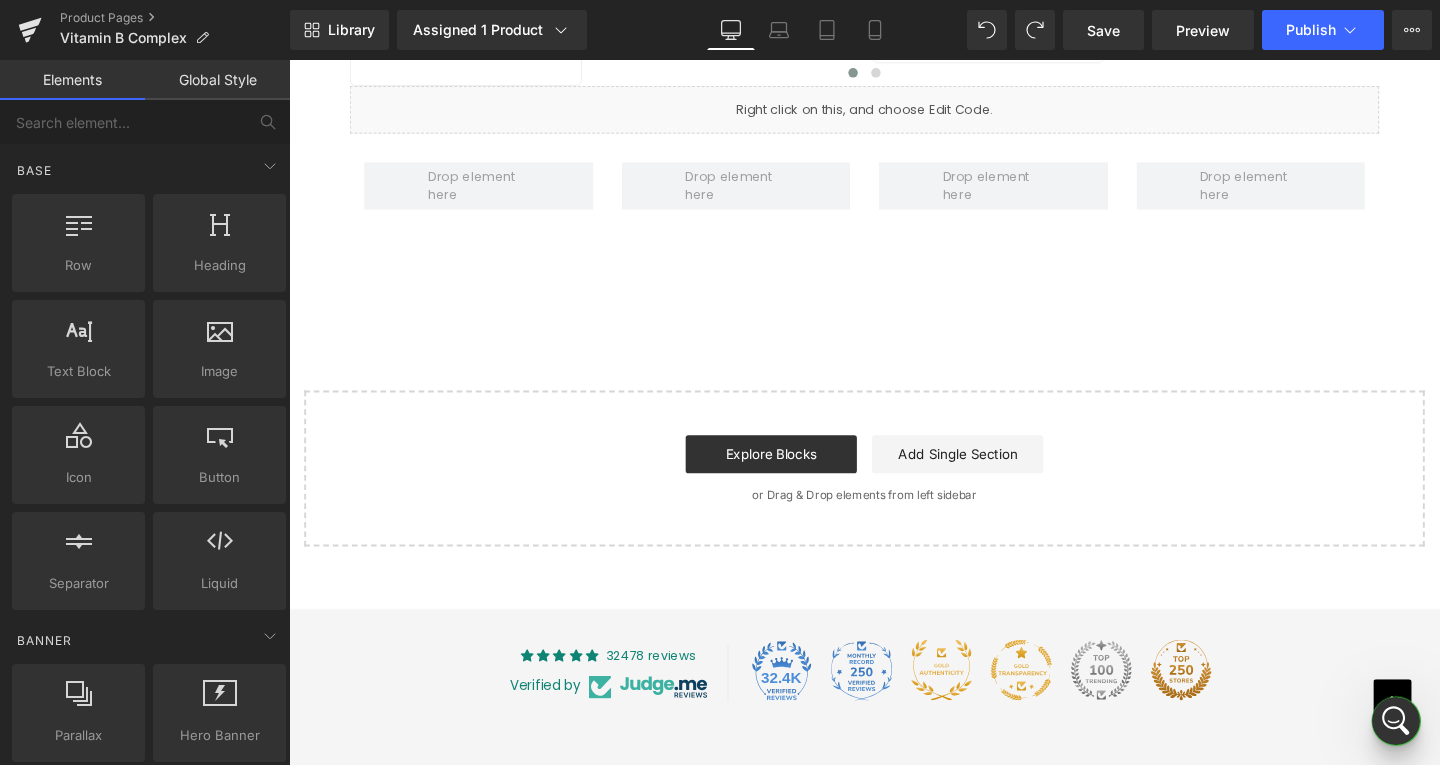 scroll, scrollTop: 5201, scrollLeft: 0, axis: vertical 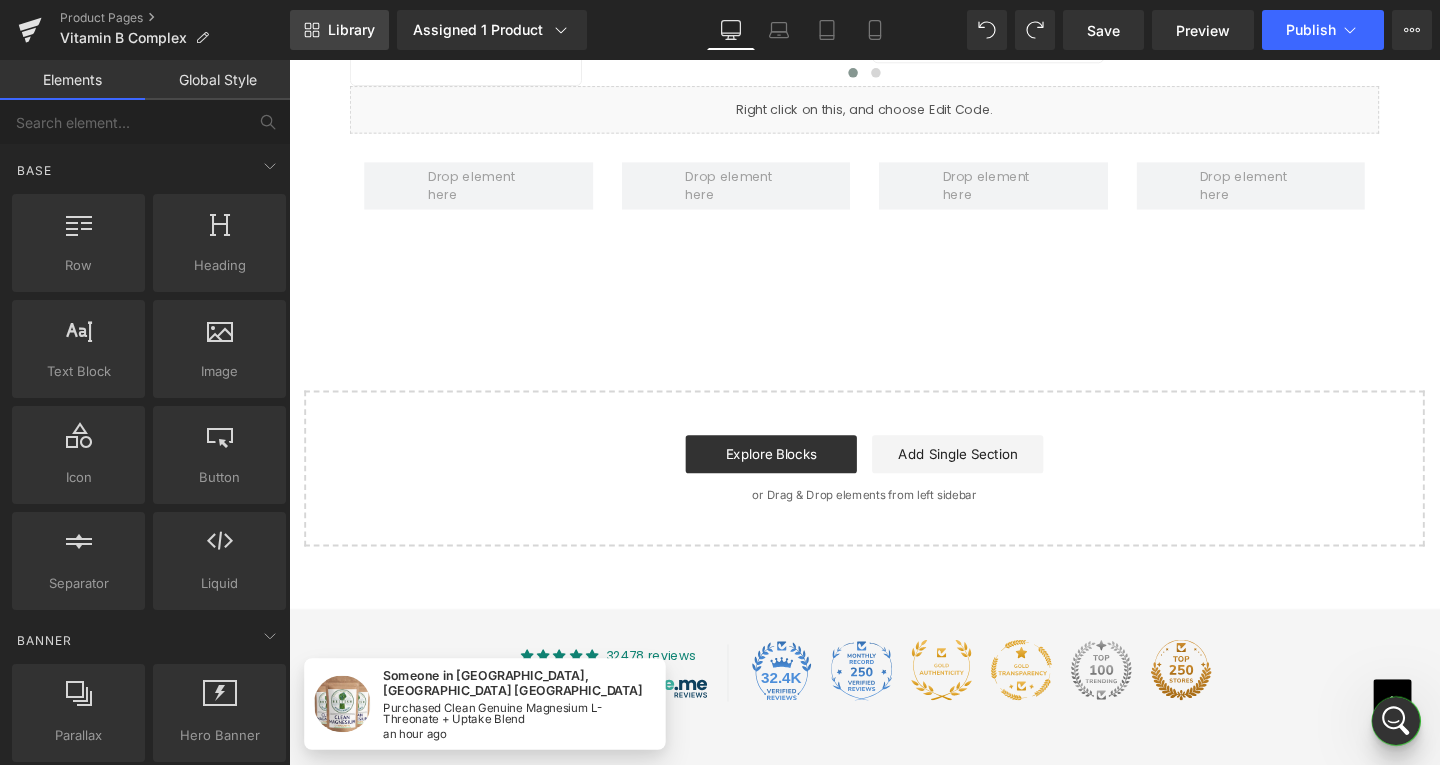 click on "Library" at bounding box center (351, 30) 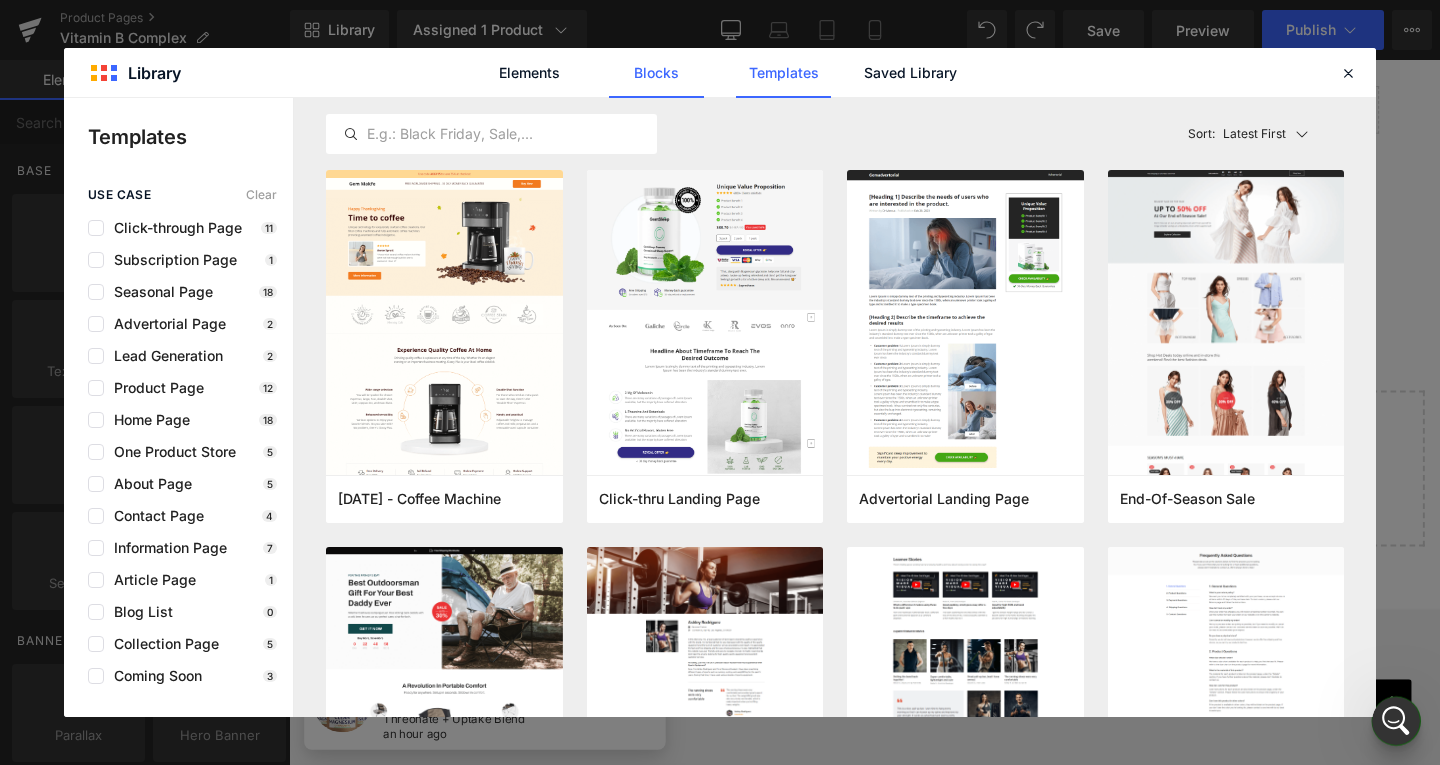 click on "Blocks" 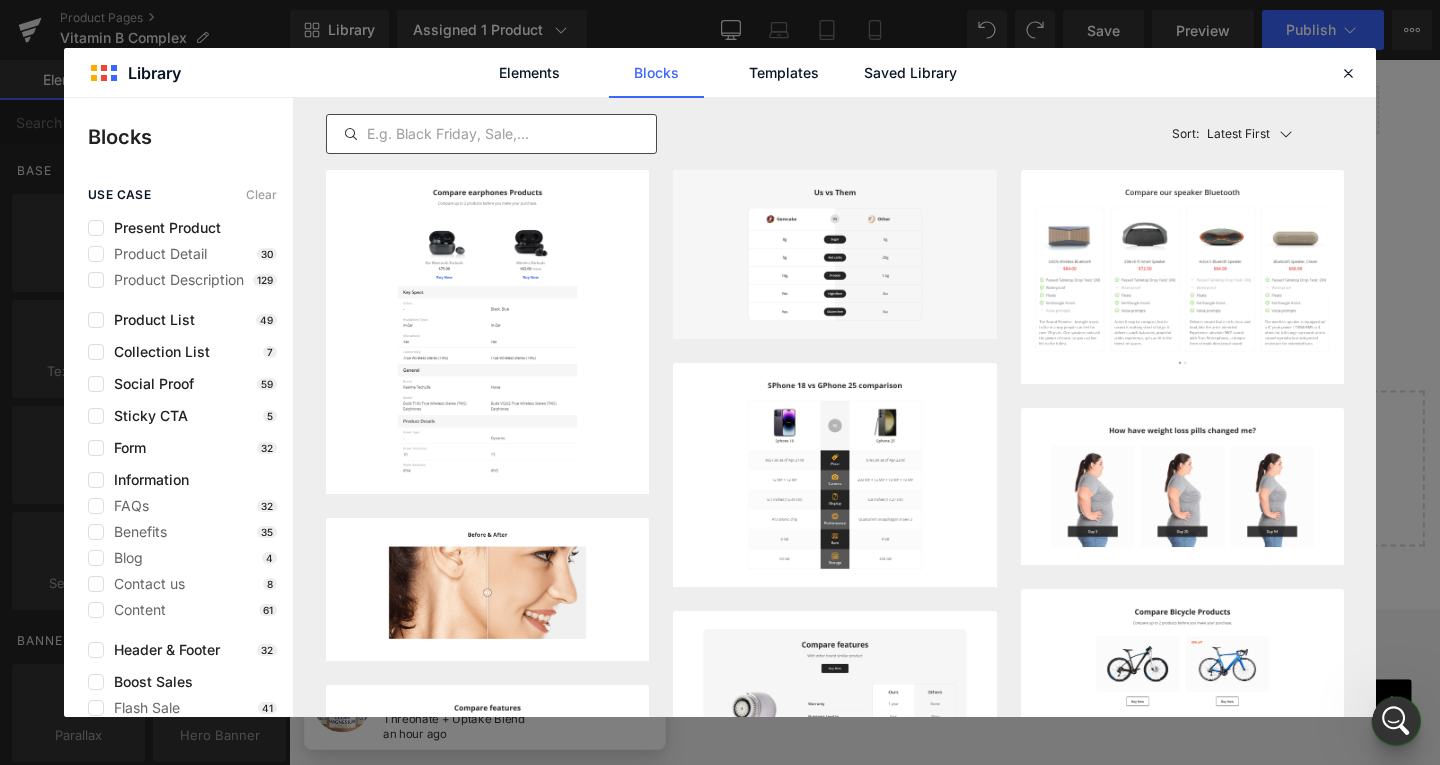 click at bounding box center (491, 134) 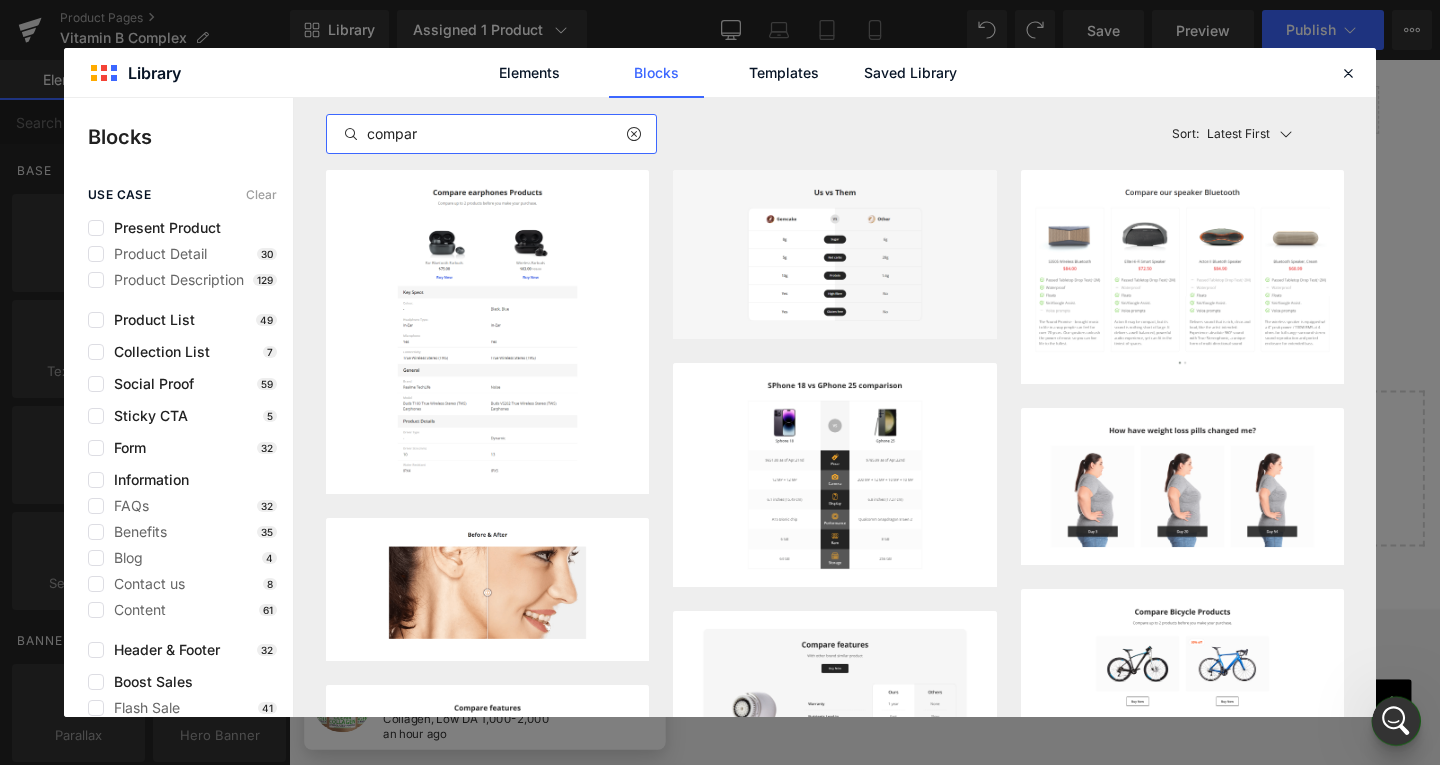 click 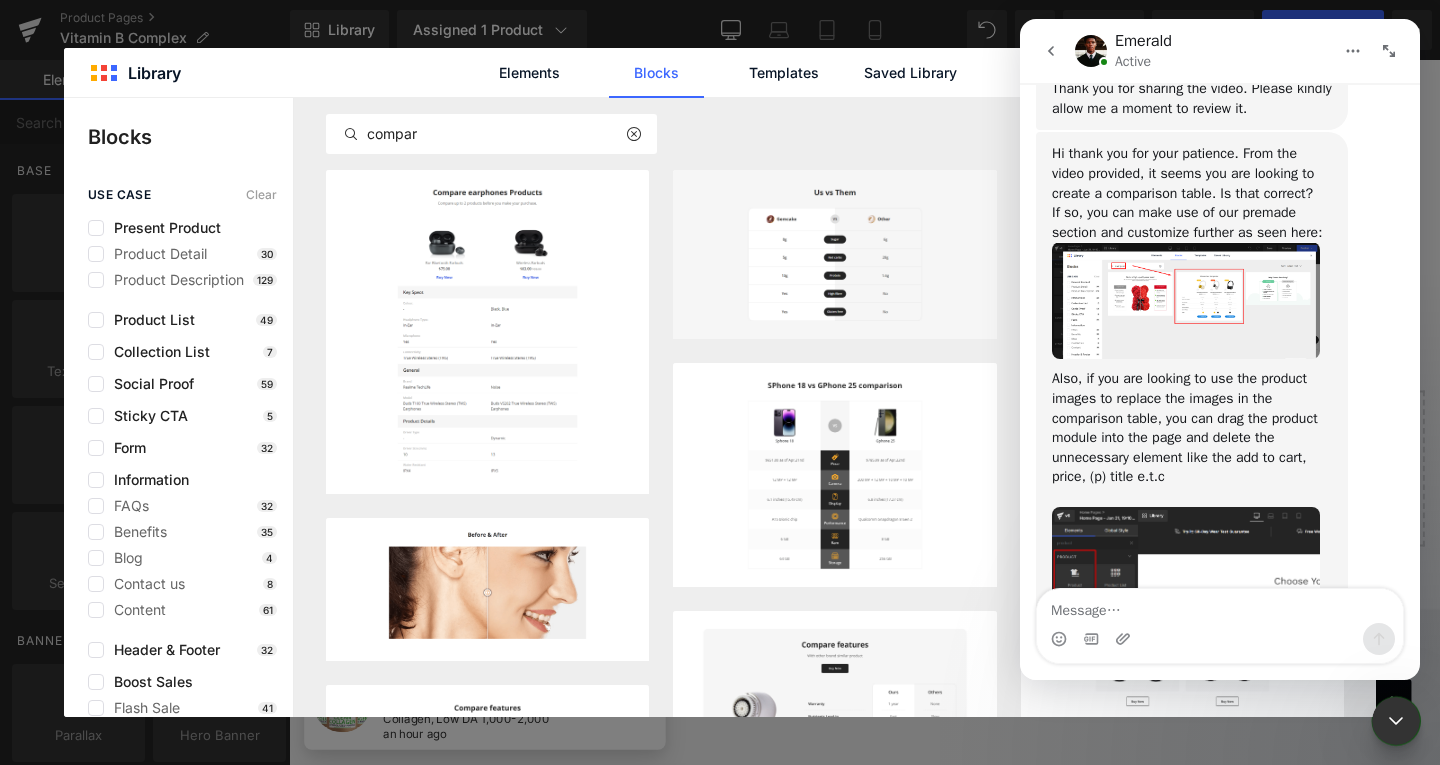 scroll, scrollTop: 1055, scrollLeft: 0, axis: vertical 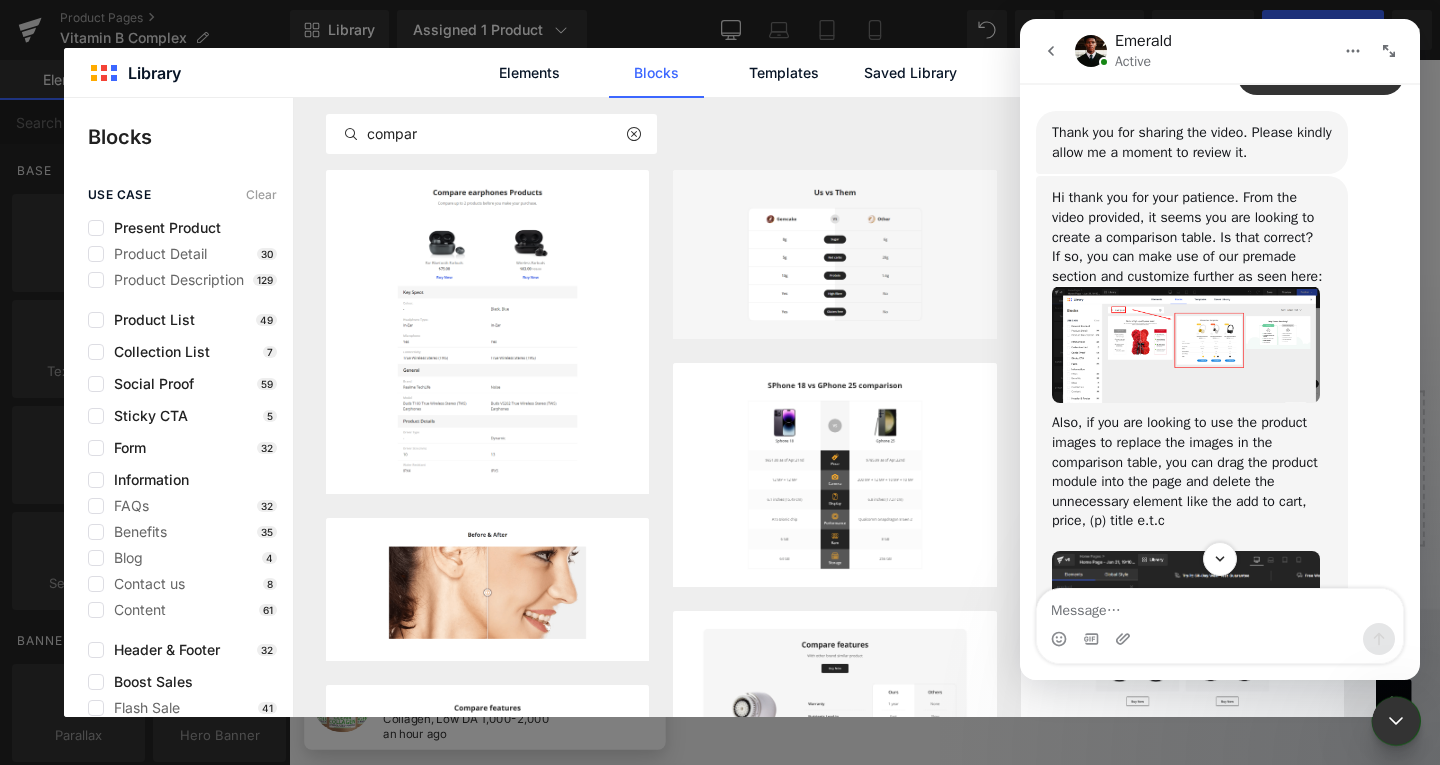 click at bounding box center (1186, 344) 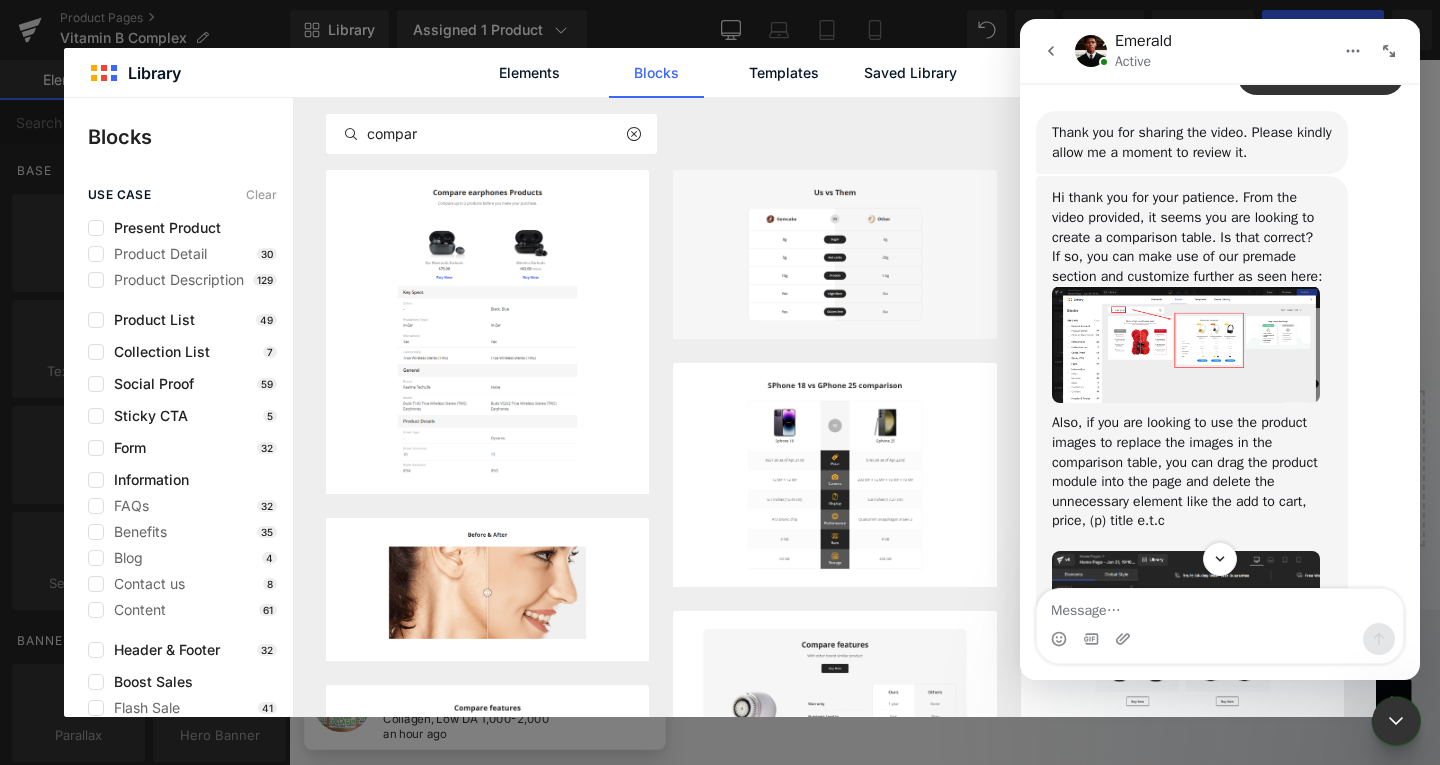 scroll, scrollTop: 0, scrollLeft: 0, axis: both 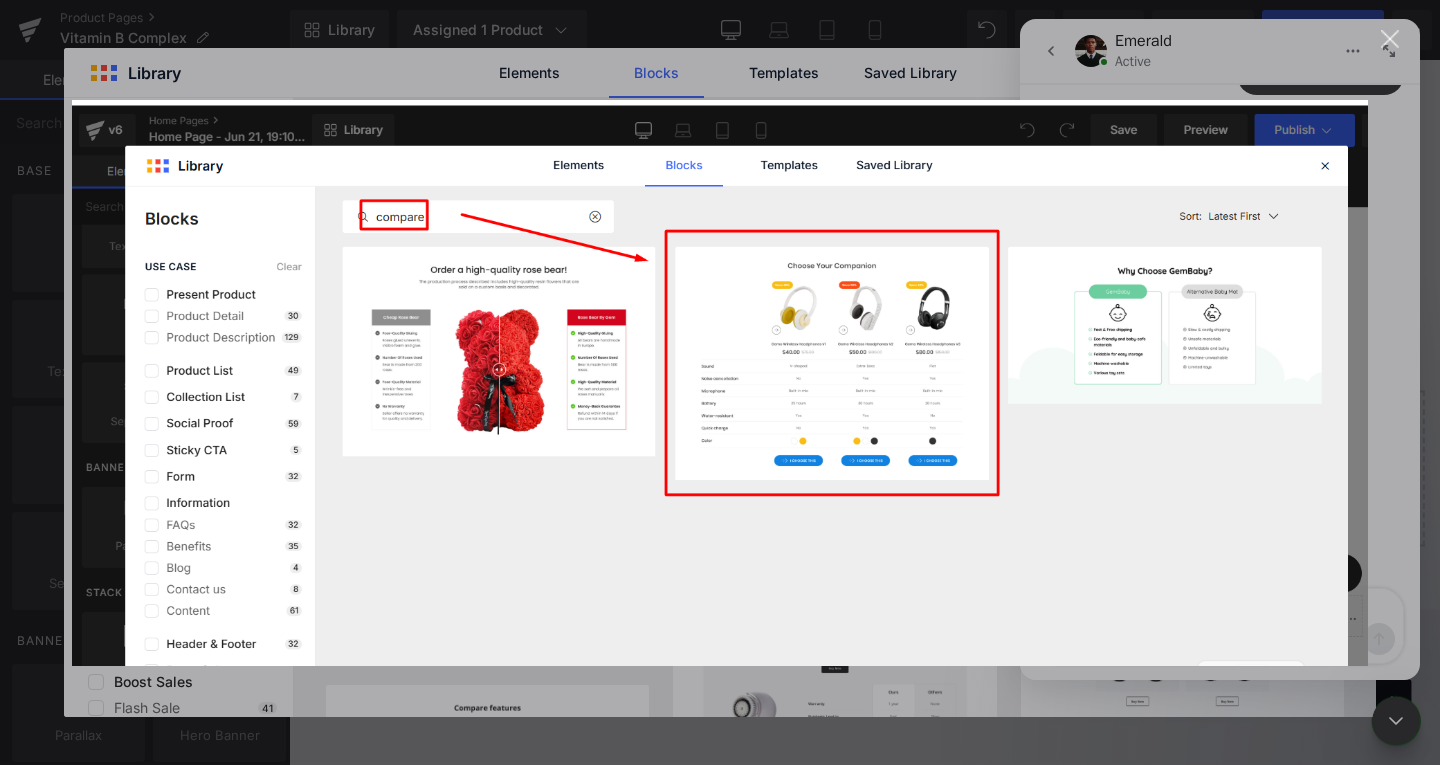 click at bounding box center [720, 383] 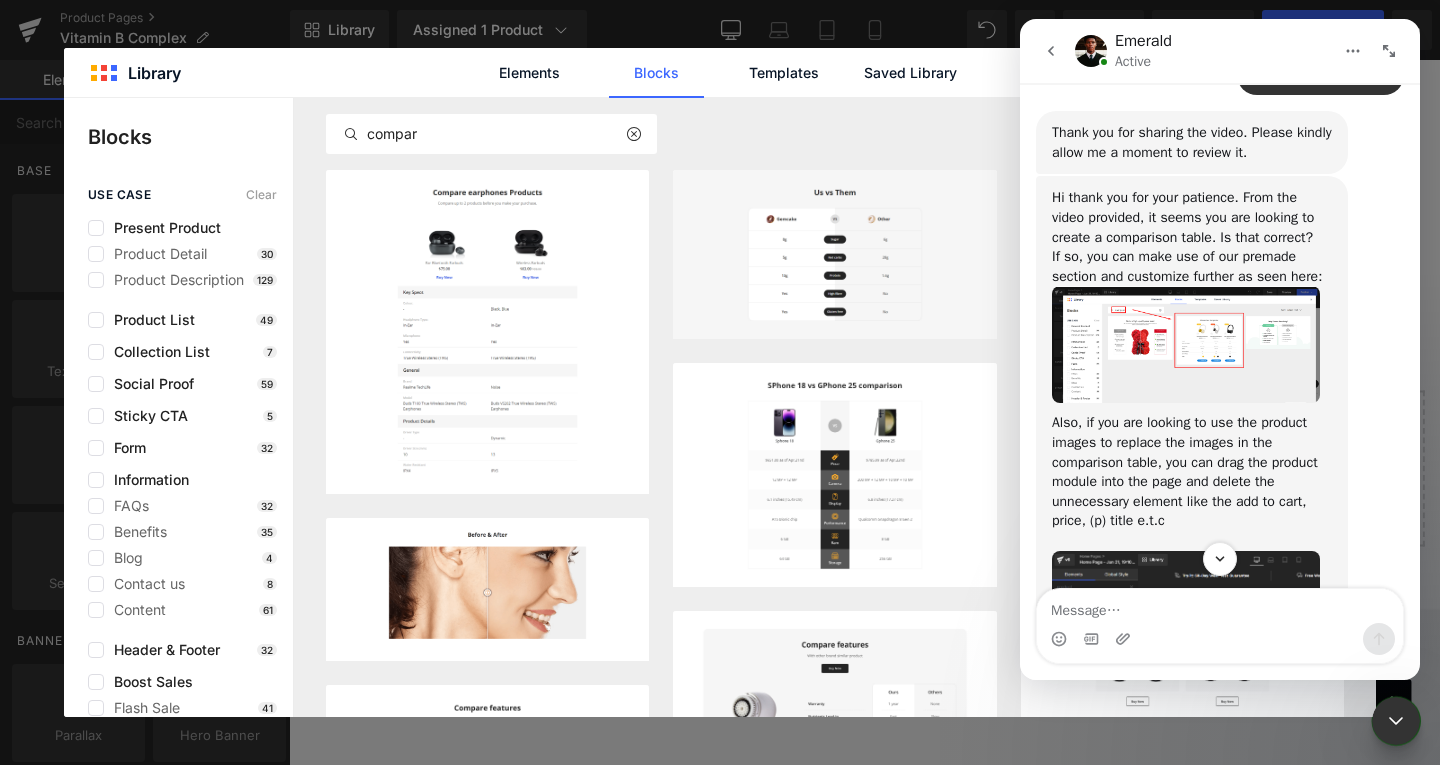 click at bounding box center (720, 352) 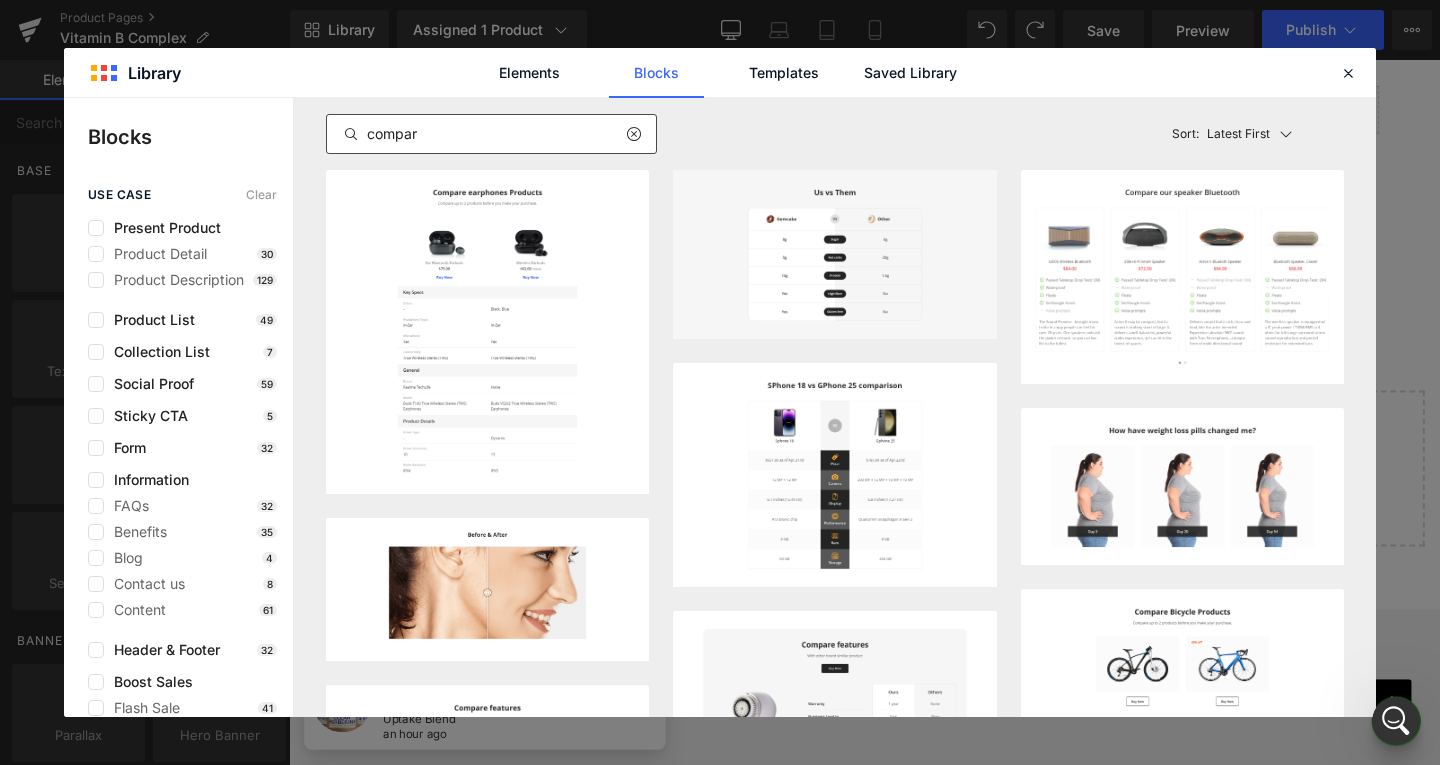 click on "compar" at bounding box center [491, 134] 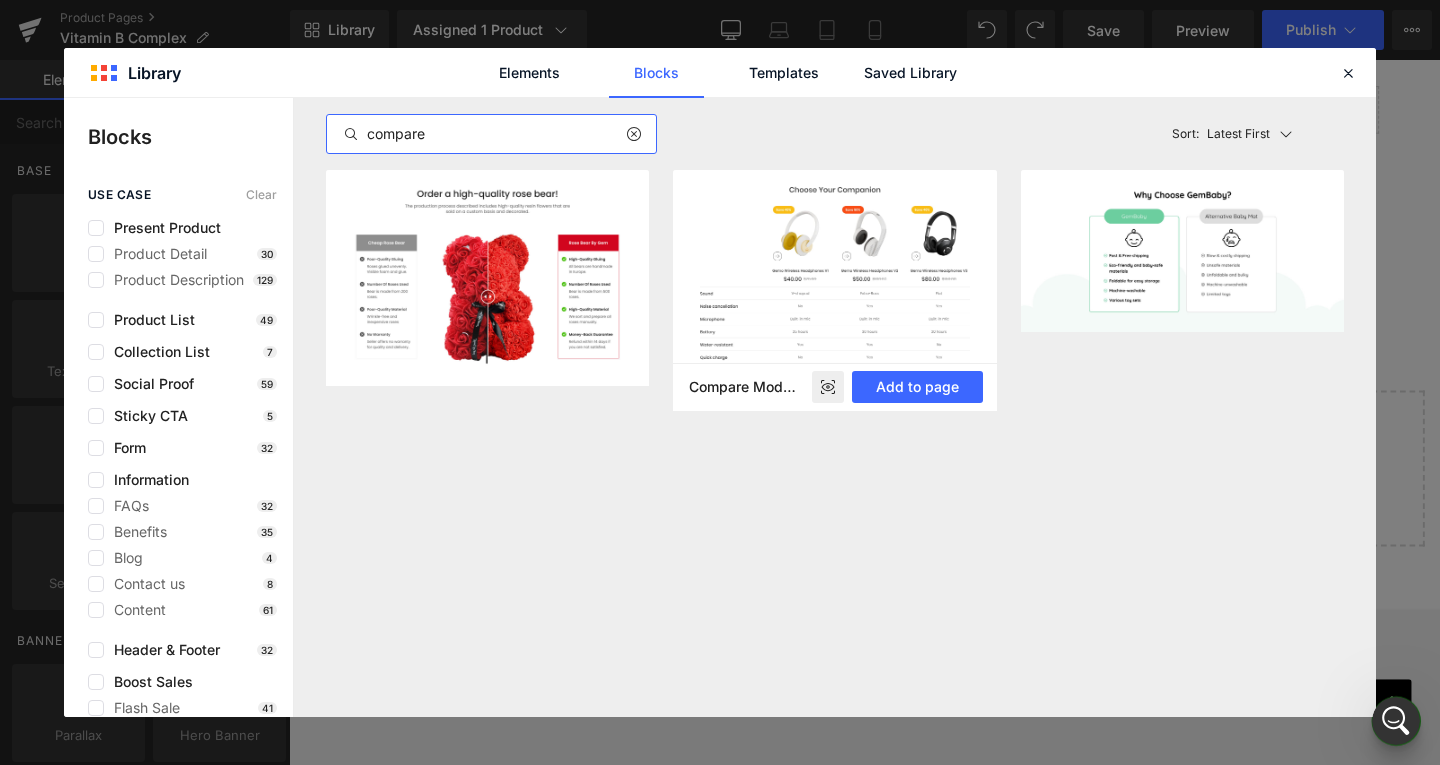 type on "compare" 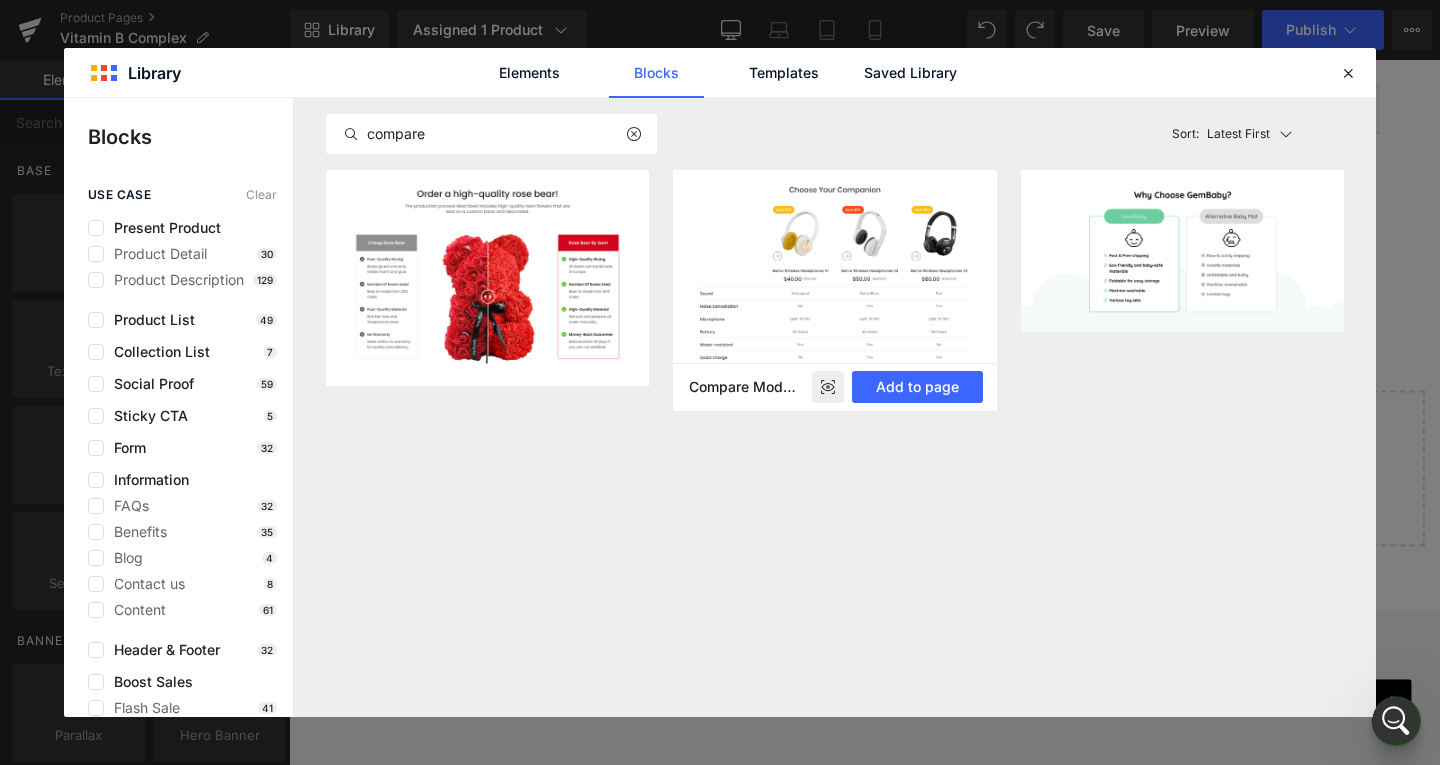 click 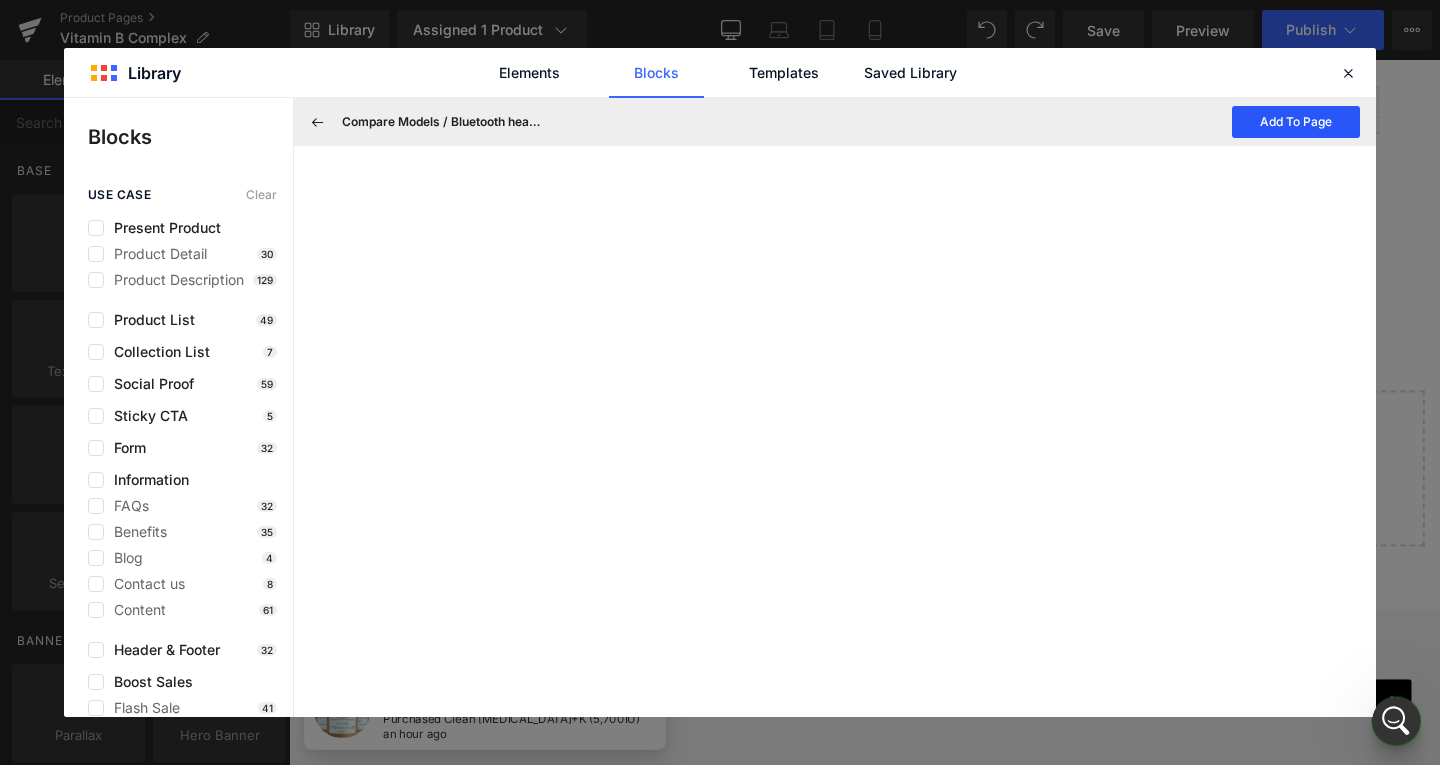 click on "Add To Page" at bounding box center (1296, 122) 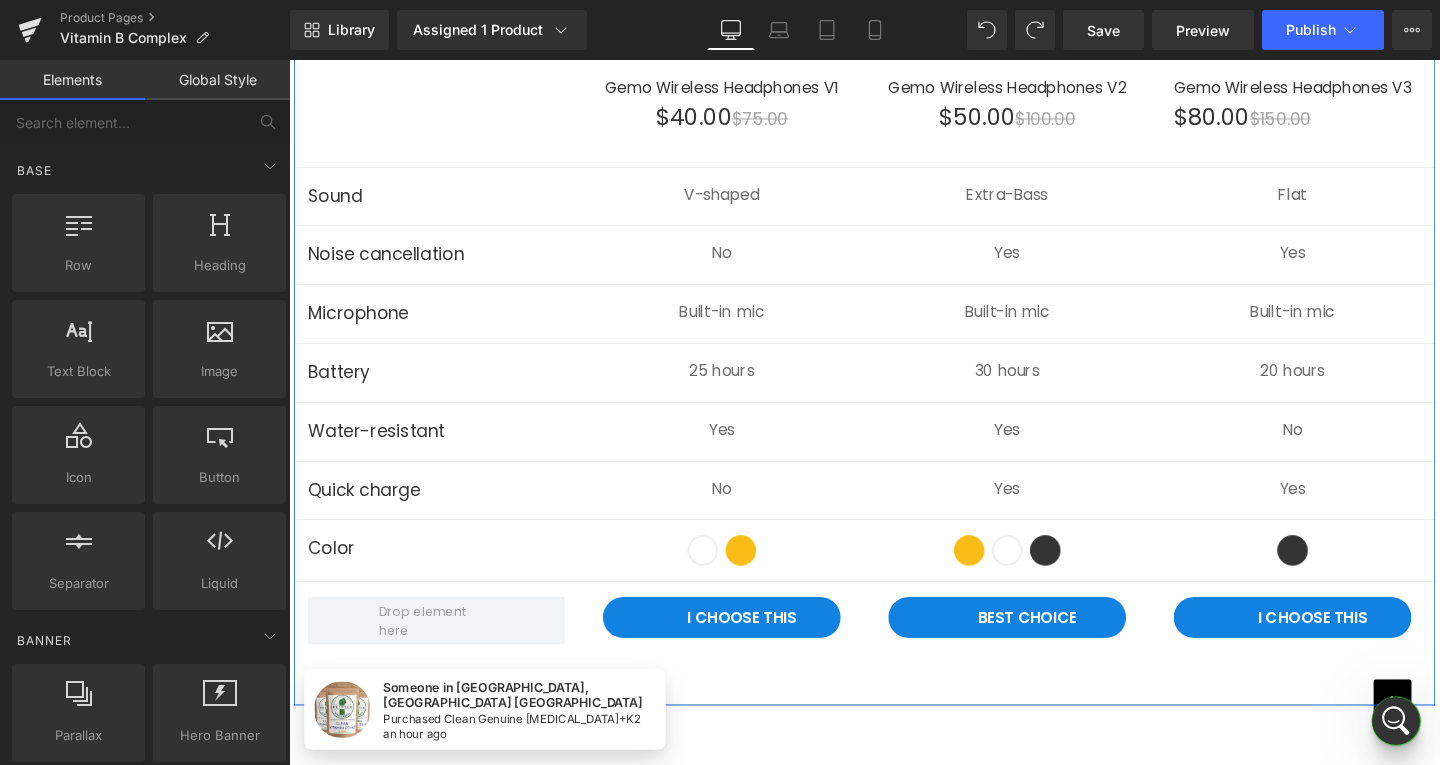 scroll, scrollTop: 5950, scrollLeft: 0, axis: vertical 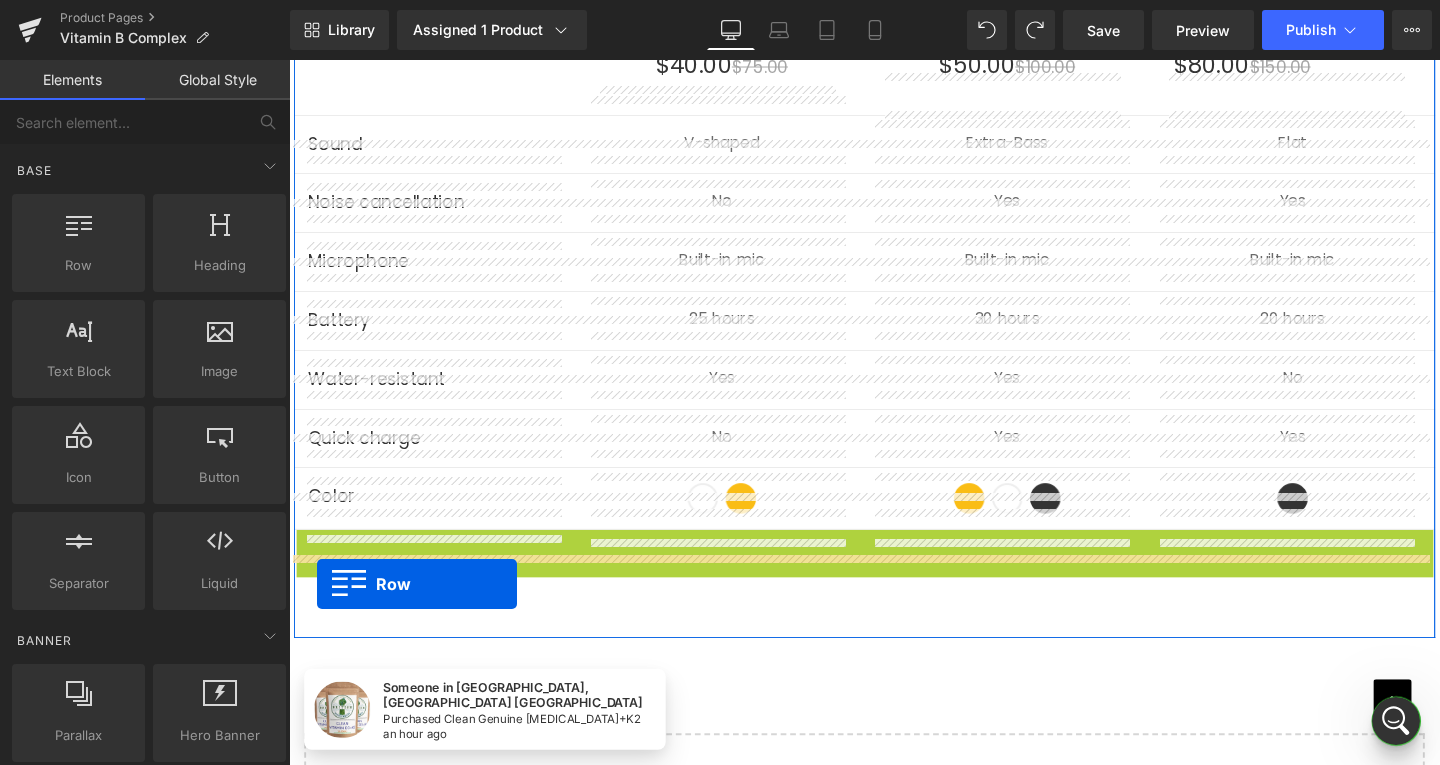 drag, startPoint x: 307, startPoint y: 589, endPoint x: 318, endPoint y: 610, distance: 23.70654 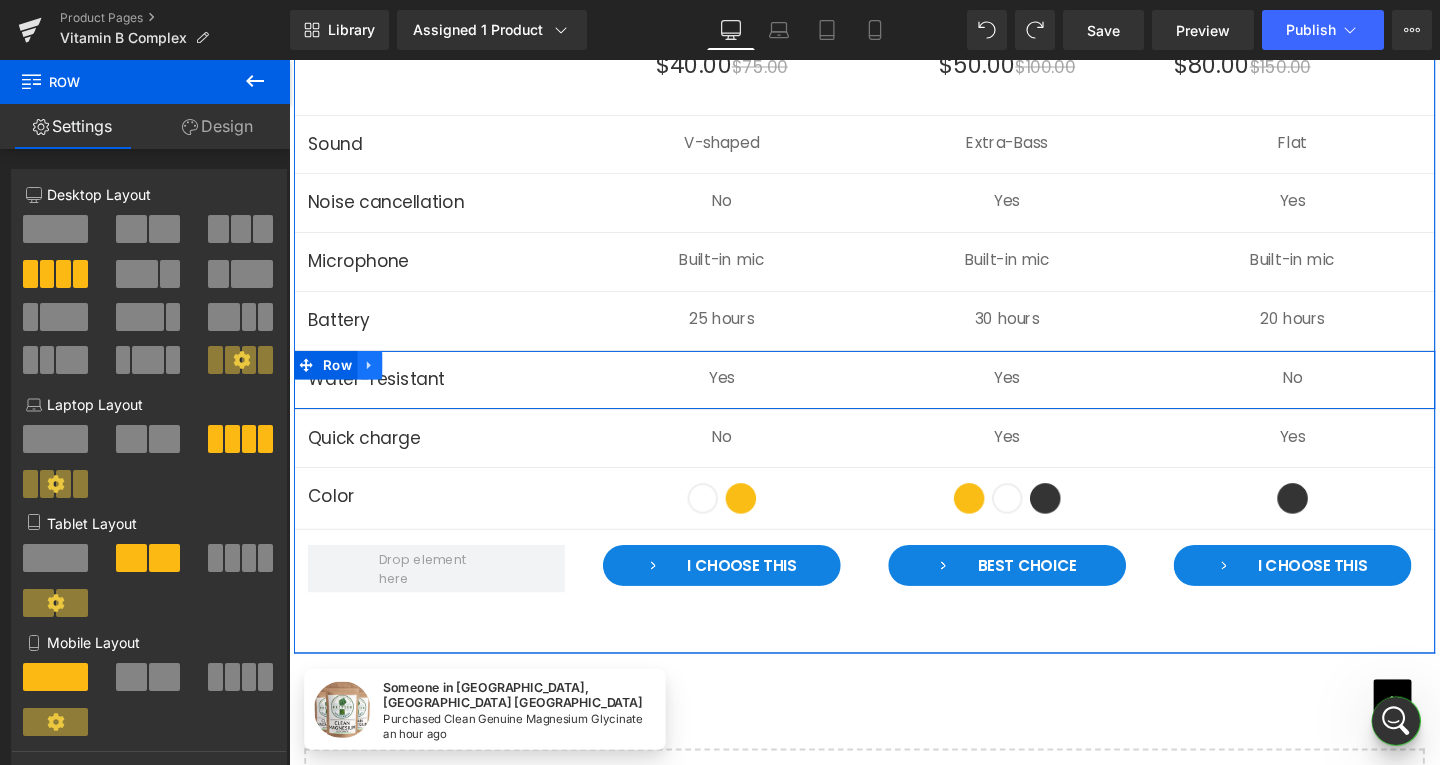 click at bounding box center [374, 381] 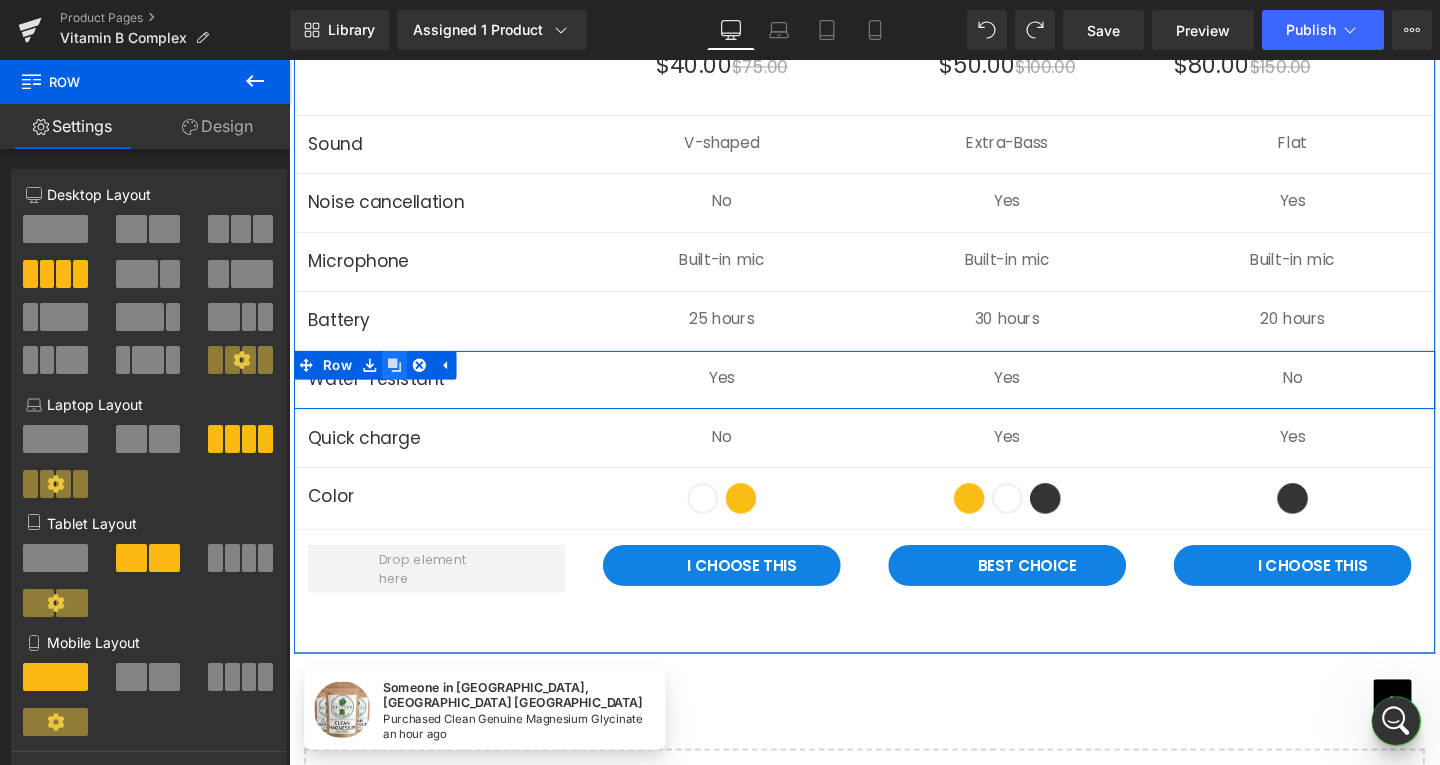 click 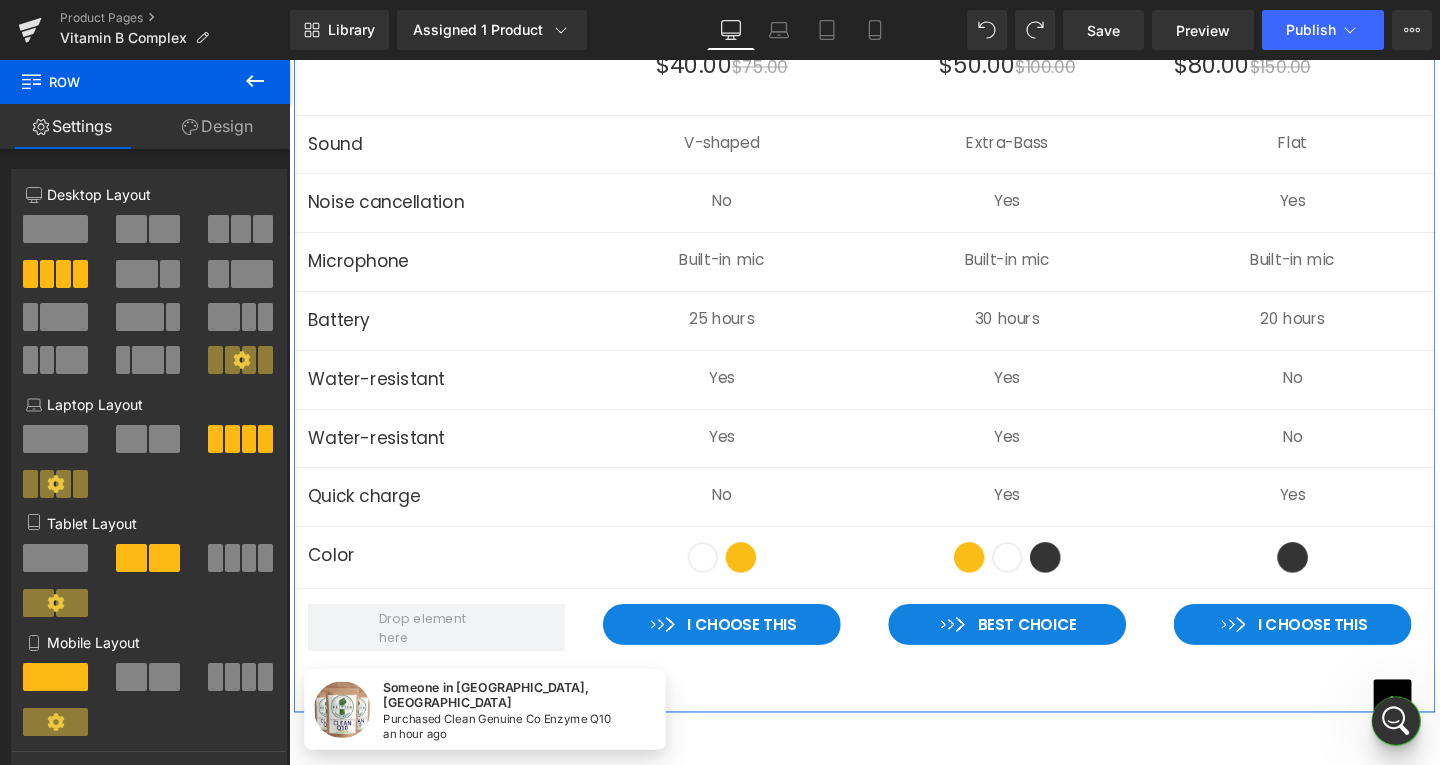 scroll, scrollTop: 6050, scrollLeft: 0, axis: vertical 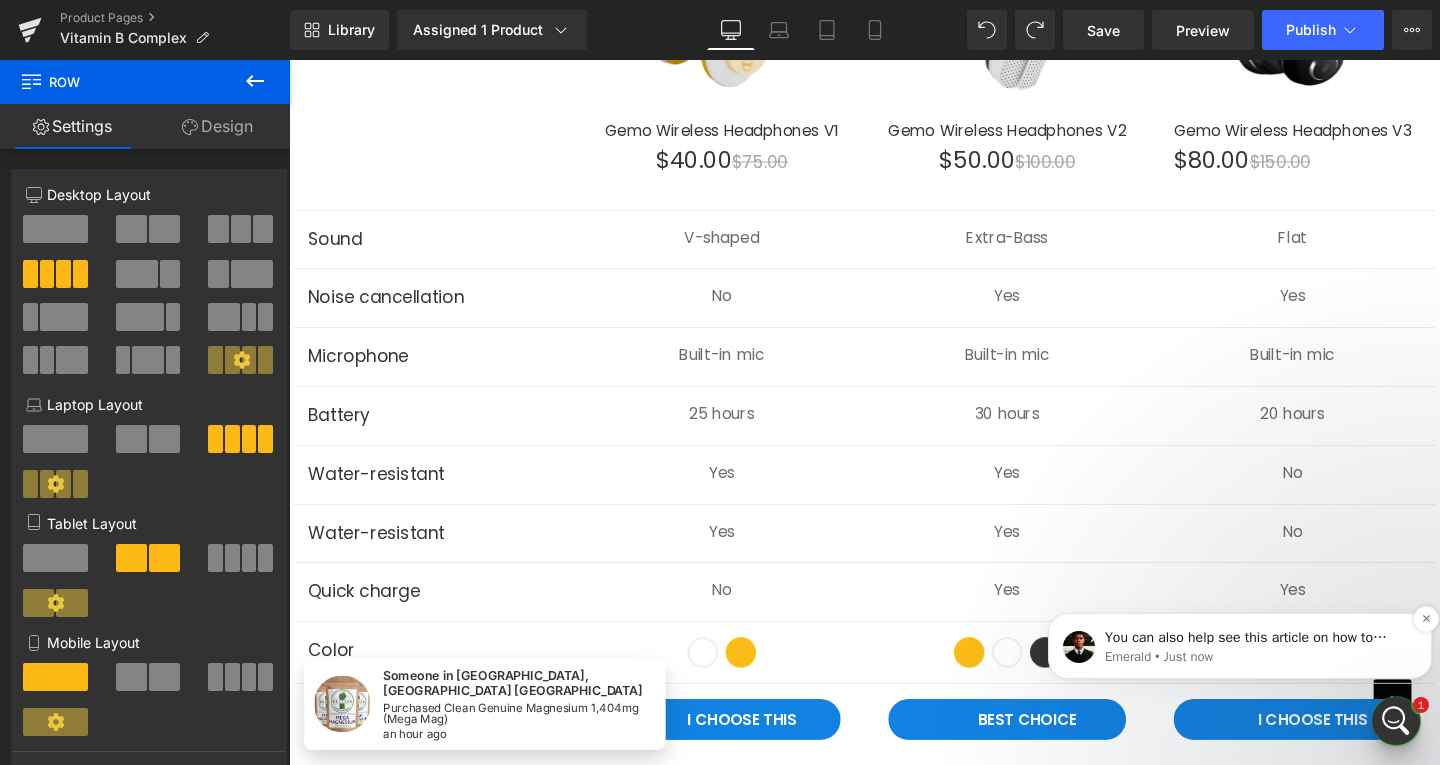 click on "Emerald • Just now" at bounding box center [1256, 657] 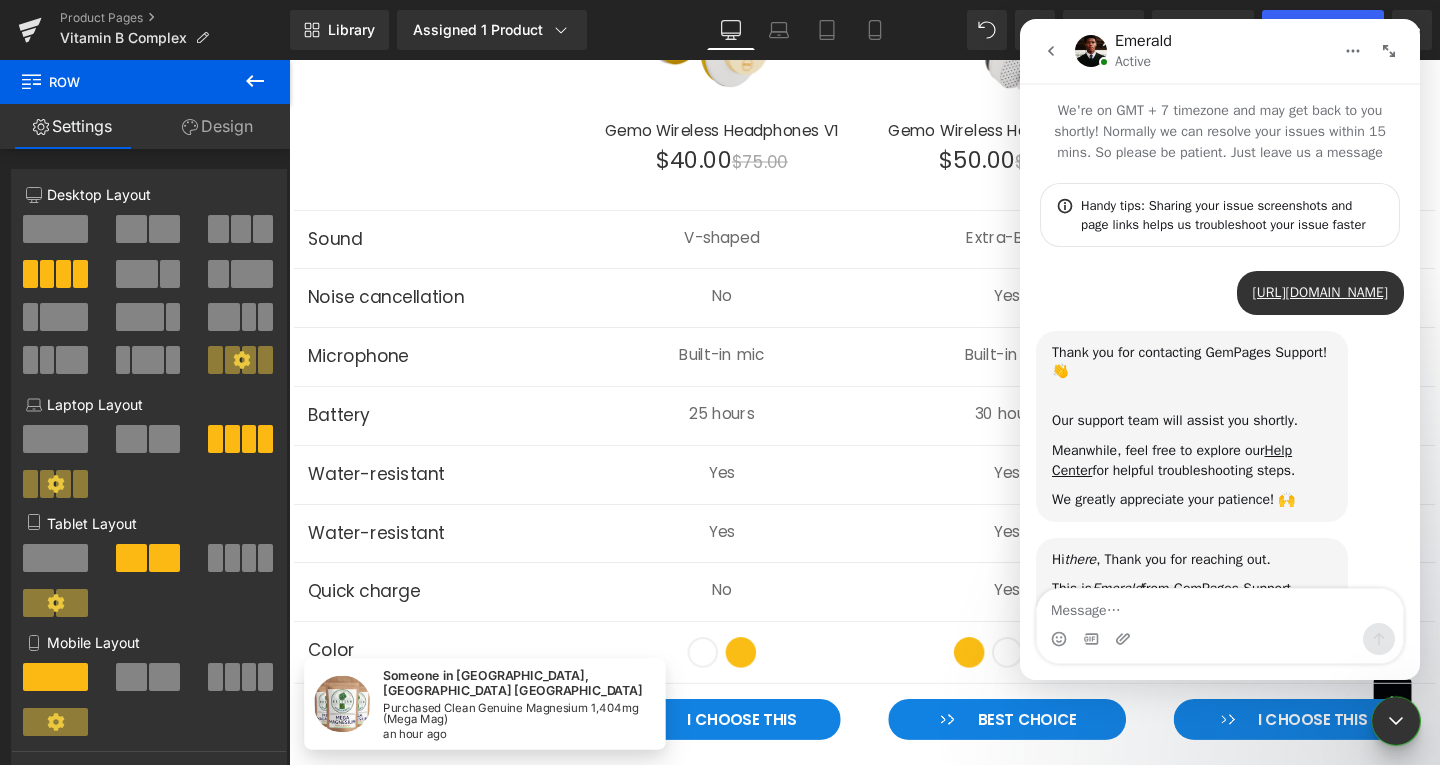 scroll, scrollTop: 186, scrollLeft: 0, axis: vertical 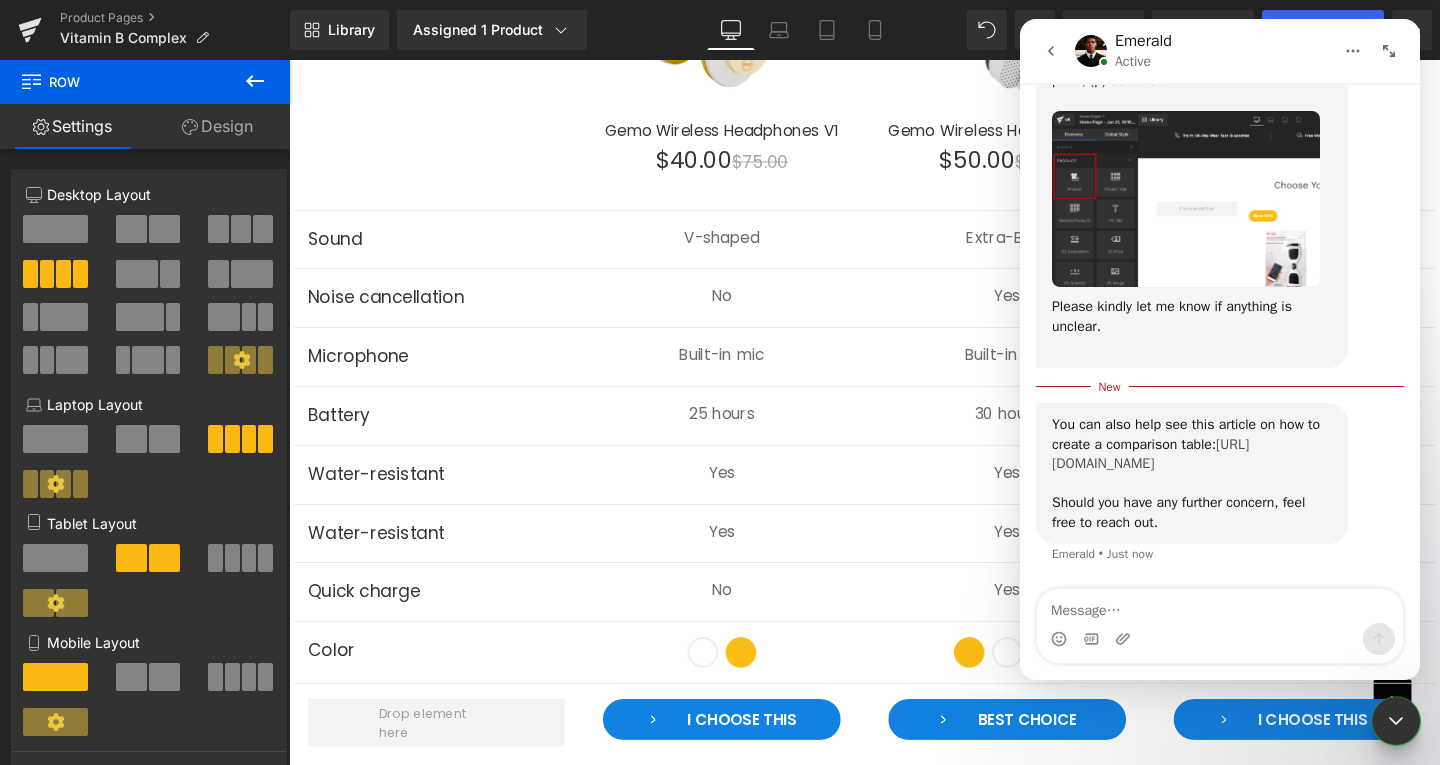 click on "[URL][DOMAIN_NAME]" at bounding box center (1150, 454) 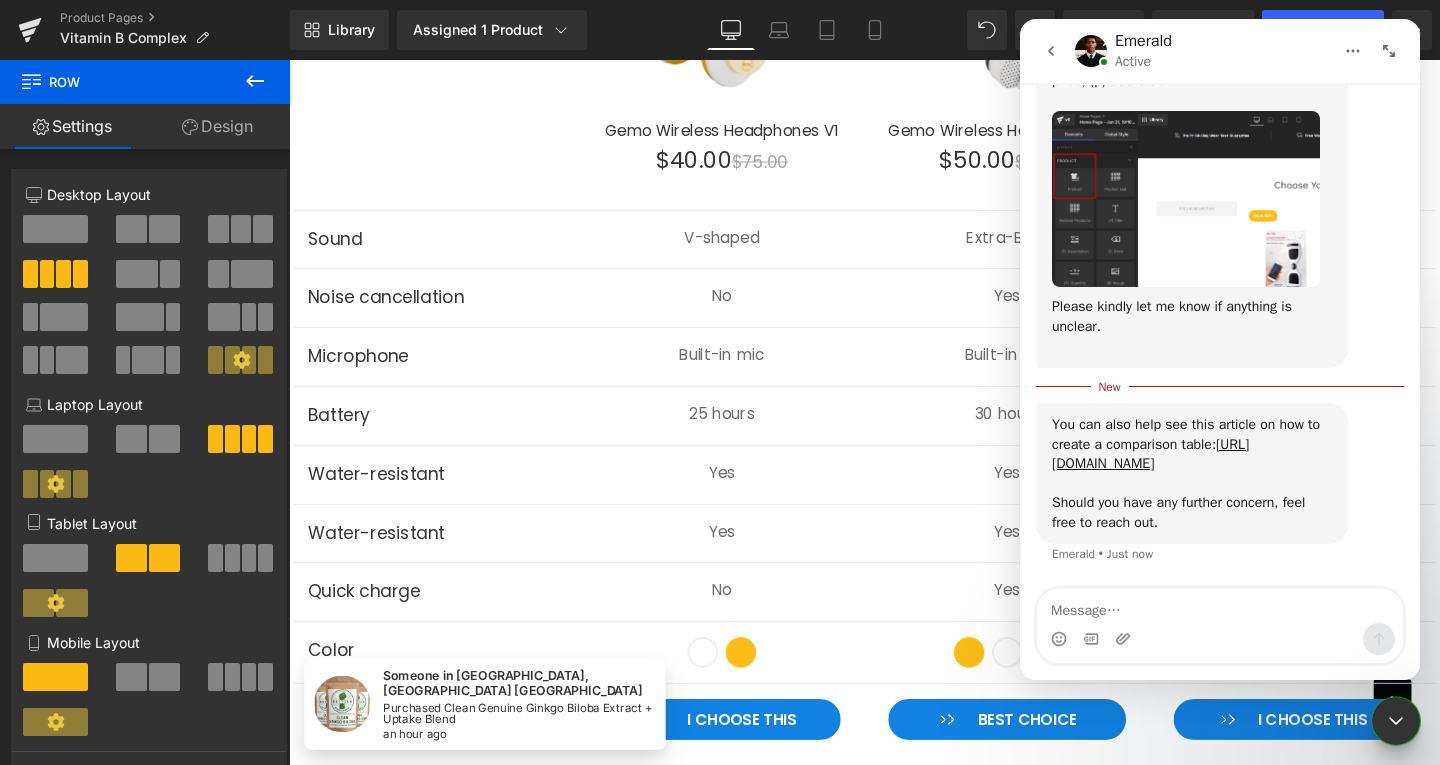 click 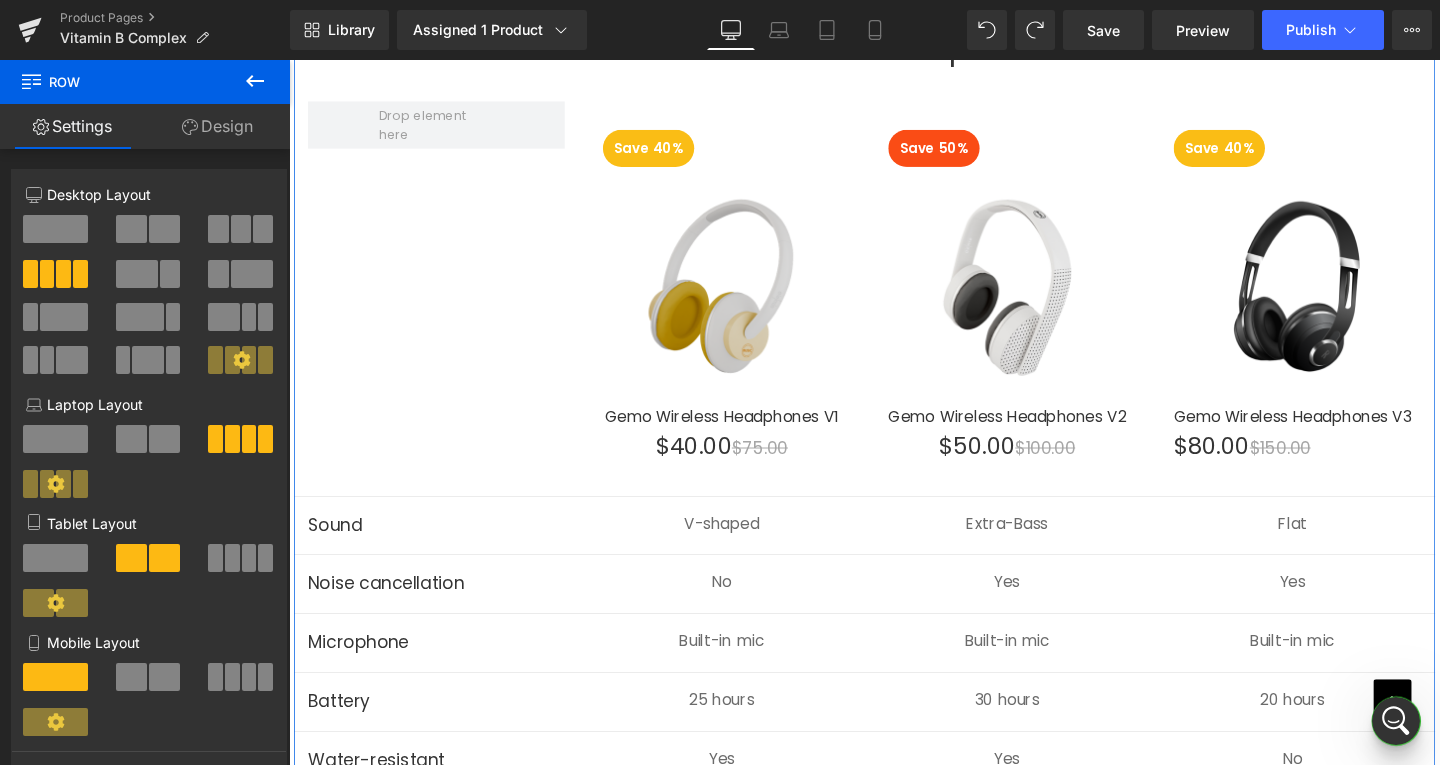 scroll, scrollTop: 5550, scrollLeft: 0, axis: vertical 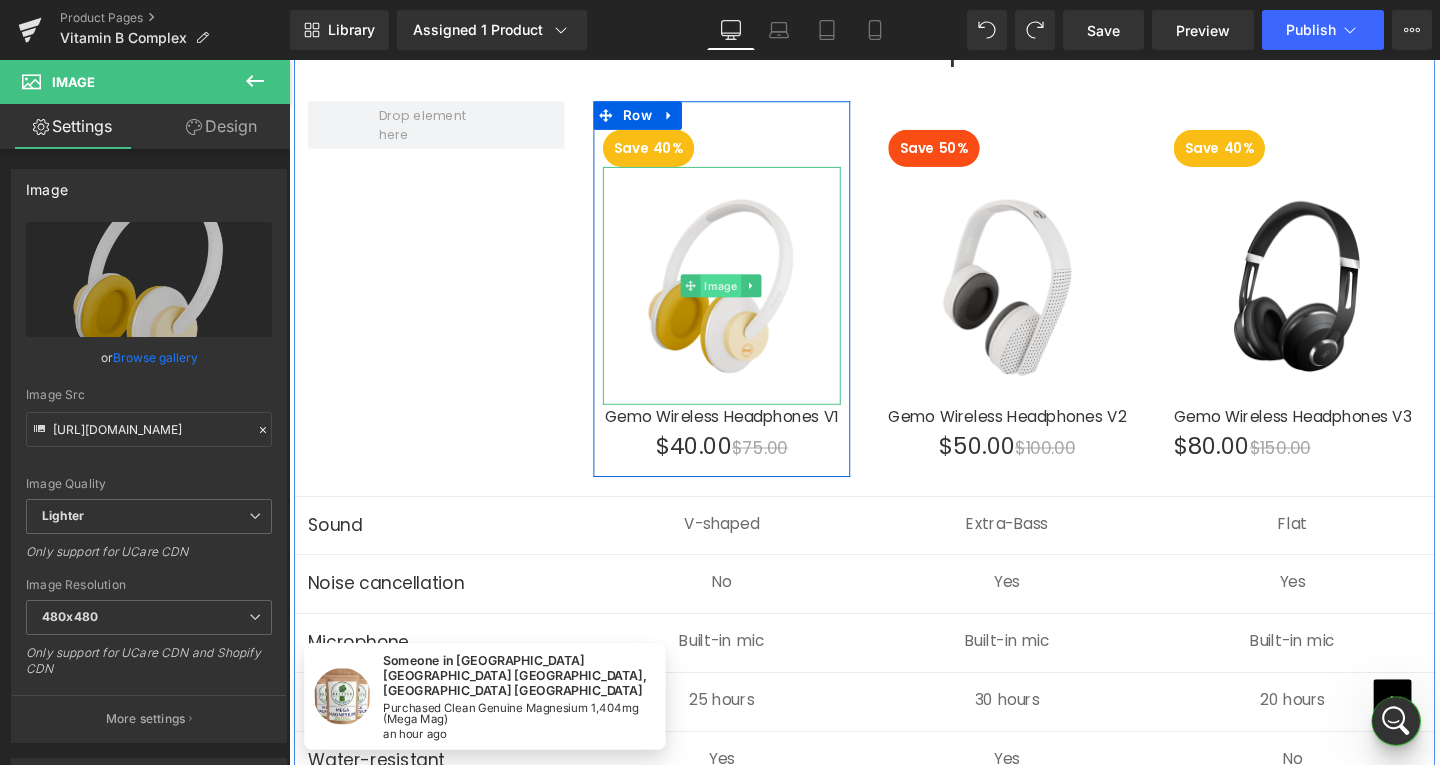 click on "Image" at bounding box center [743, 297] 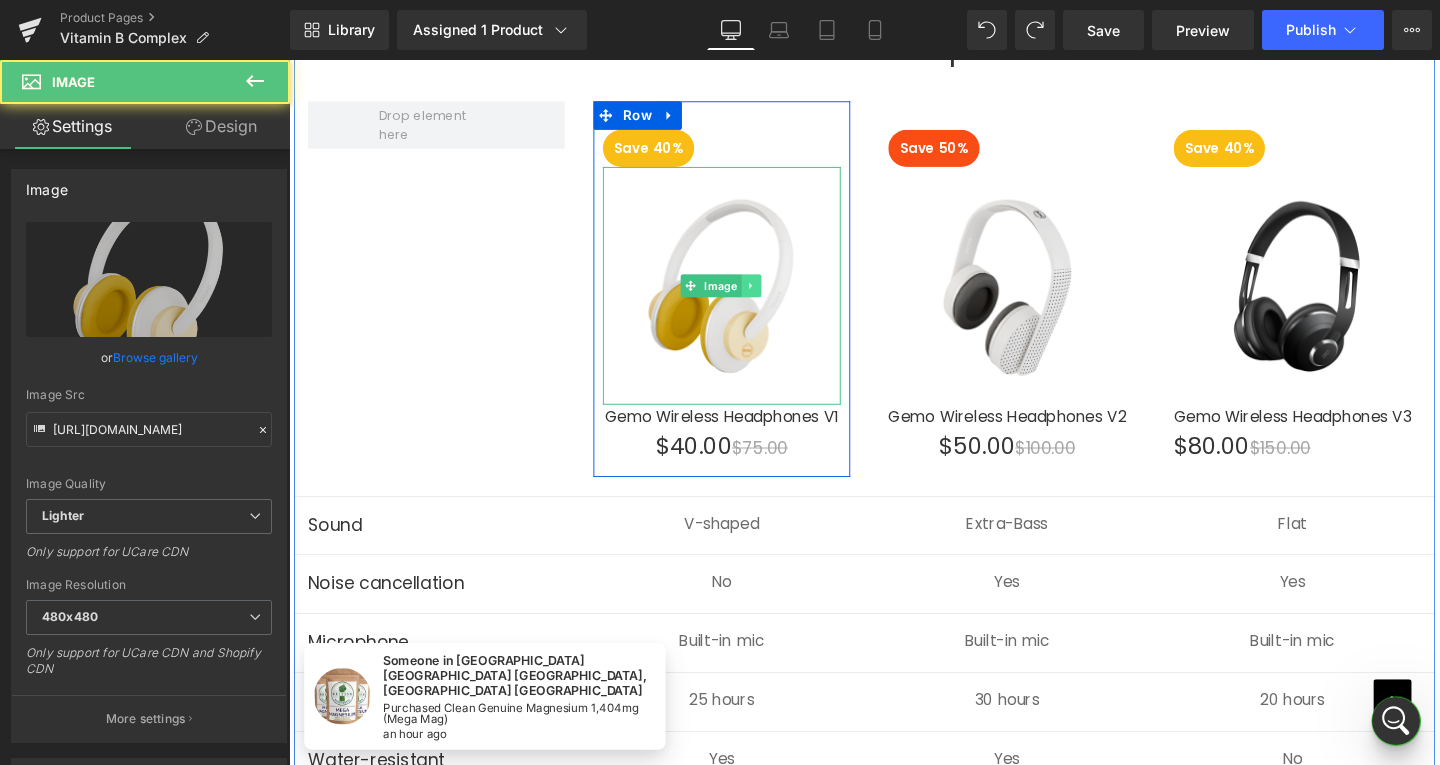 click 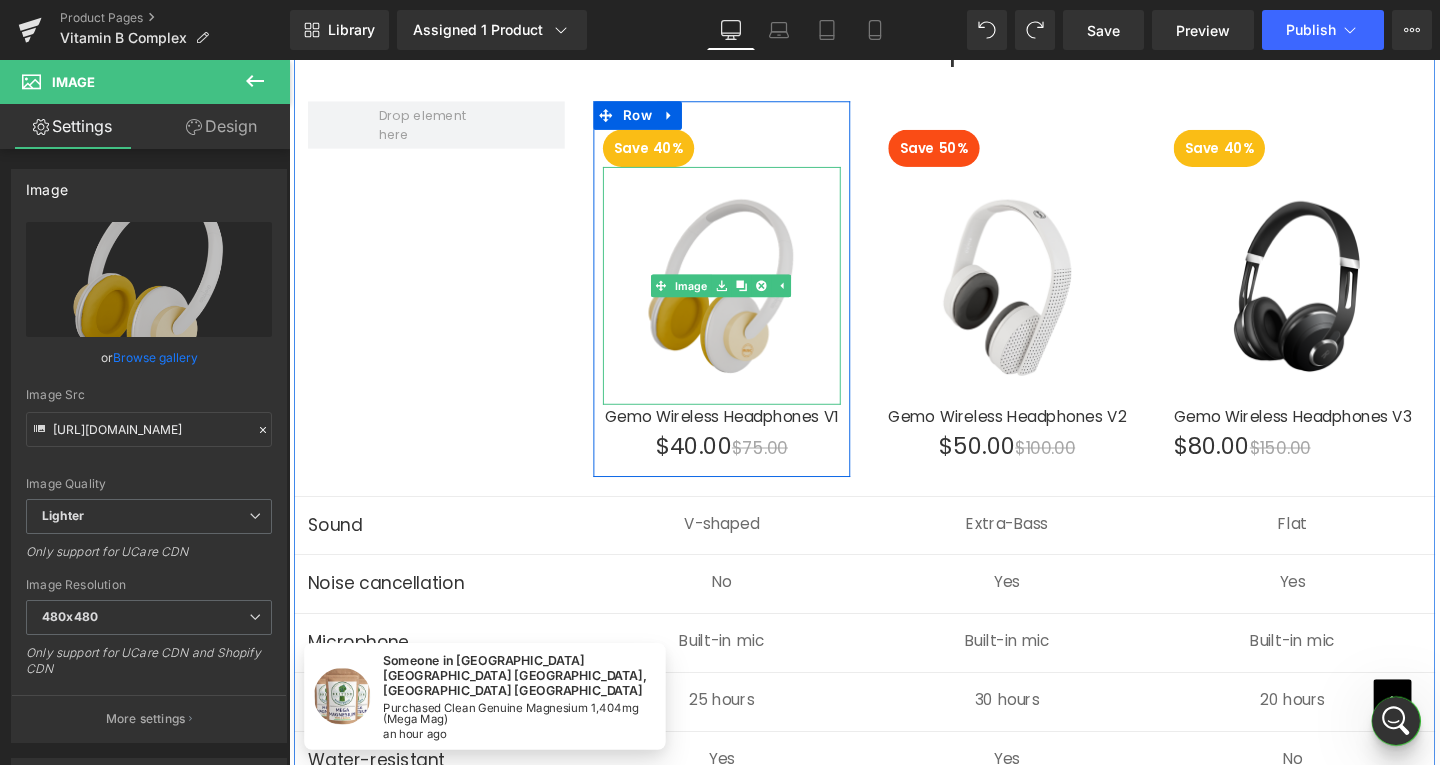 click at bounding box center [744, 297] 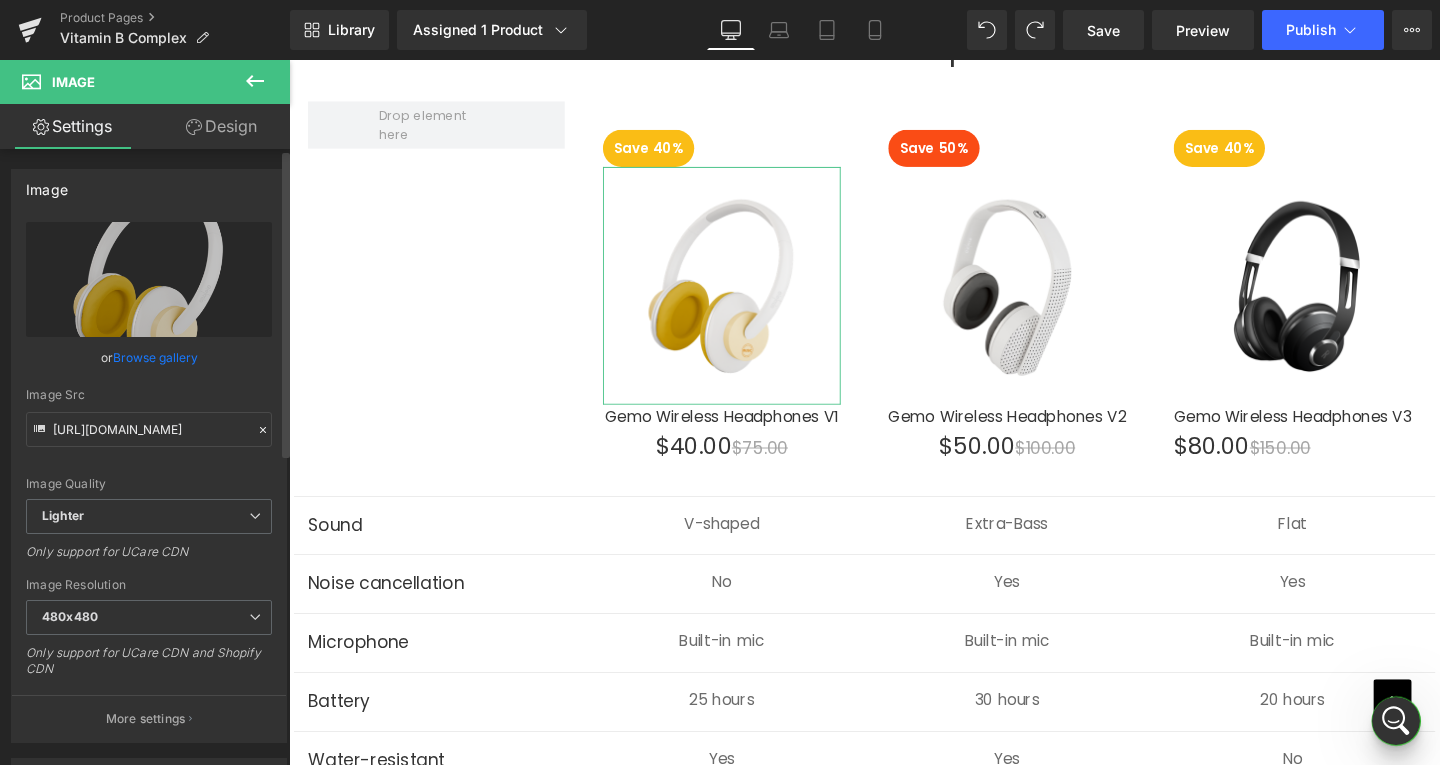 click on "Browse gallery" at bounding box center [155, 357] 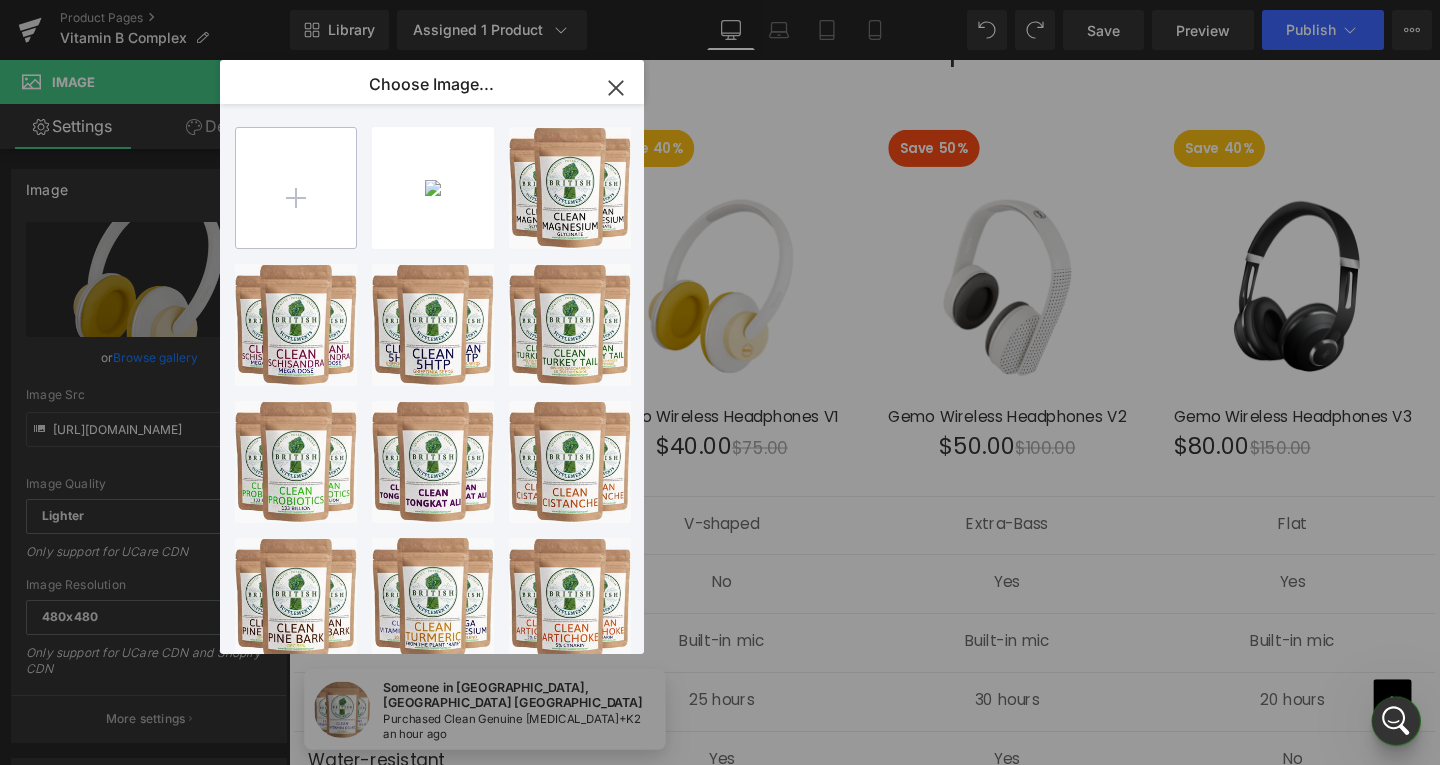 click at bounding box center (296, 188) 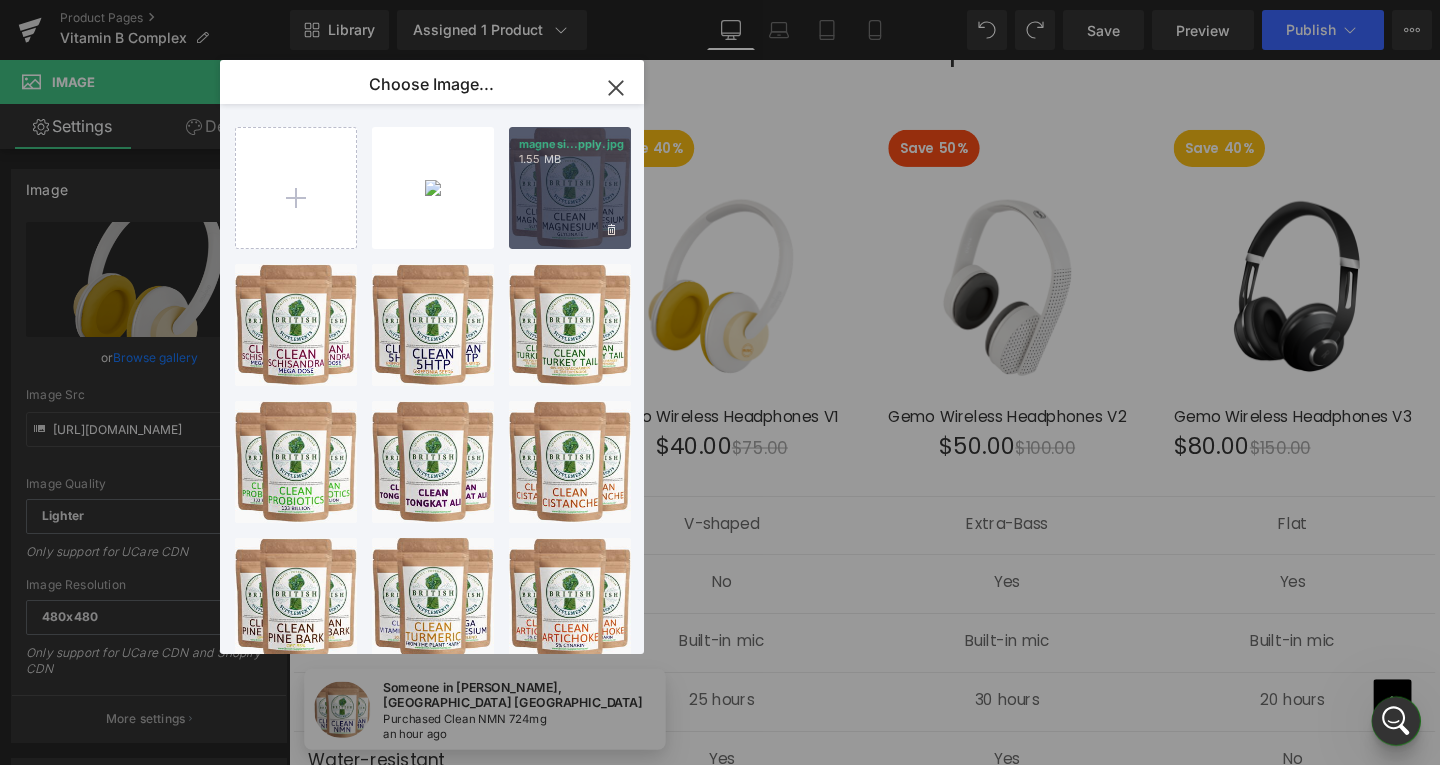 click on "magnesi...pply.jpg 1.55 MB" at bounding box center [570, 188] 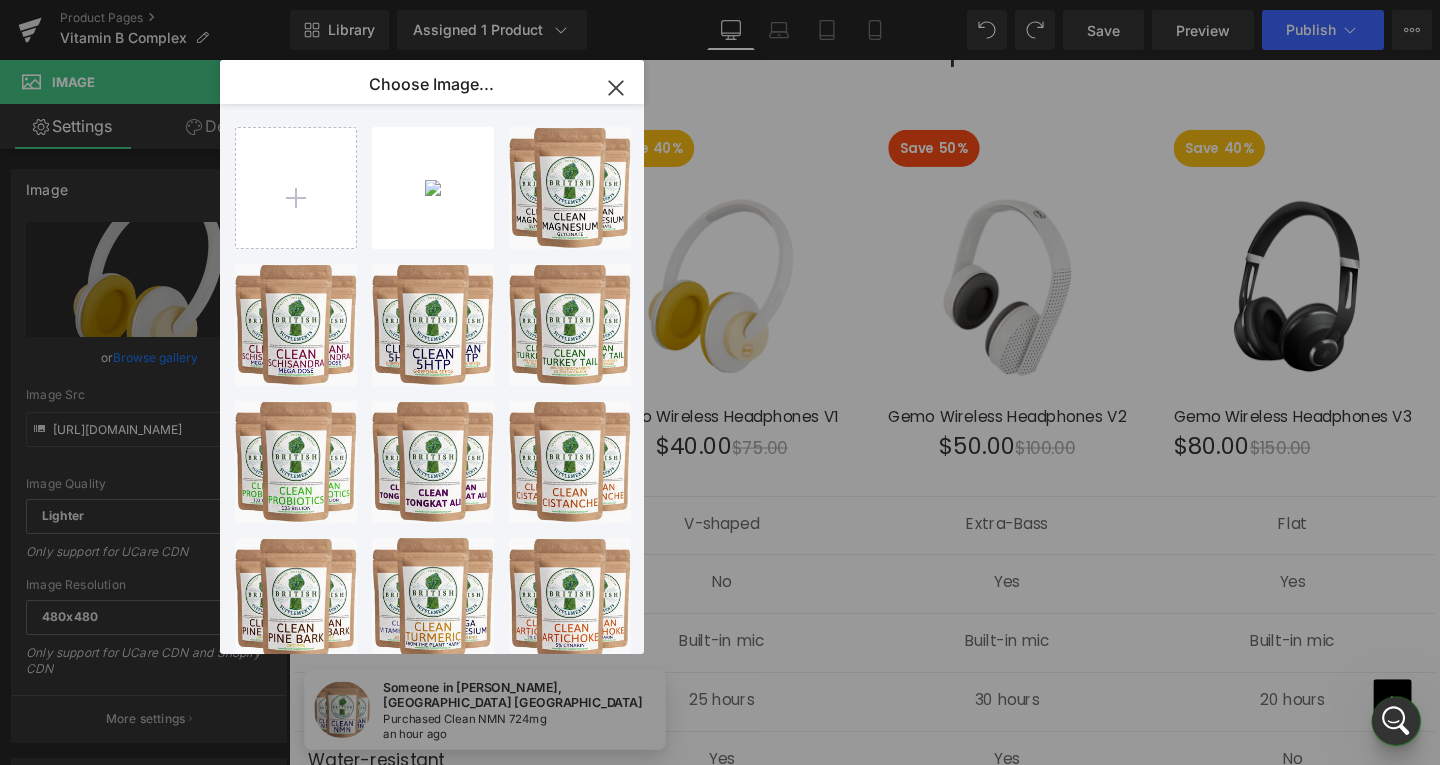 type on "https://ucarecdn.com/c7c6b609-c320-4c49-9649-184c6a58cc6b/-/format/auto/-/preview/480x480/-/quality/lighter/magnesium-glycinate-supplement-3-month-supply.jpg" 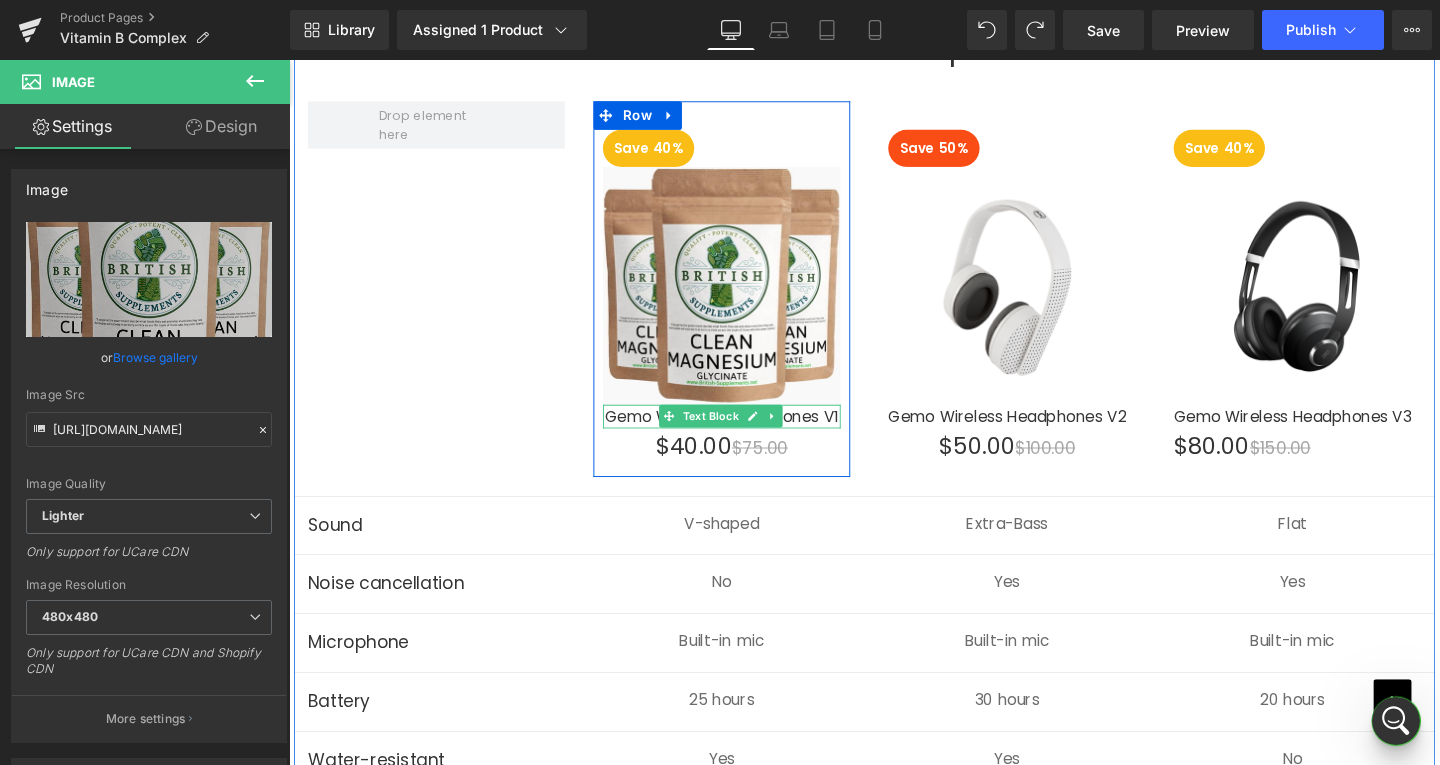 click on "Gemo Wireless Headphones V1" at bounding box center [744, 435] 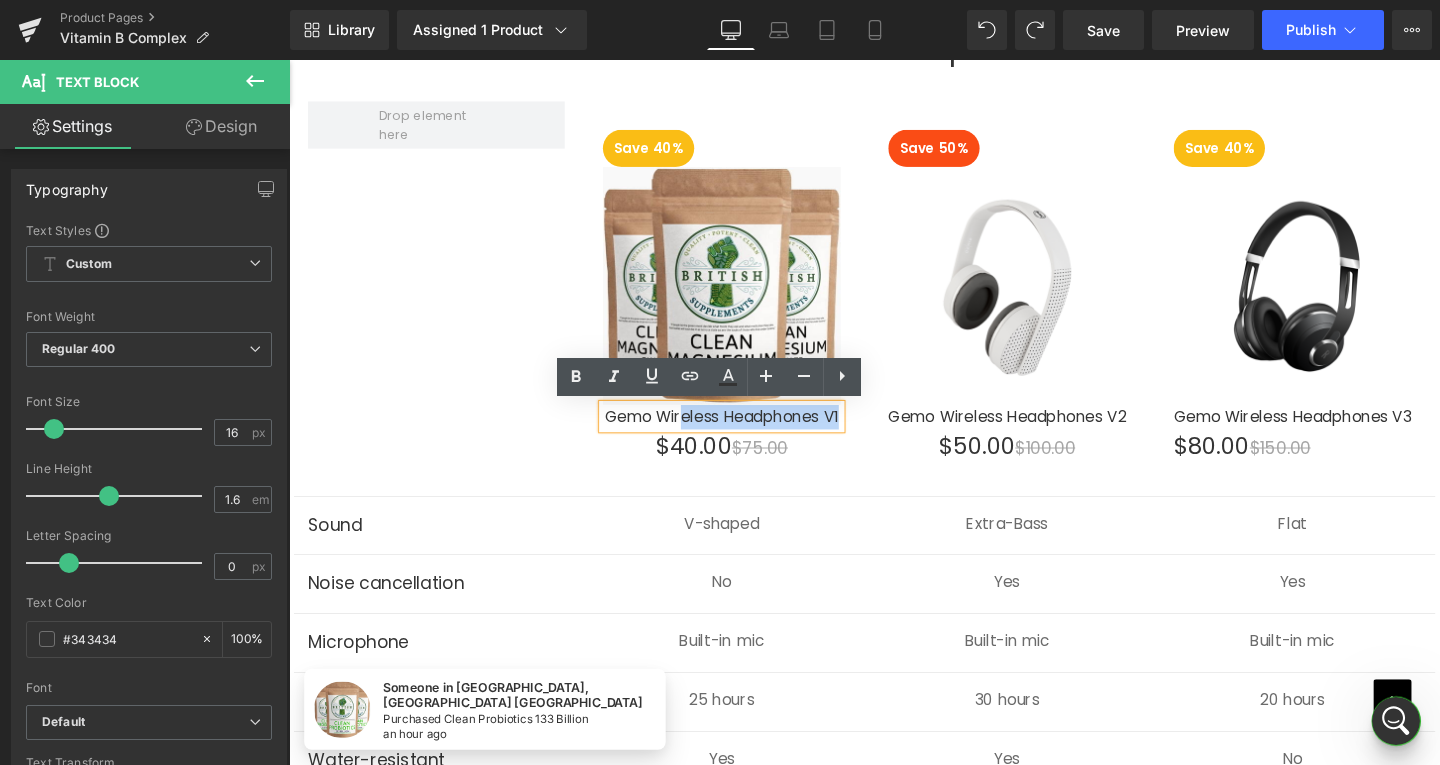 drag, startPoint x: 694, startPoint y: 435, endPoint x: 858, endPoint y: 433, distance: 164.01219 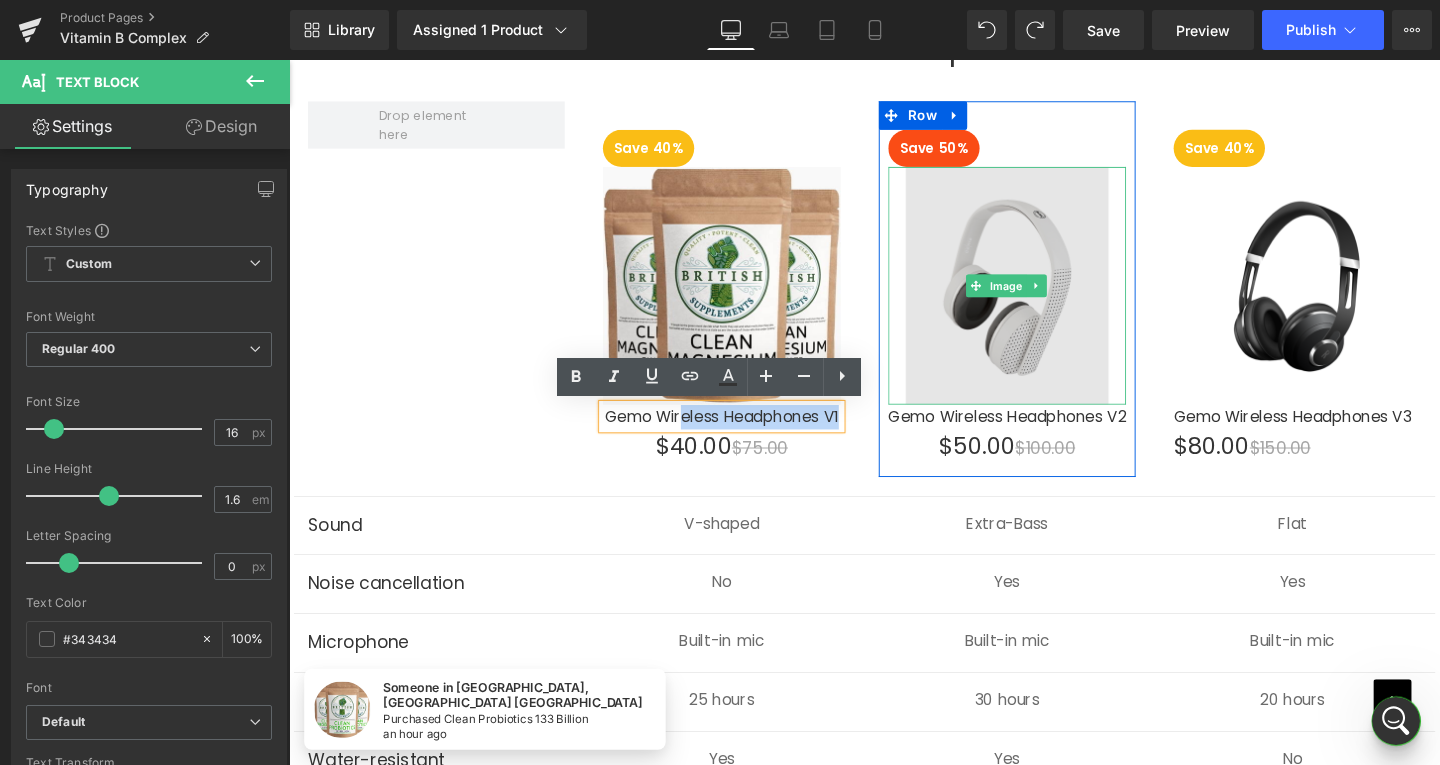 type 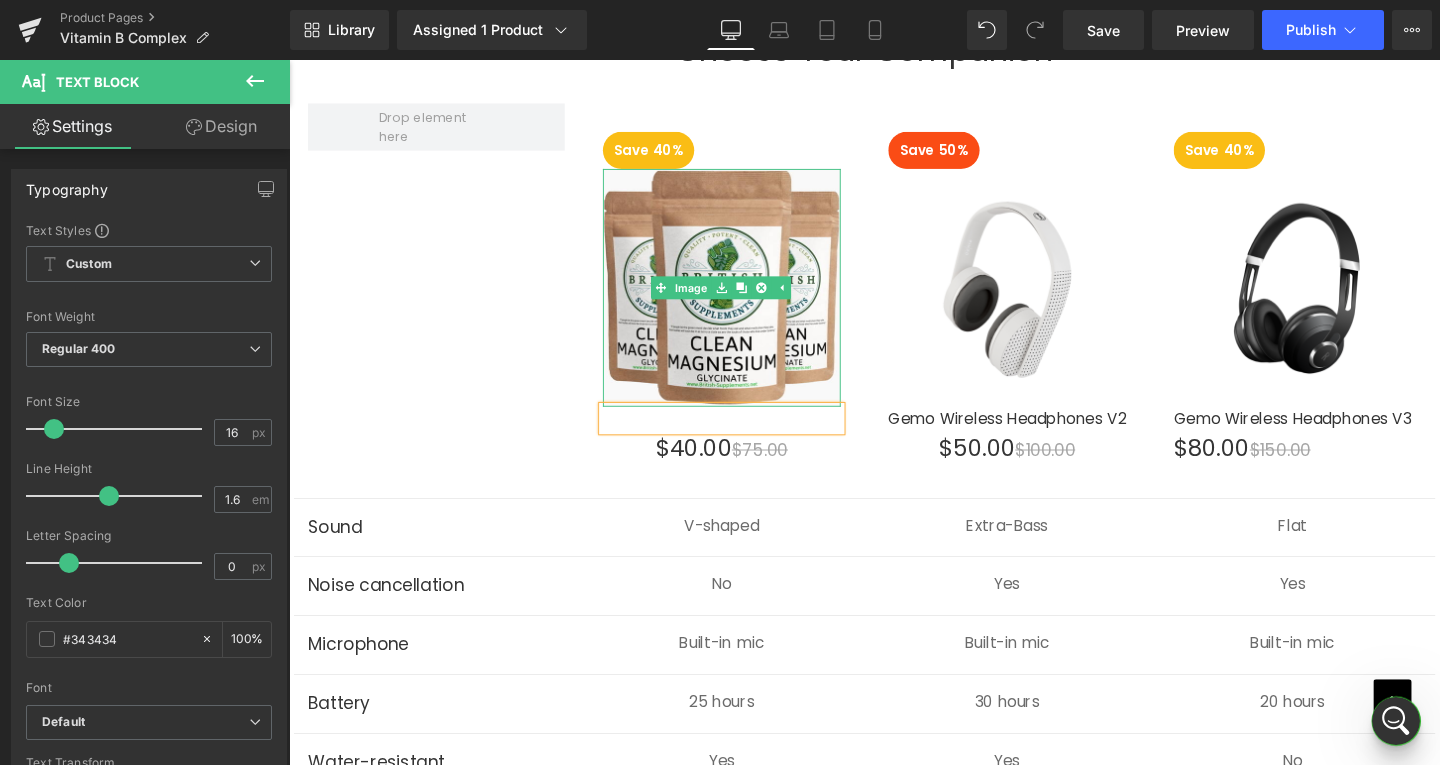 scroll, scrollTop: 5550, scrollLeft: 0, axis: vertical 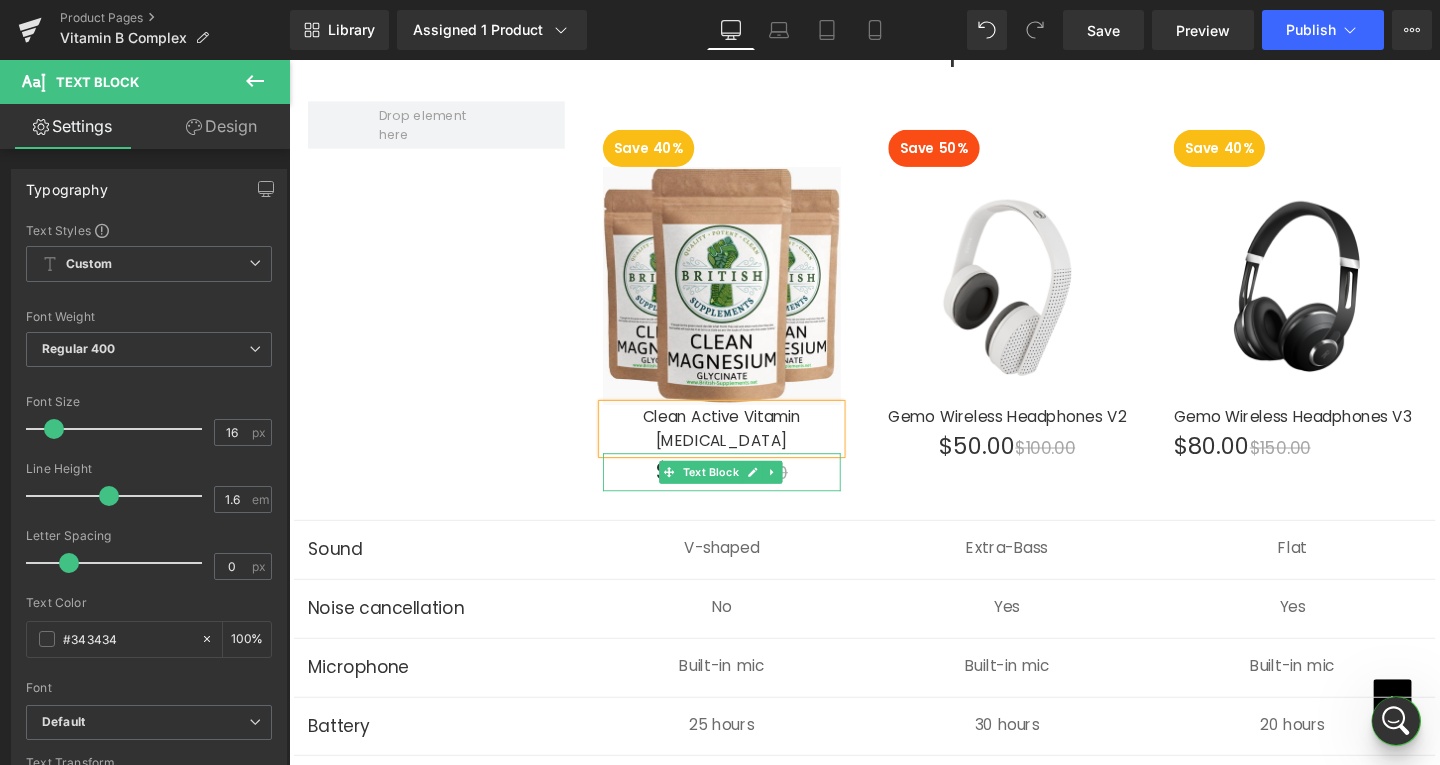 click on "$40.00  $75.00" at bounding box center [744, 493] 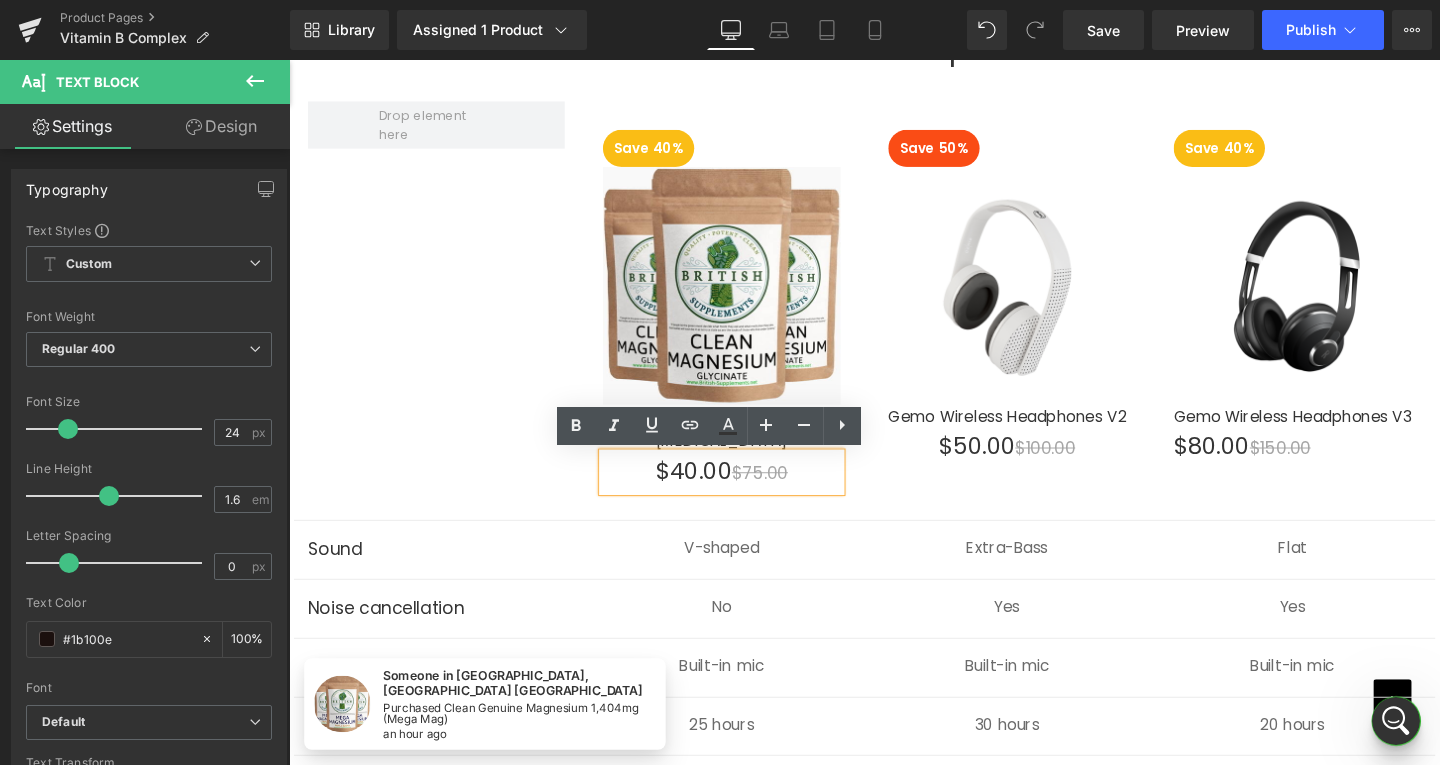 click on "$40.00  $75.00" at bounding box center [744, 493] 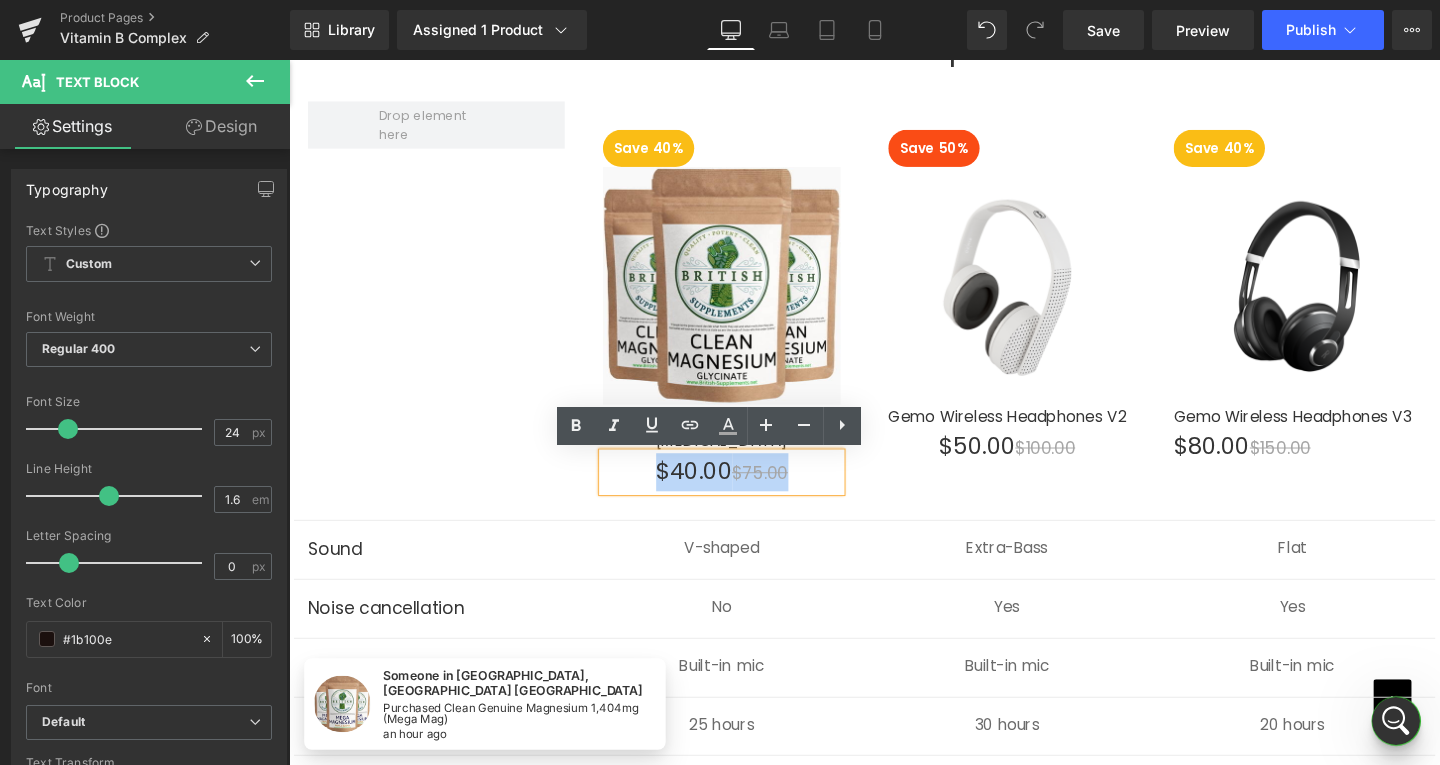 drag, startPoint x: 781, startPoint y: 494, endPoint x: 646, endPoint y: 497, distance: 135.03333 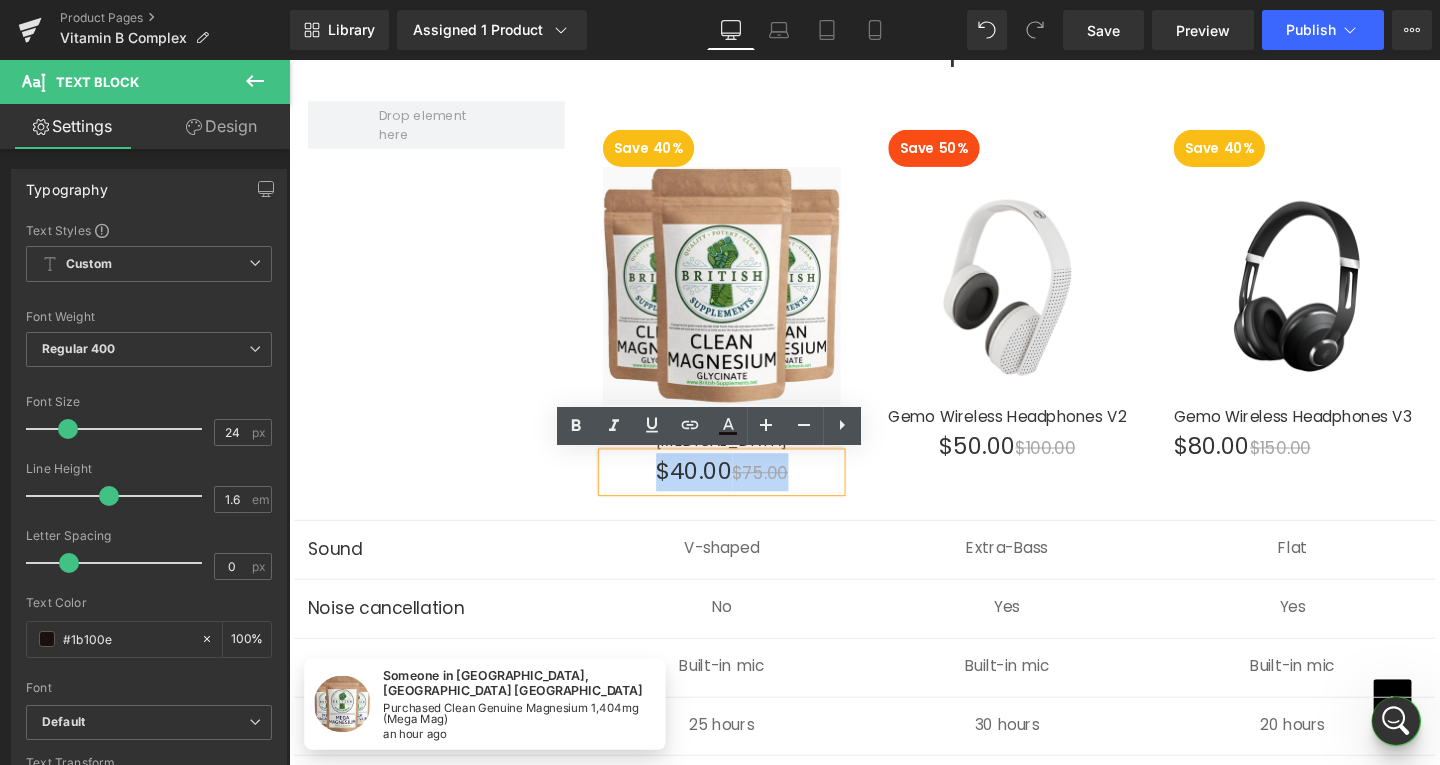 type 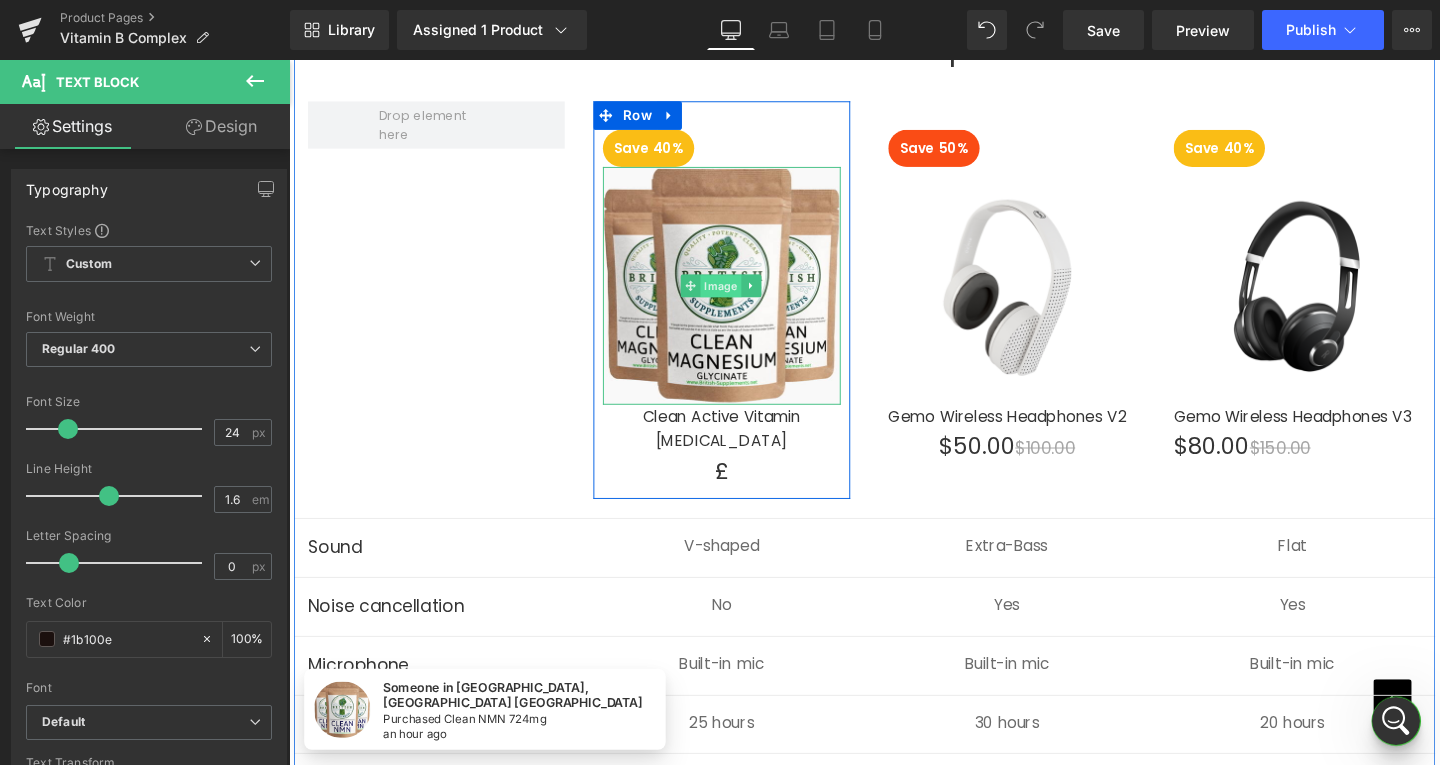 click on "Image" at bounding box center (733, 297) 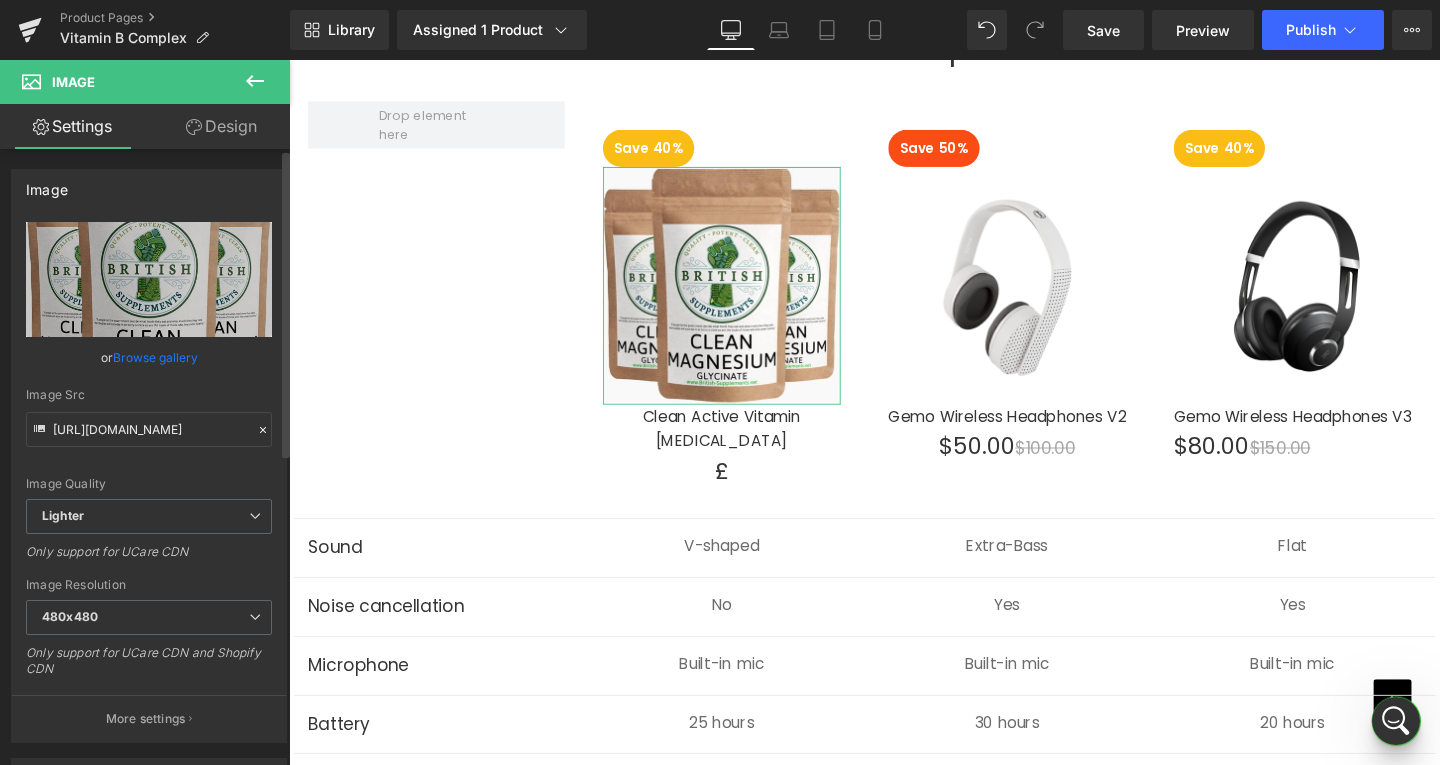 click on "Browse gallery" at bounding box center (155, 357) 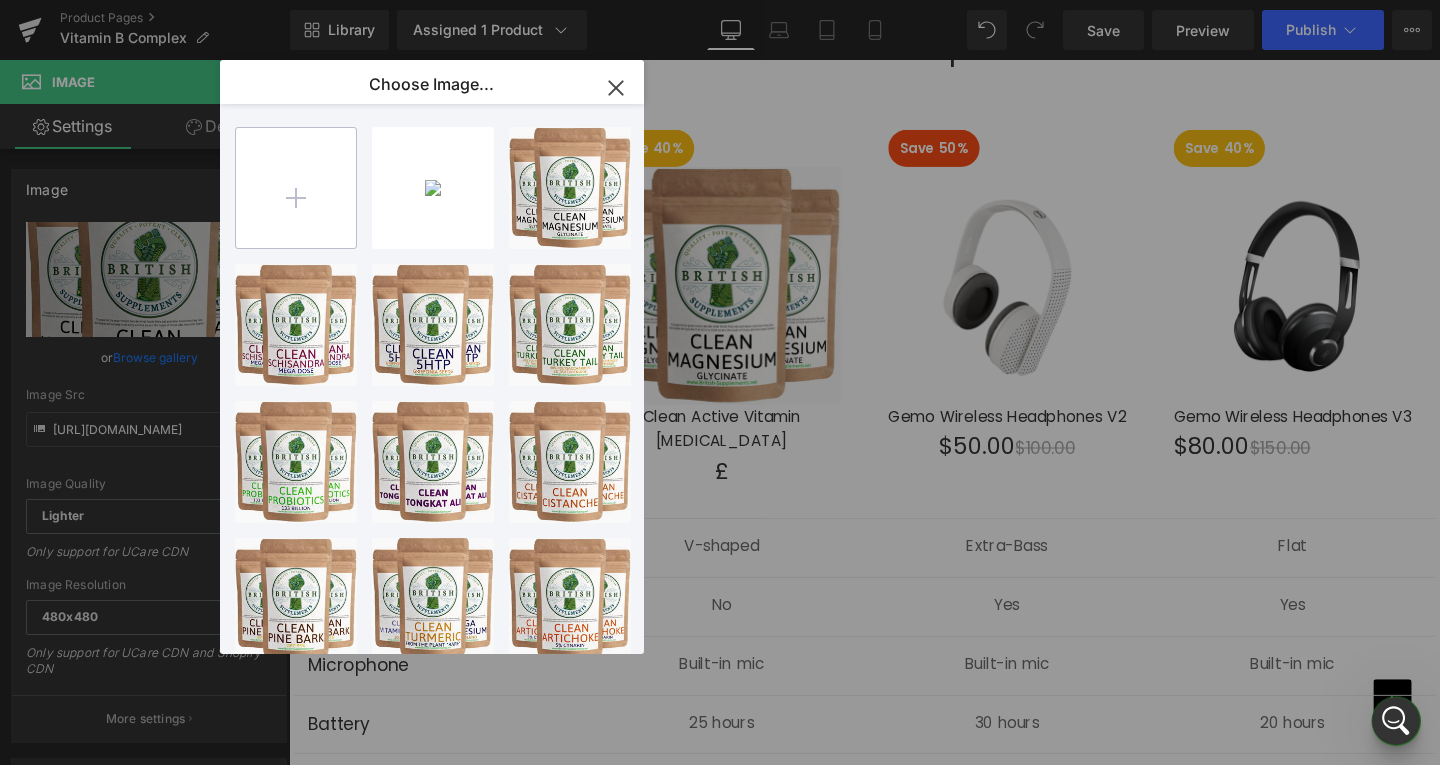 click at bounding box center (296, 188) 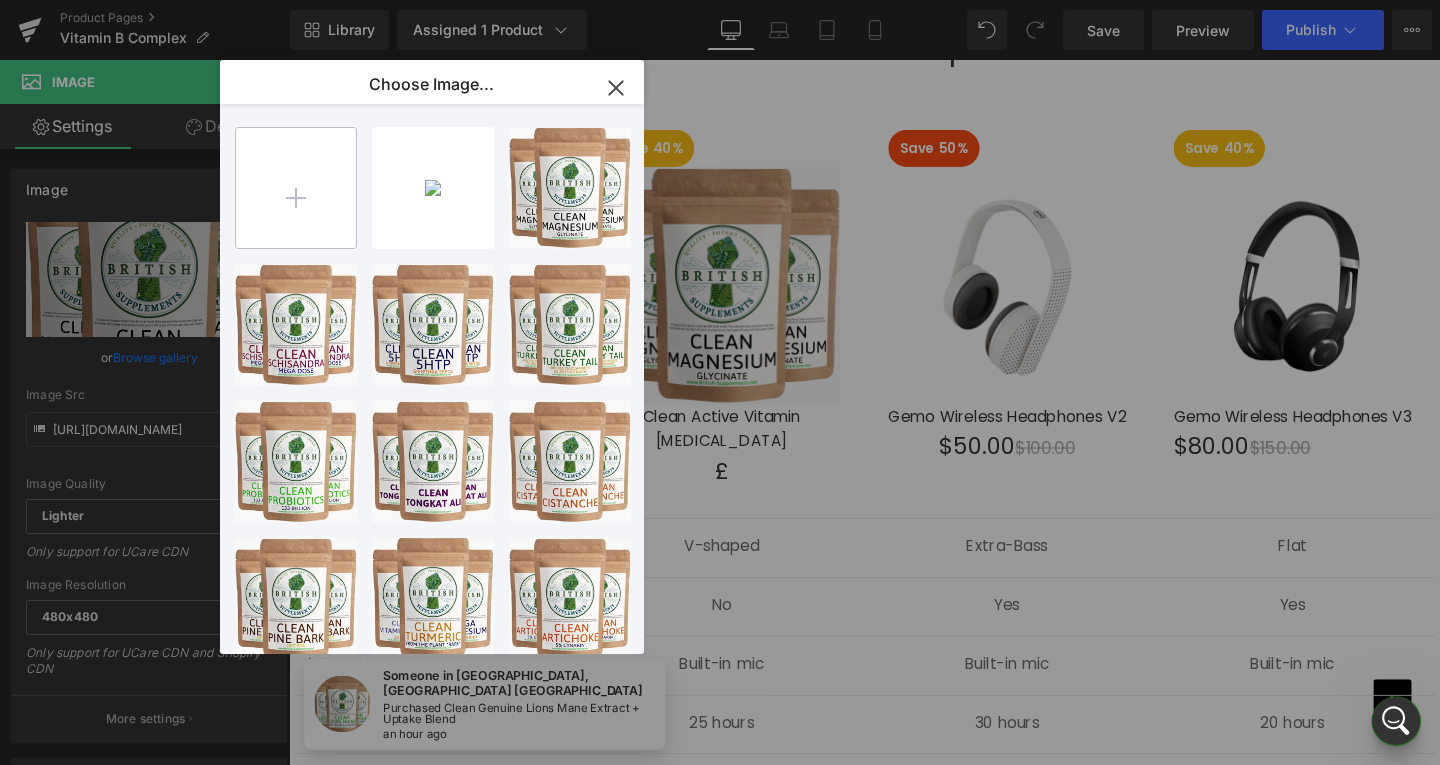 type on "C:\fakepath\vitamin-b-complex-supplement-3-month-supply.jpg" 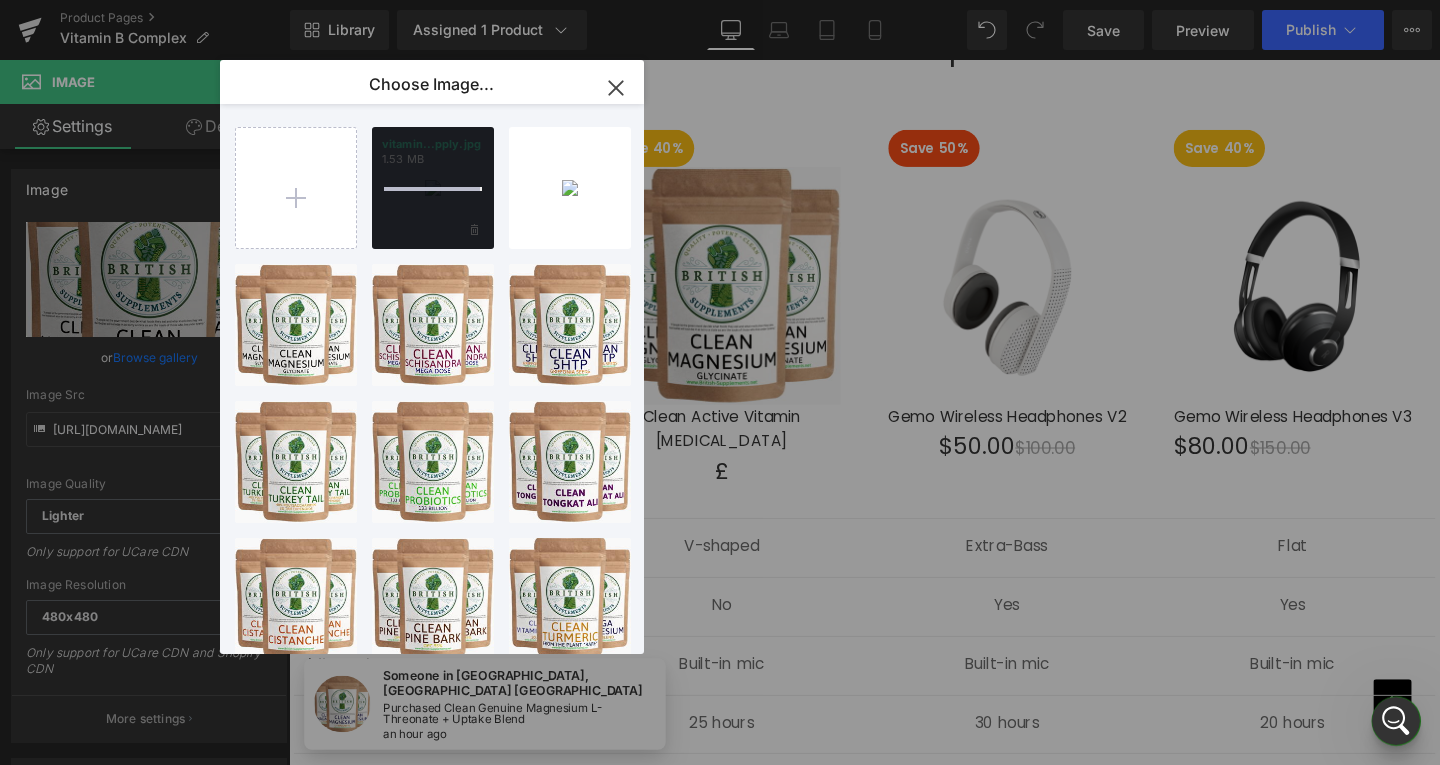 type 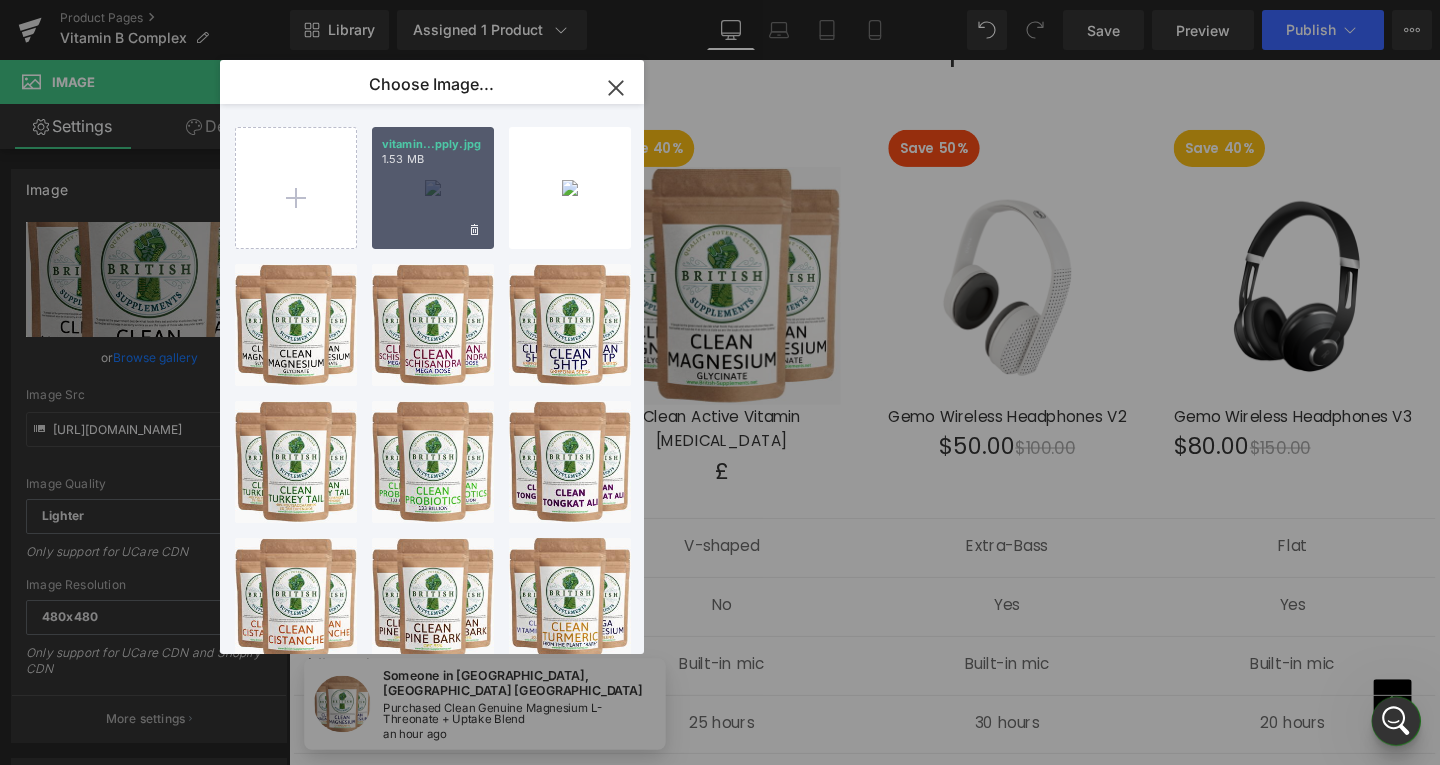 click on "vitamin...pply.jpg 1.53 MB" at bounding box center (433, 188) 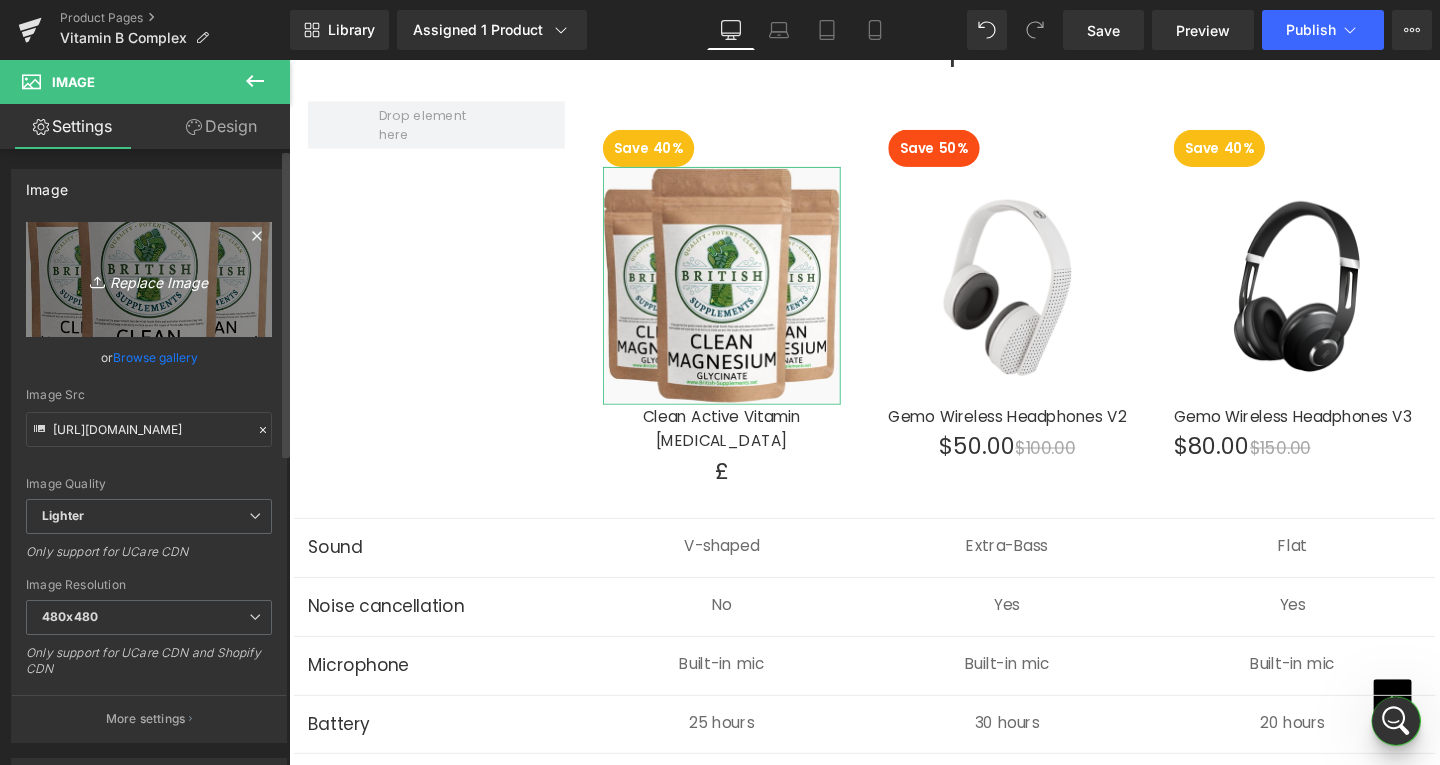 click on "Replace Image" at bounding box center (149, 279) 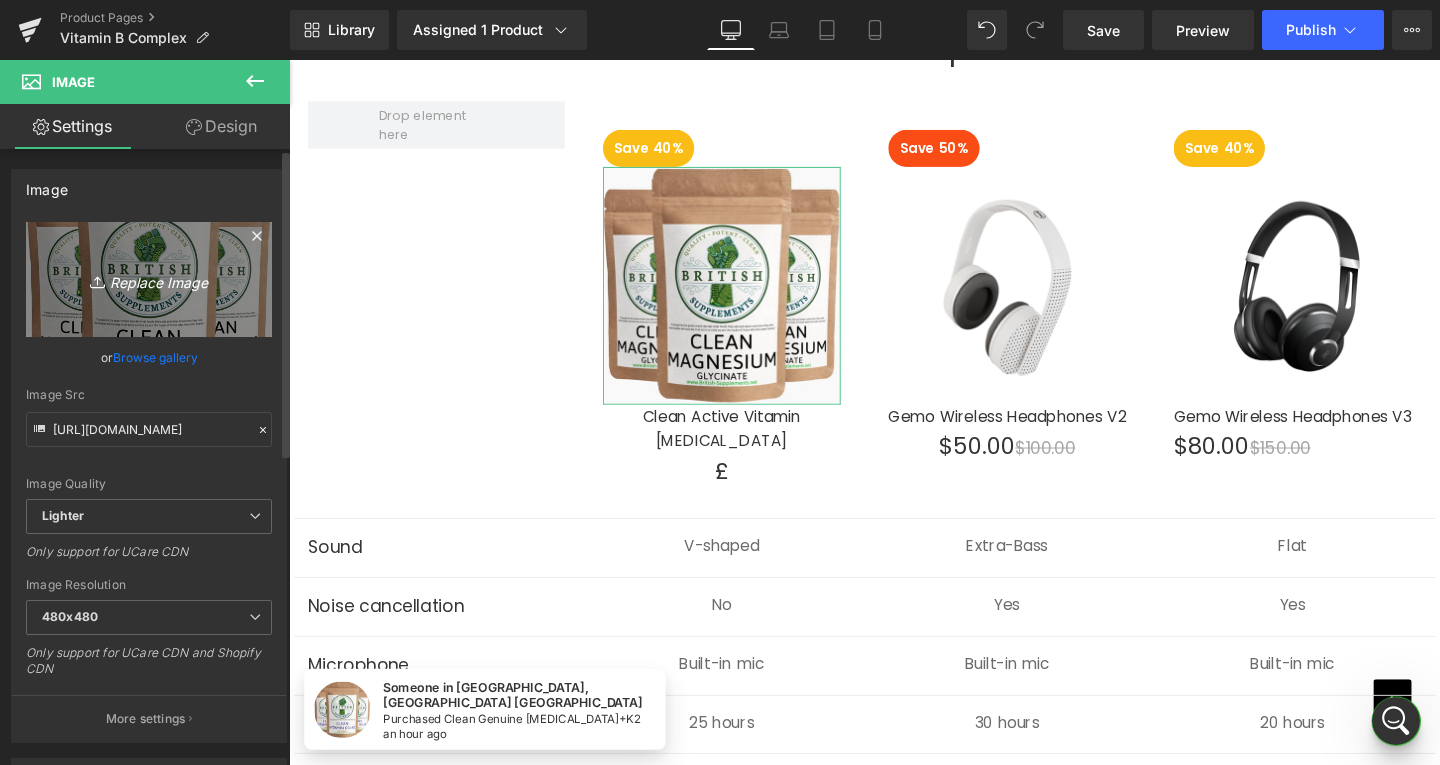 type on "C:\fakepath\vitamin-b-complex-supplement-3-month-supply.jpg" 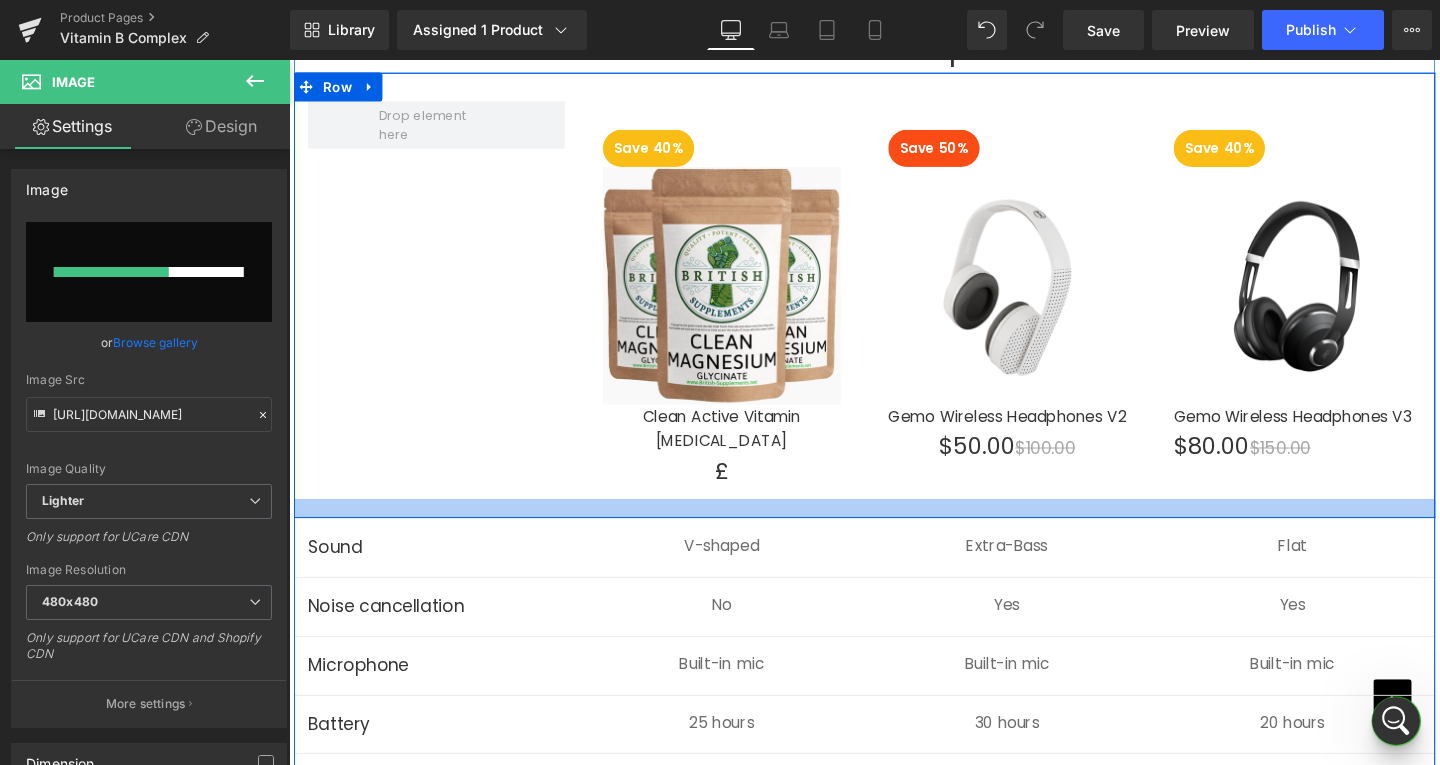 type 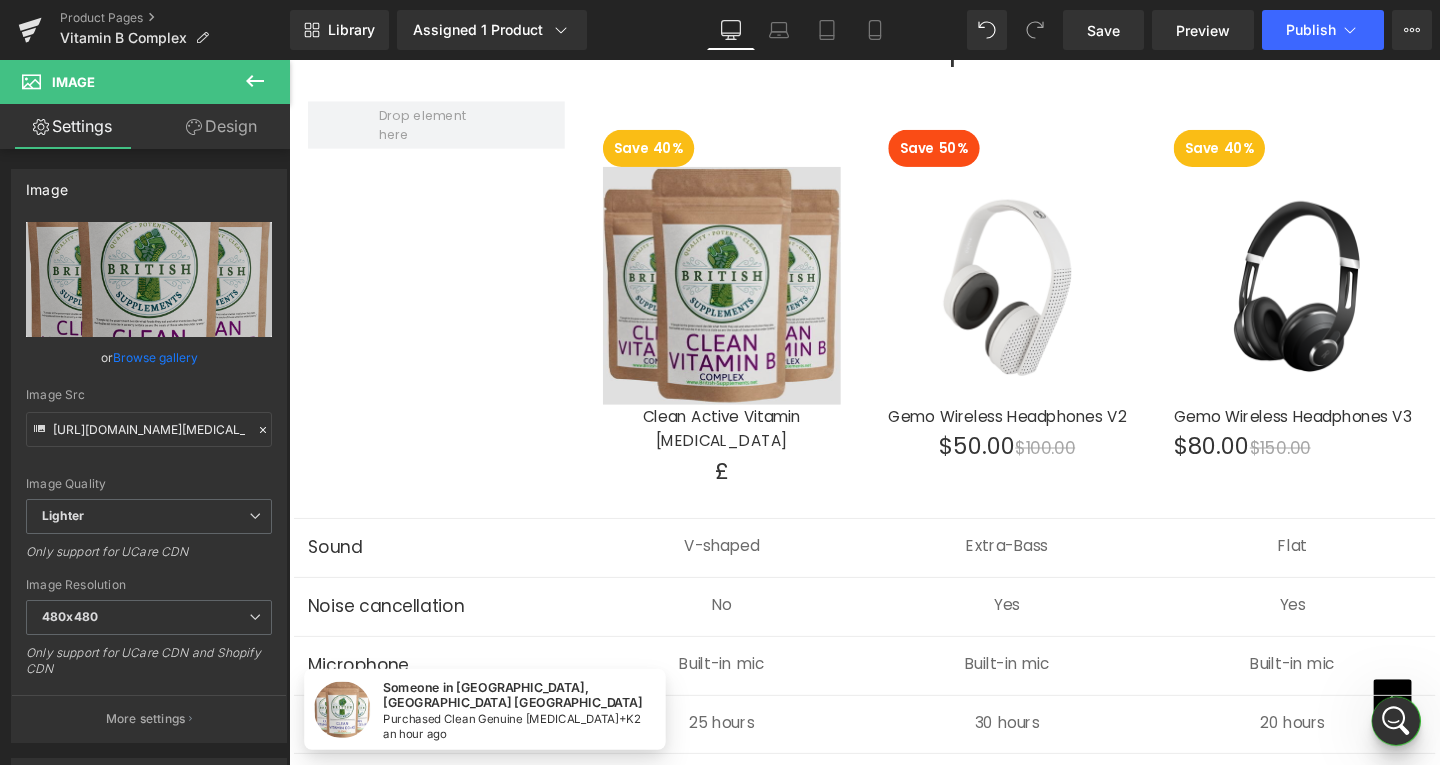 type on "https://ucarecdn.com/de428e4f-191e-4045-8f22-9ea5e13e48ee/-/format/auto/-/preview/480x480/-/quality/lighter/vitamin-b-complex-supplement-3-month-supply.jpg" 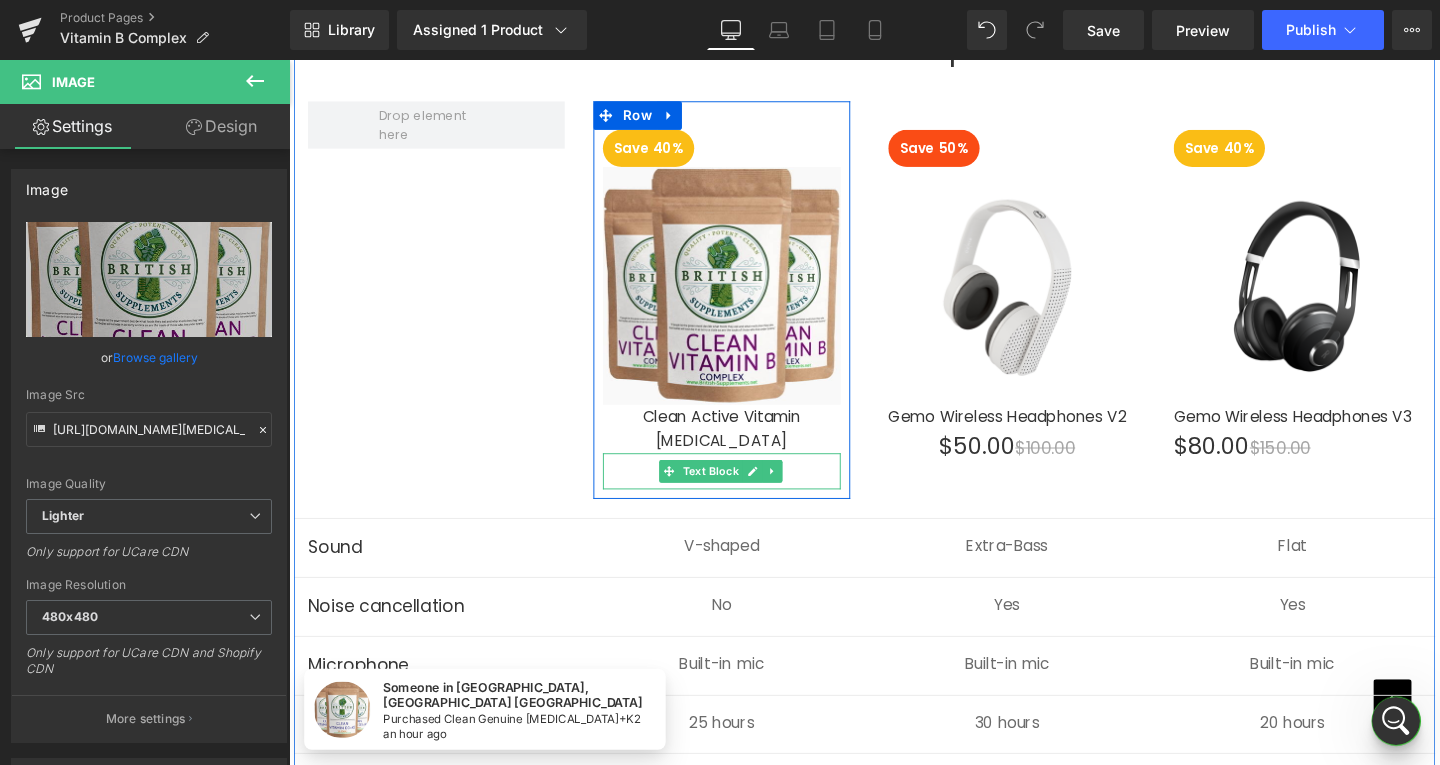 click on "£" at bounding box center [744, 492] 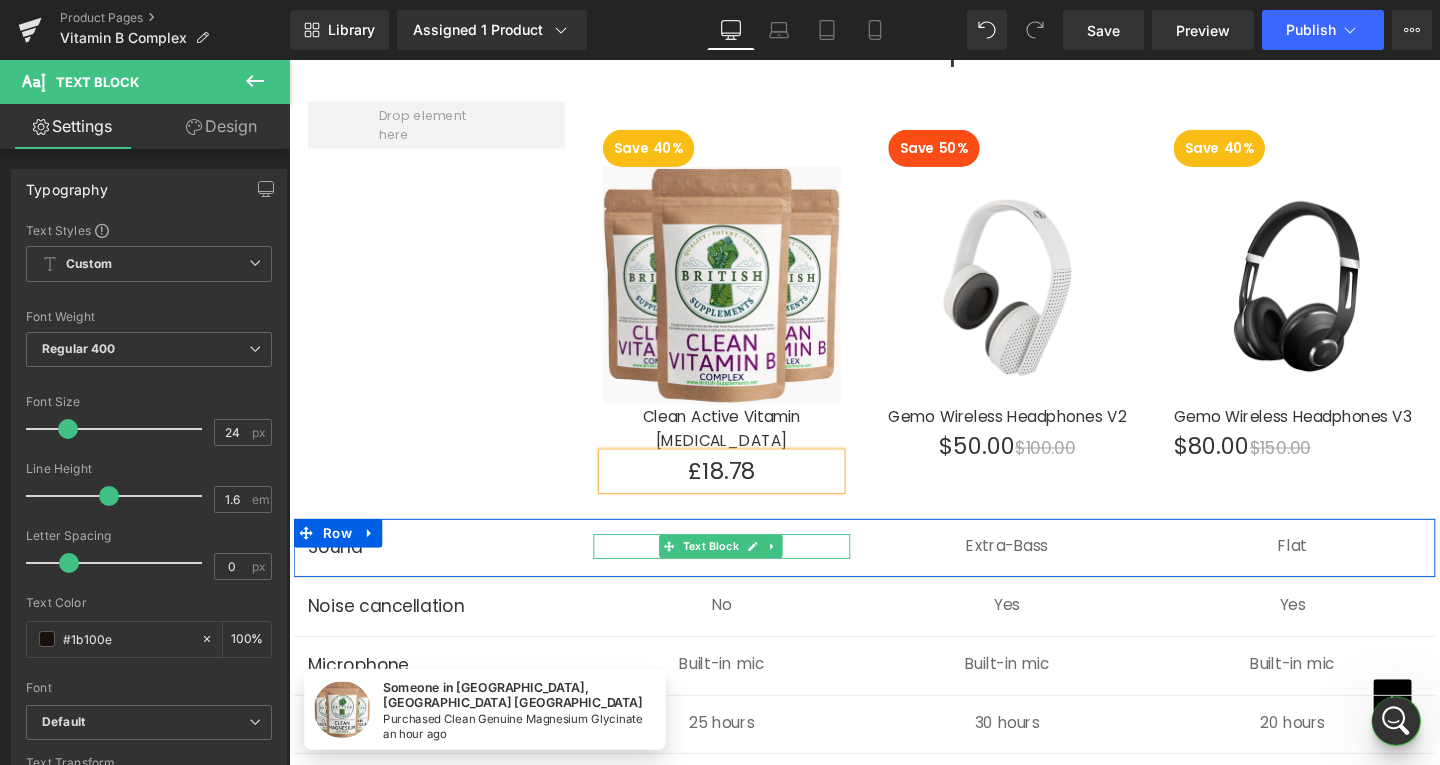 click on "V-shaped" at bounding box center (744, 571) 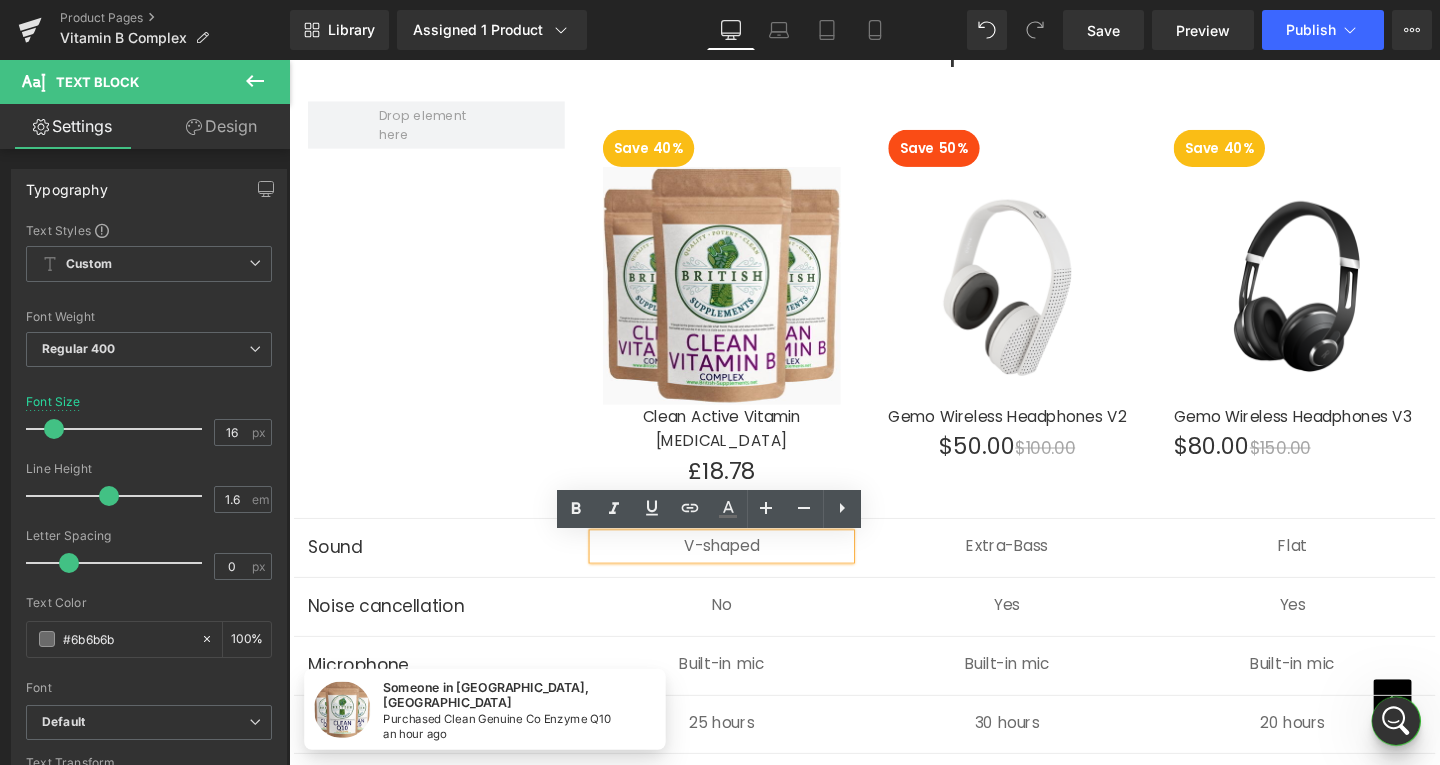 click on "Save 40% Text Block         Image         Clean Active Vitamin B Complex Text Block         £18.78 Text Block         Row         Save 50% Text Block         Image         Gemo Wireless Headphones V2 Text Block         $50.00  $100.00 Text Block         Row         Save 40% Text Block         Image         Gemo Wireless Headphones V3 Text Block         $80.00  $150.00 Text Block         Row         Row" at bounding box center (894, 307) 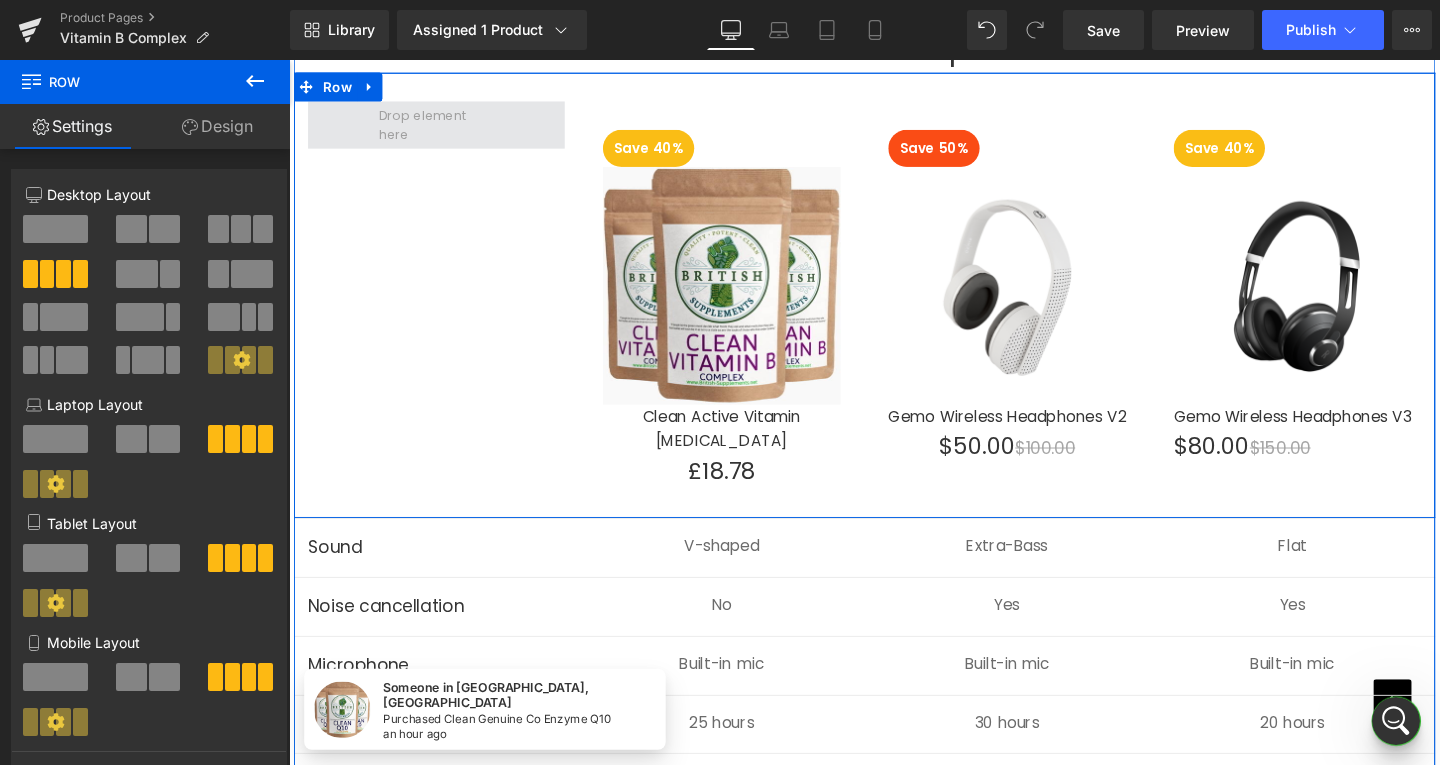 click at bounding box center [444, 128] 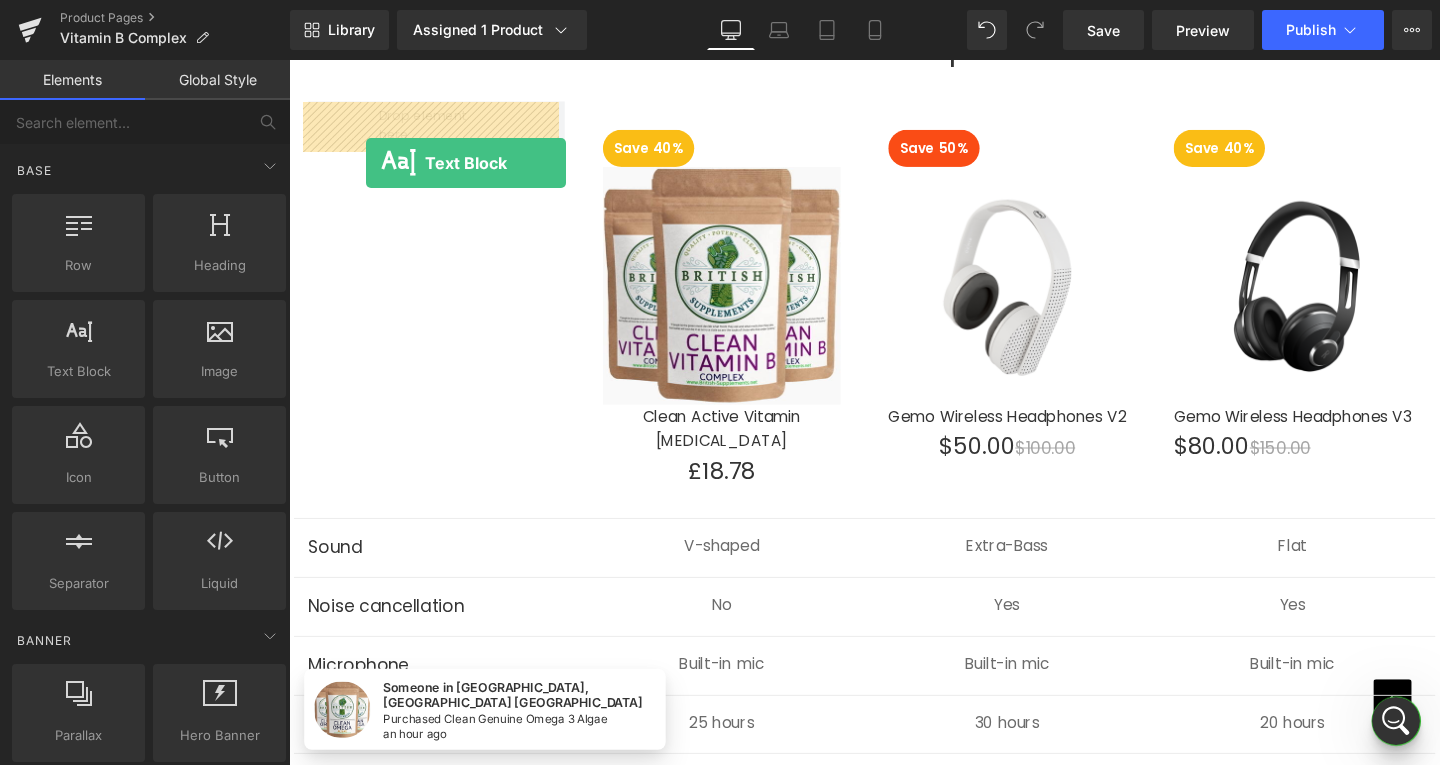 drag, startPoint x: 369, startPoint y: 409, endPoint x: 370, endPoint y: 169, distance: 240.00209 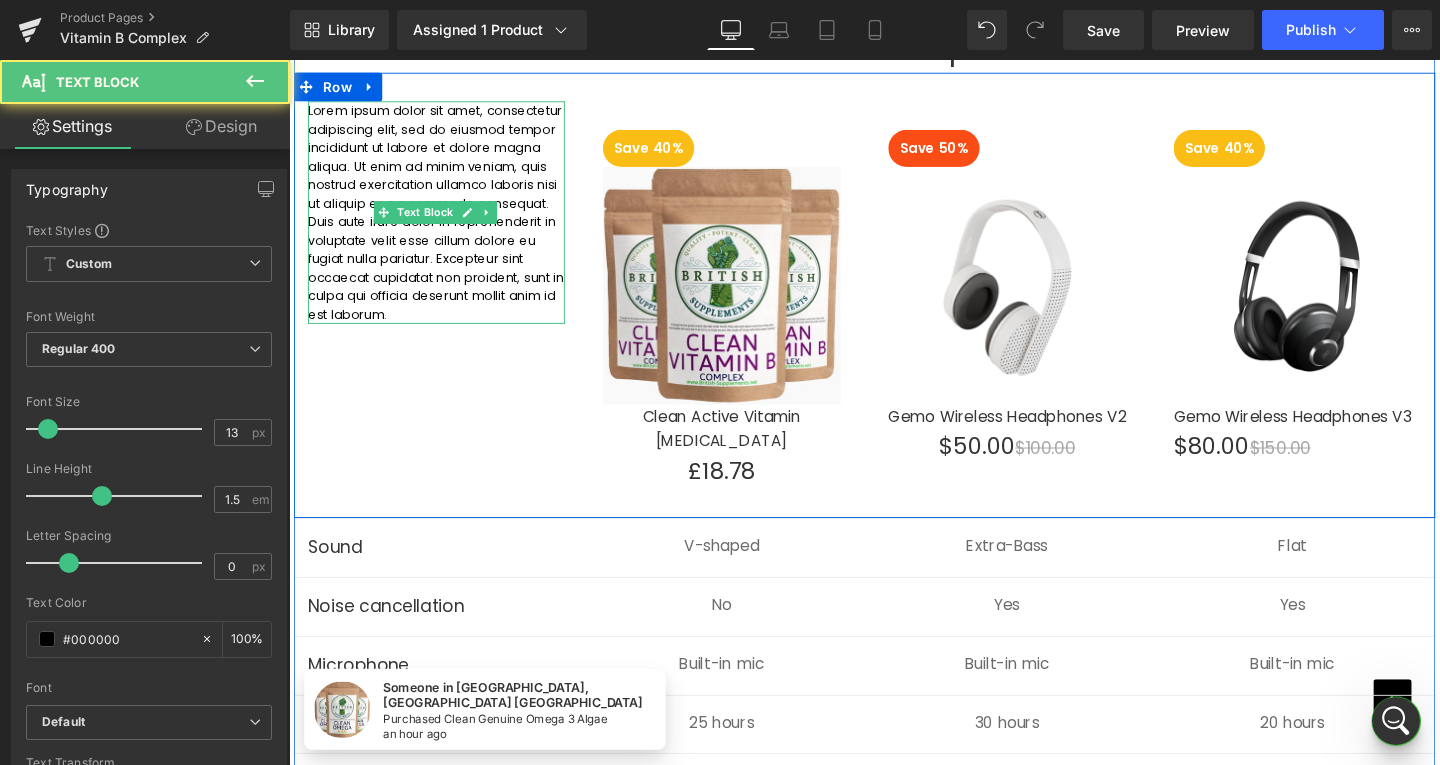 click on "Lorem ipsum dolor sit amet, consectetur adipiscing elit, sed do eiusmod tempor incididunt ut labore et dolore magna aliqua. Ut enim ad minim veniam, quis nostrud exercitation ullamco laboris nisi ut aliquip ex ea commodo consequat. Duis aute irure dolor in reprehenderit in voluptate velit esse cillum dolore eu fugiat nulla pariatur. Excepteur sint occaecat cupidatat non proident, sunt in culpa qui officia deserunt mollit anim id est laborum." at bounding box center [444, 220] 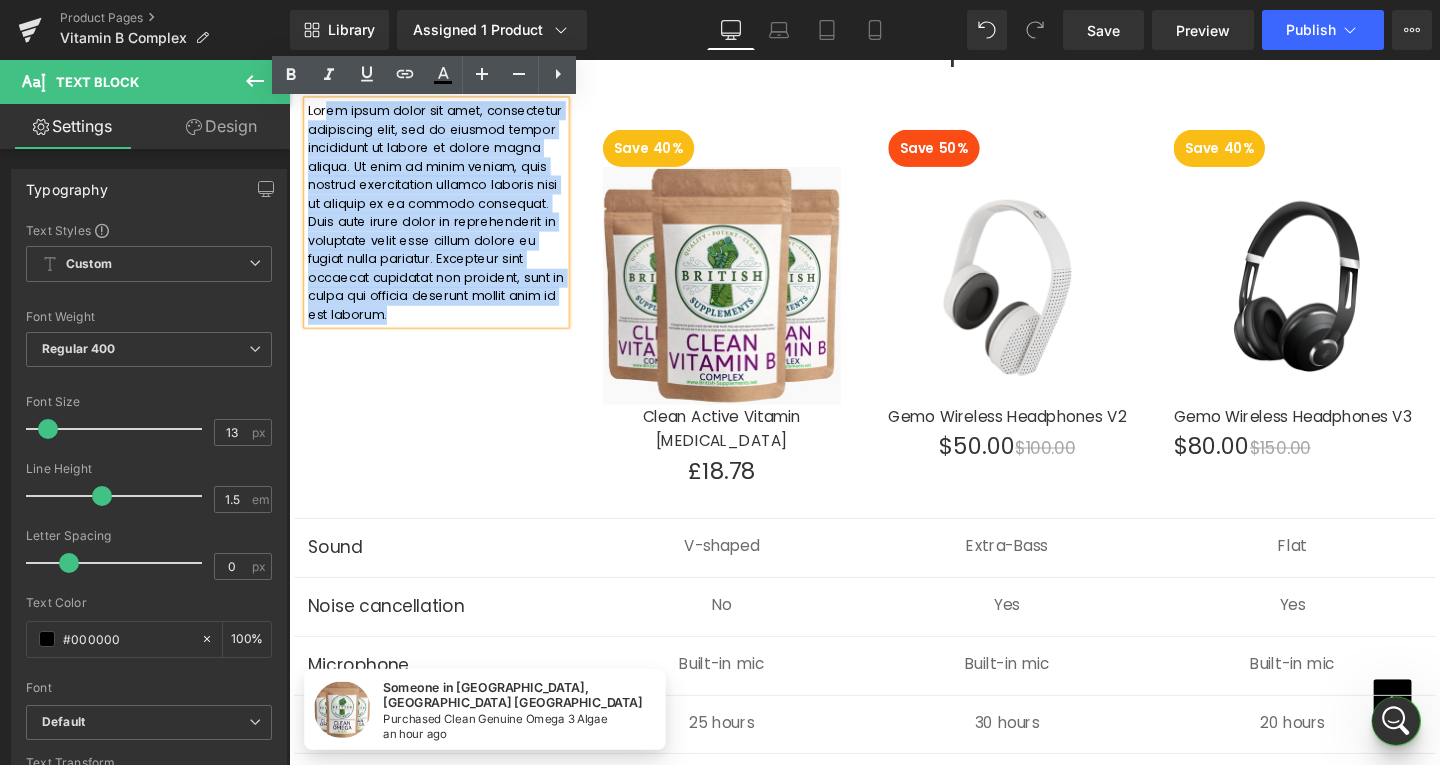 drag, startPoint x: 402, startPoint y: 328, endPoint x: 321, endPoint y: 118, distance: 225.07999 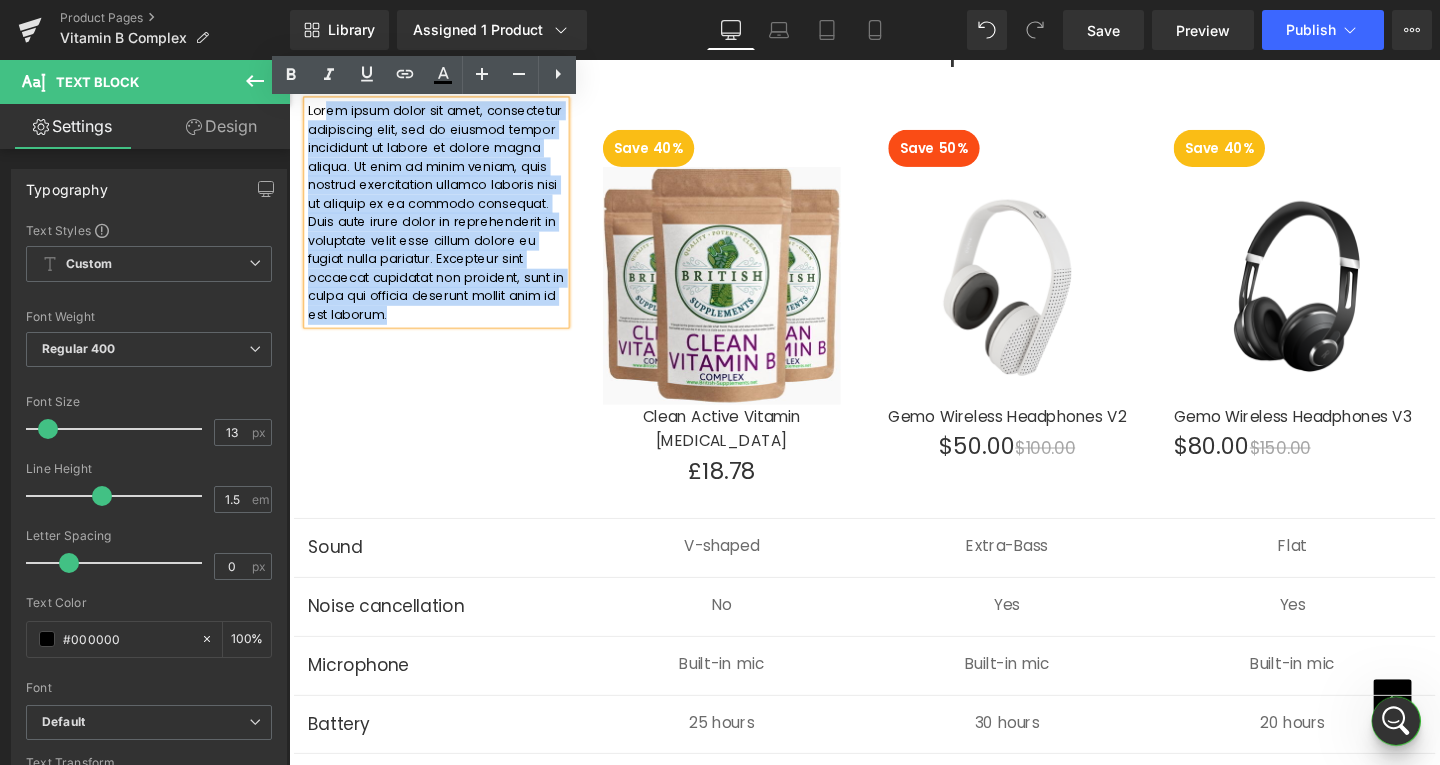 type 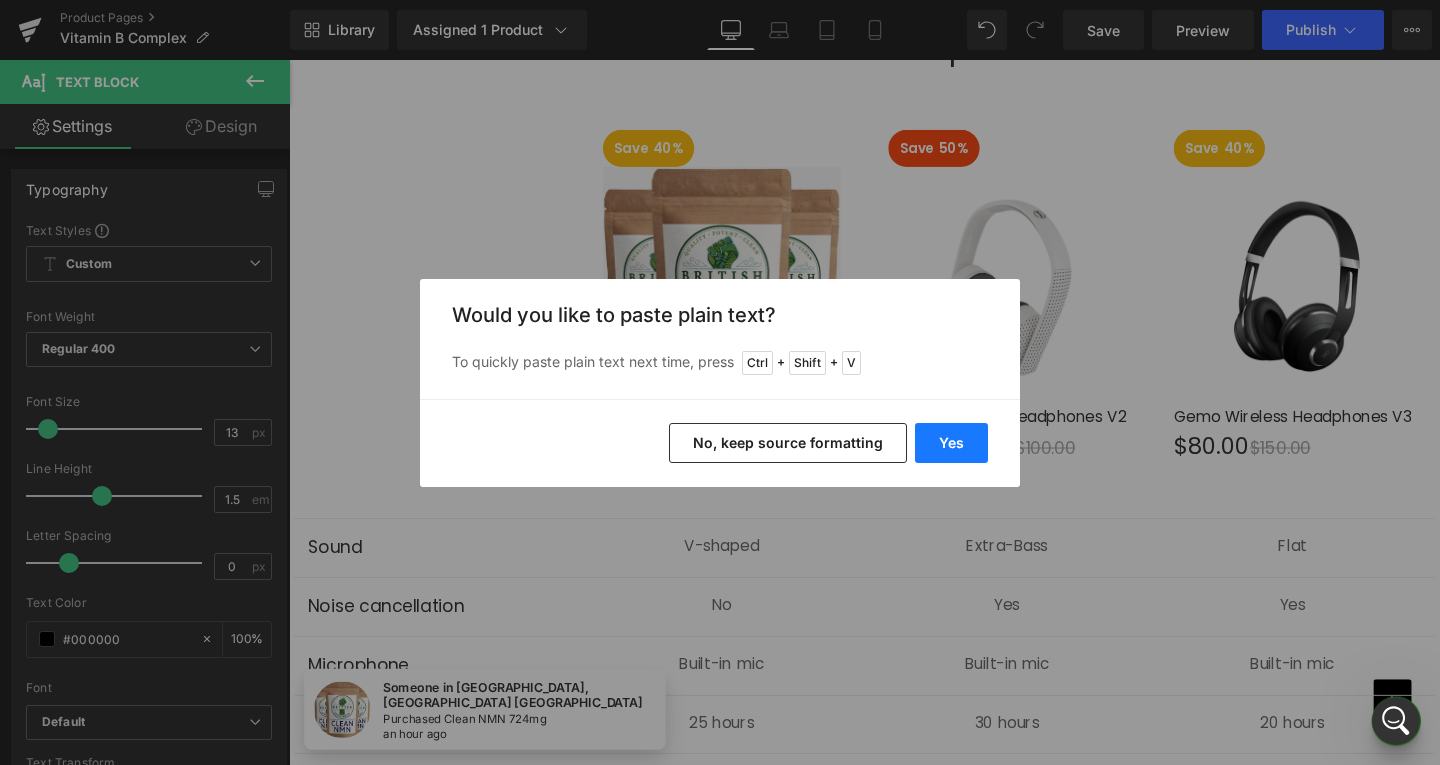 click on "Yes" at bounding box center (951, 443) 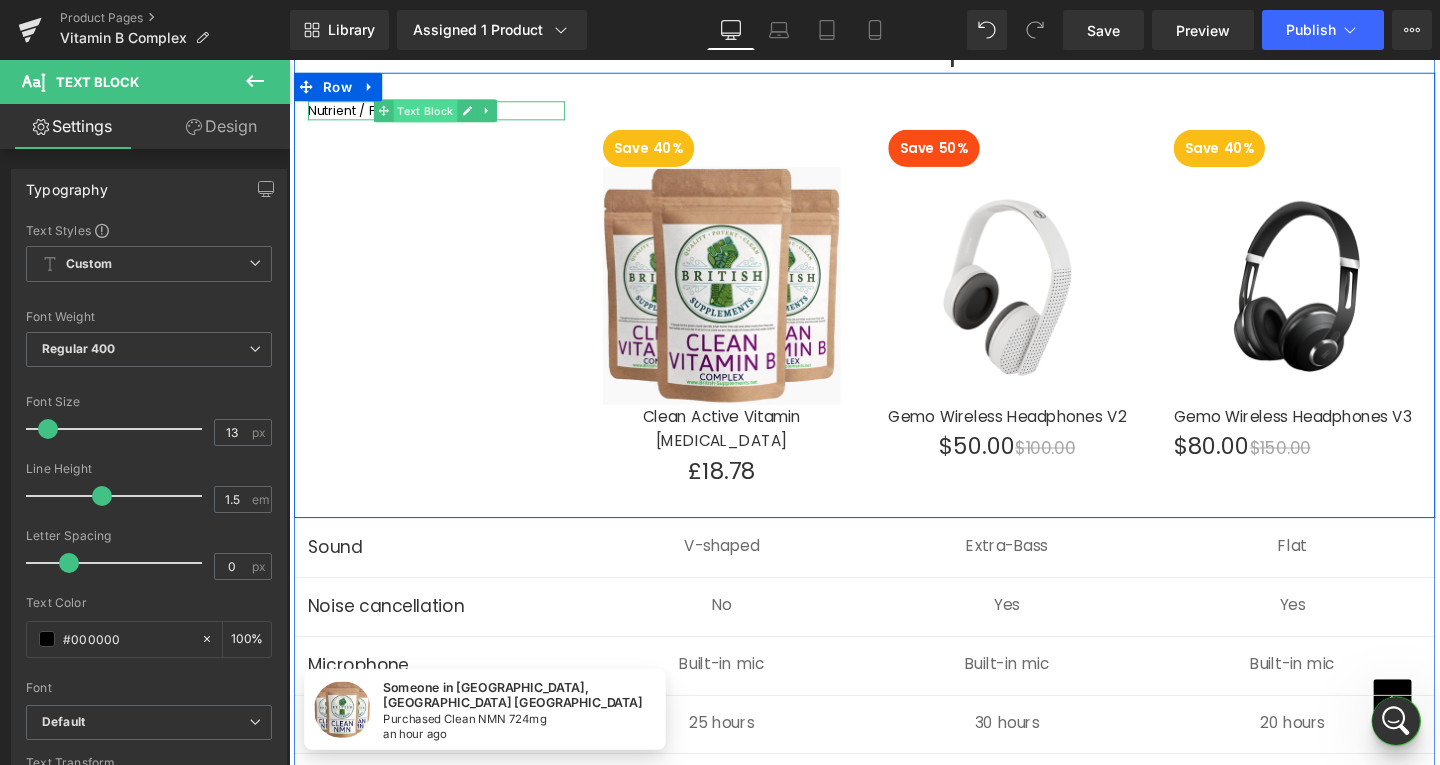 click on "Text Block" at bounding box center (432, 114) 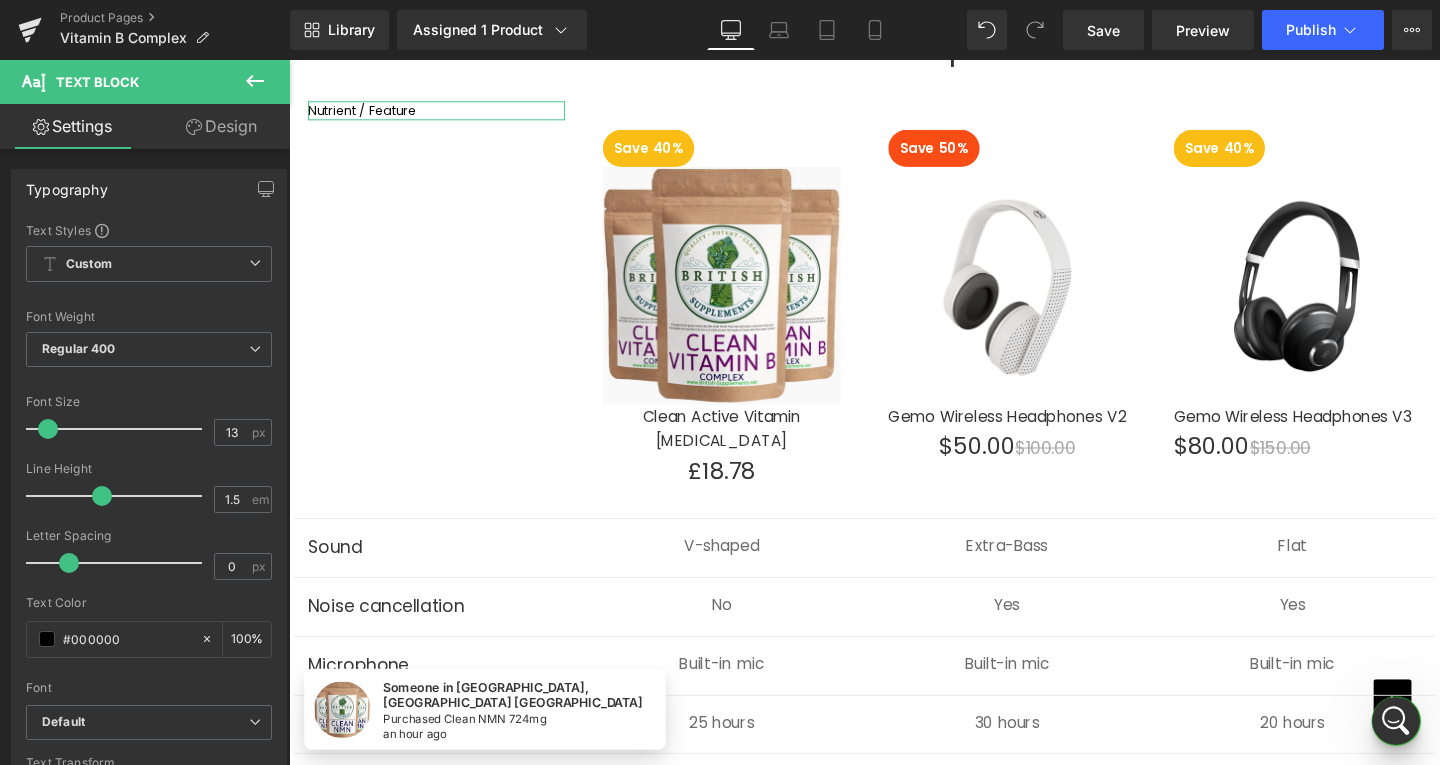 click on "Design" at bounding box center [221, 126] 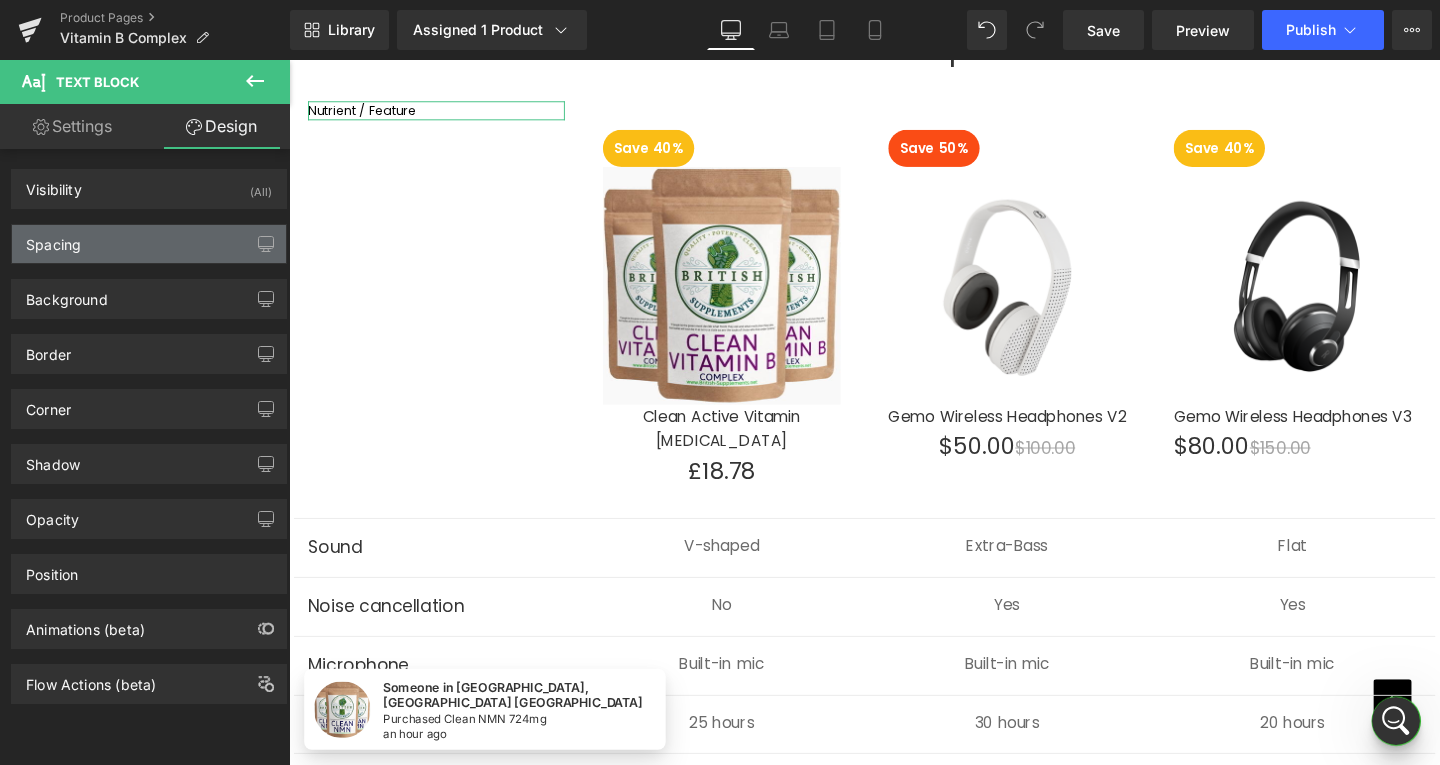 click on "Spacing" at bounding box center [149, 244] 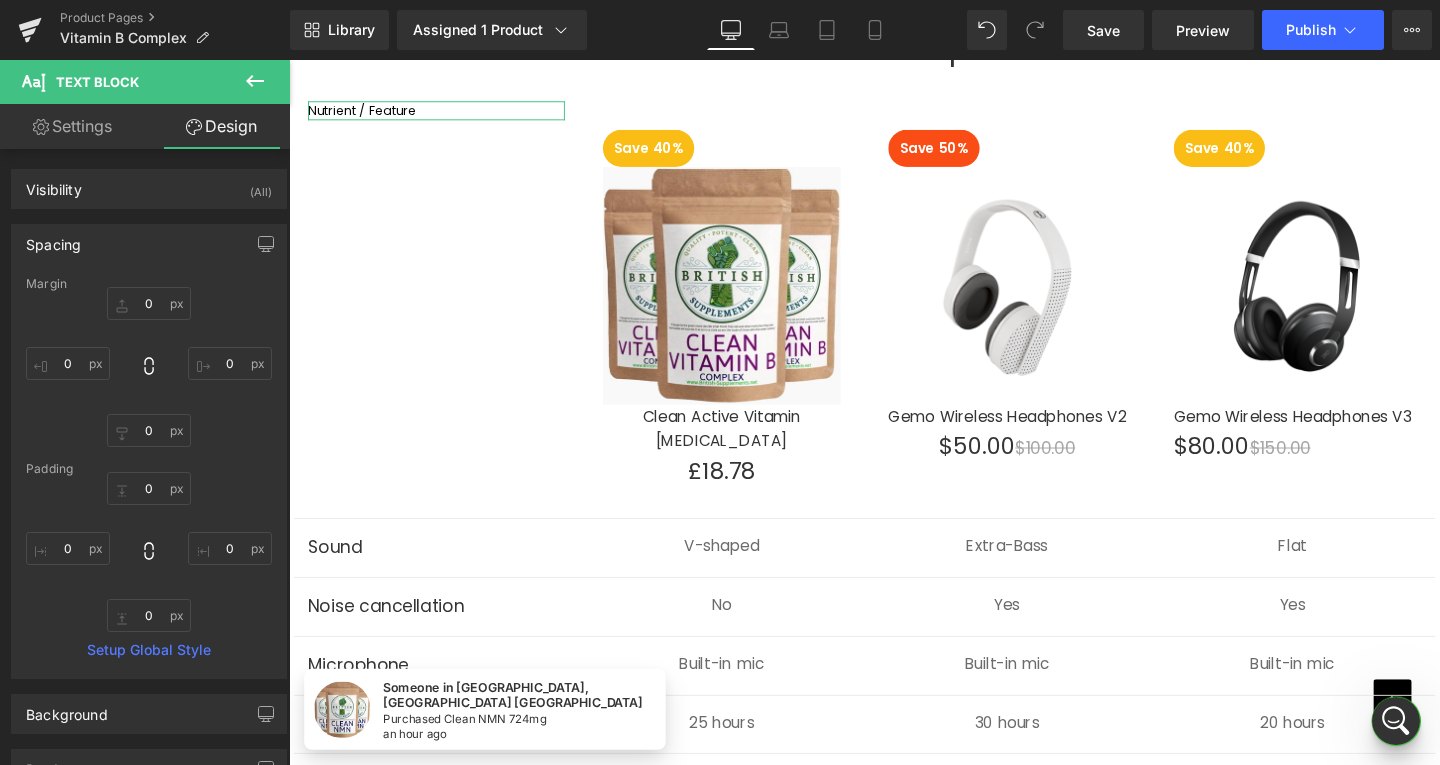 type on "0" 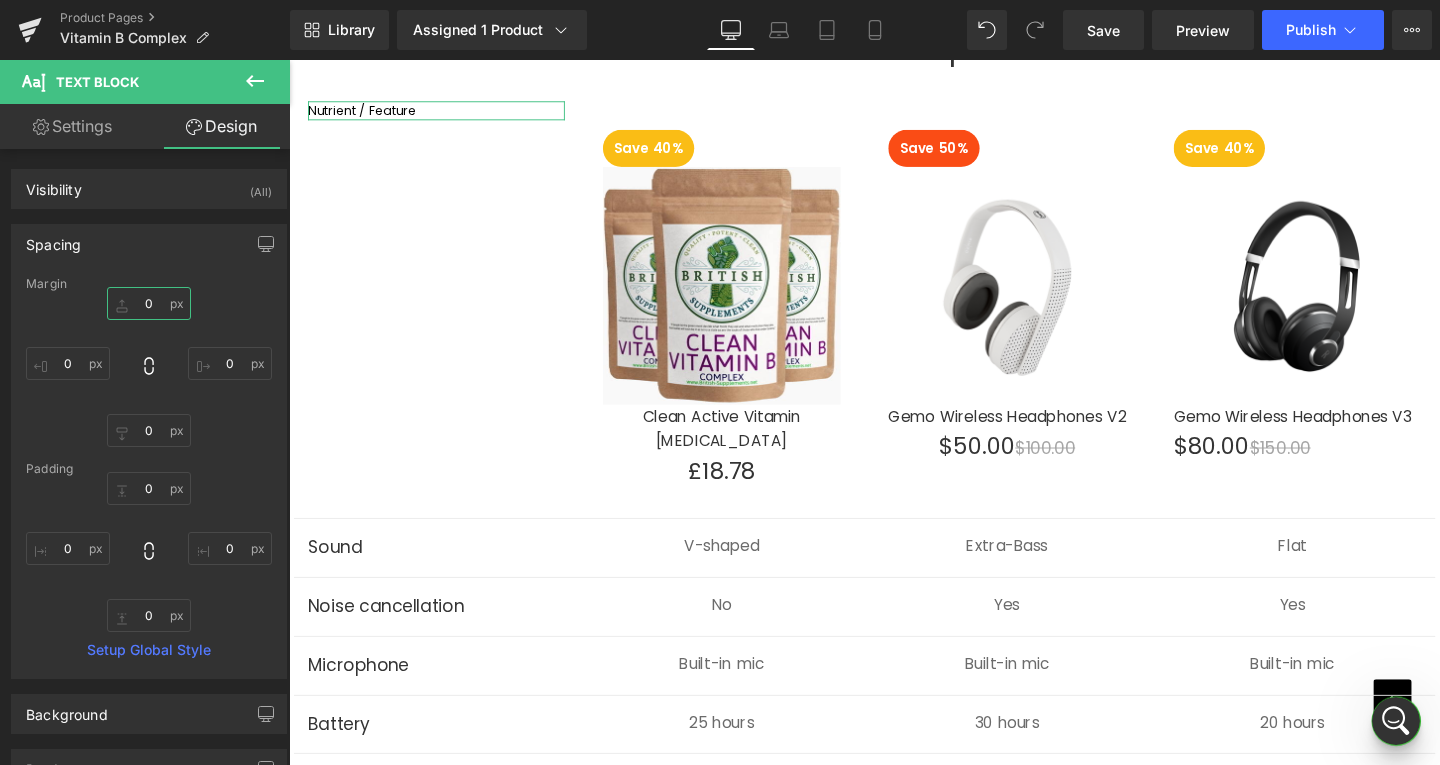 click on "0" at bounding box center (149, 303) 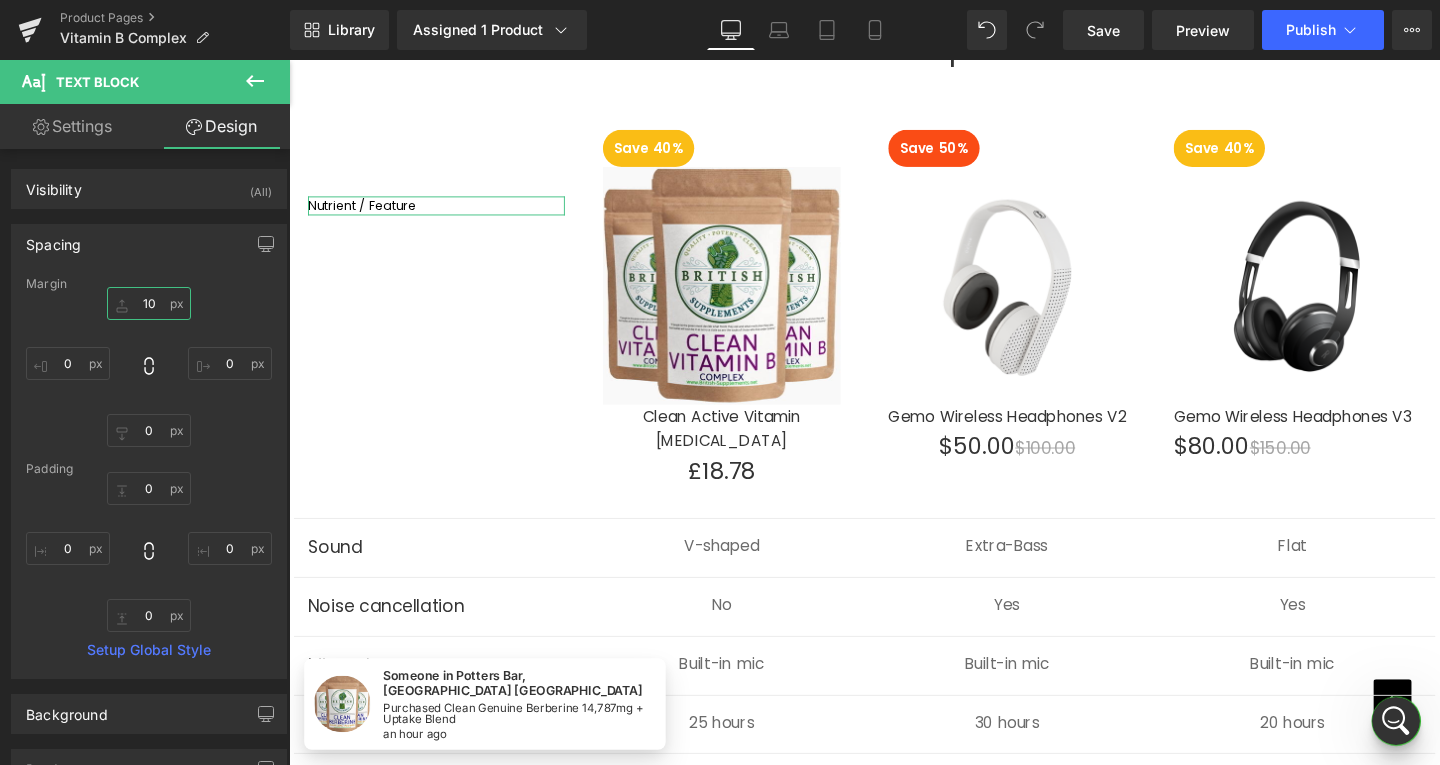 type on "1" 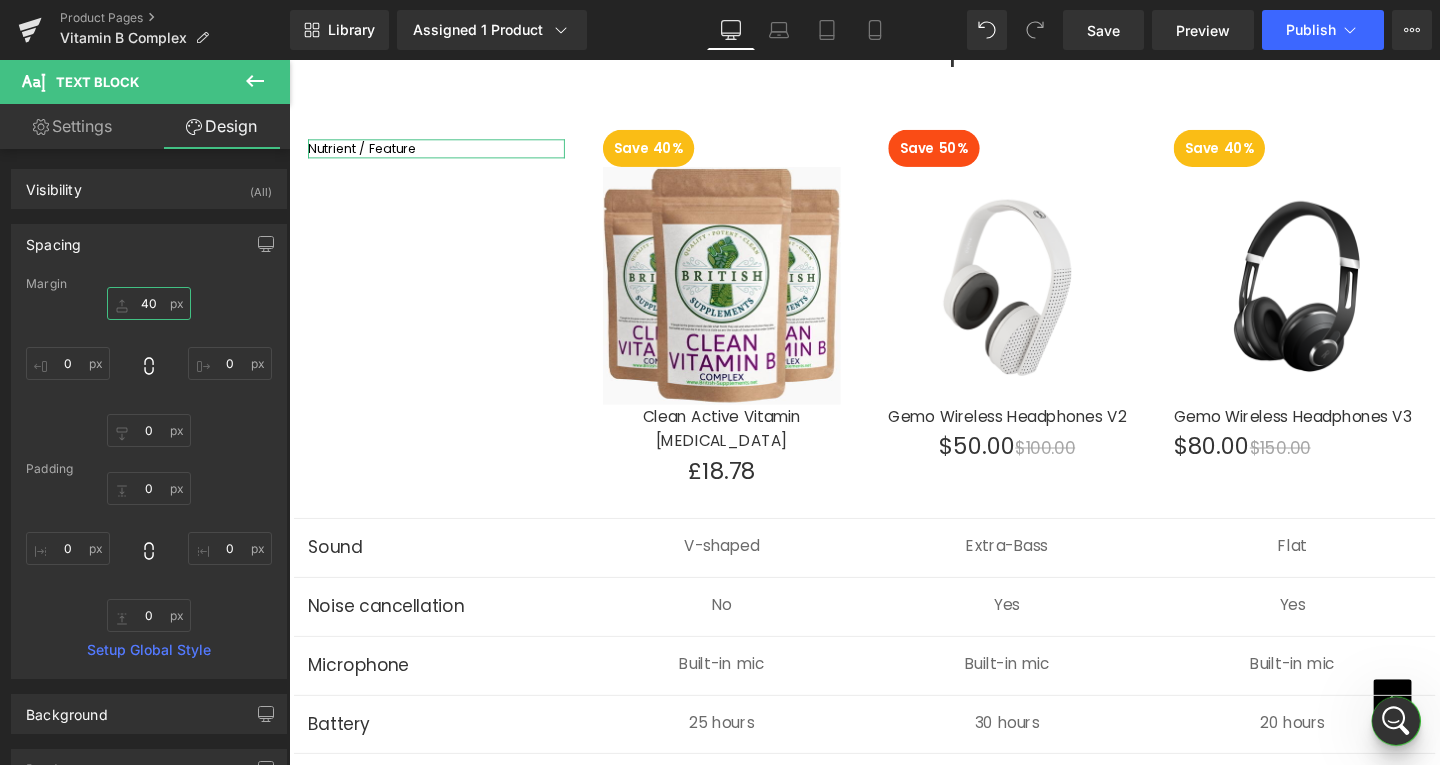 type on "4" 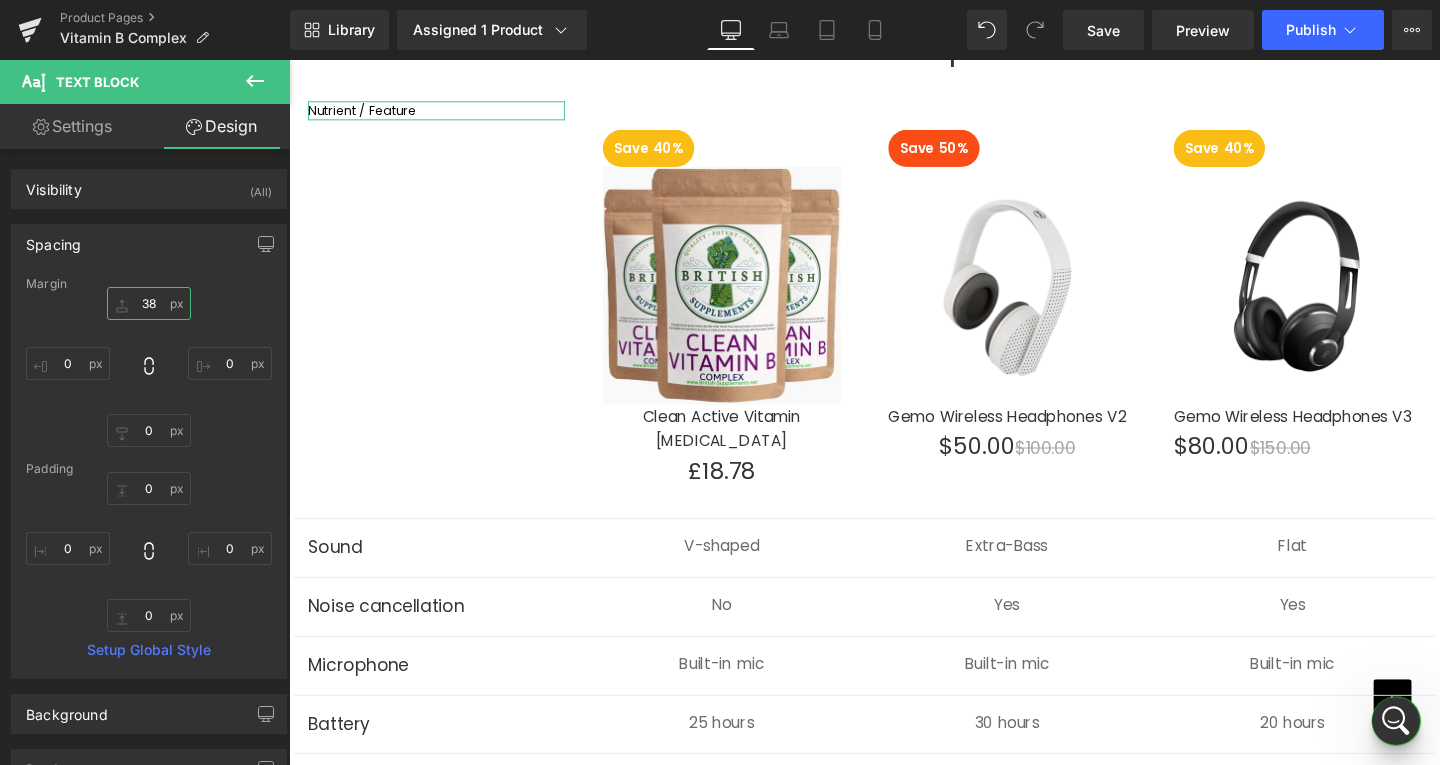 type on "380" 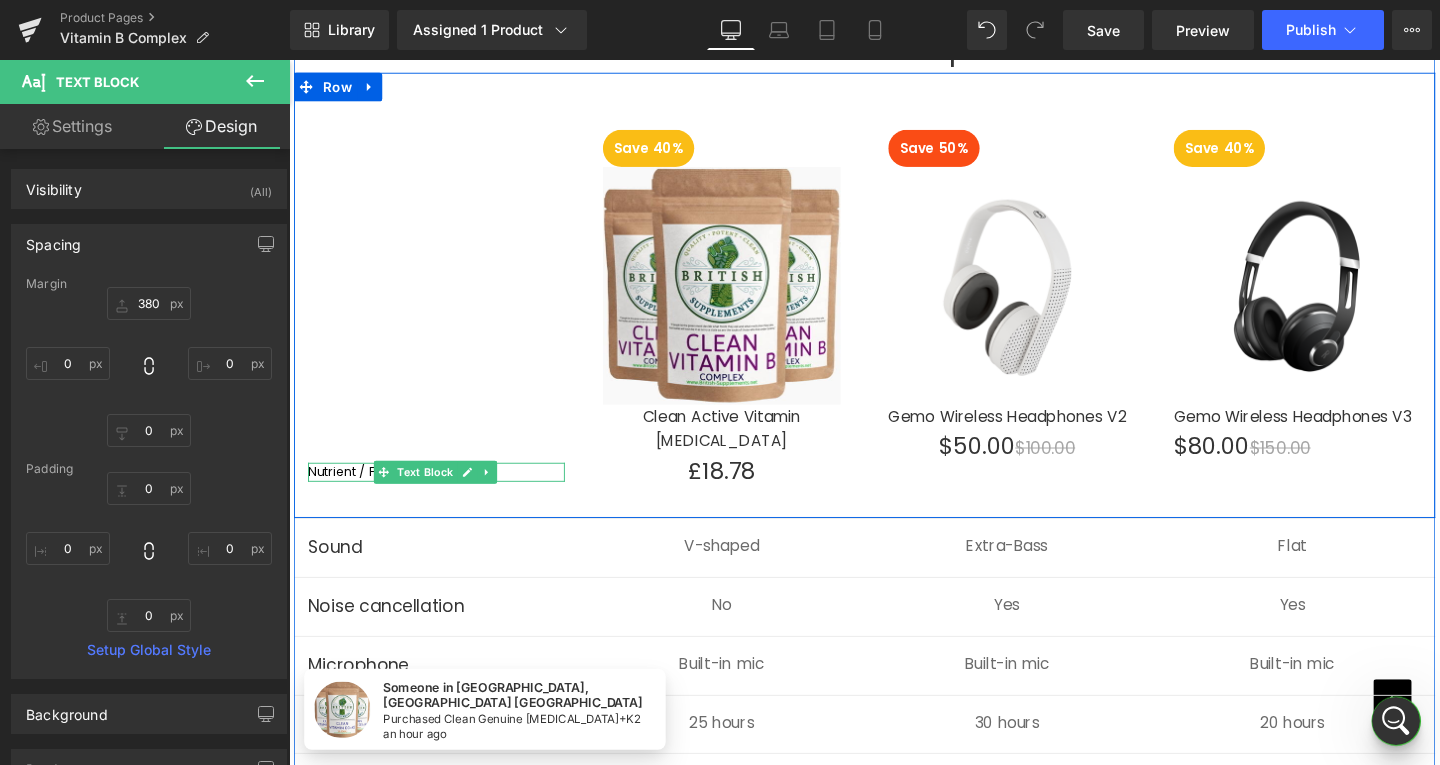 click on "Nutrient / Feature" at bounding box center [444, 493] 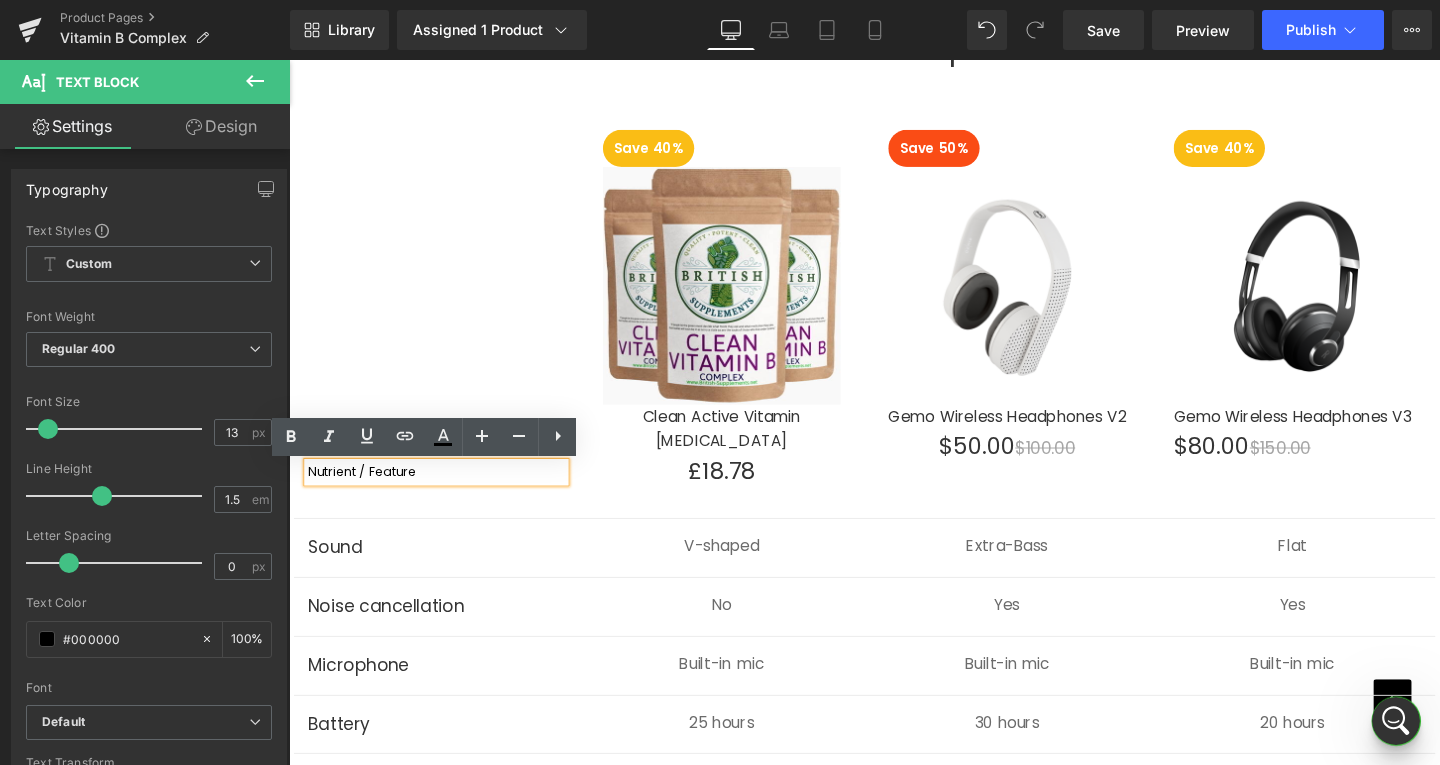 drag, startPoint x: 432, startPoint y: 488, endPoint x: 301, endPoint y: 502, distance: 131.74597 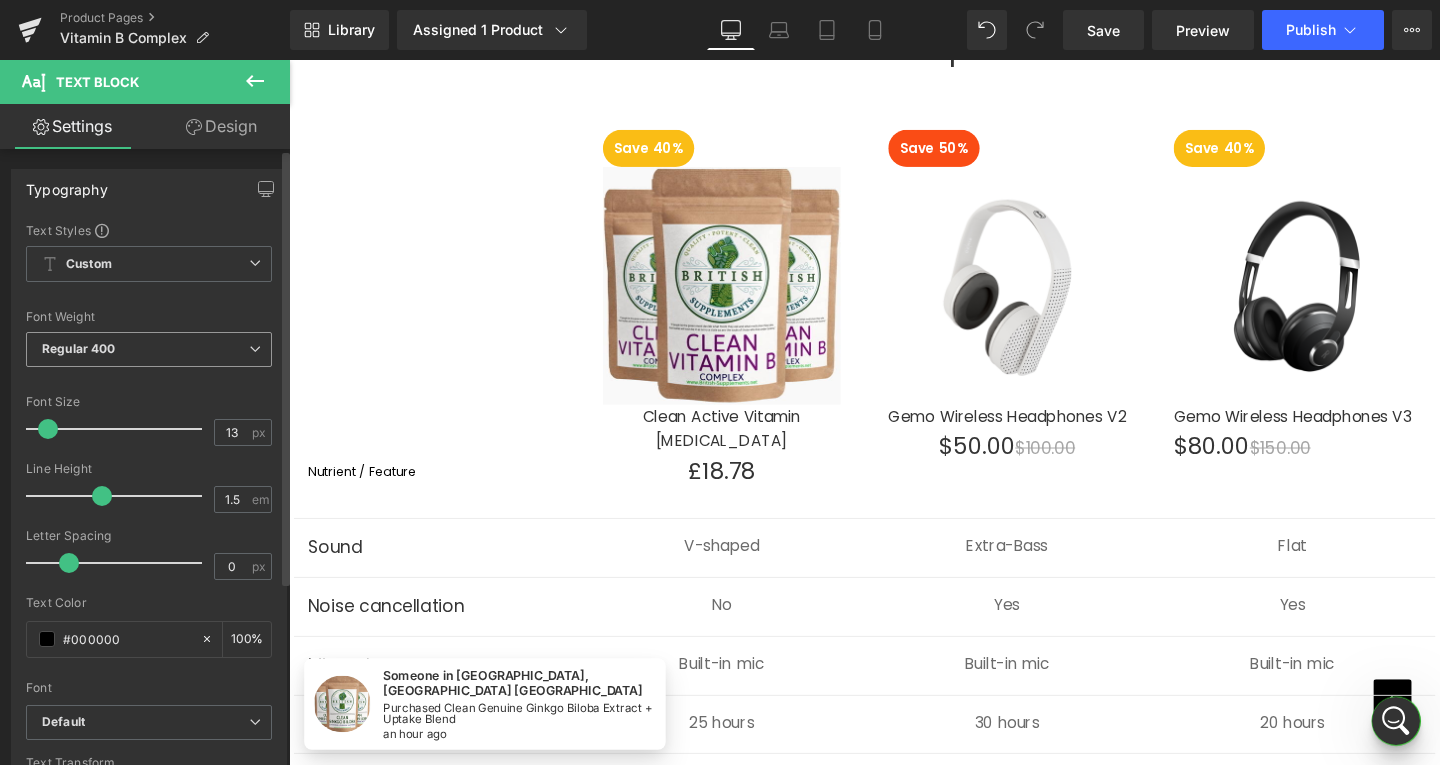 click on "Regular 400" at bounding box center (149, 349) 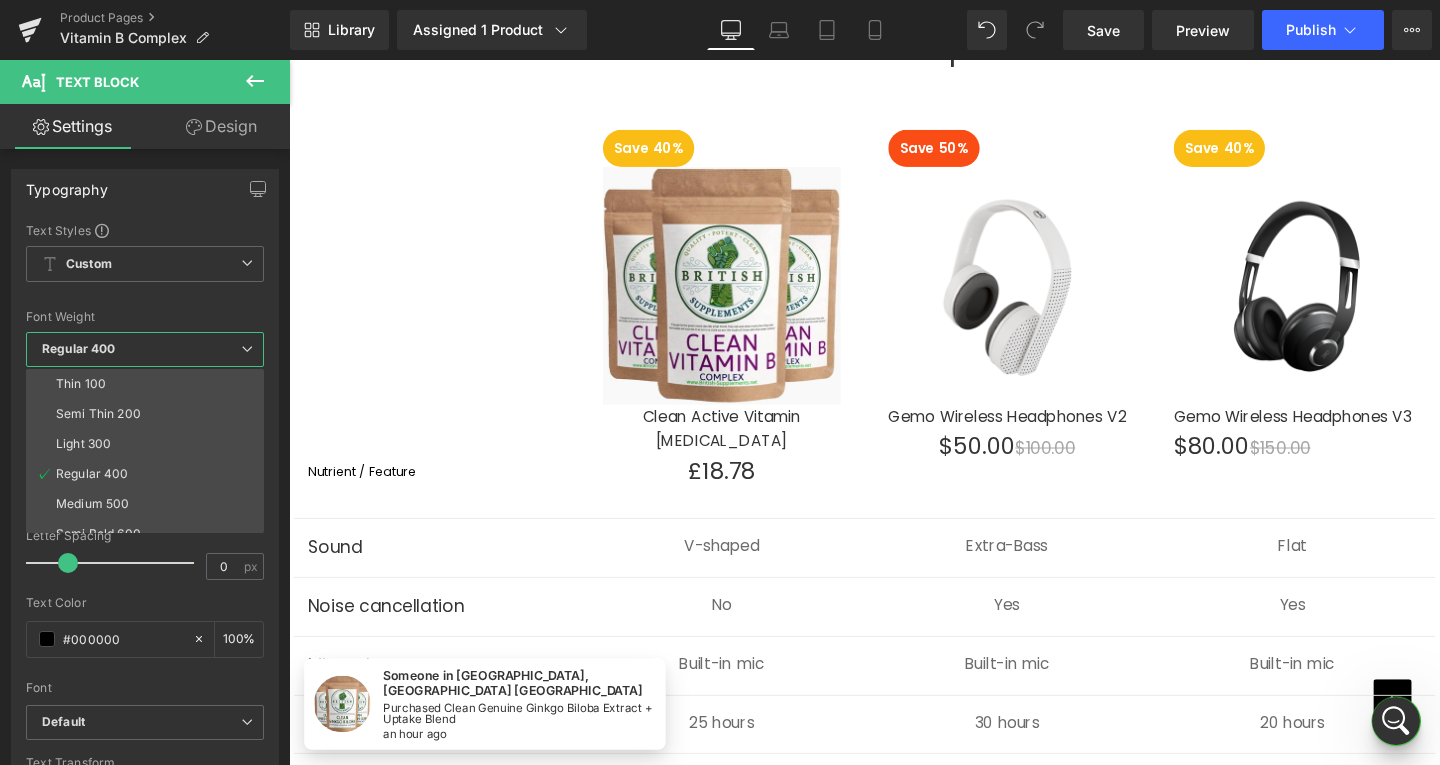 click on "Someone in Liverpool, England United Kingdom Purchased Clean Genuine Ginkgo Biloba Extract + Uptake Blend an hour ago
Submit
Close search
Genuine Clean Premium UK manufactured Supplements Login  Create Account expand/collapse      Home All Products Link  All Products Drop Down  Home All Products Collection Clean Mushrooms Clean Algae Clean 5HTP Clean ALC Clean African Mango Clean Alpha GPC Clean Apple Cider Vinegar Clean Artichoke (35mg Cynarin) Clean Ashwagandha Clean Astaxanthin Clean B12 Clean Berberine Clean Biotin Clean BlueBerry Extract Clean Boswellia Clean Chlorella Clean Chondroitin Sulphate Clean CDP Clean Co-Enzyme Q10 Clean Collagen Marine Clean Cordyceps Militaris Clean Creatine Monohydrate Clean Dandelion Clean Devils Claw (29mg Harpagosides) Clean Ecdysterone Clean Echinacea 4% Clean Fo-Ti (prepared) Clean Coleus Forskohlii Clean Garlic Extract Clean Ginkgo Biloba Clean Green Tea" at bounding box center (894, -1814) 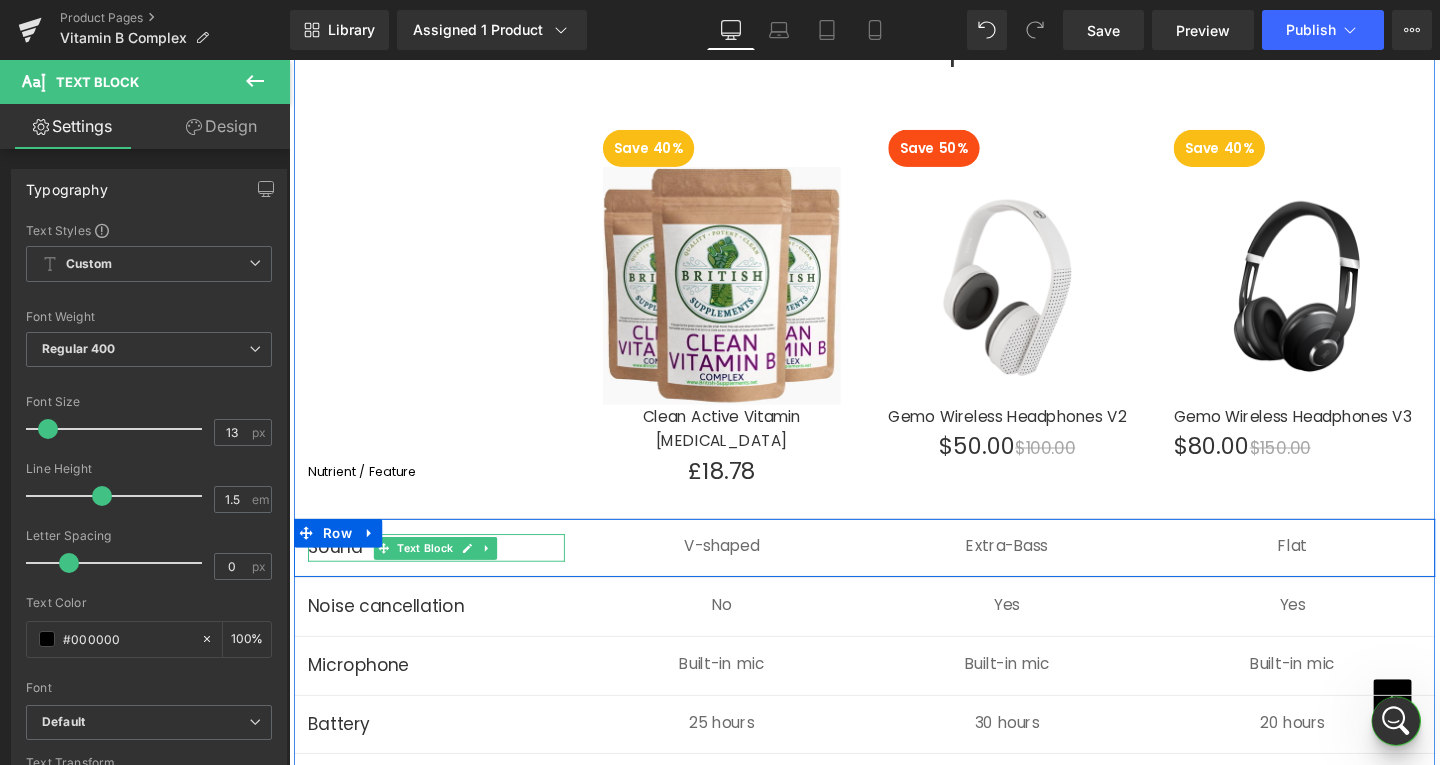 click on "Sound" at bounding box center (444, 572) 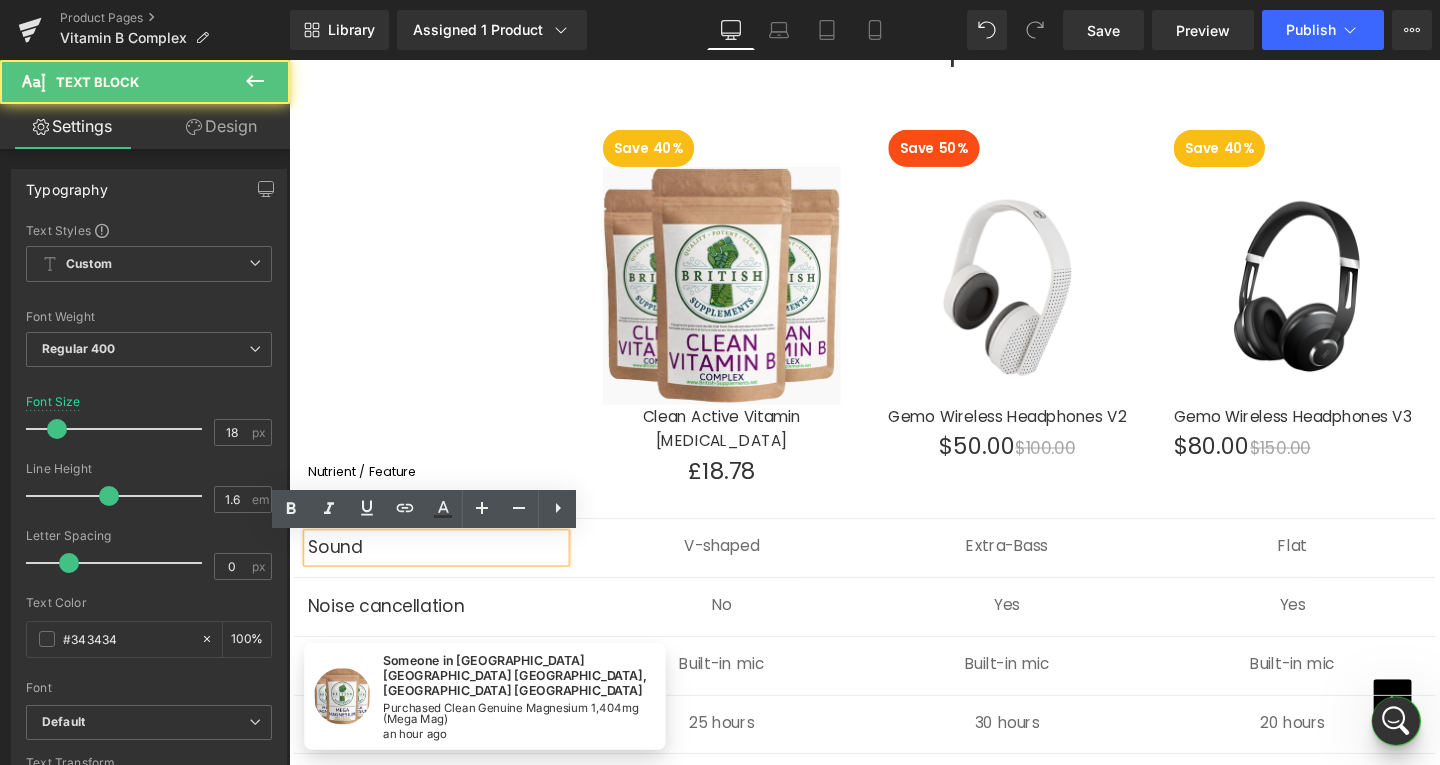 click on "Sound" at bounding box center [444, 572] 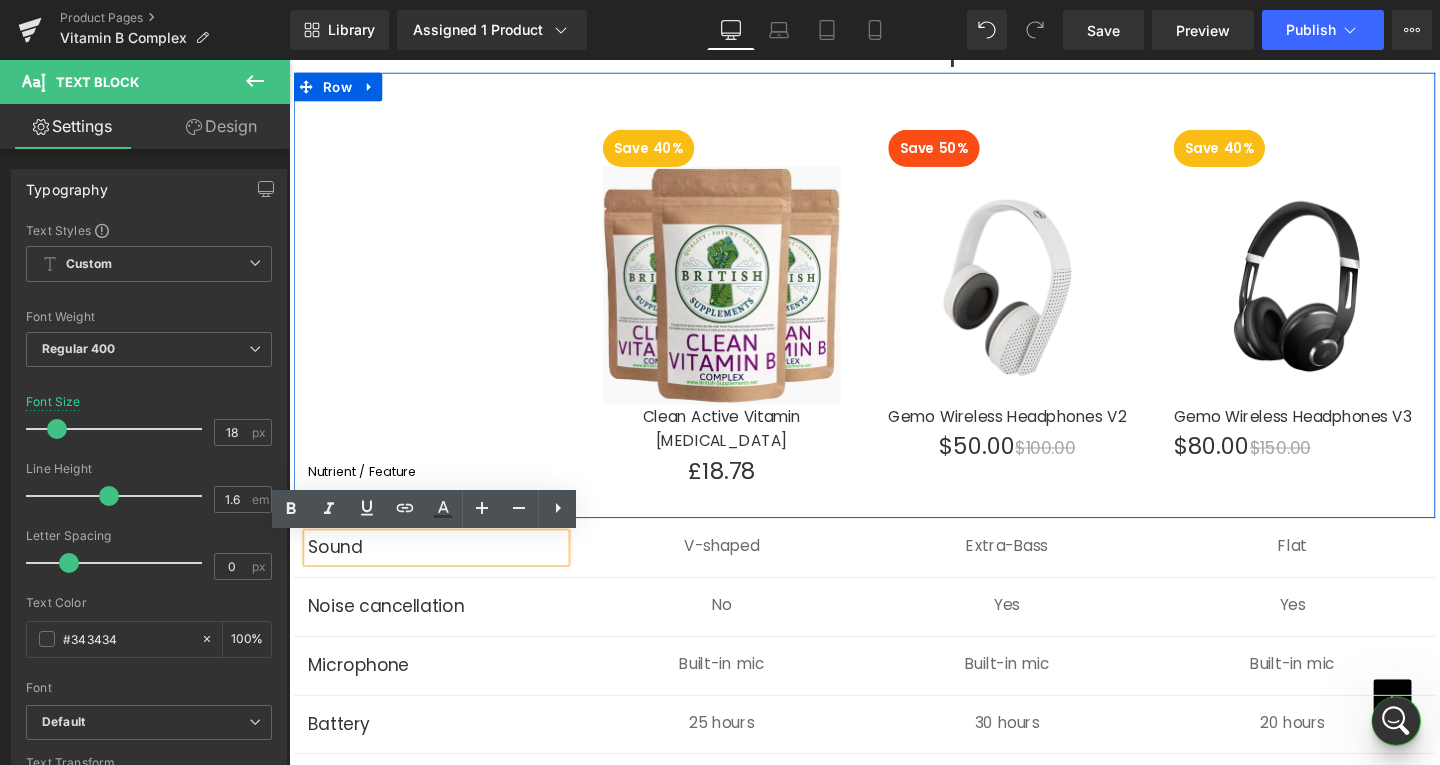 click on "Nutrient / Feature" at bounding box center (444, 493) 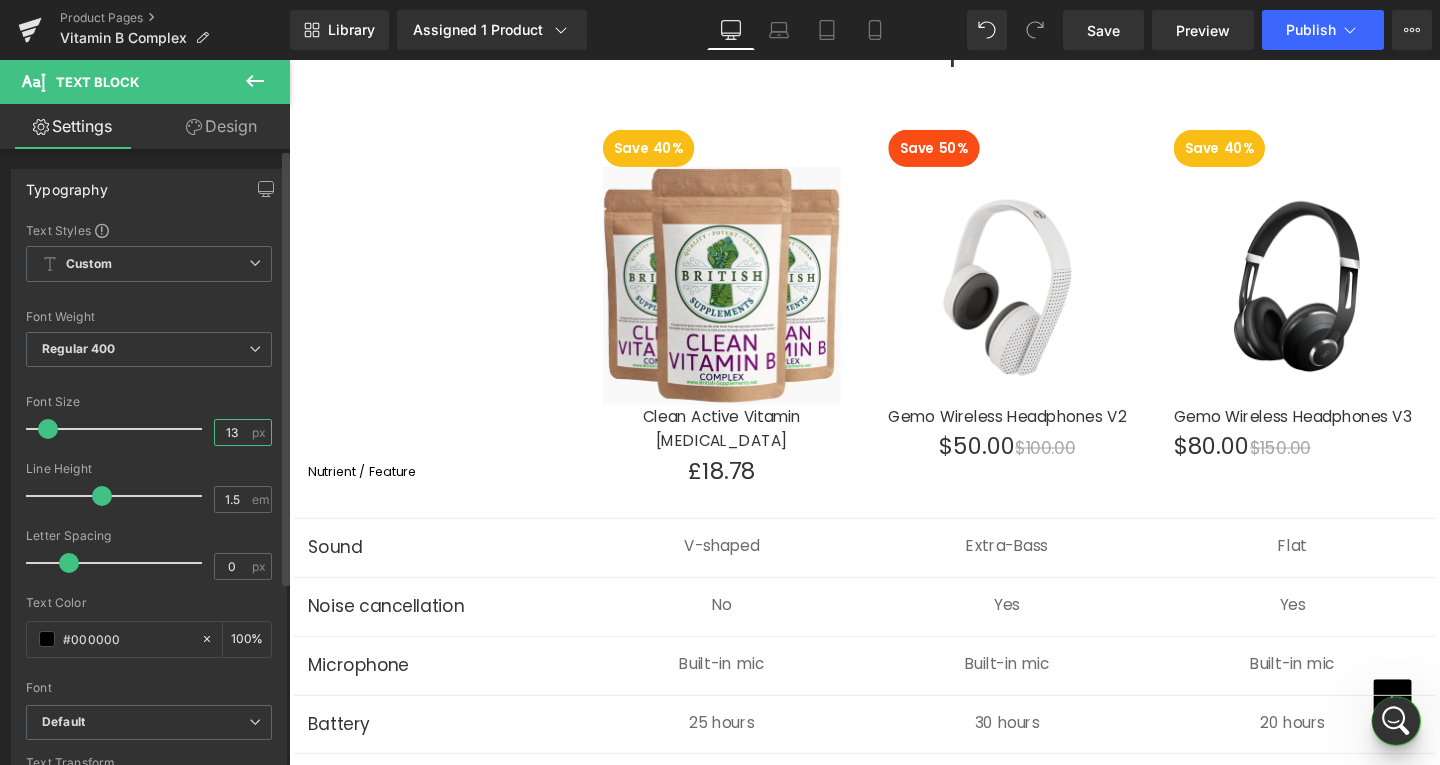 click on "13" at bounding box center [232, 432] 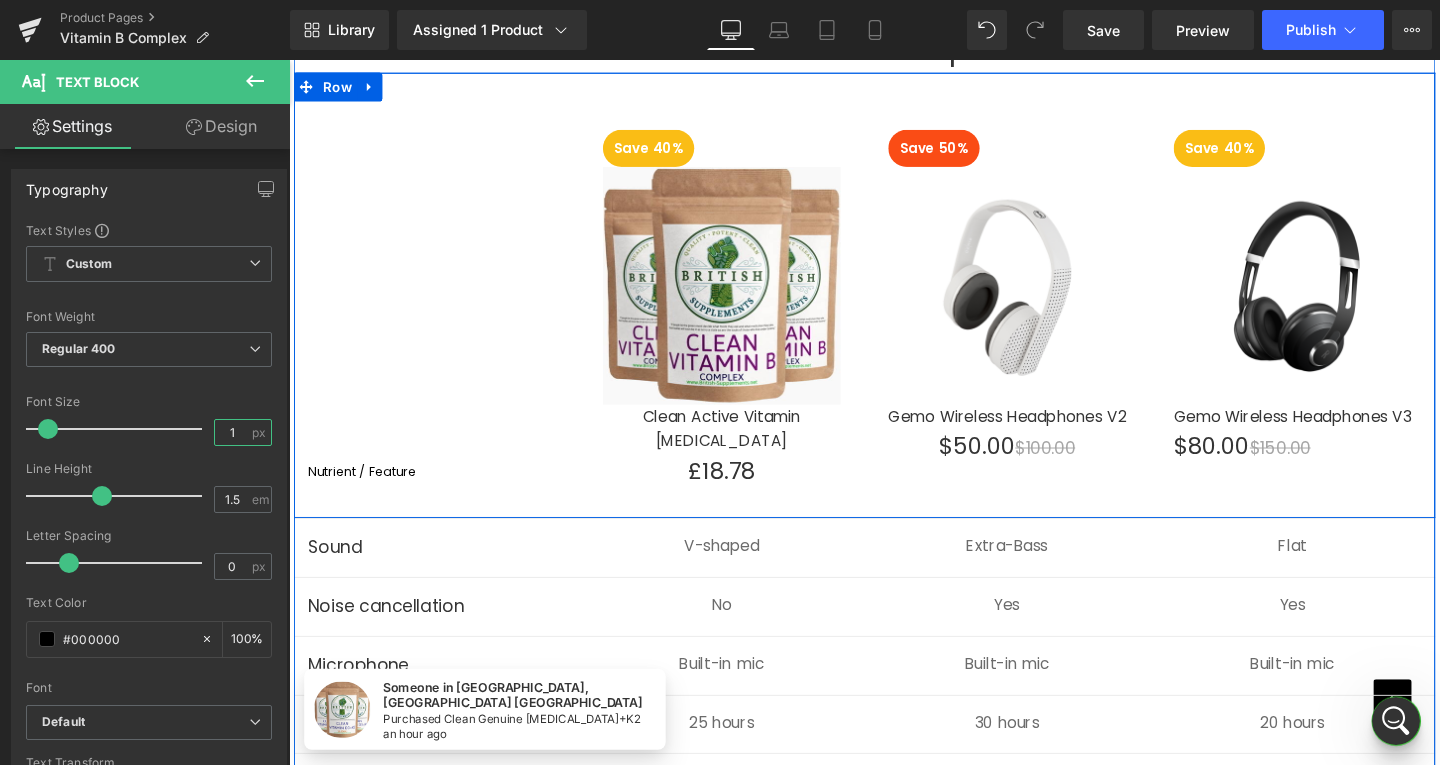 type on "18" 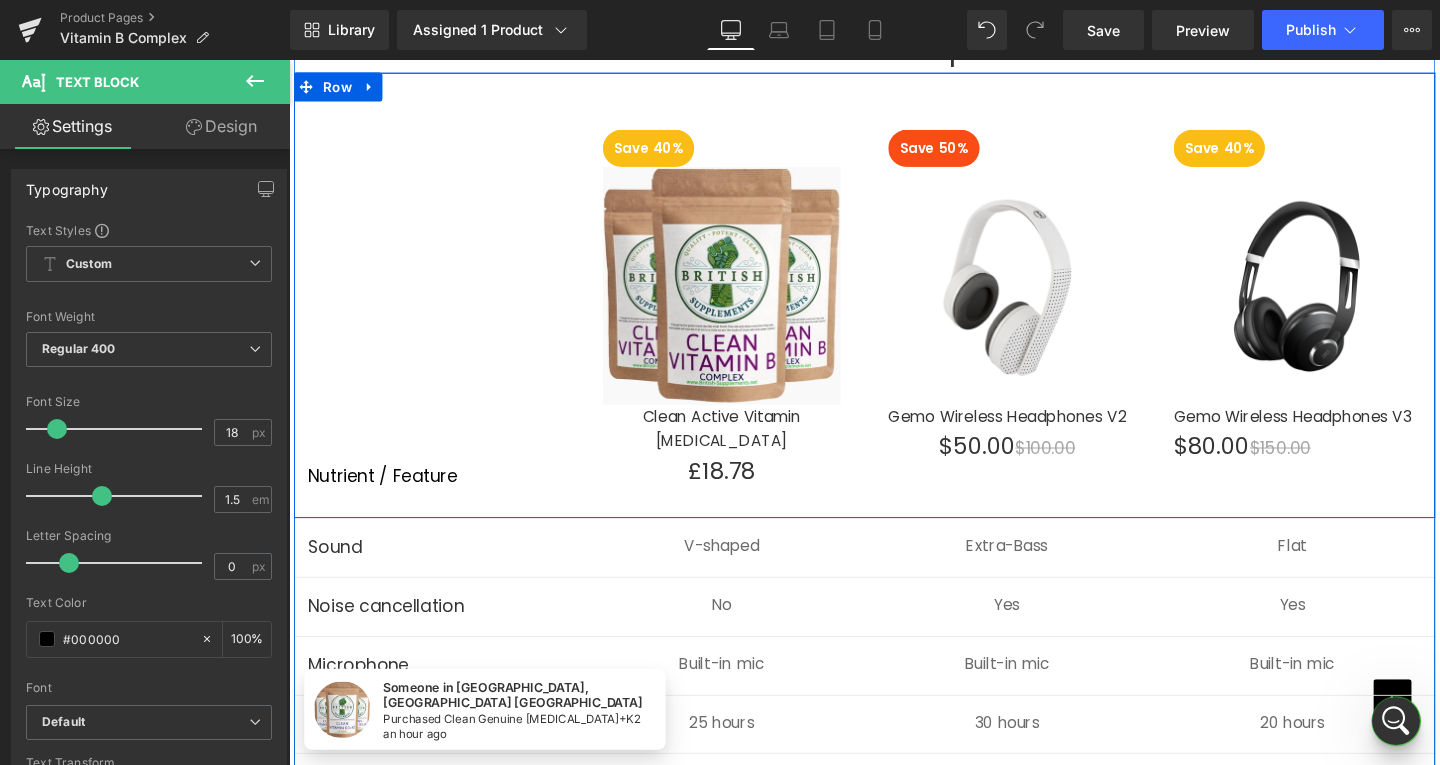 click on "Nutrient / Feature
Text Block" at bounding box center [444, 306] 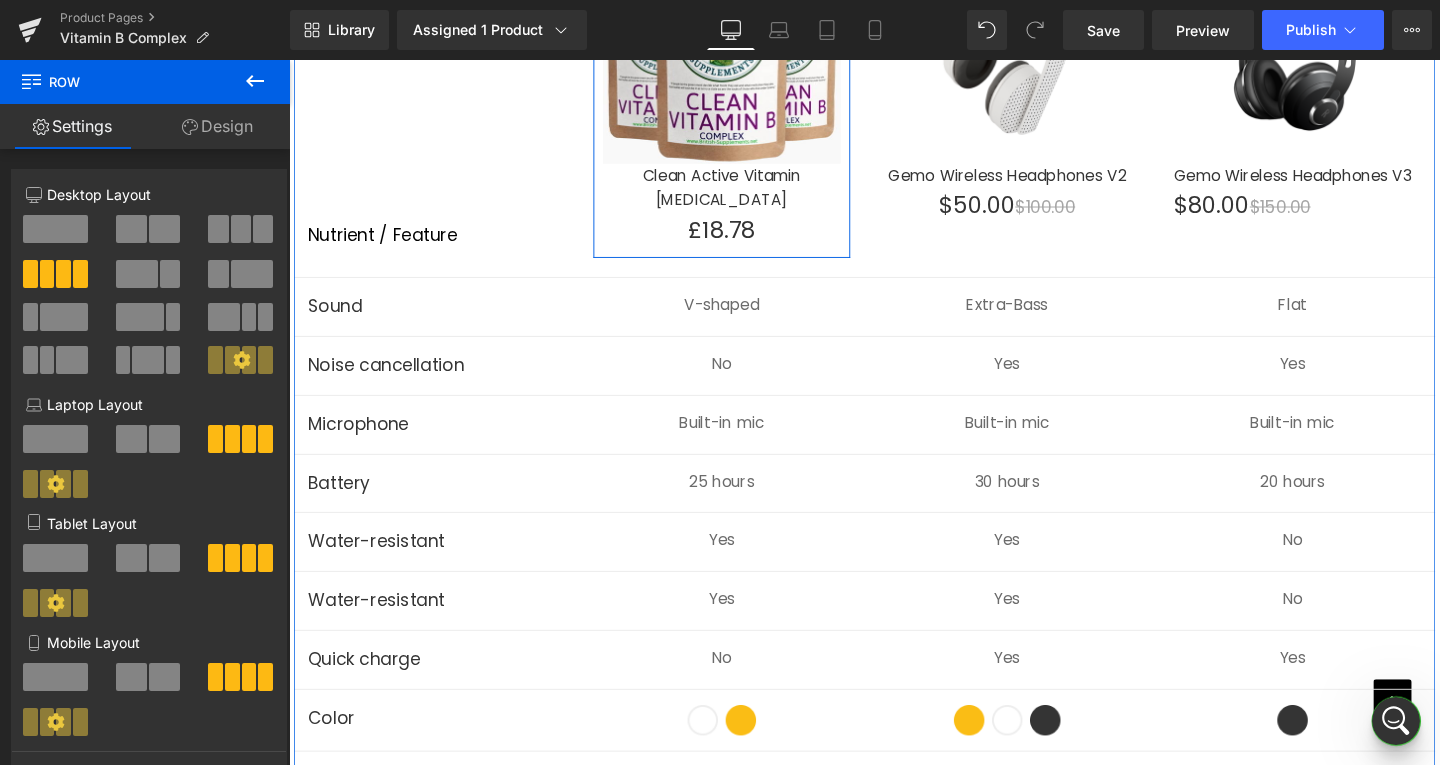 scroll, scrollTop: 5850, scrollLeft: 0, axis: vertical 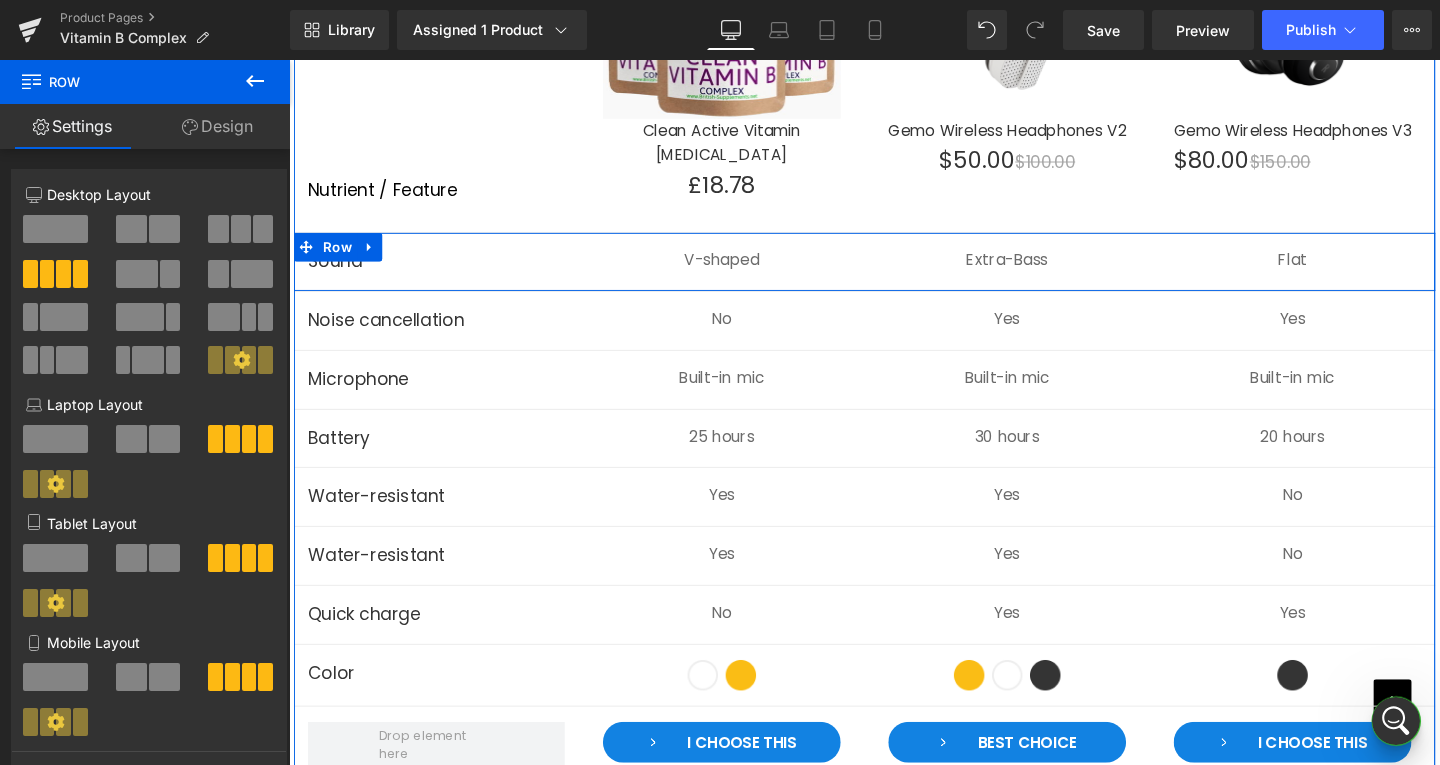 click on "Sound Text Block         V-shaped Text Block         Extra-Bass Text Block         Flat Text Block         Row" at bounding box center [894, 273] 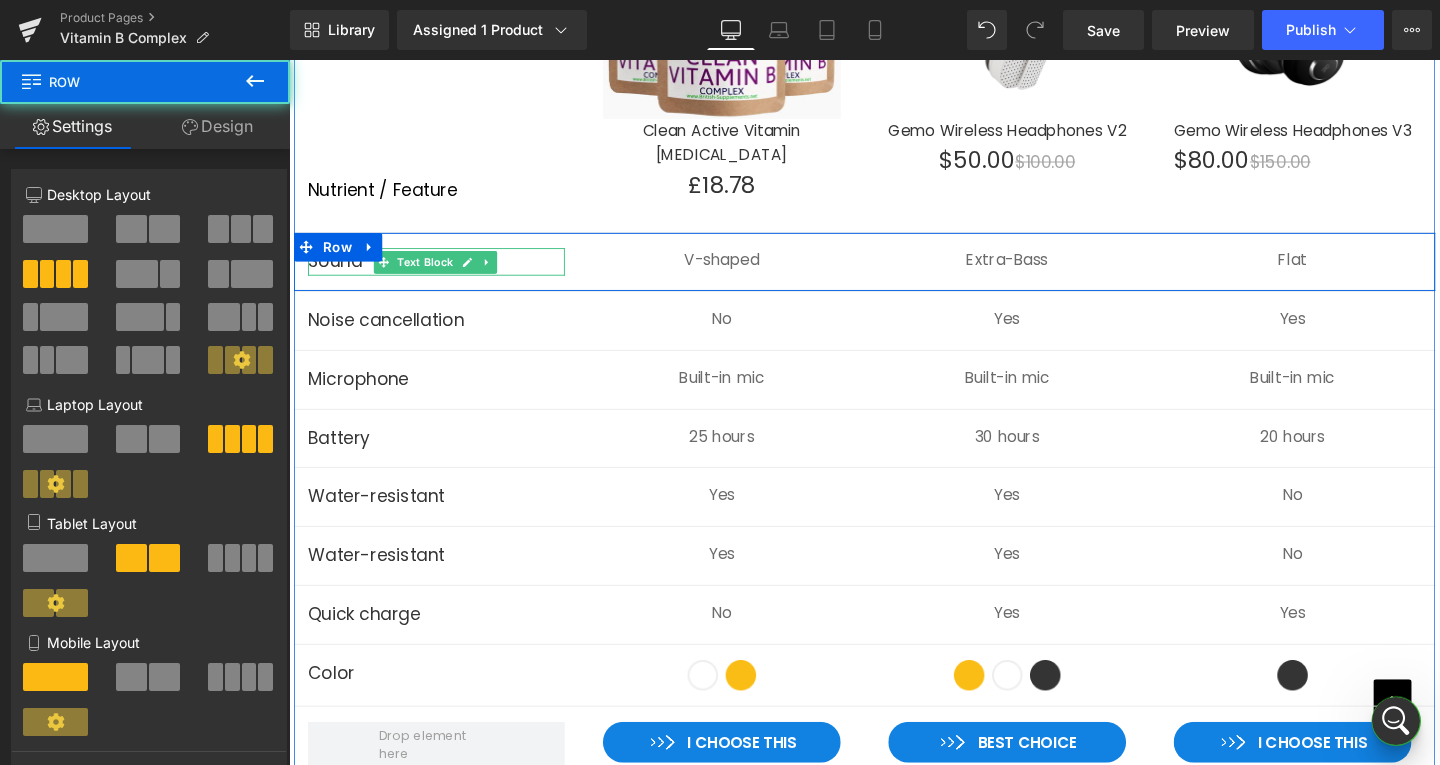click on "Text Block" at bounding box center (432, 273) 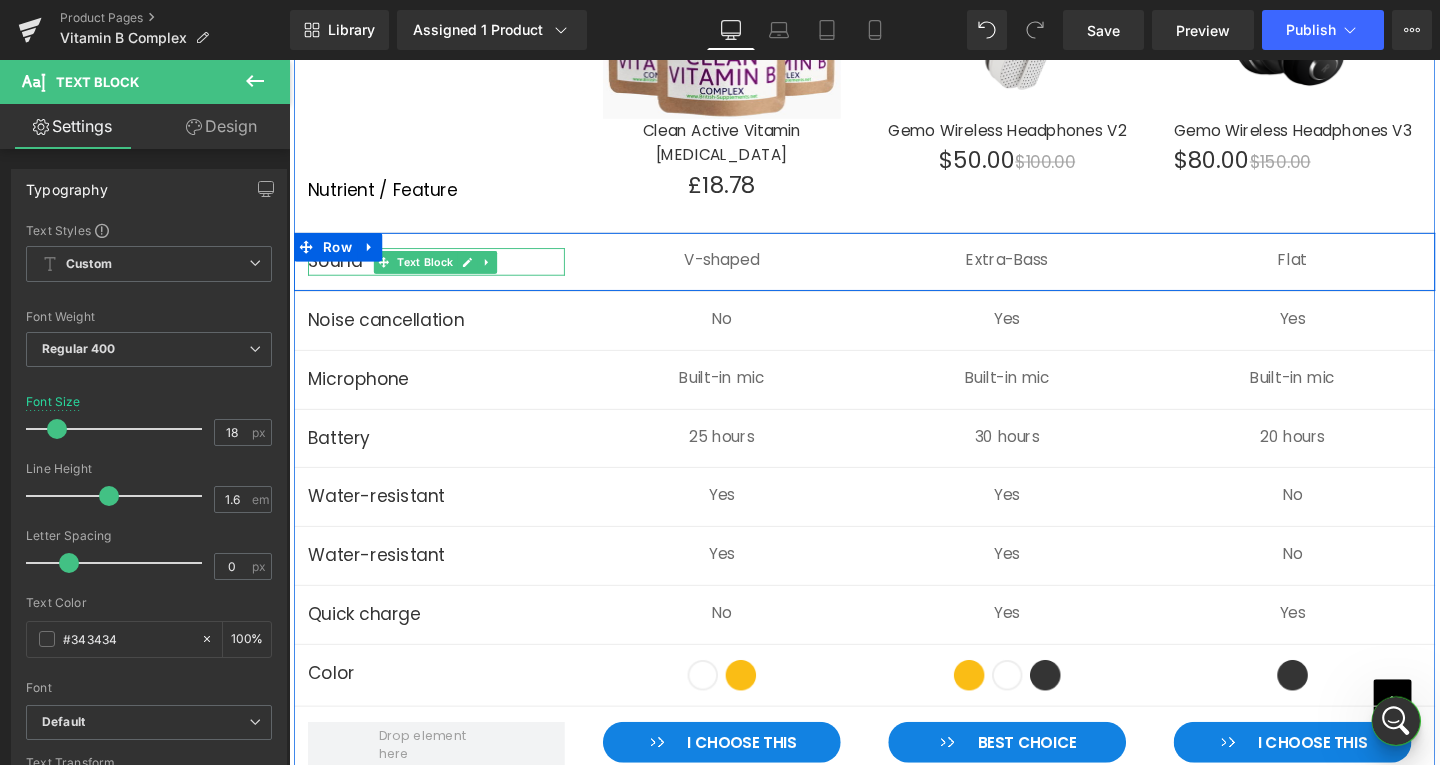 click on "Sound" at bounding box center (444, 272) 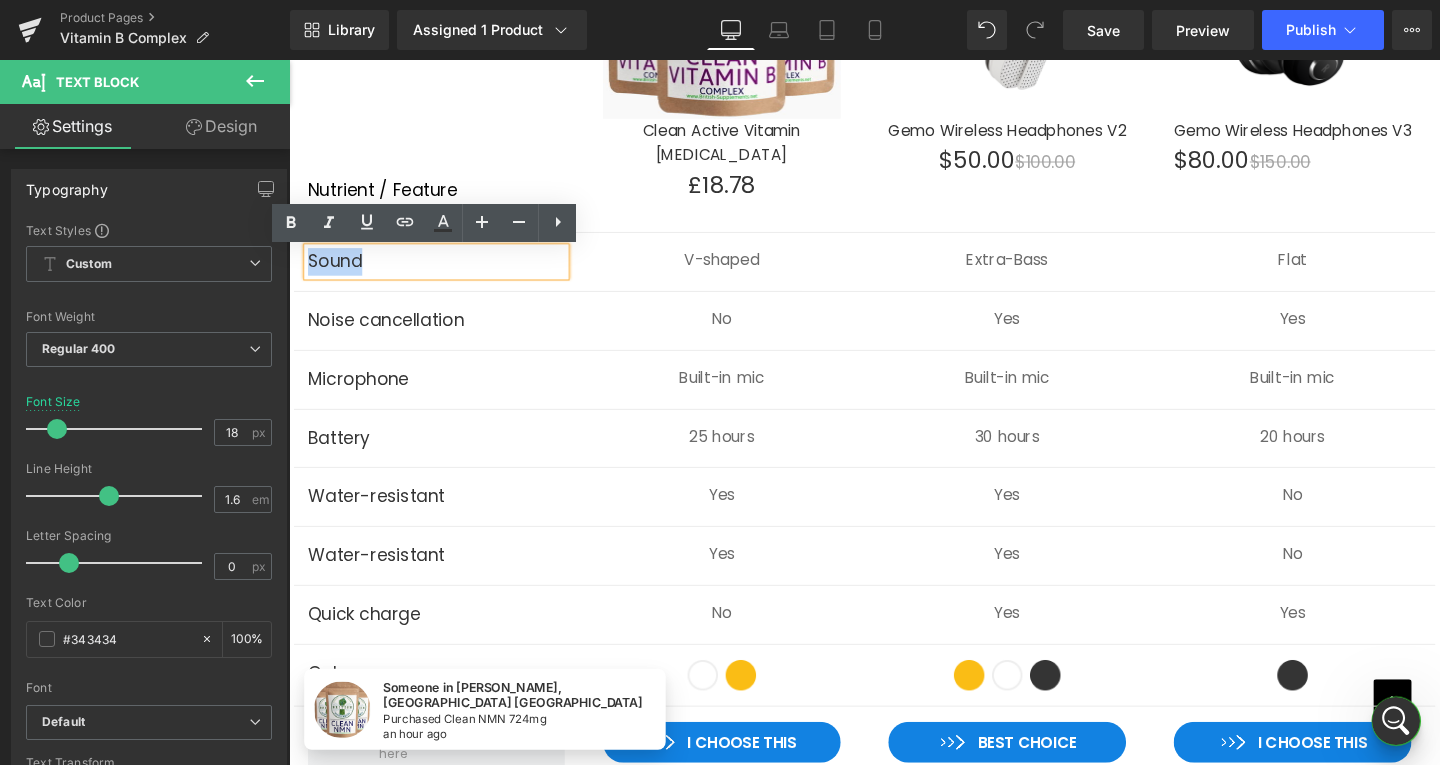 drag, startPoint x: 369, startPoint y: 271, endPoint x: 687, endPoint y: 289, distance: 318.50903 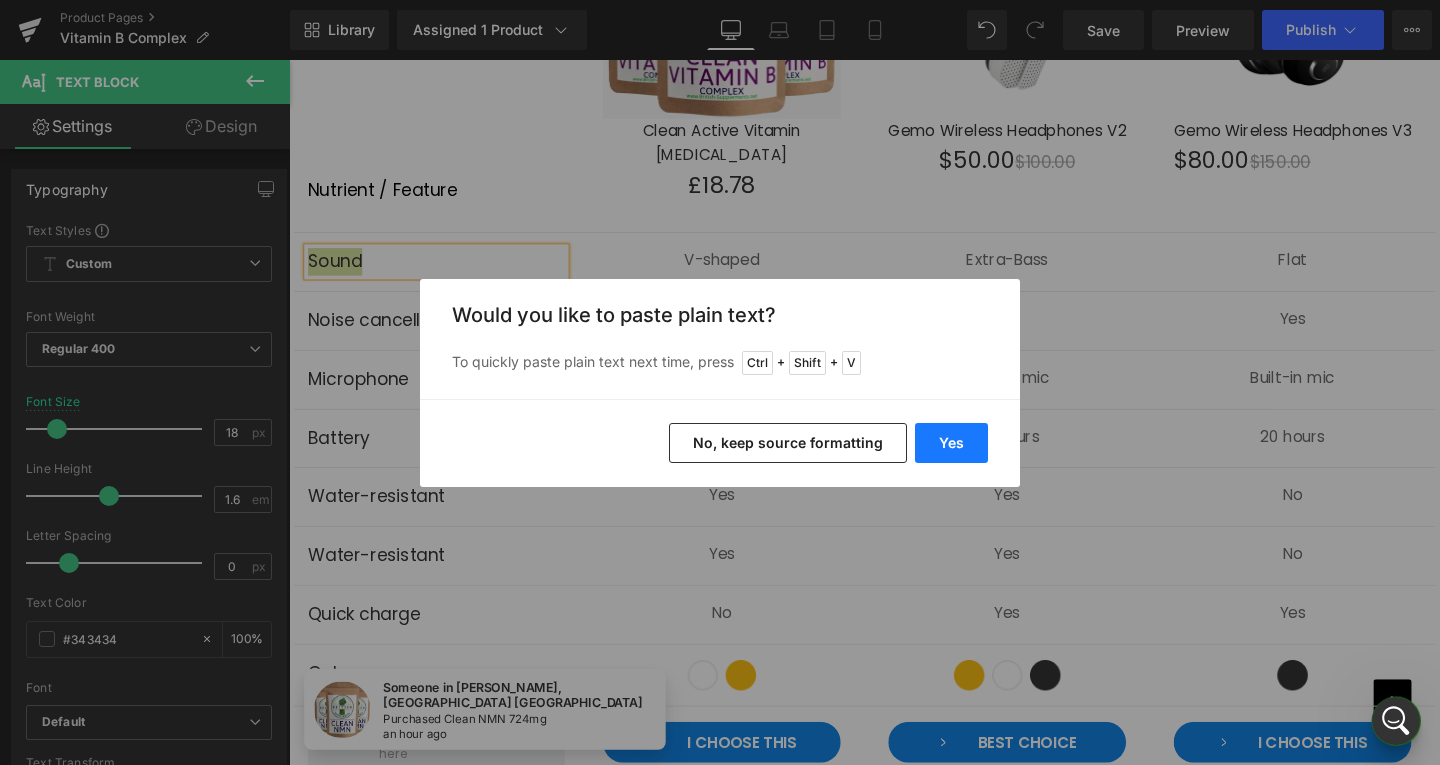 click on "Yes" at bounding box center (951, 443) 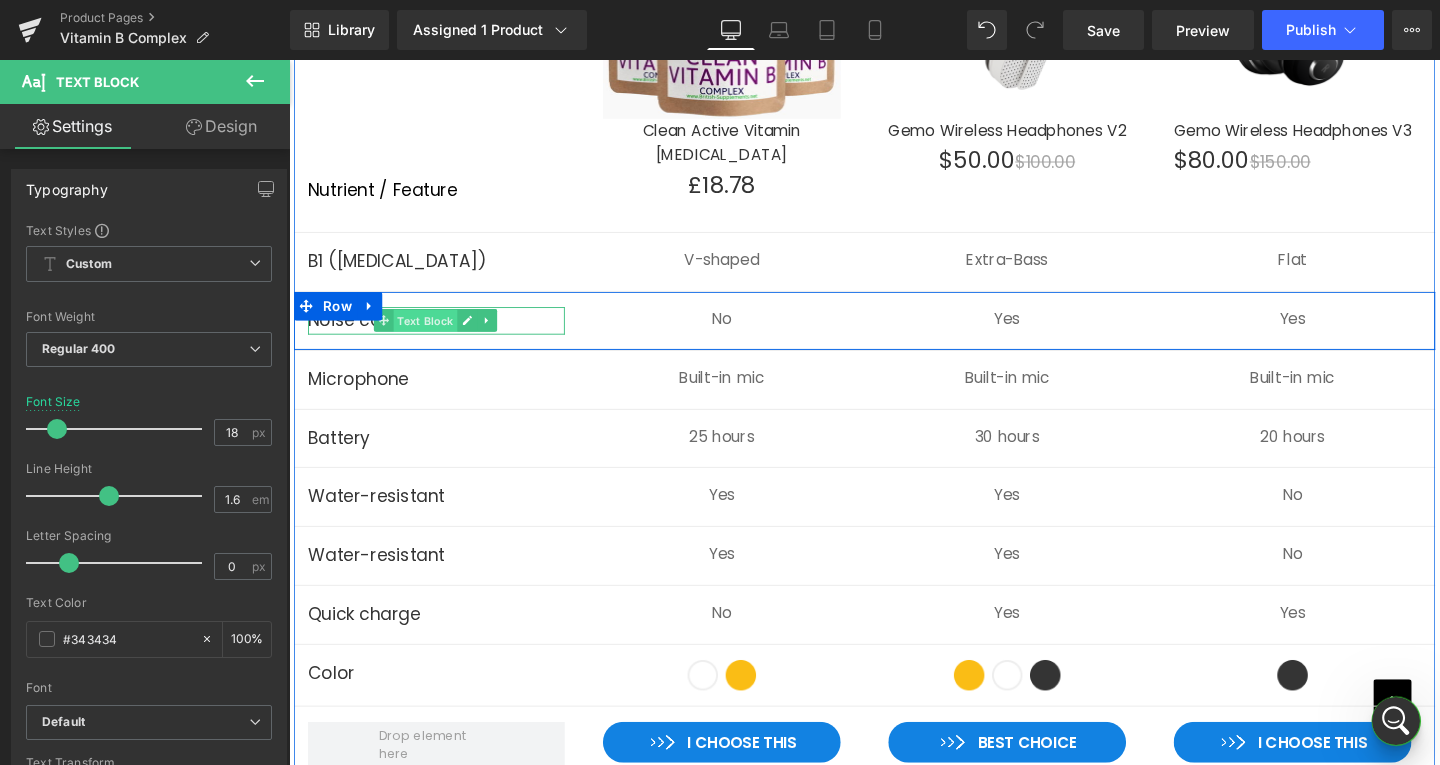 click on "Text Block" at bounding box center (432, 335) 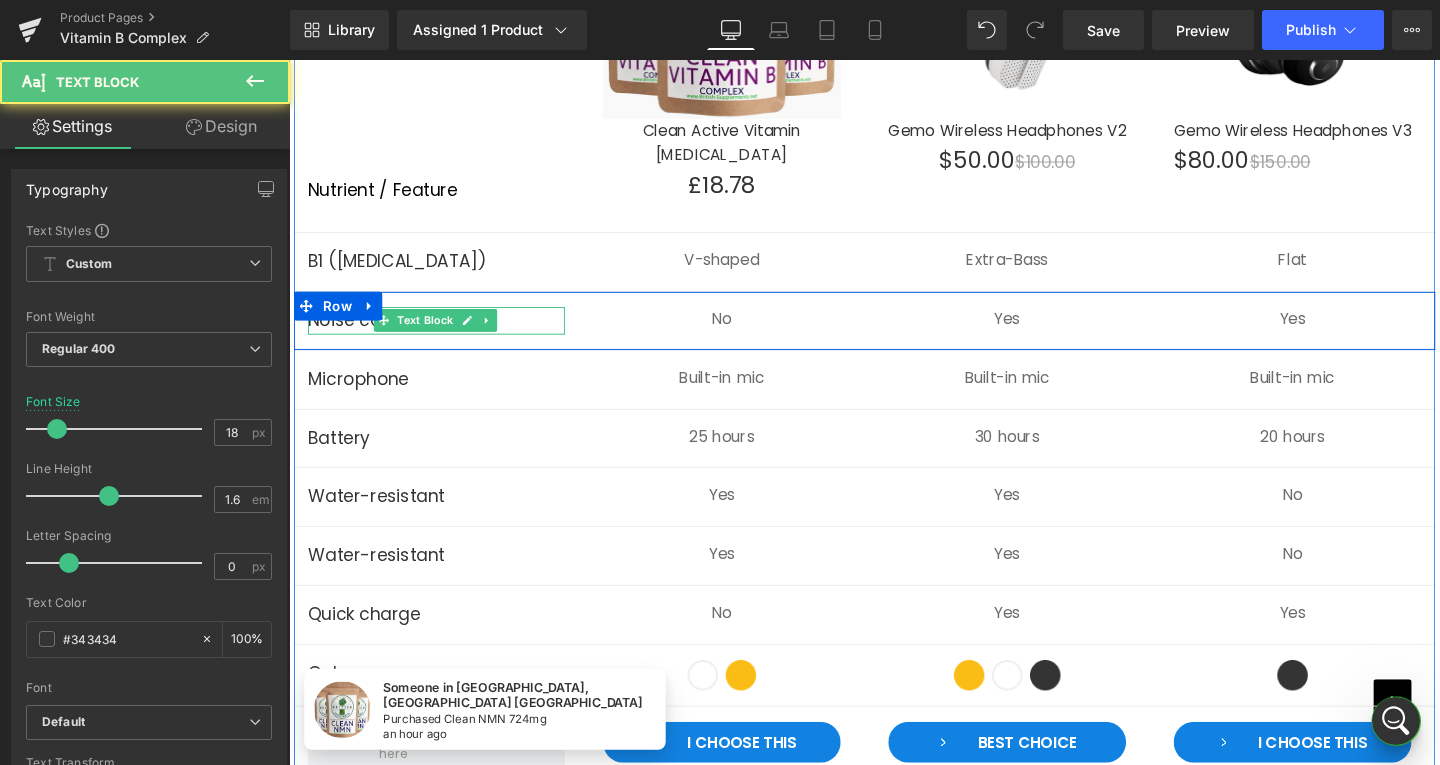 click on "Noise cancellation" at bounding box center [444, 334] 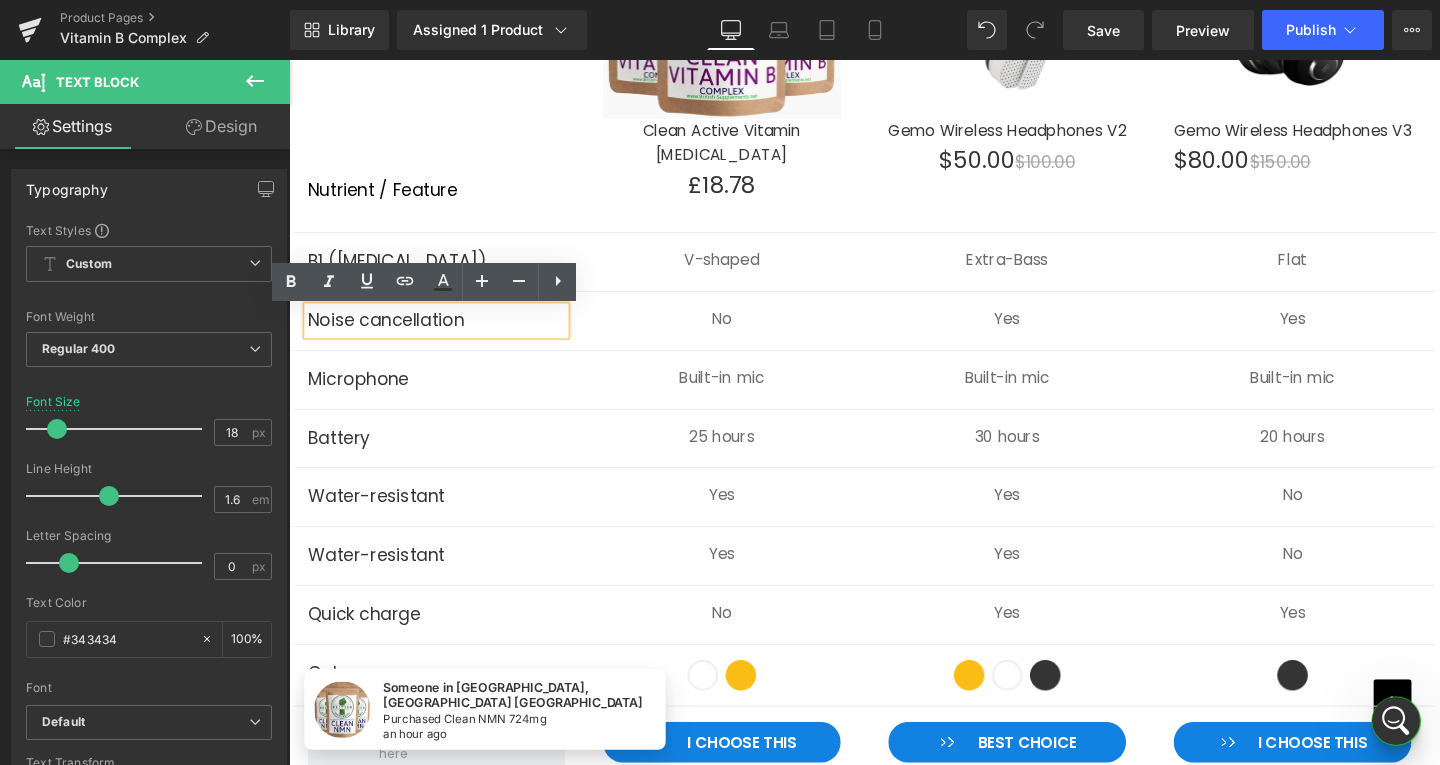 click on "Noise cancellation" at bounding box center [444, 334] 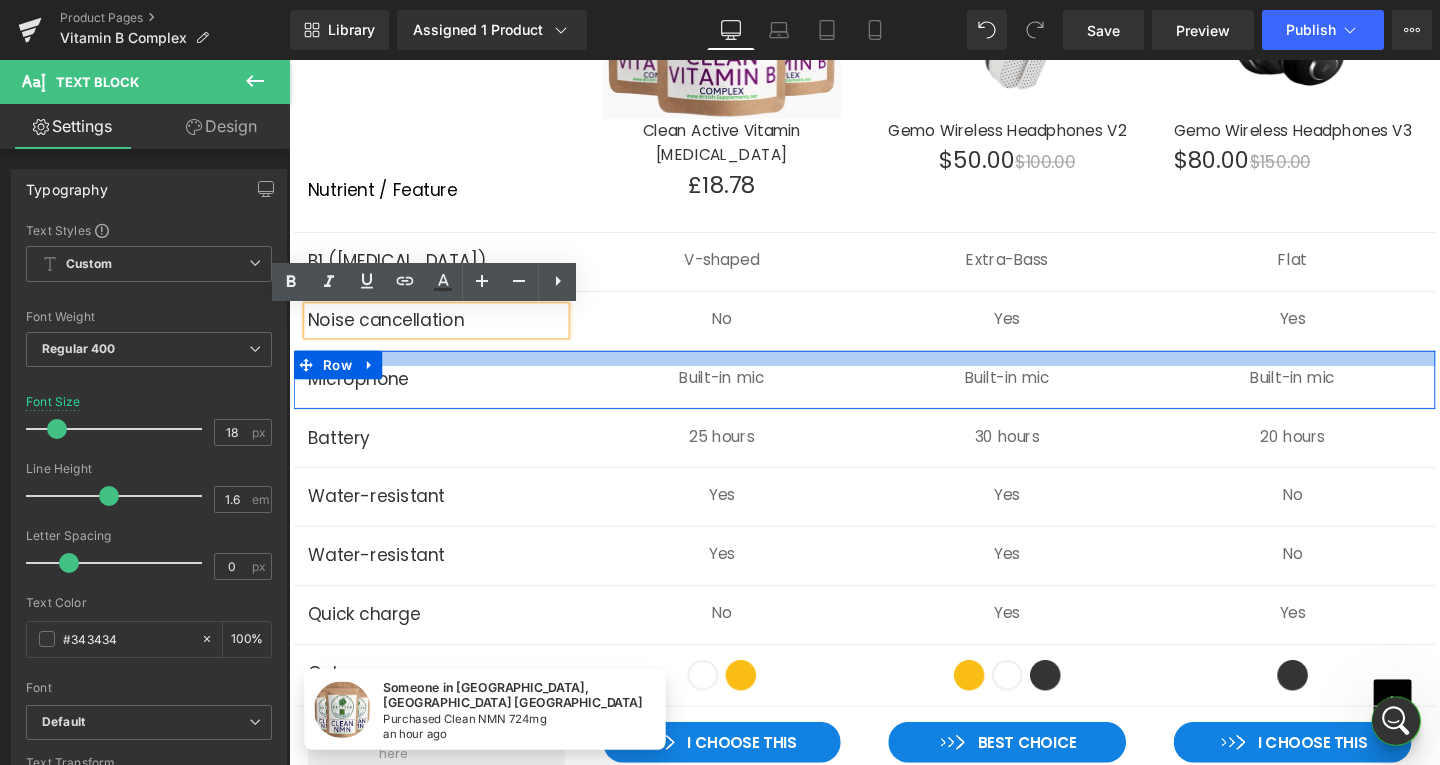 type 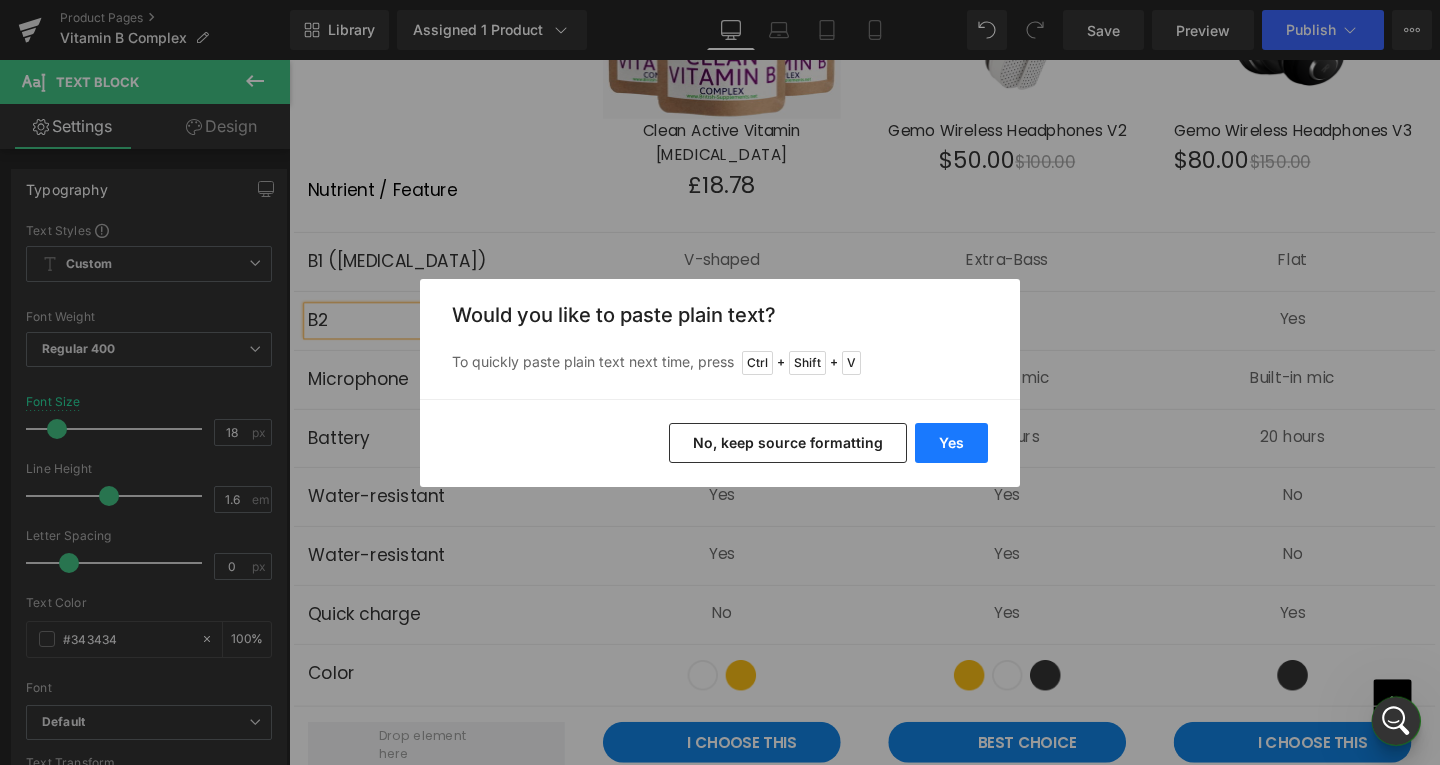 click on "Yes" at bounding box center [951, 443] 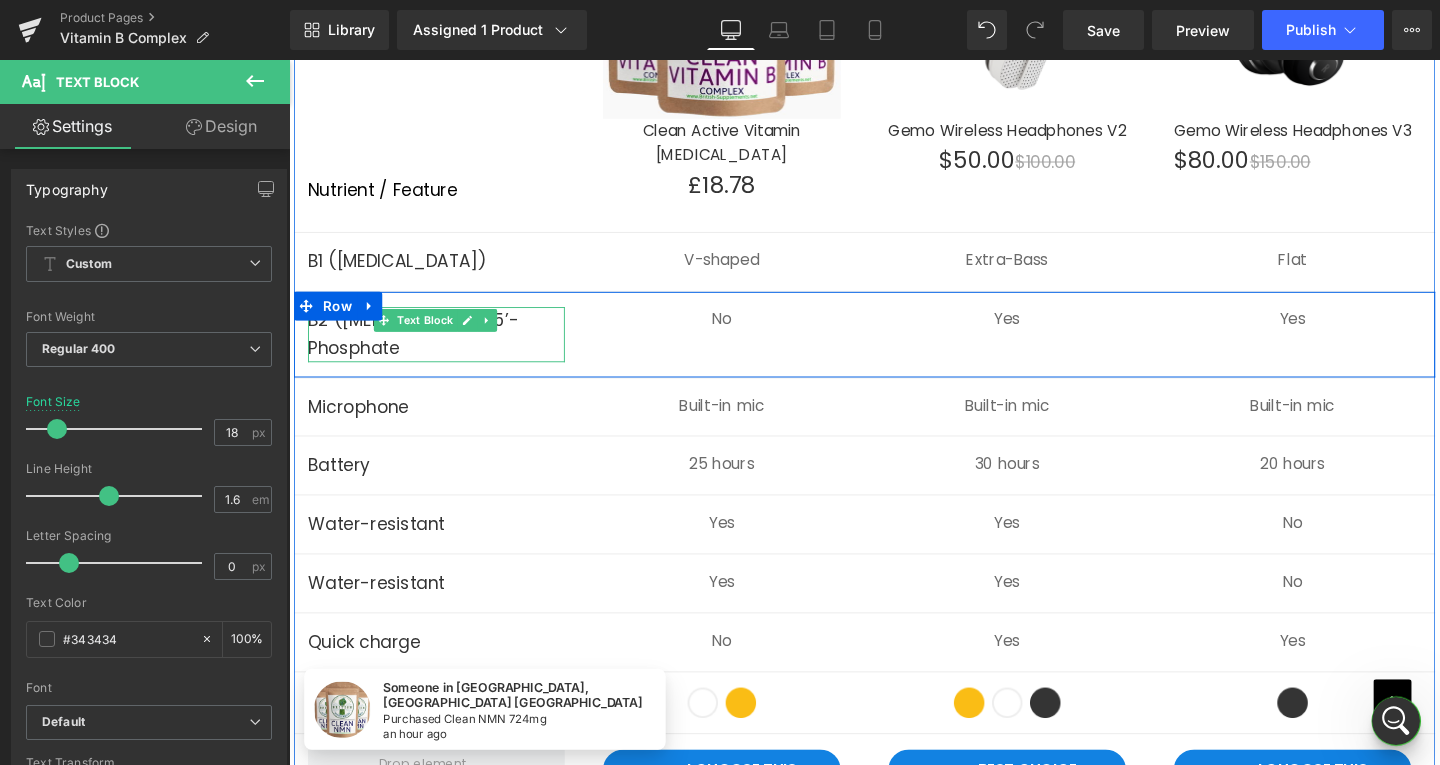click on "B2 (Riboflavin-5’-Phosphate" at bounding box center [444, 349] 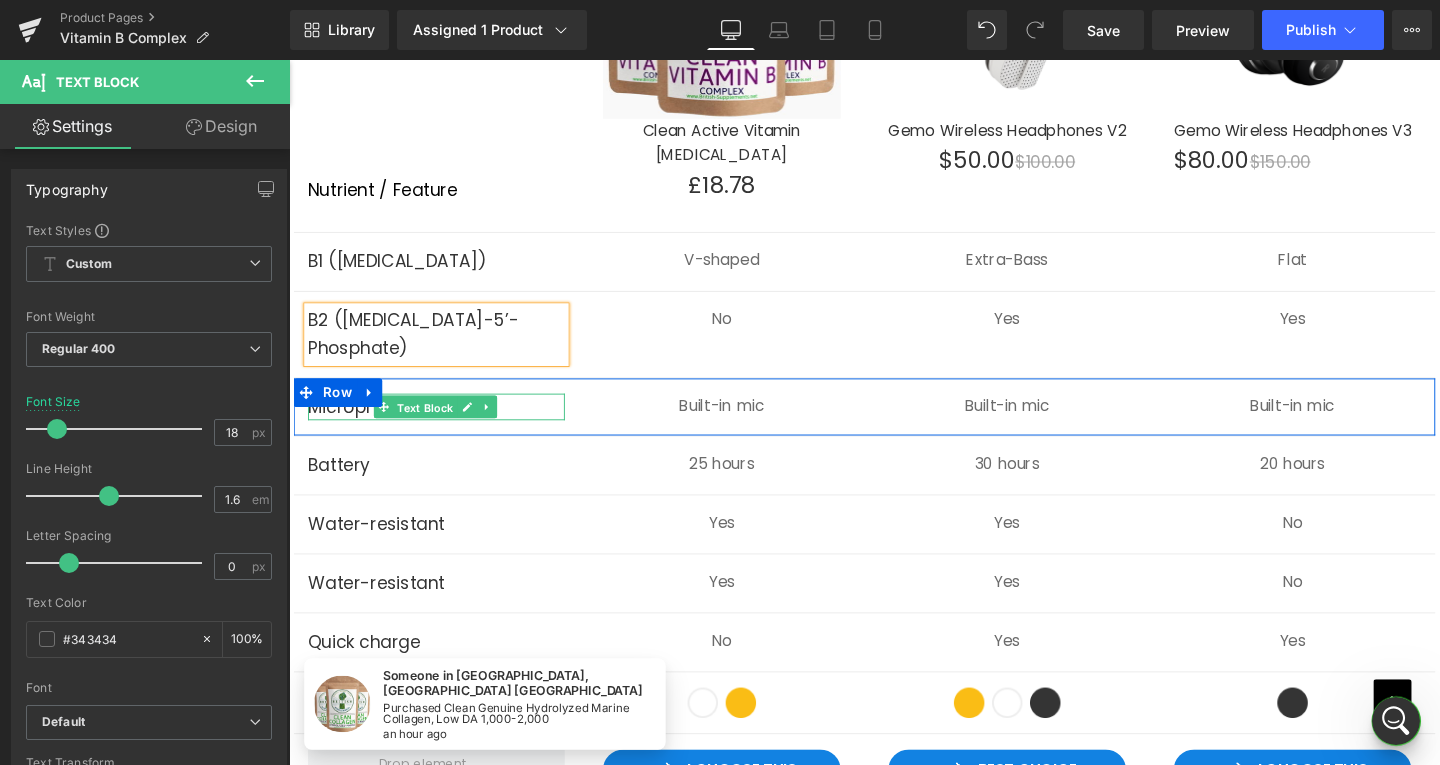 click on "Text Block" at bounding box center (432, 426) 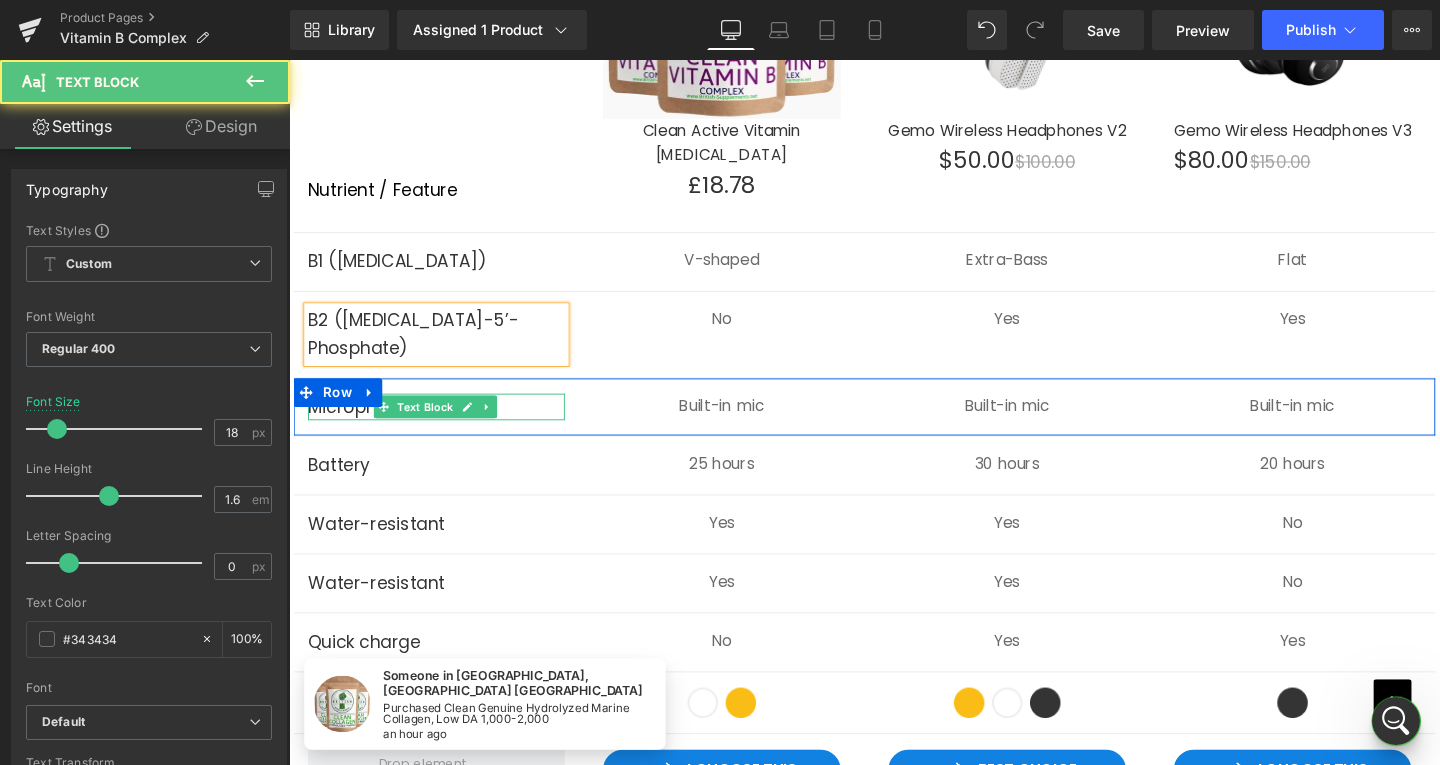 click on "Microphone" at bounding box center [444, 425] 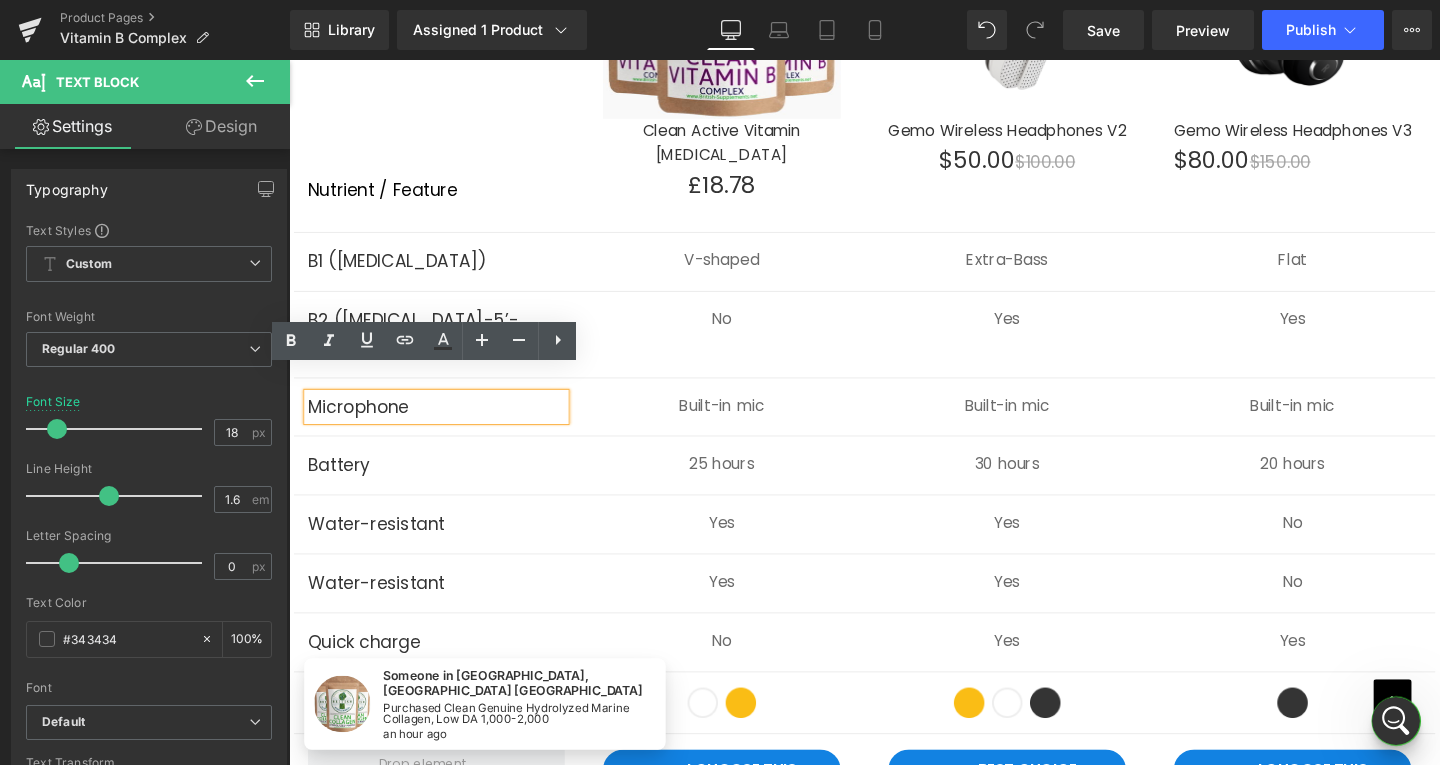 click on "Microphone" at bounding box center (444, 425) 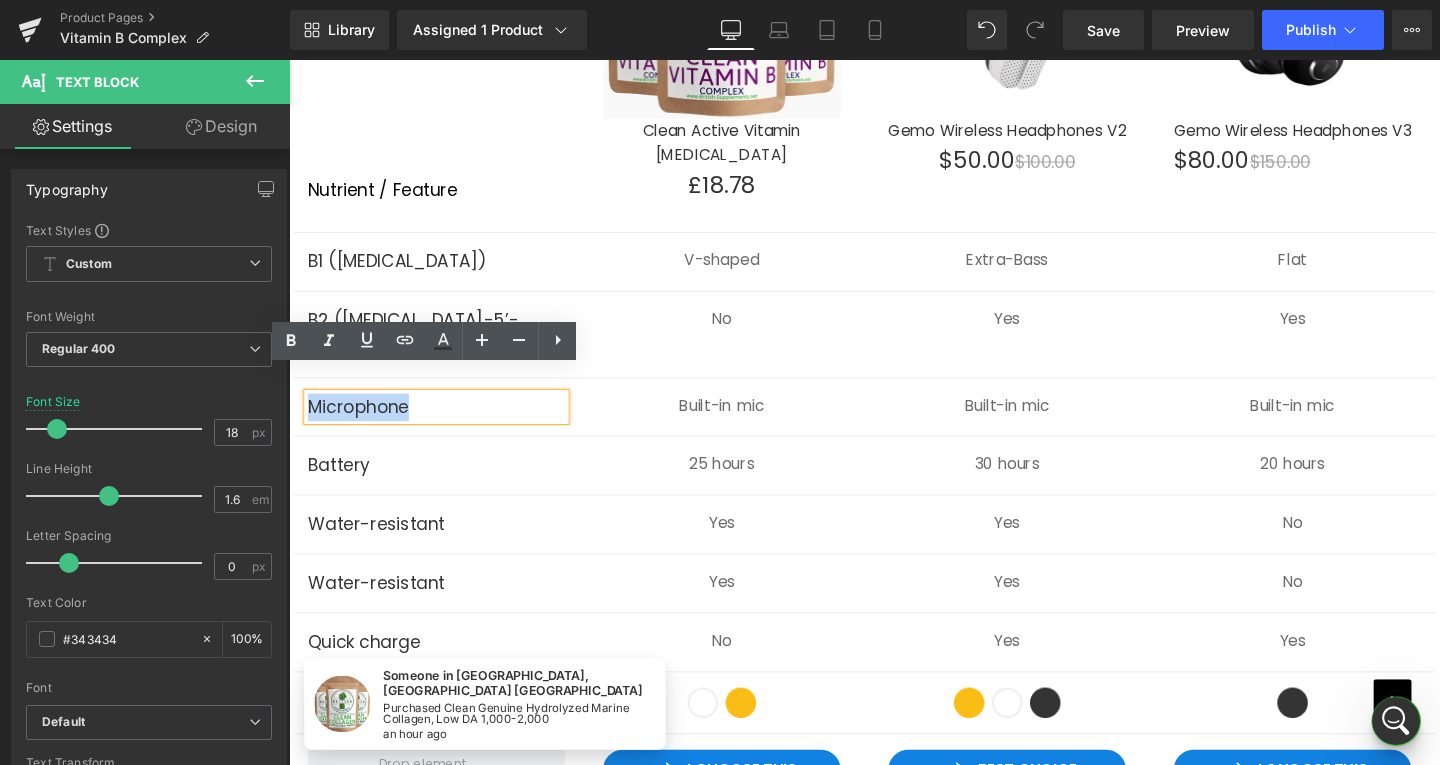 drag, startPoint x: 364, startPoint y: 396, endPoint x: 305, endPoint y: 395, distance: 59.008472 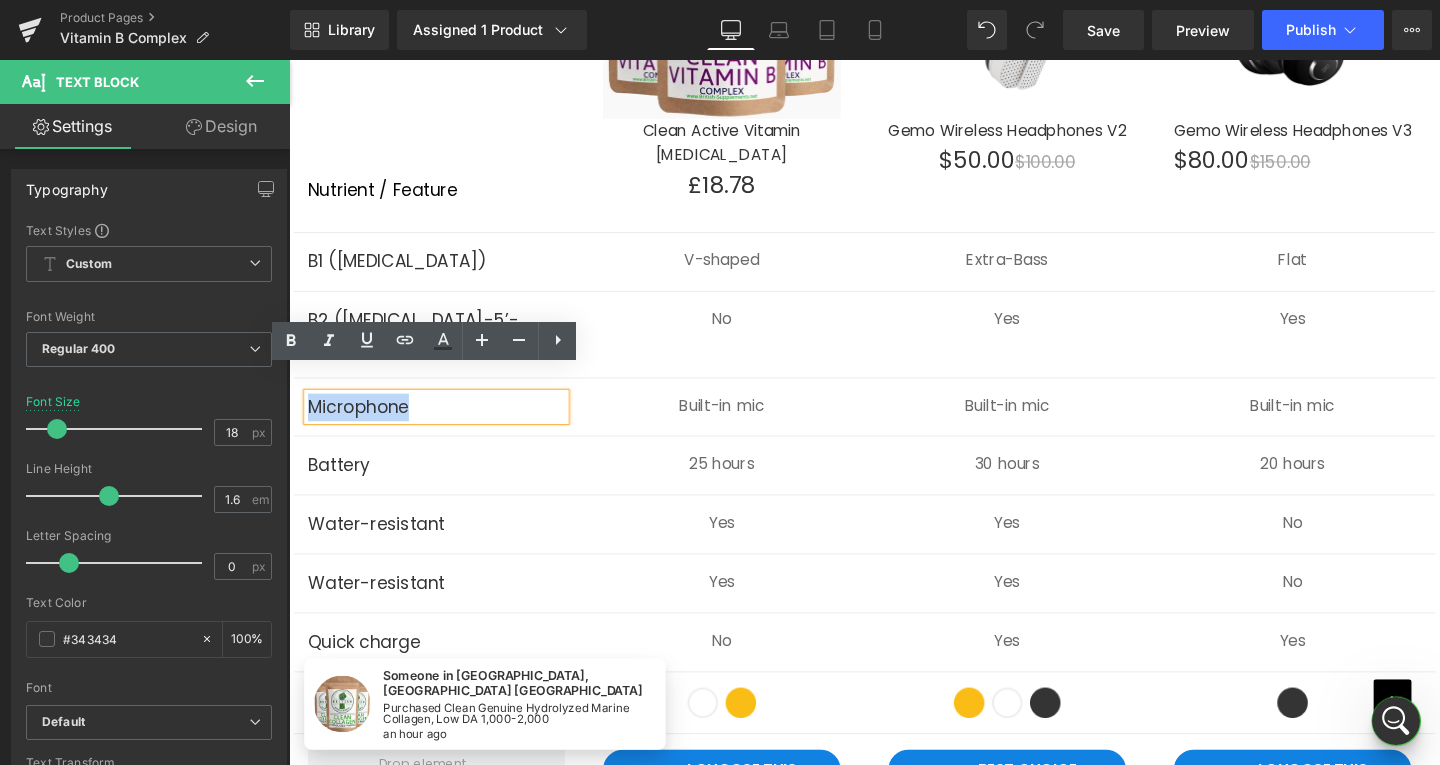 click on "Microphone" at bounding box center [444, 425] 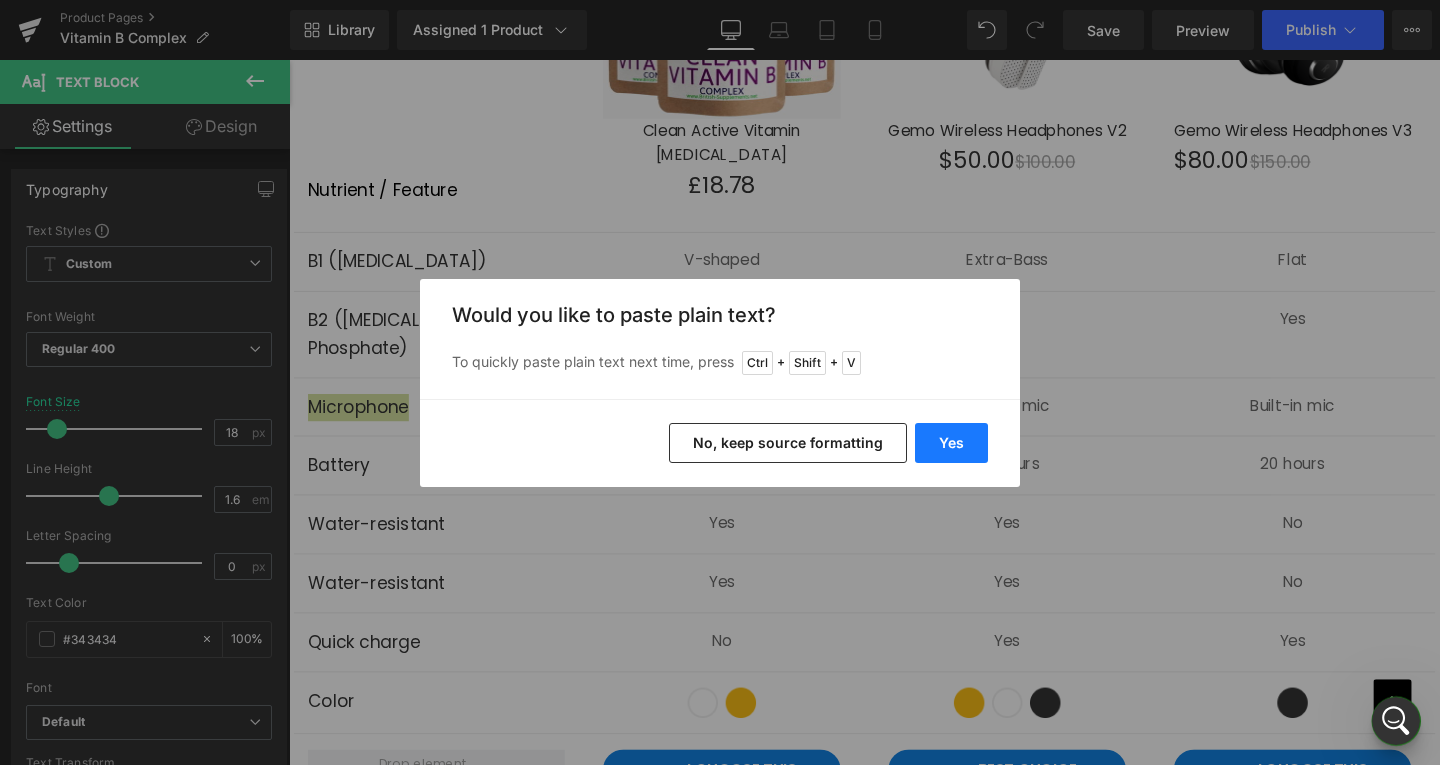 click on "Yes" at bounding box center [951, 443] 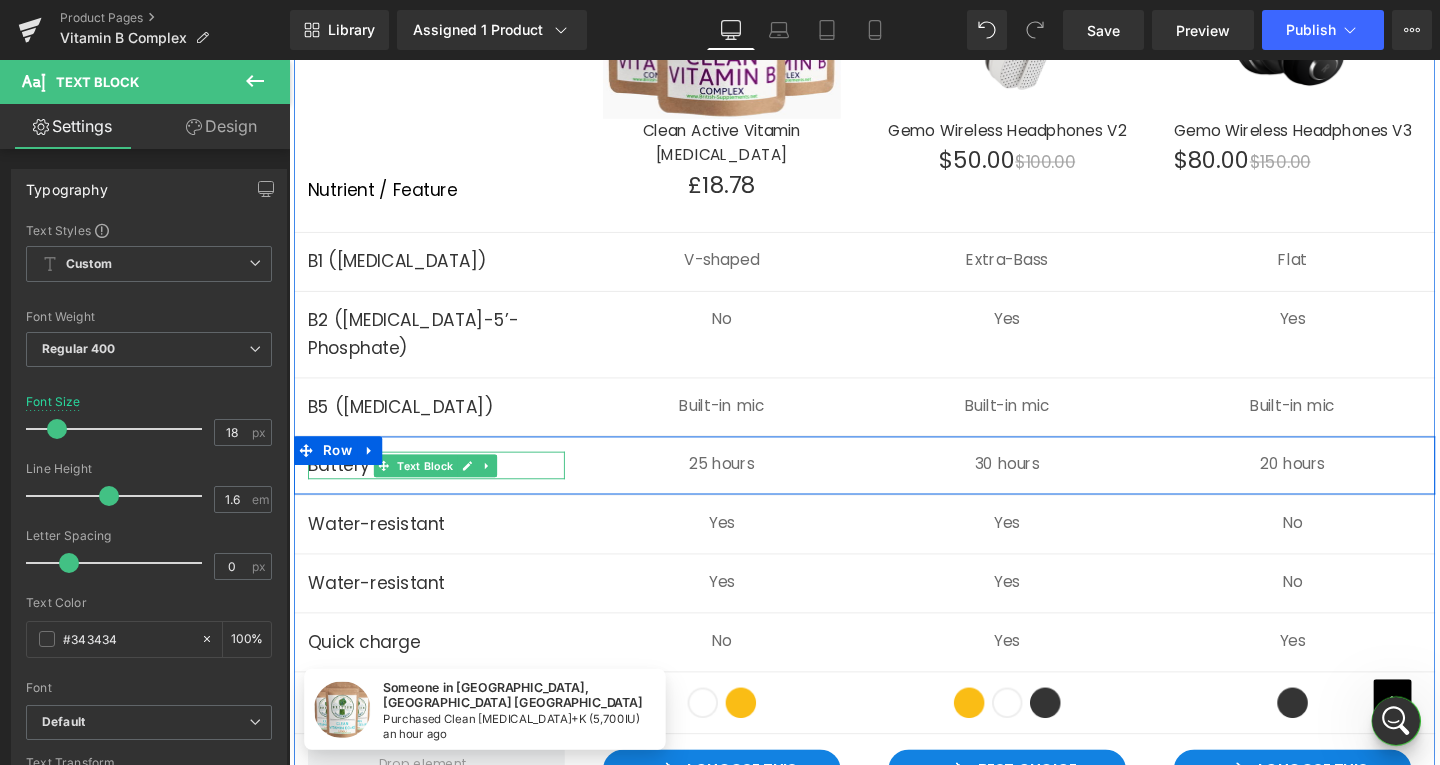 click on "Text Block" at bounding box center [432, 487] 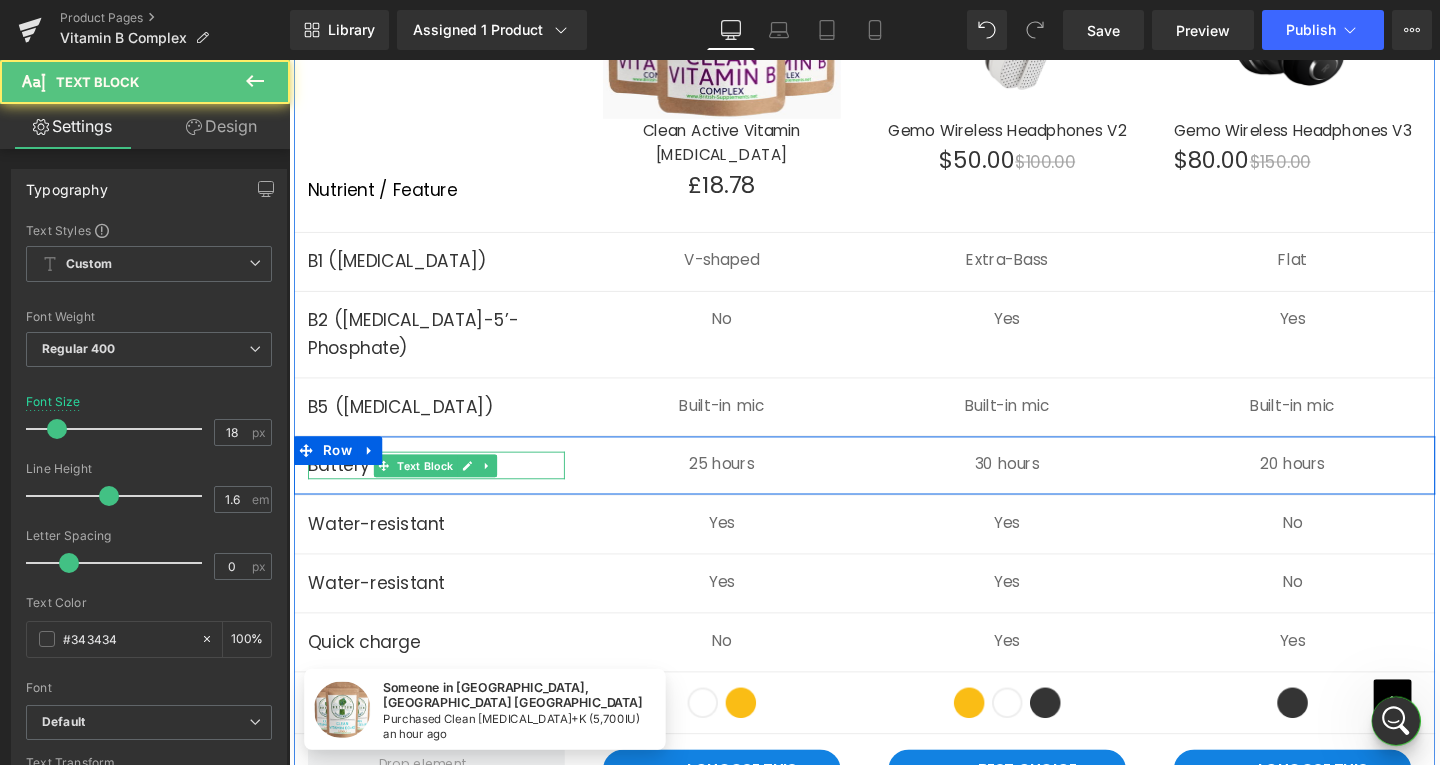 click on "Battery" at bounding box center (444, 486) 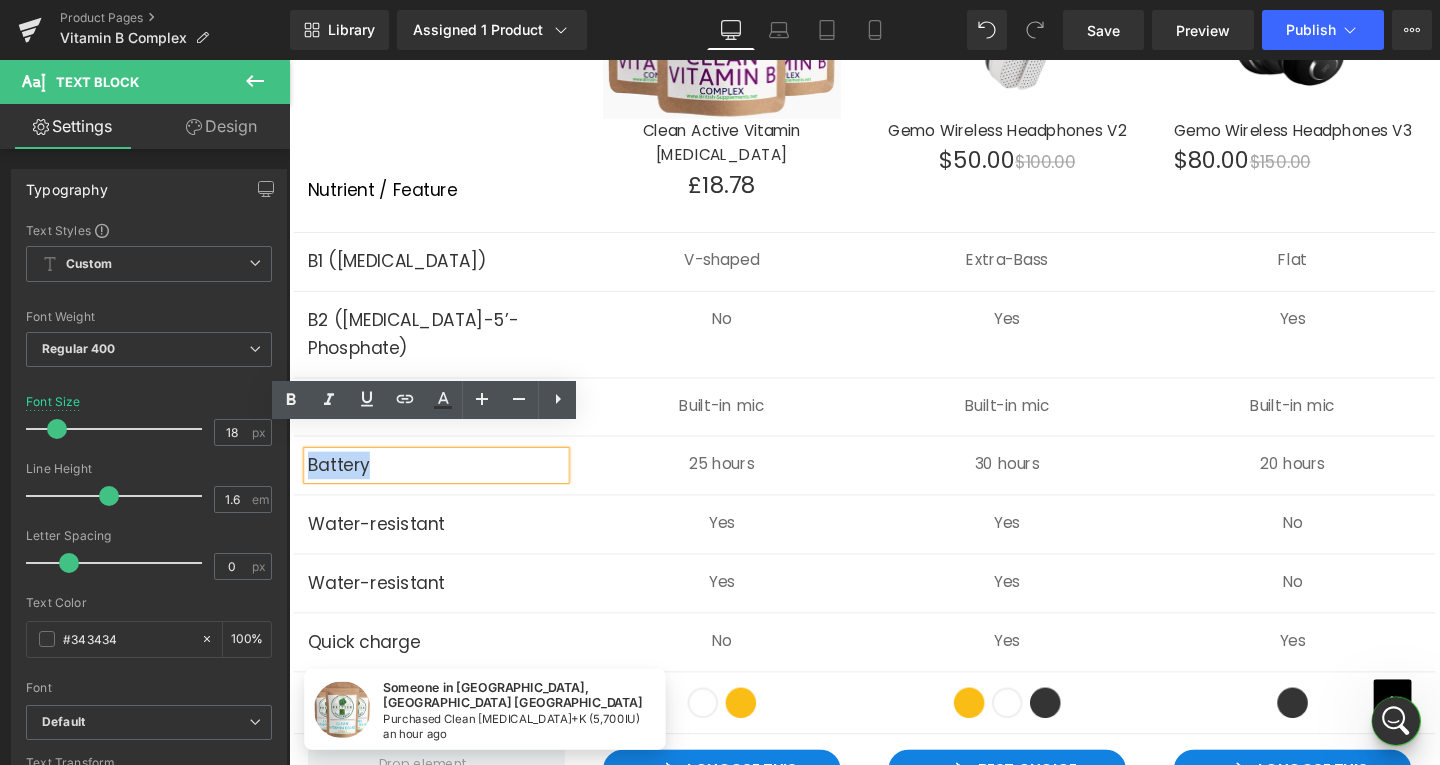 drag, startPoint x: 386, startPoint y: 456, endPoint x: 307, endPoint y: 456, distance: 79 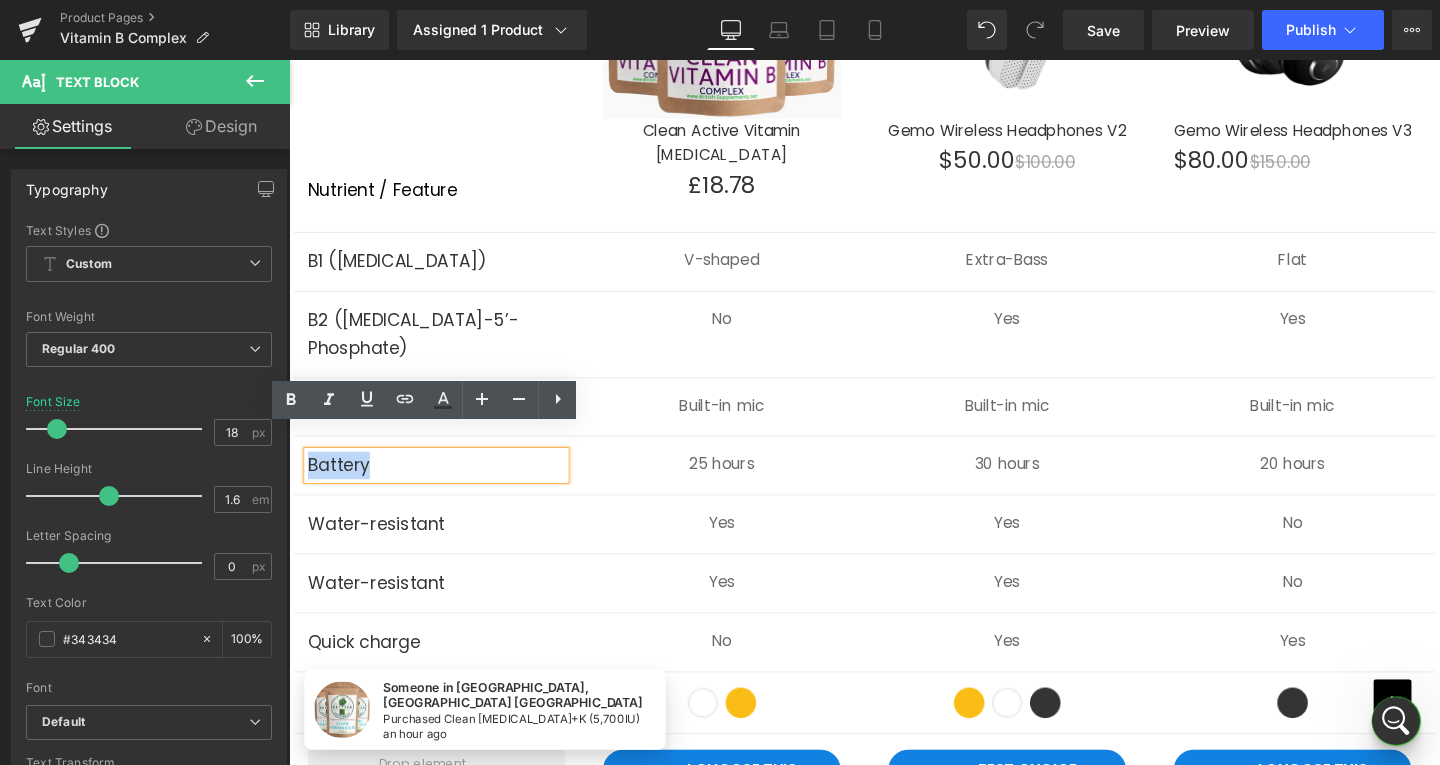 click on "Battery" at bounding box center (444, 486) 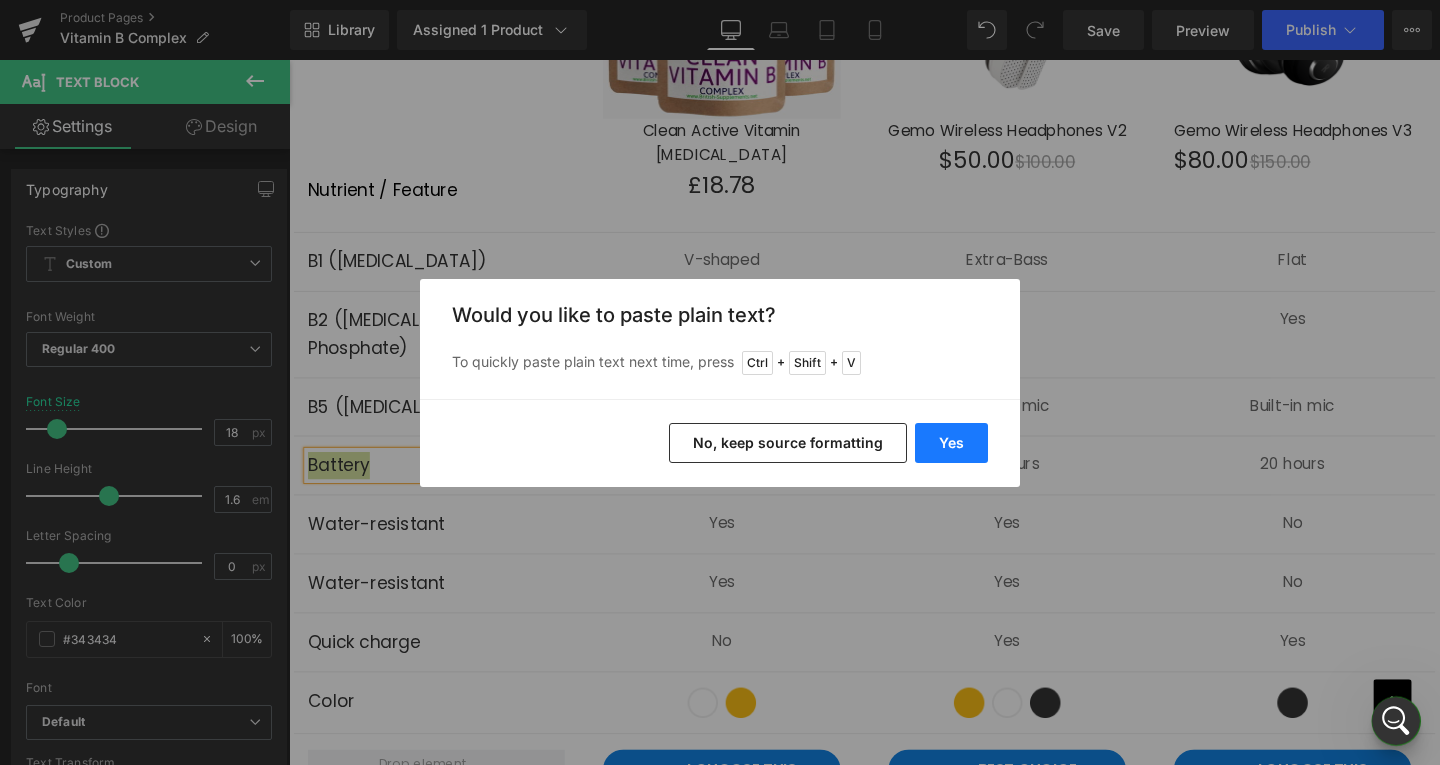 click on "Yes" at bounding box center (951, 443) 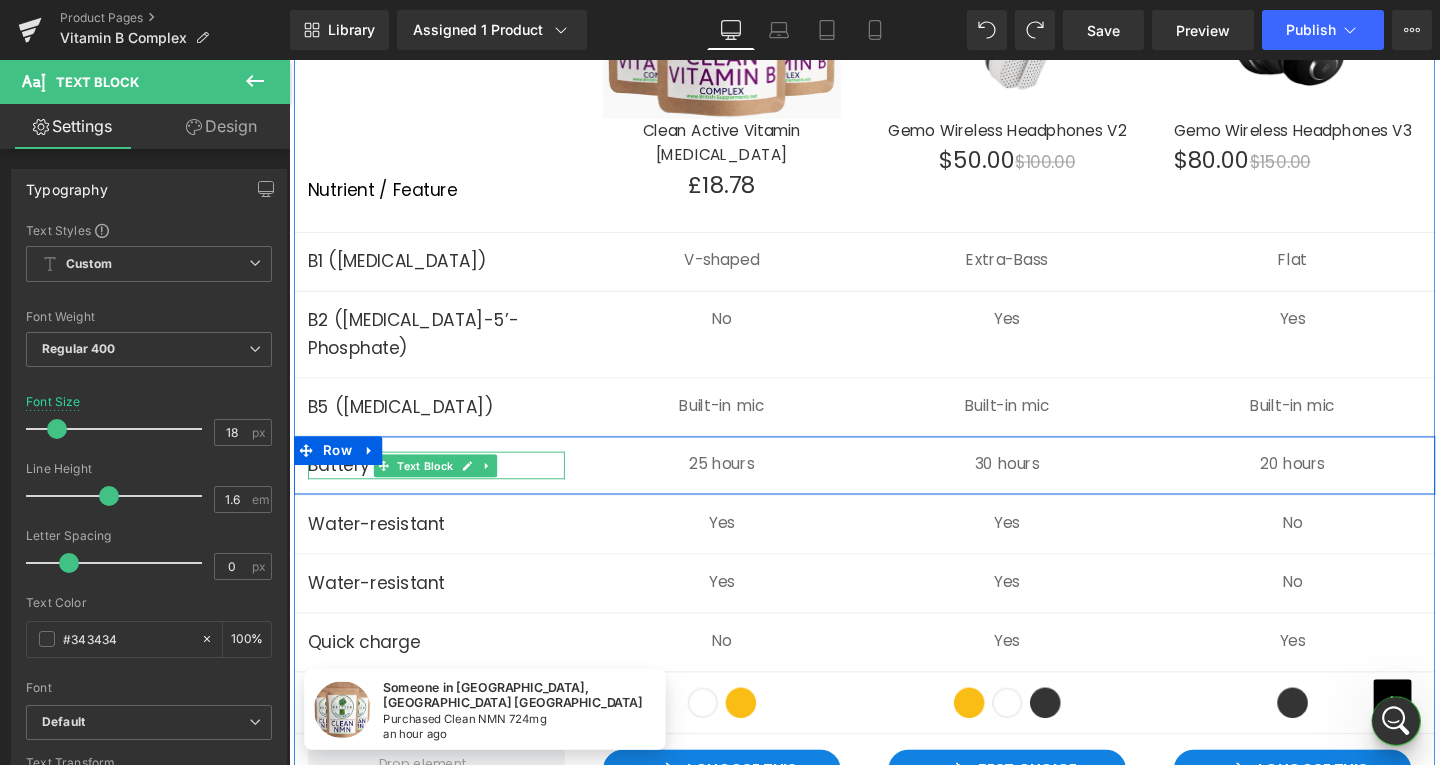 click on "Battery" at bounding box center (444, 486) 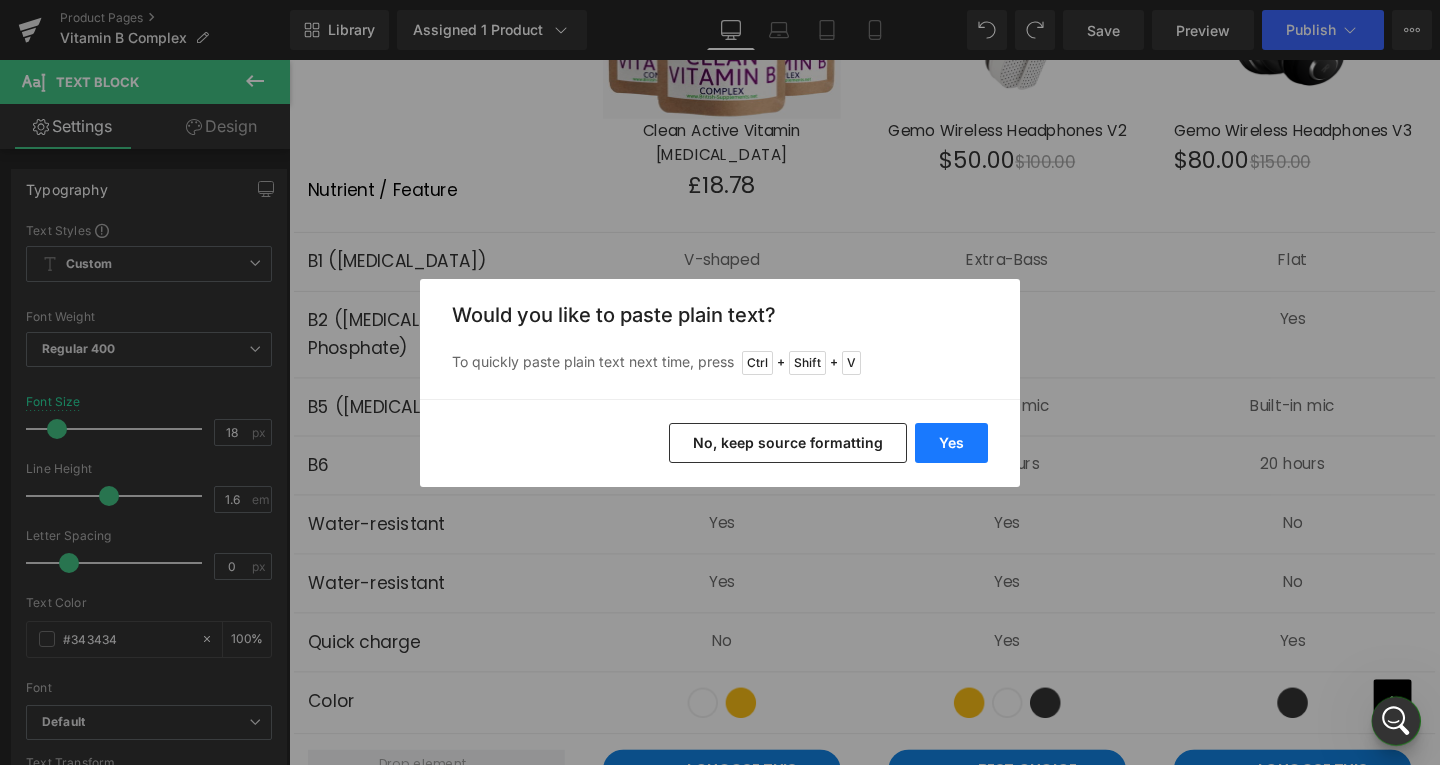 click on "Yes" at bounding box center (951, 443) 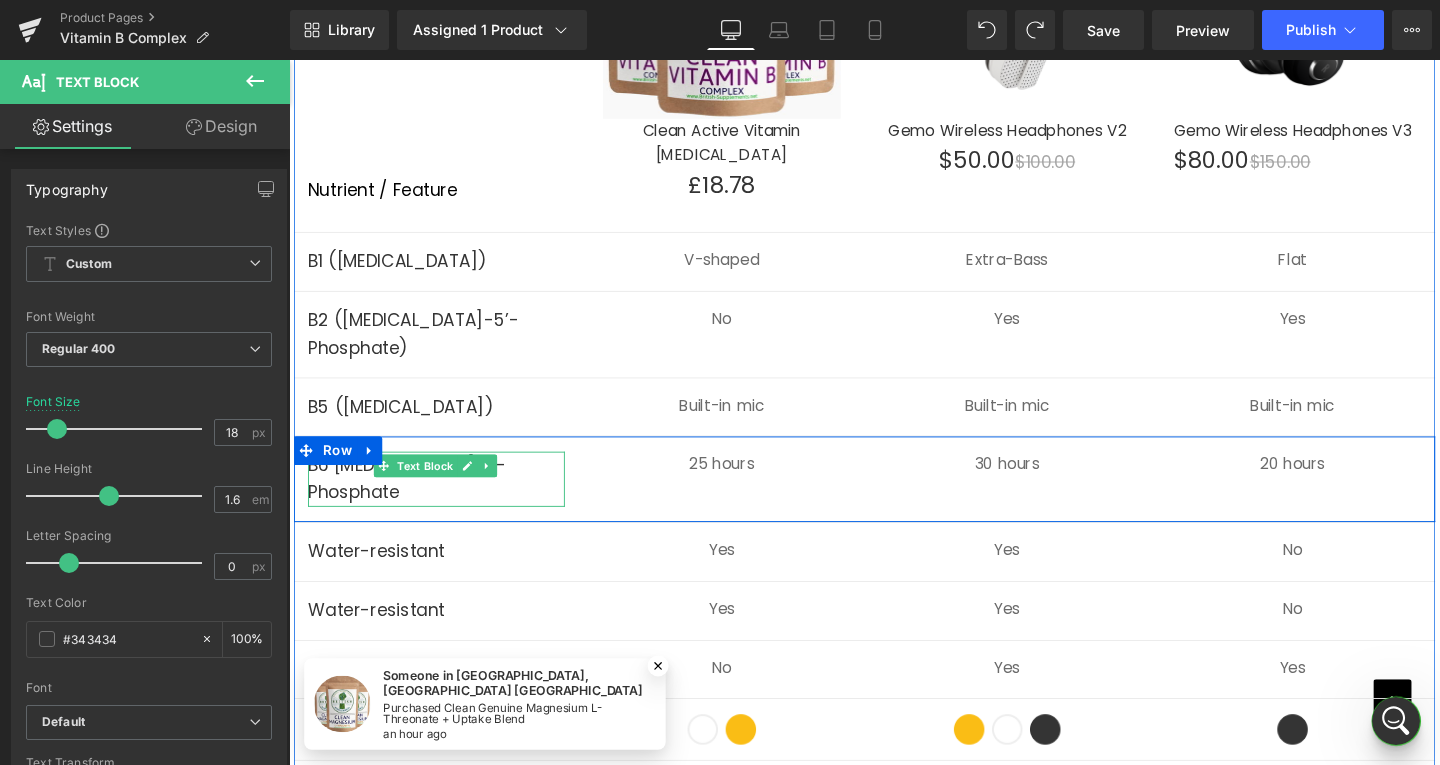 click on "B6 Pyridoxal-5-Phosphate" at bounding box center (444, 501) 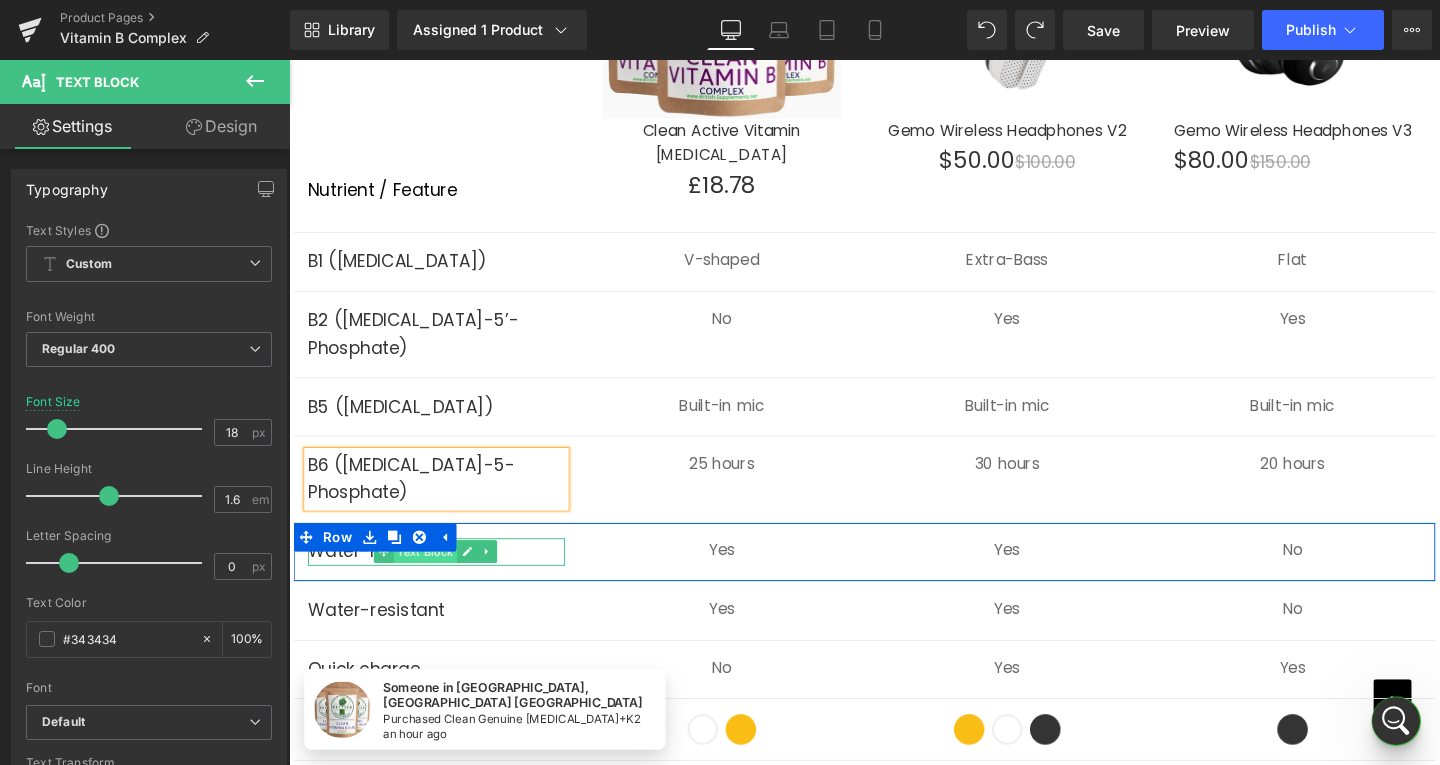 click on "Text Block" at bounding box center [432, 578] 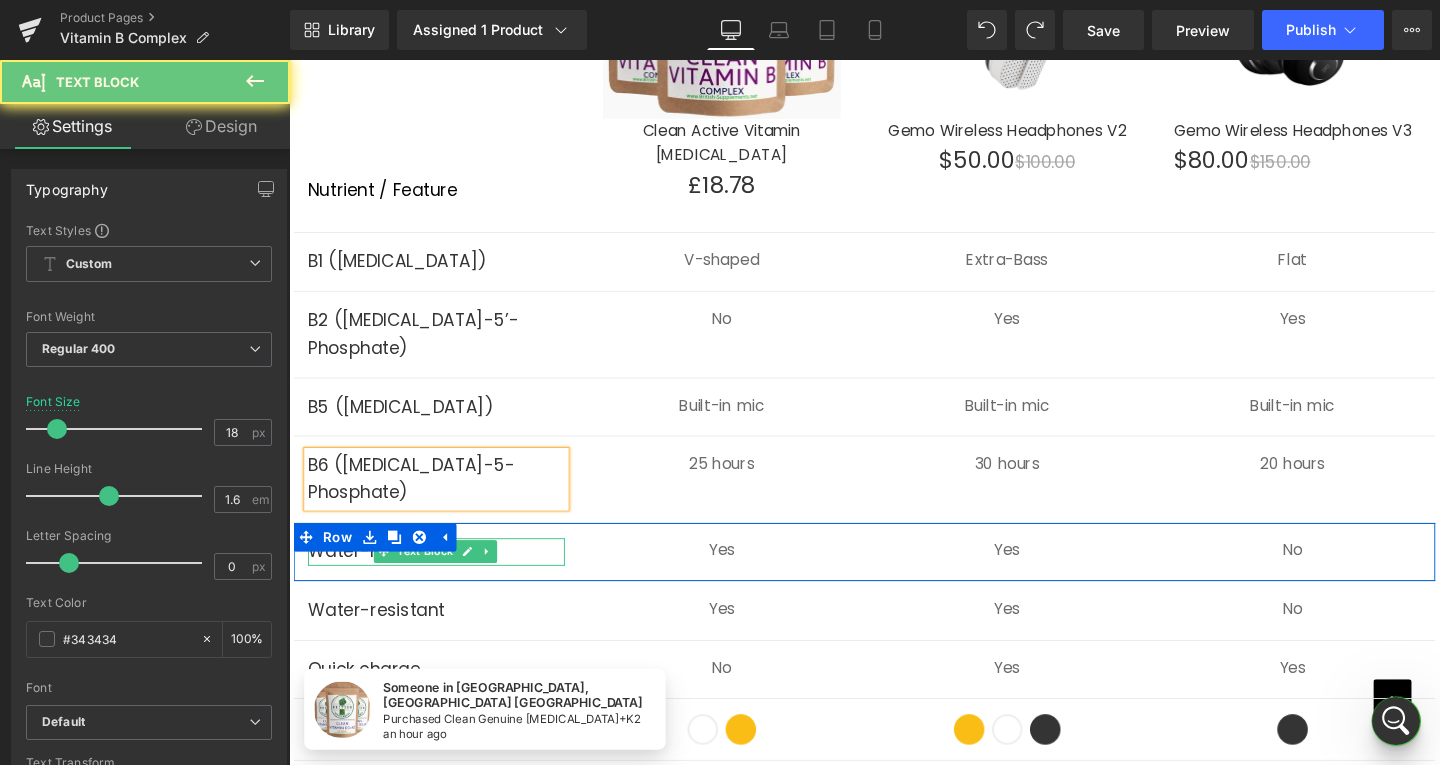 click on "Water-resistant" at bounding box center [444, 577] 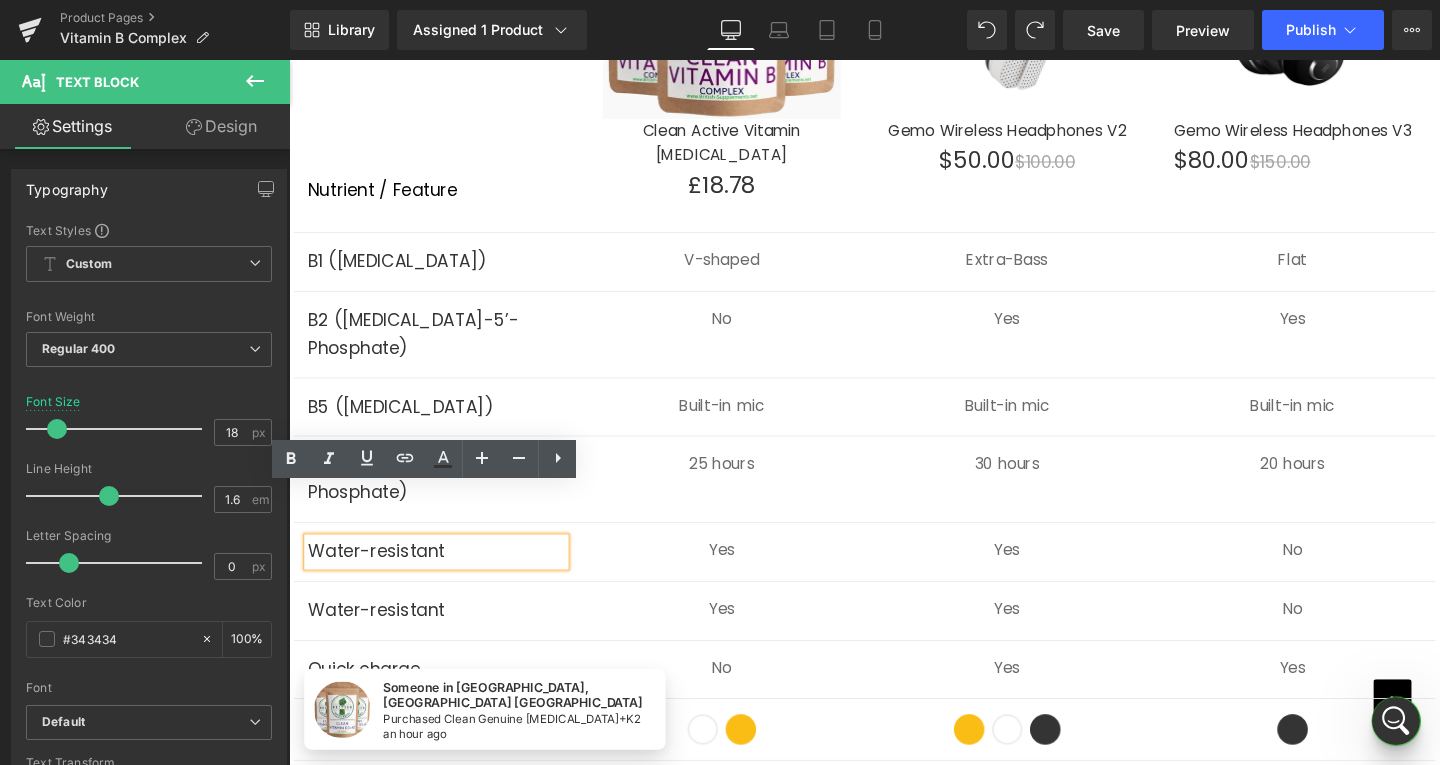 click on "Water-resistant" at bounding box center [444, 577] 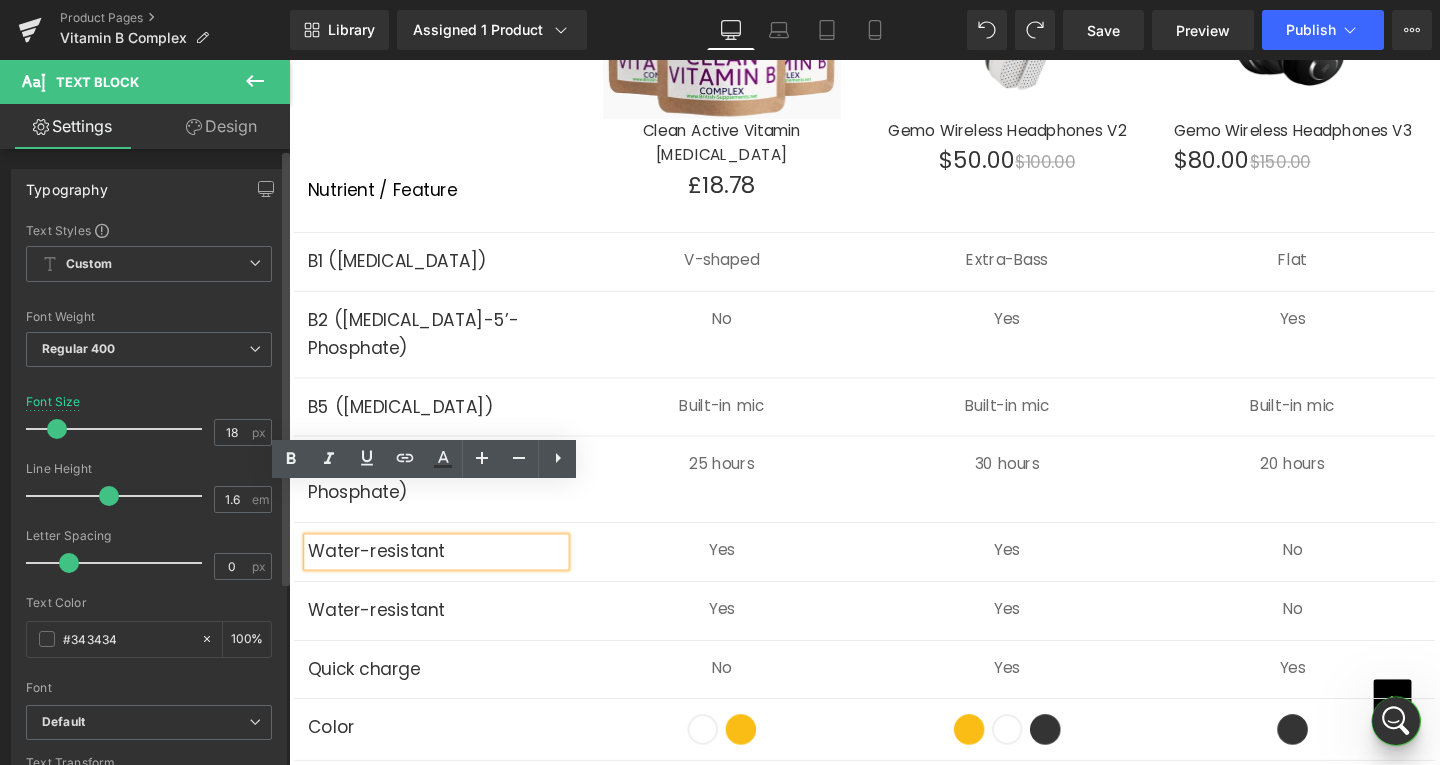 type 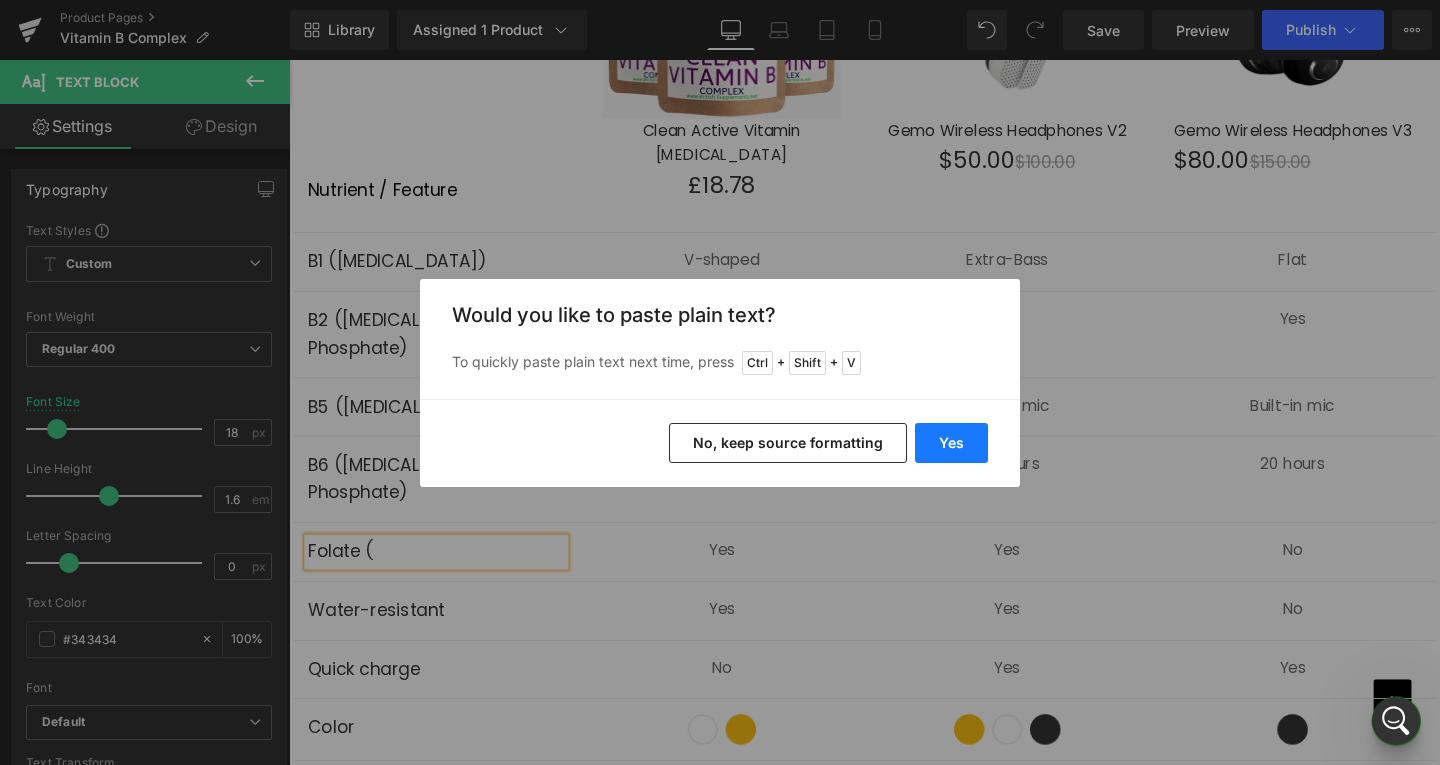 click on "Yes" at bounding box center (951, 443) 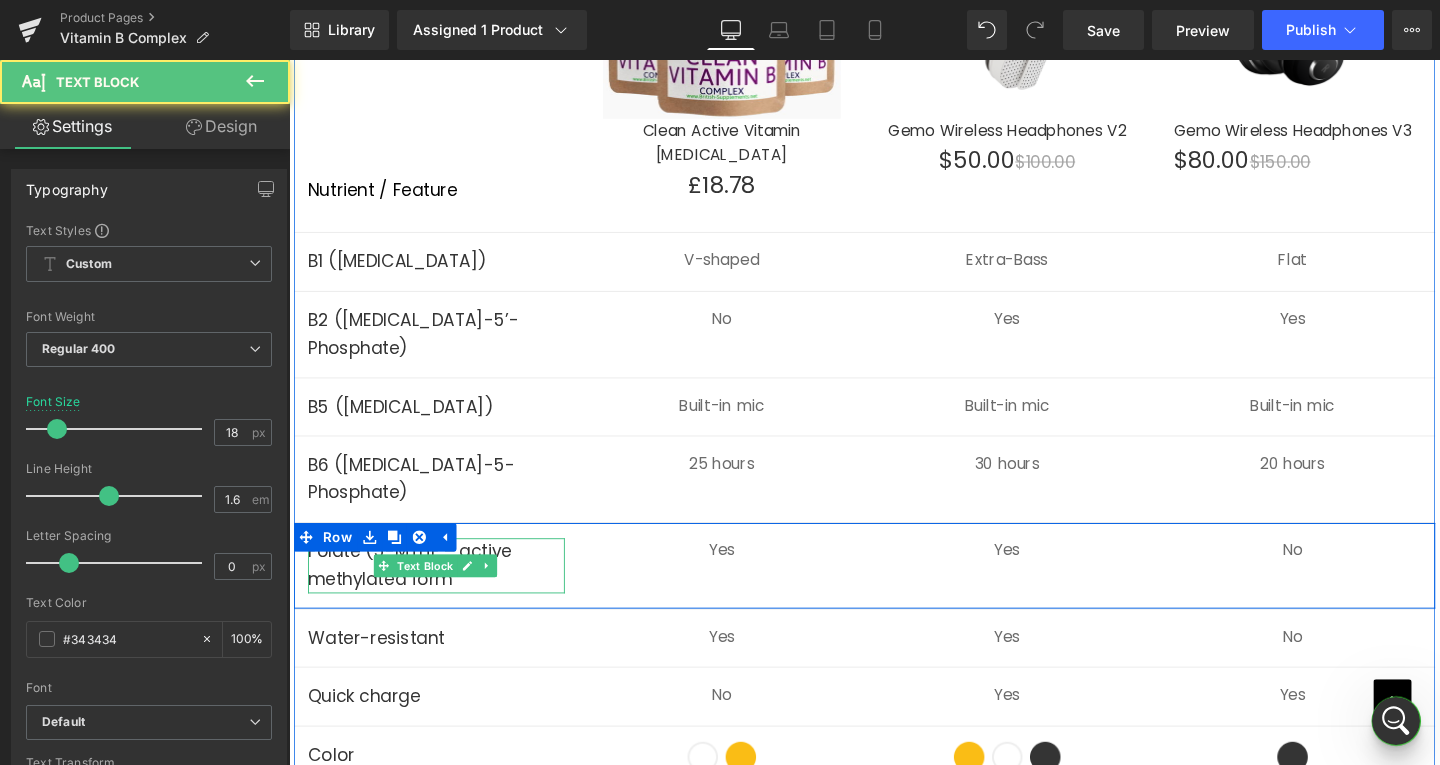click on "Folate (5-MTHF – active methylated form" at bounding box center (444, 592) 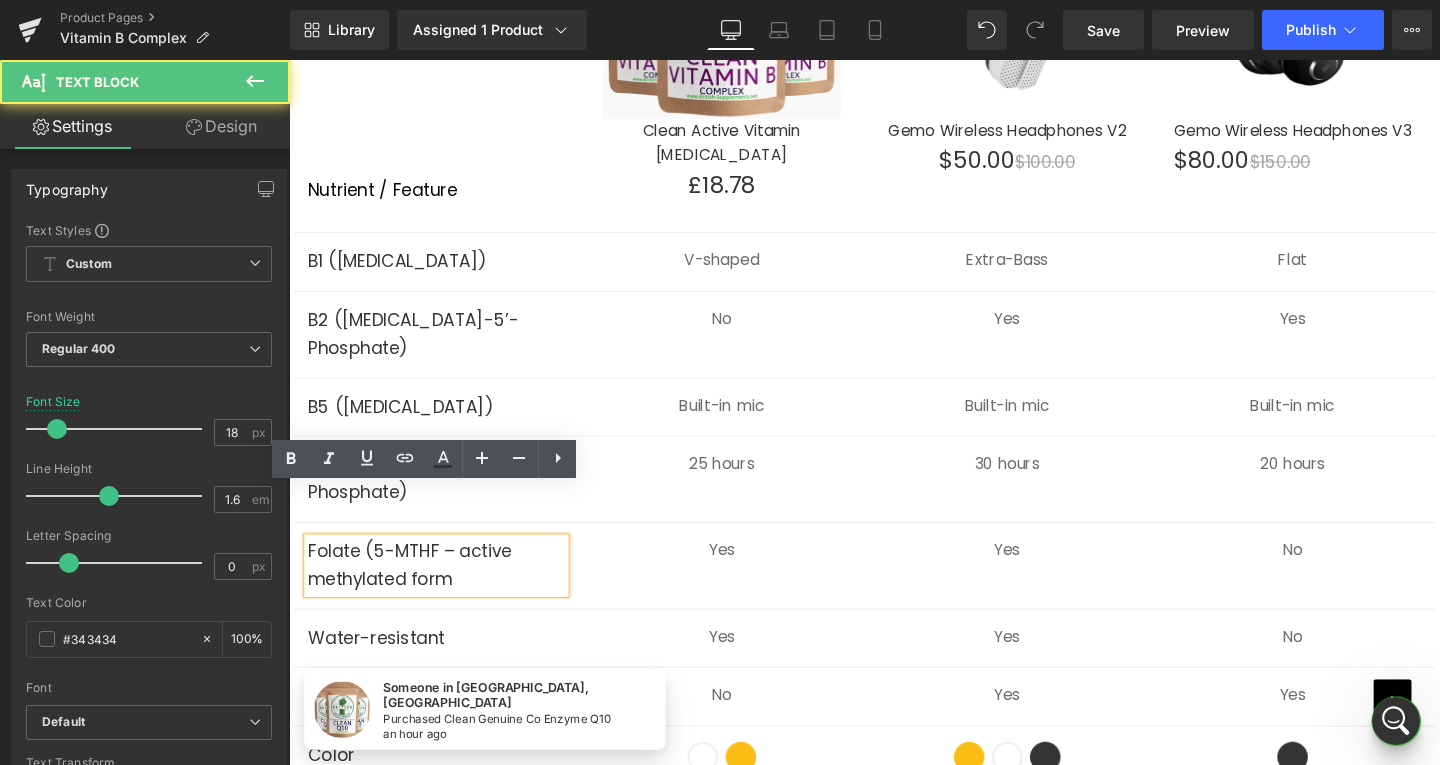 click on "Folate (5-MTHF – active methylated form" at bounding box center (444, 592) 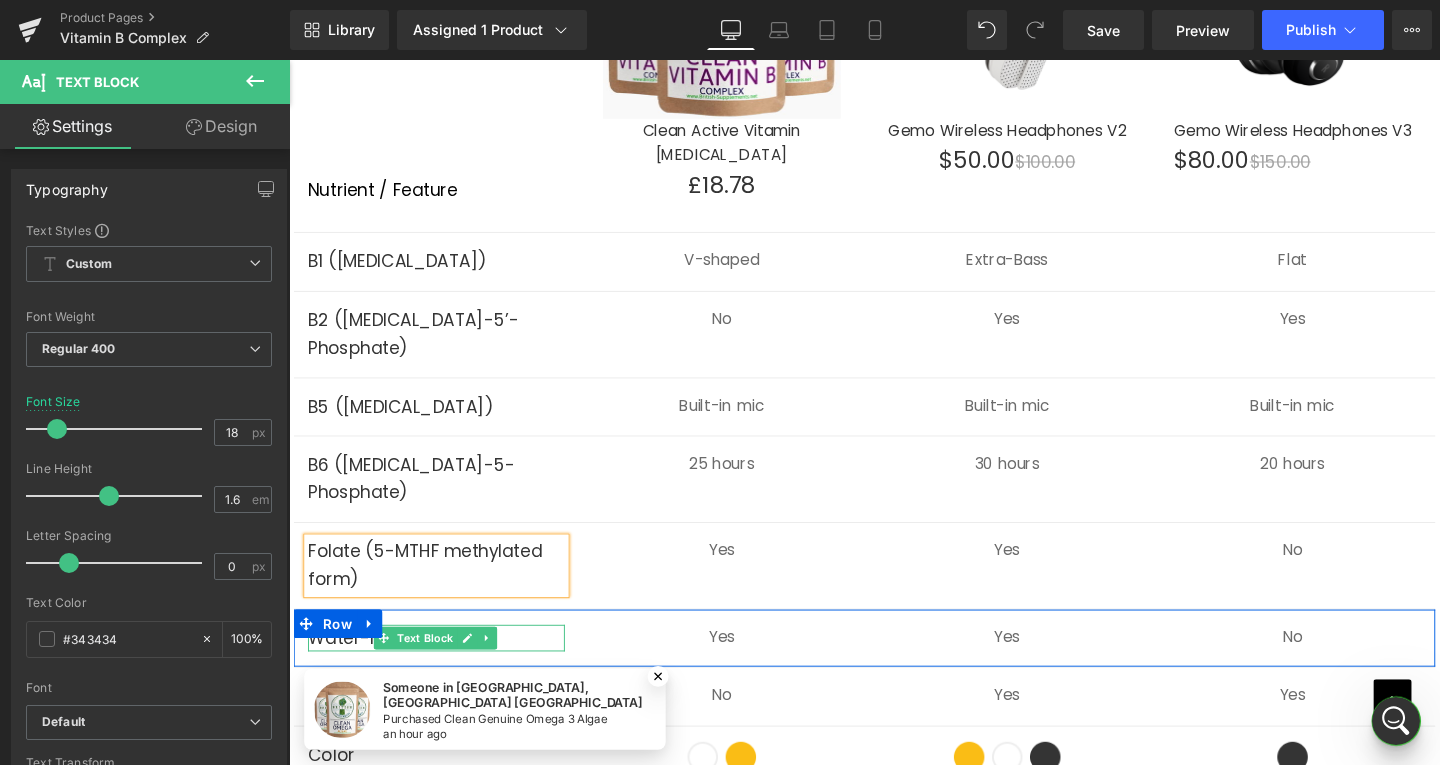 drag, startPoint x: 400, startPoint y: 614, endPoint x: 508, endPoint y: 615, distance: 108.00463 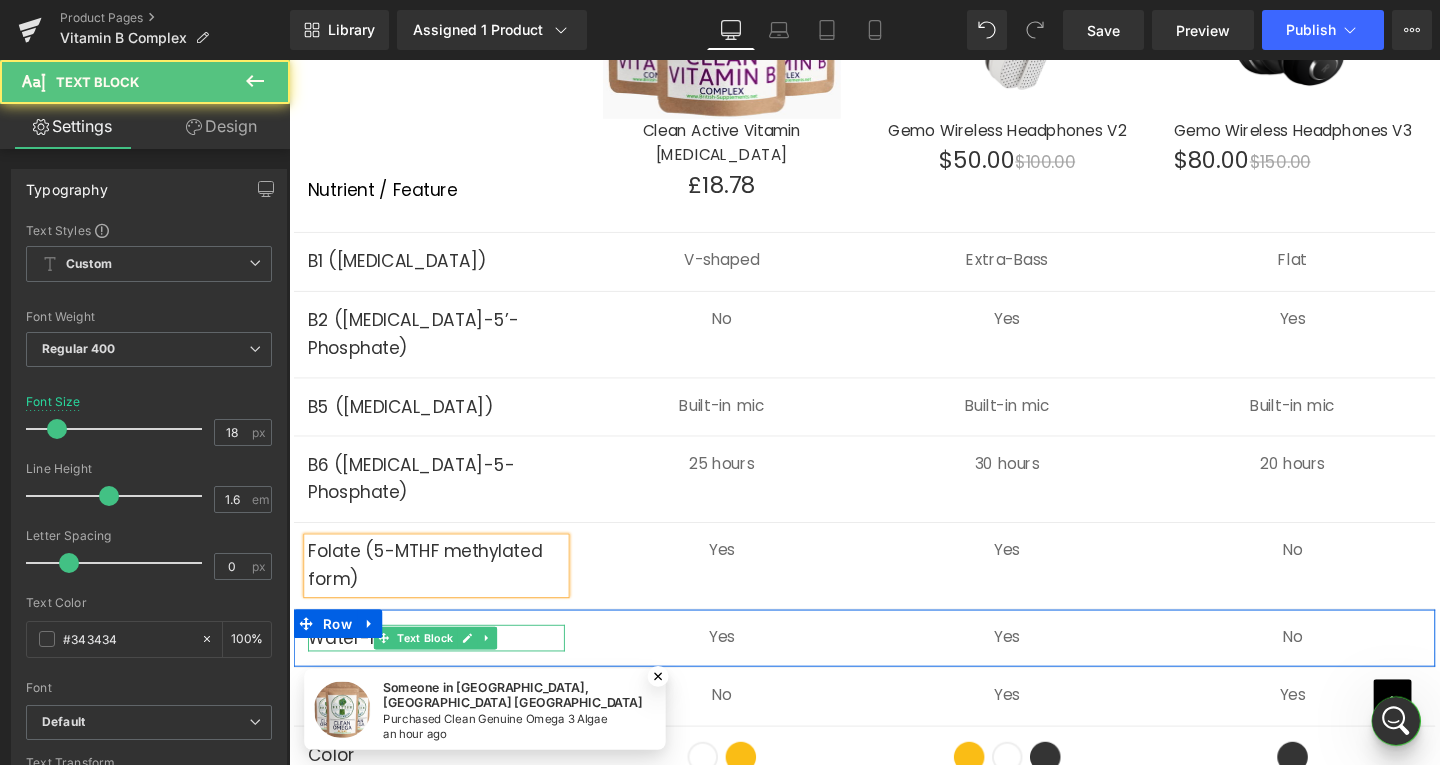 click on "Water-resistant" at bounding box center [444, 668] 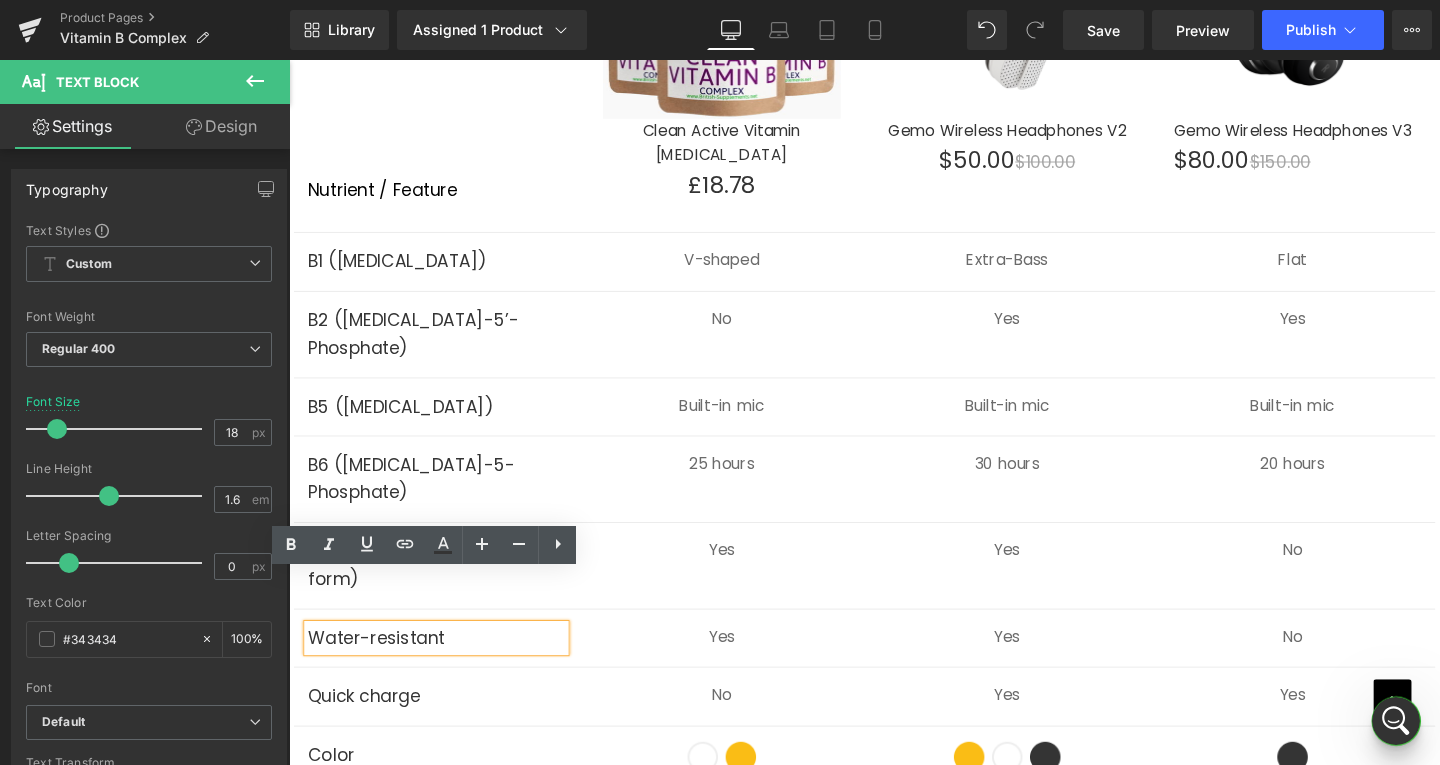 click on "Water-resistant" at bounding box center [444, 668] 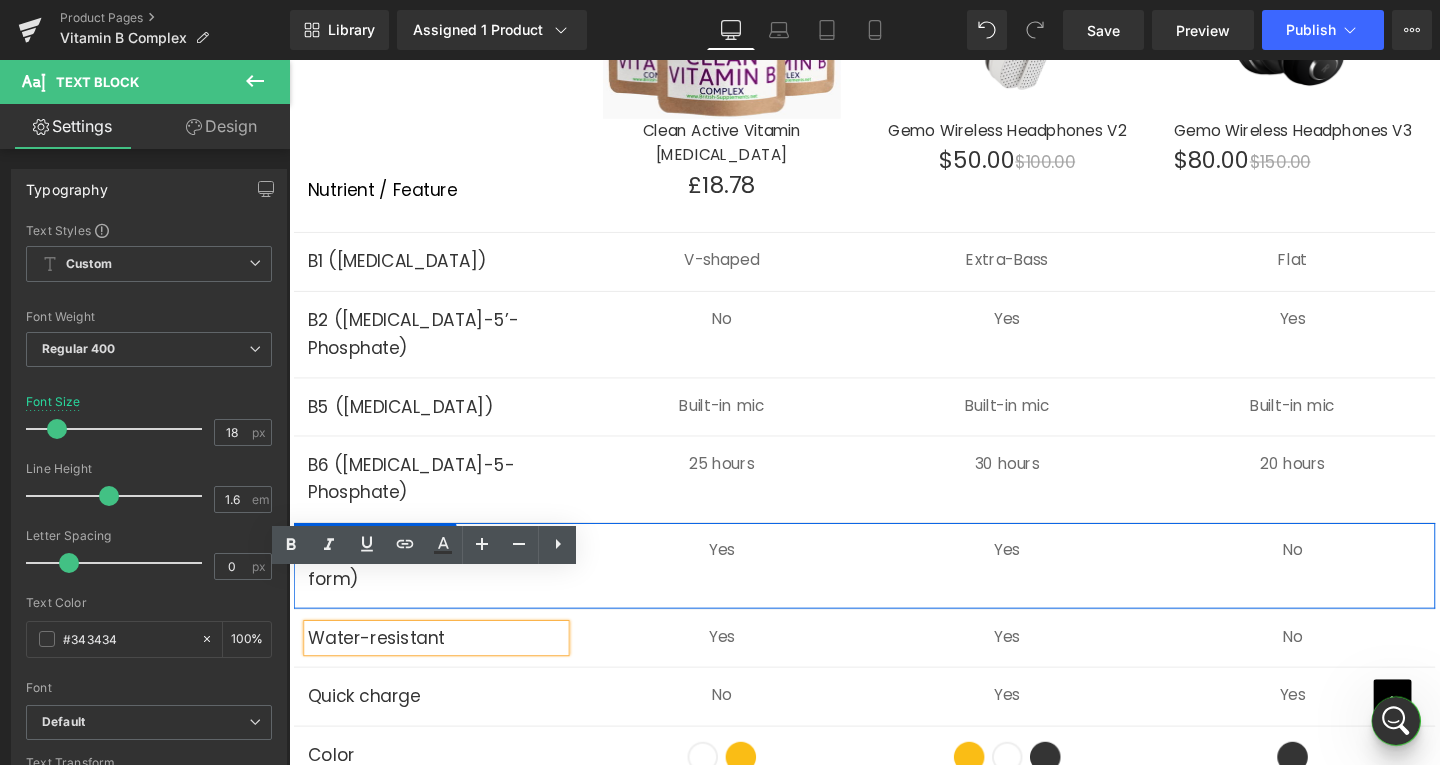 type 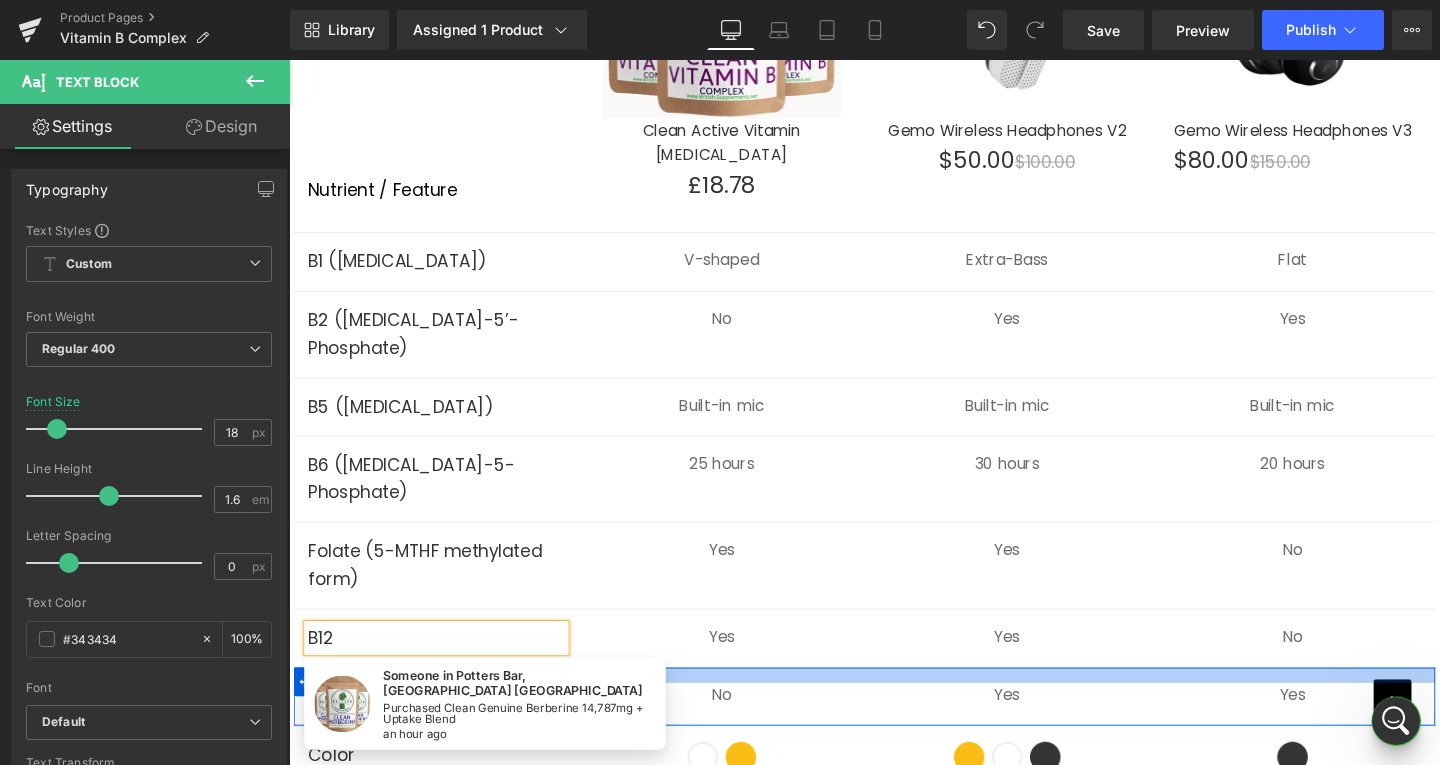 click at bounding box center [289, 60] 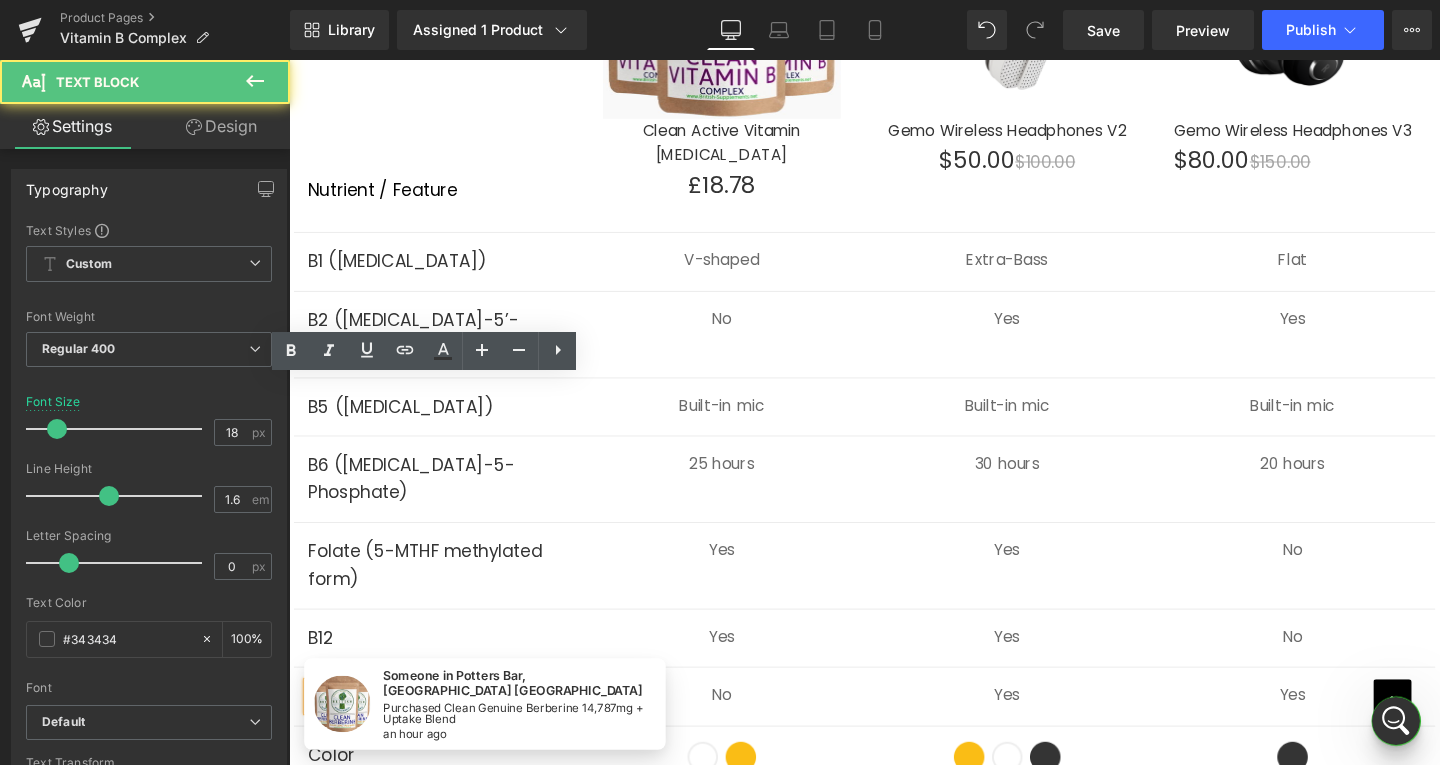 scroll, scrollTop: 6150, scrollLeft: 0, axis: vertical 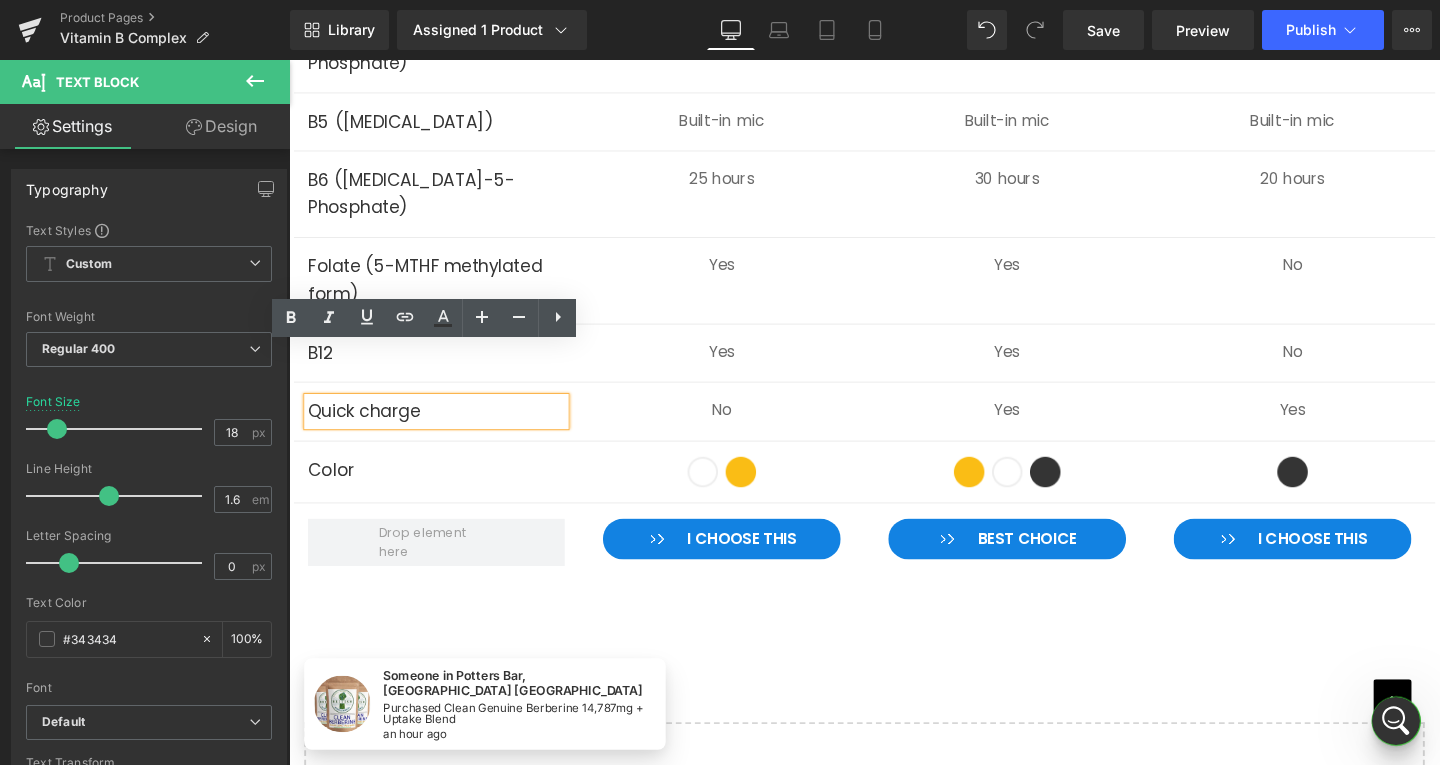 click on "Quick charge" at bounding box center (444, 429) 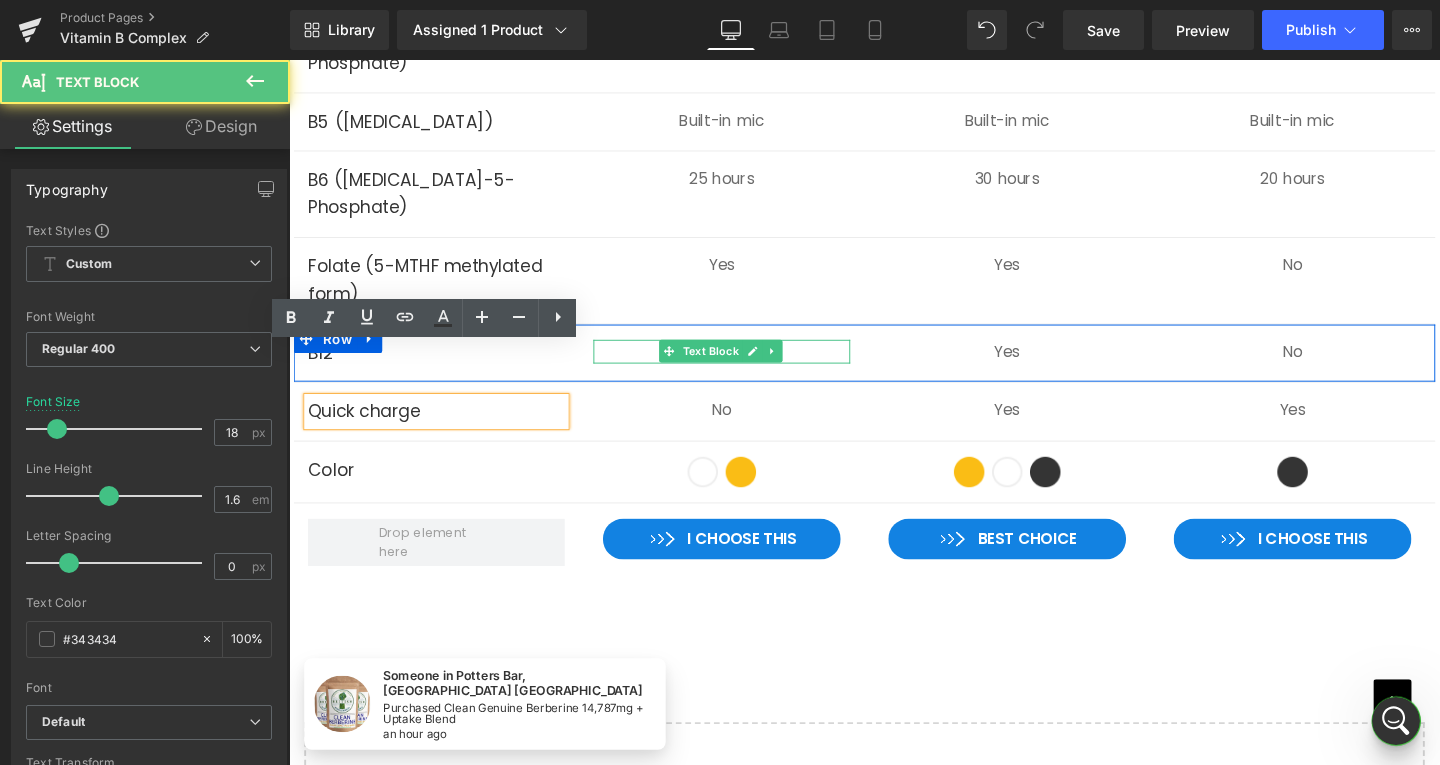 type 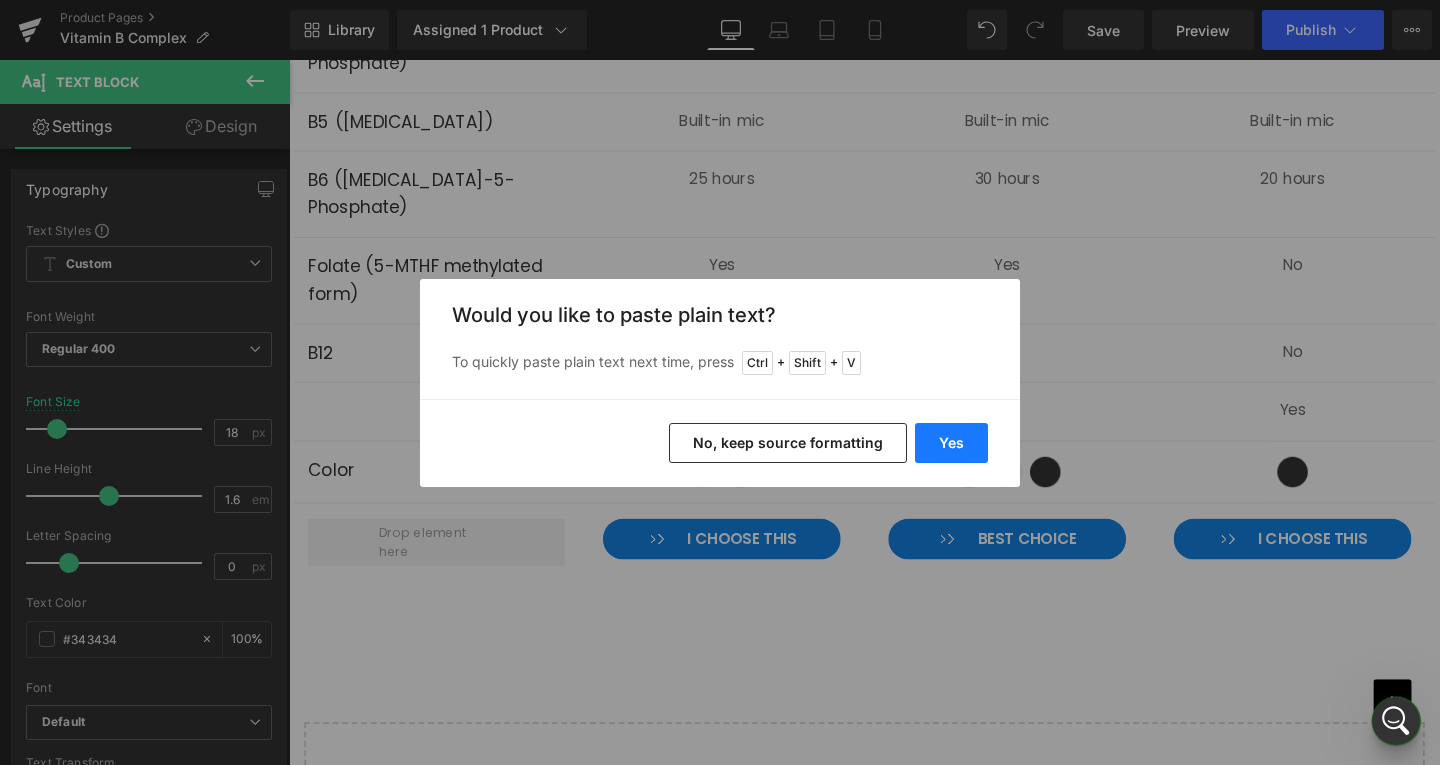 click on "Yes" at bounding box center (951, 443) 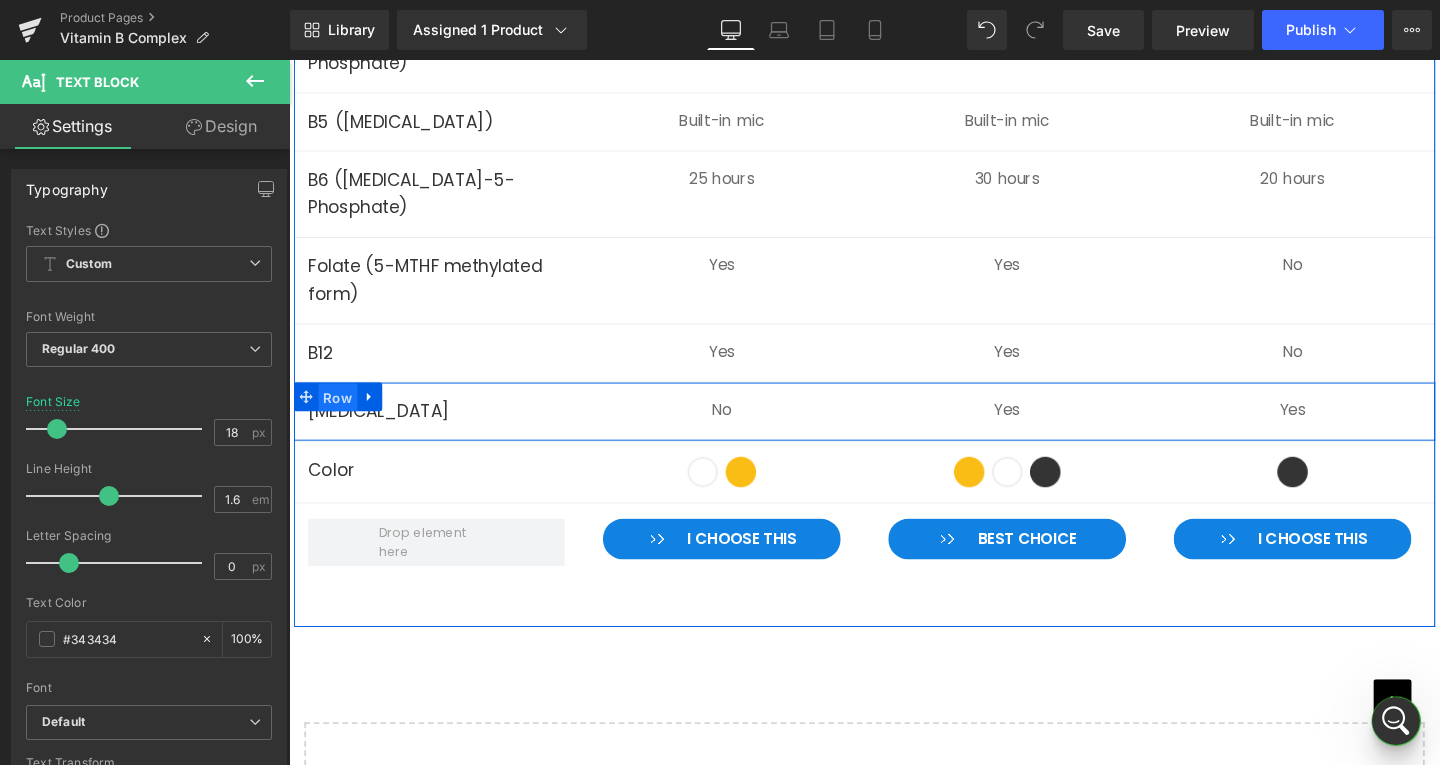 click on "Row" at bounding box center [340, 415] 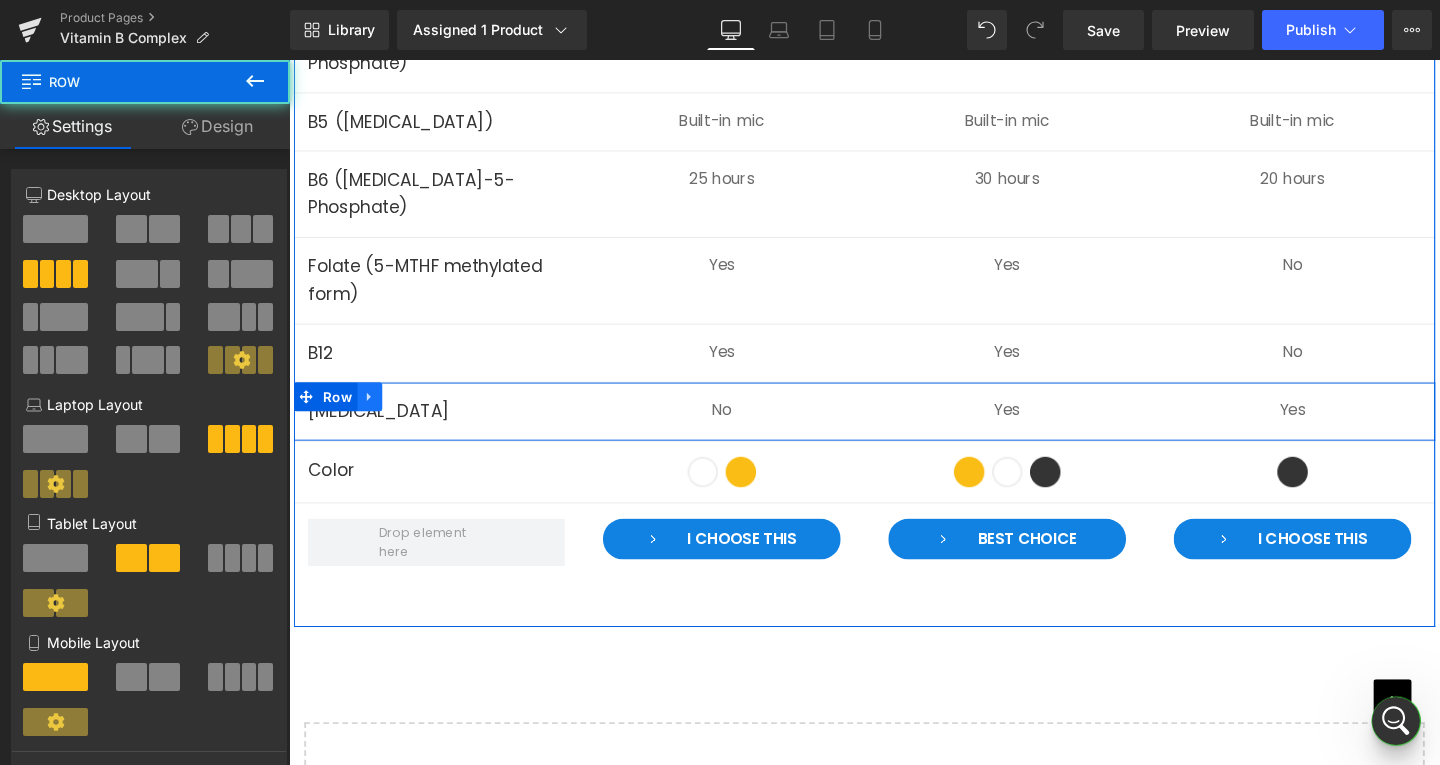 click 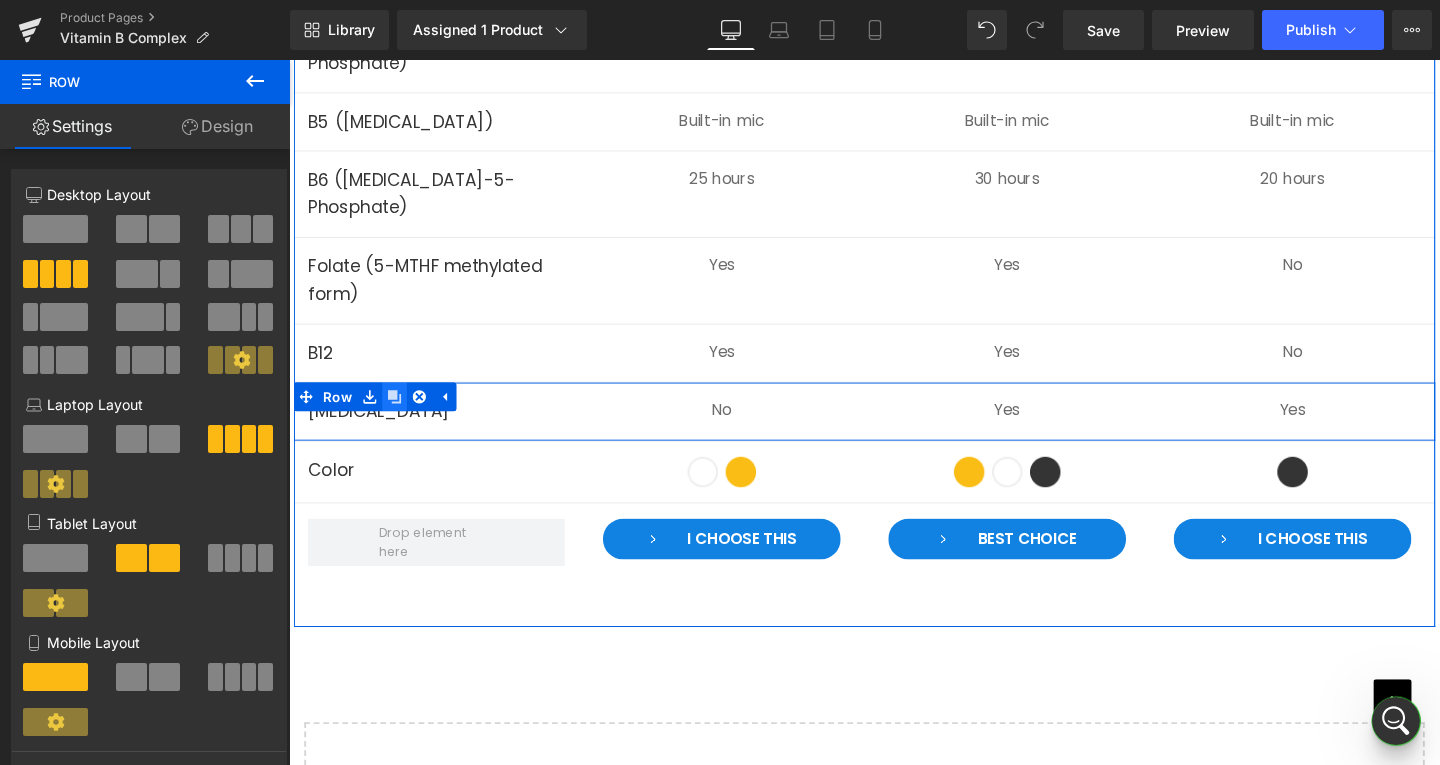 click 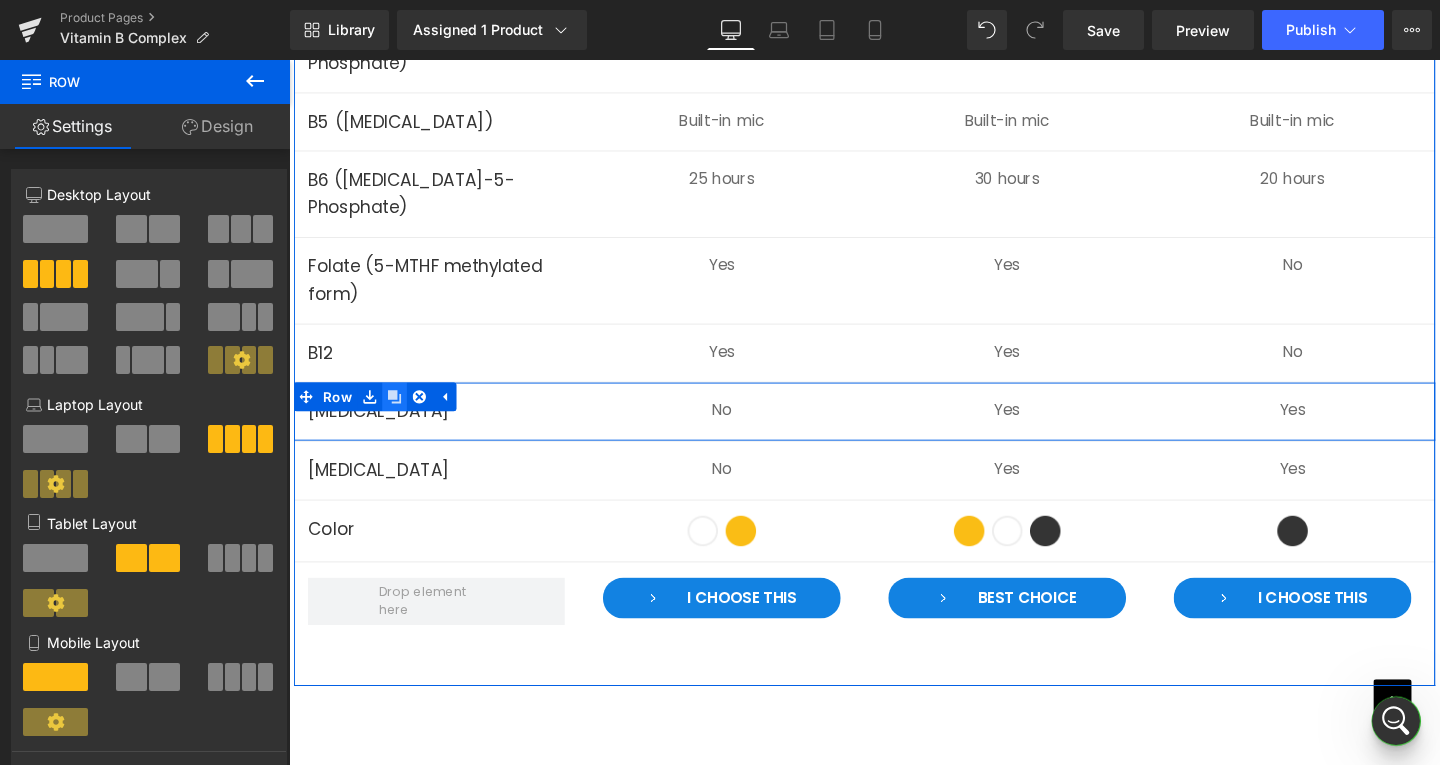 click 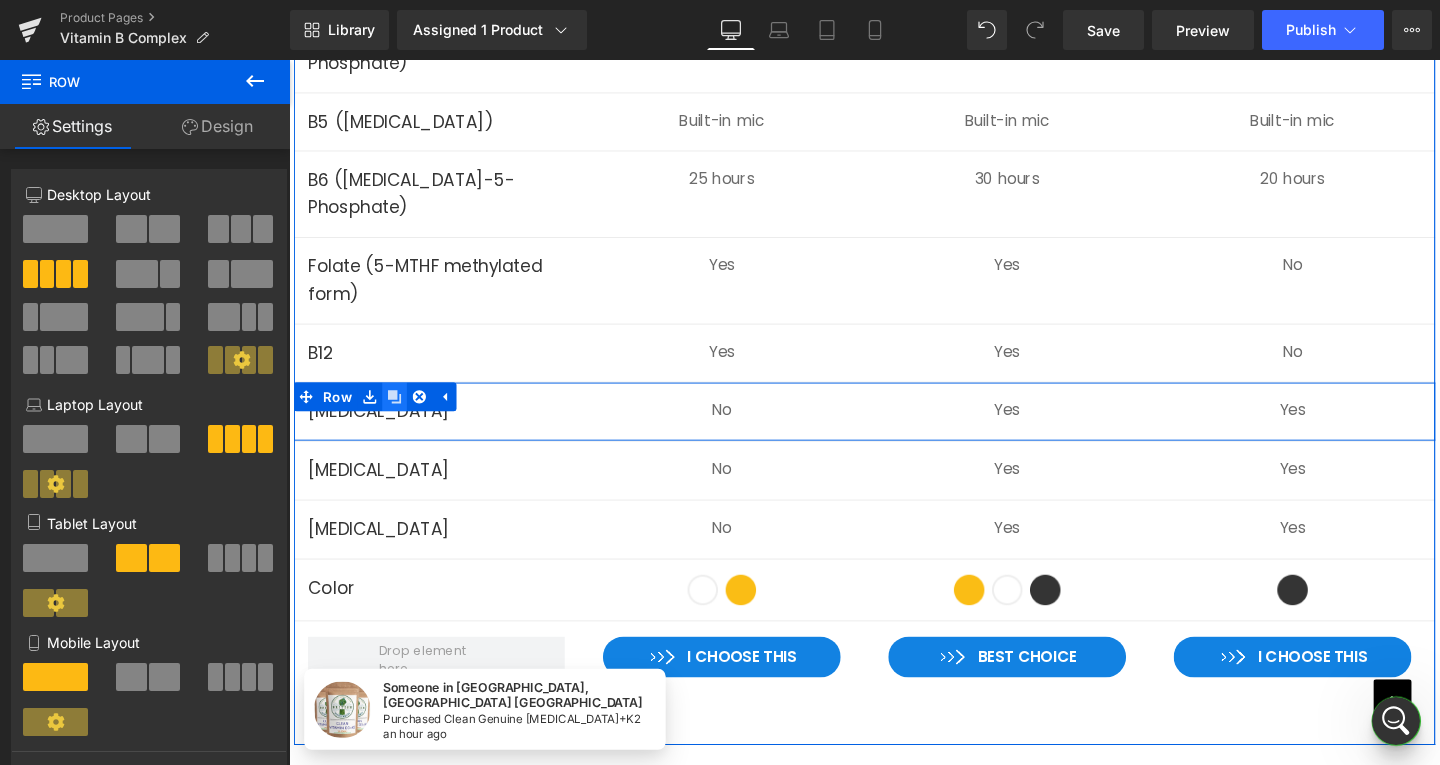 click 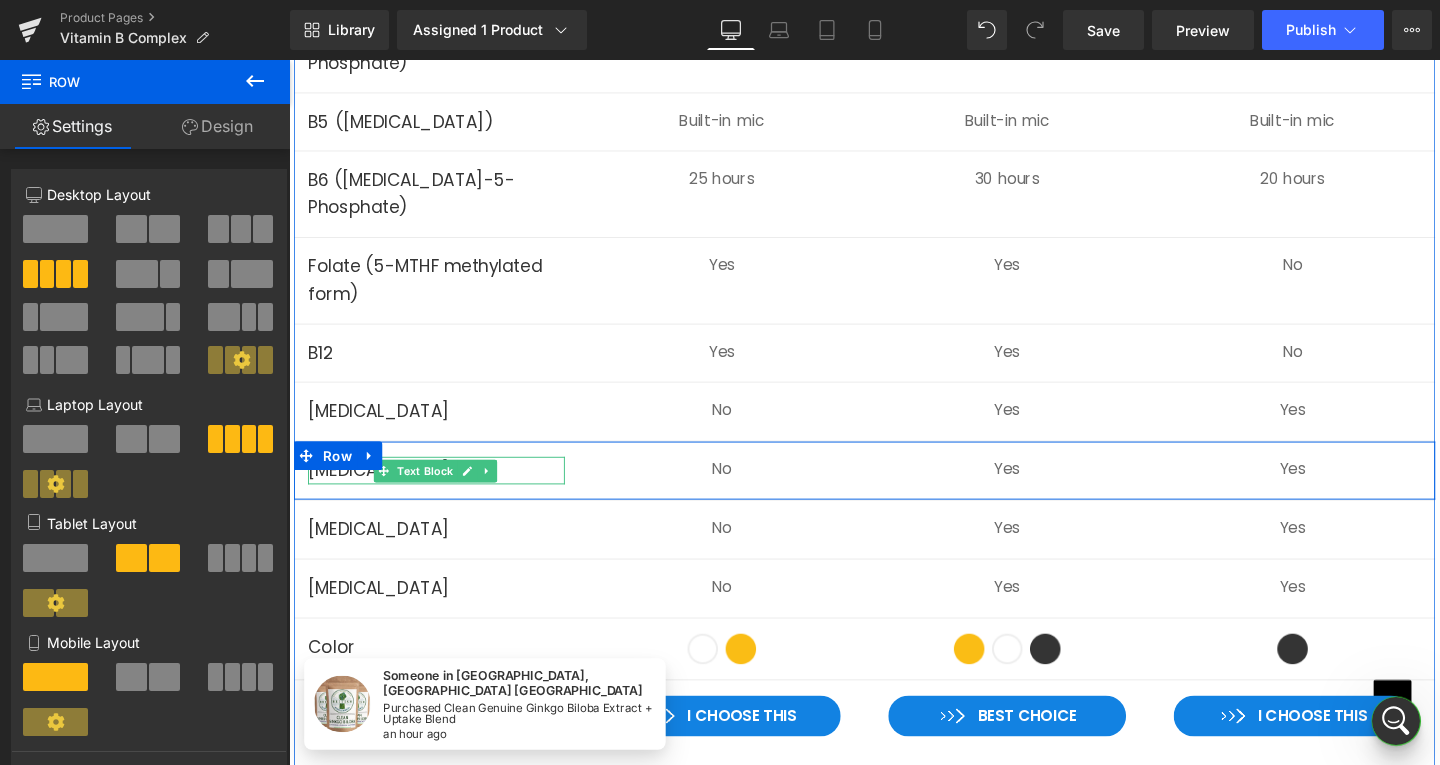 click on "[MEDICAL_DATA]" at bounding box center (444, 491) 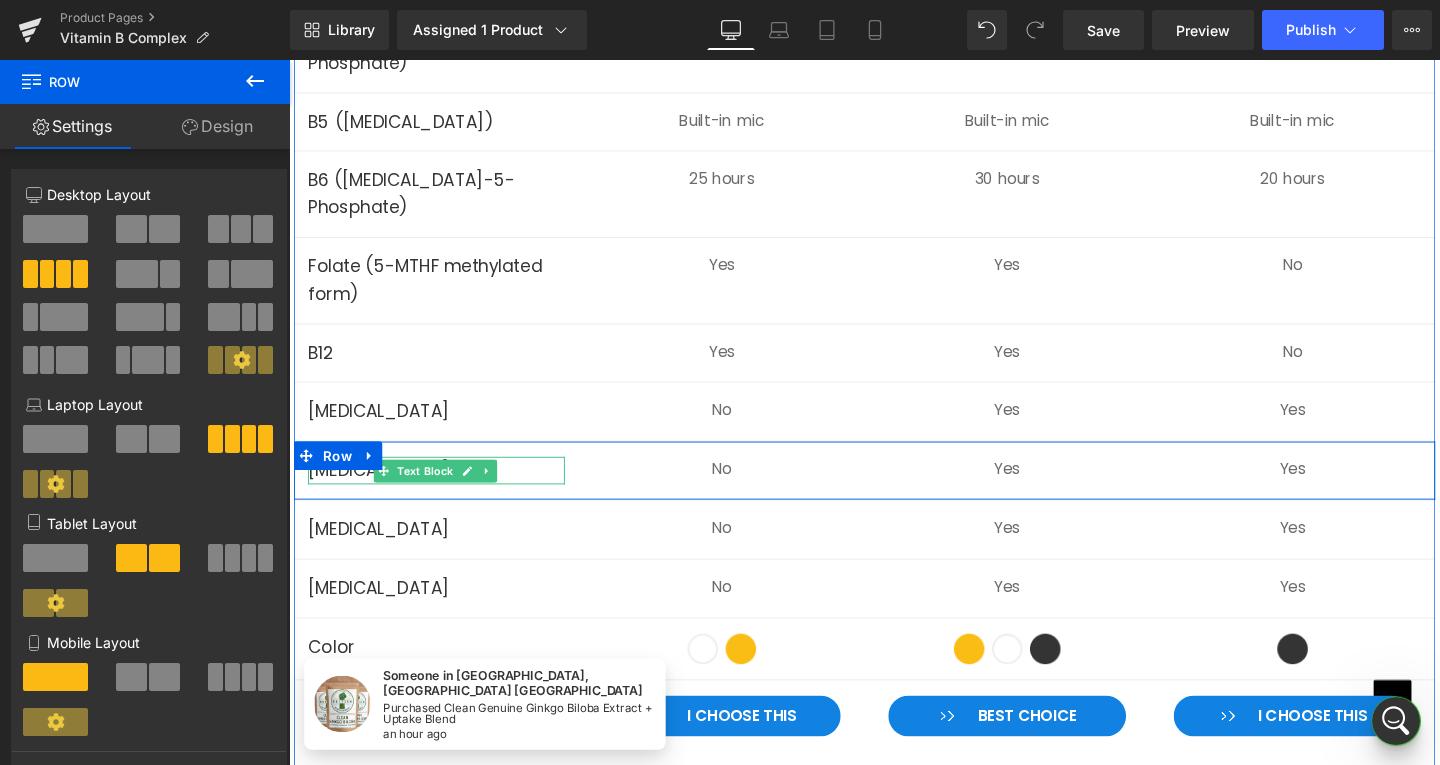 click on "[MEDICAL_DATA]" at bounding box center [444, 491] 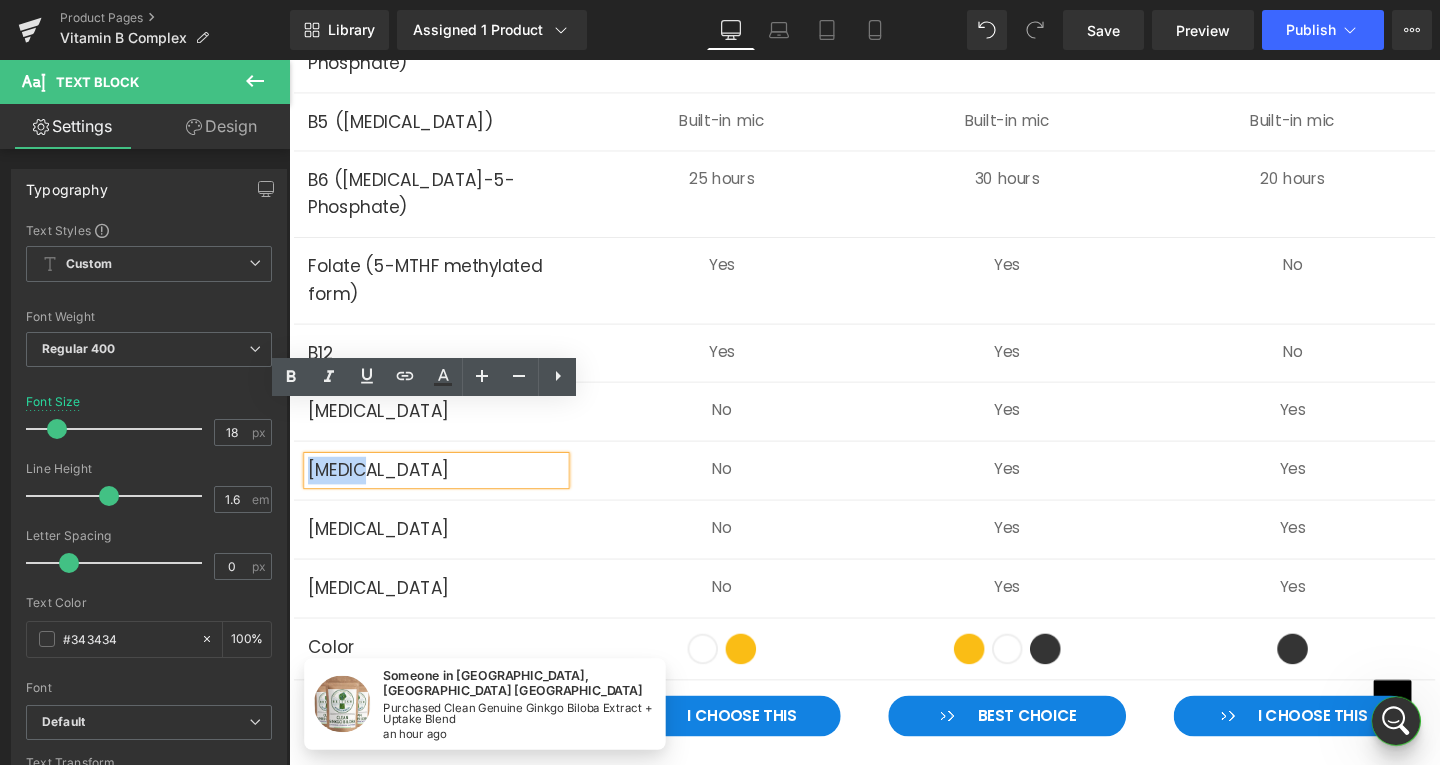 click on "Someone in Liverpool, England United Kingdom Purchased Clean Genuine Ginkgo Biloba Extract + Uptake Blend an hour ago
Submit
Close search
Genuine Clean Premium UK manufactured Supplements Login  Create Account expand/collapse      Home All Products Link  All Products Drop Down  Home All Products Collection Clean Mushrooms Clean Algae Clean 5HTP Clean ALC Clean African Mango Clean Alpha GPC Clean Apple Cider Vinegar Clean Artichoke (35mg Cynarin) Clean Ashwagandha Clean Astaxanthin Clean B12 Clean Berberine Clean Biotin Clean BlueBerry Extract Clean Boswellia Clean Chlorella Clean Chondroitin Sulphate Clean CDP Clean Co-Enzyme Q10 Clean Collagen Marine Clean Cordyceps Militaris Clean Creatine Monohydrate Clean Dandelion Clean Devils Claw (29mg Harpagosides) Clean Ecdysterone Clean Echinacea 4% Clean Fo-Ti (prepared) Clean Coleus Forskohlii Clean Garlic Extract Clean Ginkgo Biloba Clean Guarana" at bounding box center [894, -2278] 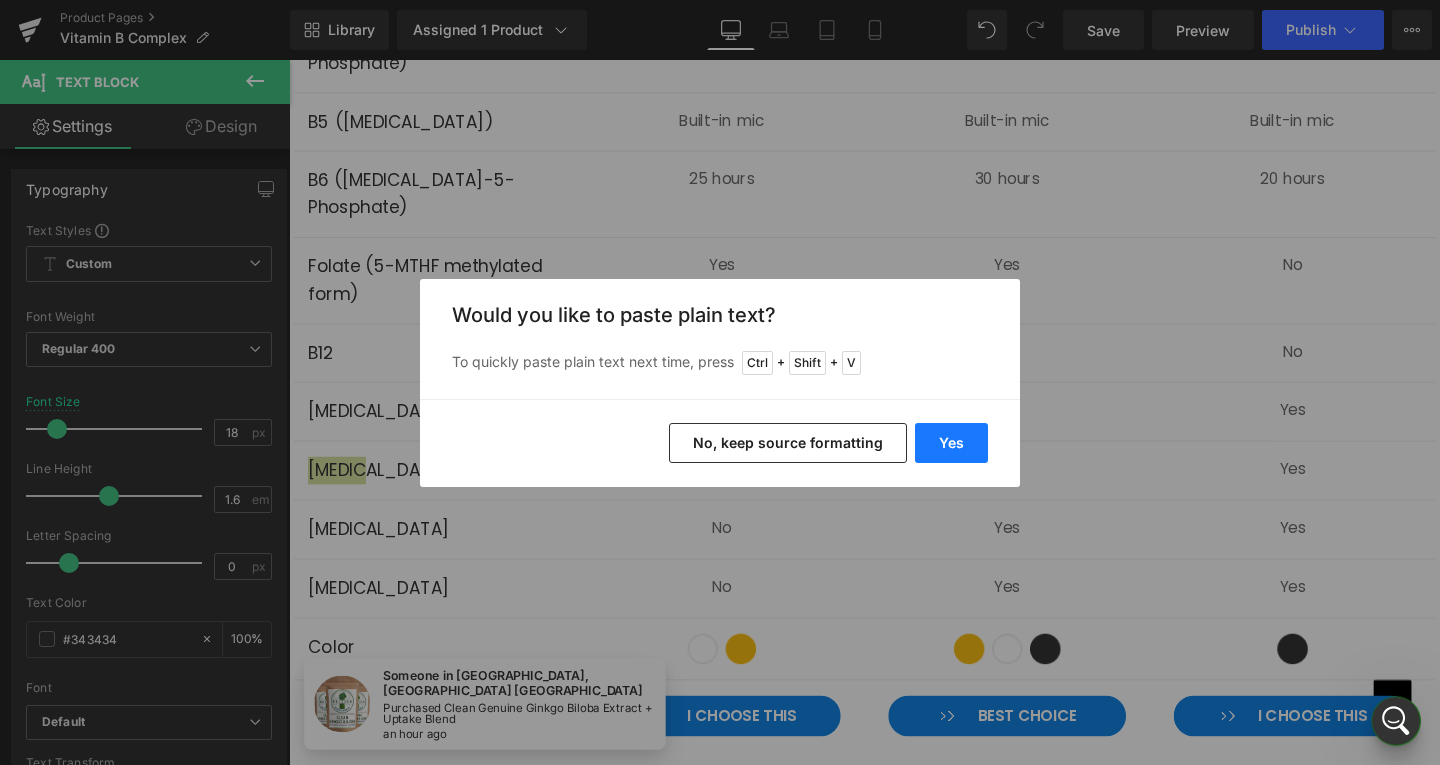 click on "Yes" at bounding box center (951, 443) 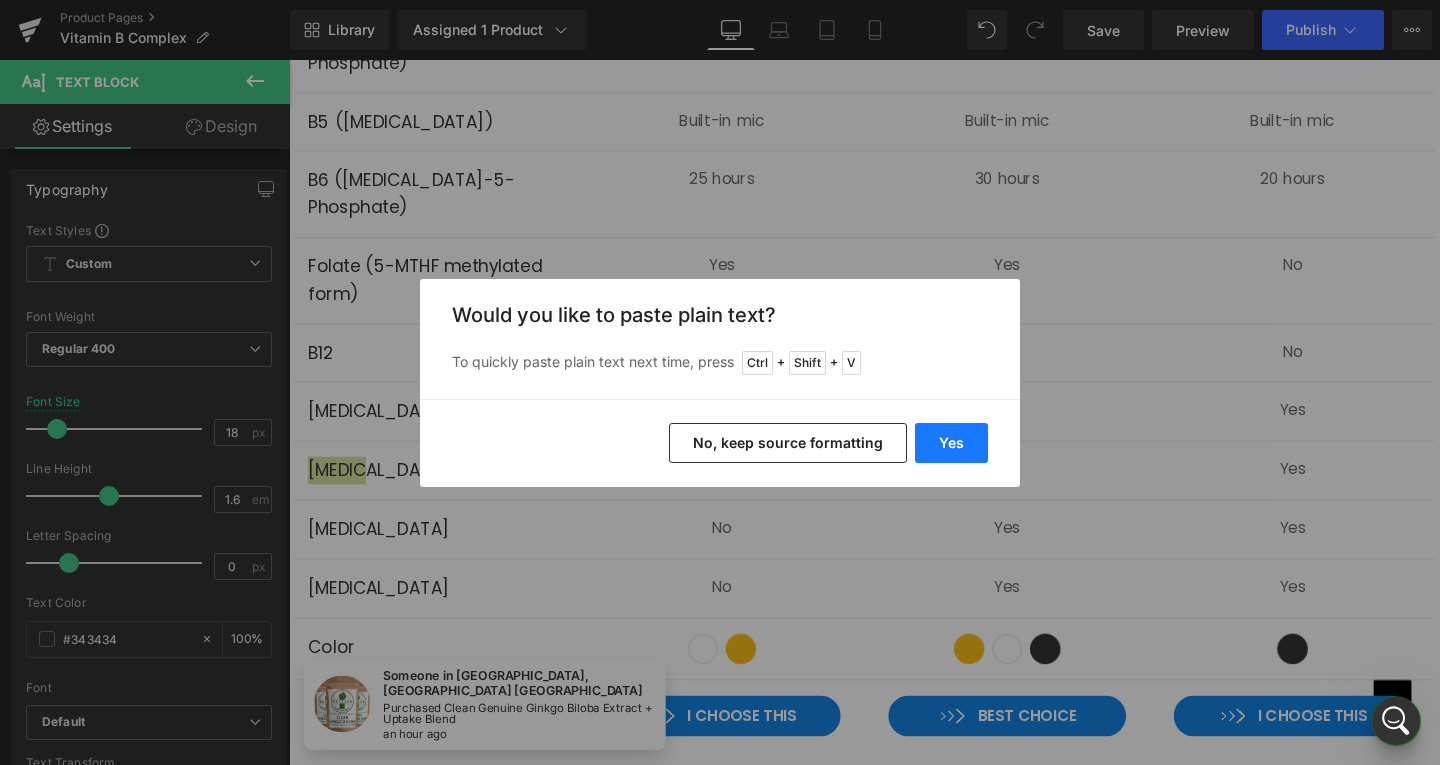 type 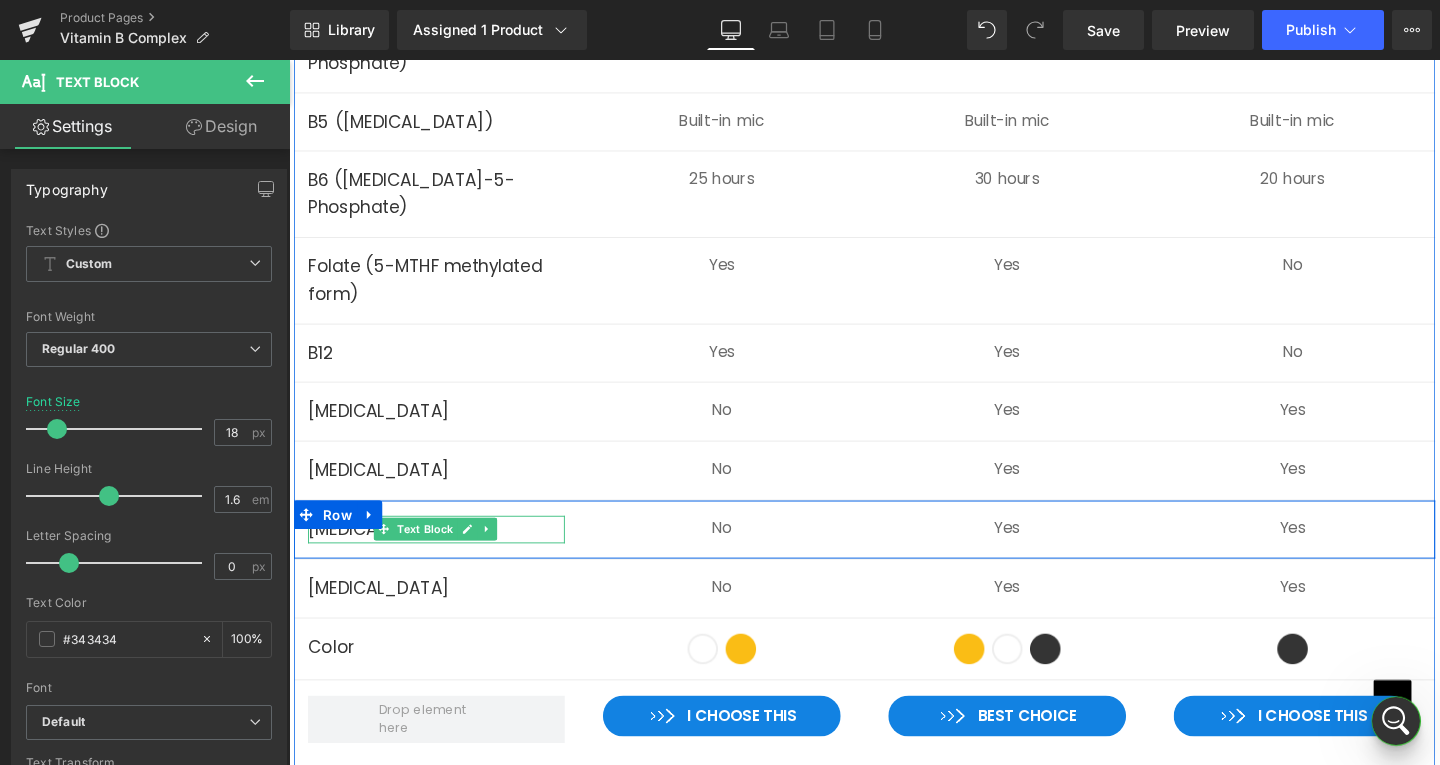 click on "Text Block" at bounding box center [432, 553] 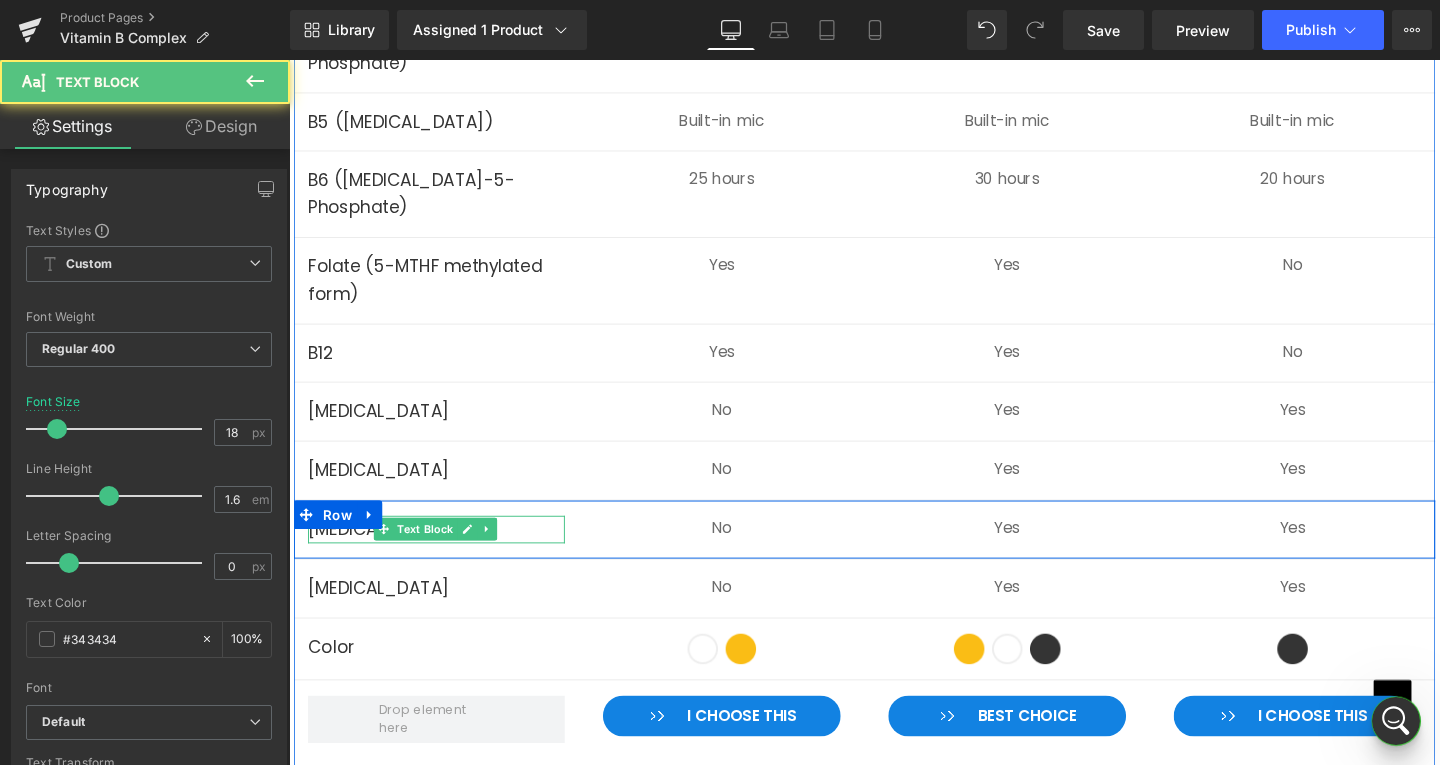 click on "[MEDICAL_DATA]" at bounding box center [444, 553] 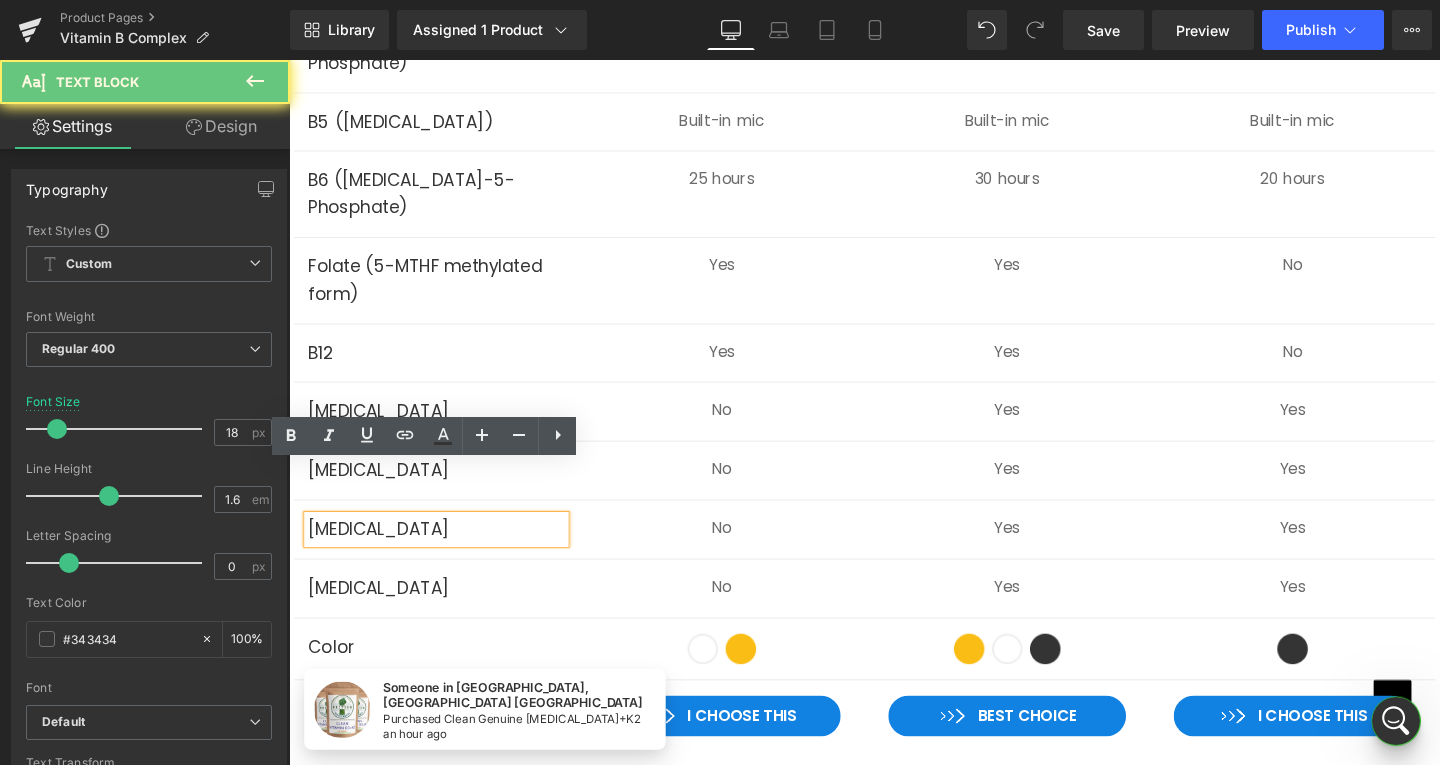 click on "[MEDICAL_DATA]" at bounding box center [444, 553] 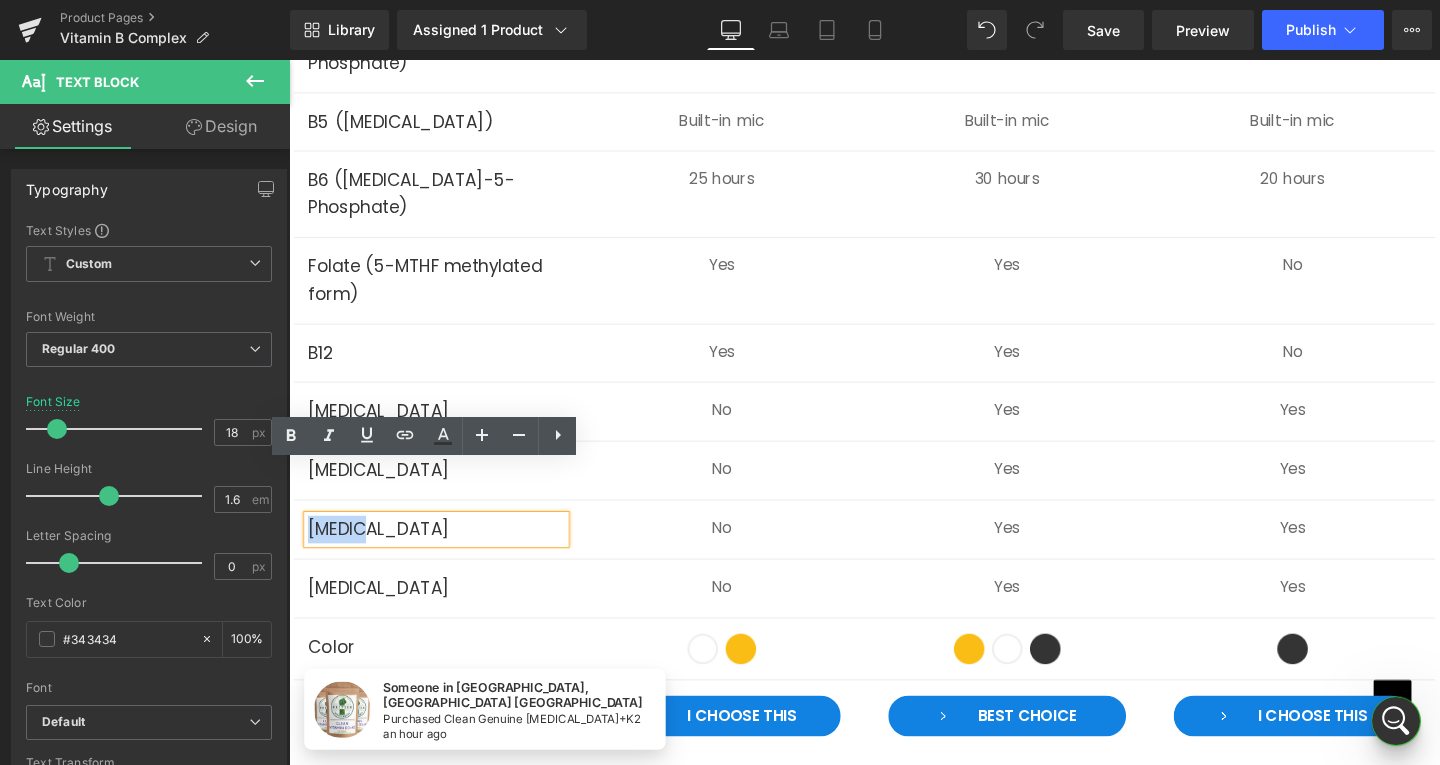 drag, startPoint x: 357, startPoint y: 505, endPoint x: 308, endPoint y: 510, distance: 49.25444 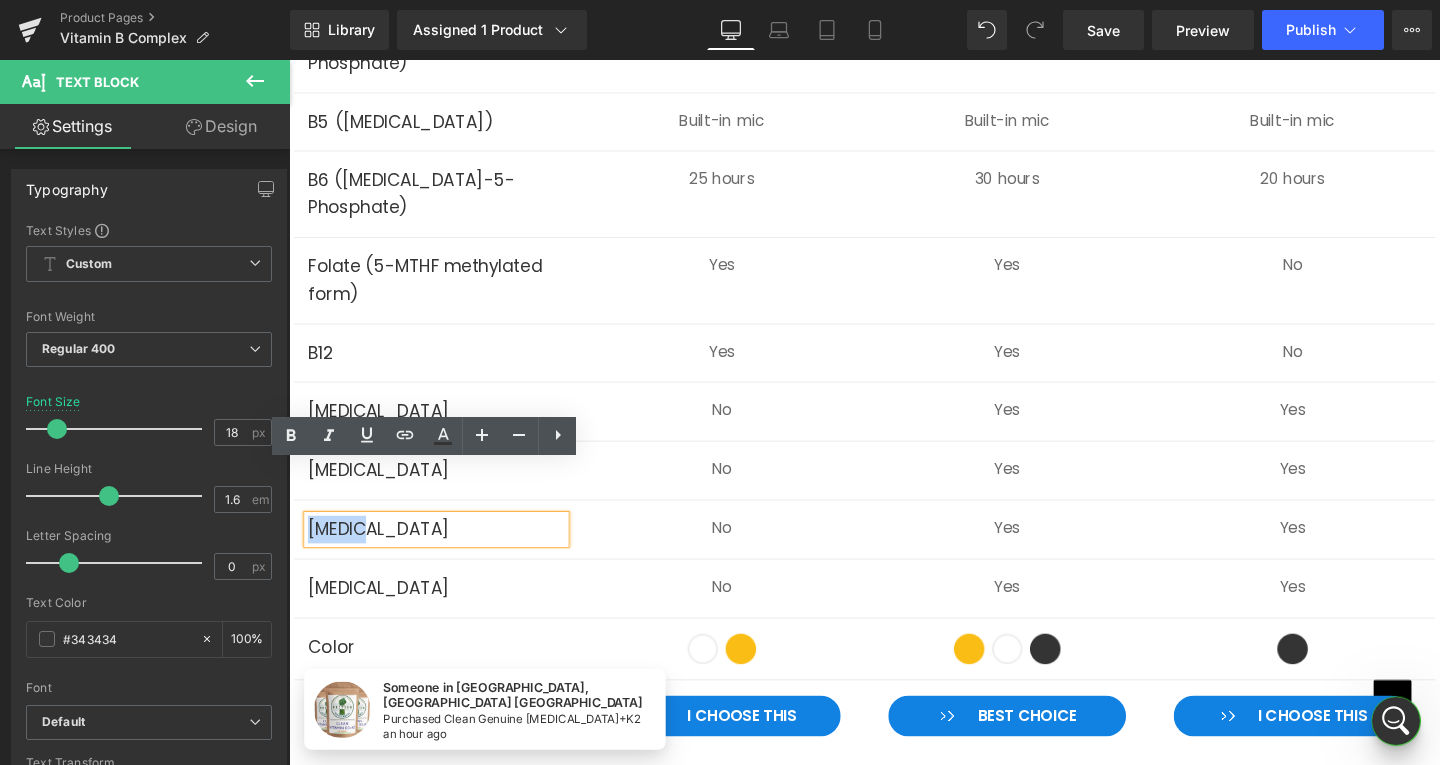 click on "[MEDICAL_DATA]" at bounding box center (444, 553) 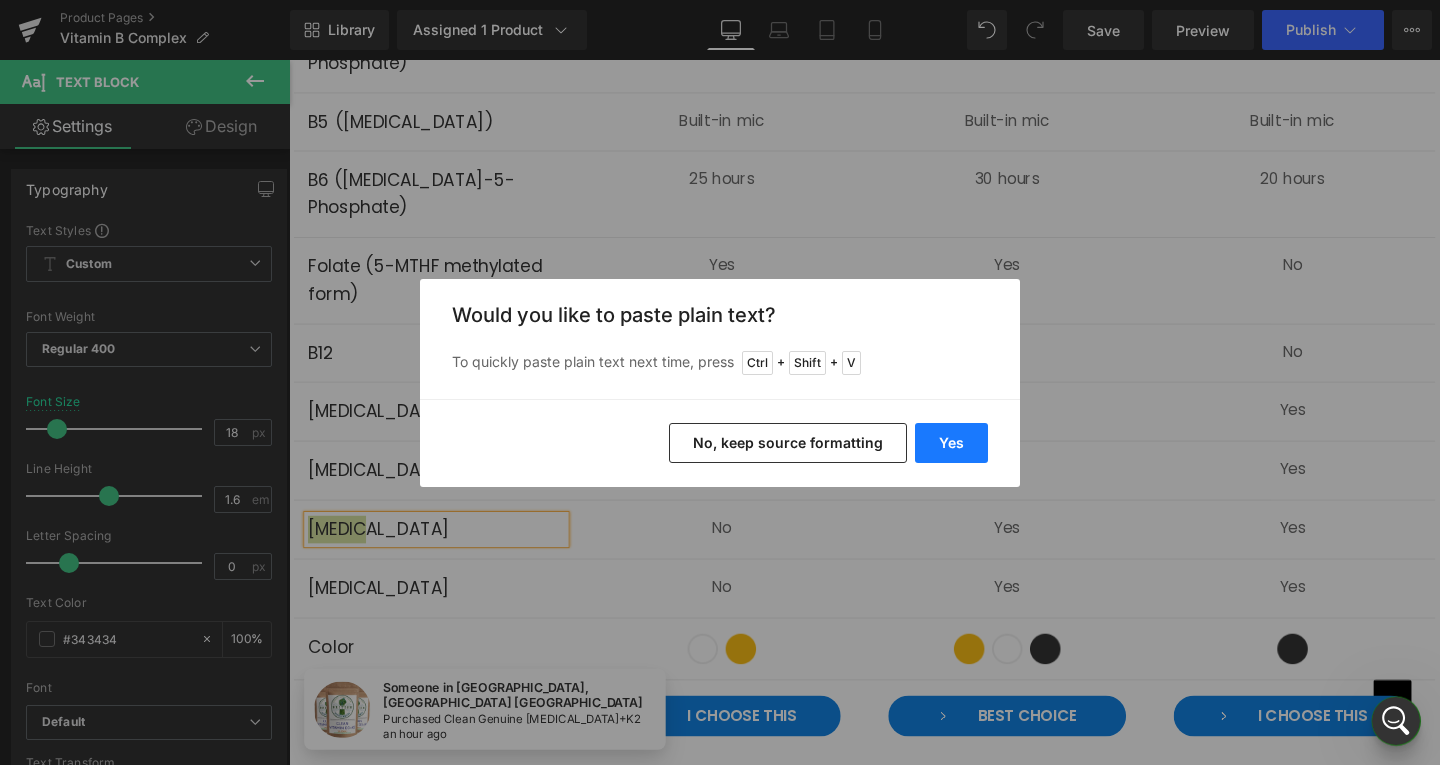 click on "Yes" at bounding box center (951, 443) 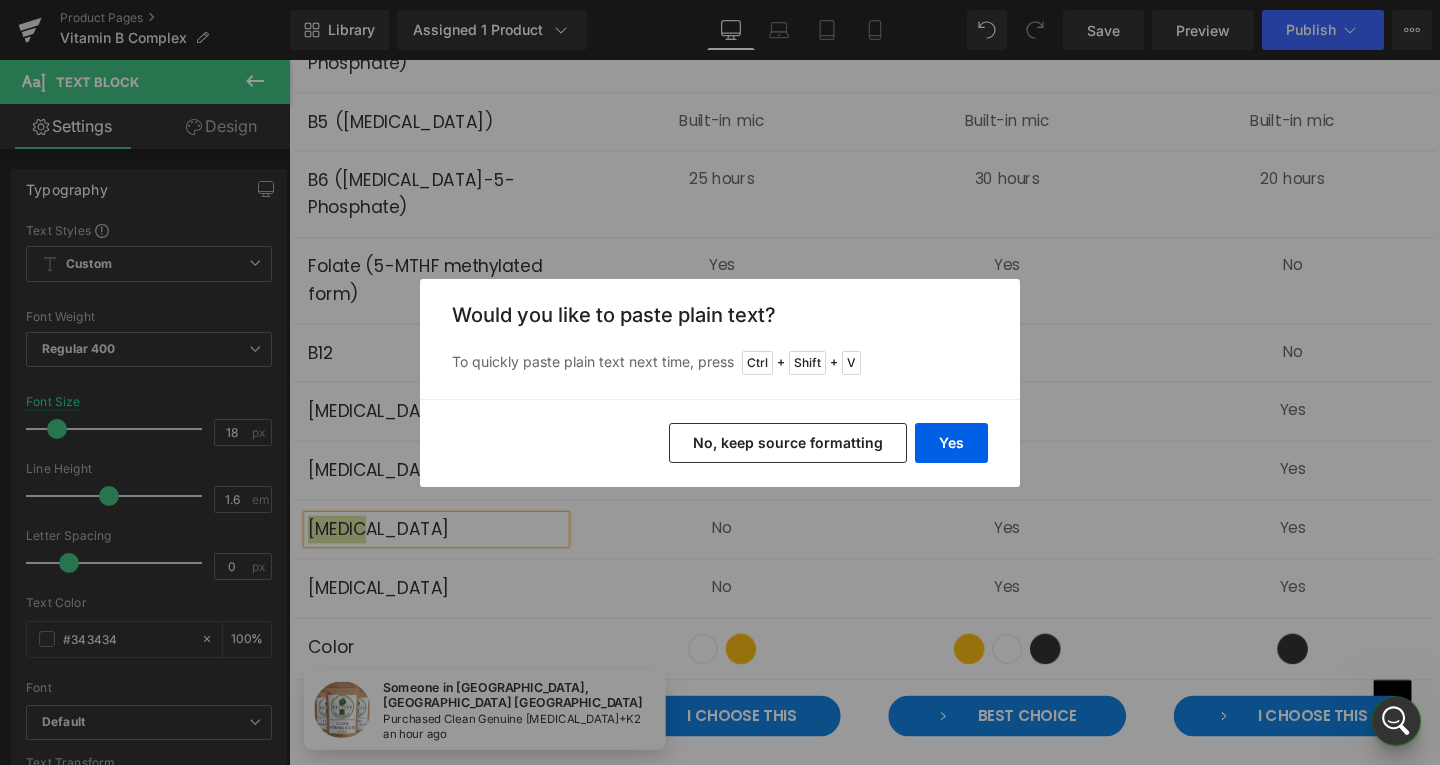 type 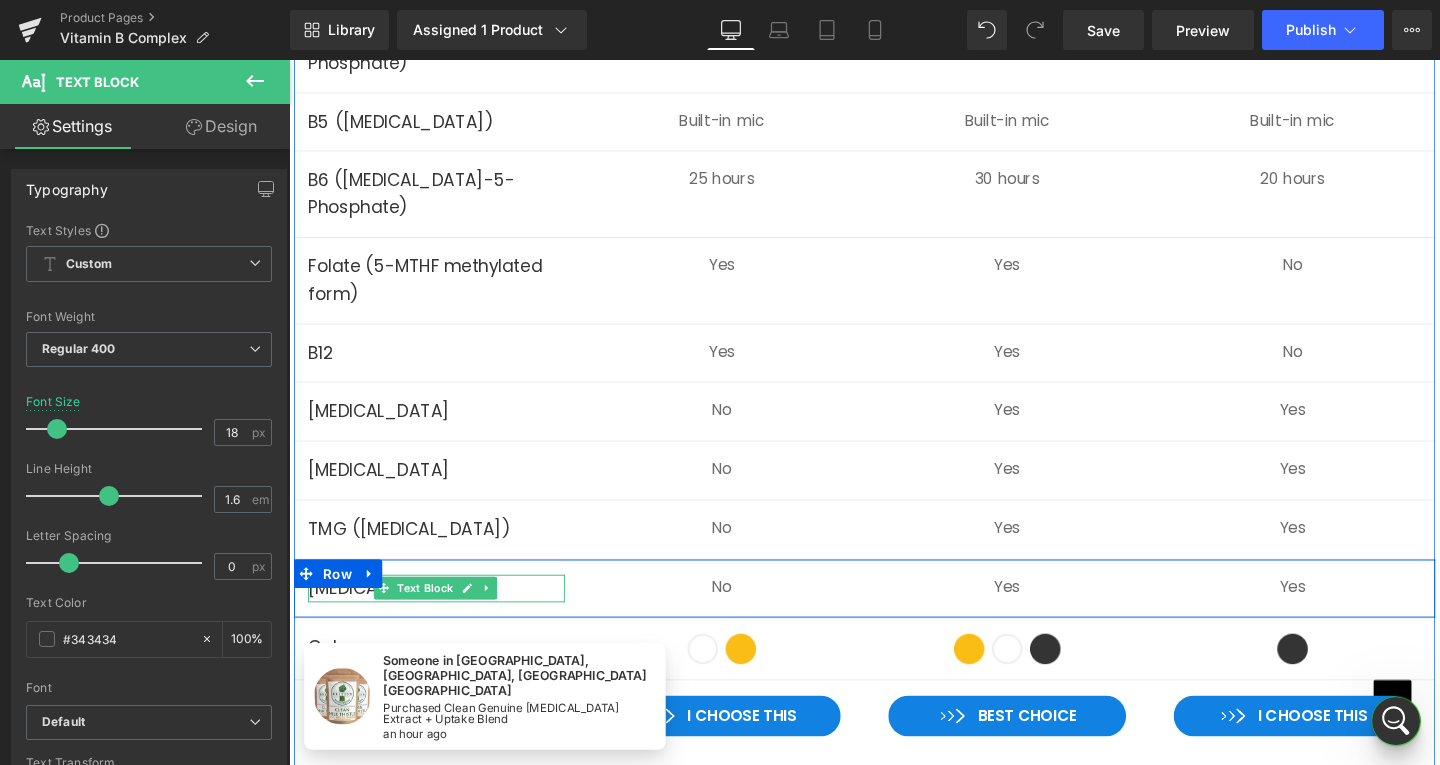 click 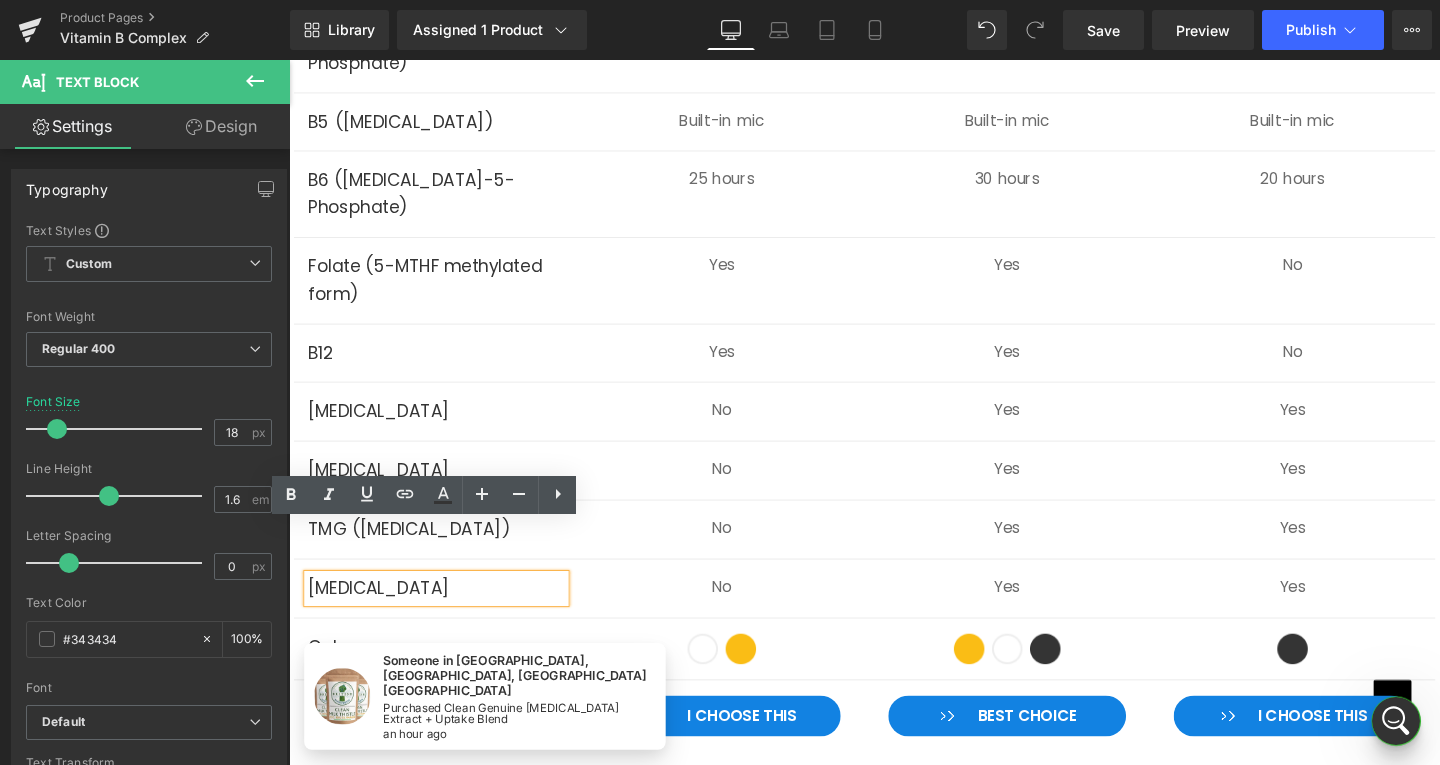 drag, startPoint x: 543, startPoint y: 569, endPoint x: 531, endPoint y: 559, distance: 15.6205 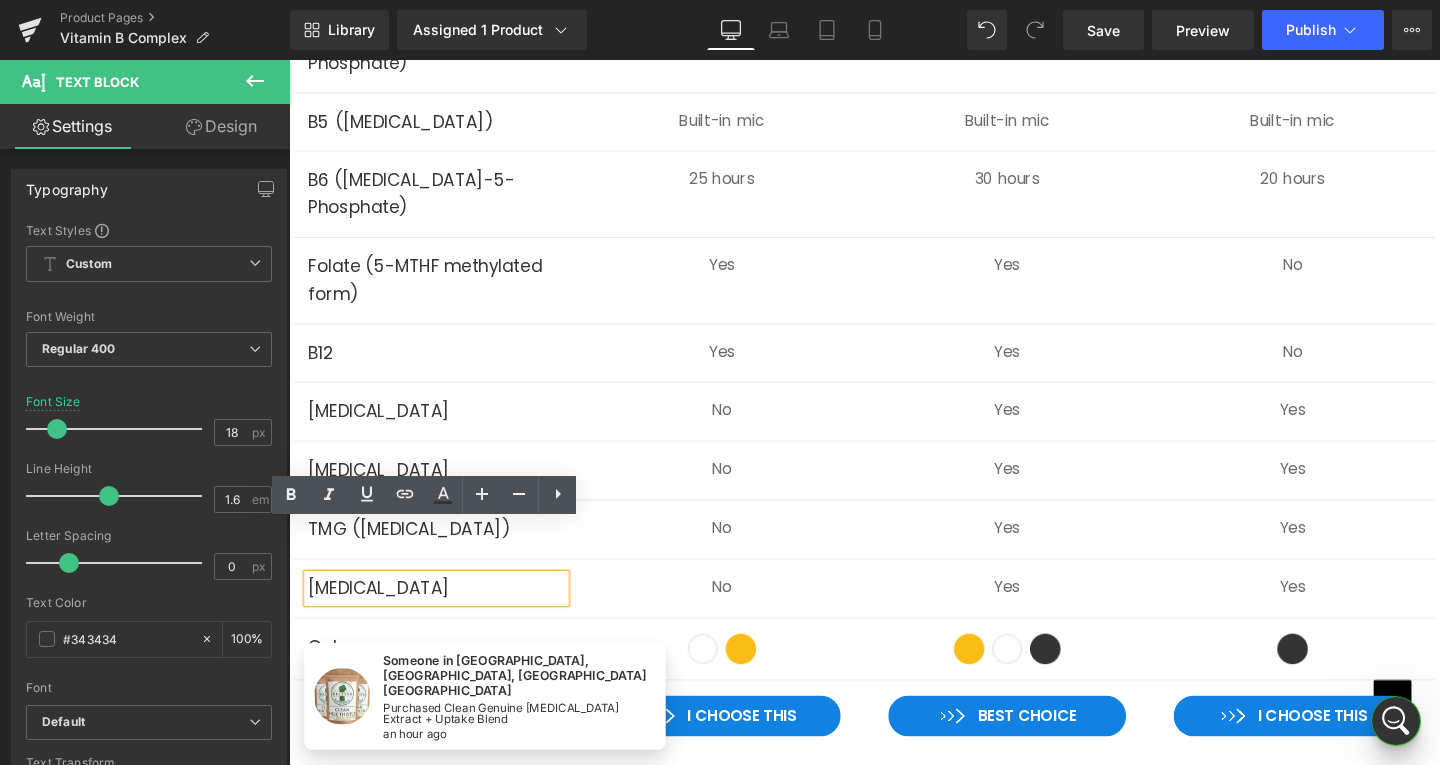 click on "[MEDICAL_DATA]" at bounding box center (444, 615) 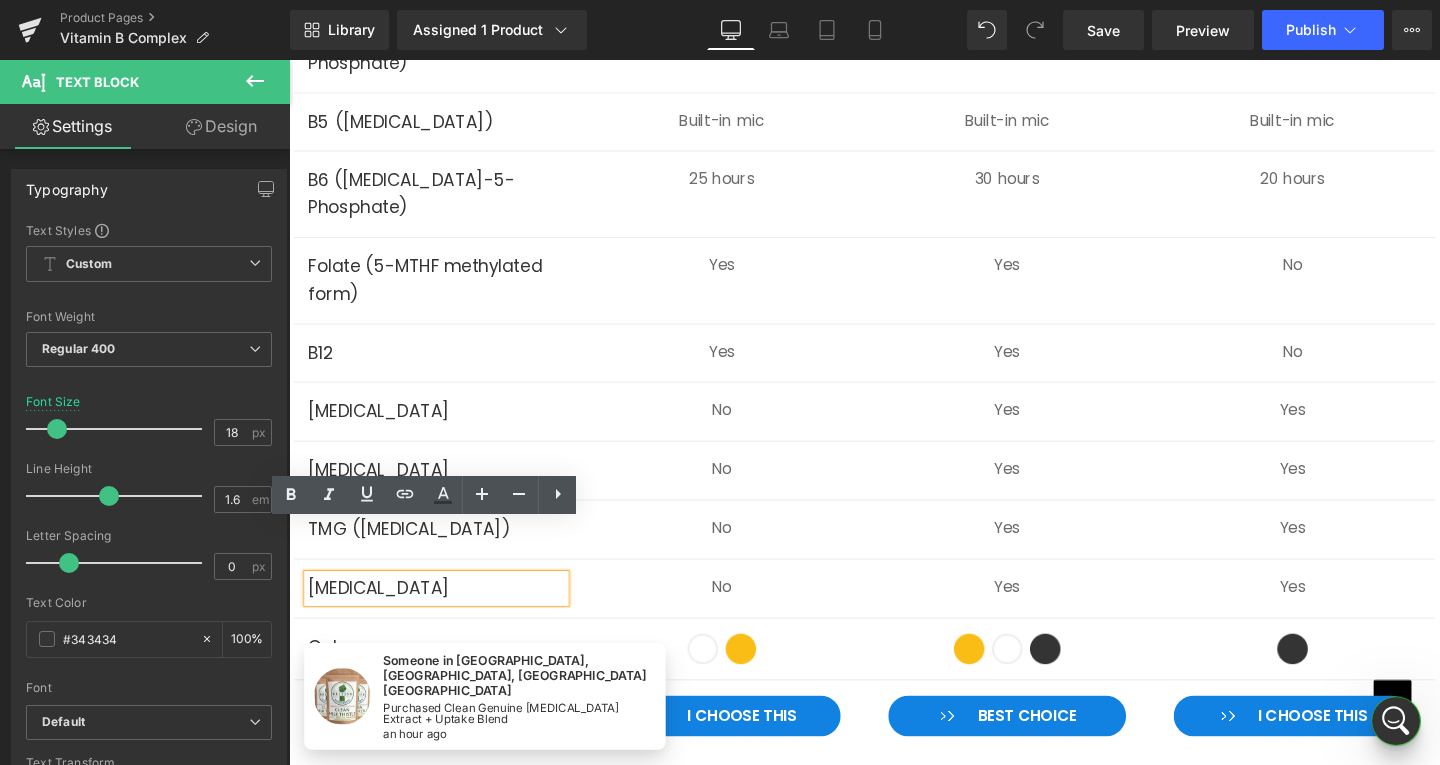 click on "[MEDICAL_DATA]" at bounding box center (444, 615) 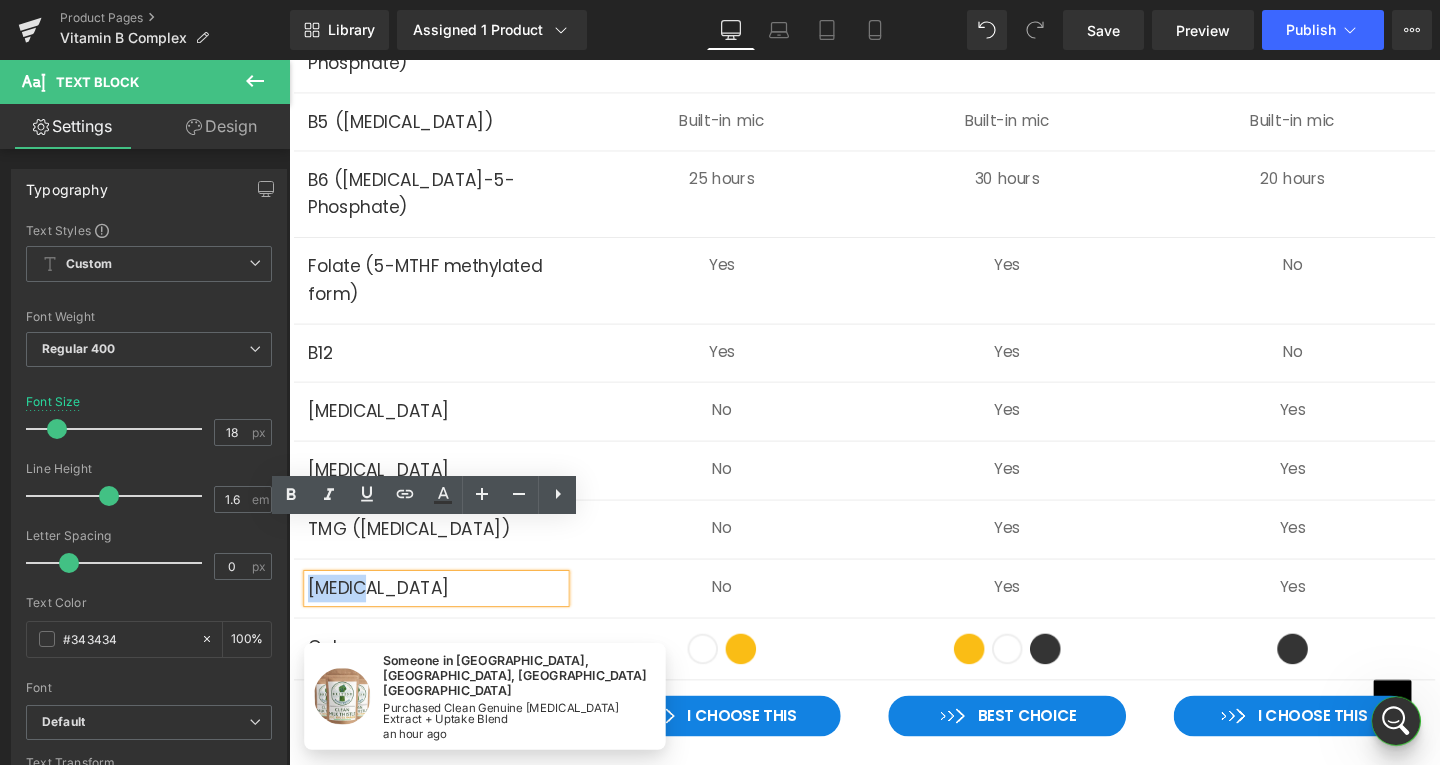 drag, startPoint x: 348, startPoint y: 566, endPoint x: 308, endPoint y: 566, distance: 40 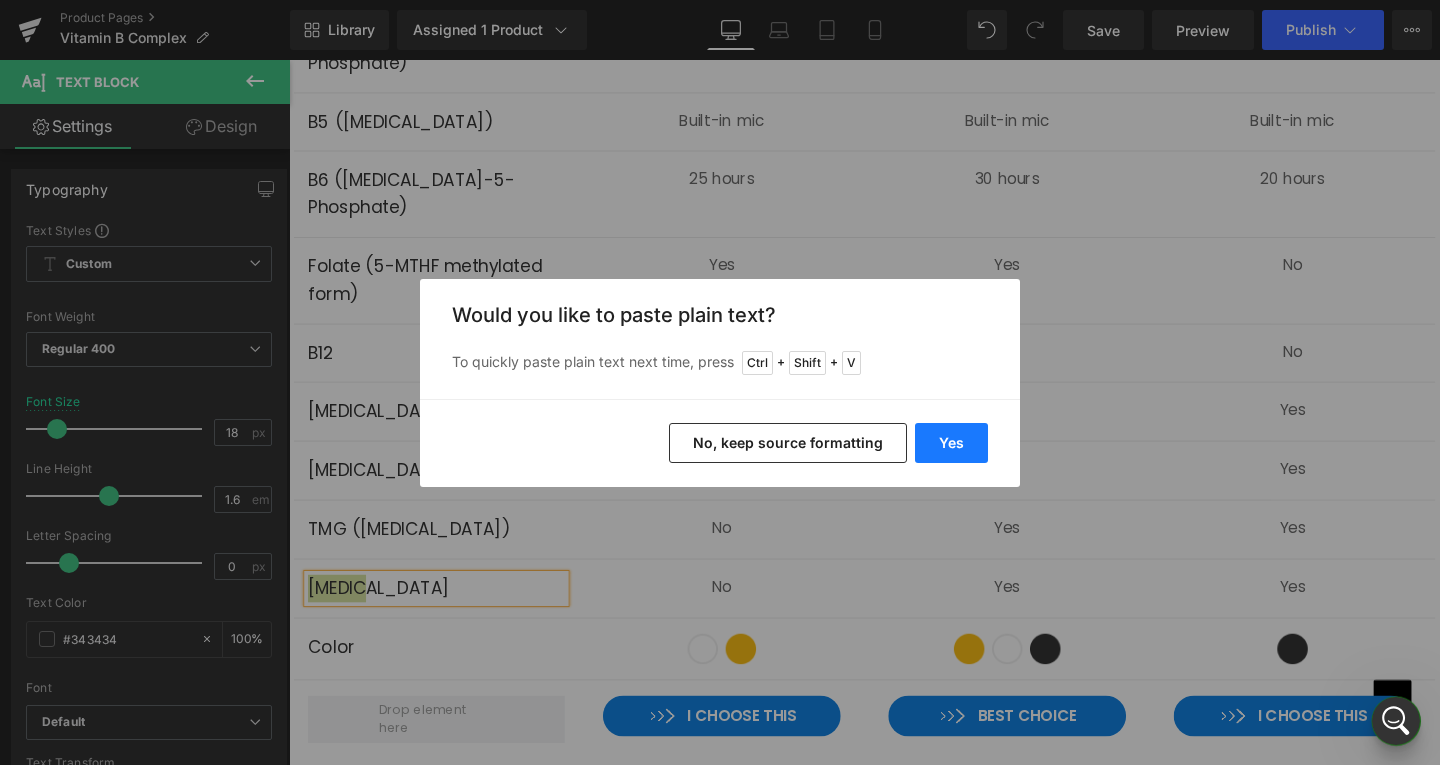 click on "Yes" at bounding box center [951, 443] 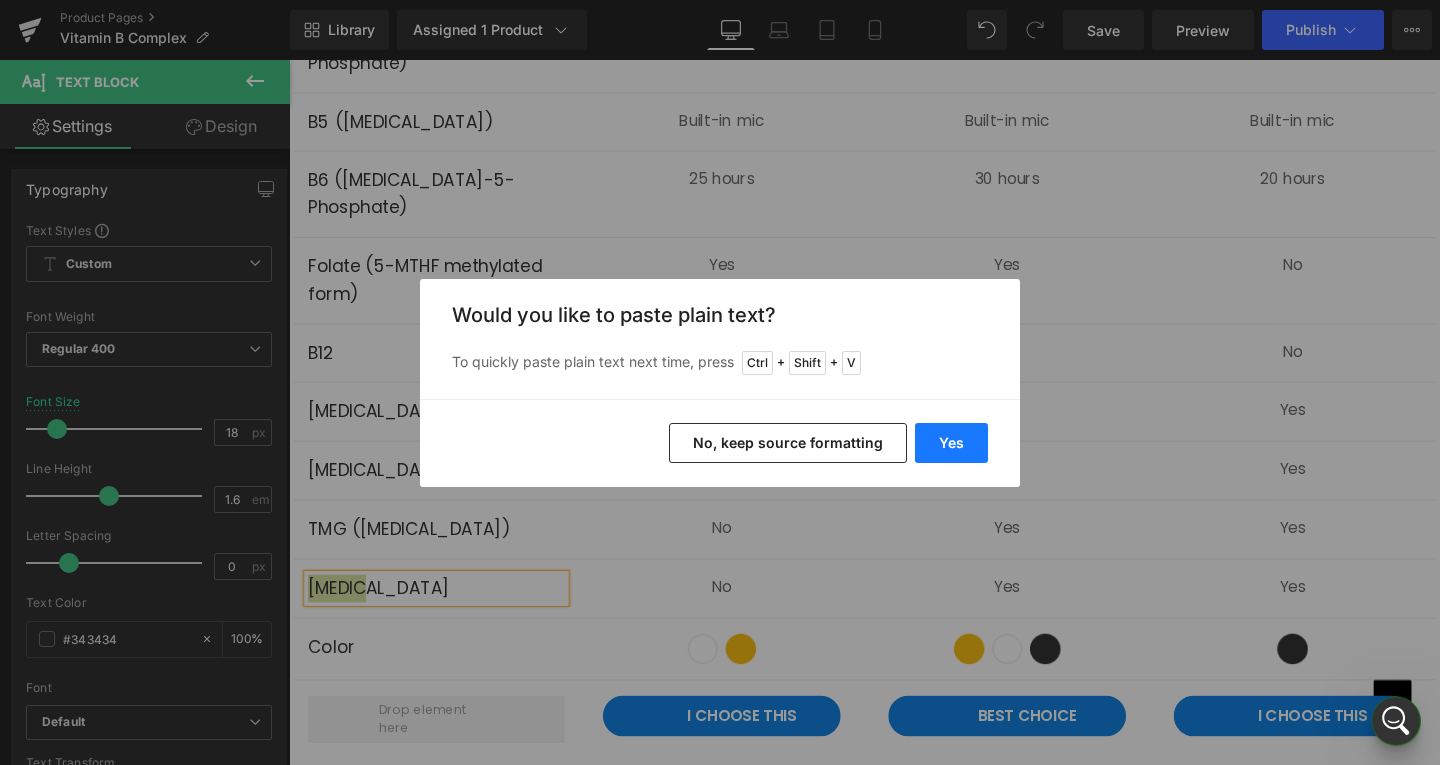 type 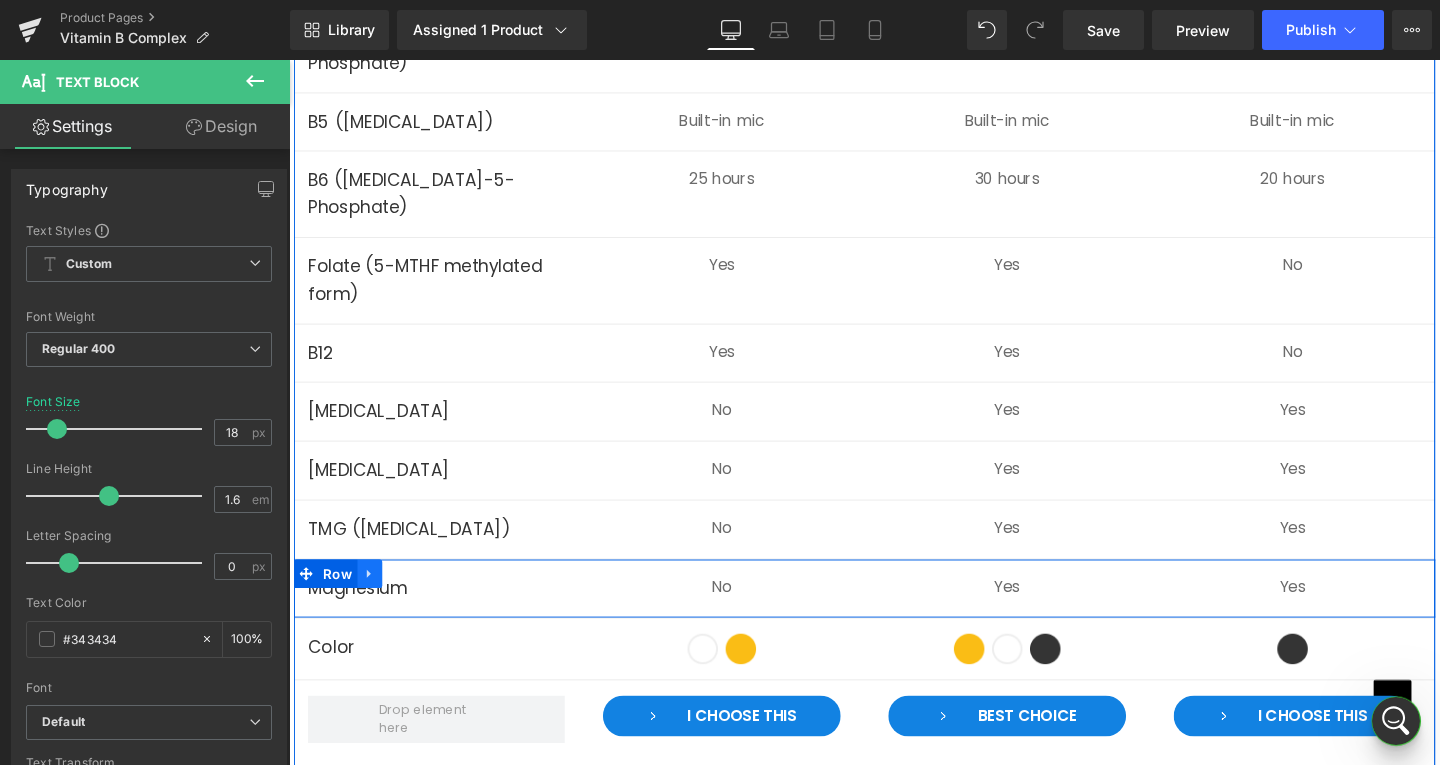 click 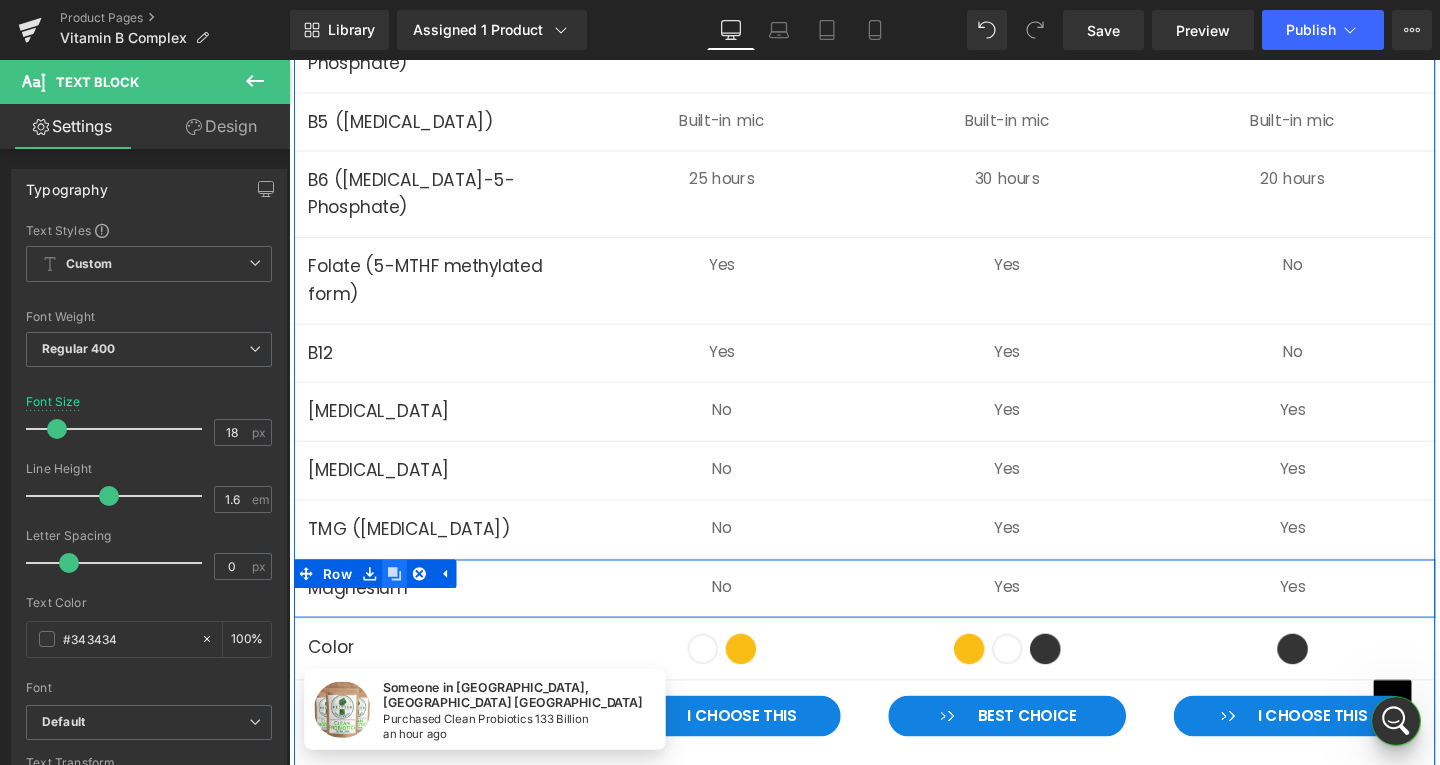 click 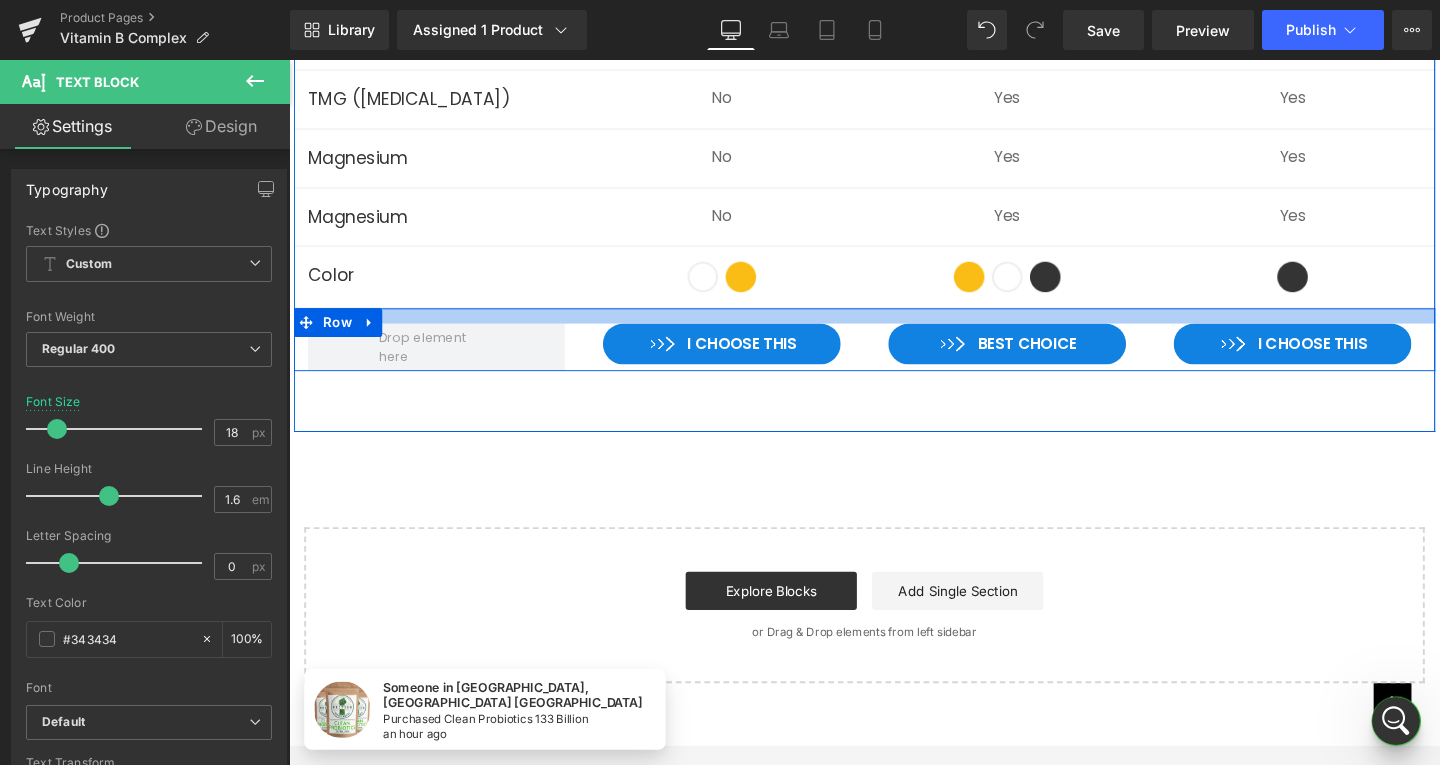 scroll, scrollTop: 6502, scrollLeft: 0, axis: vertical 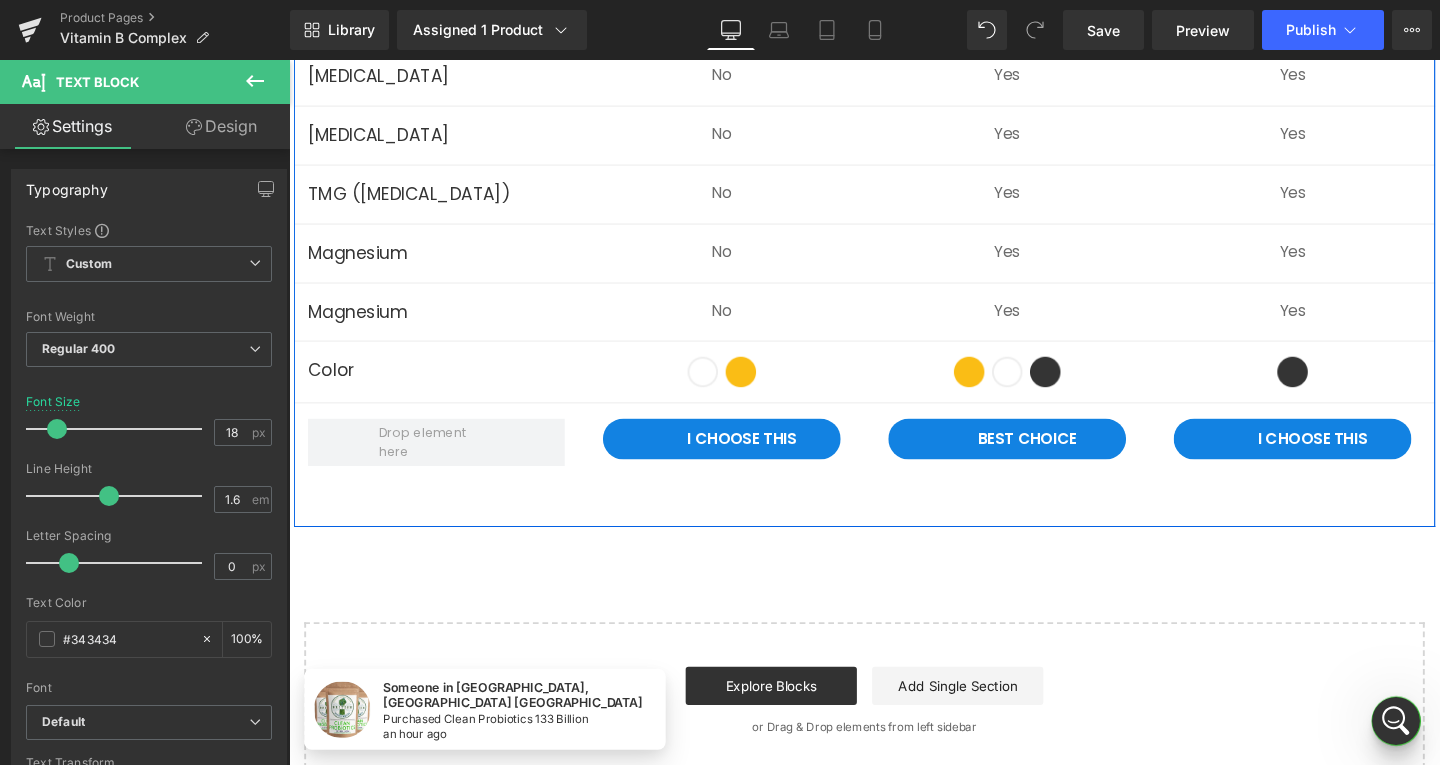 click on "Magnesium Text Block" at bounding box center (444, 325) 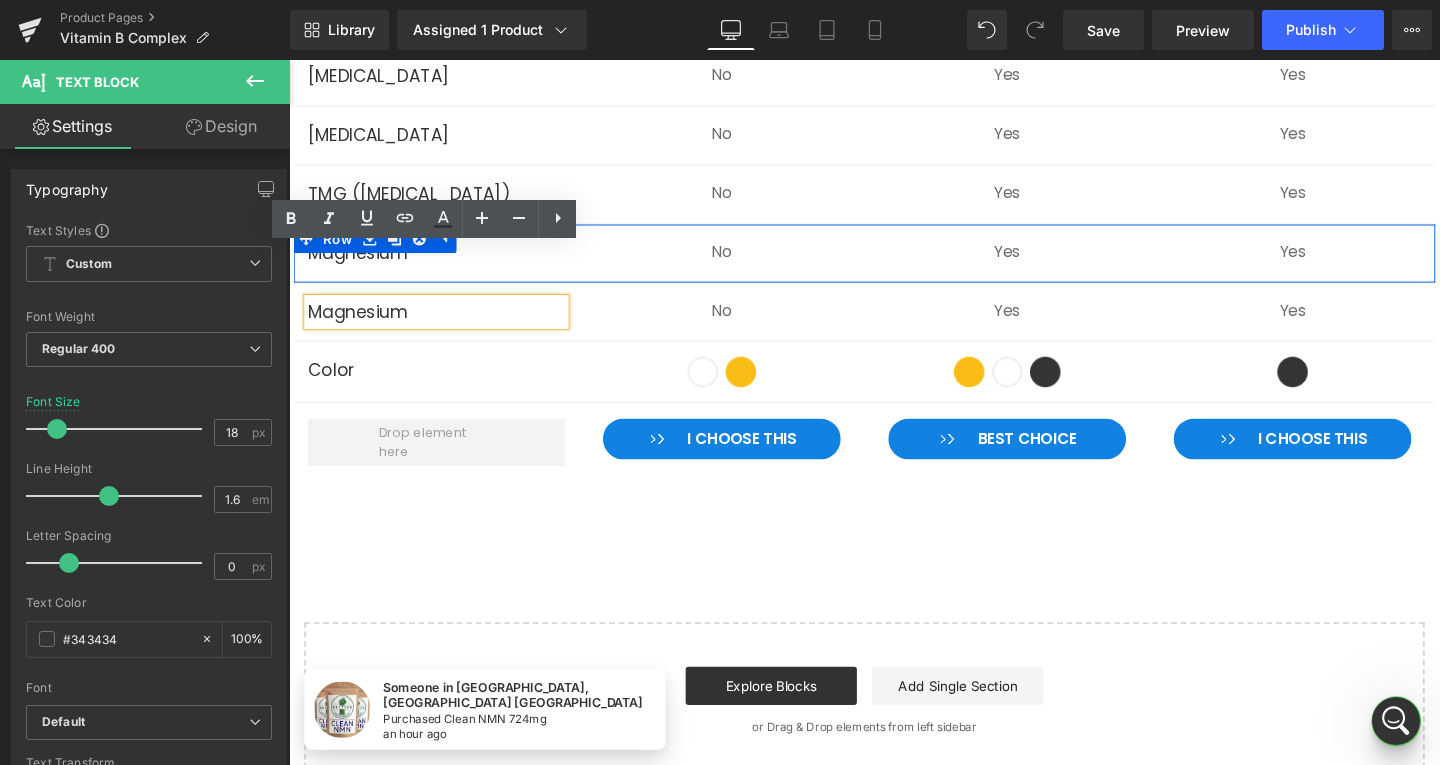 click on "Magnesium Text Block         No Text Block         Yes Text Block         Yes Text Block         Row" at bounding box center (894, 264) 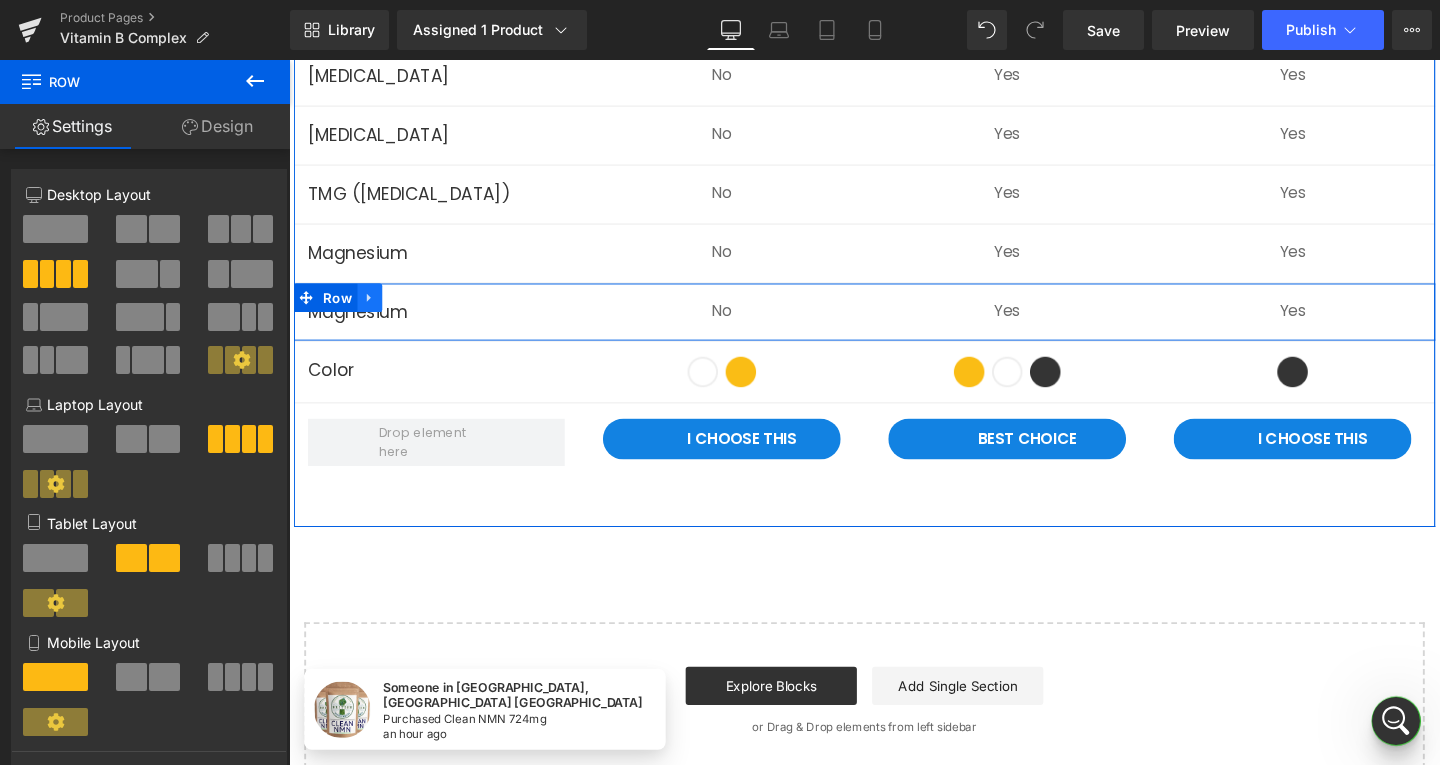 click 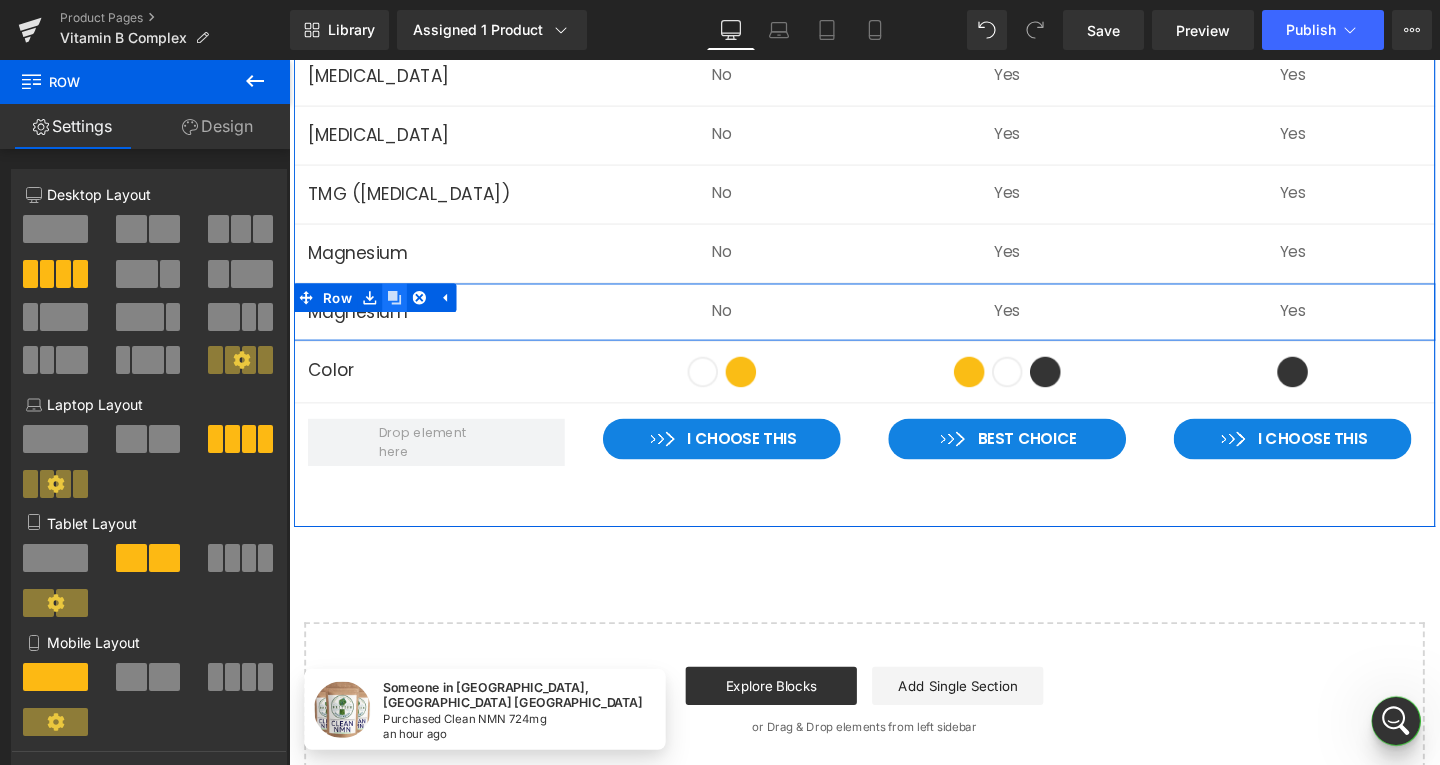 click 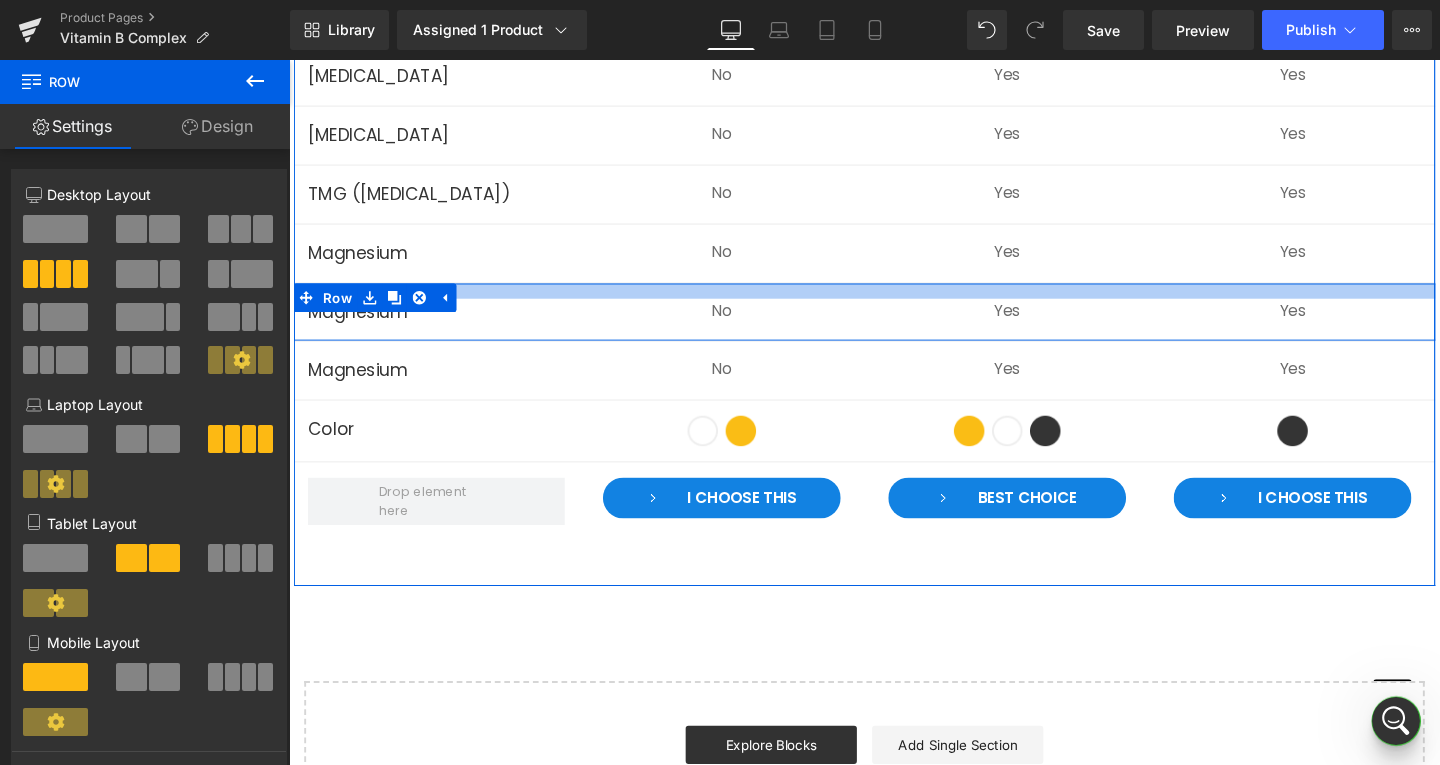 drag, startPoint x: 597, startPoint y: 254, endPoint x: 513, endPoint y: 274, distance: 86.34813 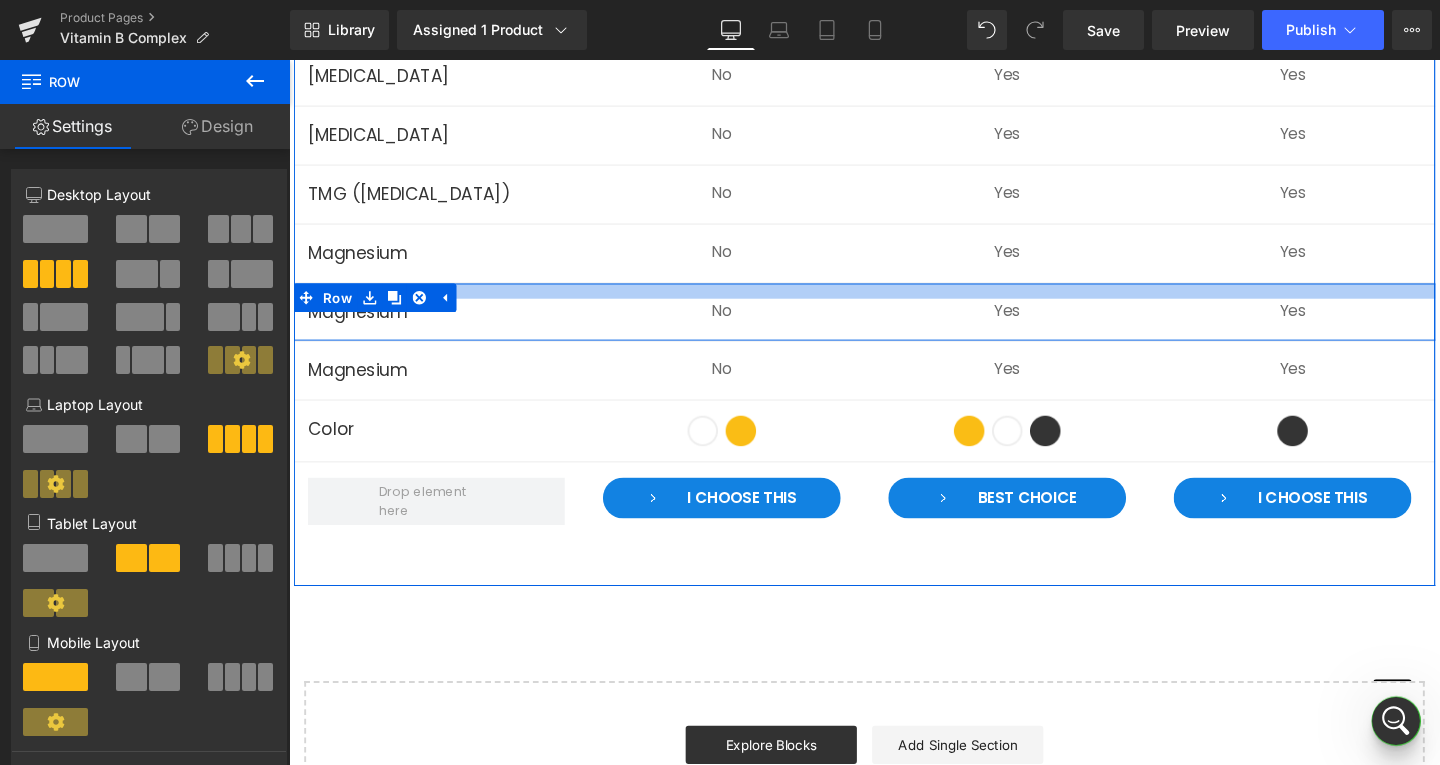 click at bounding box center [894, 303] 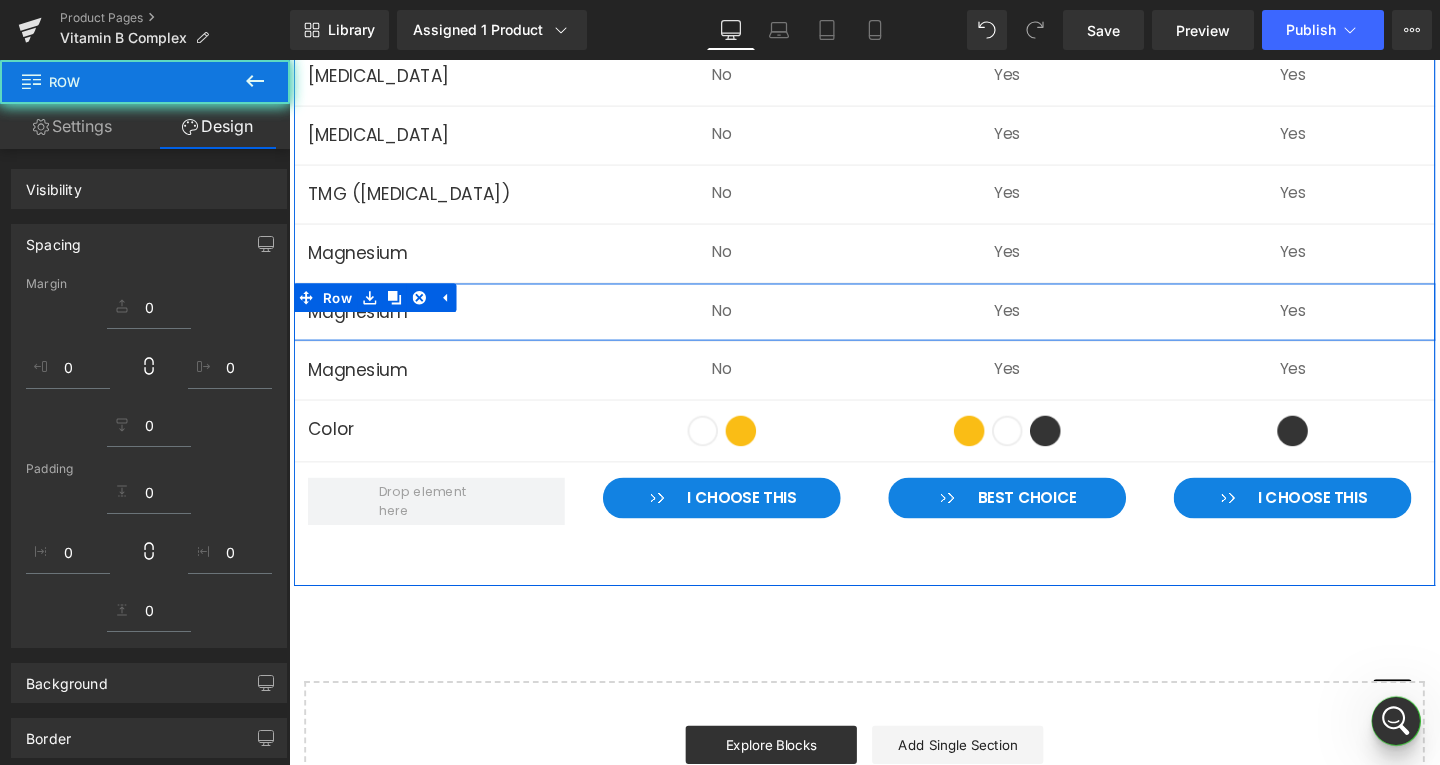 click on "Magnesium" at bounding box center [444, 325] 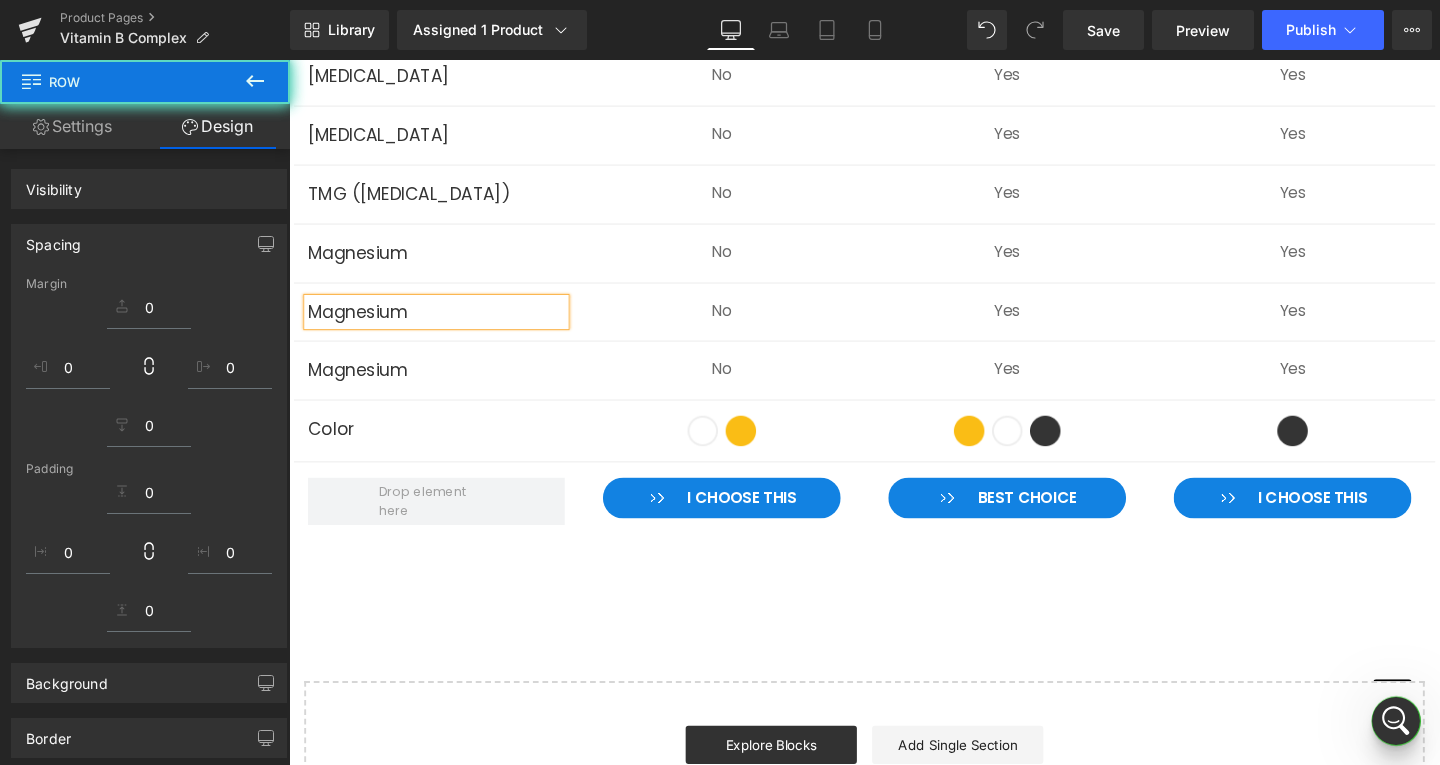 click on "Magnesium" at bounding box center (444, 325) 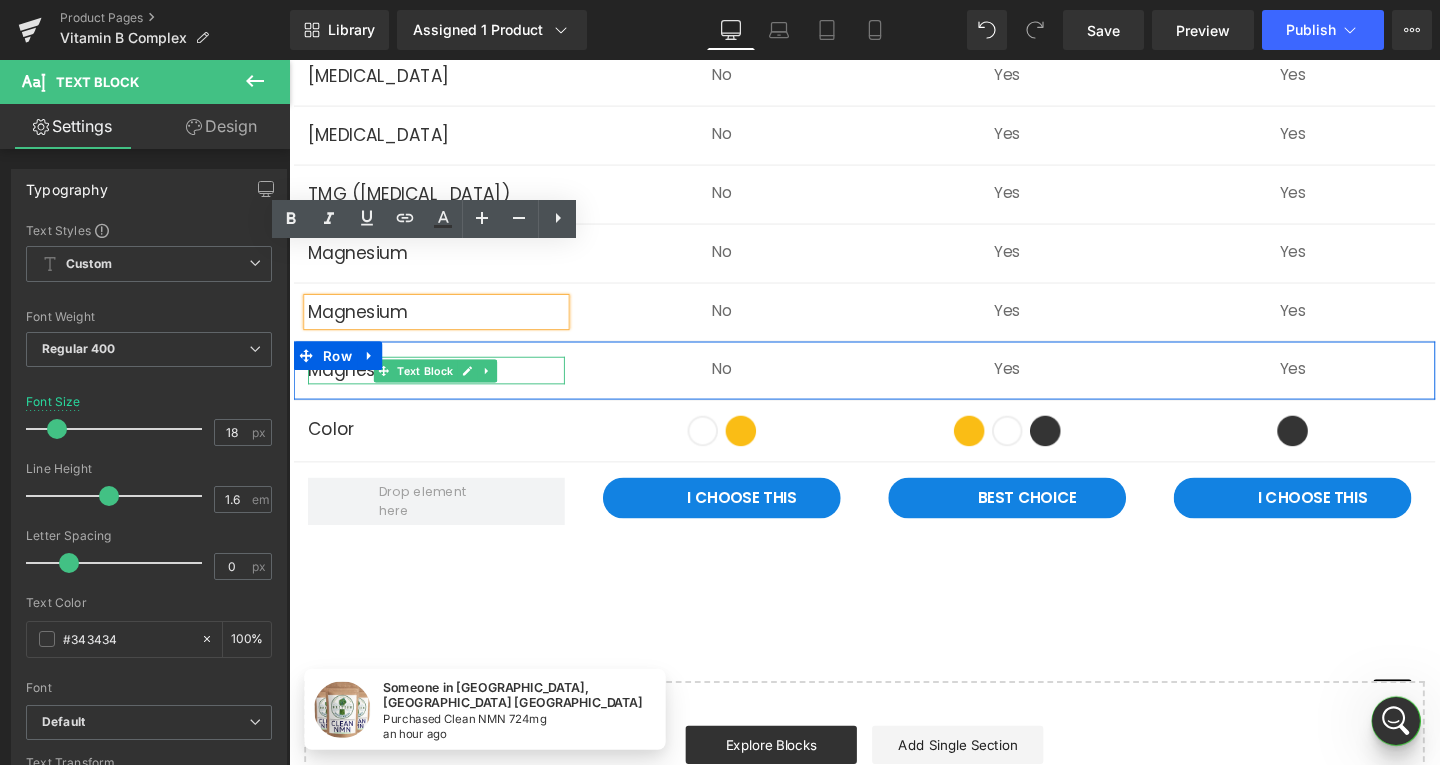 type 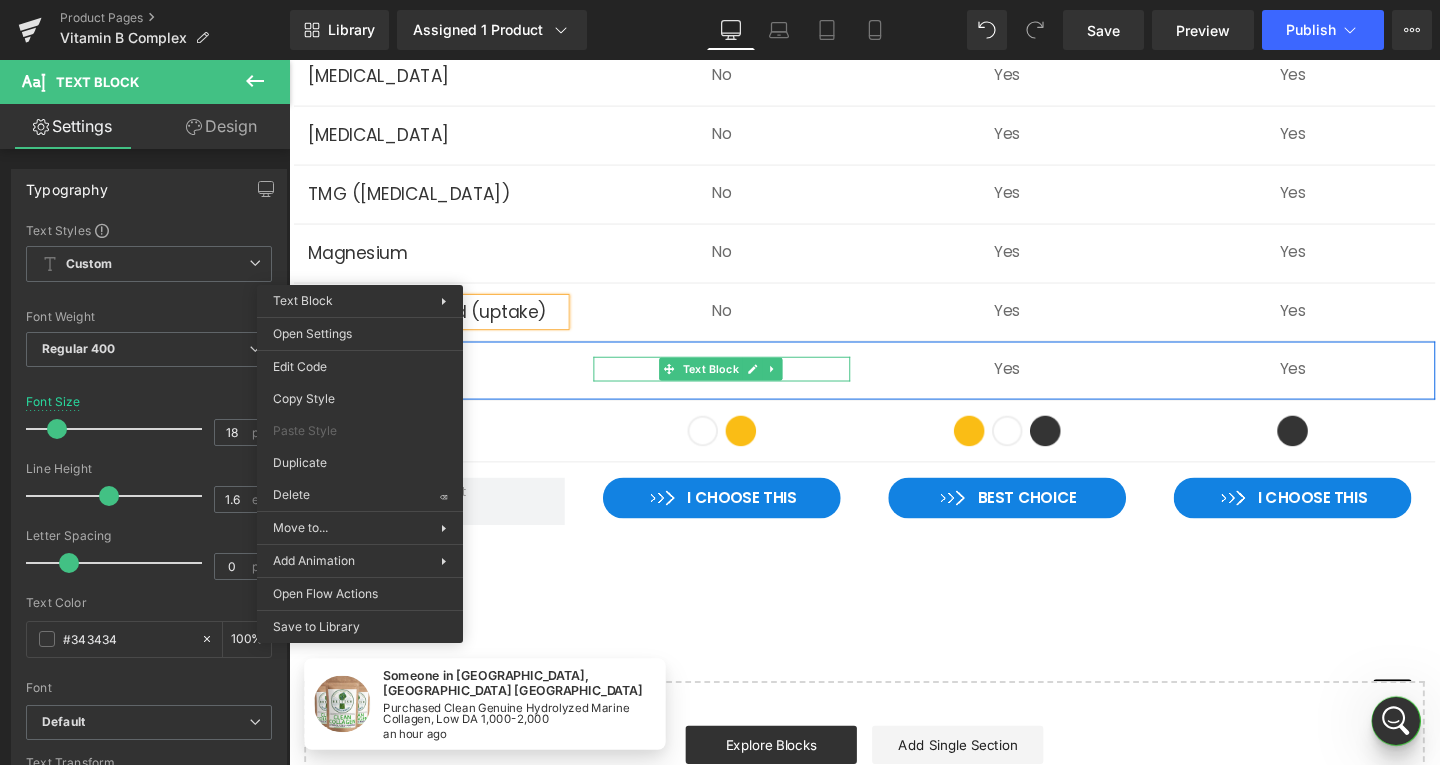 click at bounding box center [689, 385] 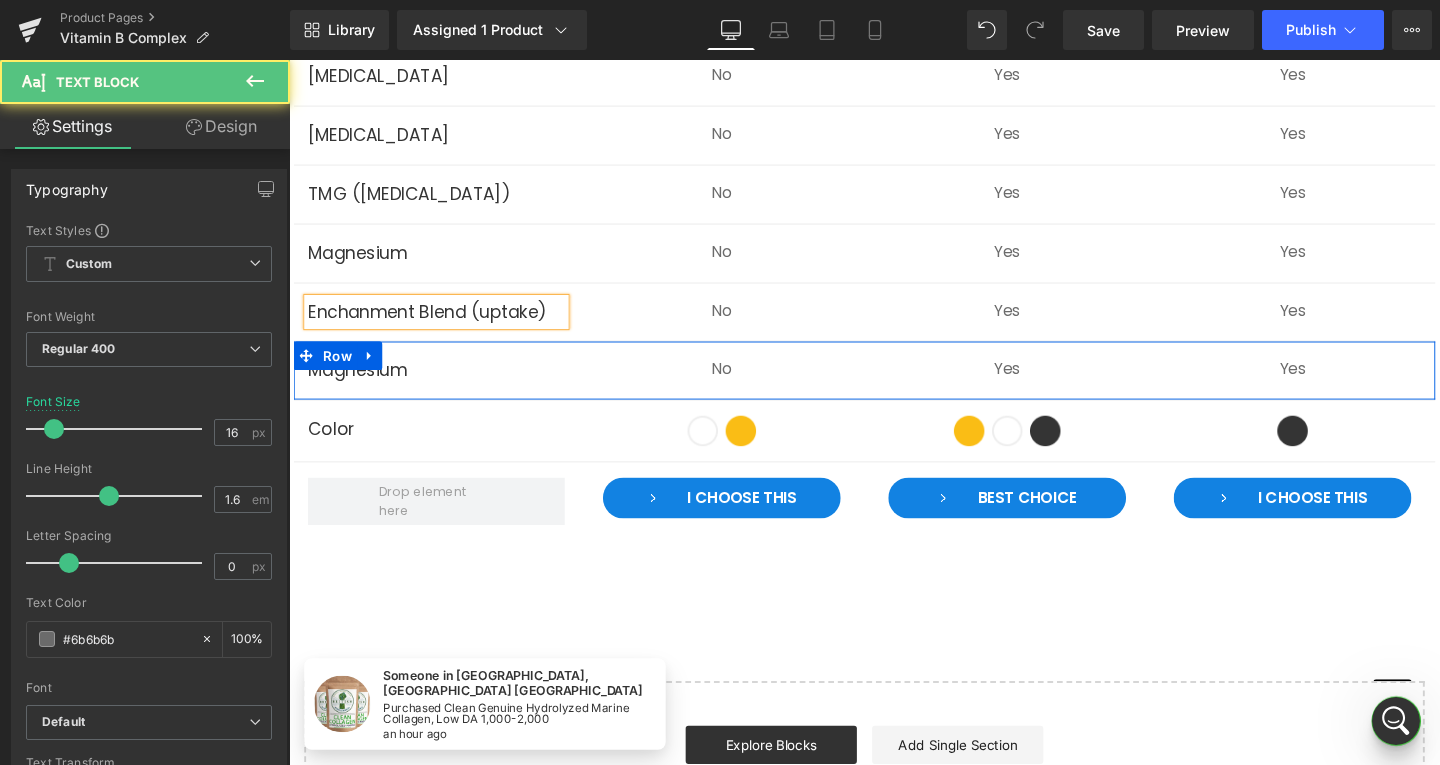 click at bounding box center [289, 60] 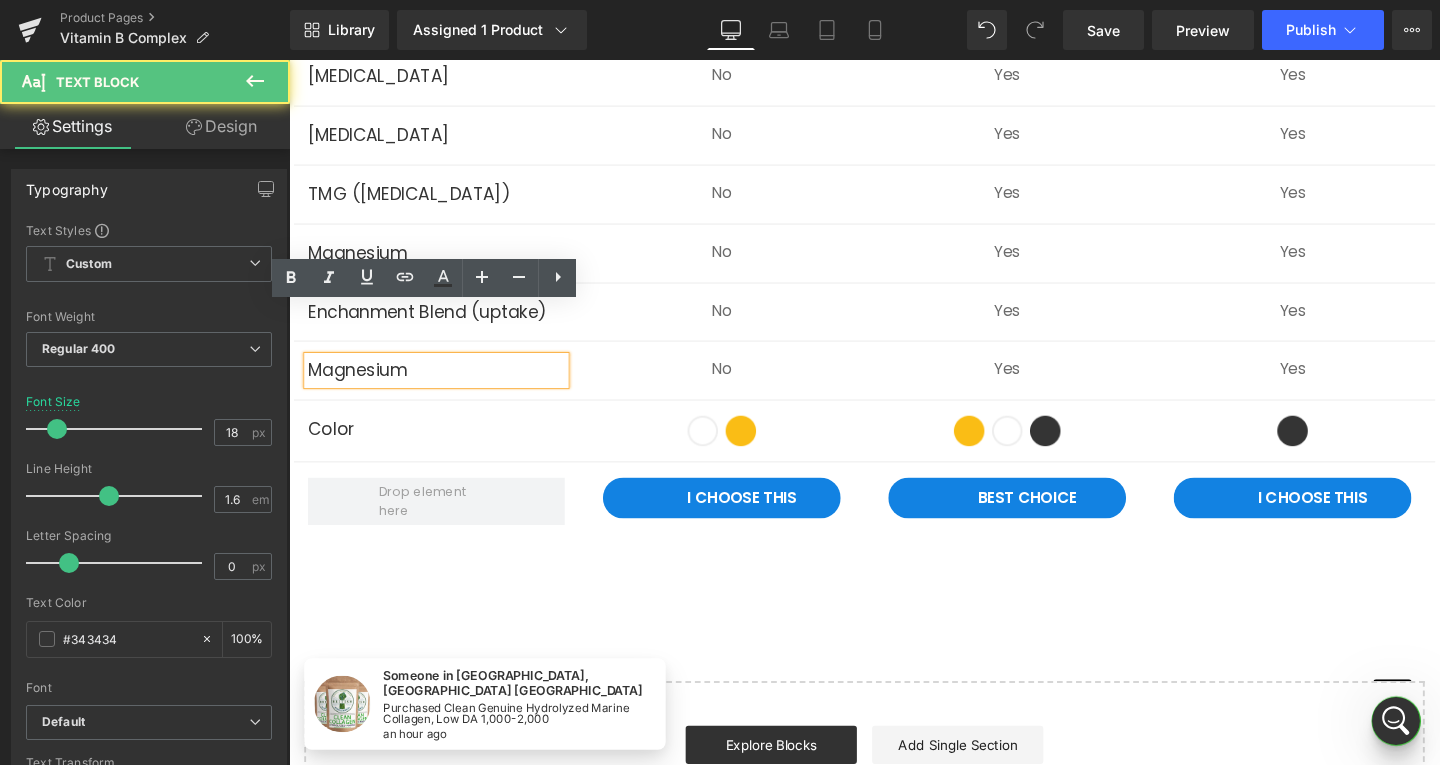 click on "Magnesium" at bounding box center [444, 386] 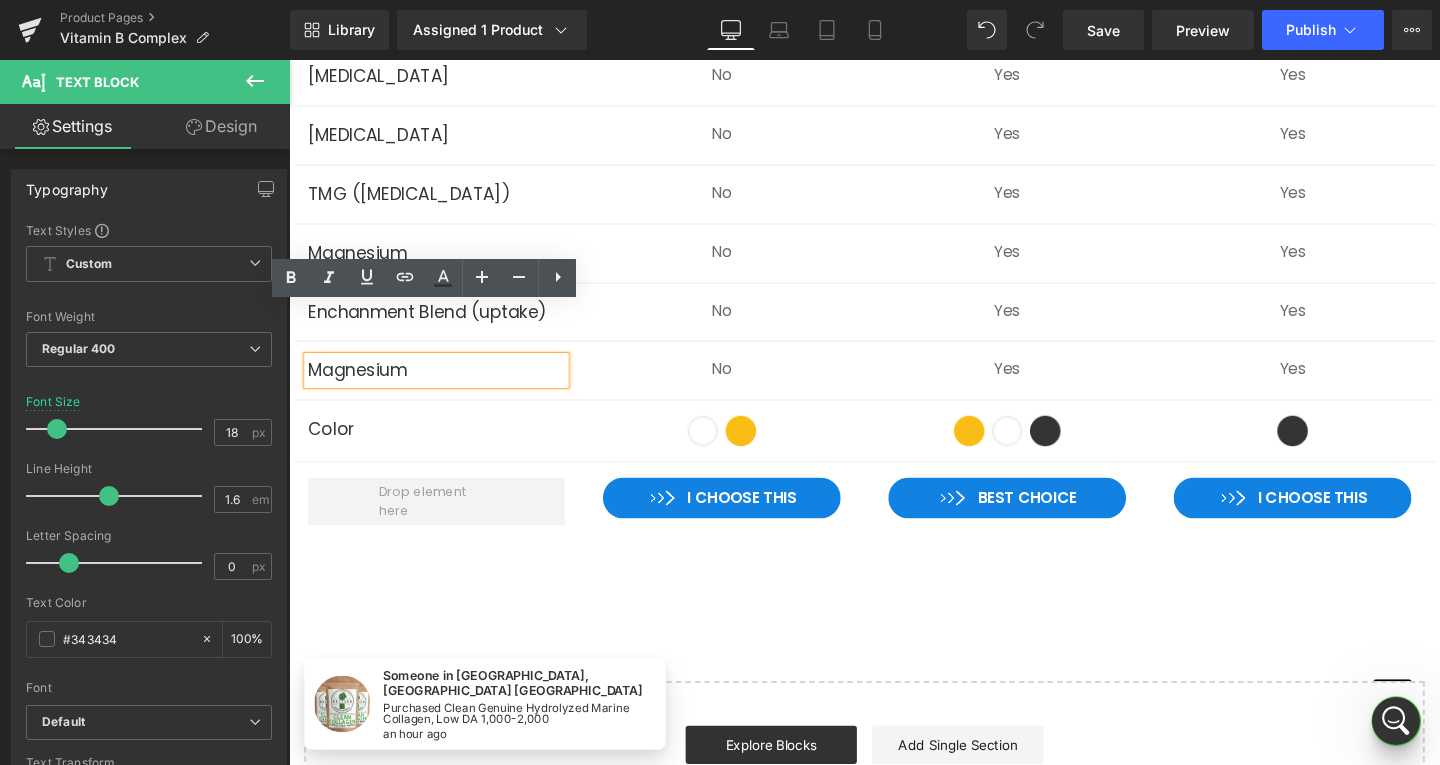type 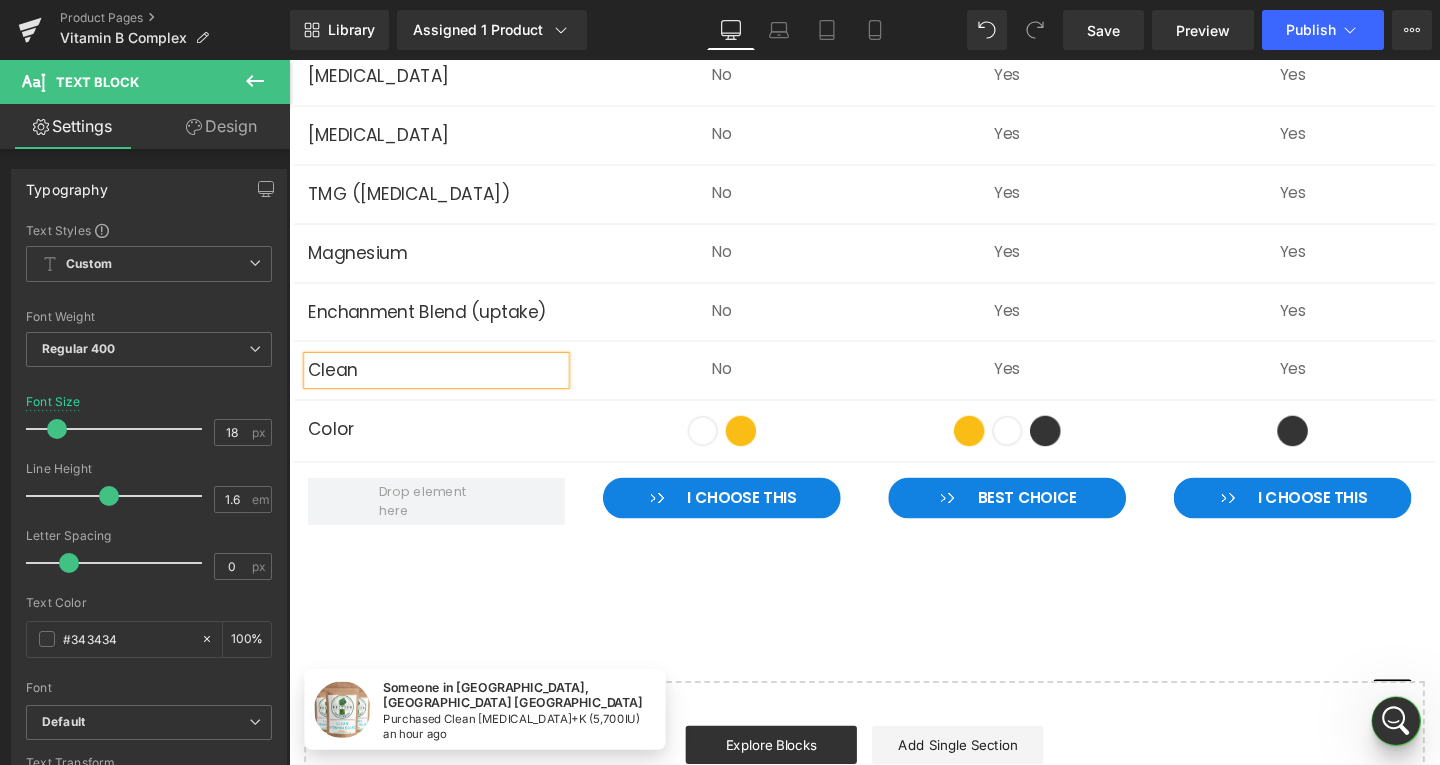 click on "Sale Off
(P) Image" at bounding box center [894, -2734] 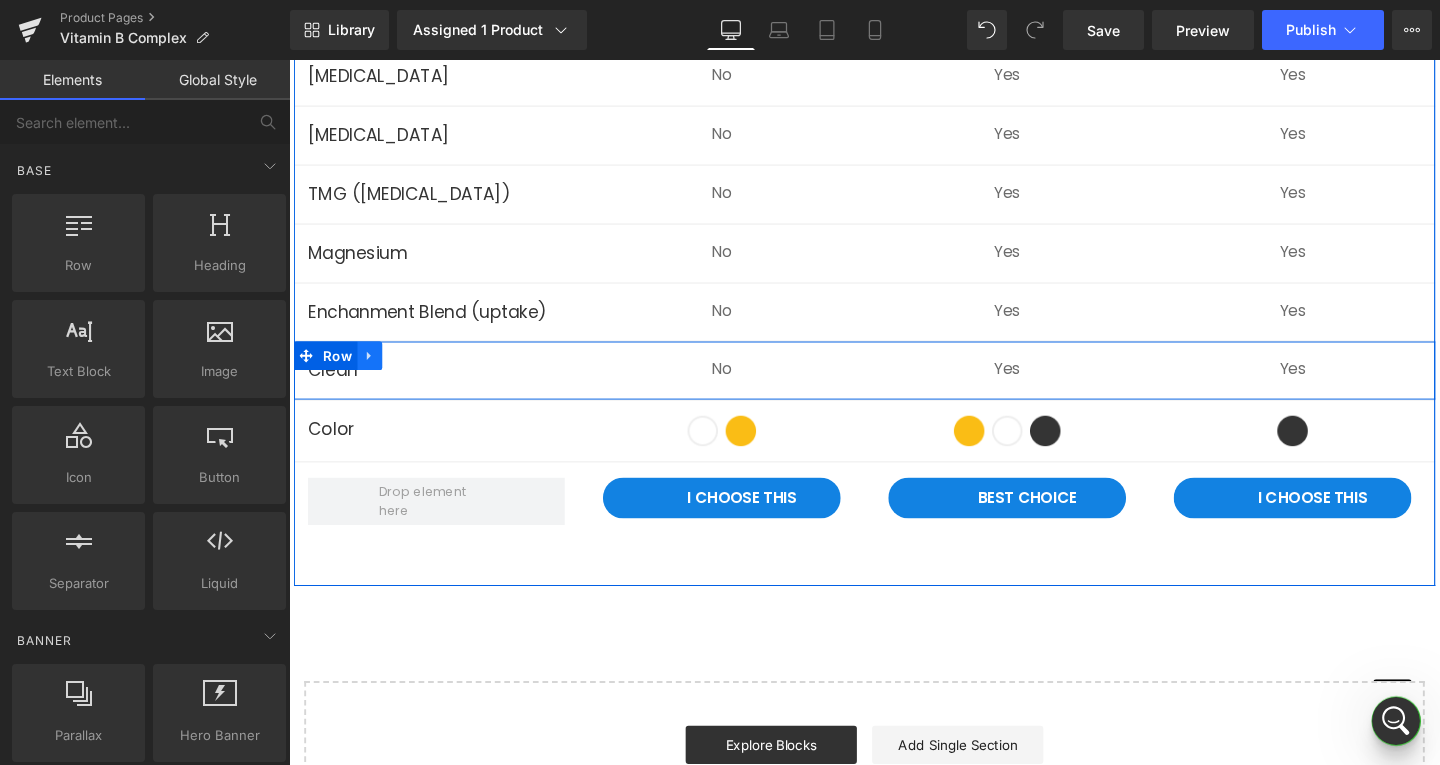 click 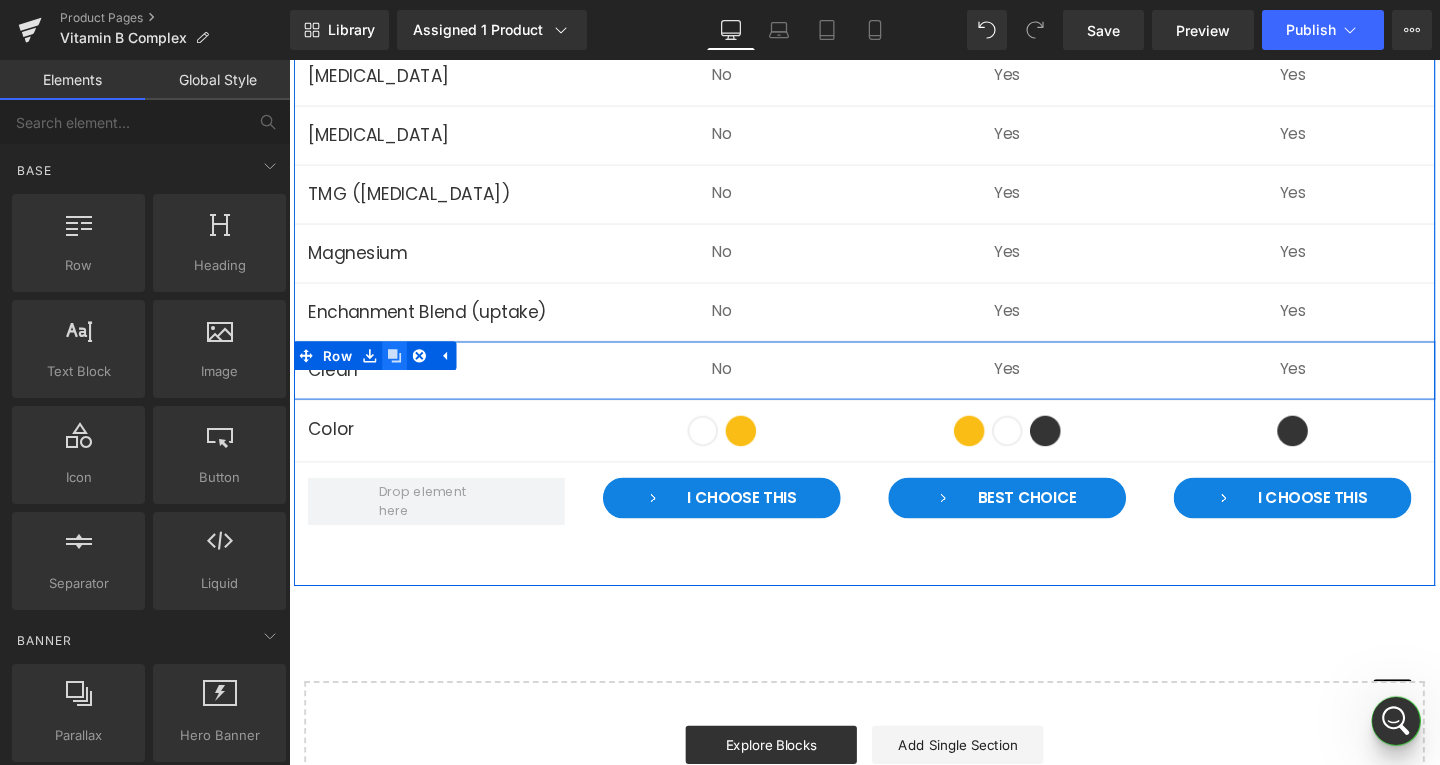 click 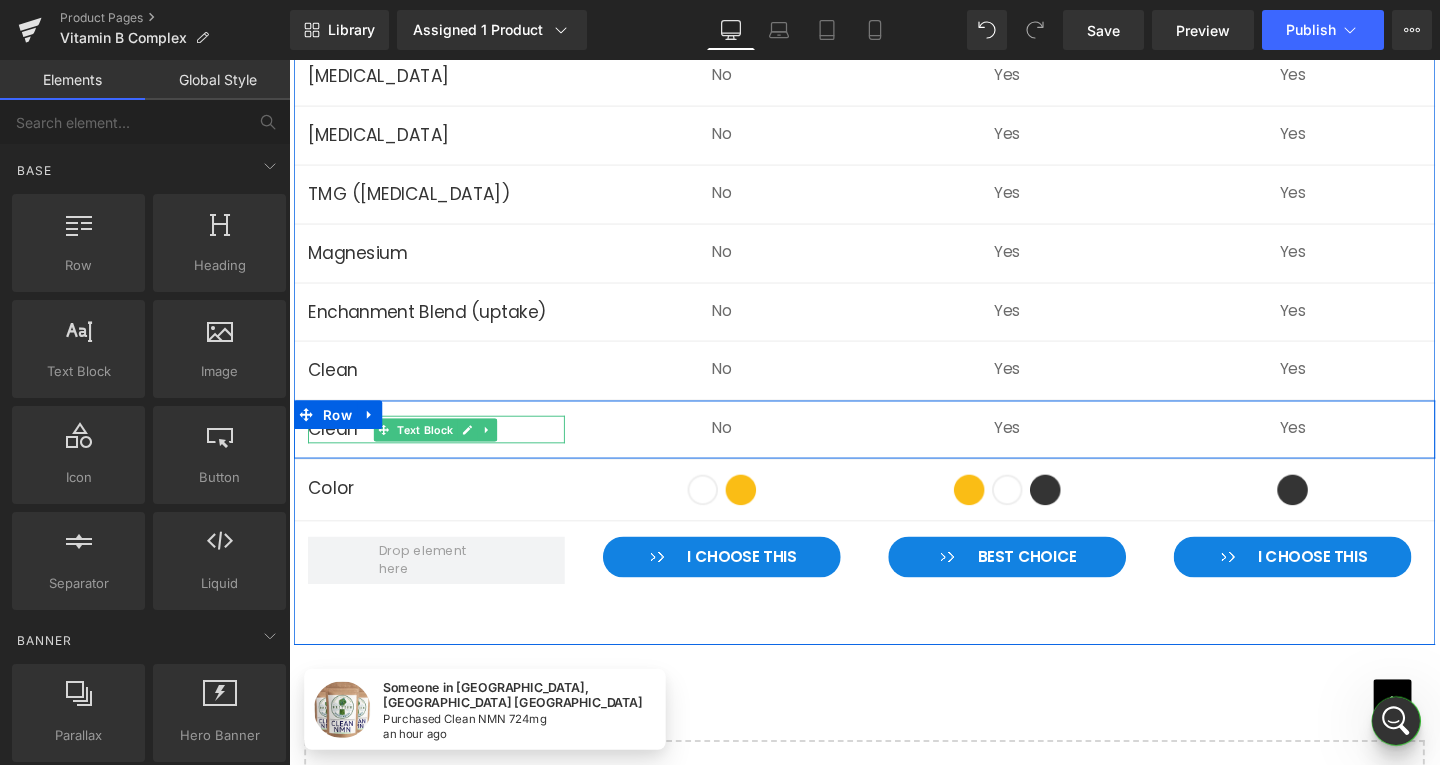 click on "Clean" at bounding box center [444, 448] 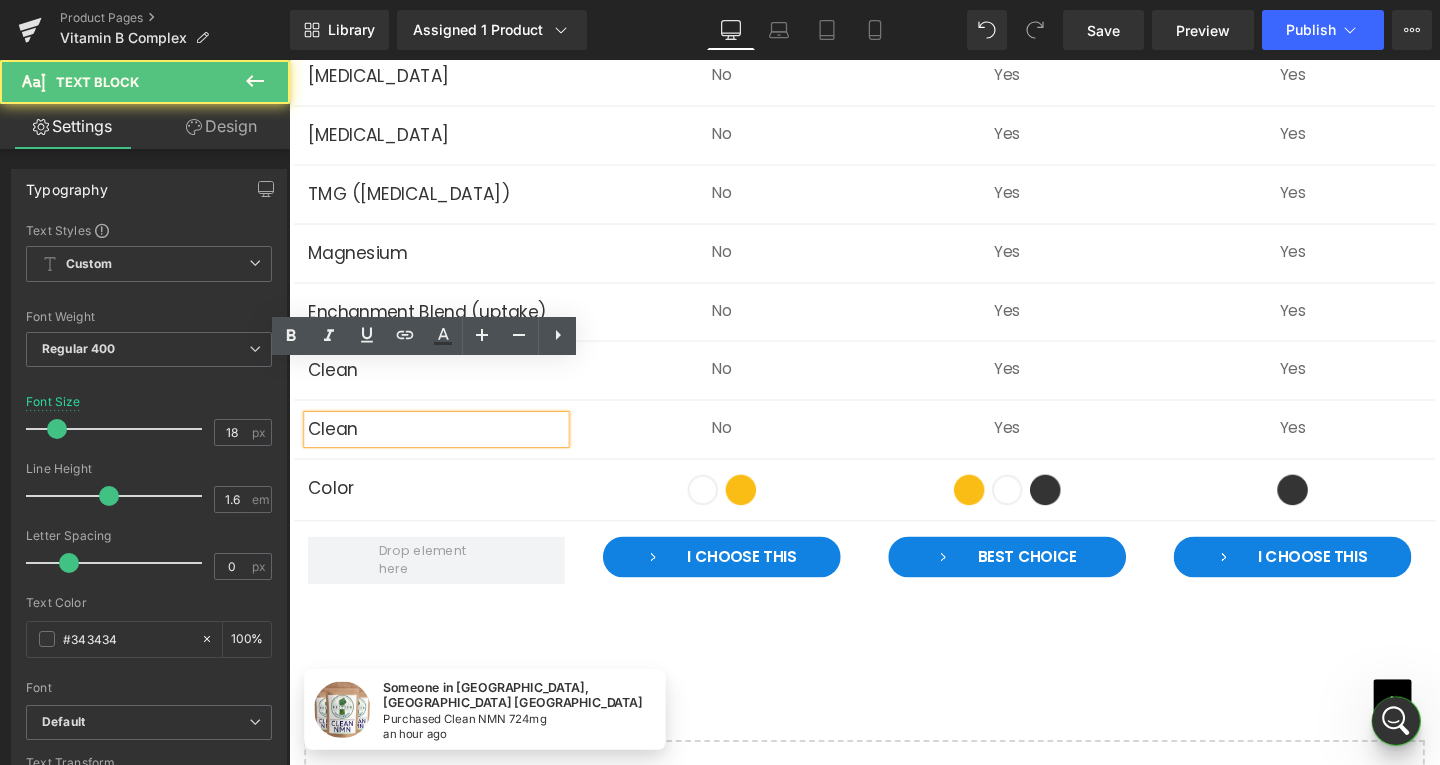 click on "Clean" at bounding box center [444, 448] 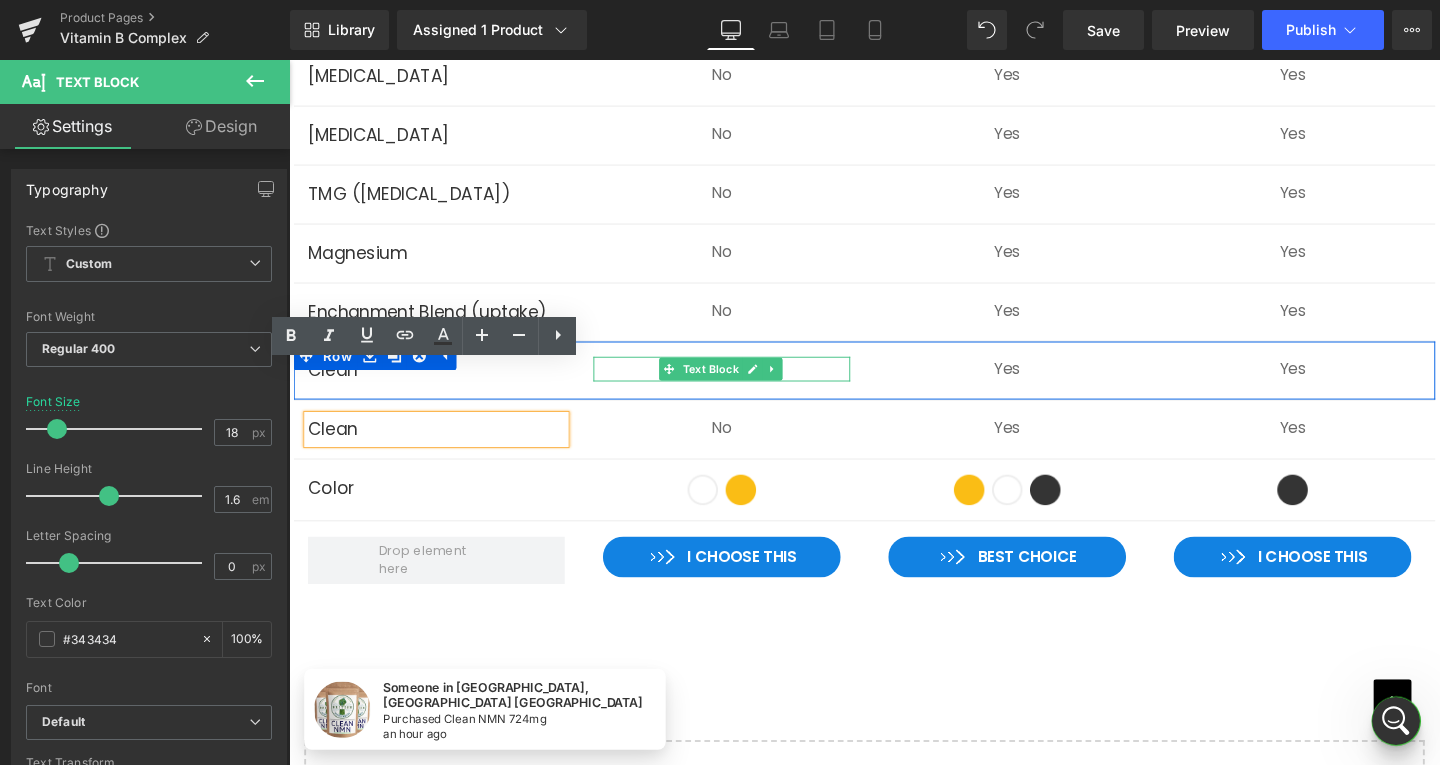 type 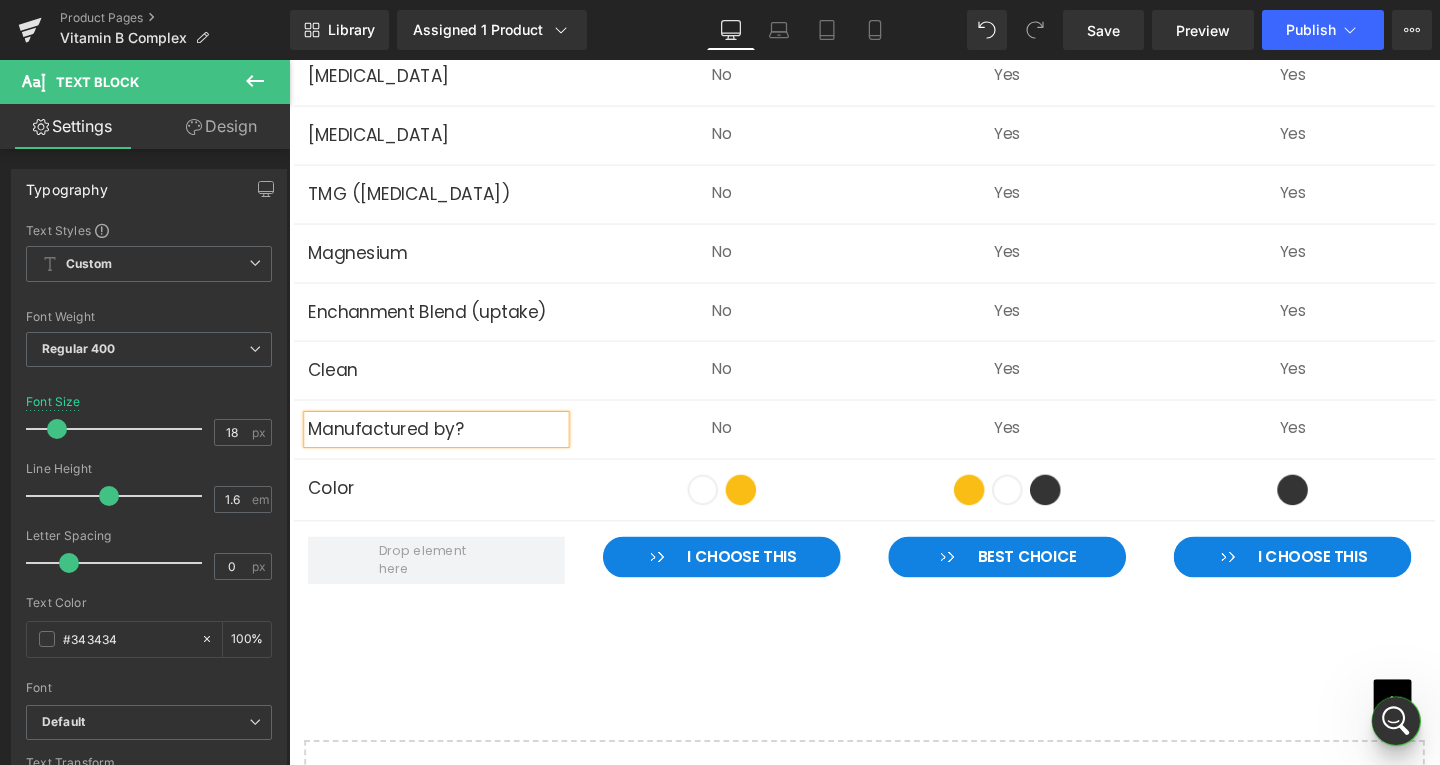 click on "Sale Off
(P) Image" at bounding box center [894, -2703] 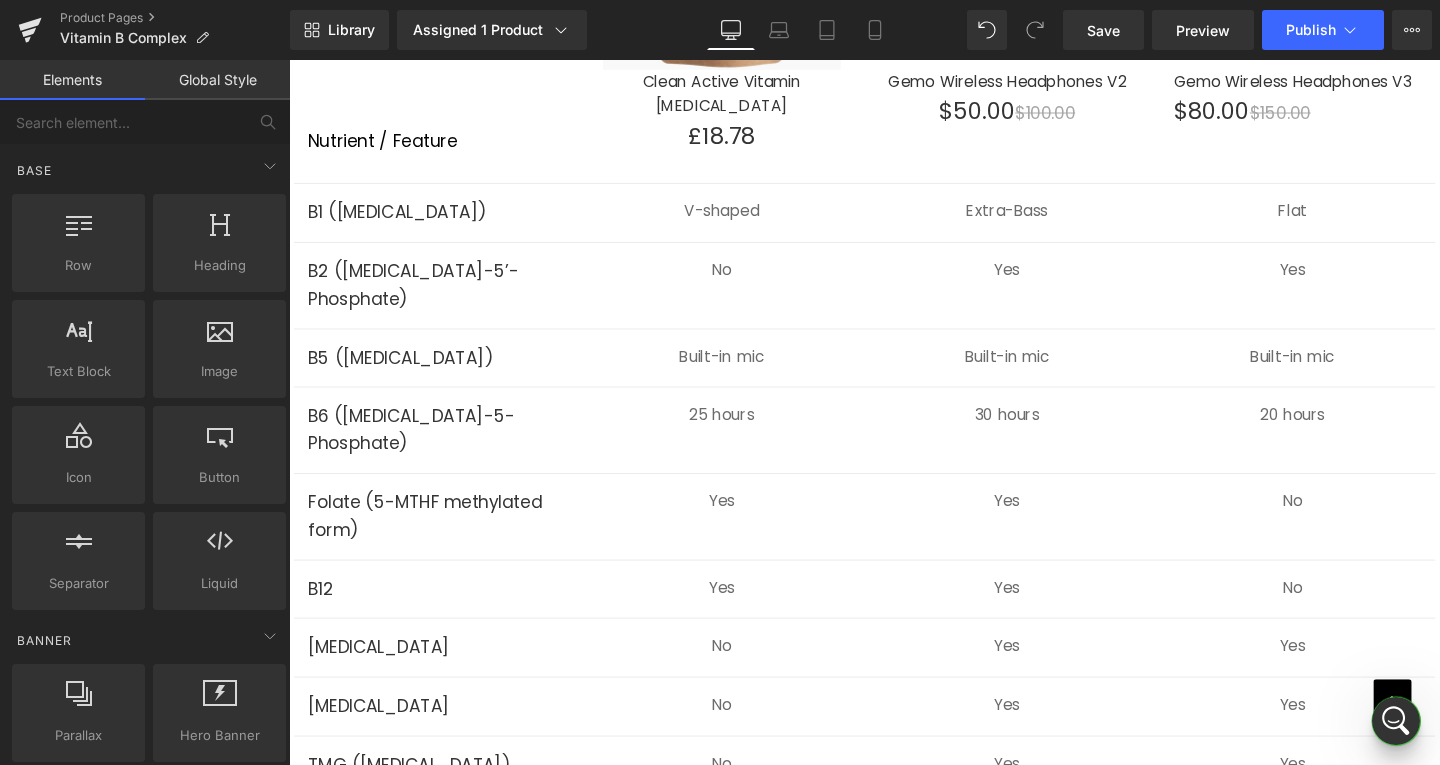 scroll, scrollTop: 5802, scrollLeft: 0, axis: vertical 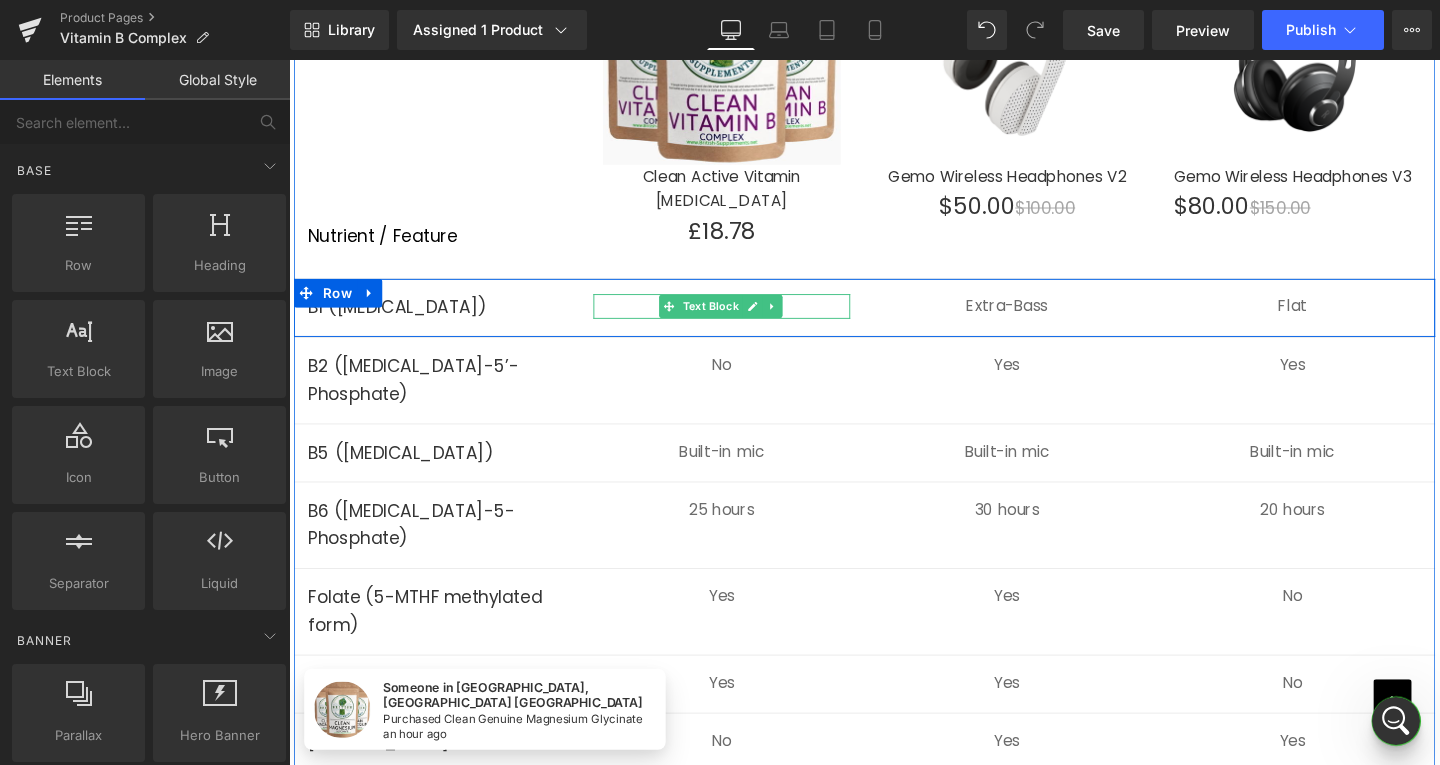 click on "V-shaped" at bounding box center [744, 319] 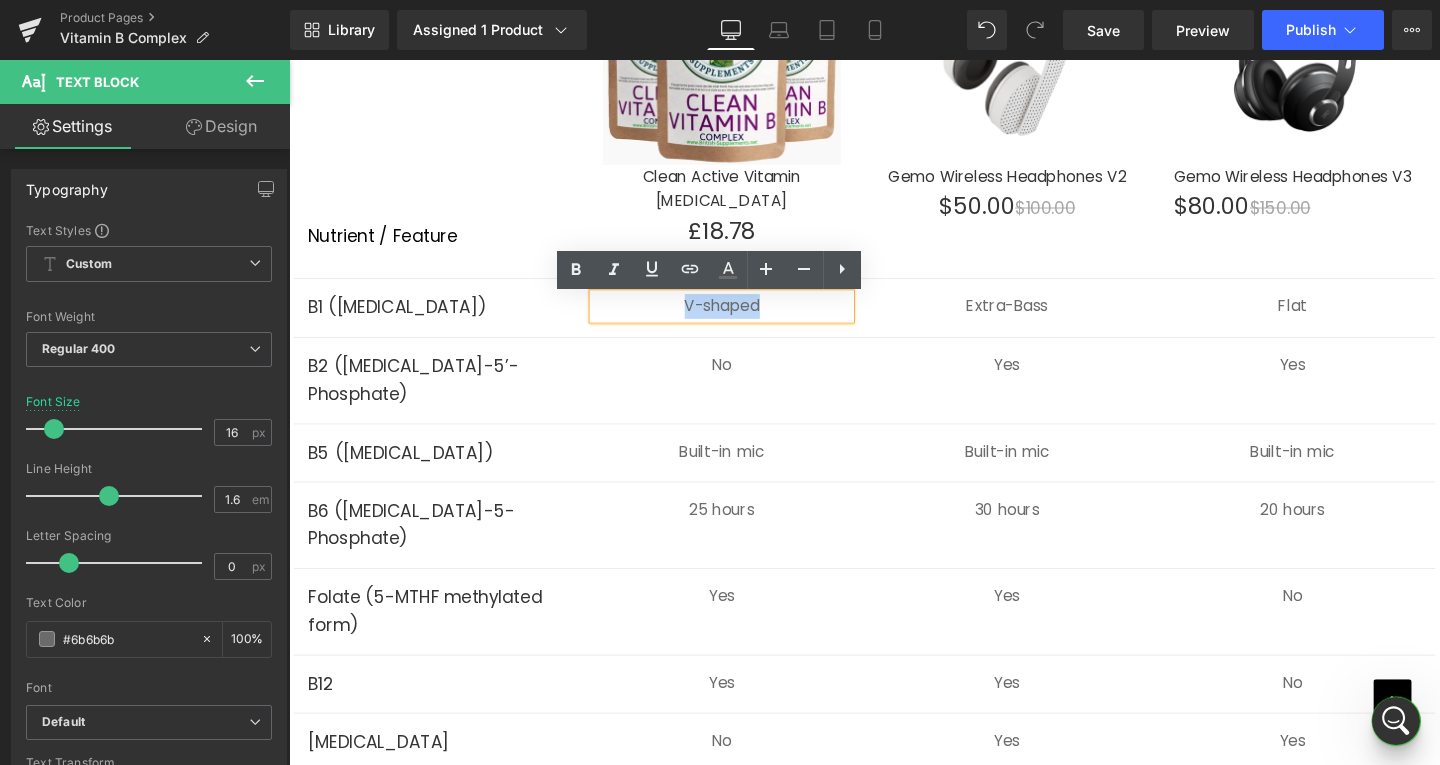 drag, startPoint x: 825, startPoint y: 321, endPoint x: 698, endPoint y: 322, distance: 127.00394 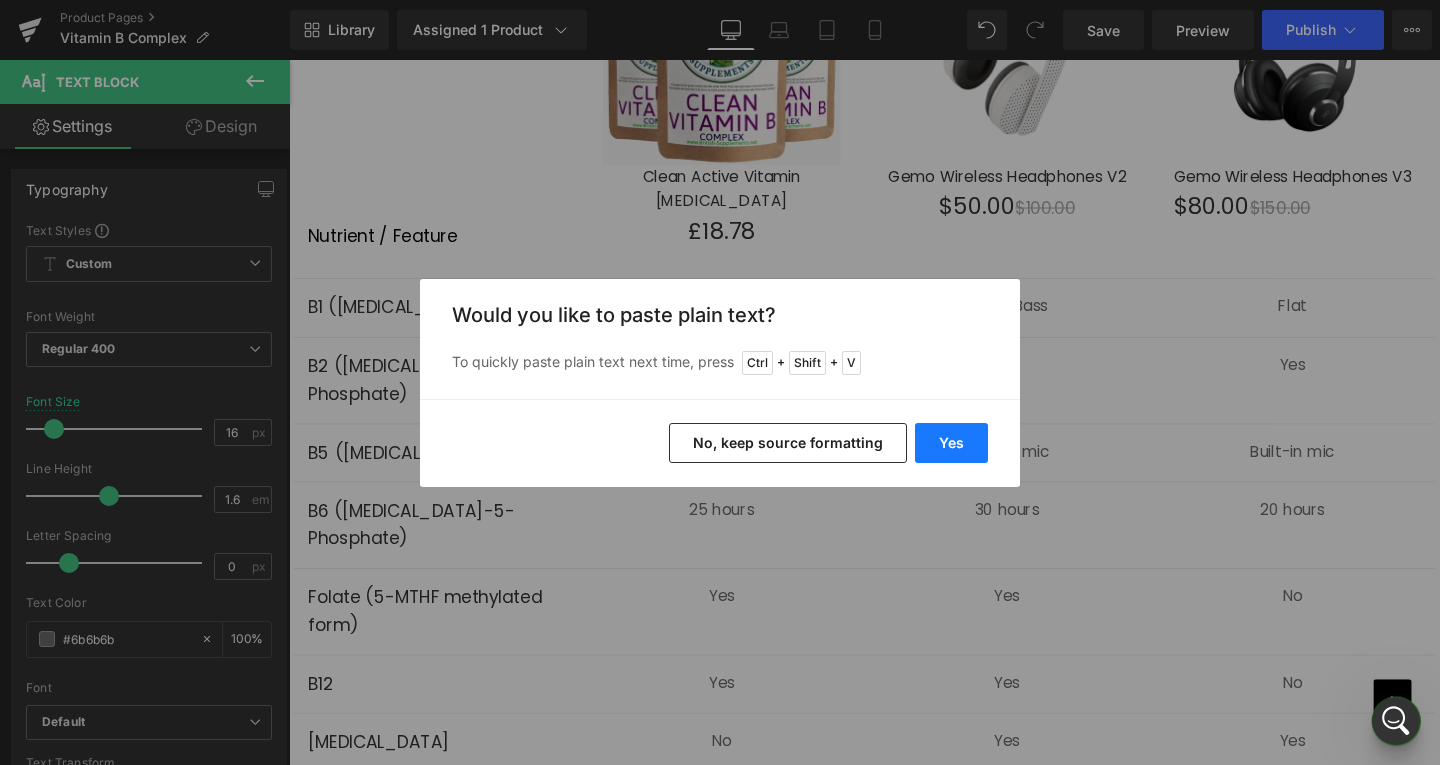 click on "Yes" at bounding box center (951, 443) 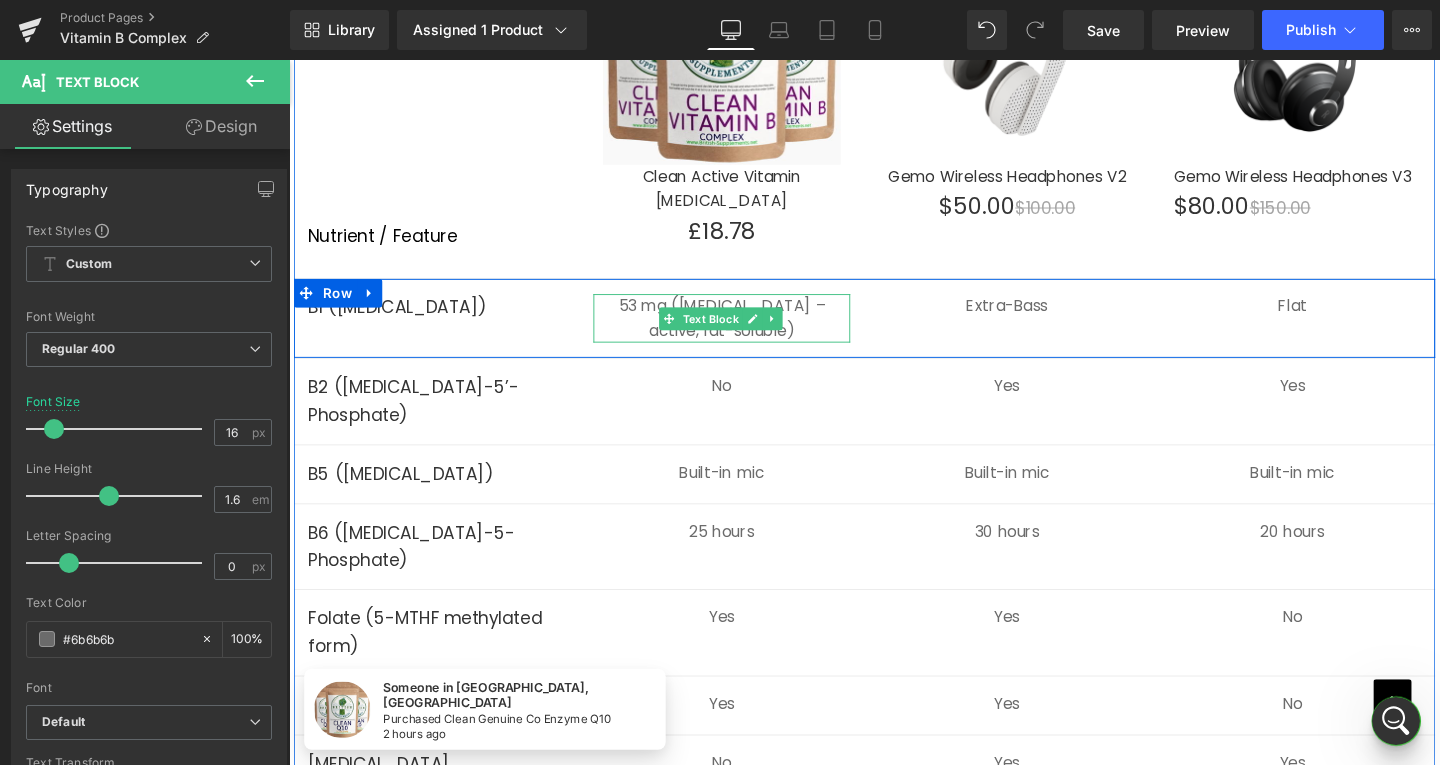 click on "53 mg (Benfotiamine – active, fat-soluble)" at bounding box center (744, 331) 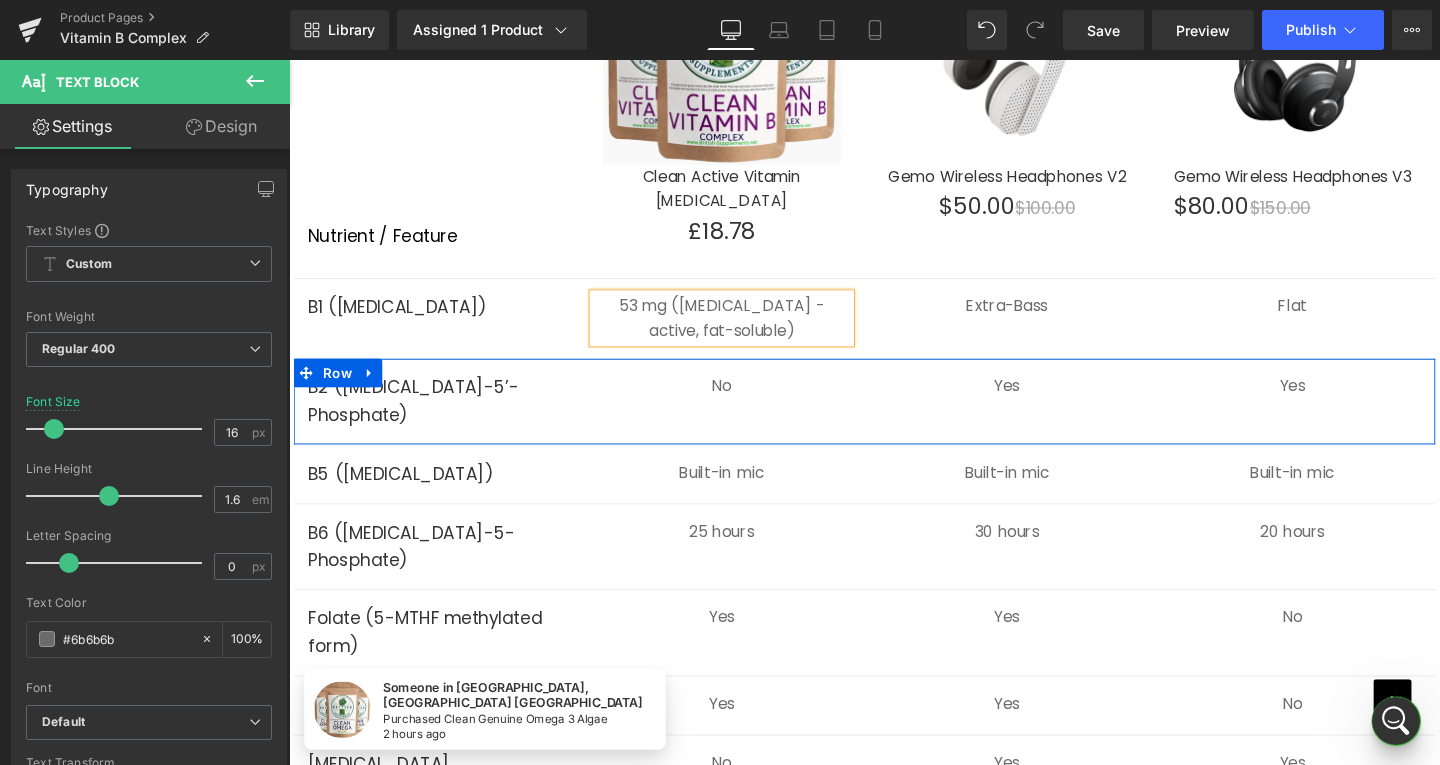 click on "No" at bounding box center (744, 403) 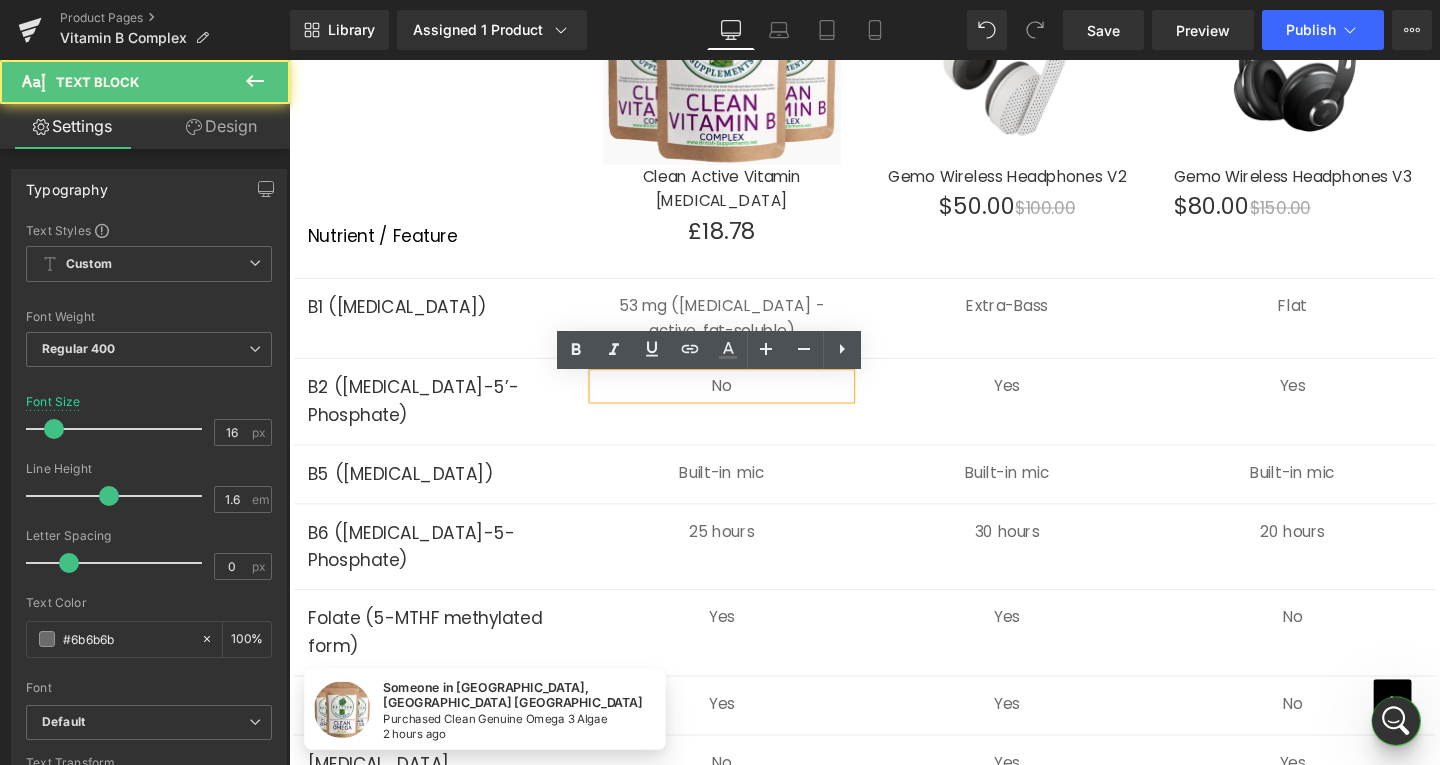 click on "No" at bounding box center (744, 403) 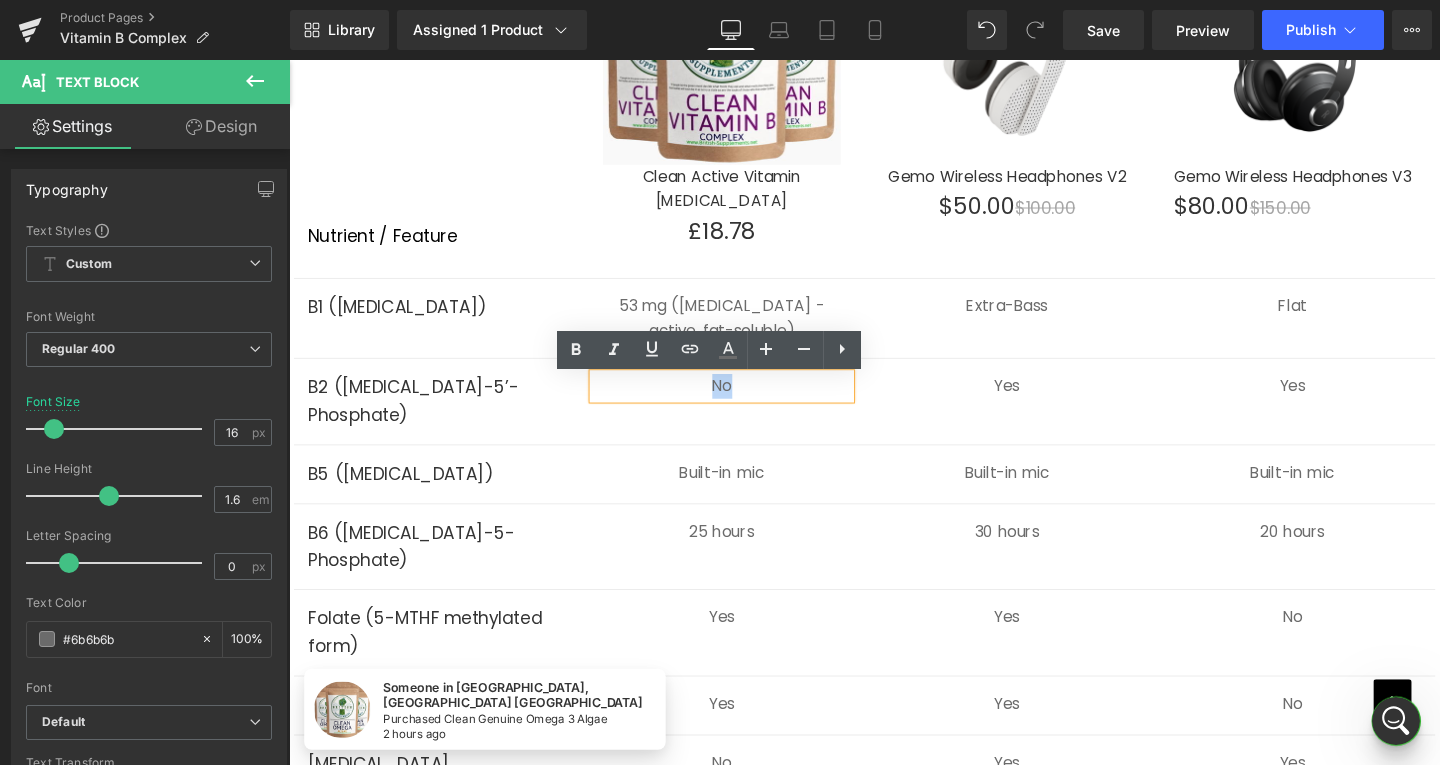 drag, startPoint x: 794, startPoint y: 411, endPoint x: 713, endPoint y: 414, distance: 81.055534 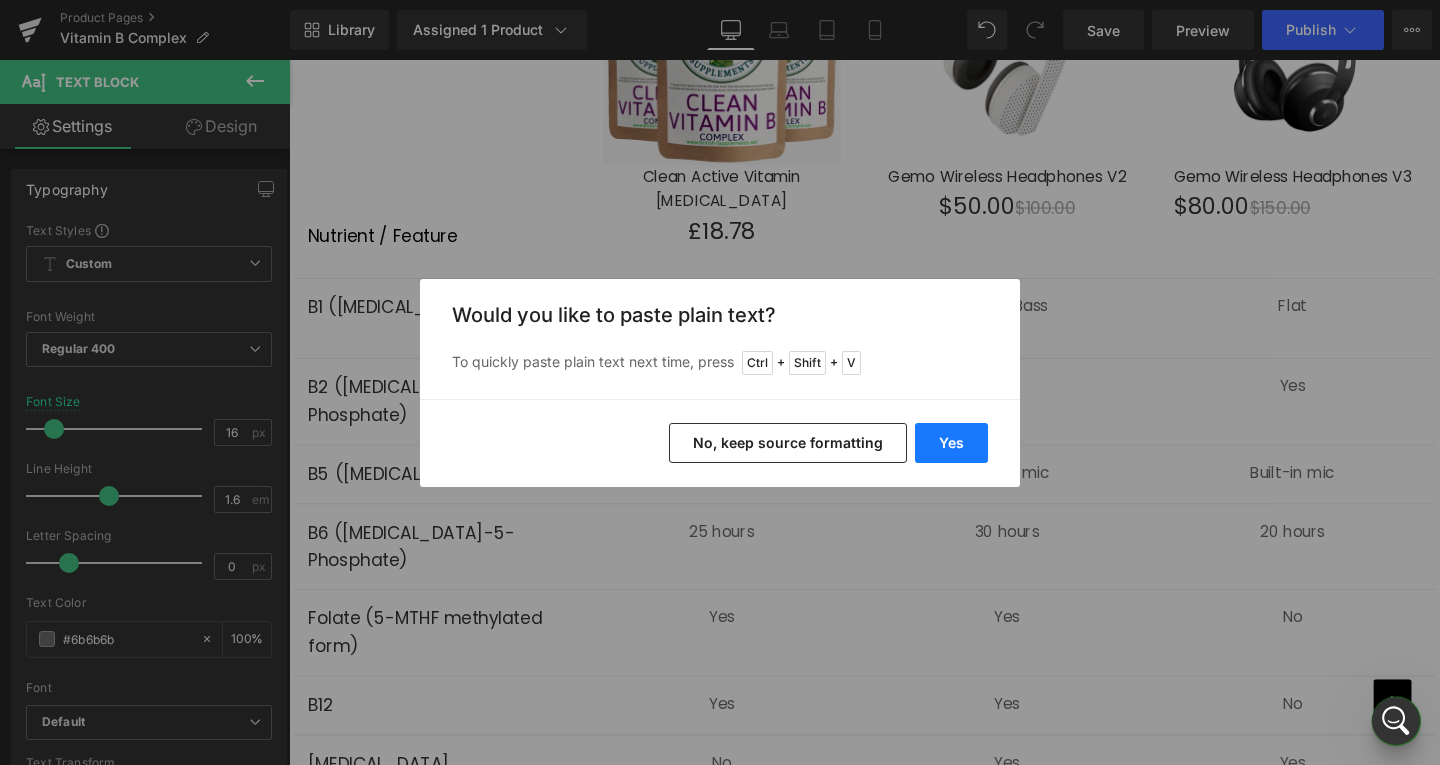 click on "Yes" at bounding box center [951, 443] 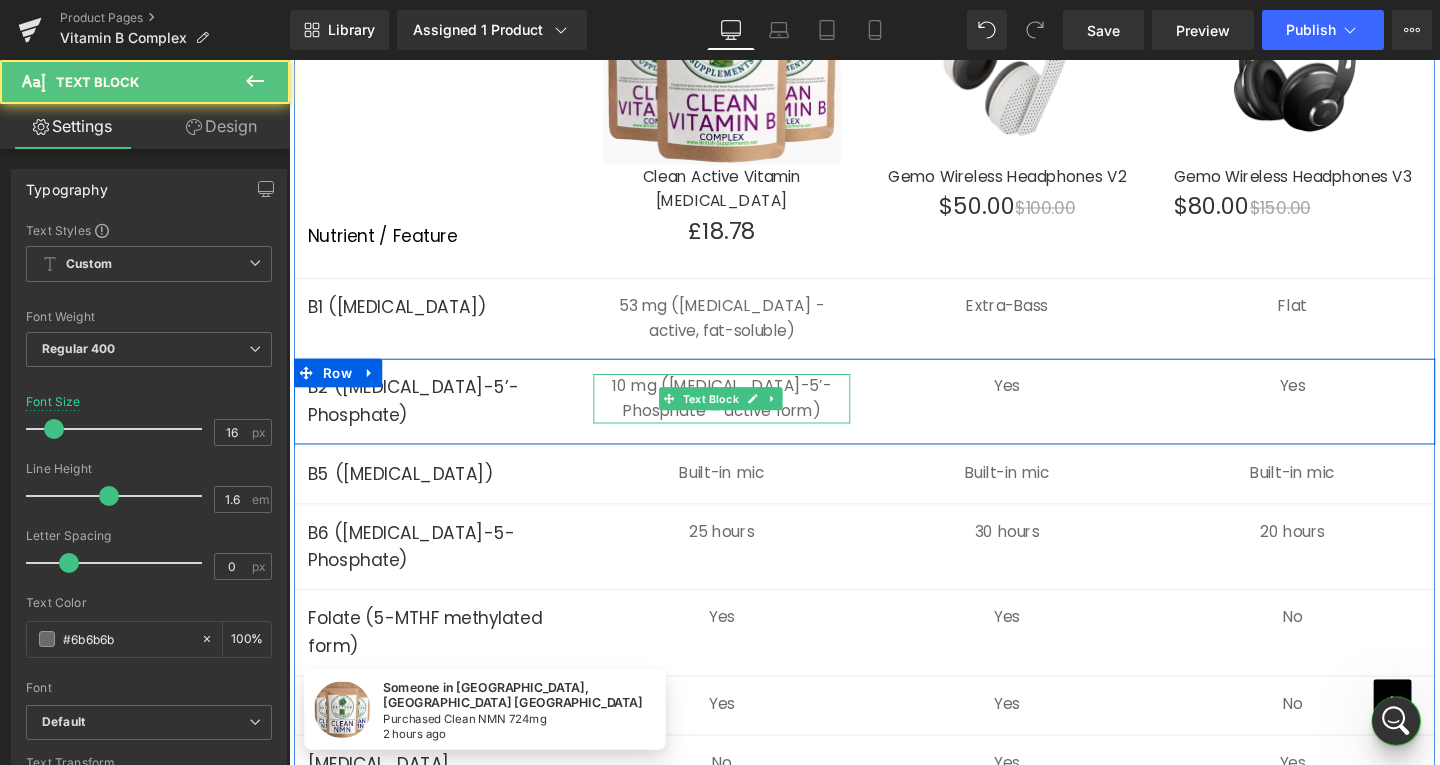 click on "10 mg (Riboflavin-5’-Phosphate – active form)" at bounding box center (744, 415) 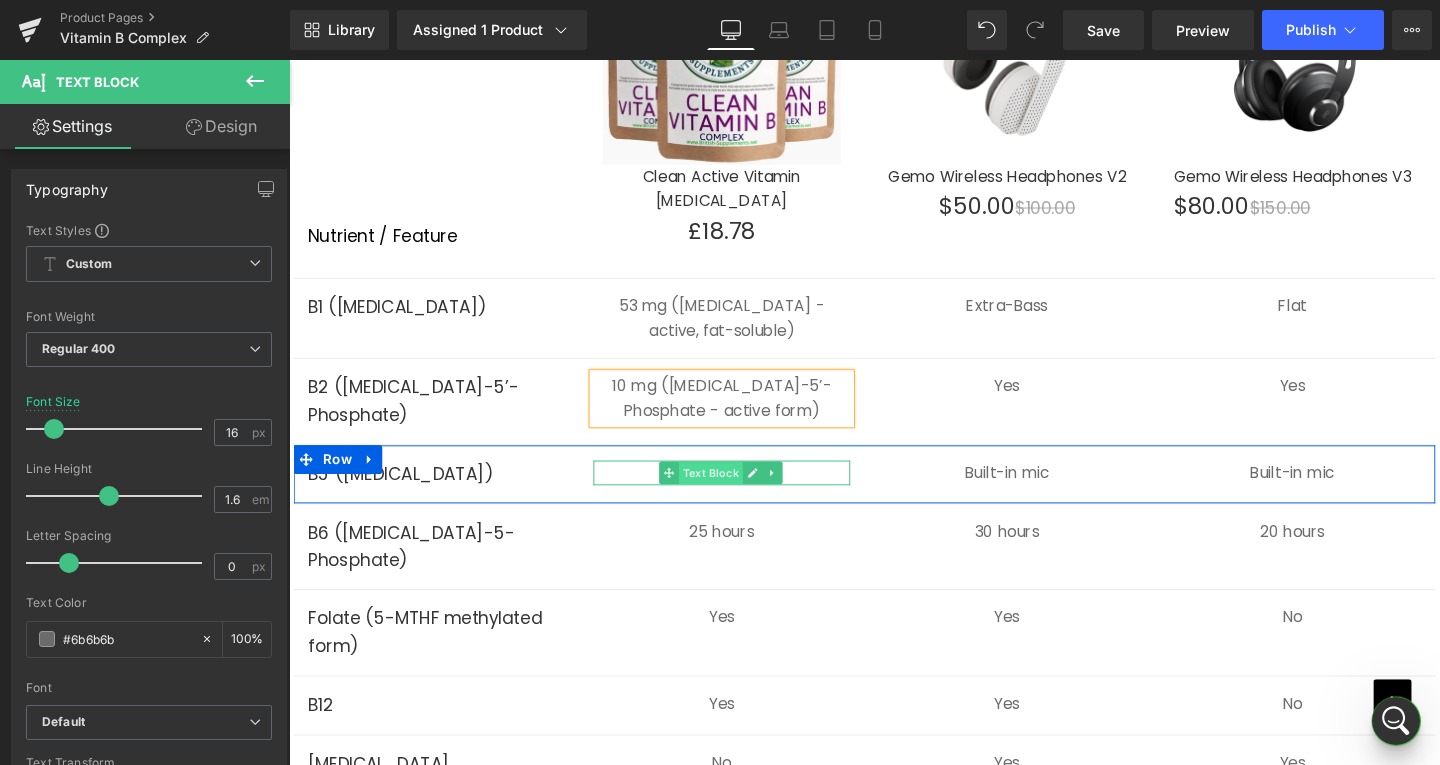 click on "Text Block" at bounding box center [732, 495] 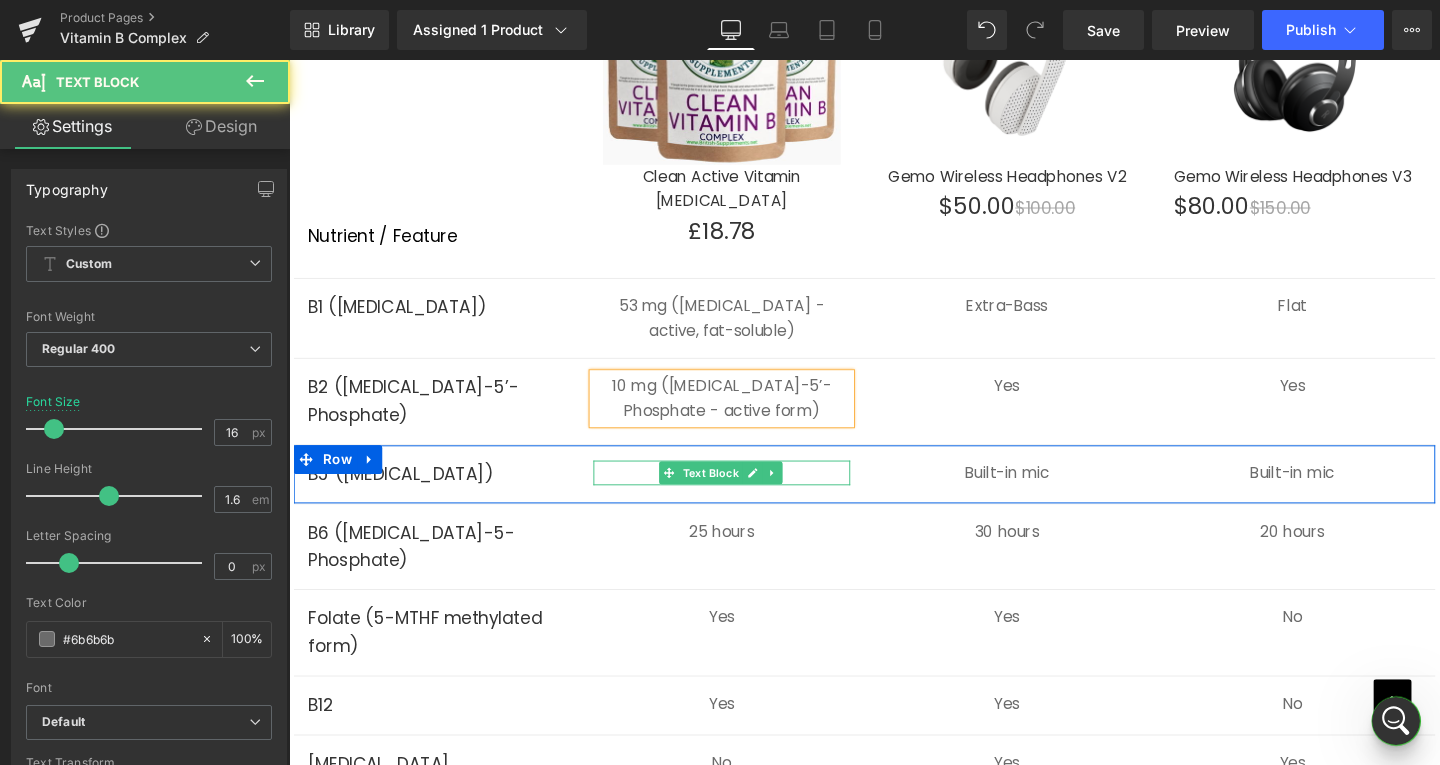 click on "Built-in mic" at bounding box center [744, 494] 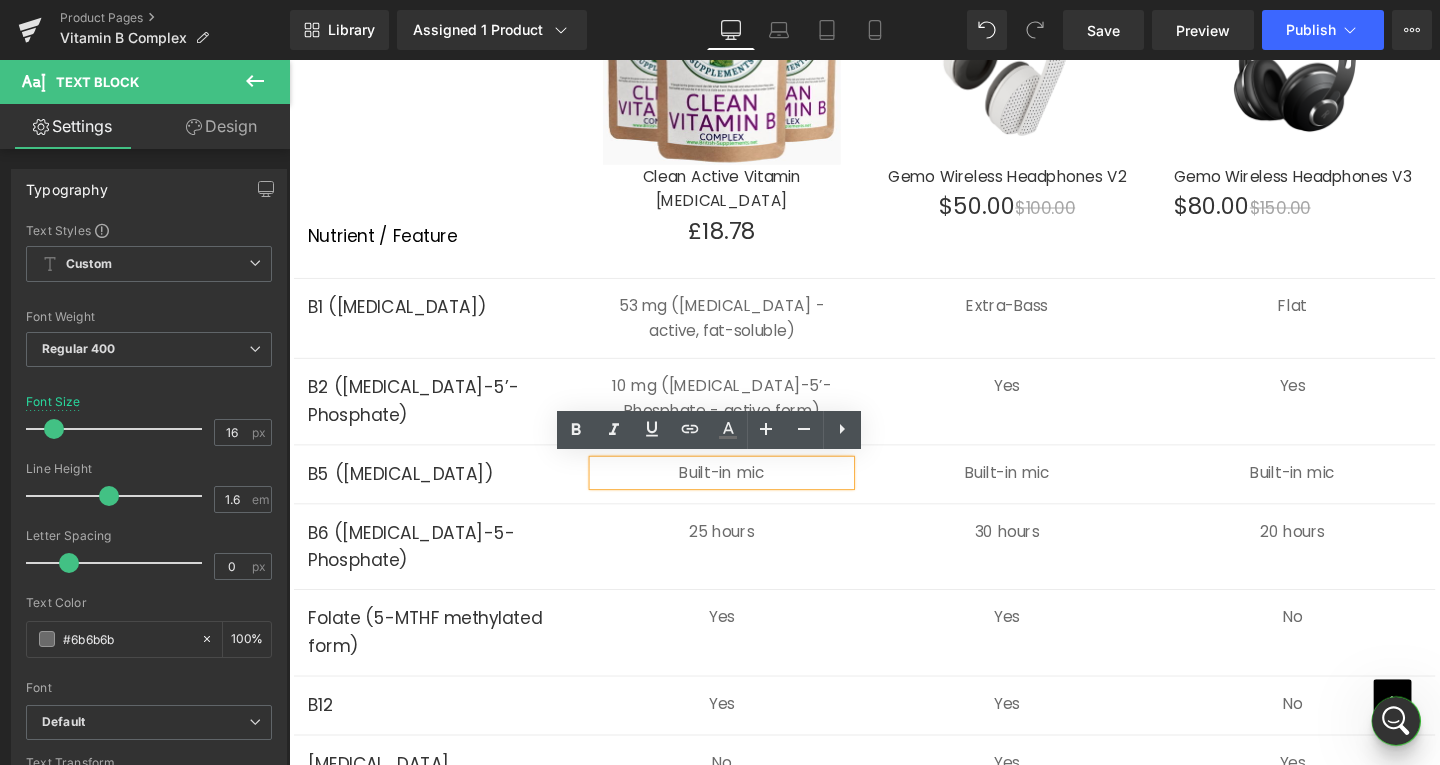 click on "Built-in mic" at bounding box center (744, 494) 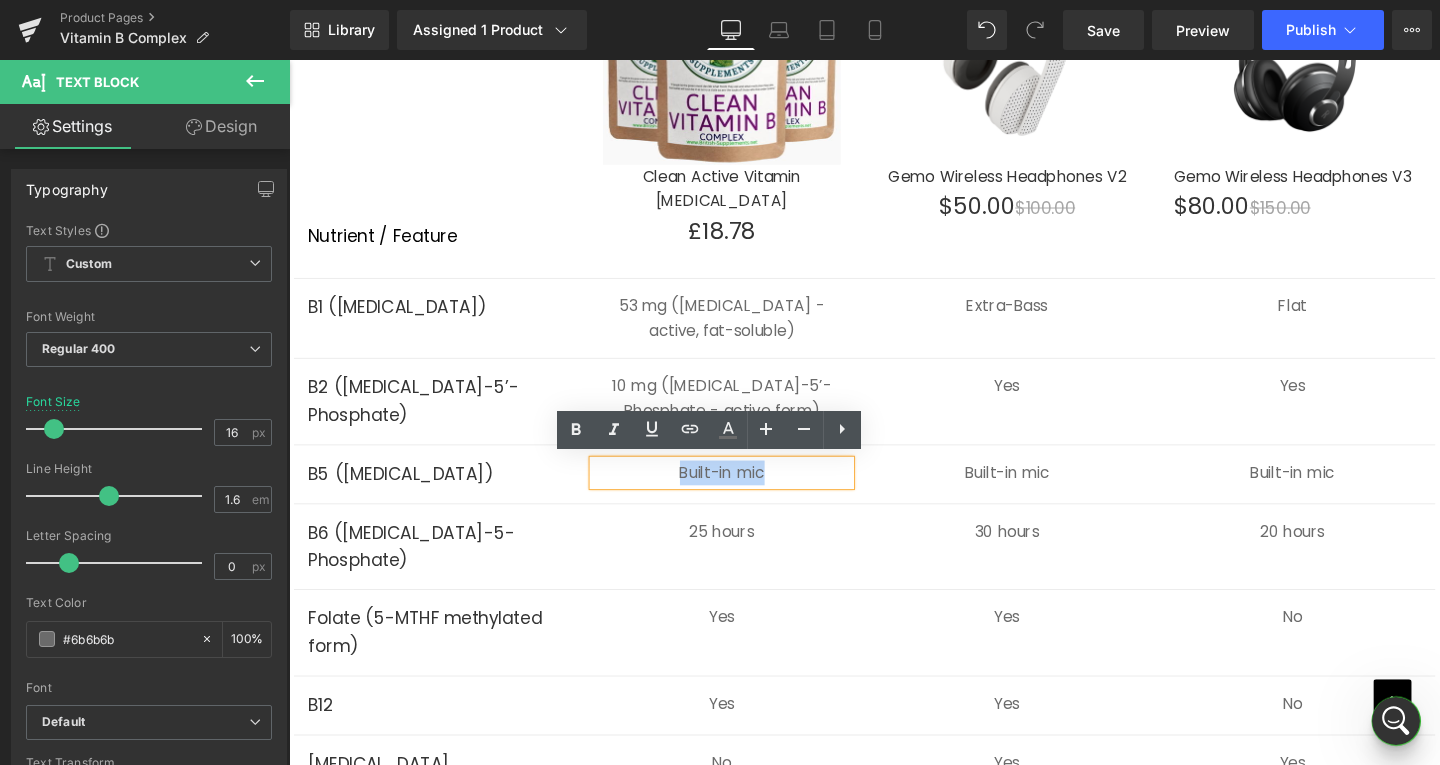 drag, startPoint x: 816, startPoint y: 487, endPoint x: 691, endPoint y: 497, distance: 125.39936 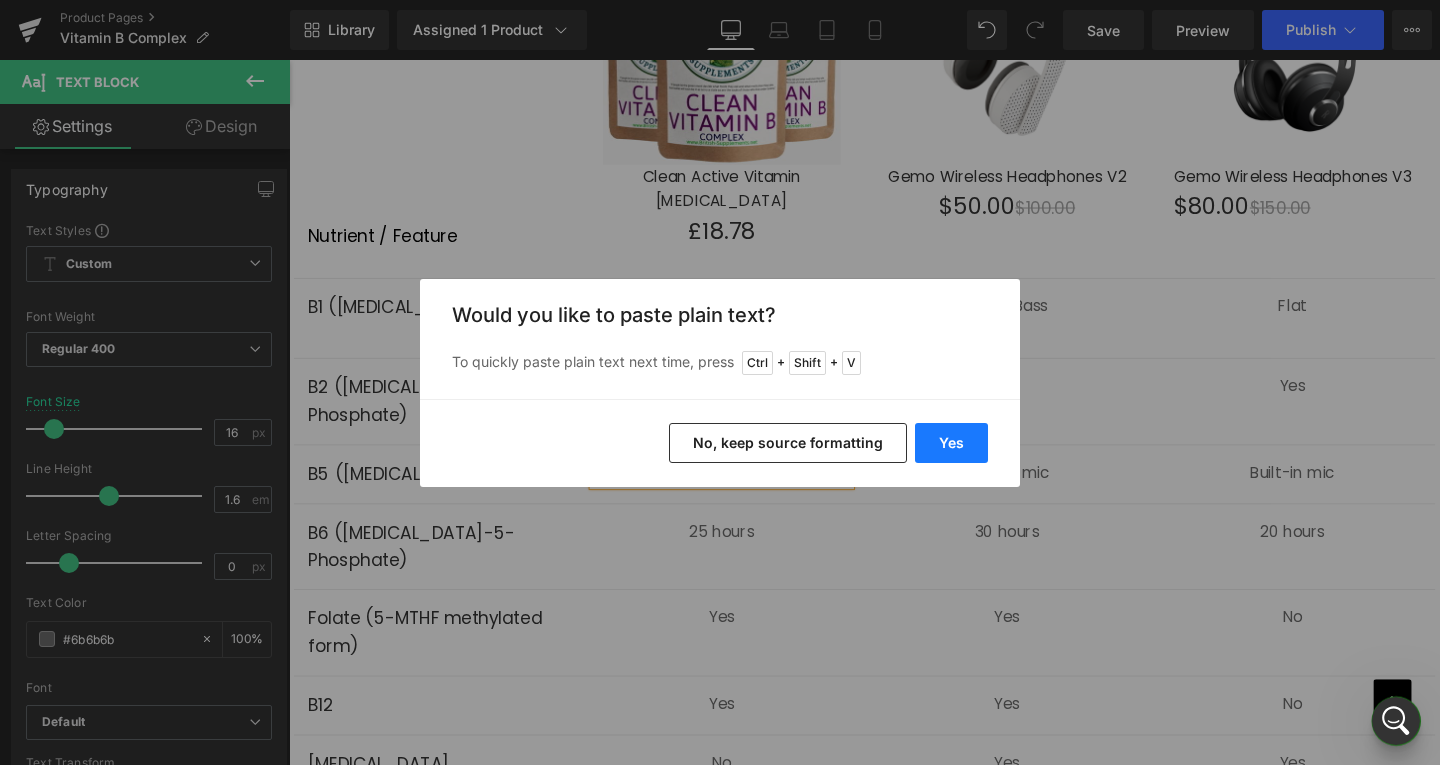 click on "Yes" at bounding box center [951, 443] 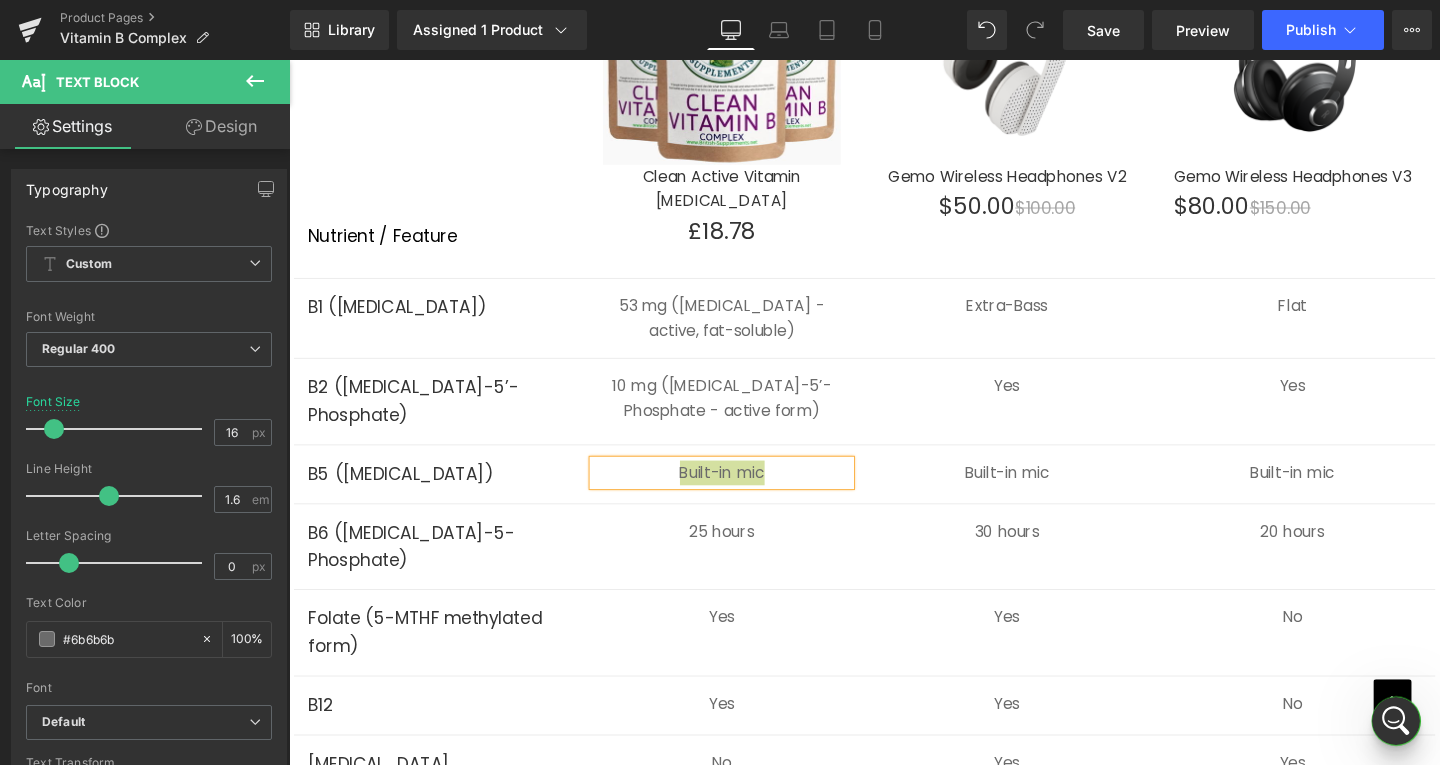 type 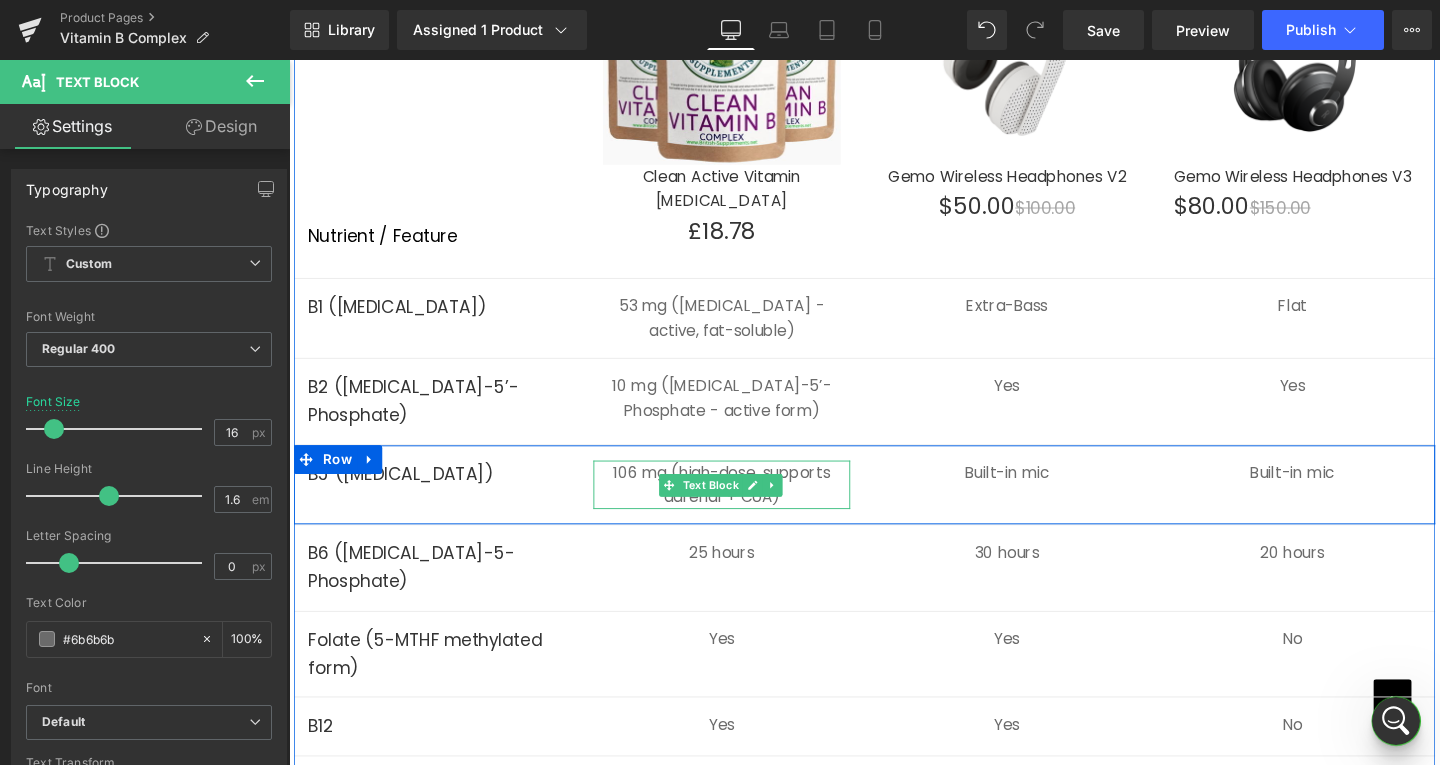 click on "106 mg (high-dose, supports adrenal + CoA)" at bounding box center [744, 506] 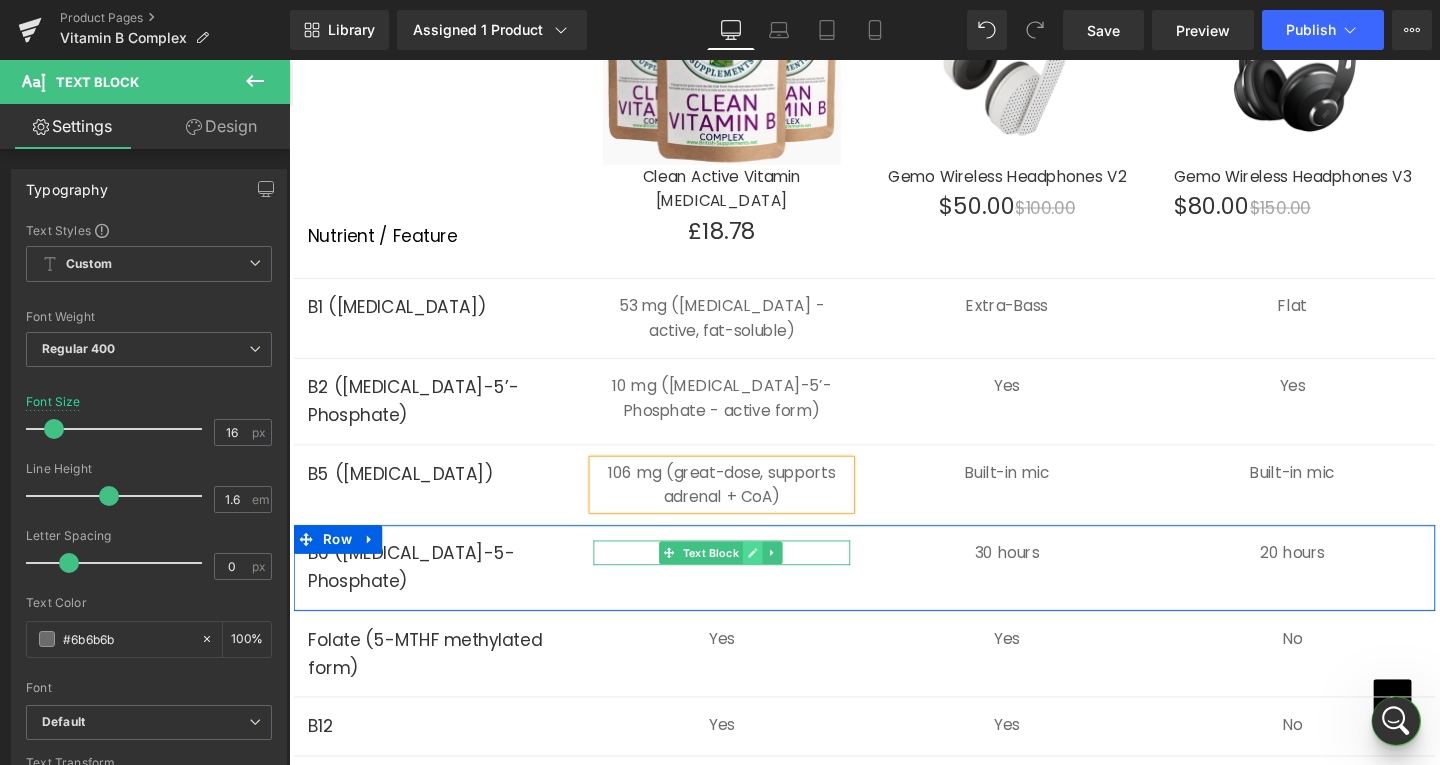 click at bounding box center [777, 578] 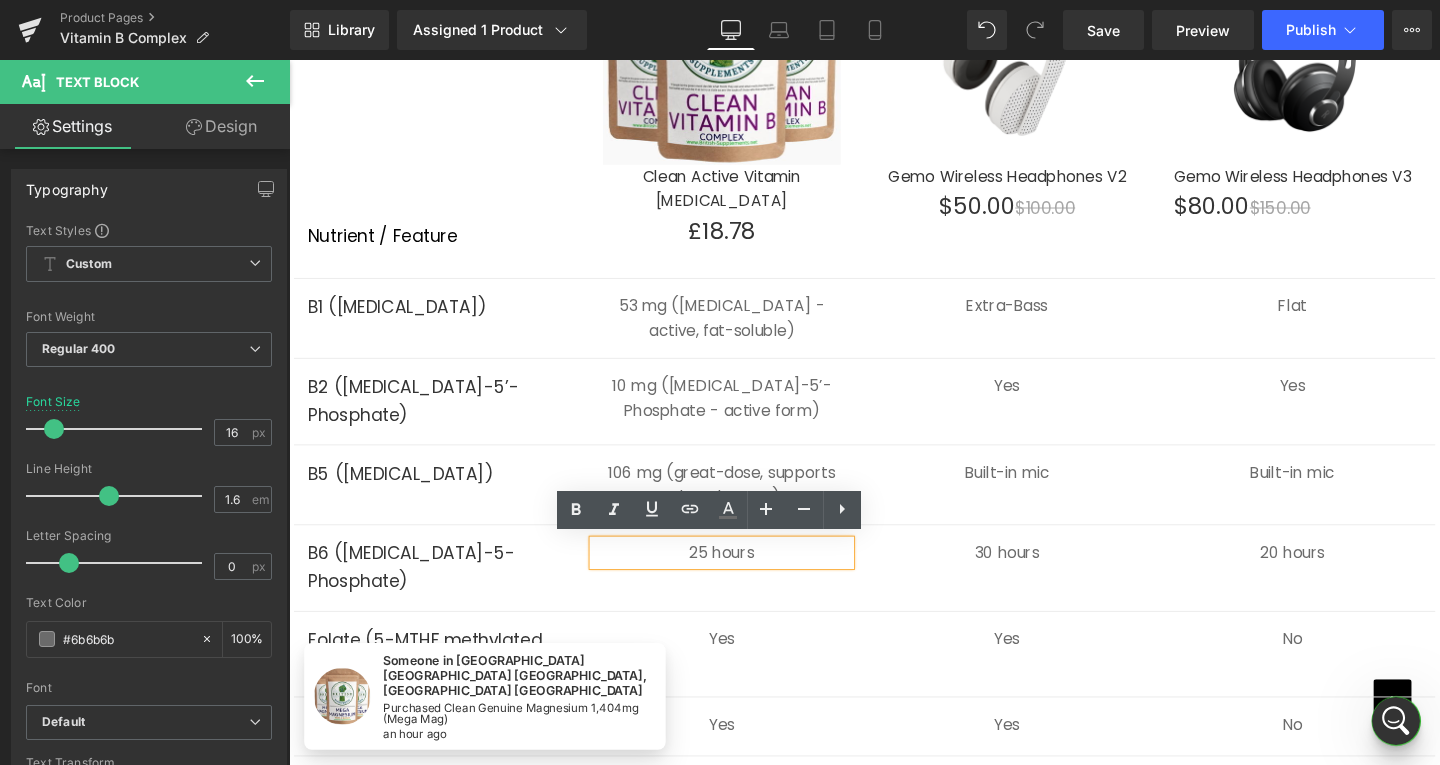 click on "25 hours" at bounding box center [744, 578] 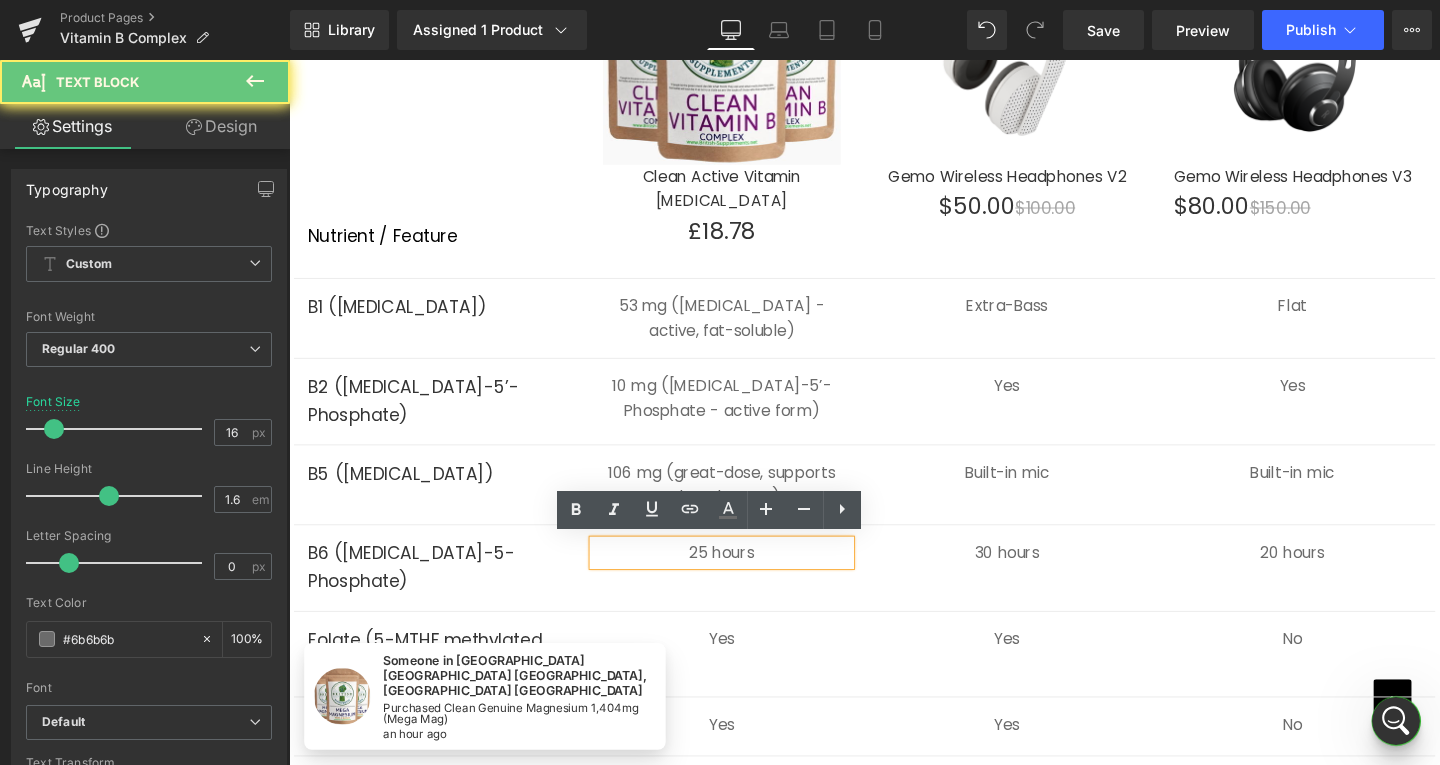 click on "25 hours" at bounding box center [744, 578] 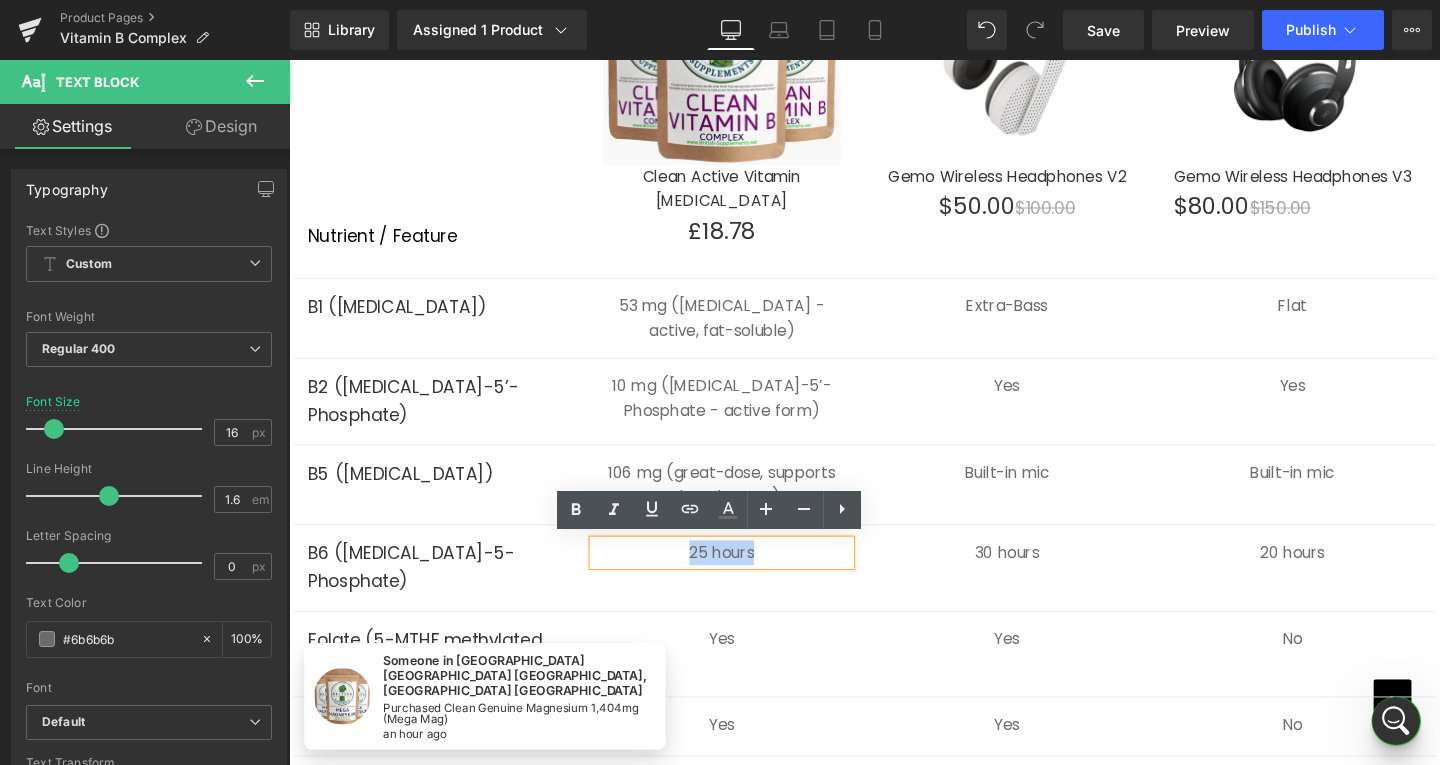 drag, startPoint x: 759, startPoint y: 575, endPoint x: 705, endPoint y: 576, distance: 54.00926 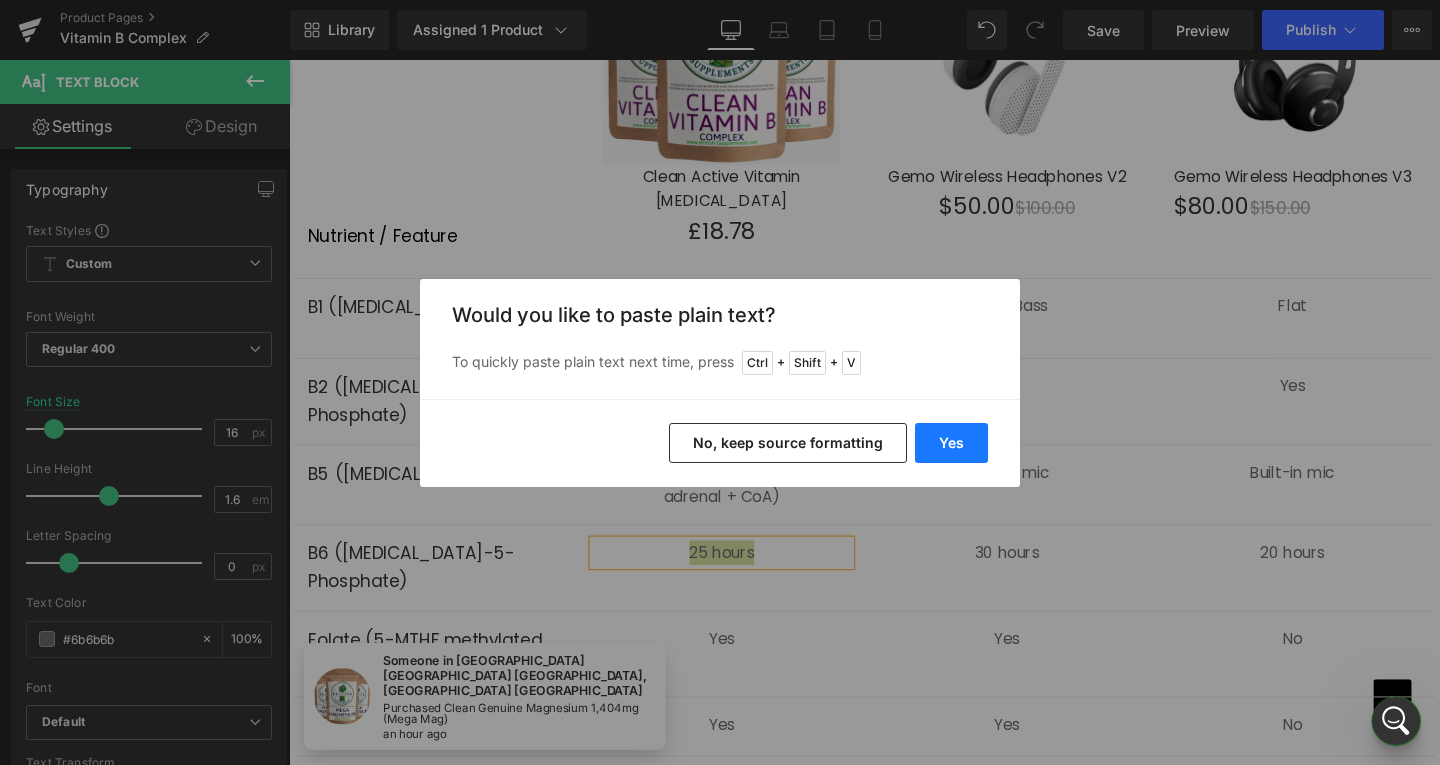 click on "Yes" at bounding box center [951, 443] 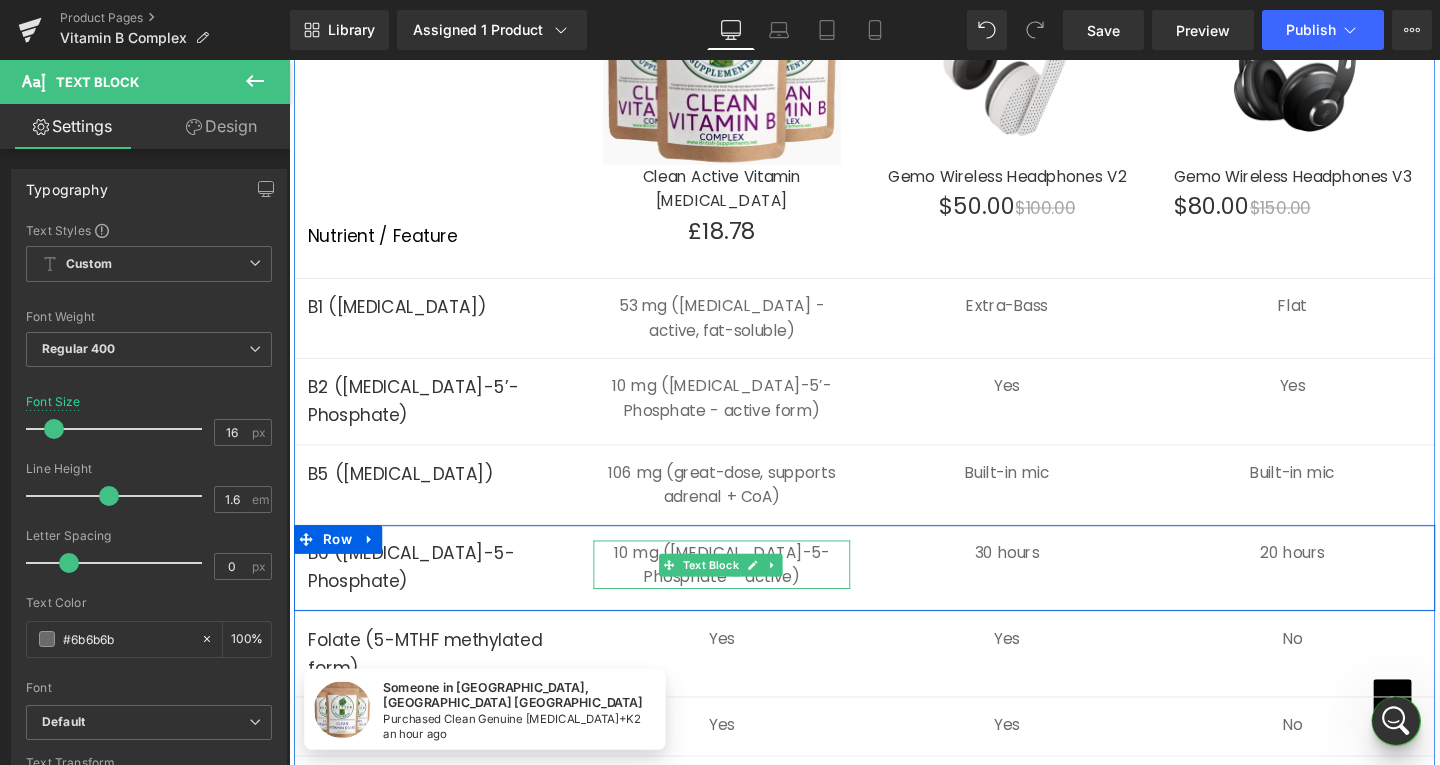 click on "10 mg (Pyridoxal-5-Phosphate – active)" at bounding box center (744, 590) 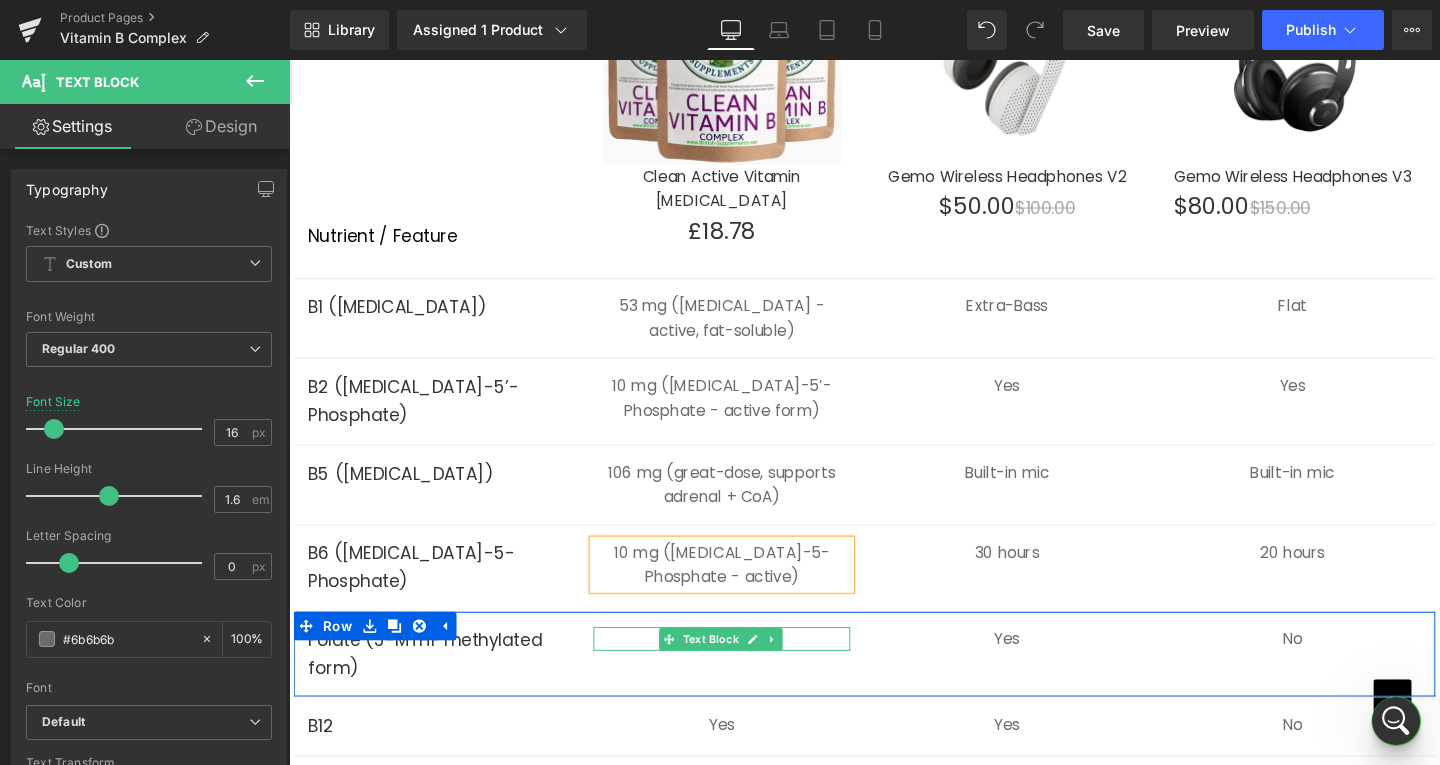 click at bounding box center (777, 669) 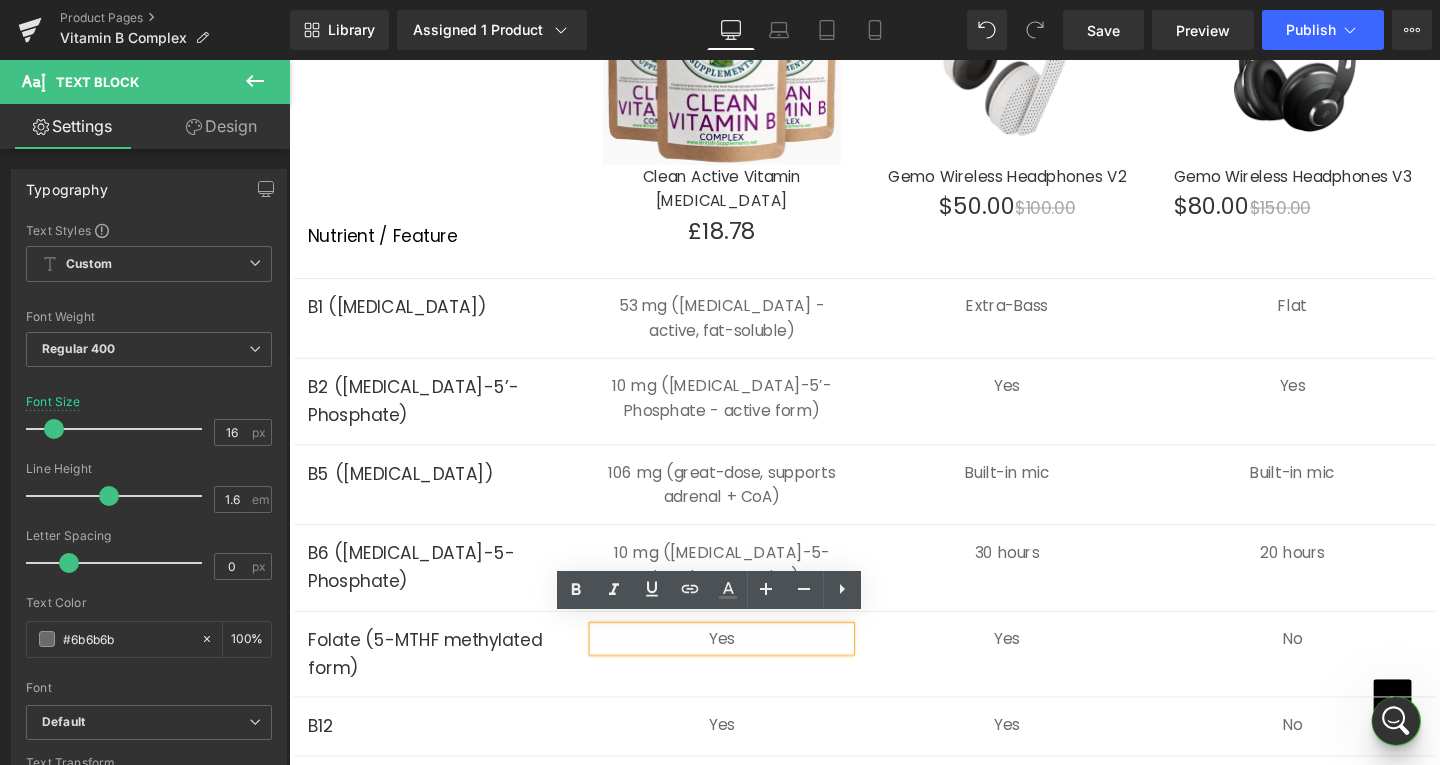 click on "Yes" at bounding box center (744, 669) 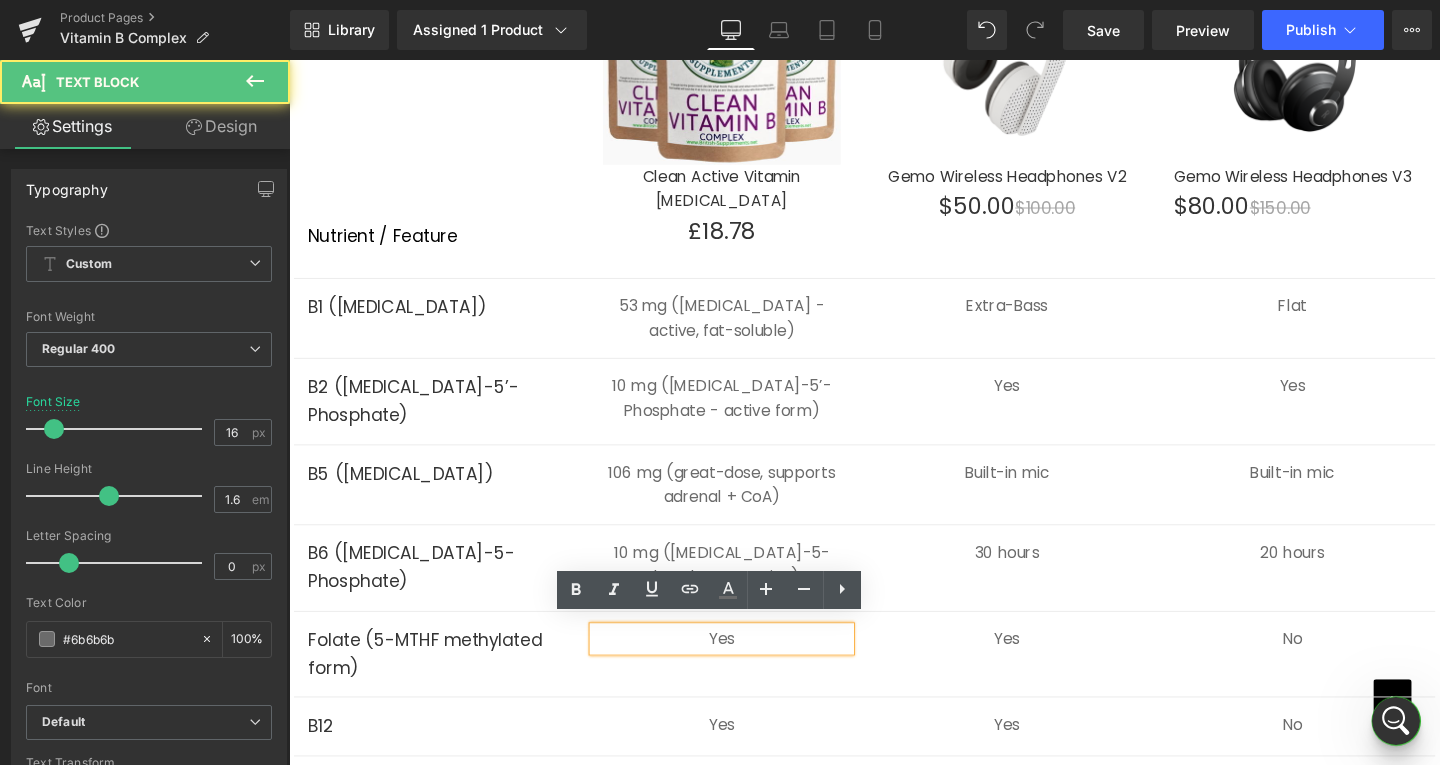 click on "Yes" at bounding box center (744, 669) 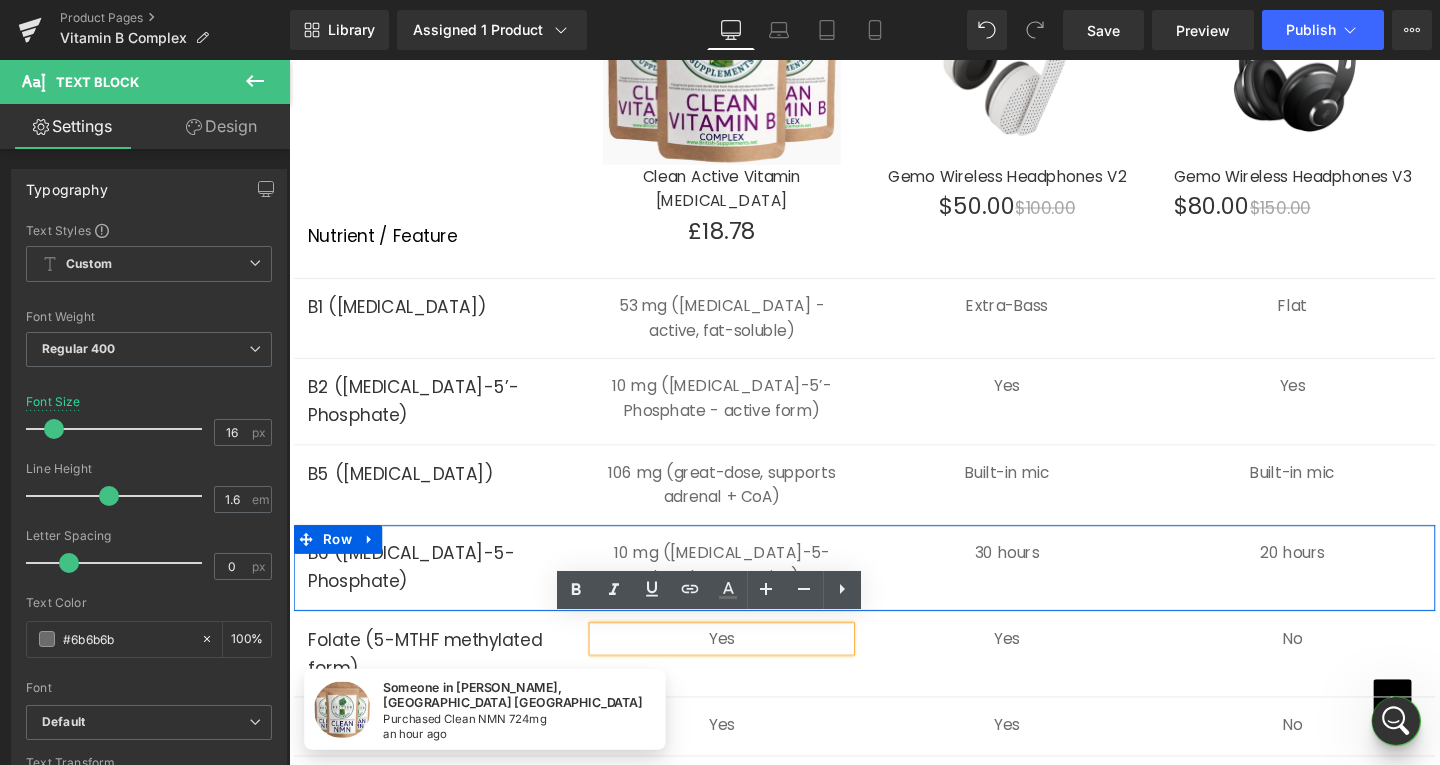 type 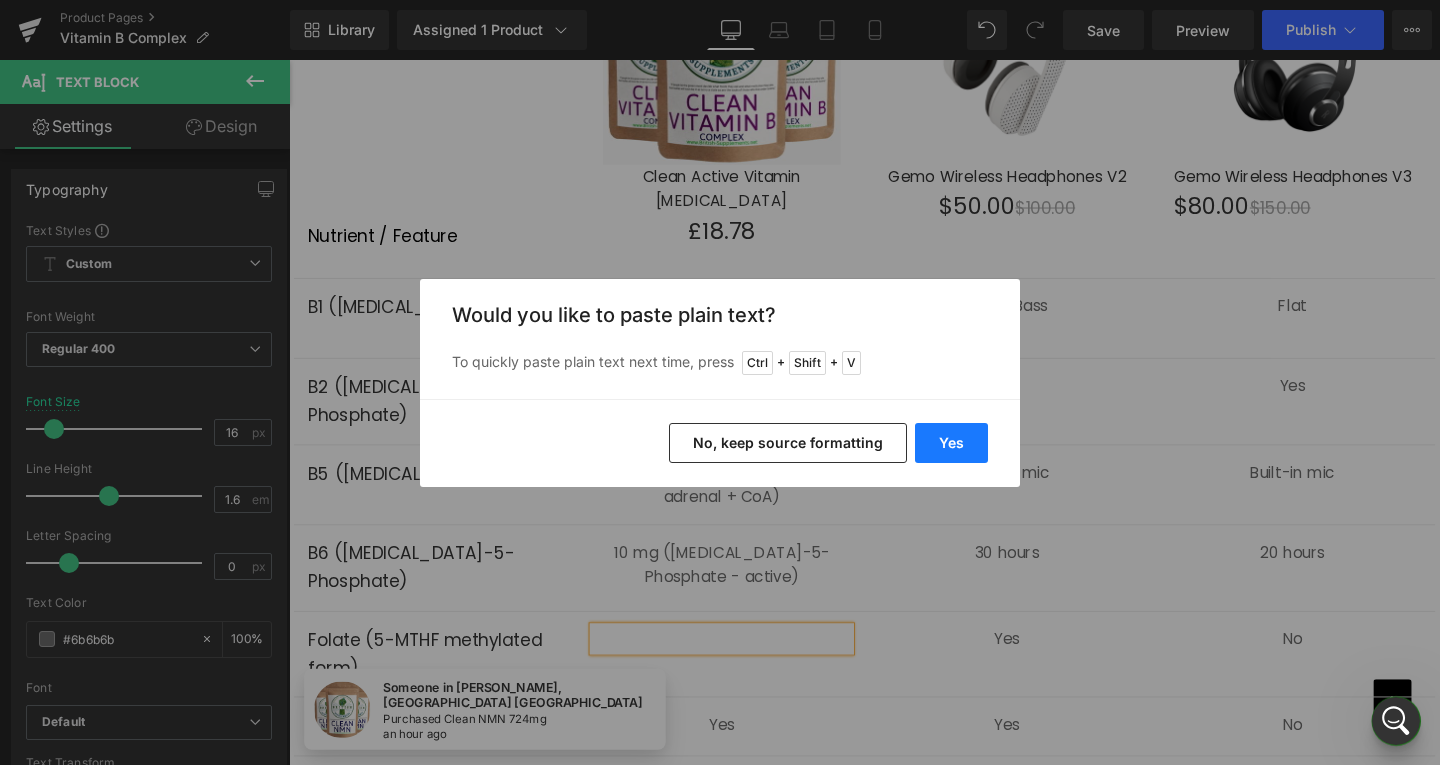 click on "Yes" at bounding box center [951, 443] 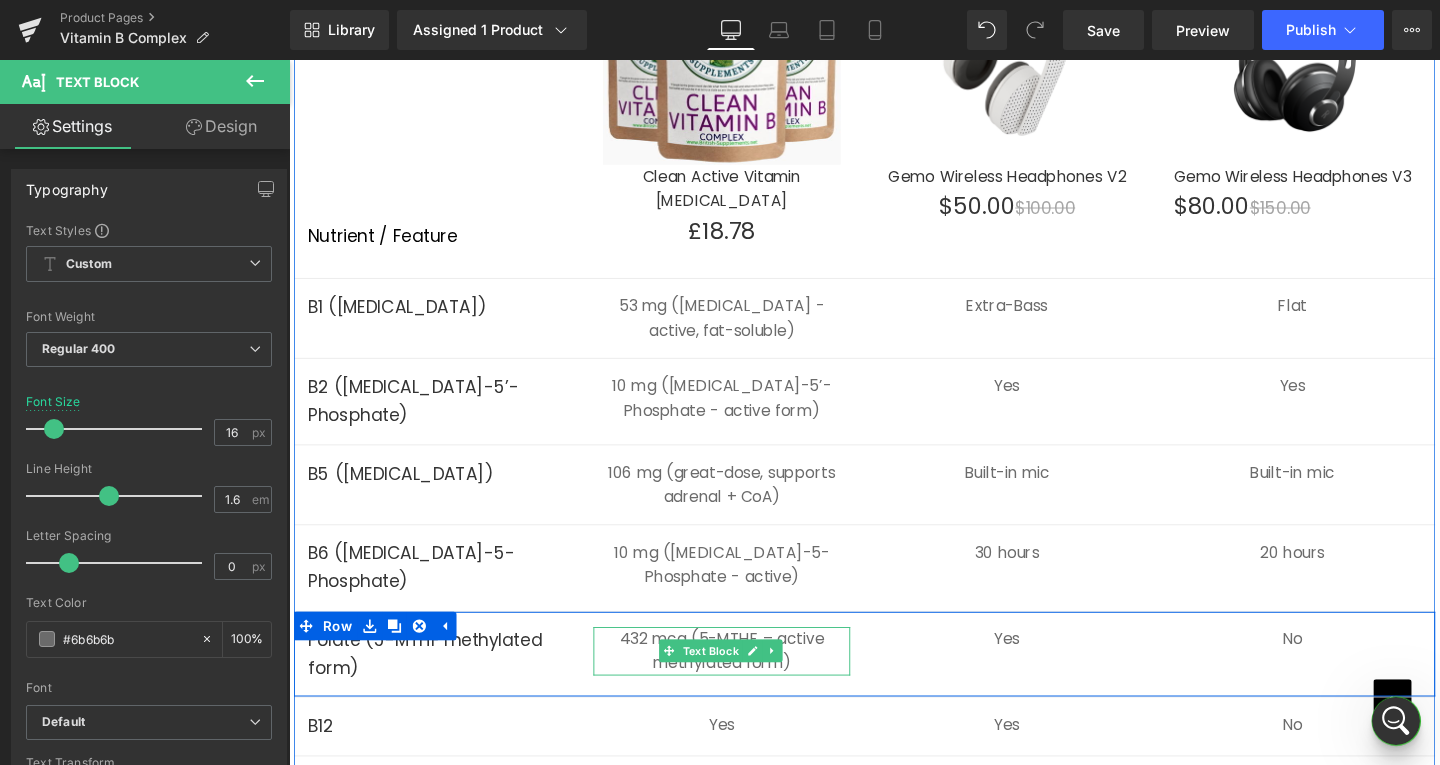 click on "432 mcg (5-MTHF – active methylated form)" at bounding box center (744, 681) 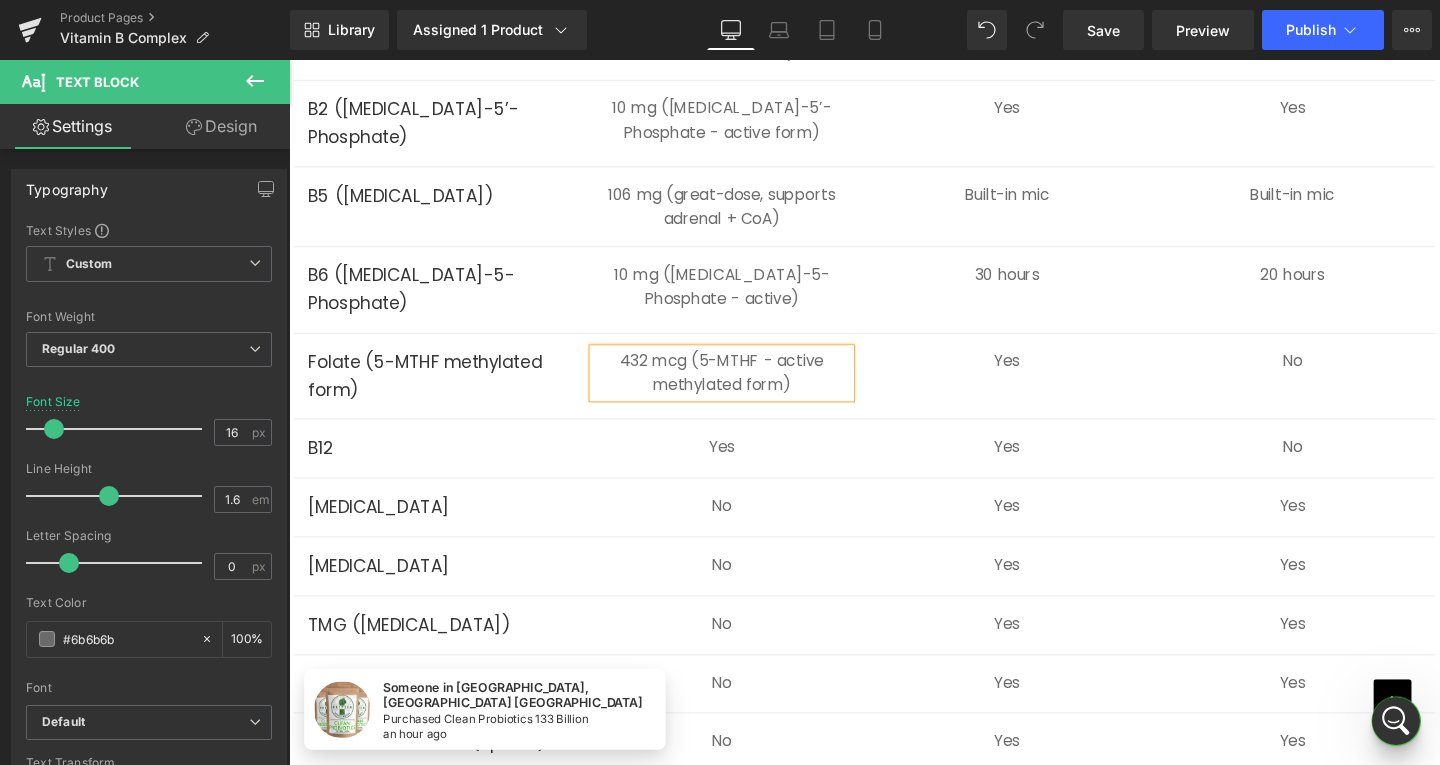 scroll, scrollTop: 6102, scrollLeft: 0, axis: vertical 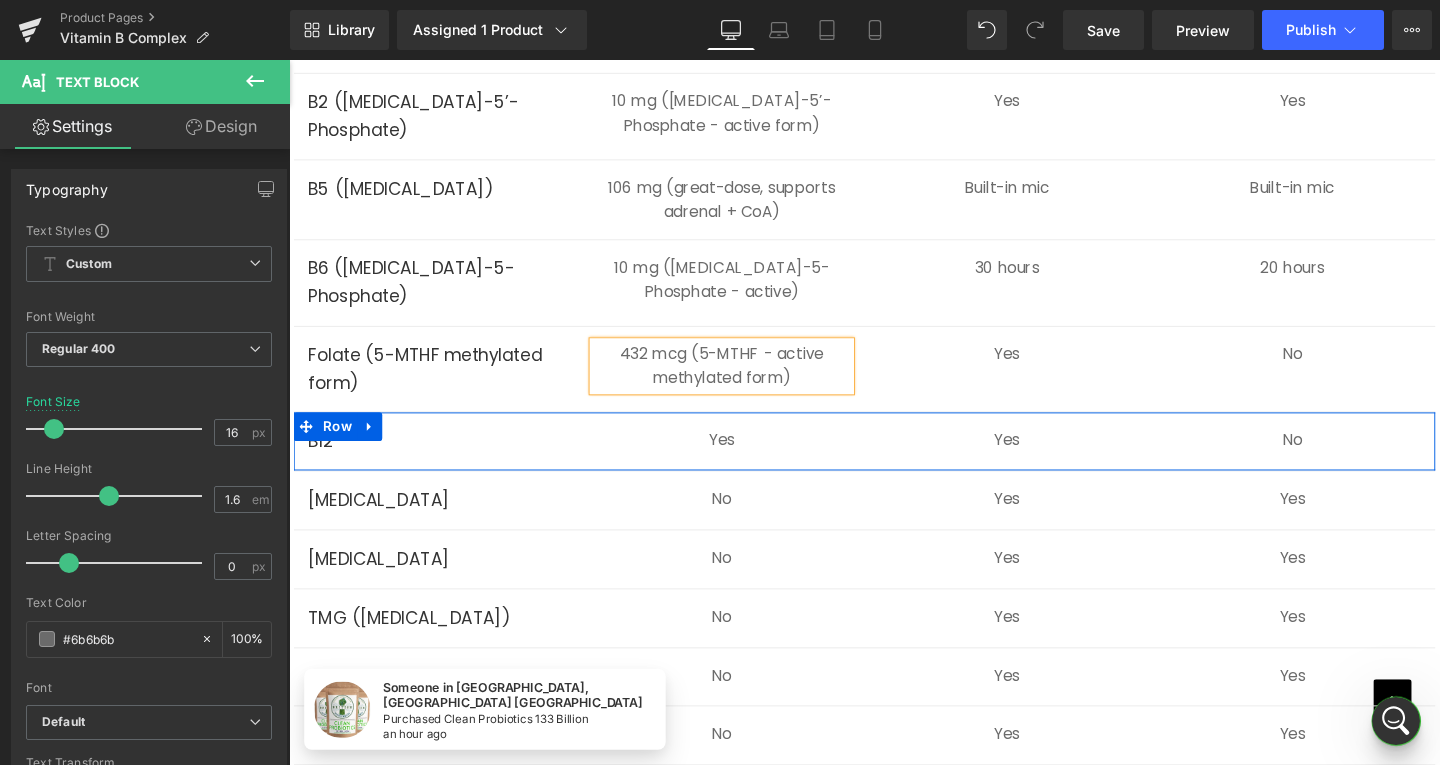 click on "Yes" at bounding box center [744, 459] 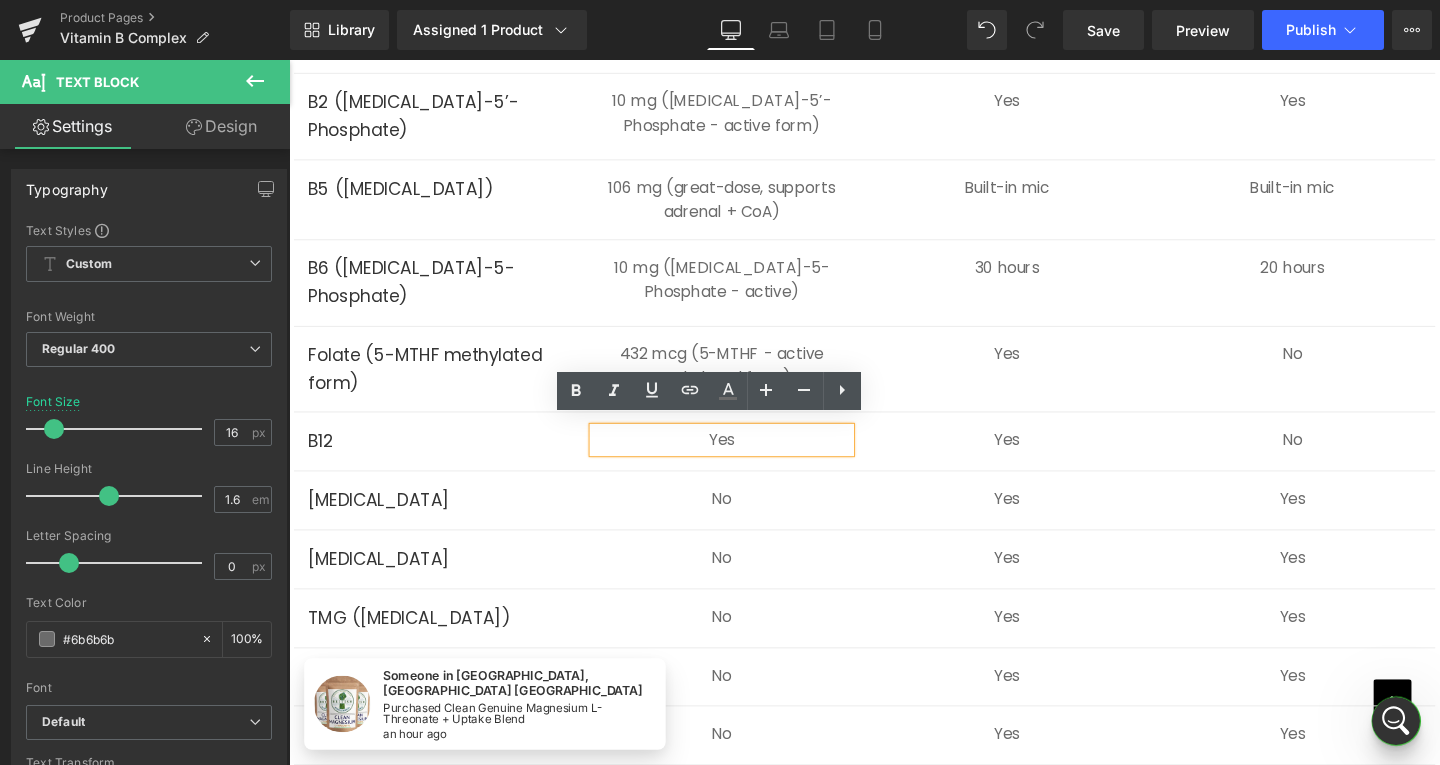 click on "Yes" at bounding box center (744, 459) 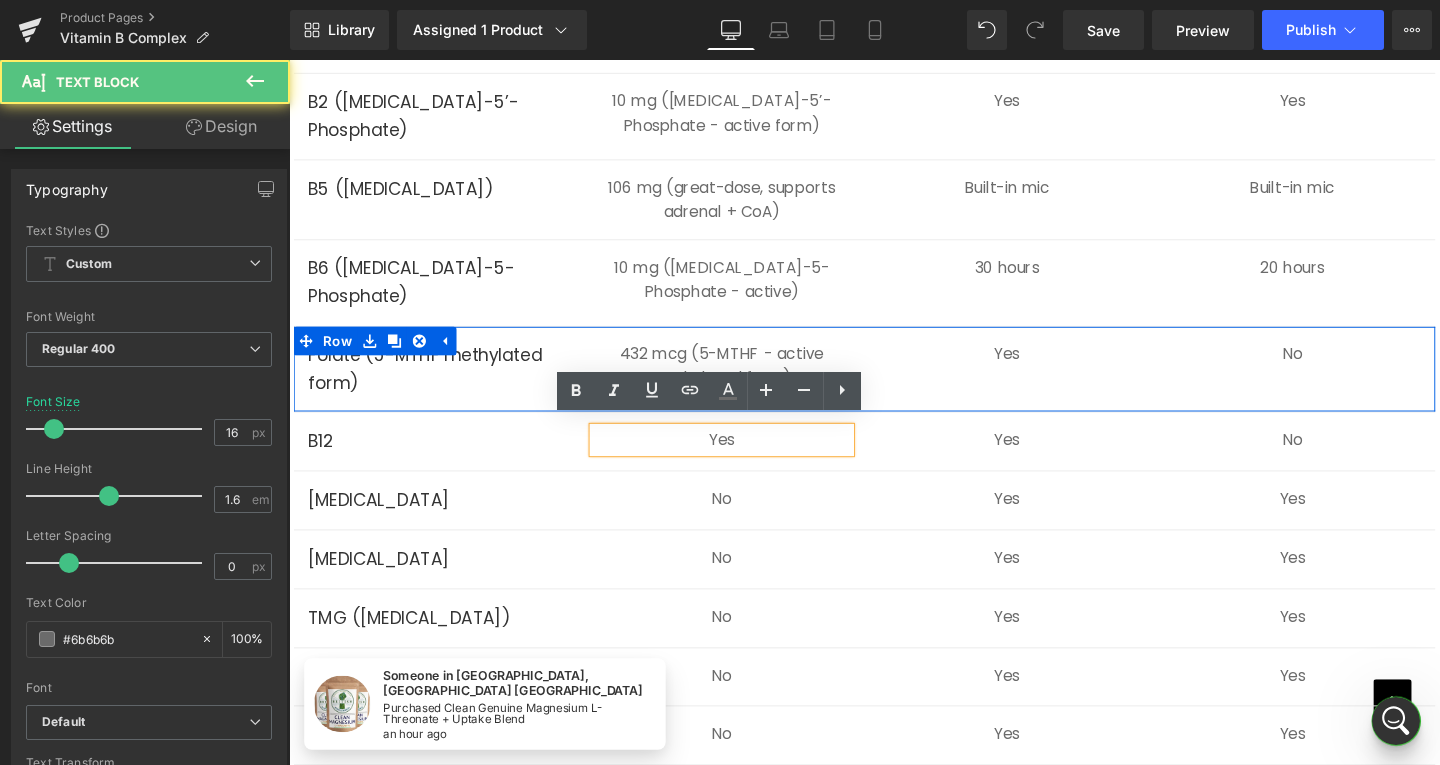 type 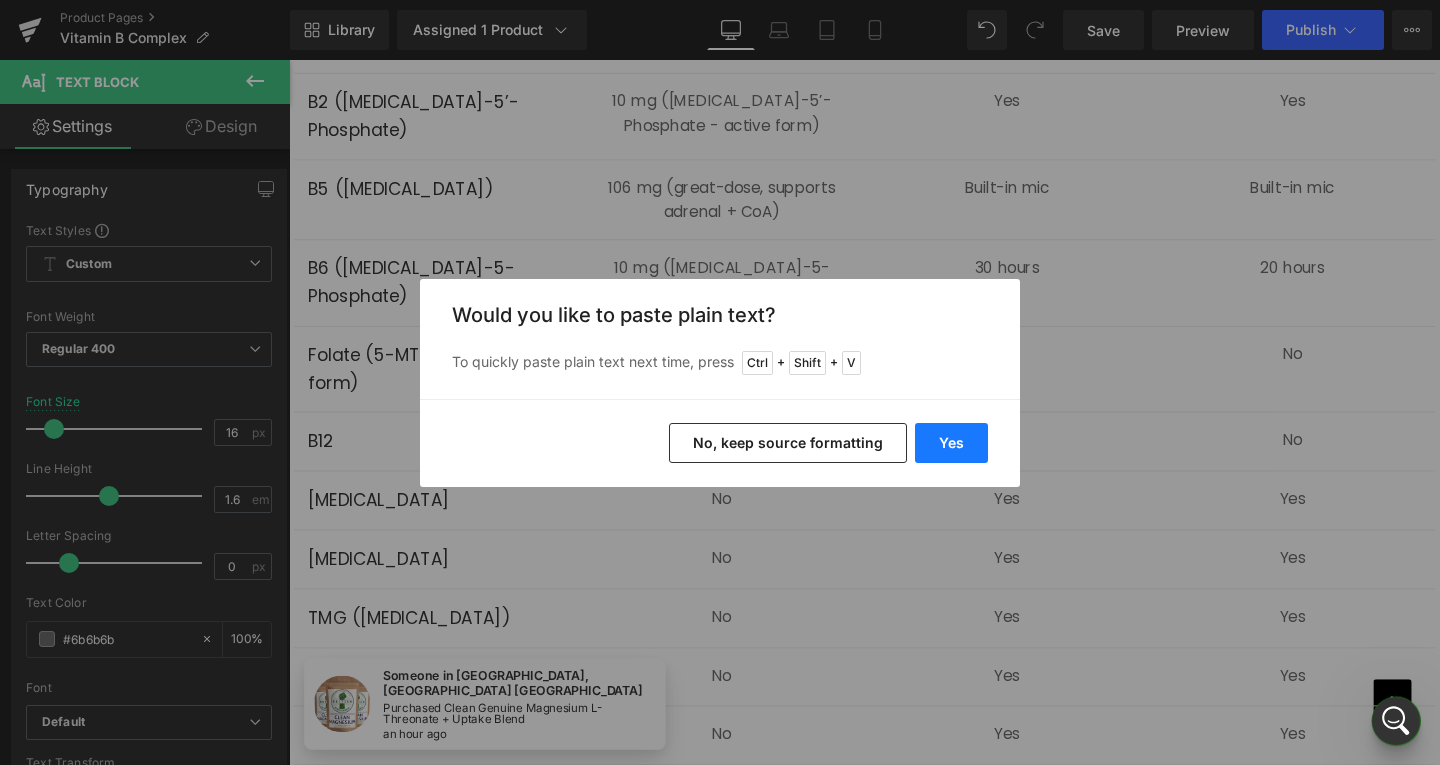 click on "Yes" at bounding box center [951, 443] 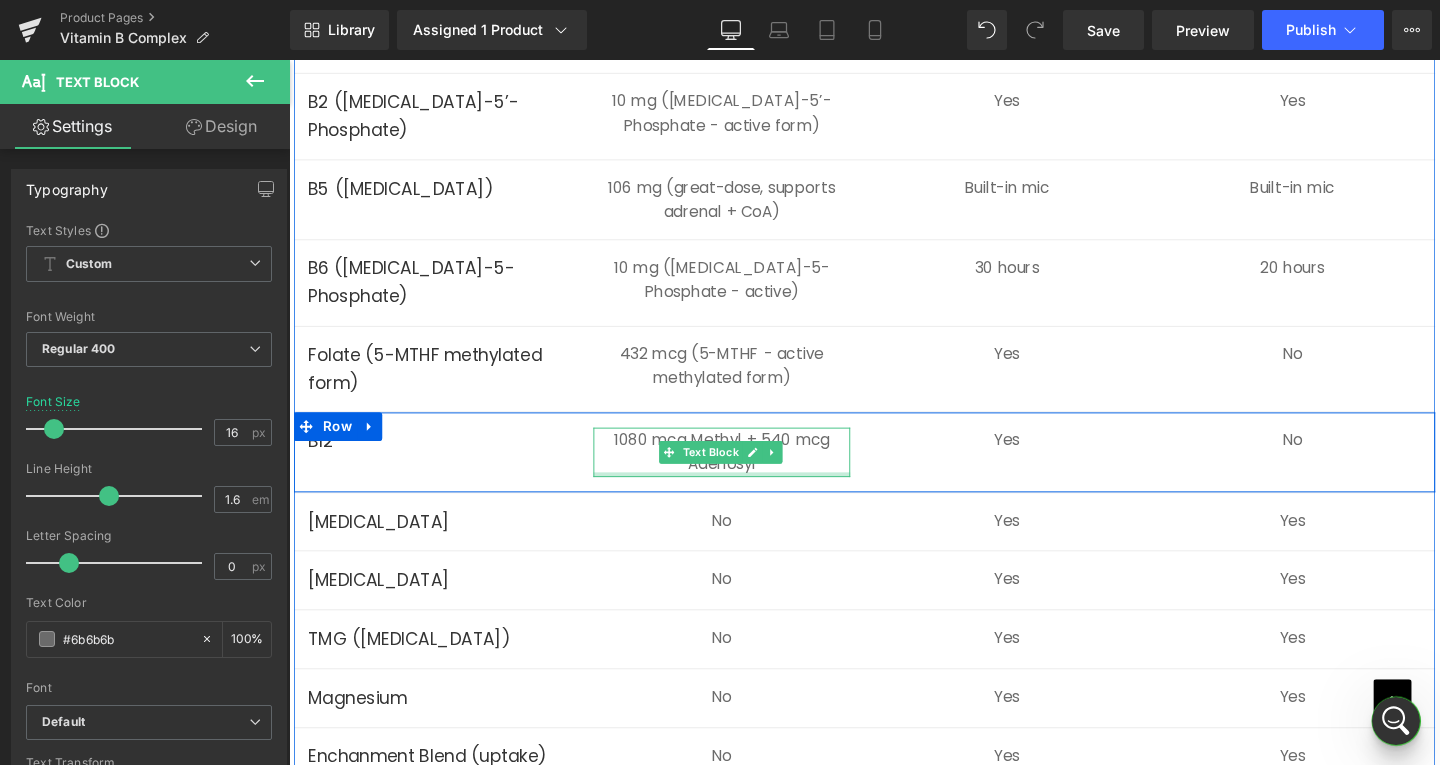 click at bounding box center [744, 495] 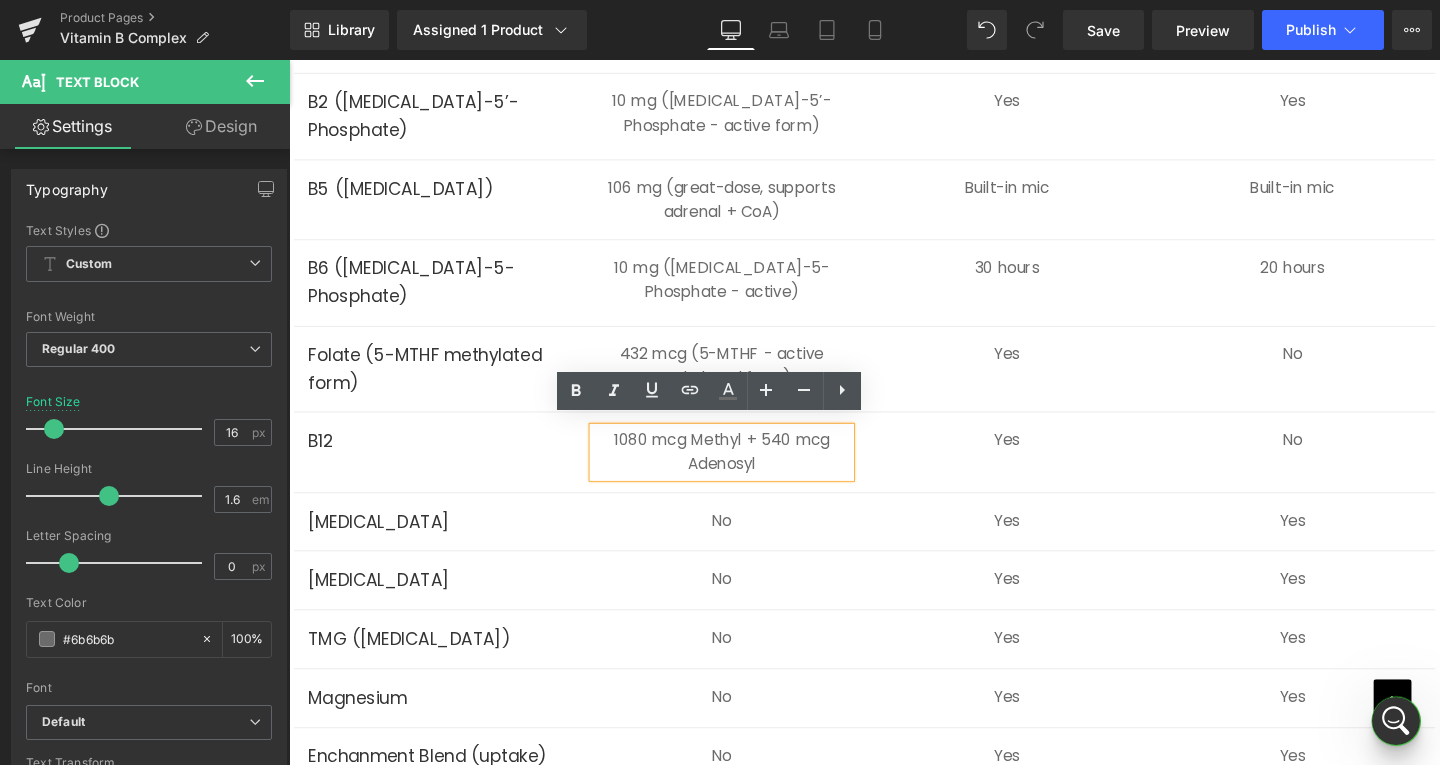 click on "1080 mcg Methyl + 540 mcg Adenosyl" at bounding box center [744, 471] 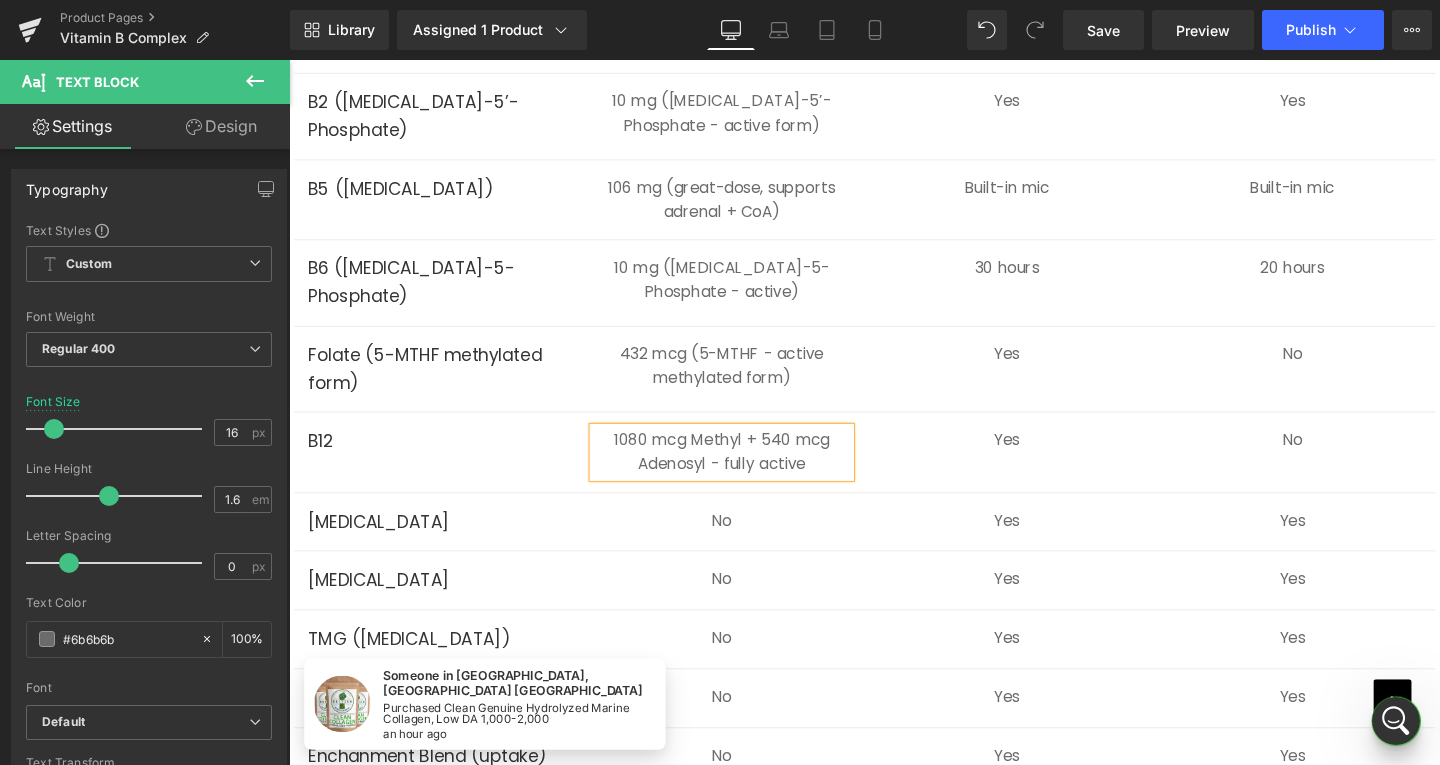 click at bounding box center [289, 60] 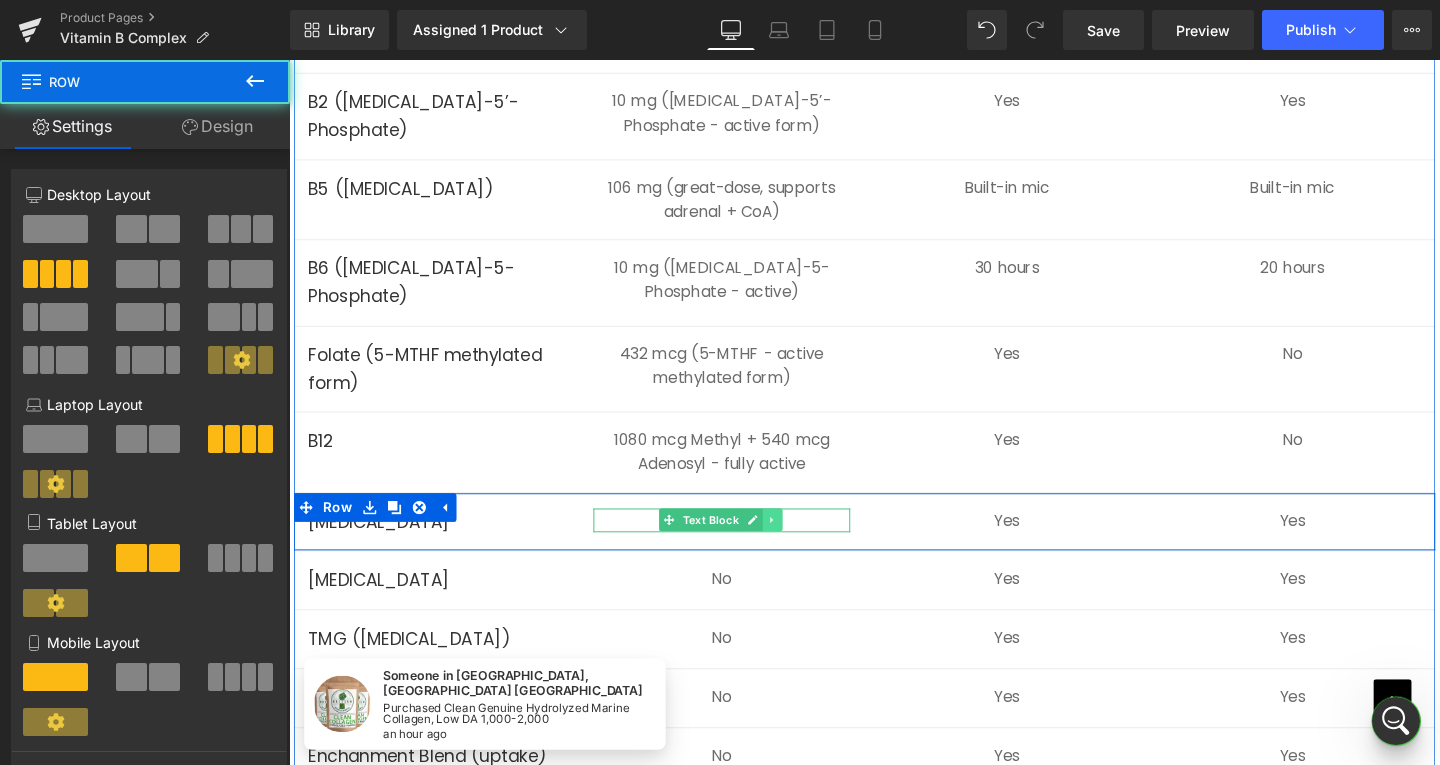 click at bounding box center [797, 543] 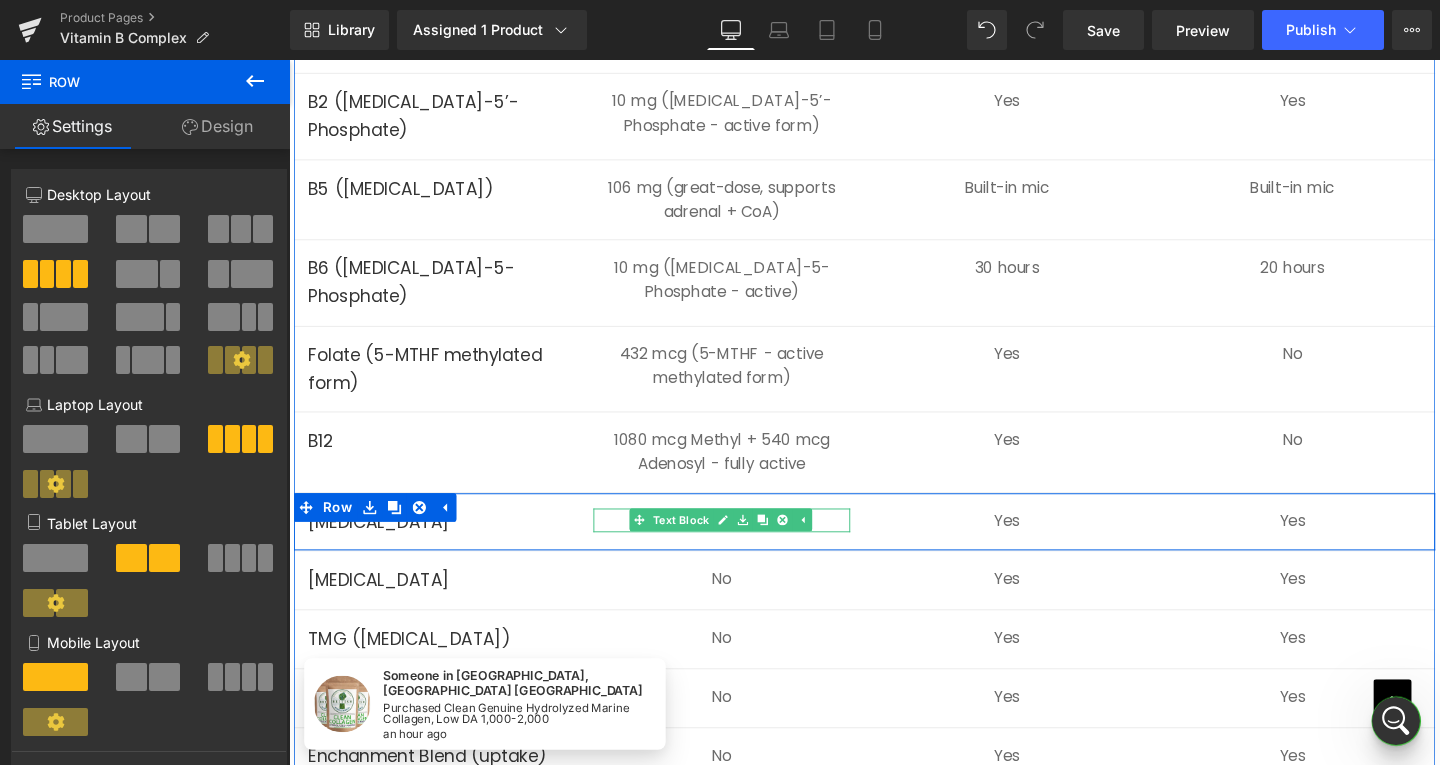 click on "No" at bounding box center [744, 544] 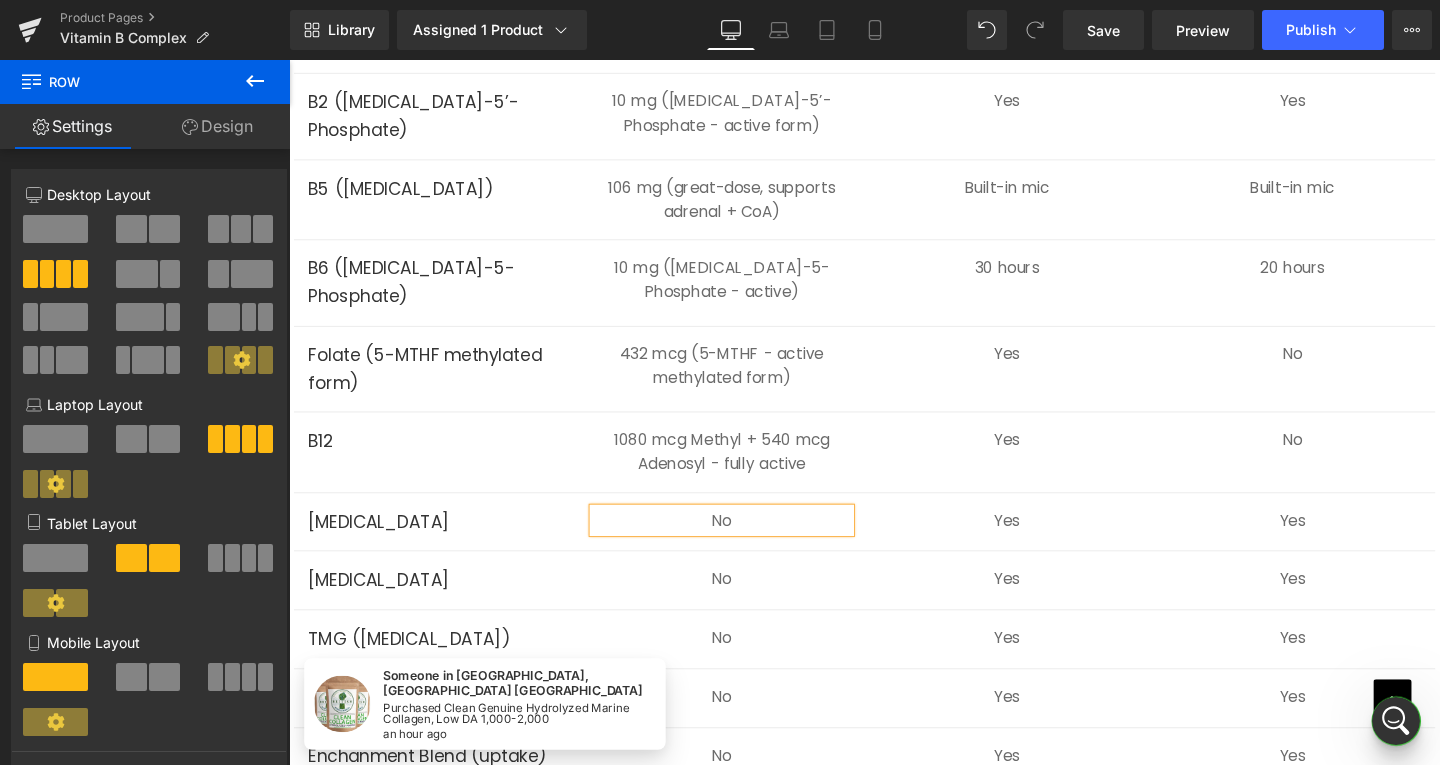 click on "No" at bounding box center (744, 544) 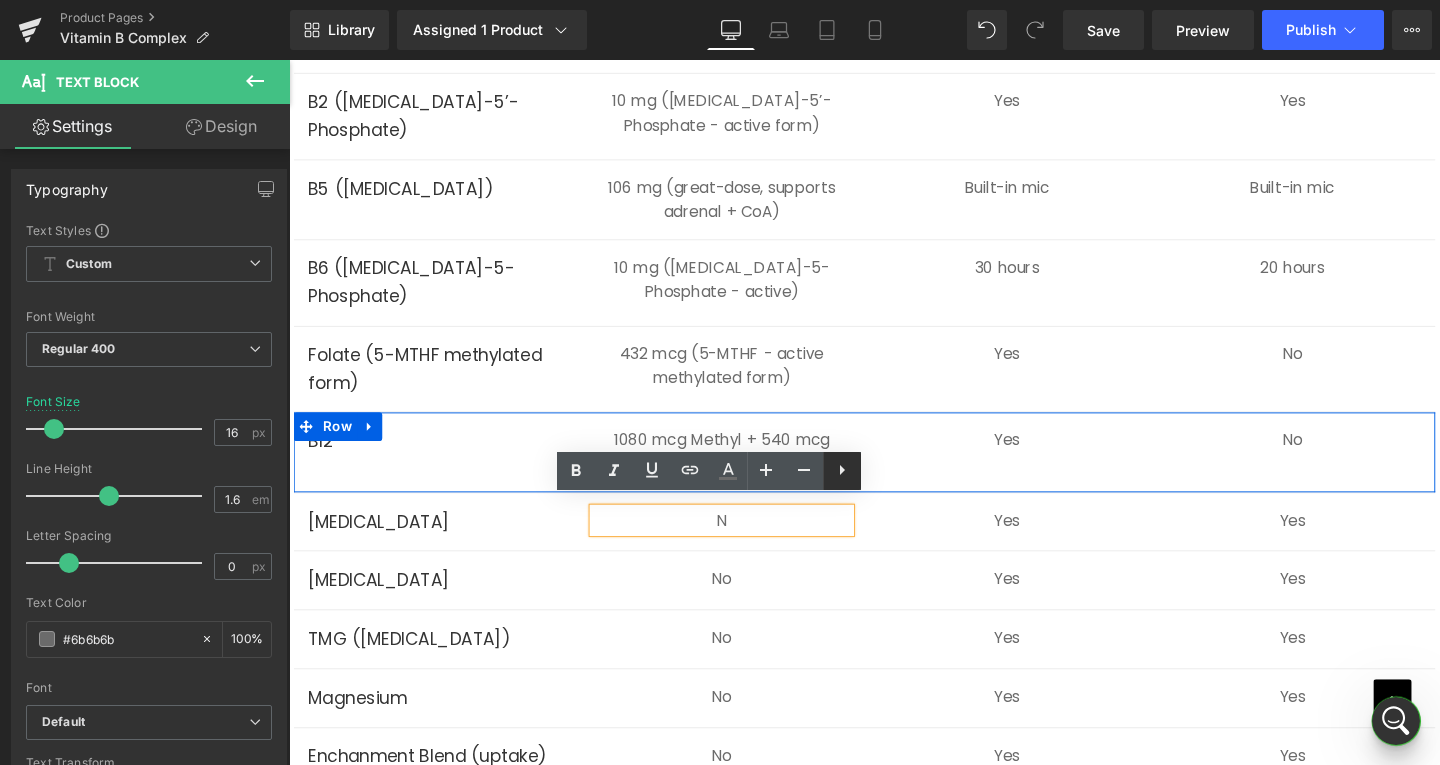 type 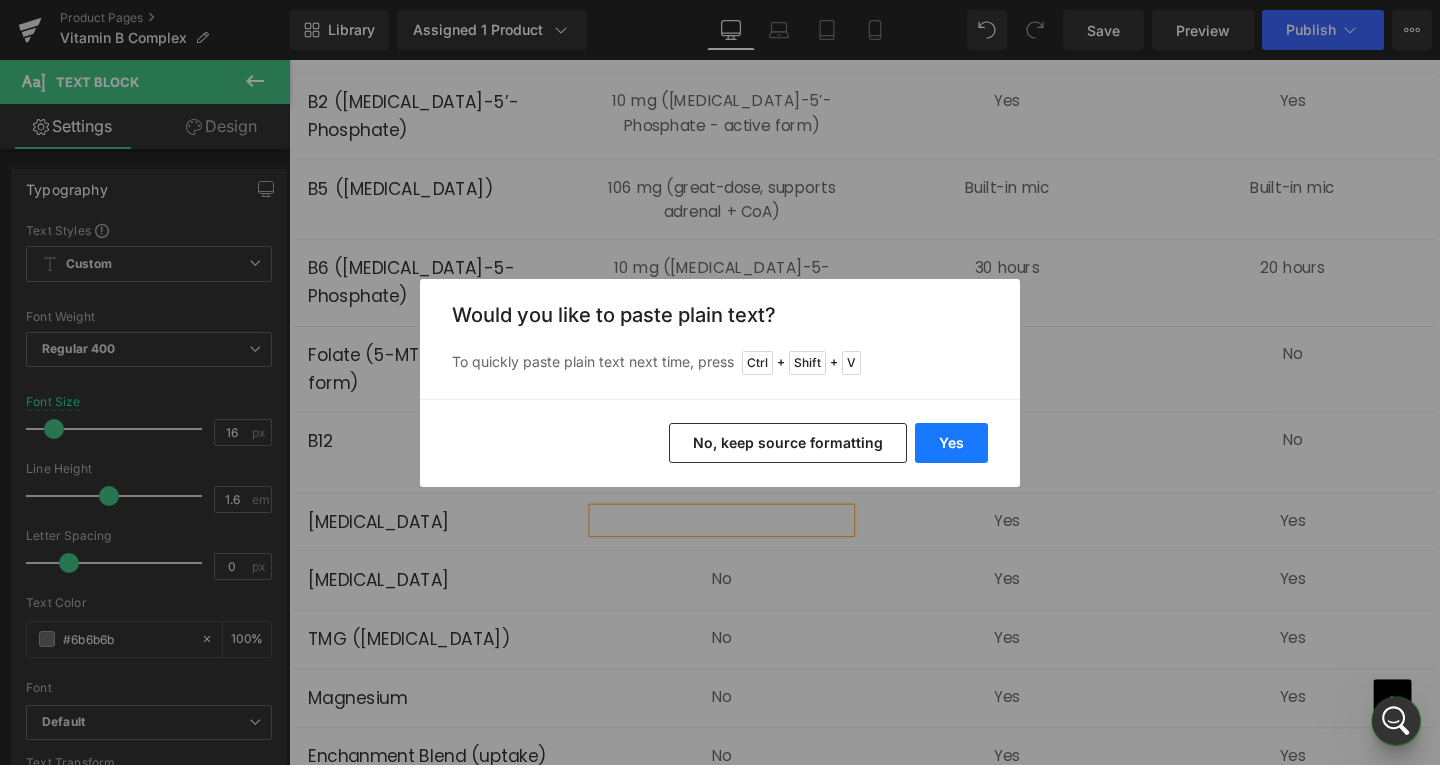 click on "Yes" at bounding box center (951, 443) 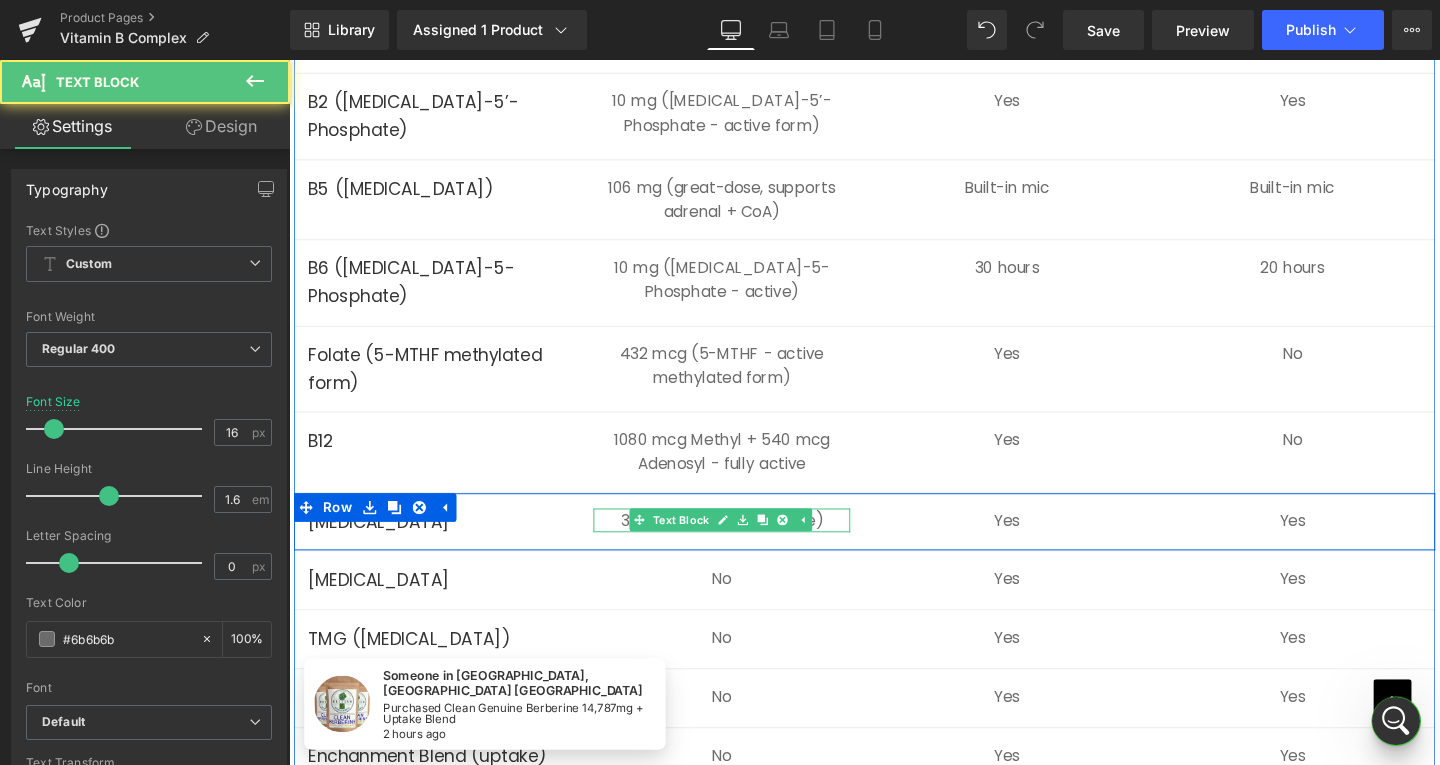 click on "324 mcg (functional dose)" at bounding box center (744, 544) 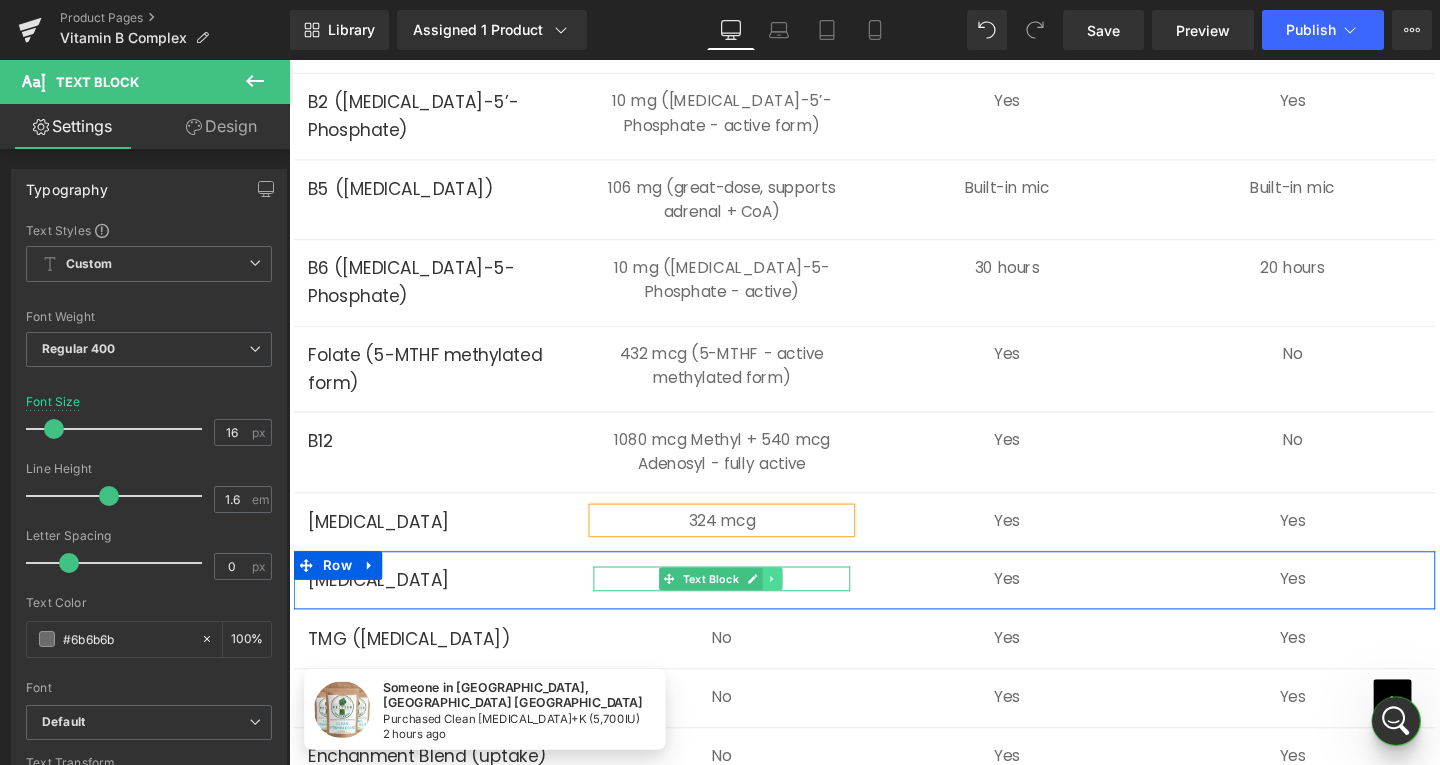 click at bounding box center [797, 605] 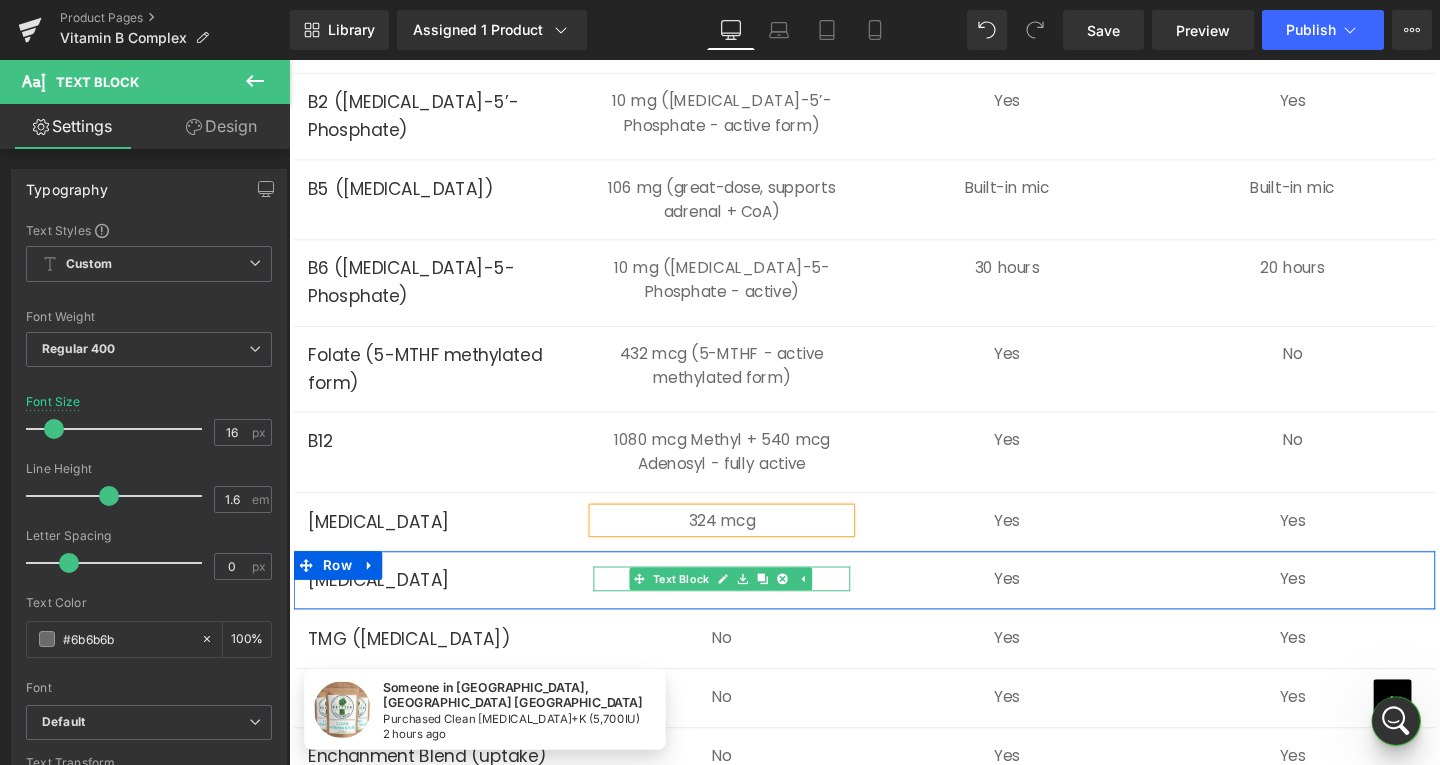click on "No" at bounding box center [744, 605] 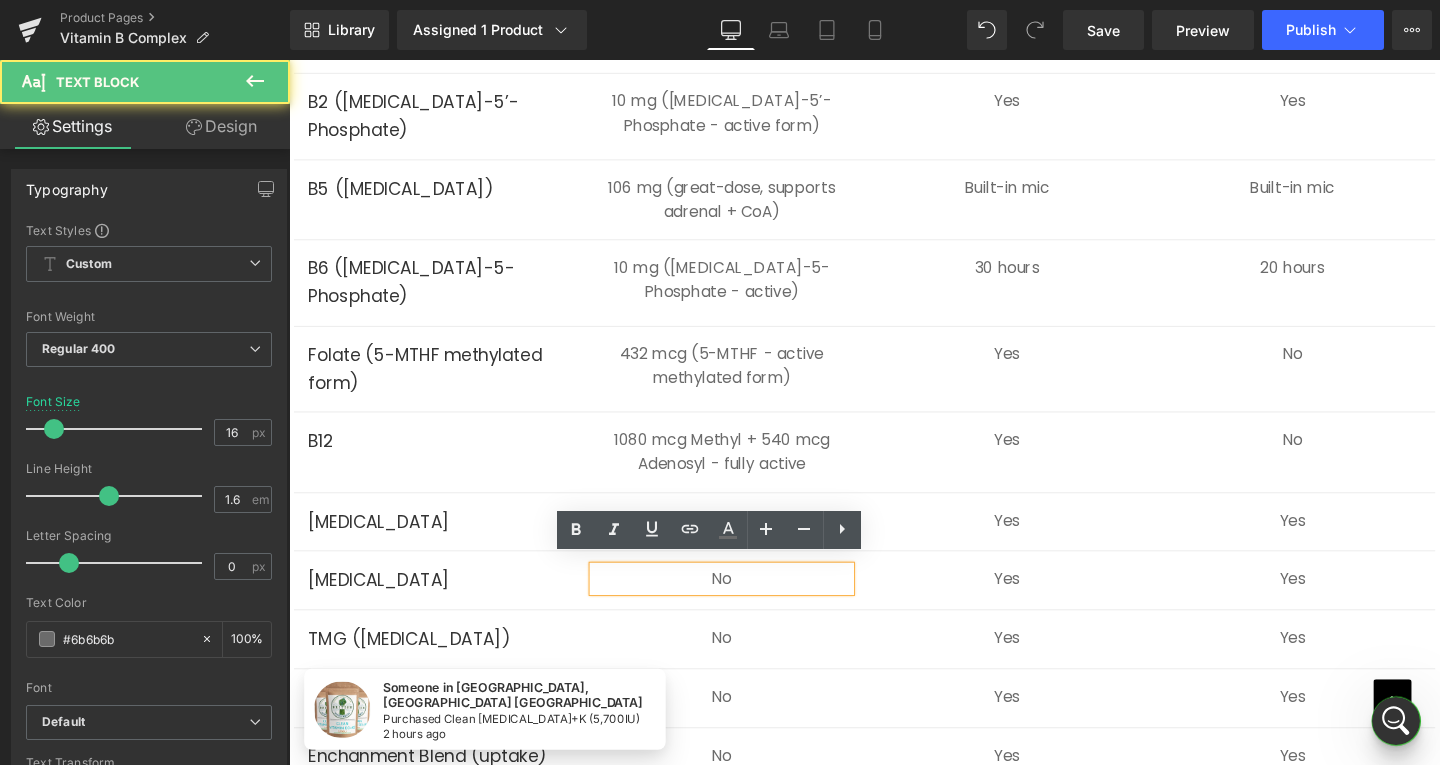 click on "No" at bounding box center [744, 605] 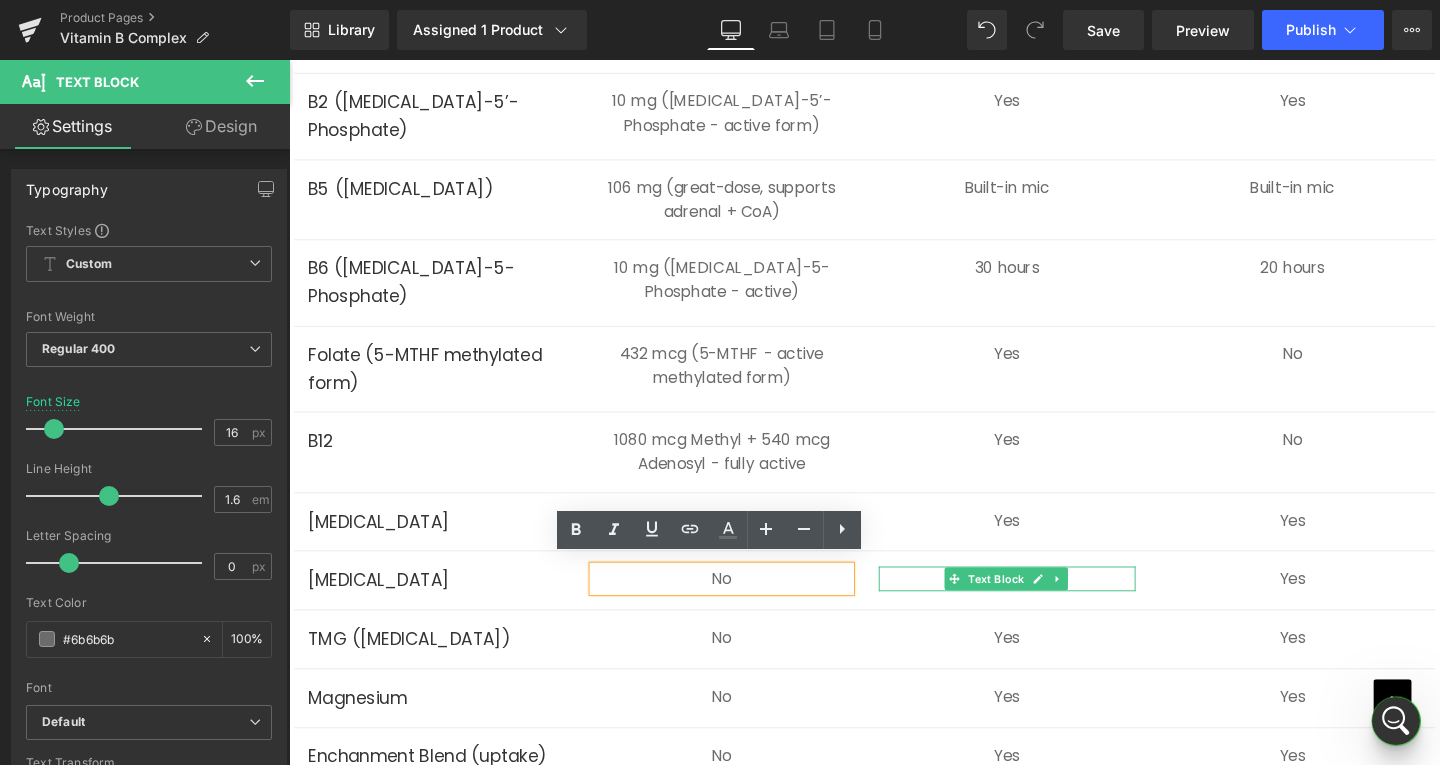 type 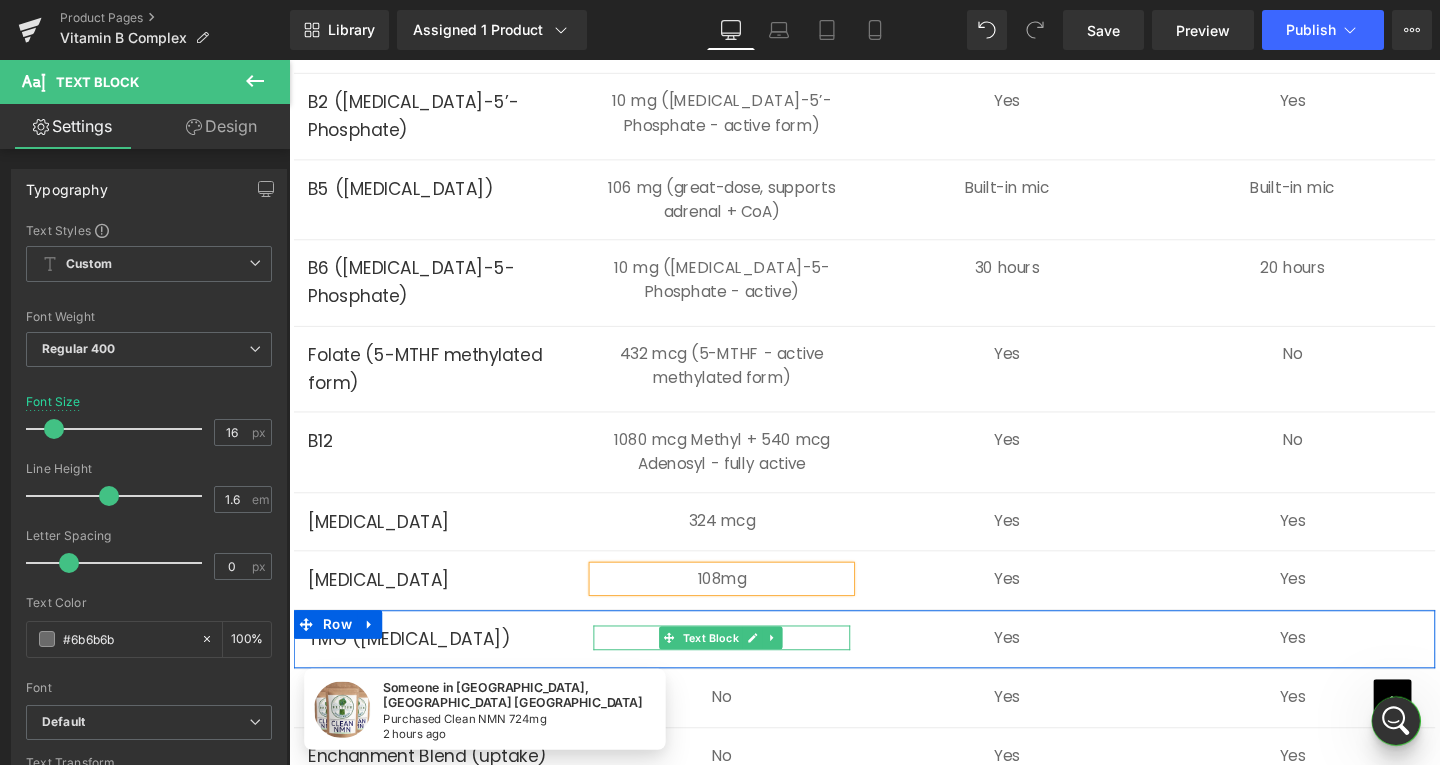 click on "No" at bounding box center [744, 667] 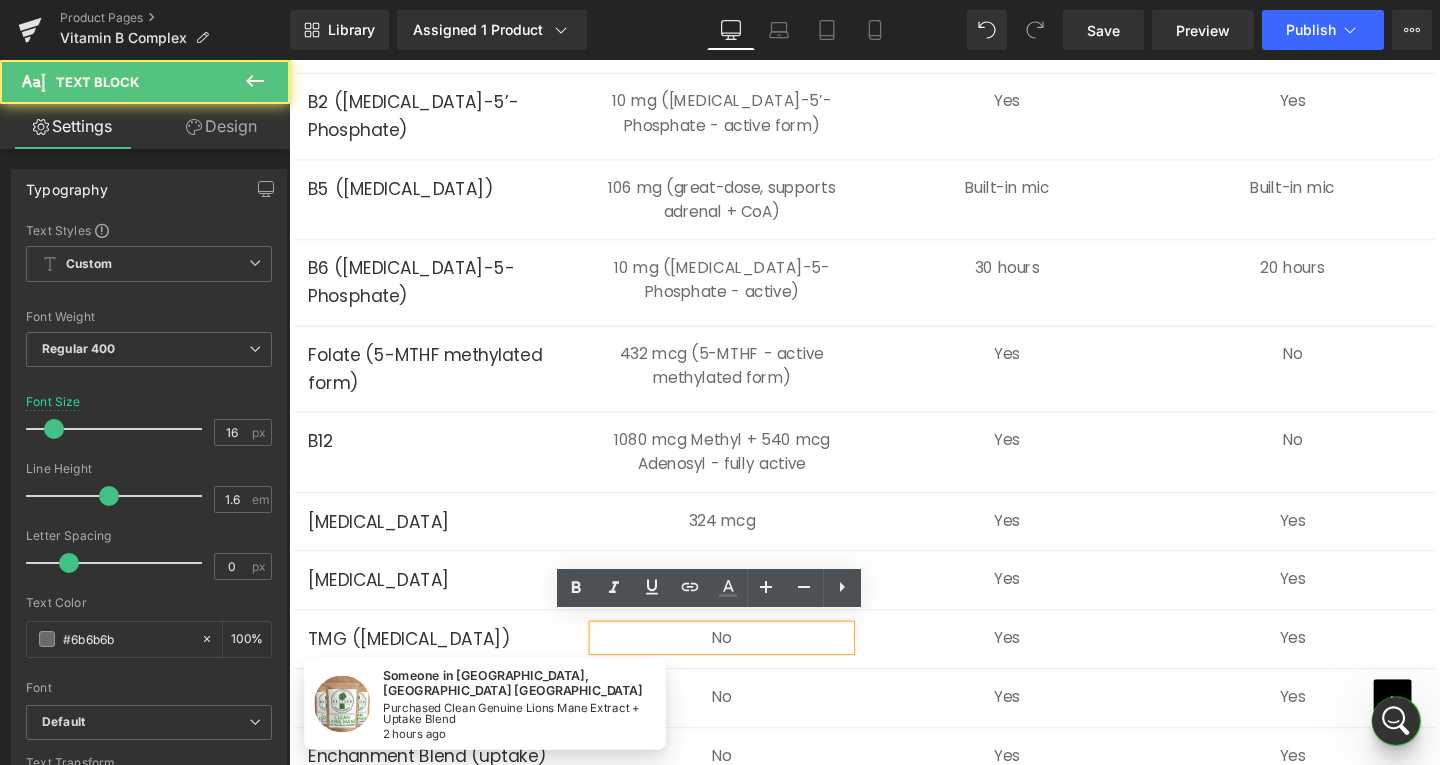 click on "No" at bounding box center (744, 667) 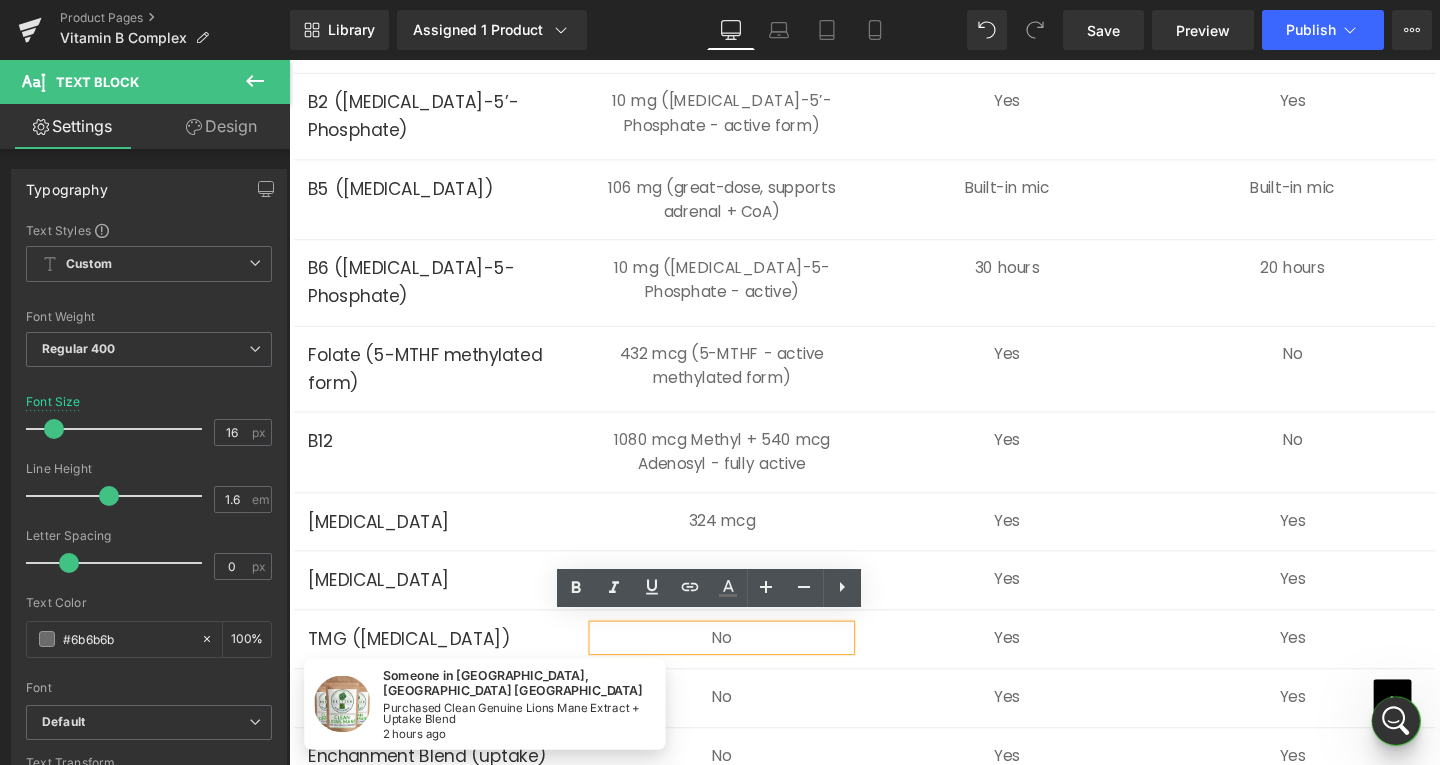 type 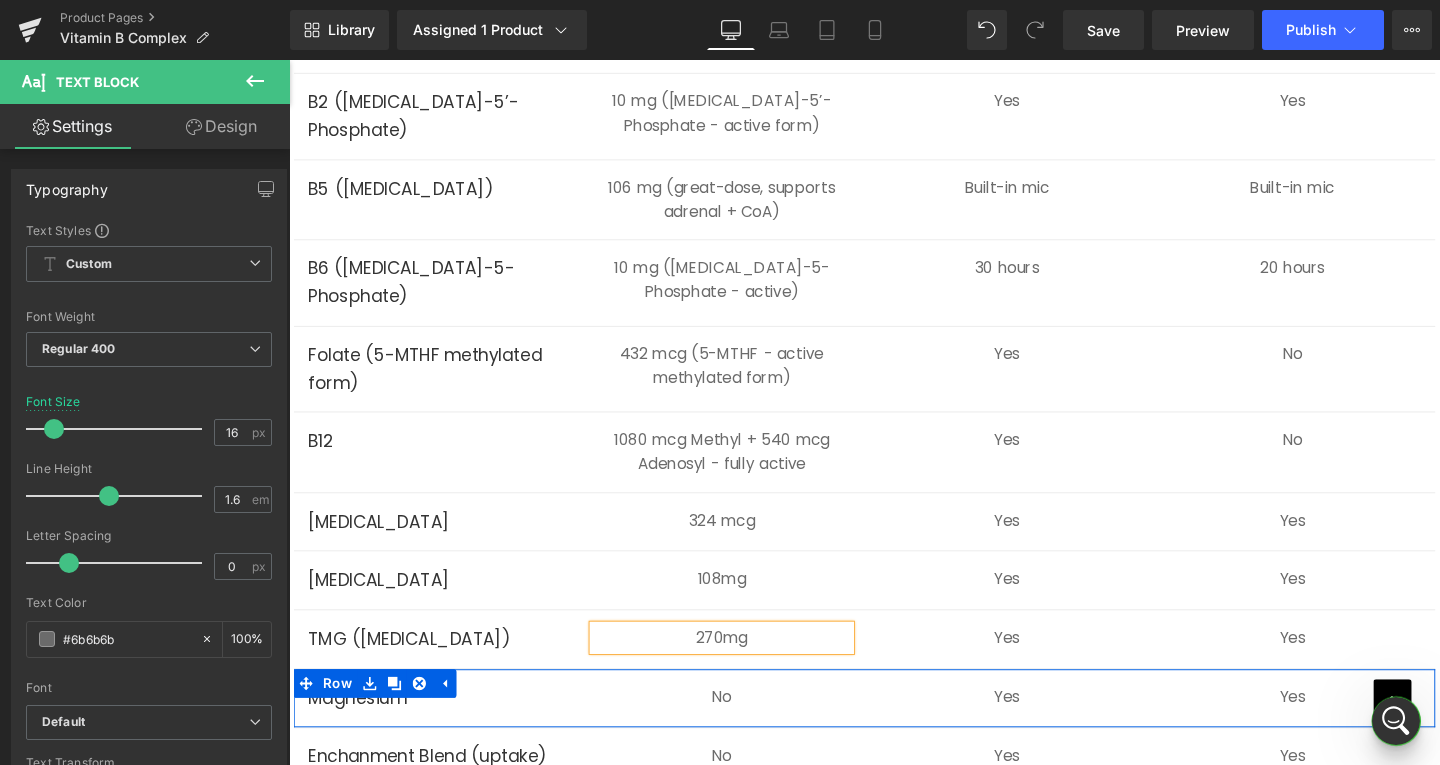 click on "Yes" at bounding box center [1044, 729] 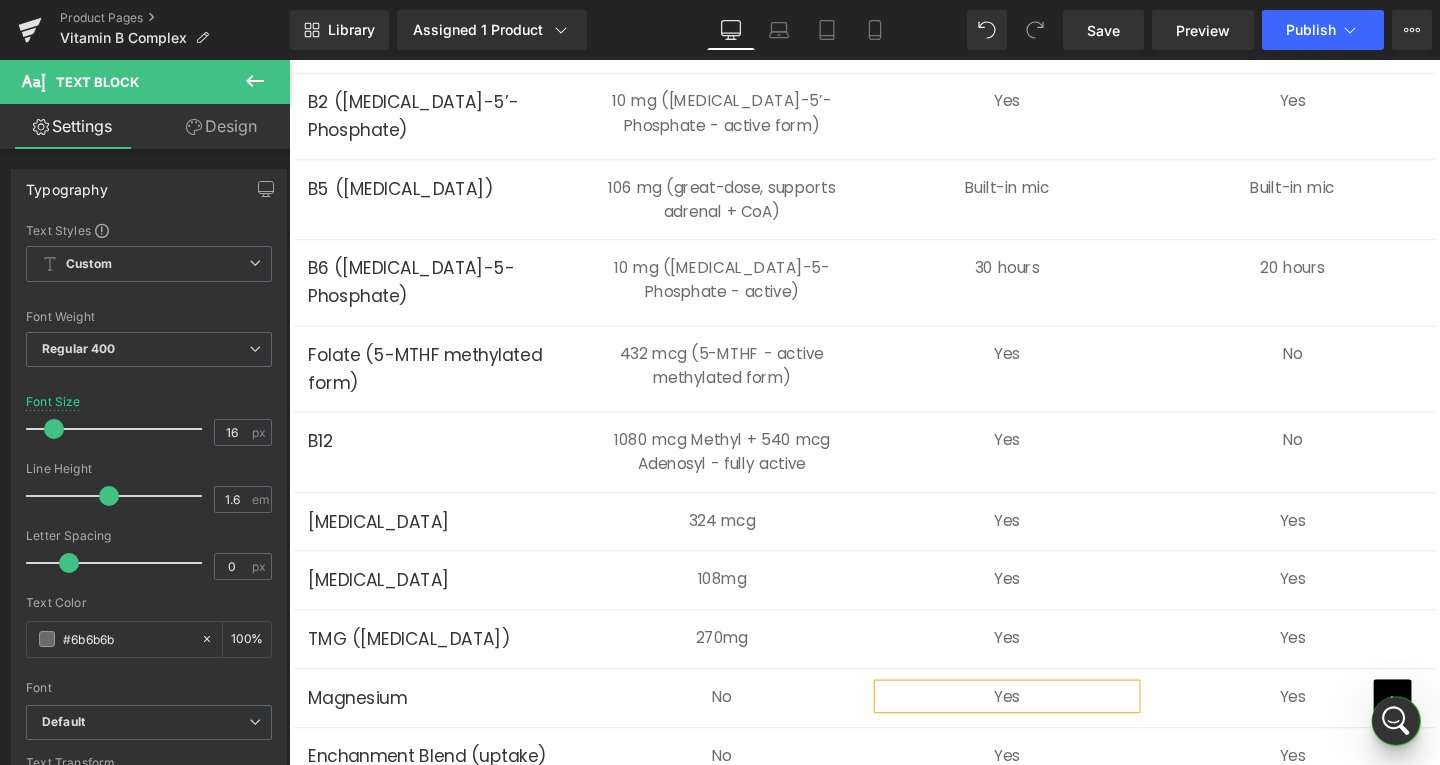 click on "Loading Product" at bounding box center (720, 686) 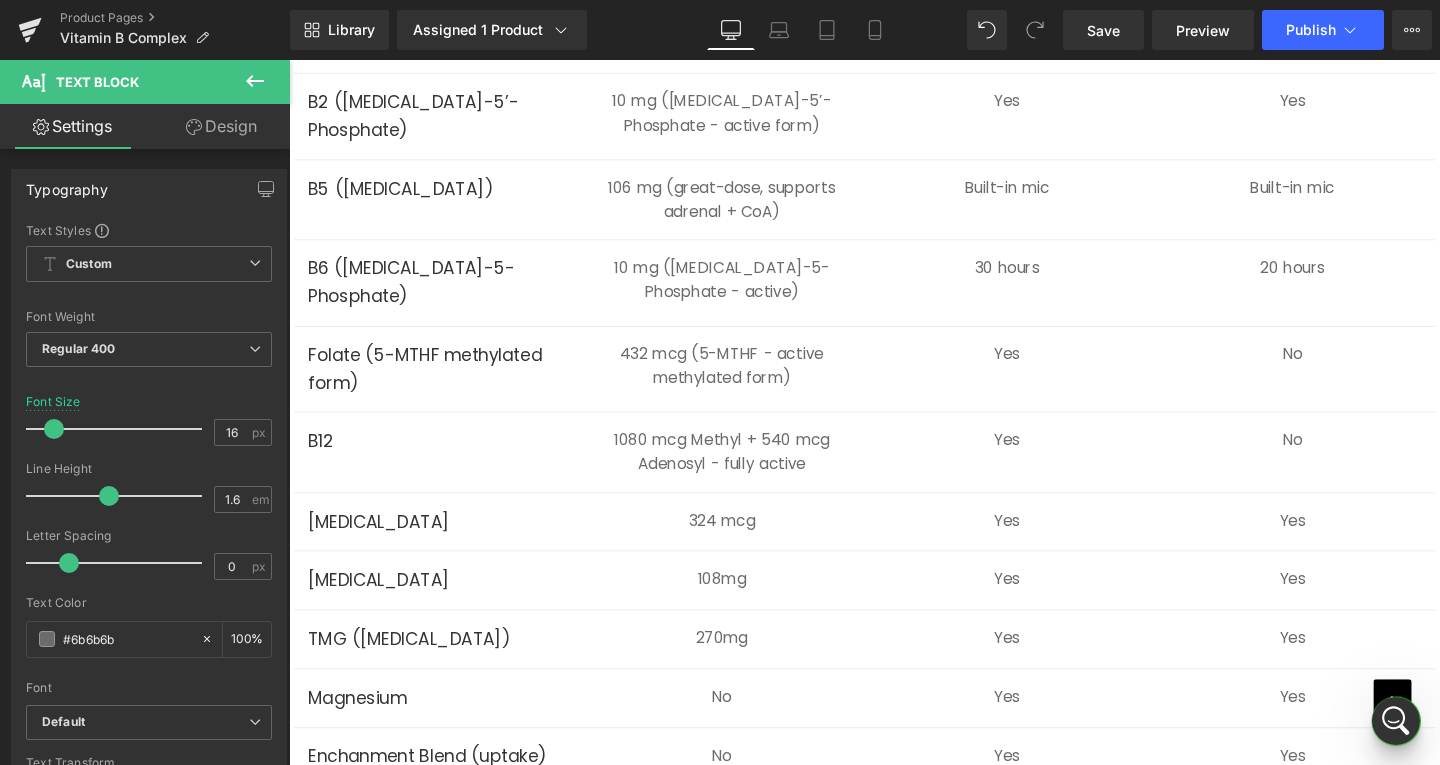 click on "Loading Product" at bounding box center (720, 686) 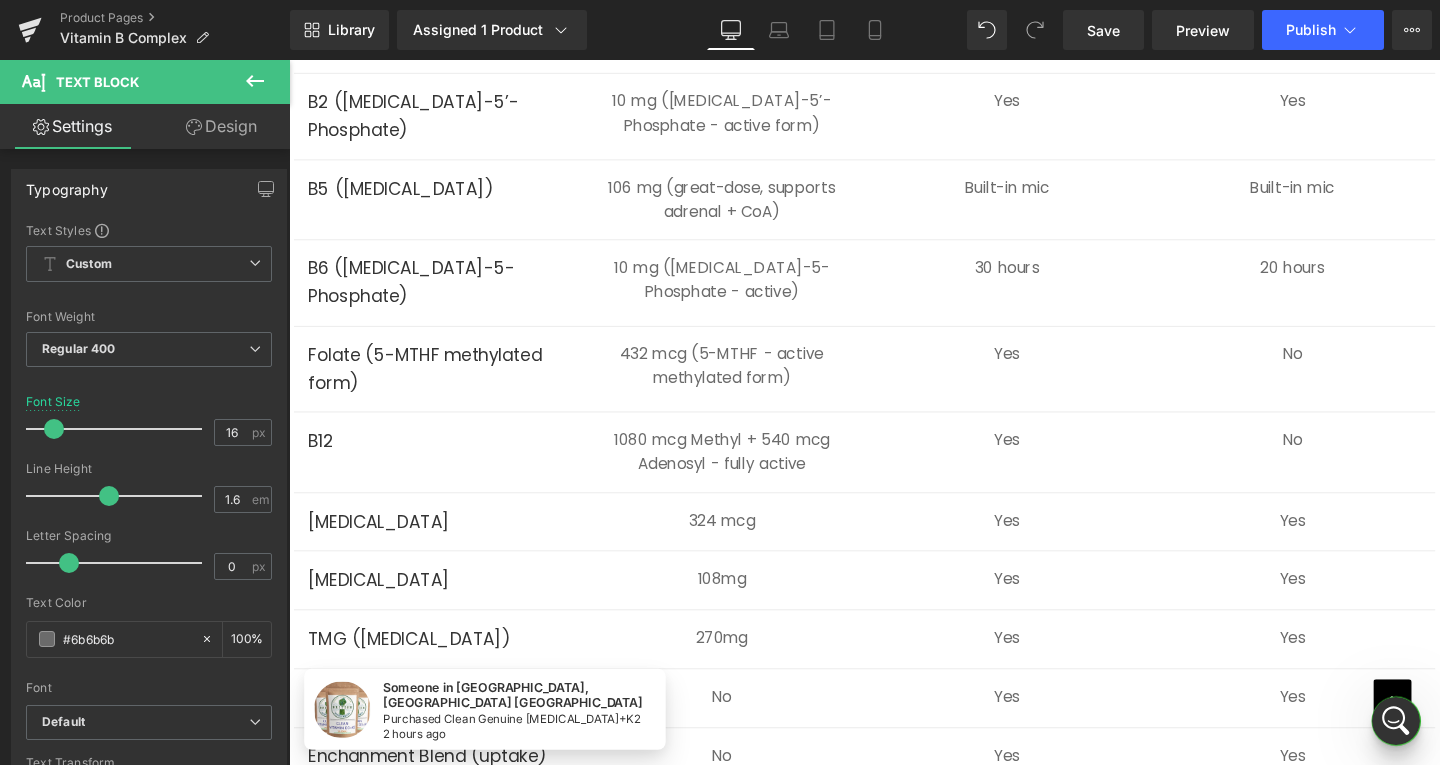 click on "Loading Product" at bounding box center [720, 686] 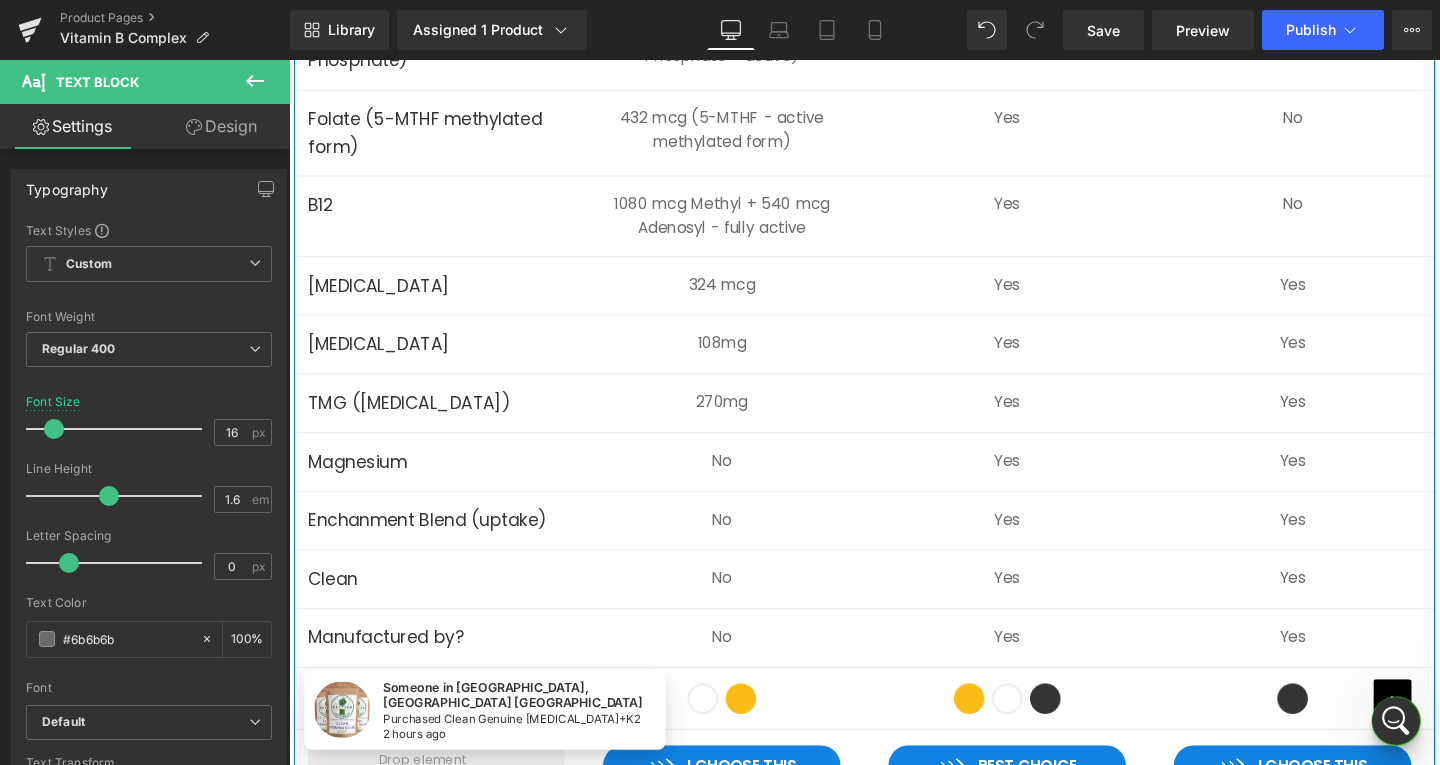 scroll, scrollTop: 6402, scrollLeft: 0, axis: vertical 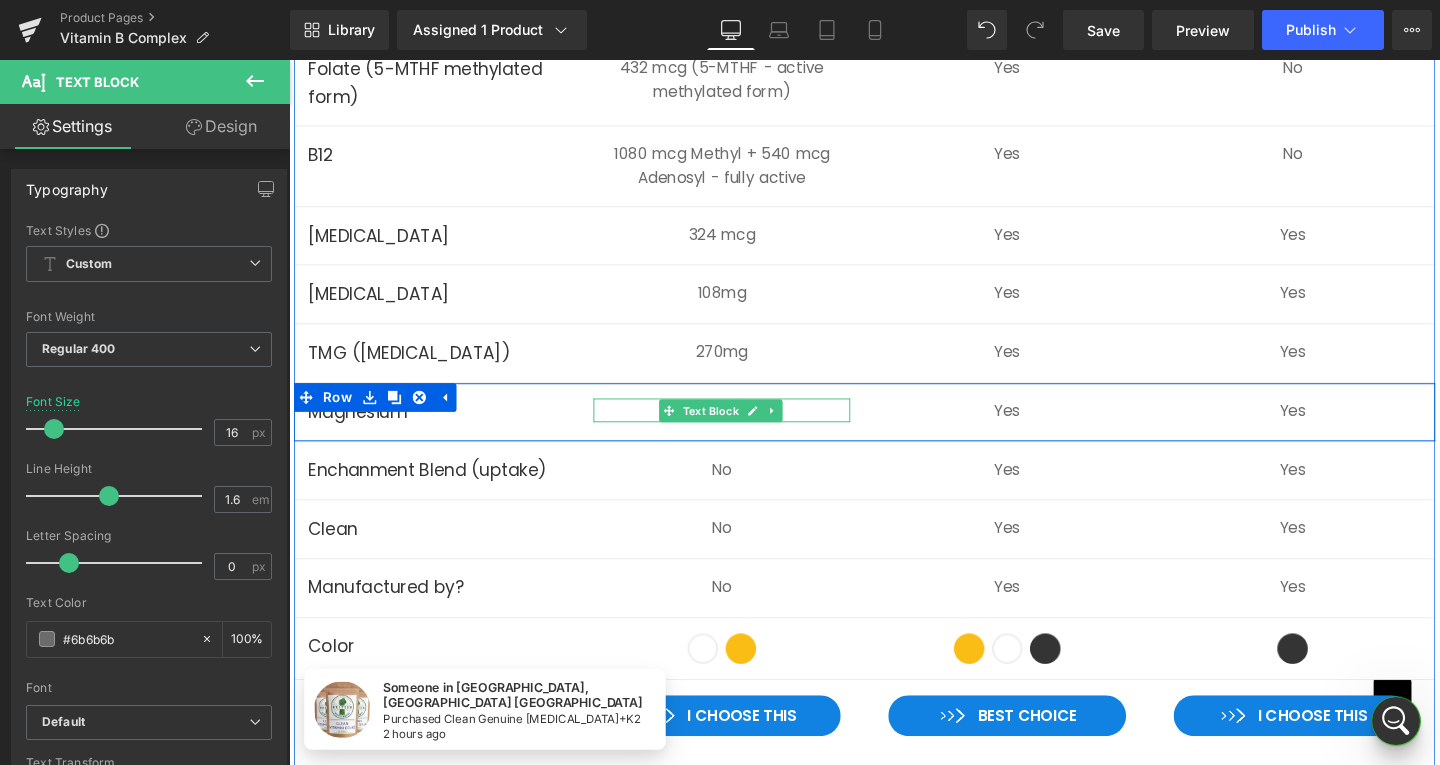 click on "No" at bounding box center (744, 429) 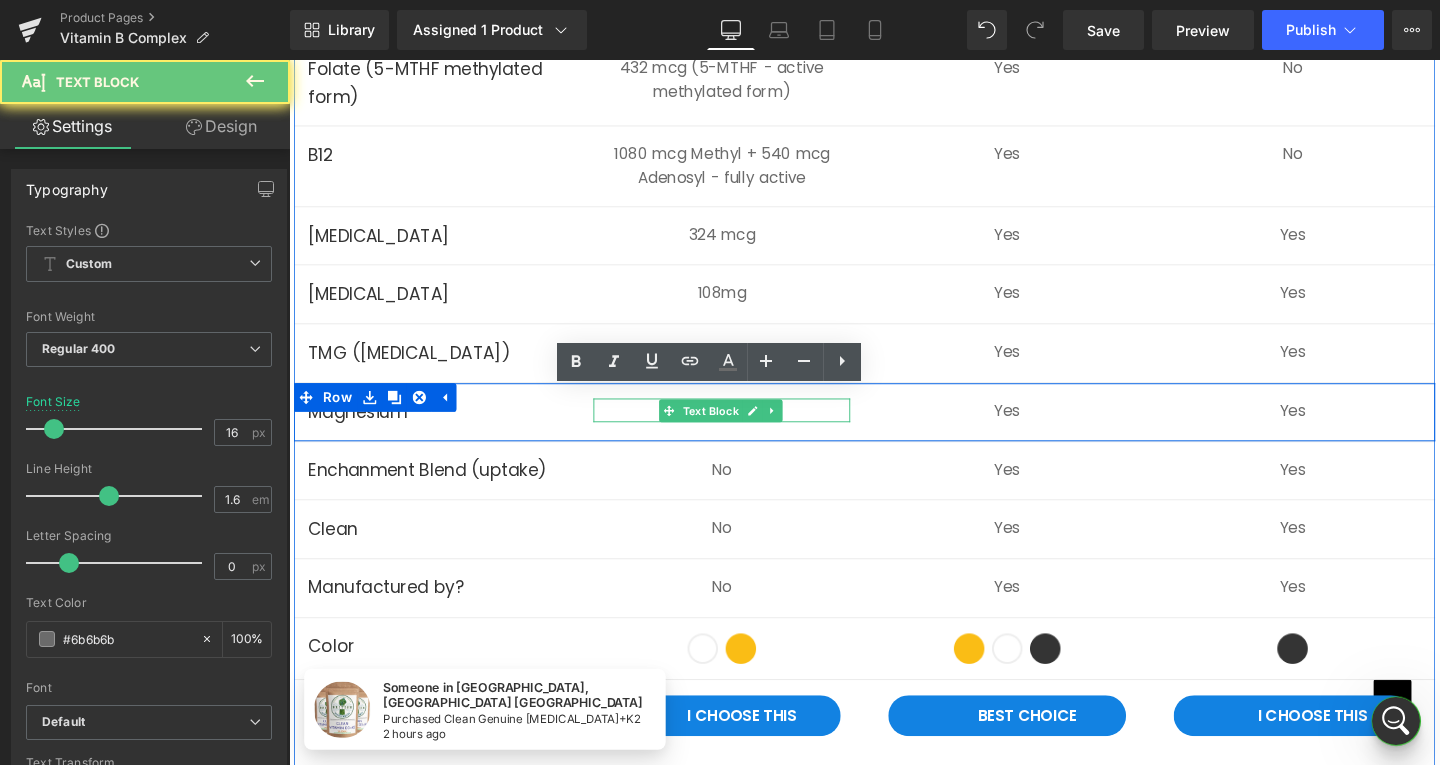 click on "No" at bounding box center (744, 429) 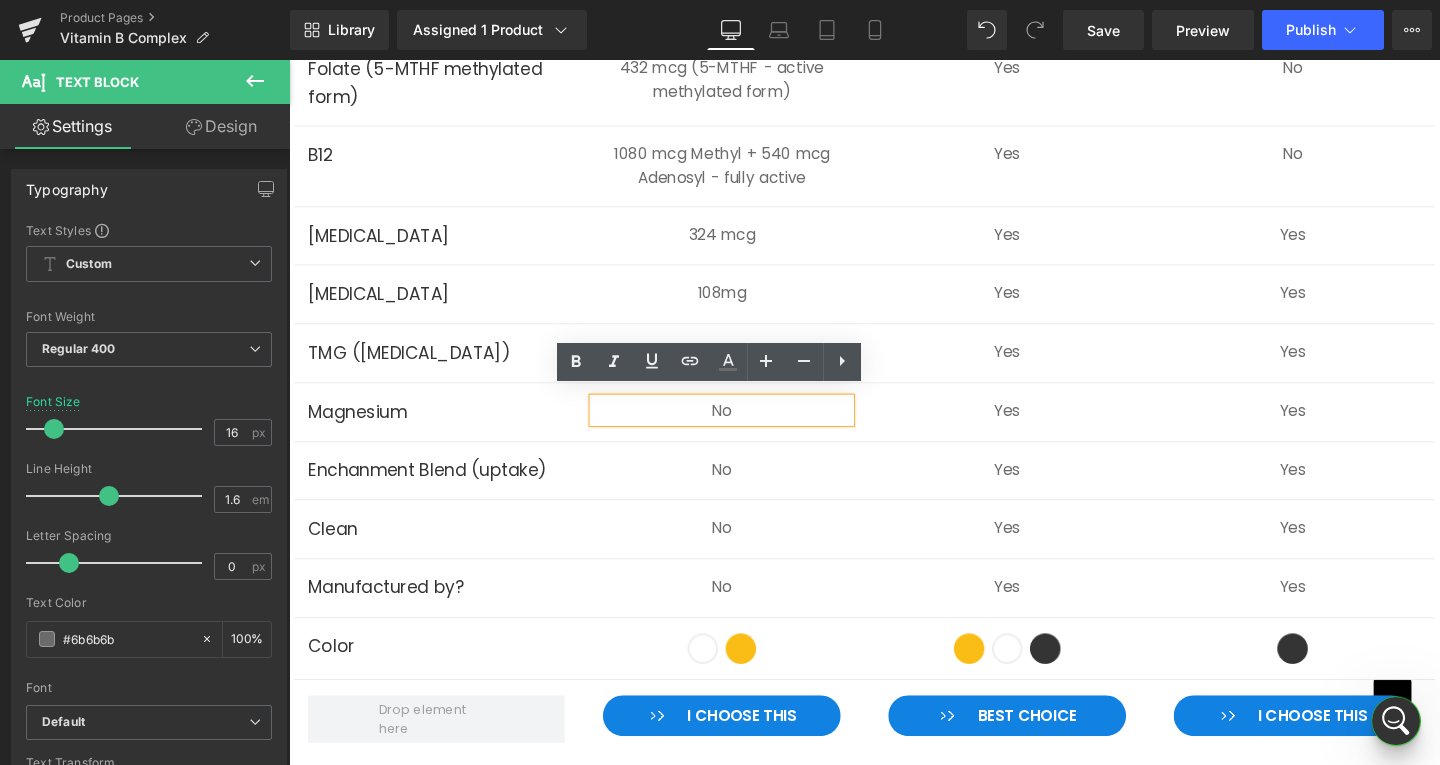 click on "No" at bounding box center (744, 429) 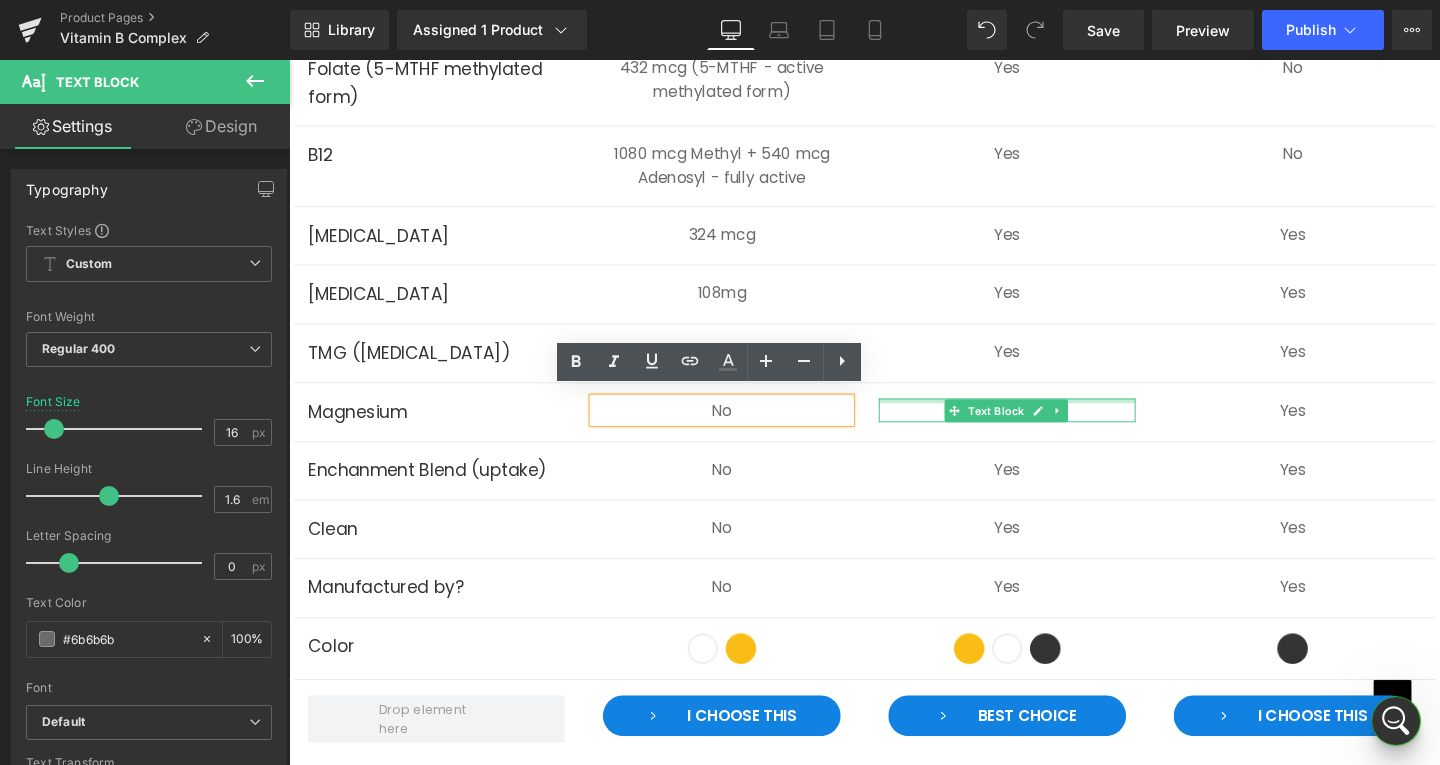 type 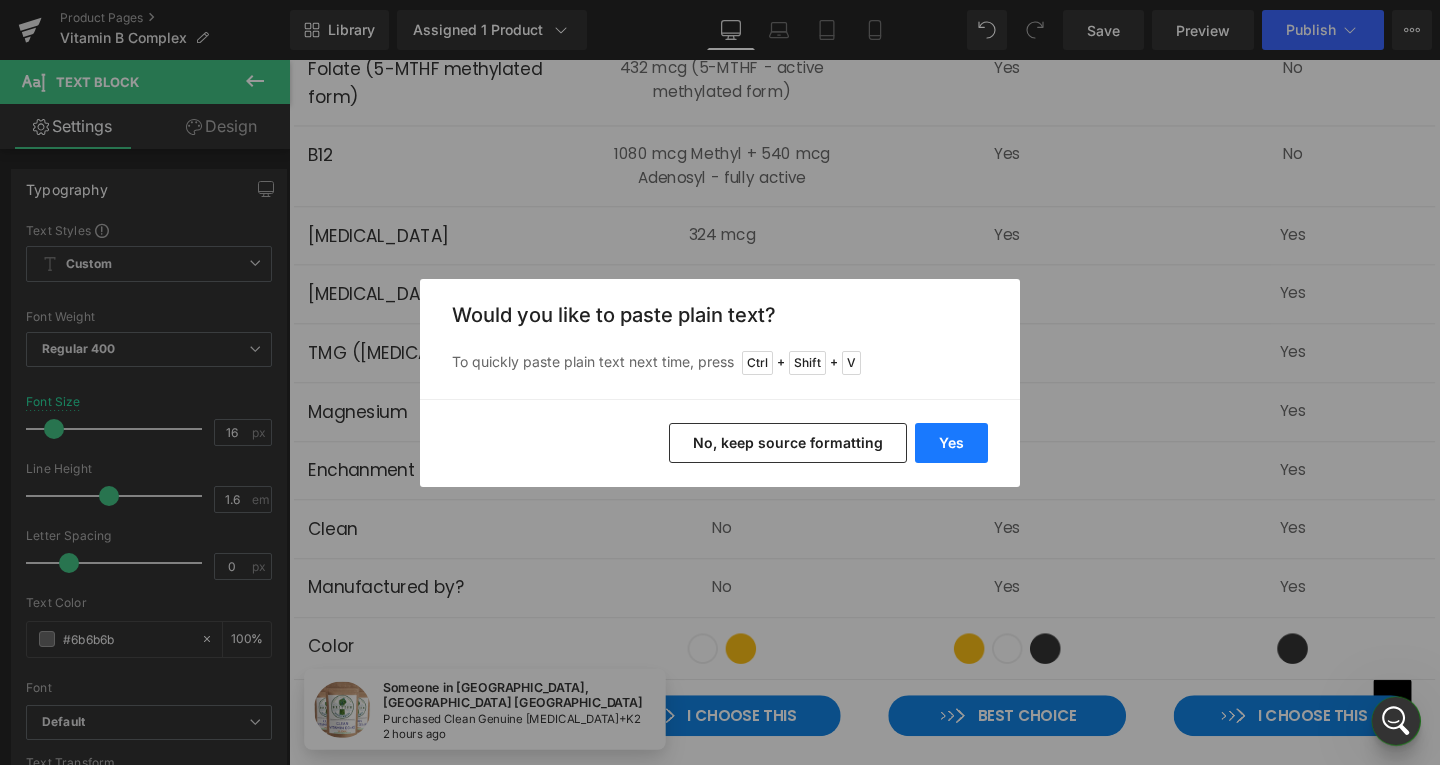 click on "Yes" at bounding box center [951, 443] 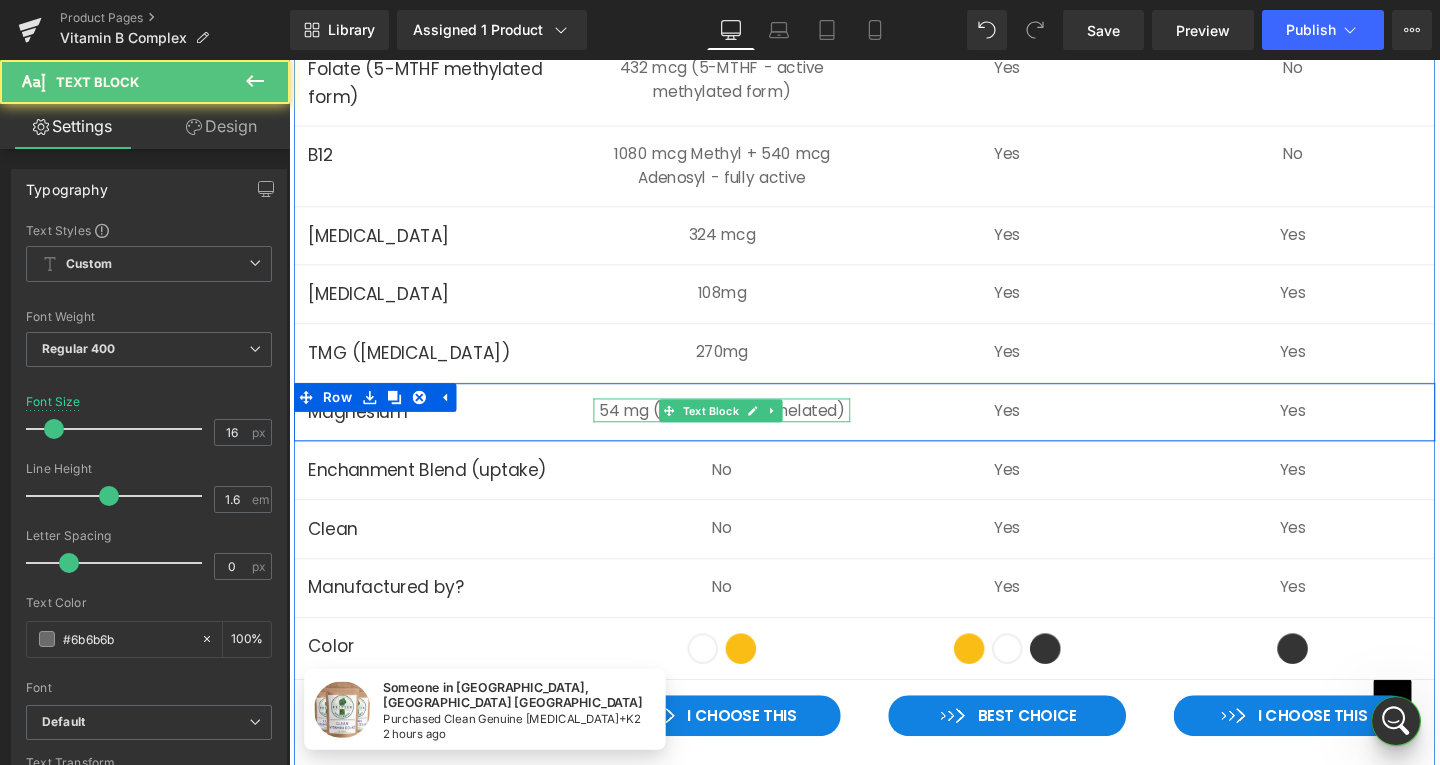 click on "54 mg (Bisglycinate – chelated)" at bounding box center (744, 429) 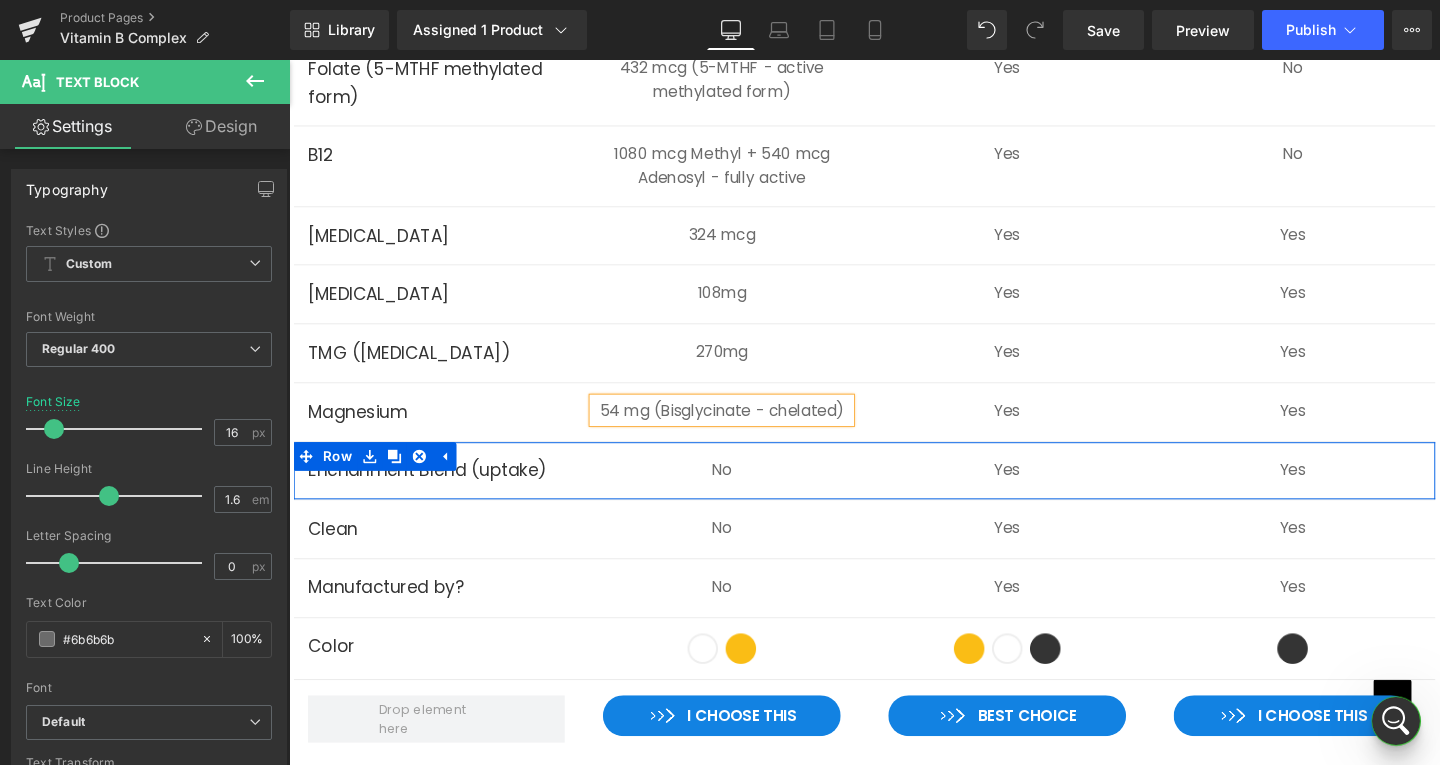 click on "No Text Block" at bounding box center [744, 491] 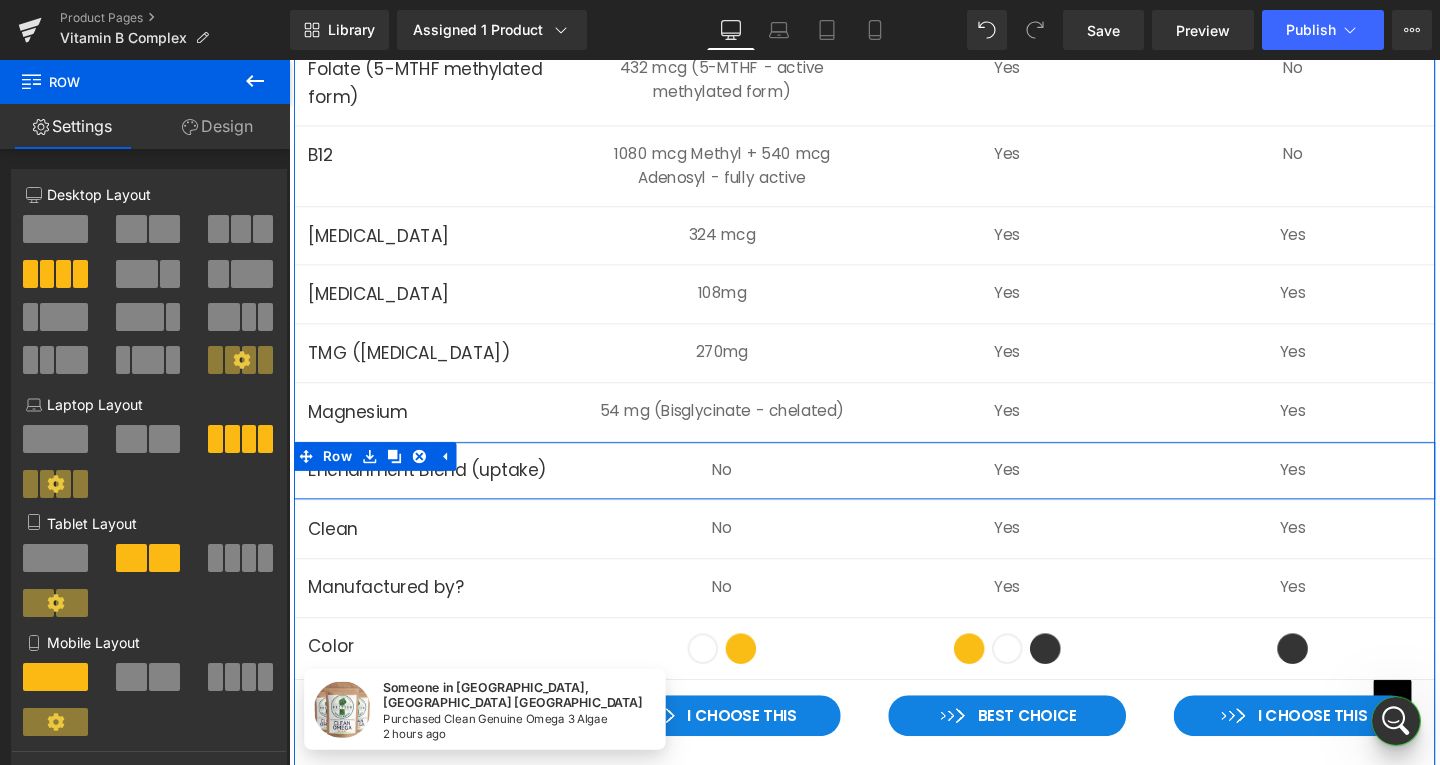 click at bounding box center (289, 60) 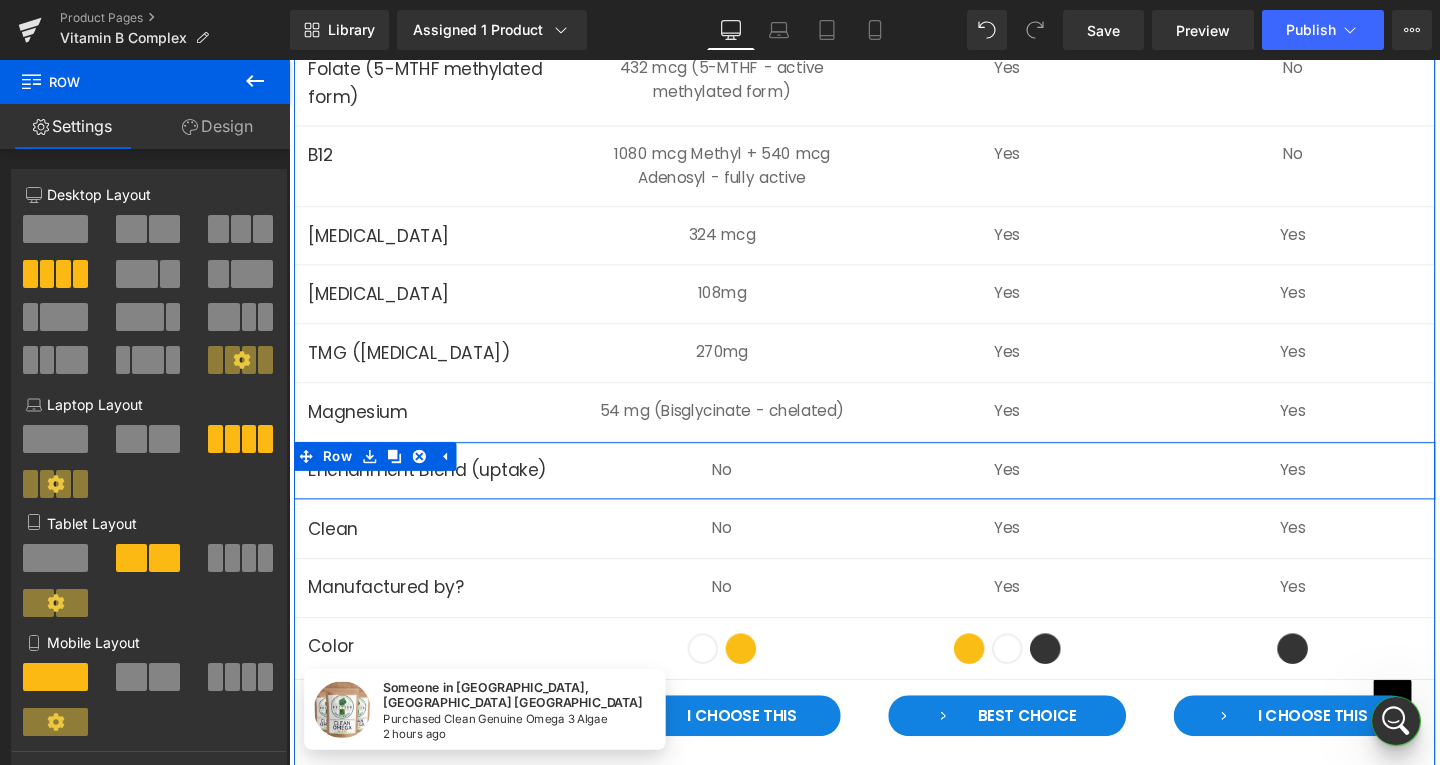 click on "No" at bounding box center (744, 491) 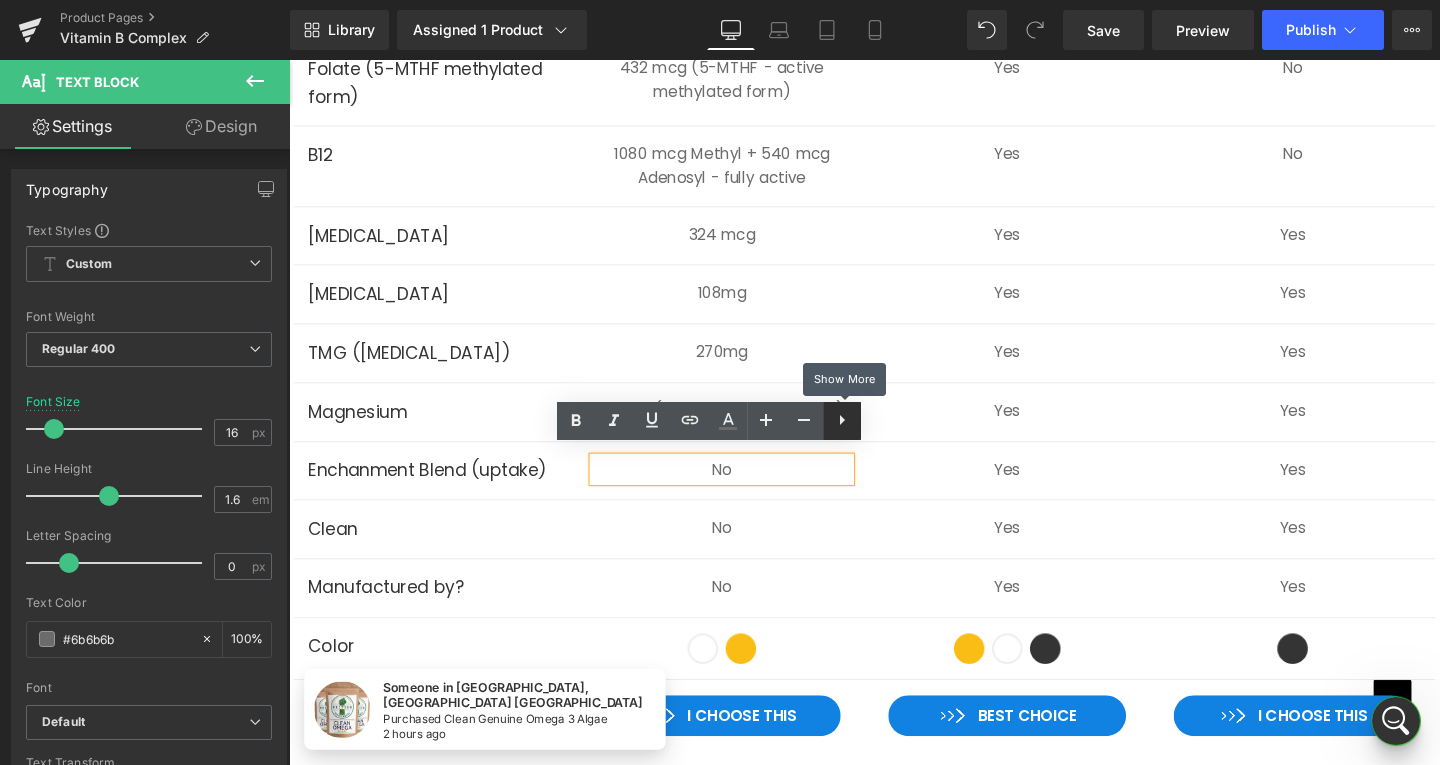 type 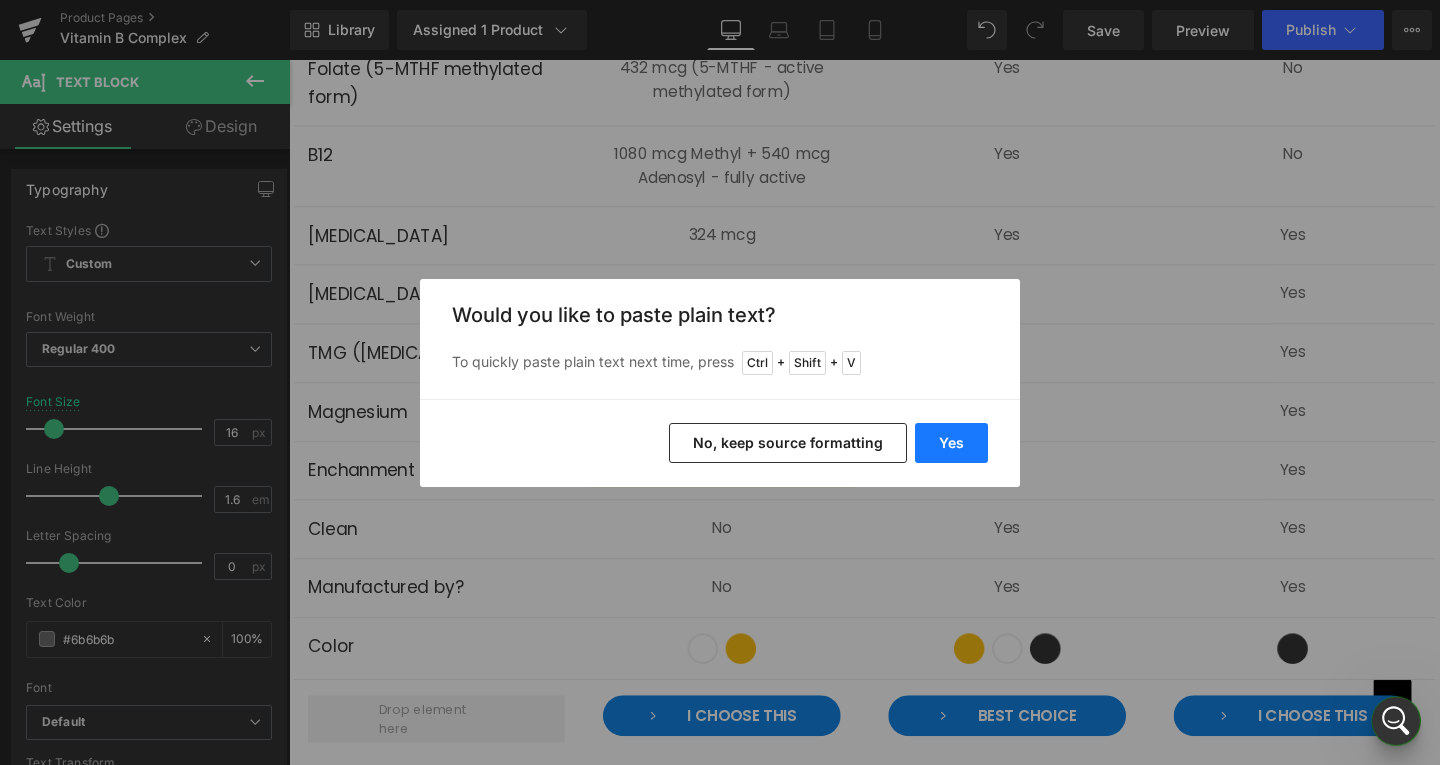 click on "Yes" at bounding box center (951, 443) 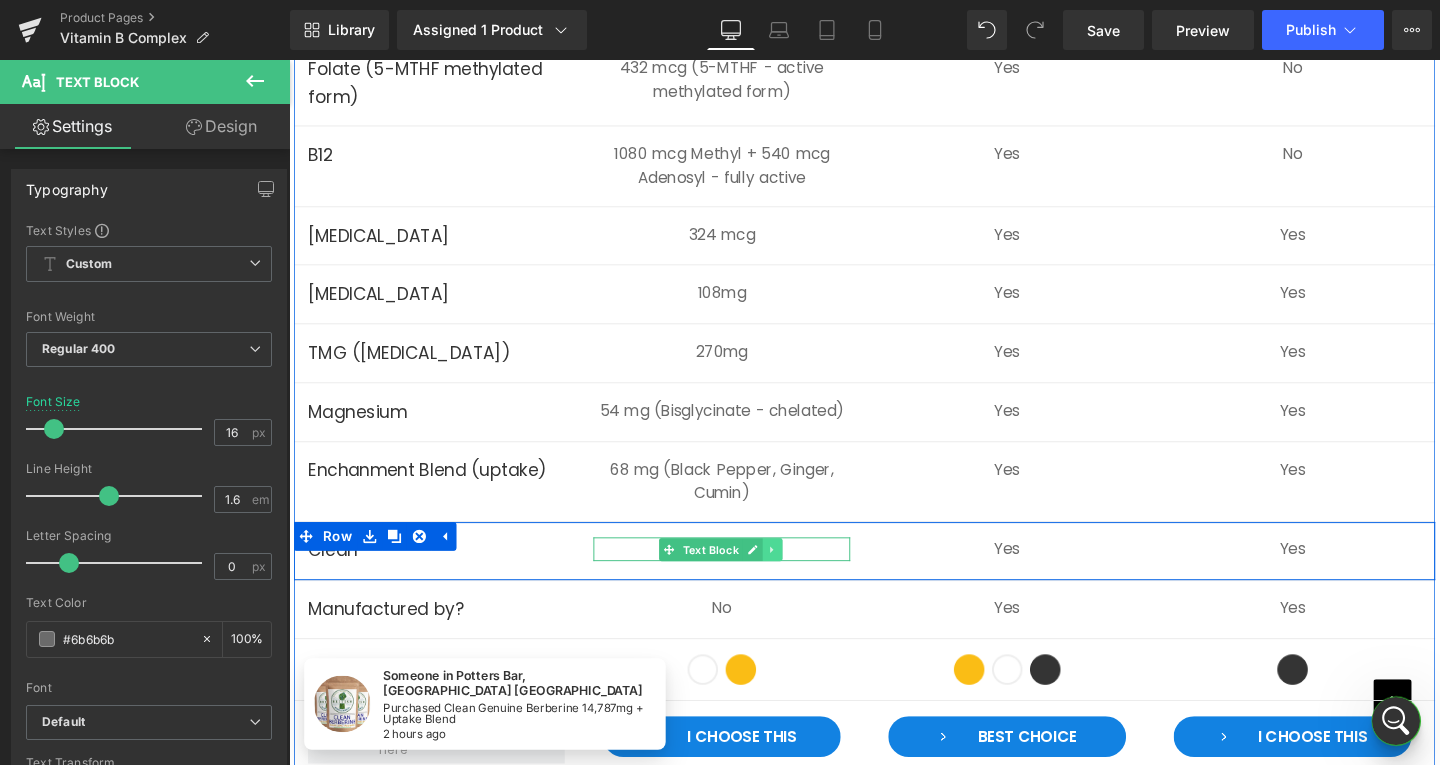 click 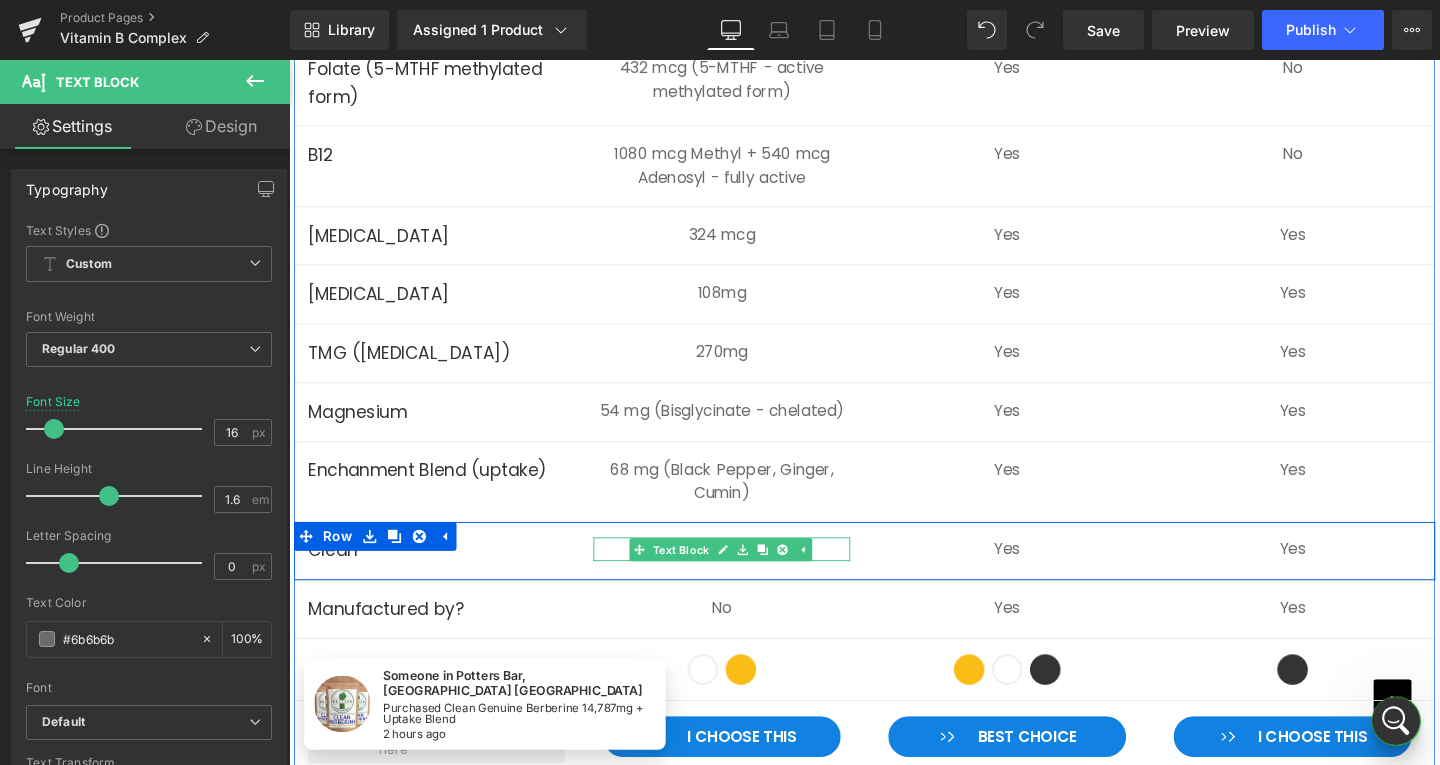 click on "No" at bounding box center [744, 575] 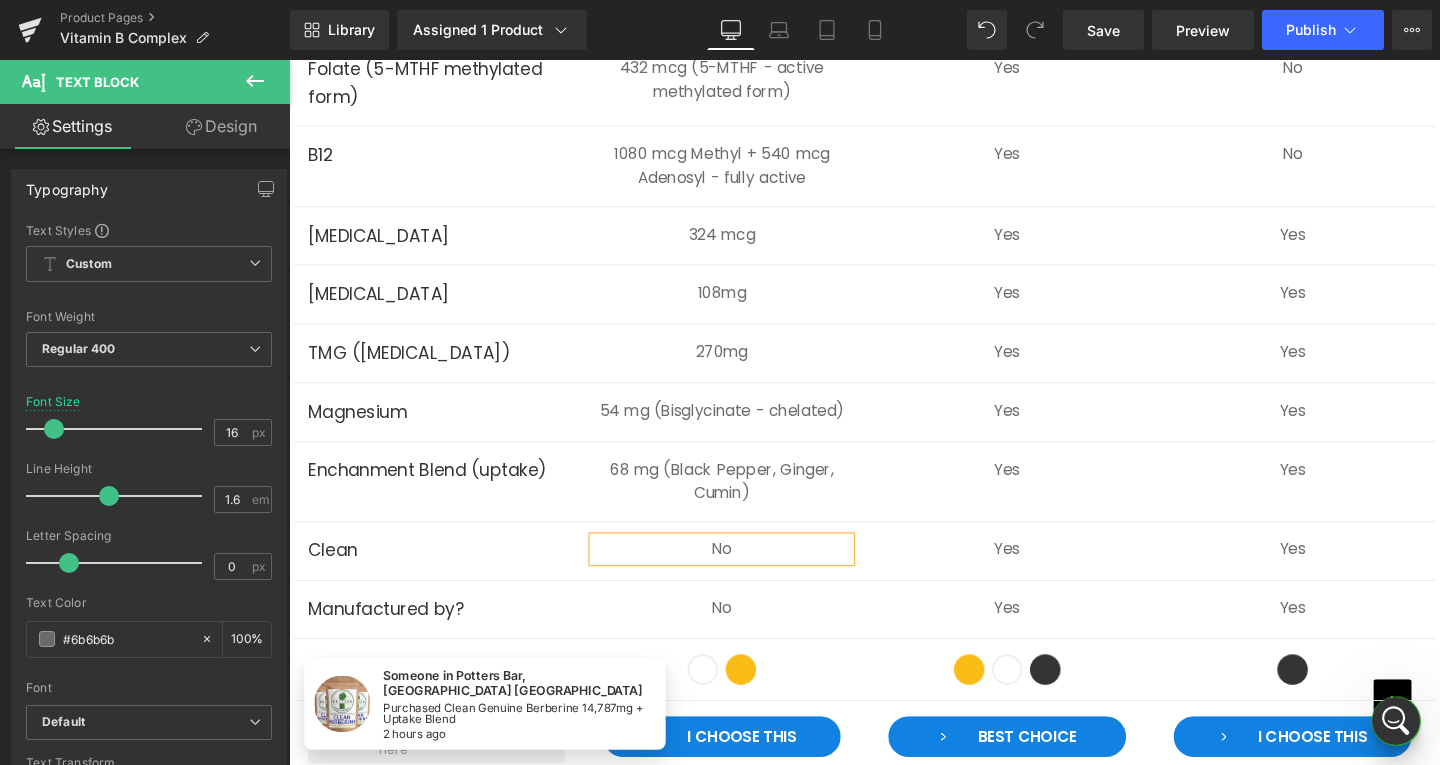 click on "No" at bounding box center [744, 575] 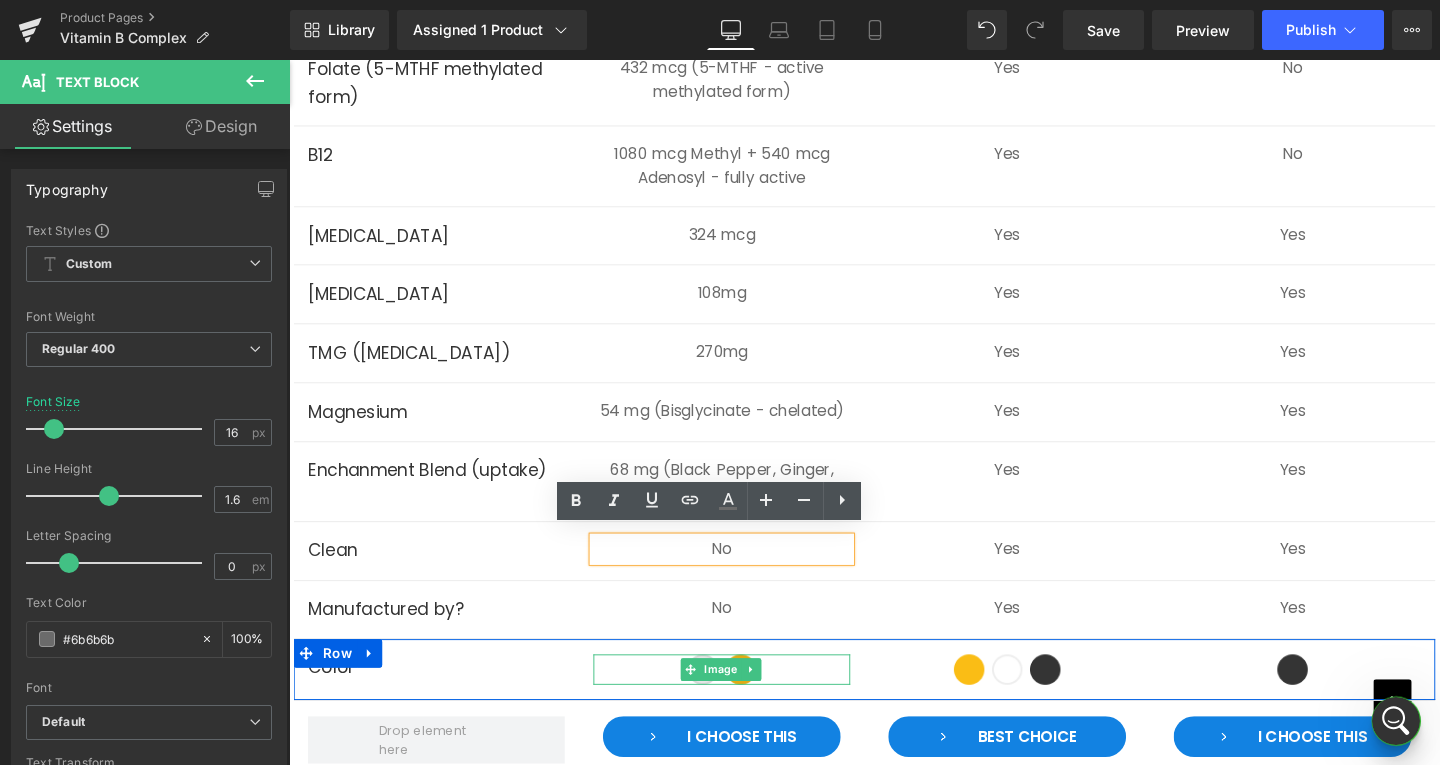 type 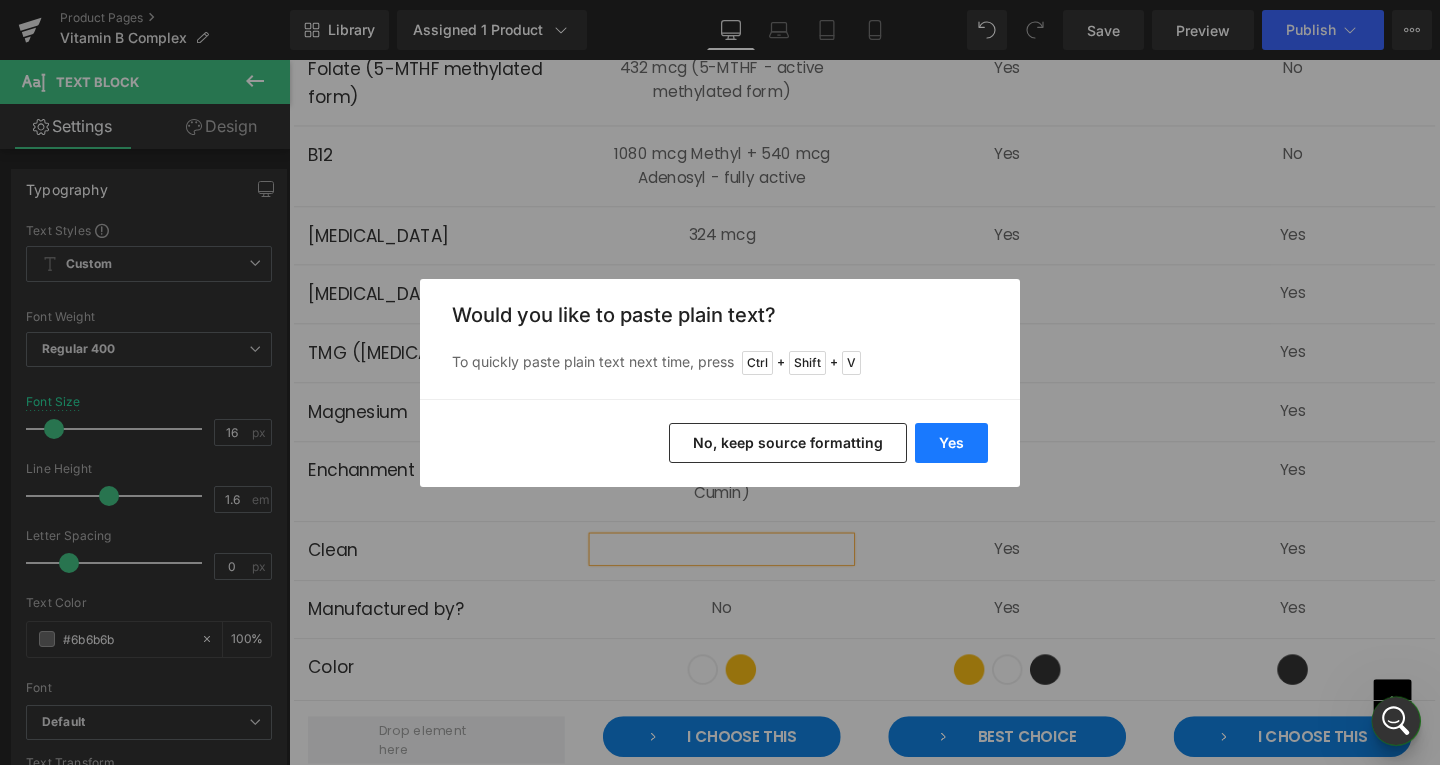 click on "Yes" at bounding box center (951, 443) 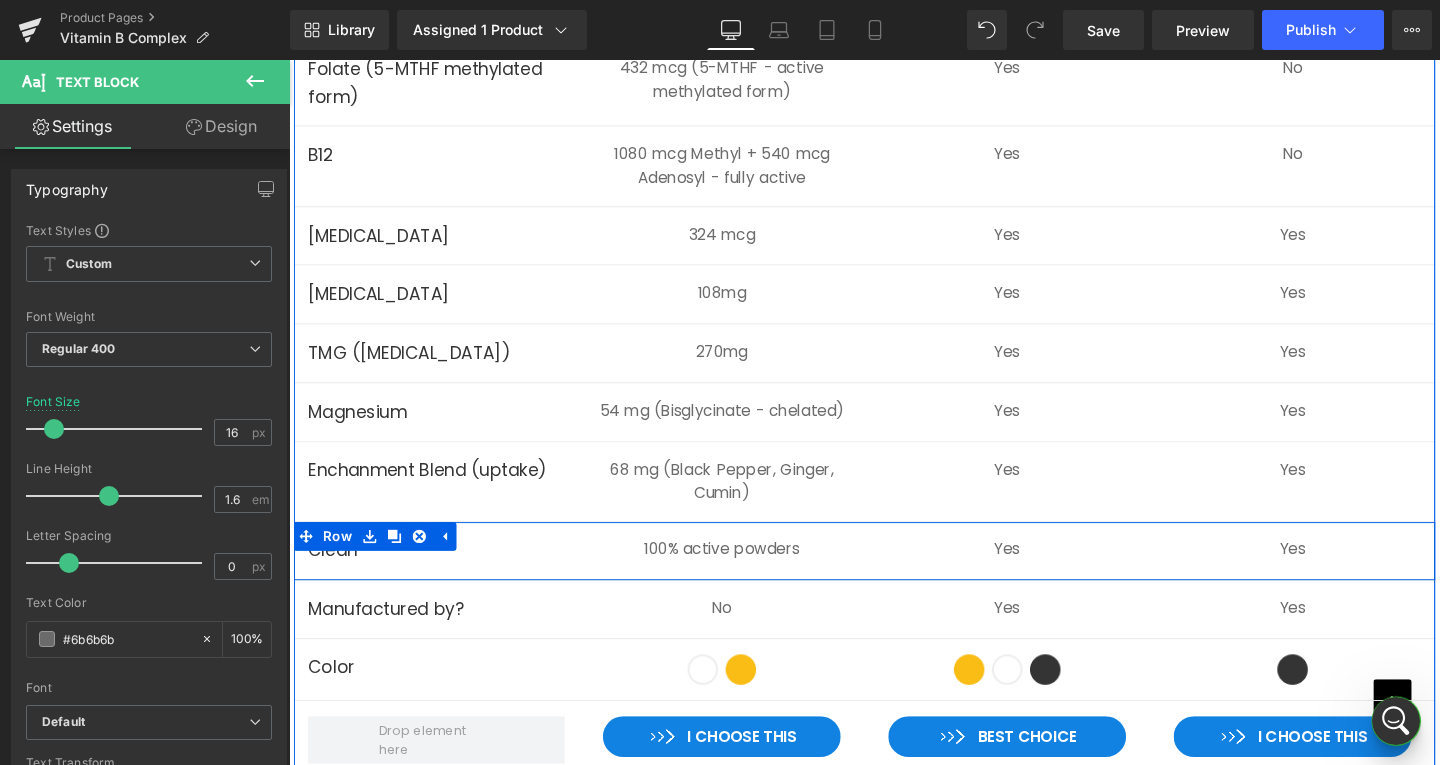 click at bounding box center (289, 60) 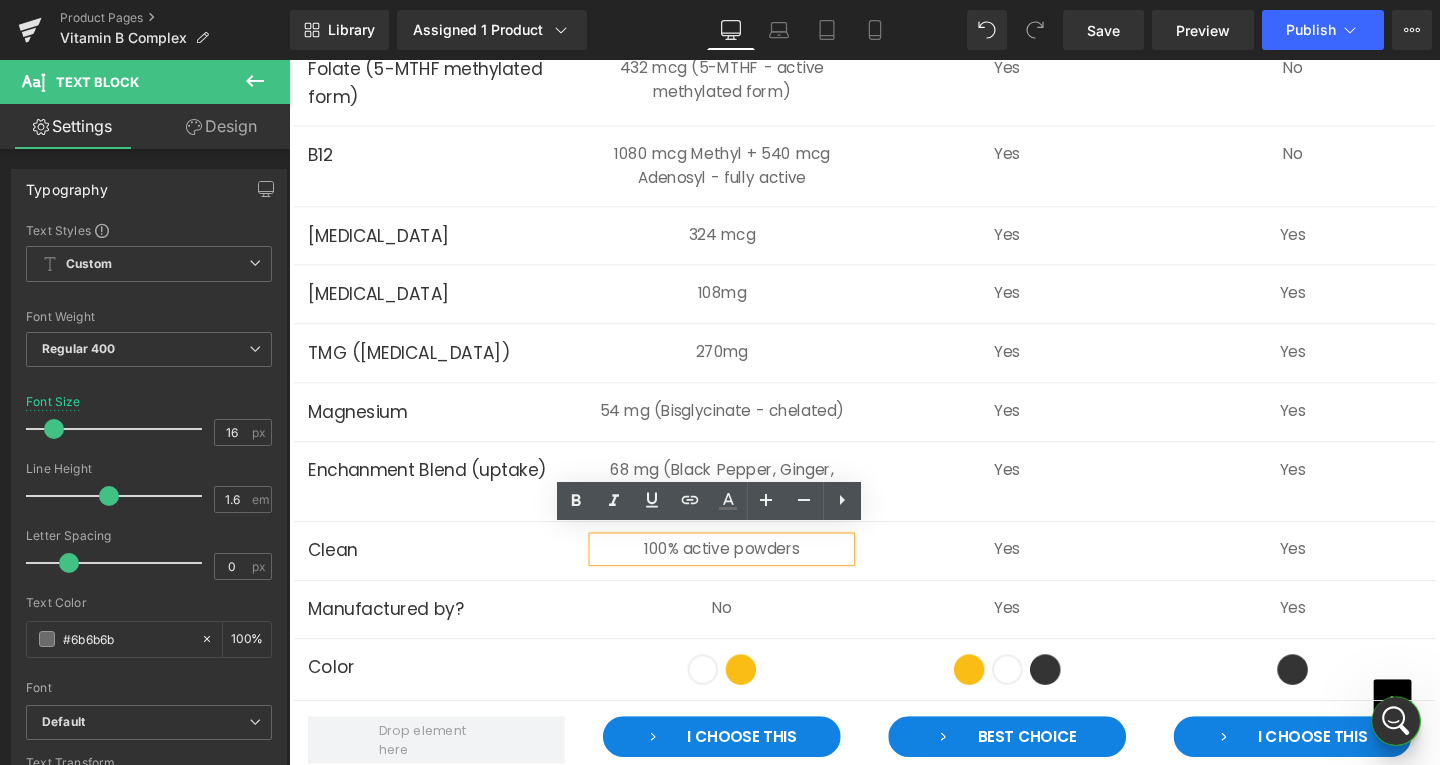 click on "100% active powders" at bounding box center [744, 575] 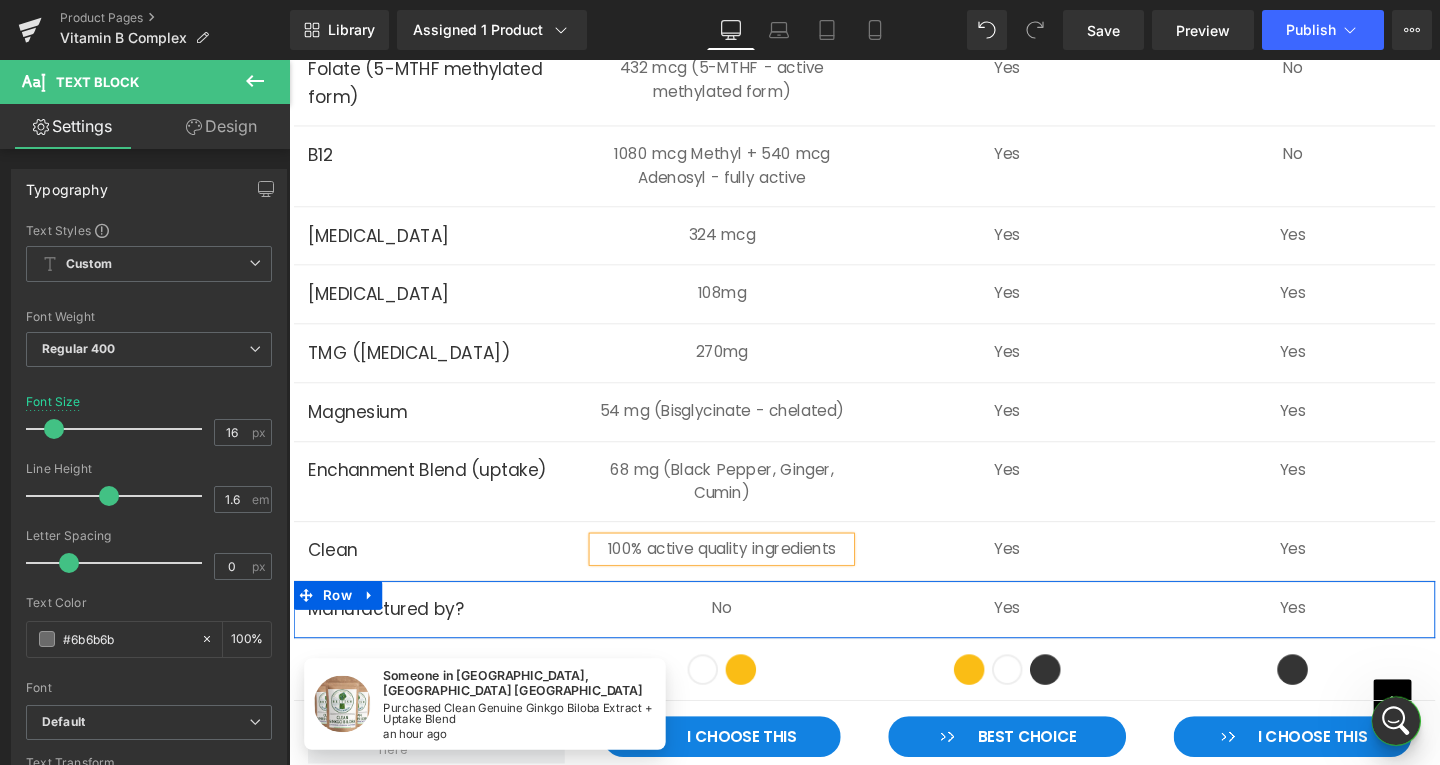click at bounding box center (289, 60) 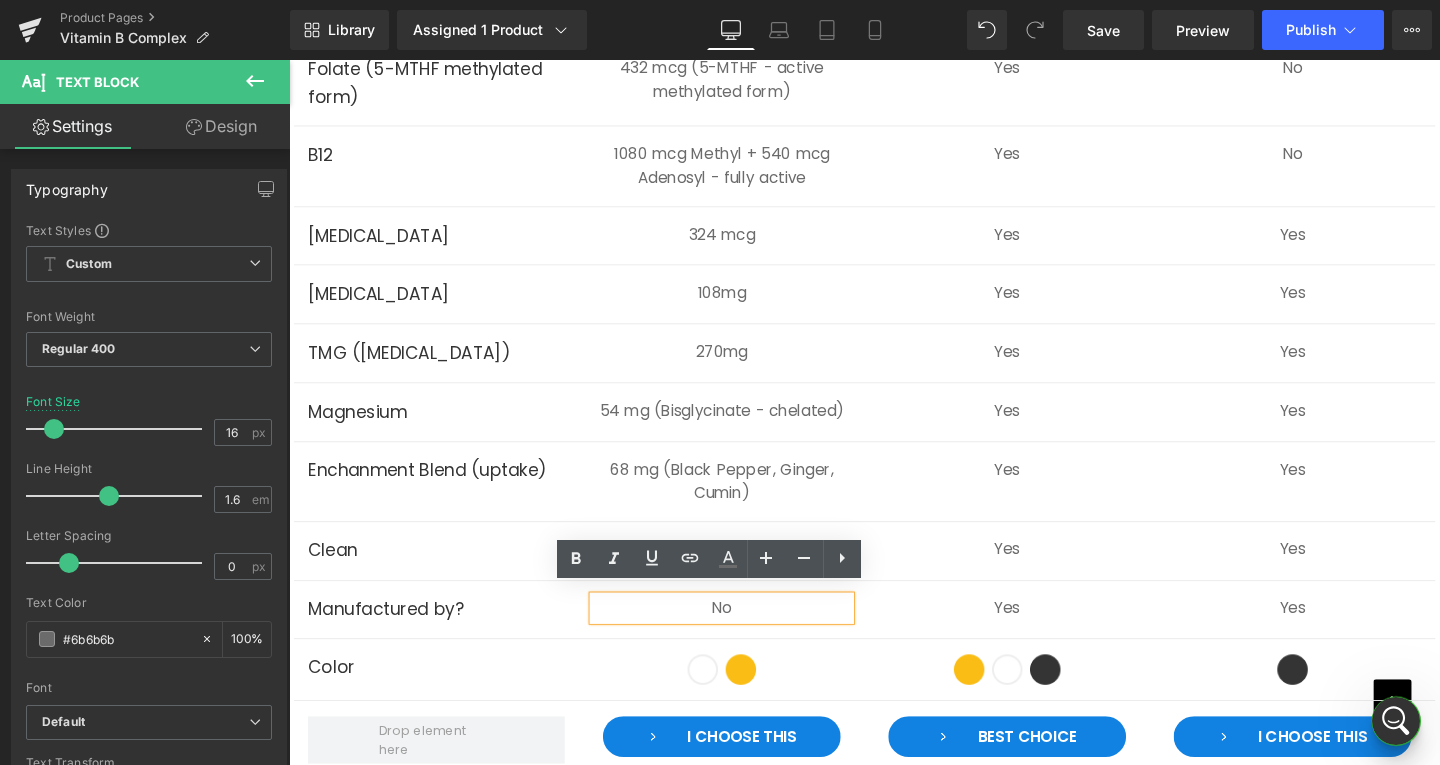 drag, startPoint x: 830, startPoint y: 624, endPoint x: 800, endPoint y: 637, distance: 32.695564 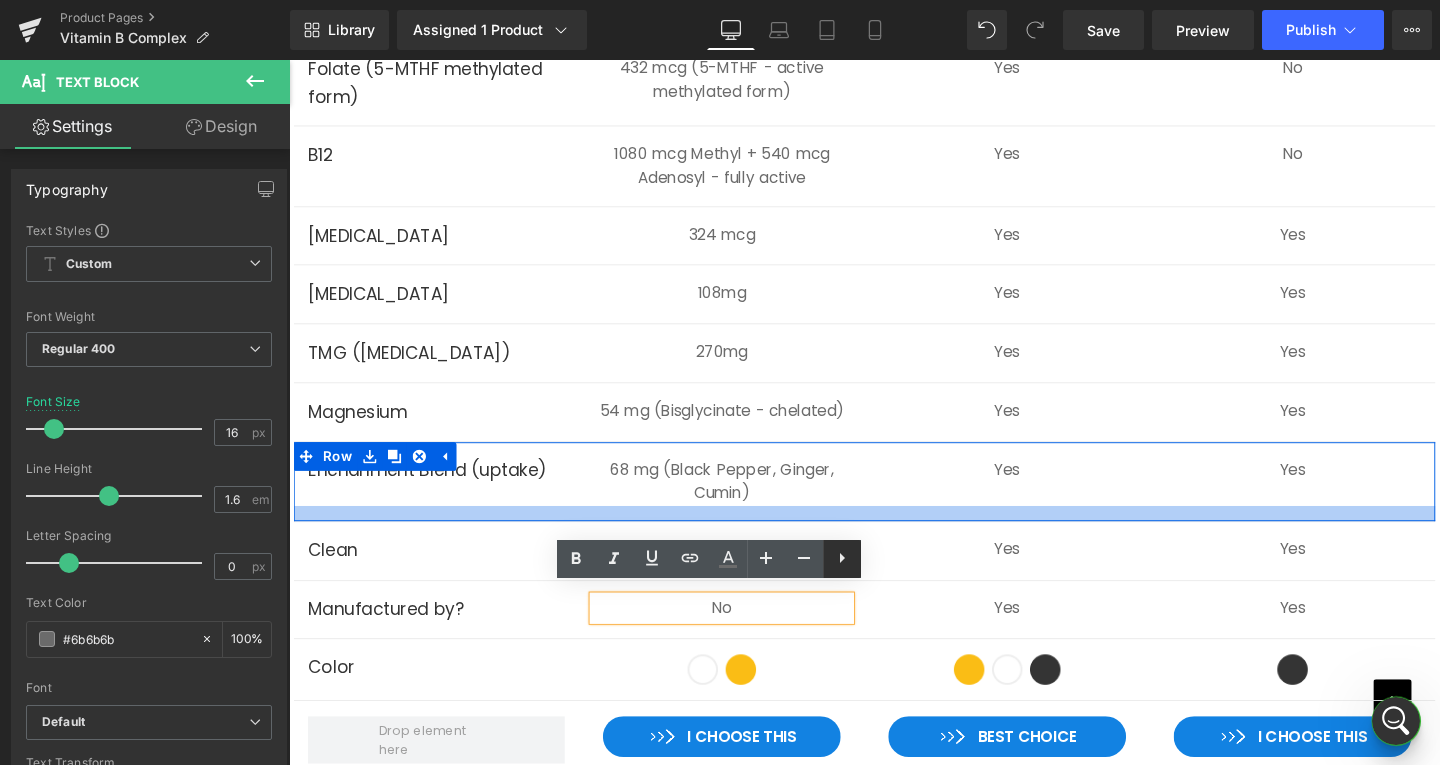 type 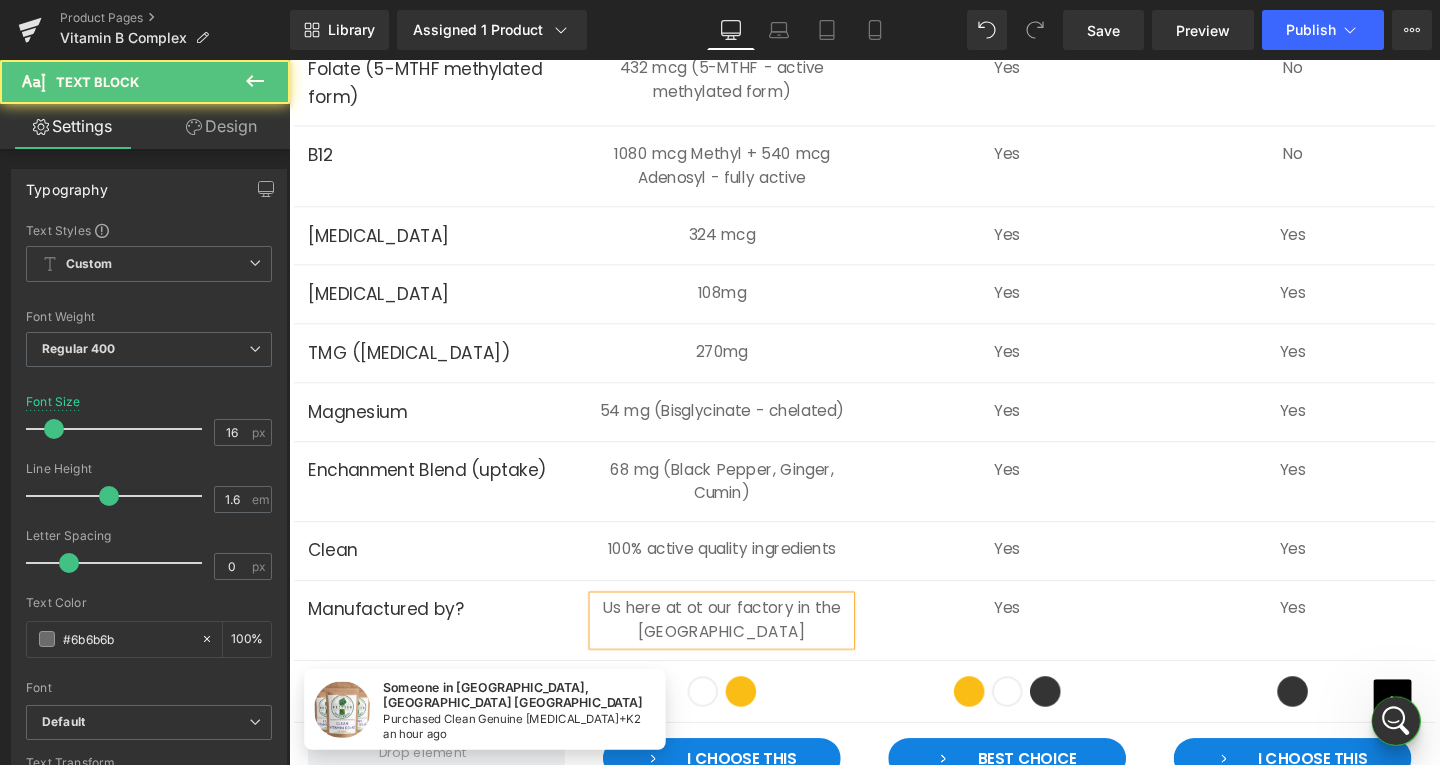 click on "Us here at ot our factory in the UK" at bounding box center (744, 649) 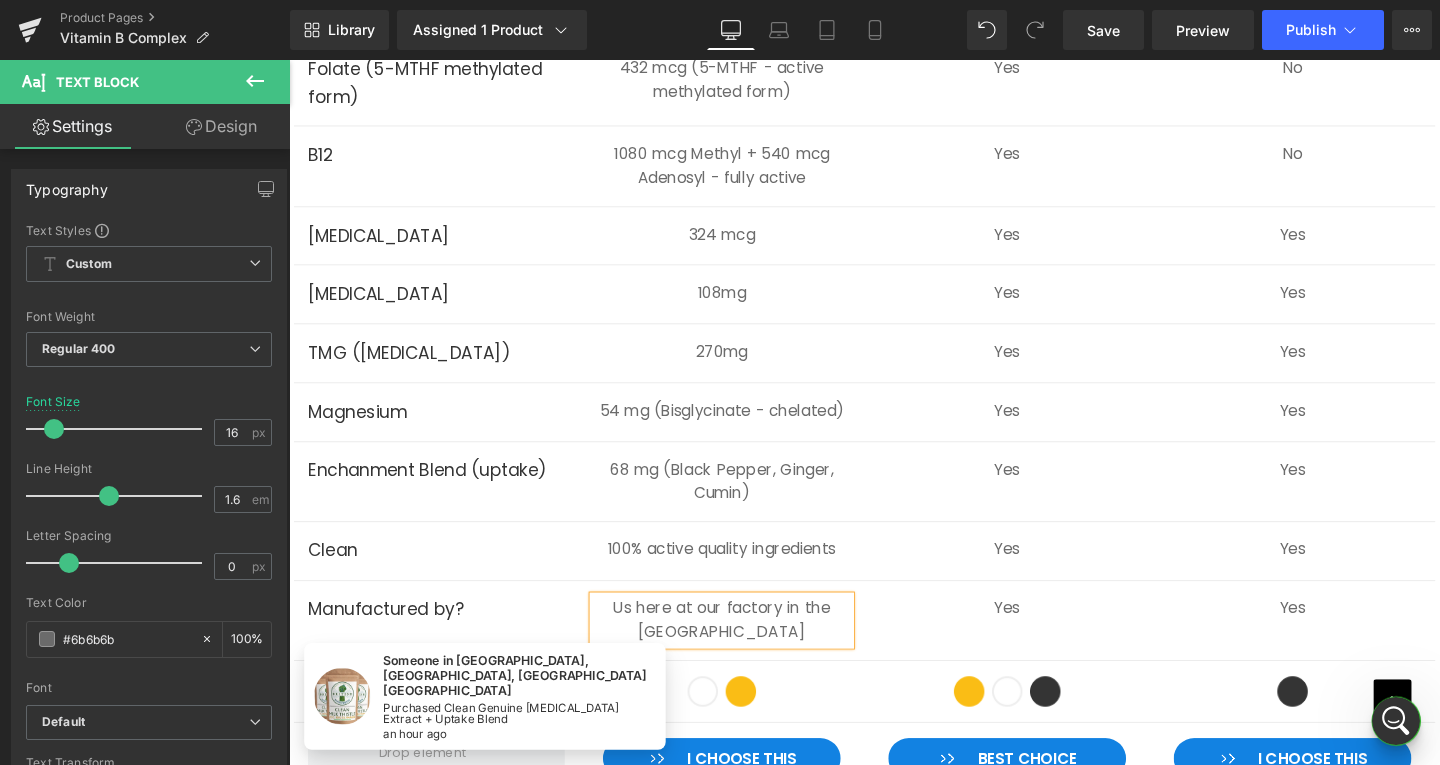 click on "Us here at our factory in the UK" at bounding box center [744, 649] 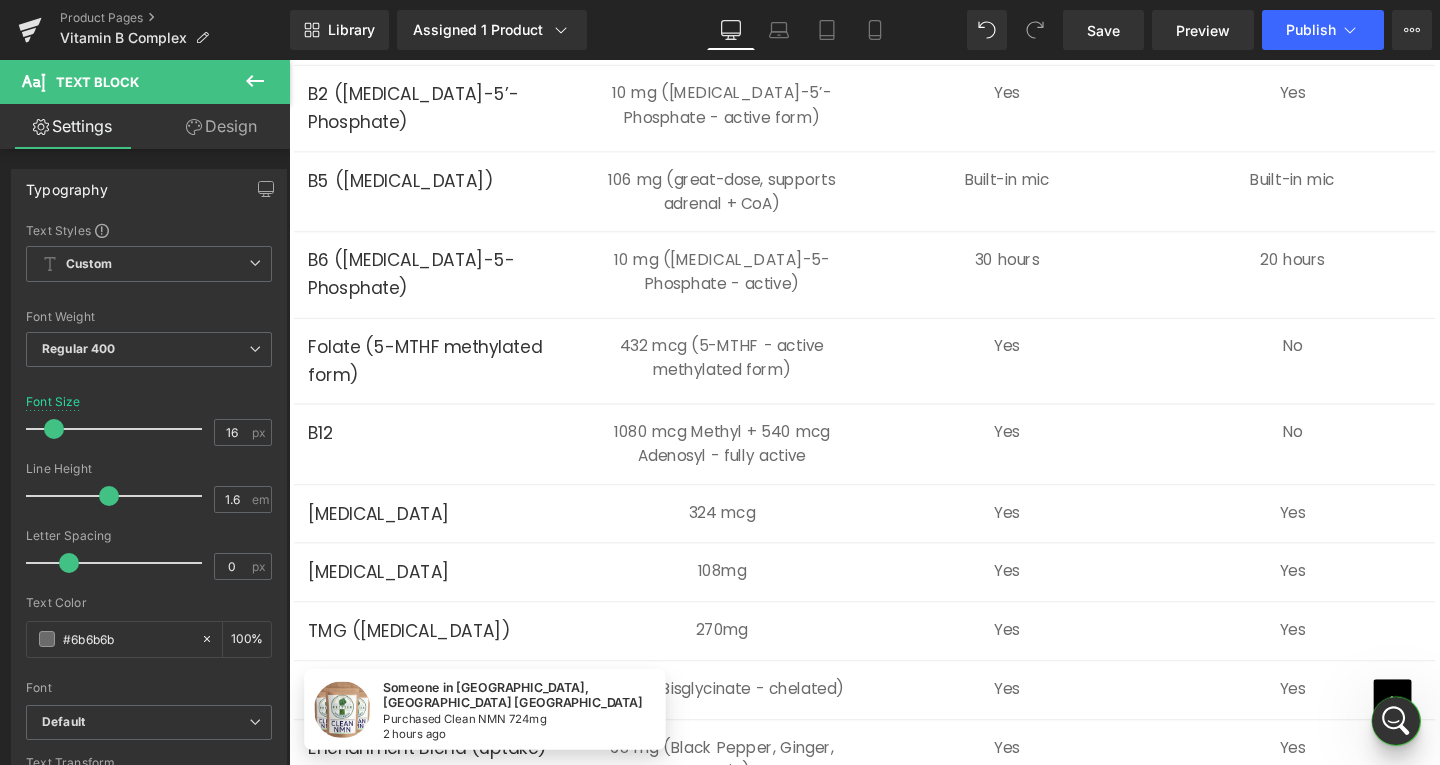 scroll, scrollTop: 6202, scrollLeft: 0, axis: vertical 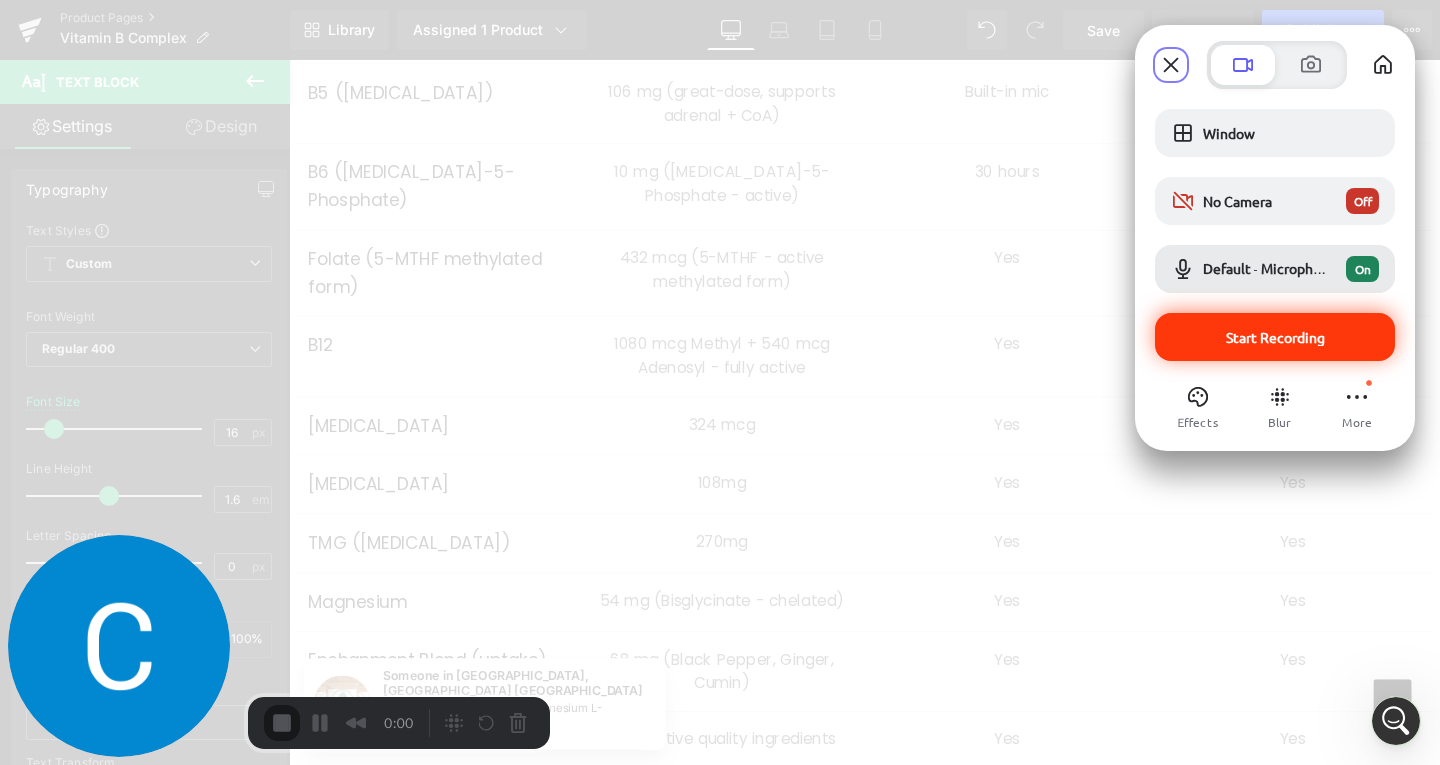 click on "Start Recording" at bounding box center [1275, 337] 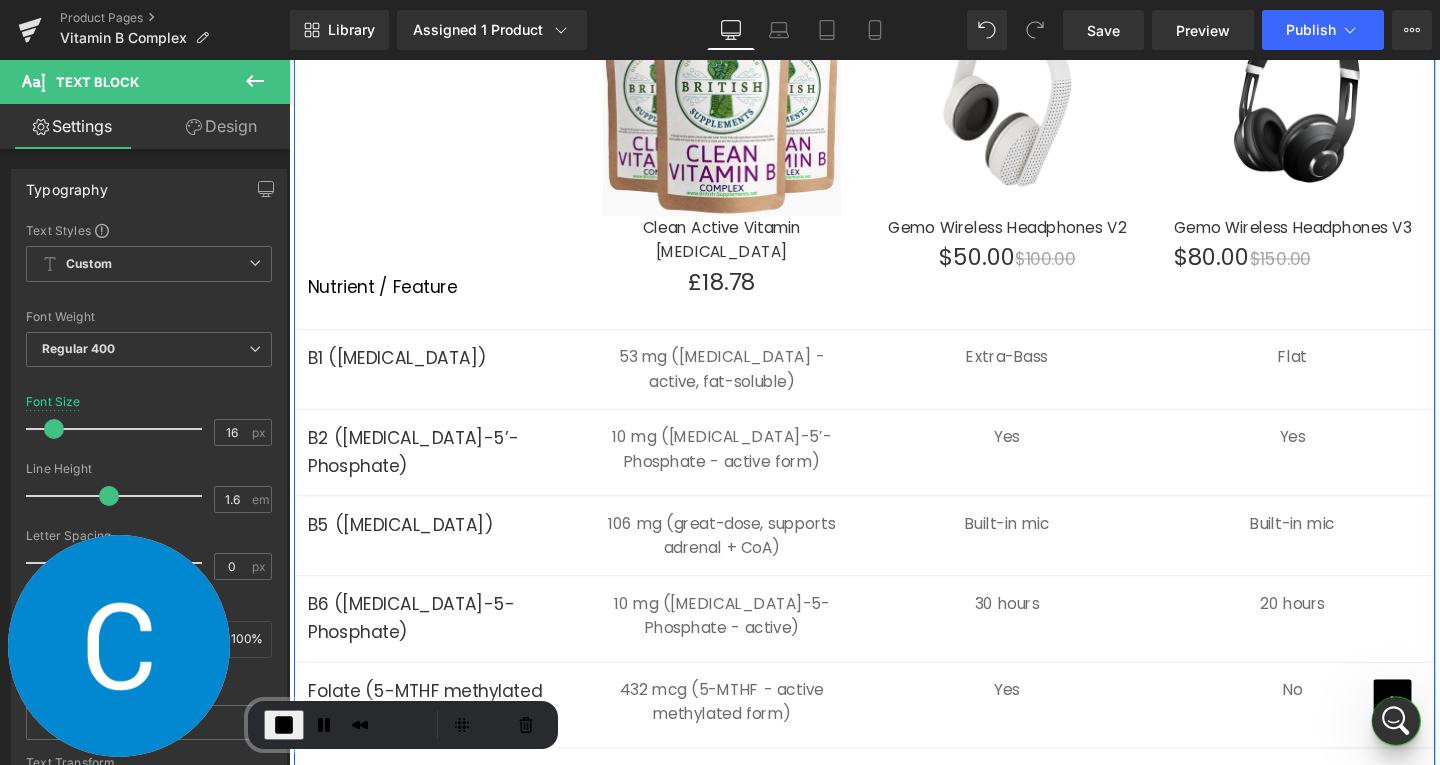 scroll, scrollTop: 5702, scrollLeft: 0, axis: vertical 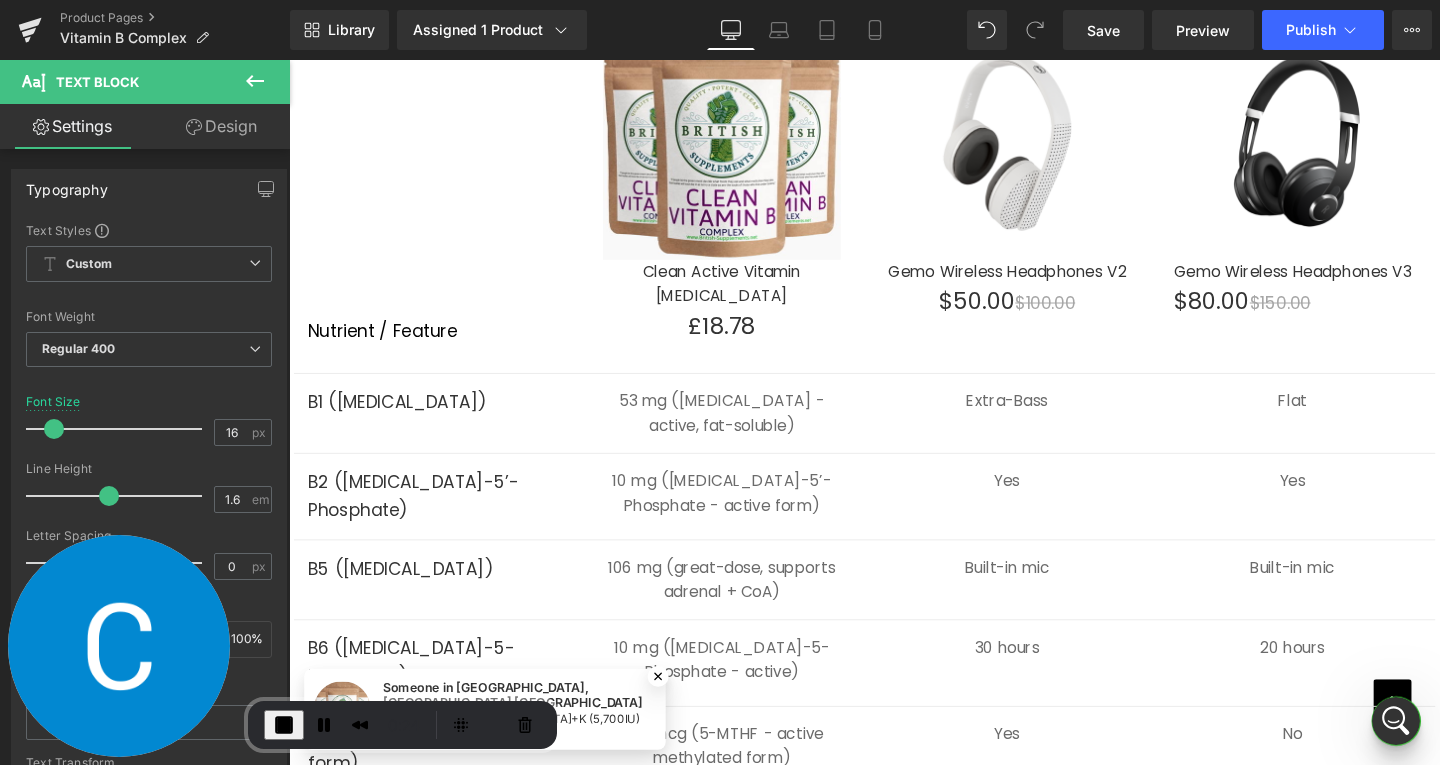 click at bounding box center (284, 725) 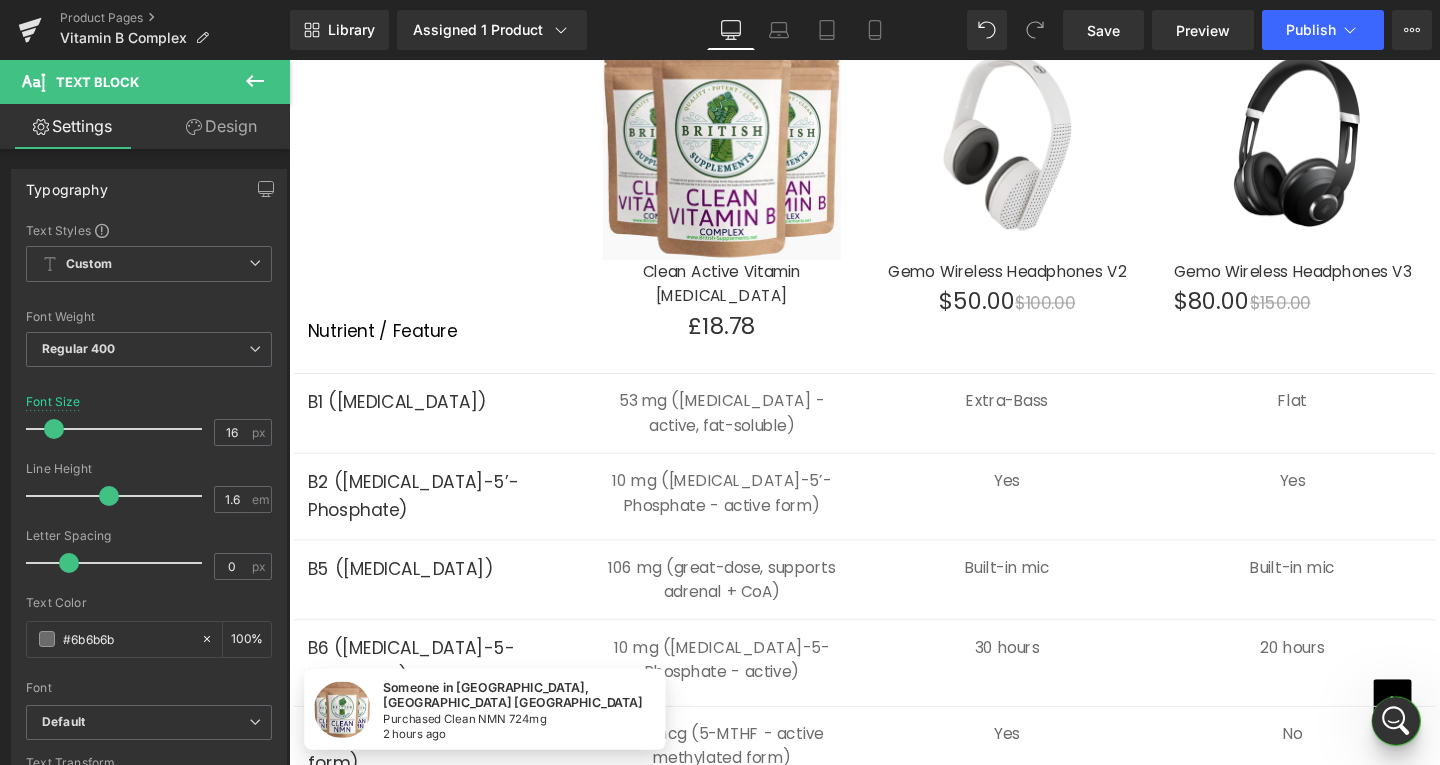 click 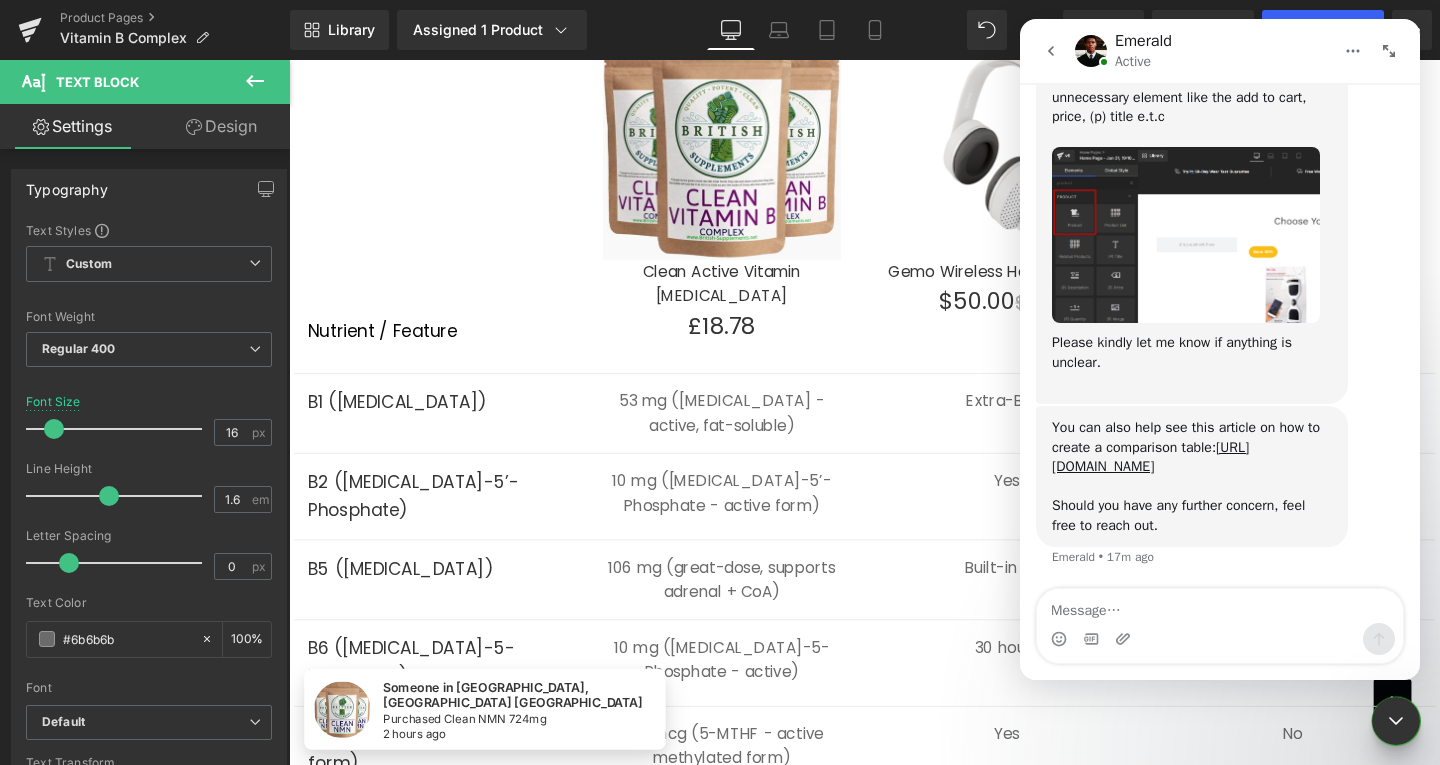 click at bounding box center [1220, 606] 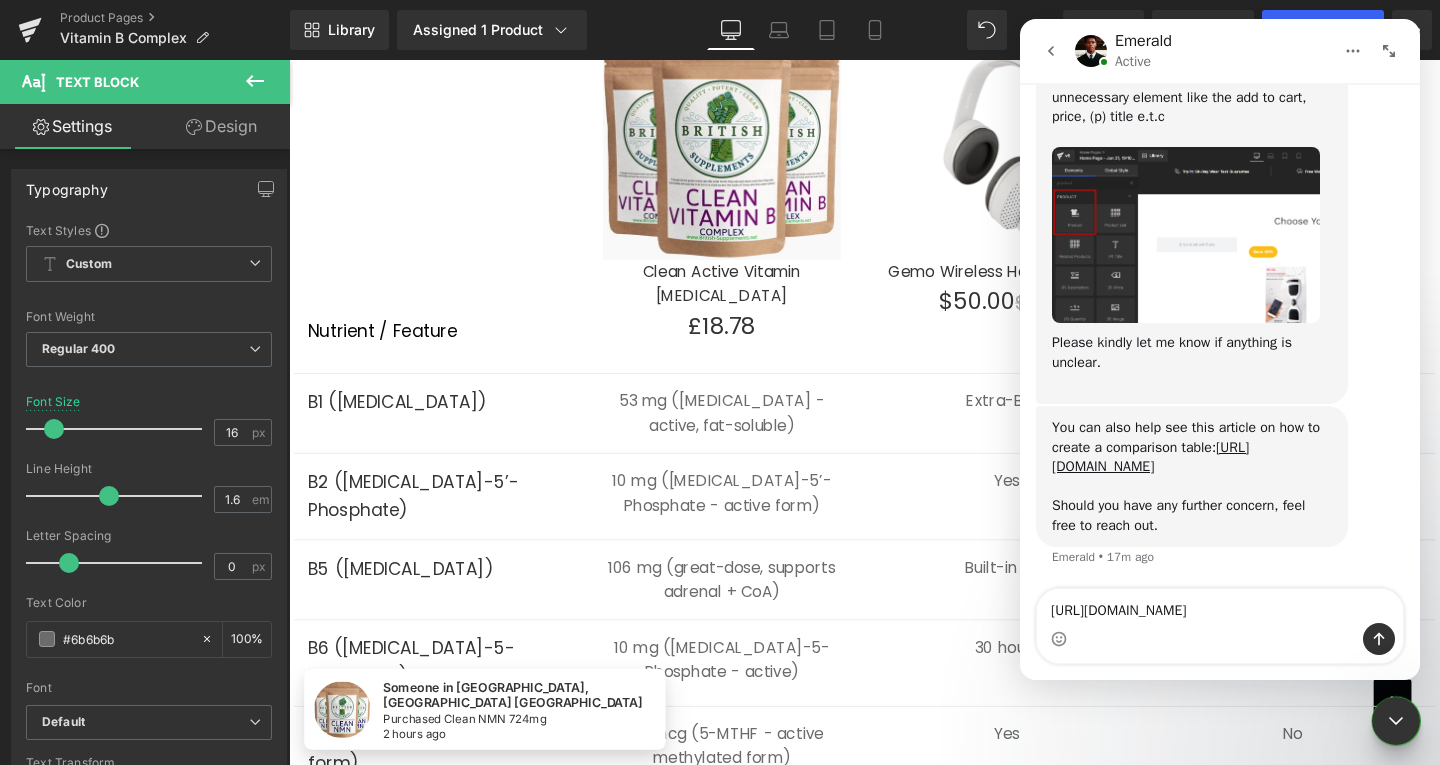 type 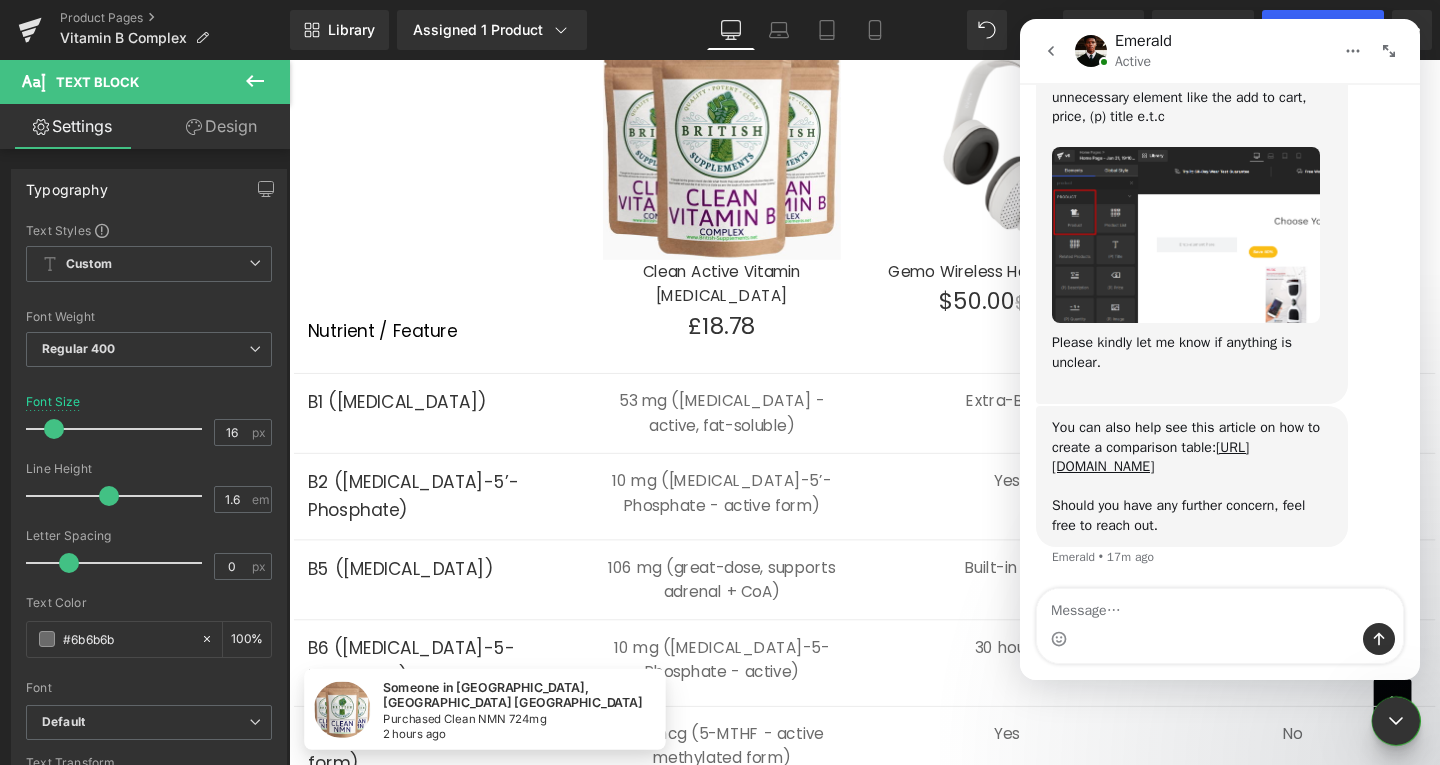scroll, scrollTop: 1617, scrollLeft: 0, axis: vertical 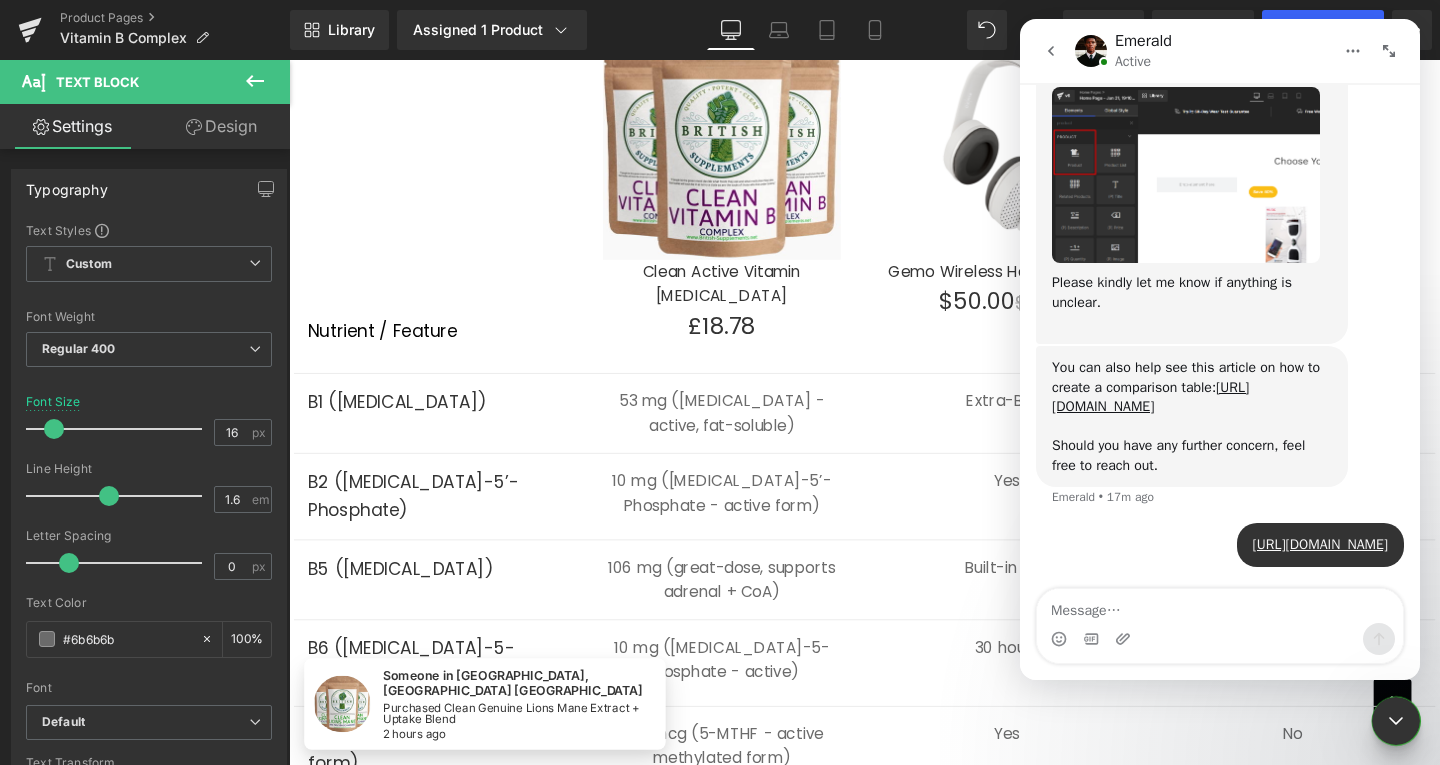 drag, startPoint x: 1395, startPoint y: 725, endPoint x: 2445, endPoint y: 1305, distance: 1199.5416 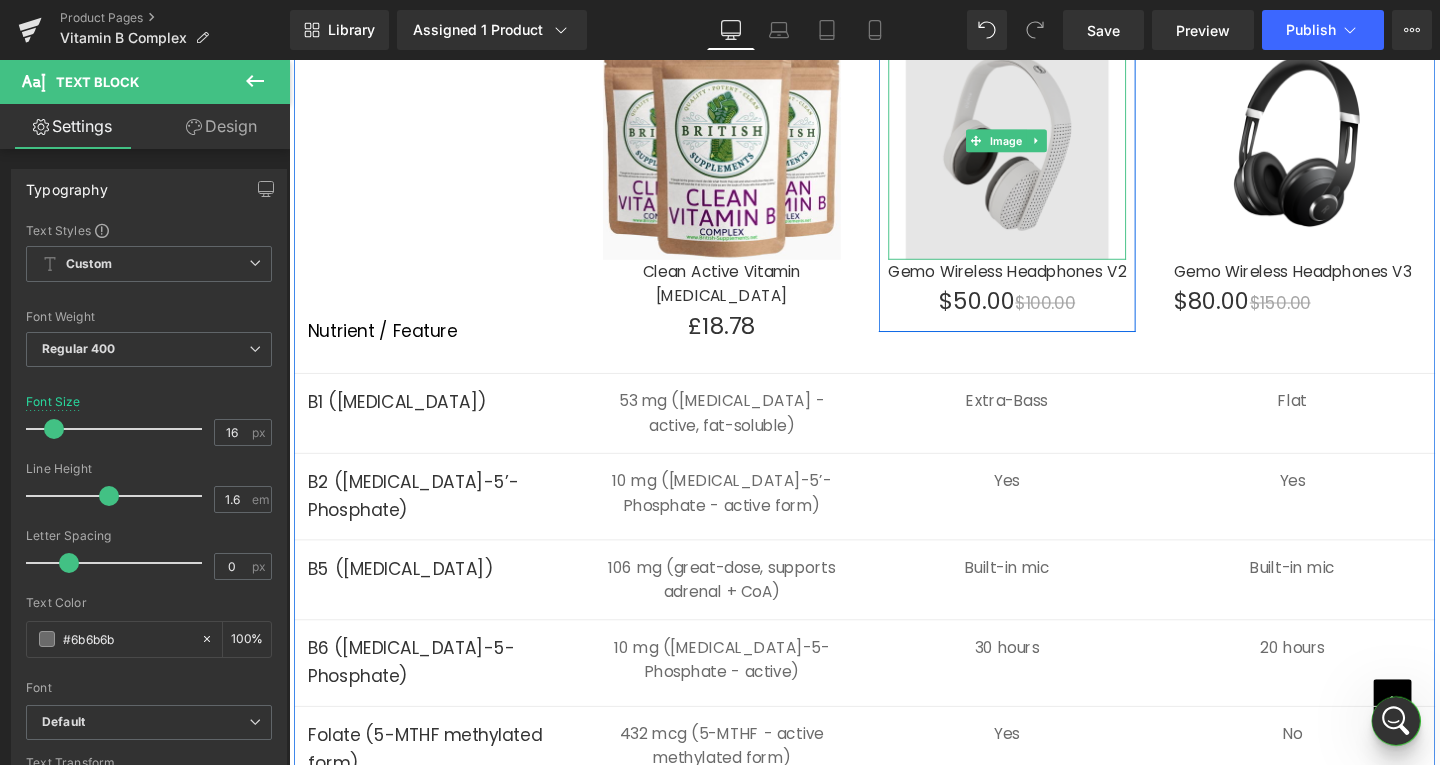 click at bounding box center [1044, 145] 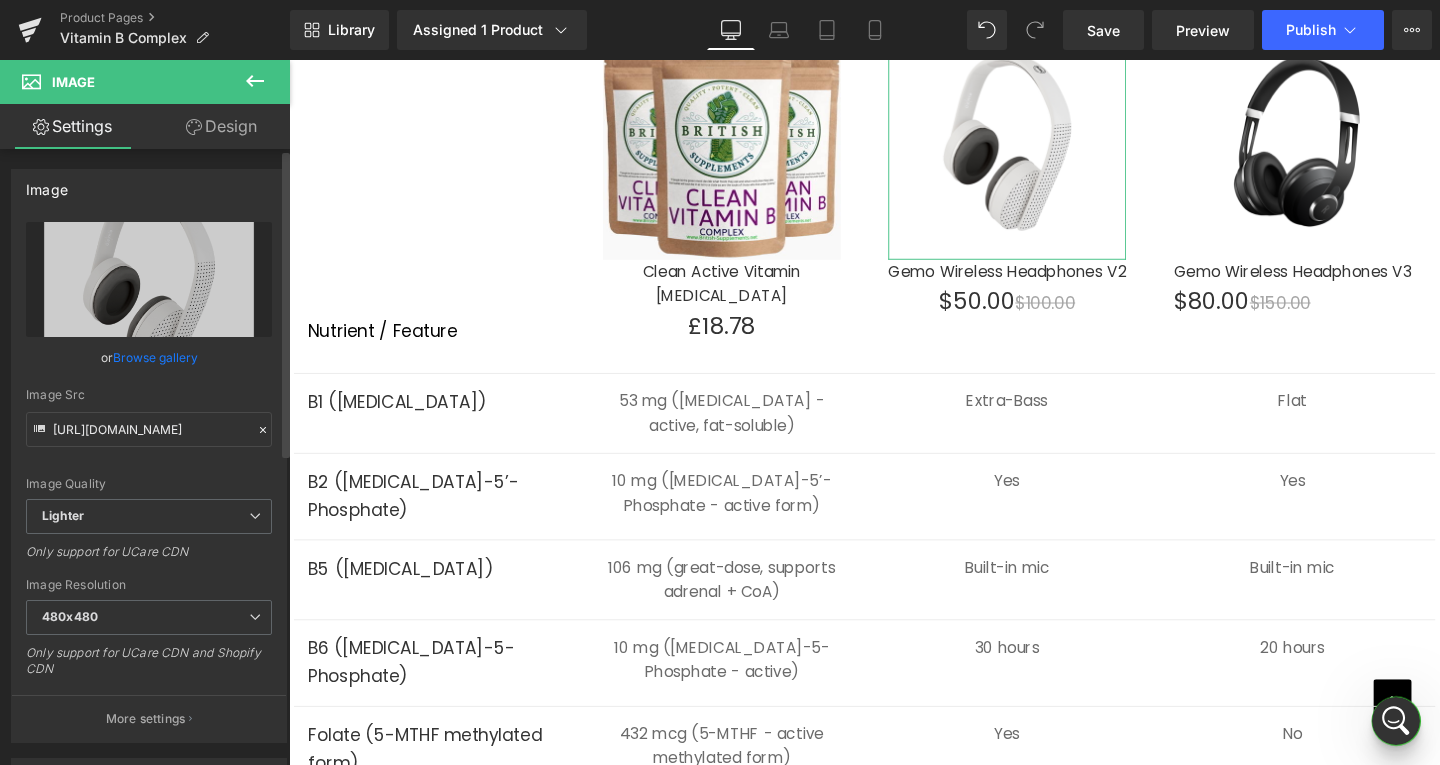 click on "Browse gallery" at bounding box center [155, 357] 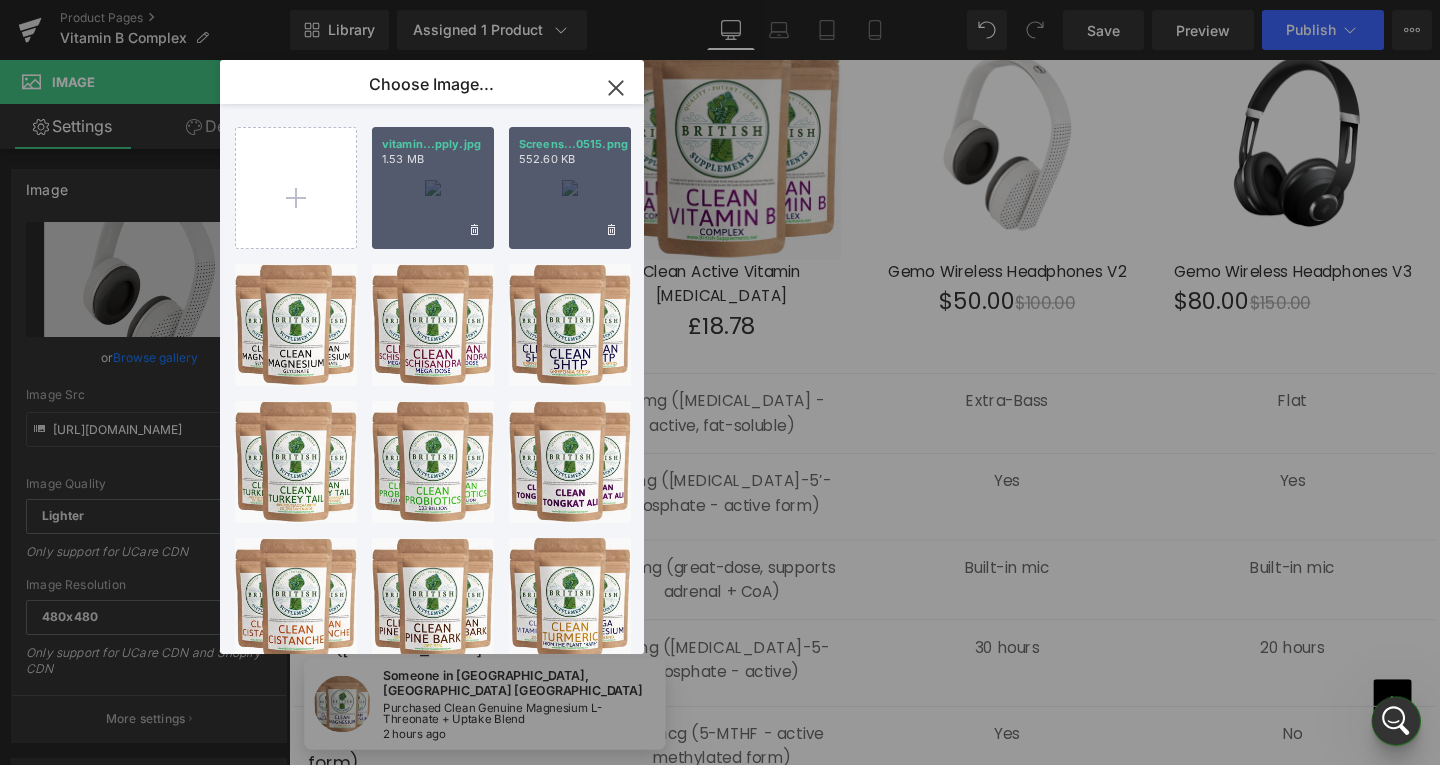 click on "Screens...0515.png 552.60 KB" at bounding box center [570, 188] 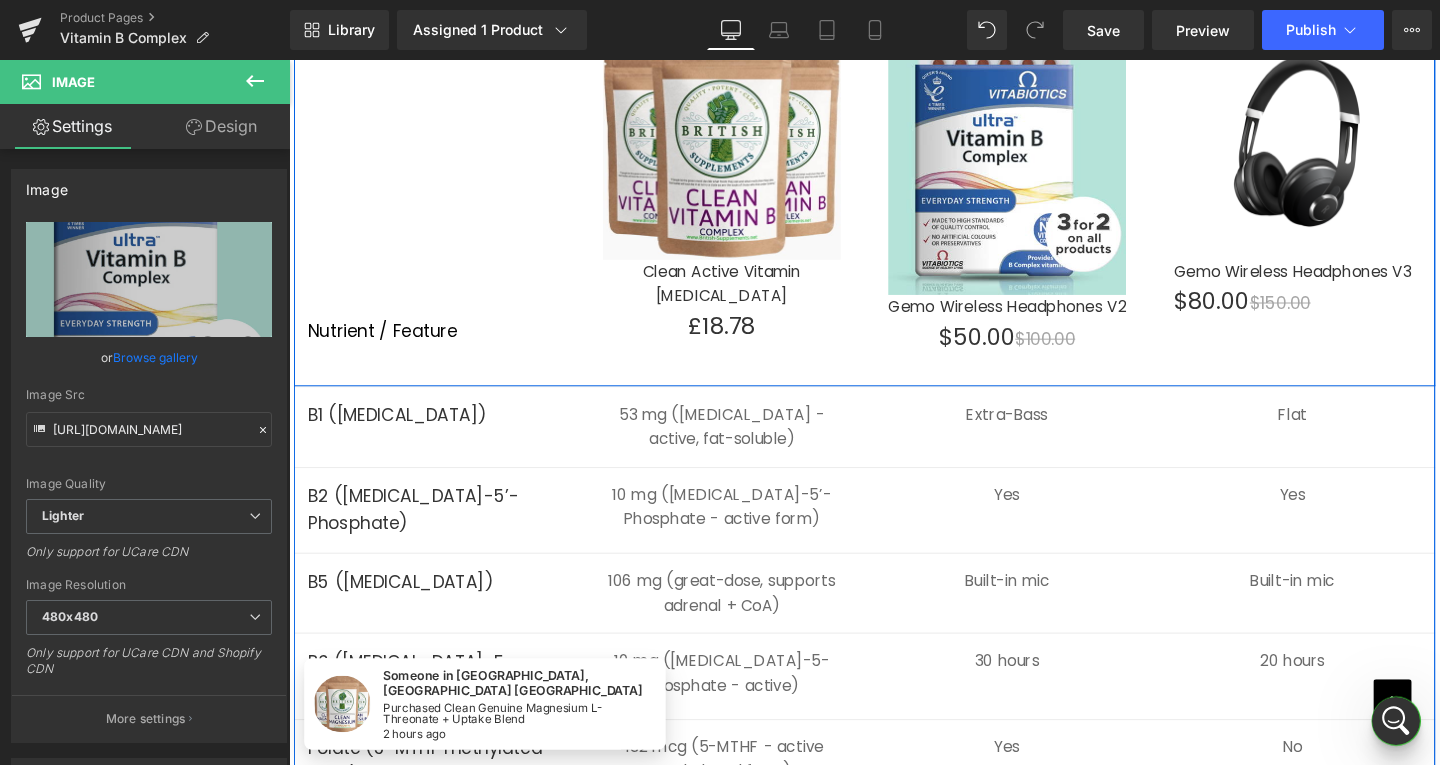 type on "[URL][DOMAIN_NAME]" 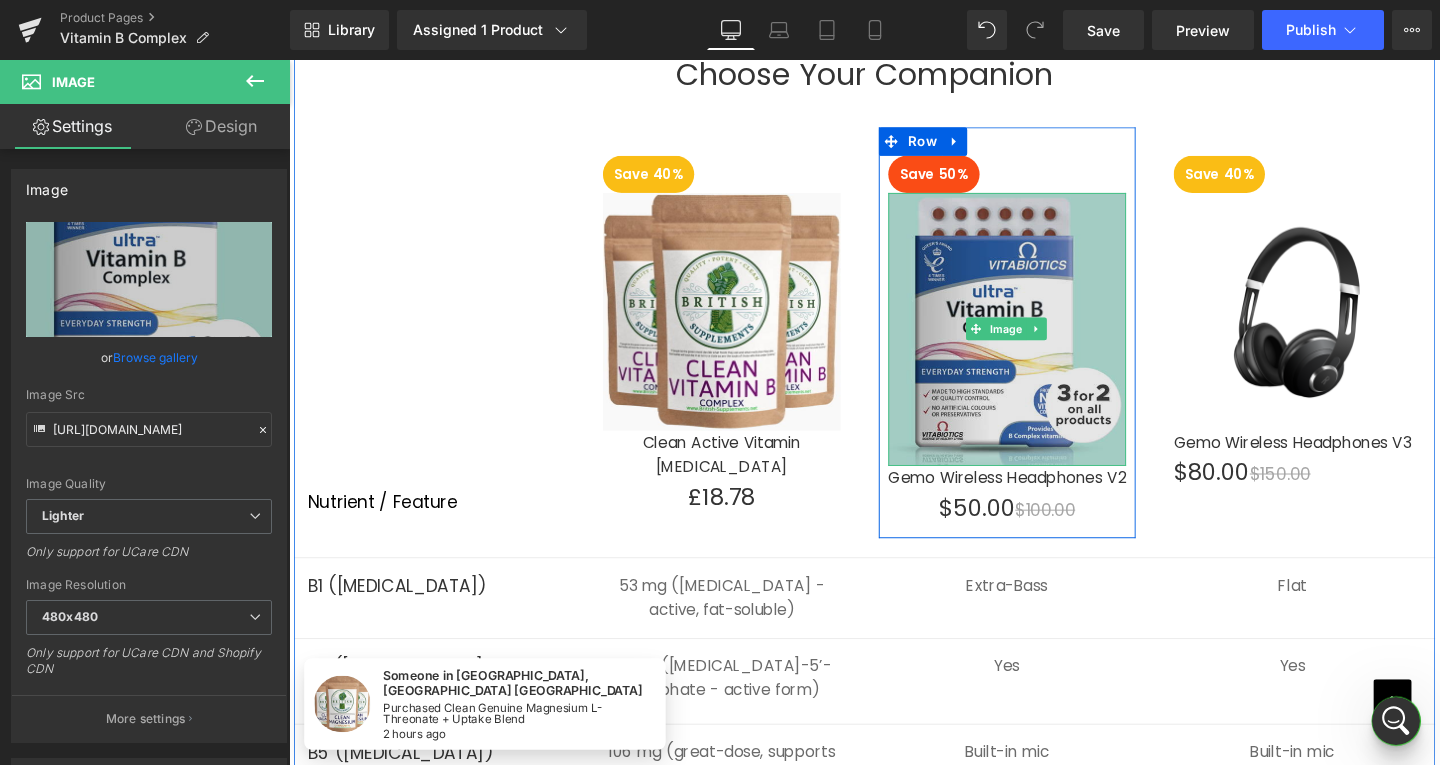 scroll, scrollTop: 5502, scrollLeft: 0, axis: vertical 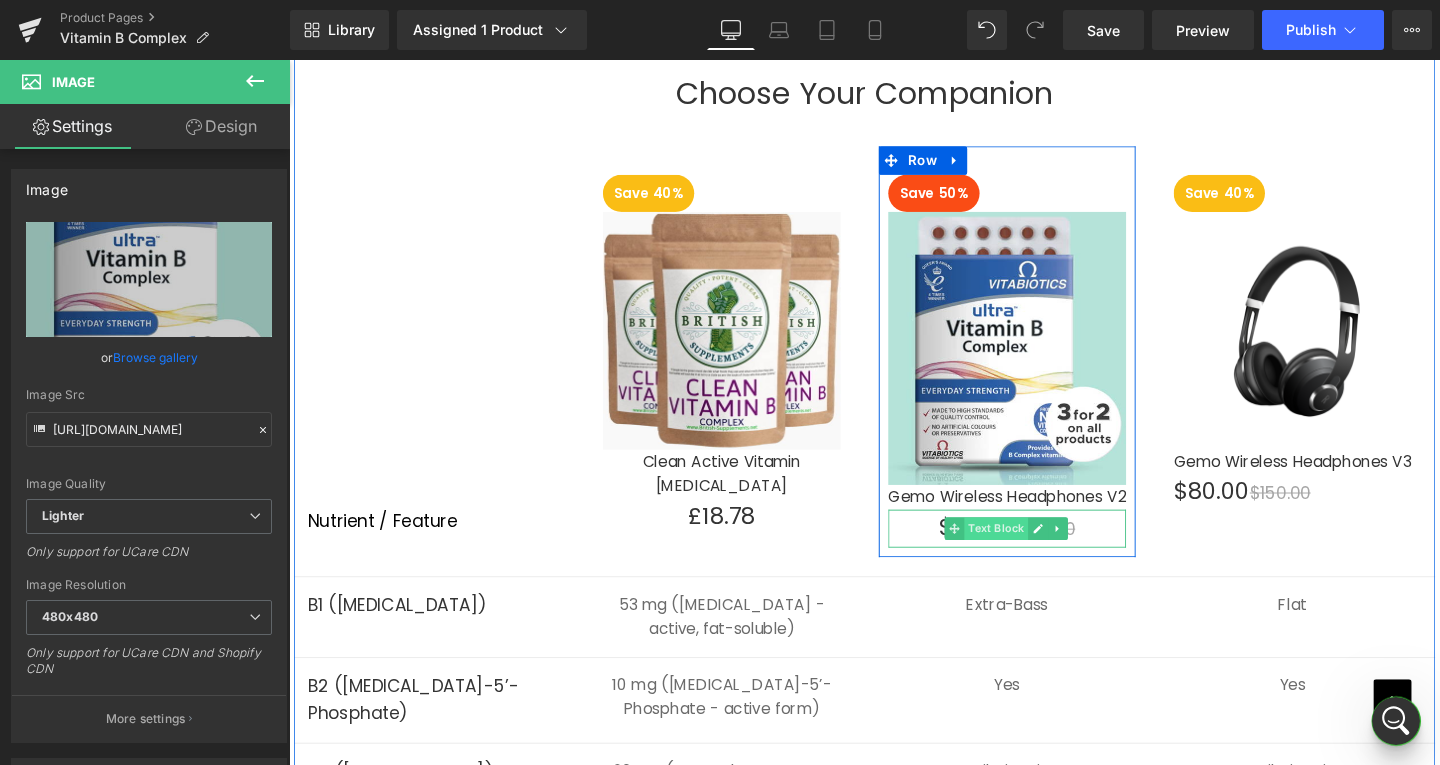 click on "Text Block" at bounding box center [1032, 553] 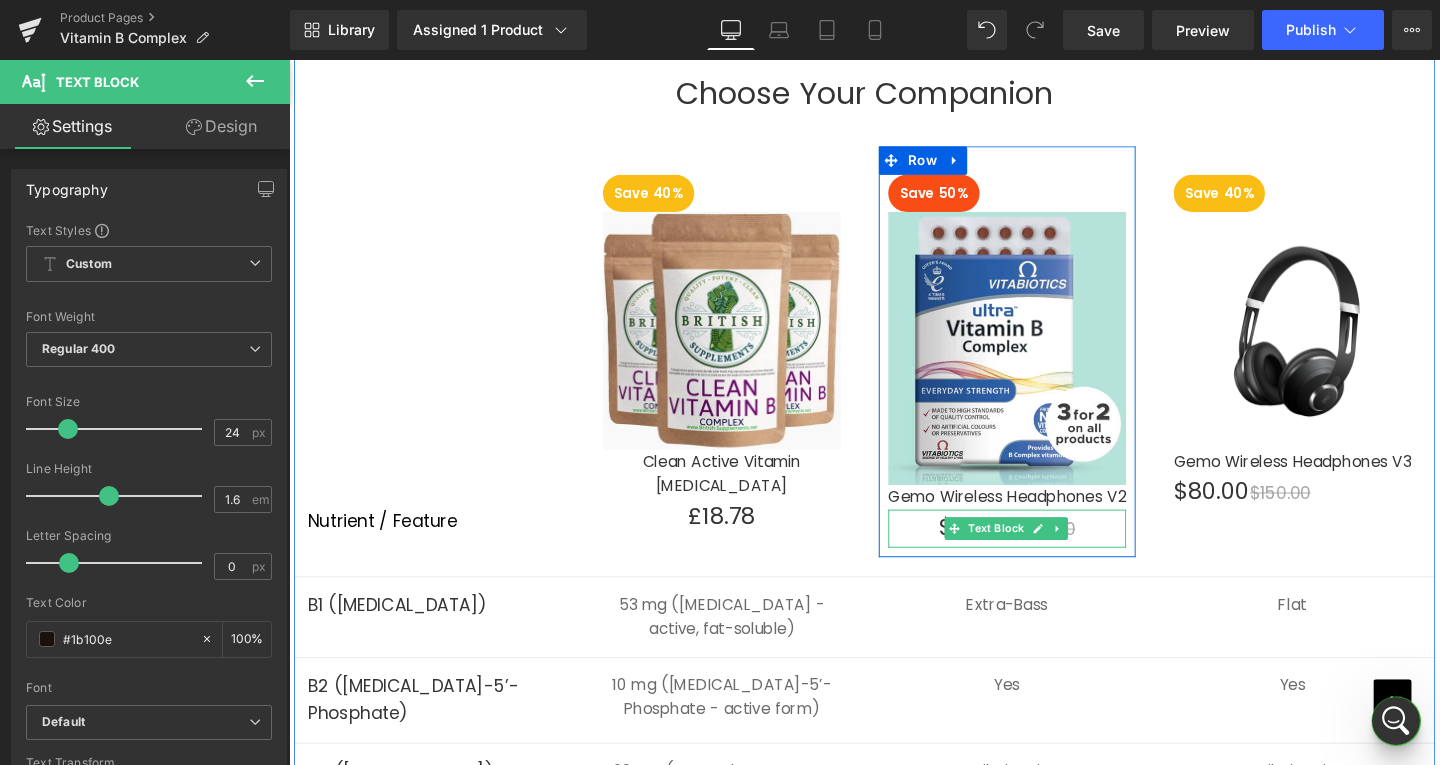 click on "$50.00  $100.00" at bounding box center (1044, 553) 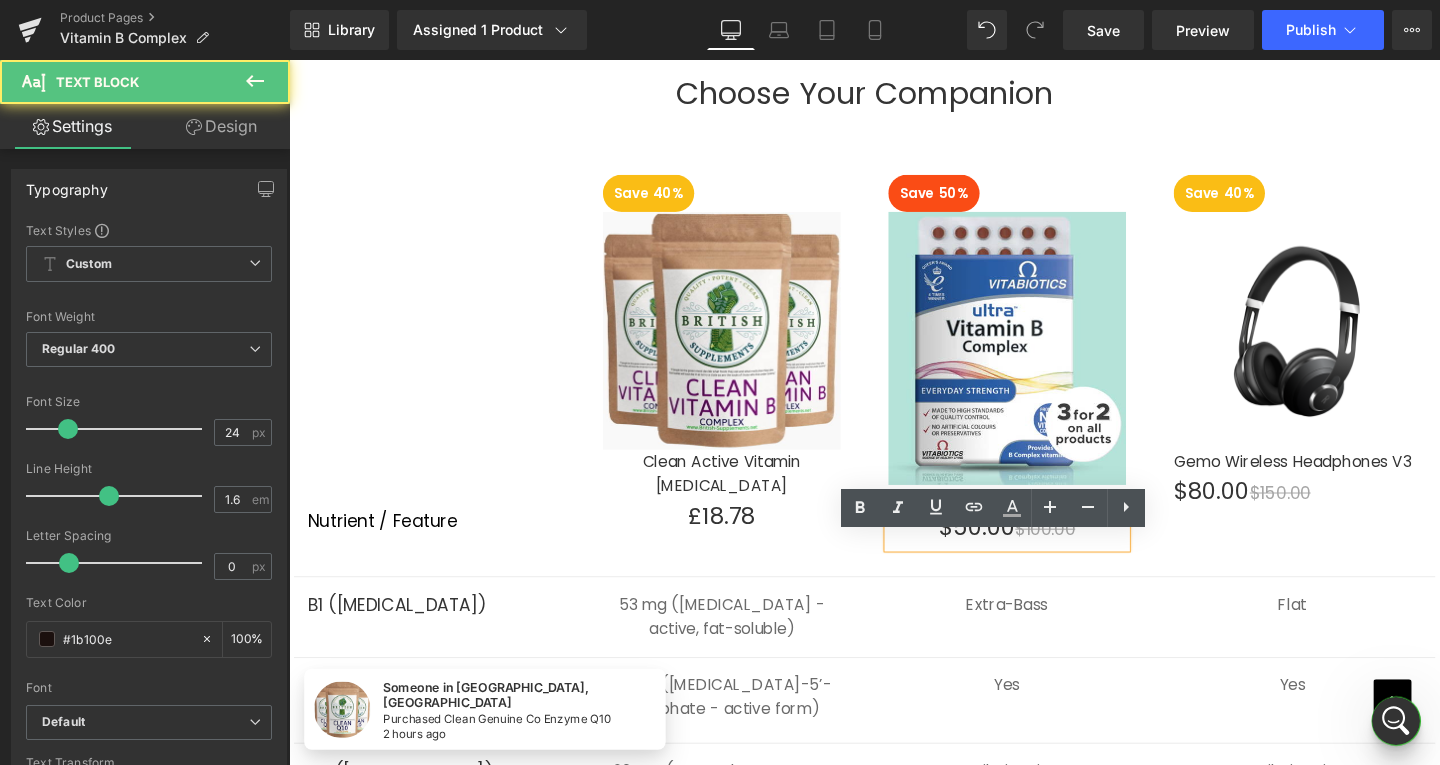 click on "$50.00  $100.00" at bounding box center (1044, 553) 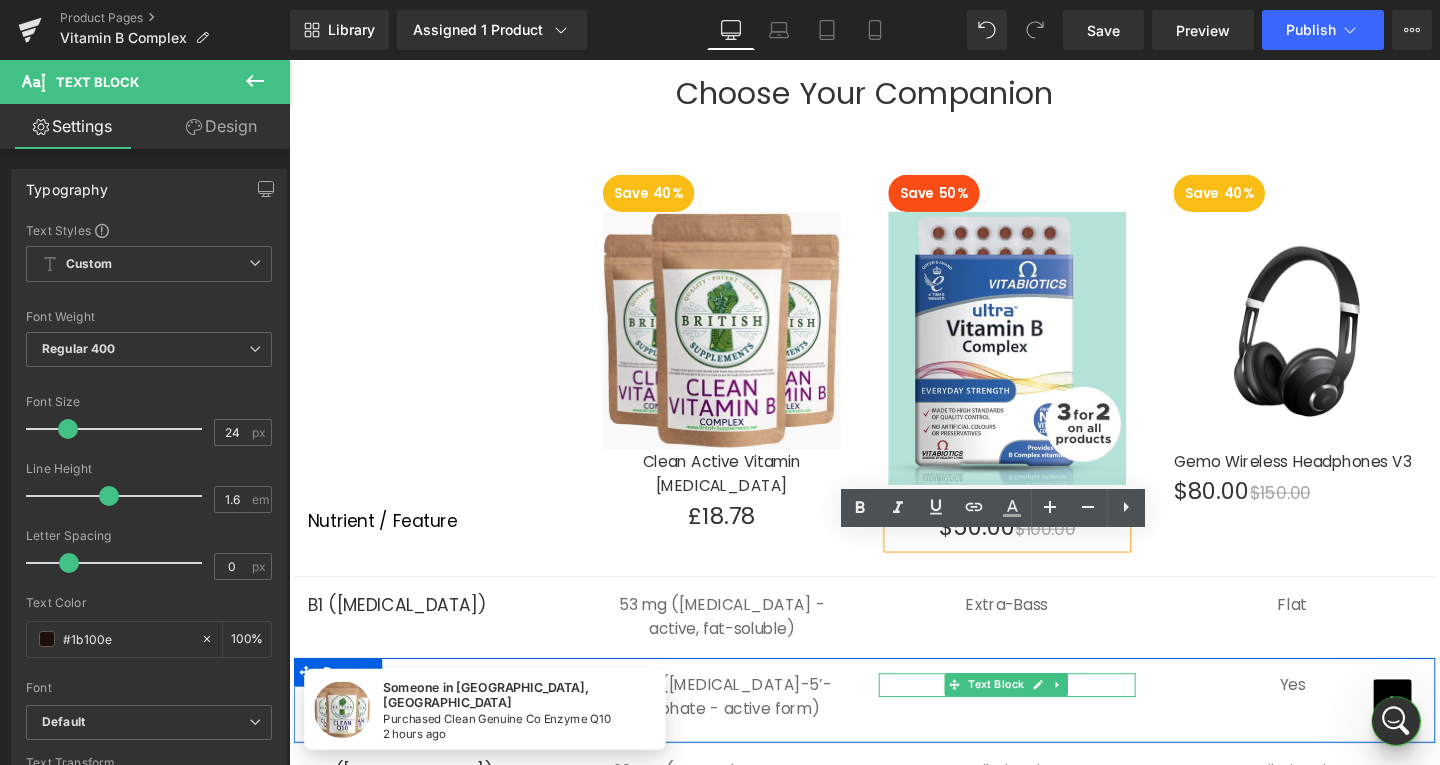 type 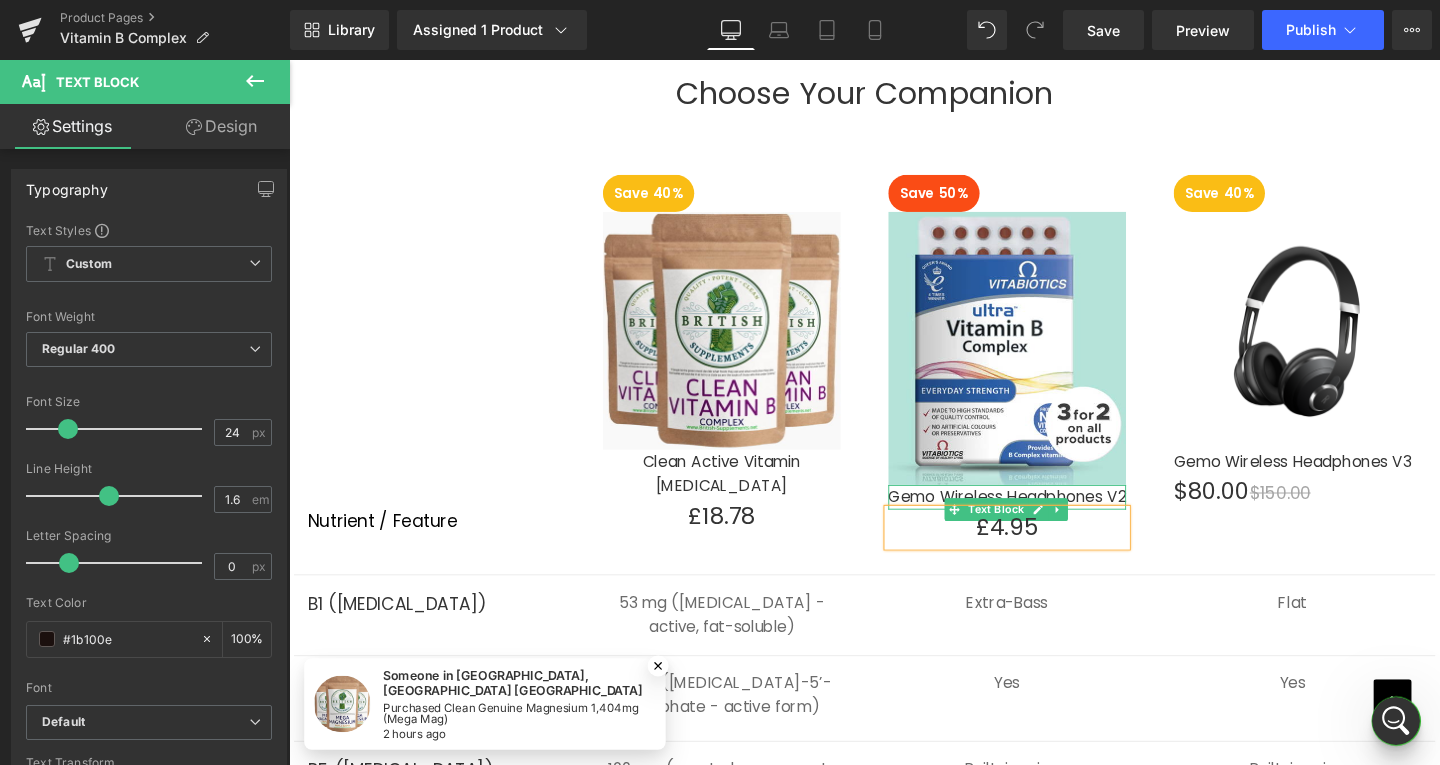 click on "Gemo Wireless Headphones V2" at bounding box center (1044, 520) 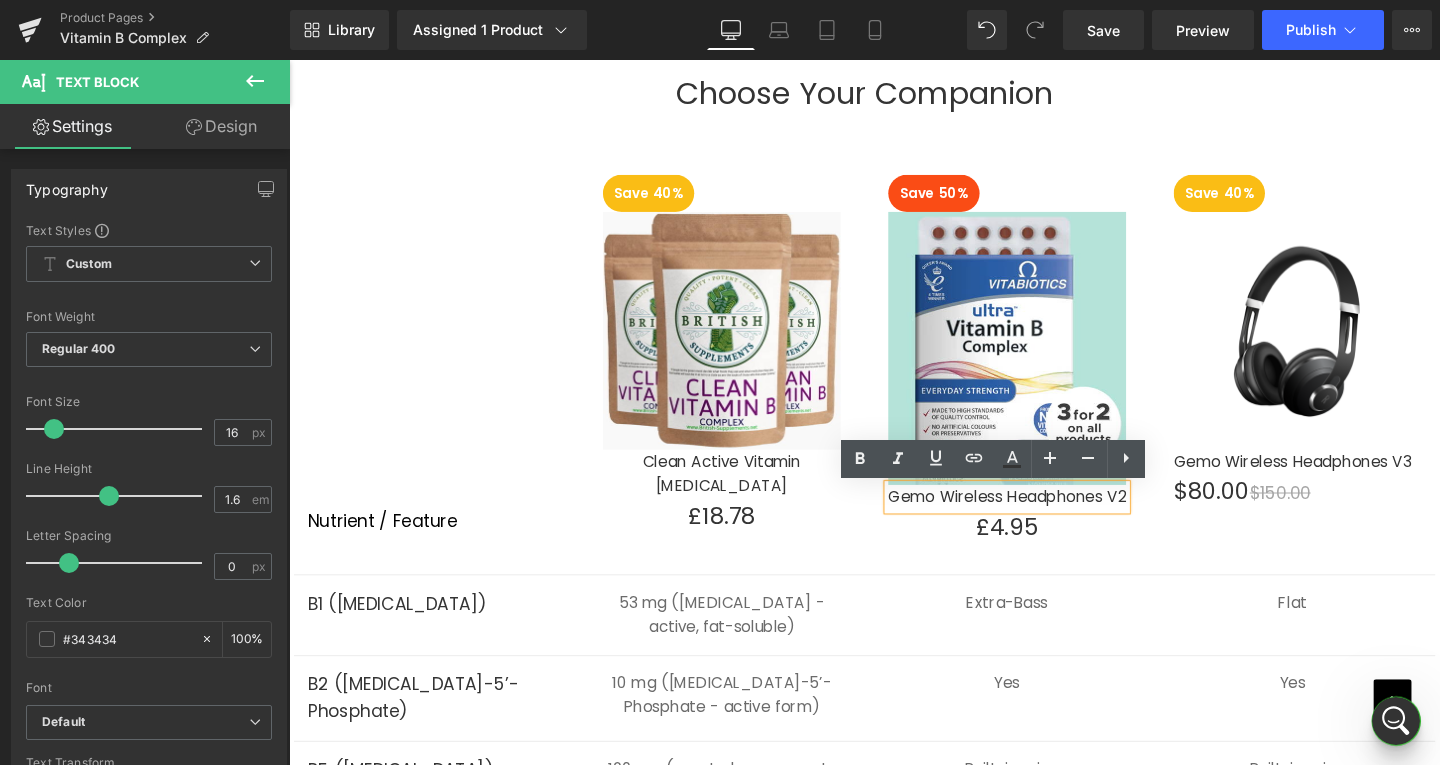 click on "Gemo Wireless Headphones V2" at bounding box center [1044, 520] 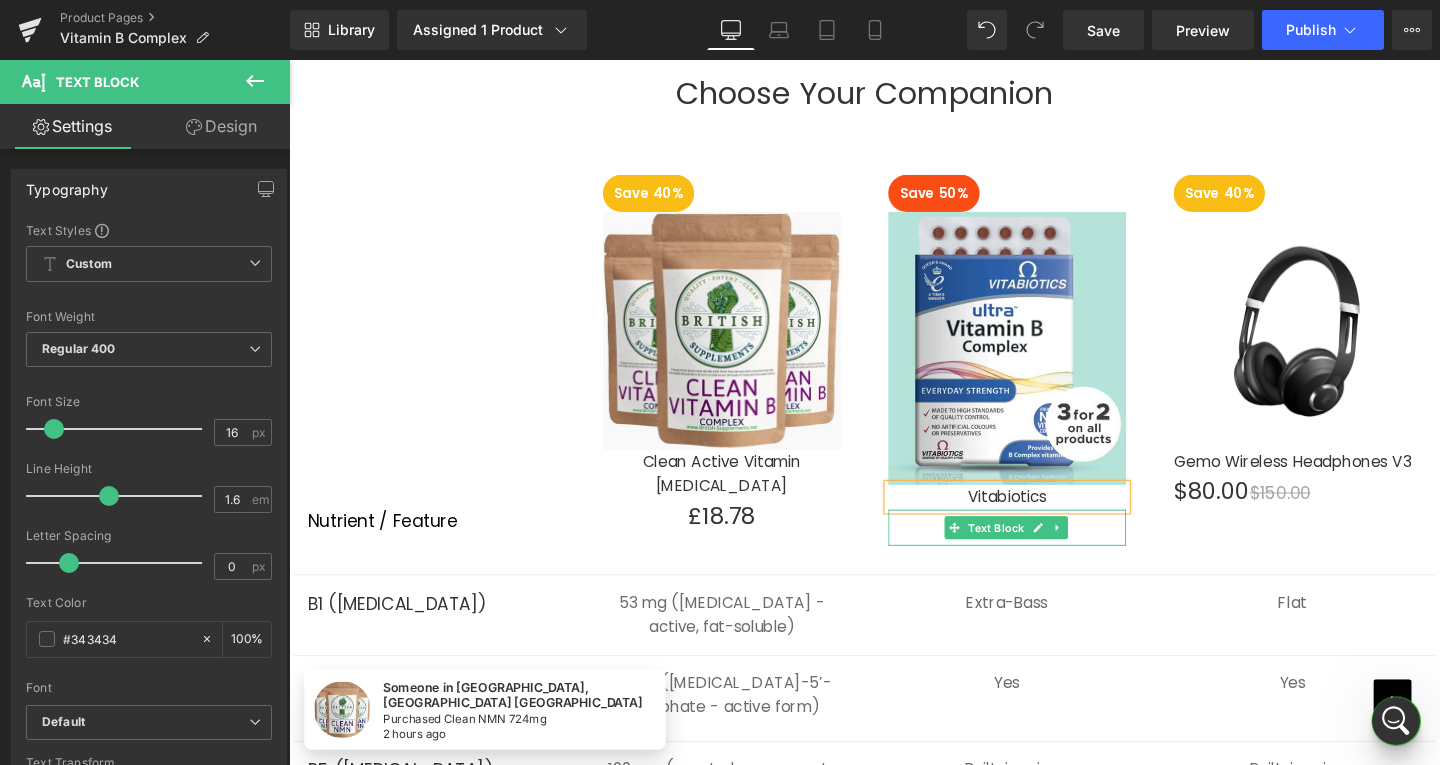click on "£4.95" at bounding box center [1044, 552] 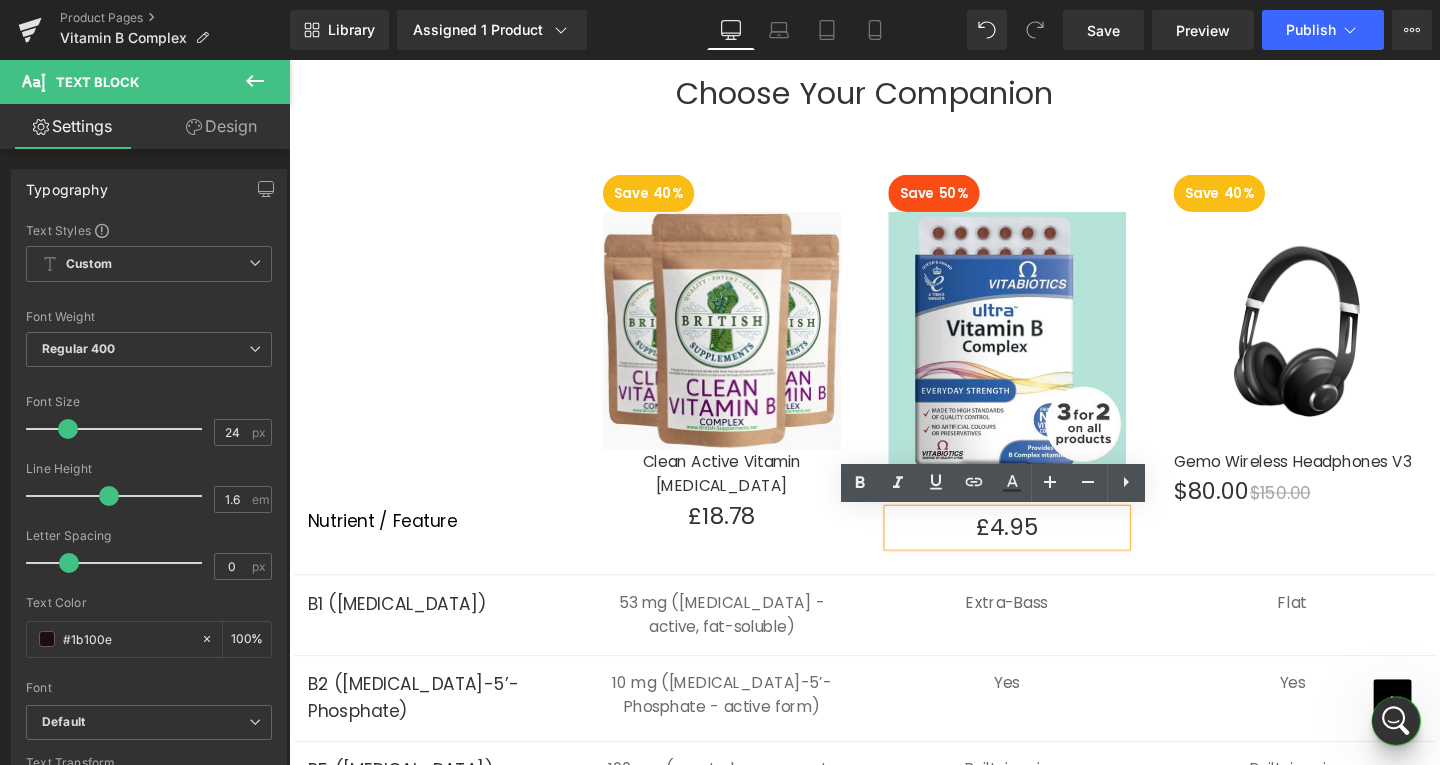 click on "Nutrient / Feature
Text Block         Save 40% Text Block         Image         Clean Active Vitamin [MEDICAL_DATA] Text Block         £18.78 Text Block         Row         Save 50% Text Block         Image         Vitabiotics Text Block         £4.95 Text Block         Row         Save 40% Text Block         Image         Gemo Wireless Headphones V3 Text Block         $80.00  $150.00 Text Block         Row         Row" at bounding box center [894, 361] 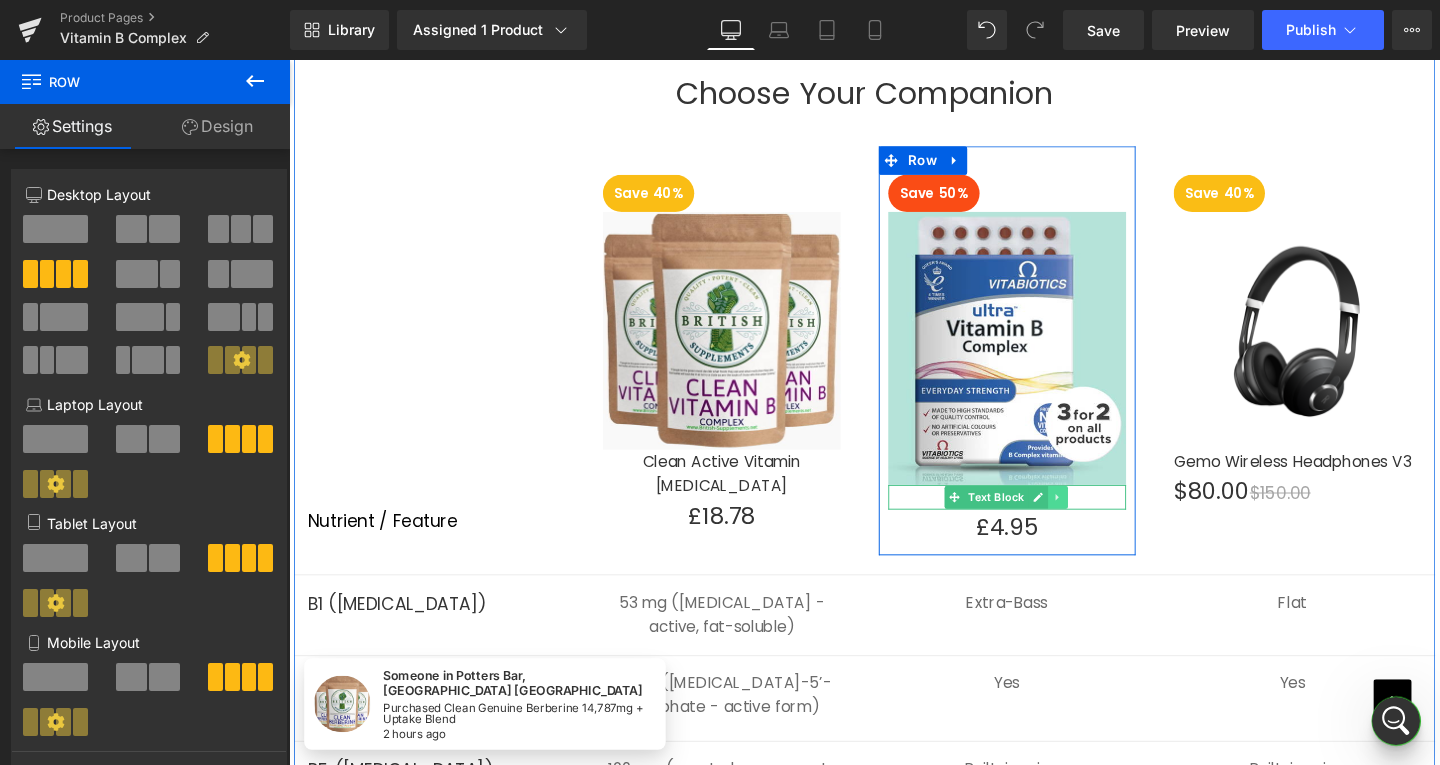 click 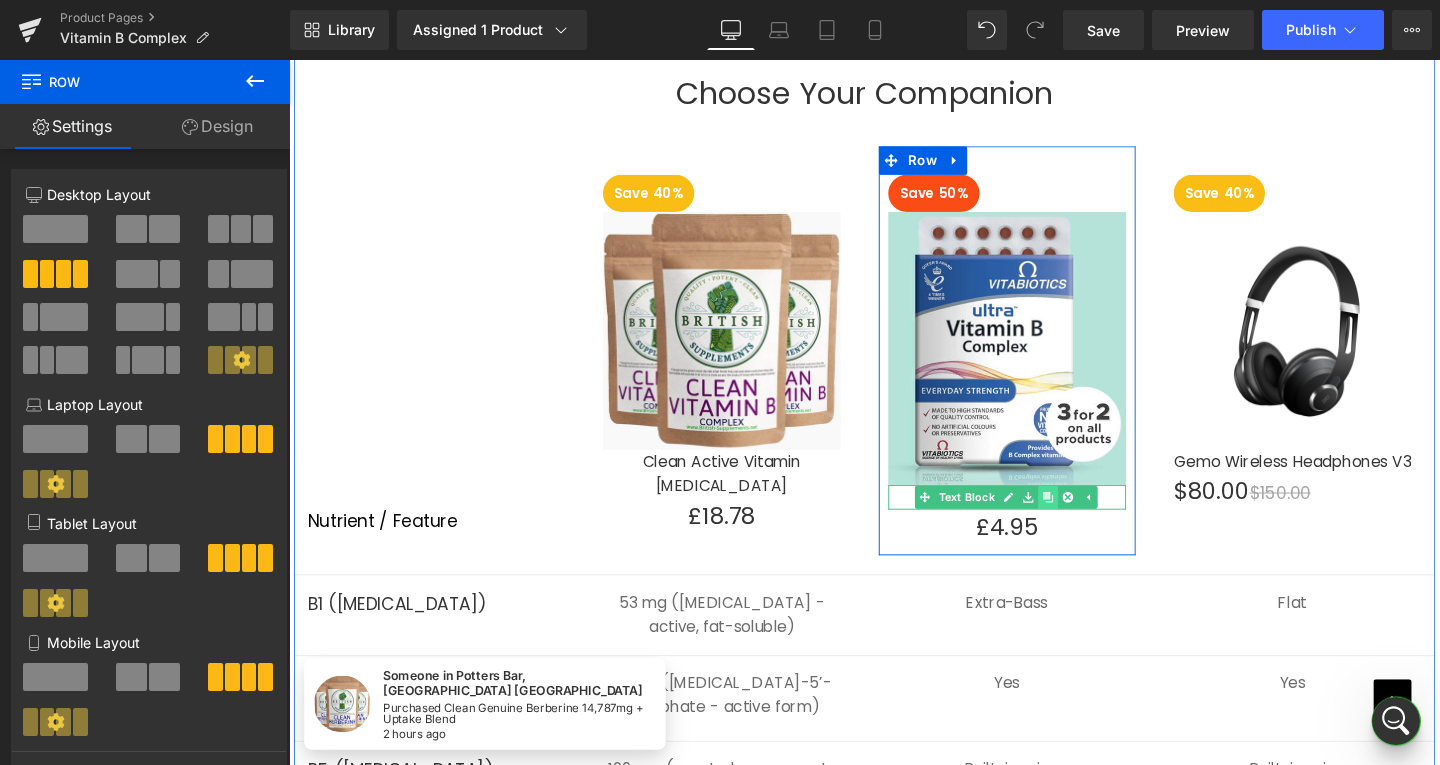 click 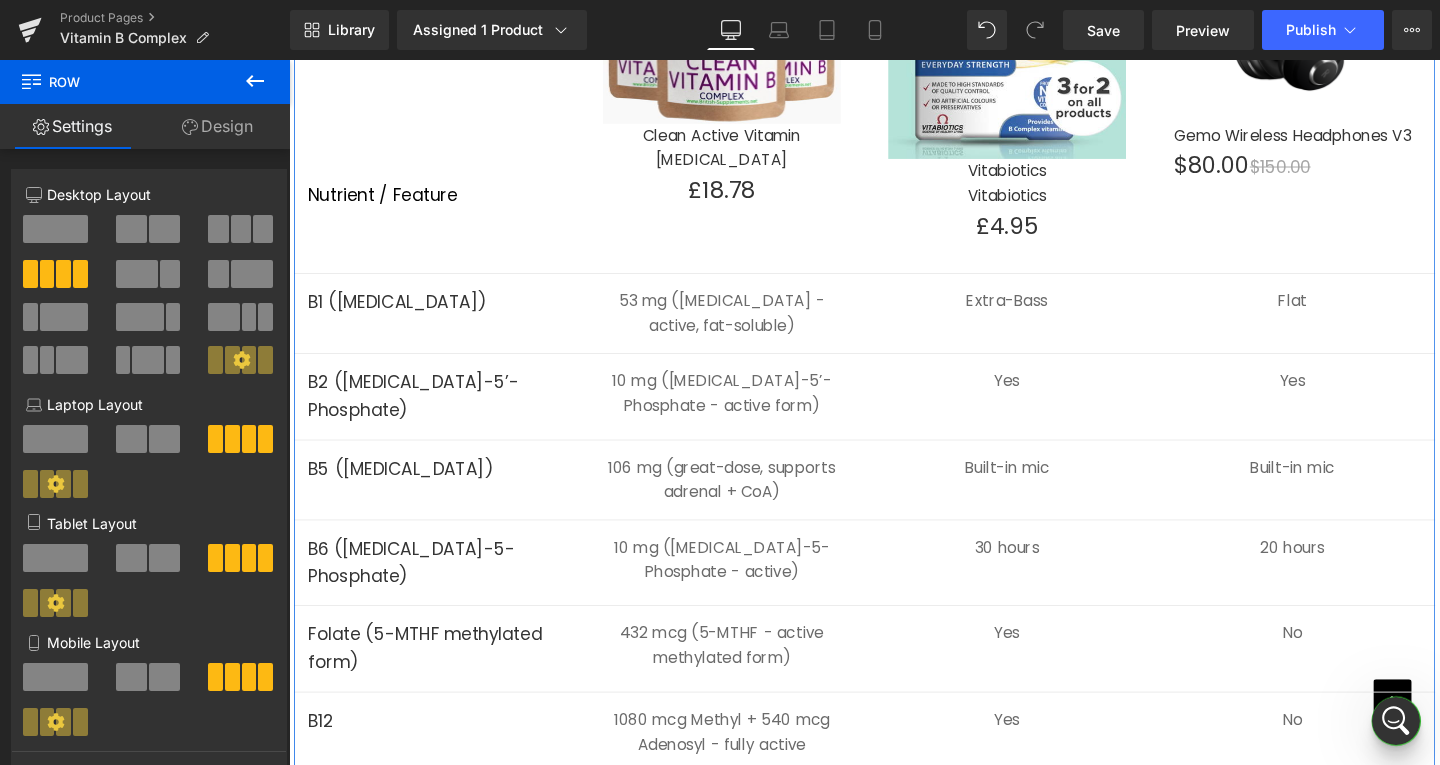 scroll, scrollTop: 5896, scrollLeft: 0, axis: vertical 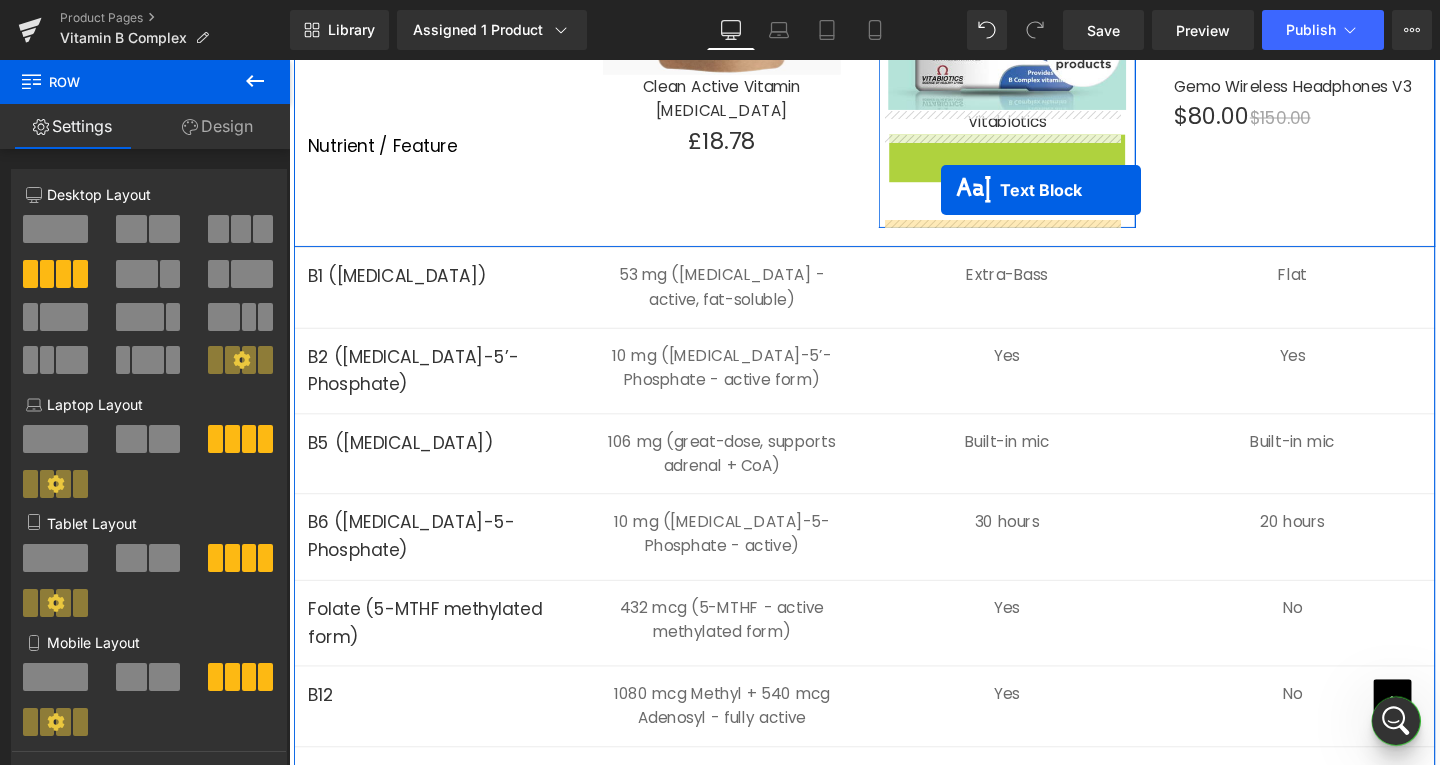 drag, startPoint x: 975, startPoint y: 147, endPoint x: 974, endPoint y: 197, distance: 50.01 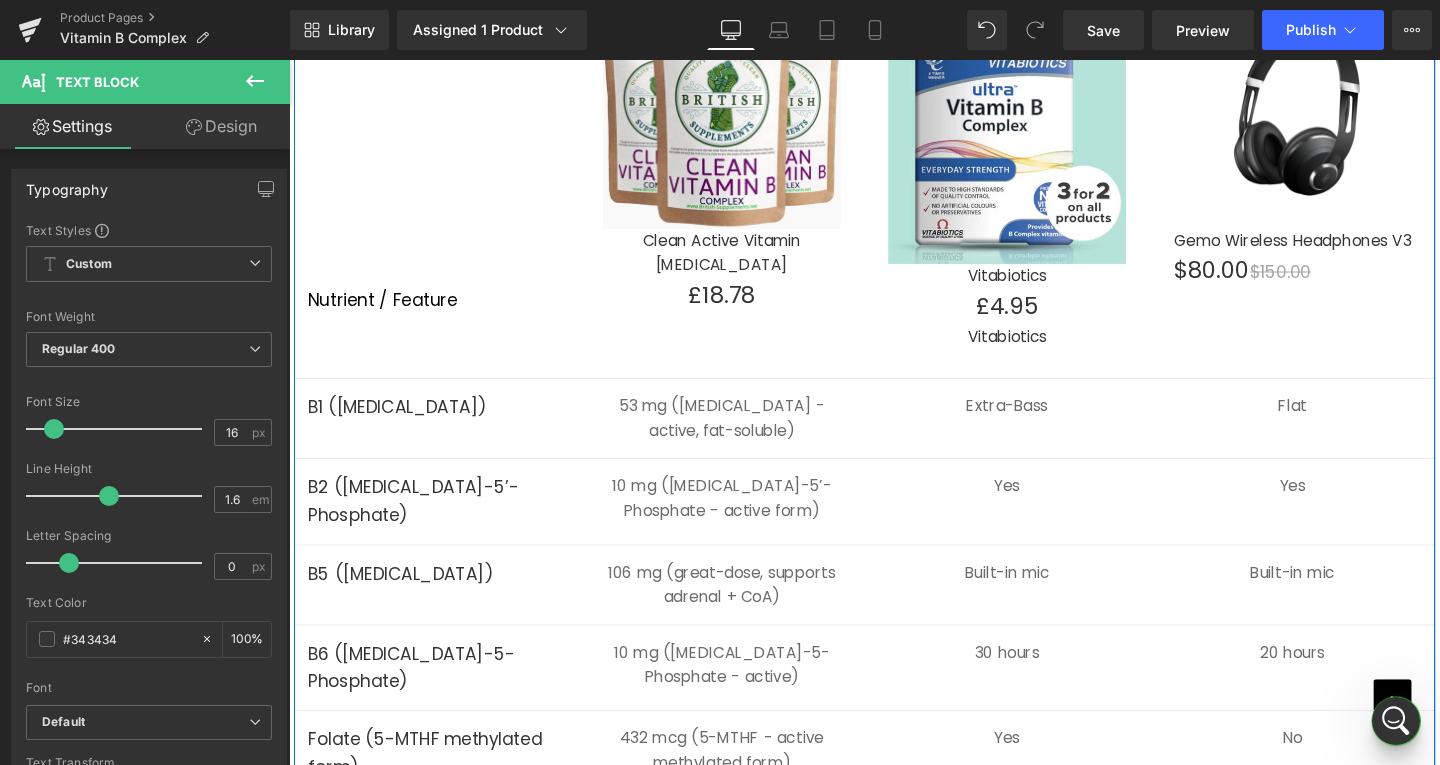 scroll, scrollTop: 5696, scrollLeft: 0, axis: vertical 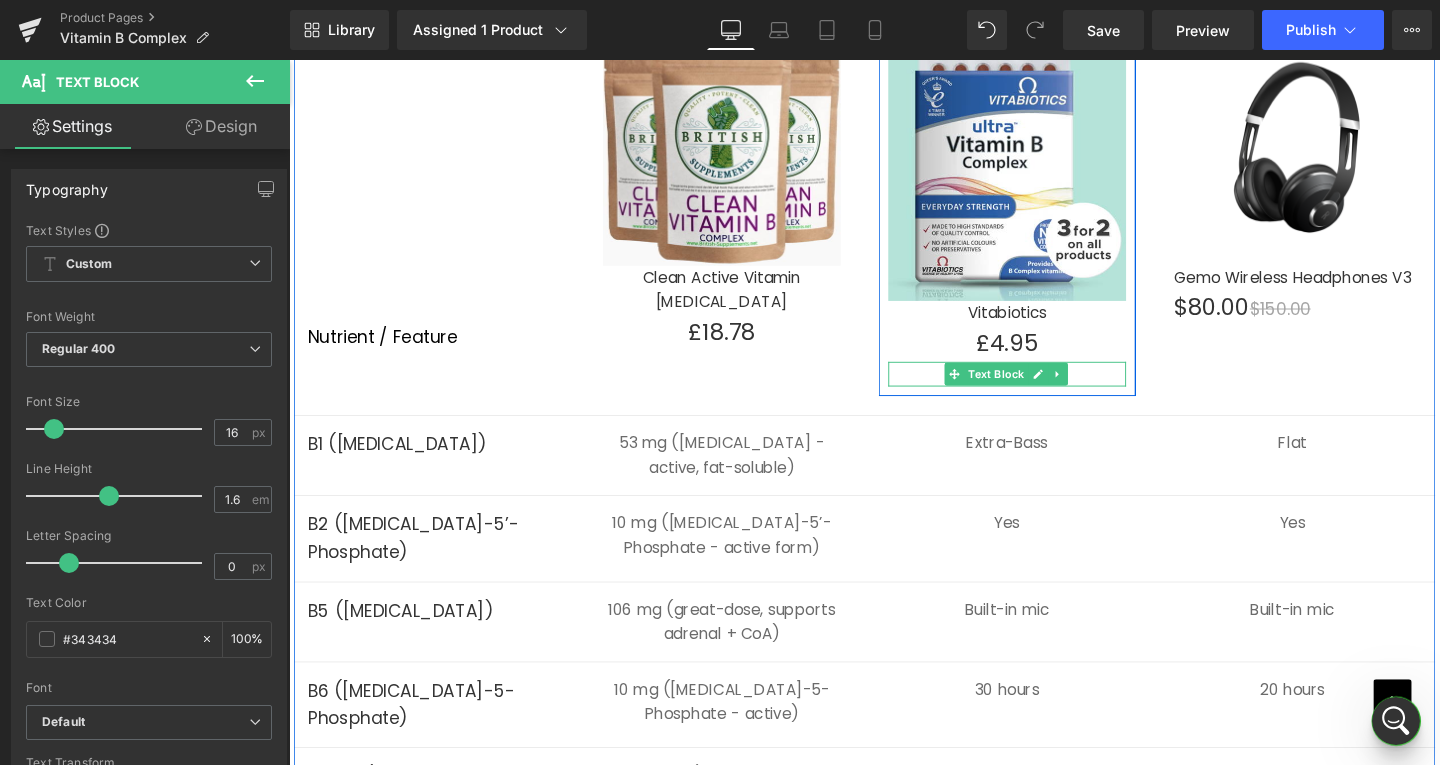 click on "Vitabiotics" at bounding box center (1044, 390) 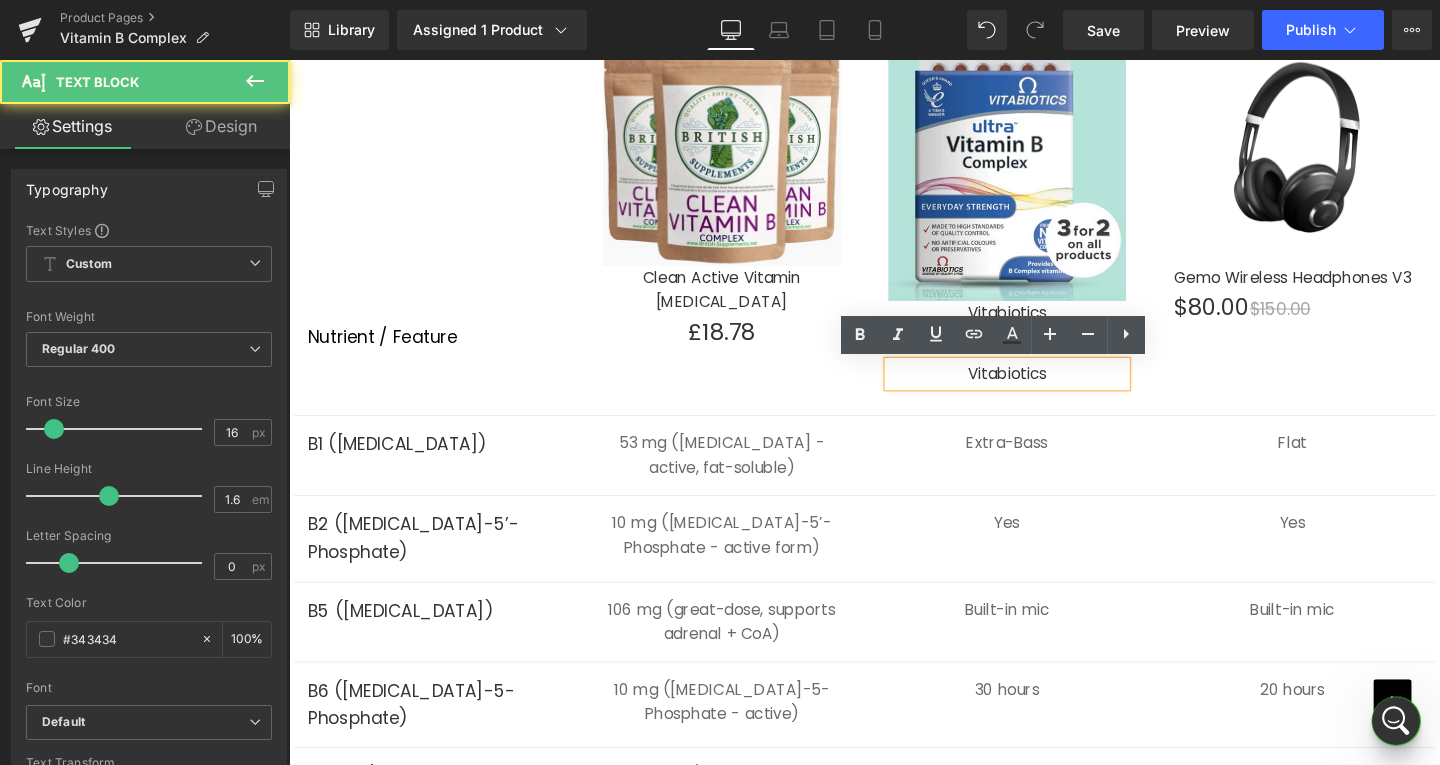 click on "Vitabiotics" at bounding box center (1044, 390) 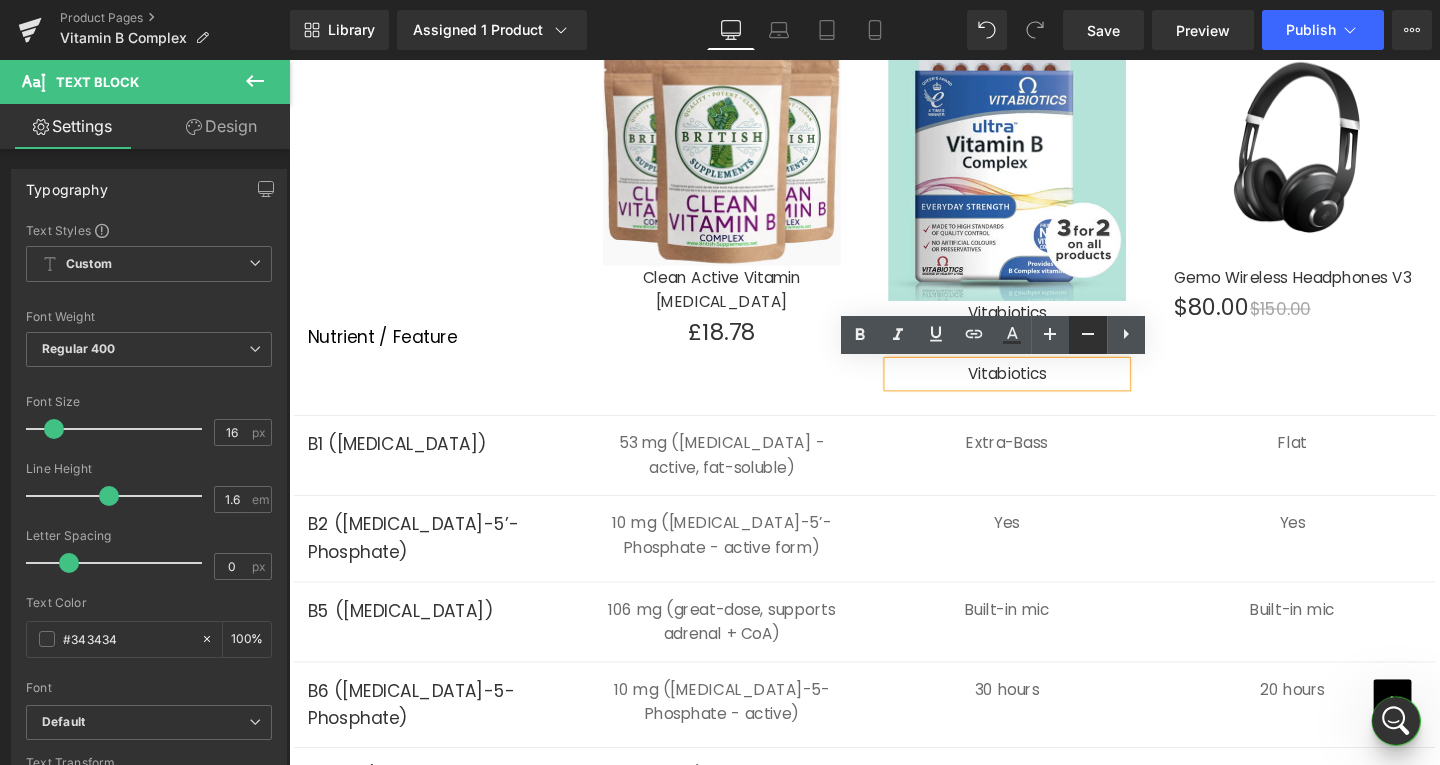 type 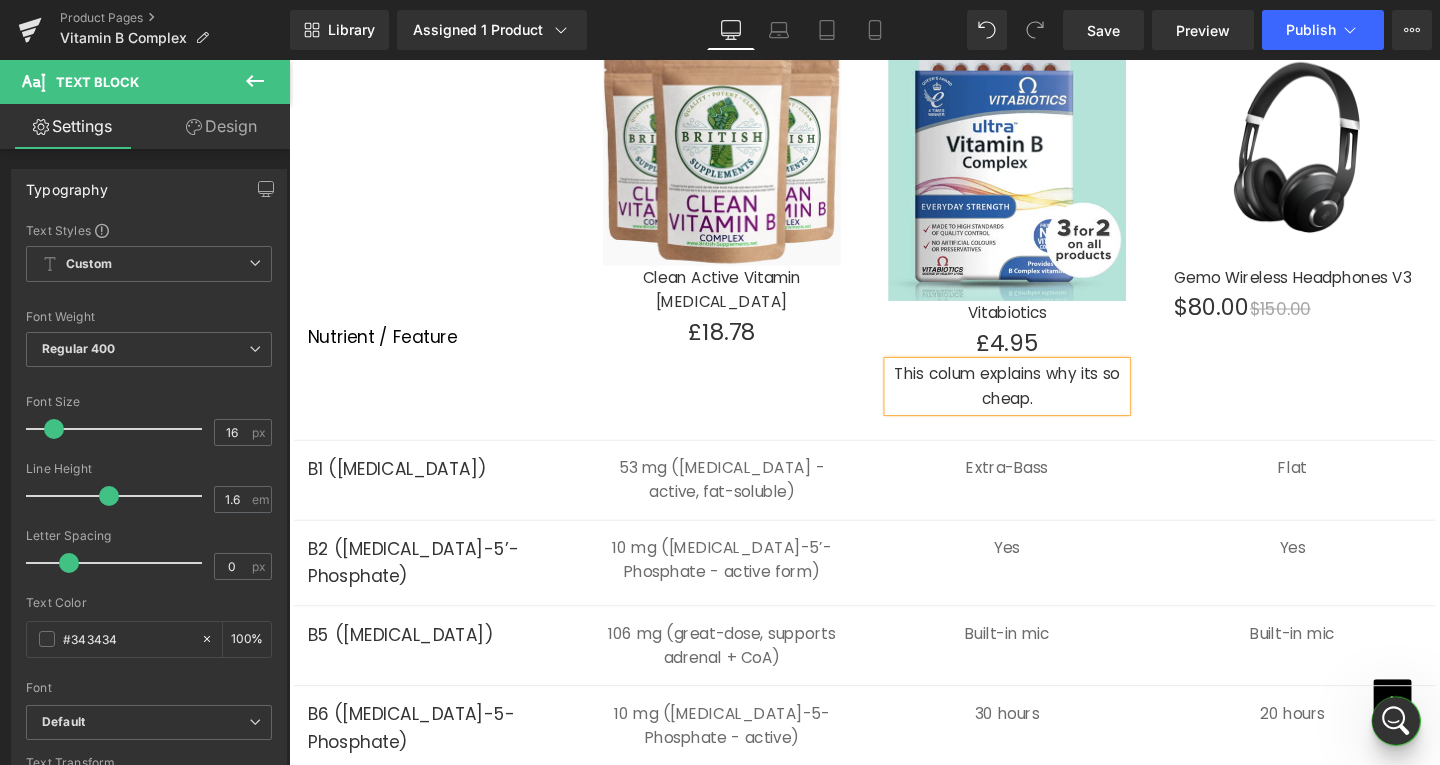 click on "This colum explains why its so cheap." at bounding box center [1044, 402] 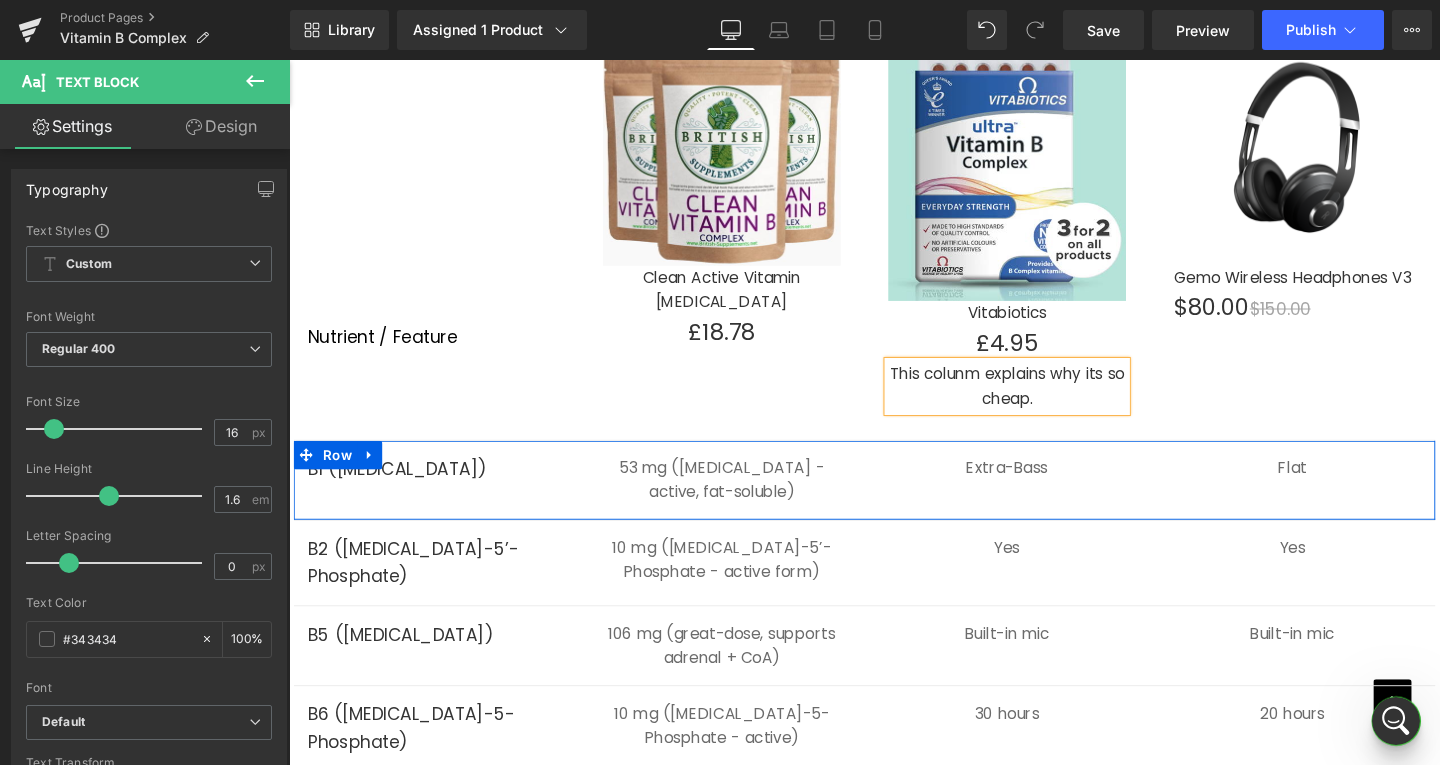click at bounding box center (1077, 488) 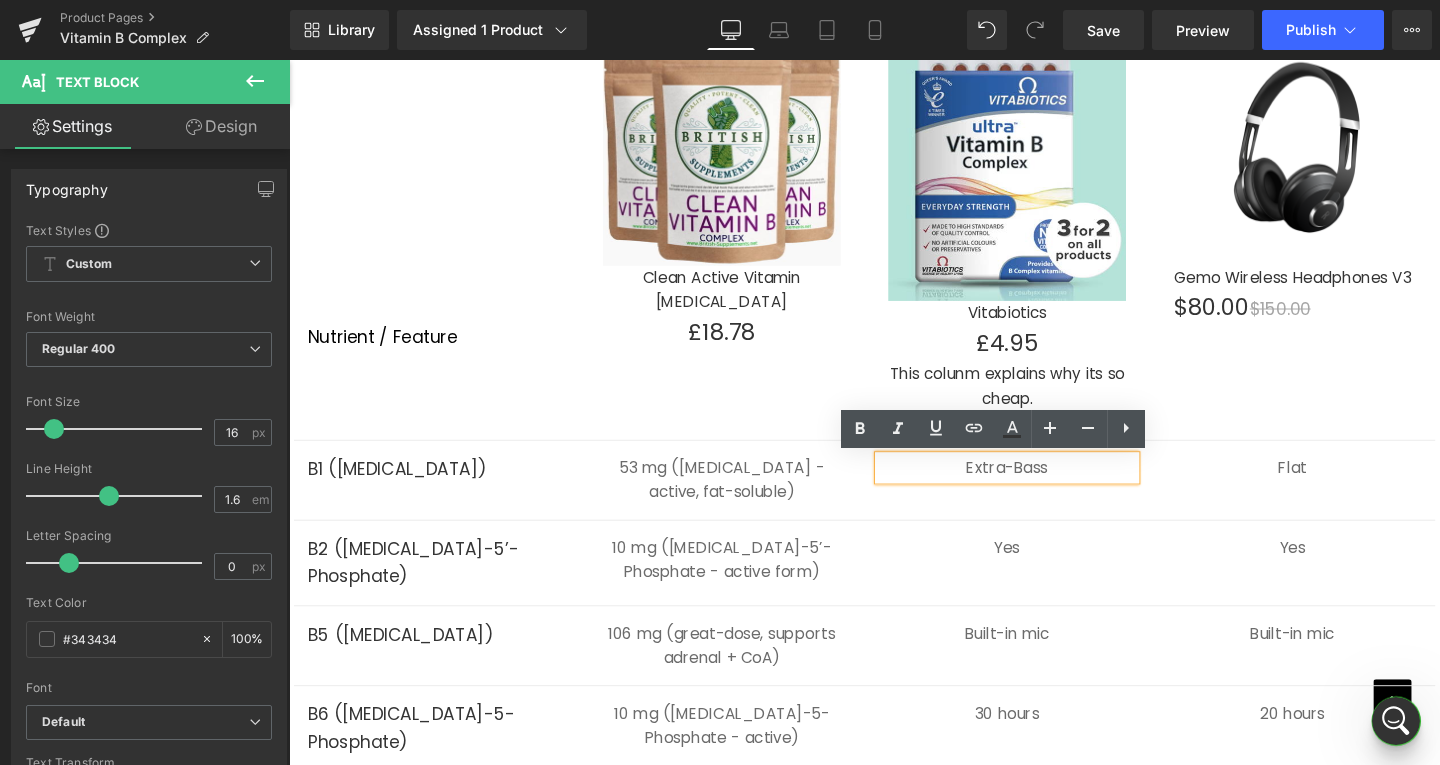 click on "Extra-Bass" at bounding box center (1044, 489) 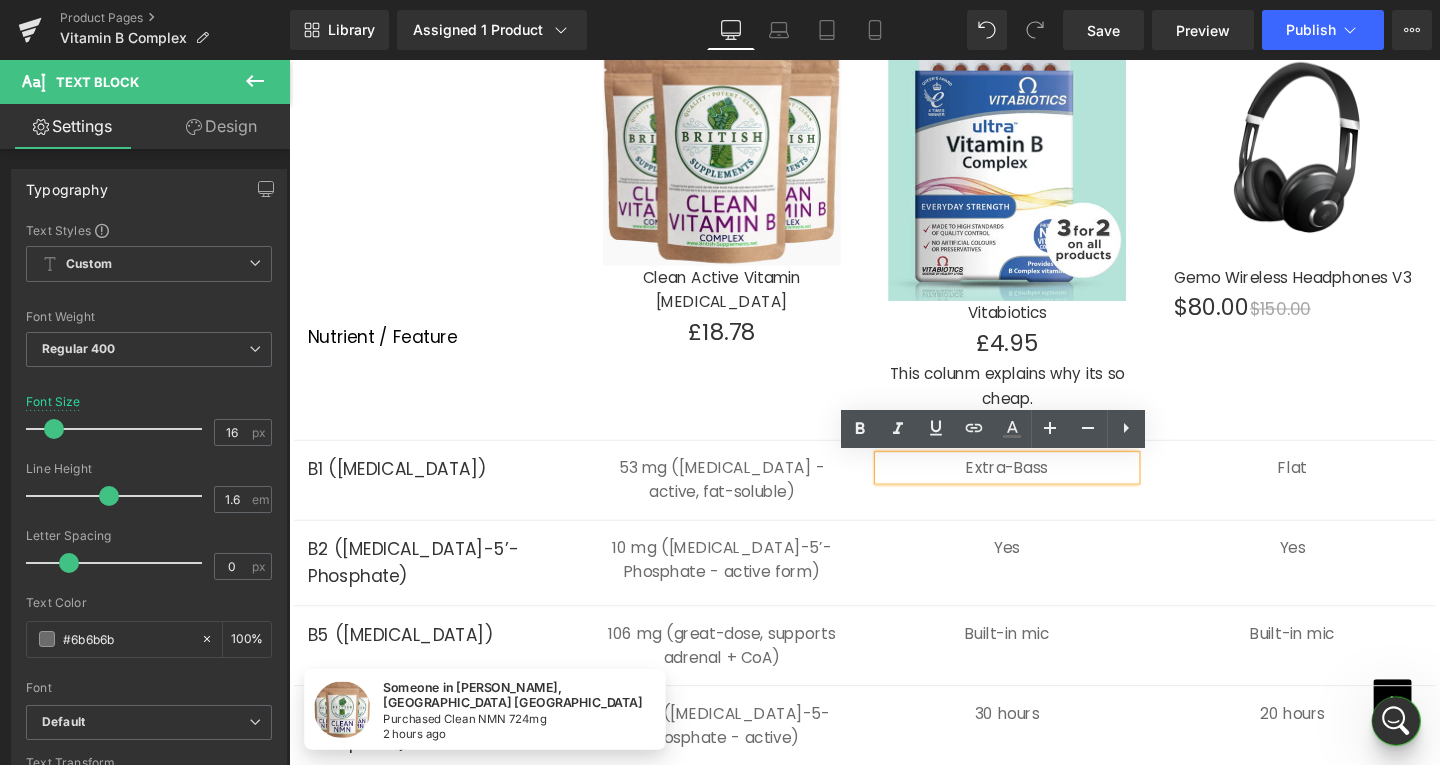 click on "Extra-Bass" at bounding box center [1044, 489] 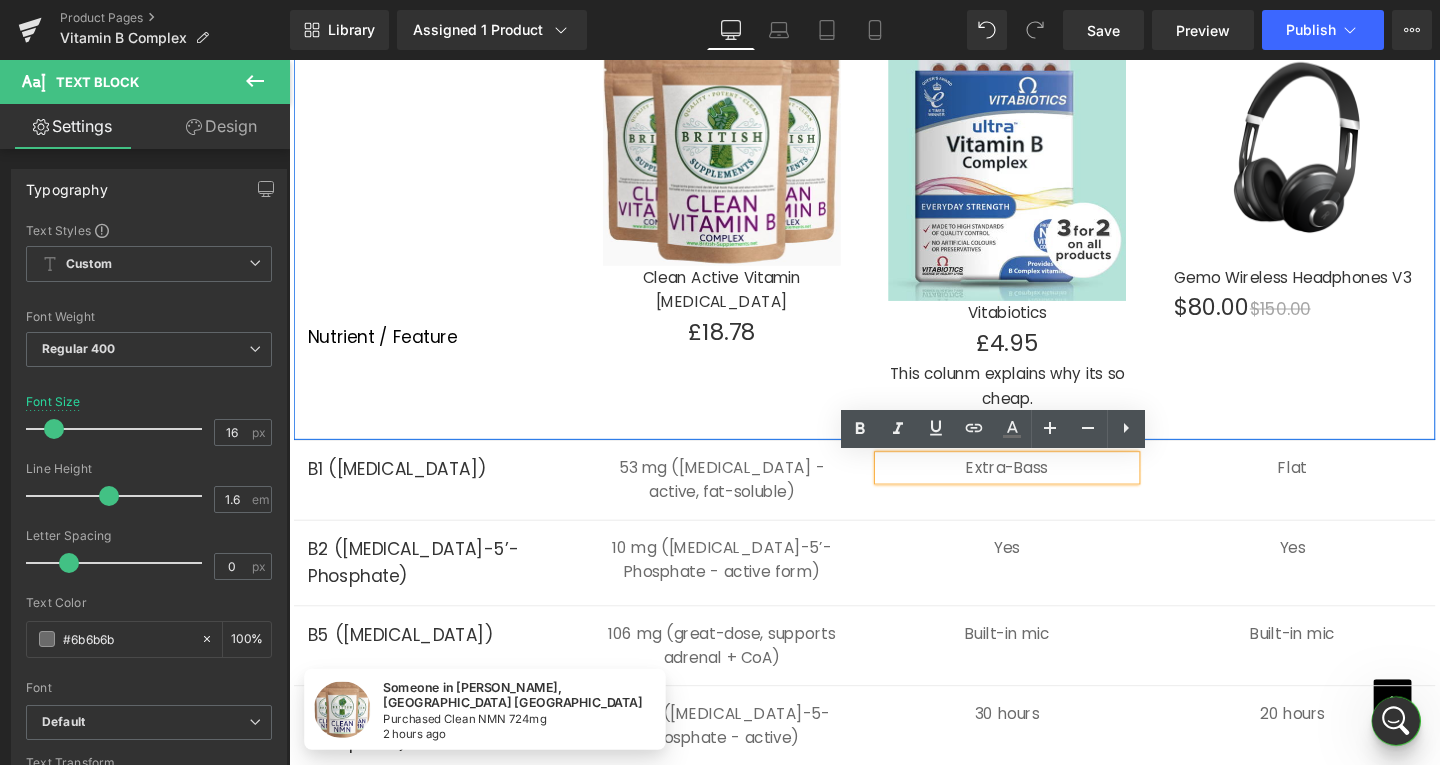 type 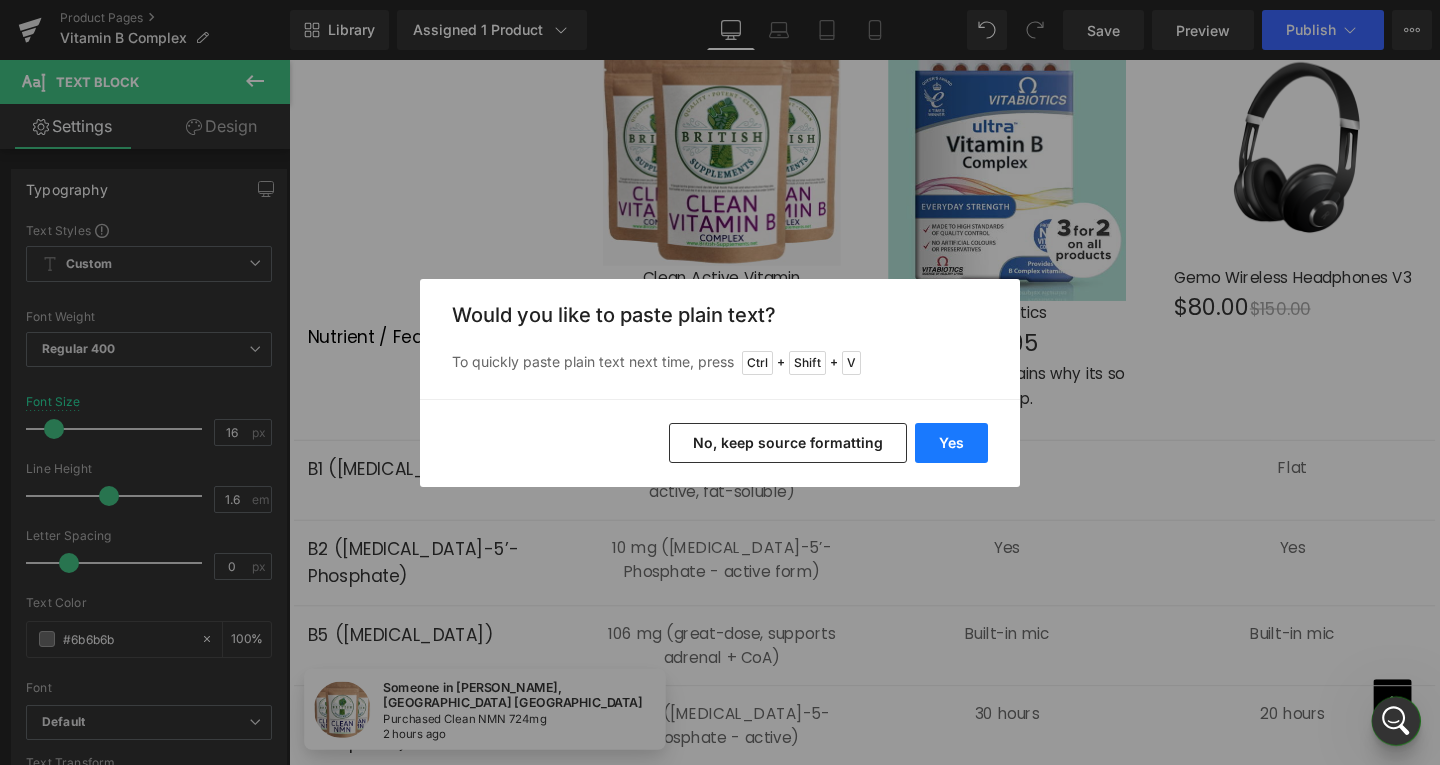 click on "Yes" at bounding box center [951, 443] 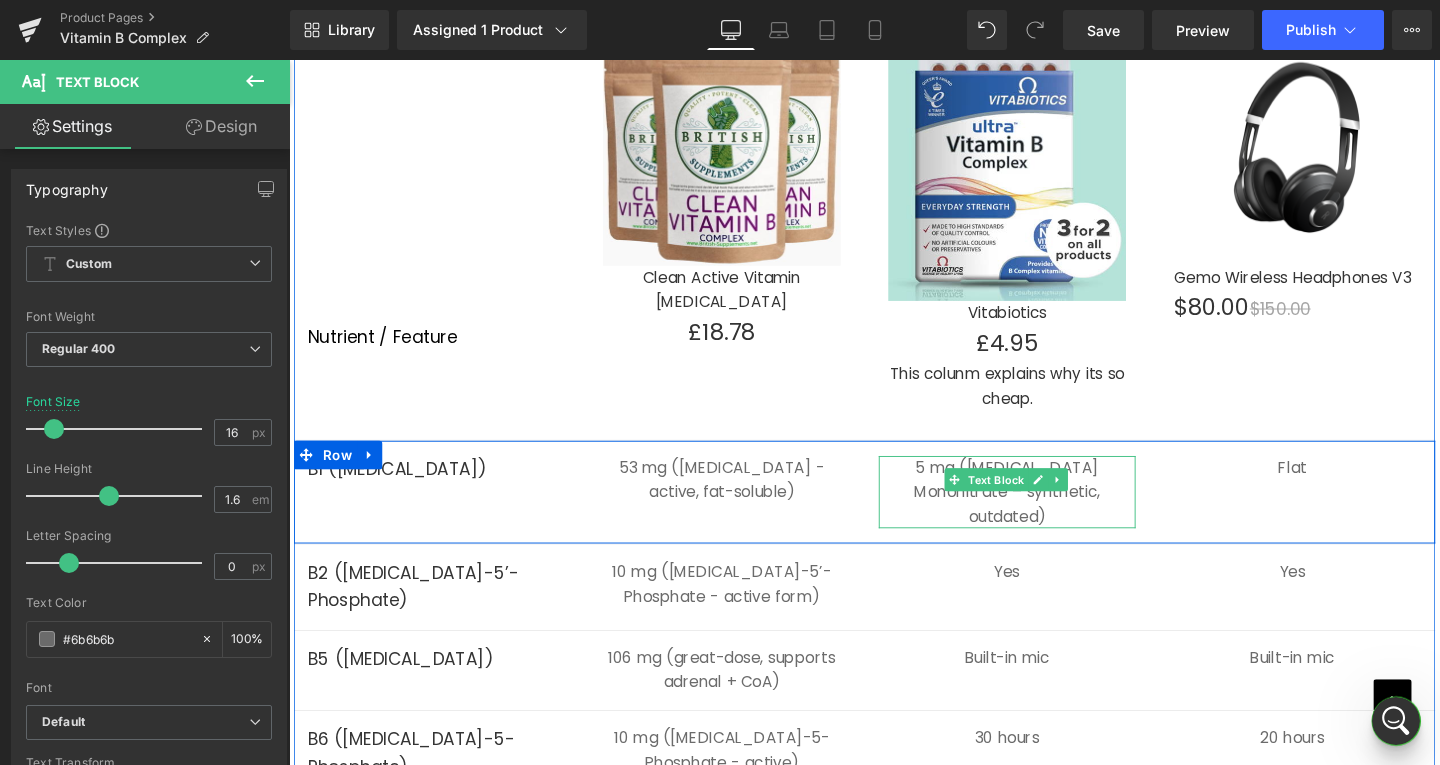 click on "5 mg ([MEDICAL_DATA] Mononitrate – synthetic, outdated)" at bounding box center [1044, 514] 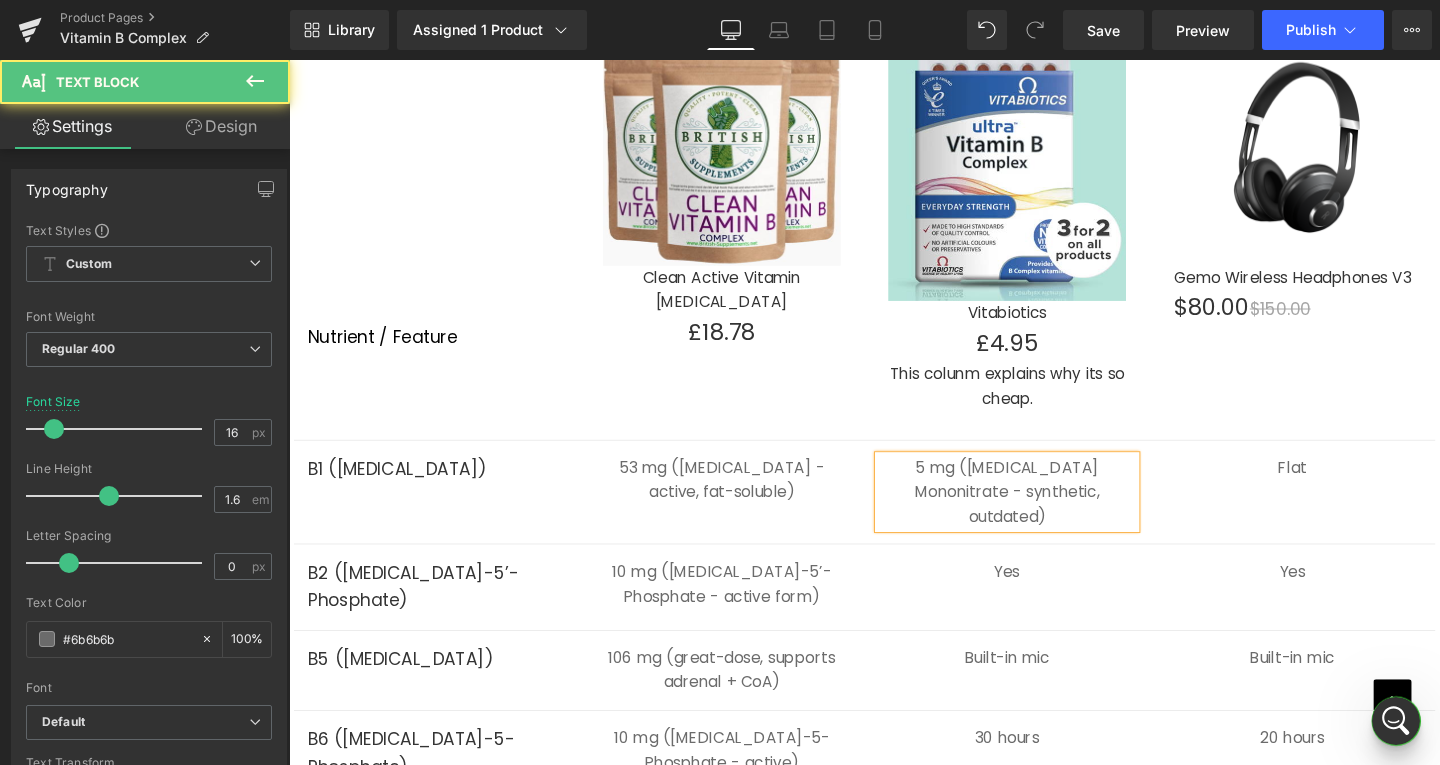 click on "5 mg ([MEDICAL_DATA] Mononitrate - synthetic, outdated)" at bounding box center [1044, 514] 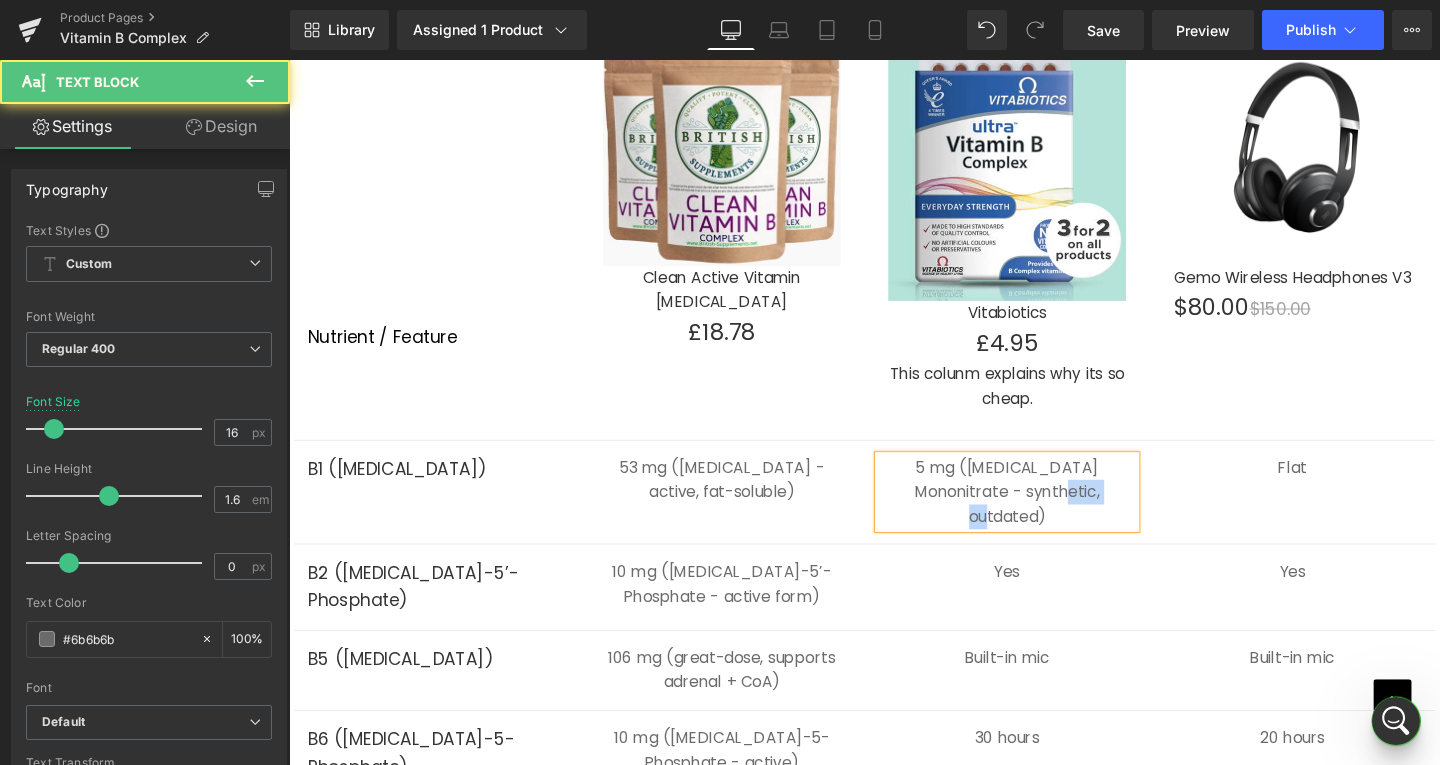 drag, startPoint x: 1069, startPoint y: 514, endPoint x: 1080, endPoint y: 468, distance: 47.296936 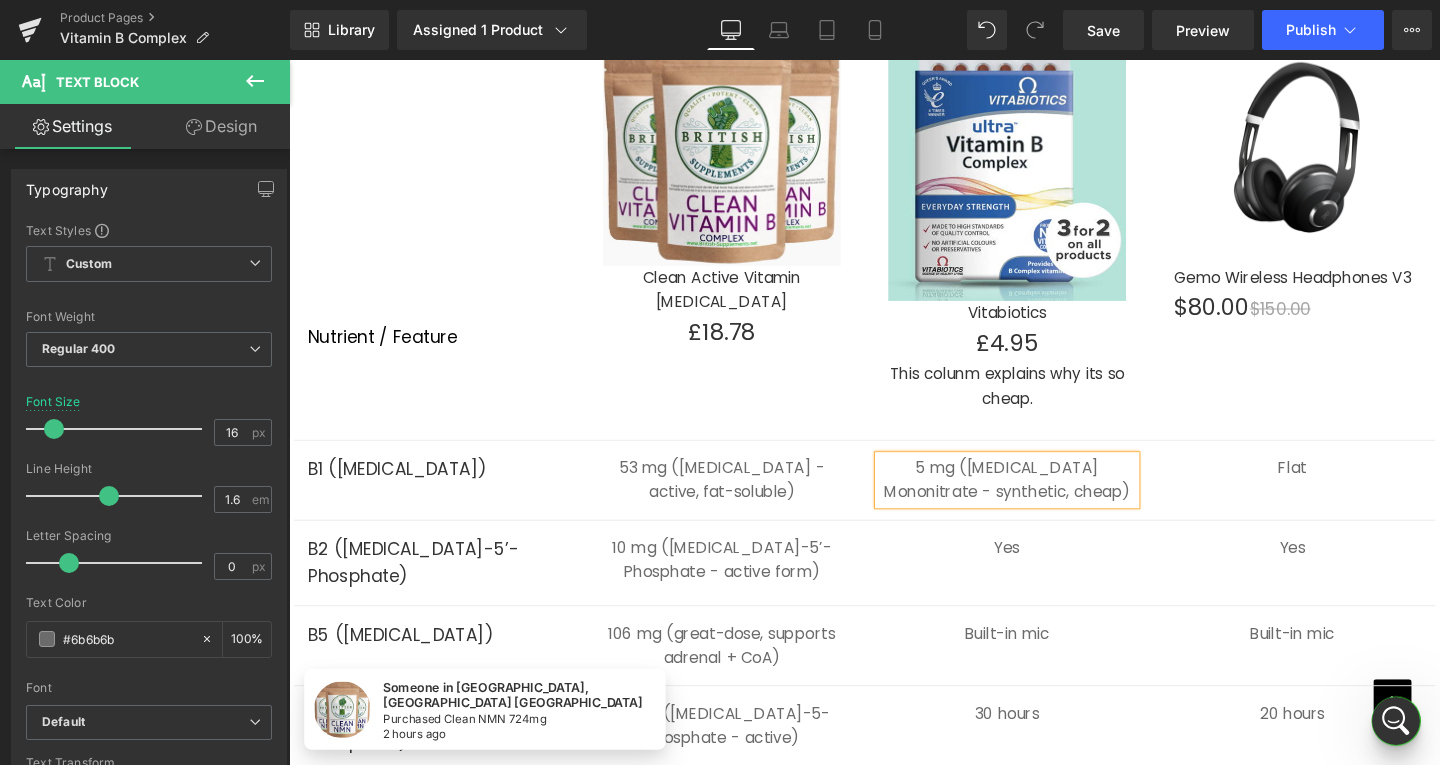 click on "Text Block" at bounding box center [1032, 573] 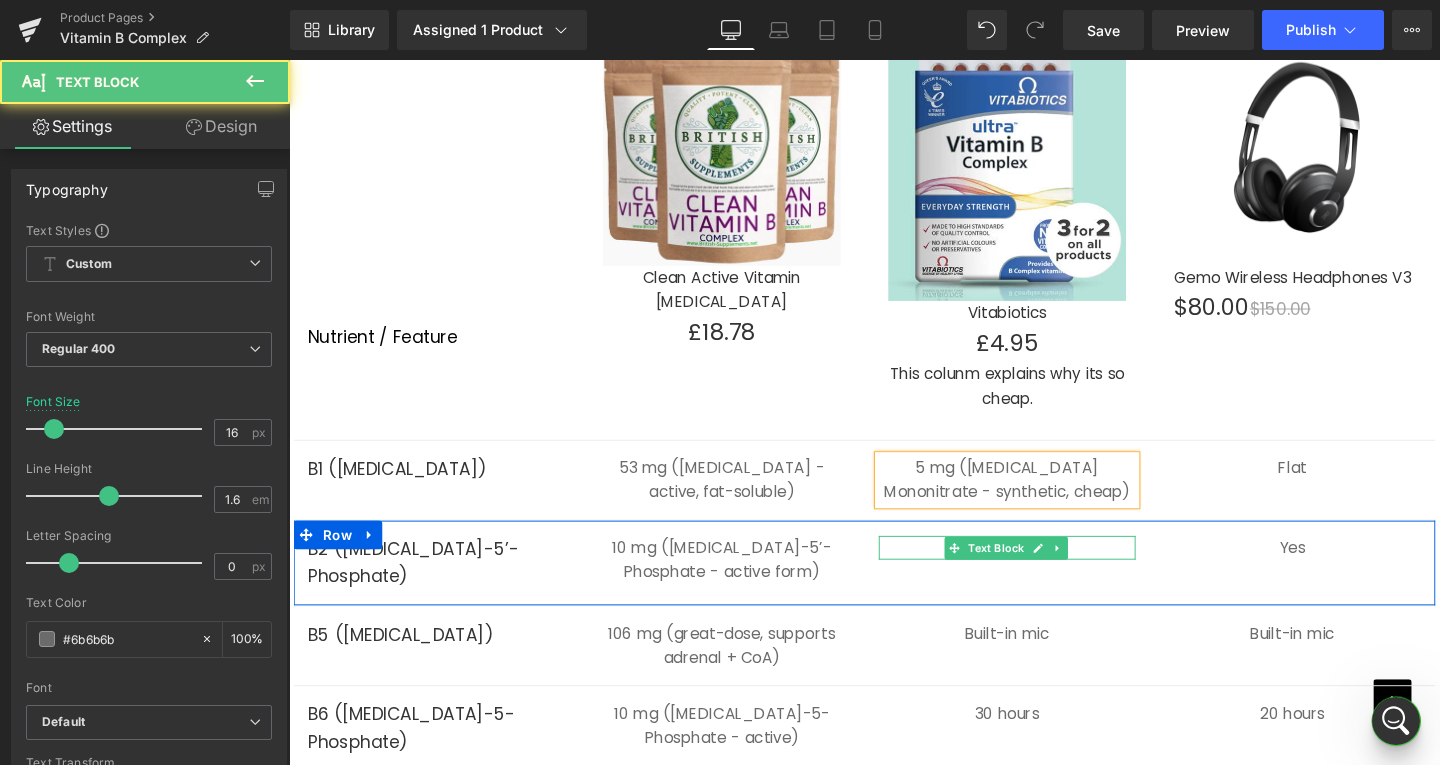 click on "Yes" at bounding box center [1044, 573] 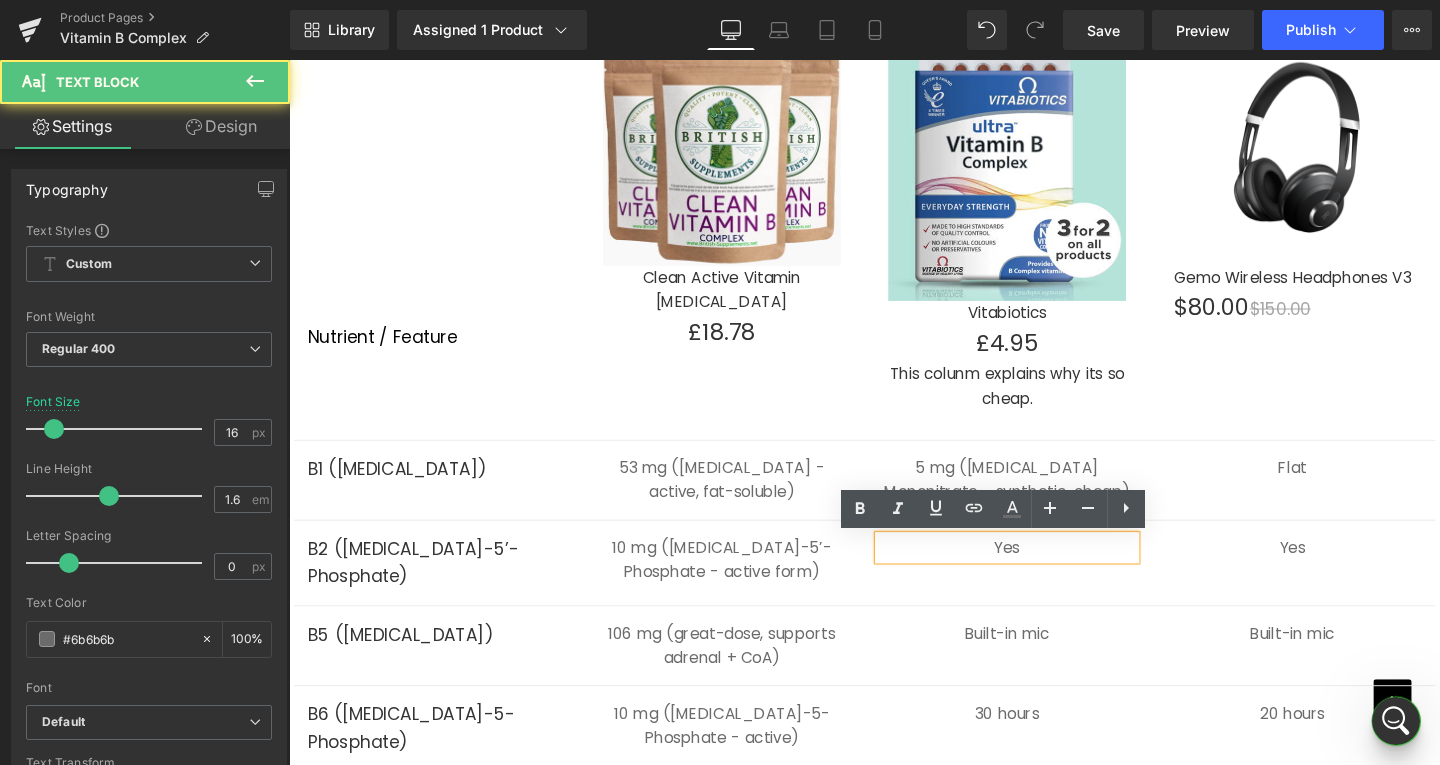 click on "Yes" at bounding box center [1044, 573] 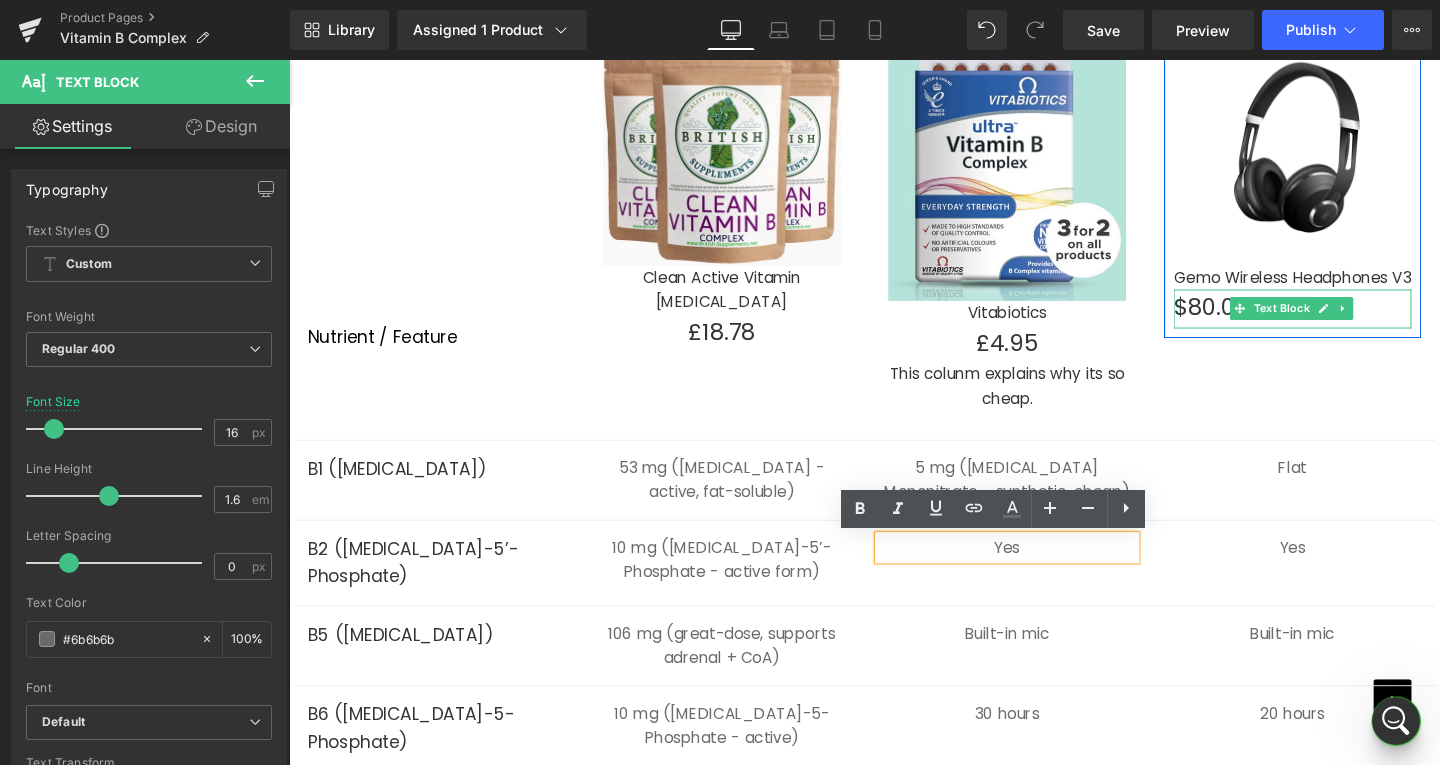 type 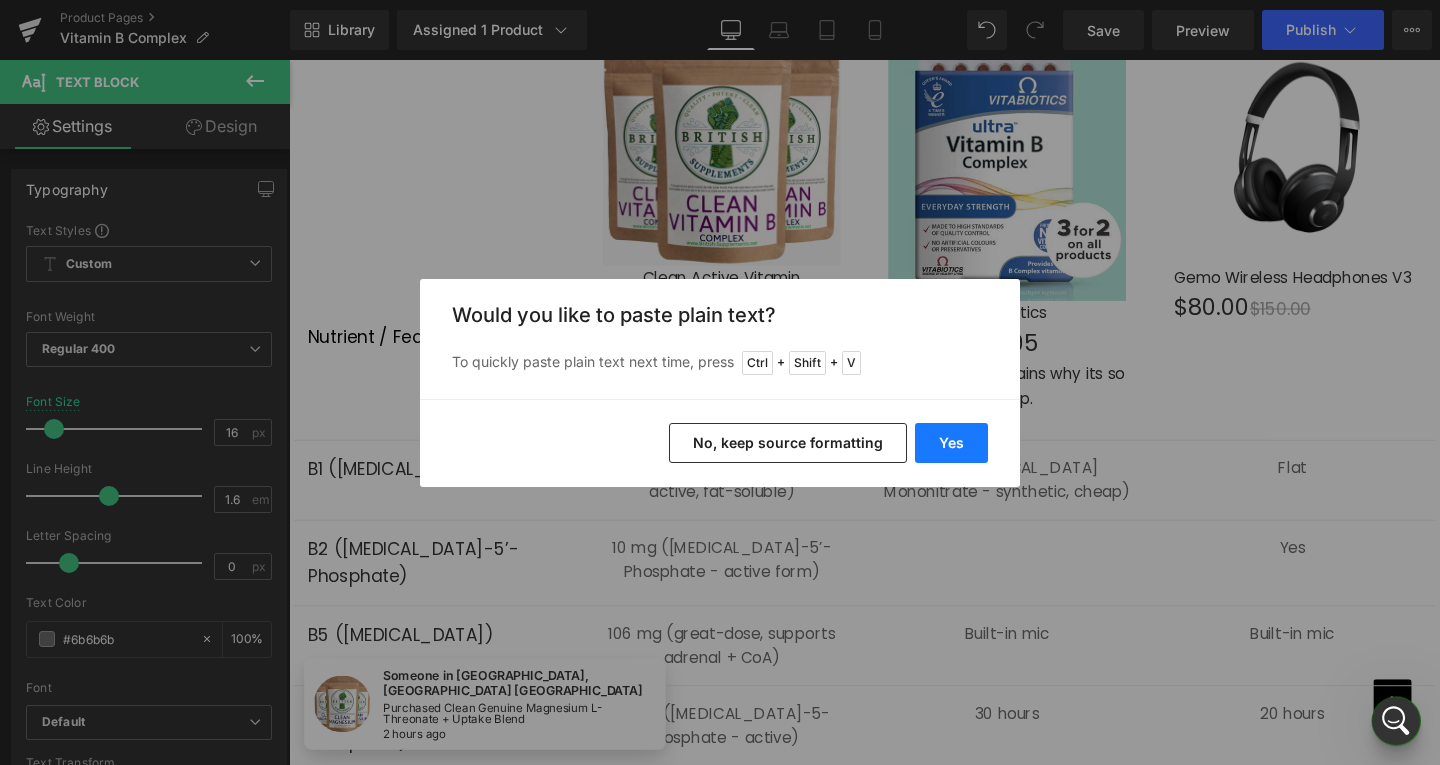 click on "Yes" at bounding box center [951, 443] 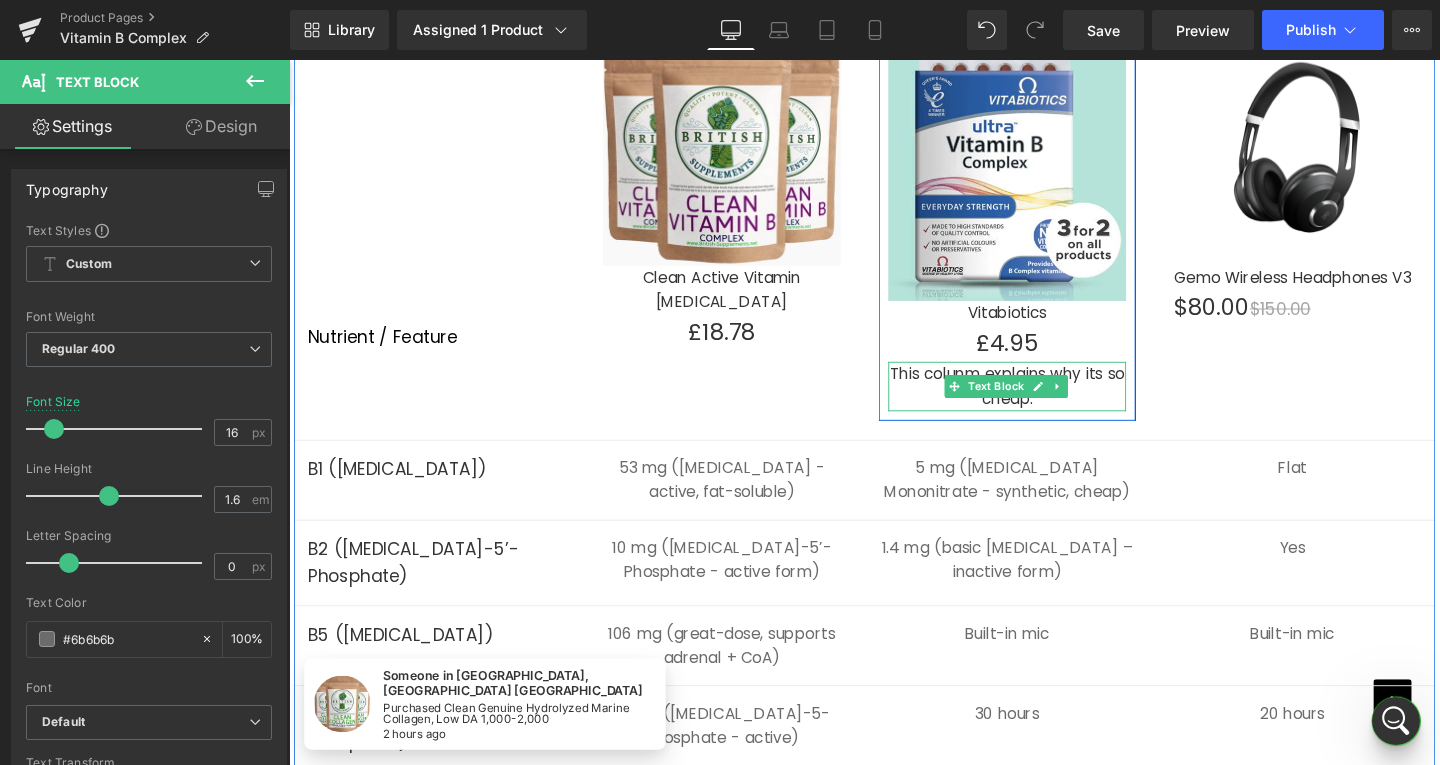click on "This colunm explains why its so cheap." at bounding box center [1044, 402] 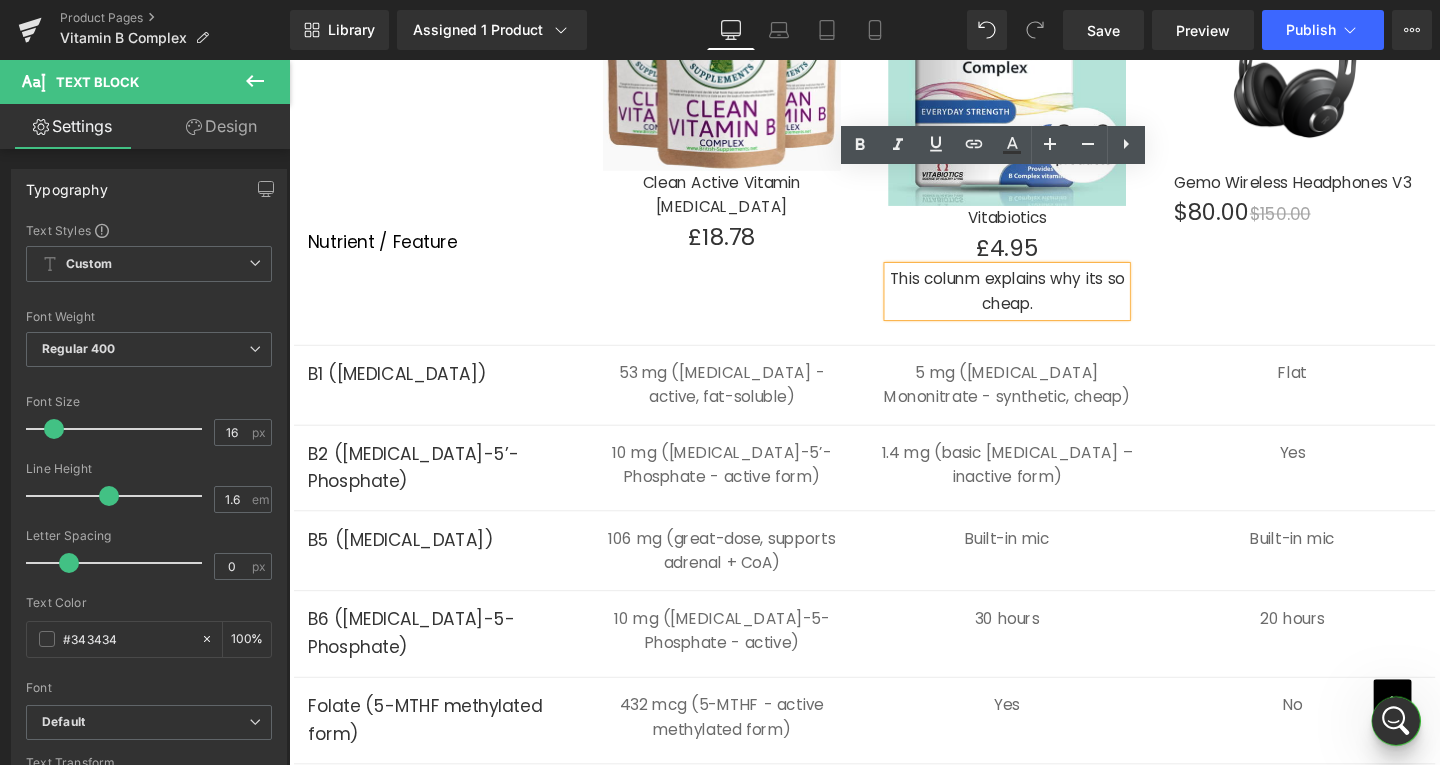 scroll, scrollTop: 5896, scrollLeft: 0, axis: vertical 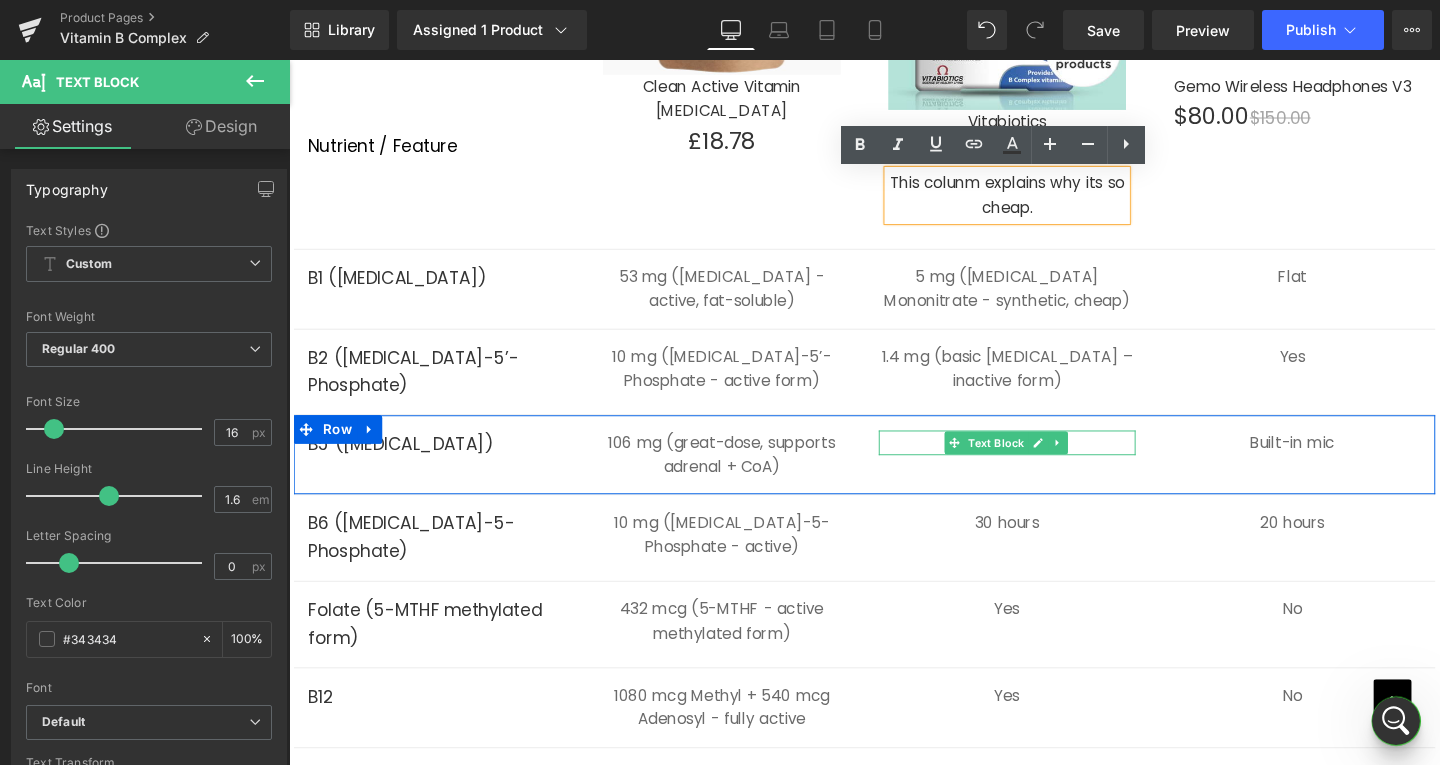 click on "Text Block" at bounding box center [1032, 463] 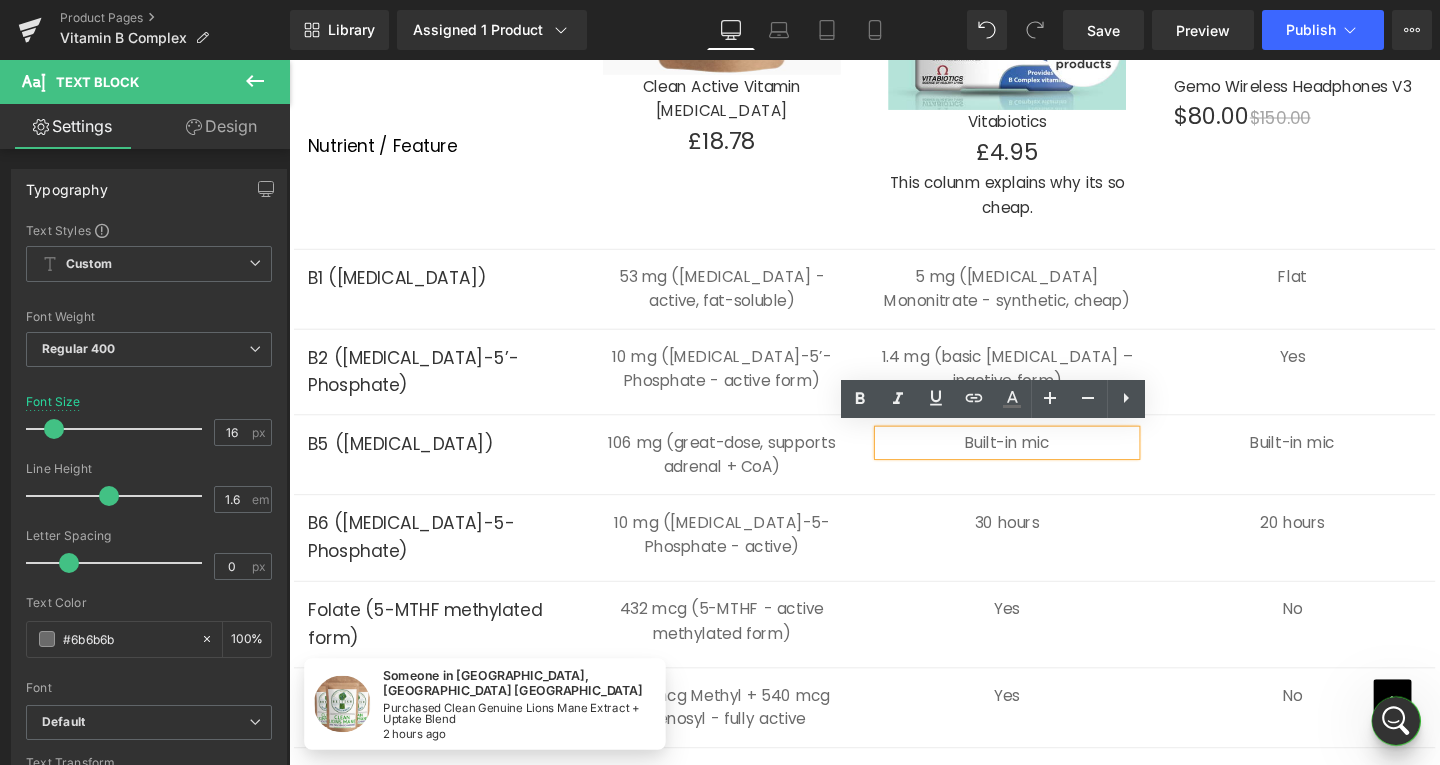 click on "Built-in mic" at bounding box center [1044, 463] 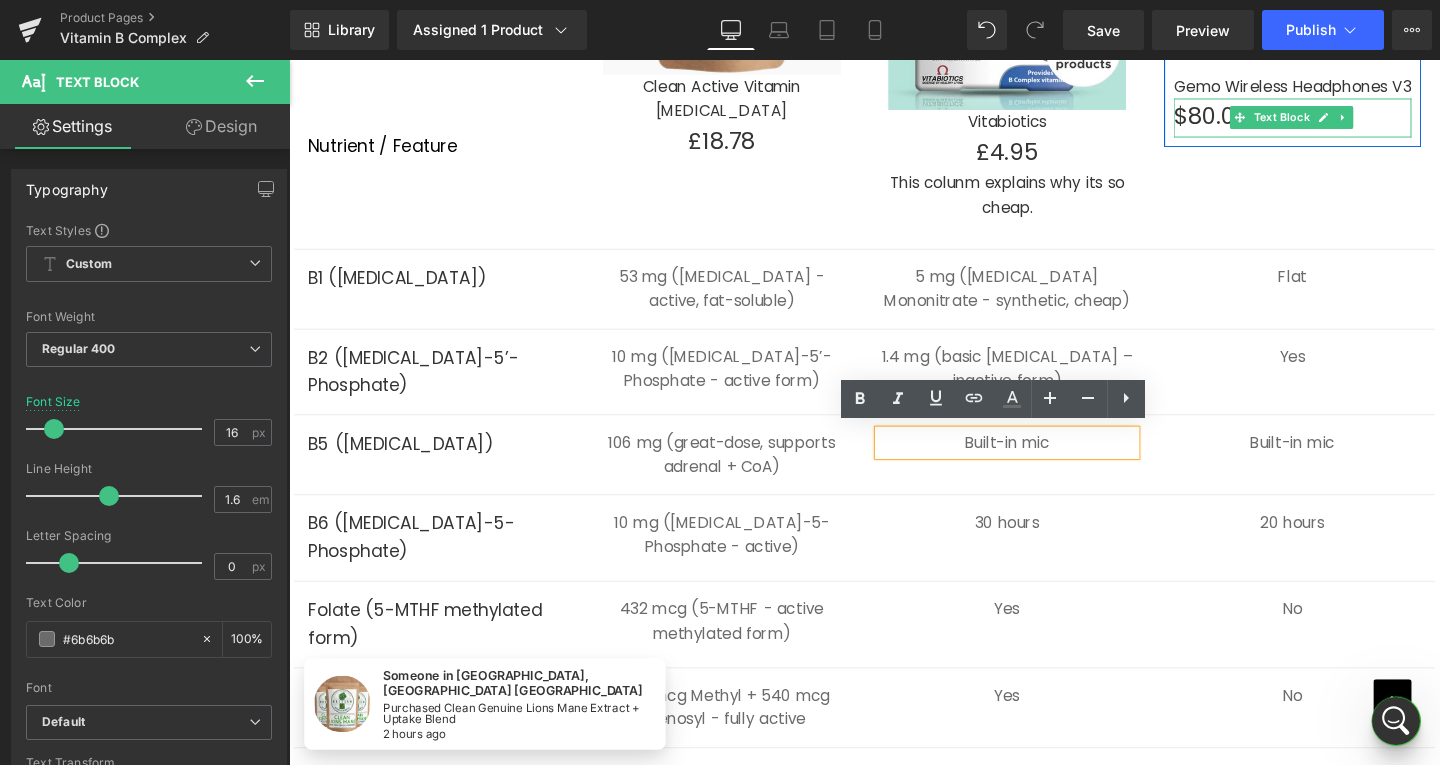 type 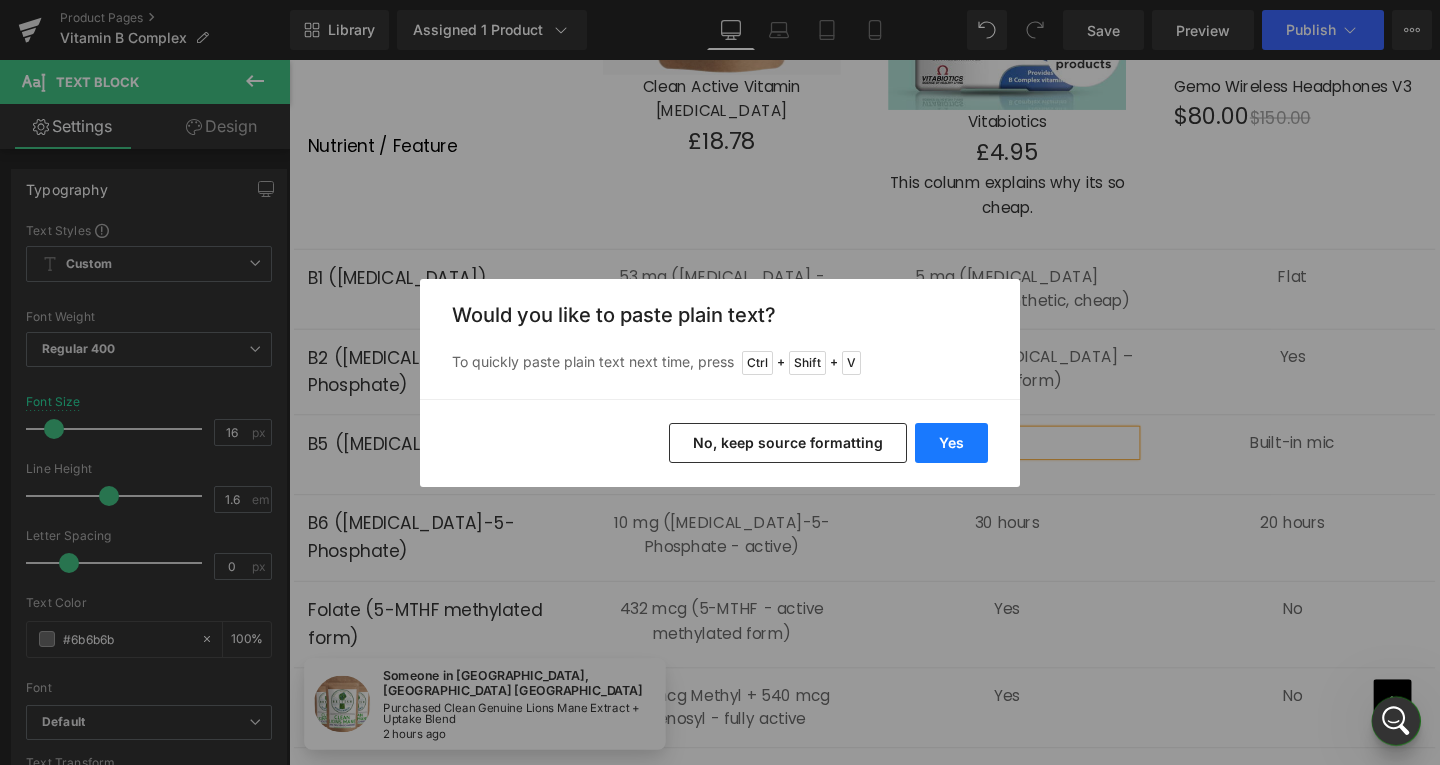 click on "Yes" at bounding box center [951, 443] 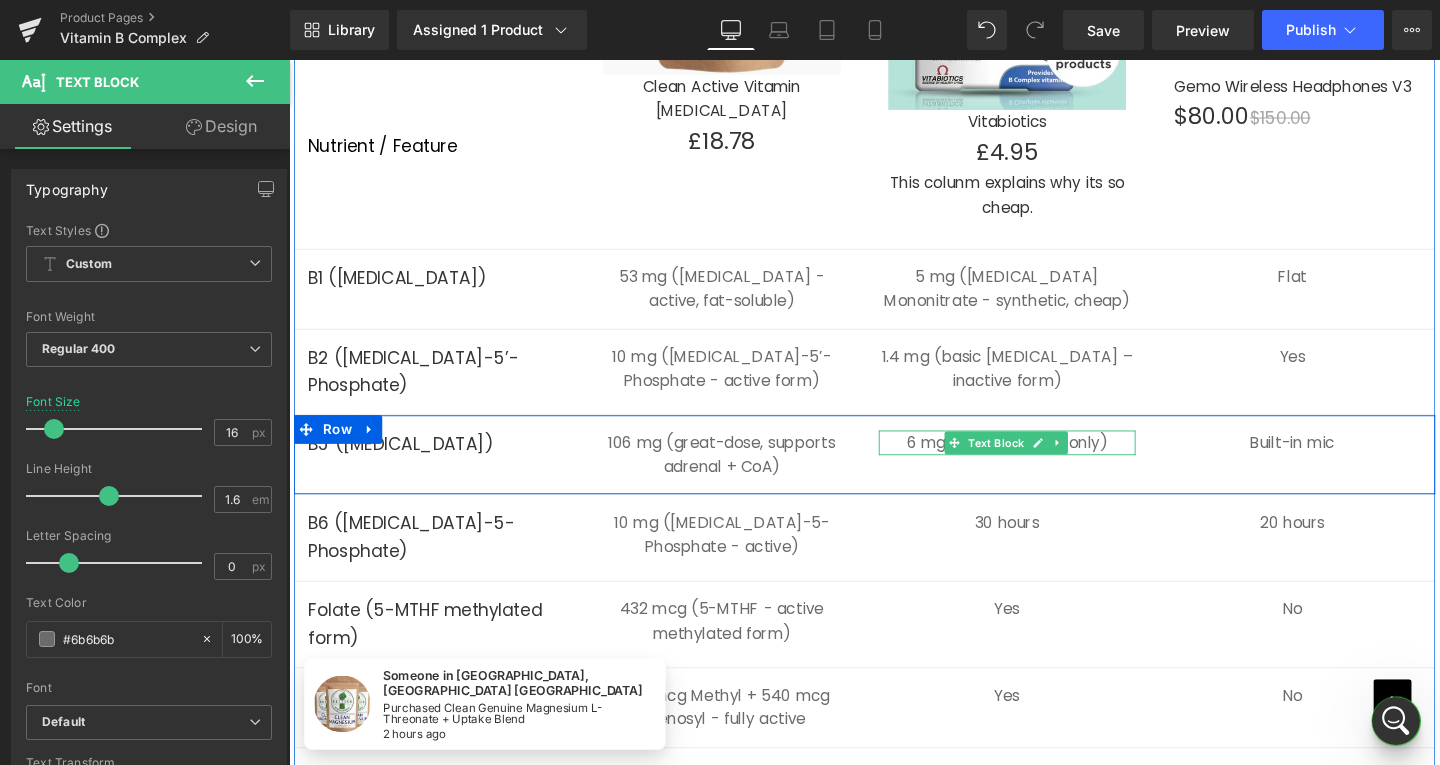 click on "6 mg (low RDA-level only)" at bounding box center [1044, 463] 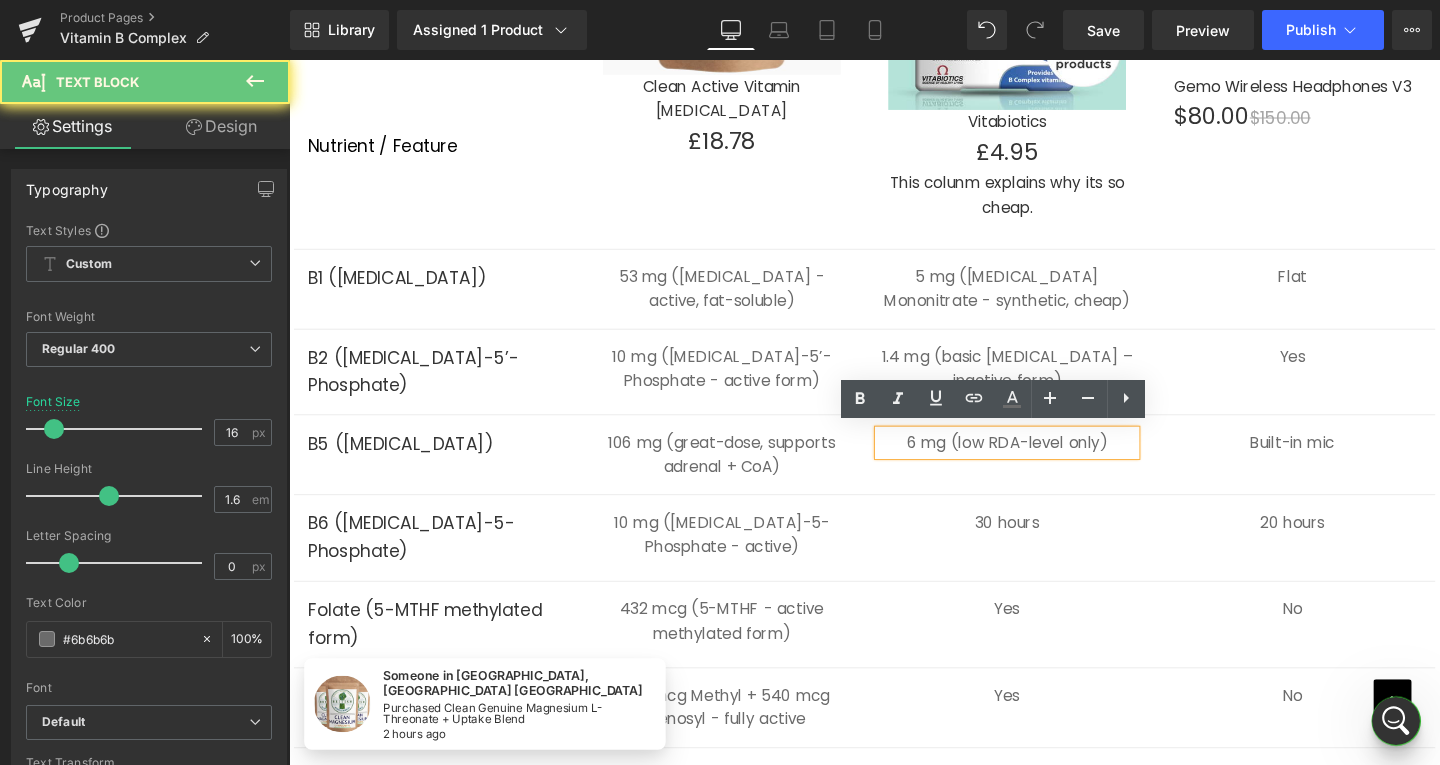 click on "6 mg (low RDA-level only)" at bounding box center (1044, 463) 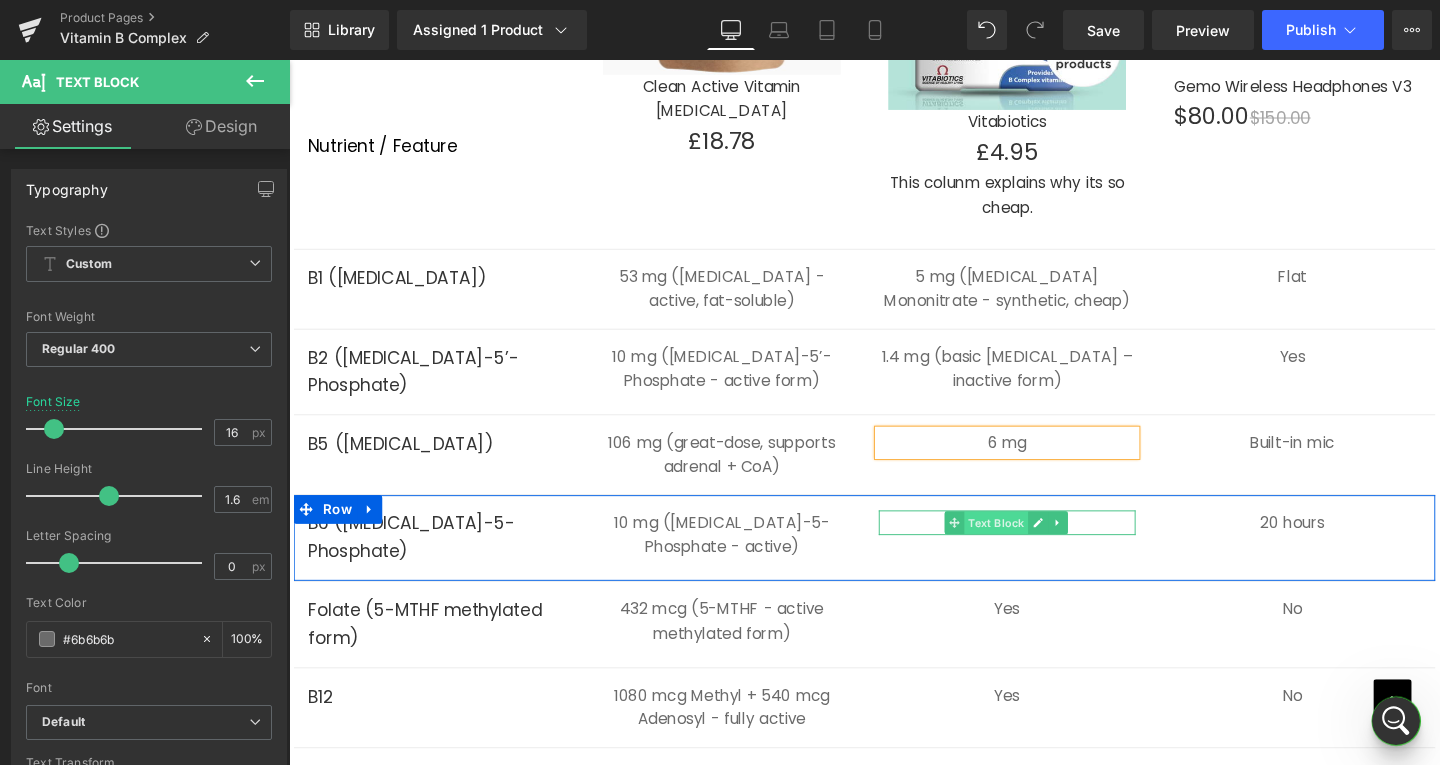 click on "Text Block" at bounding box center (1032, 547) 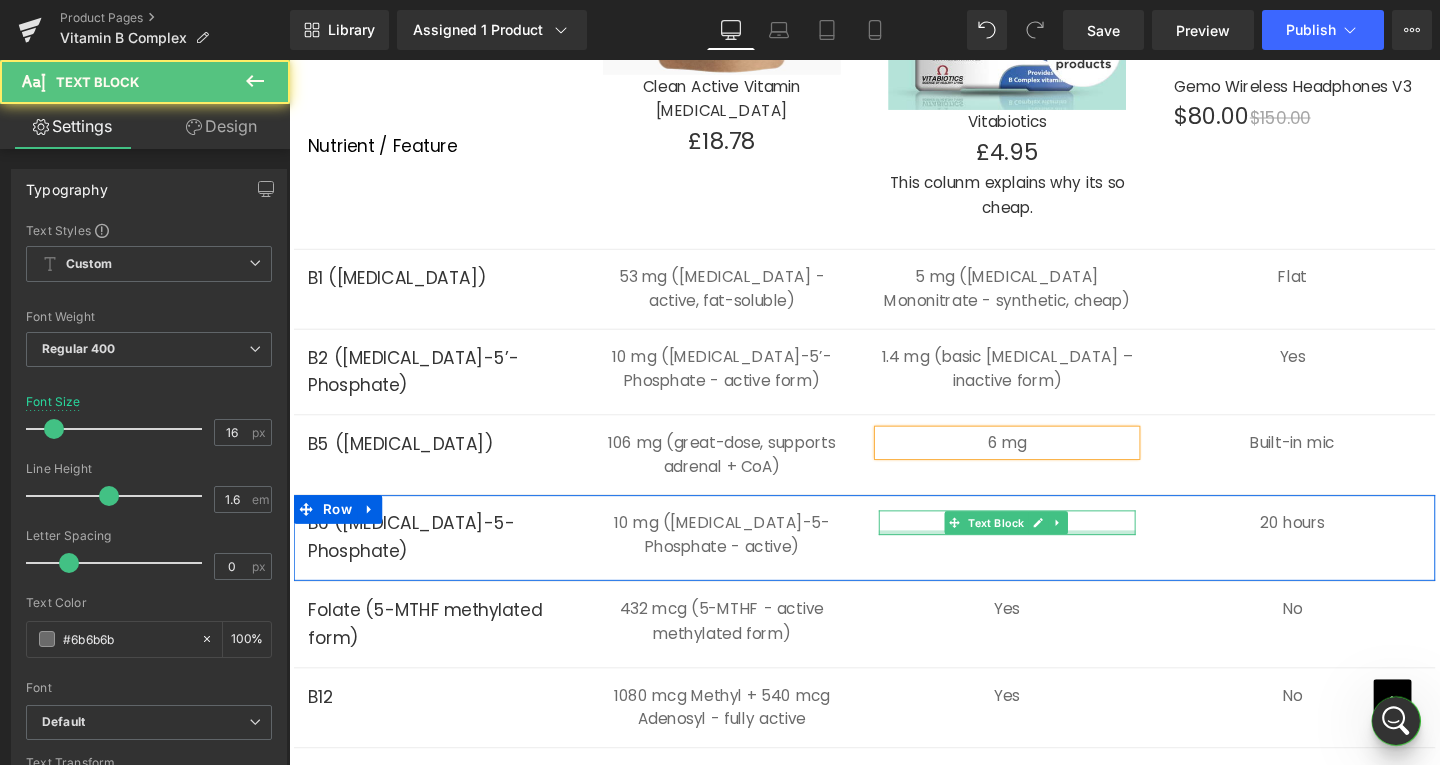 drag, startPoint x: 1143, startPoint y: 553, endPoint x: 1137, endPoint y: 536, distance: 18.027756 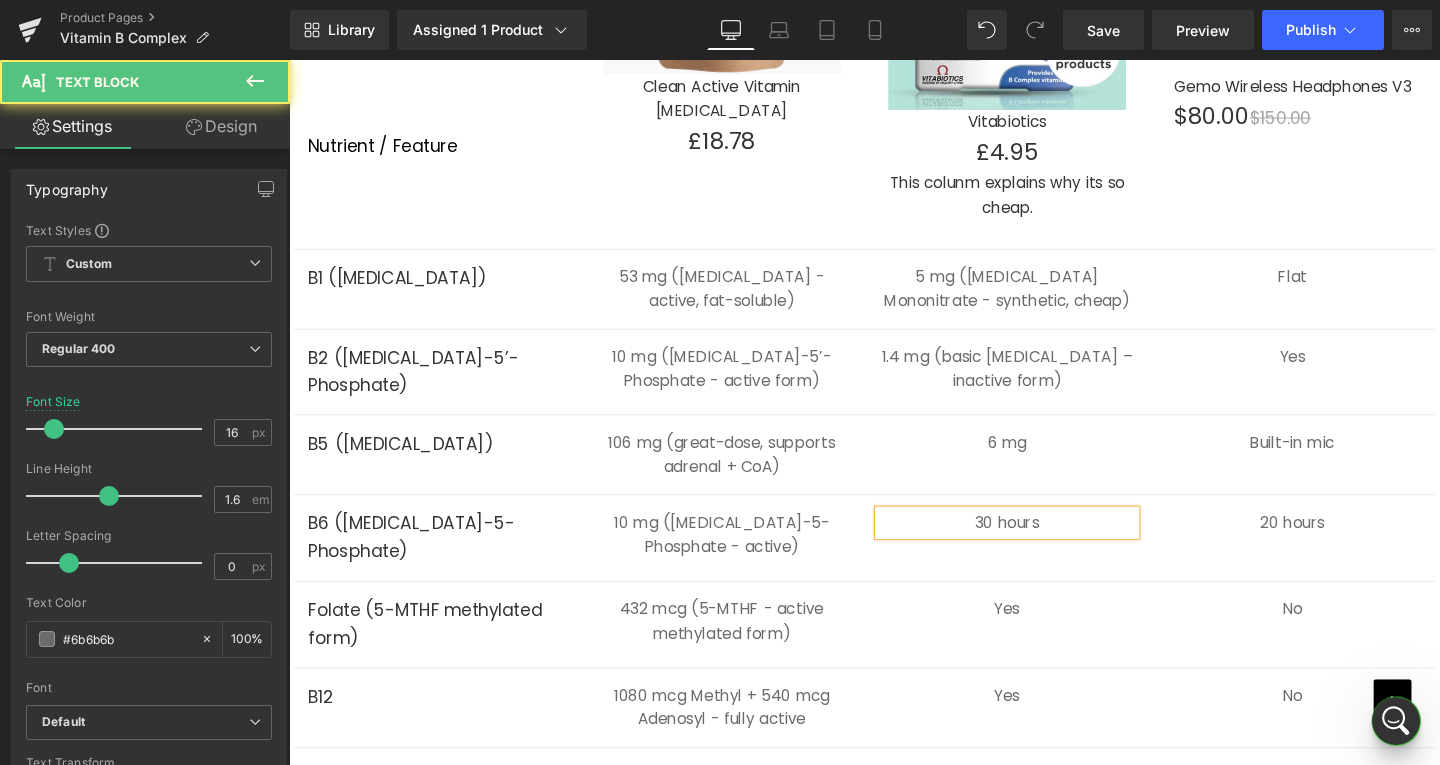 click on "30 hours" at bounding box center (1044, 547) 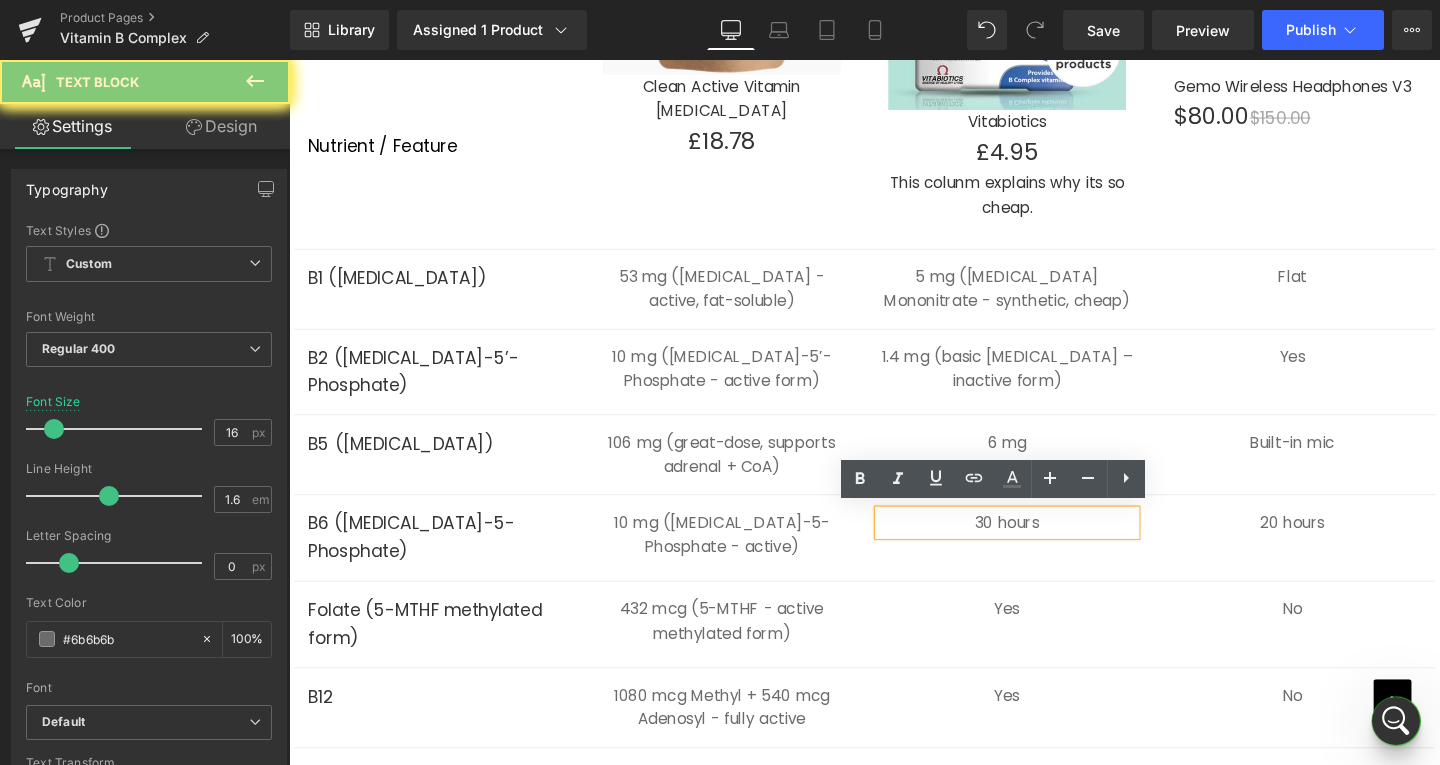 click on "30 hours" at bounding box center [1044, 547] 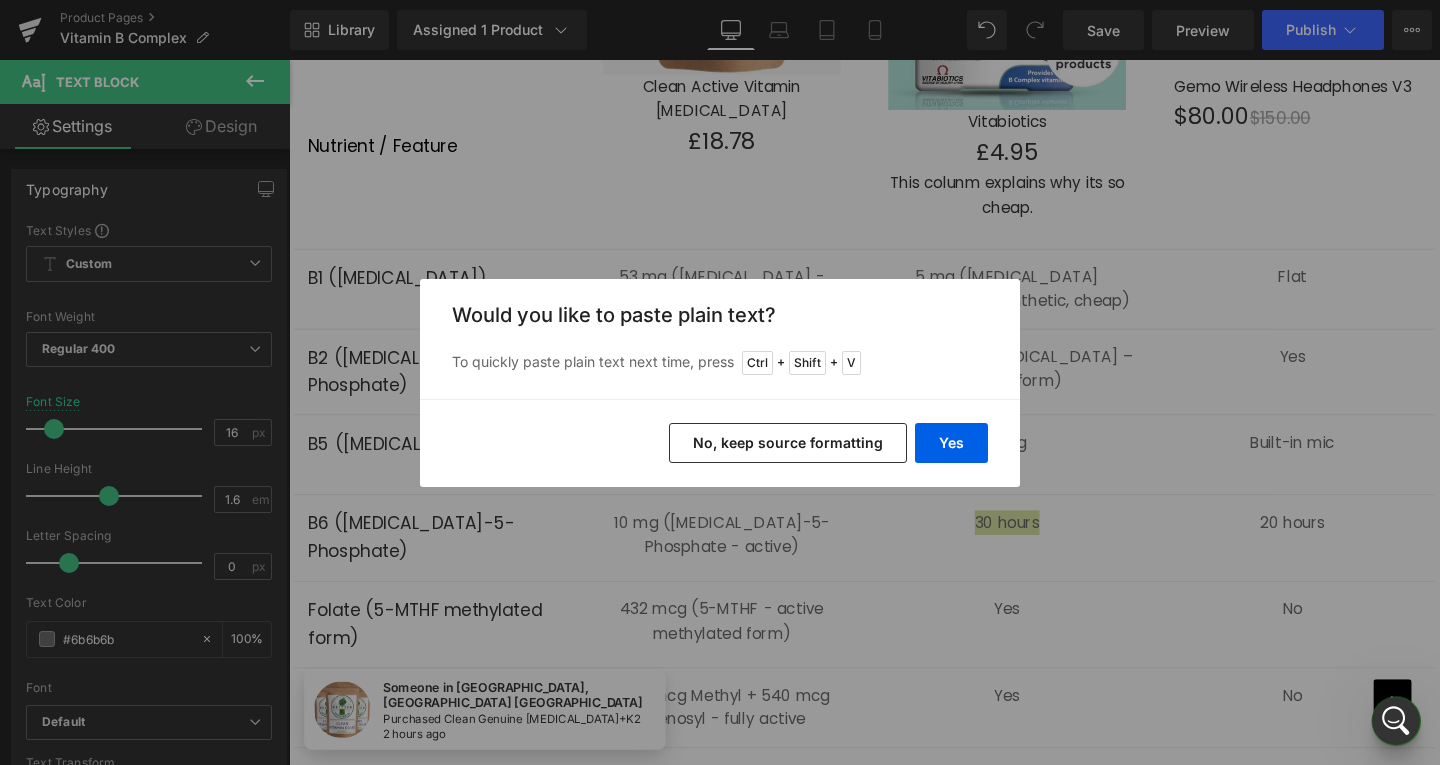 click on "Yes No, keep source formatting" at bounding box center [720, 443] 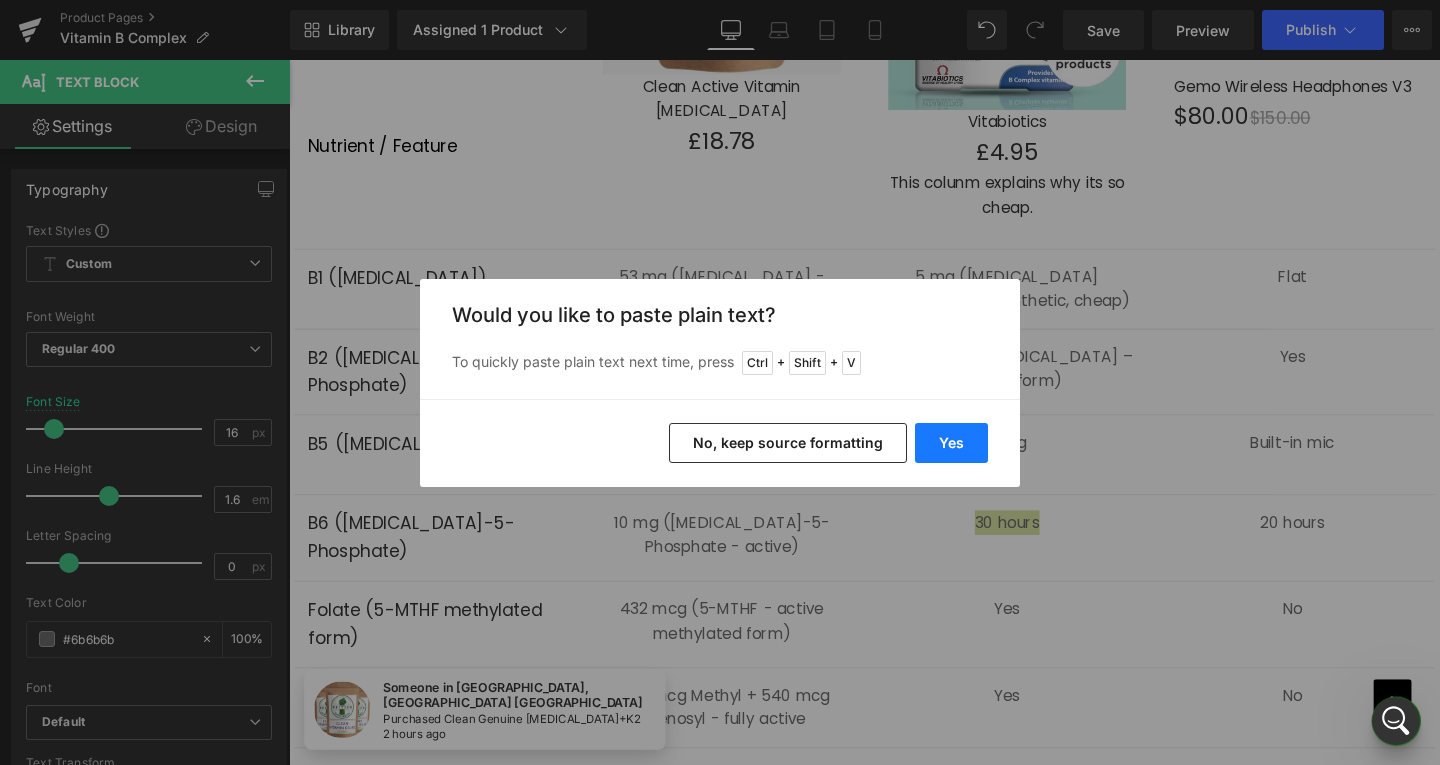 click on "Yes" at bounding box center [951, 443] 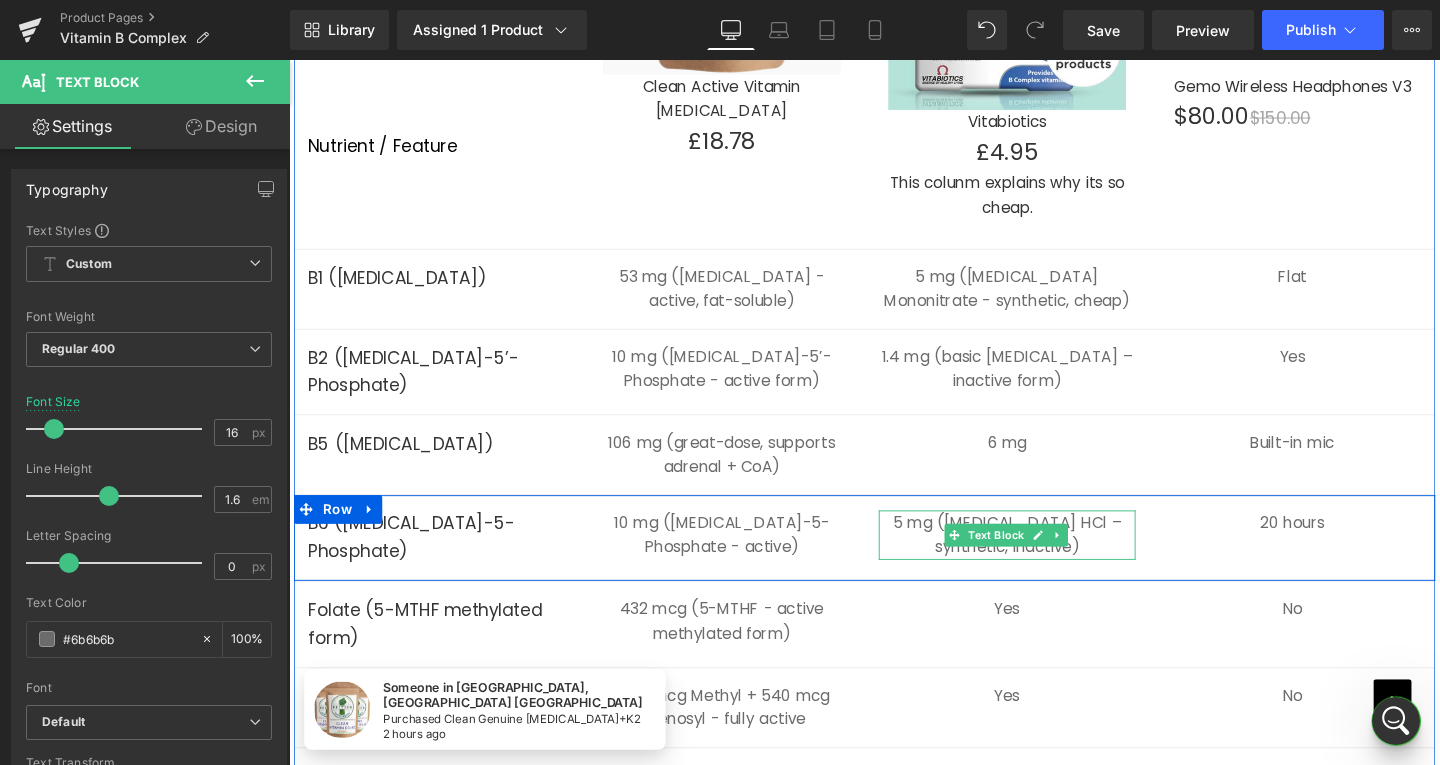 click on "5 mg ([MEDICAL_DATA] HCl – synthetic, inactive)" at bounding box center [1044, 559] 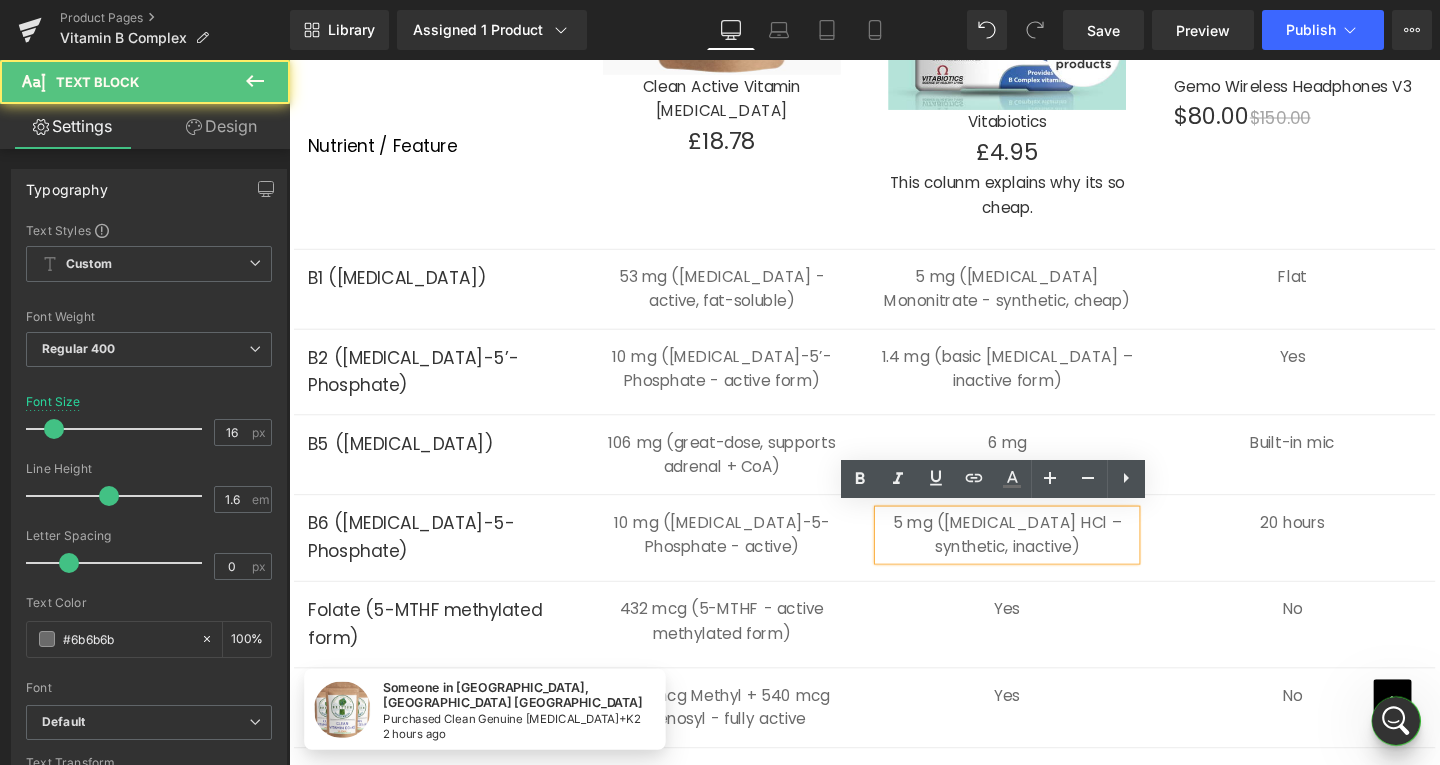 click on "5 mg ([MEDICAL_DATA] HCl – synthetic, inactive)" at bounding box center [1044, 559] 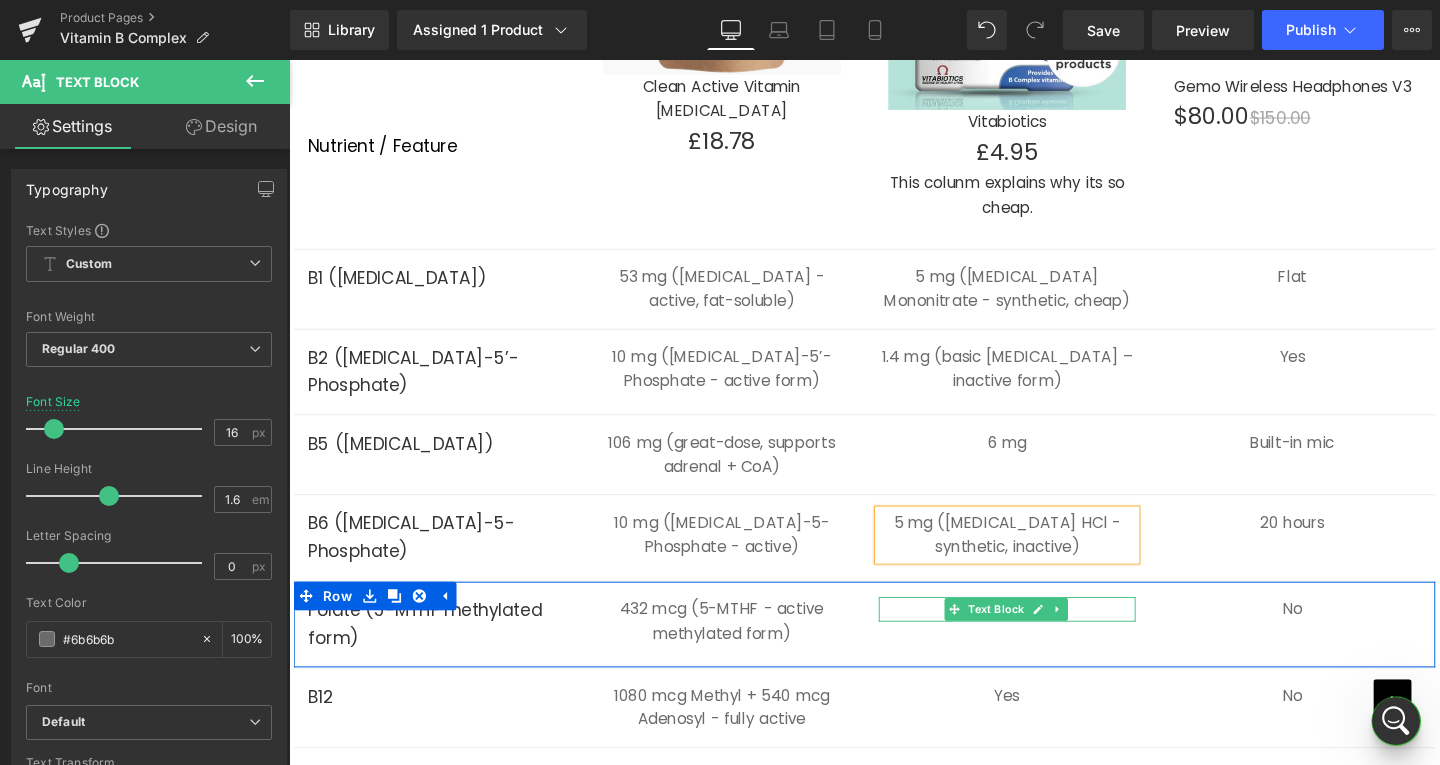 click on "Yes" at bounding box center (1044, 638) 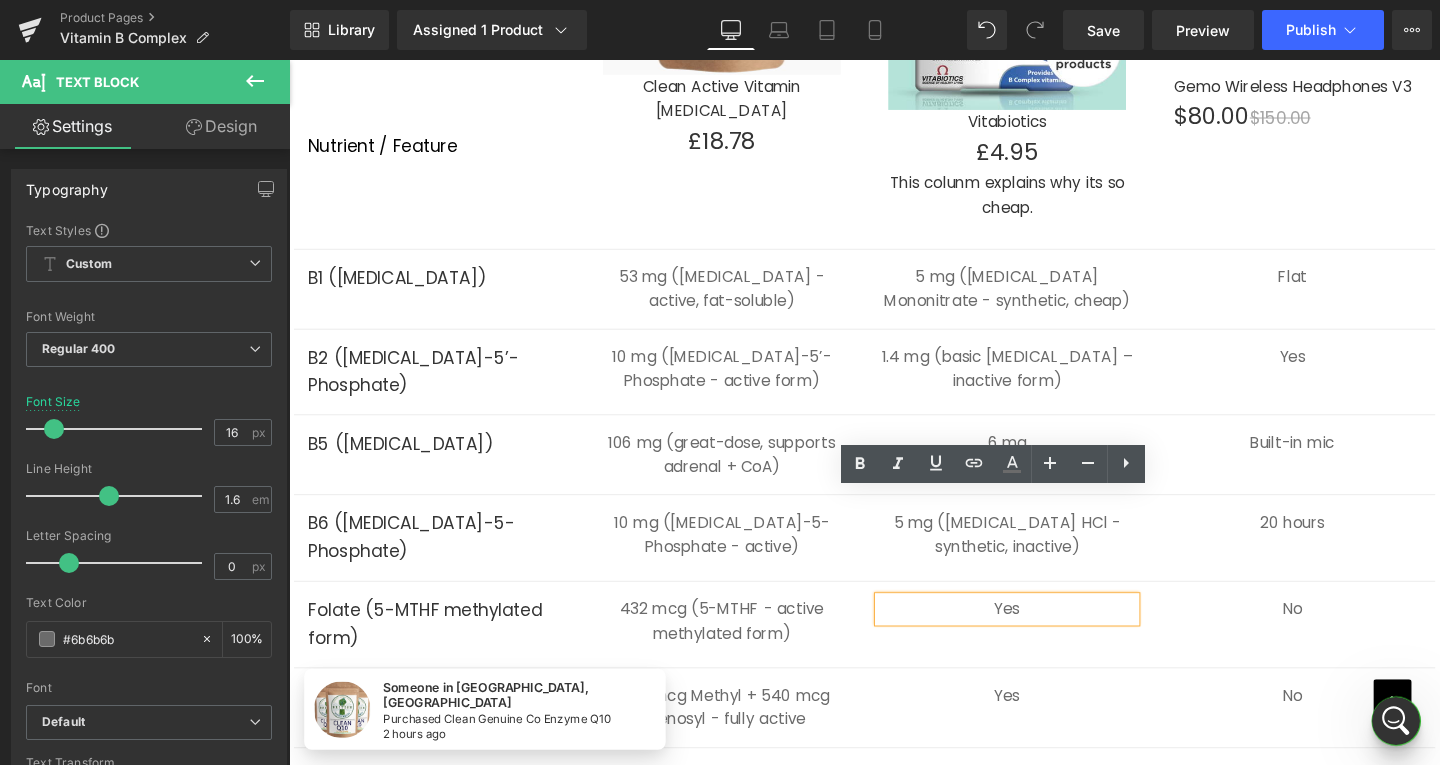 scroll, scrollTop: 5996, scrollLeft: 0, axis: vertical 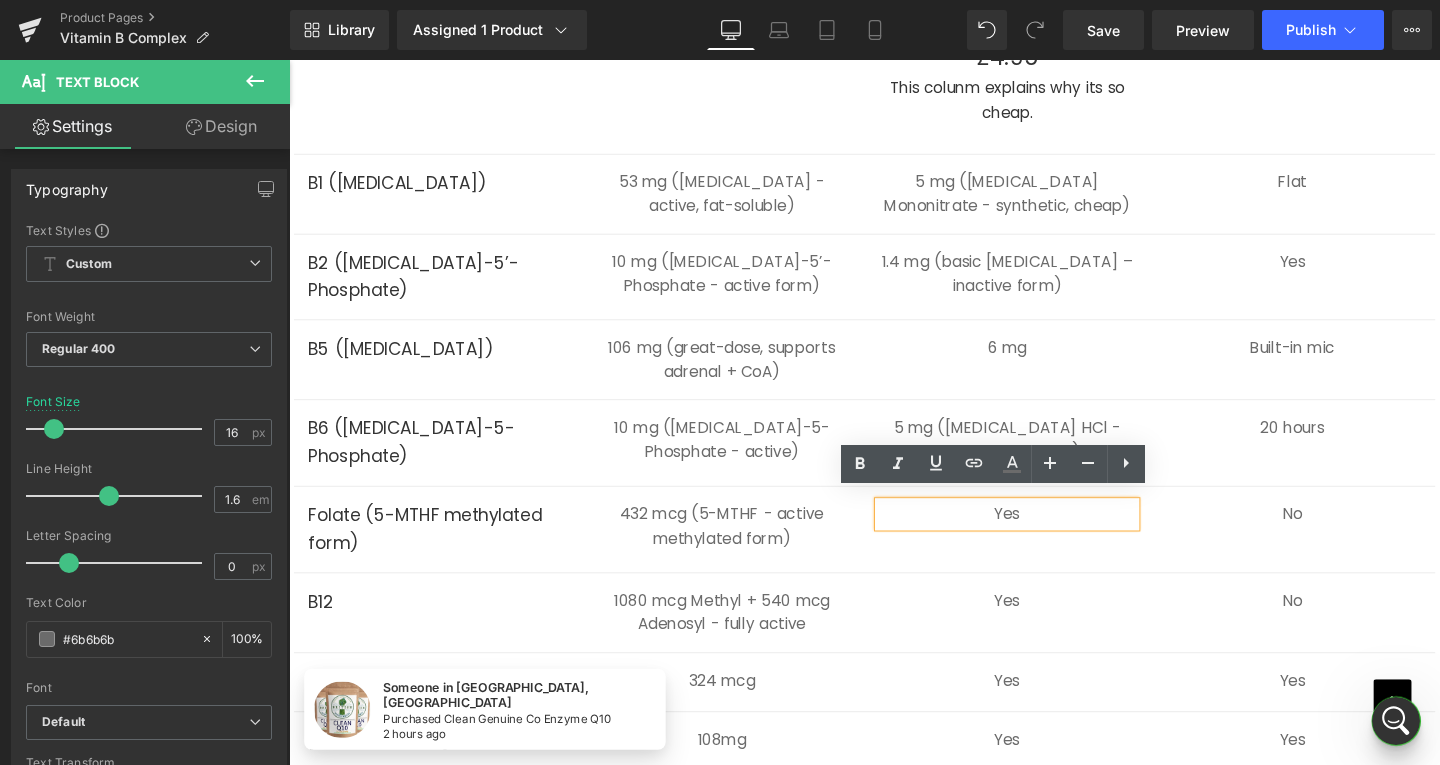 click on "Yes" at bounding box center (1044, 538) 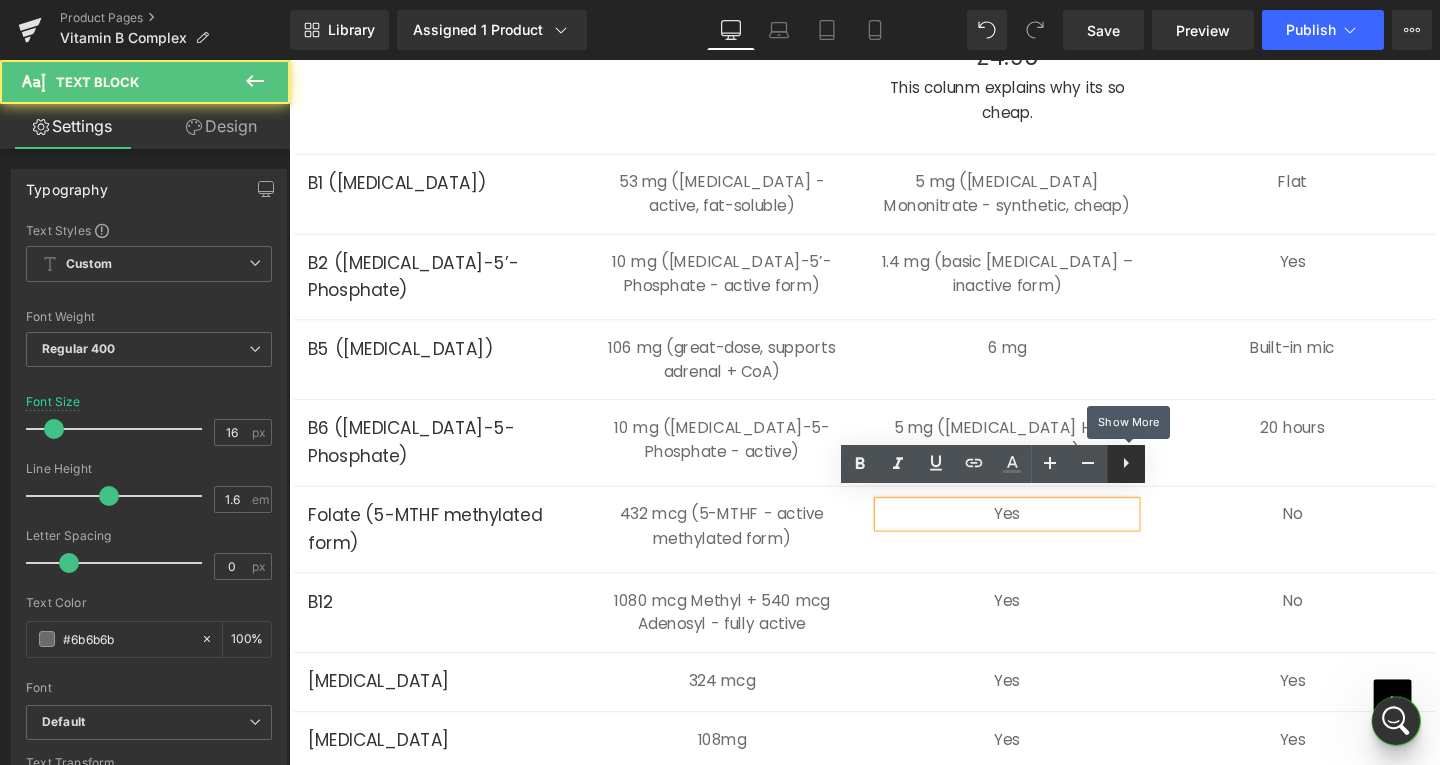 type 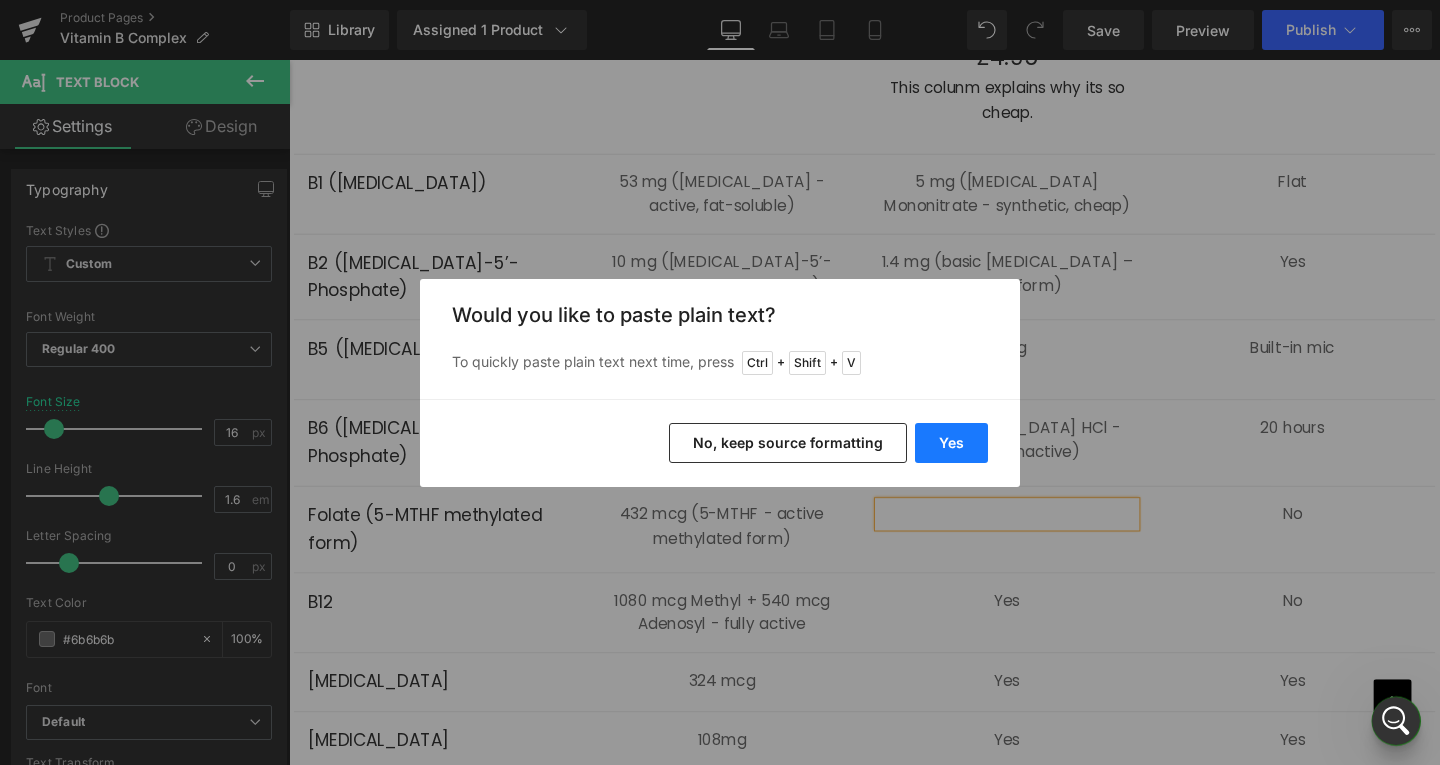click on "Yes" at bounding box center (951, 443) 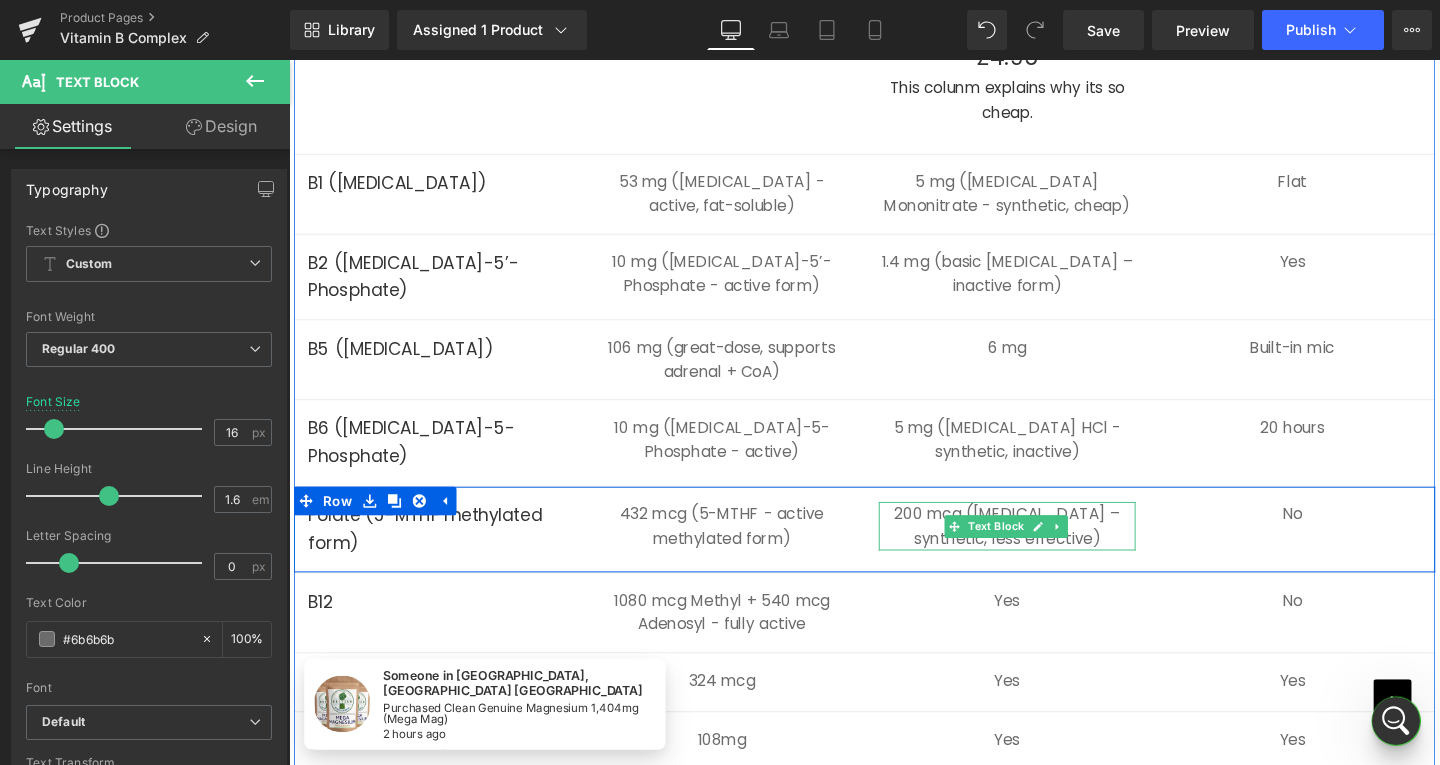 click on "200 mcg ([MEDICAL_DATA] – synthetic, less effective)" at bounding box center [1044, 550] 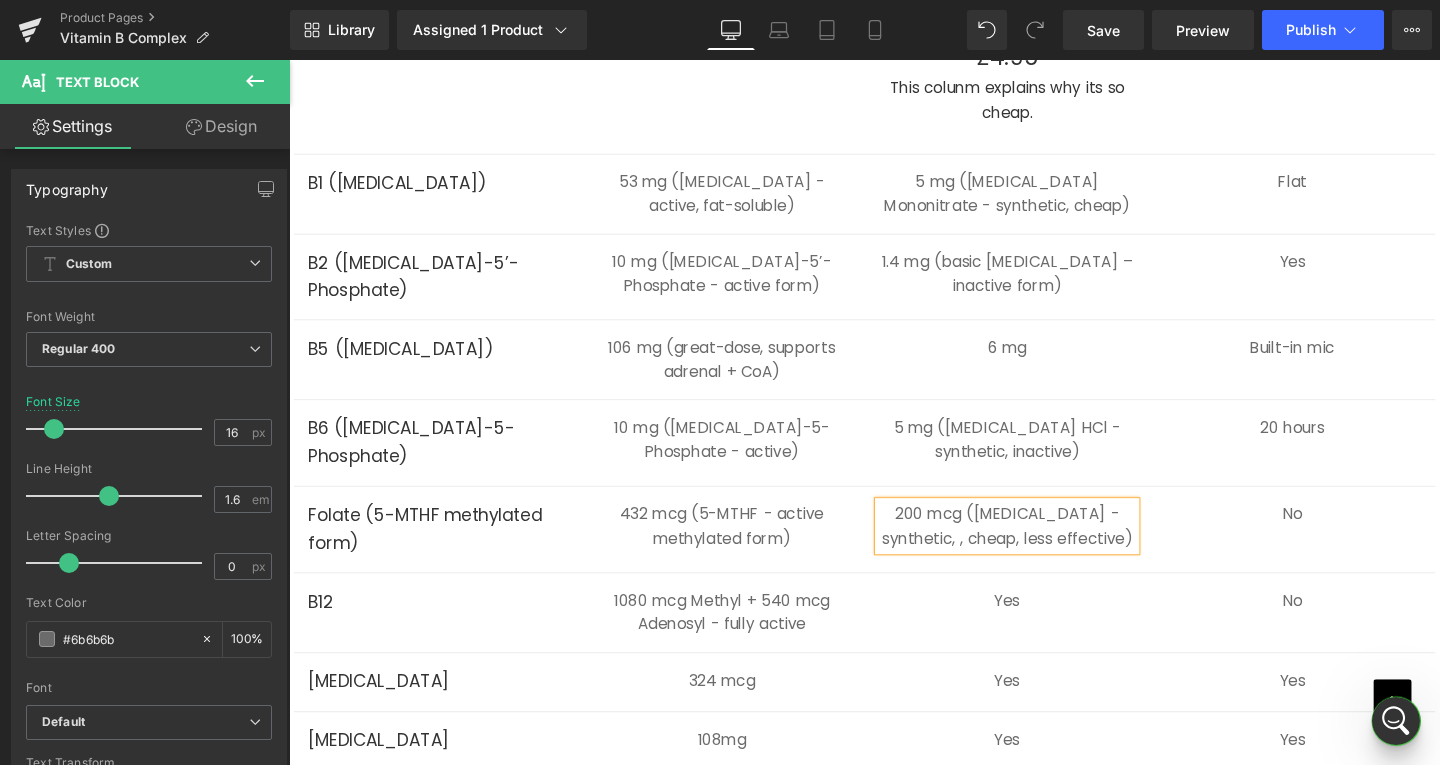 click on "200 mcg ([MEDICAL_DATA] - synthetic, , cheap, less effective)" at bounding box center (1044, 550) 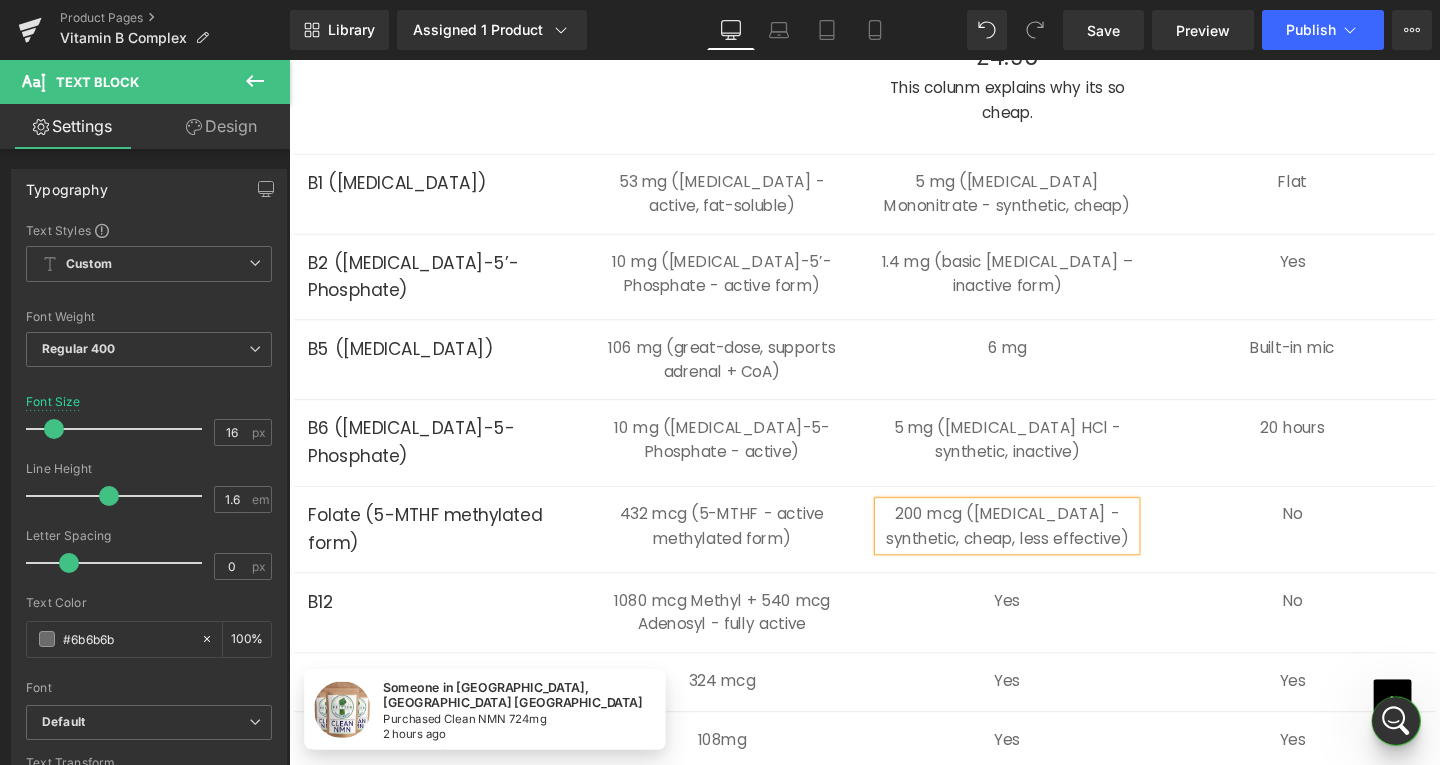 click on "200 mcg ([MEDICAL_DATA] - synthetic, cheap, less effective)" at bounding box center (1044, 550) 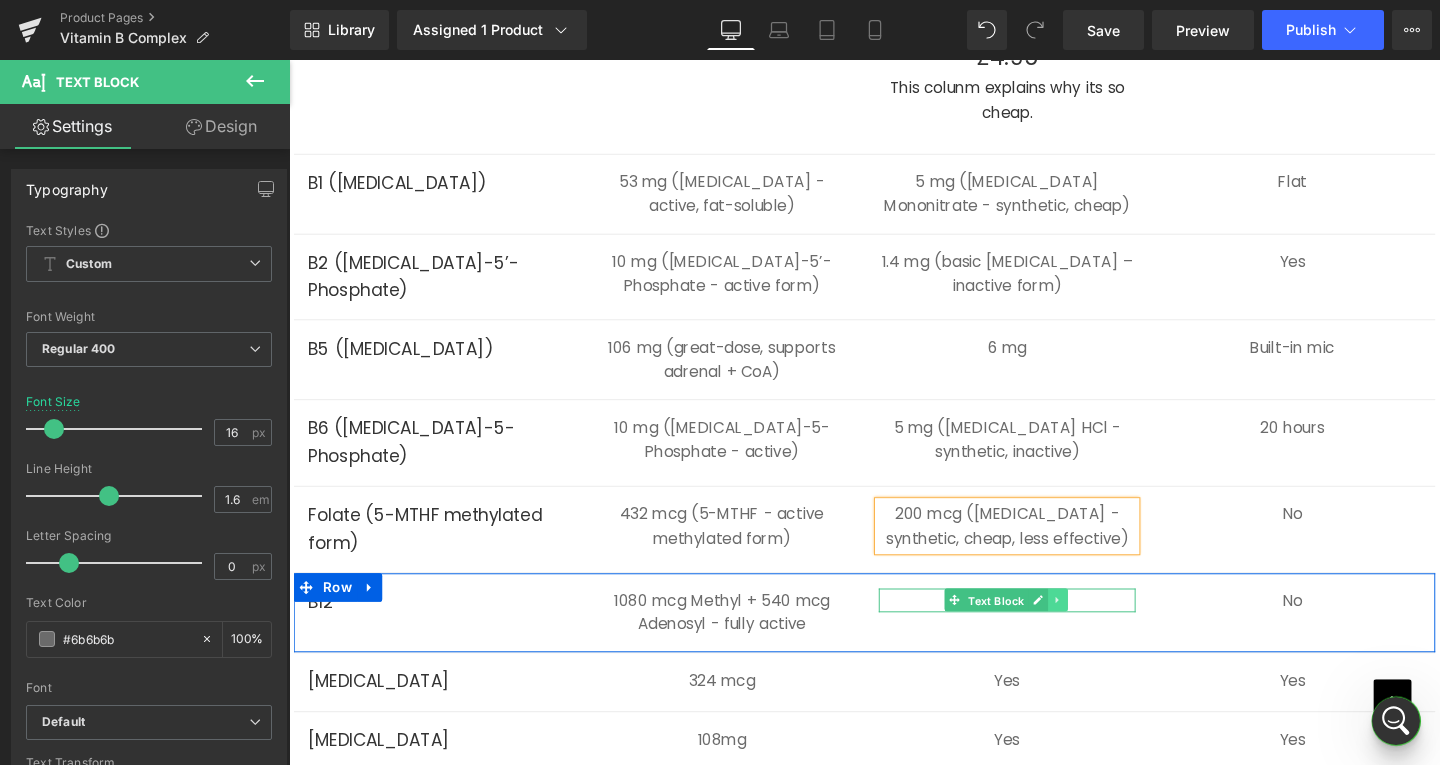 drag, startPoint x: 1036, startPoint y: 615, endPoint x: 1081, endPoint y: 619, distance: 45.17743 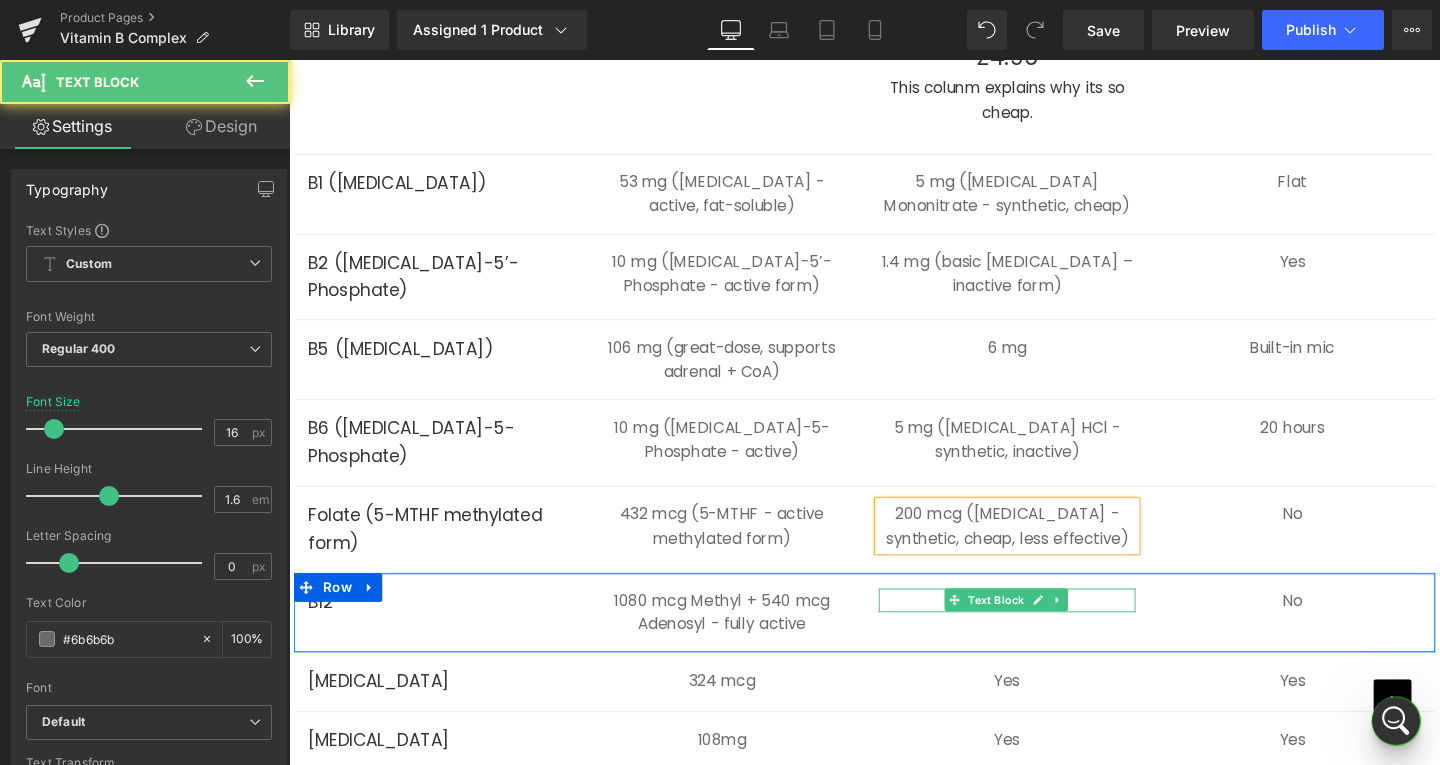 click on "Yes" at bounding box center [1044, 629] 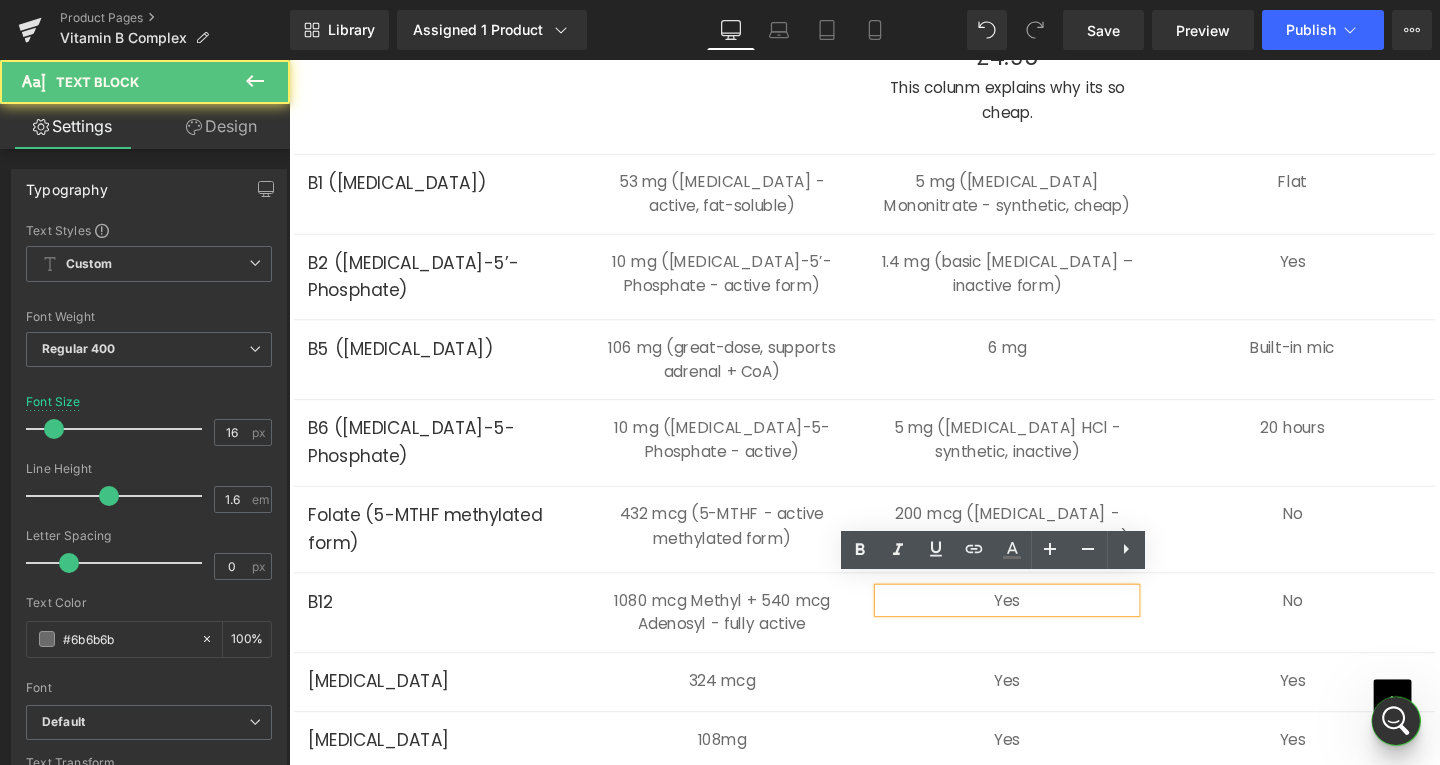 click on "Yes" at bounding box center (1044, 629) 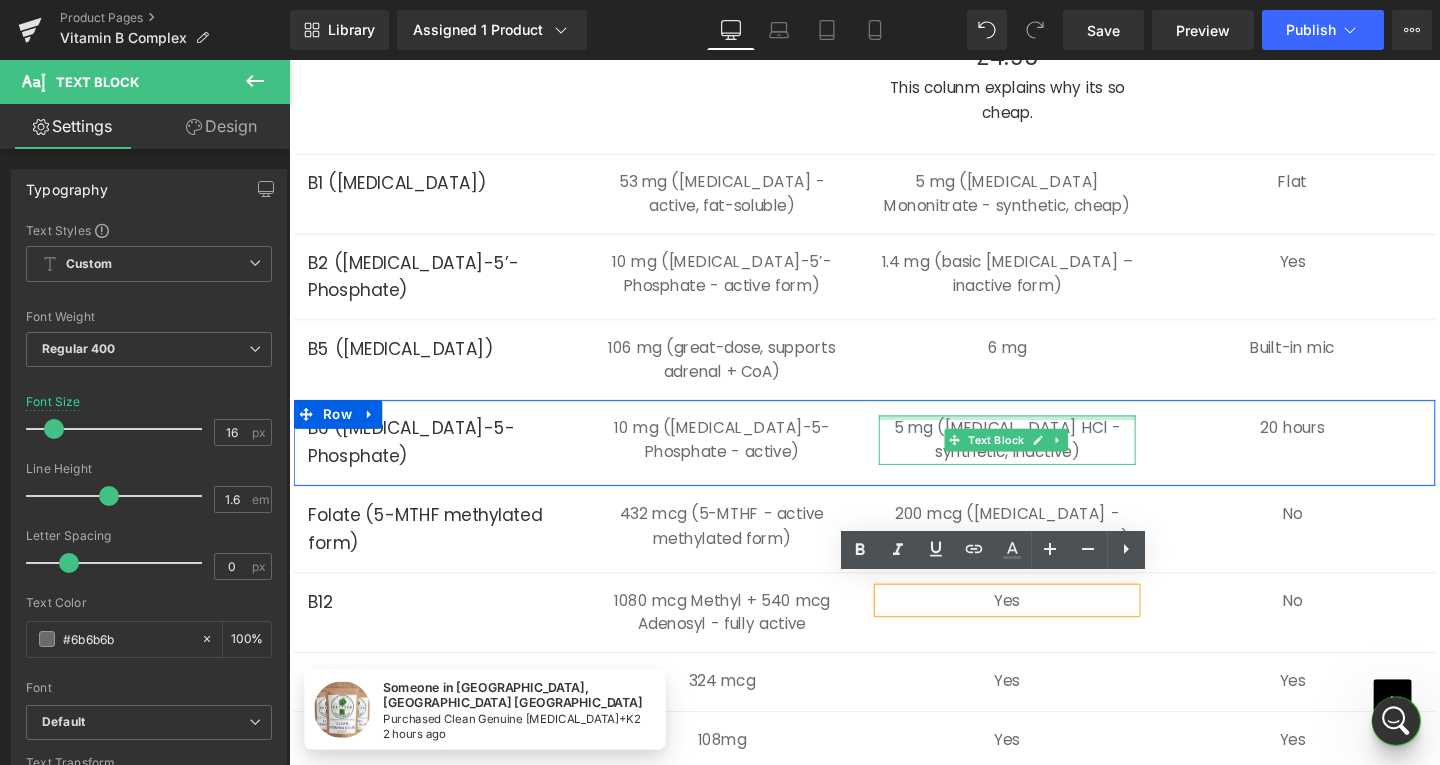 type 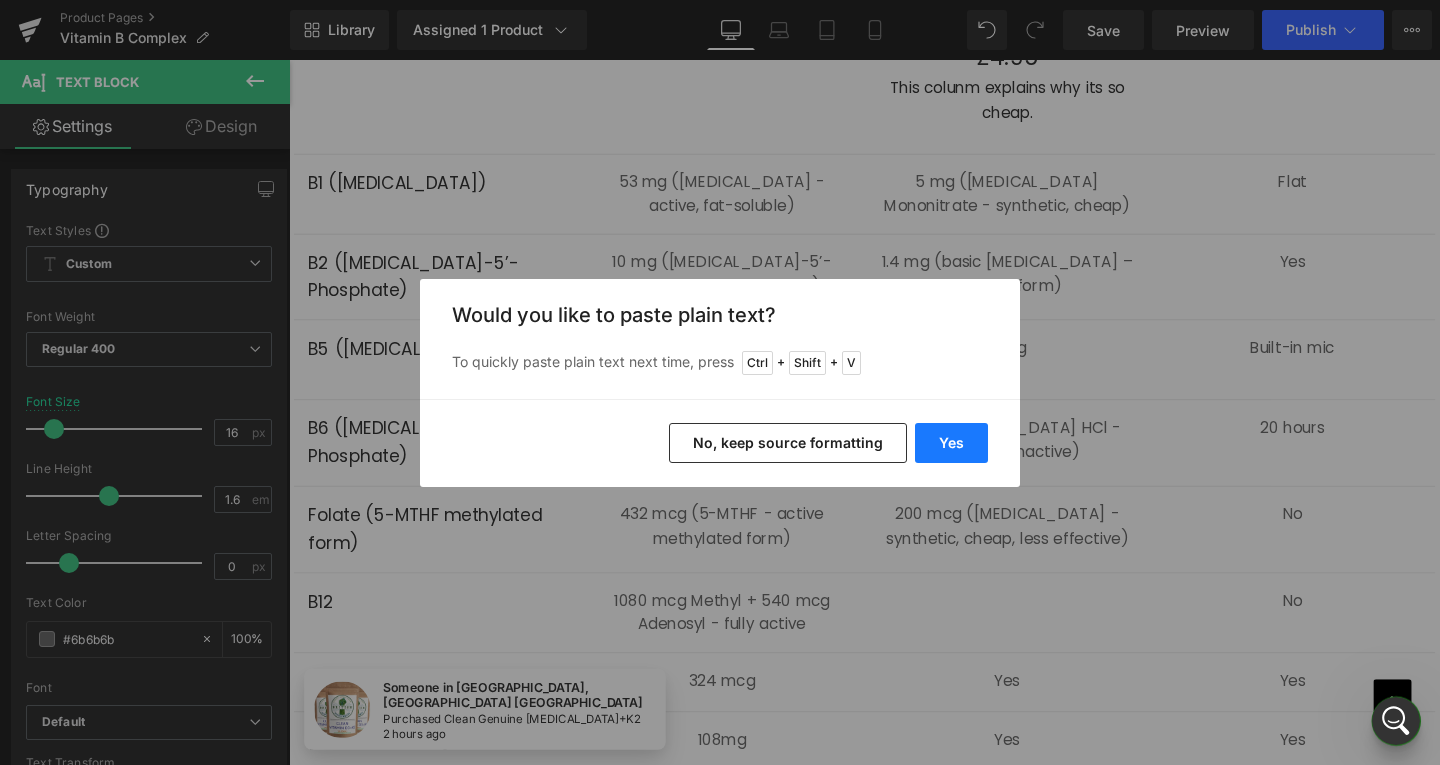 click on "Yes" at bounding box center [951, 443] 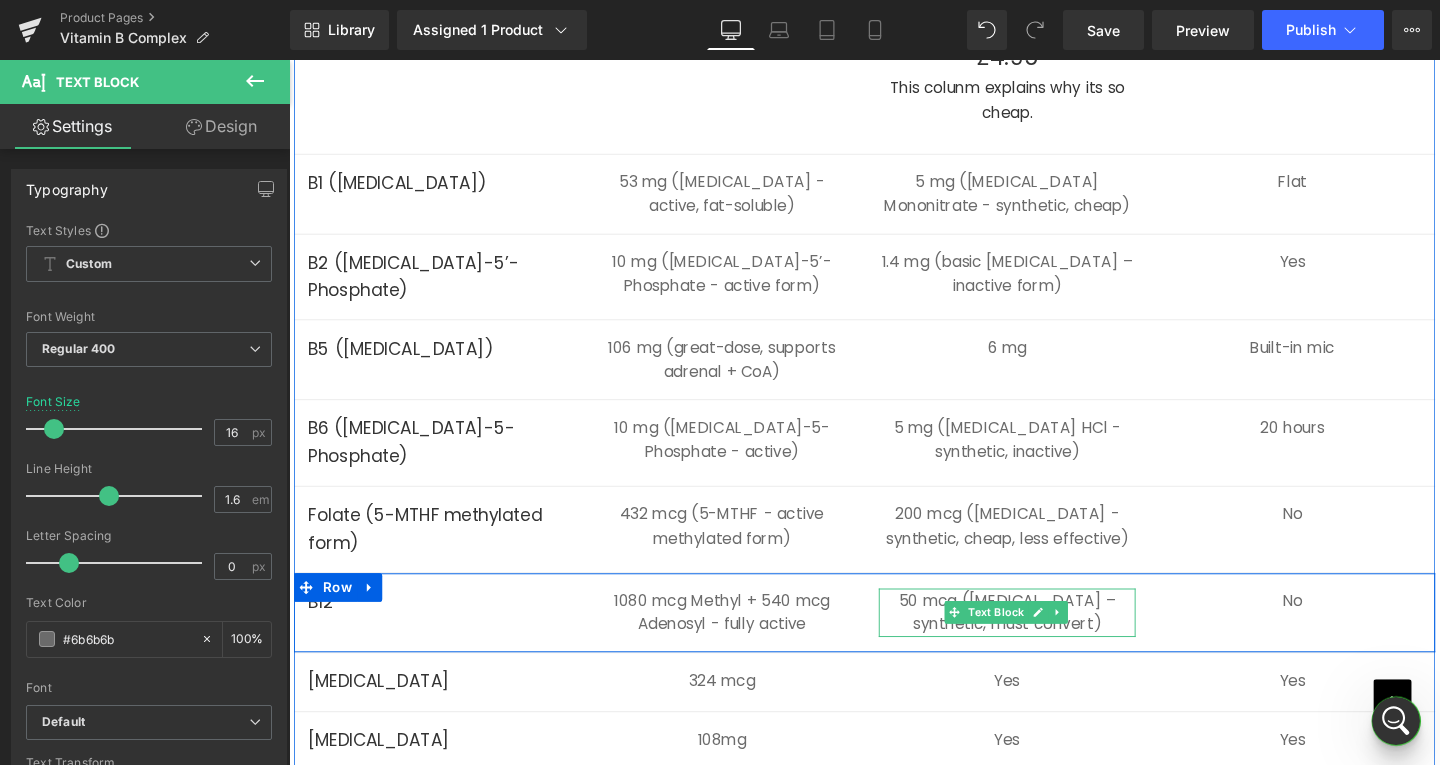 click on "50 mcg ([MEDICAL_DATA] – synthetic, must convert)" at bounding box center (1044, 641) 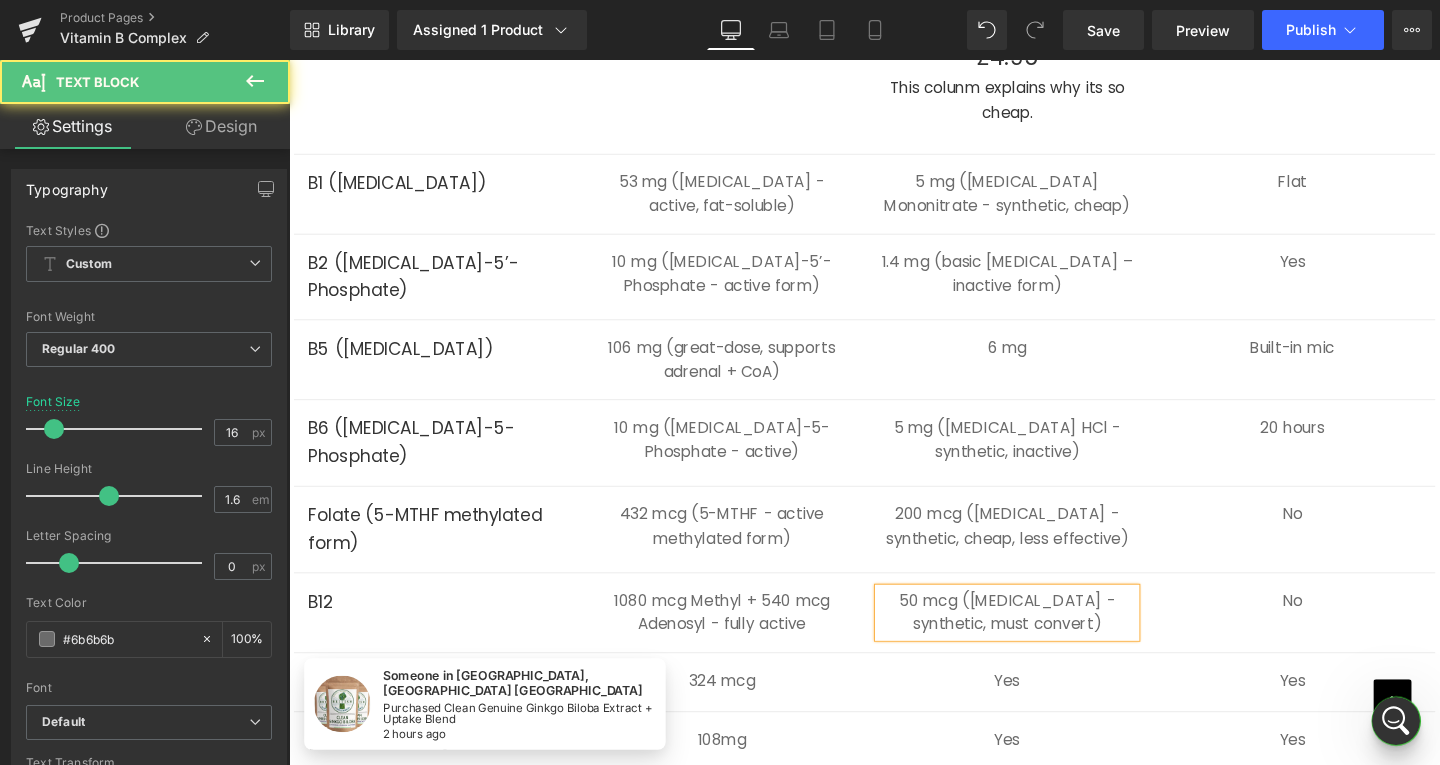 click on "50 mcg ([MEDICAL_DATA] - synthetic, must convert)" at bounding box center (1044, 641) 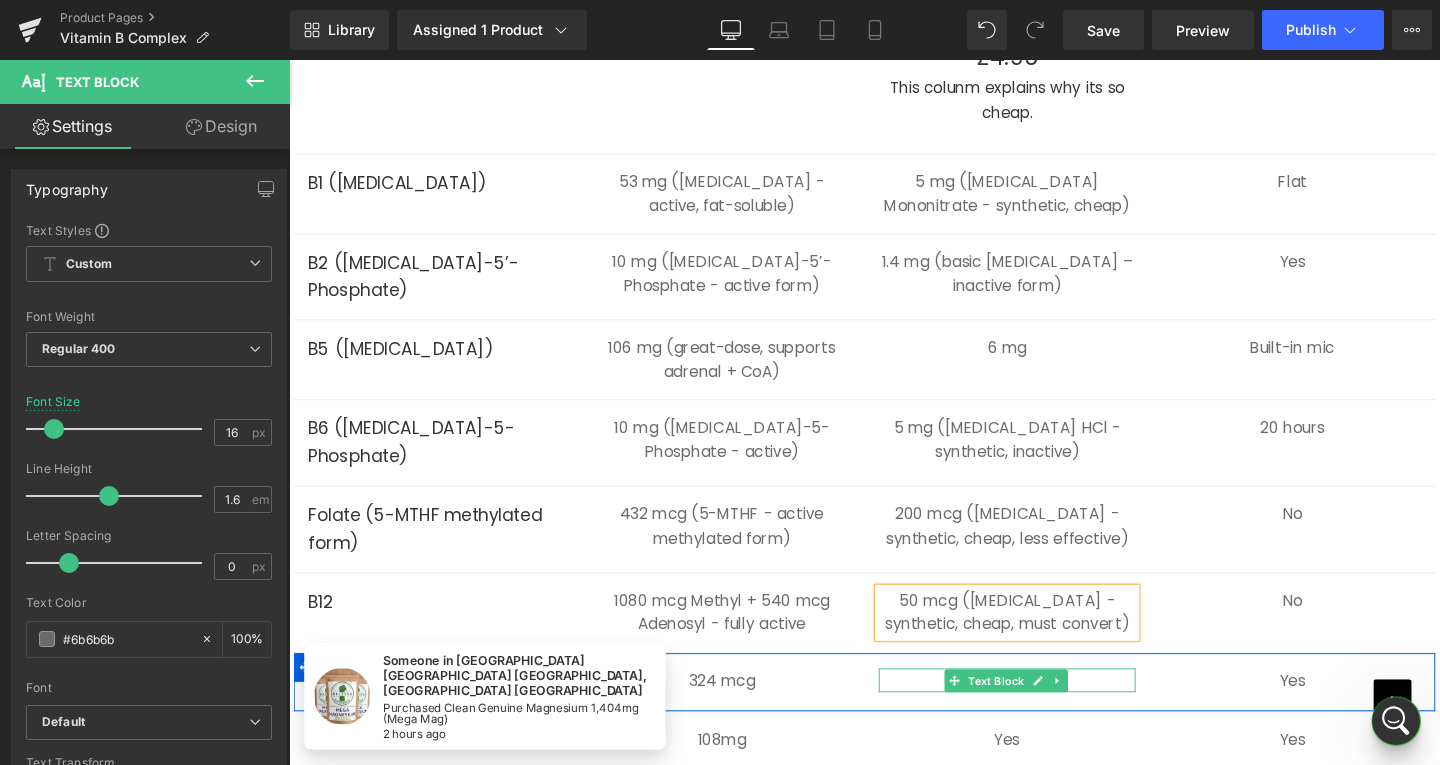 click 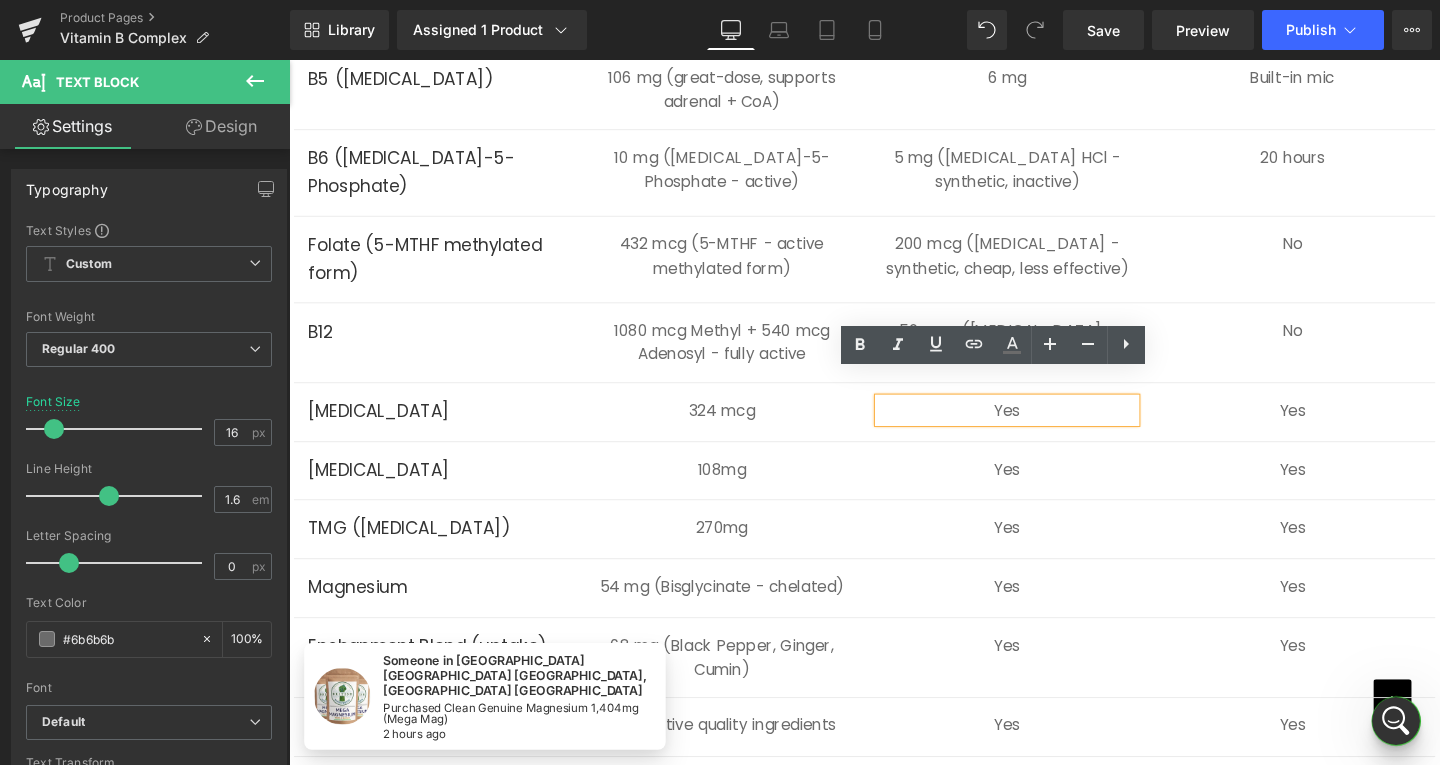 scroll, scrollTop: 6296, scrollLeft: 0, axis: vertical 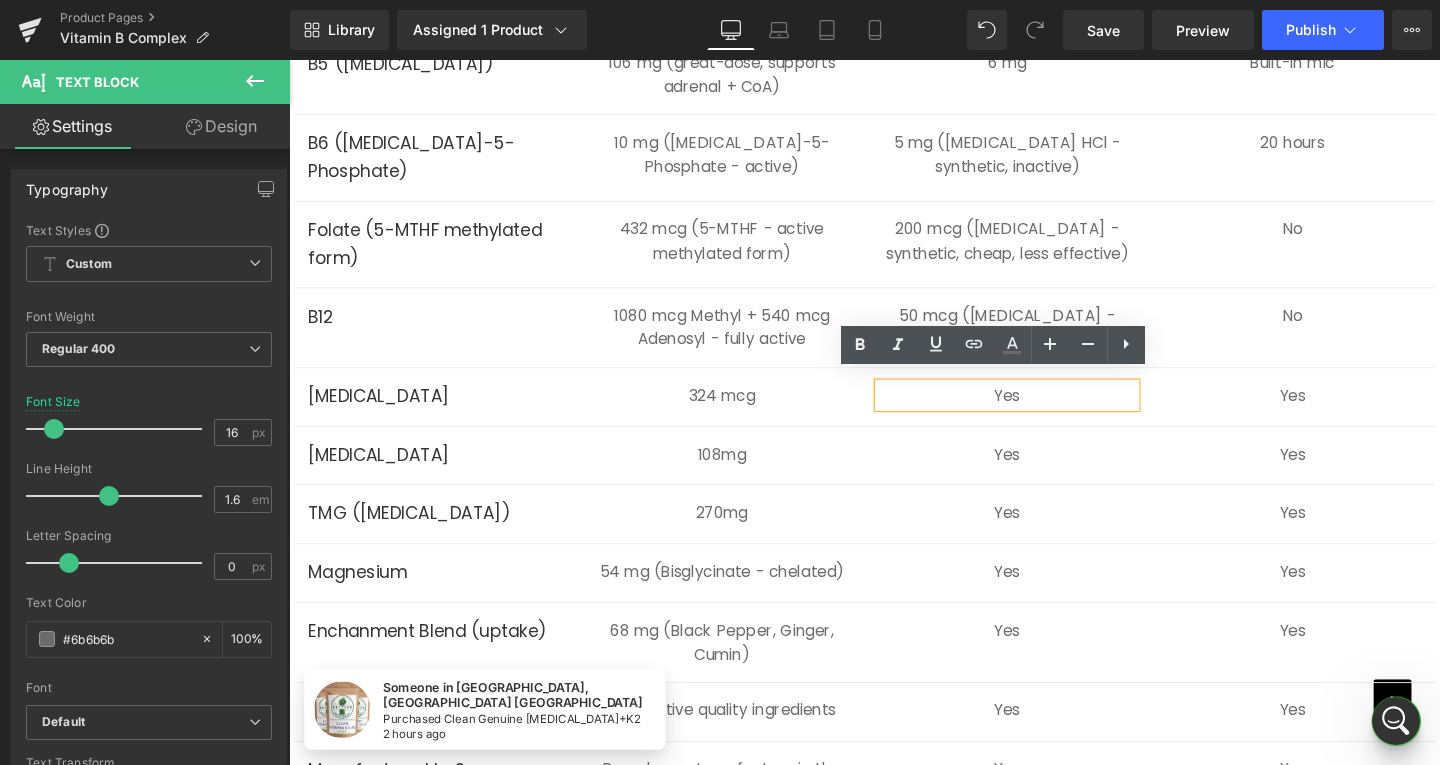 click on "Yes" at bounding box center (1044, 413) 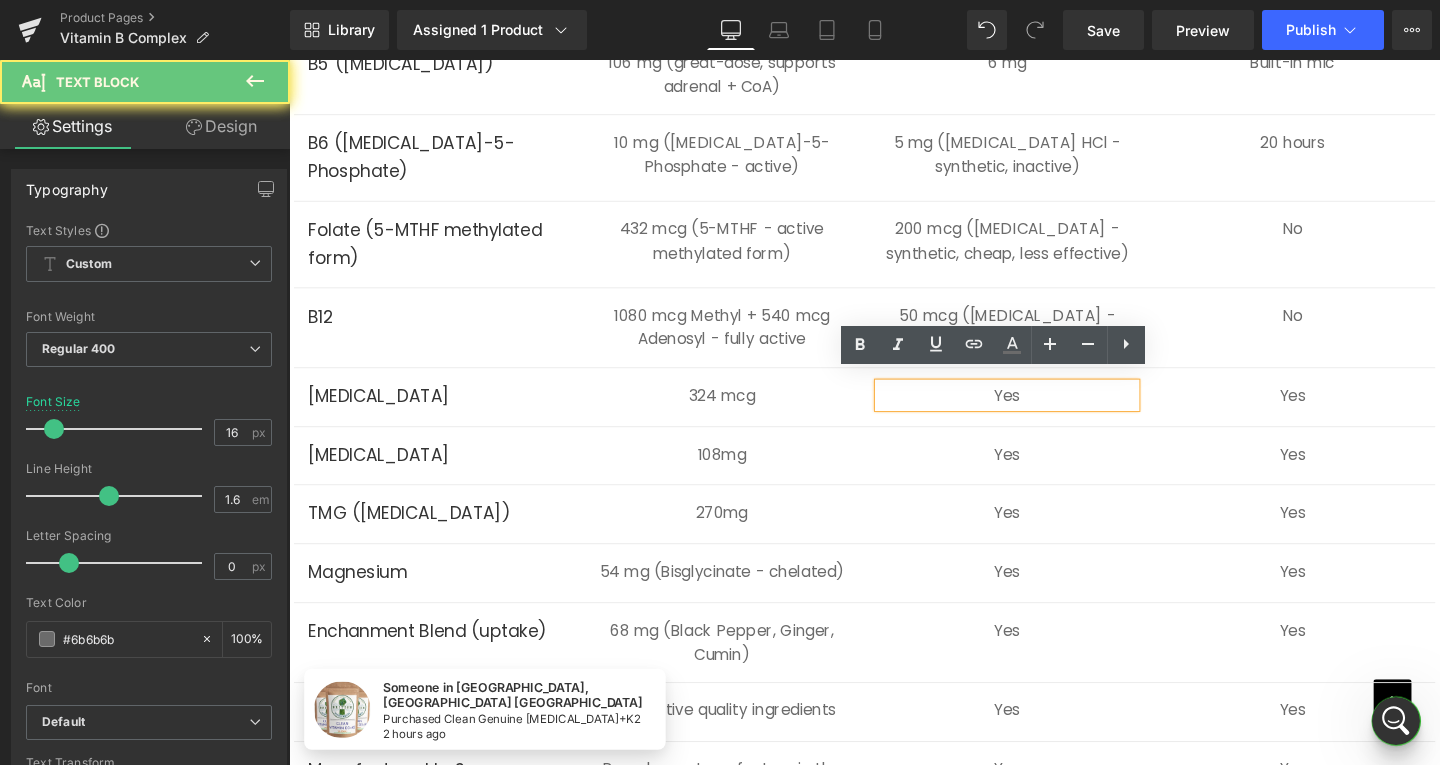 click on "Yes" at bounding box center [1044, 413] 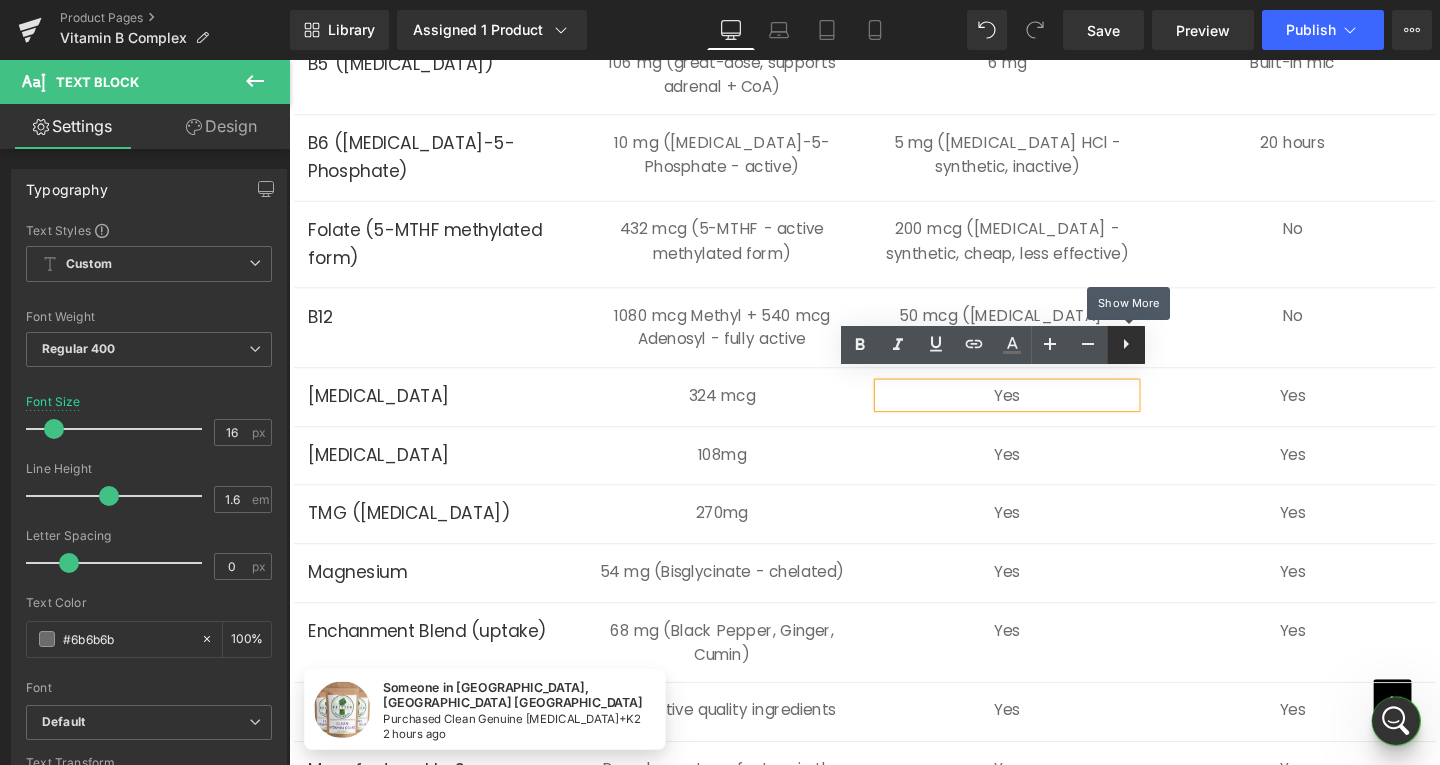 type 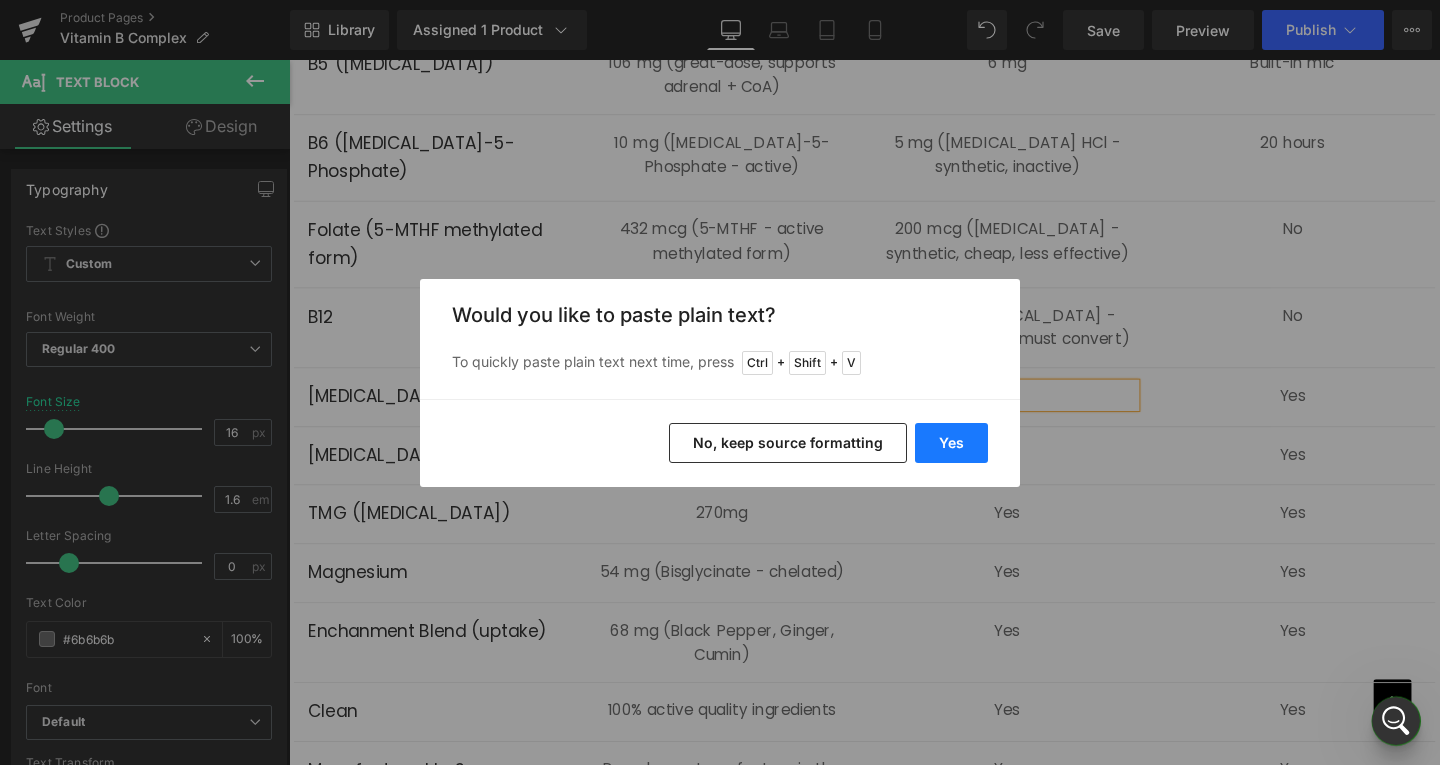 click on "Yes" at bounding box center (951, 443) 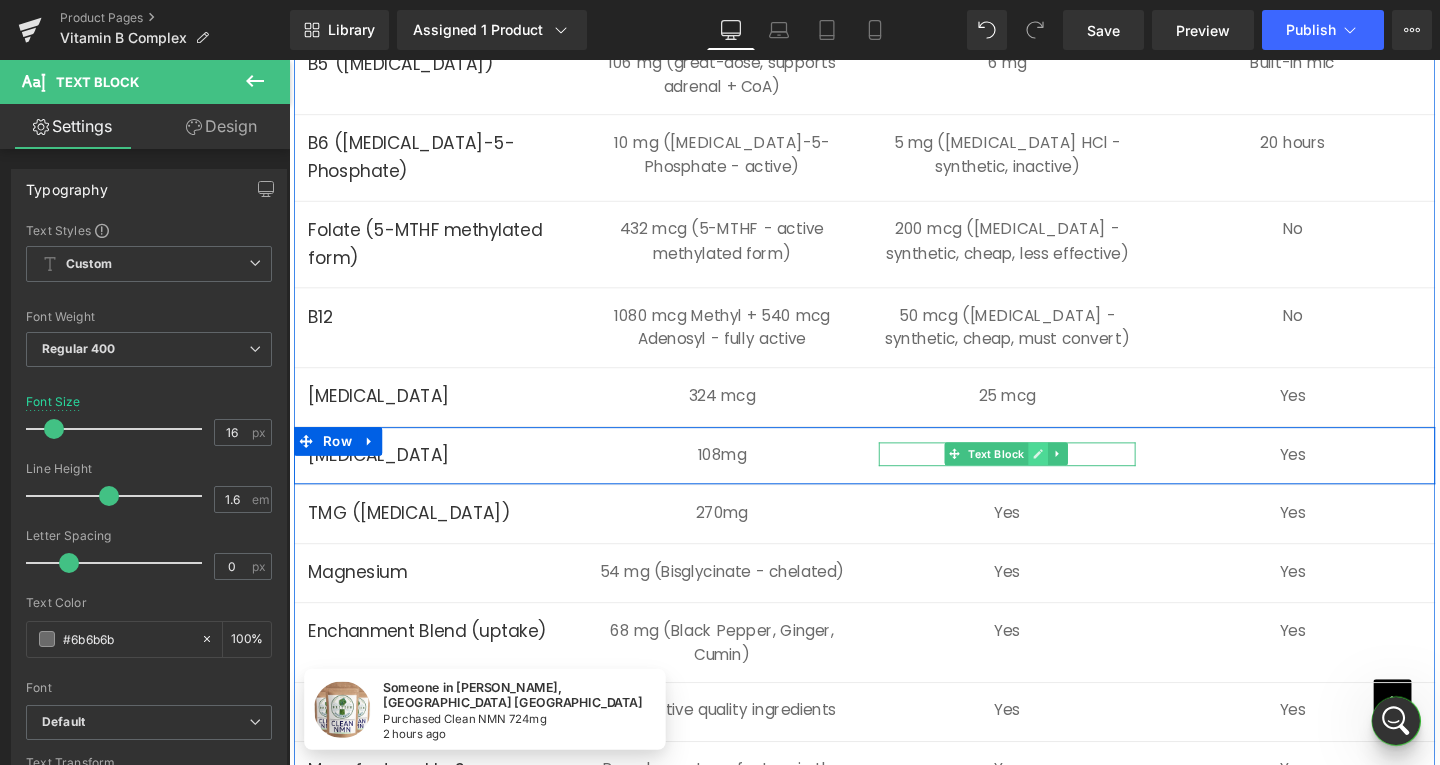 click 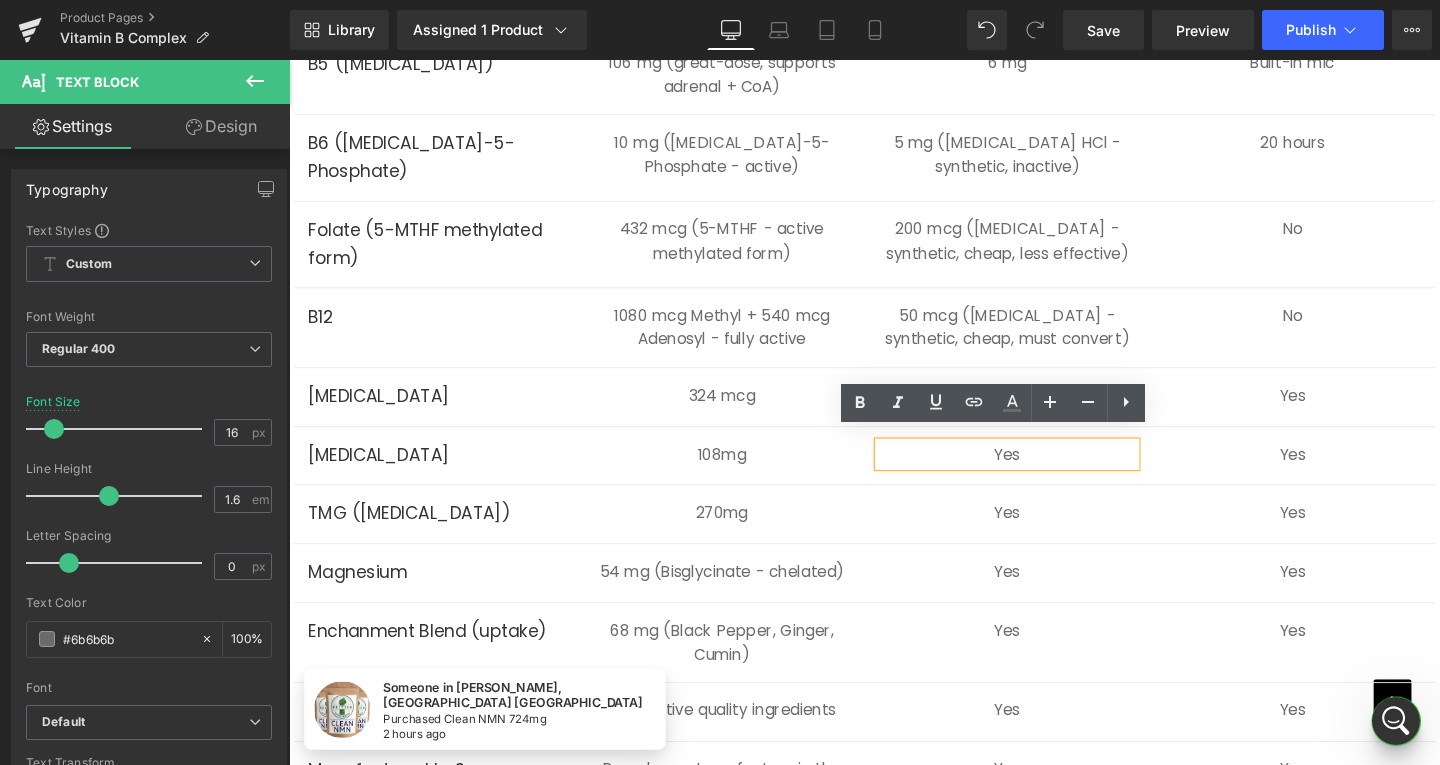 click on "Yes" at bounding box center (1044, 475) 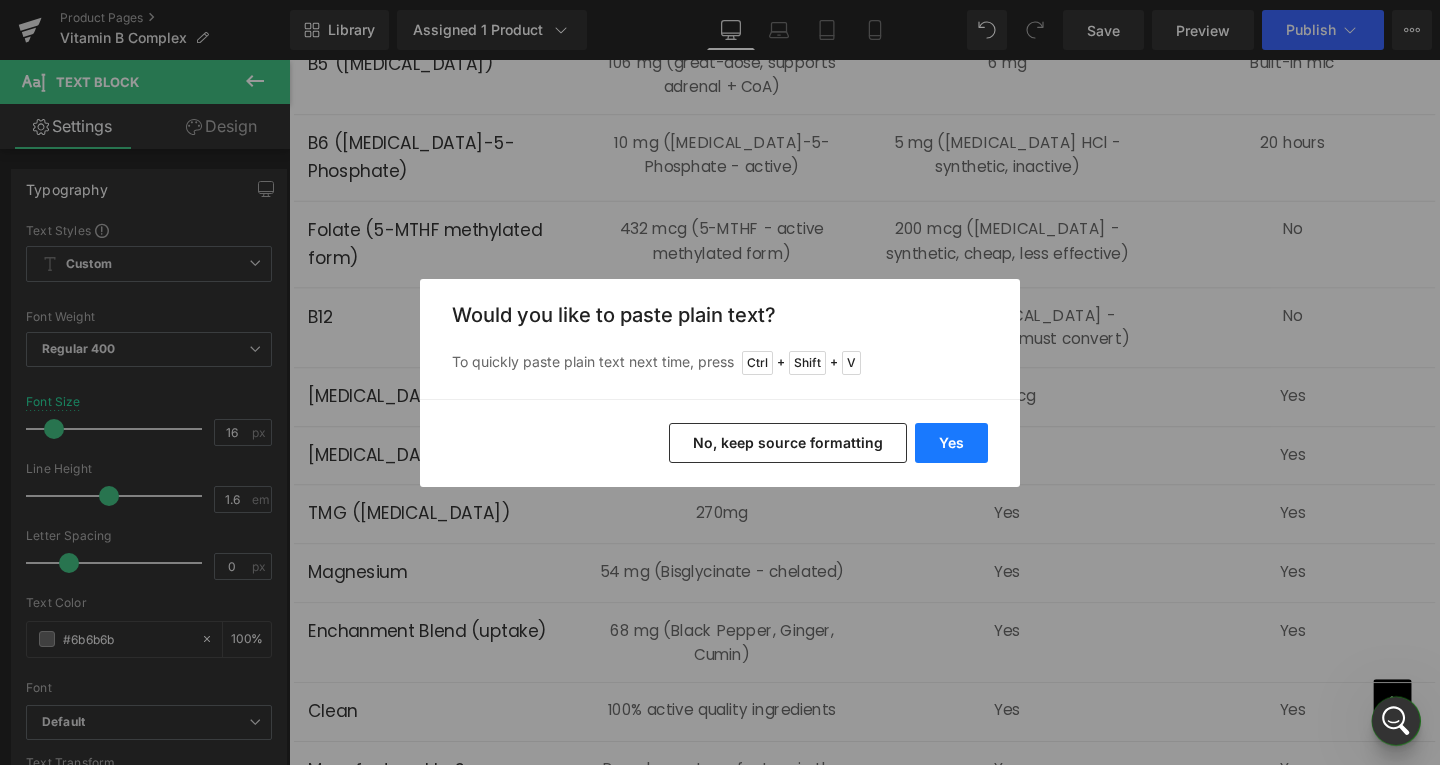 click on "Yes" at bounding box center [951, 443] 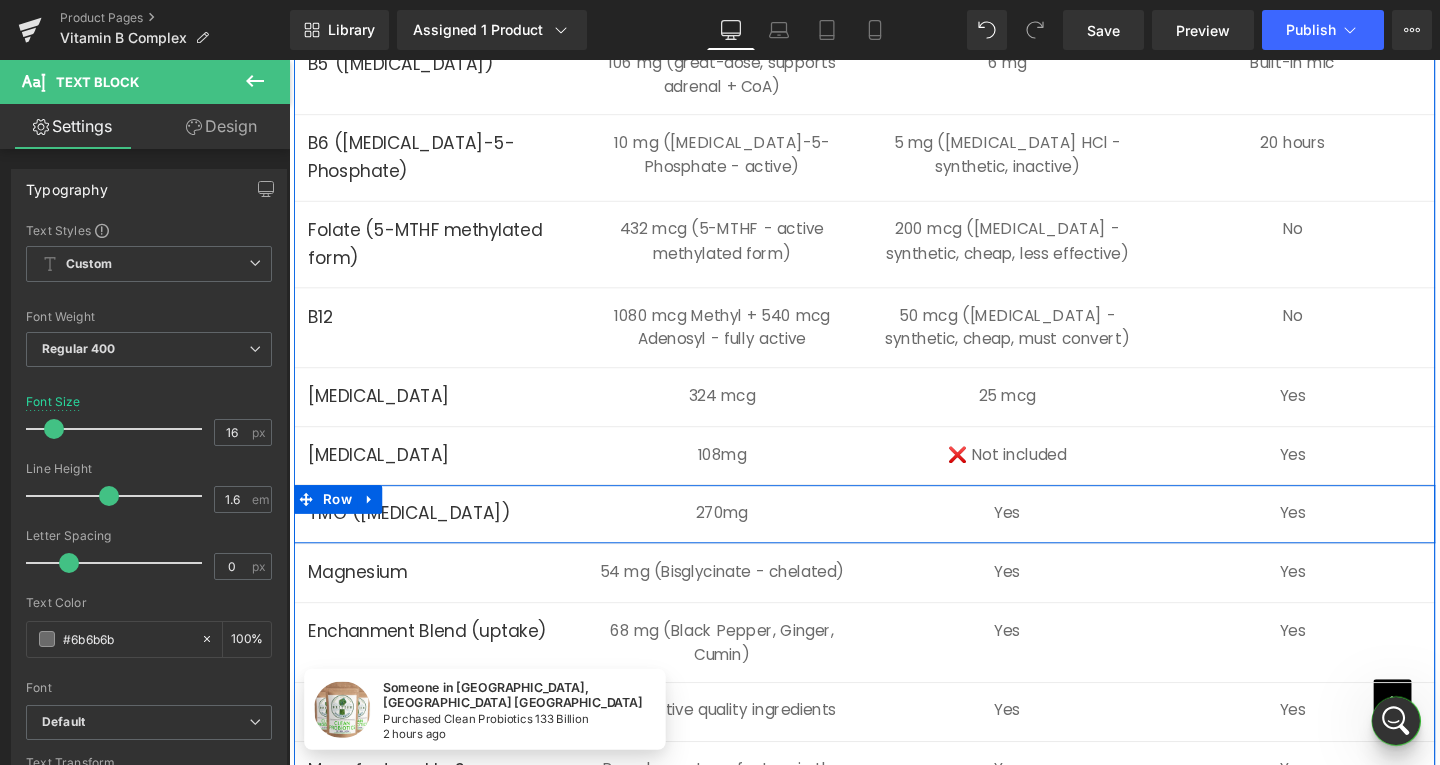 click at bounding box center (289, 60) 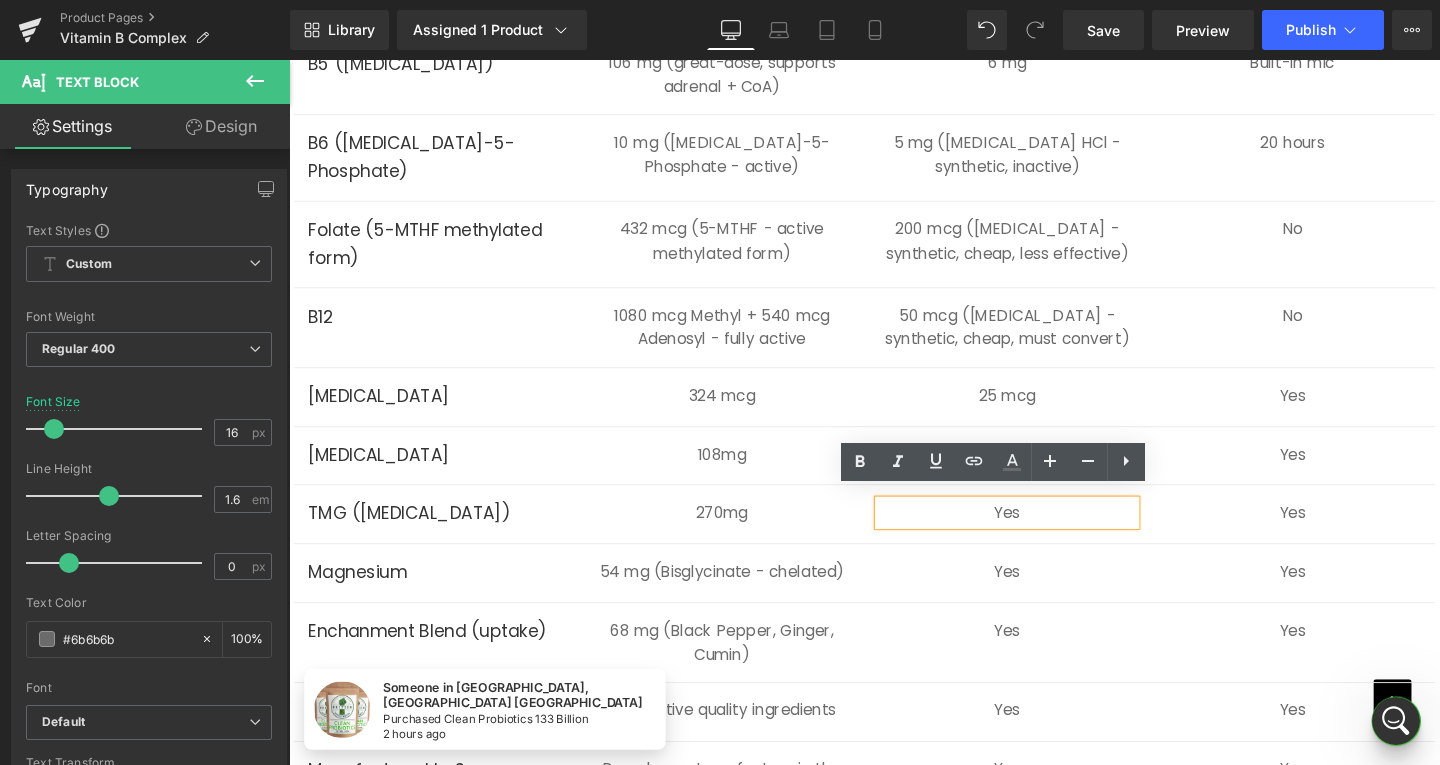 click on "Yes" at bounding box center [1044, 536] 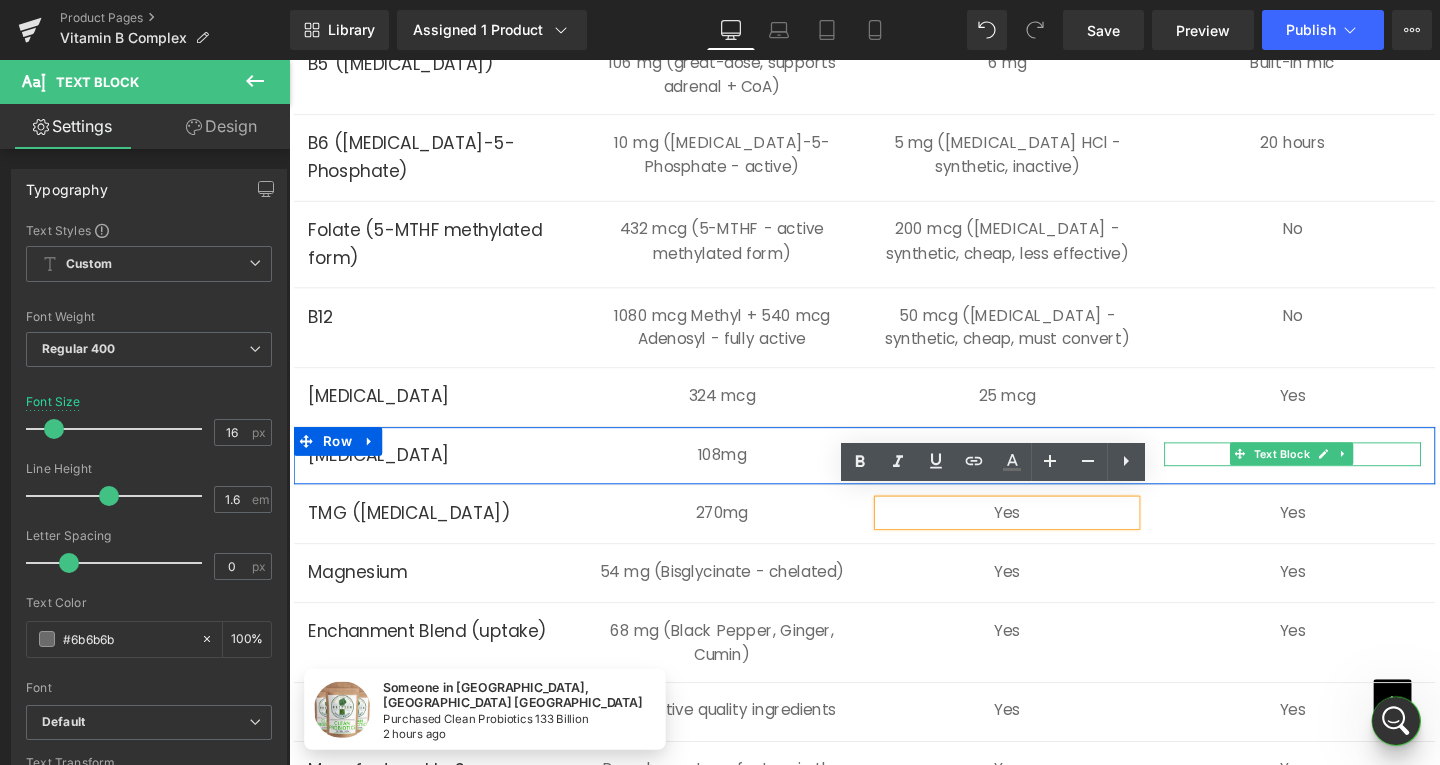 type 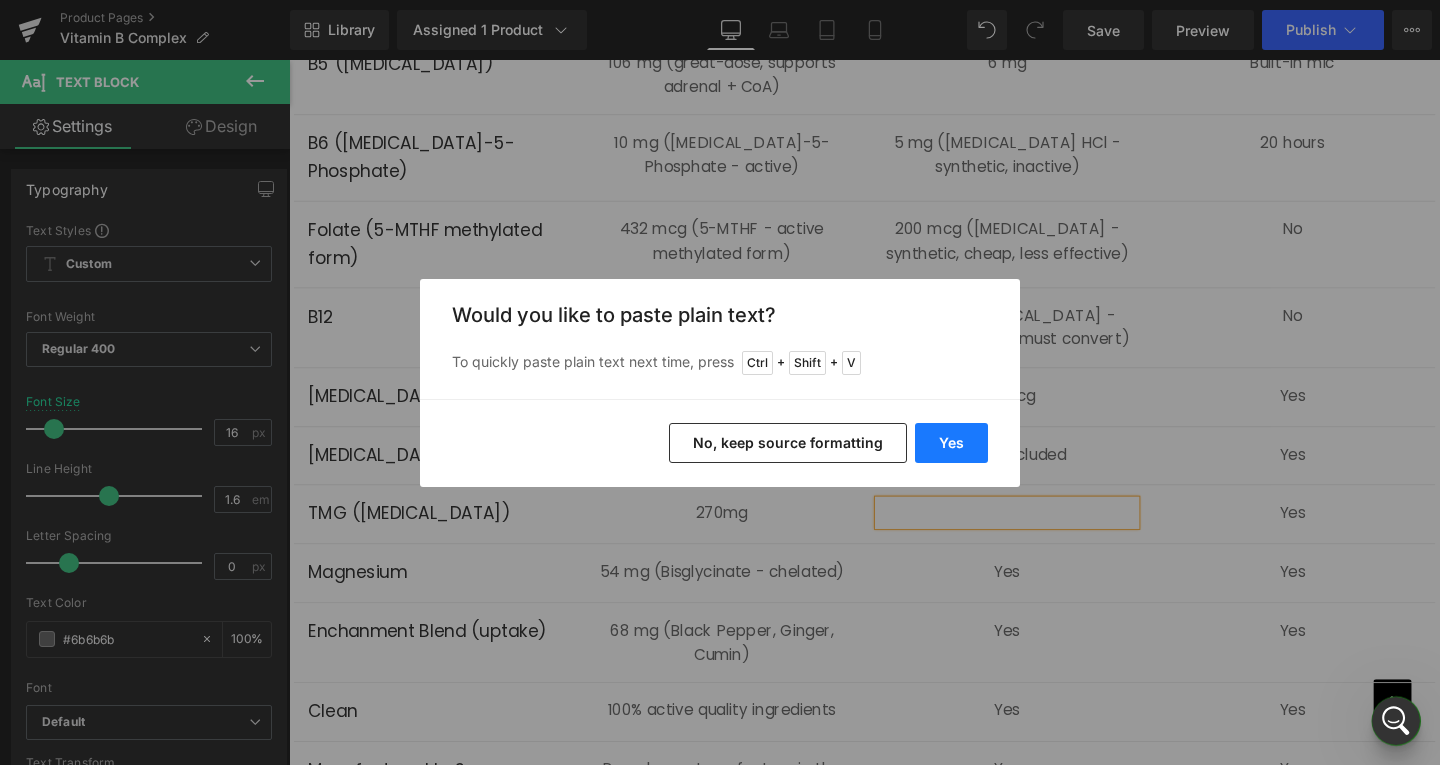 click on "Yes" at bounding box center (951, 443) 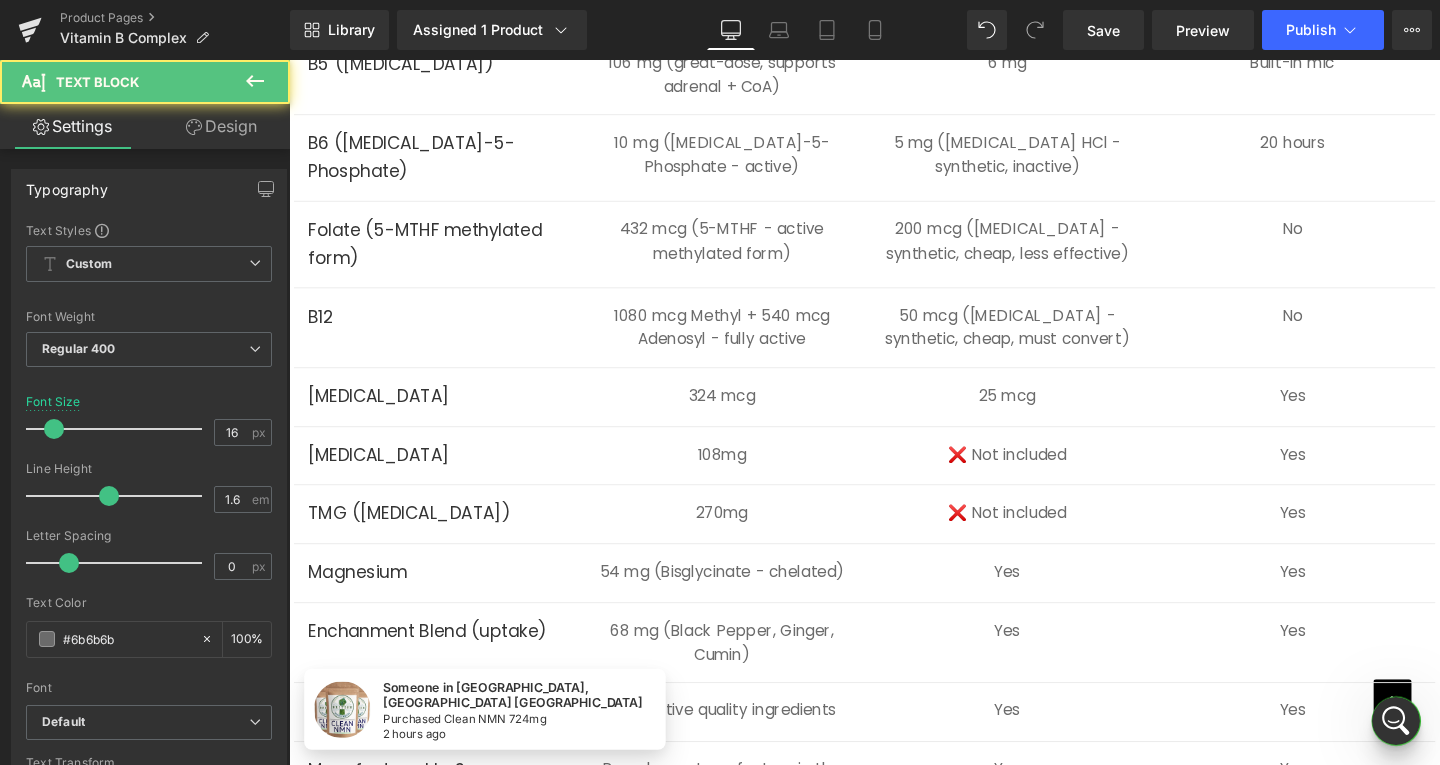 click on "Yes Text Block" at bounding box center (1044, 598) 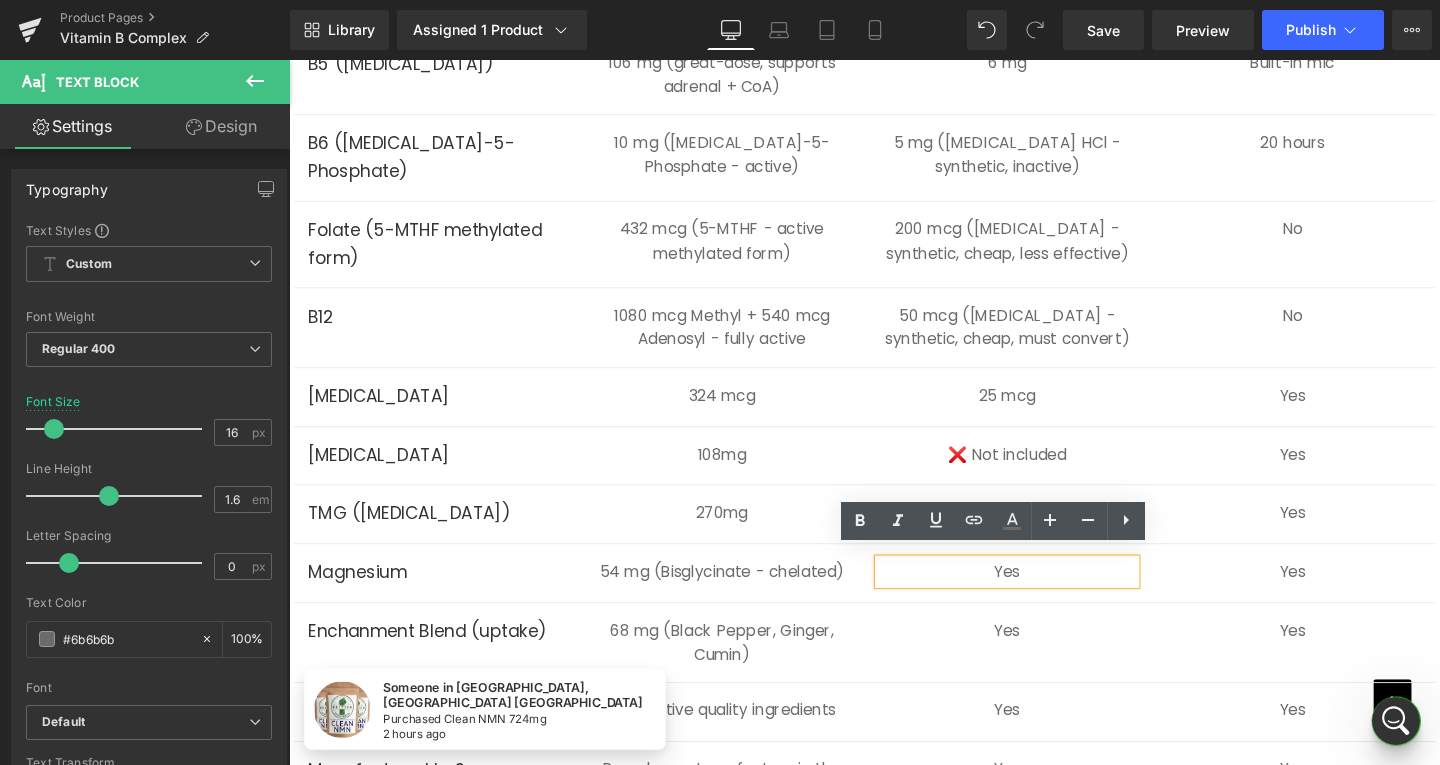 type 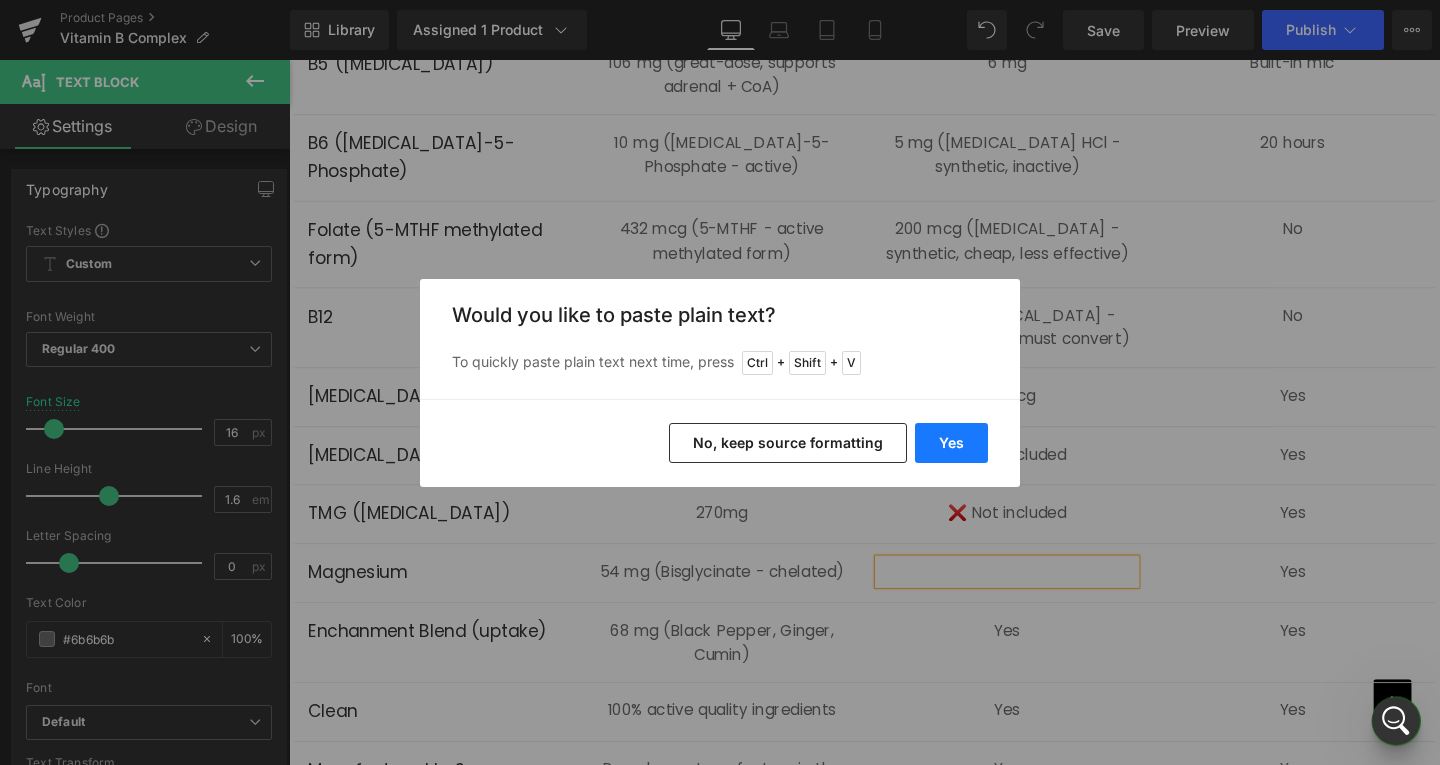 click on "Yes" at bounding box center [951, 443] 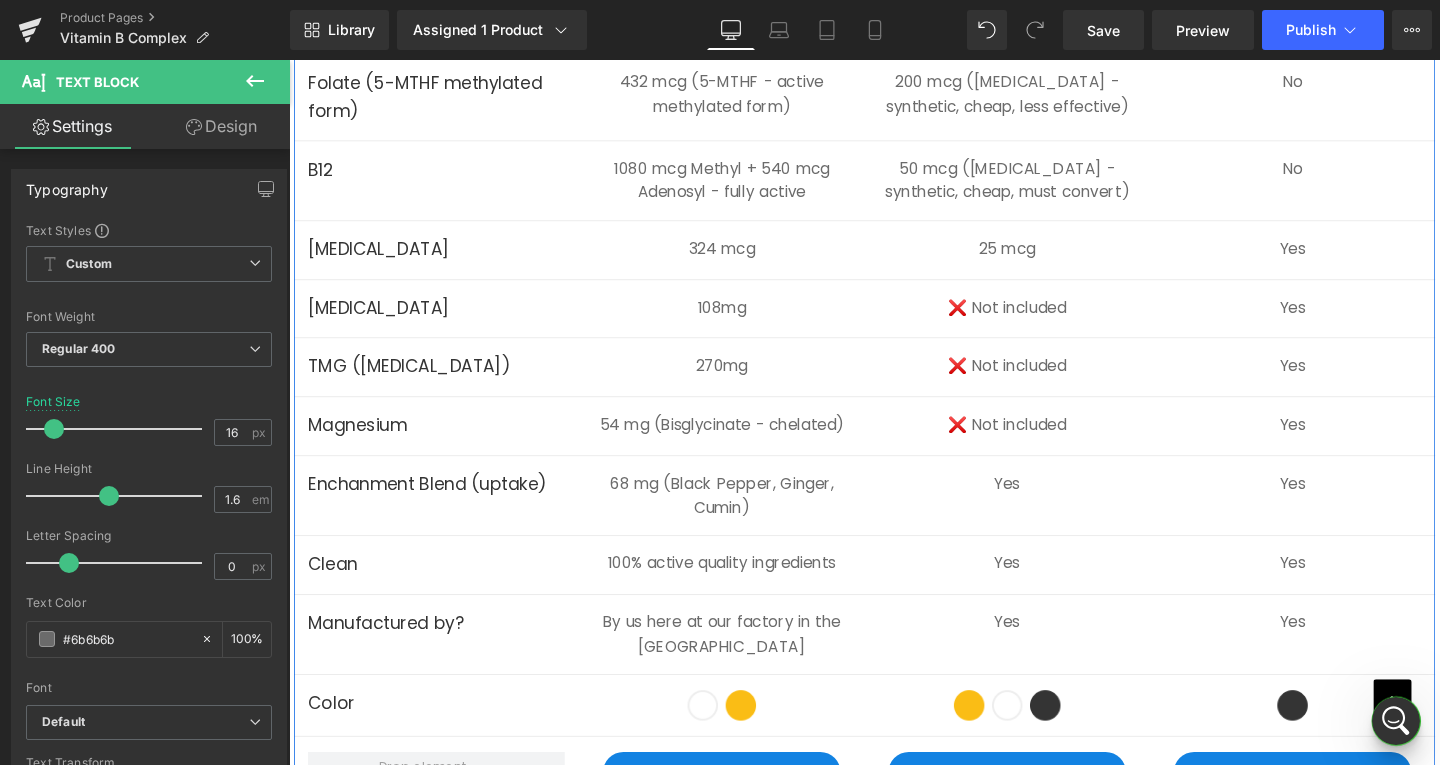 scroll, scrollTop: 6496, scrollLeft: 0, axis: vertical 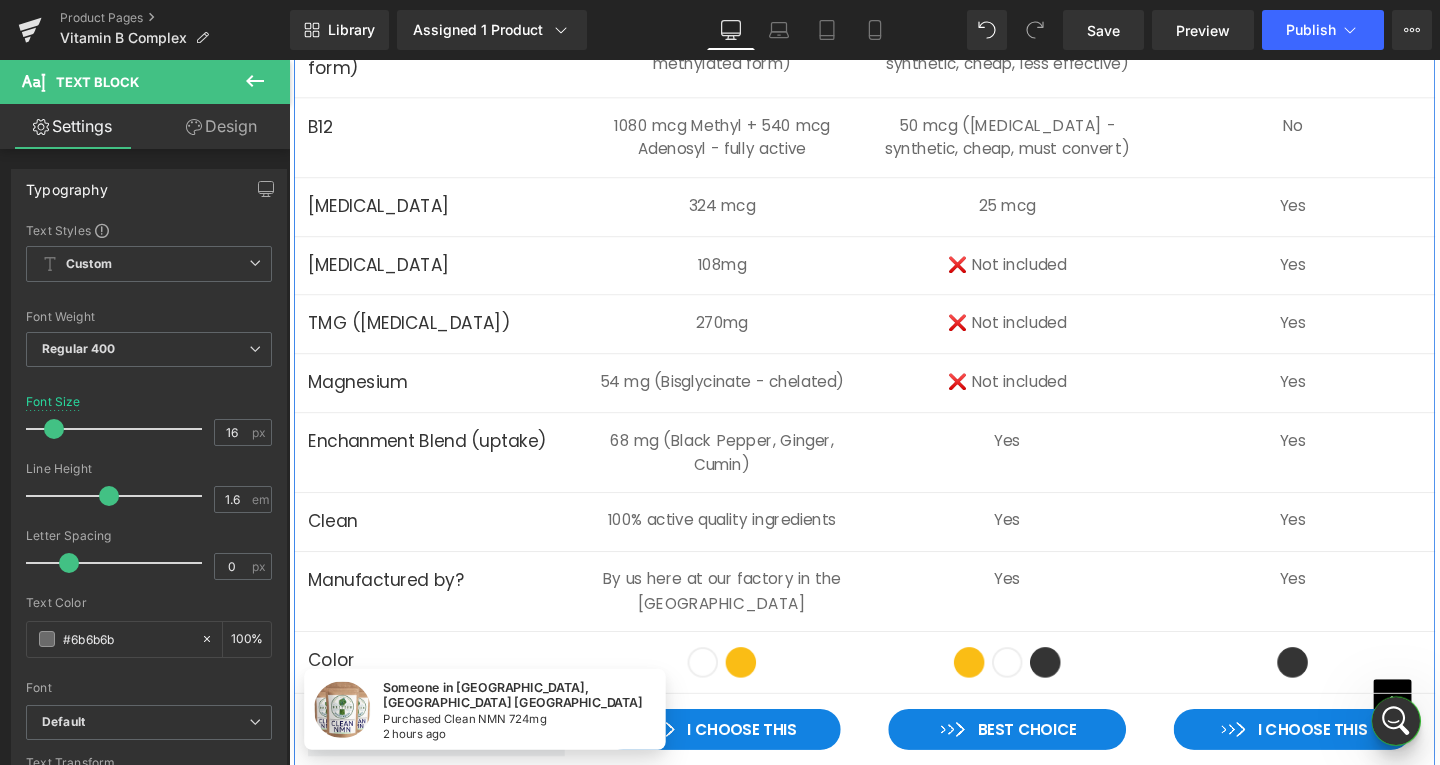 click on "Yes Text Block" at bounding box center (1044, 460) 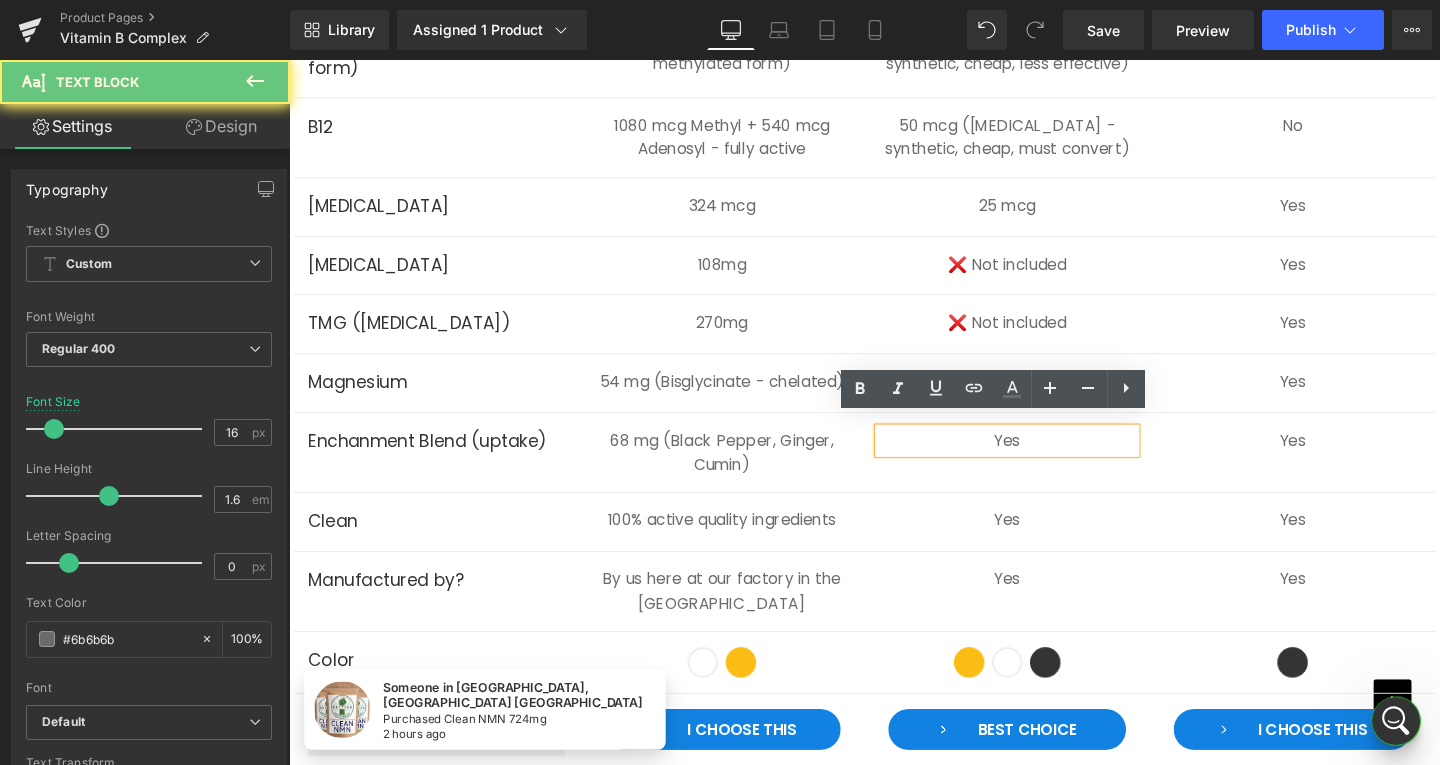 click on "Yes" at bounding box center [1044, 460] 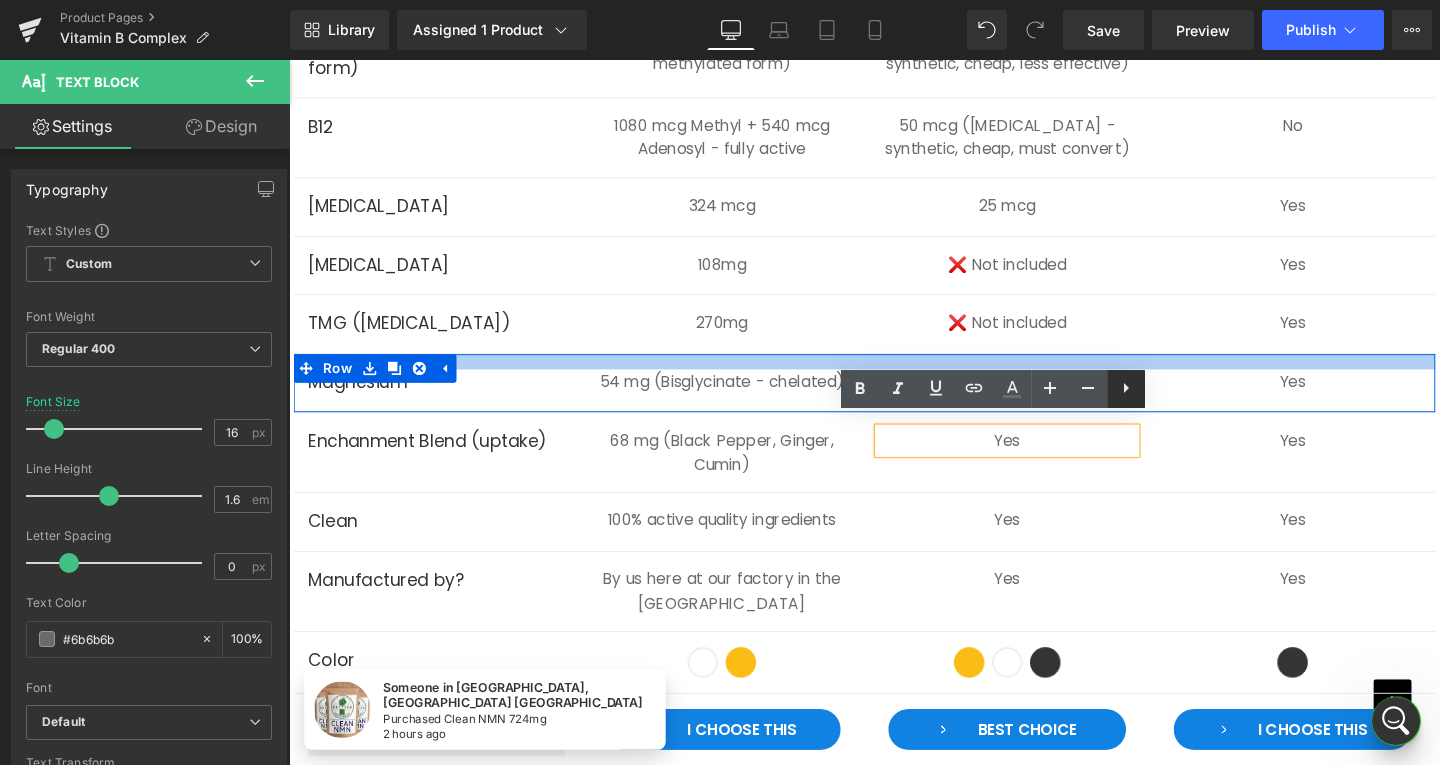 type 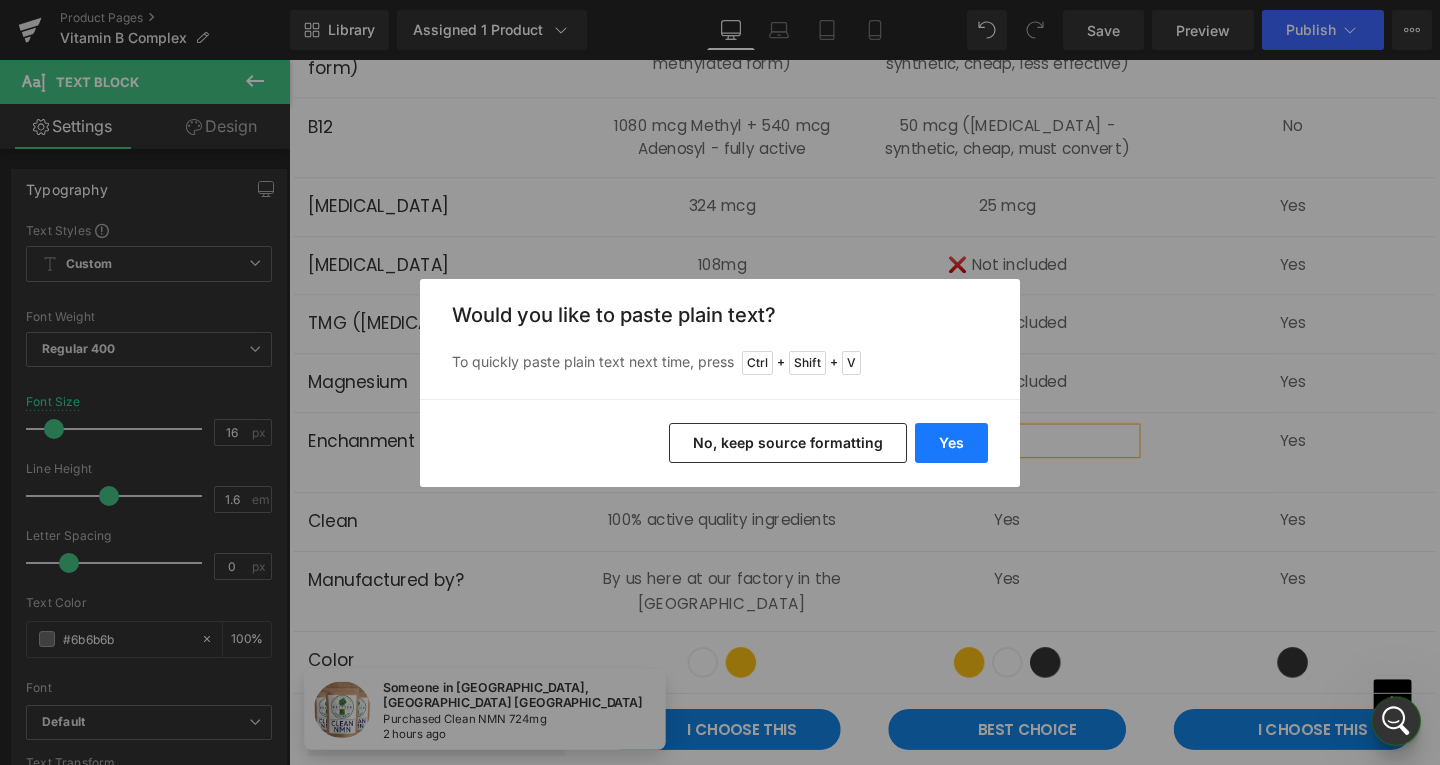 click on "Yes" at bounding box center [951, 443] 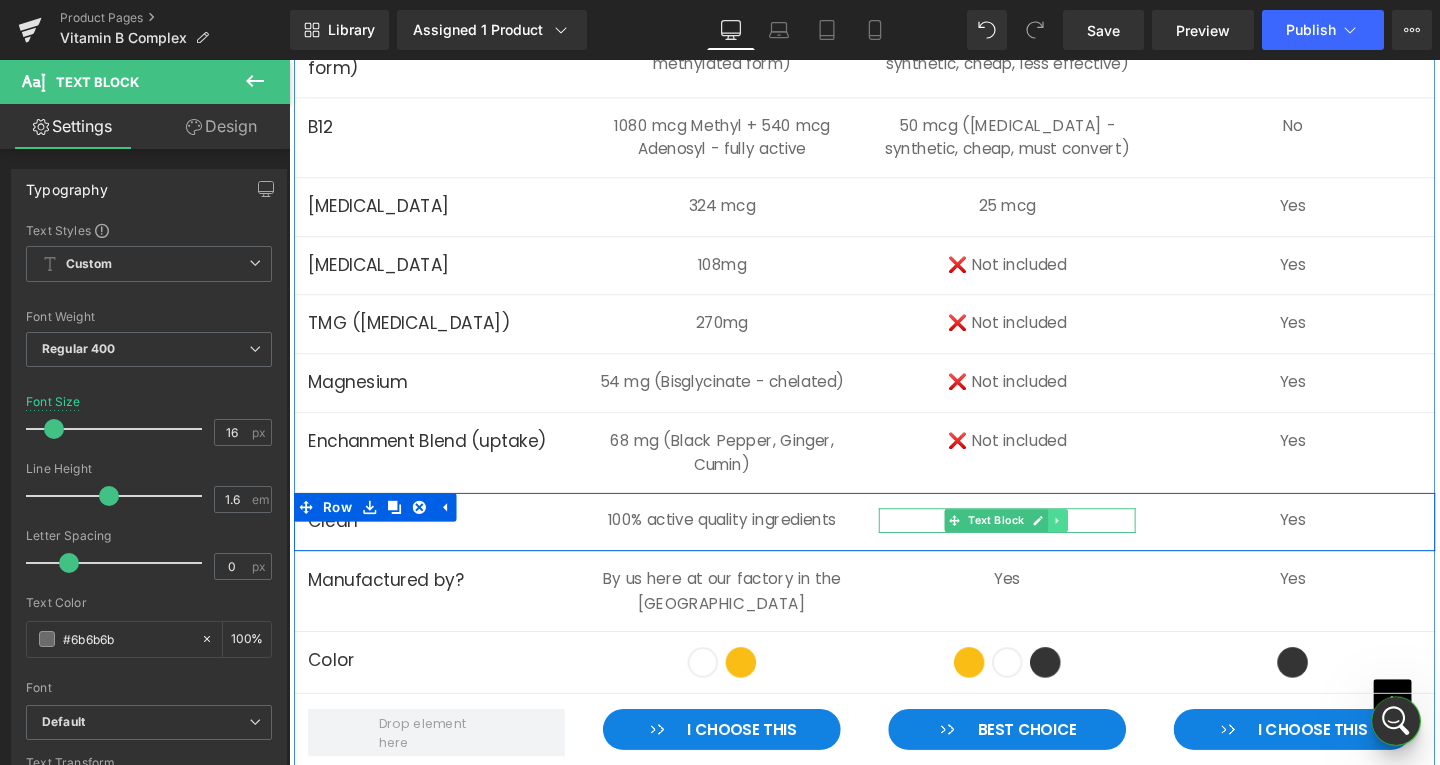 scroll, scrollTop: 1694, scrollLeft: 0, axis: vertical 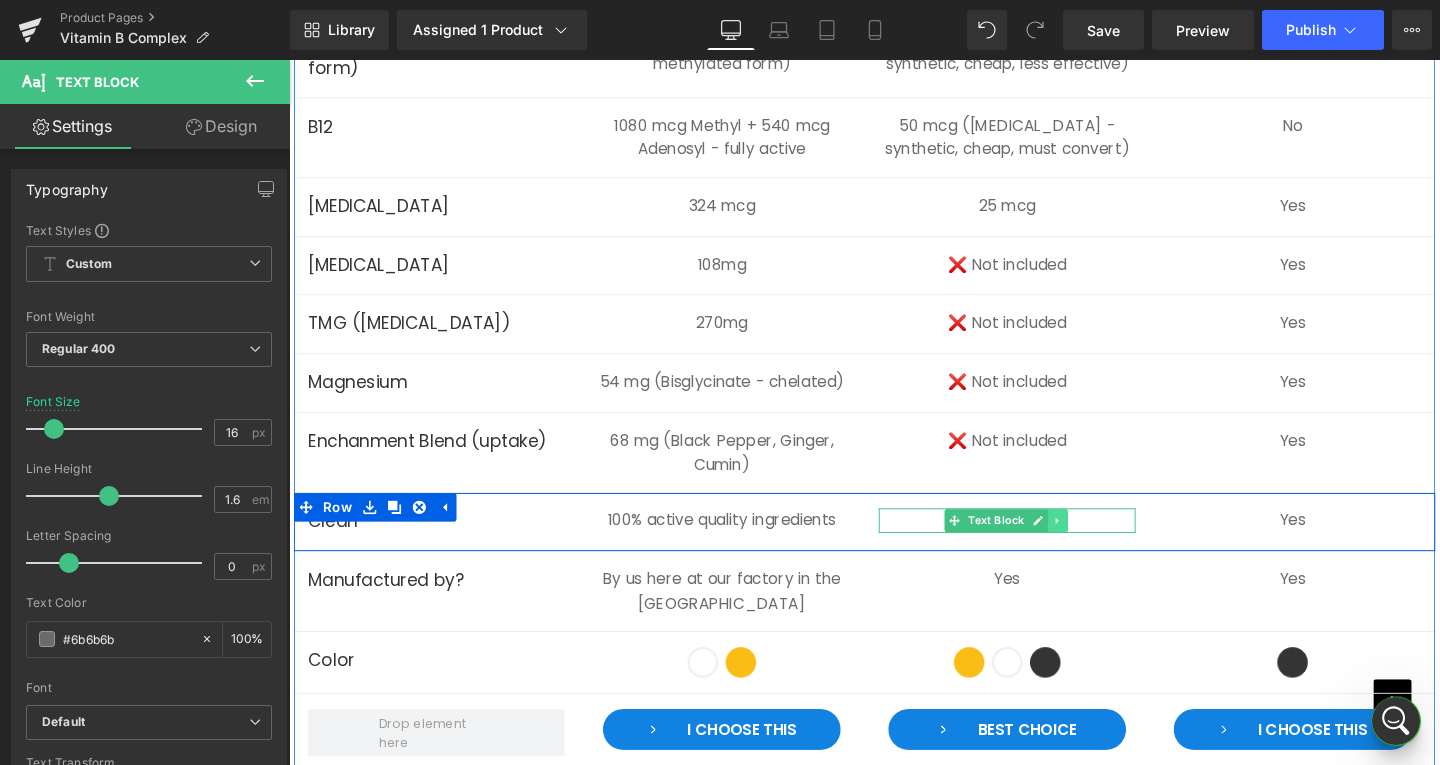 click at bounding box center (1097, 544) 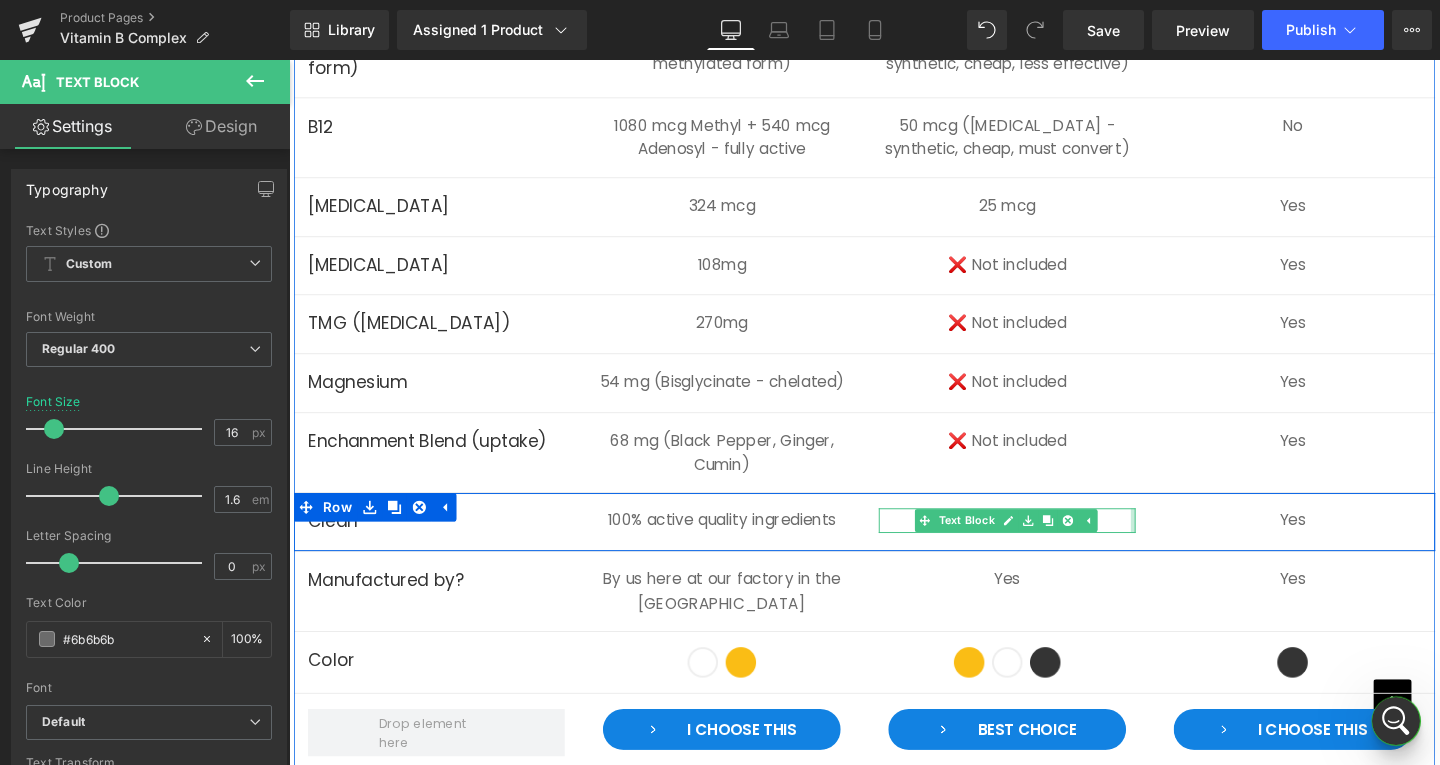 drag, startPoint x: 1165, startPoint y: 528, endPoint x: 1126, endPoint y: 536, distance: 39.812057 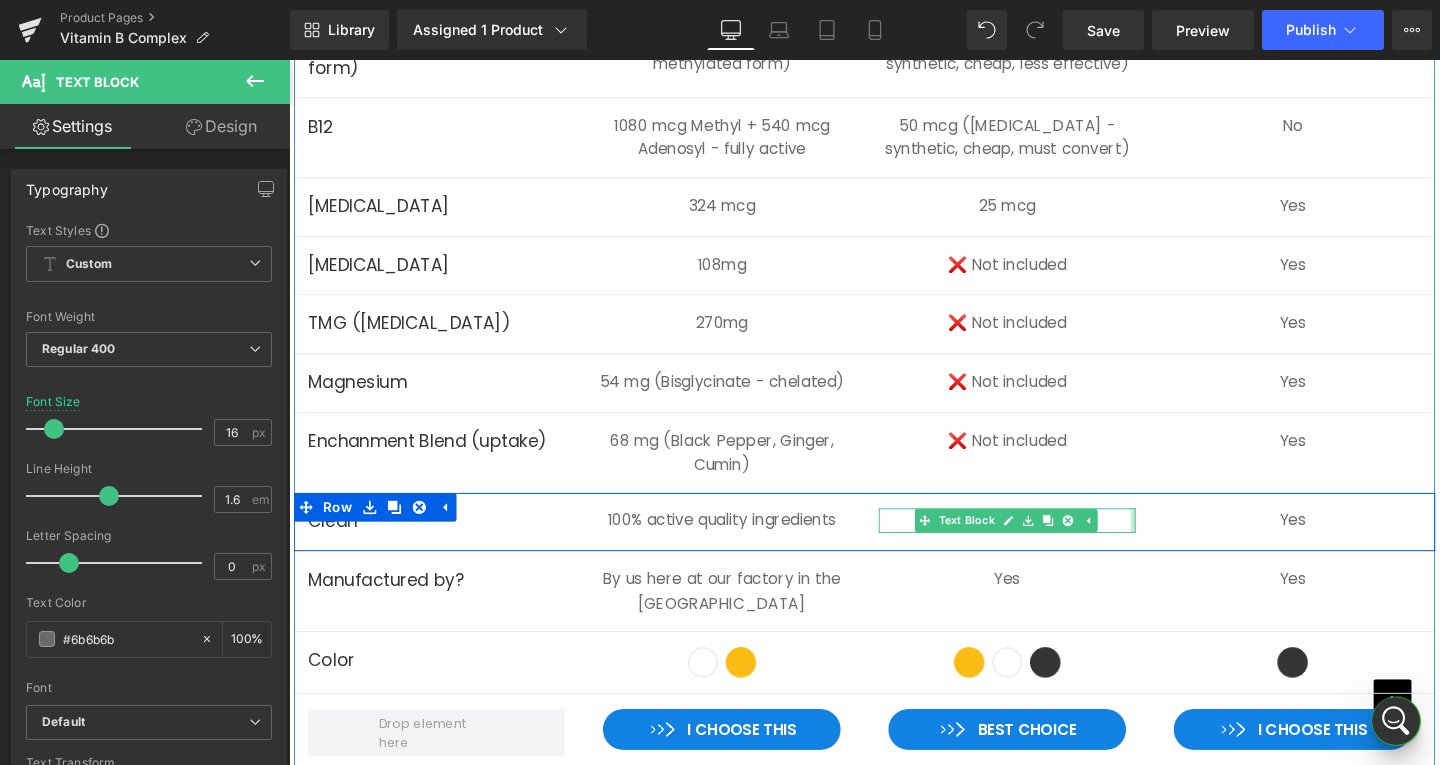 click on "Yes" at bounding box center [1044, 544] 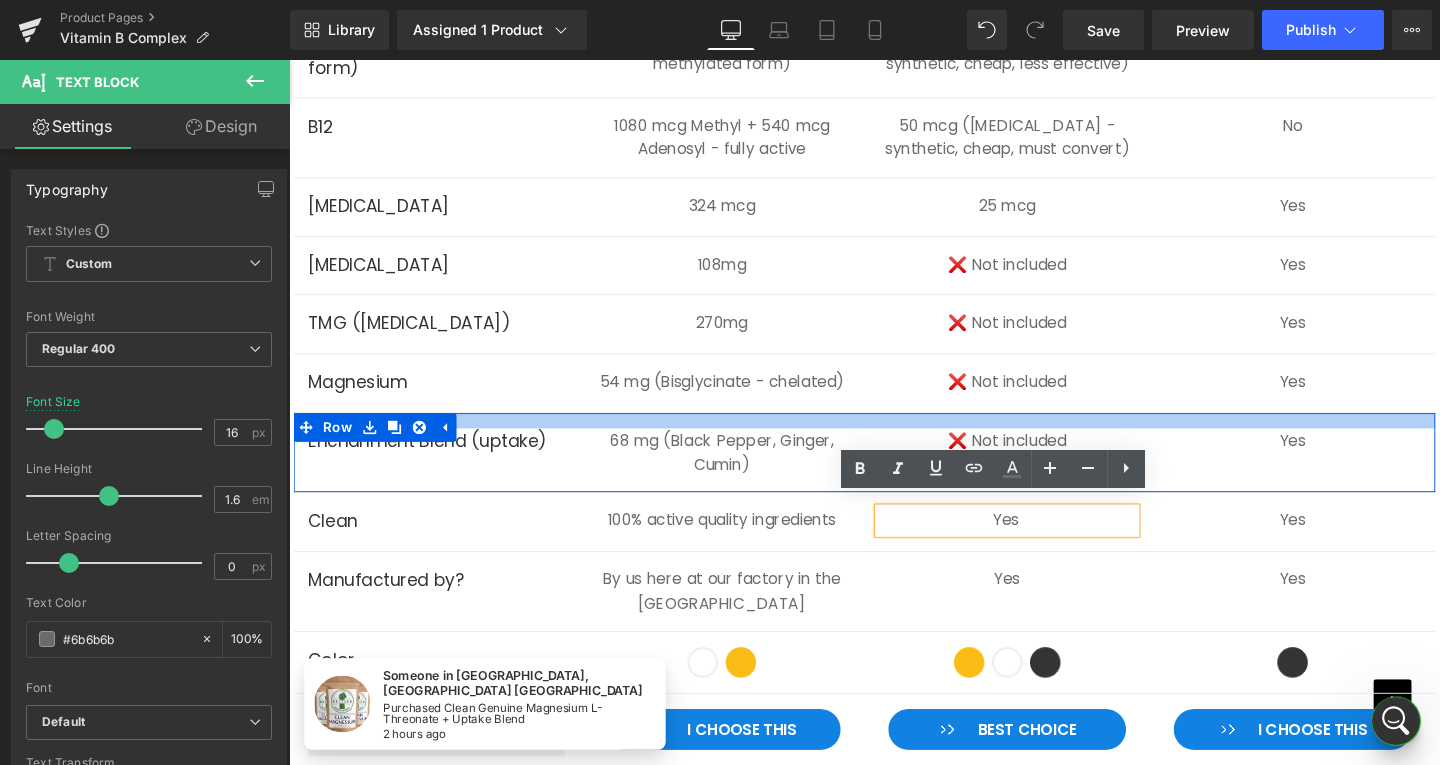 type 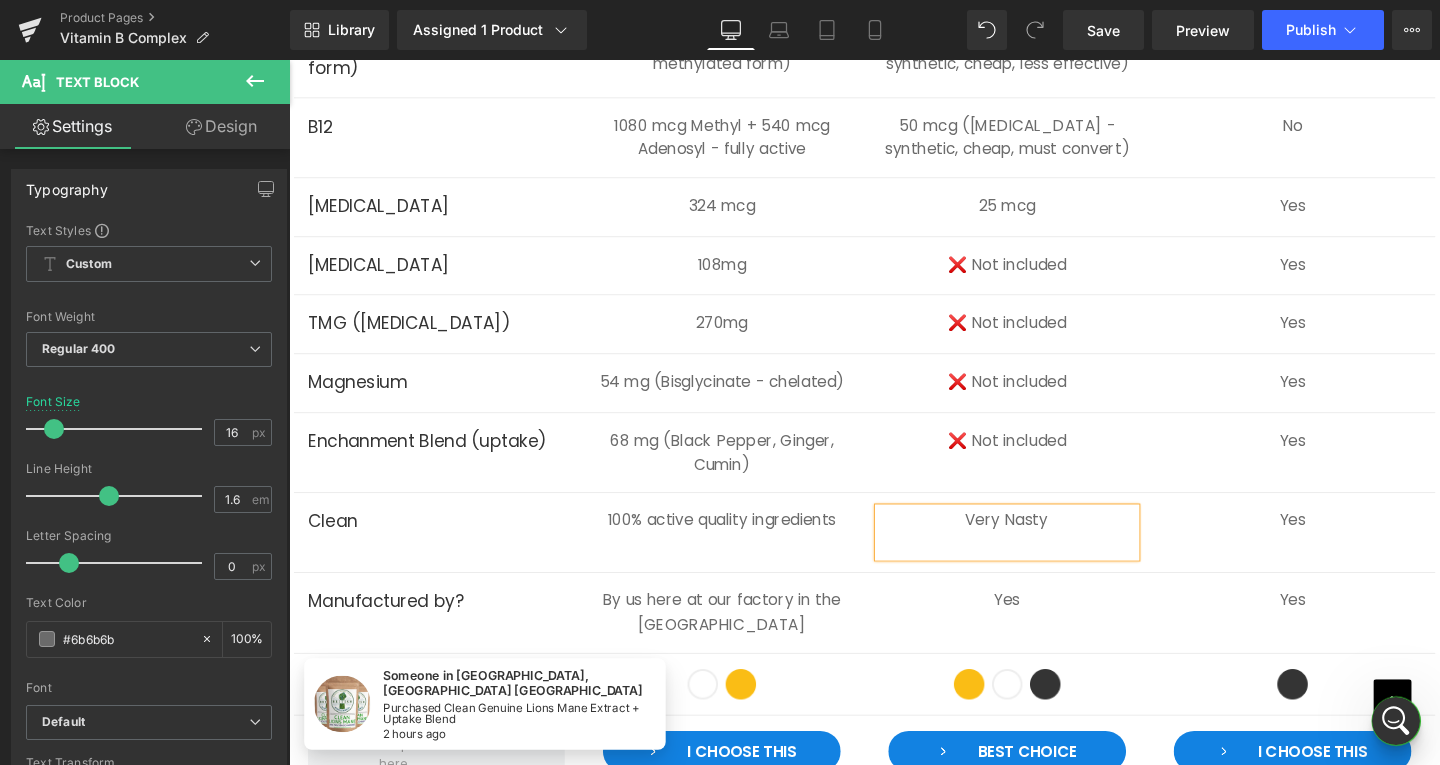 scroll, scrollTop: 1617, scrollLeft: 0, axis: vertical 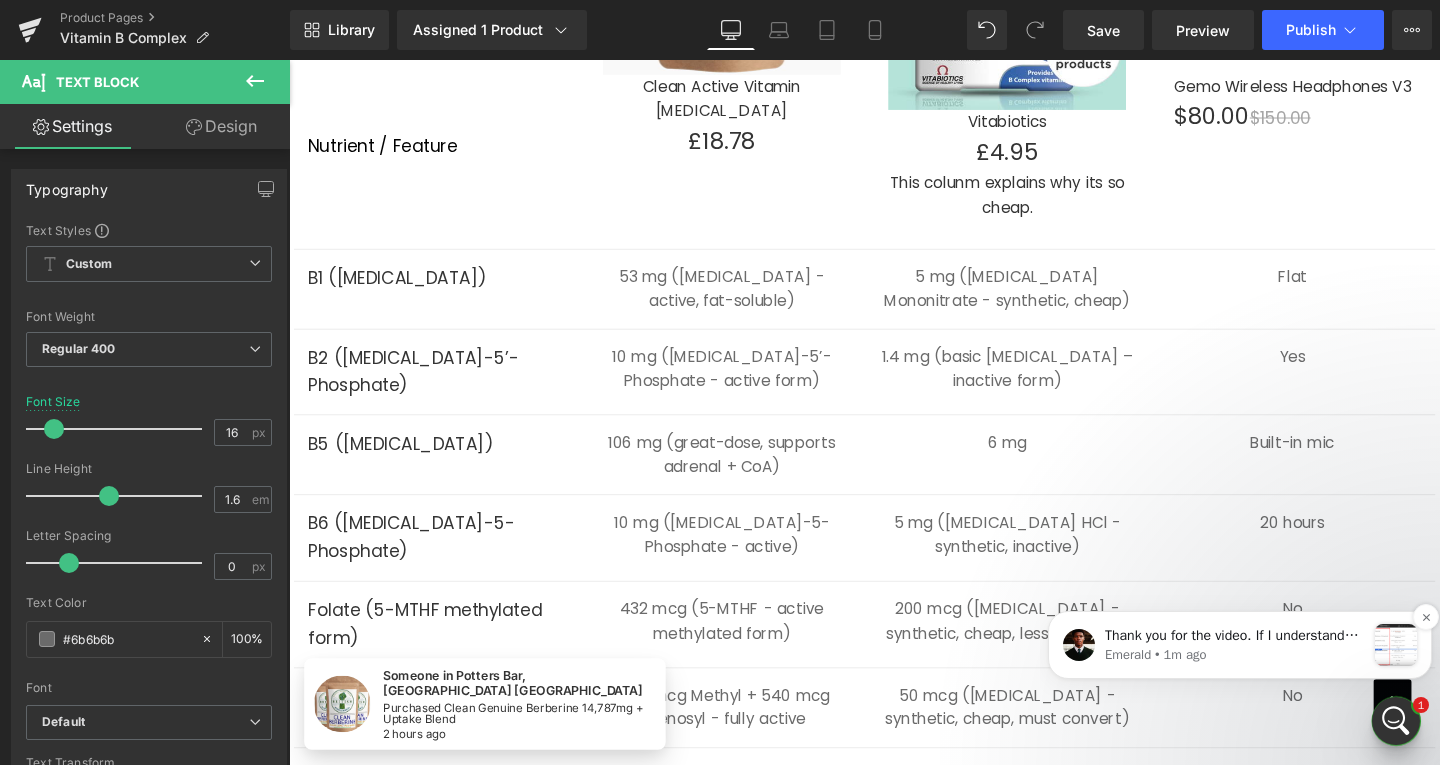 click on "Thank you for the video. If I understand your concern correctly, you are looking to make the text in this row to have a color and bold  Just like this:  ​ Is that correct? ​" at bounding box center [1235, 636] 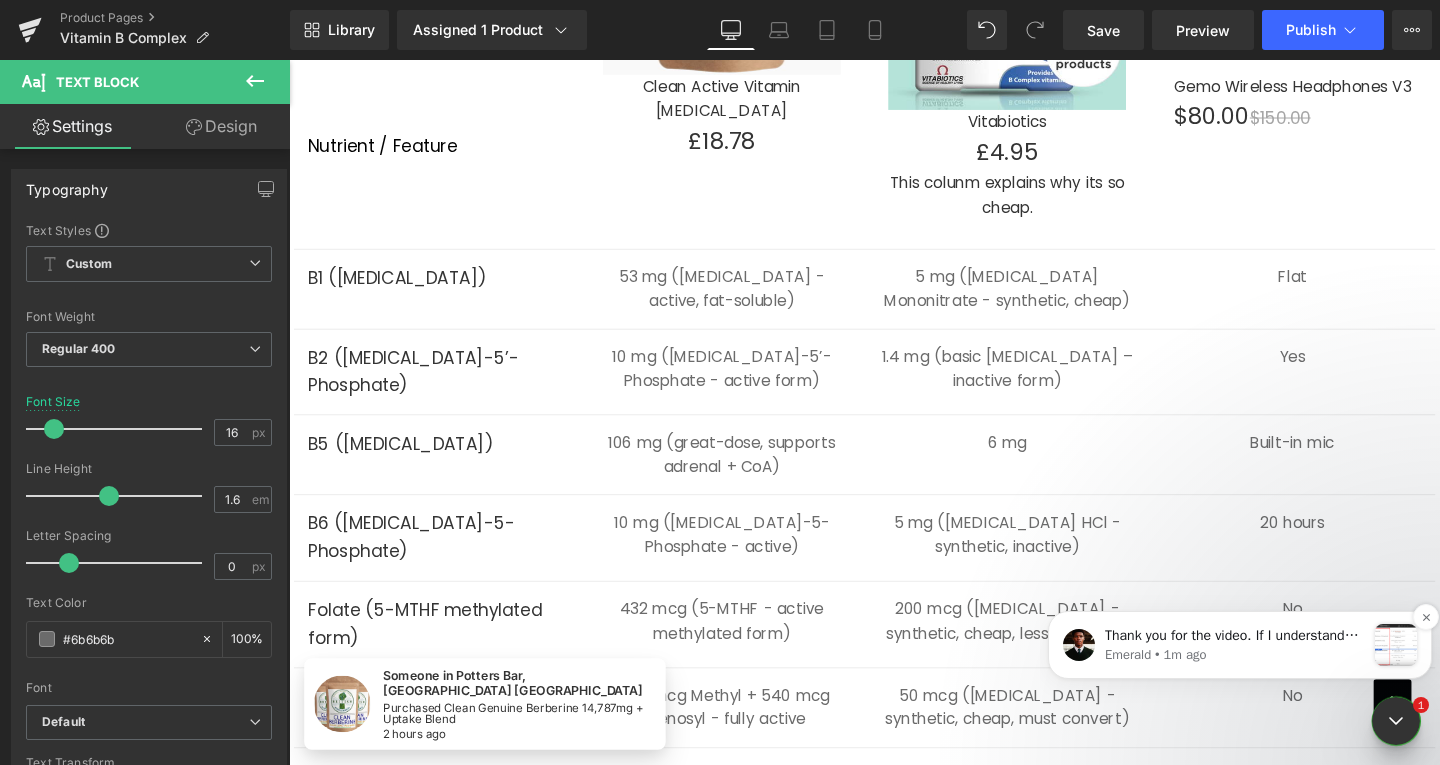 scroll, scrollTop: 0, scrollLeft: 0, axis: both 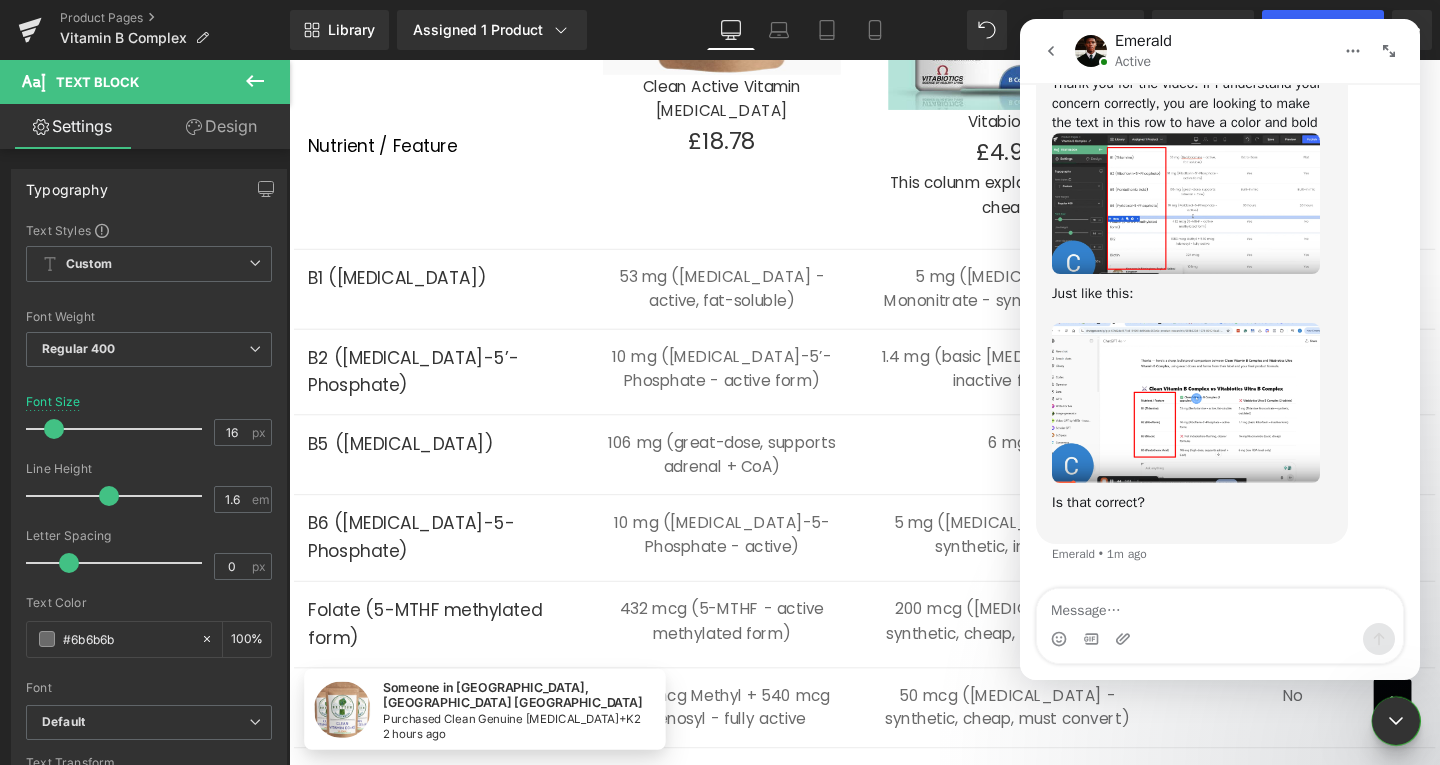 click at bounding box center (1220, 606) 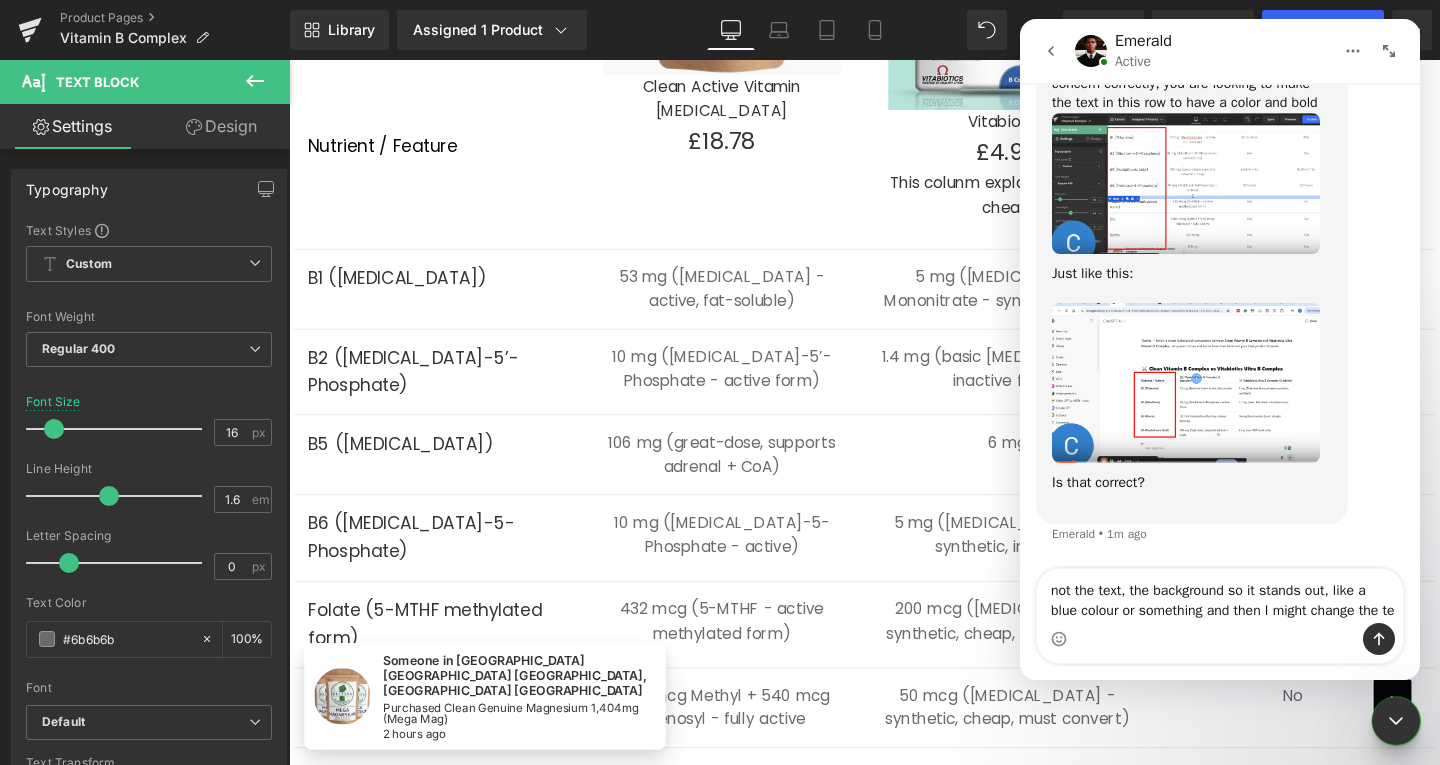 scroll, scrollTop: 2188, scrollLeft: 0, axis: vertical 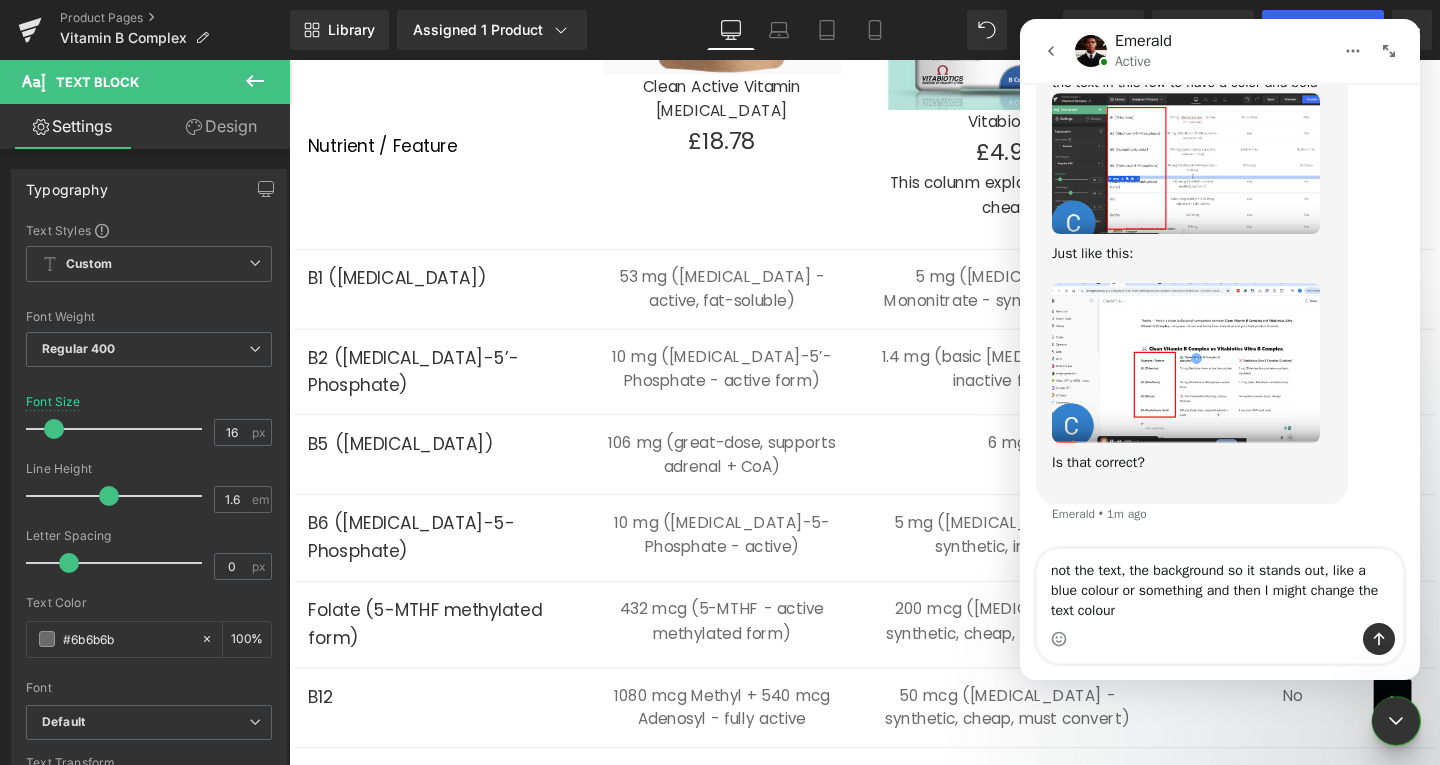 type on "not the text, the background so it stands out, like a blue colour or something and then I might change the text colour" 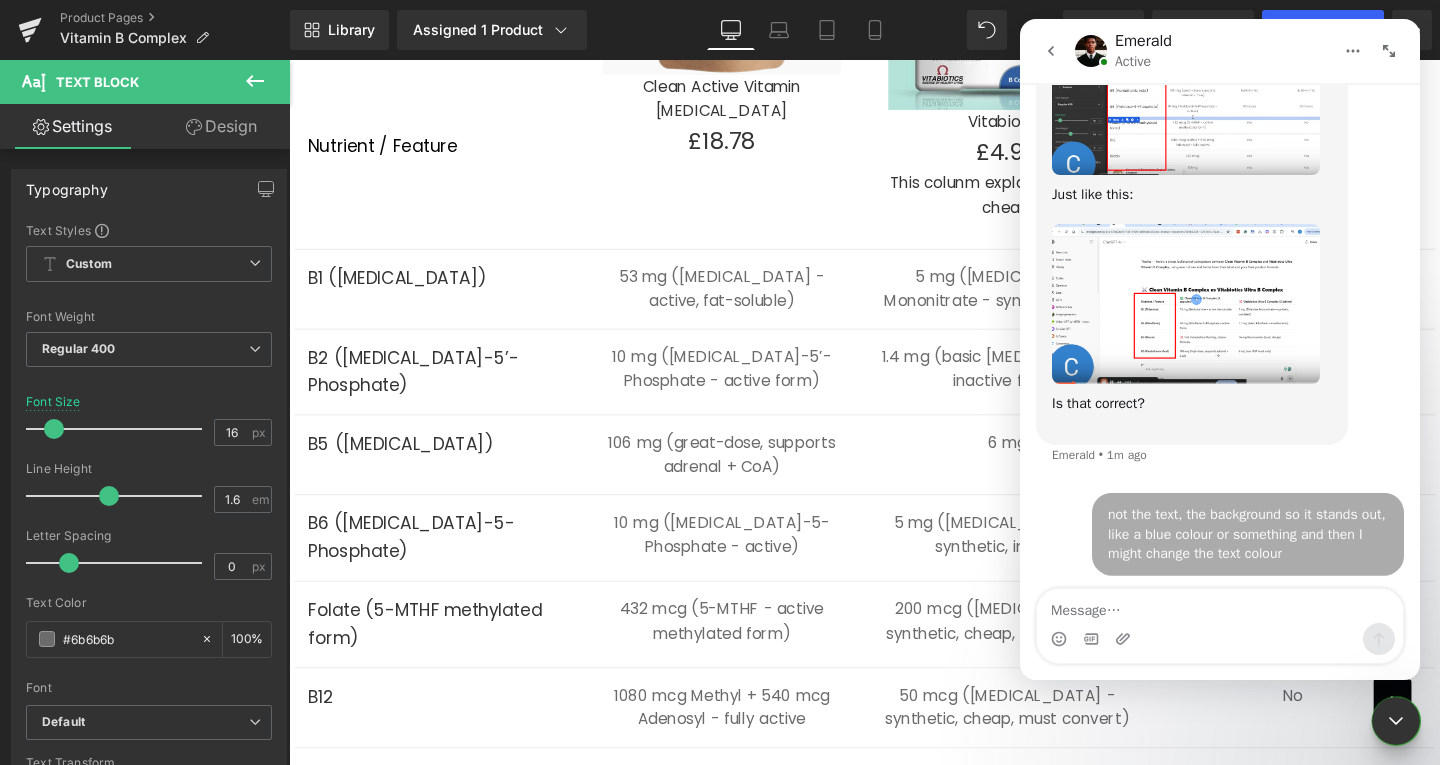 scroll, scrollTop: 2214, scrollLeft: 0, axis: vertical 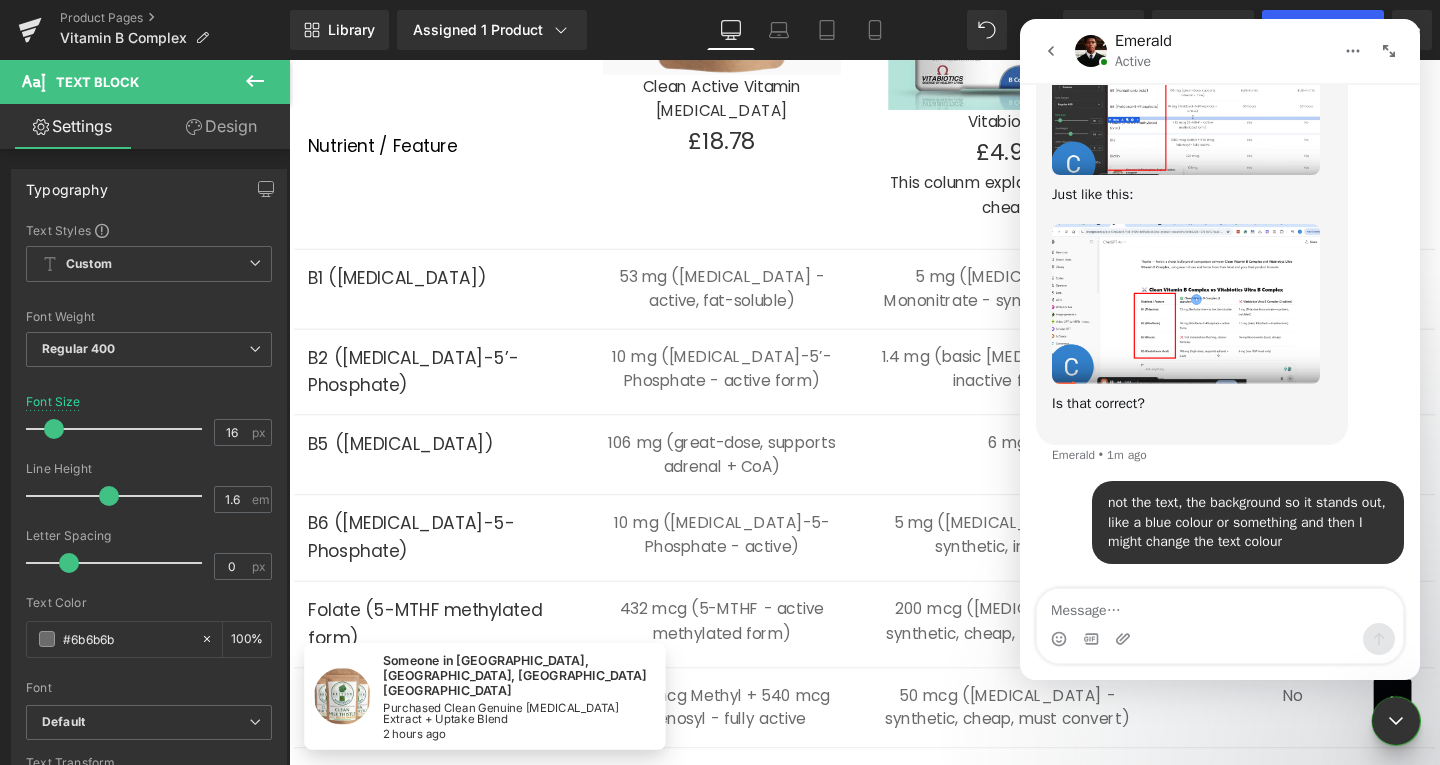 click 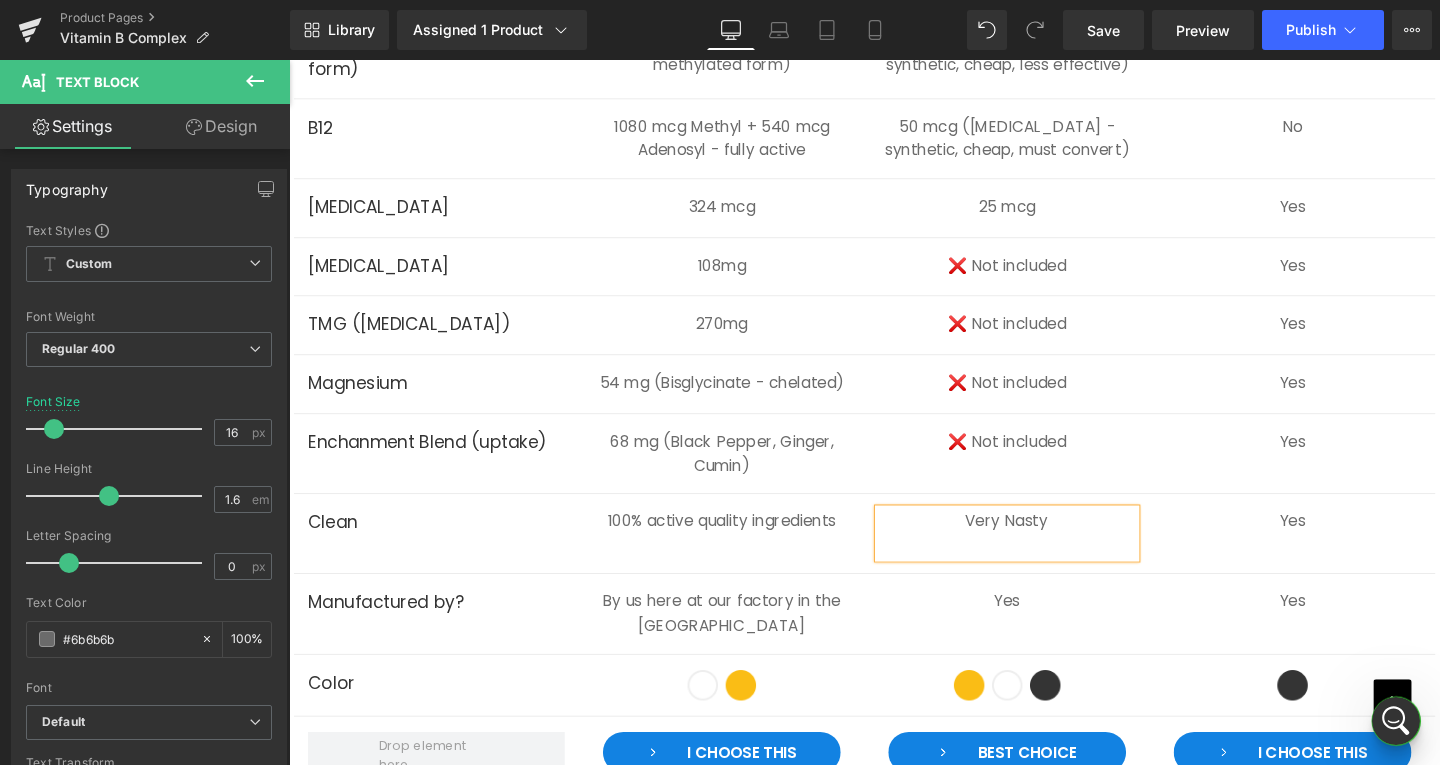 scroll, scrollTop: 6496, scrollLeft: 0, axis: vertical 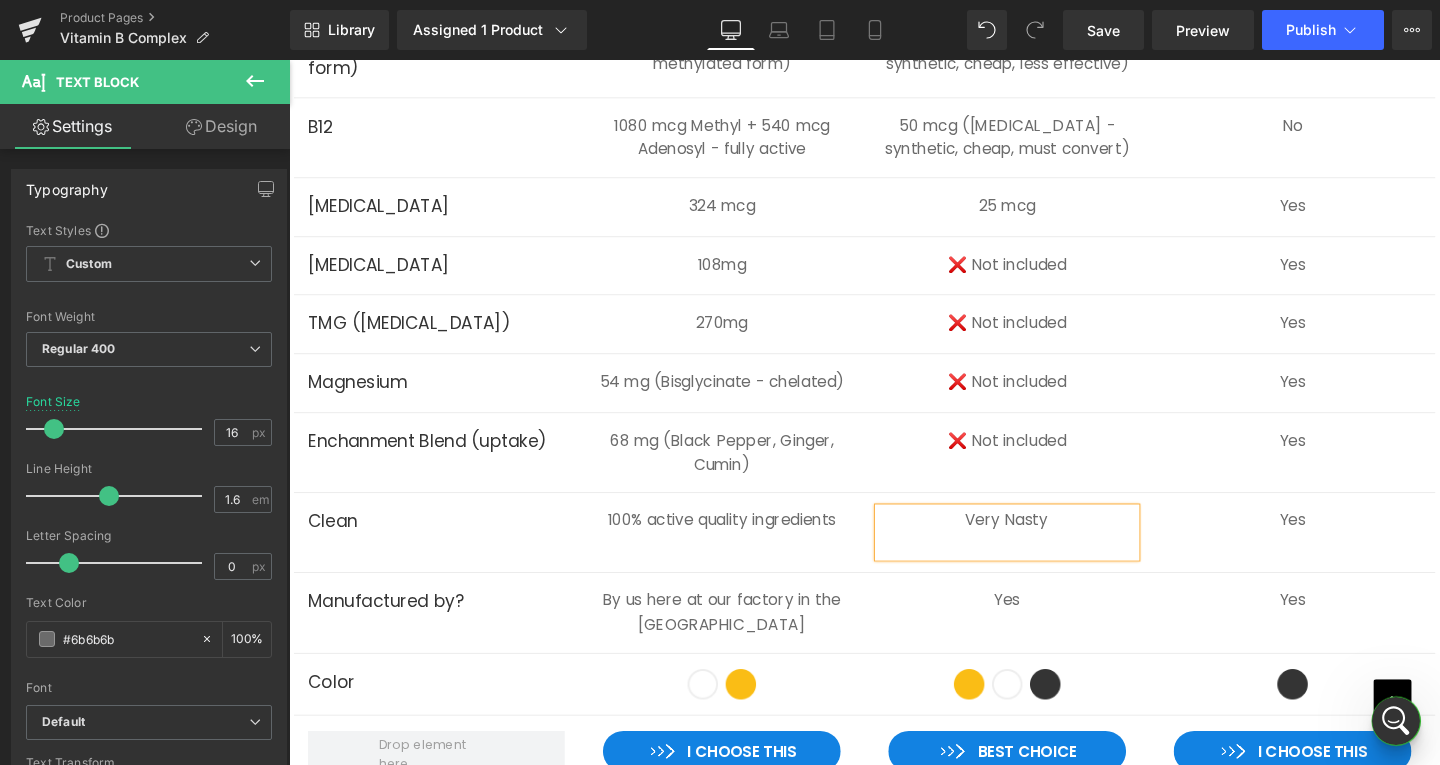 click at bounding box center [1043, 570] 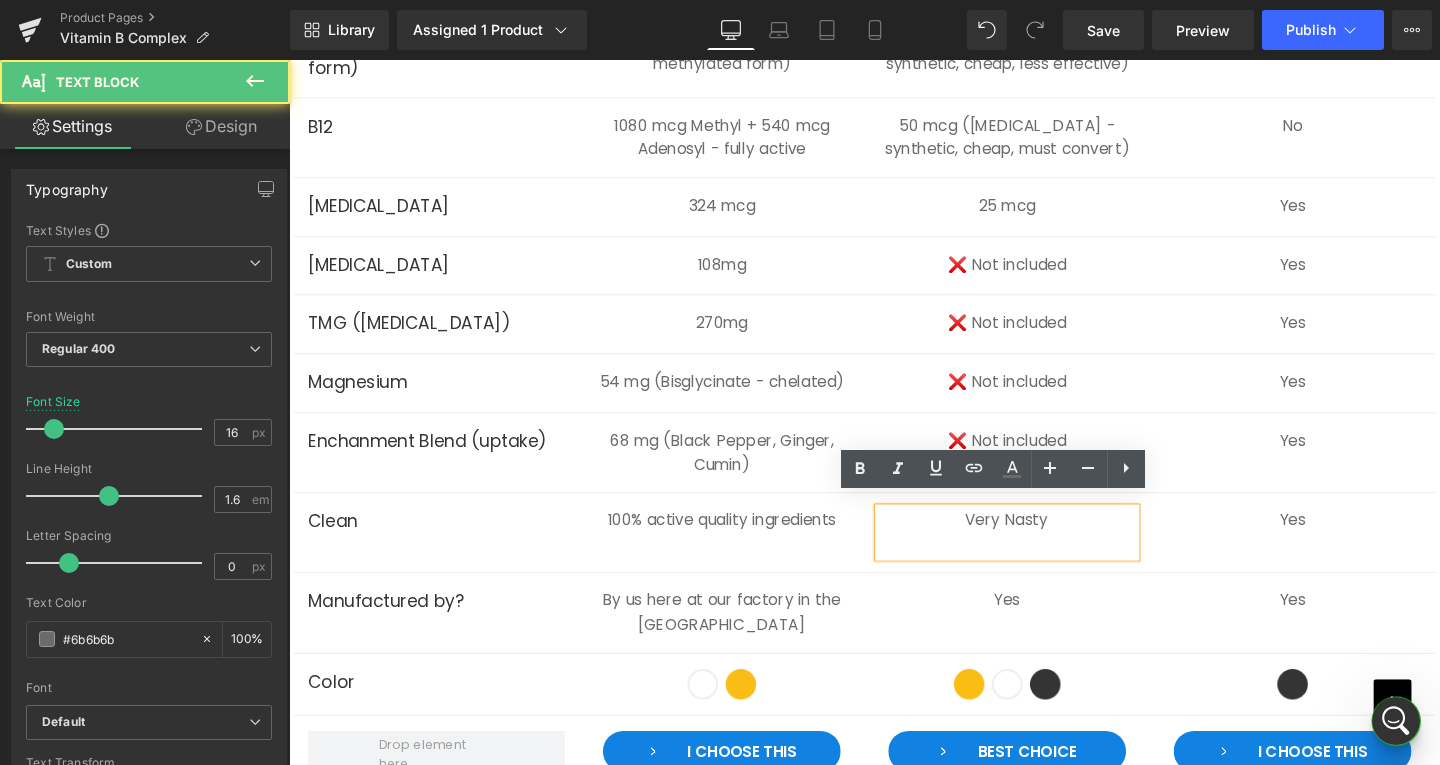 click on "Very Nasty" at bounding box center (1043, 544) 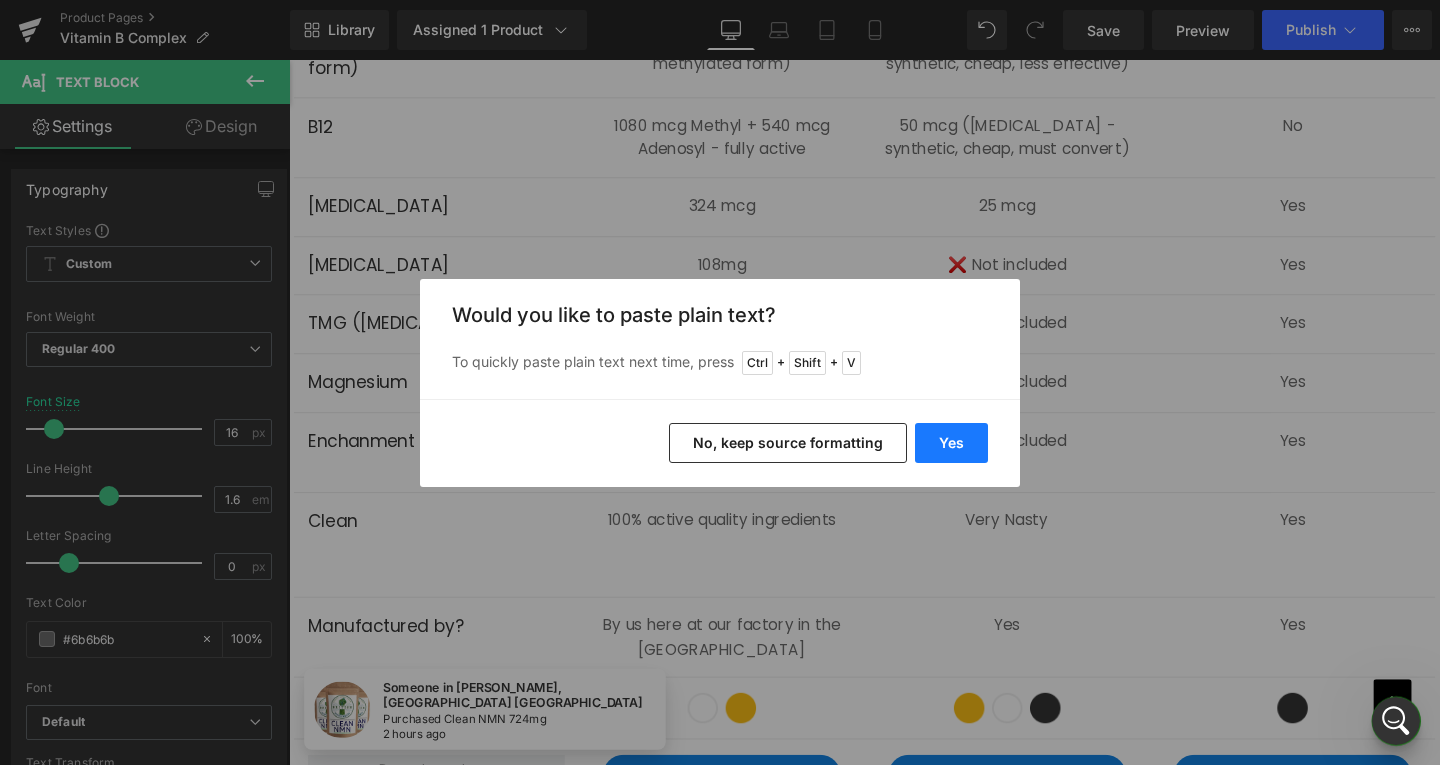 click on "Yes" at bounding box center [951, 443] 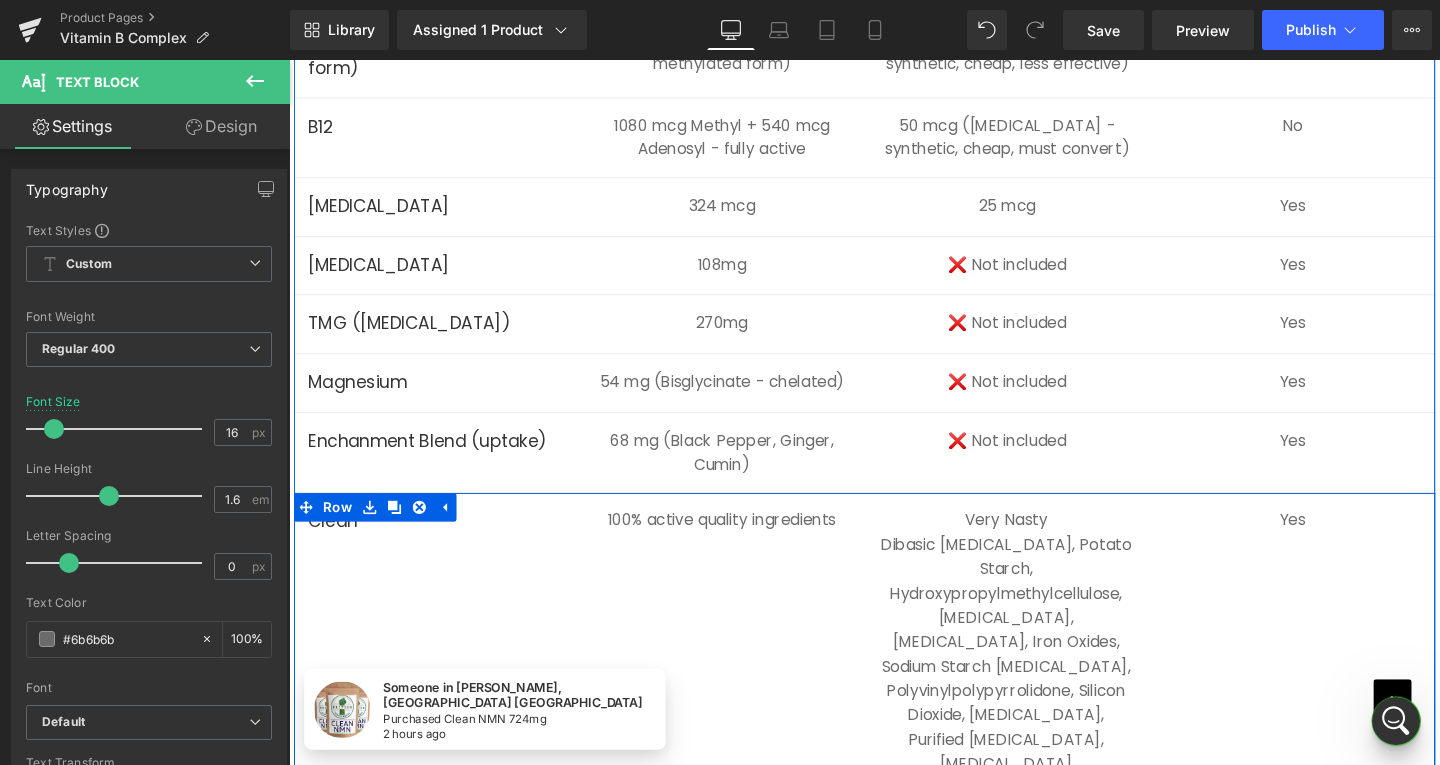 scroll, scrollTop: 6596, scrollLeft: 0, axis: vertical 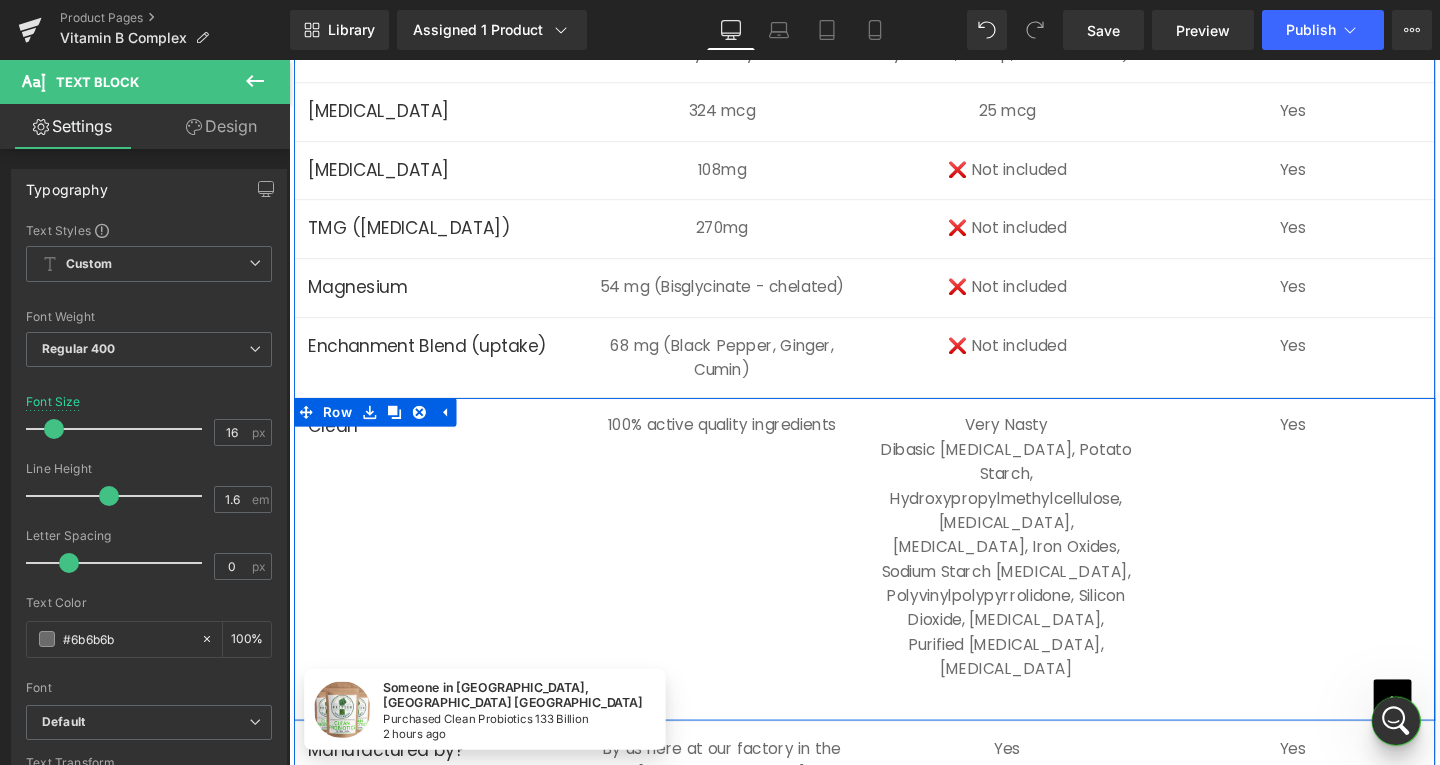 click at bounding box center (289, 60) 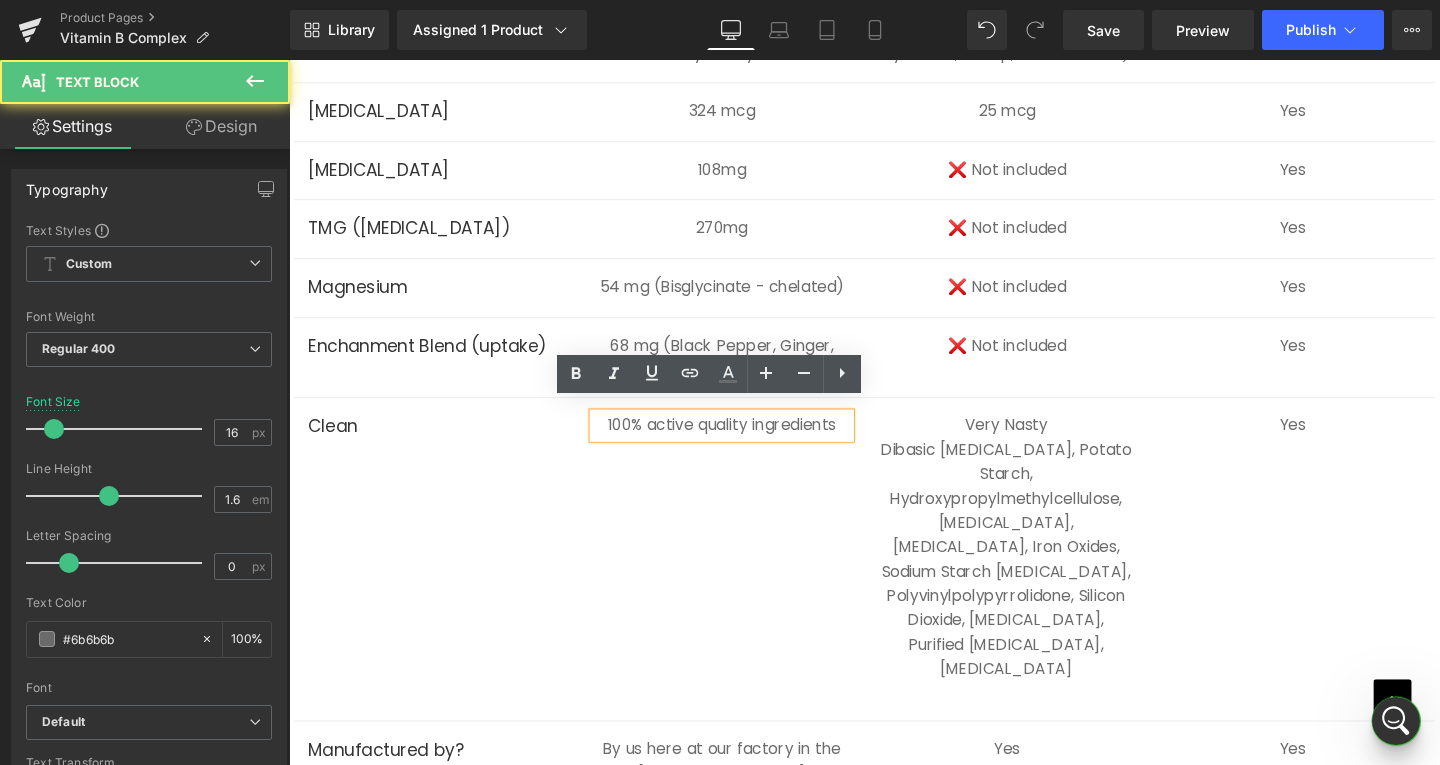 click on "100% active quality ingredients" at bounding box center [744, 444] 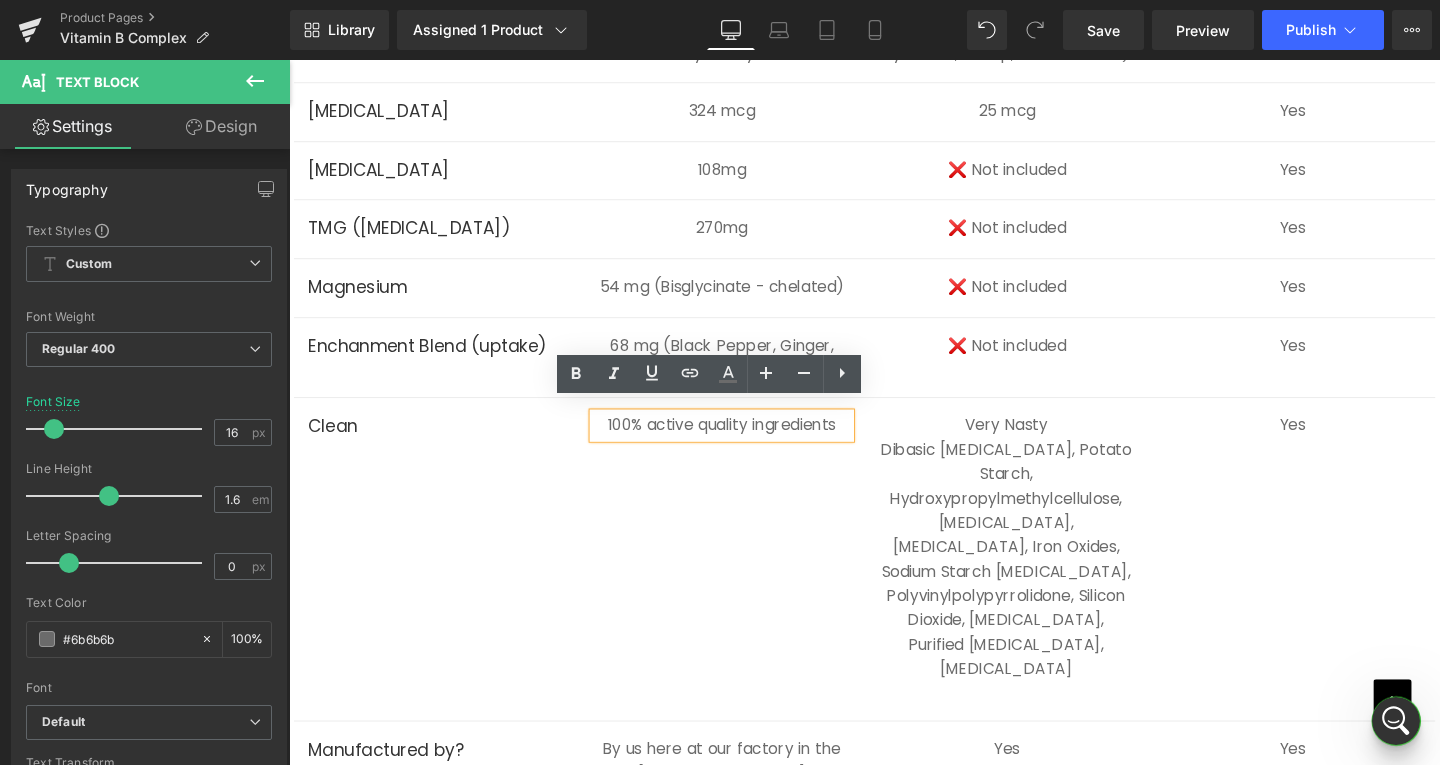 type 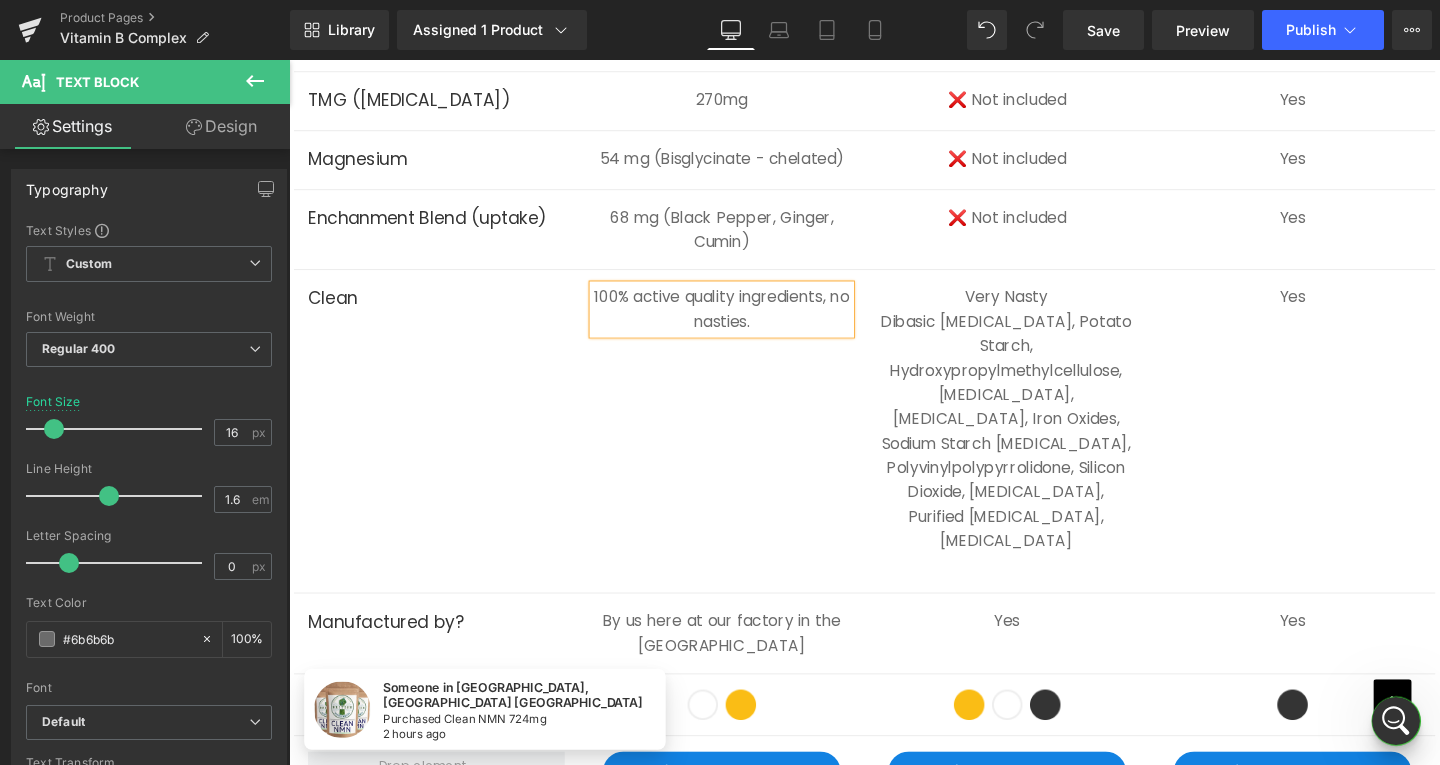 scroll, scrollTop: 6796, scrollLeft: 0, axis: vertical 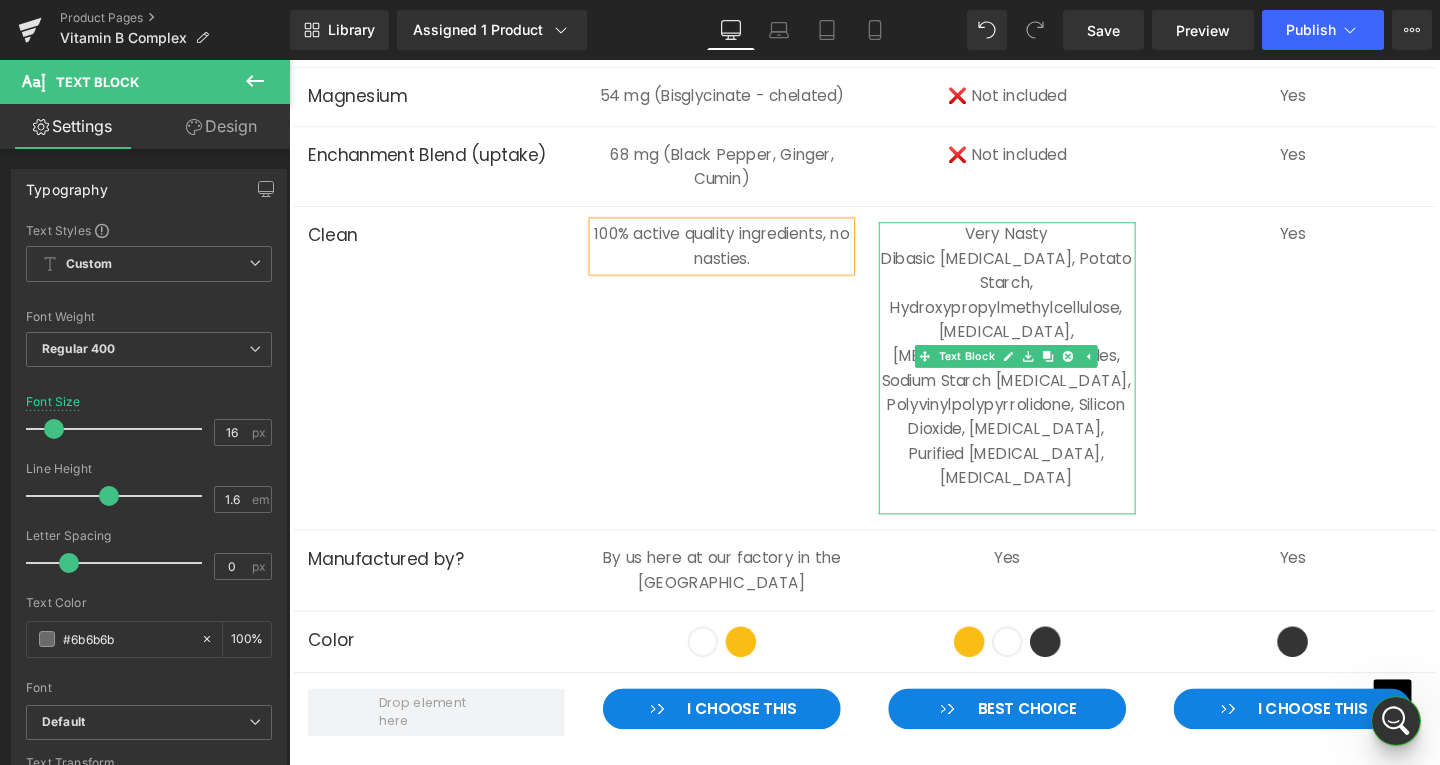 click on "Dibasic [MEDICAL_DATA], Potato Starch, Hydroxypropylmethylcellulose, [MEDICAL_DATA], [MEDICAL_DATA], Iron Oxides, Sodium Starch [MEDICAL_DATA], Polyvinylpolypyrrolidone, Silicon Dioxide, [MEDICAL_DATA], Purified [MEDICAL_DATA], [MEDICAL_DATA]" at bounding box center (1043, 385) 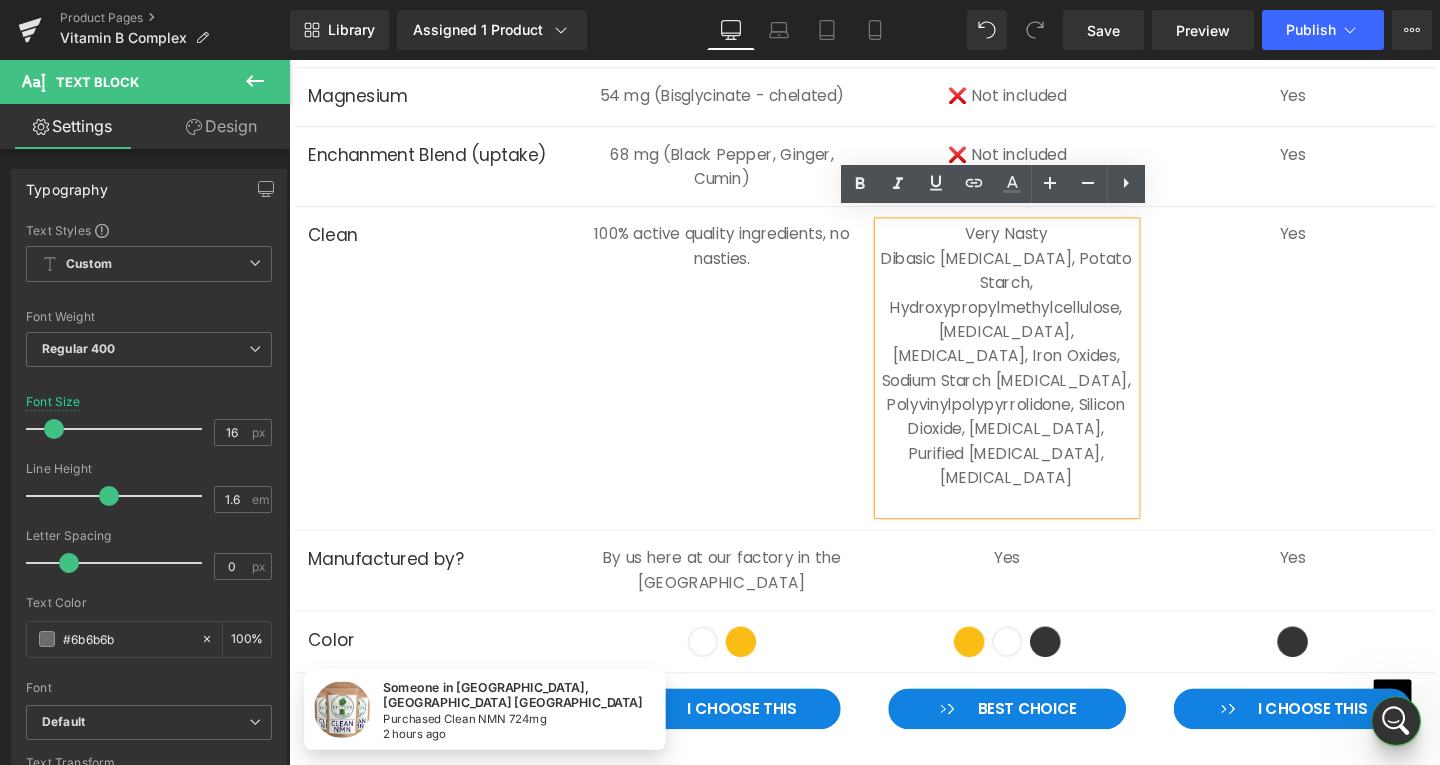 click on "Dibasic [MEDICAL_DATA], Potato Starch, Hydroxypropylmethylcellulose, [MEDICAL_DATA], [MEDICAL_DATA], Iron Oxides, Sodium Starch [MEDICAL_DATA], Polyvinylpolypyrrolidone, Silicon Dioxide, [MEDICAL_DATA], Purified [MEDICAL_DATA], [MEDICAL_DATA]" at bounding box center [1043, 385] 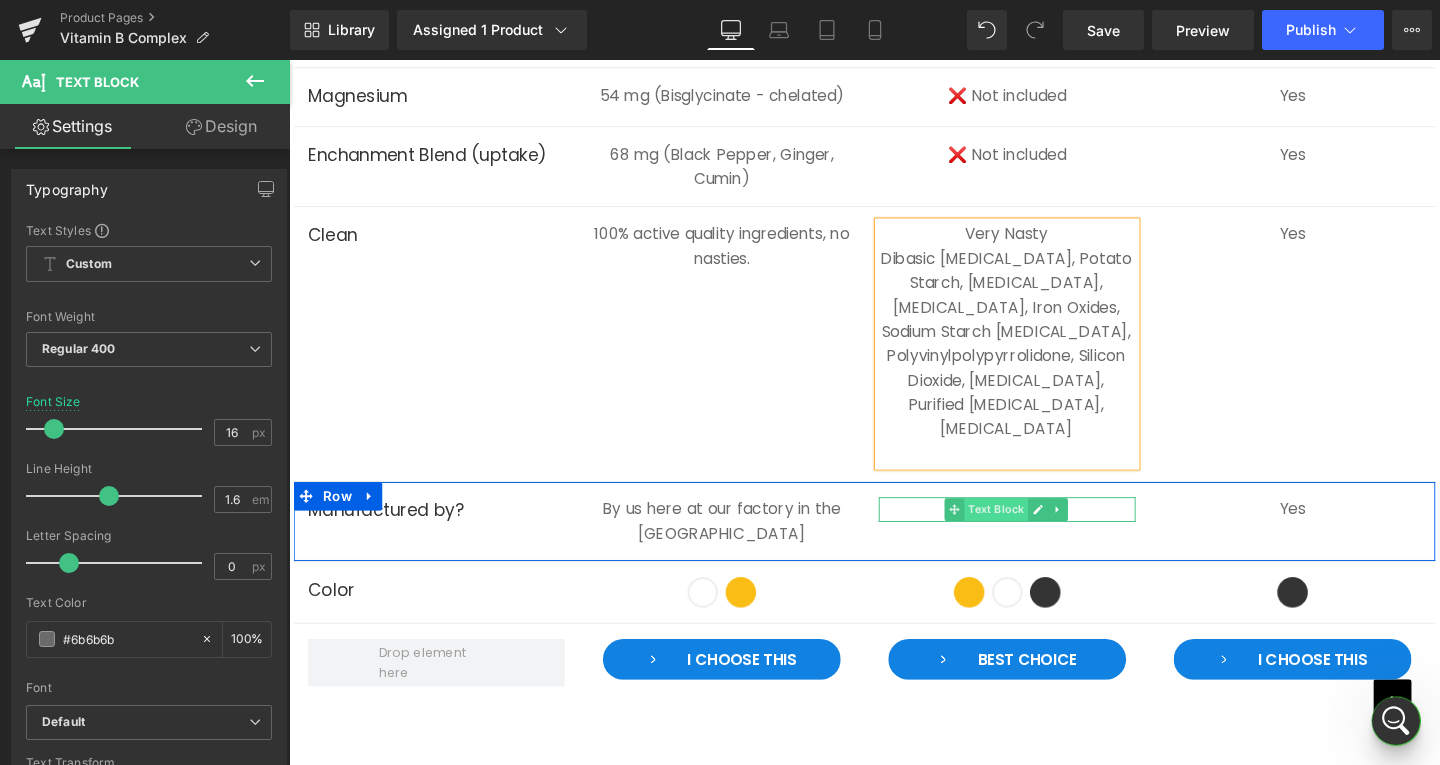 click on "Text Block" at bounding box center [1032, 533] 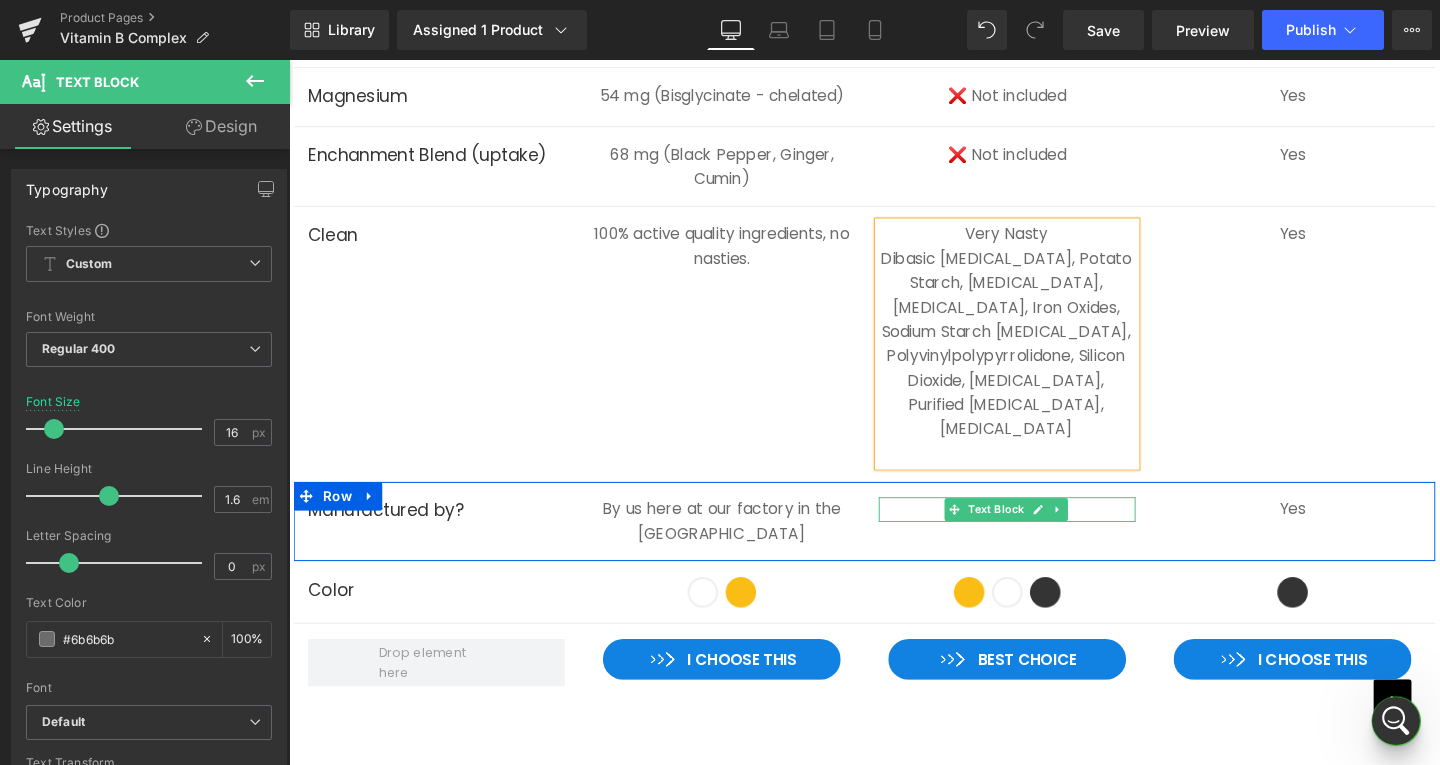 click on "Yes" at bounding box center [1044, 533] 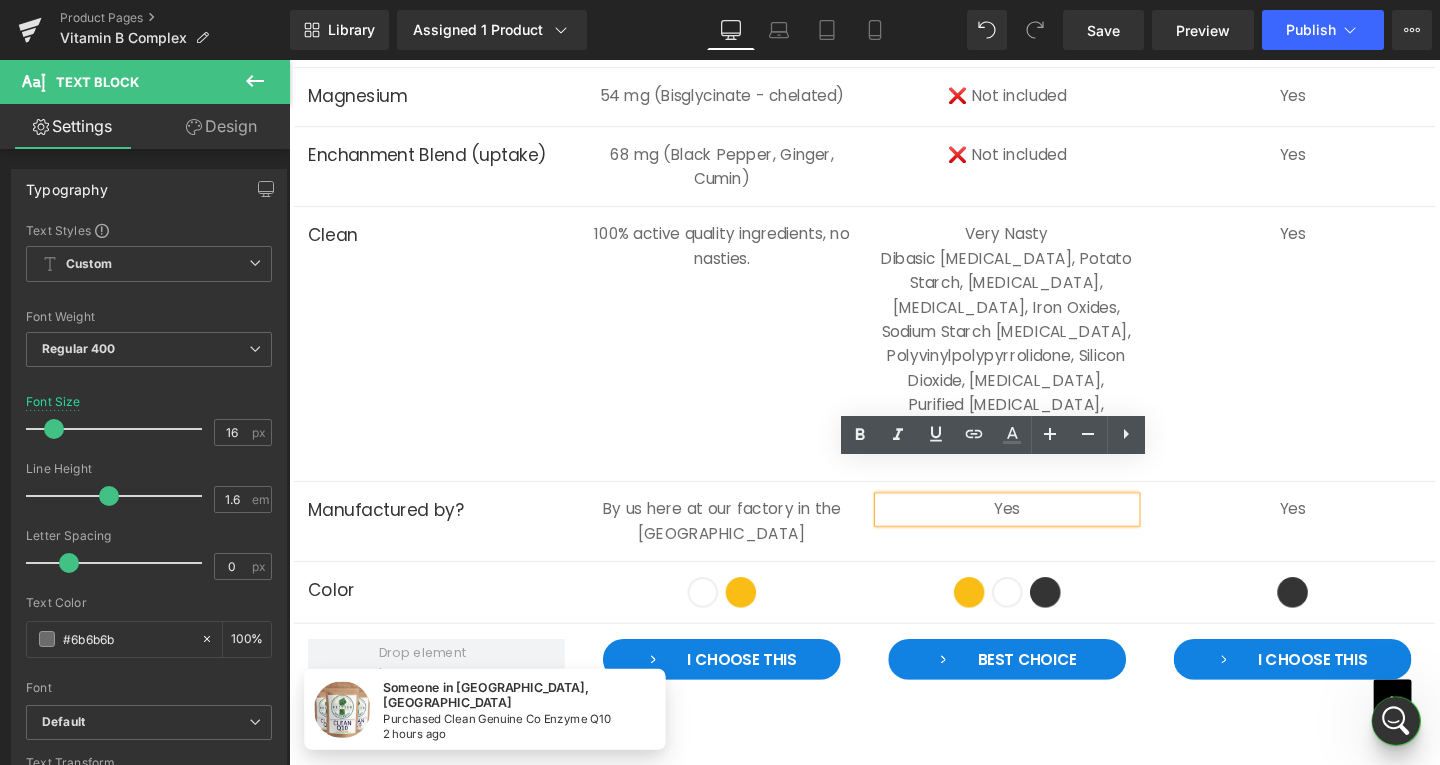 click on "Yes" at bounding box center [1044, 533] 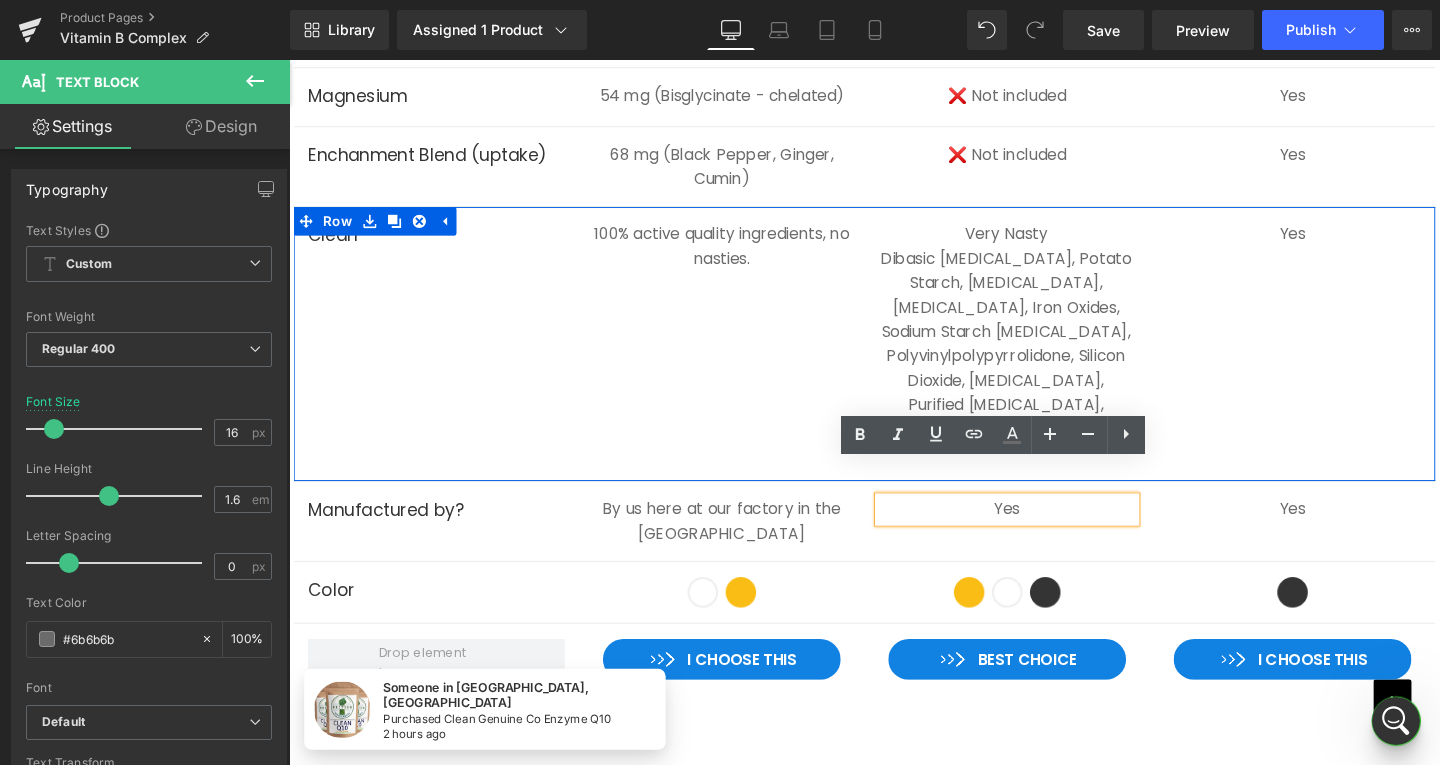 type 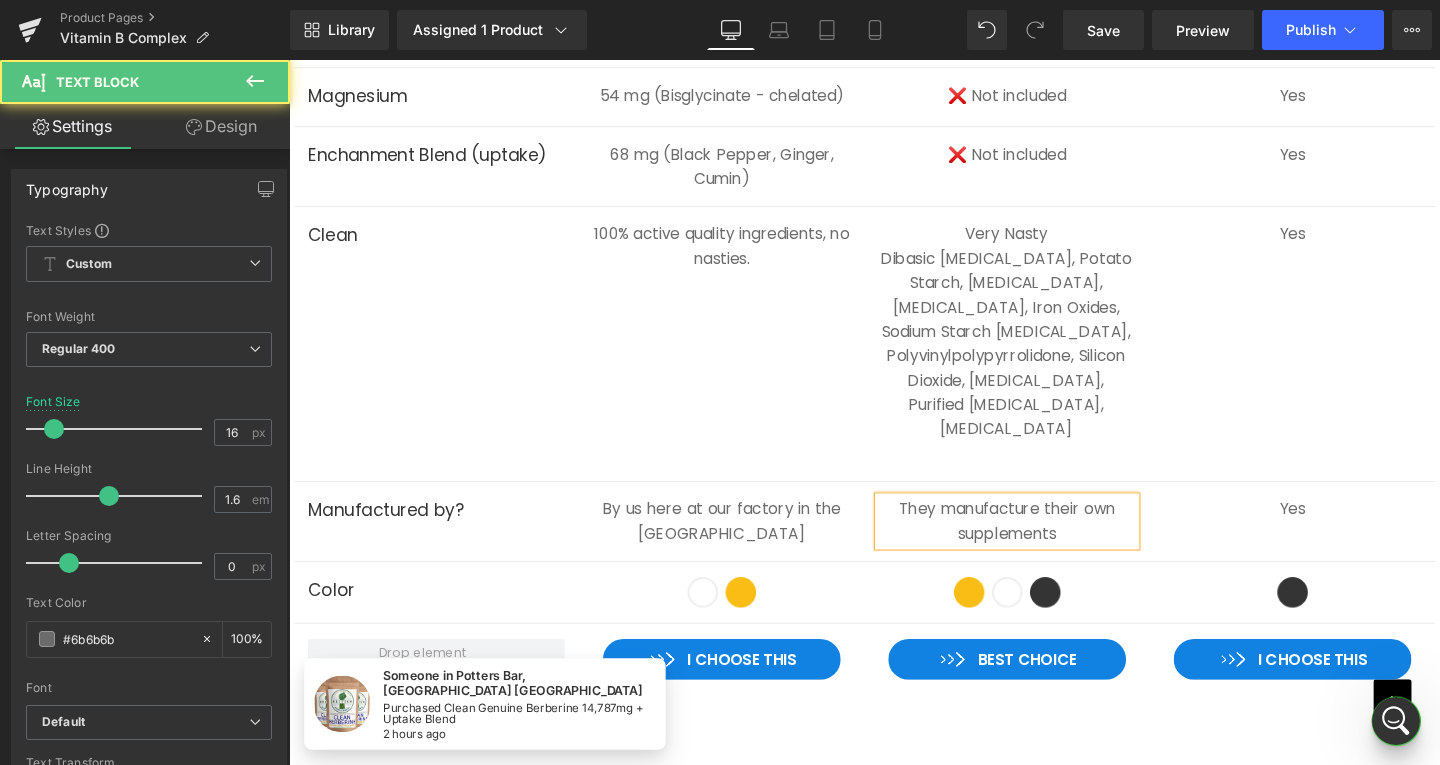 click on "They manufacture their own supplements" at bounding box center (1044, 545) 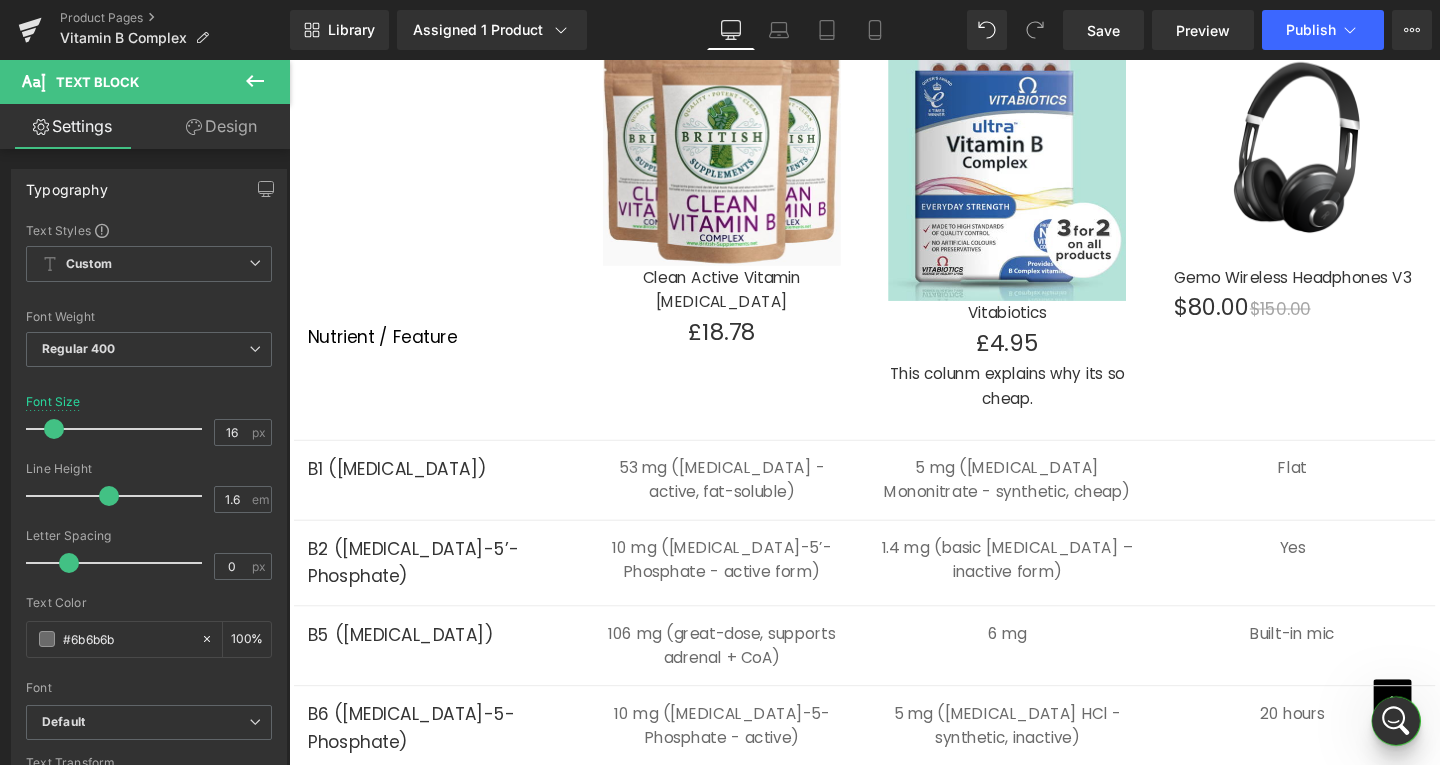 scroll, scrollTop: 5596, scrollLeft: 0, axis: vertical 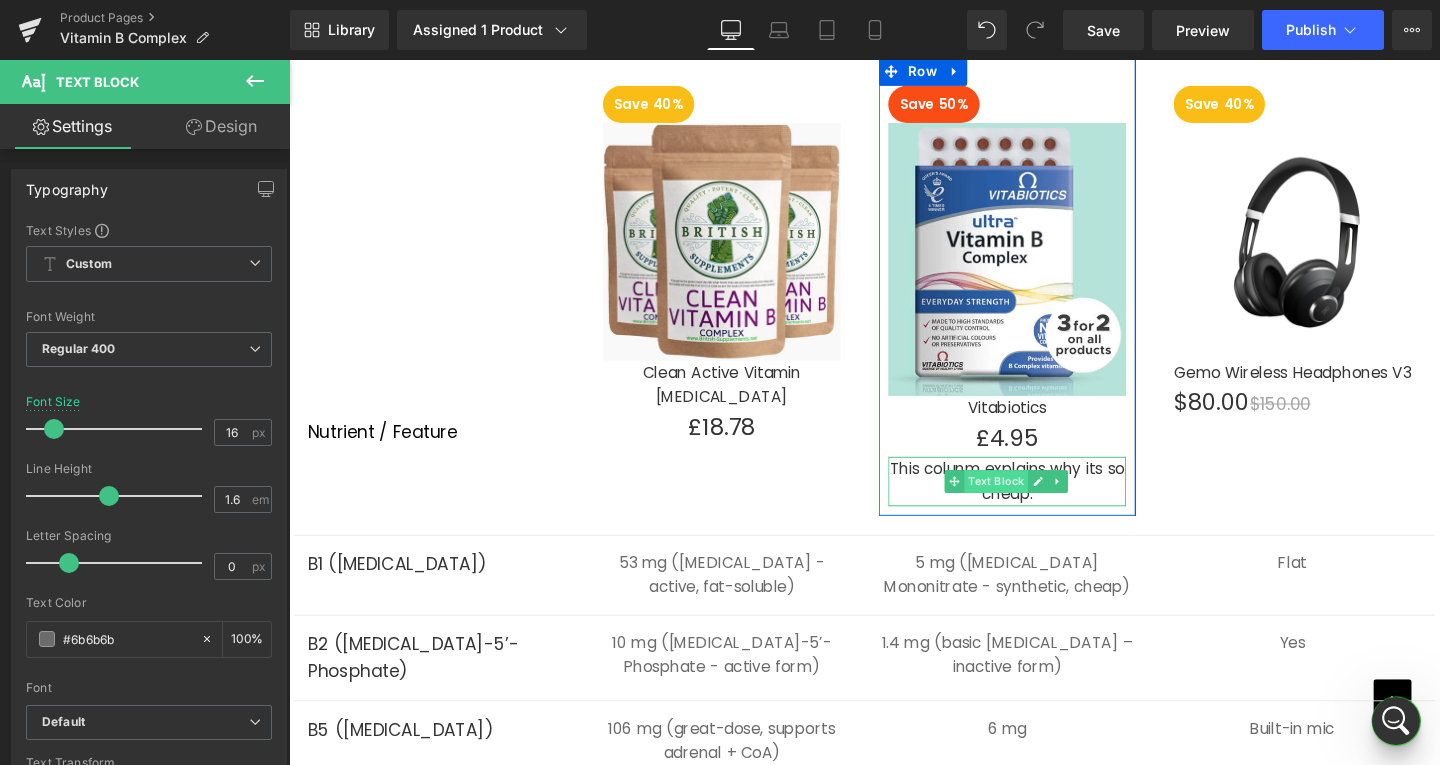 click on "Text Block" at bounding box center [1023, 503] 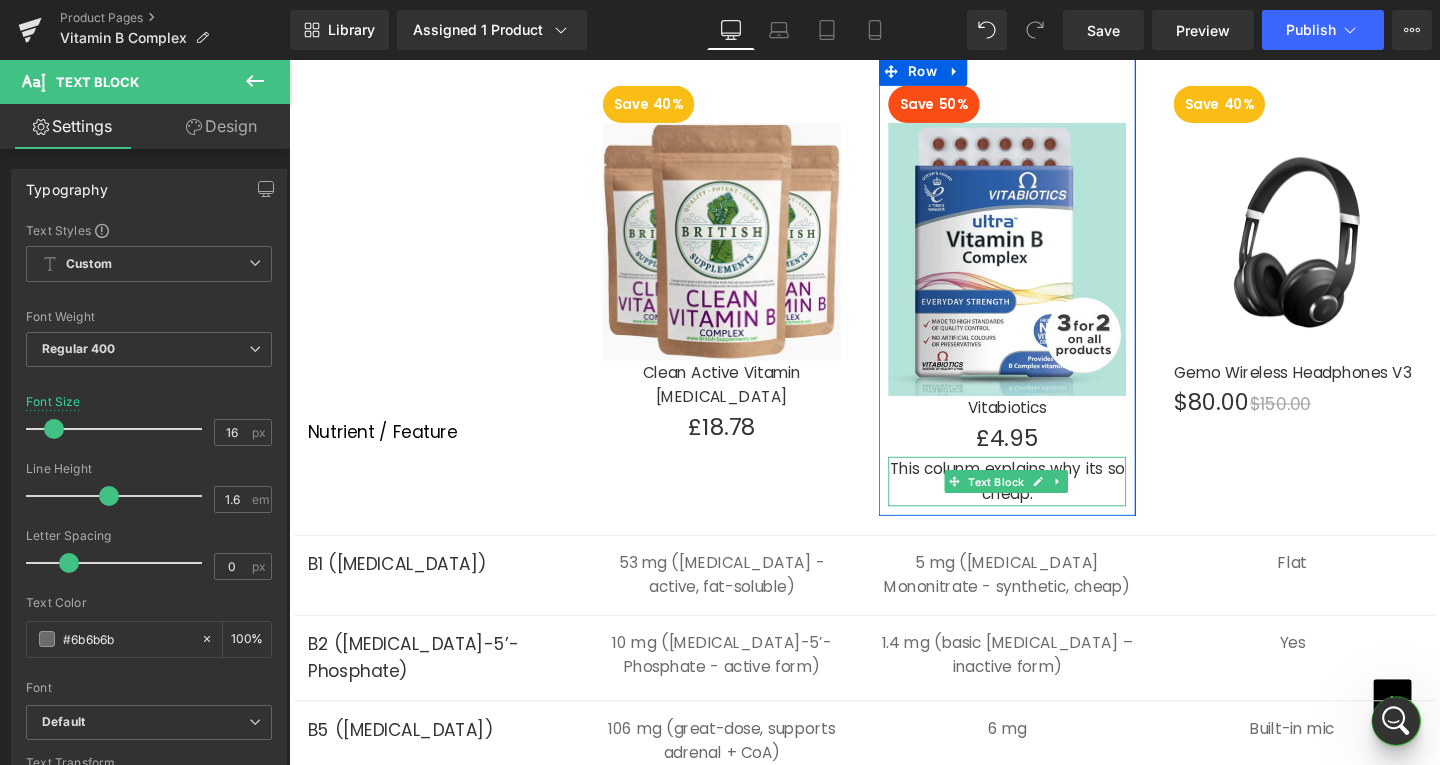 click on "This colunm explains why its so cheap." at bounding box center [1044, 502] 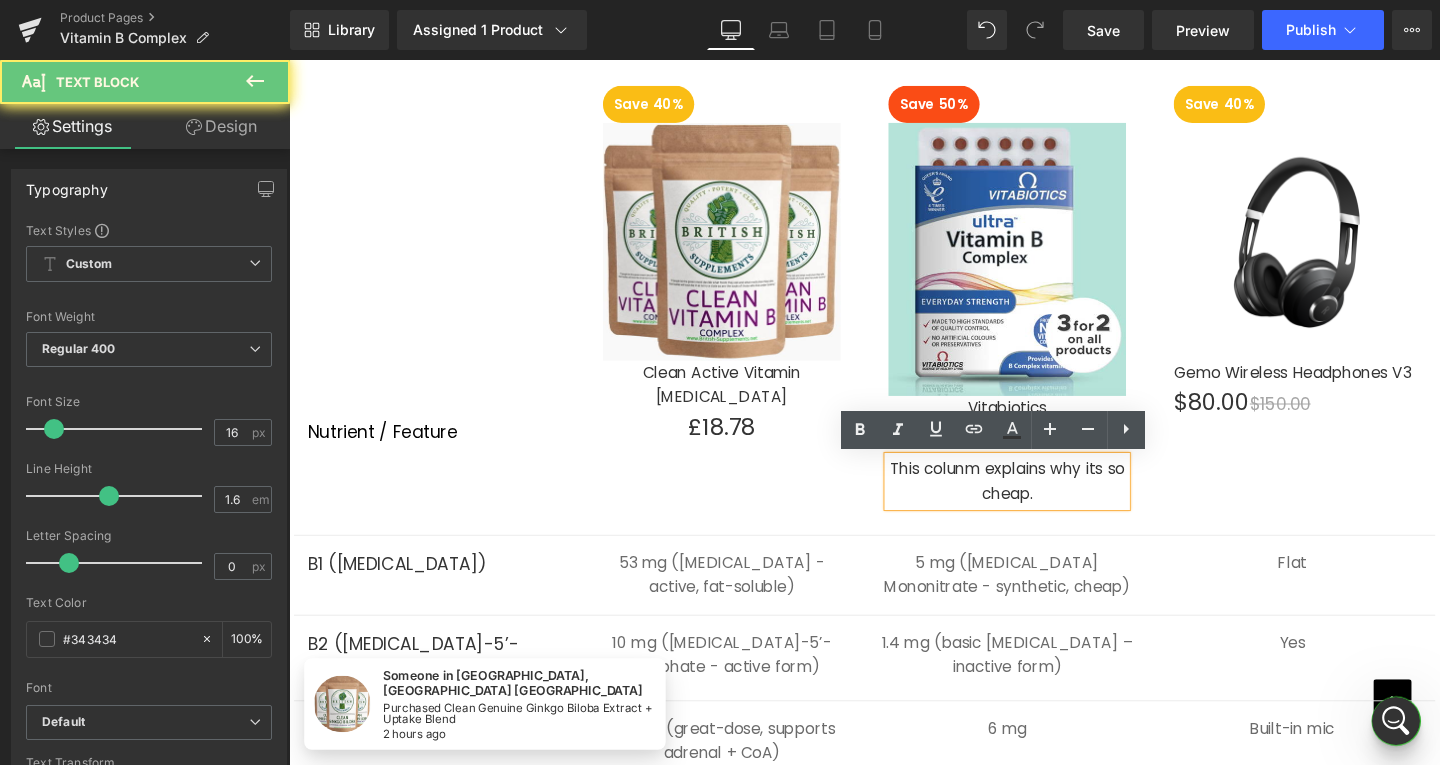 drag, startPoint x: 1124, startPoint y: 495, endPoint x: 1044, endPoint y: 503, distance: 80.399 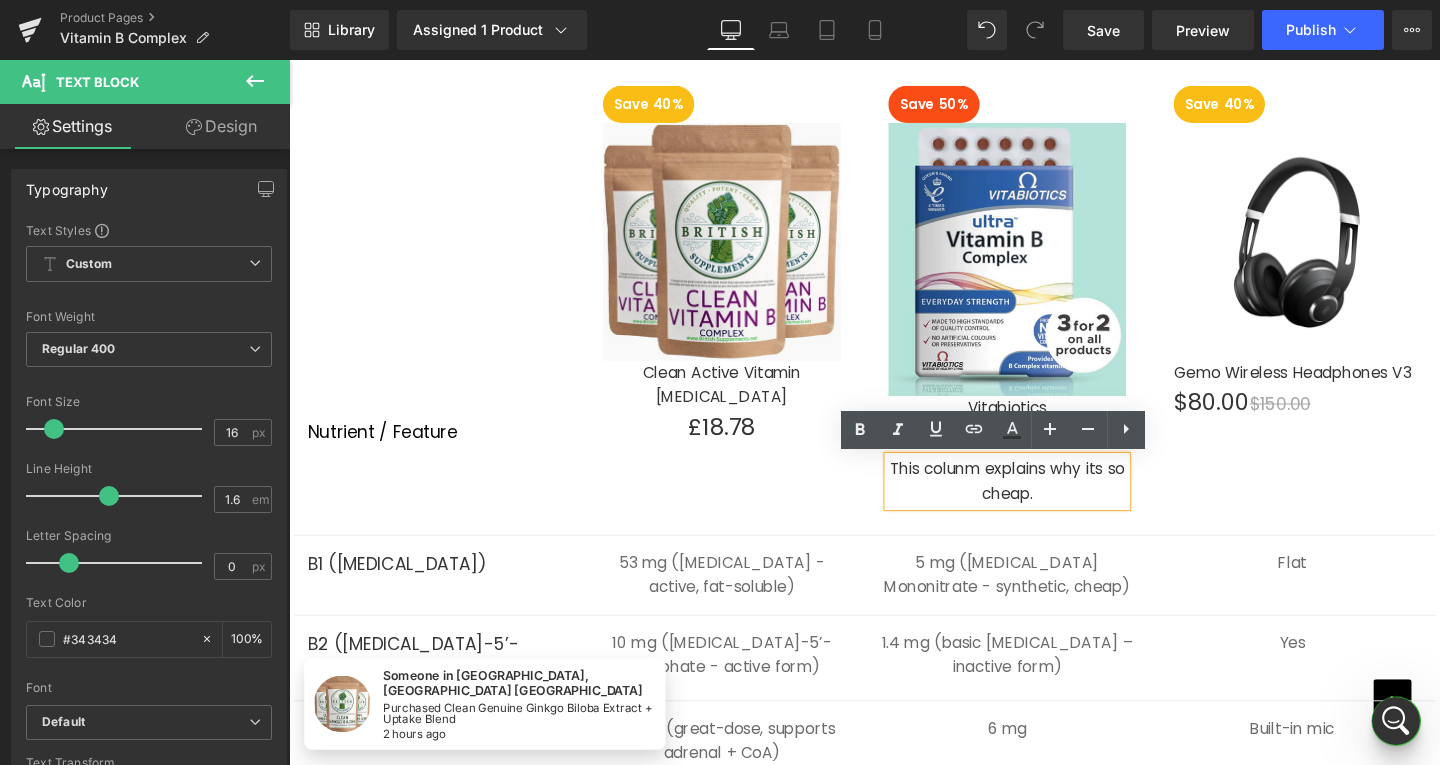 click on "This colunm explains why its so cheap." at bounding box center (1044, 502) 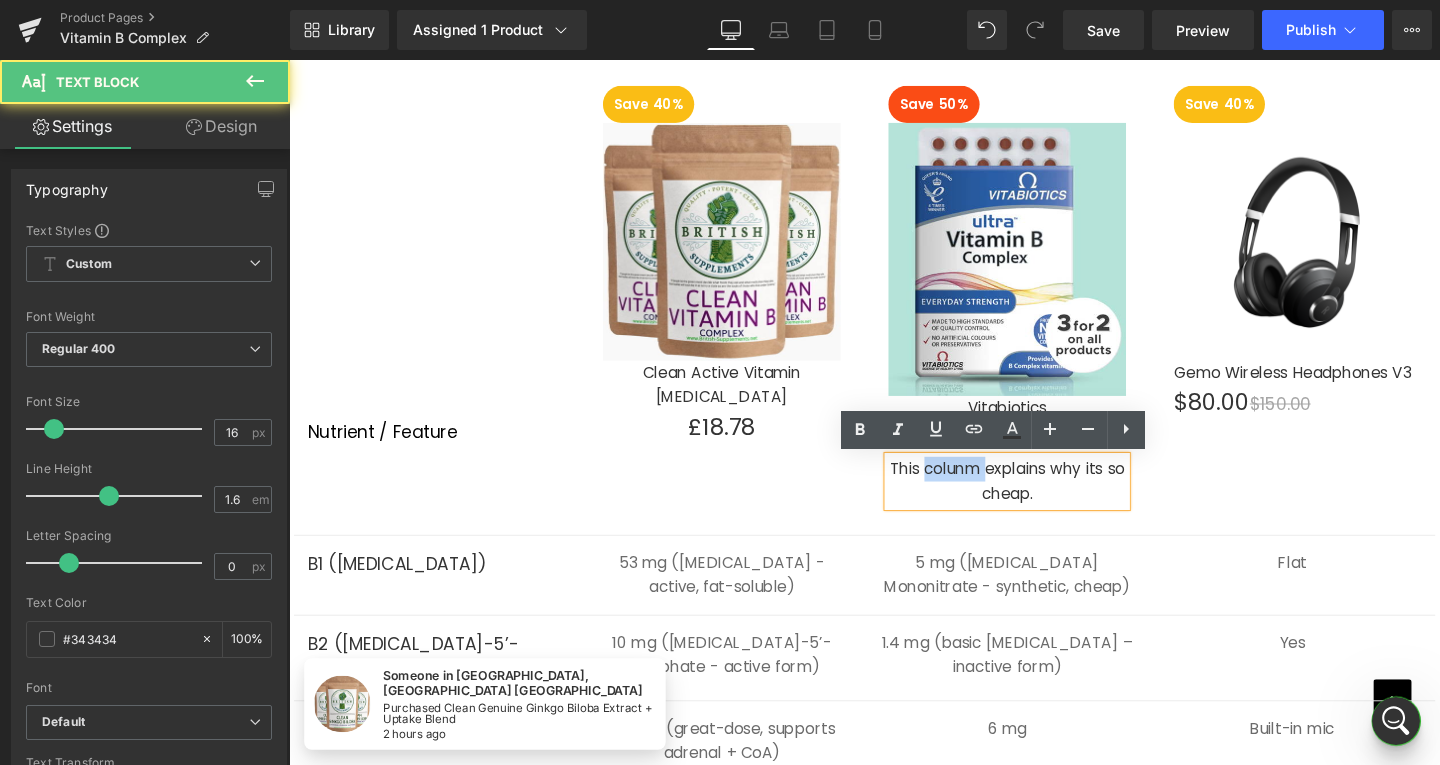 click on "This colunm explains why its so cheap." at bounding box center (1044, 502) 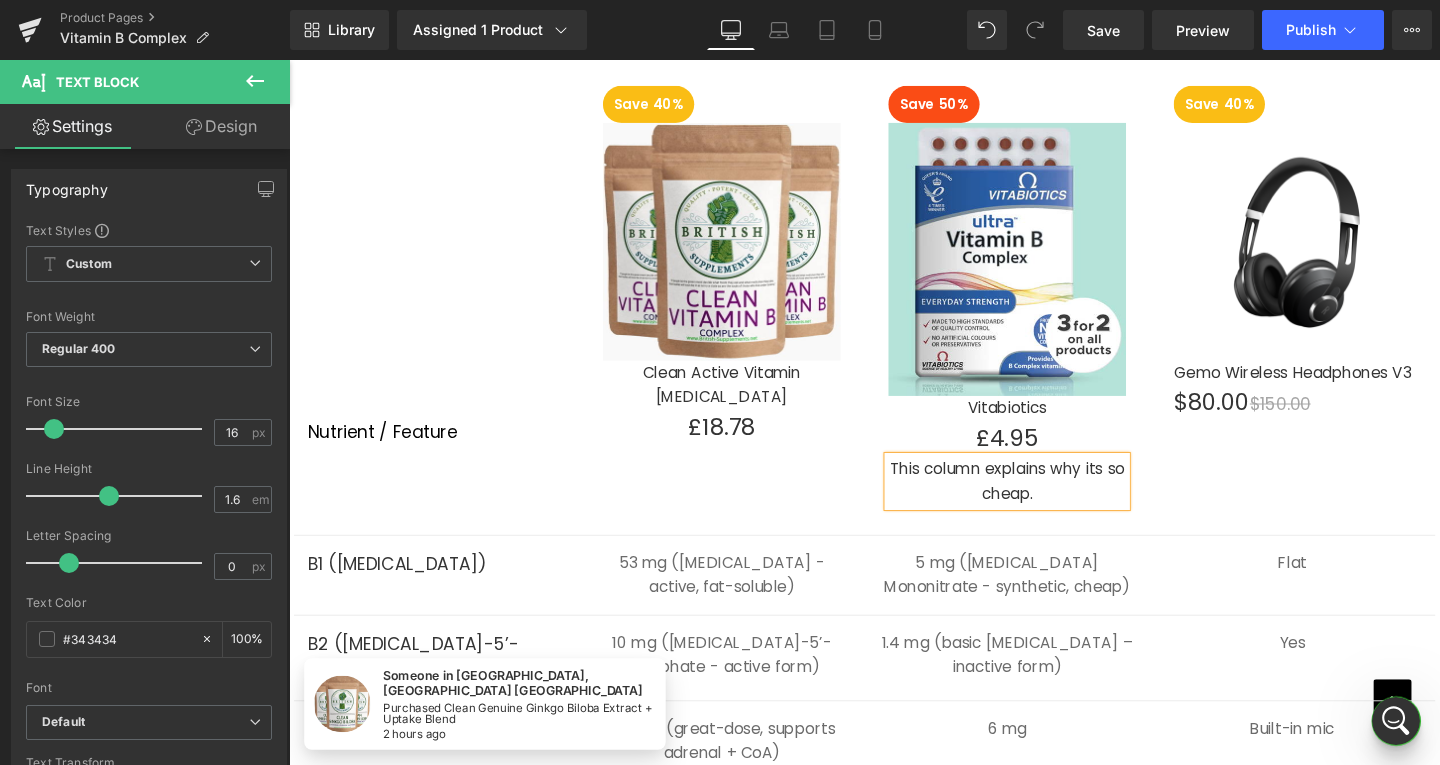 click on "This column explains why its so cheap." at bounding box center [1044, 502] 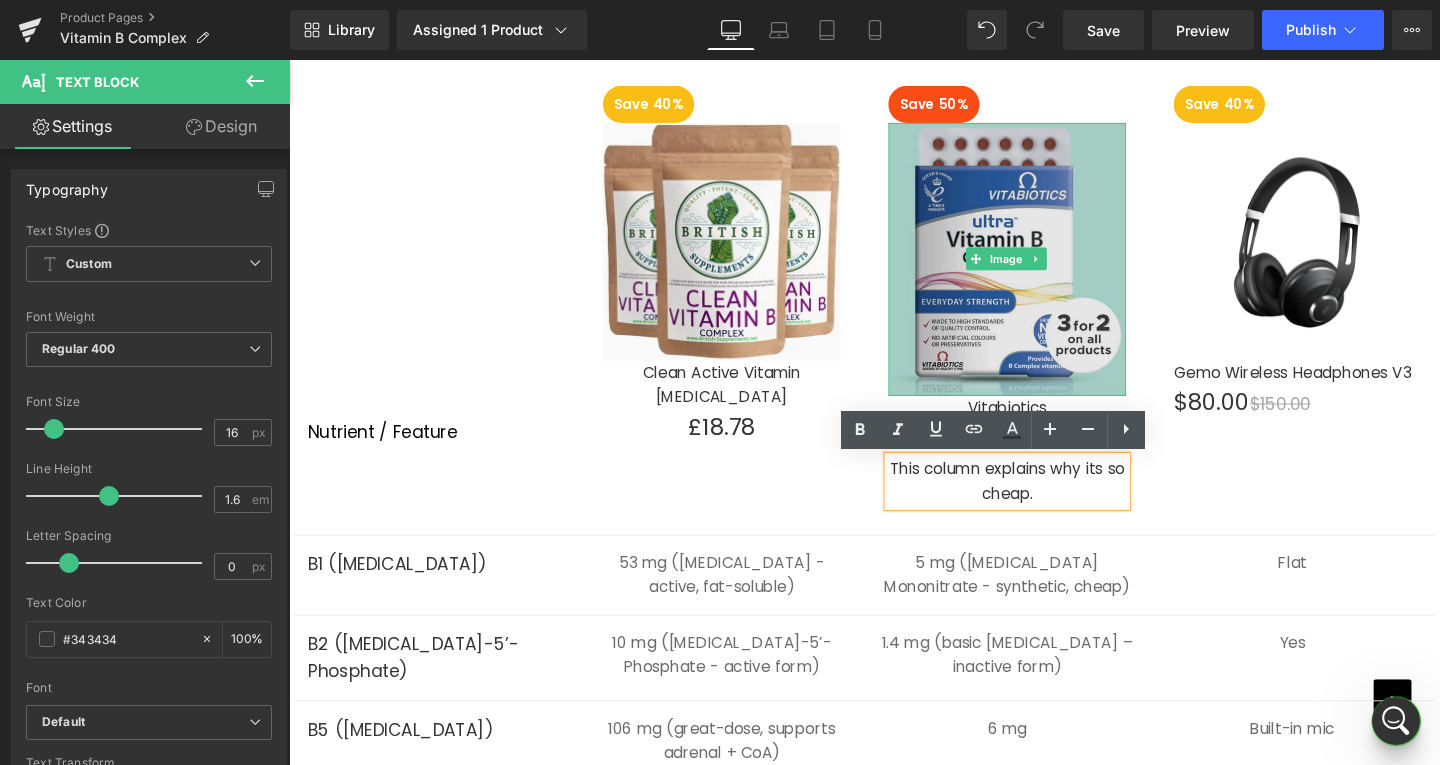 click at bounding box center (1044, 270) 